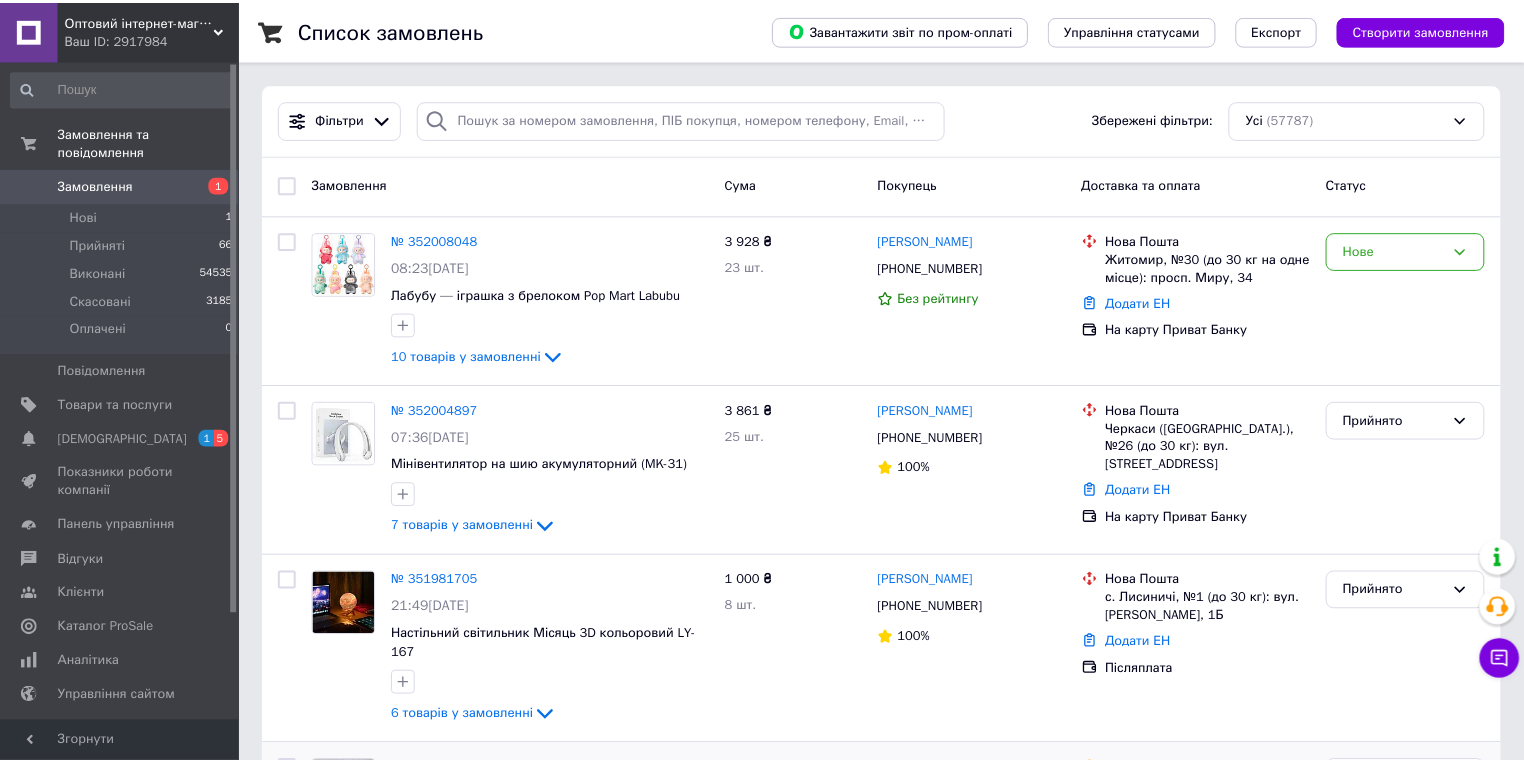 scroll, scrollTop: 0, scrollLeft: 0, axis: both 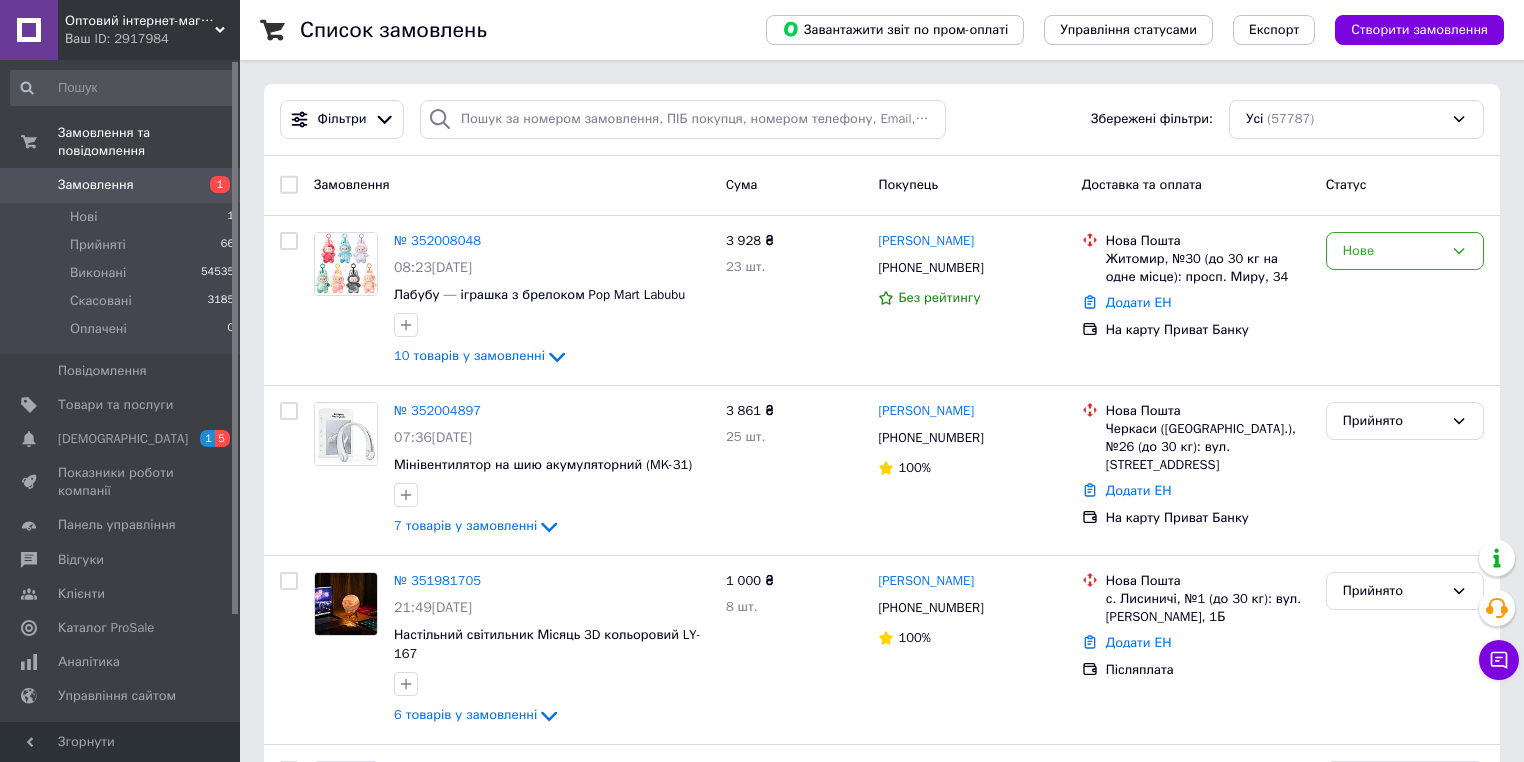 click on "Список замовлень" at bounding box center [513, 30] 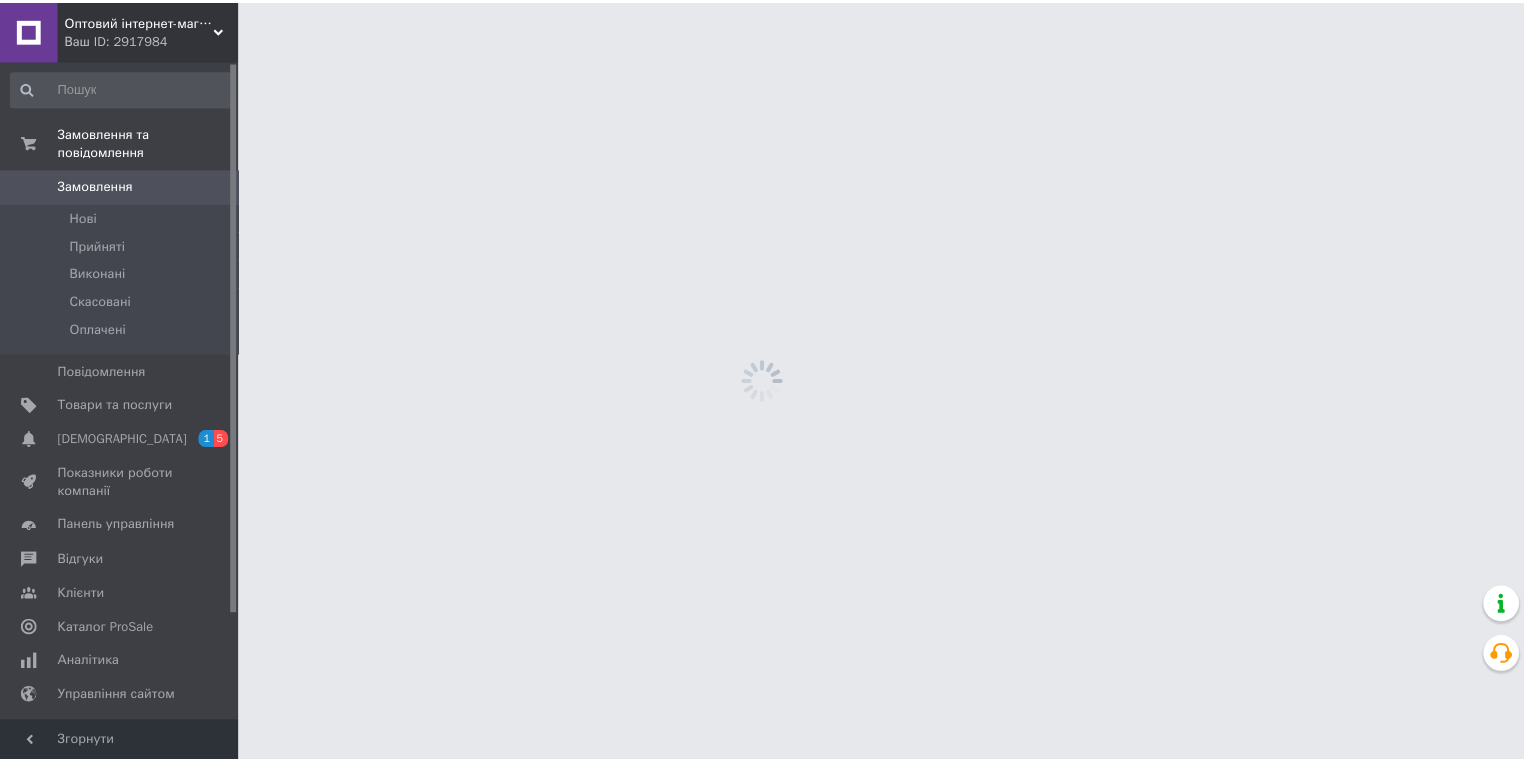 scroll, scrollTop: 0, scrollLeft: 0, axis: both 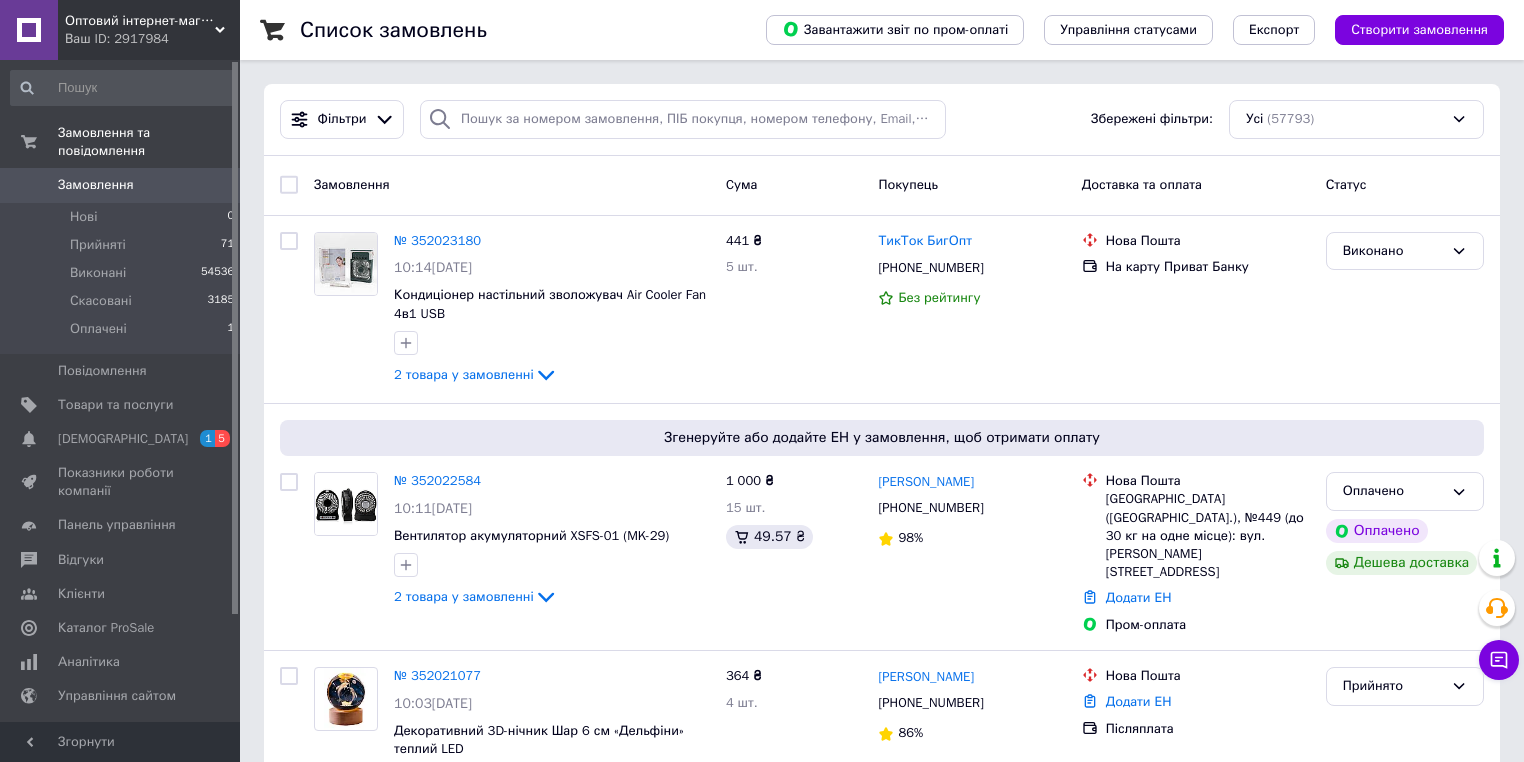 click on "Список замовлень" at bounding box center [513, 30] 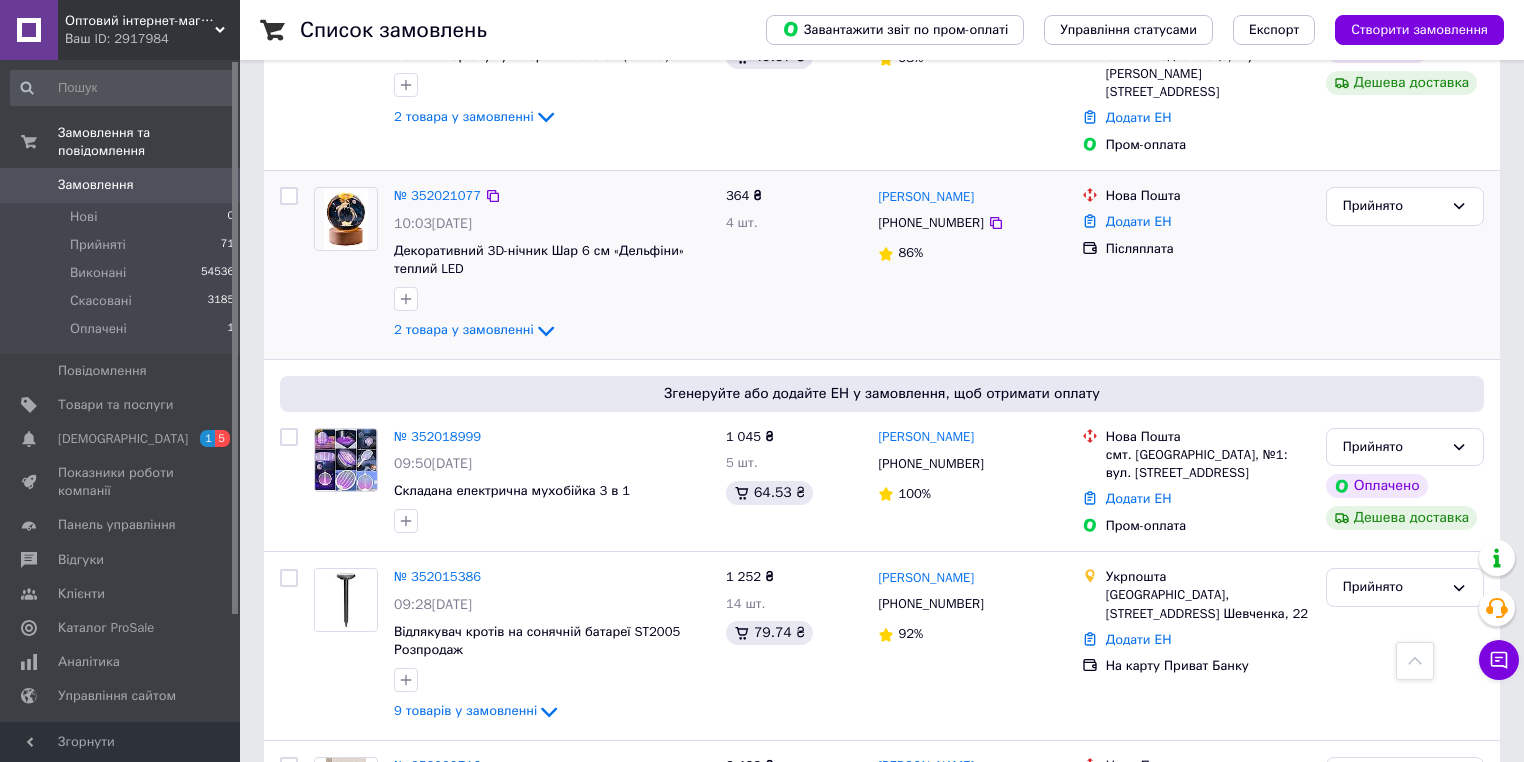 scroll, scrollTop: 0, scrollLeft: 0, axis: both 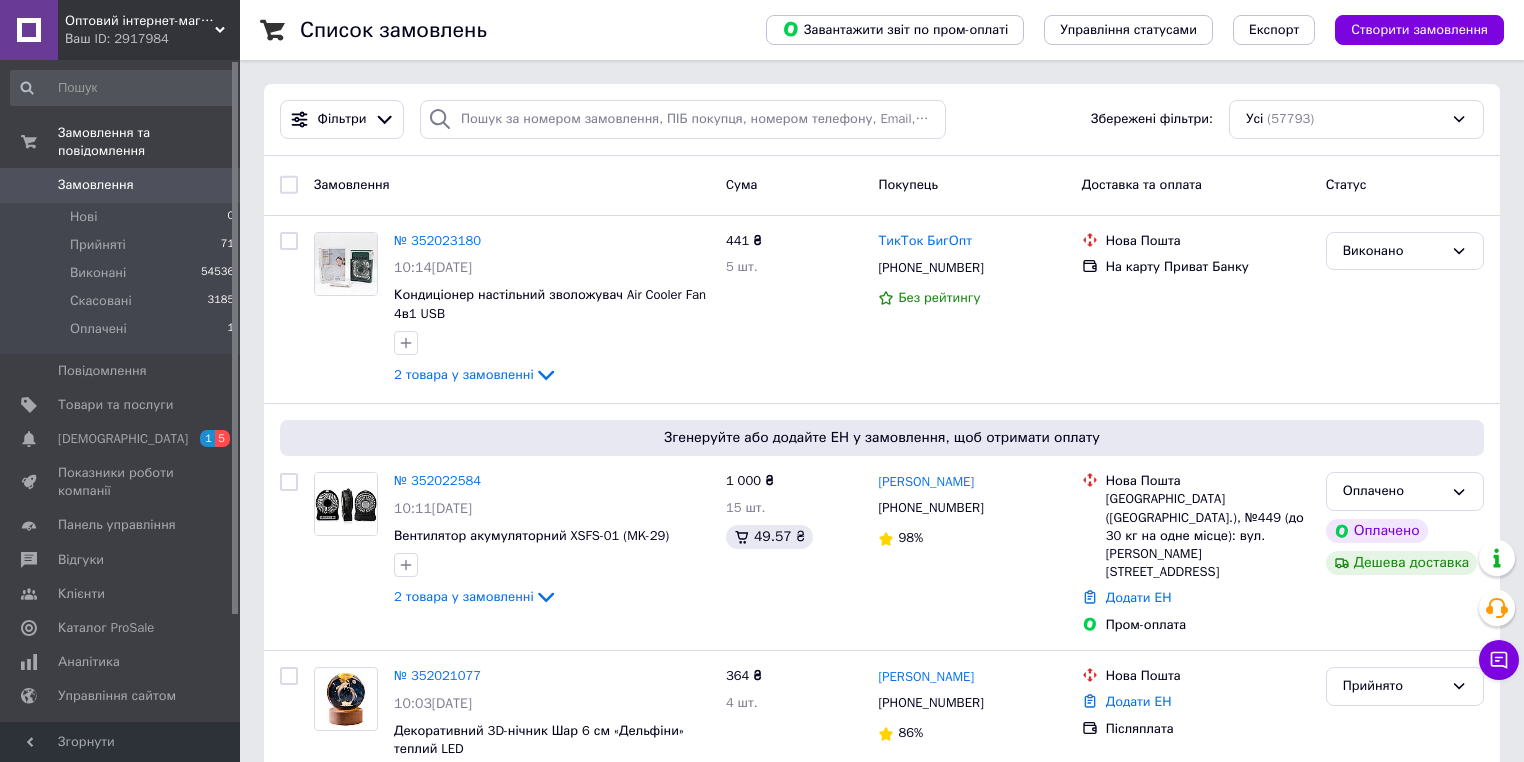 click on "Список замовлень" at bounding box center [513, 30] 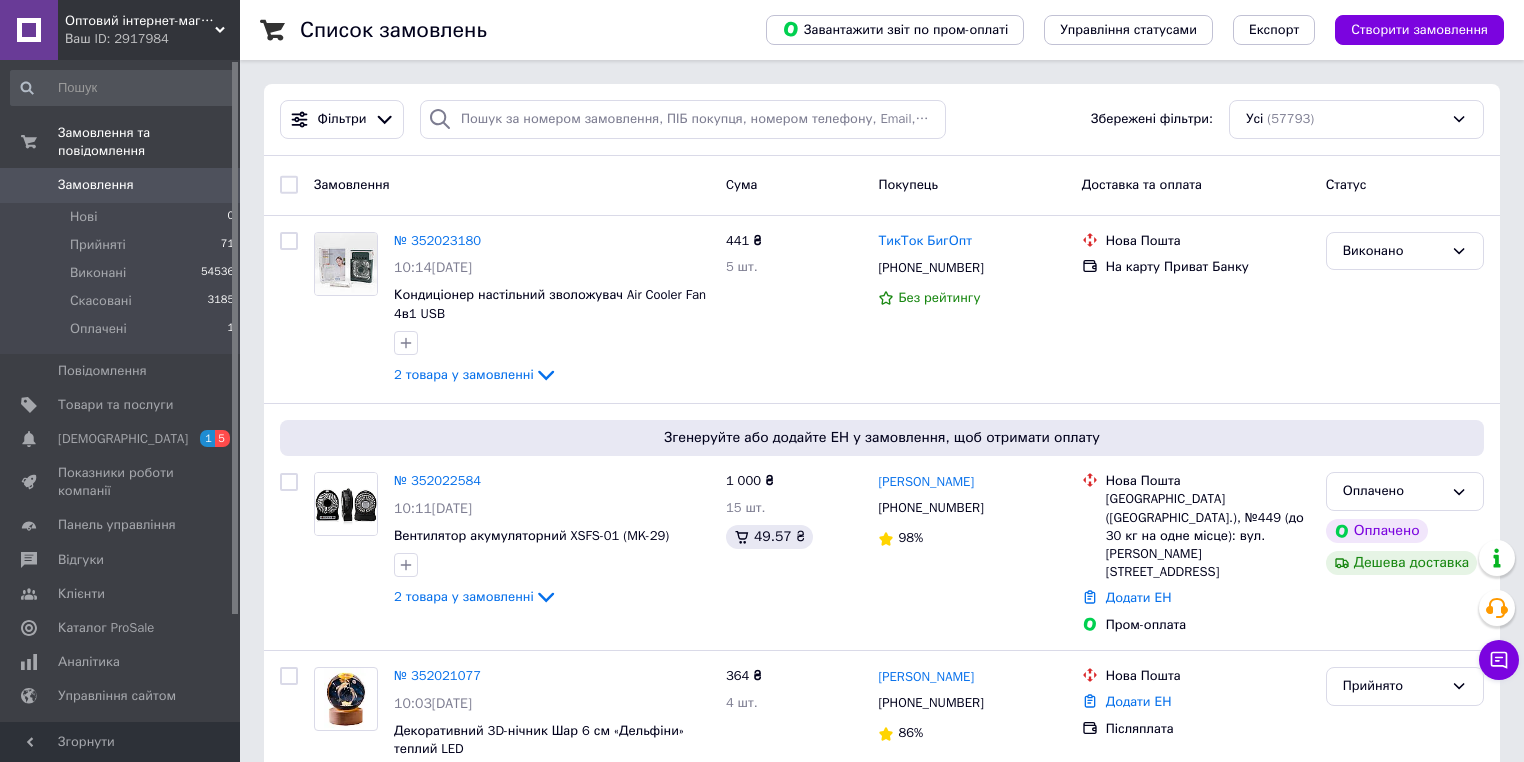 click on "Список замовлень" at bounding box center [513, 30] 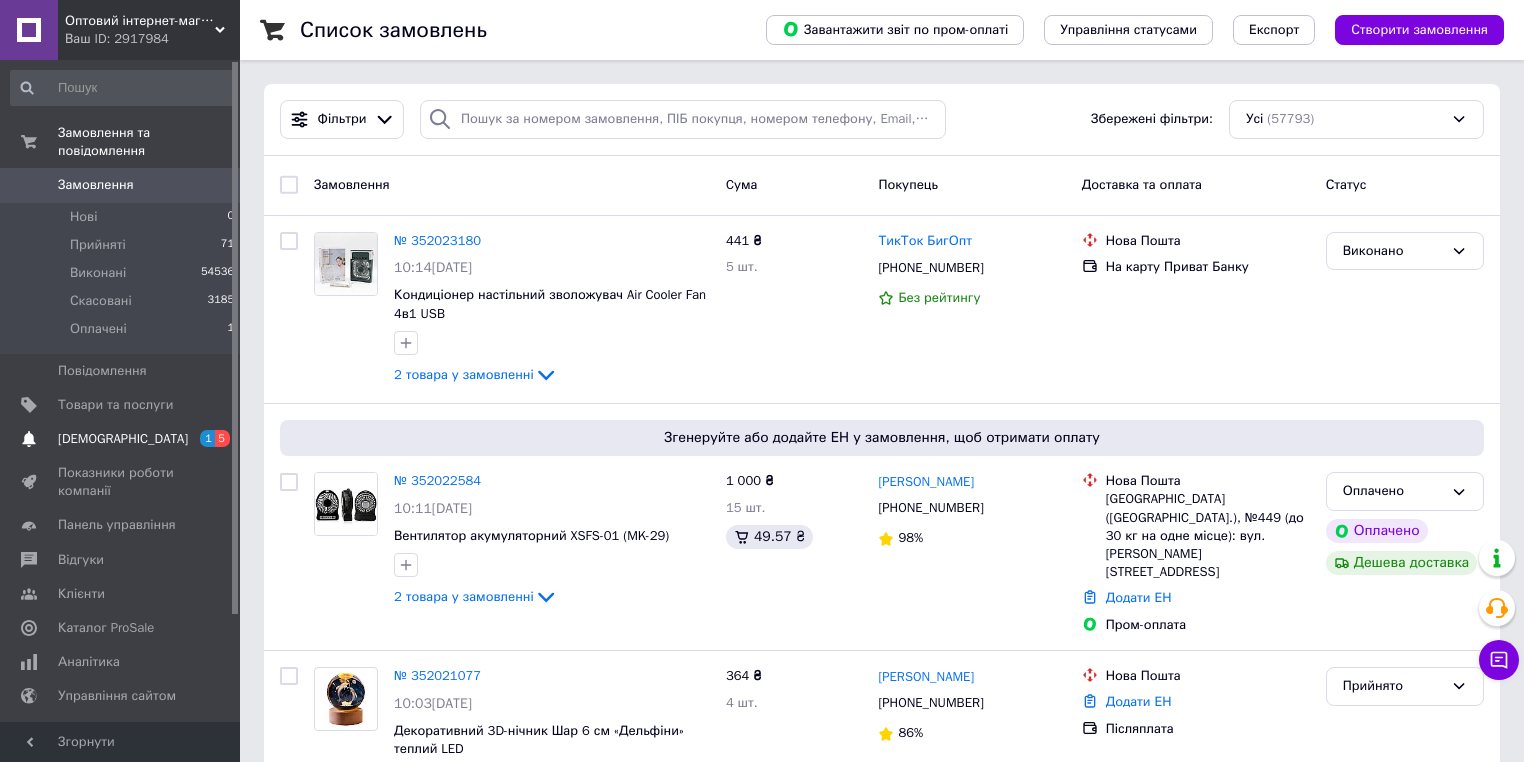 click on "[DEMOGRAPHIC_DATA]" at bounding box center (123, 439) 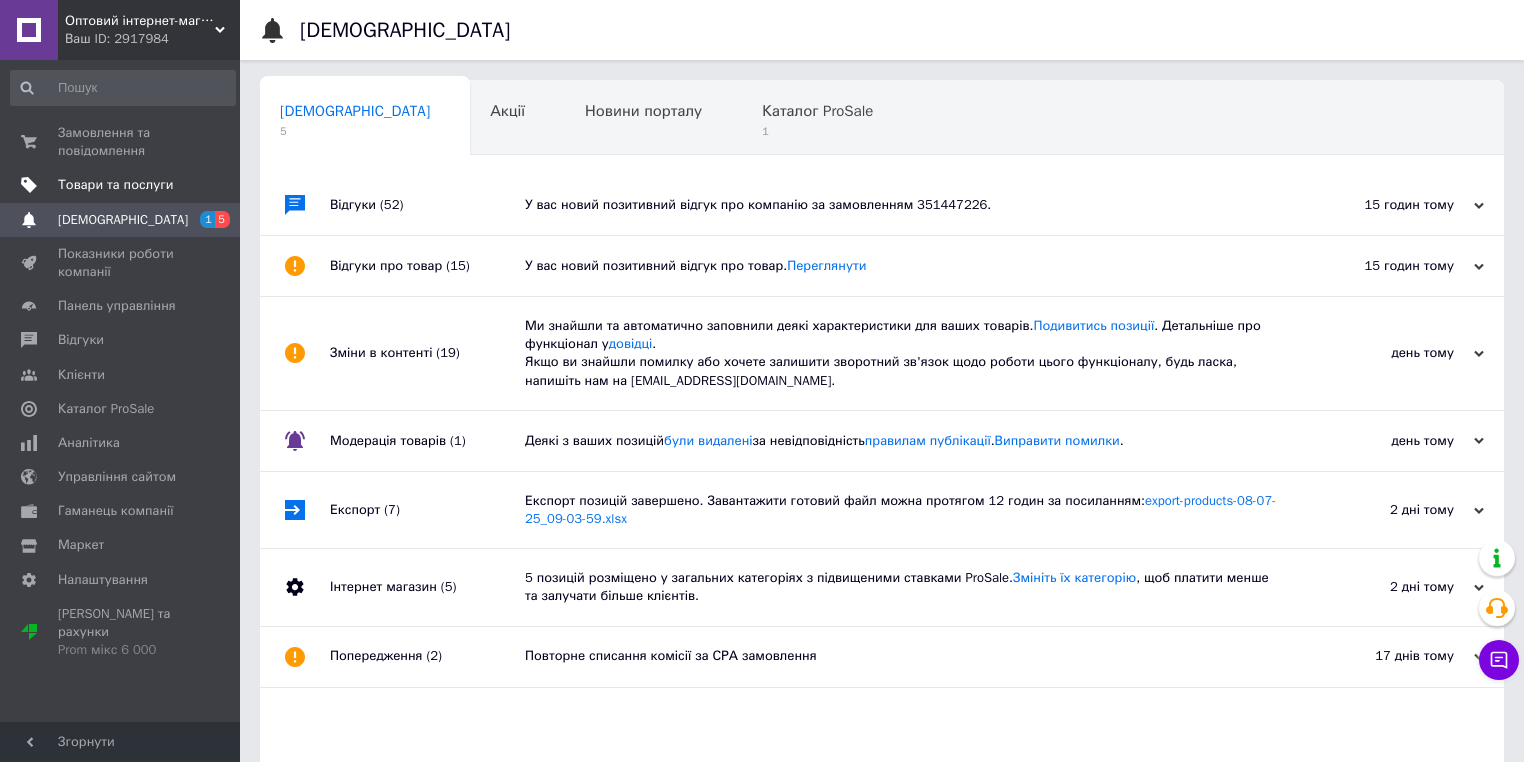 click on "Товари та послуги" at bounding box center [115, 185] 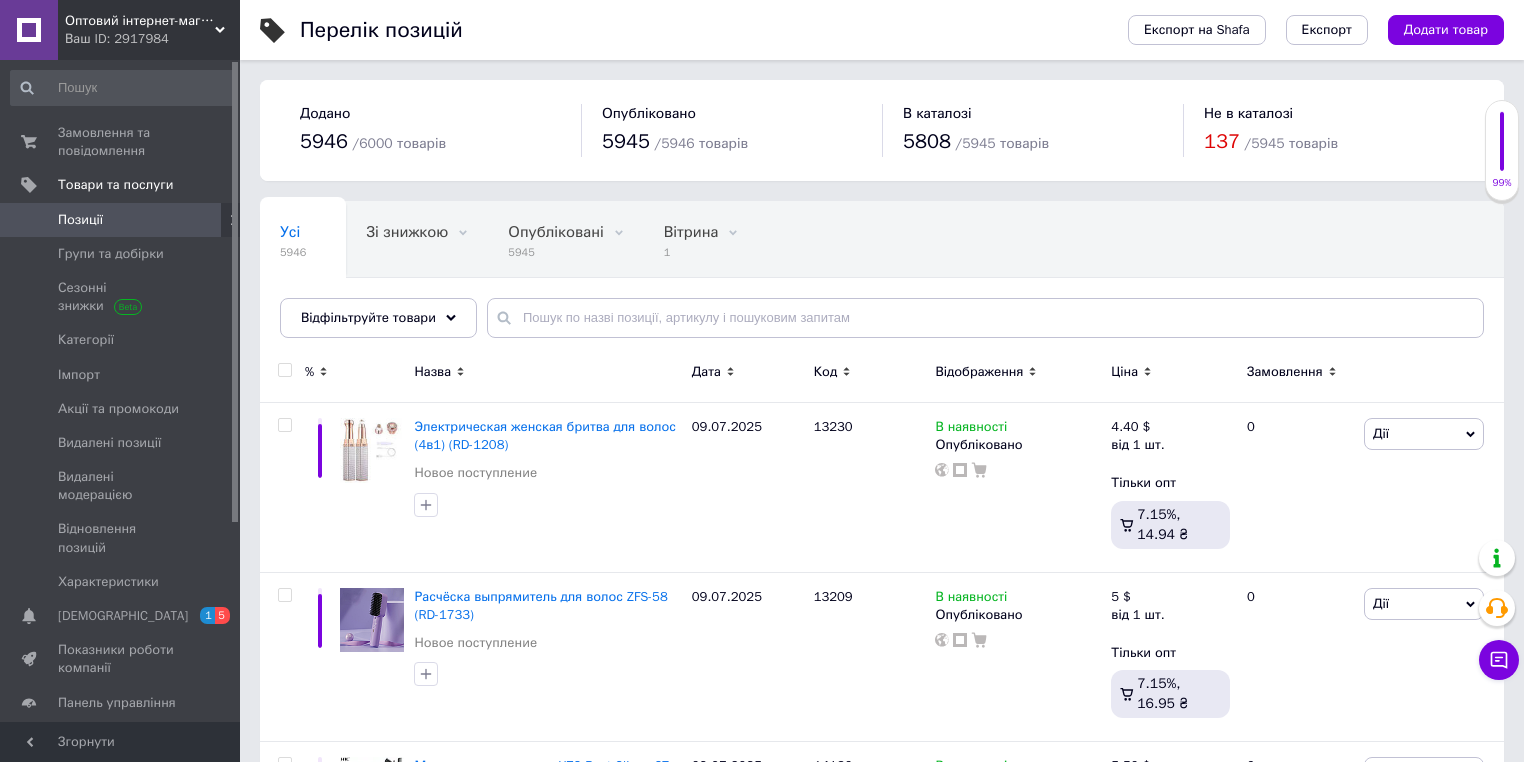 click on "Перелік позицій" at bounding box center [694, 30] 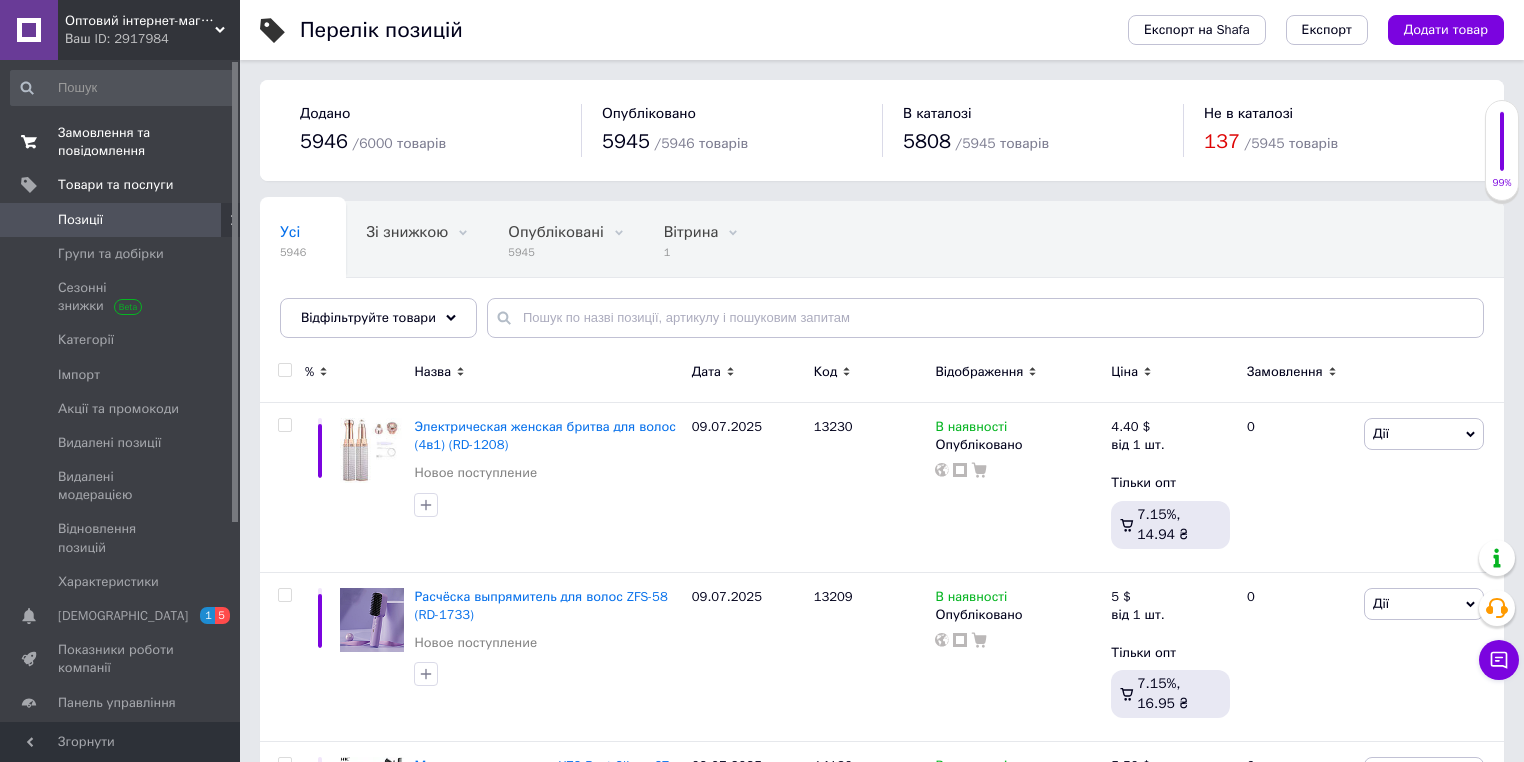 click on "Замовлення та повідомлення" at bounding box center [121, 142] 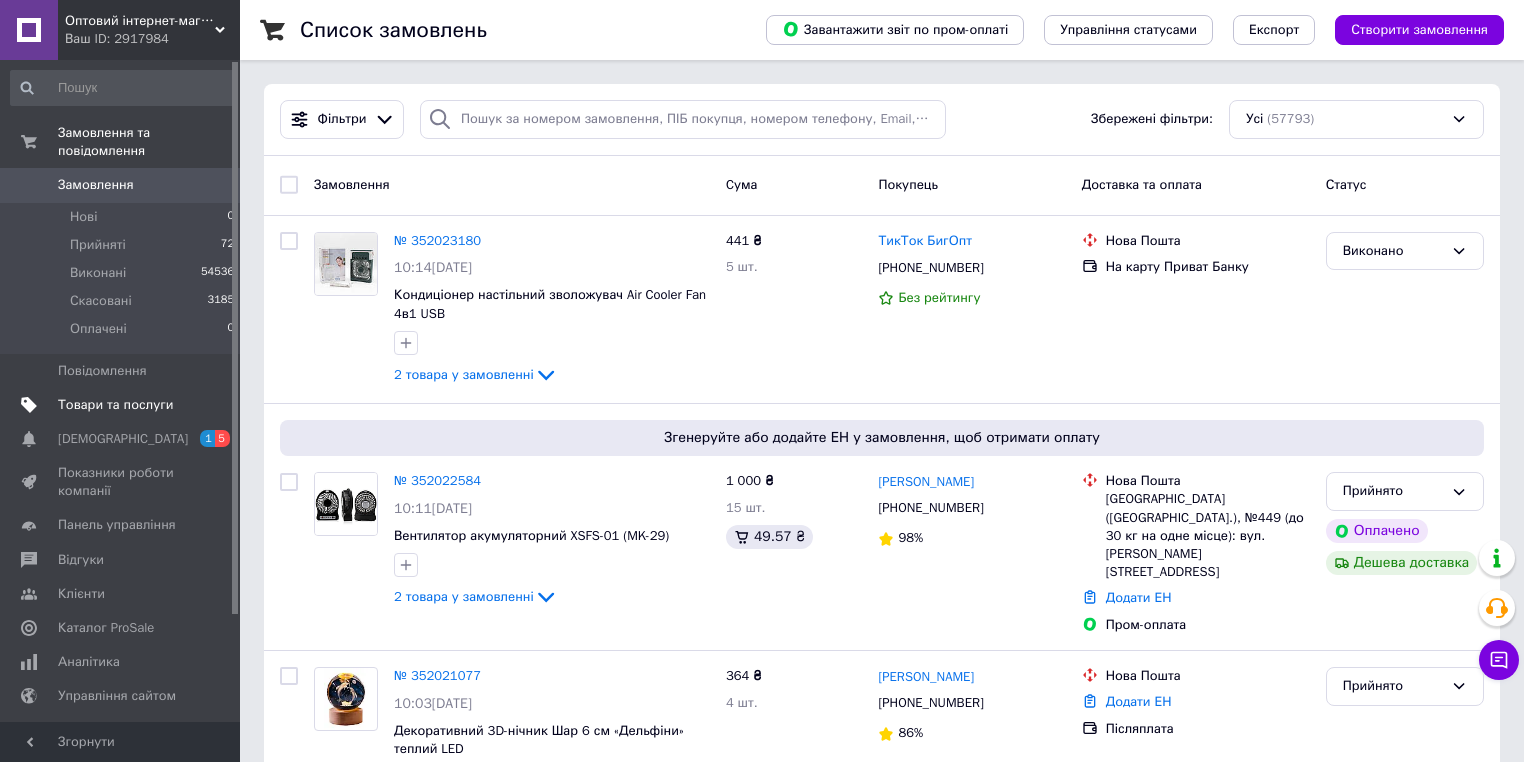 click on "Товари та послуги" at bounding box center [115, 405] 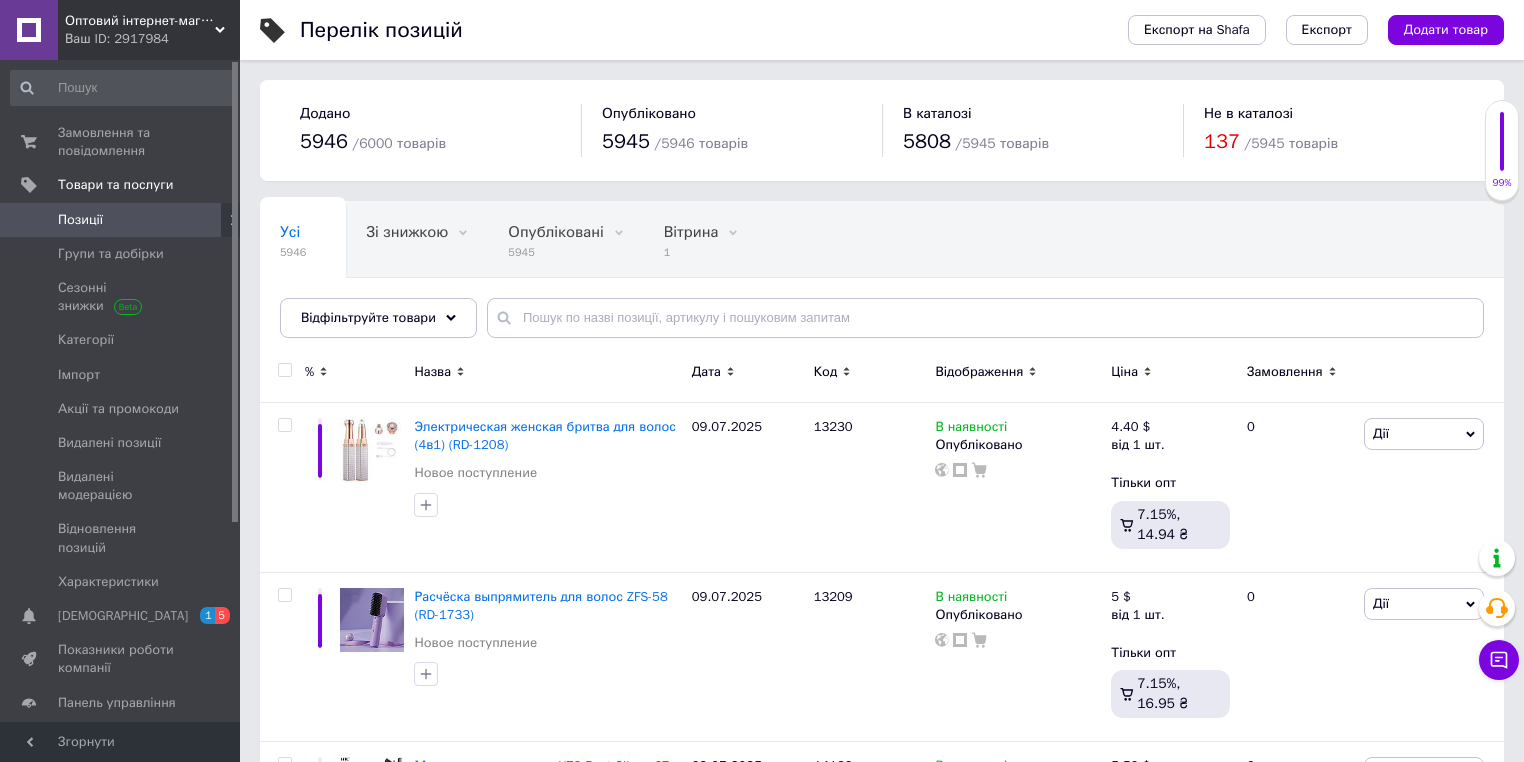 click on "Перелік позицій" at bounding box center (694, 30) 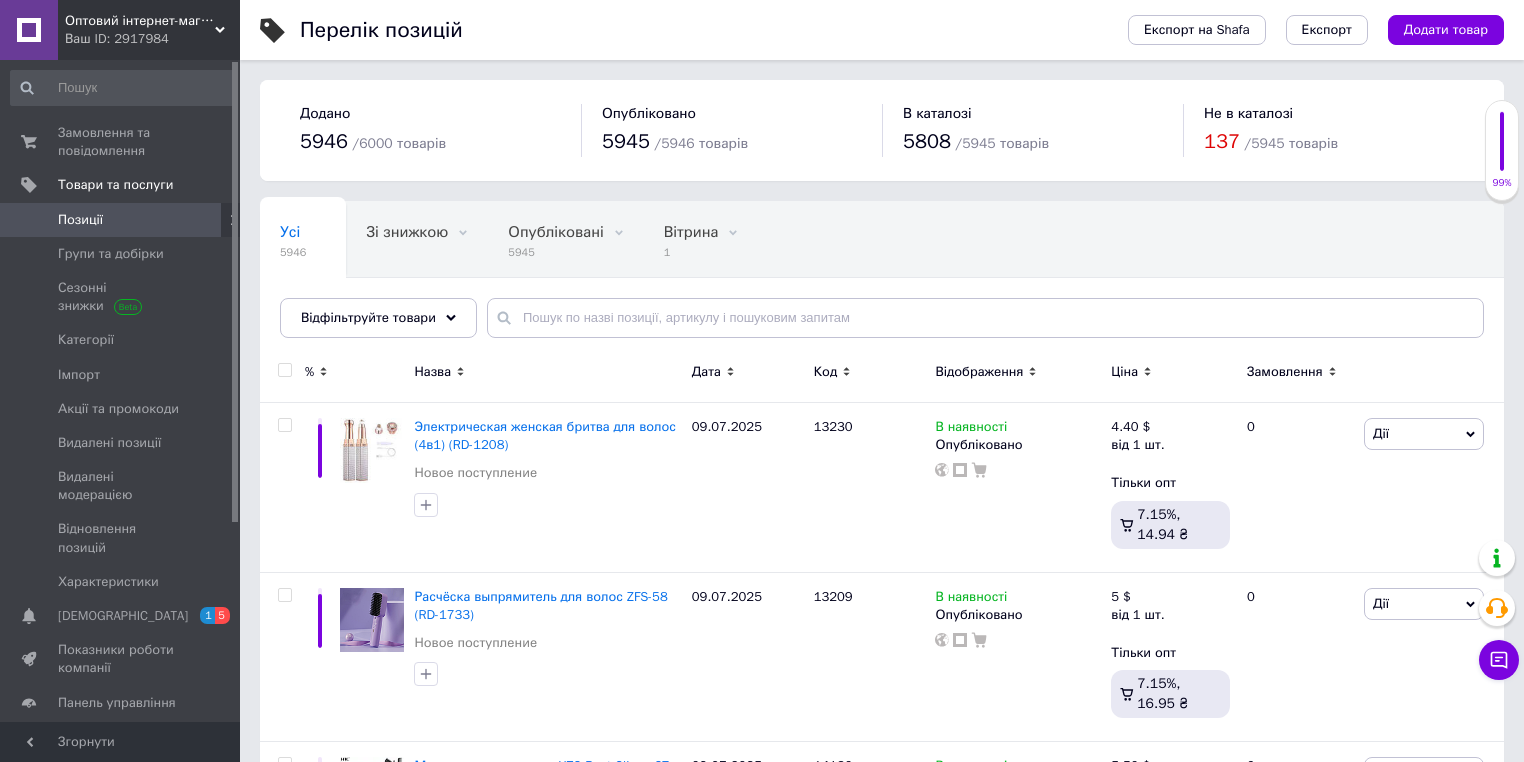 click on "Перелік позицій" at bounding box center (694, 30) 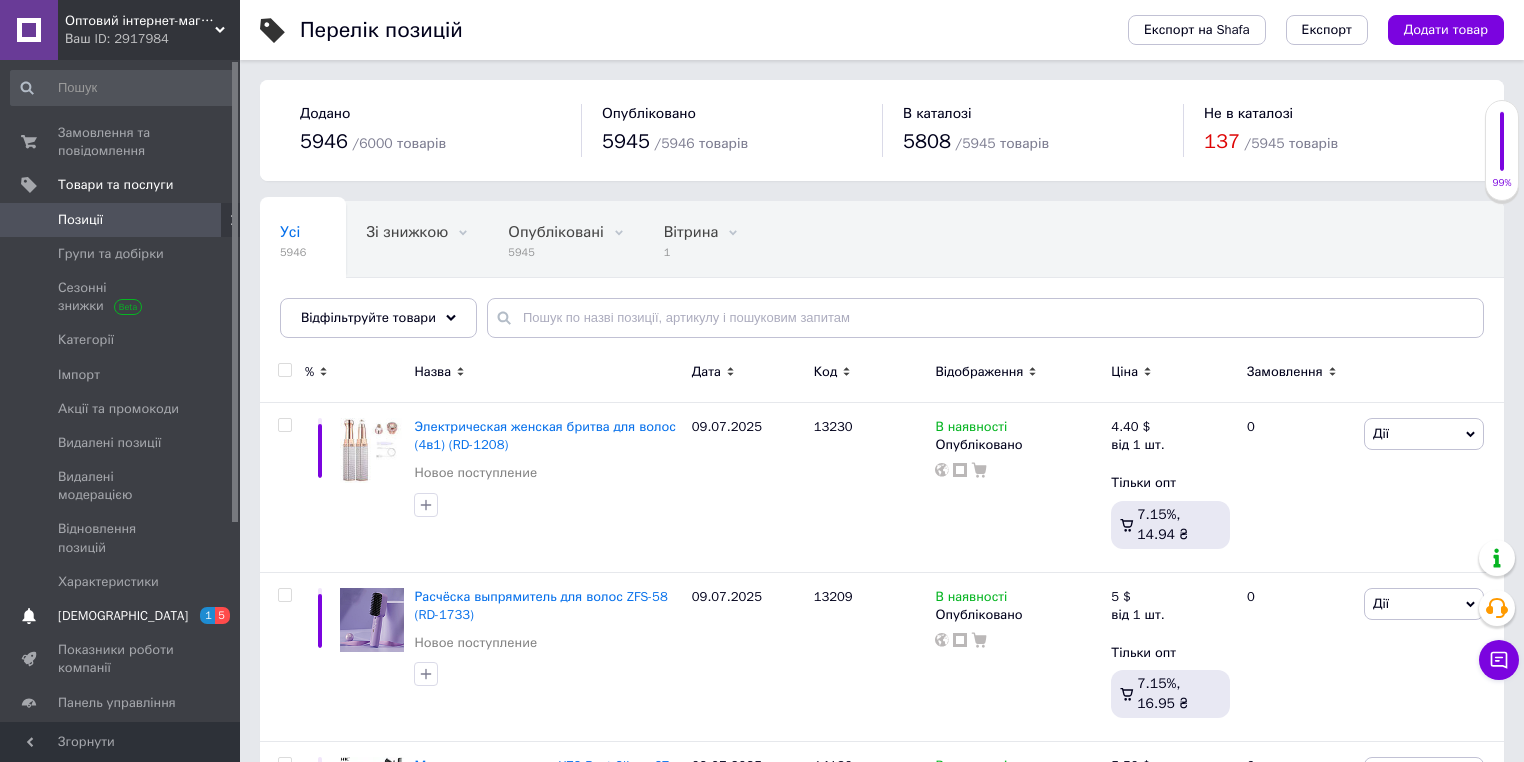 click on "[DEMOGRAPHIC_DATA]" at bounding box center [123, 616] 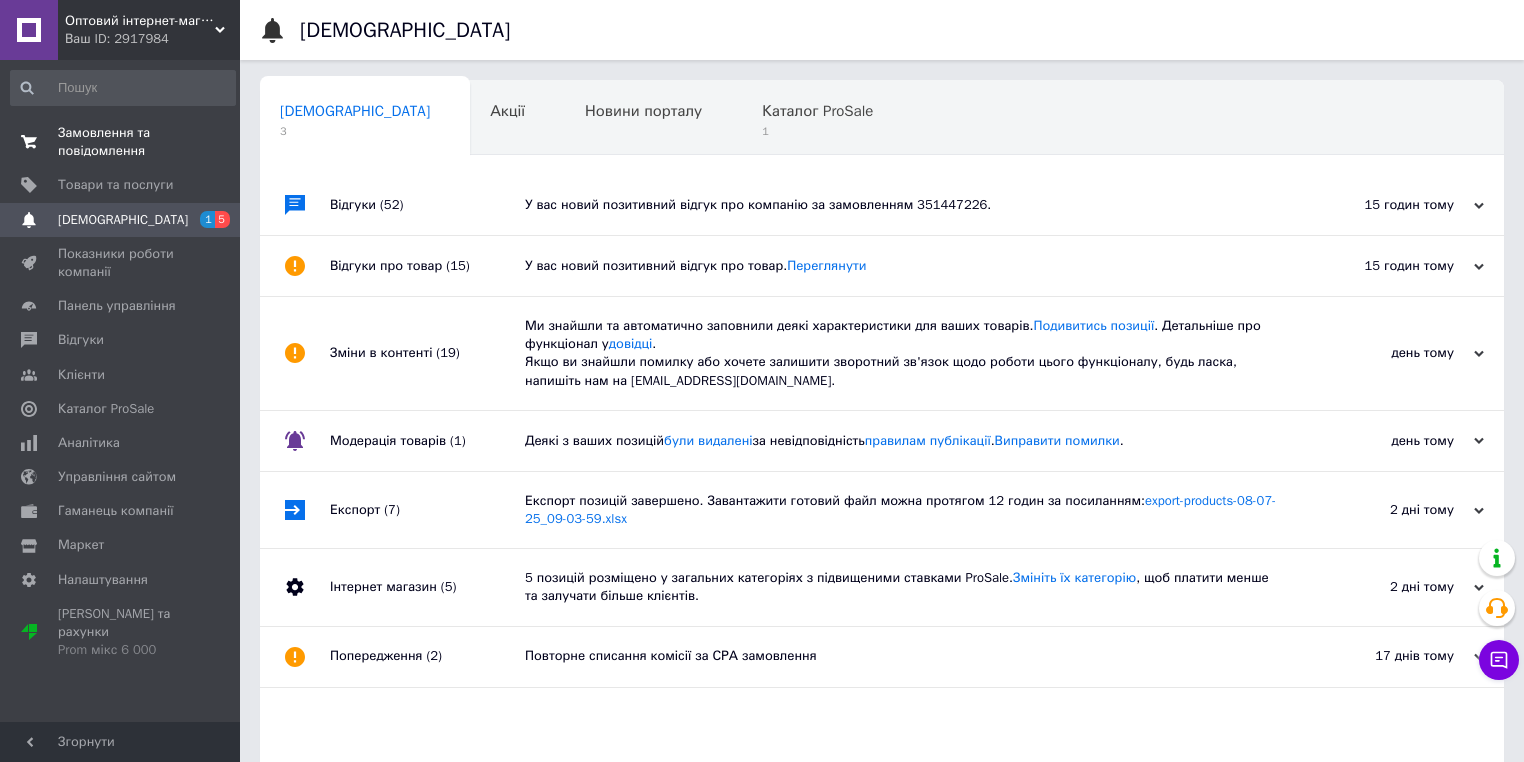 click on "Замовлення та повідомлення" at bounding box center (121, 142) 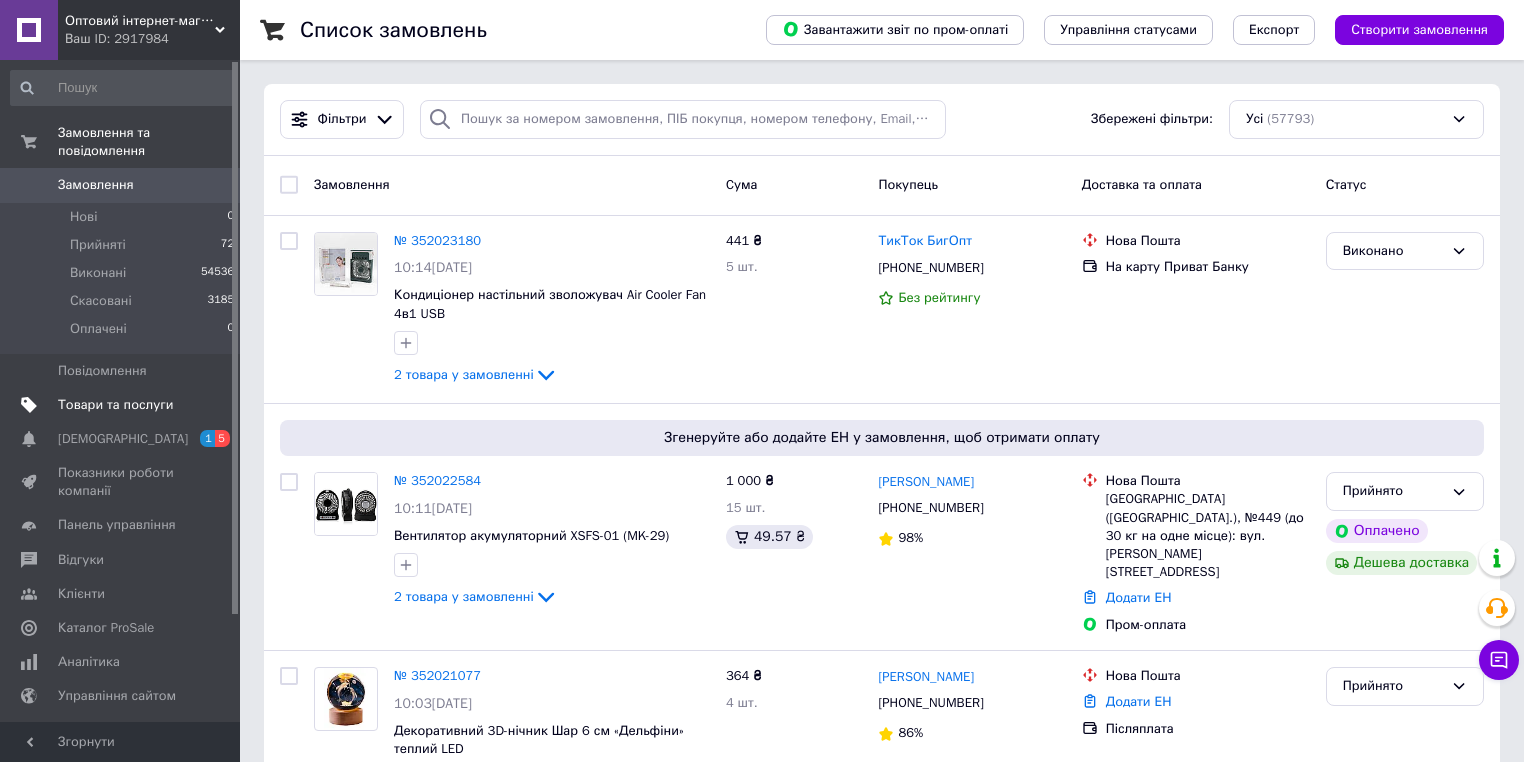 click on "Товари та послуги" at bounding box center [115, 405] 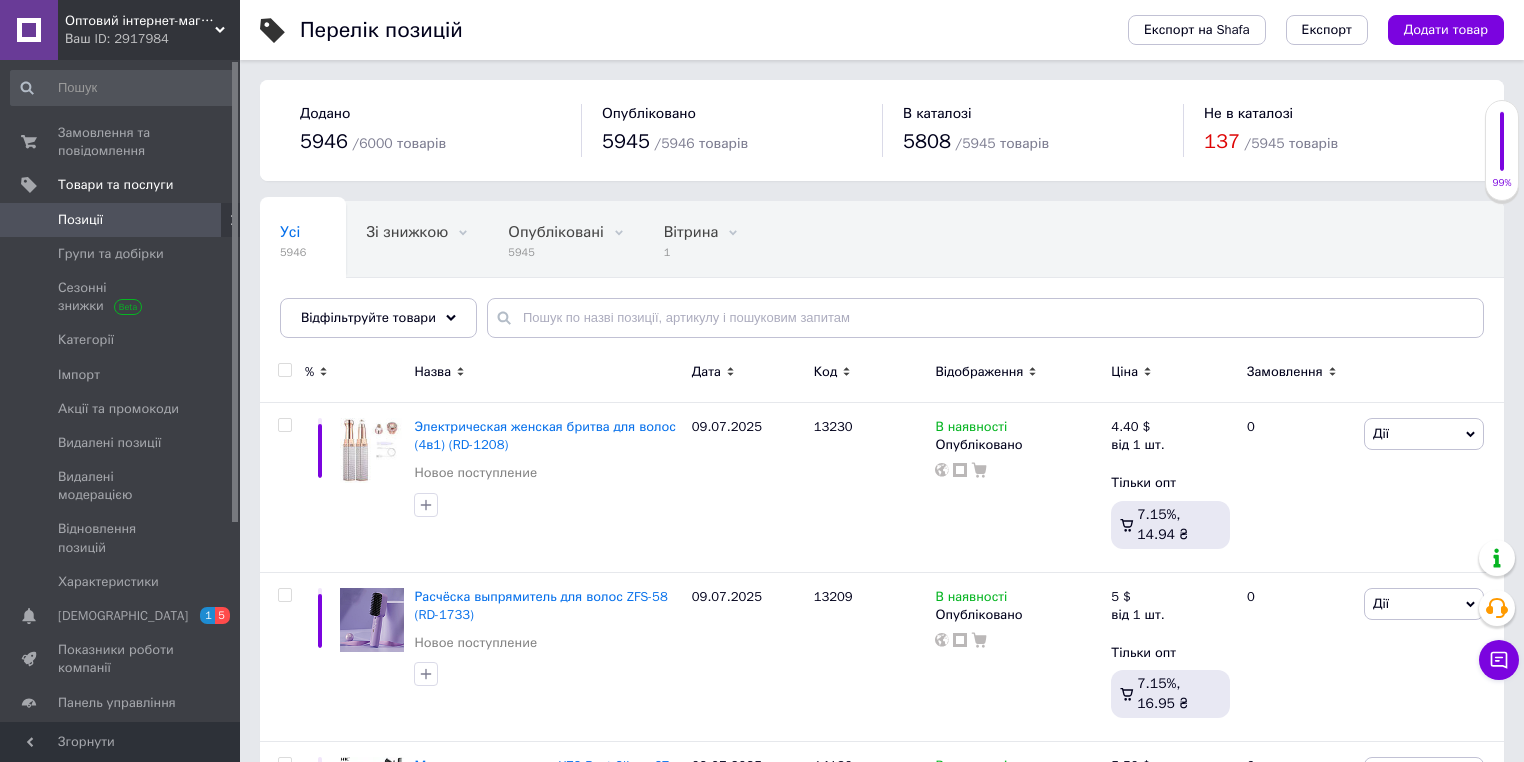 click on "Перелік позицій" at bounding box center (694, 30) 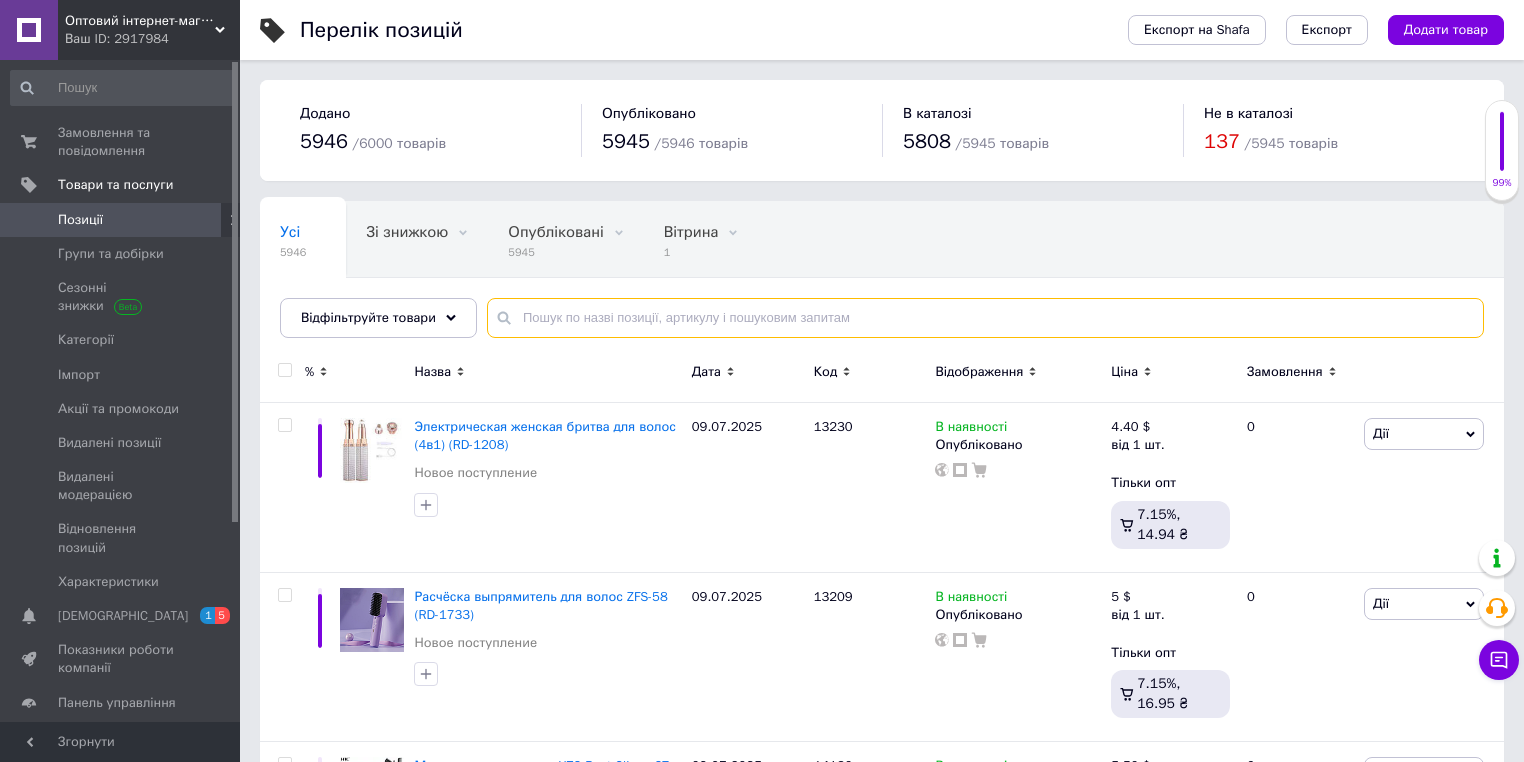 click at bounding box center (985, 318) 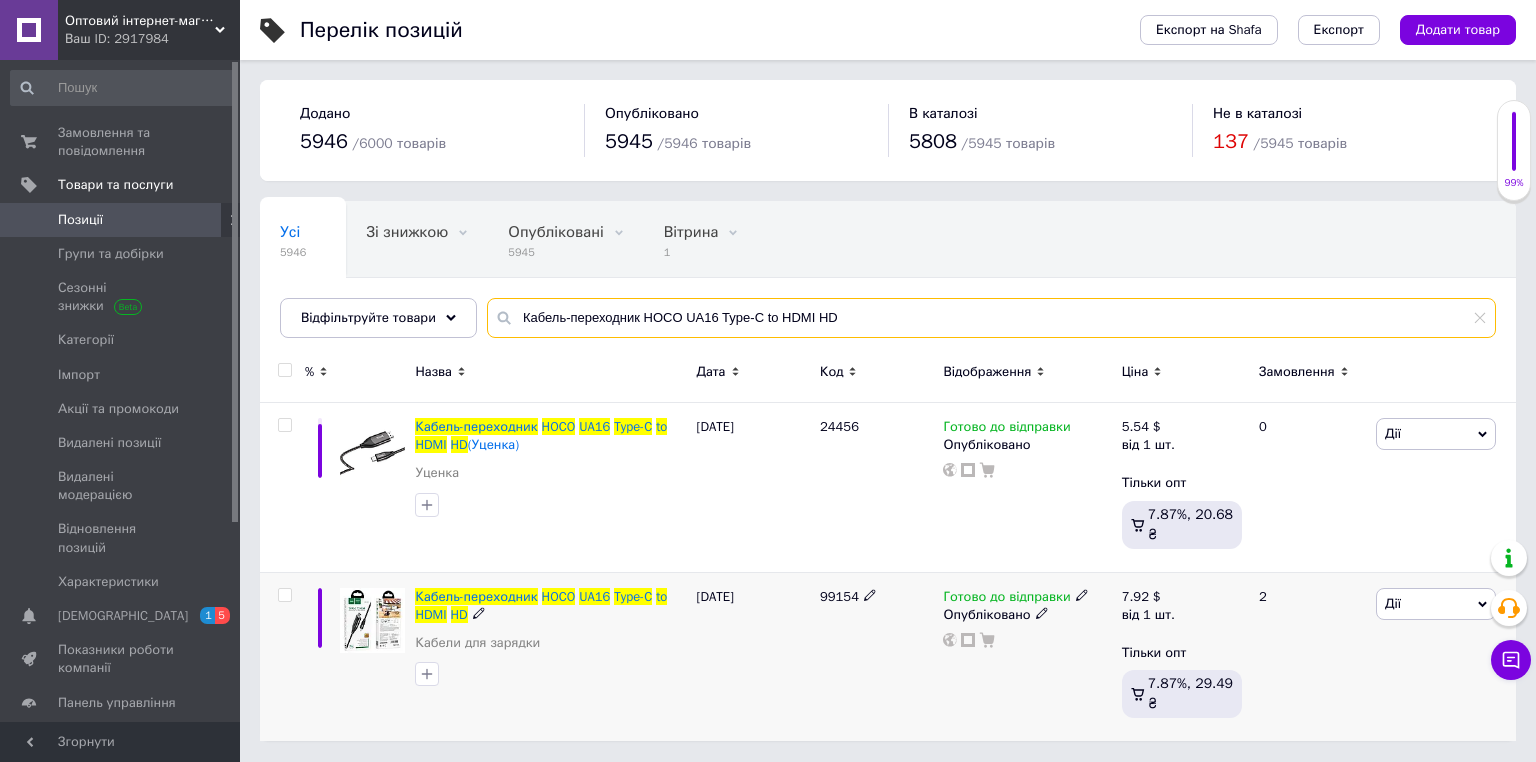 type on "Кабель-переходник HOCO UA16 Type-C to HDMI HD" 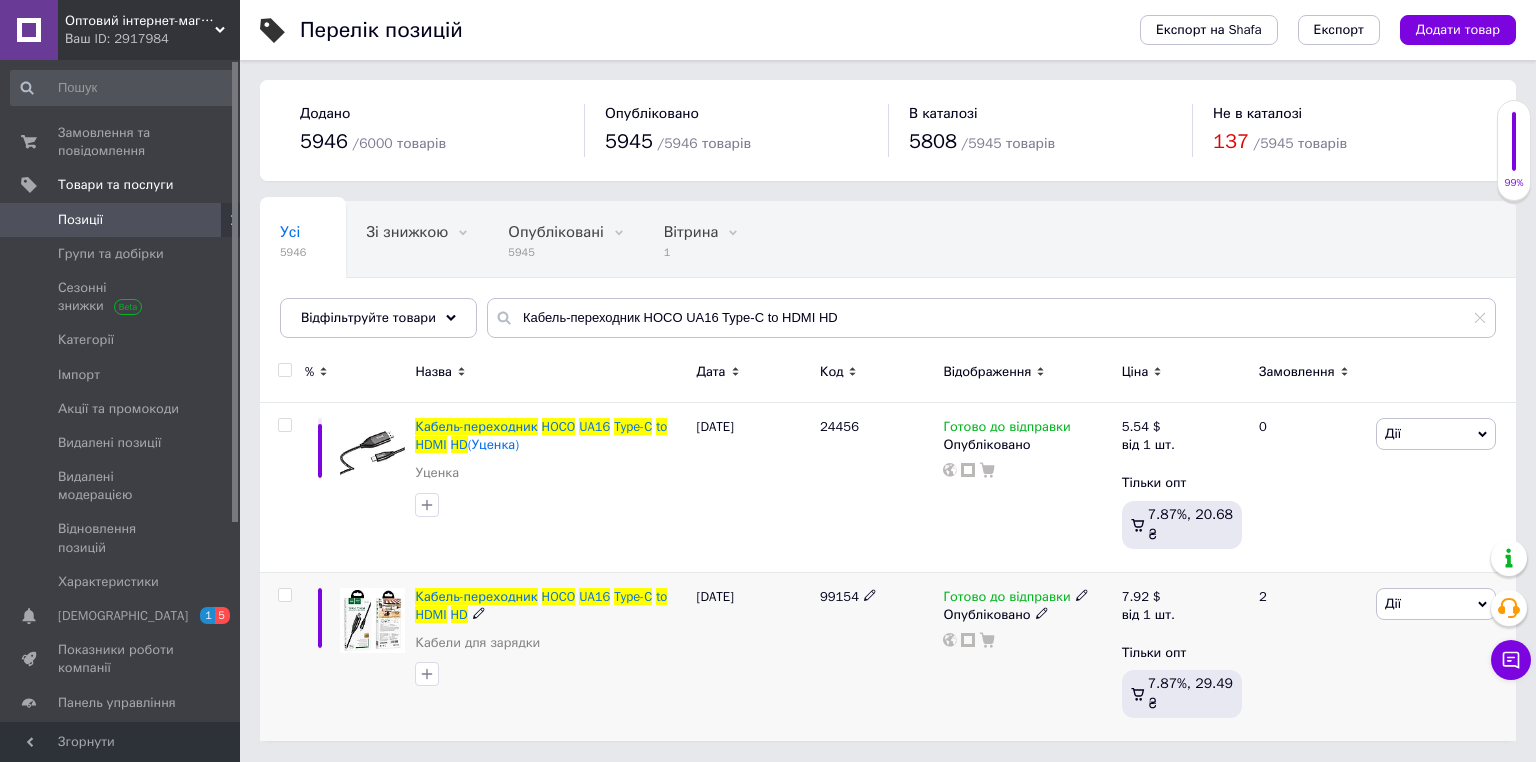 click 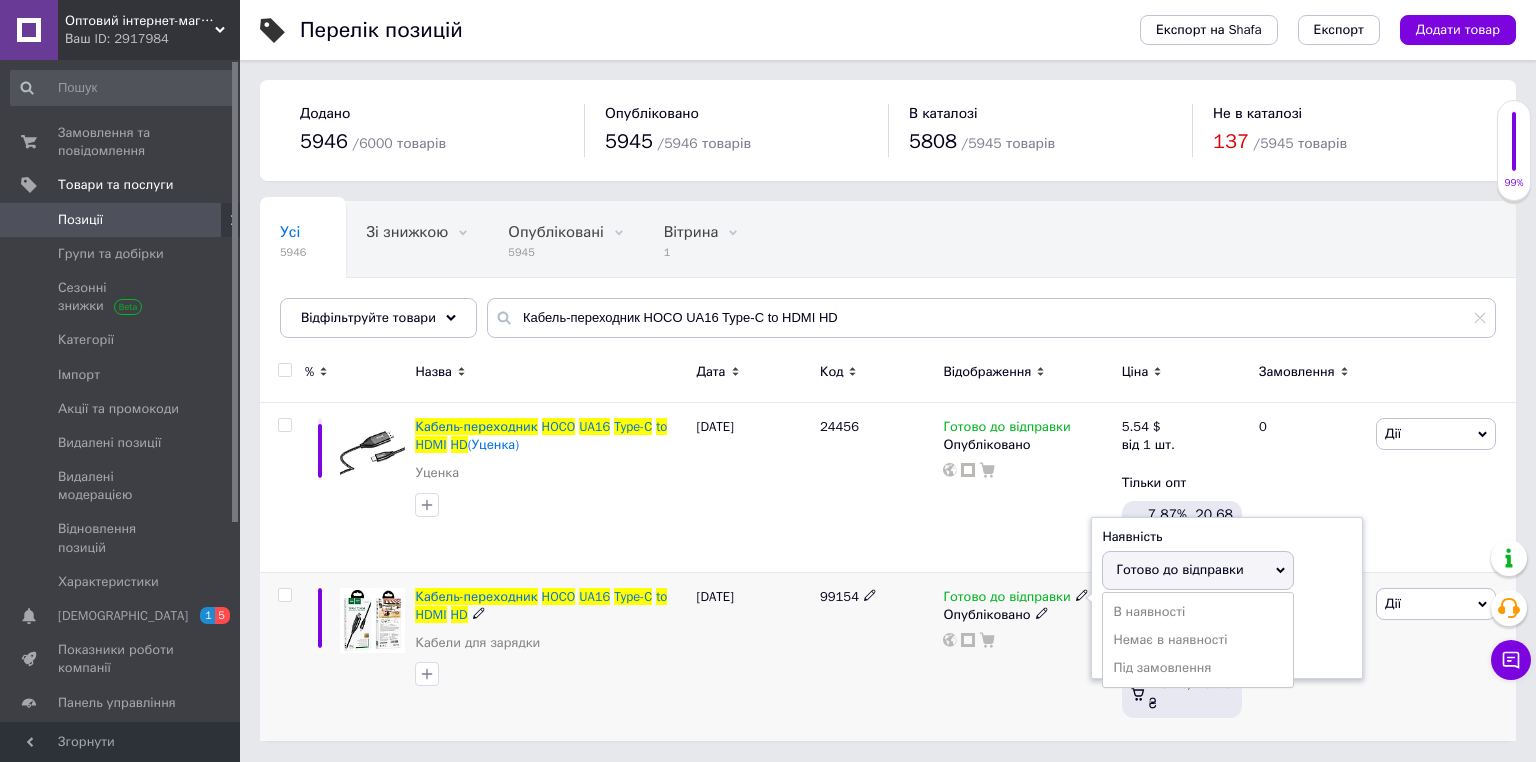 click on "Немає в наявності" at bounding box center [1198, 640] 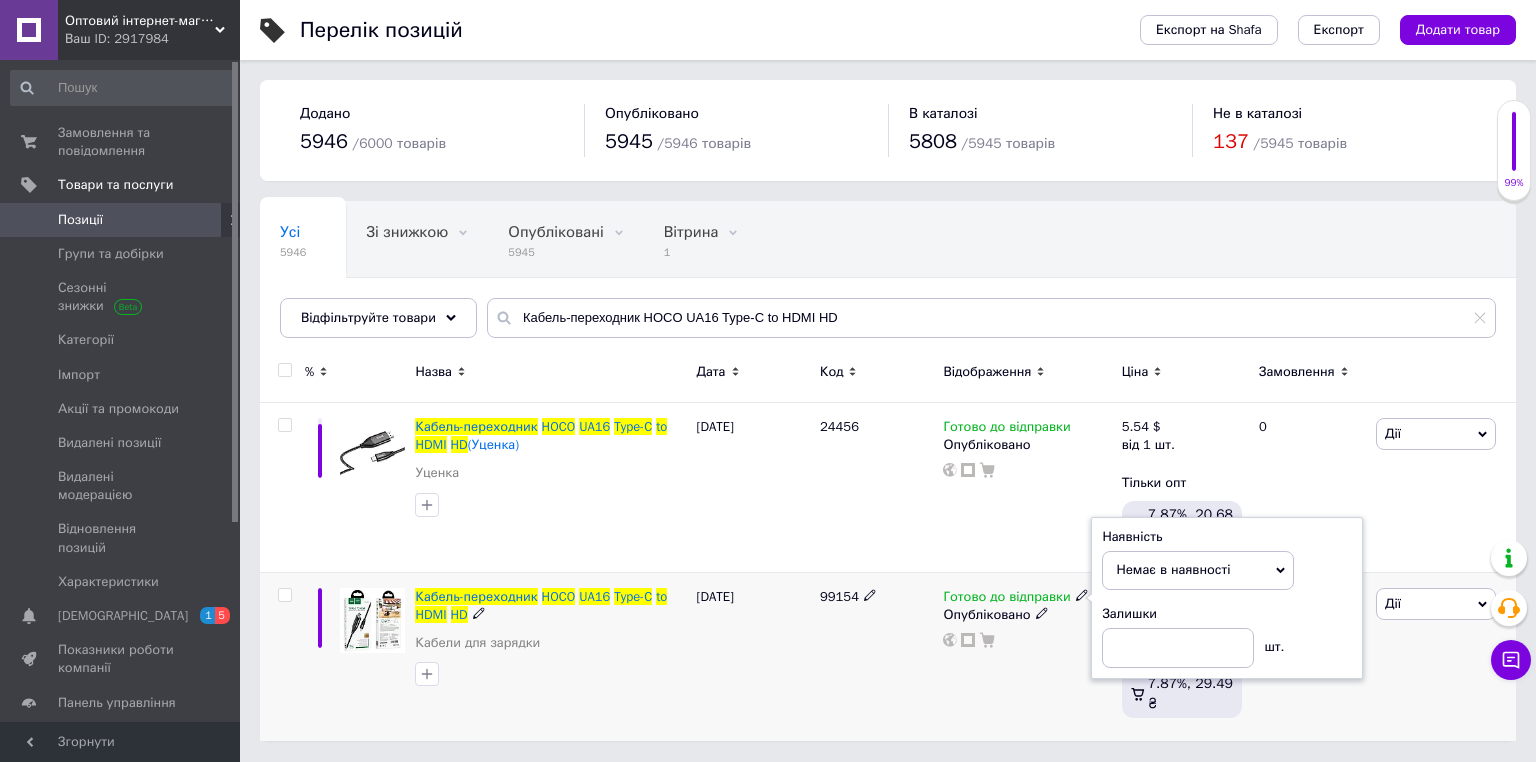 click on "99154" at bounding box center (876, 656) 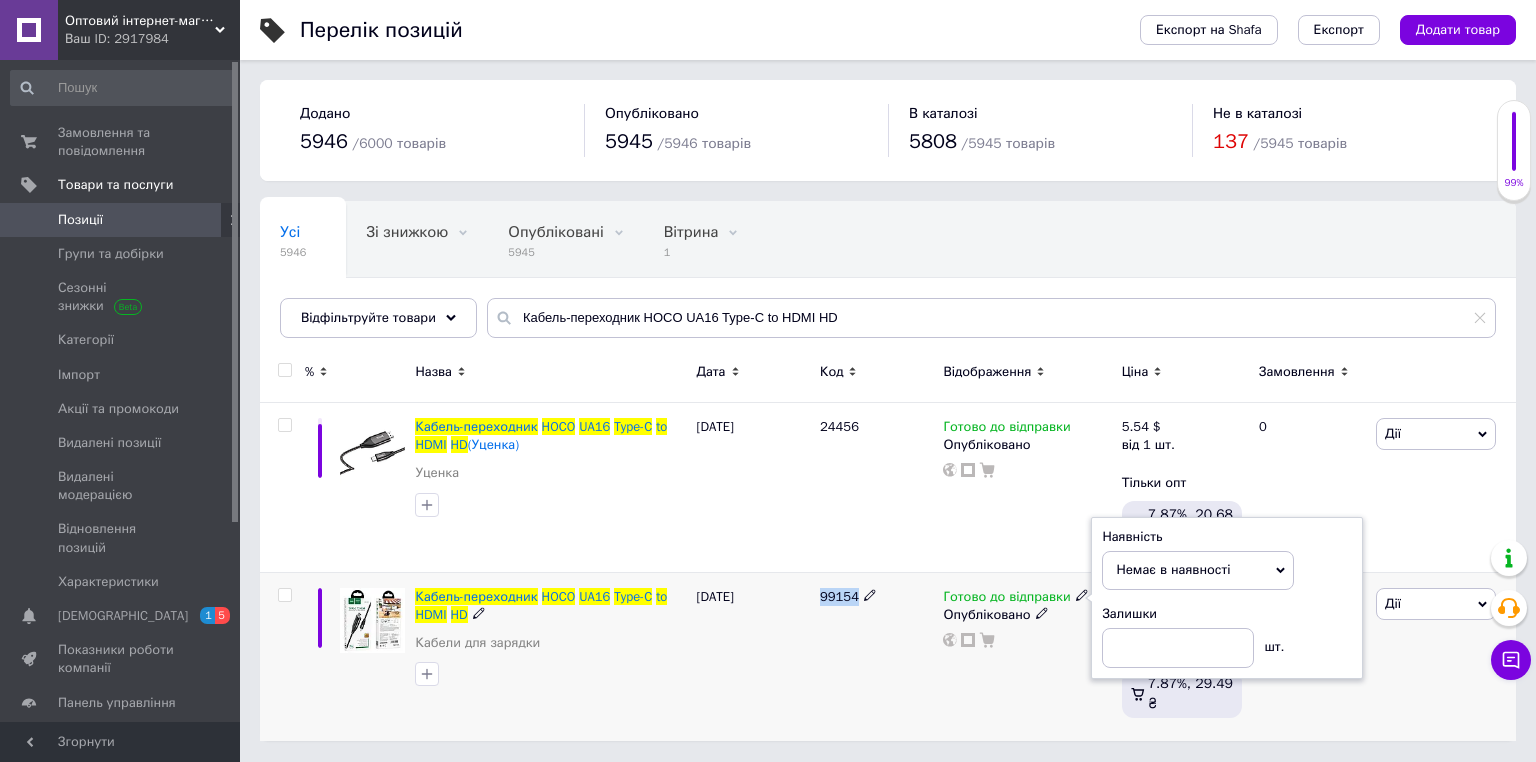 click on "99154" at bounding box center [839, 596] 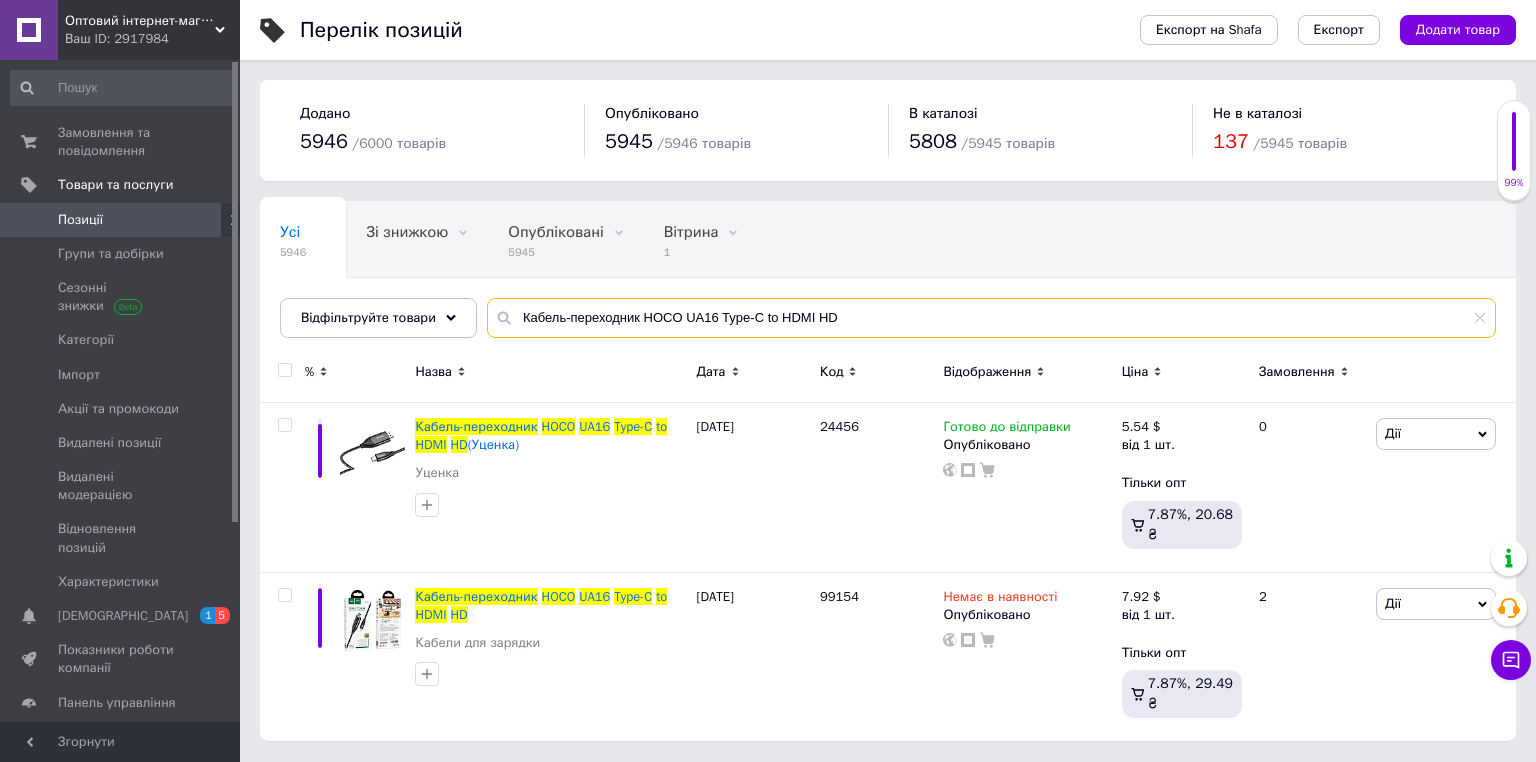 click on "Кабель-переходник HOCO UA16 Type-C to HDMI HD" at bounding box center (991, 318) 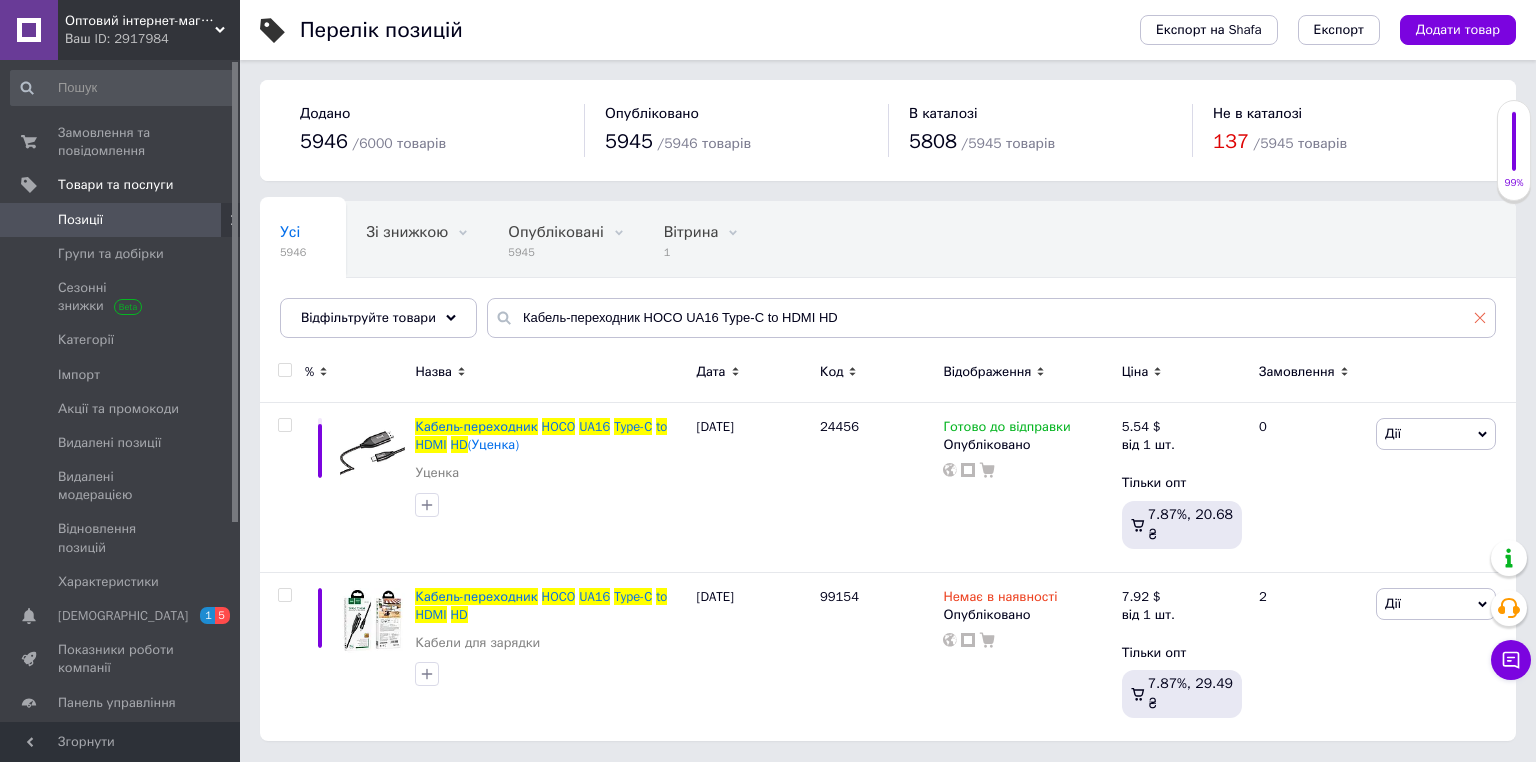 click 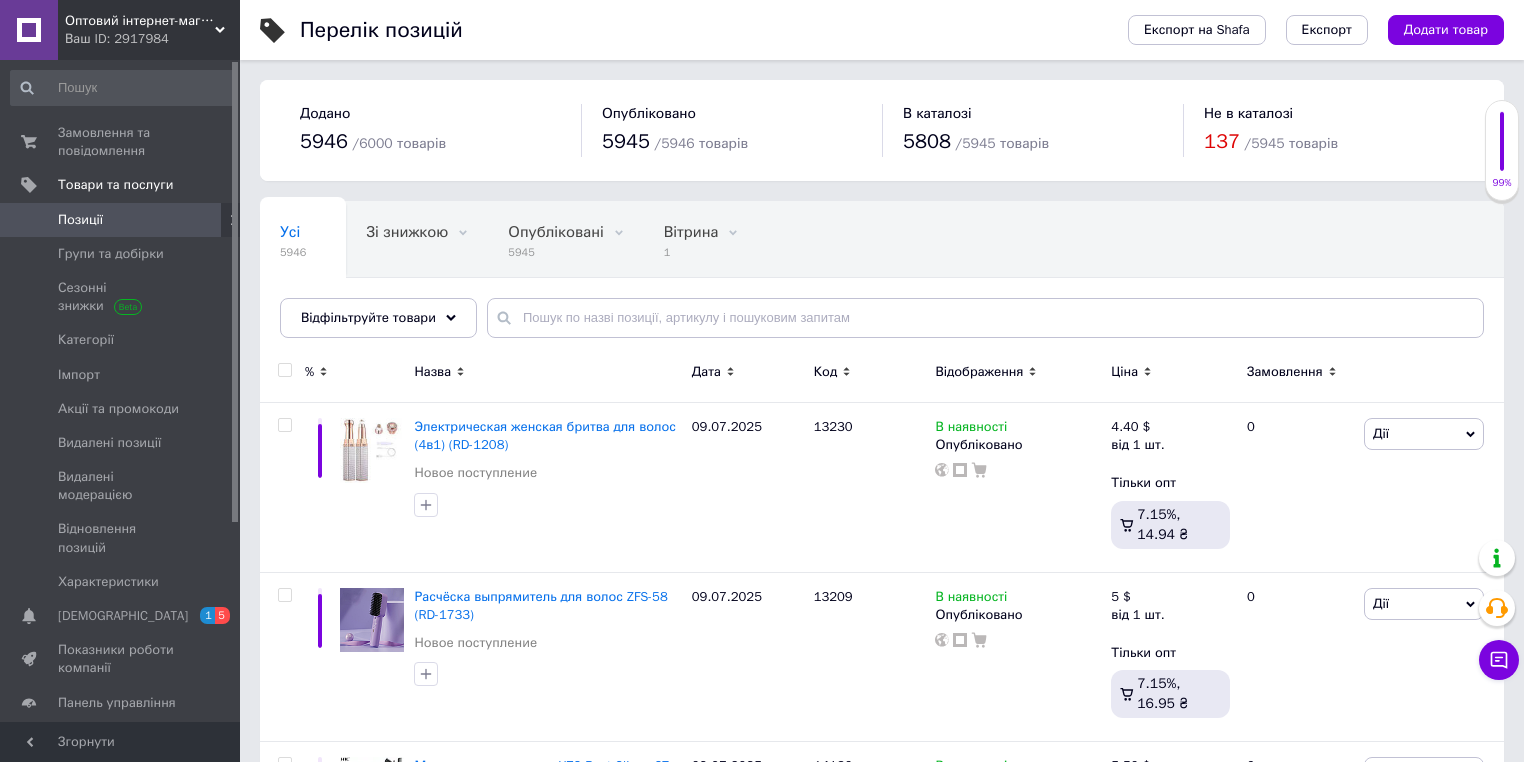 click on "Перелік позицій" at bounding box center (694, 30) 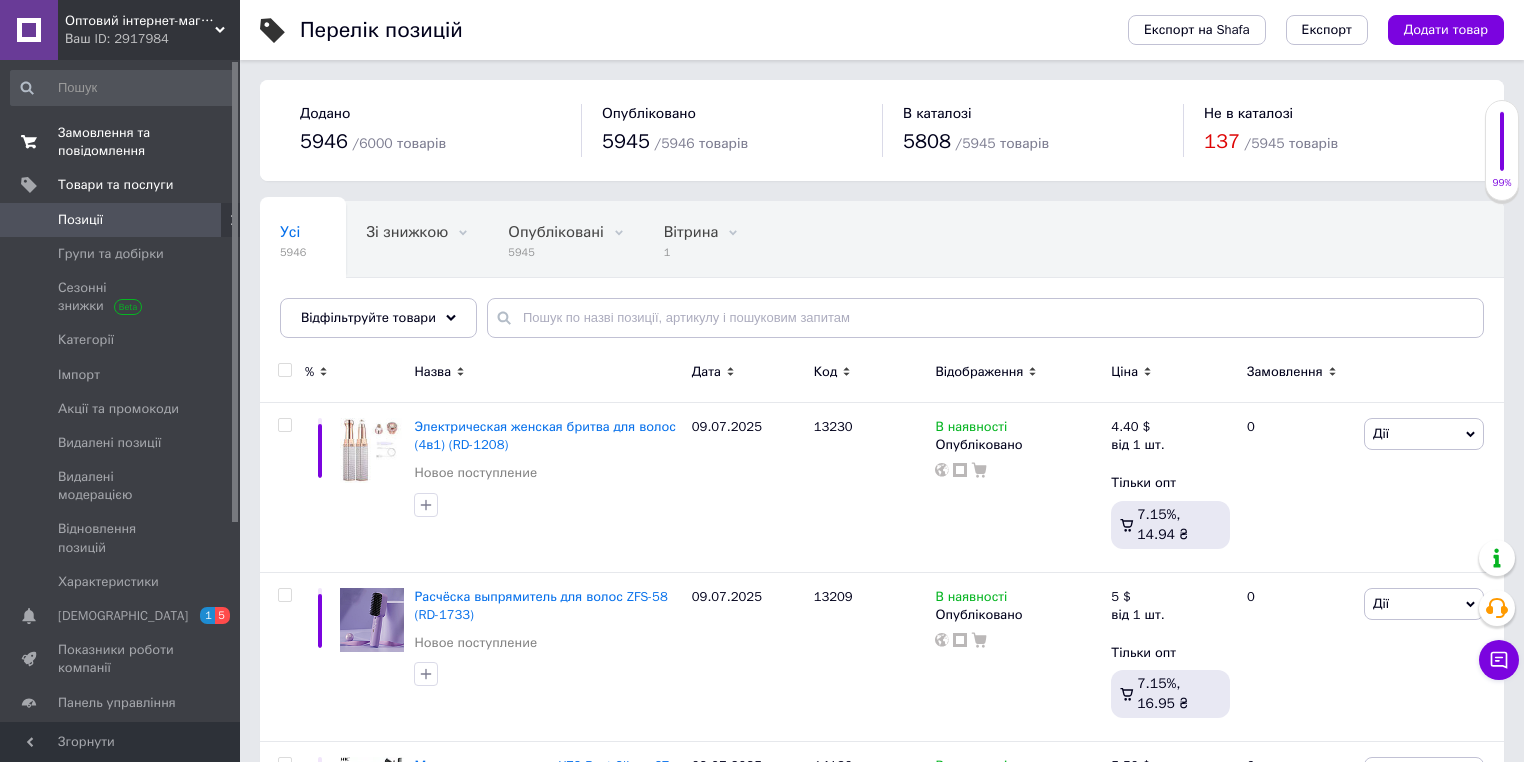 click on "Замовлення та повідомлення" at bounding box center [121, 142] 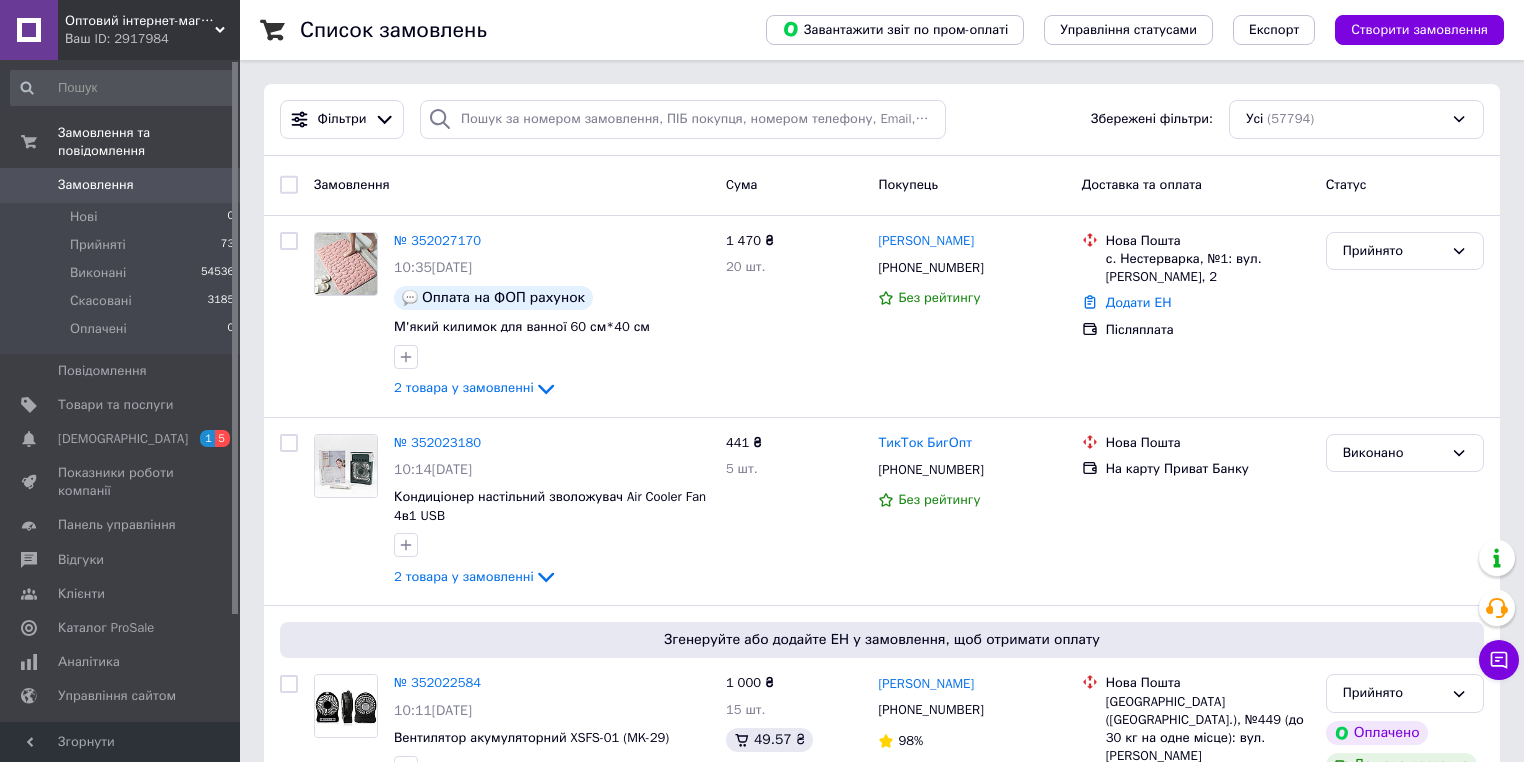 click on "Список замовлень" at bounding box center [513, 30] 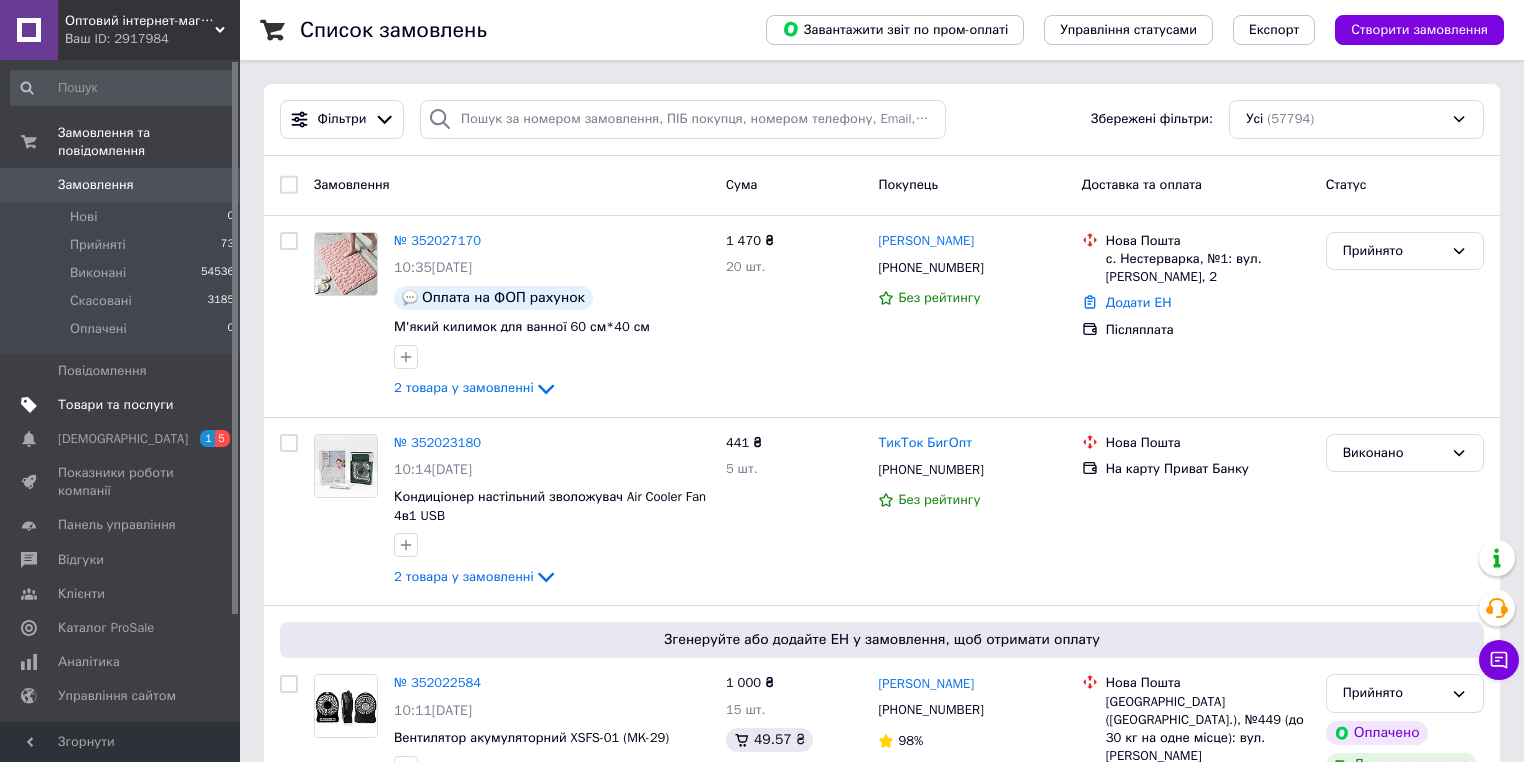 click on "Товари та послуги" at bounding box center [115, 405] 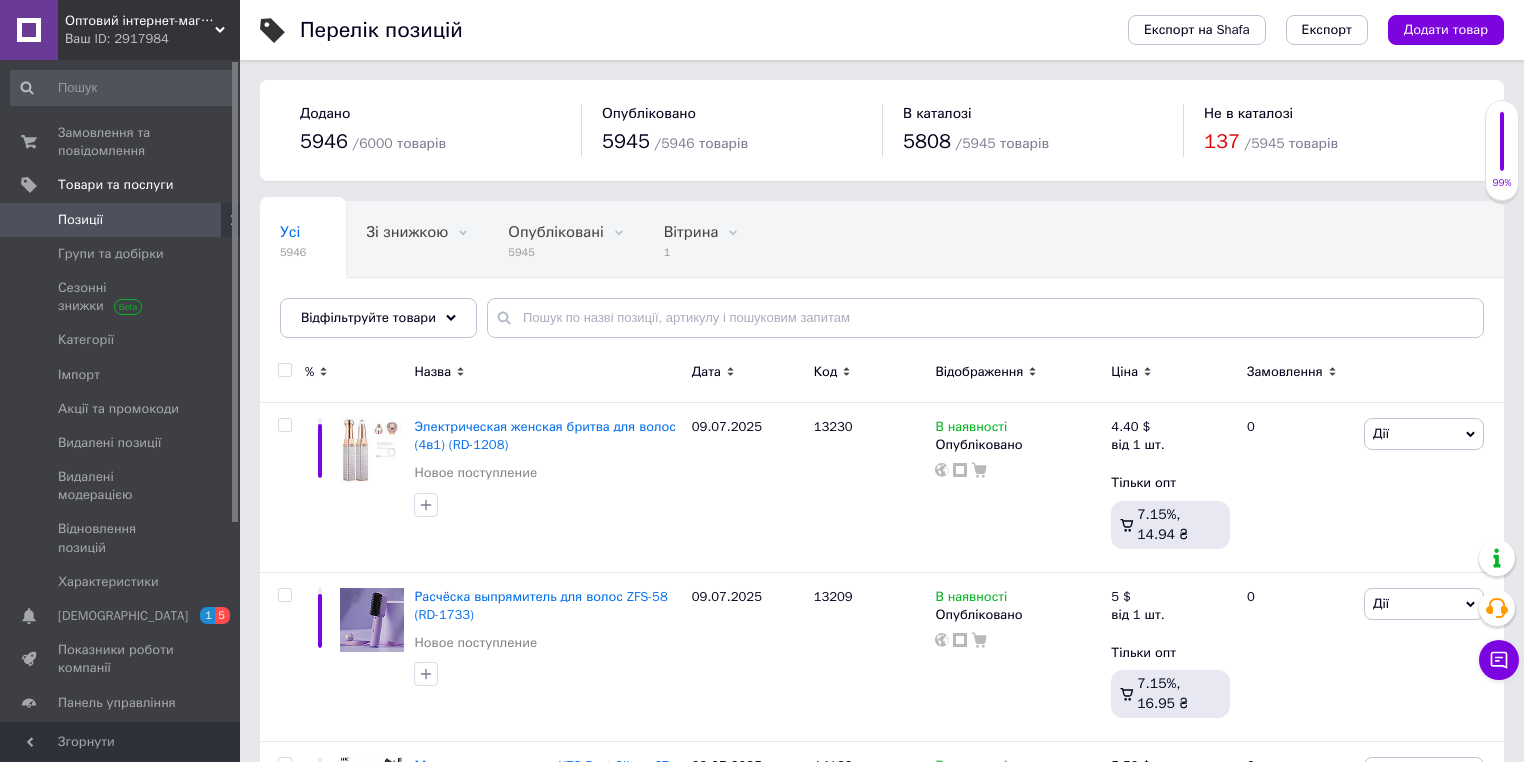 click on "Перелік позицій" at bounding box center [694, 30] 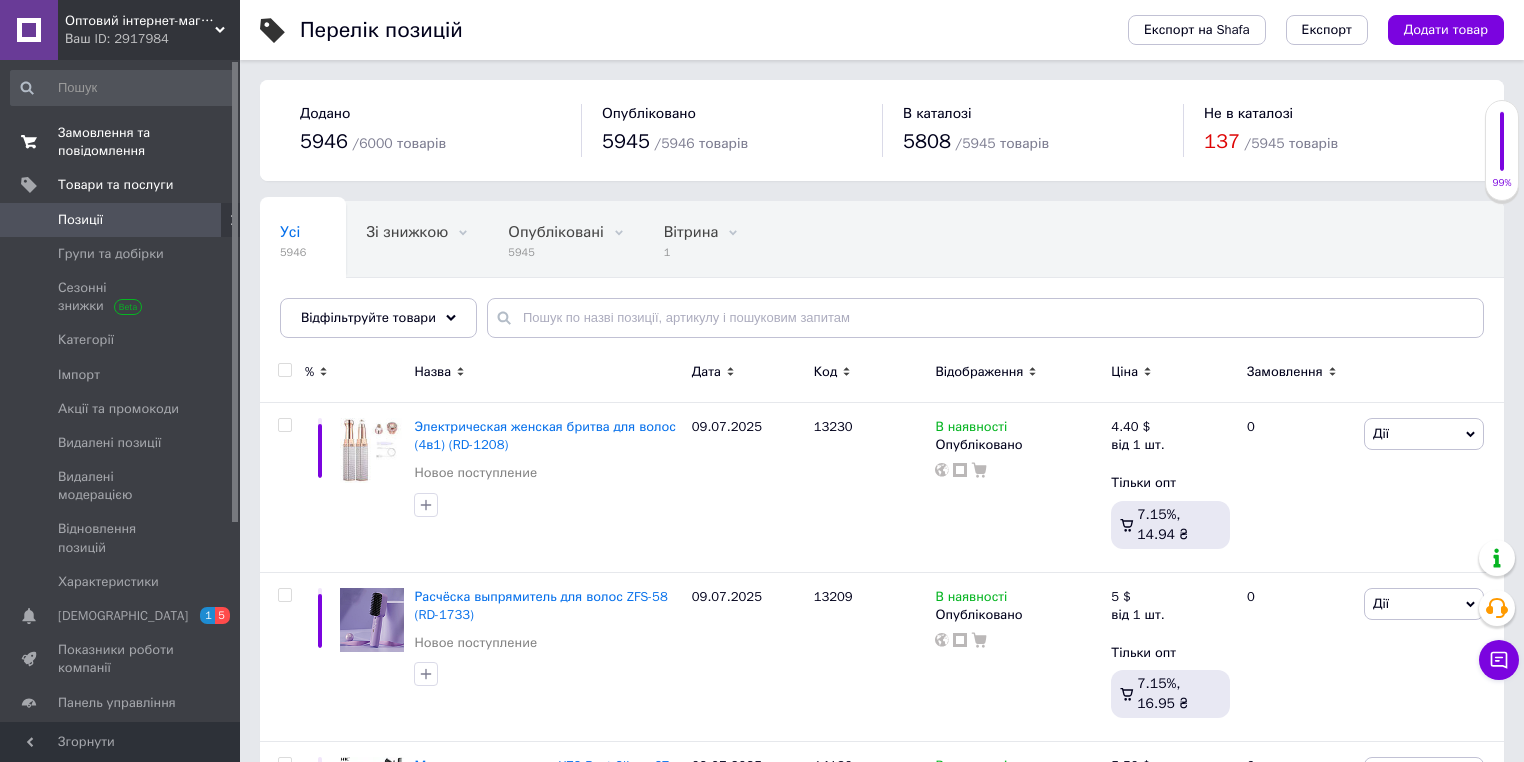 click on "Замовлення та повідомлення" at bounding box center (121, 142) 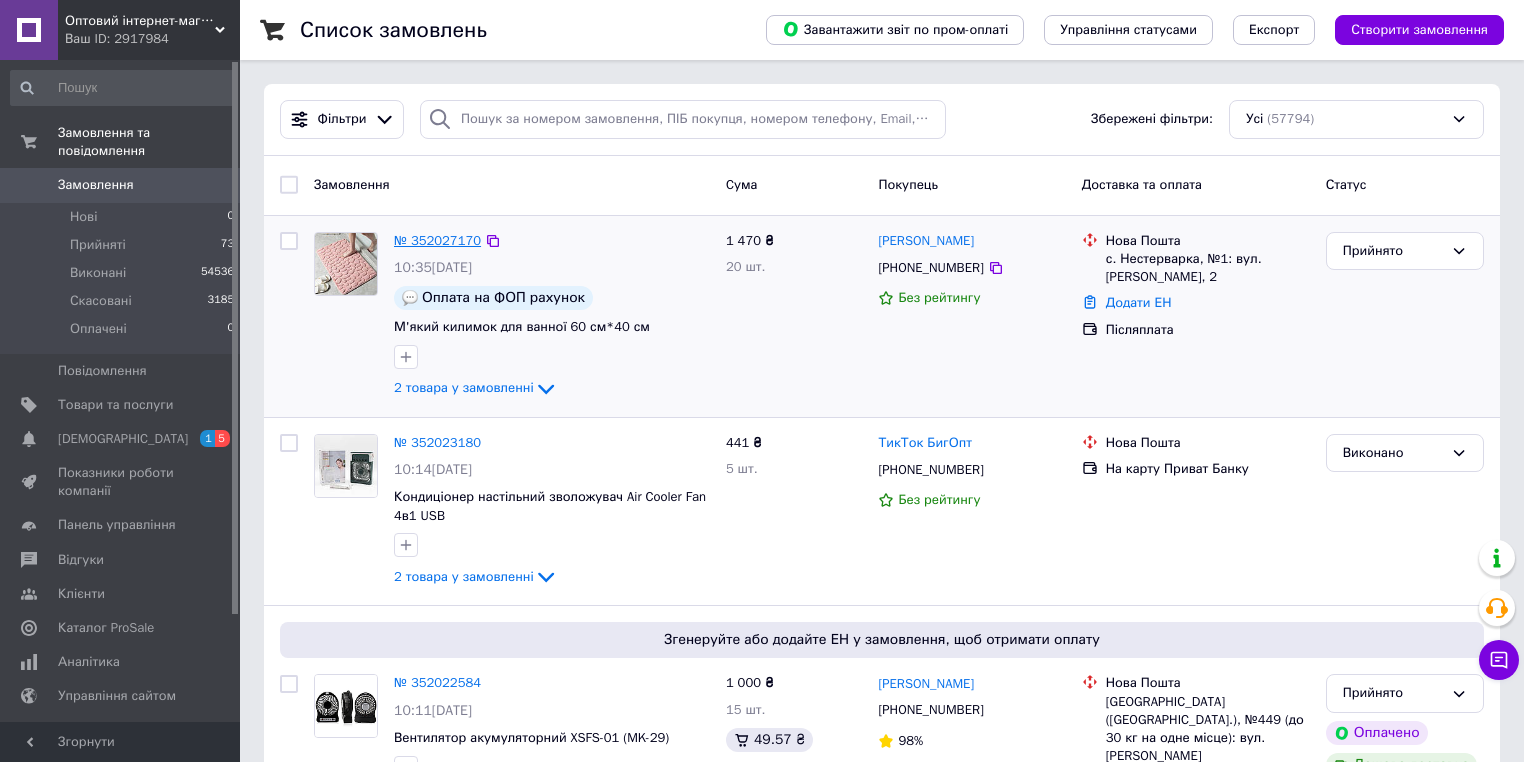 click on "№ 352027170" at bounding box center (437, 240) 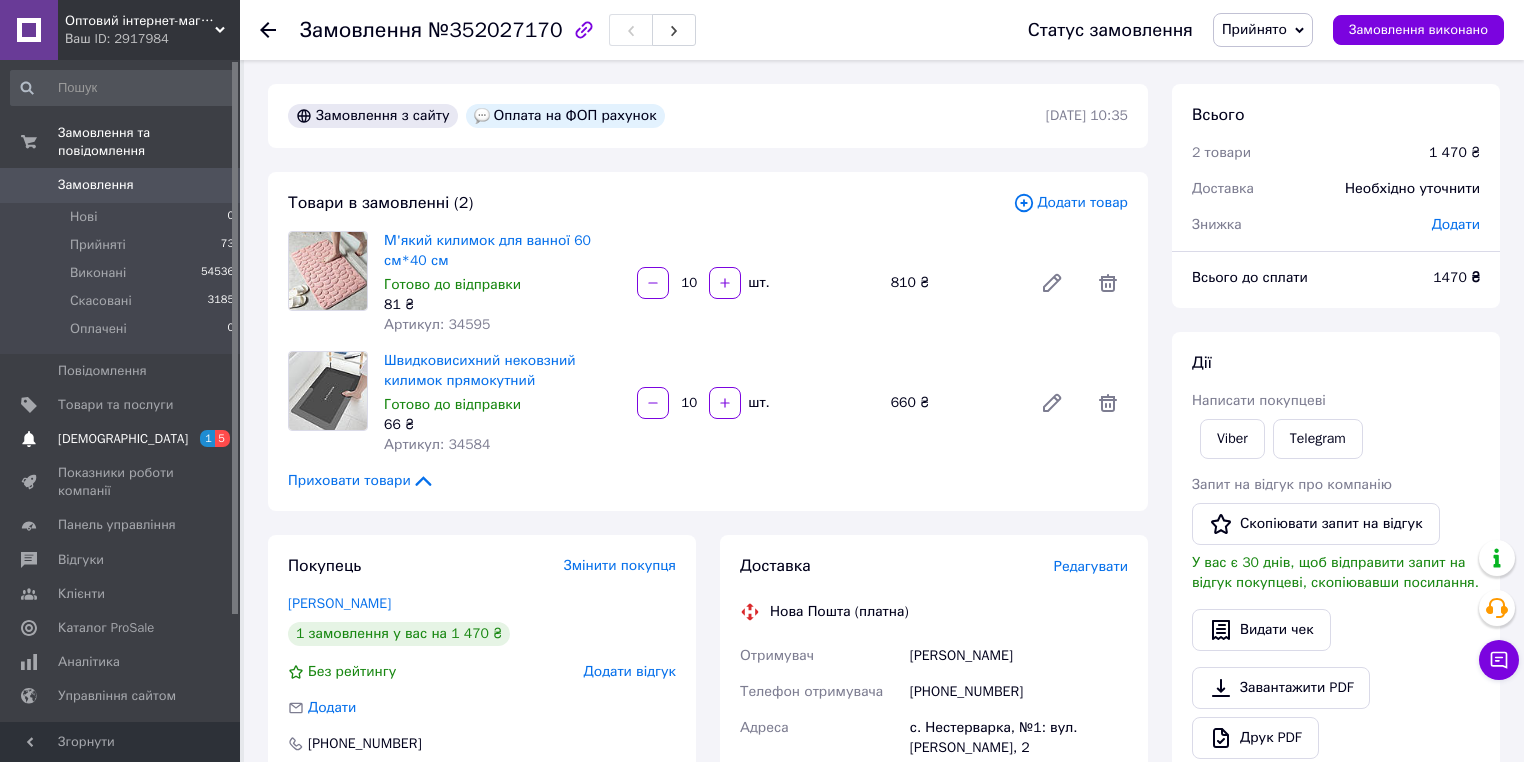 click on "[DEMOGRAPHIC_DATA]" at bounding box center [123, 439] 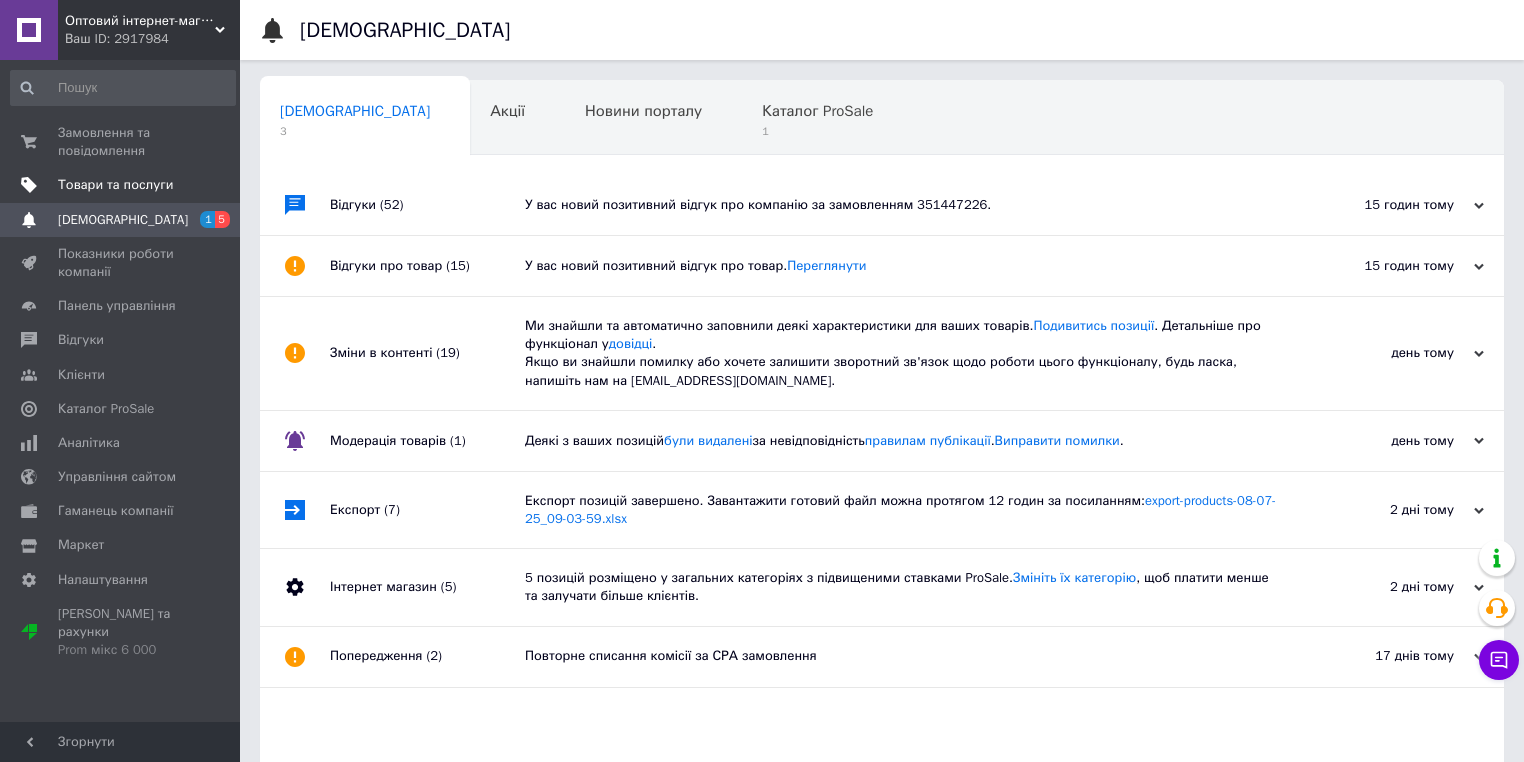 click on "Товари та послуги" at bounding box center (115, 185) 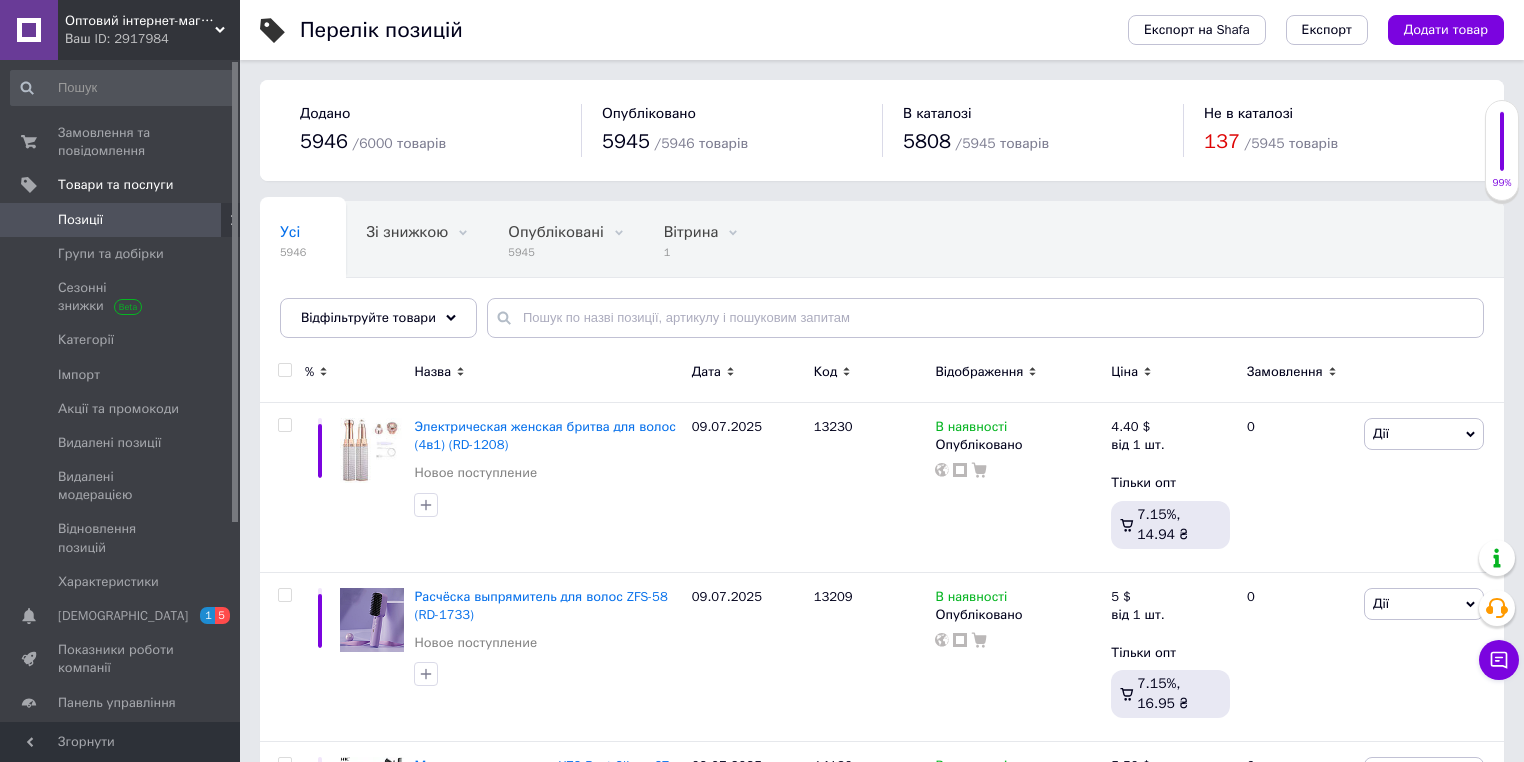 click on "Перелік позицій" at bounding box center (694, 30) 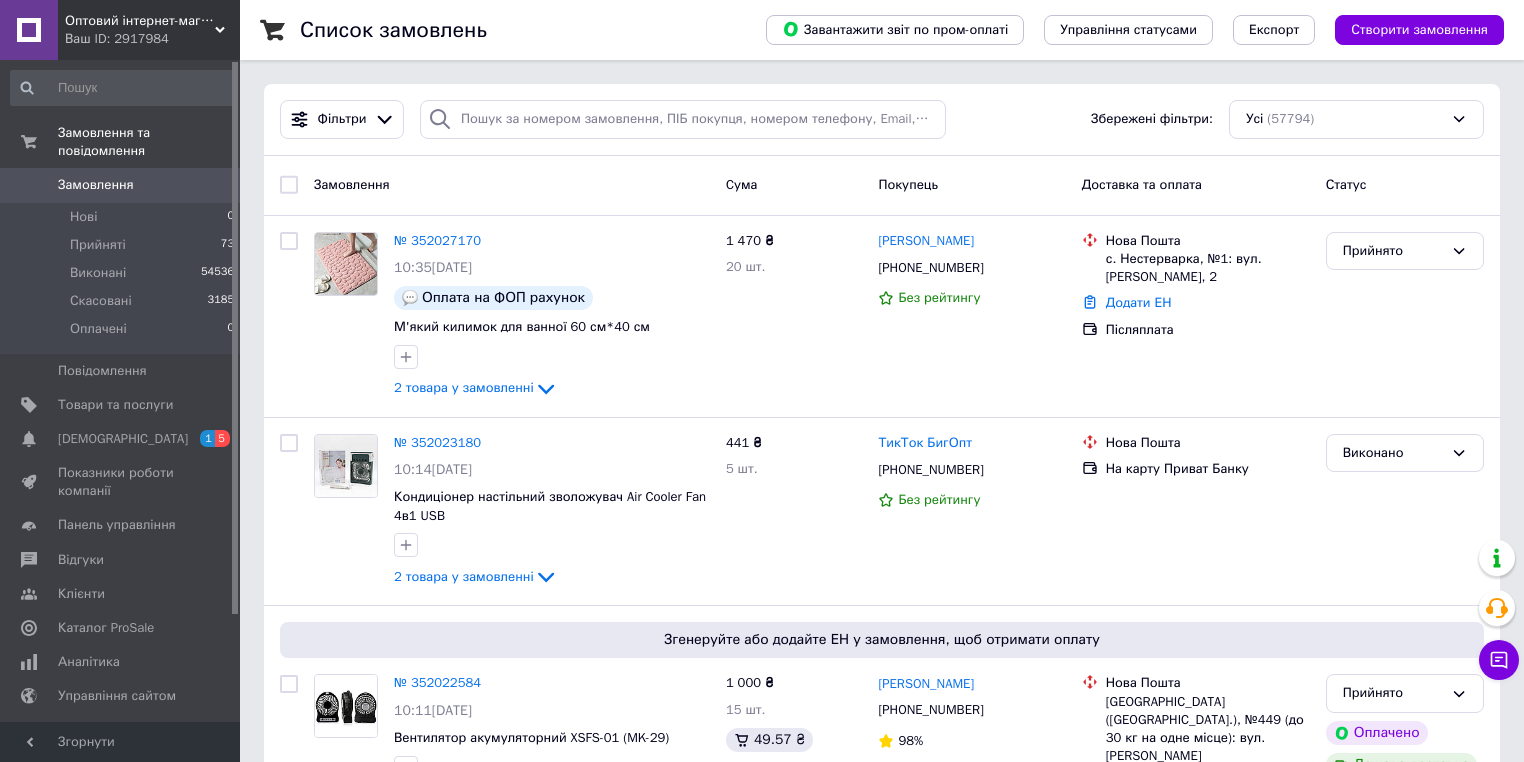 click on "Список замовлень" at bounding box center (513, 30) 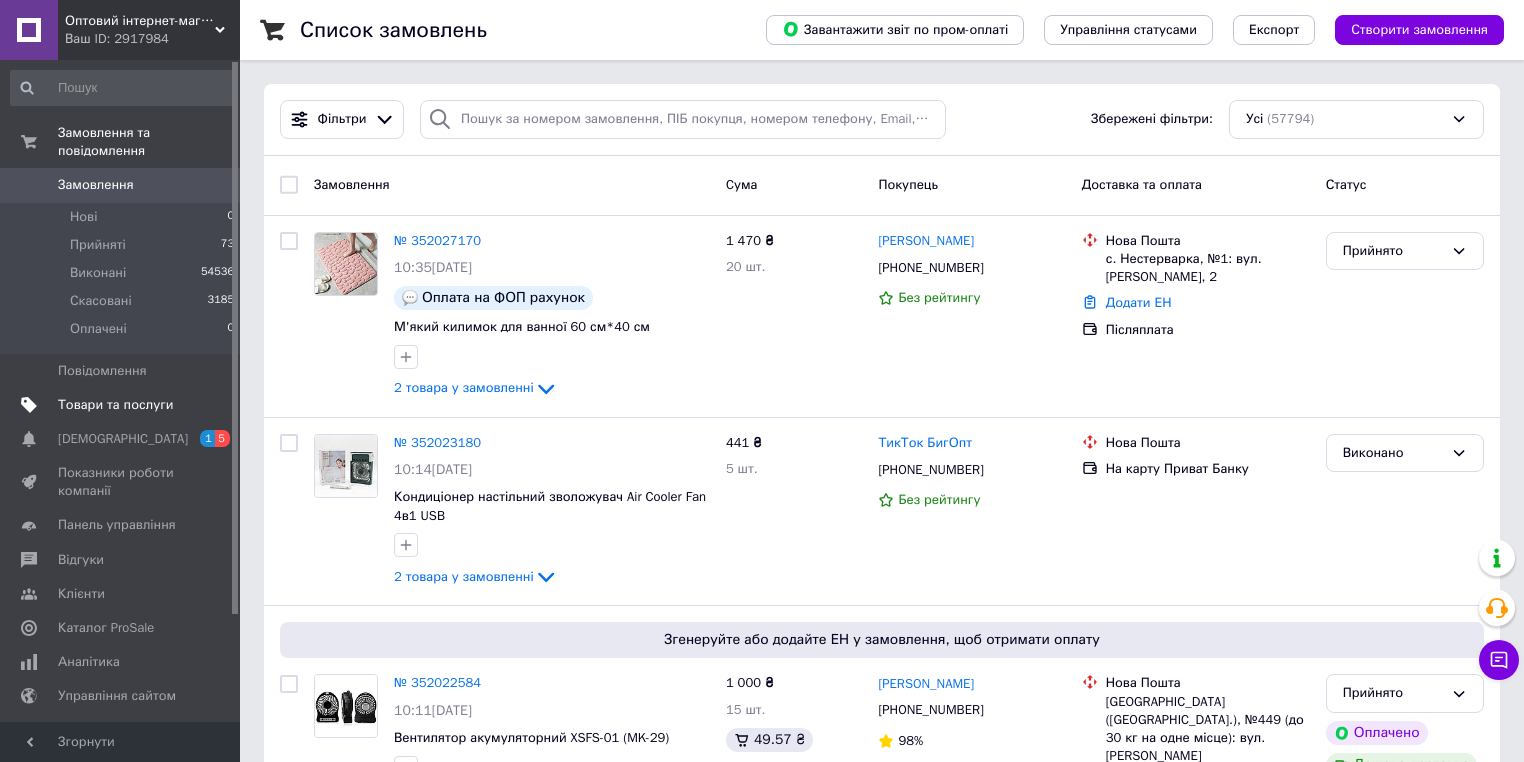 click on "Товари та послуги" at bounding box center (121, 405) 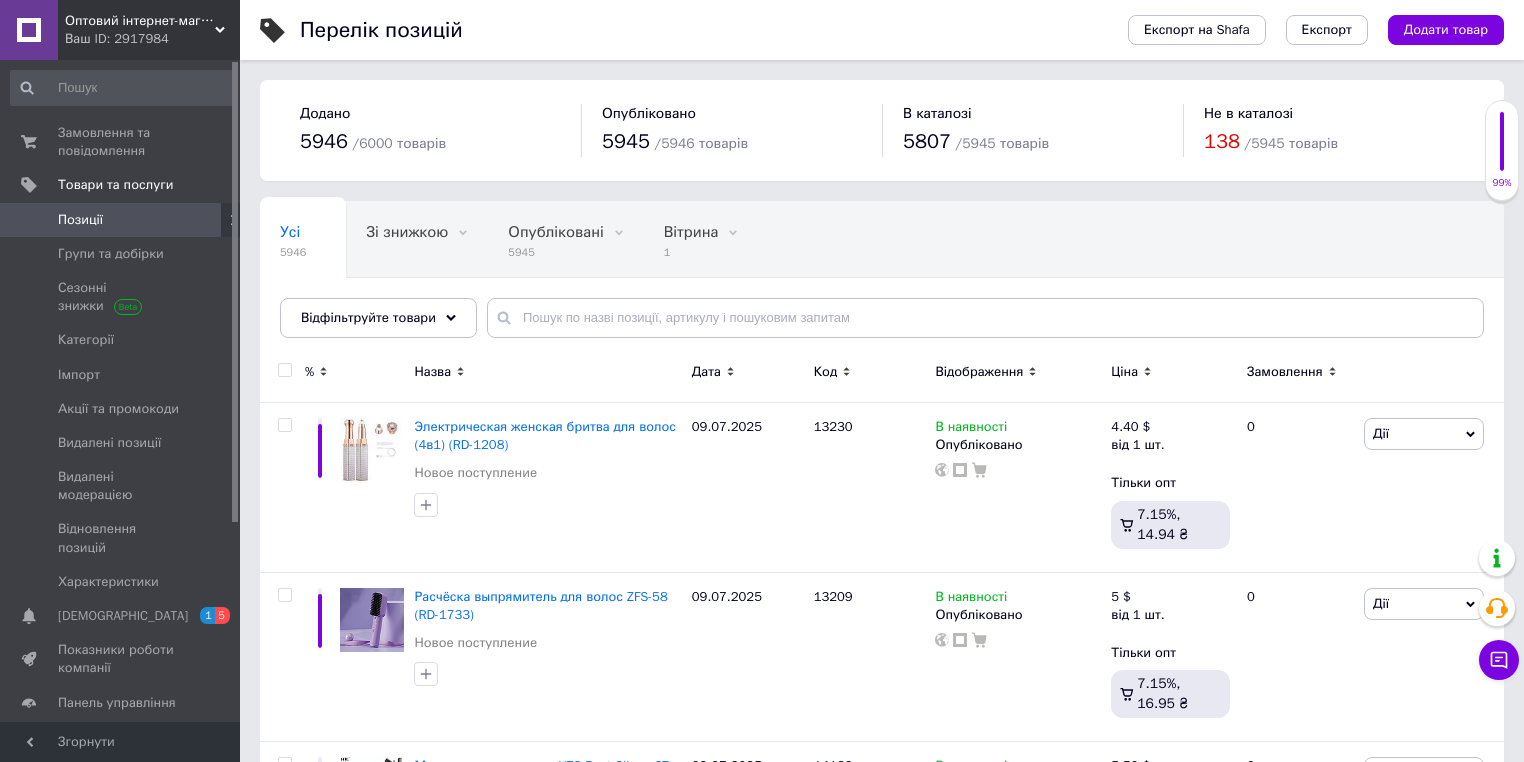 click on "Перелік позицій" at bounding box center (694, 30) 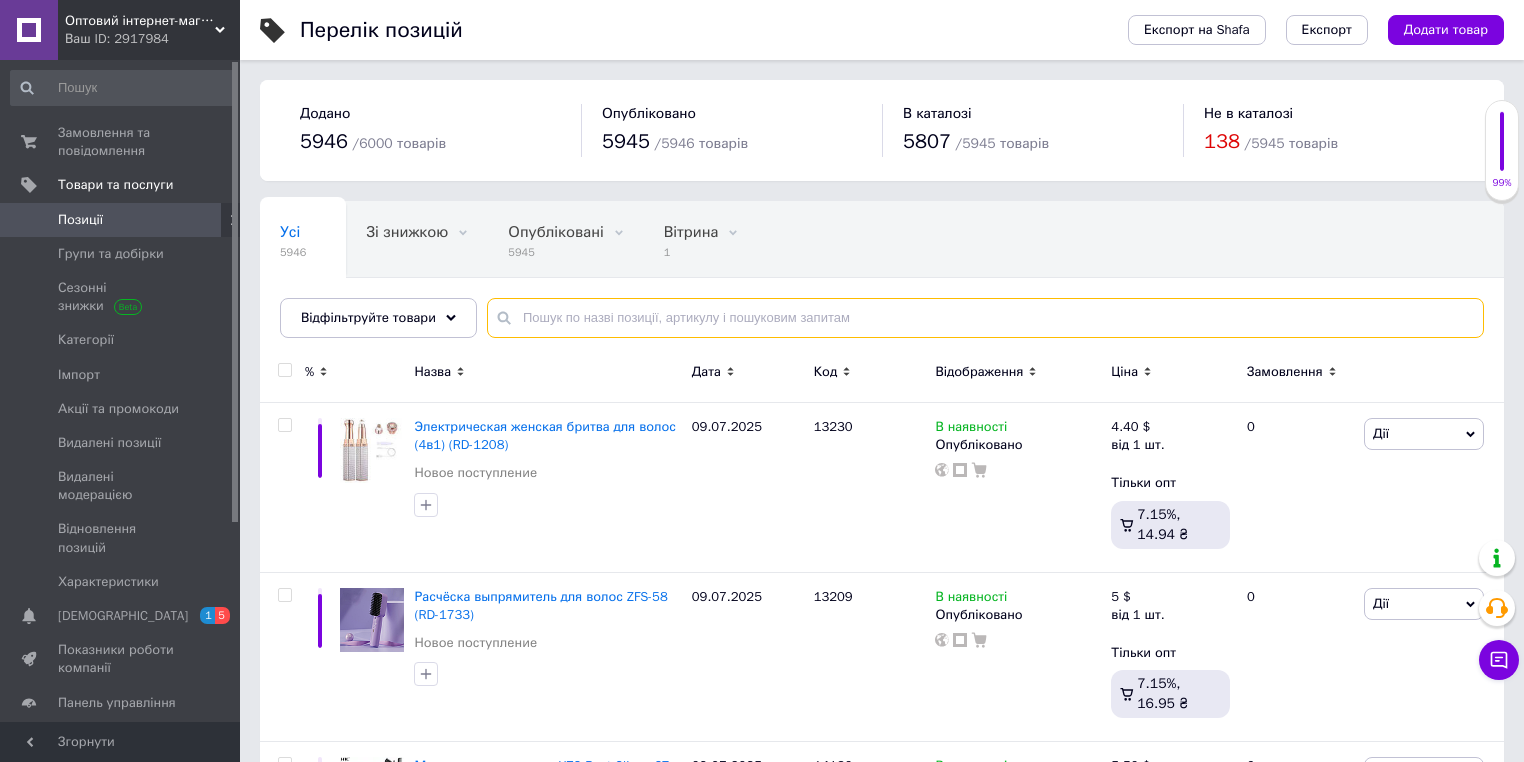 click at bounding box center [985, 318] 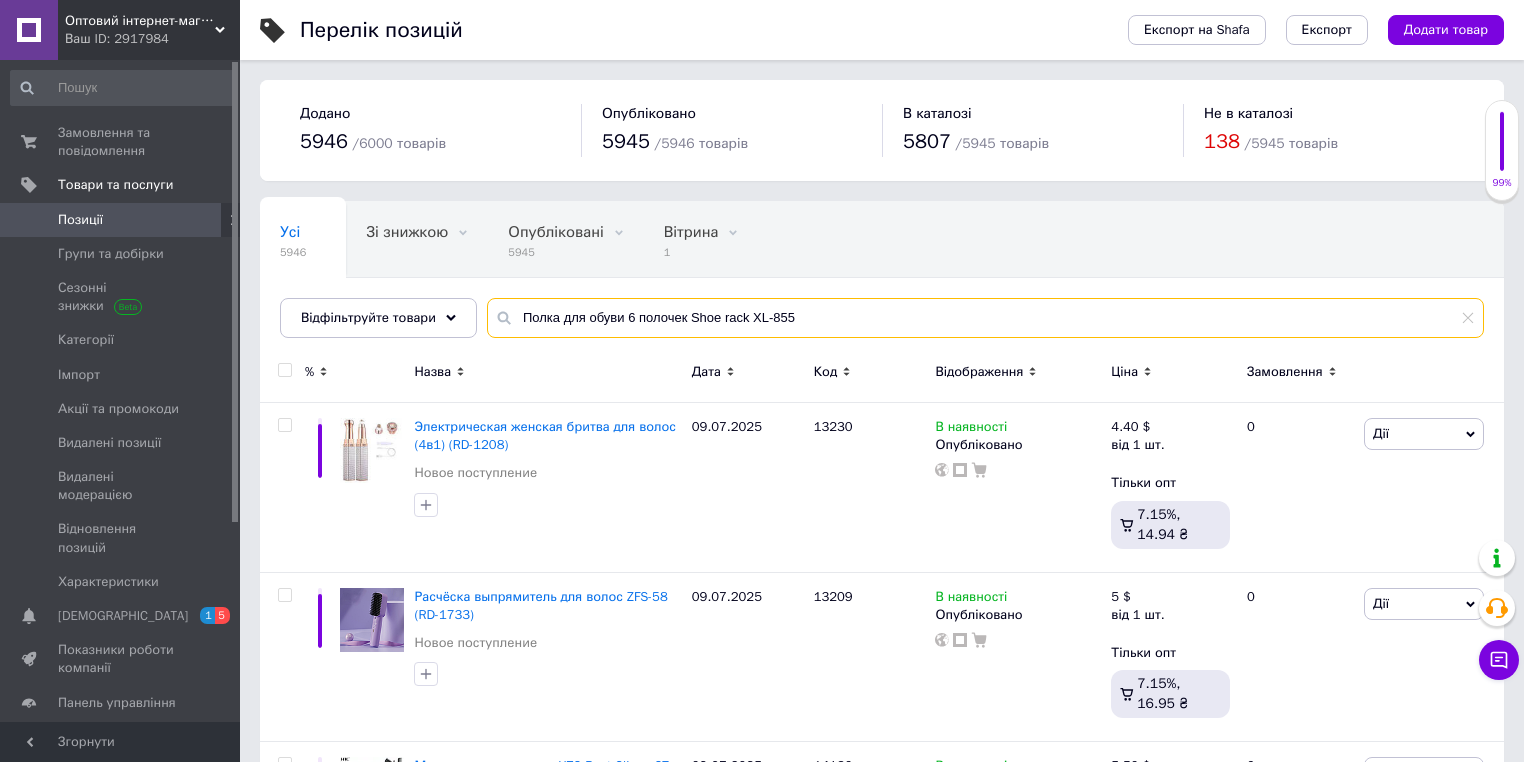 type on "Полка для обуви 6 полочек Shoe rack XL-855" 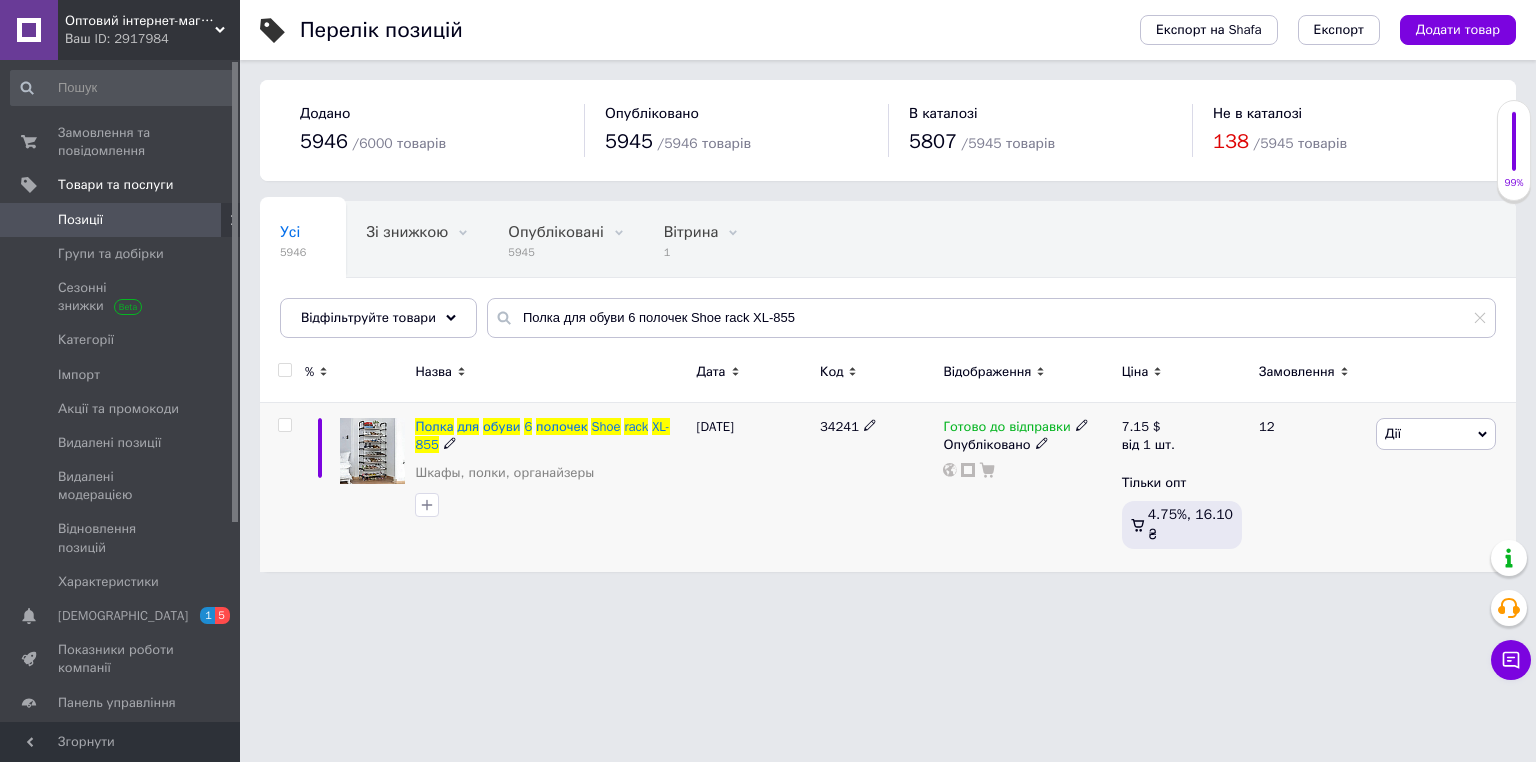 click 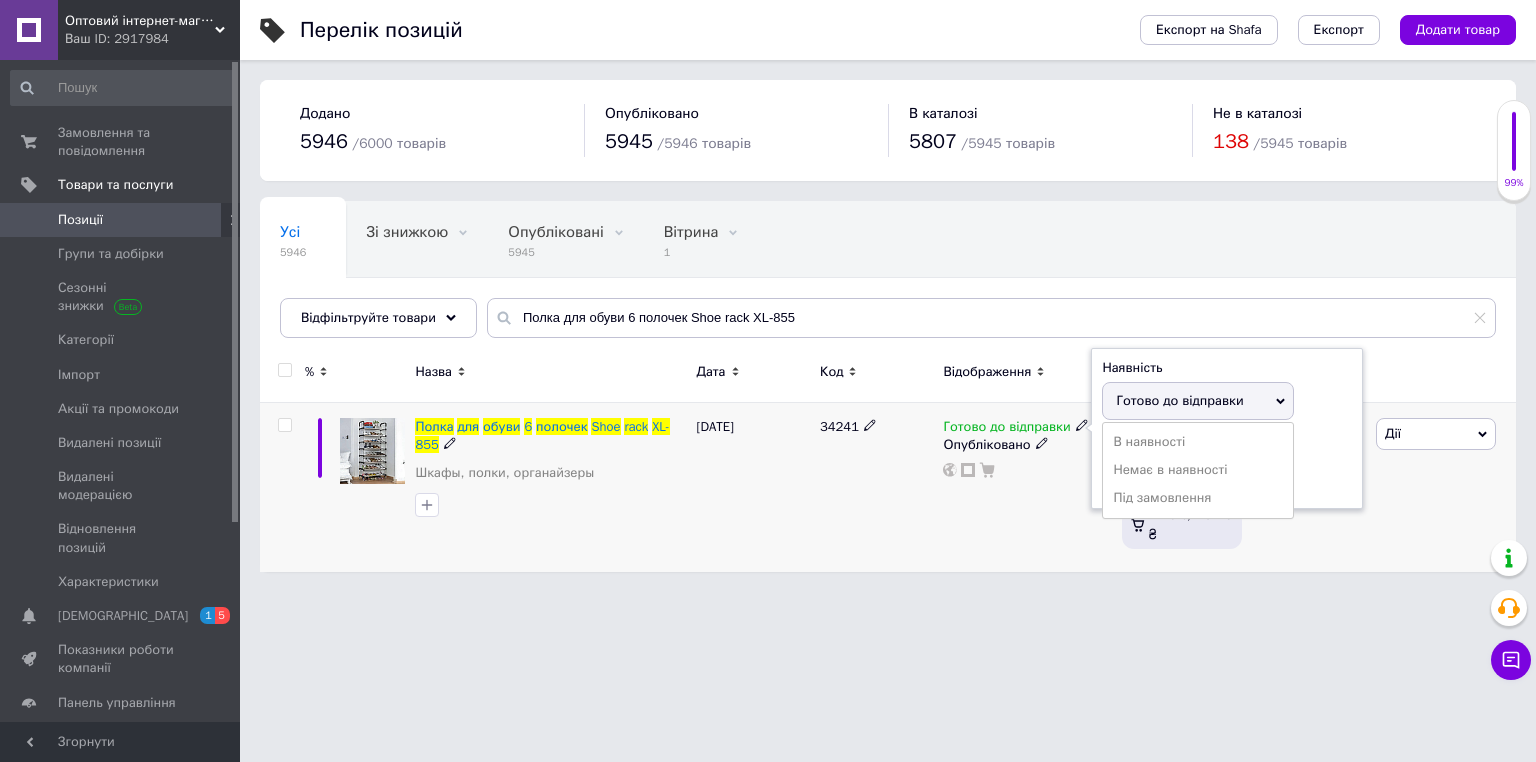 drag, startPoint x: 1129, startPoint y: 464, endPoint x: 864, endPoint y: 563, distance: 282.88867 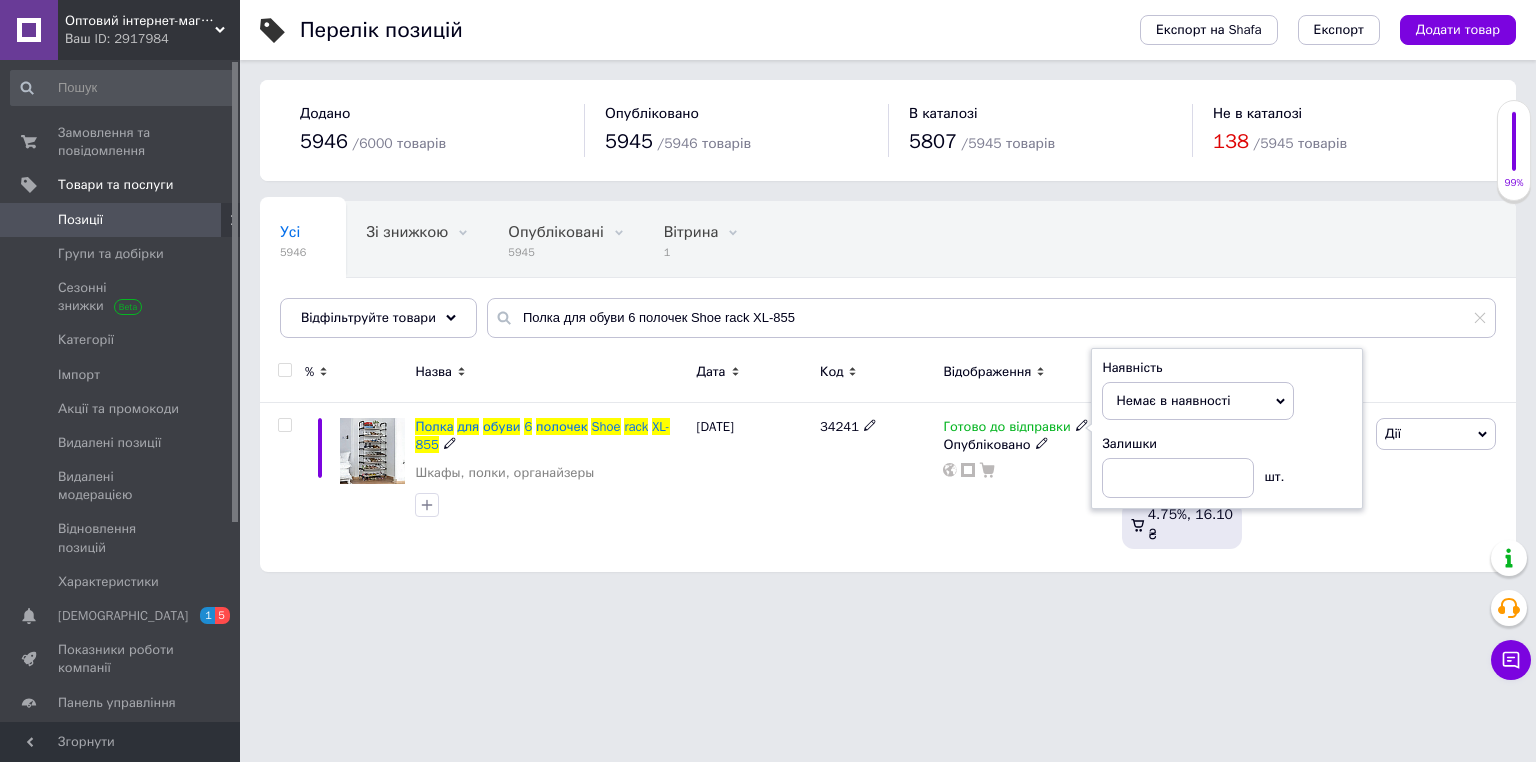 click on "Перелік позицій Експорт на Shafa Експорт Додати товар Додано 5946   / 6000   товарів Опубліковано 5945   / 5946   товарів В каталозі 5807   / 5945   товарів Не в каталозі 138   / 5945   товарів Усі 5946 Зі знижкою 0 Видалити Редагувати Опубліковані 5945 Видалити Редагувати Вітрина 1 Видалити Редагувати Приховані 1 Видалити Редагувати Ok Відфільтровано...  Зберегти Нічого не знайдено Можливо, помилка у слові  або немає відповідностей за вашим запитом. Усі 5946 Зі знижкою 0 Опубліковані 5945 Вітрина 1 Приховані 1 Відфільтруйте товари Полка для обуви 6 полочек Shoe rack XL-855 % Назва Дата Код Ціна Полка" at bounding box center [888, 296] 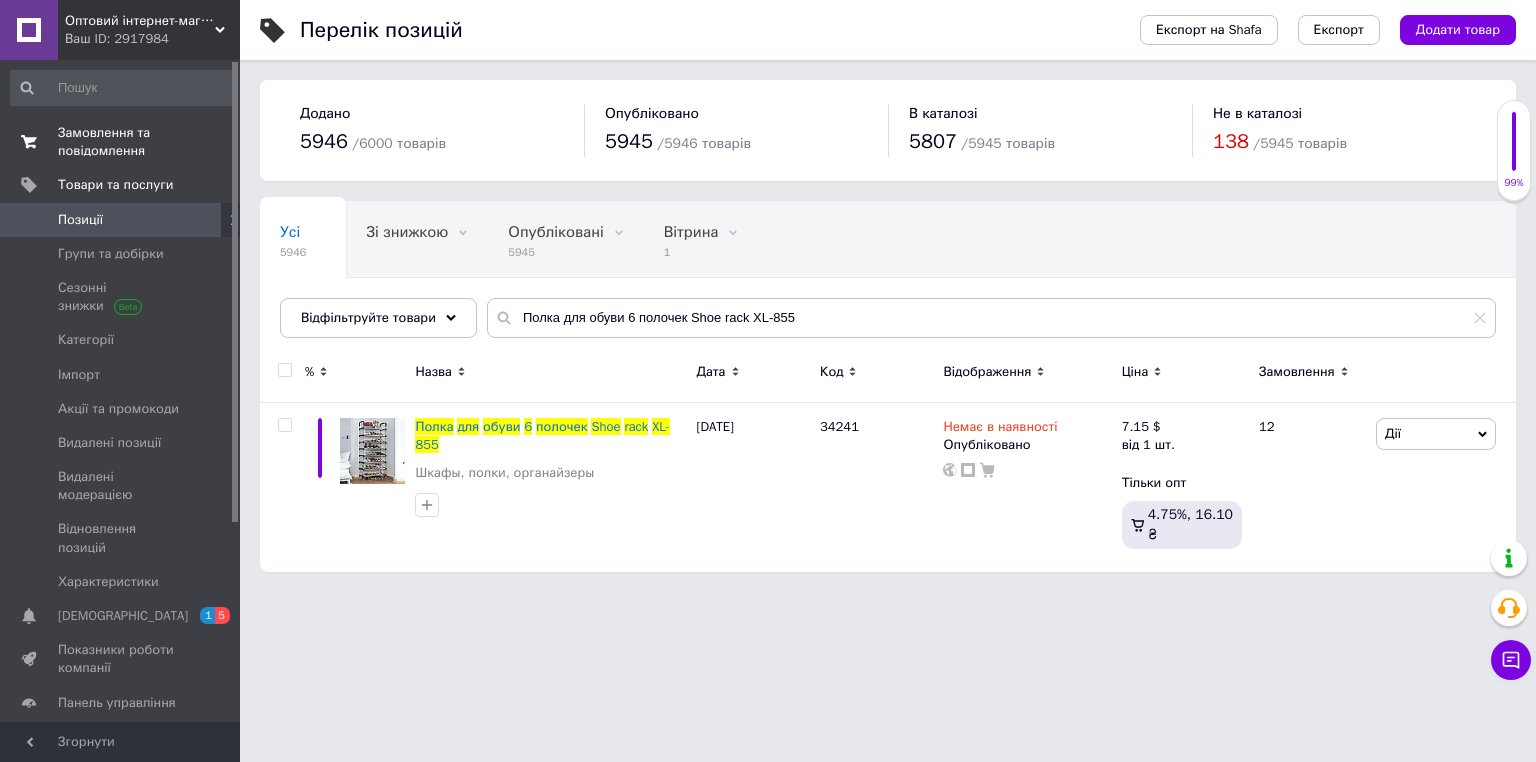 click on "Замовлення та повідомлення 0 0" at bounding box center [123, 142] 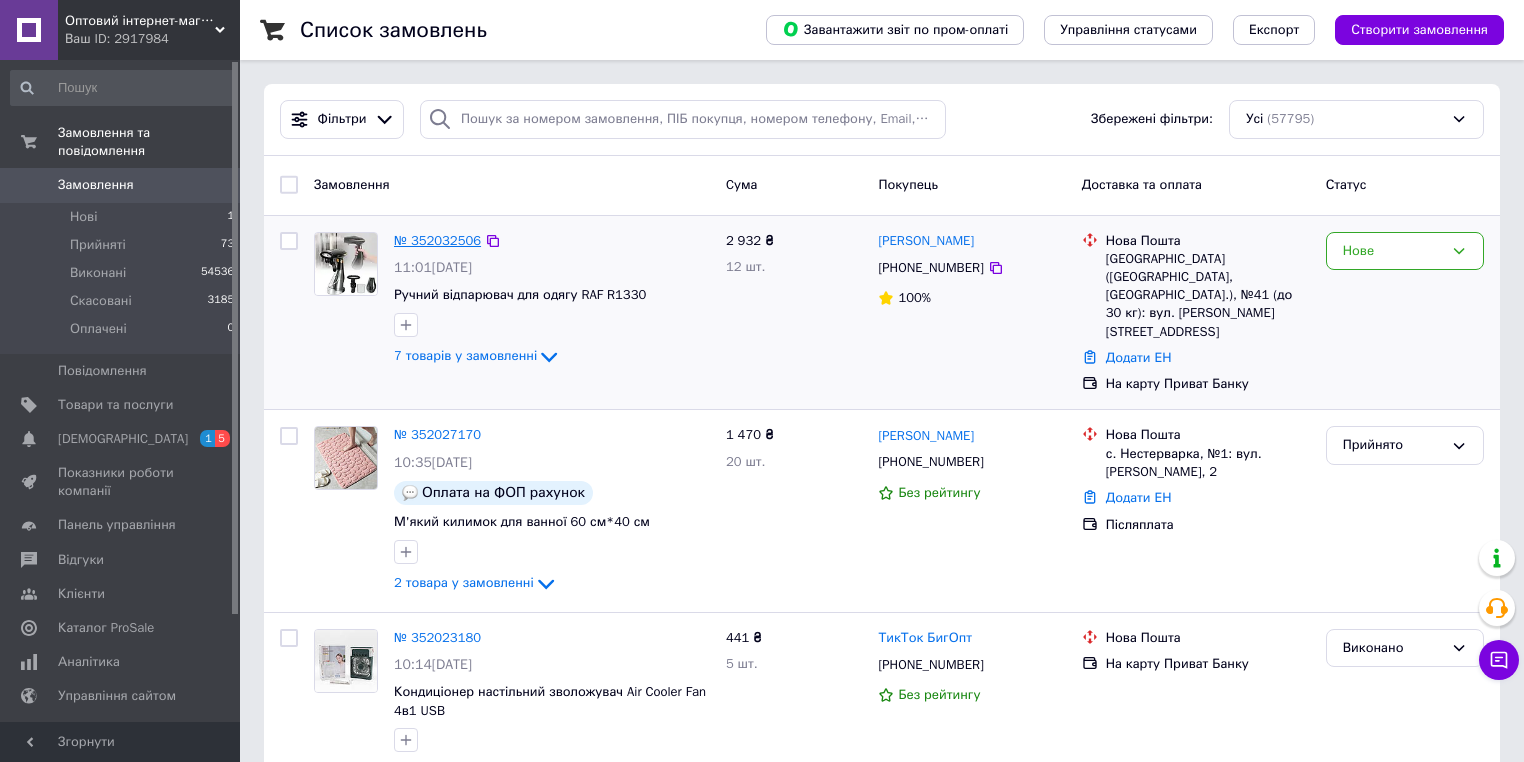 click on "№ 352032506" at bounding box center [437, 240] 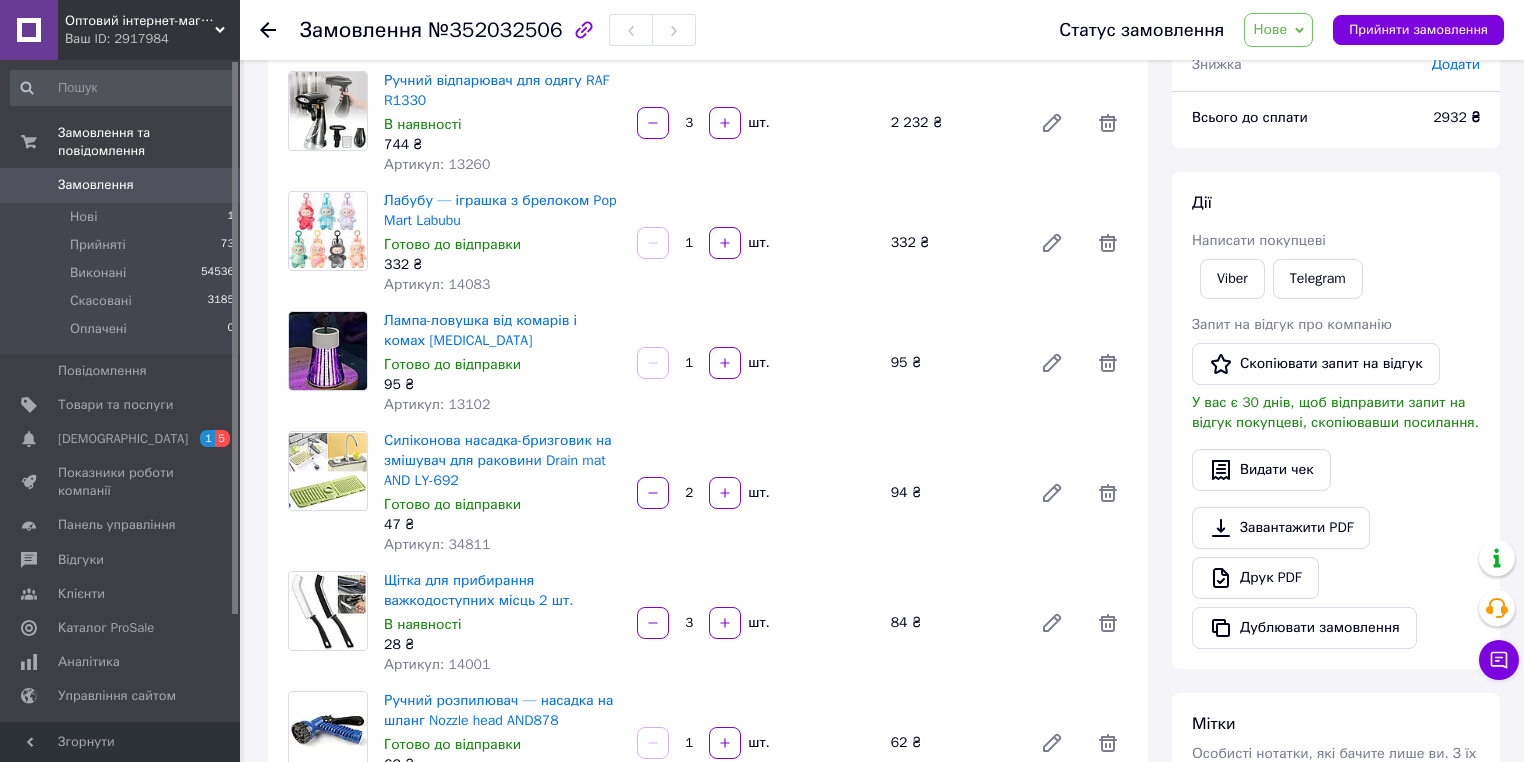 scroll, scrollTop: 0, scrollLeft: 0, axis: both 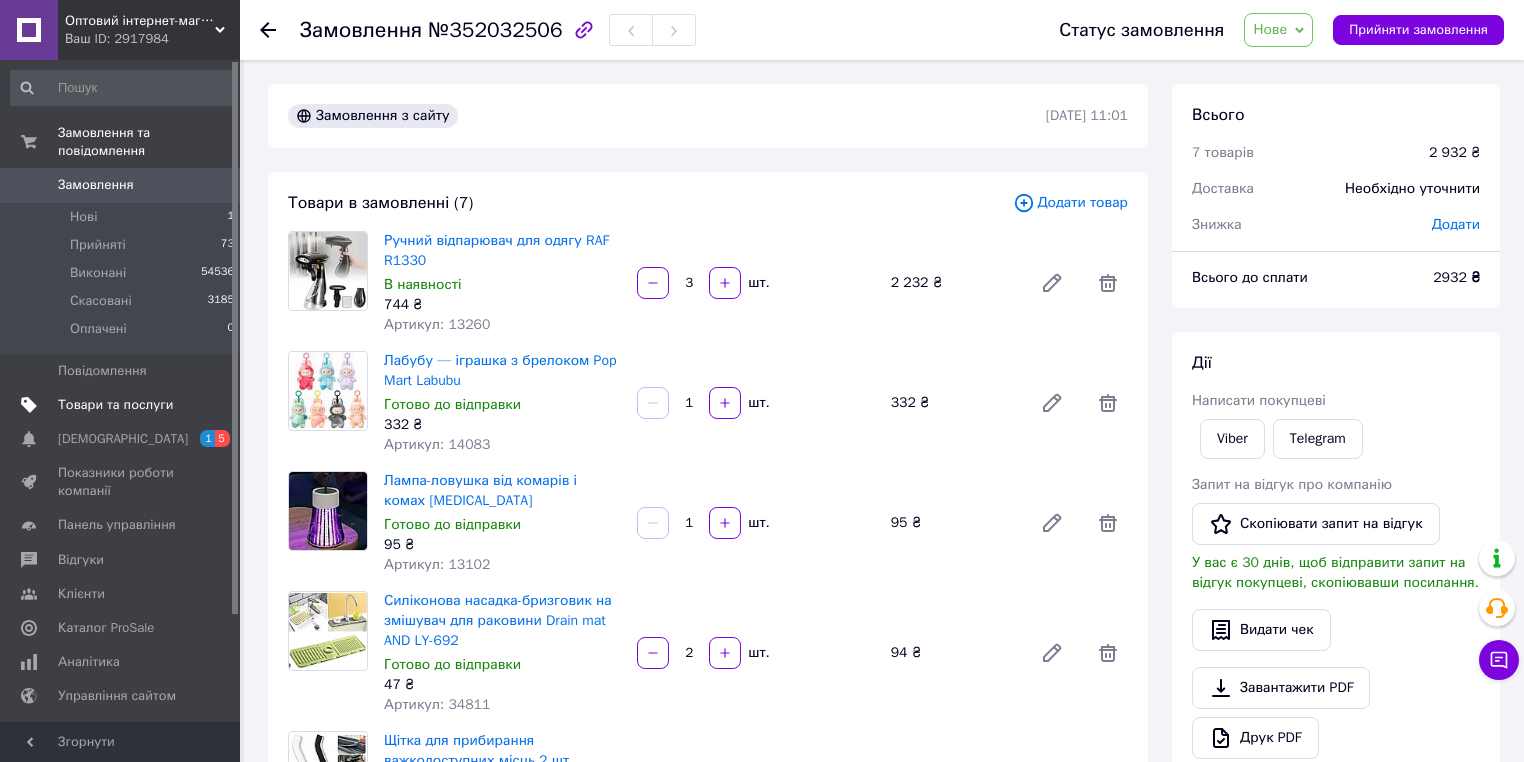 click on "Товари та послуги" at bounding box center [115, 405] 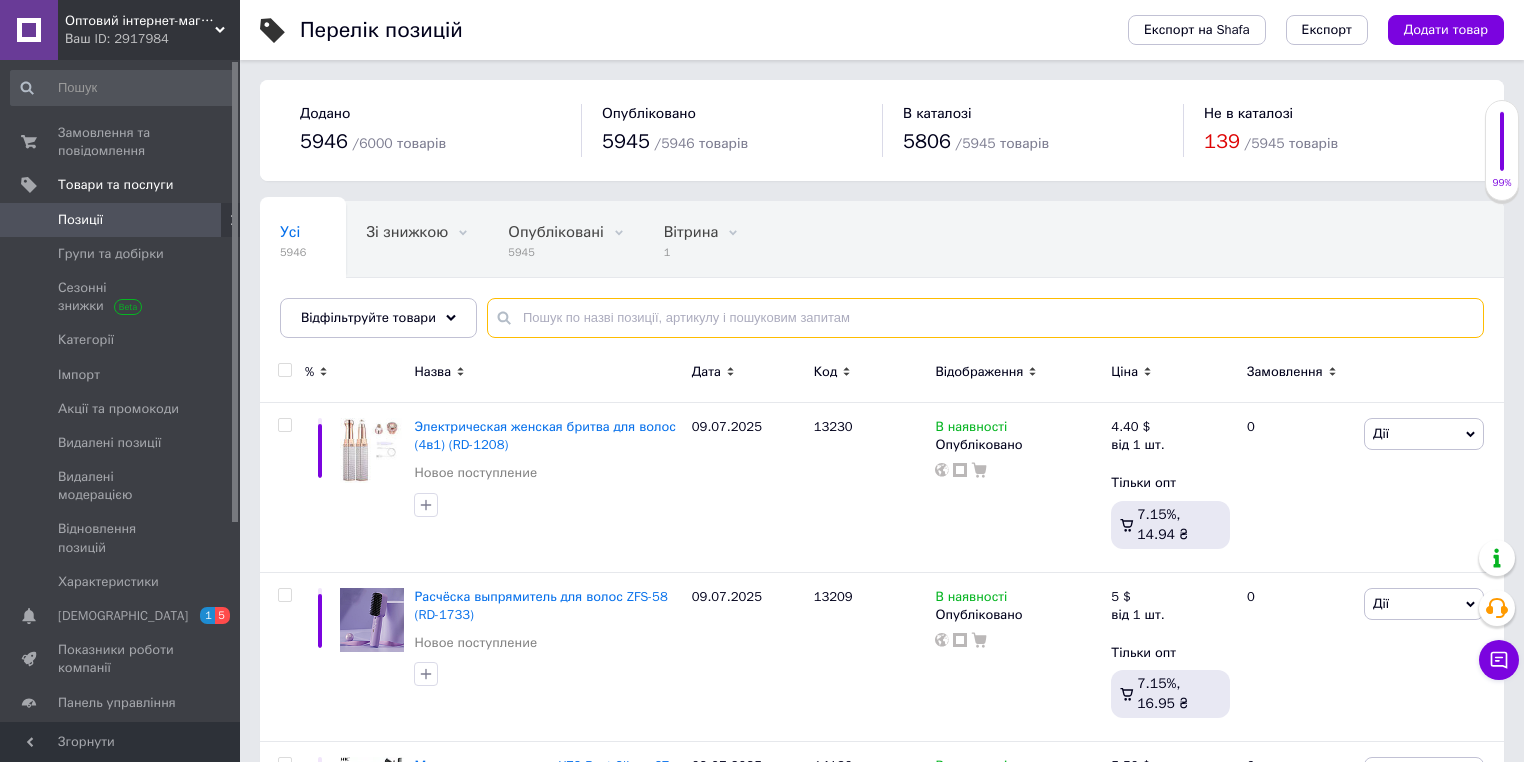 click at bounding box center [985, 318] 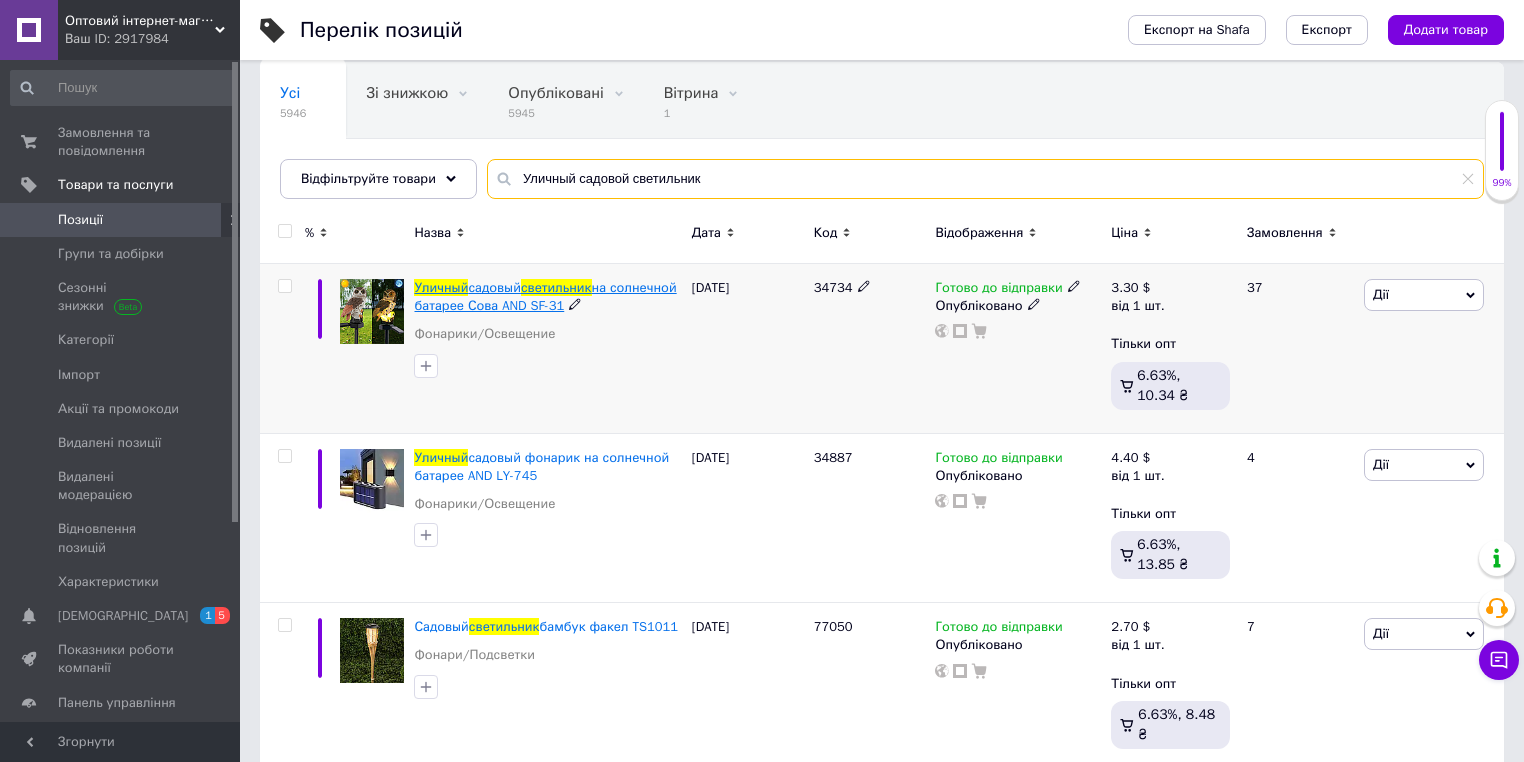 scroll, scrollTop: 160, scrollLeft: 0, axis: vertical 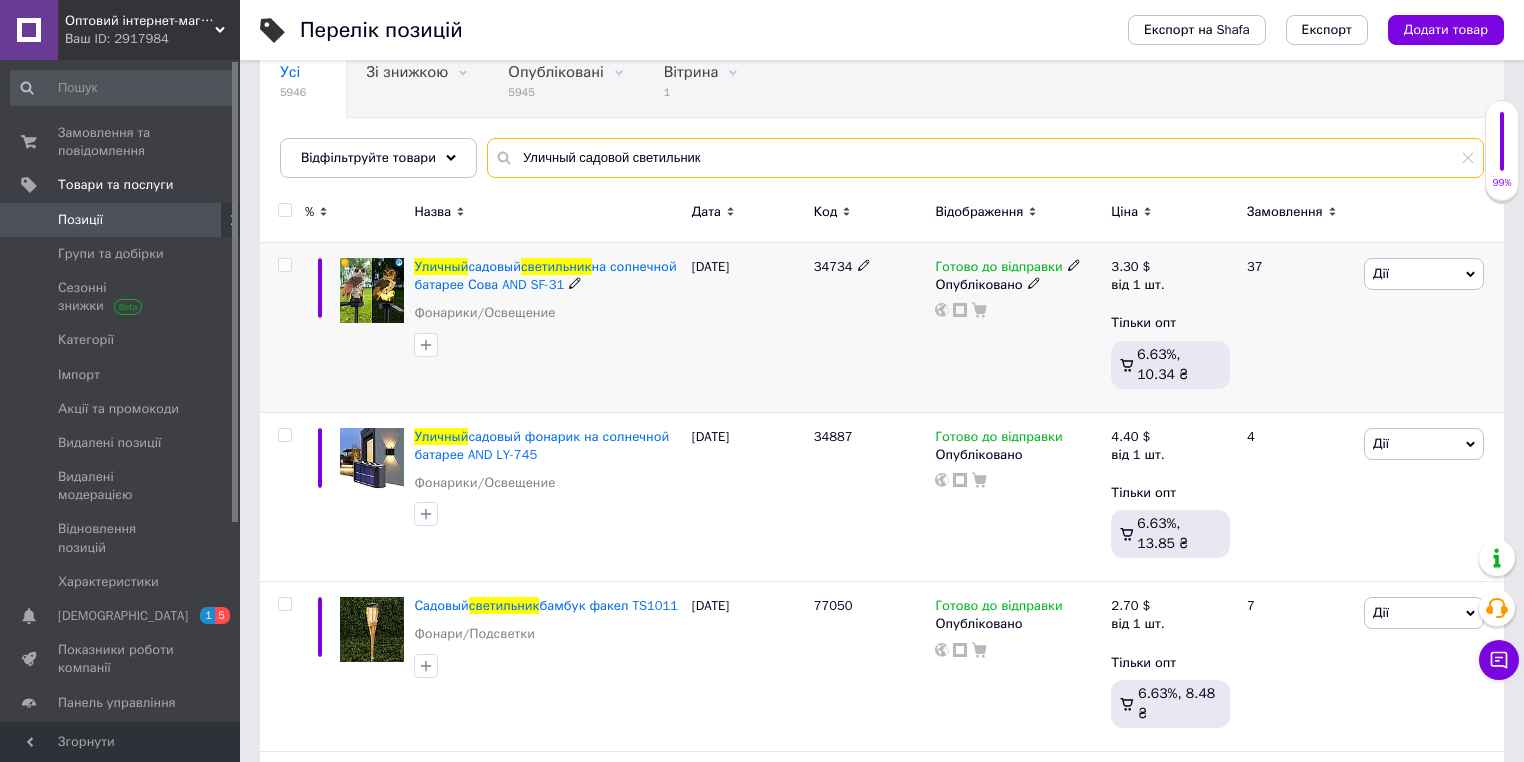 type on "Уличный садовой светильник" 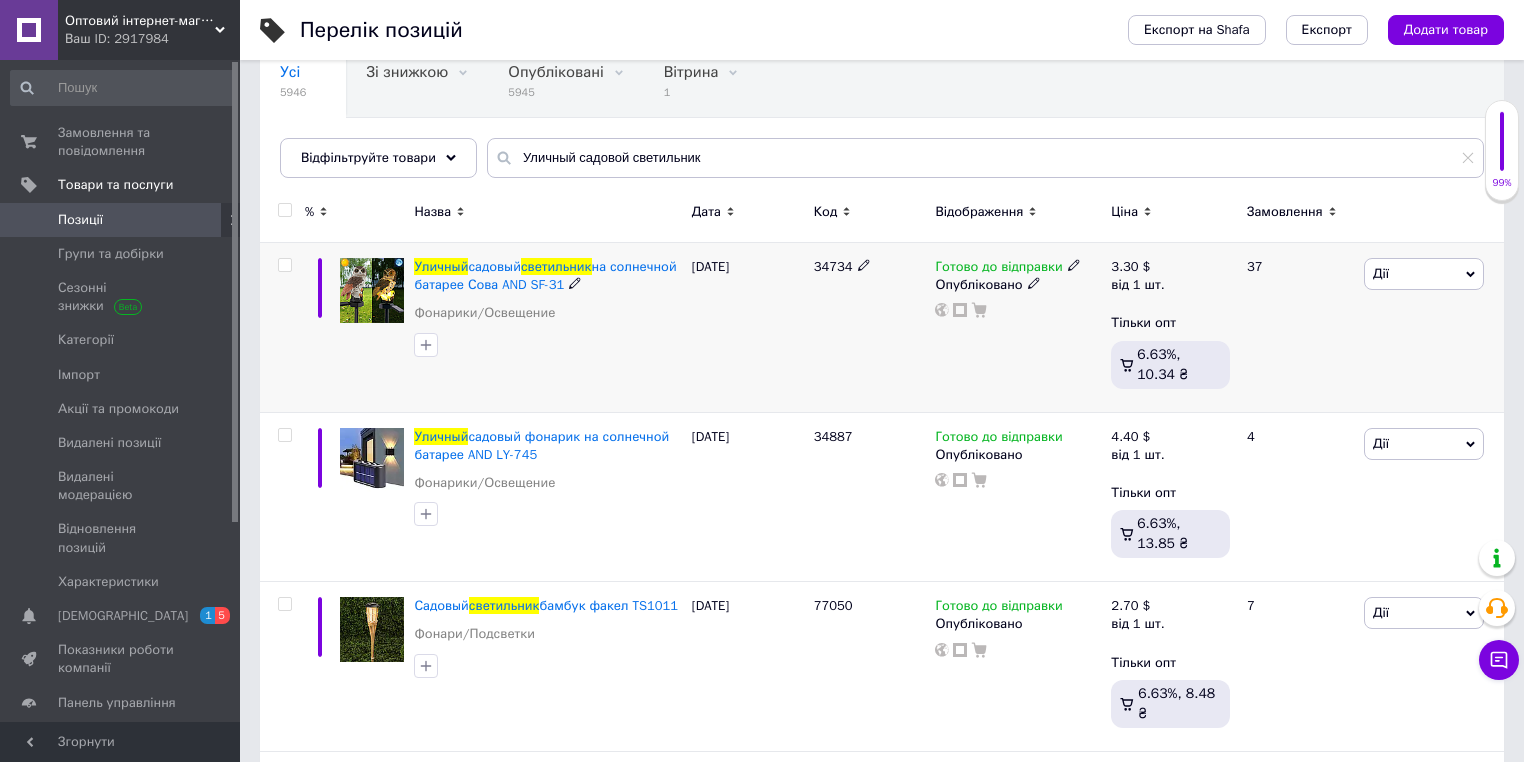 click 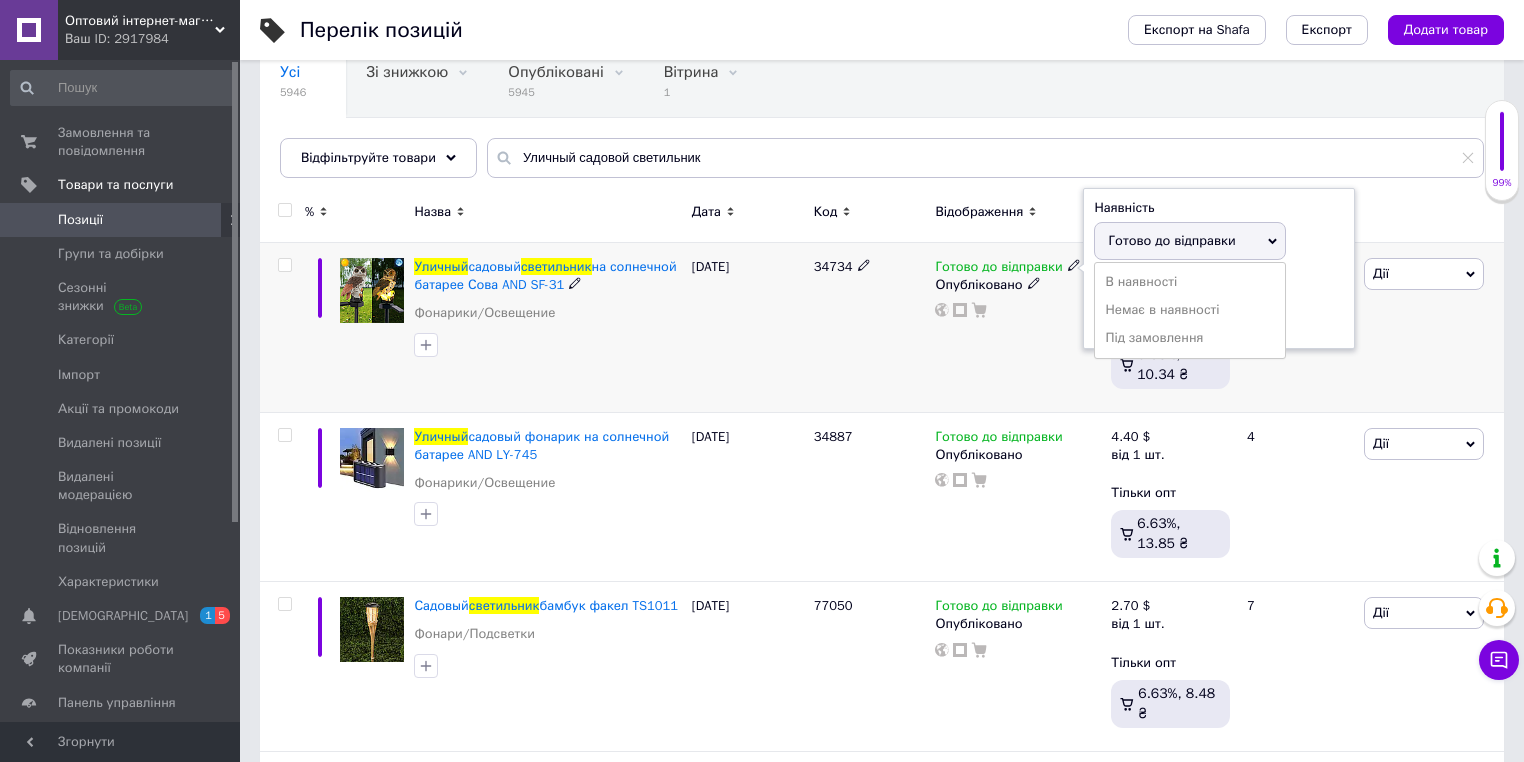 drag, startPoint x: 1124, startPoint y: 308, endPoint x: 864, endPoint y: 357, distance: 264.57703 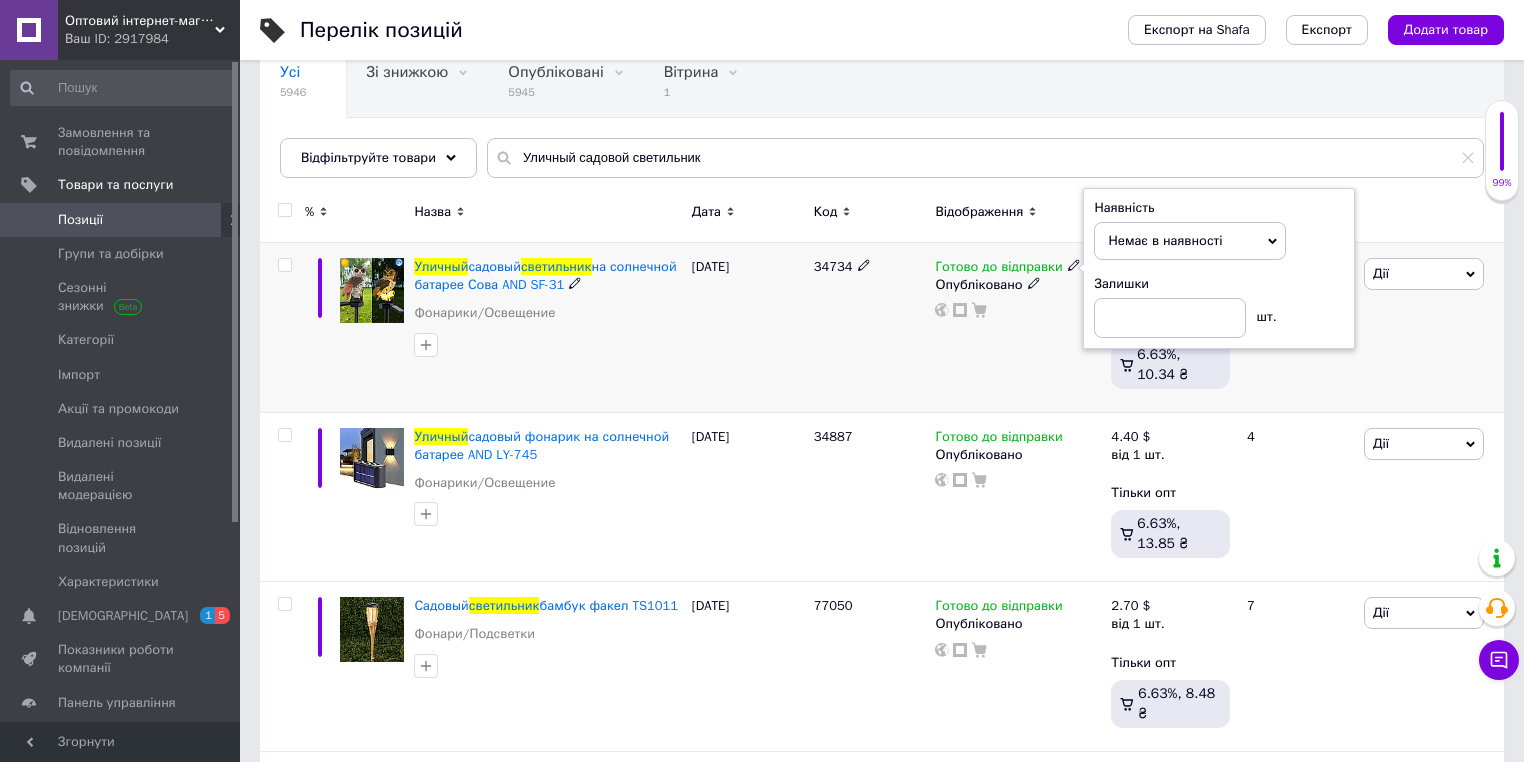 click on "[DATE]" at bounding box center [748, 328] 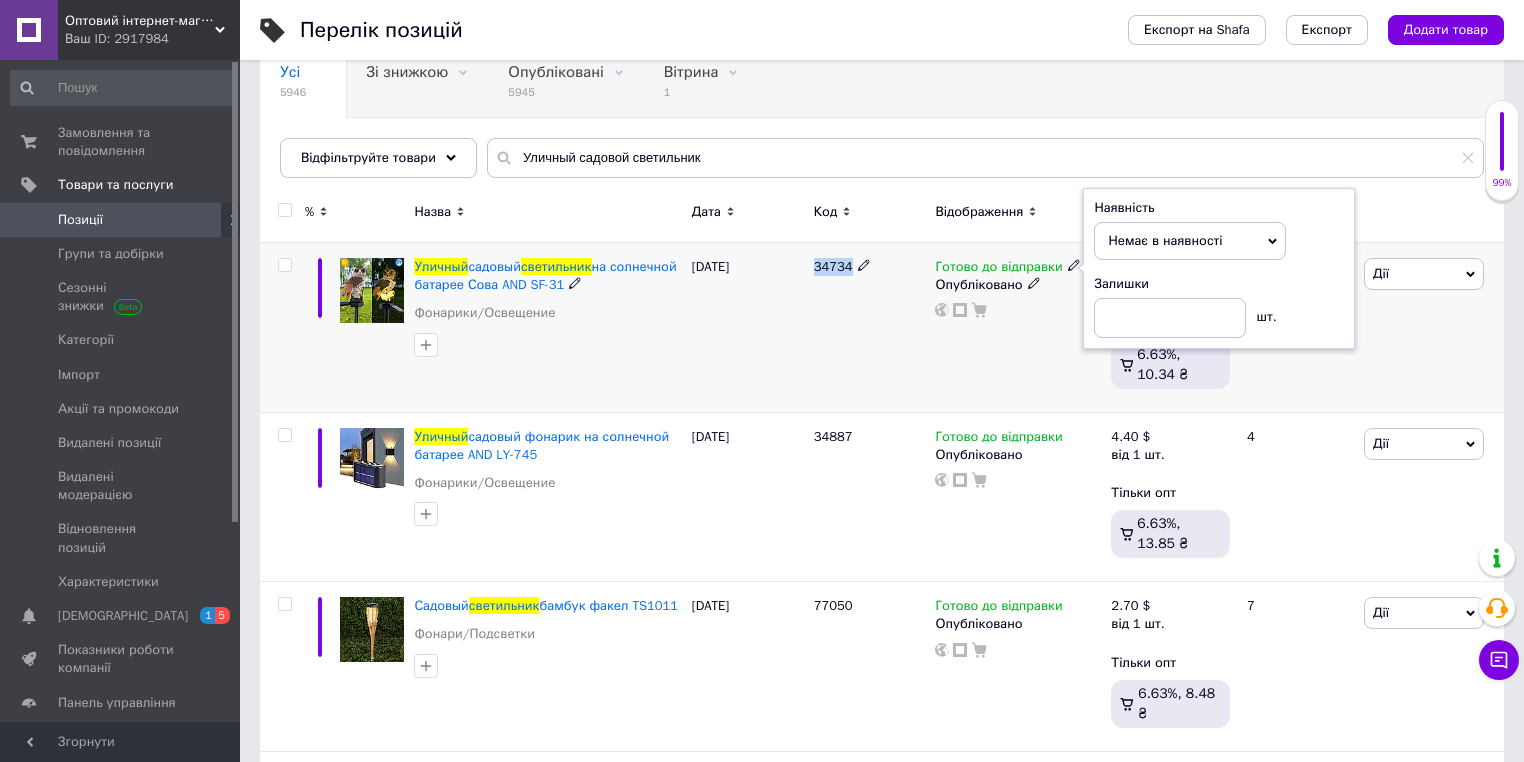 click on "34734" at bounding box center [833, 266] 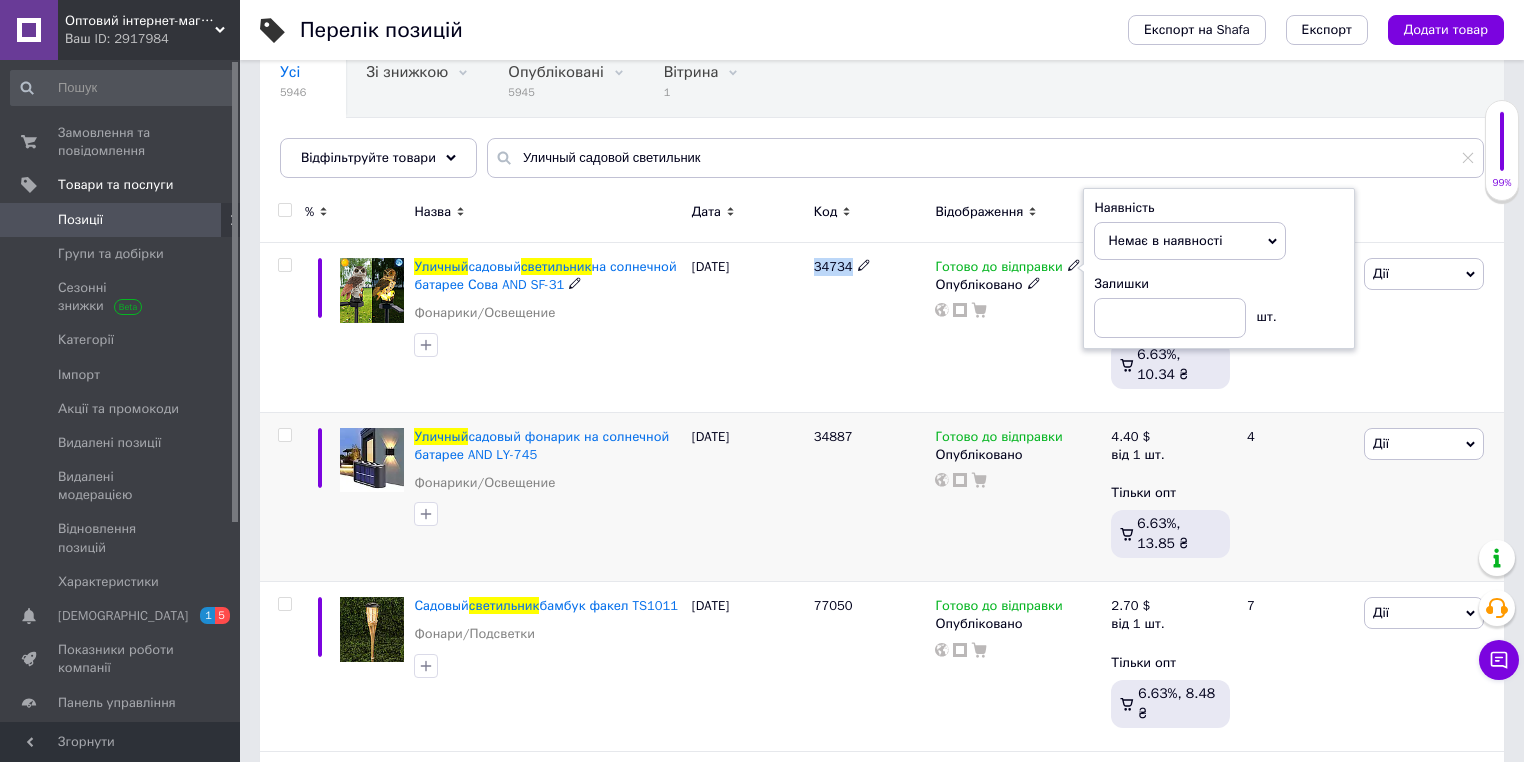 copy on "34734" 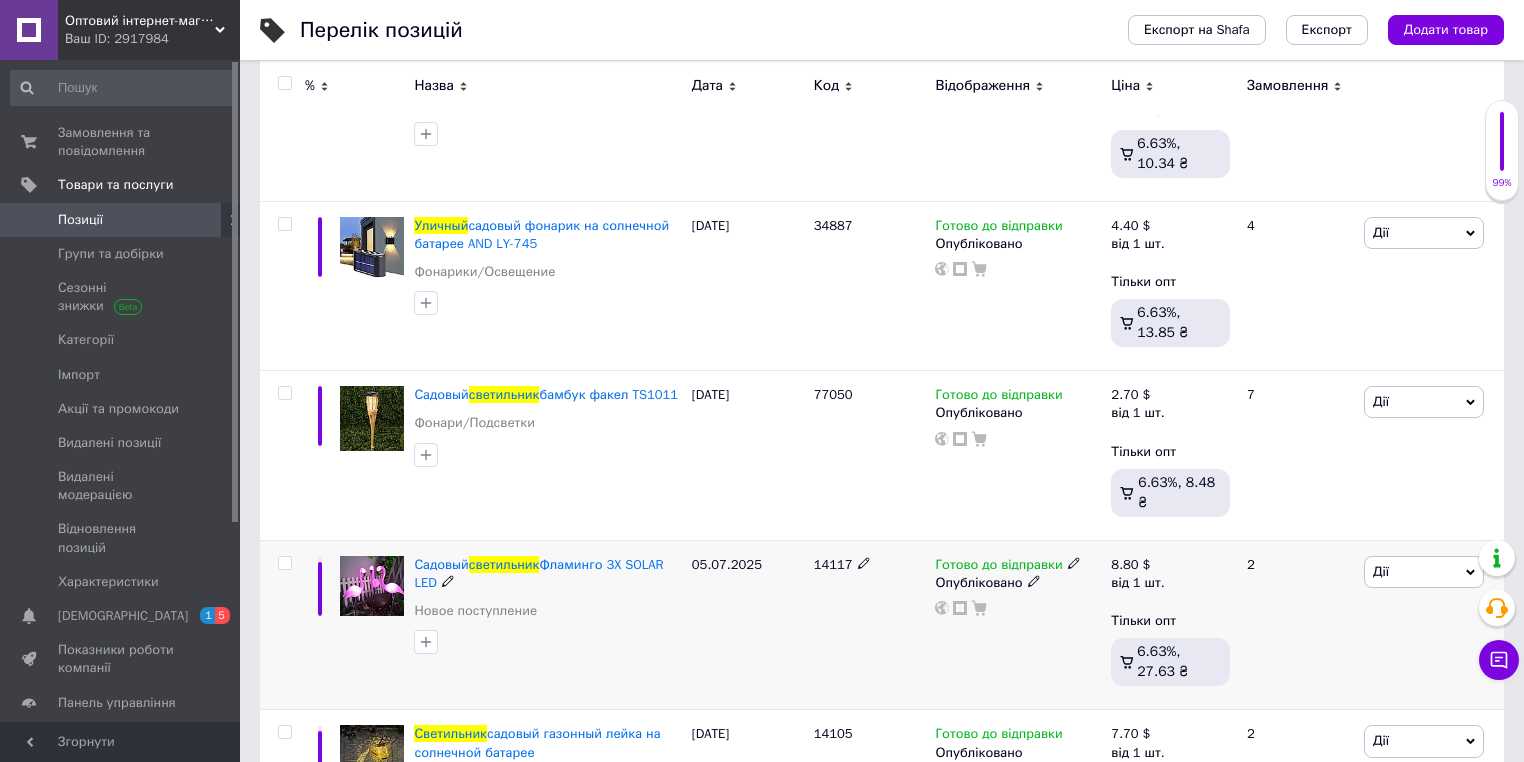 scroll, scrollTop: 400, scrollLeft: 0, axis: vertical 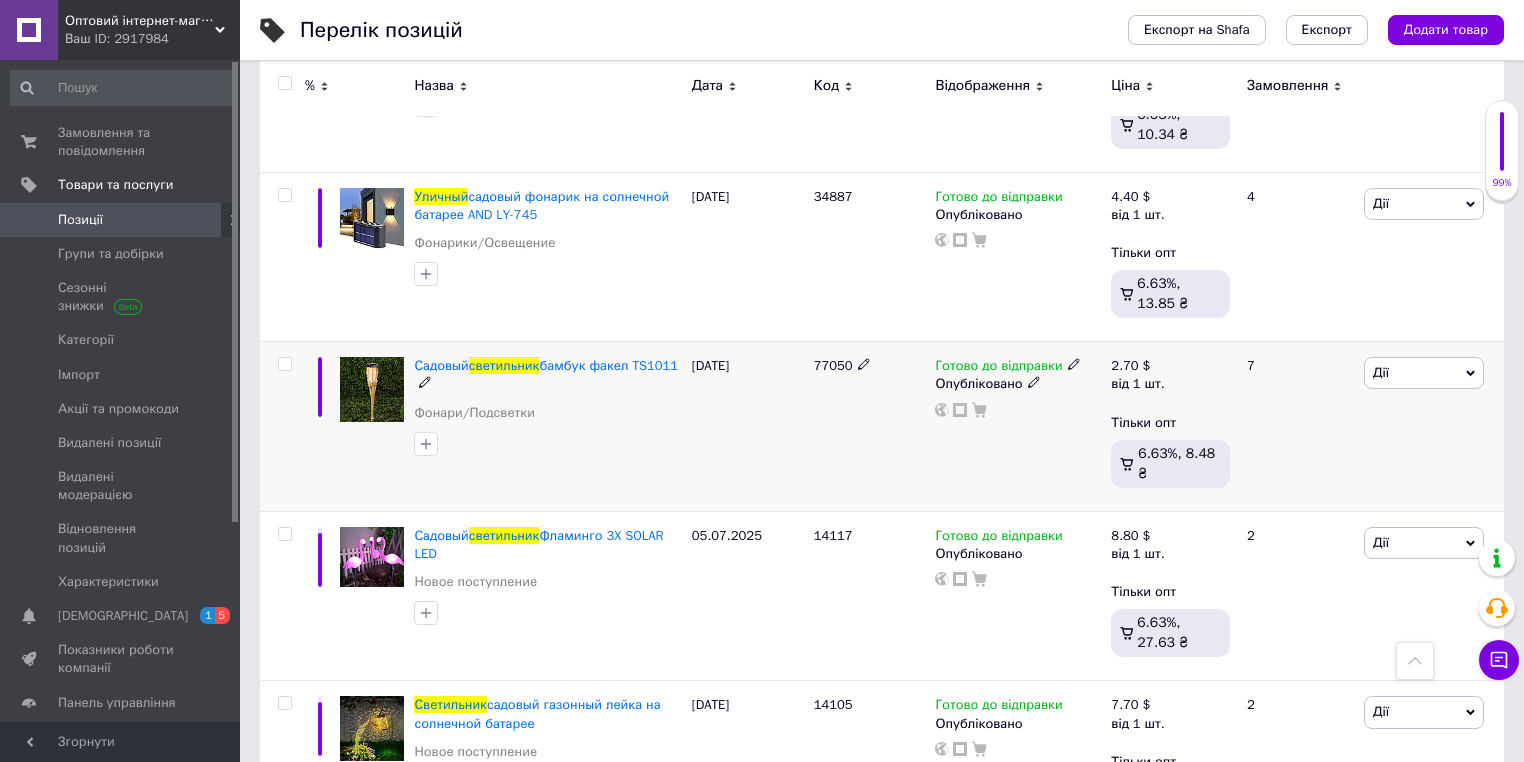 click on "77050" at bounding box center (833, 365) 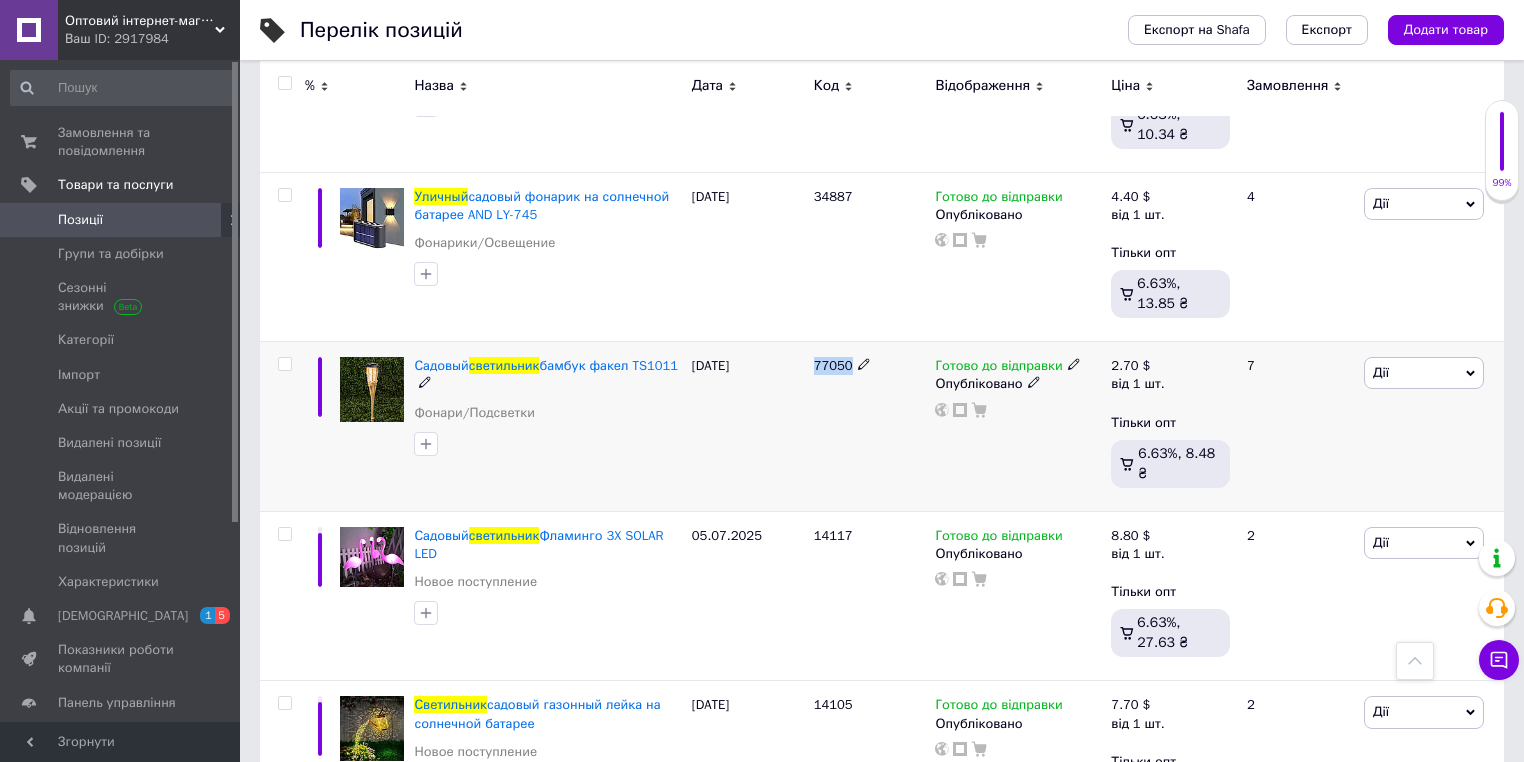 click on "77050" at bounding box center [833, 365] 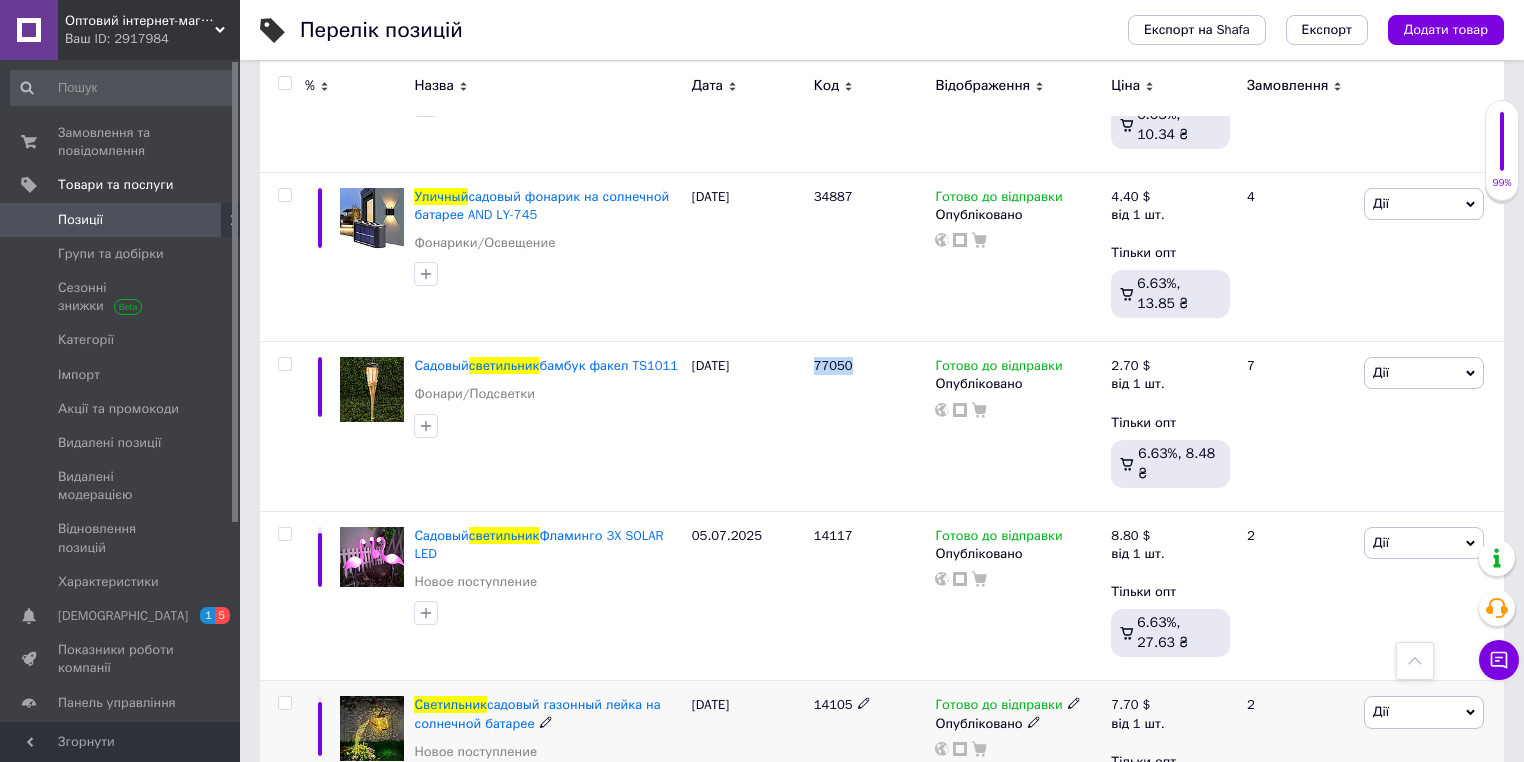 copy on "77050" 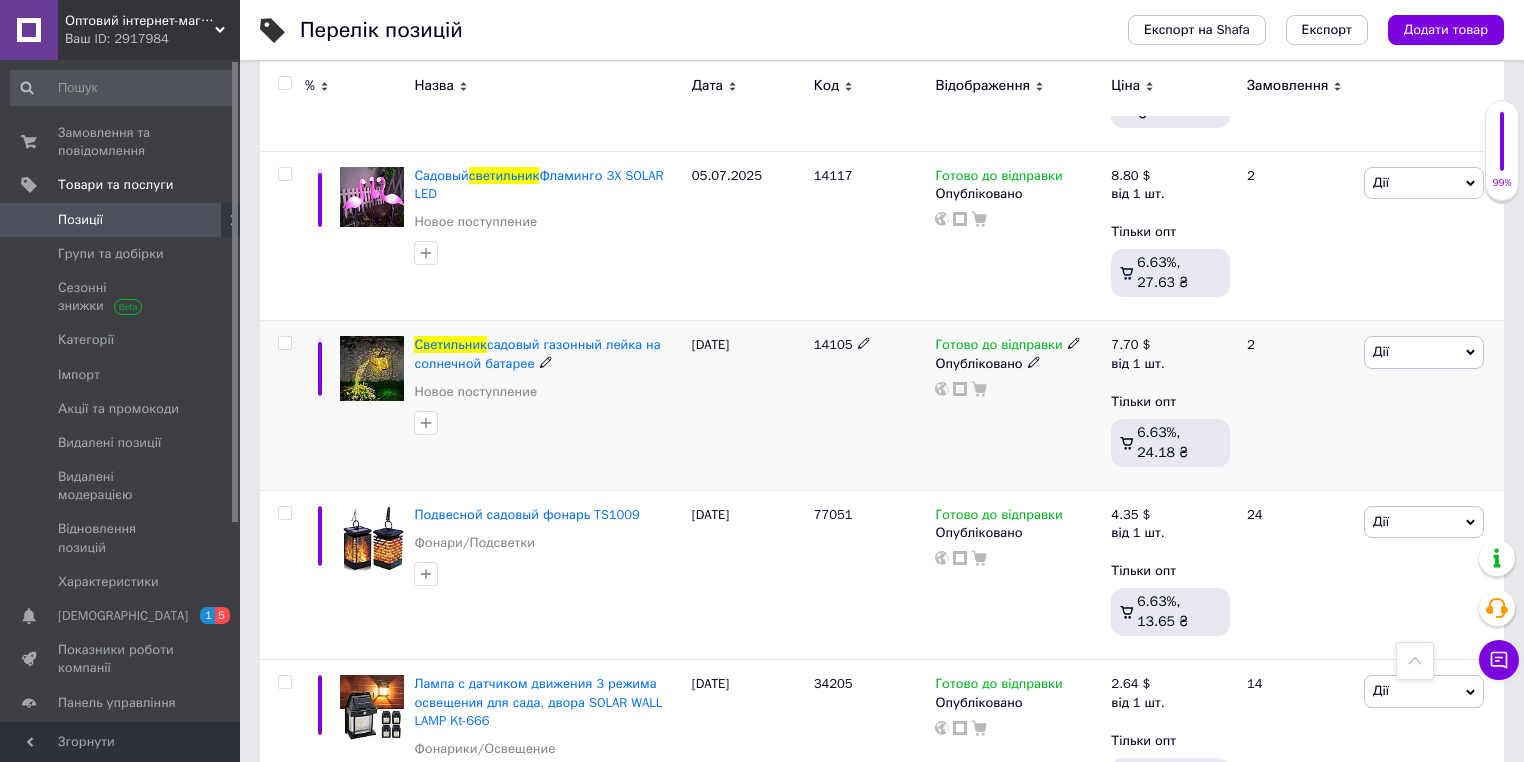 scroll, scrollTop: 800, scrollLeft: 0, axis: vertical 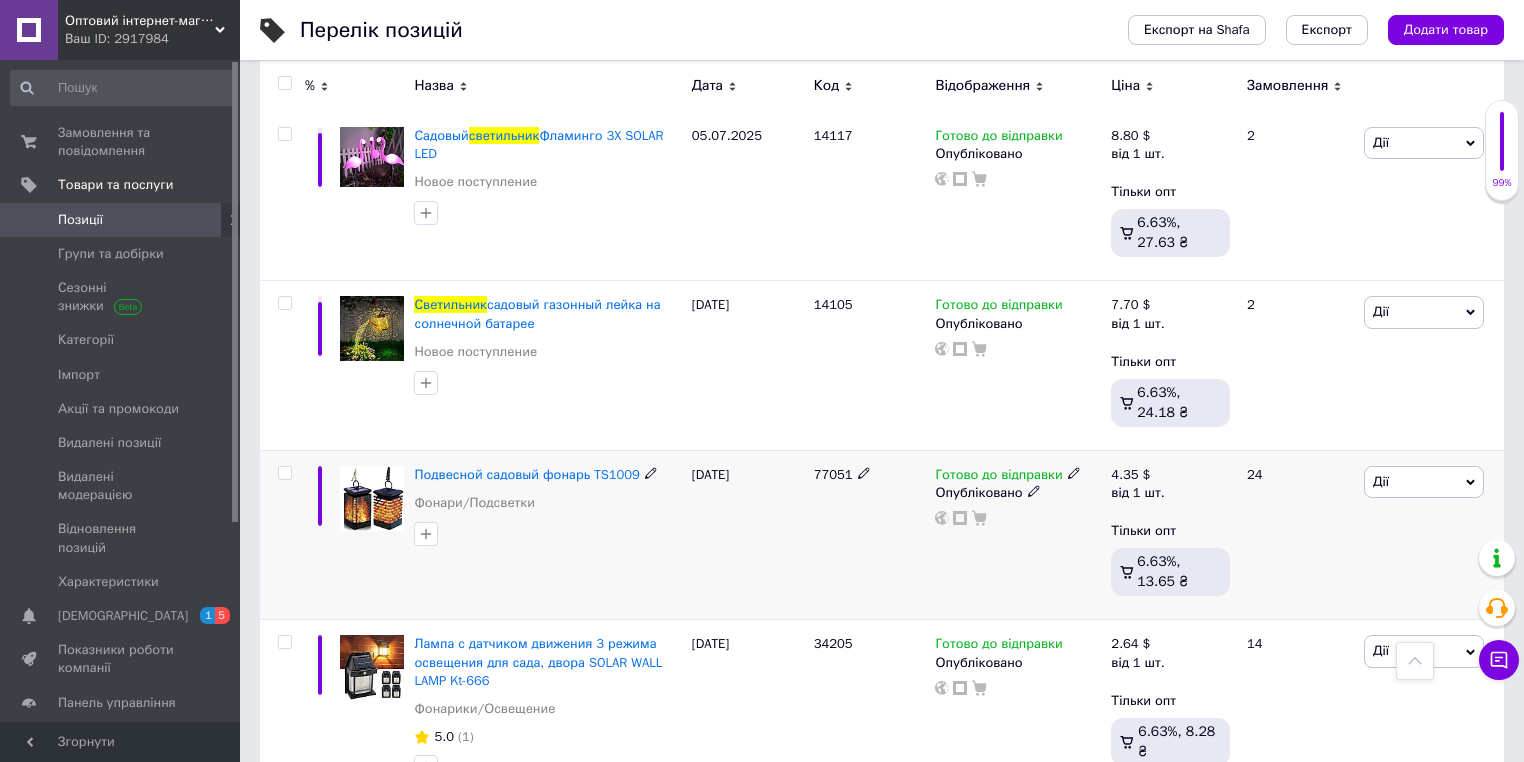 click on "77051" at bounding box center [833, 474] 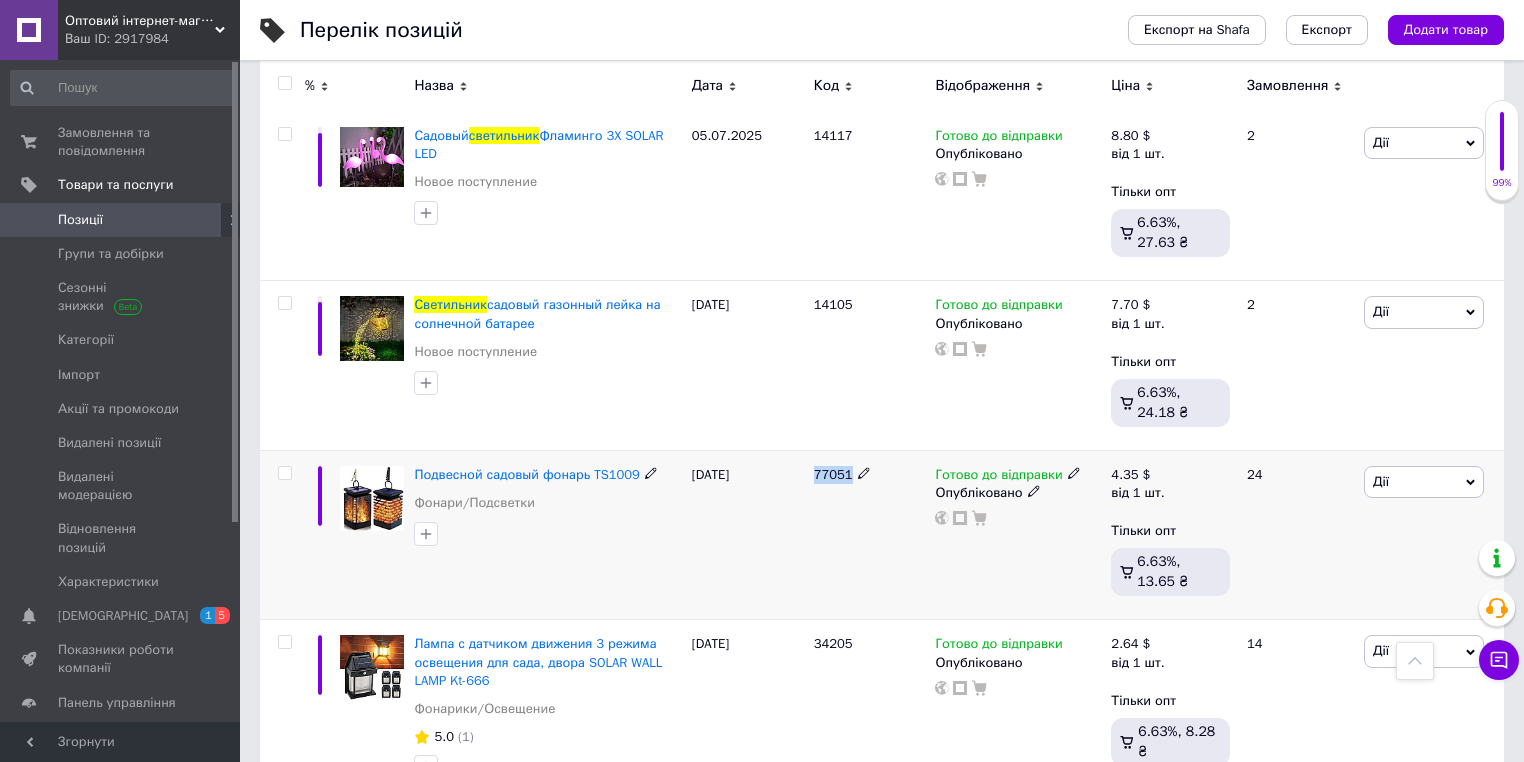 click on "77051" at bounding box center [833, 474] 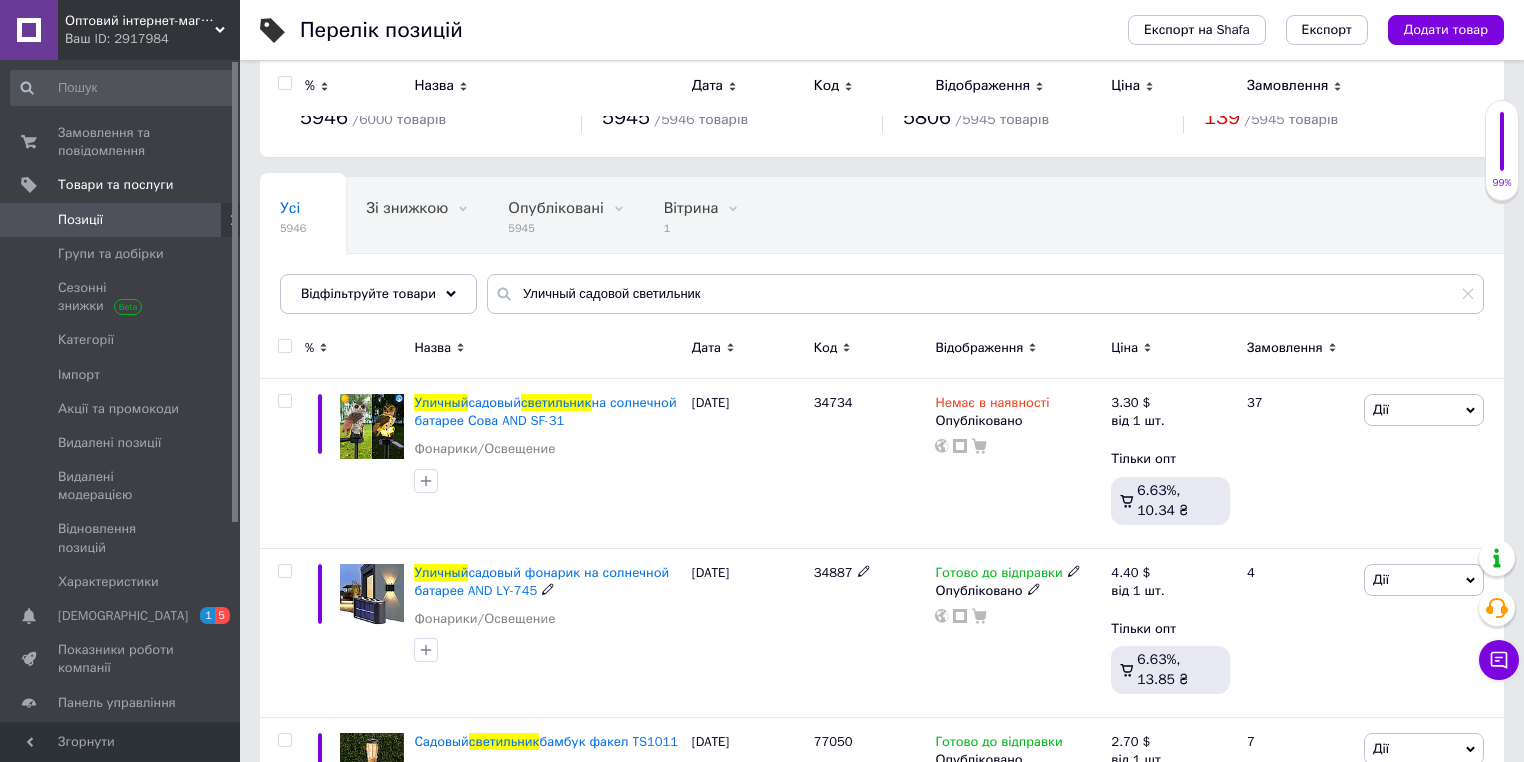 scroll, scrollTop: 0, scrollLeft: 0, axis: both 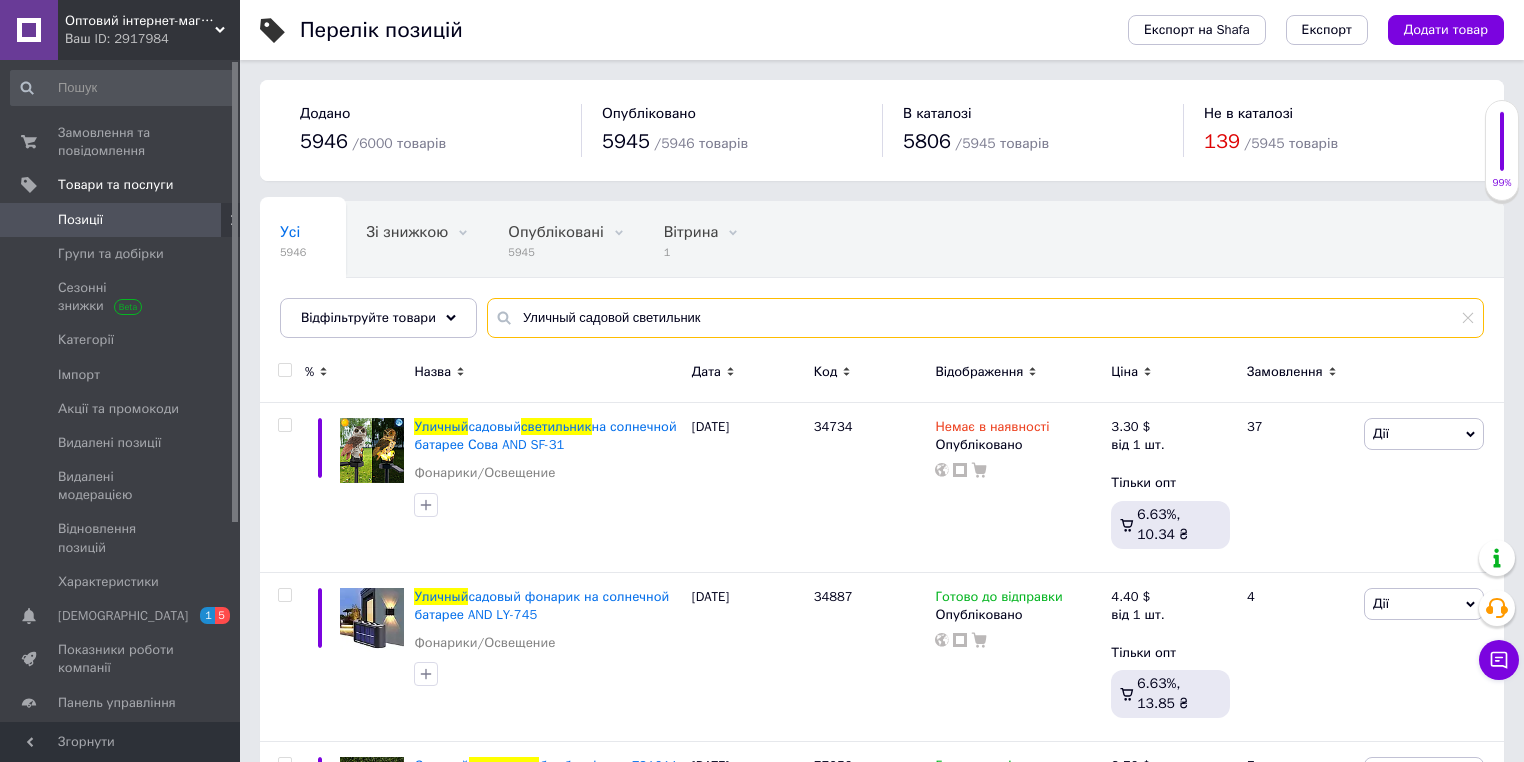 click on "Уличный садовой светильник" at bounding box center [985, 318] 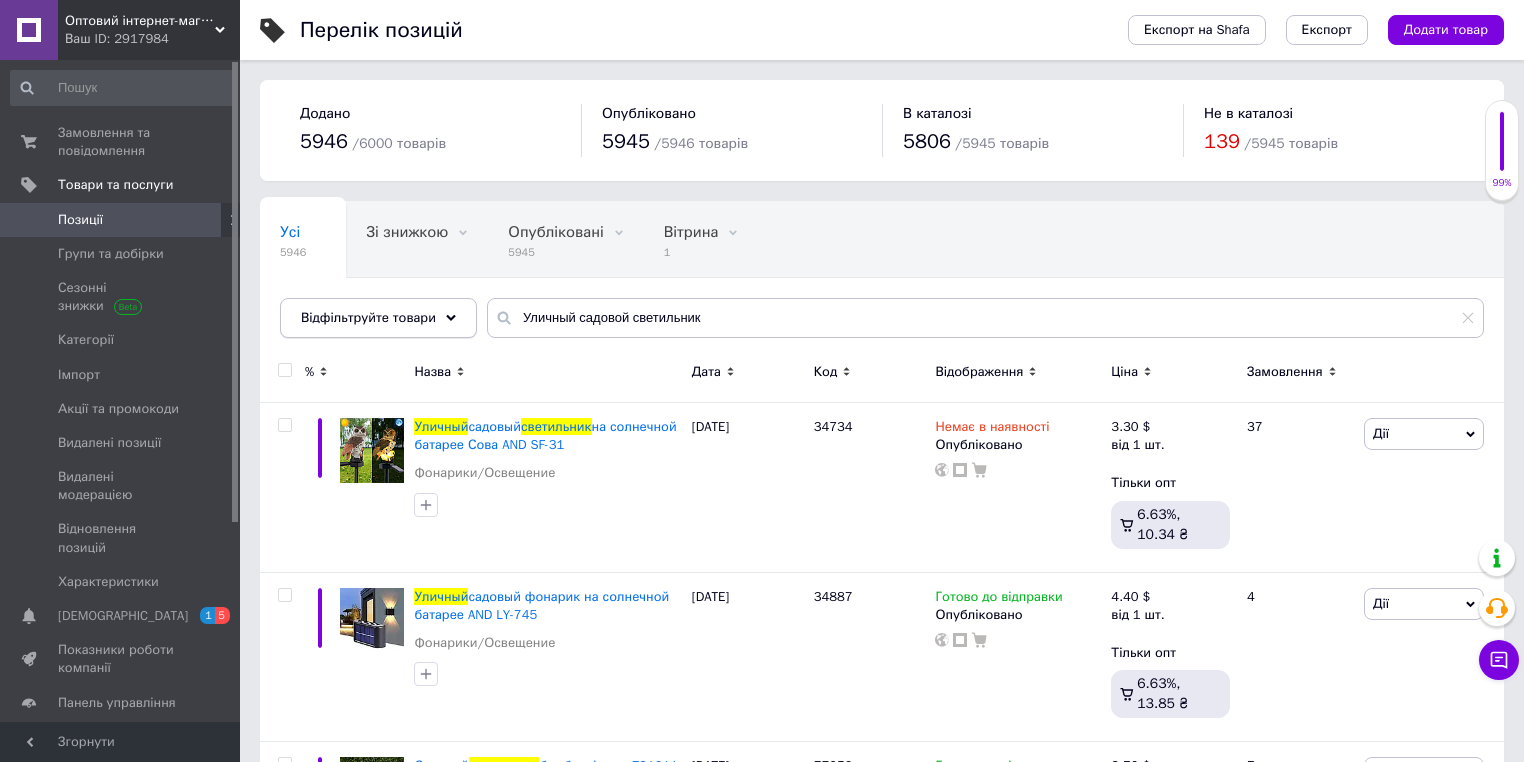 click 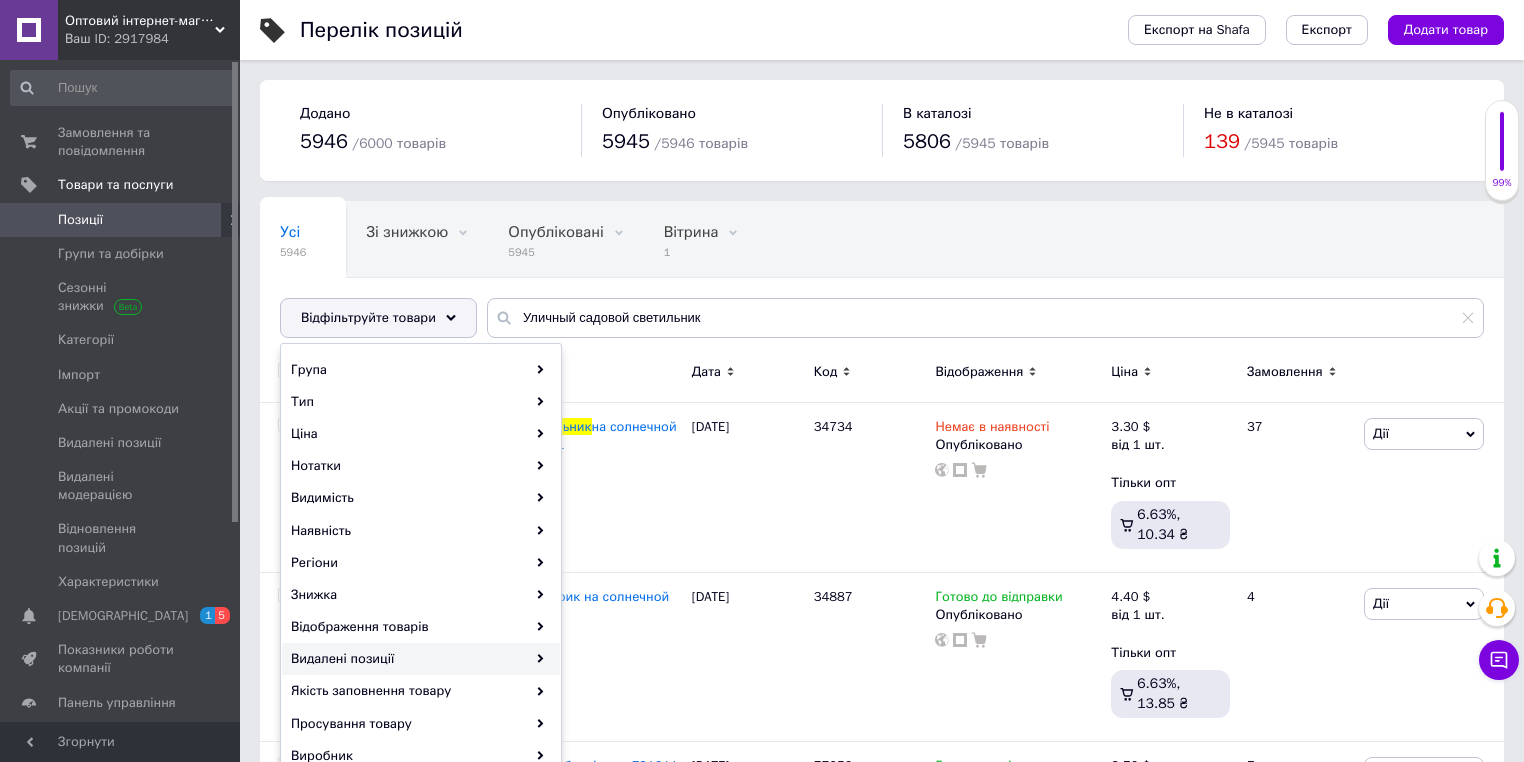 click on "Видалені позиції" at bounding box center (421, 659) 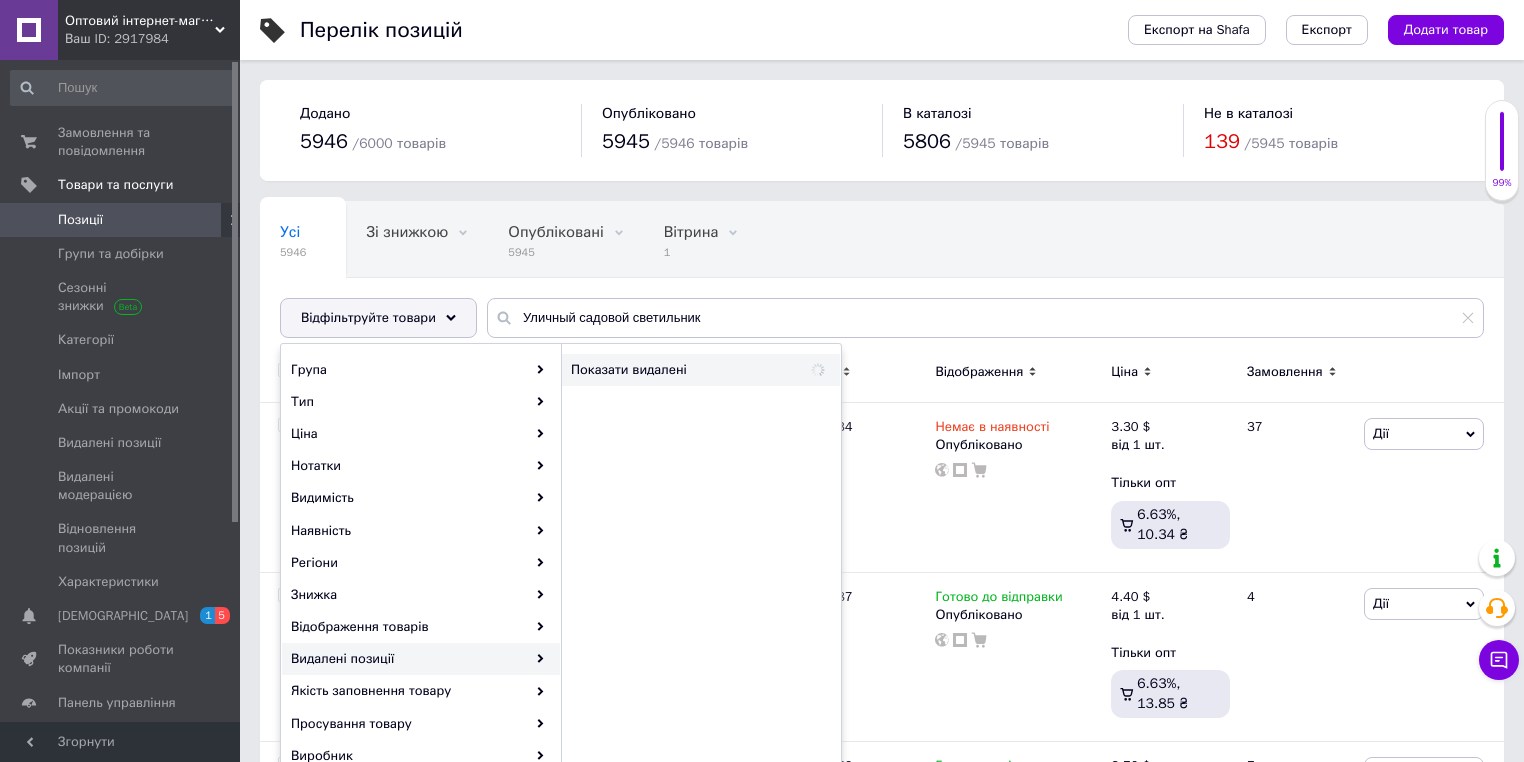 click on "Показати видалені" at bounding box center (701, 370) 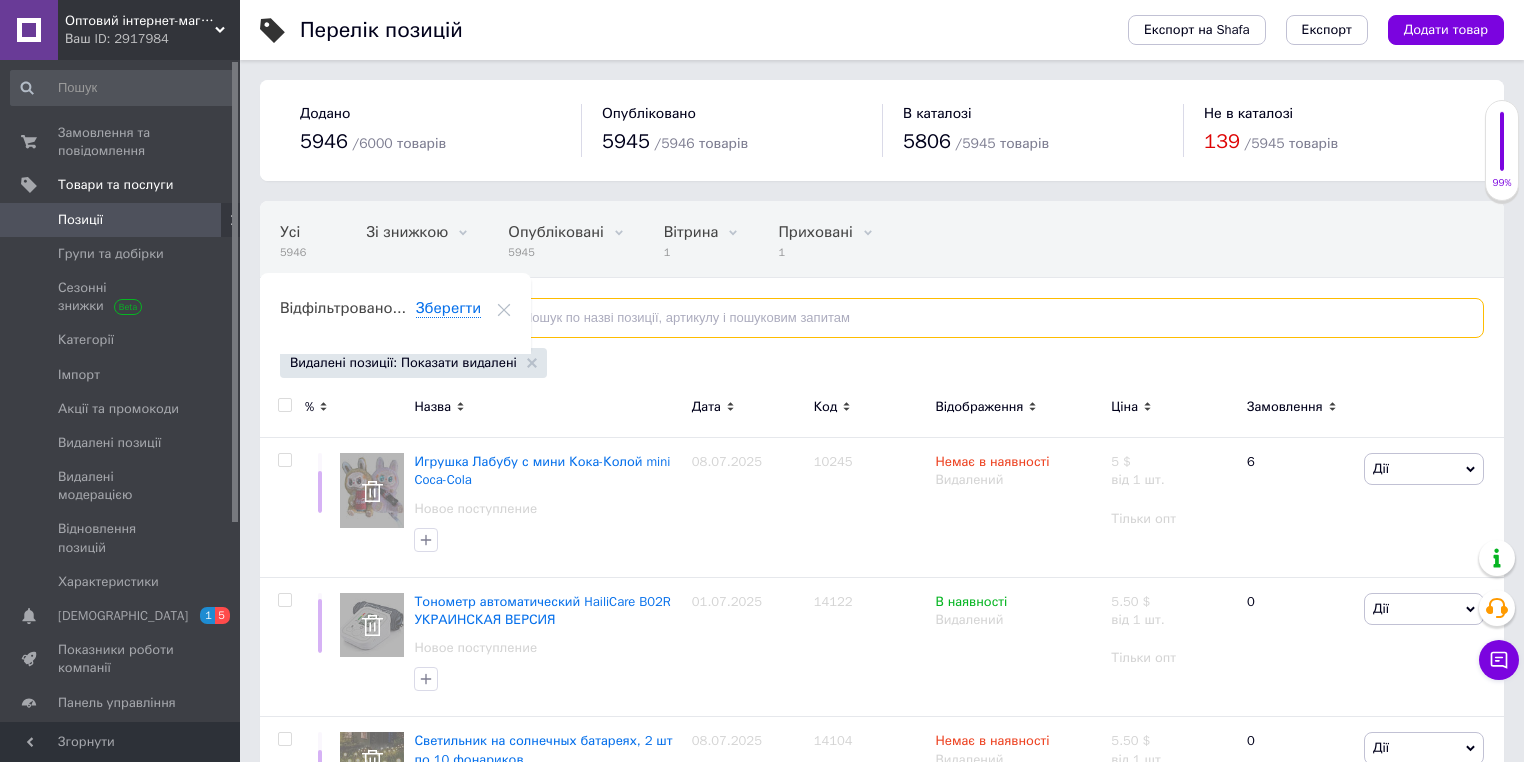 click at bounding box center (985, 318) 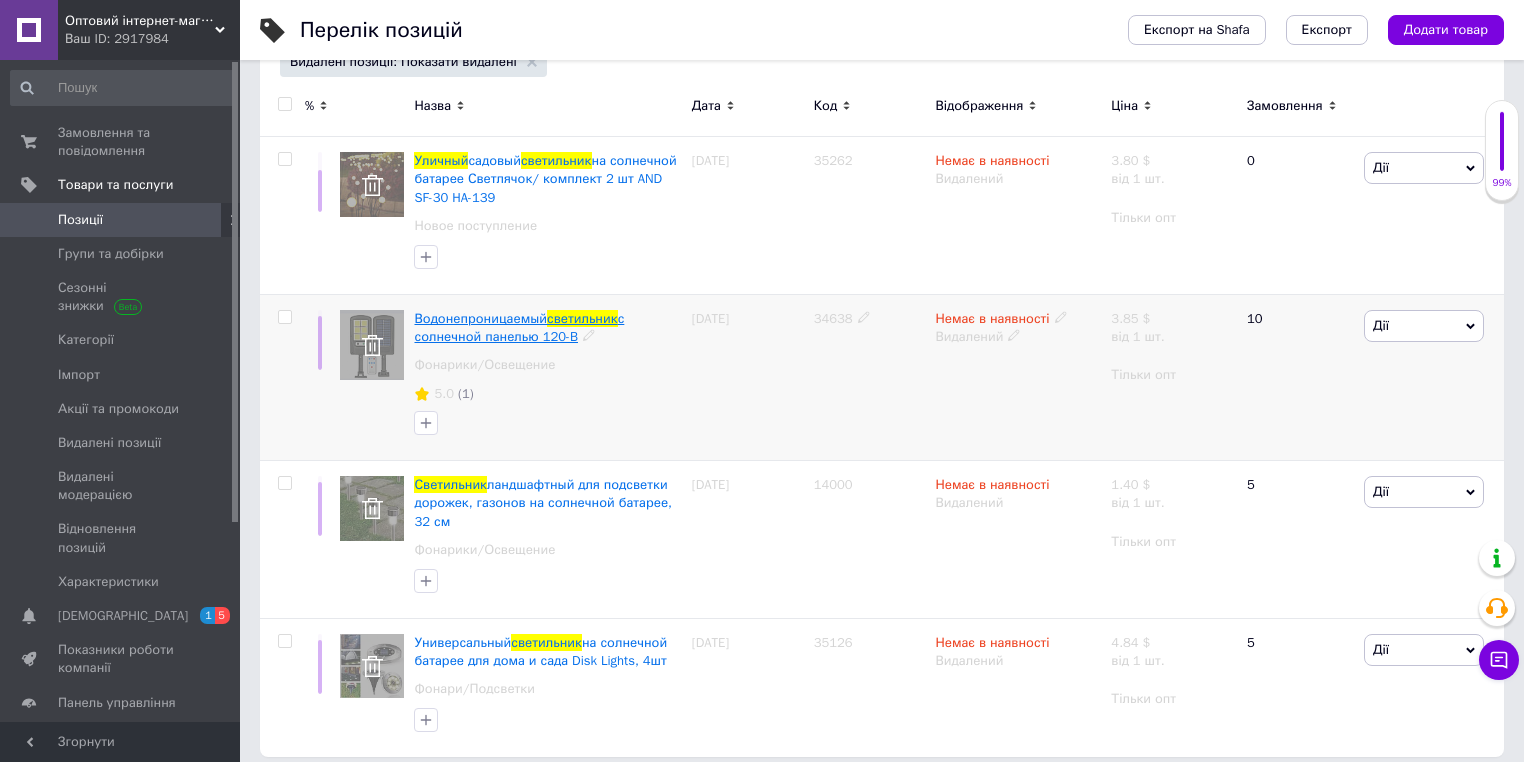 scroll, scrollTop: 314, scrollLeft: 0, axis: vertical 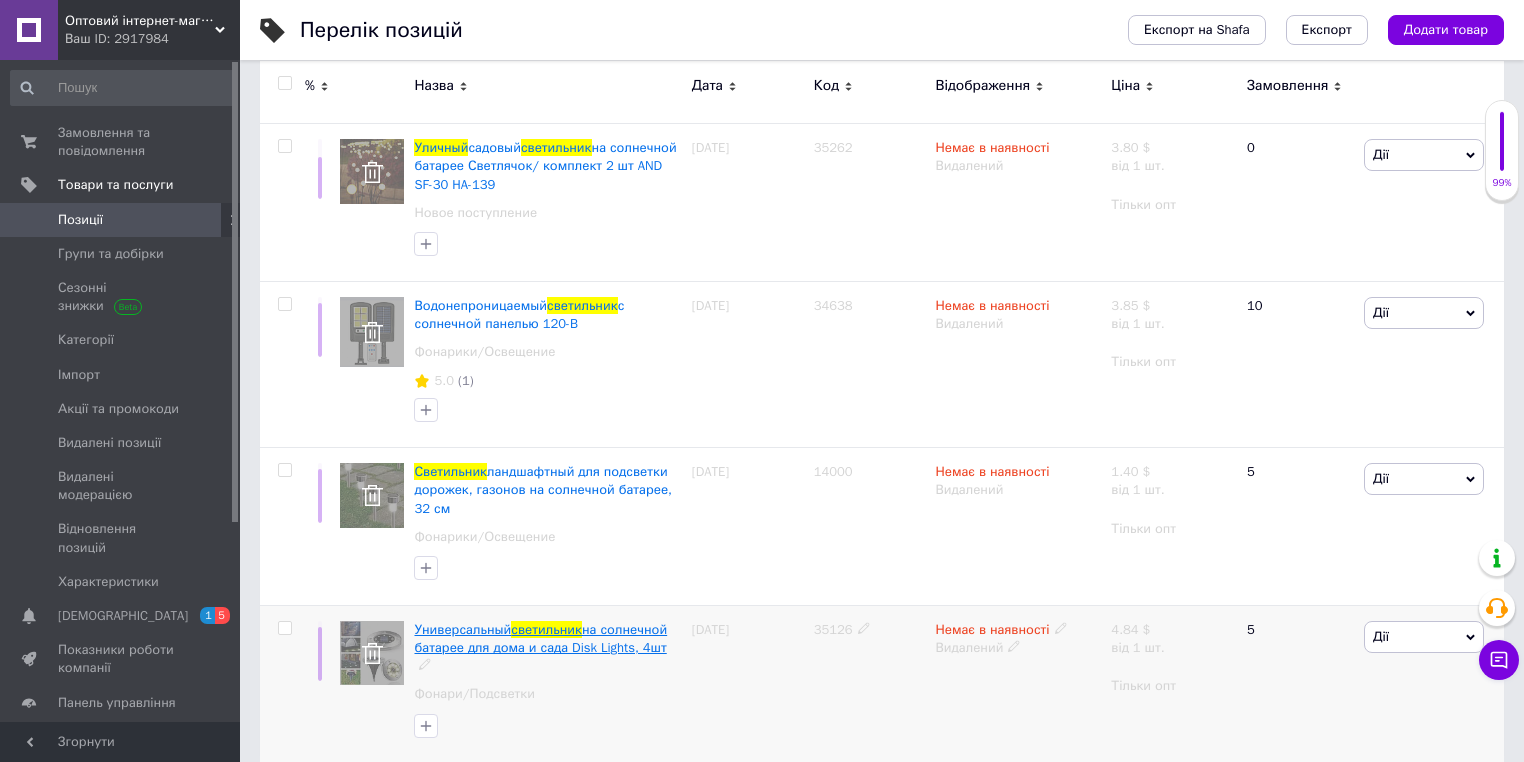 type on "Уличный садовой светильник" 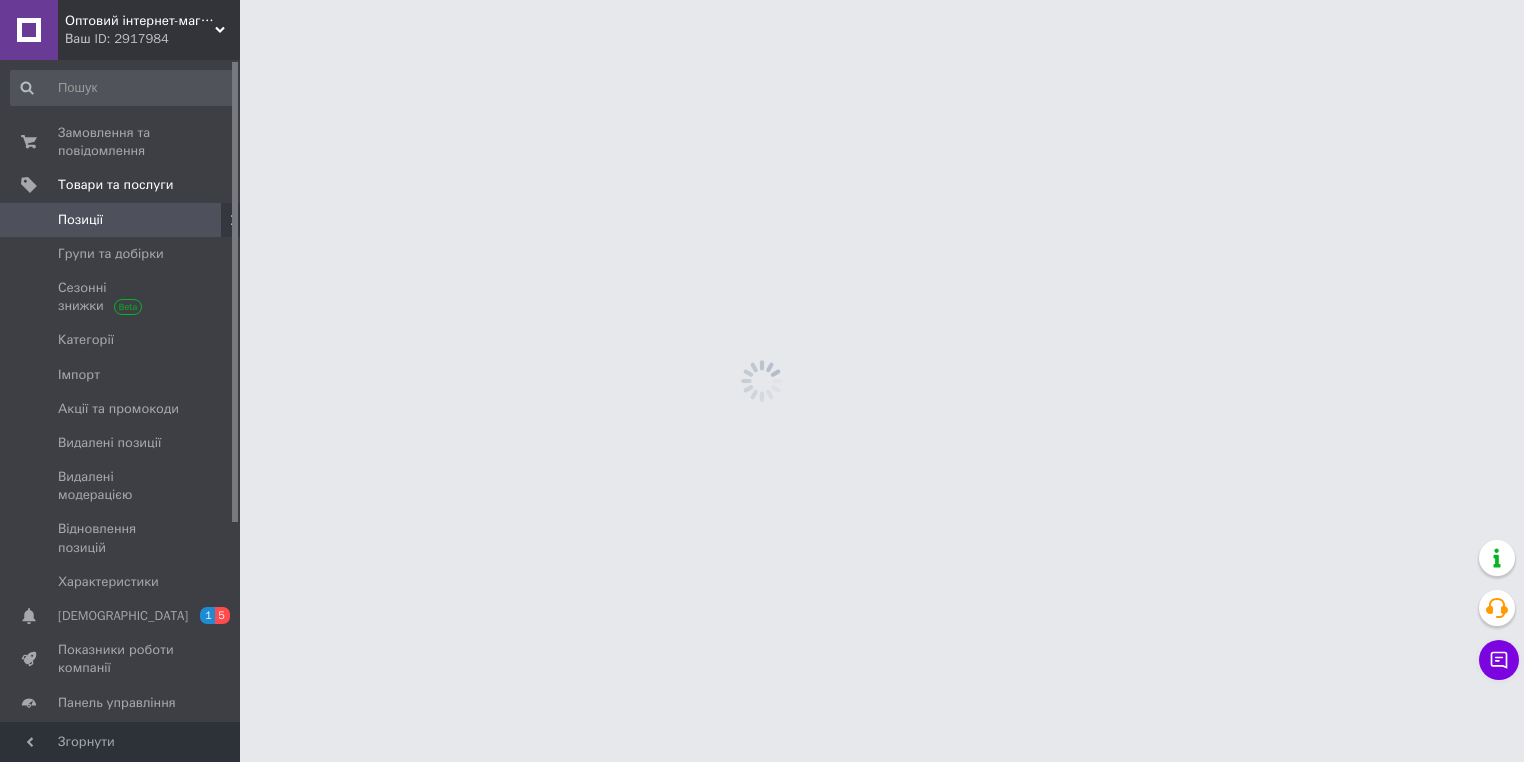 scroll, scrollTop: 0, scrollLeft: 0, axis: both 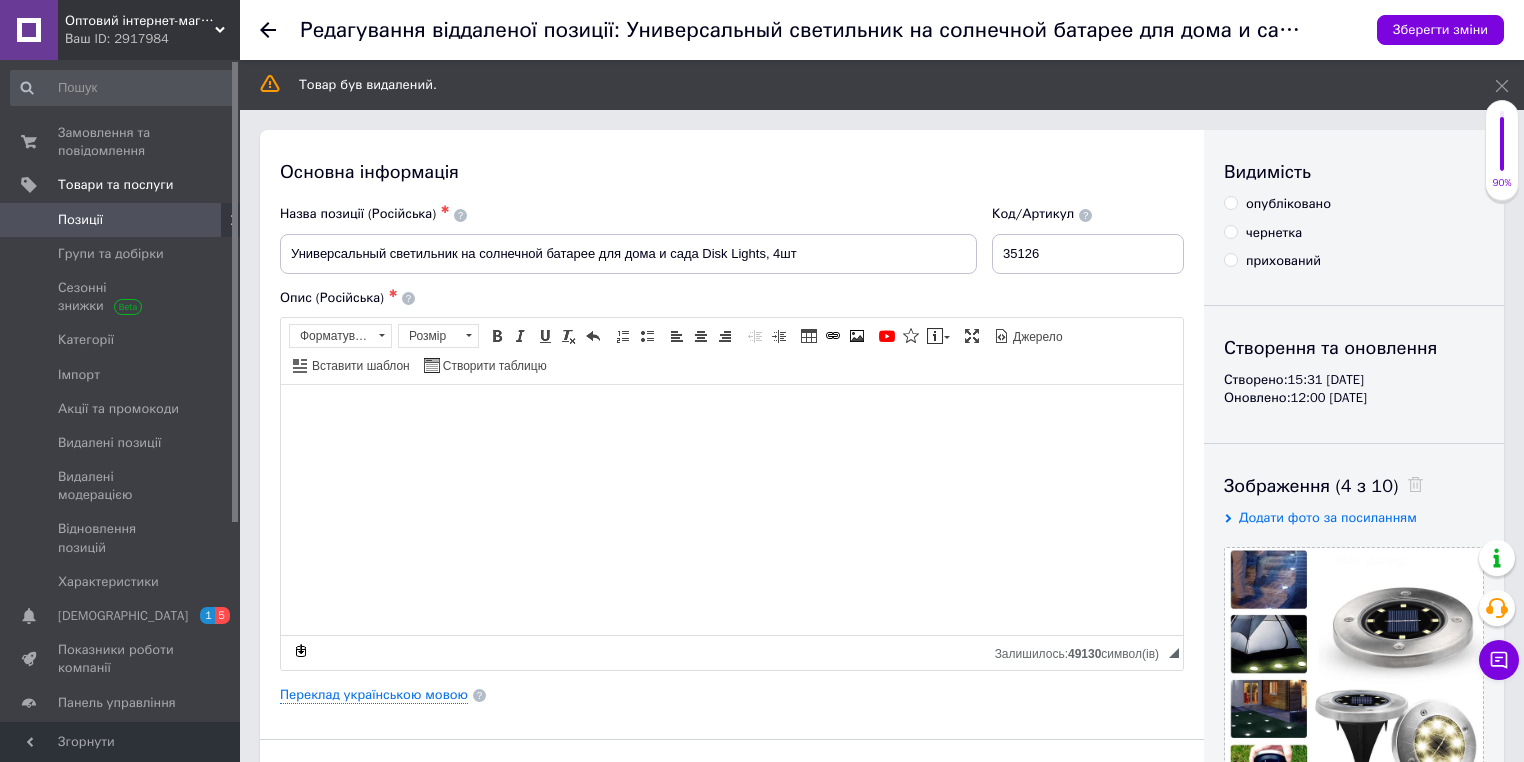 click on "опубліковано" at bounding box center (1288, 204) 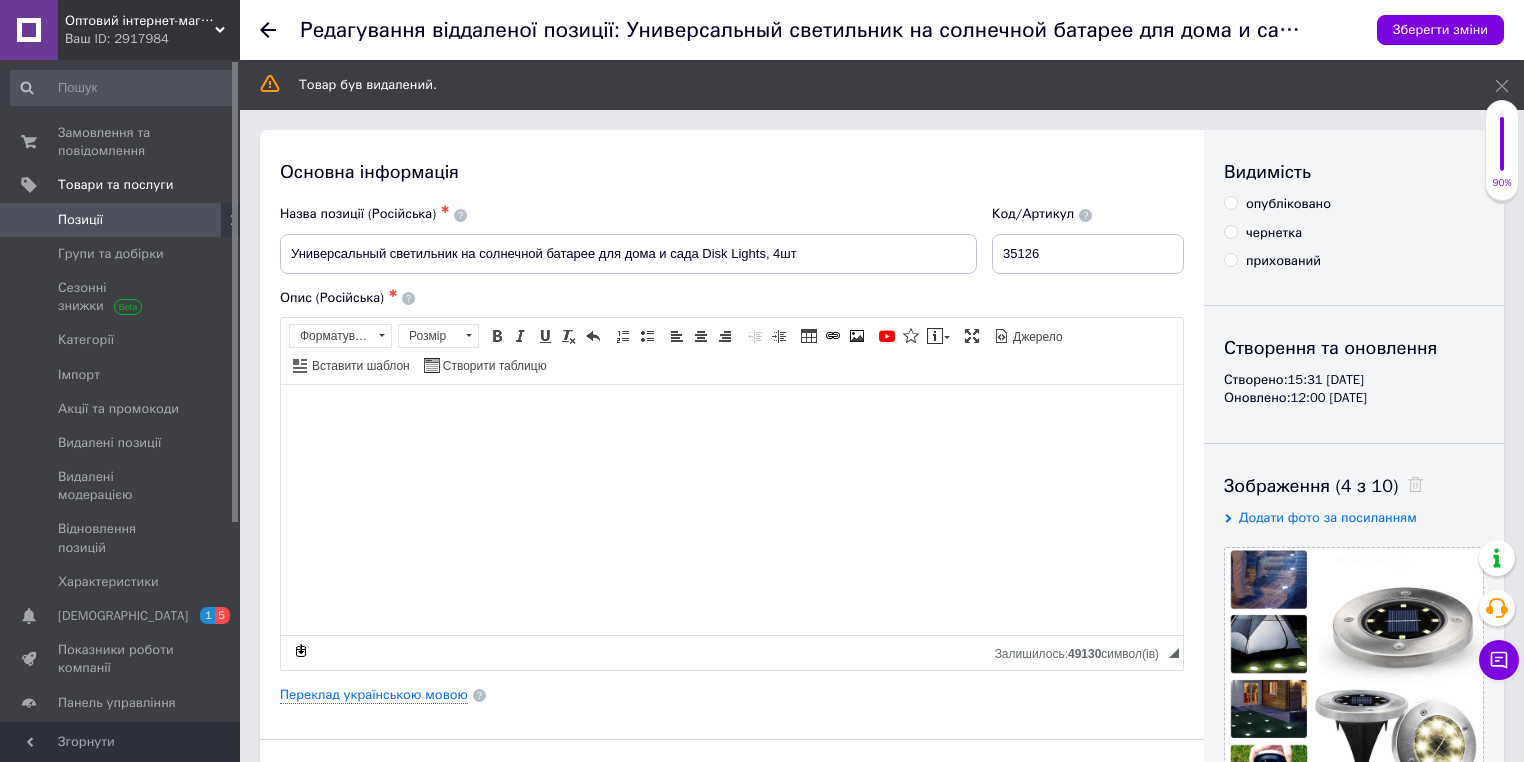 radio on "true" 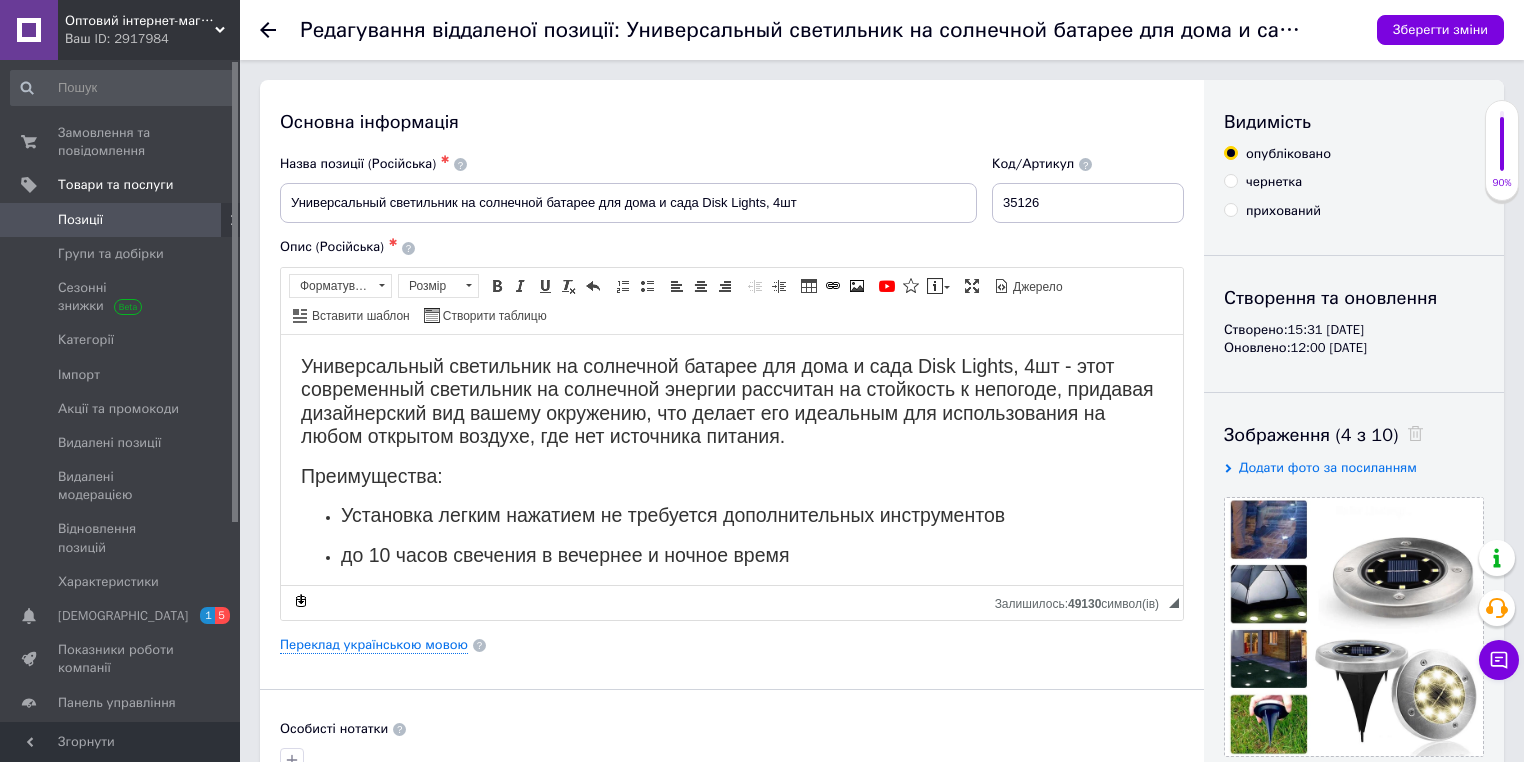 scroll, scrollTop: 0, scrollLeft: 0, axis: both 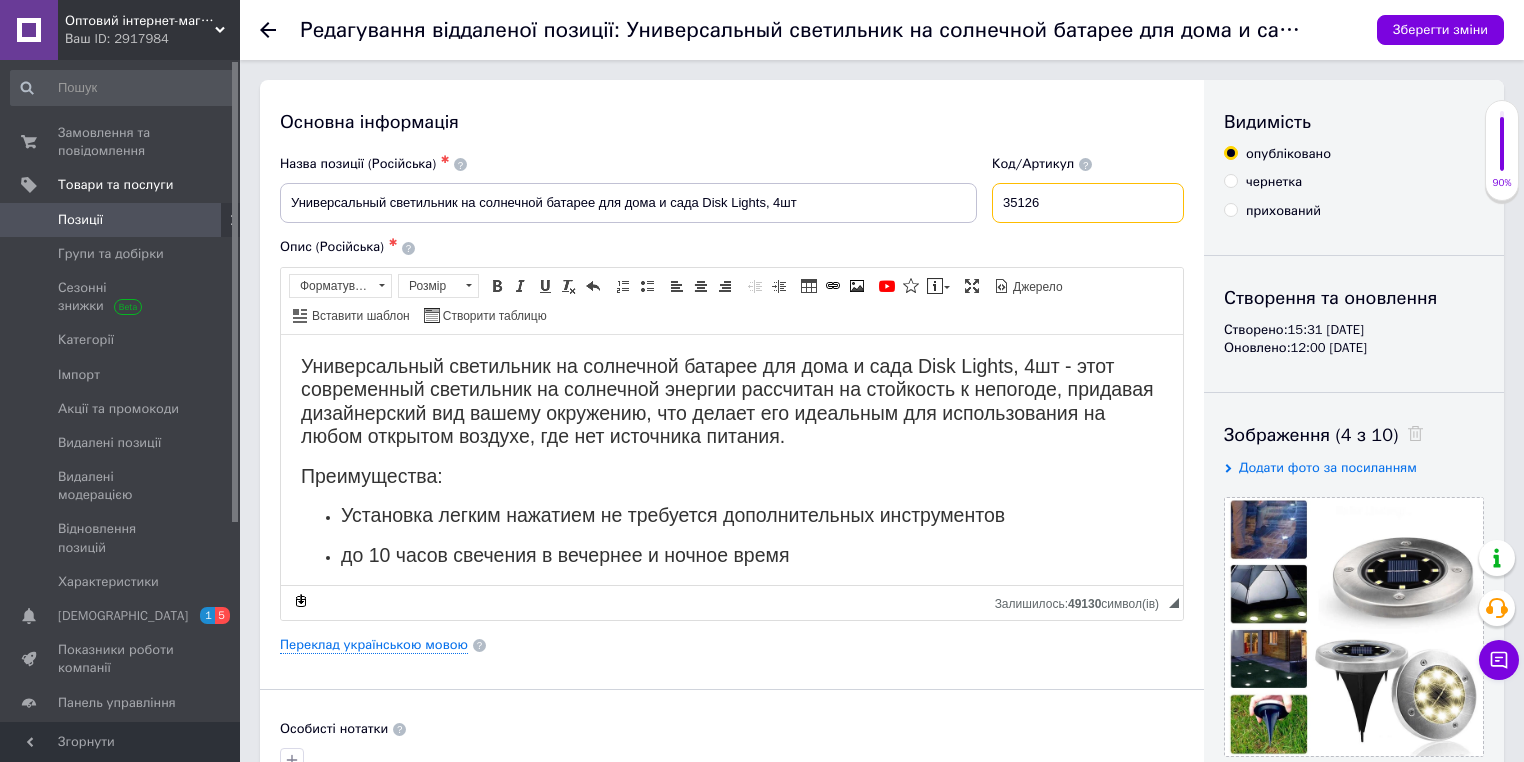 click on "35126" at bounding box center (1088, 203) 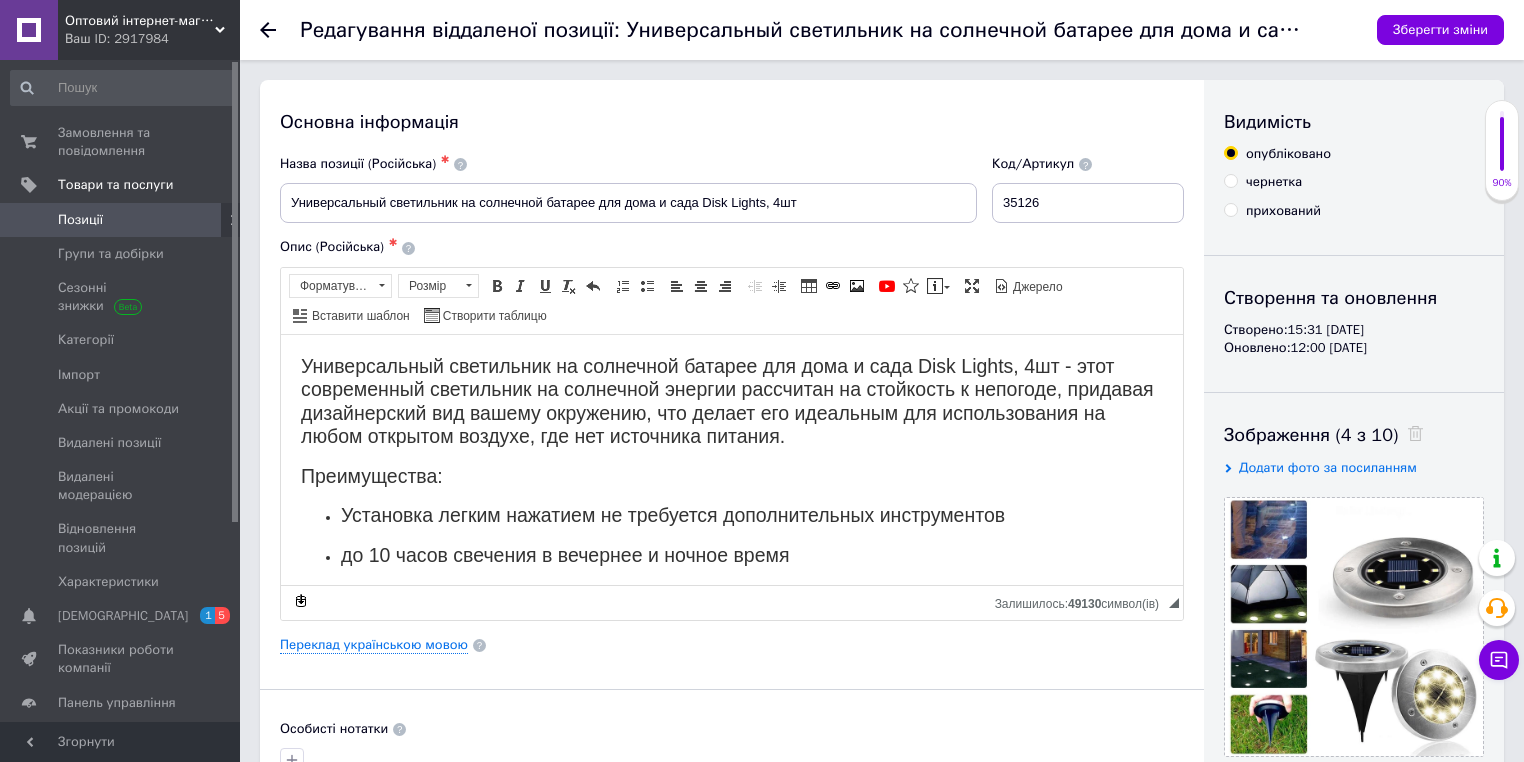 click on "Основна інформація Назва позиції (Російська) ✱ Универсальный светильник на солнечной батарее для дома и сада Disk Lights, 4шт Код/Артикул 35126 Опис (Російська) ✱ Универсальный светильник на солнечной батарее для дома и сада Disk Lights, 4шт - этот современный светильник на солнечной энергии рассчитан на стойкость к непогоде, придавая дизайнерский вид вашему окружению, что делает его идеальным для использования на любом открытом воздухе, где нет источника питания.
Преимущества:
Установка легким нажатием не требуется дополнительных инструментов" at bounding box center (732, 678) 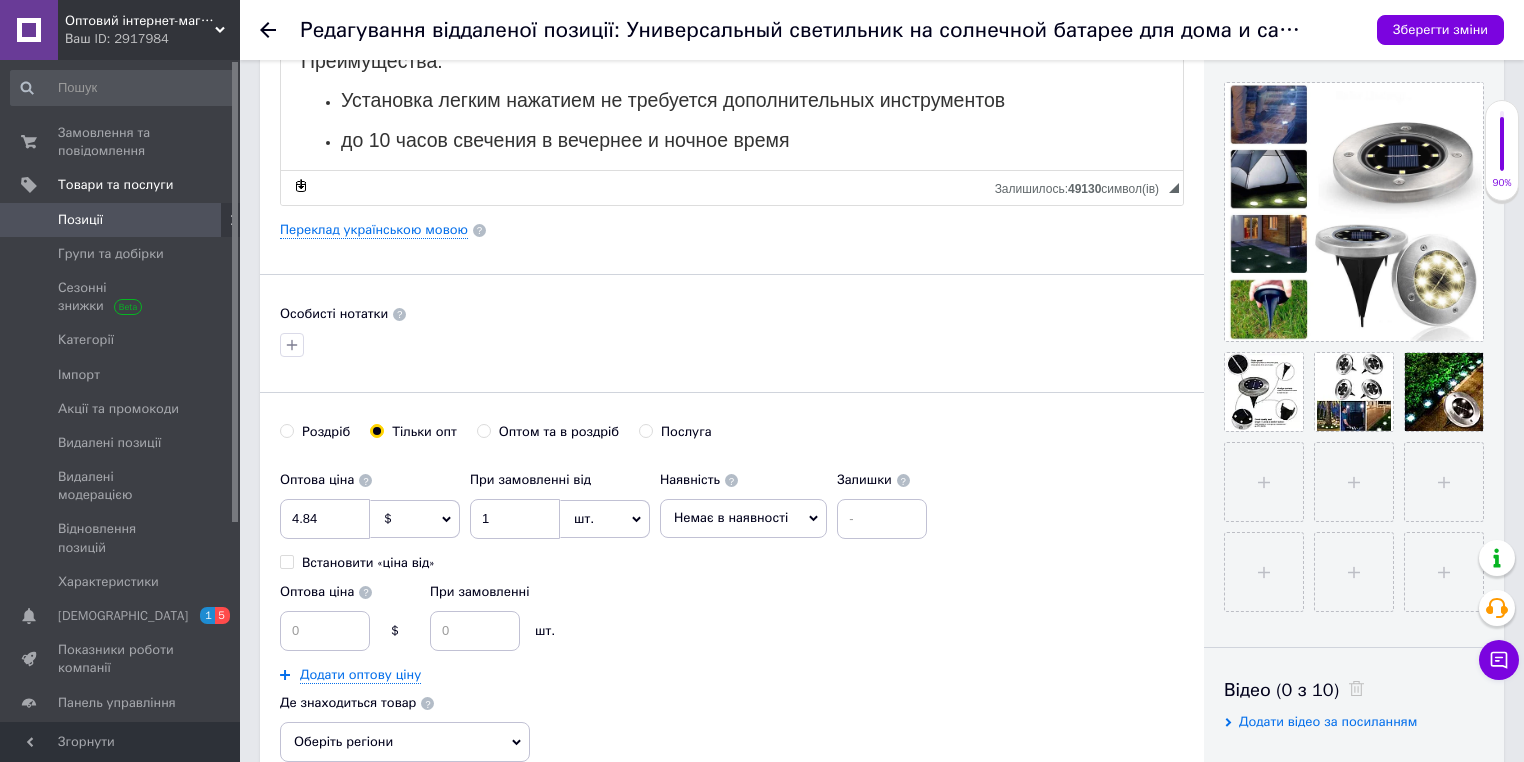 scroll, scrollTop: 480, scrollLeft: 0, axis: vertical 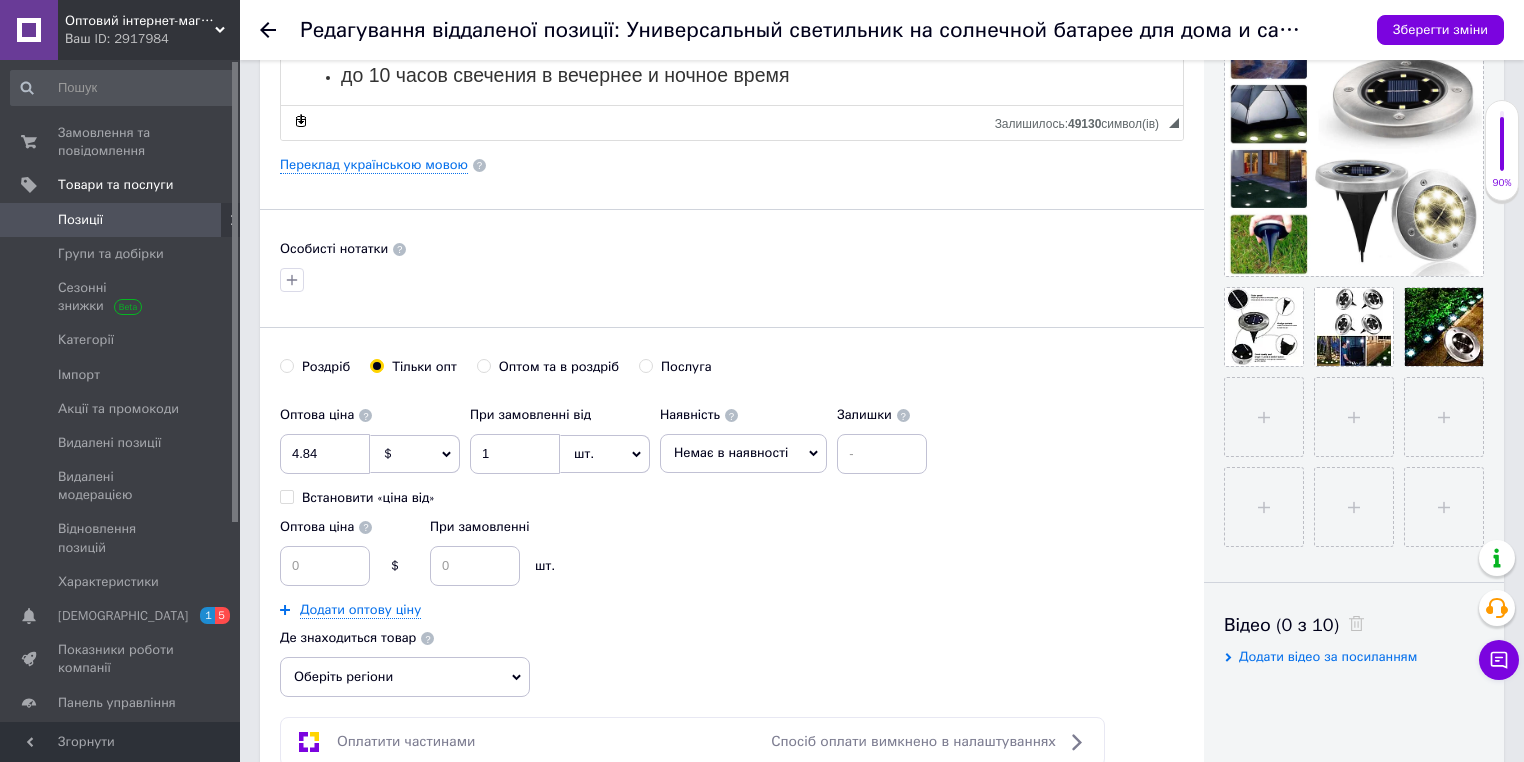 click on "Немає в наявності" at bounding box center [731, 452] 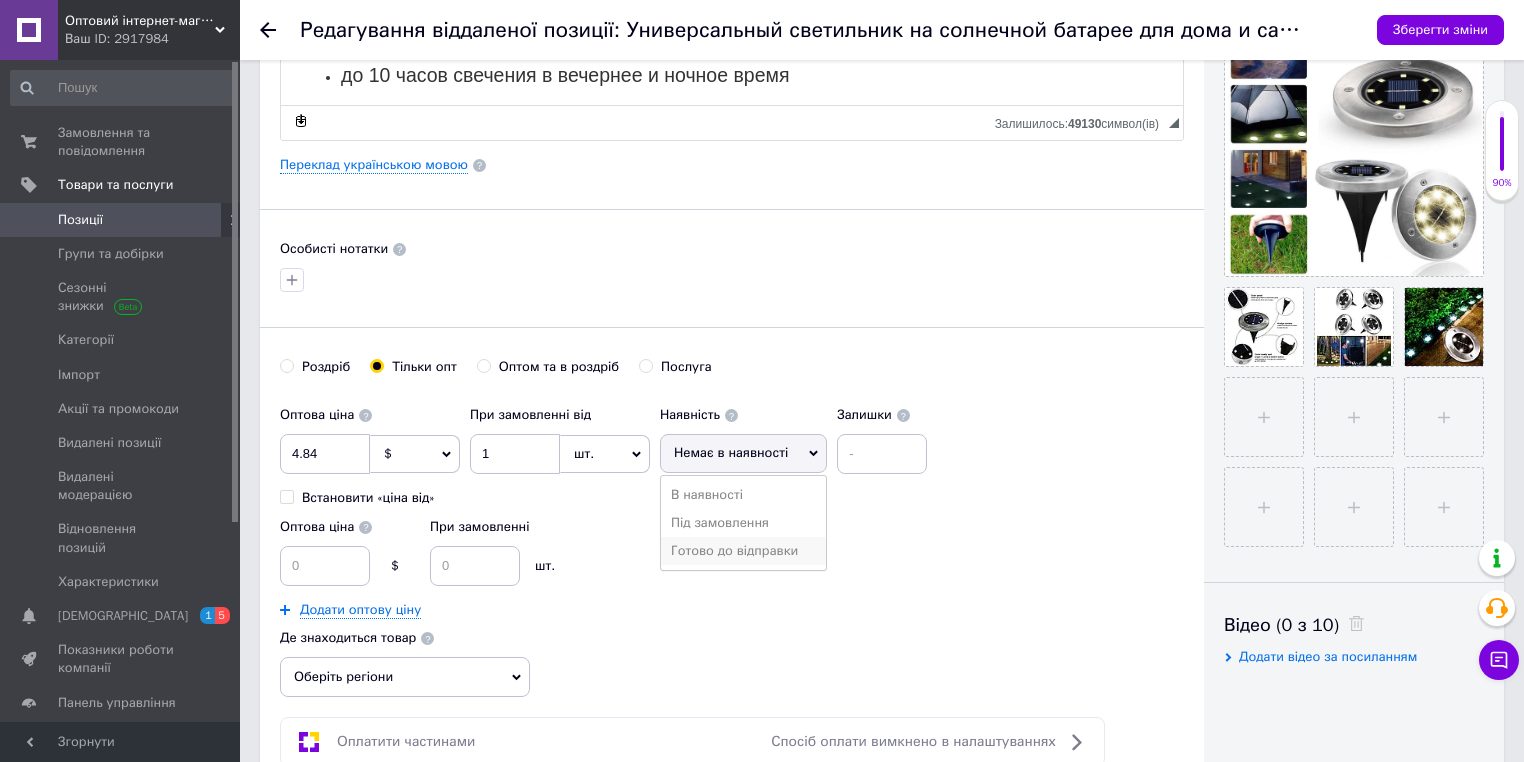 click on "Готово до відправки" at bounding box center [743, 551] 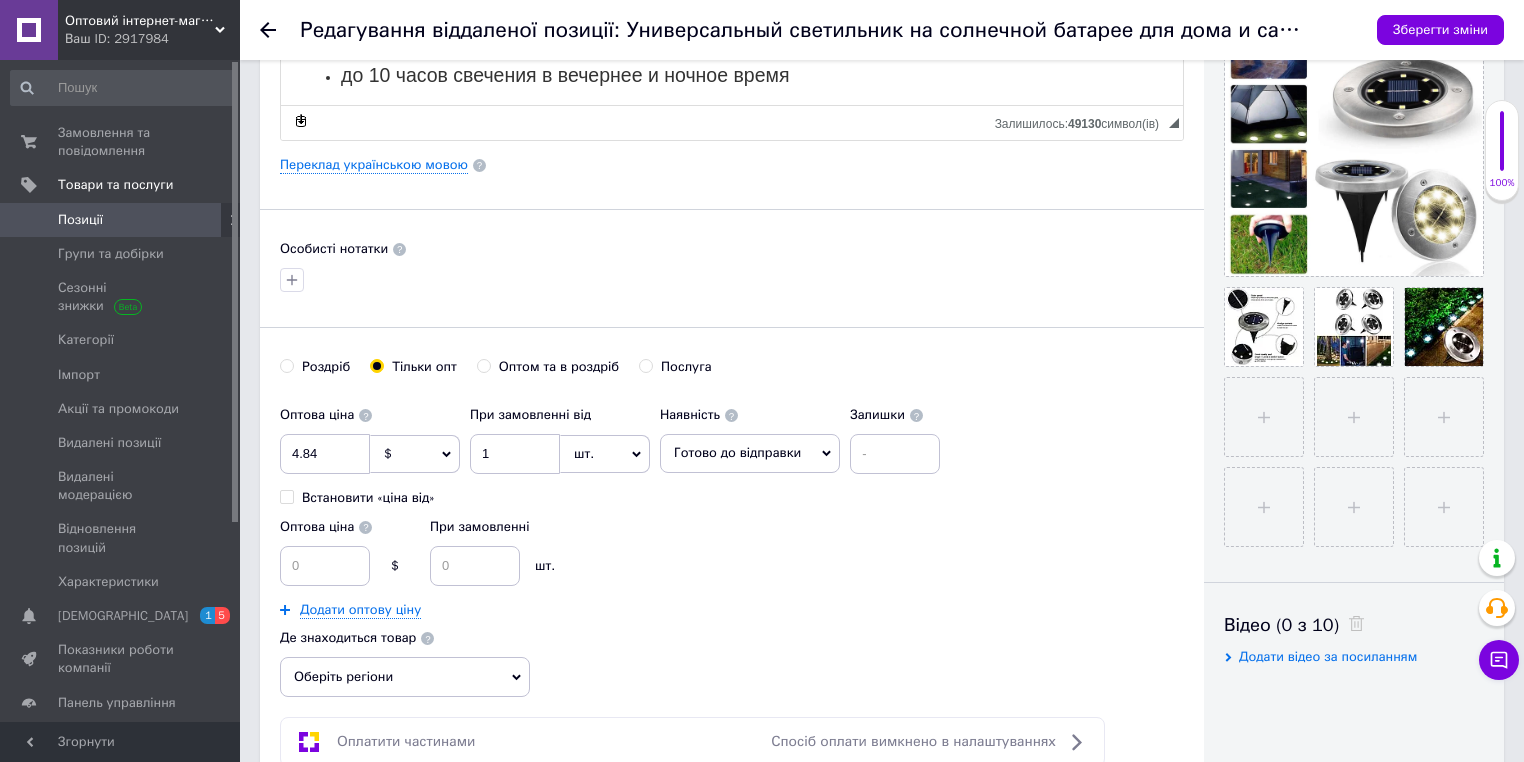 click on "Оптова ціна $ При замовленні шт." at bounding box center [615, 547] 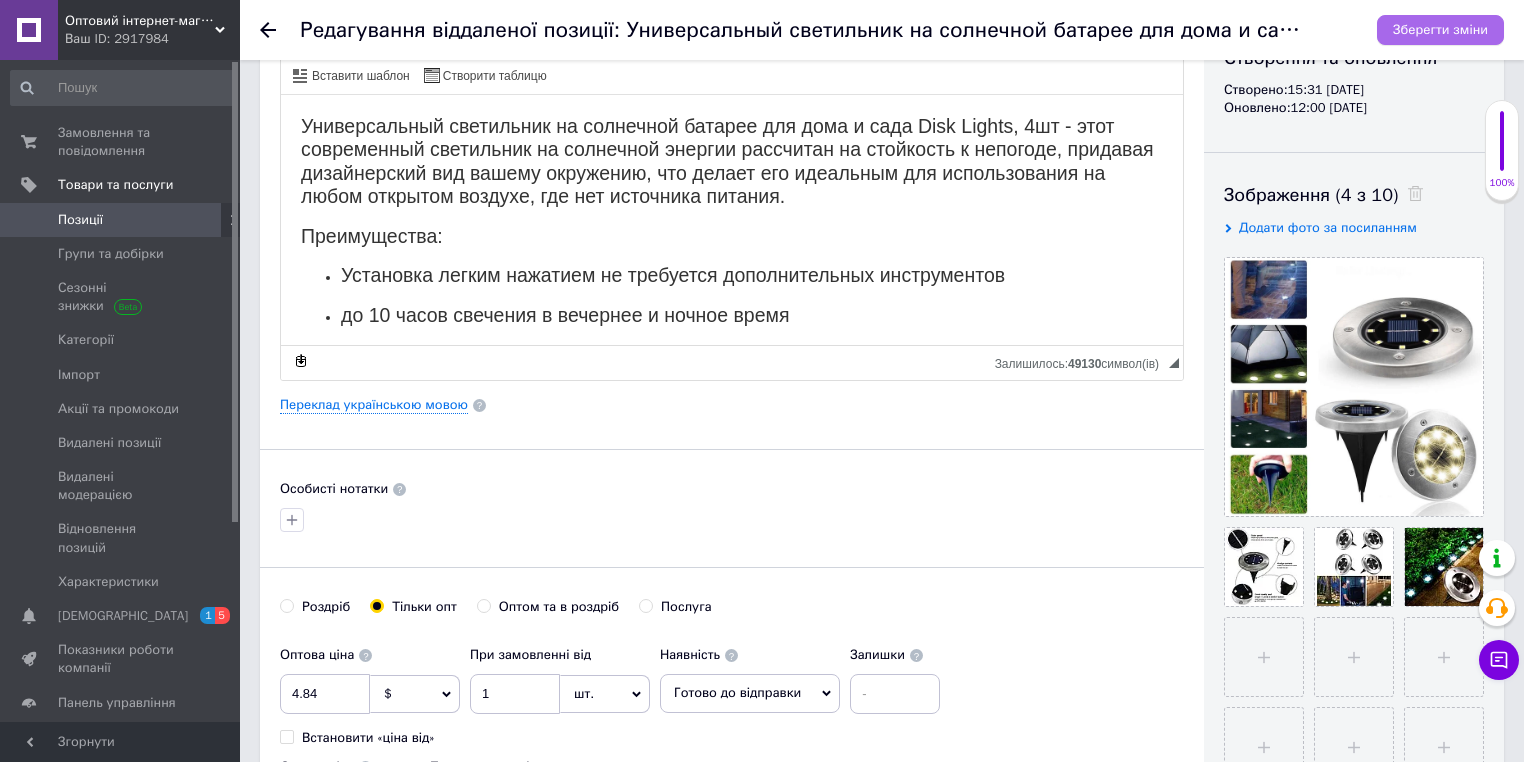 click on "Зберегти зміни" at bounding box center (1440, 29) 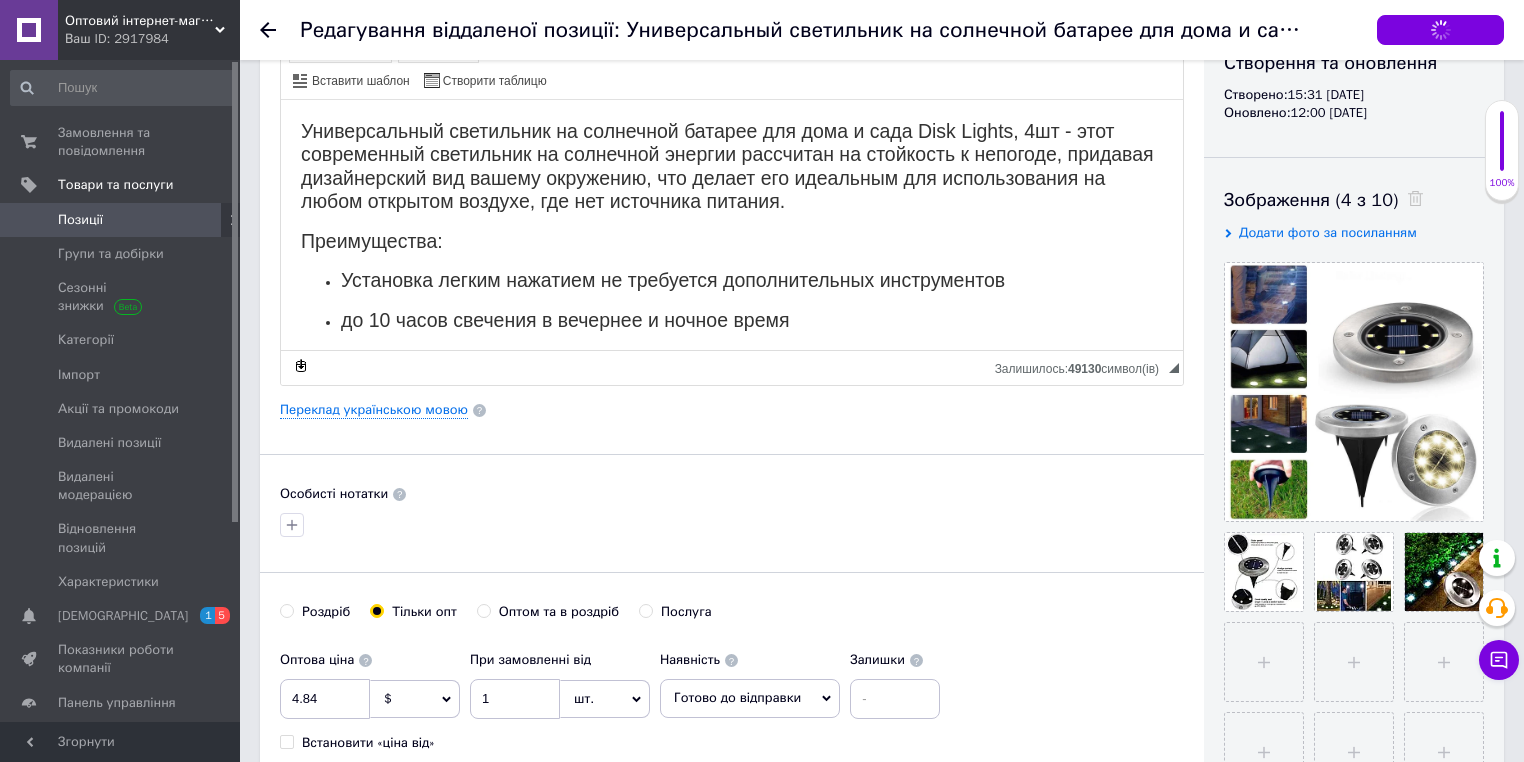 scroll, scrollTop: 80, scrollLeft: 0, axis: vertical 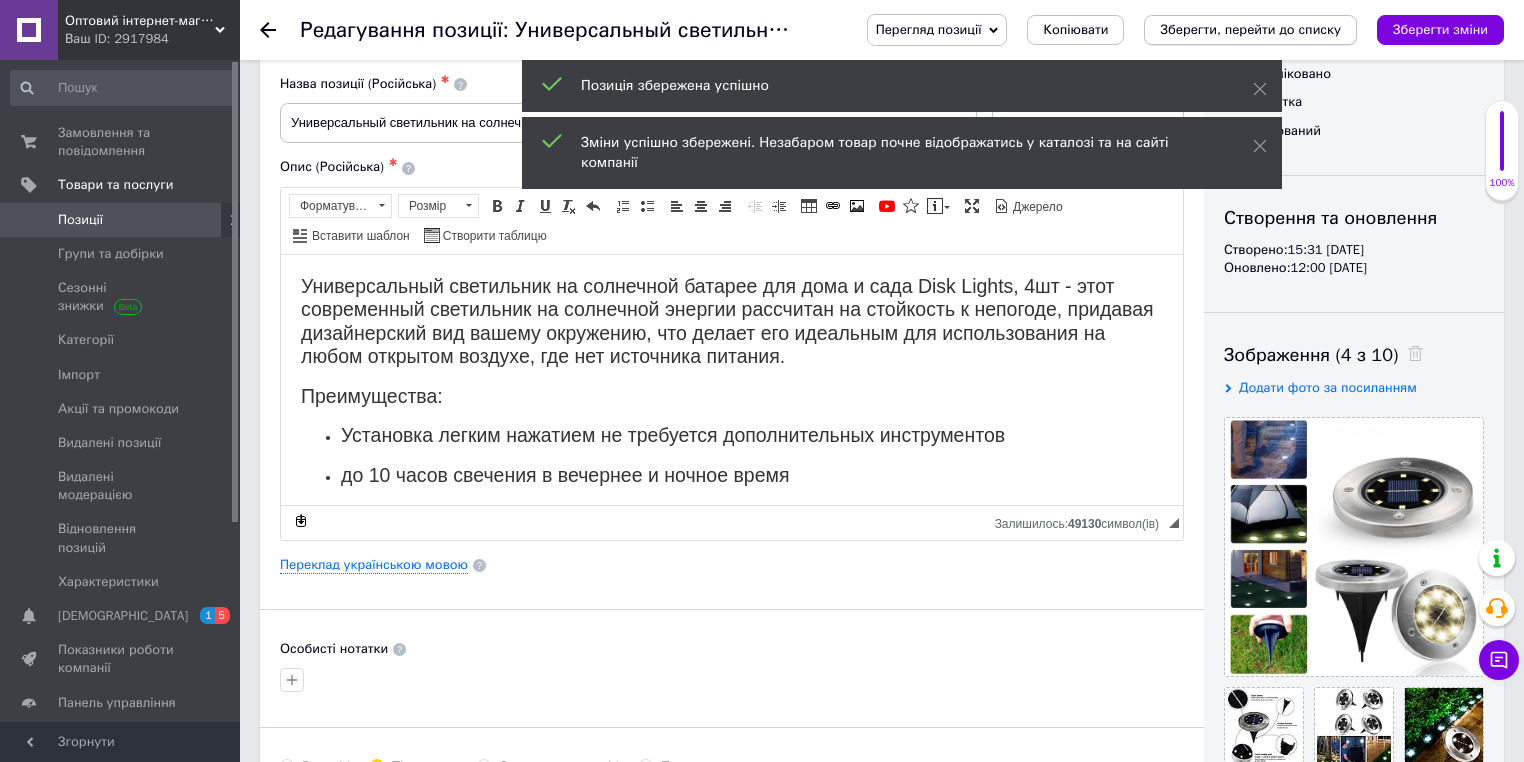 click on "Зберегти, перейти до списку" at bounding box center [1250, 29] 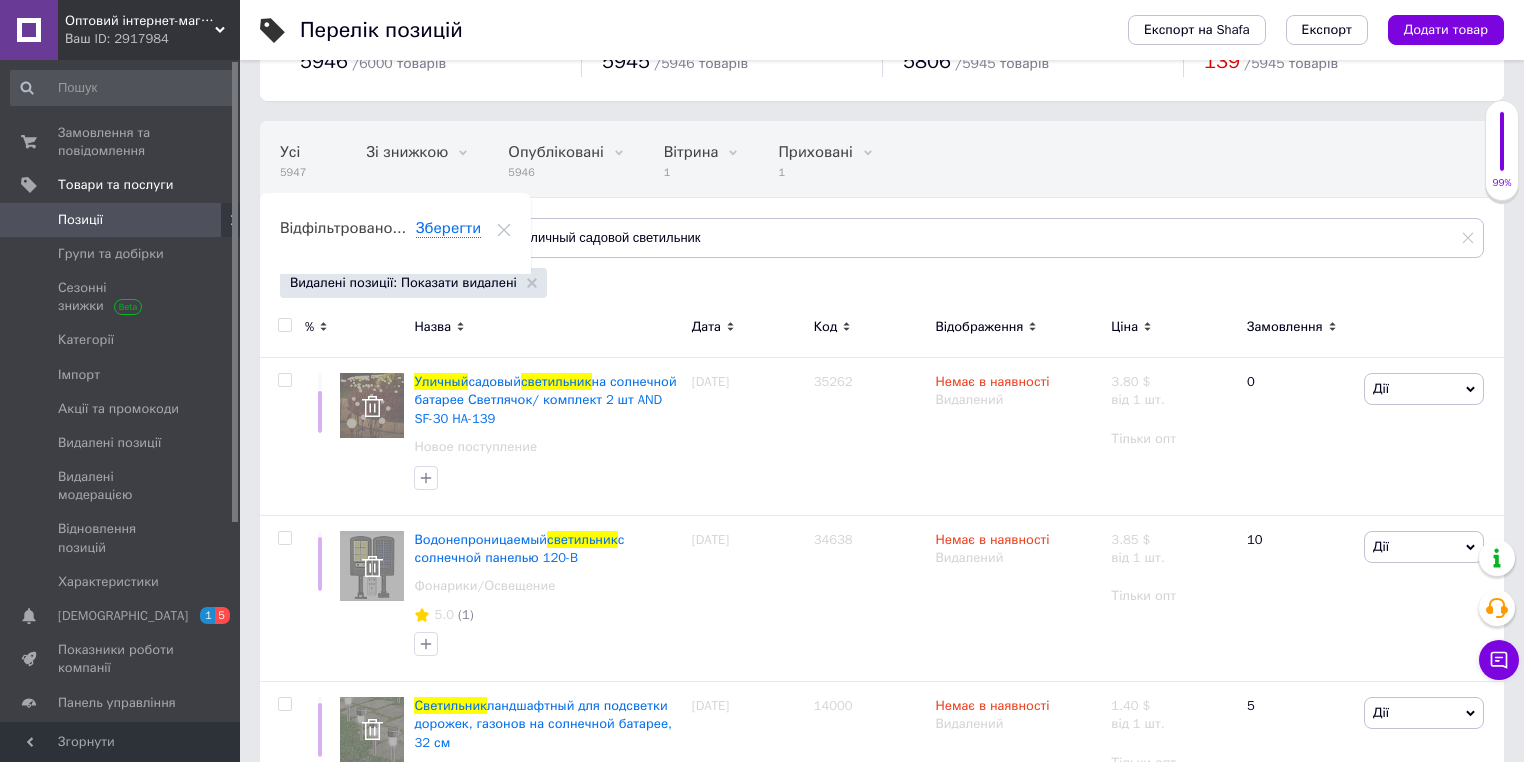 scroll, scrollTop: 0, scrollLeft: 0, axis: both 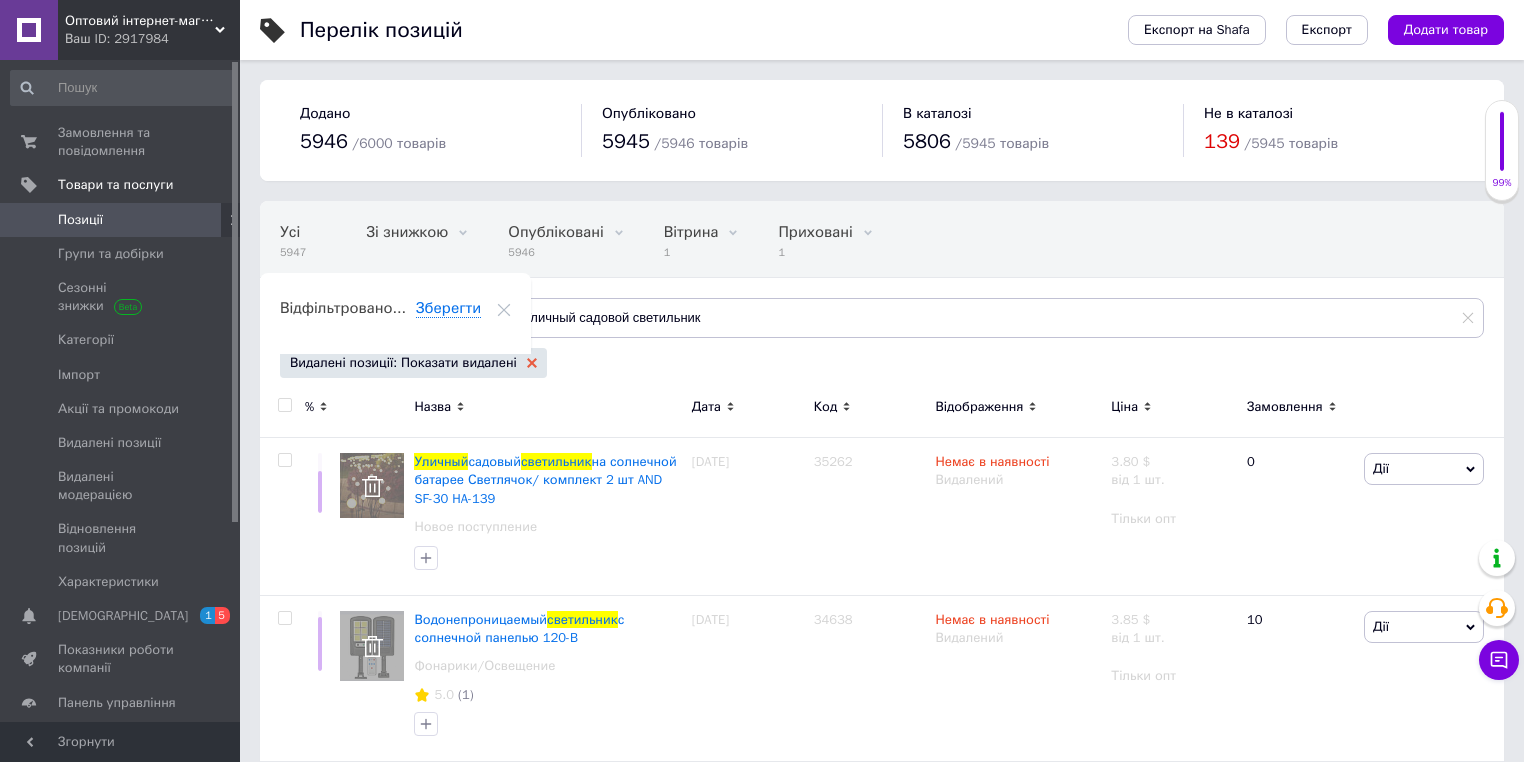 click 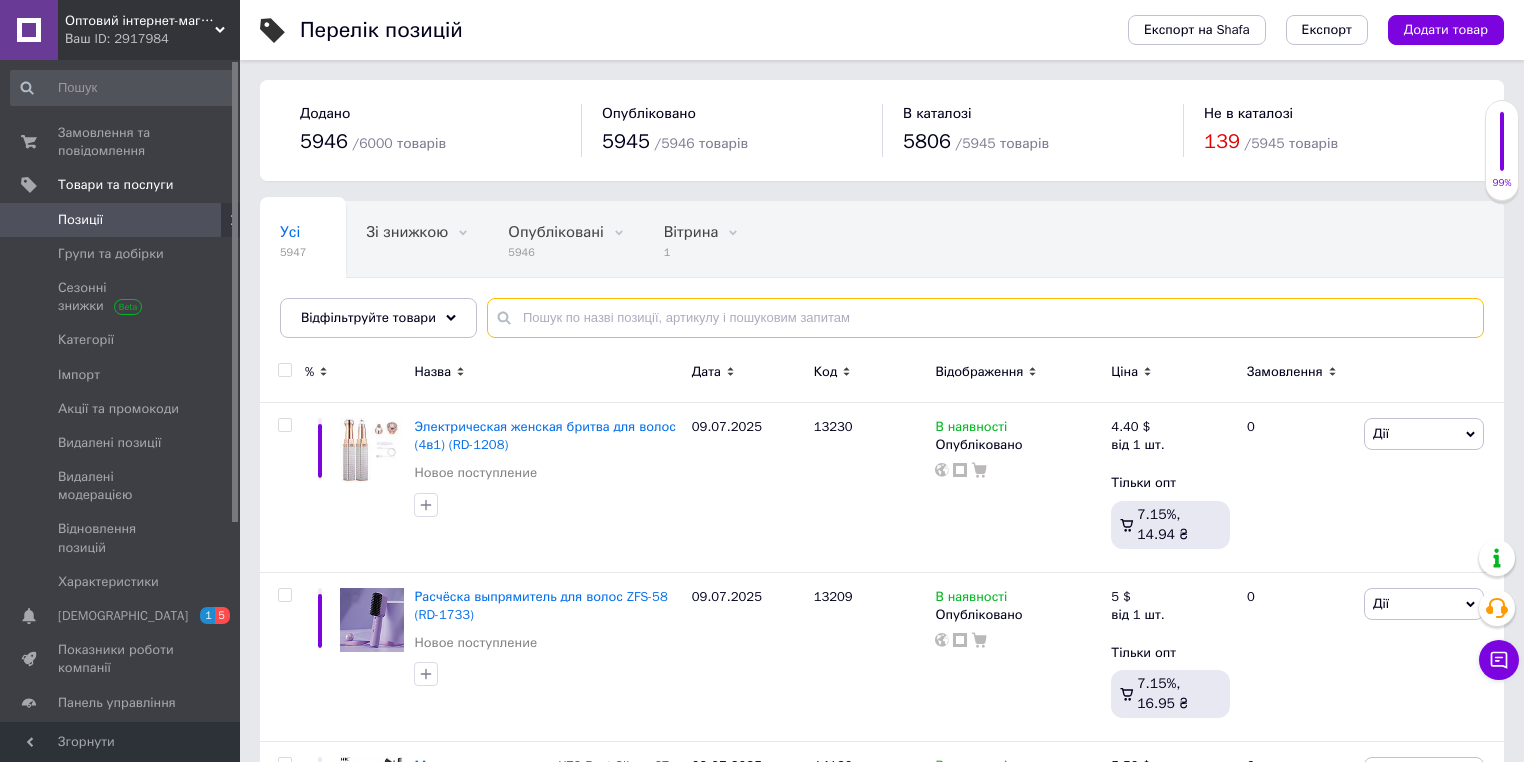 click at bounding box center [985, 318] 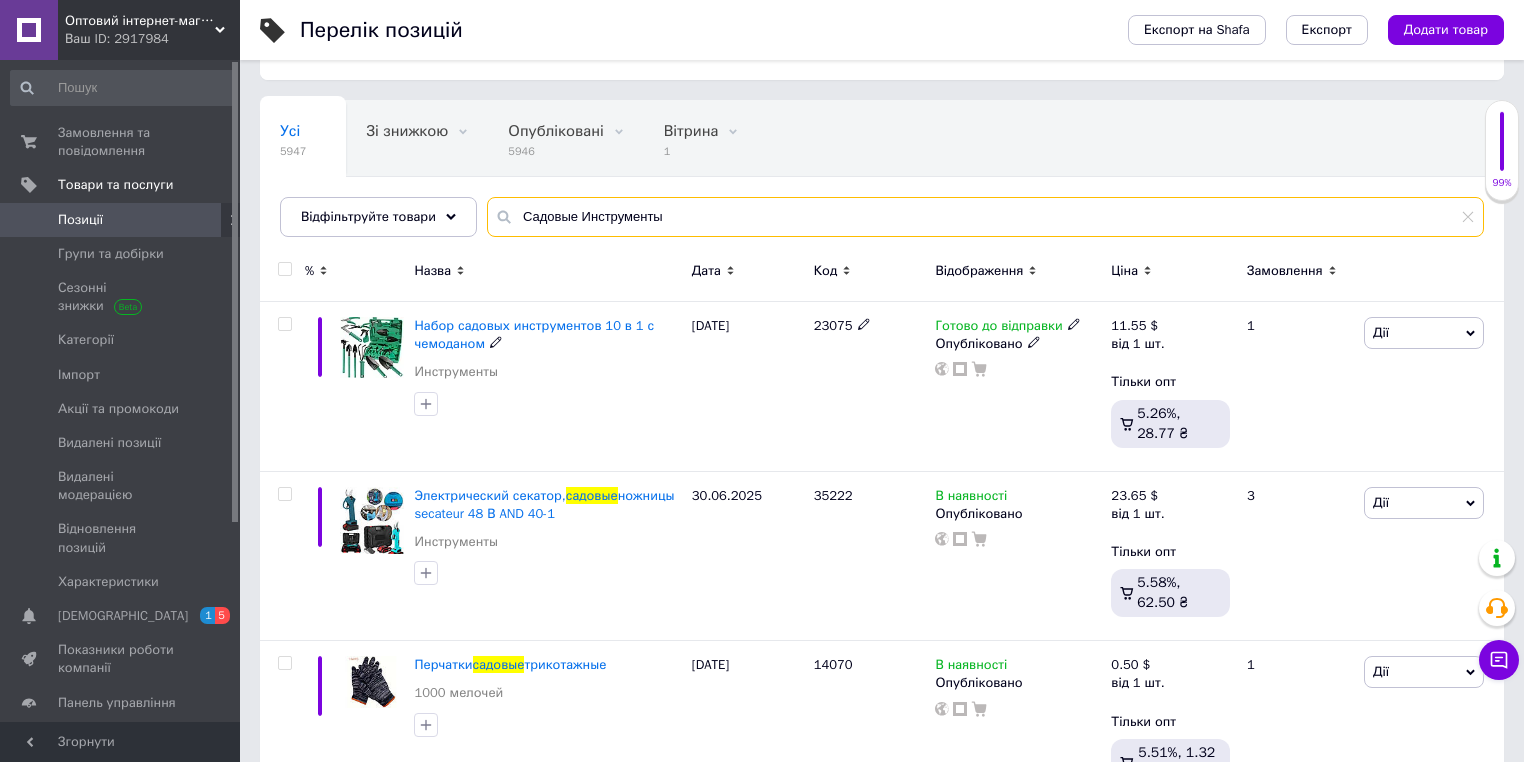 scroll, scrollTop: 75, scrollLeft: 0, axis: vertical 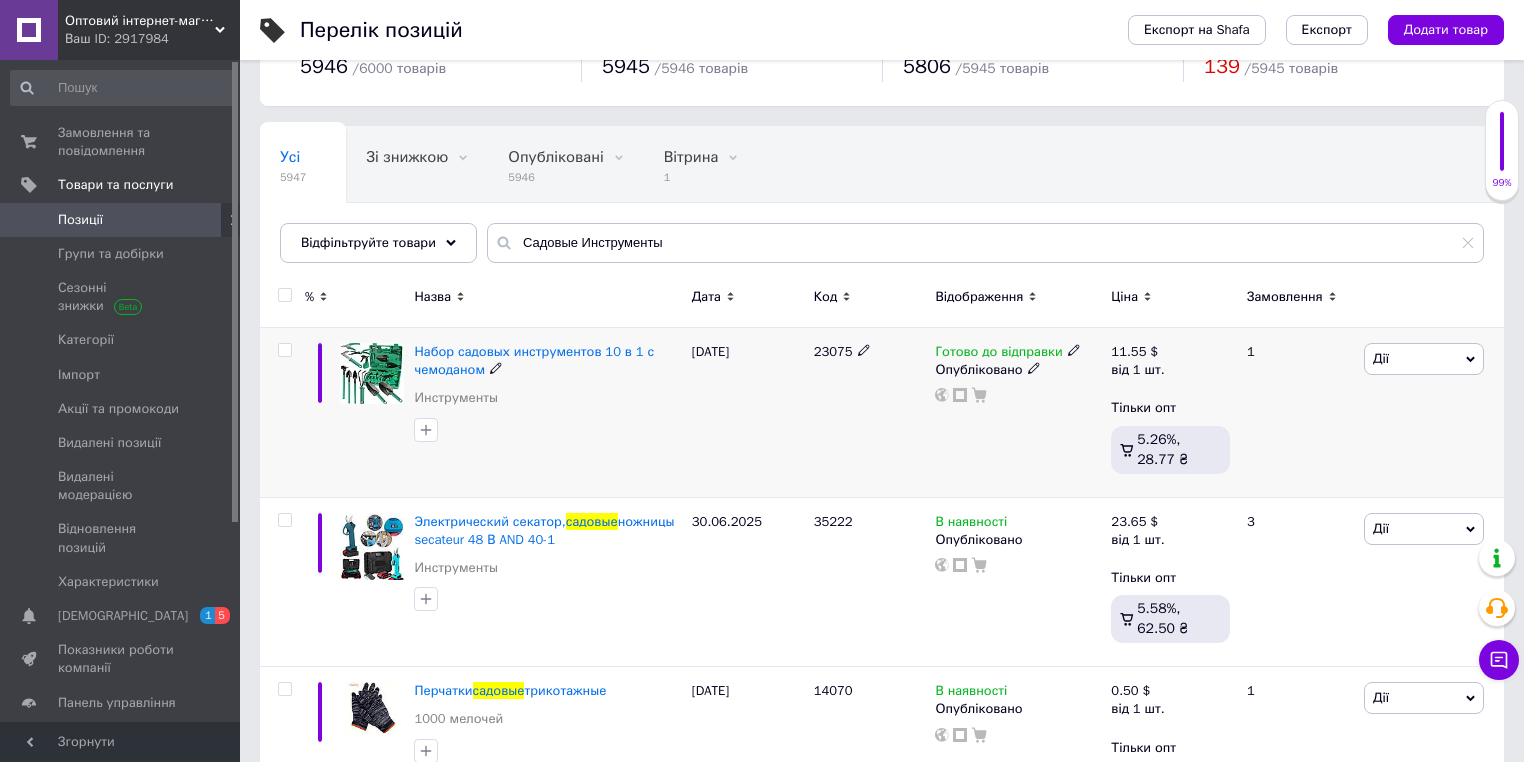 click on "23075" at bounding box center [833, 351] 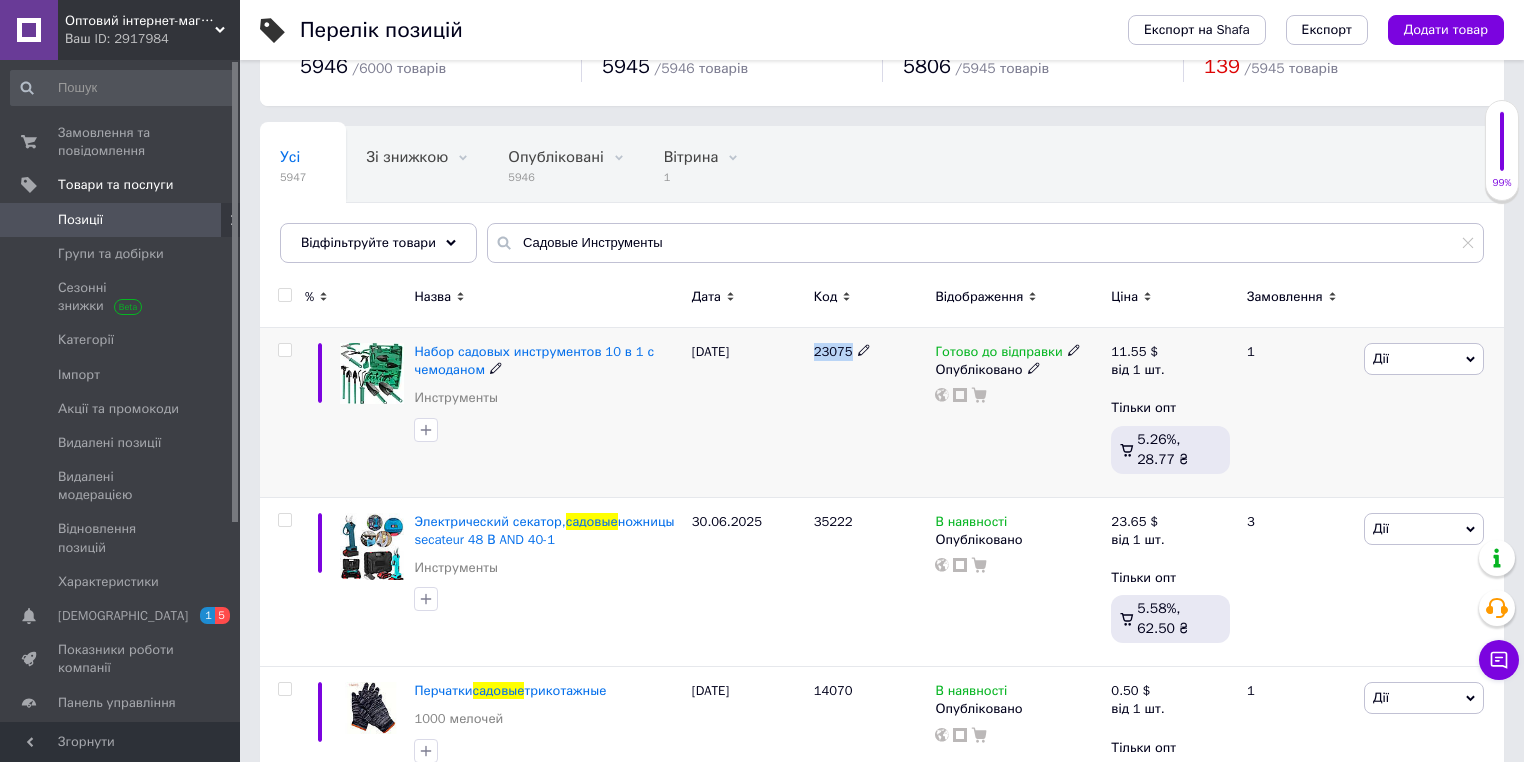 click on "23075" at bounding box center [833, 351] 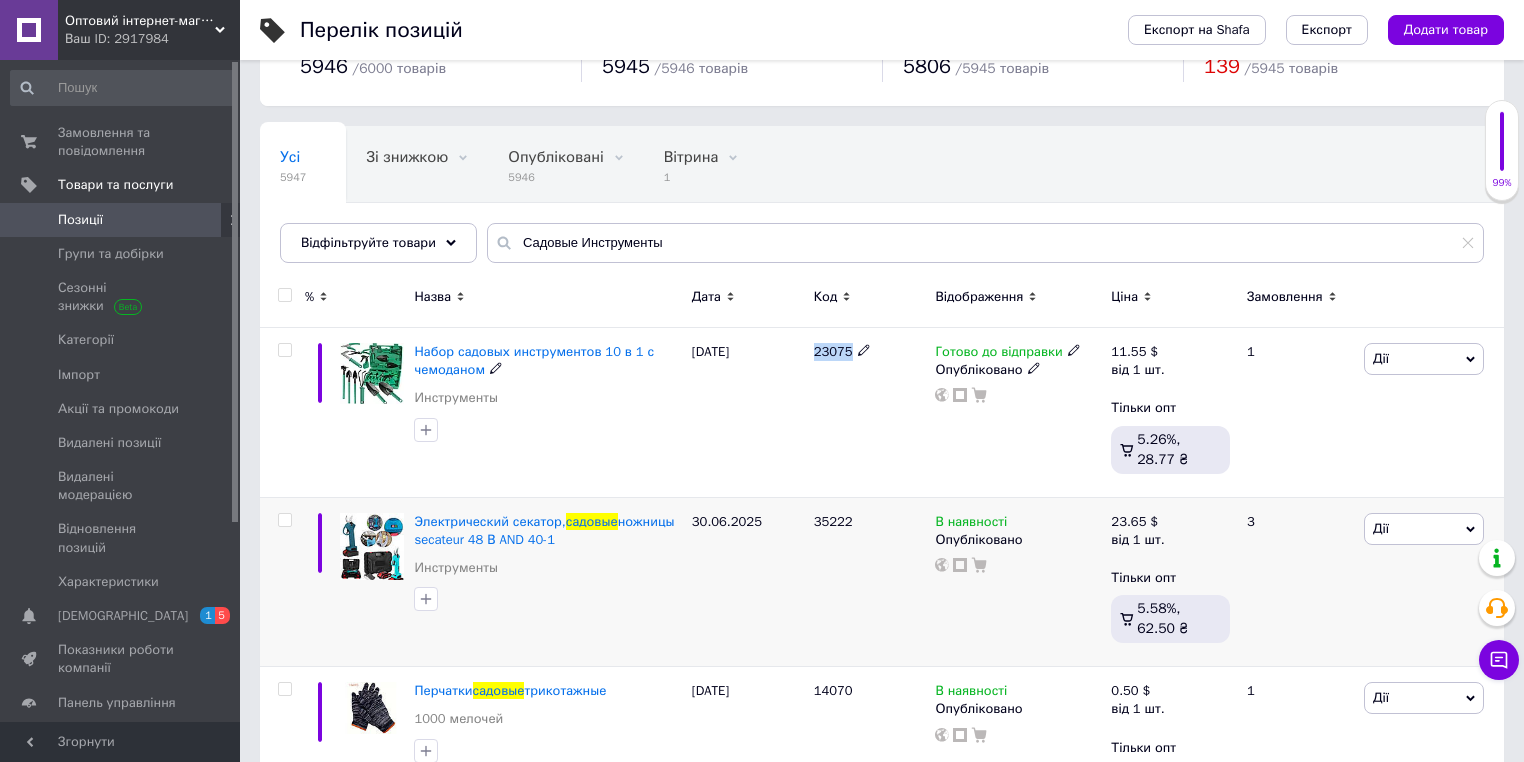 copy on "23075" 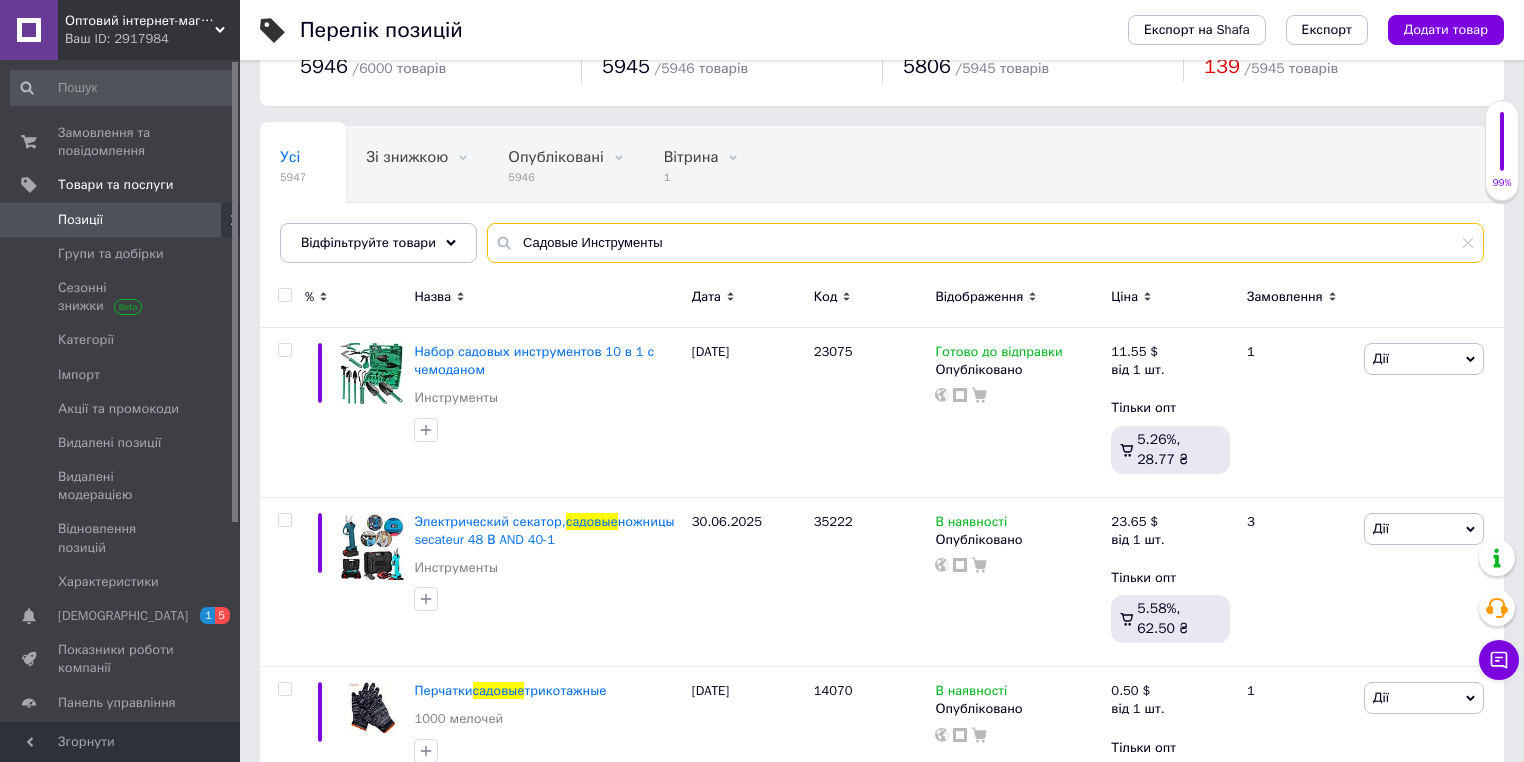 click on "Садовые Инструменты" at bounding box center [985, 243] 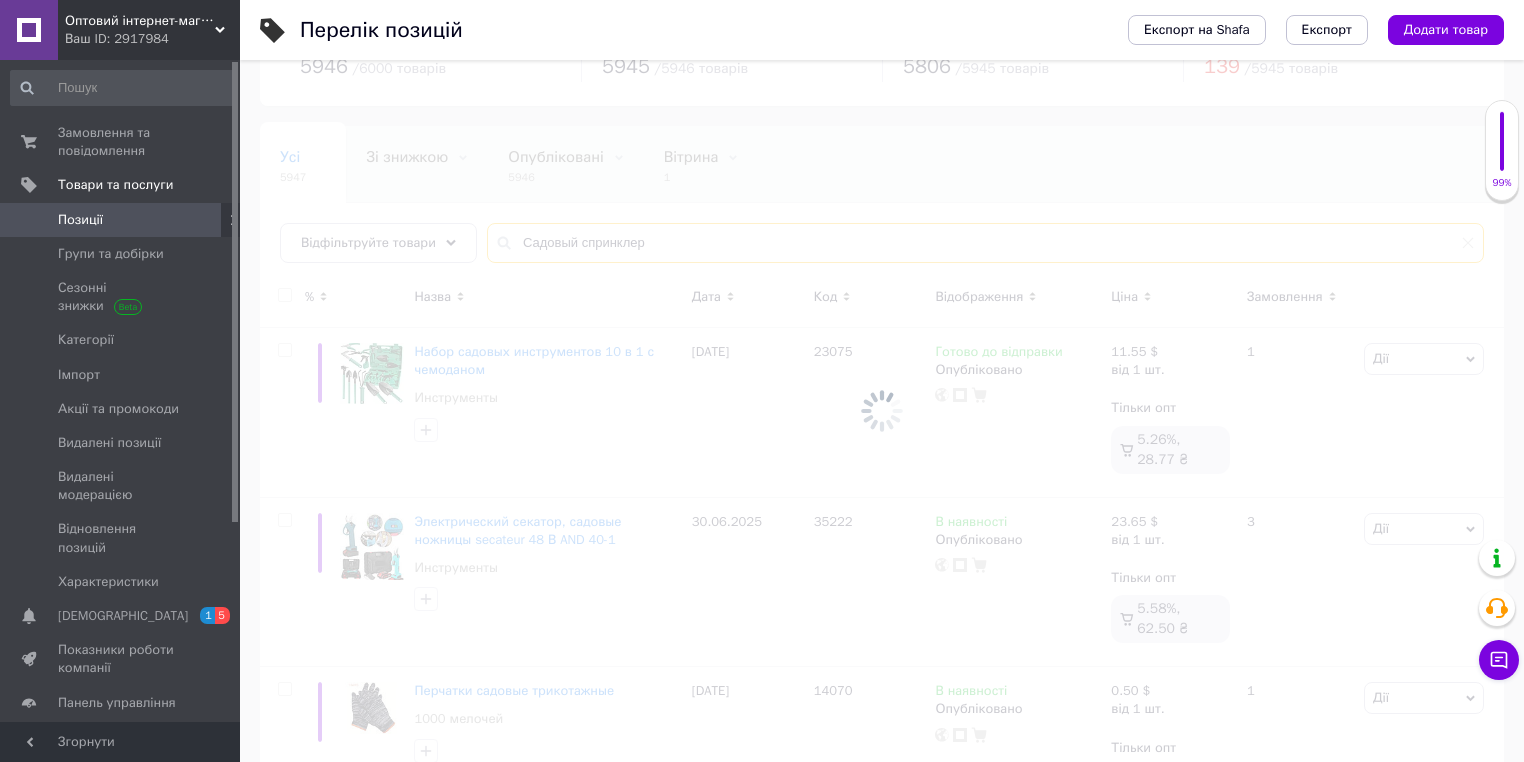 scroll, scrollTop: 0, scrollLeft: 0, axis: both 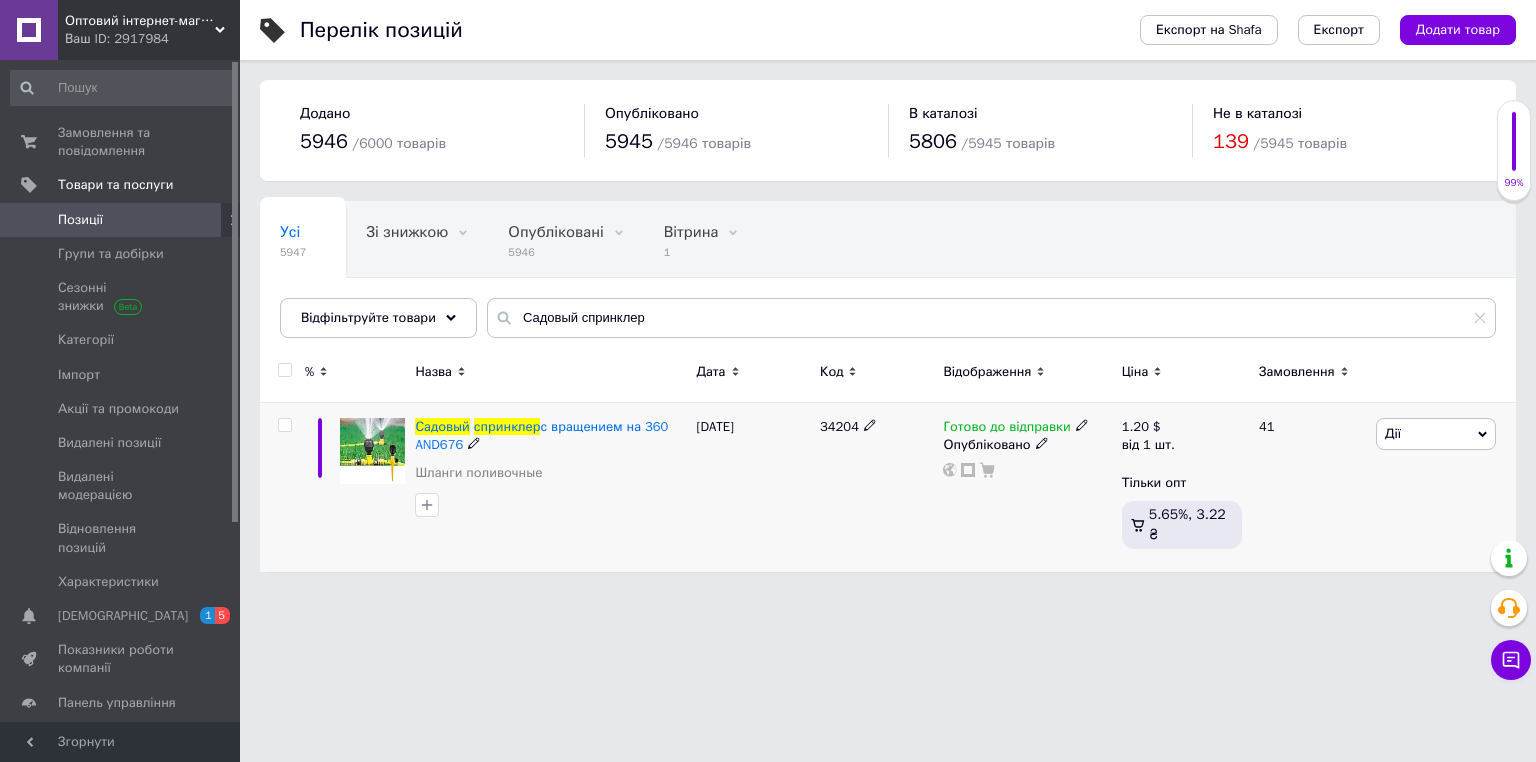 click on "34204" at bounding box center [839, 426] 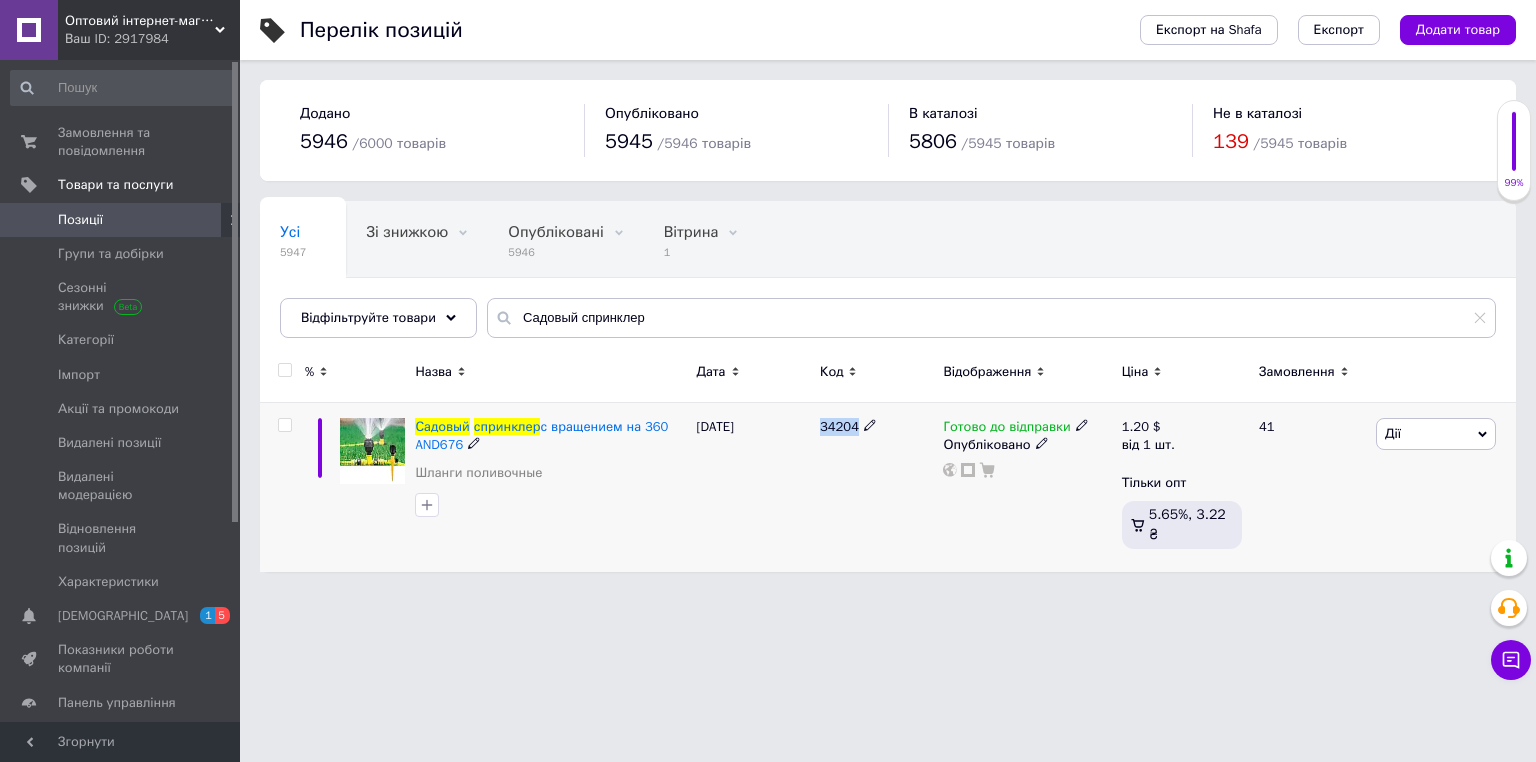 click on "34204" at bounding box center [839, 426] 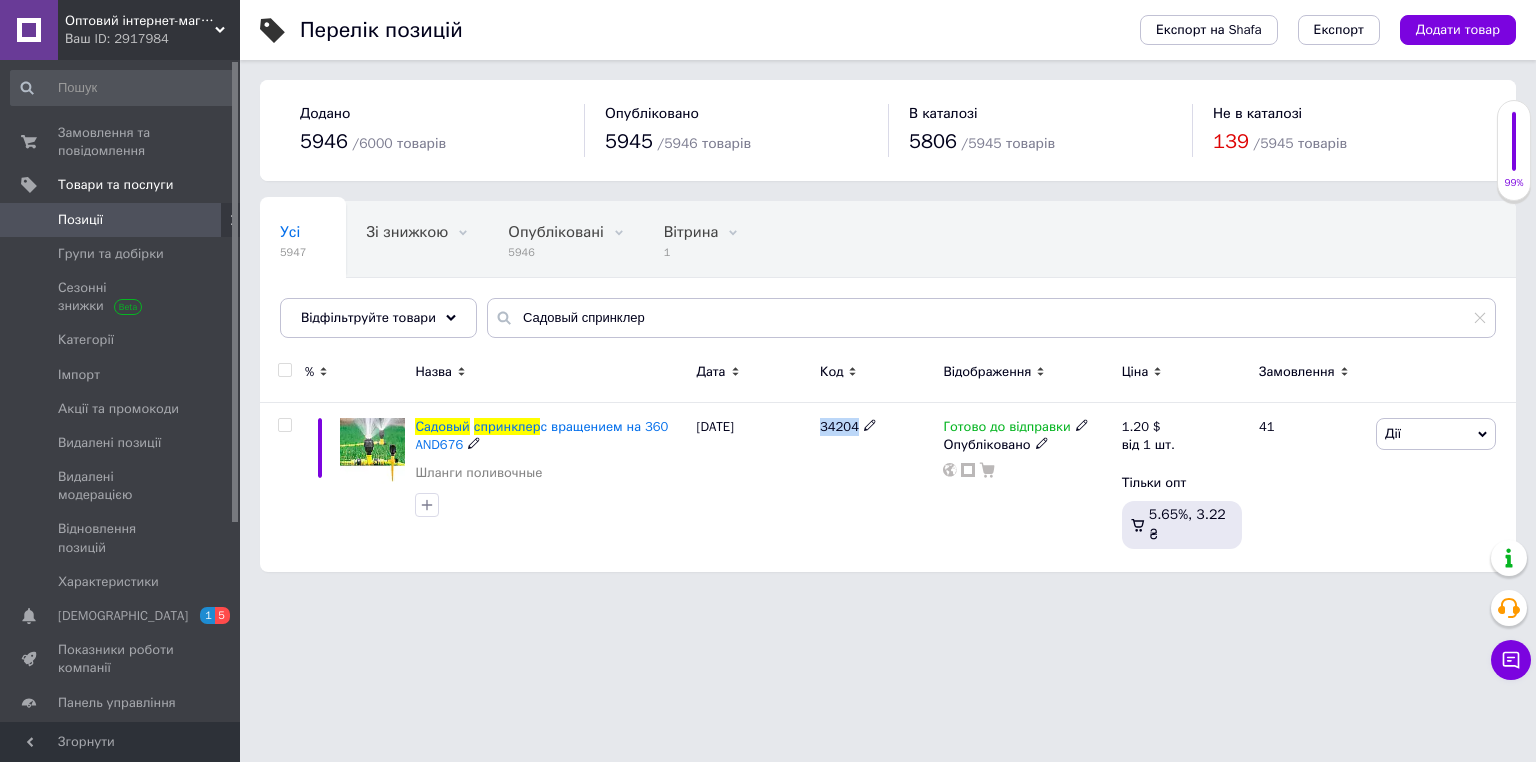 copy on "34204" 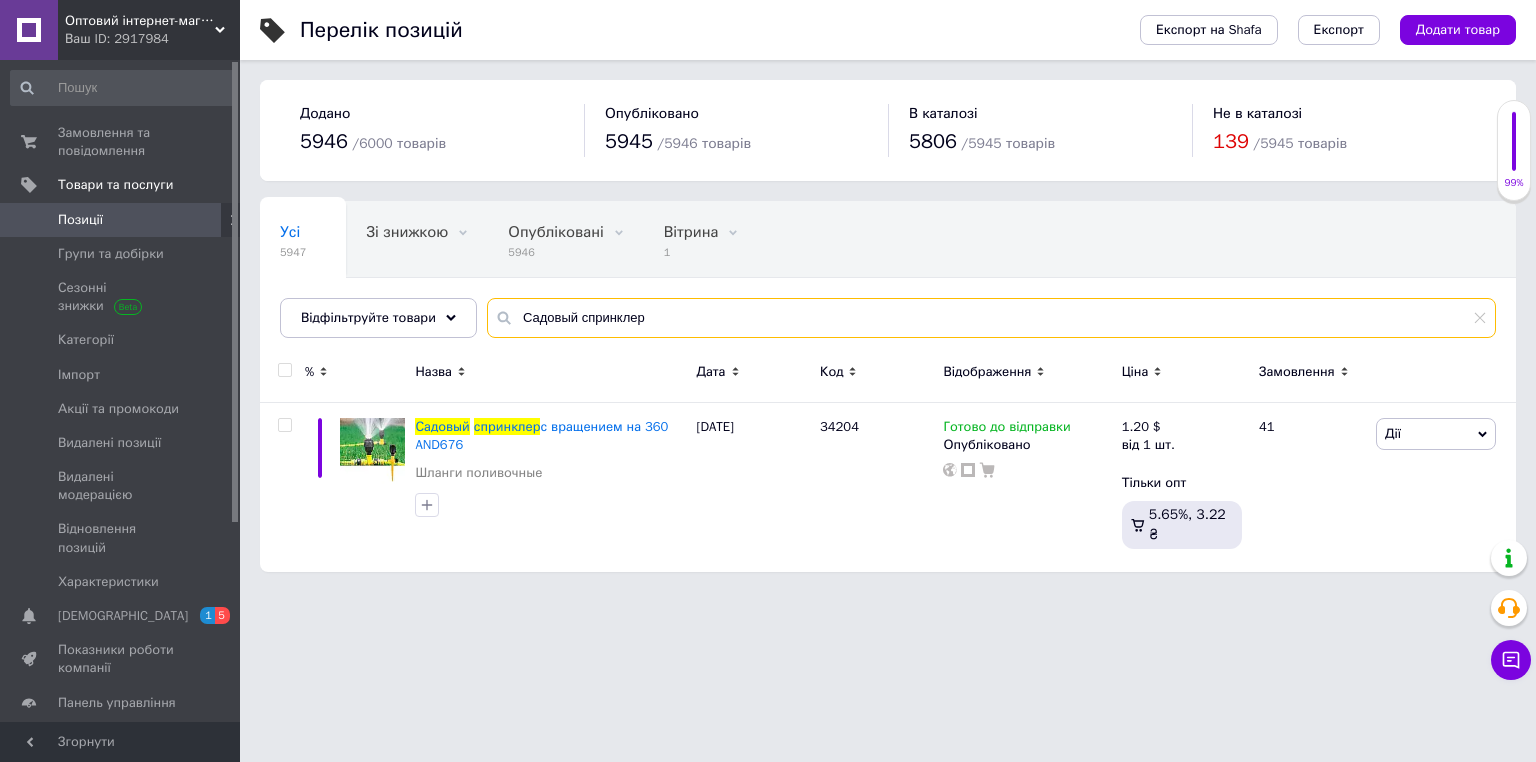click on "Садовый спринклер" at bounding box center [991, 318] 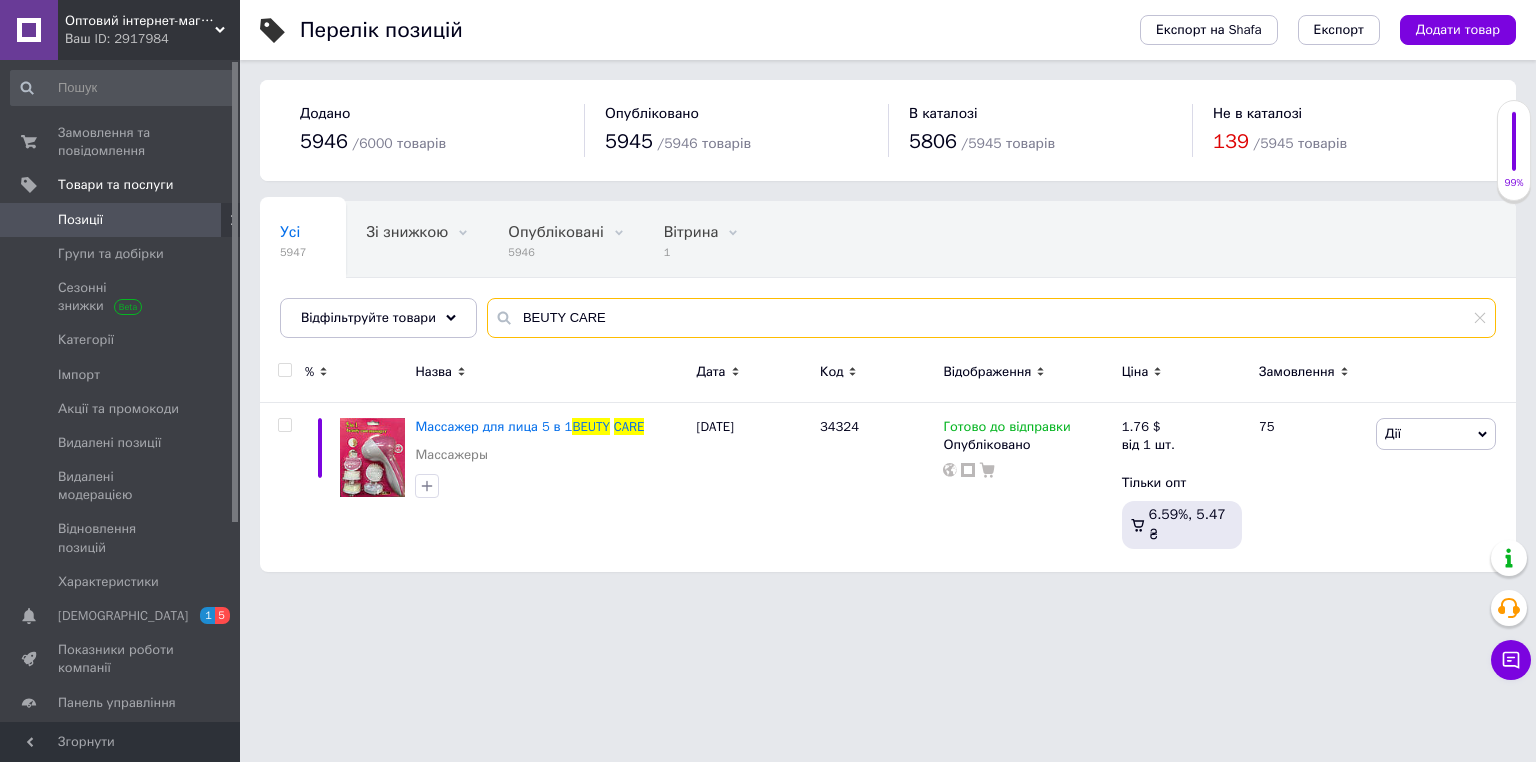type on "BEUTY CARE" 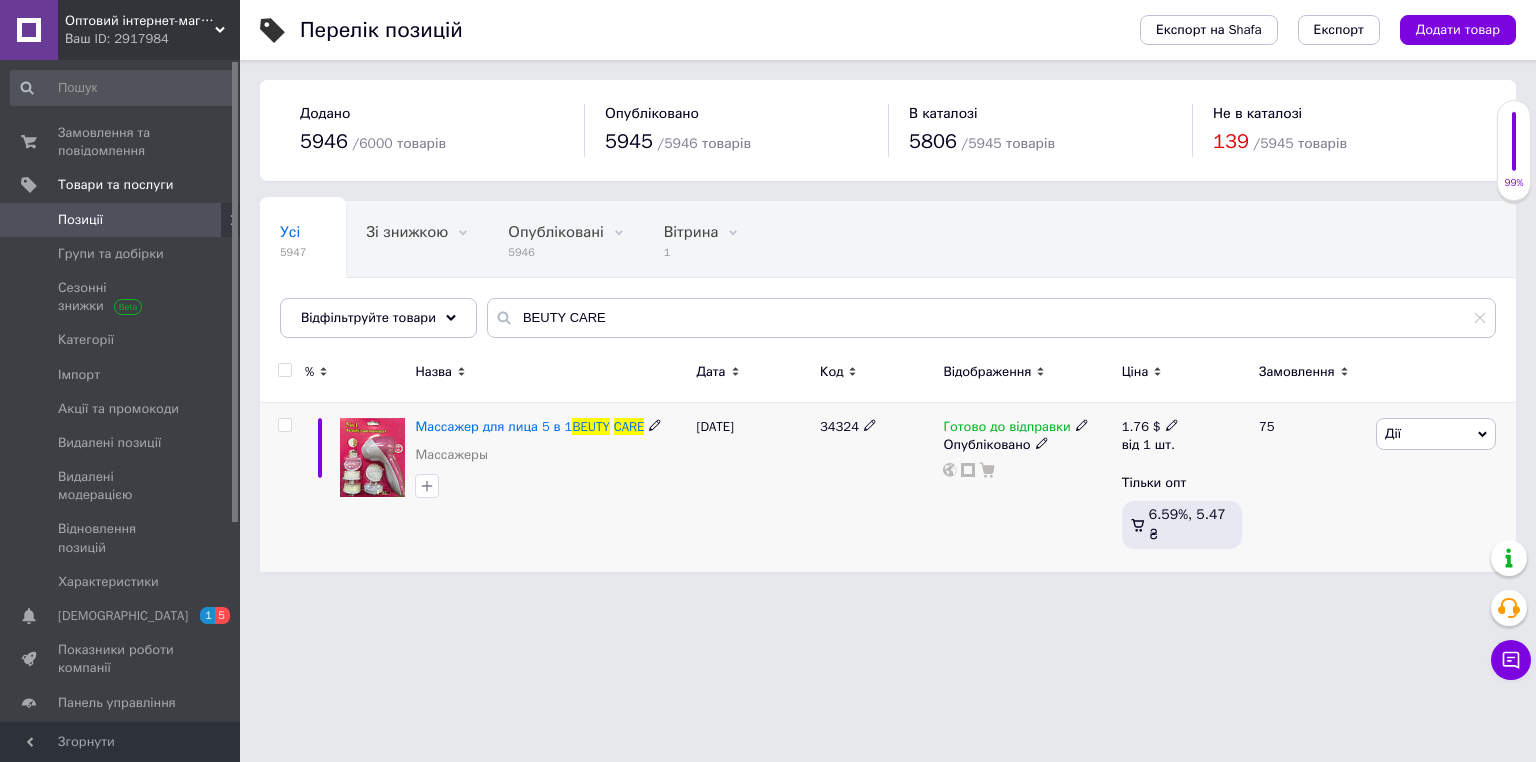 click on "1.76   $" at bounding box center (1150, 427) 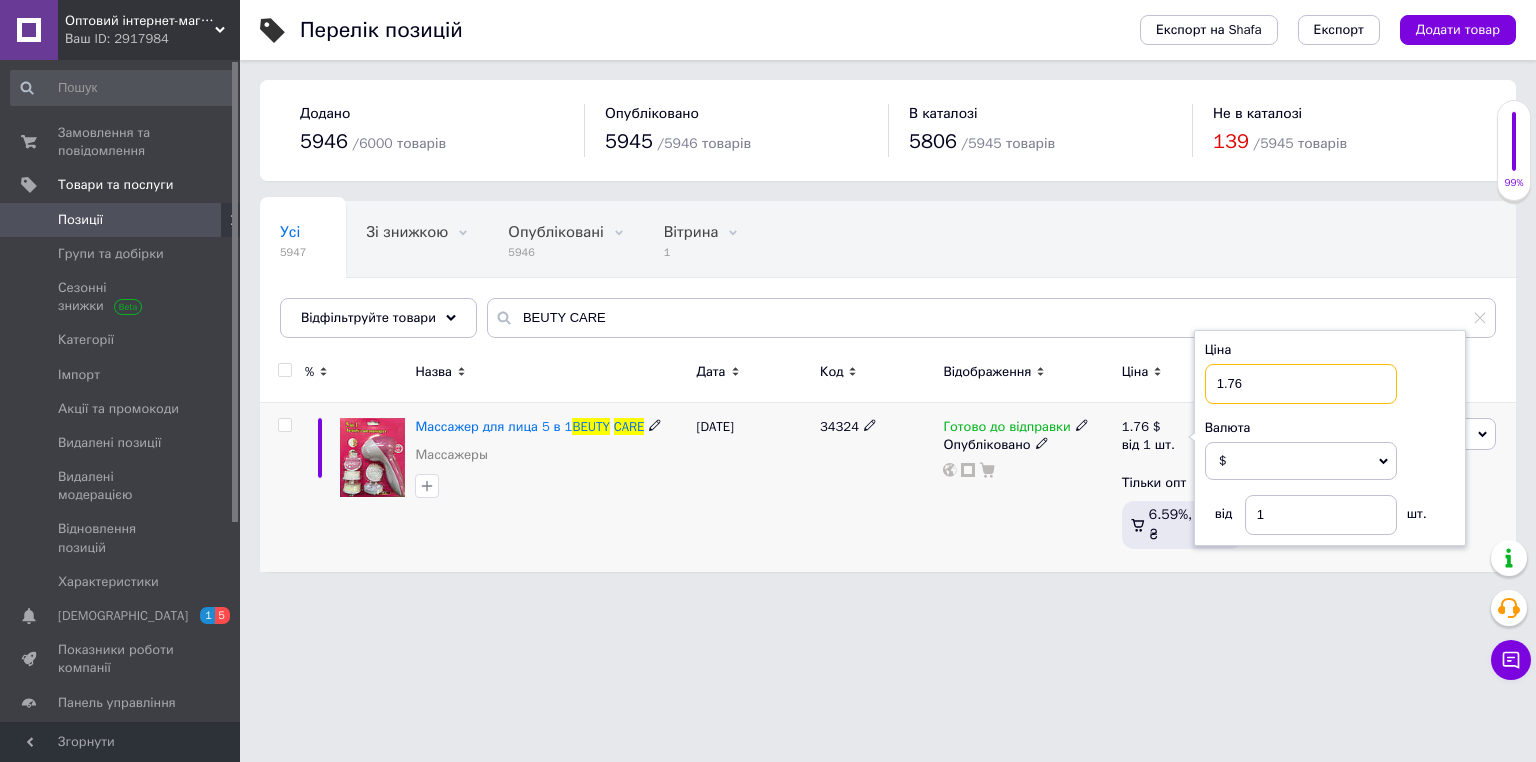 click on "1.76" at bounding box center [1301, 384] 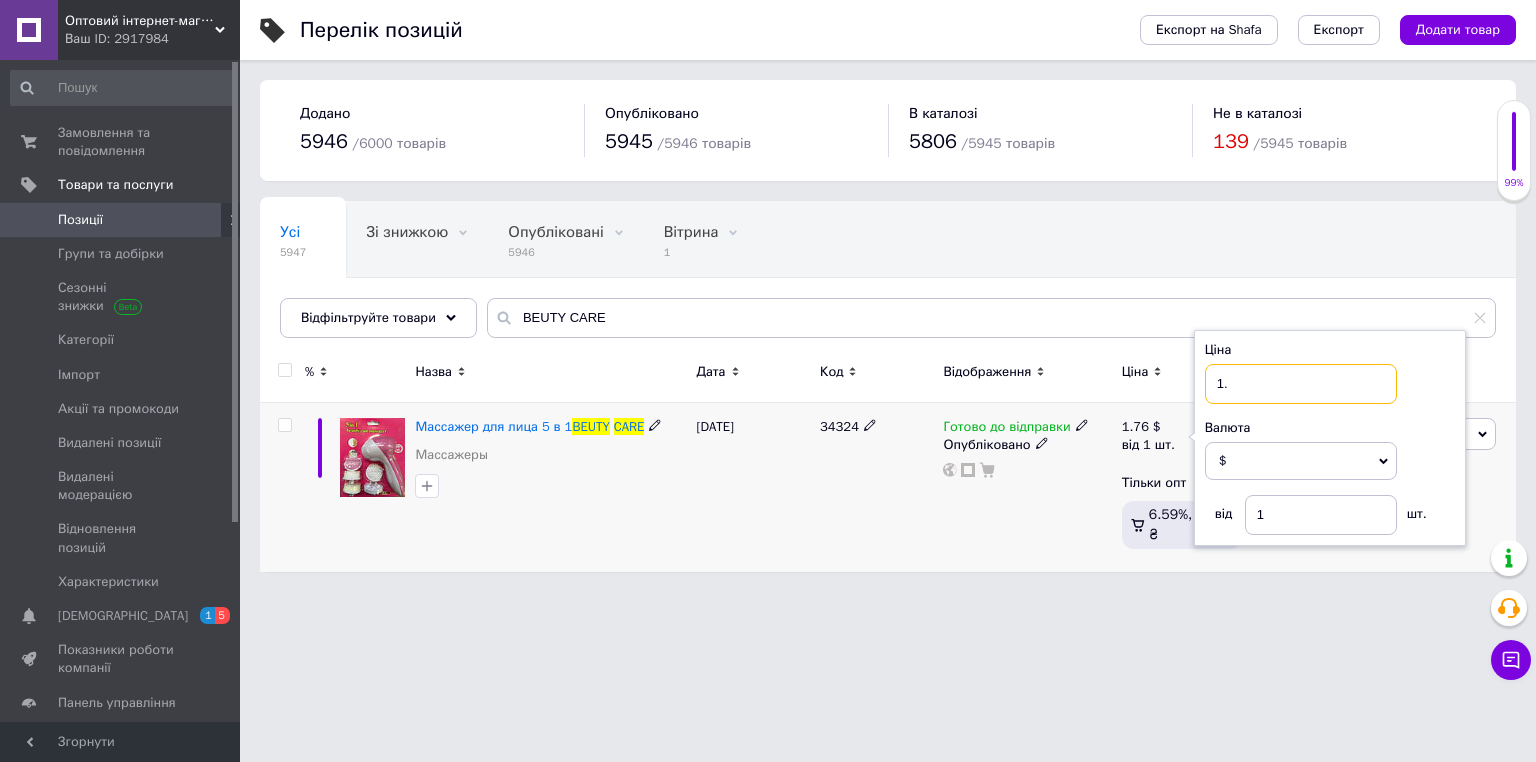 type on "1.5" 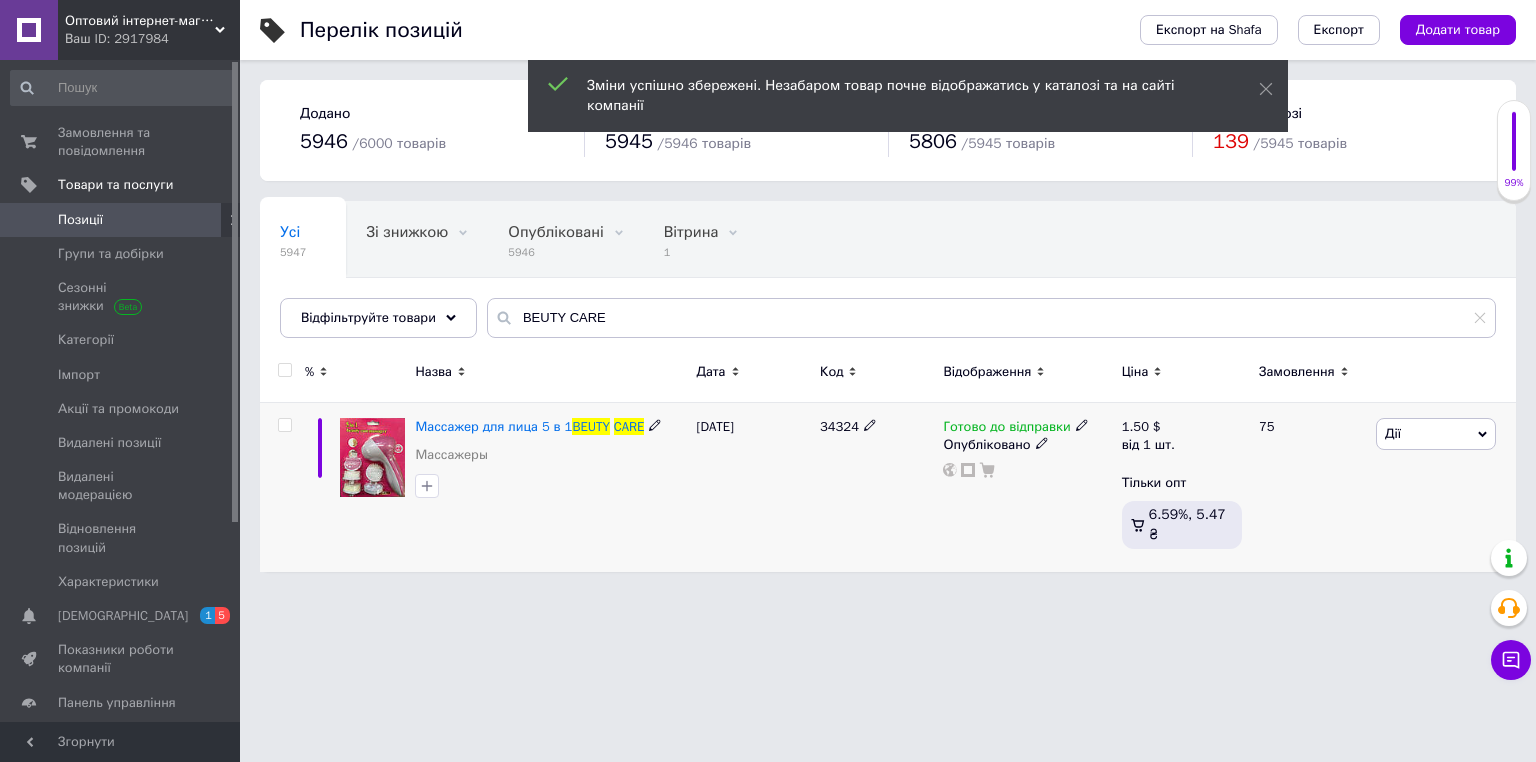 click on "34324" at bounding box center [839, 426] 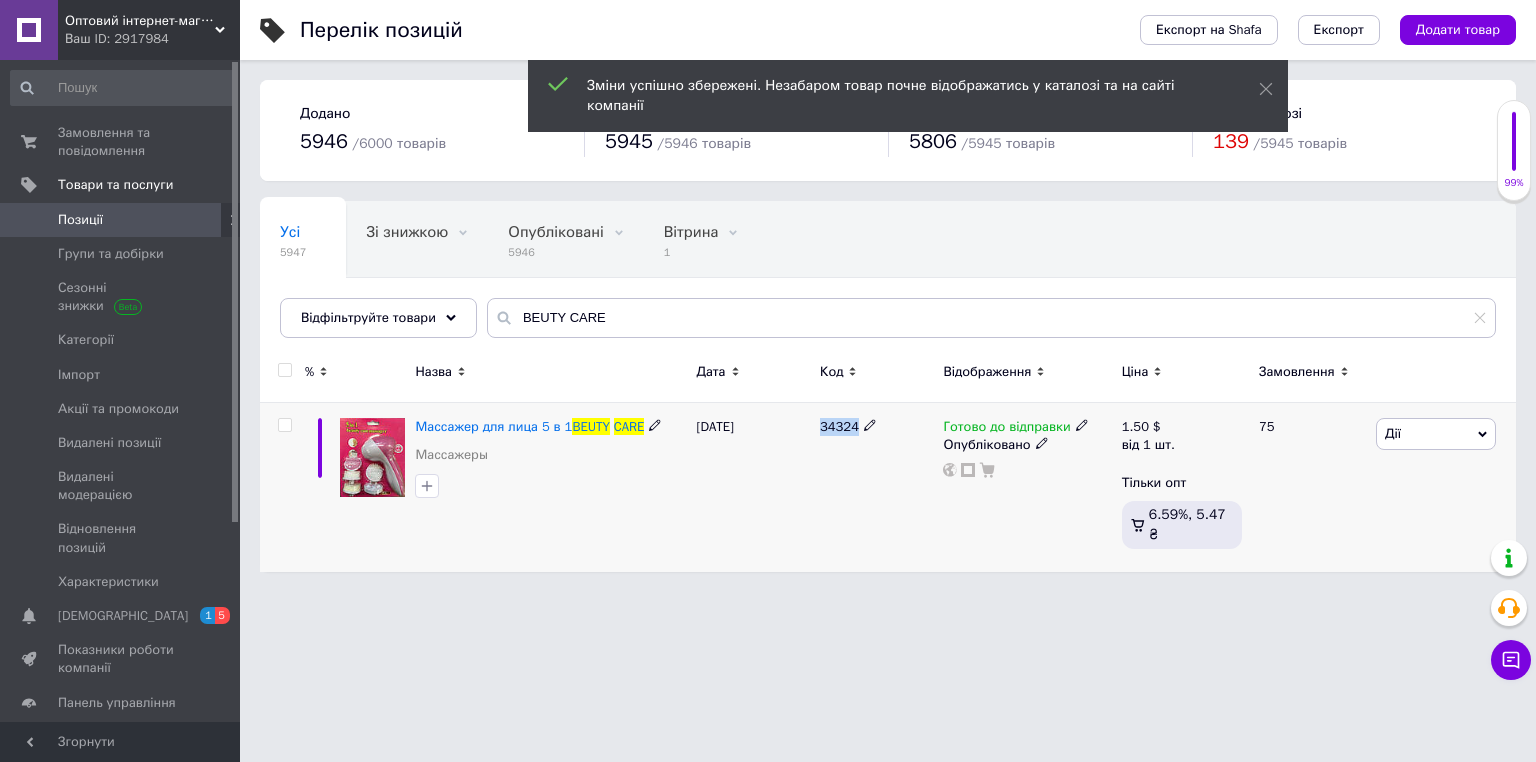 click on "34324" at bounding box center [839, 426] 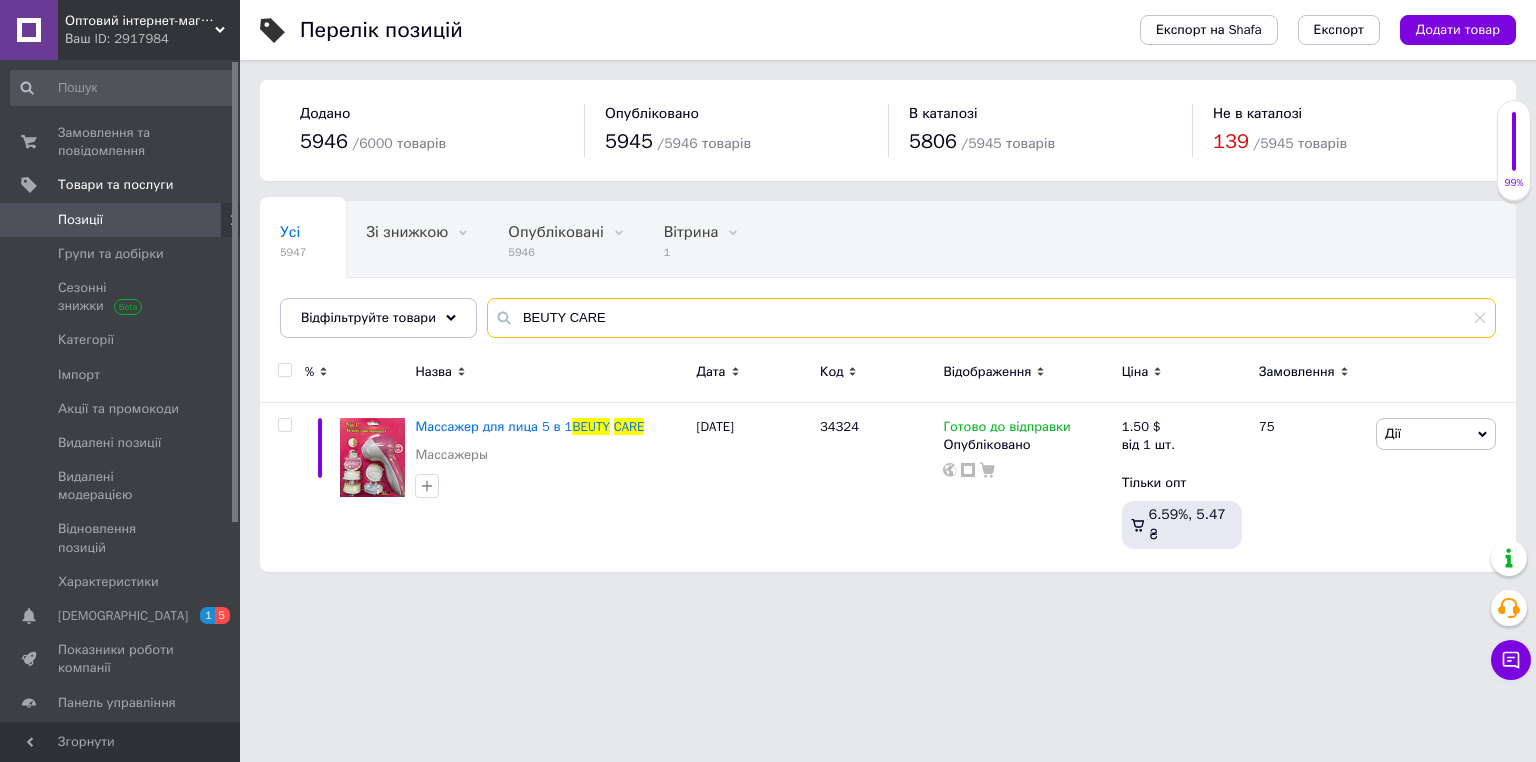 click on "BEUTY CARE" at bounding box center [991, 318] 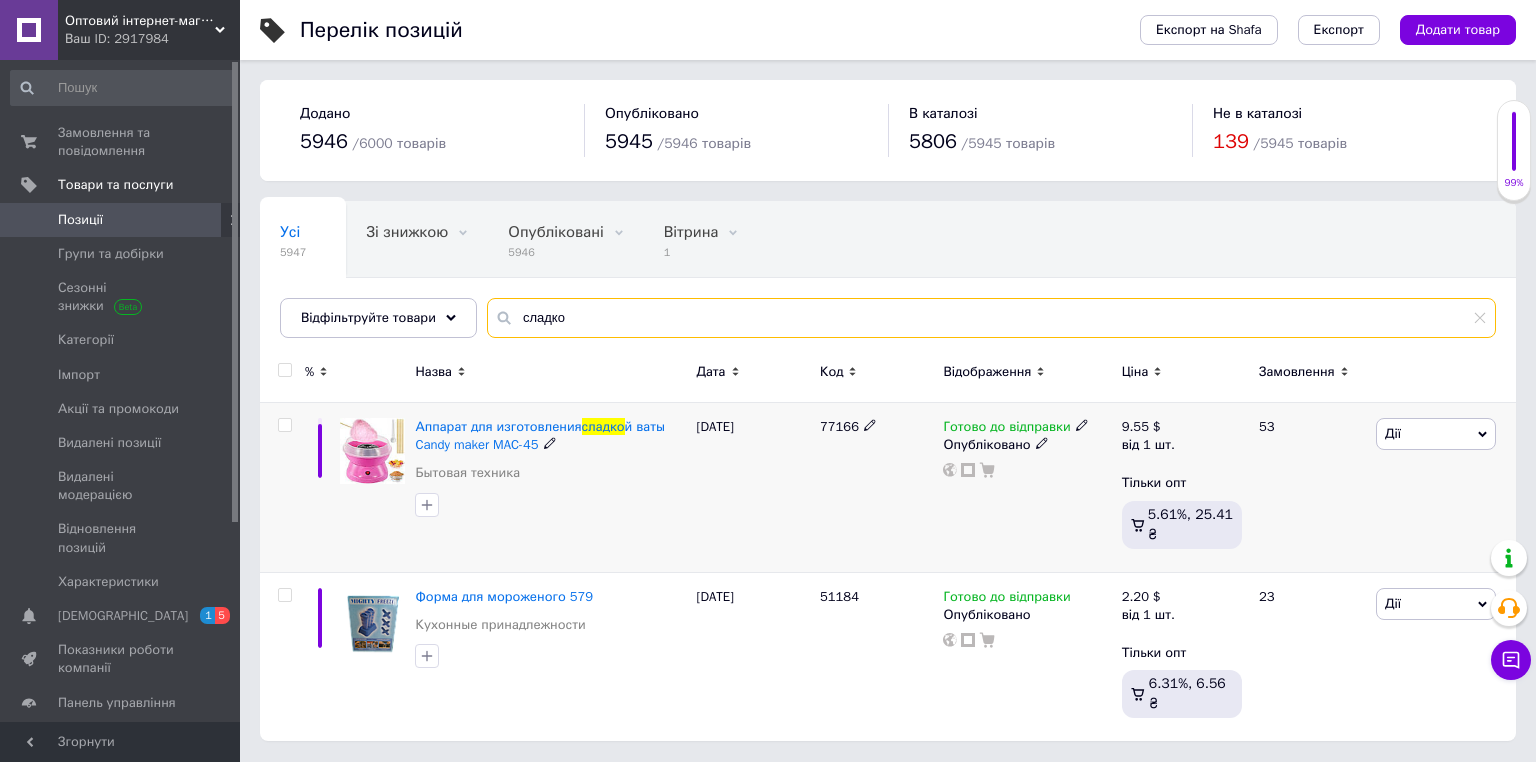 type on "сладко" 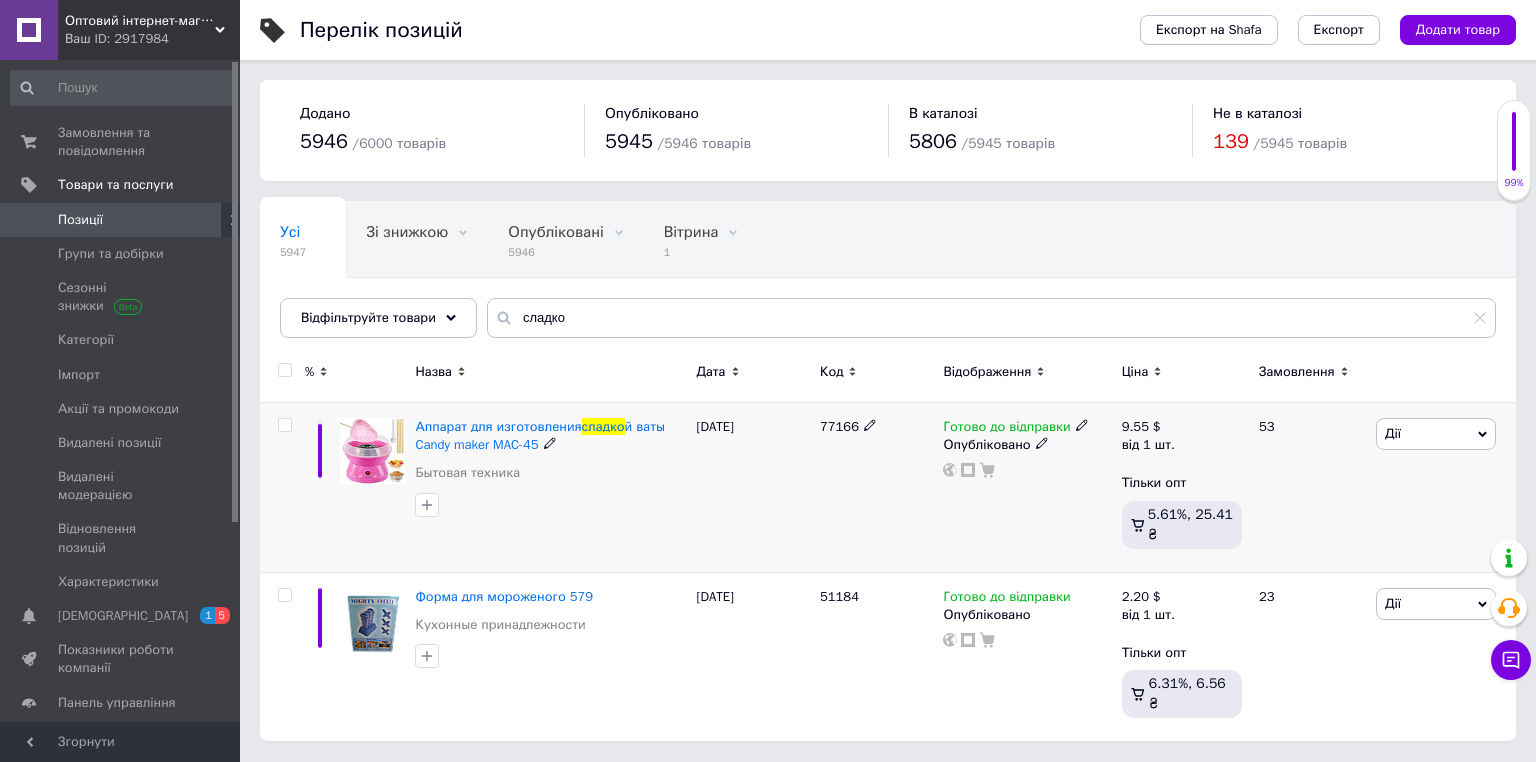 click on "77166" at bounding box center (876, 488) 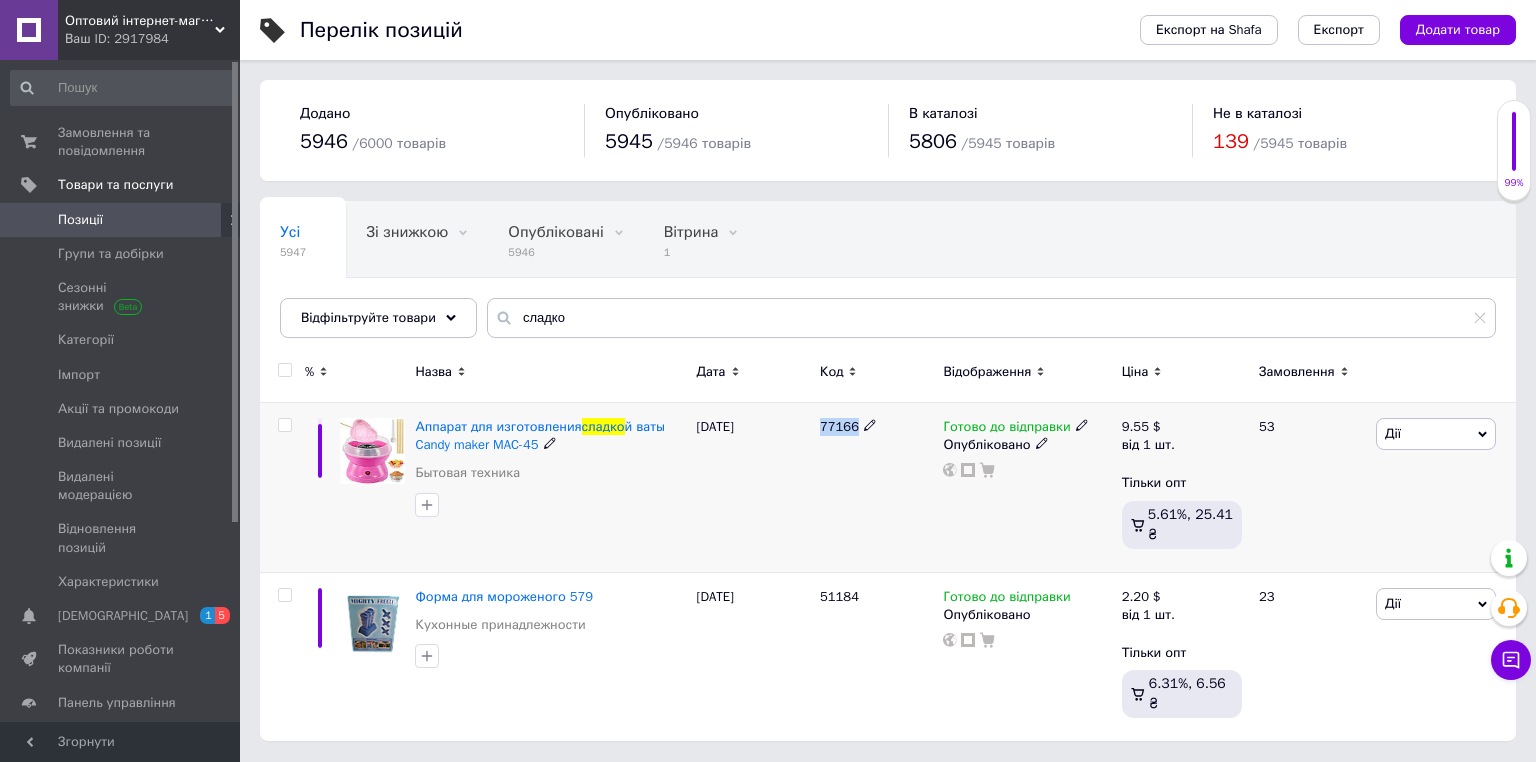 click on "77166" at bounding box center [839, 426] 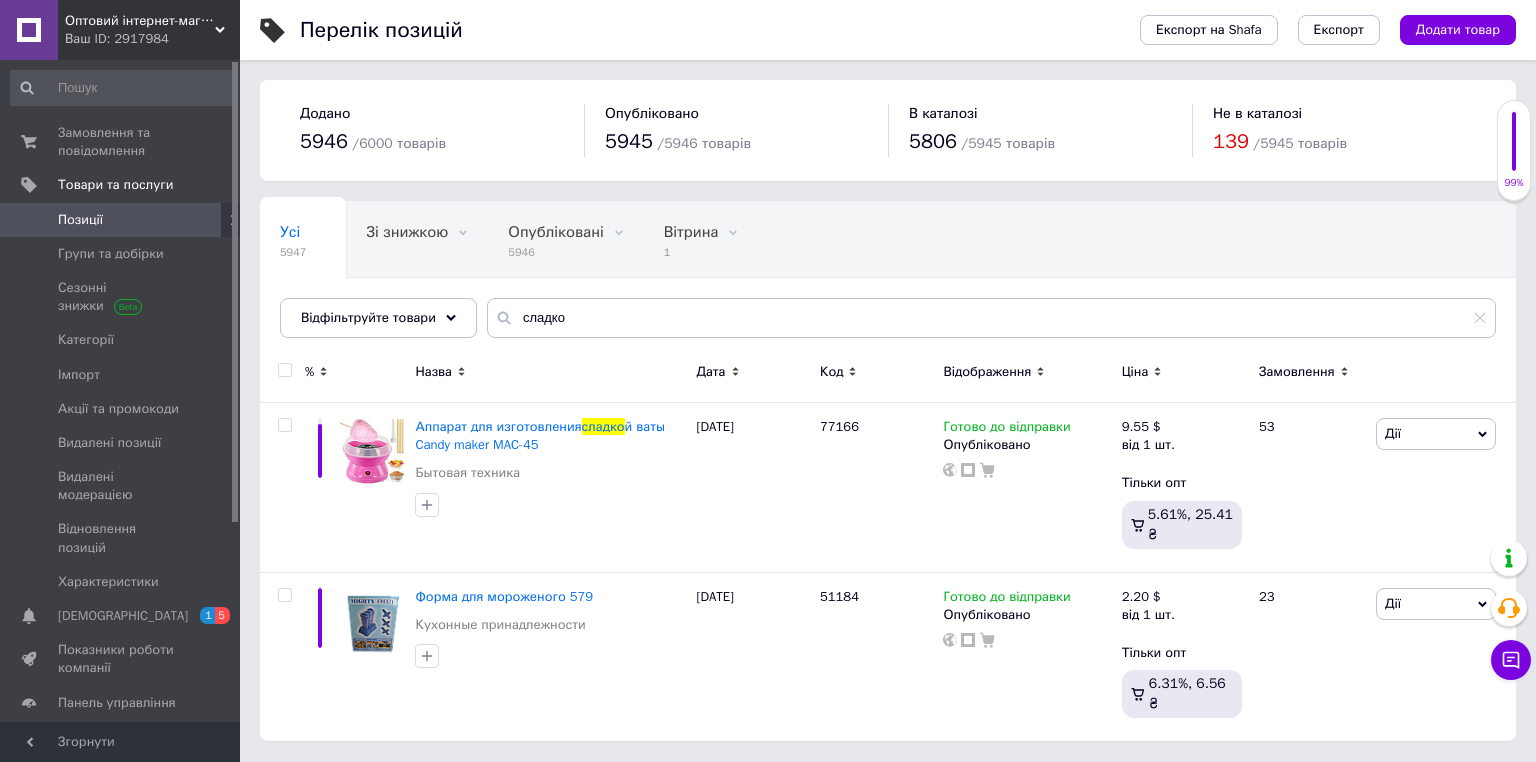 click on "Перелік позицій" at bounding box center (700, 30) 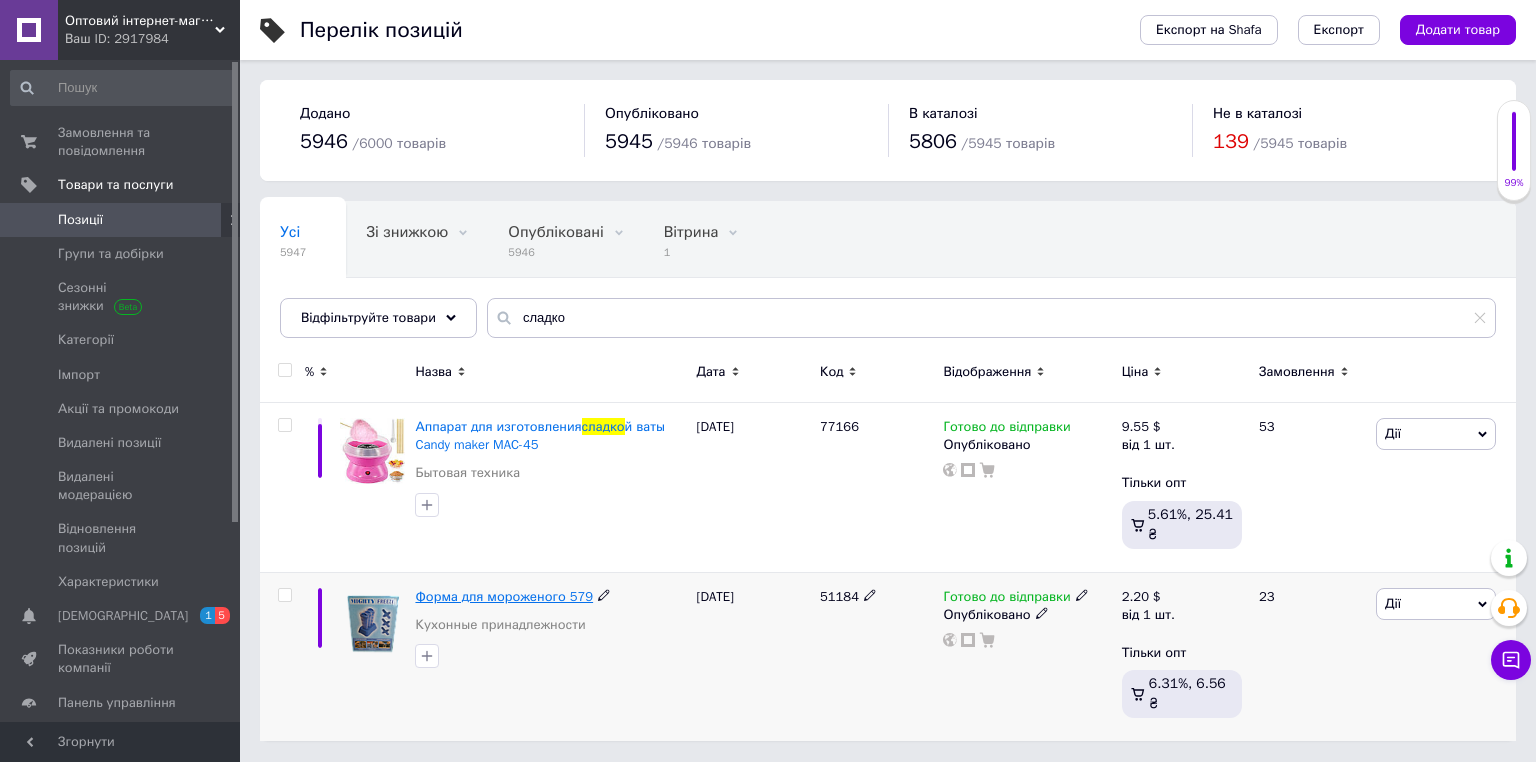 click on "Форма для мороженого 579" at bounding box center (504, 596) 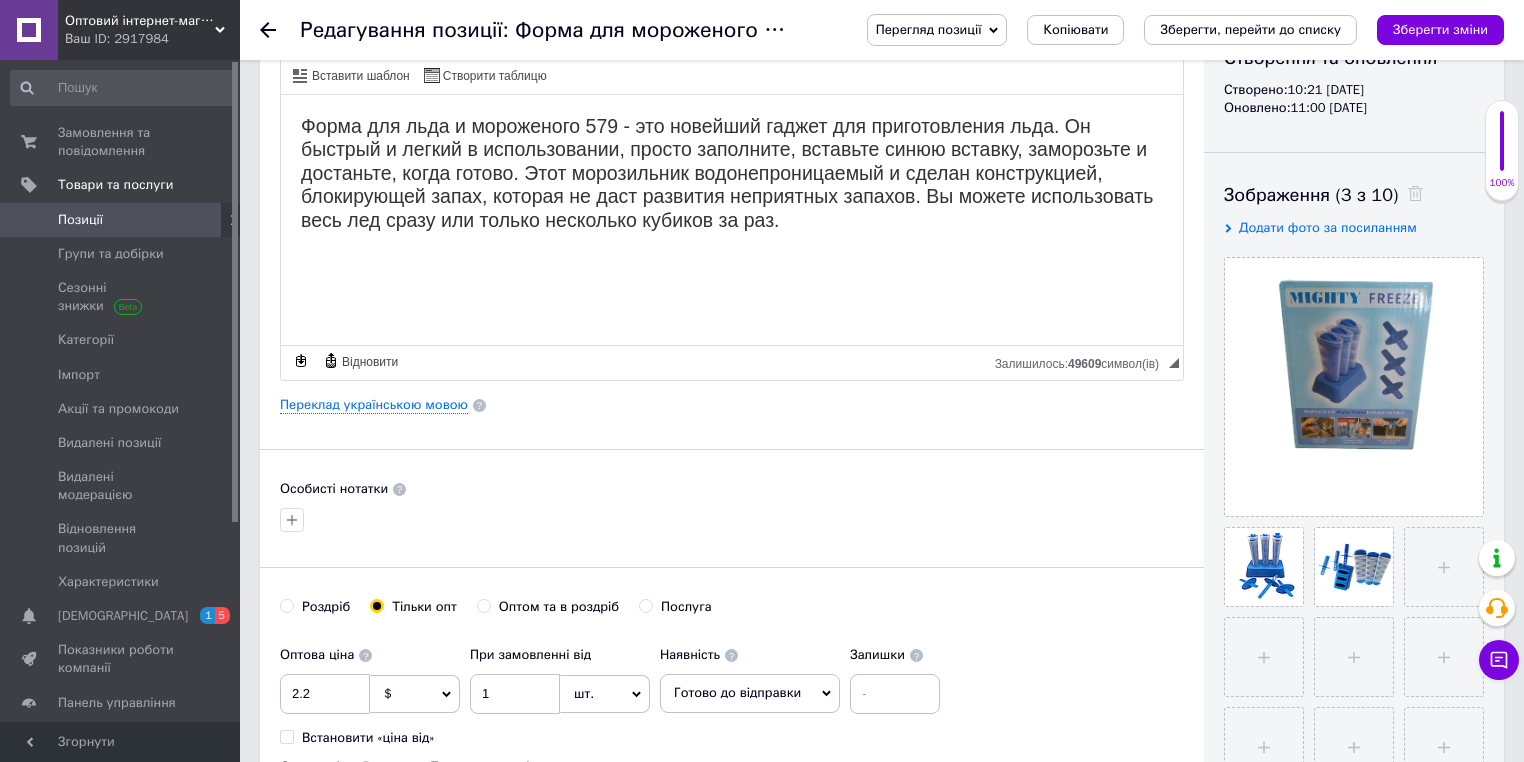 scroll, scrollTop: 320, scrollLeft: 0, axis: vertical 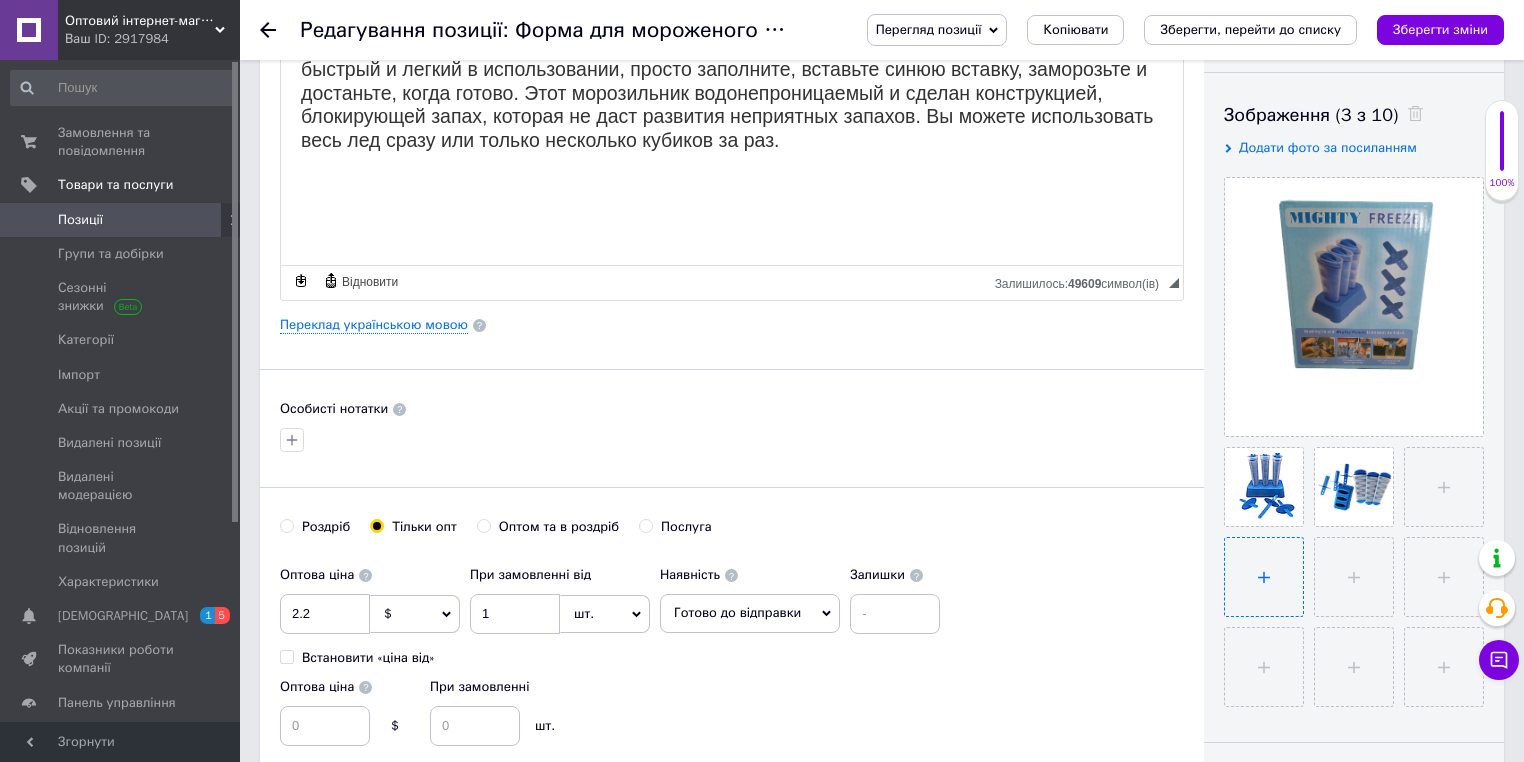 click at bounding box center (1264, 577) 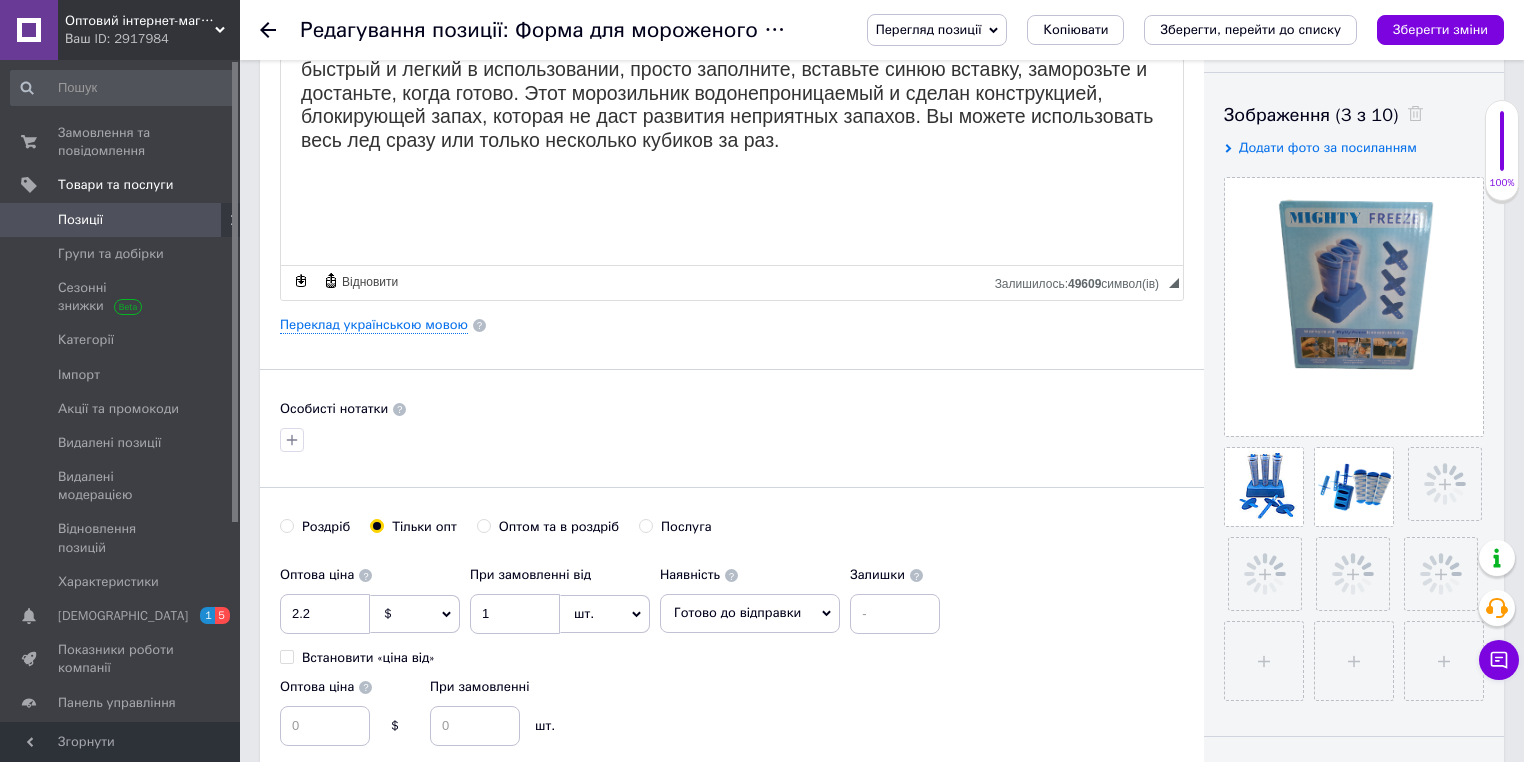 click at bounding box center [732, 440] 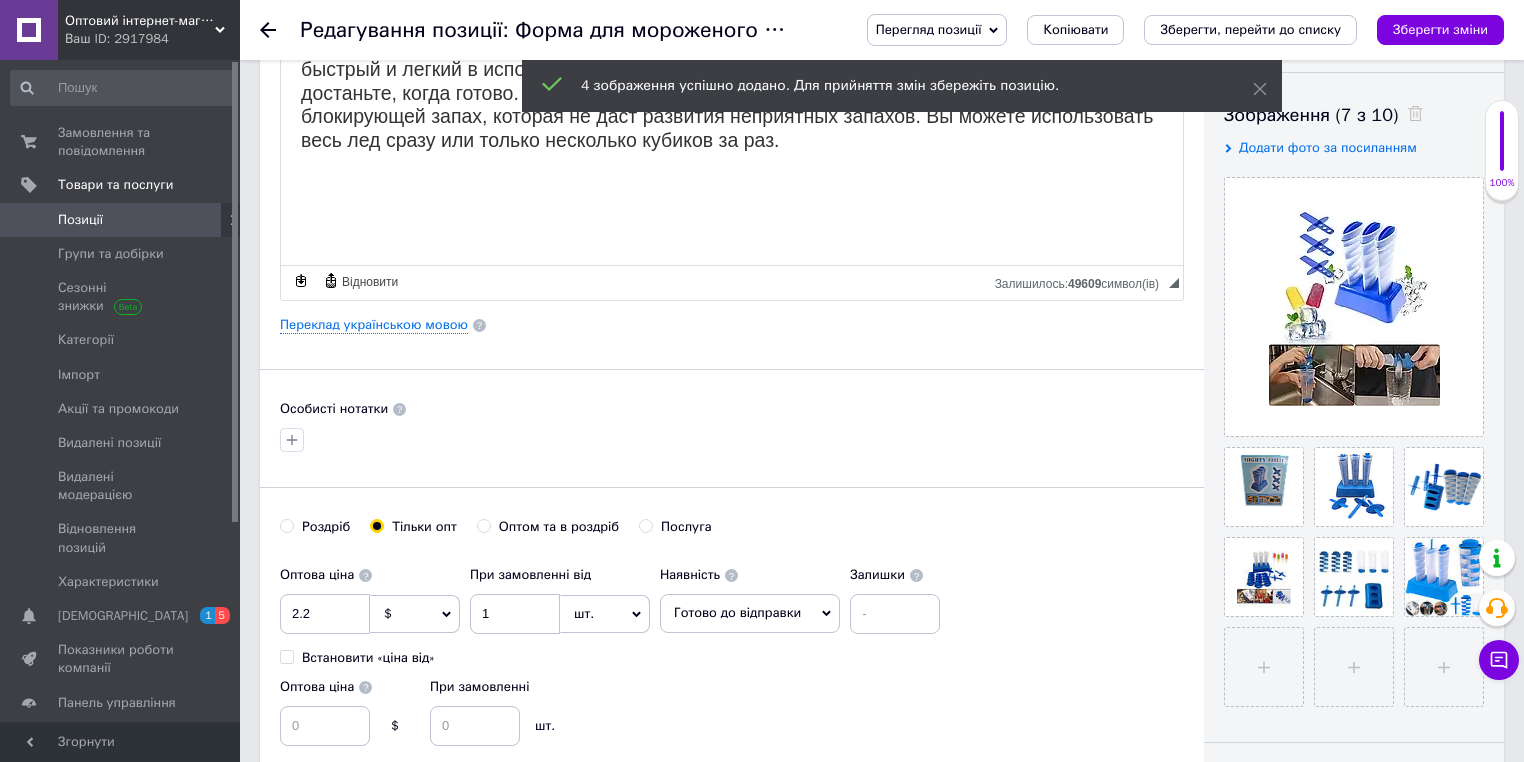 click on "Особисті нотатки" at bounding box center (732, 409) 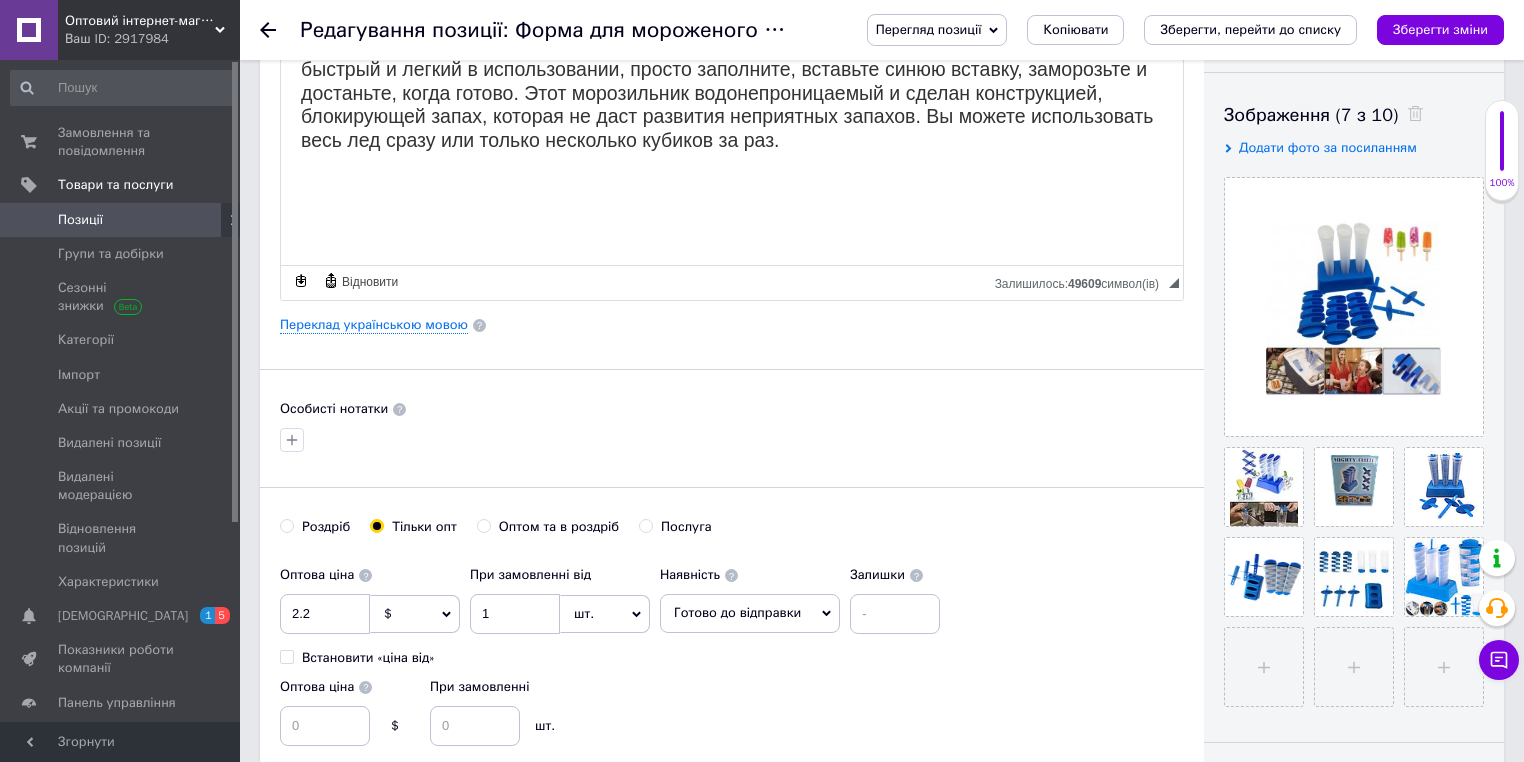 click at bounding box center (732, 440) 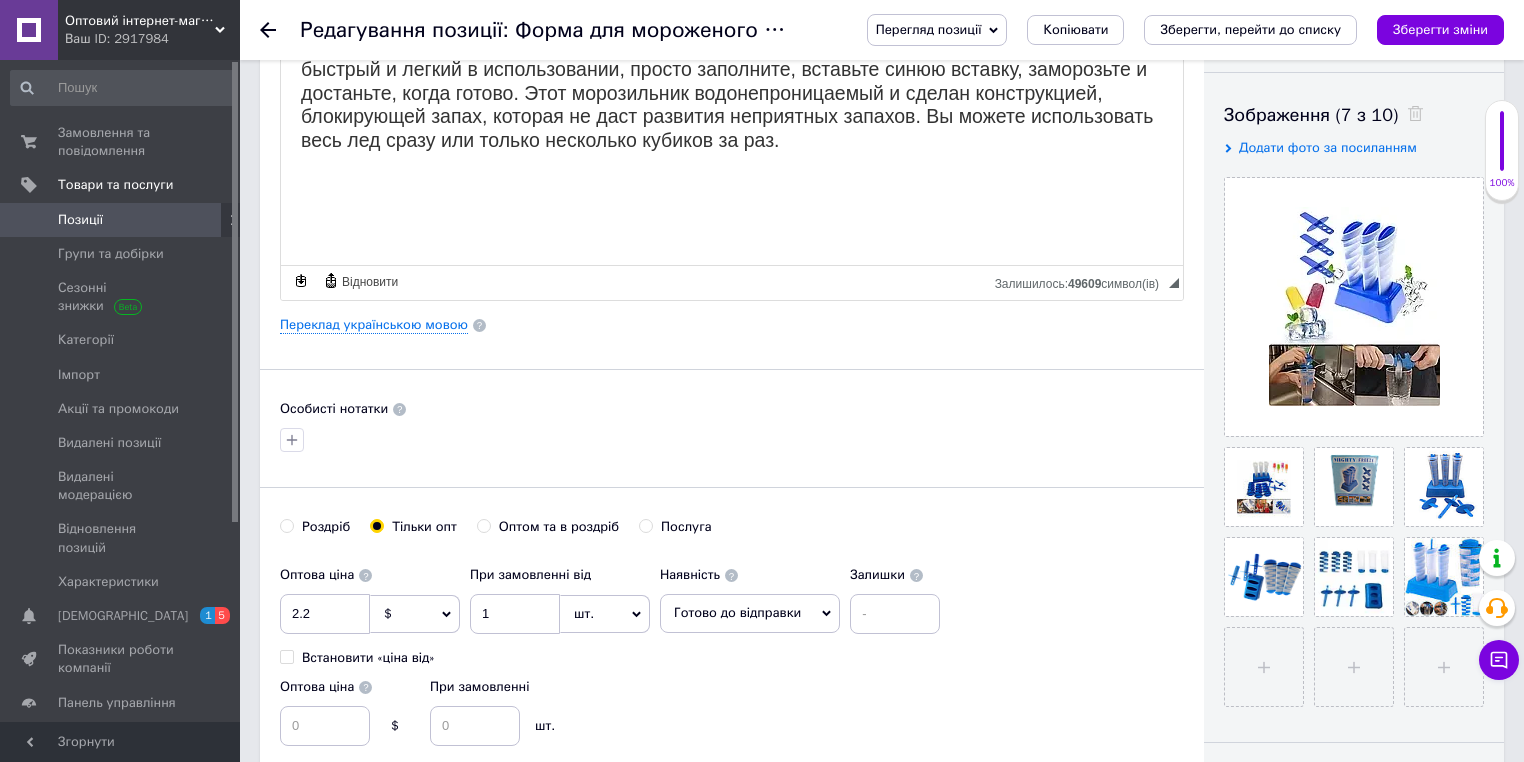 click on "Особисті нотатки" at bounding box center (732, 409) 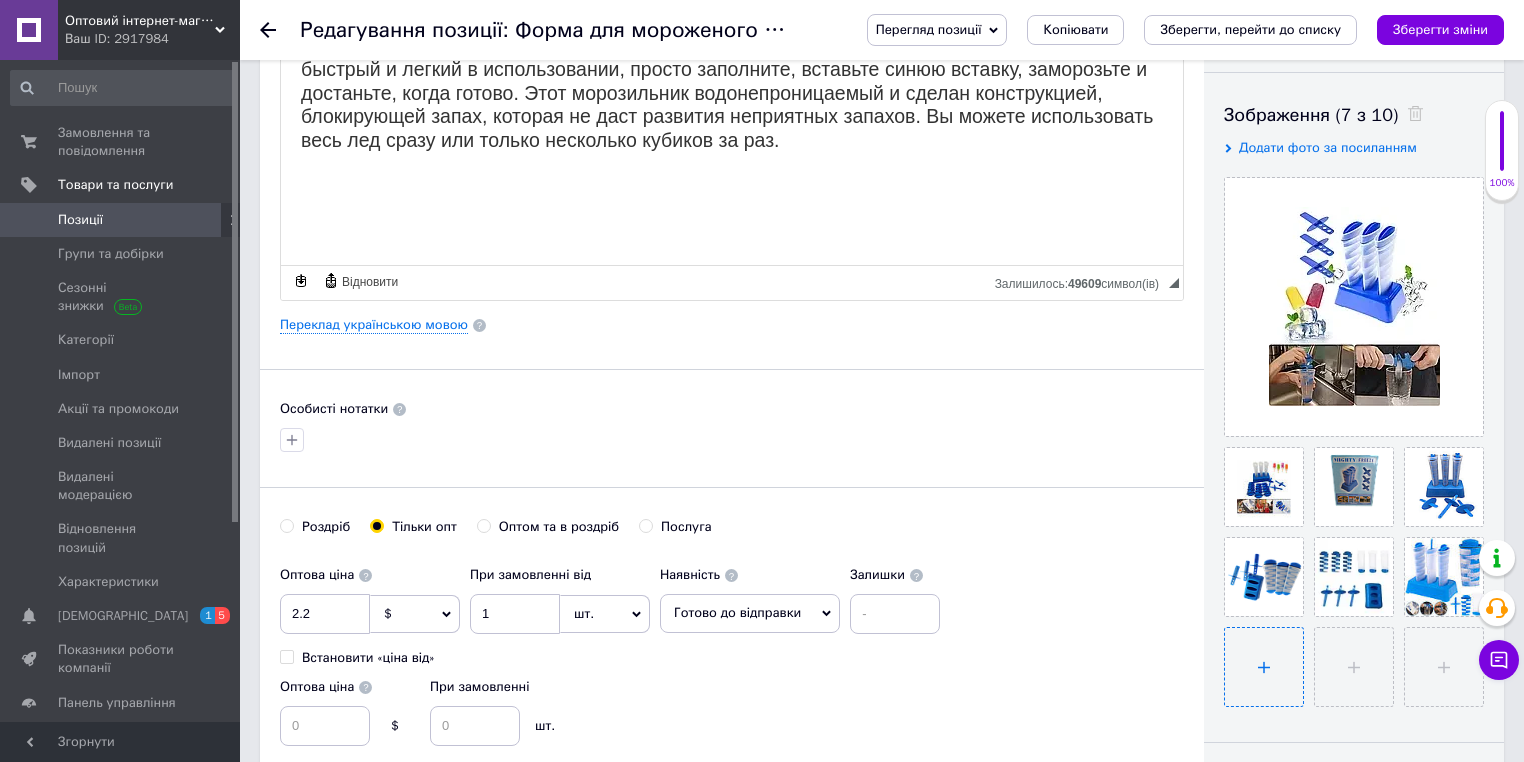 click at bounding box center (1264, 667) 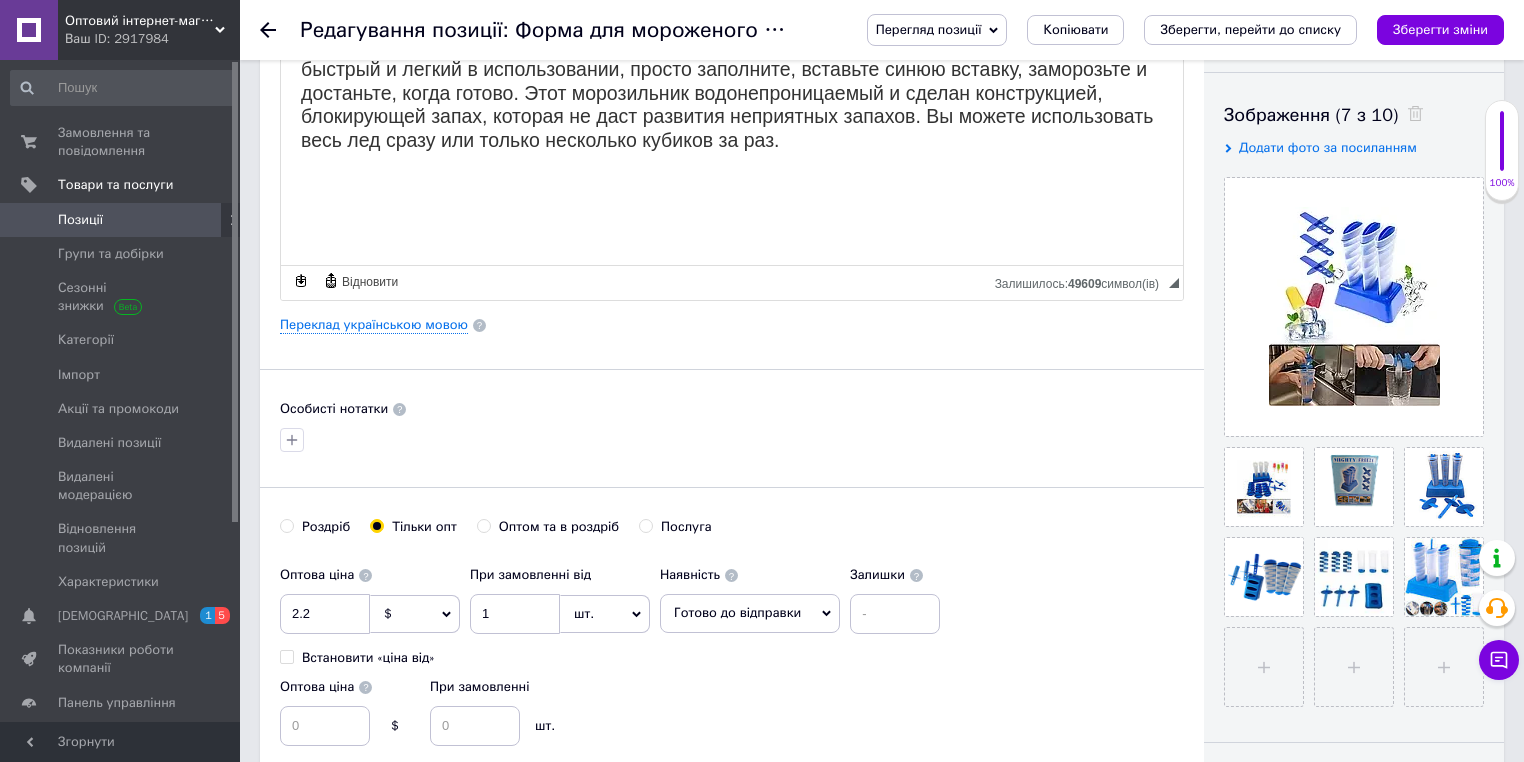 type 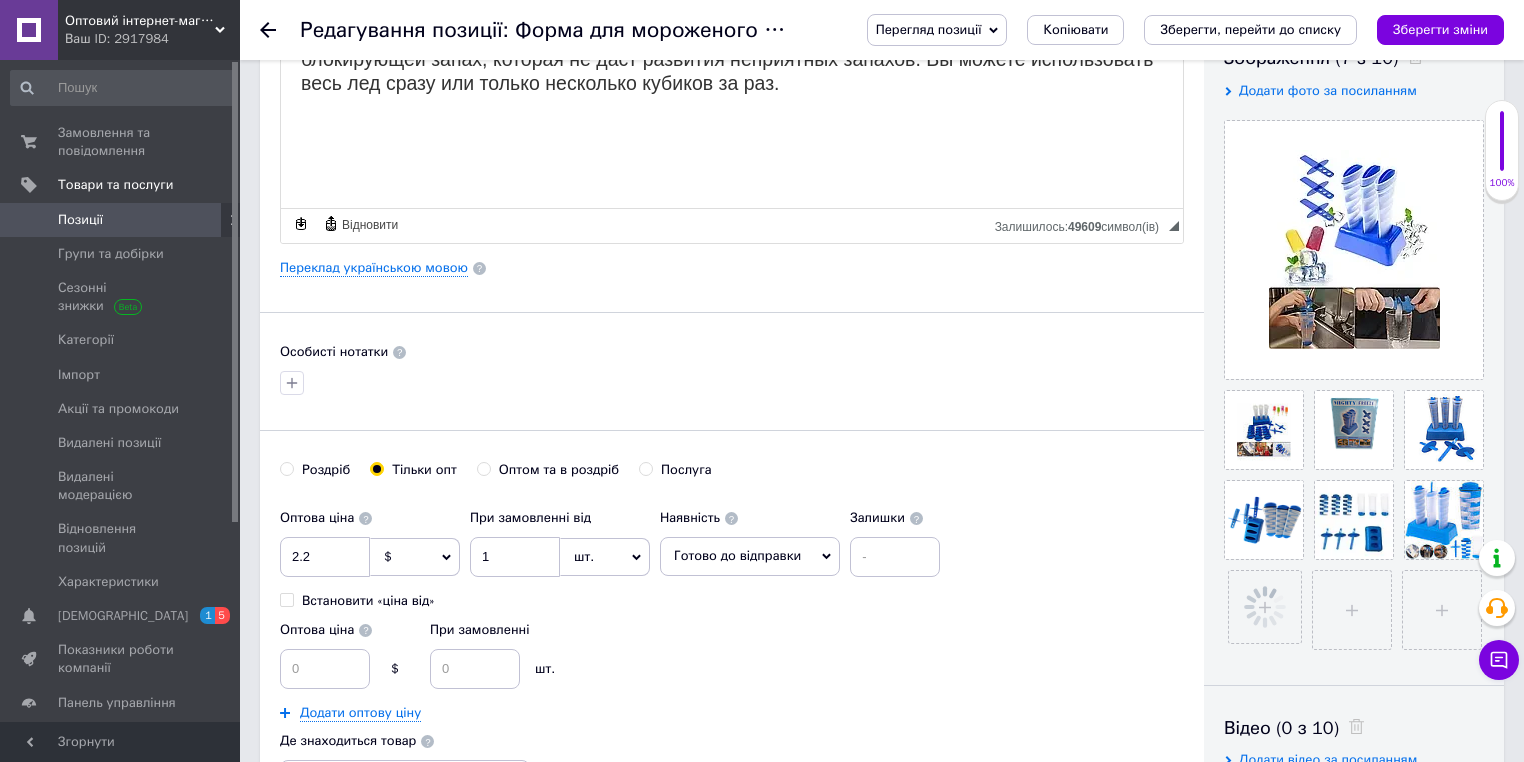 scroll, scrollTop: 400, scrollLeft: 0, axis: vertical 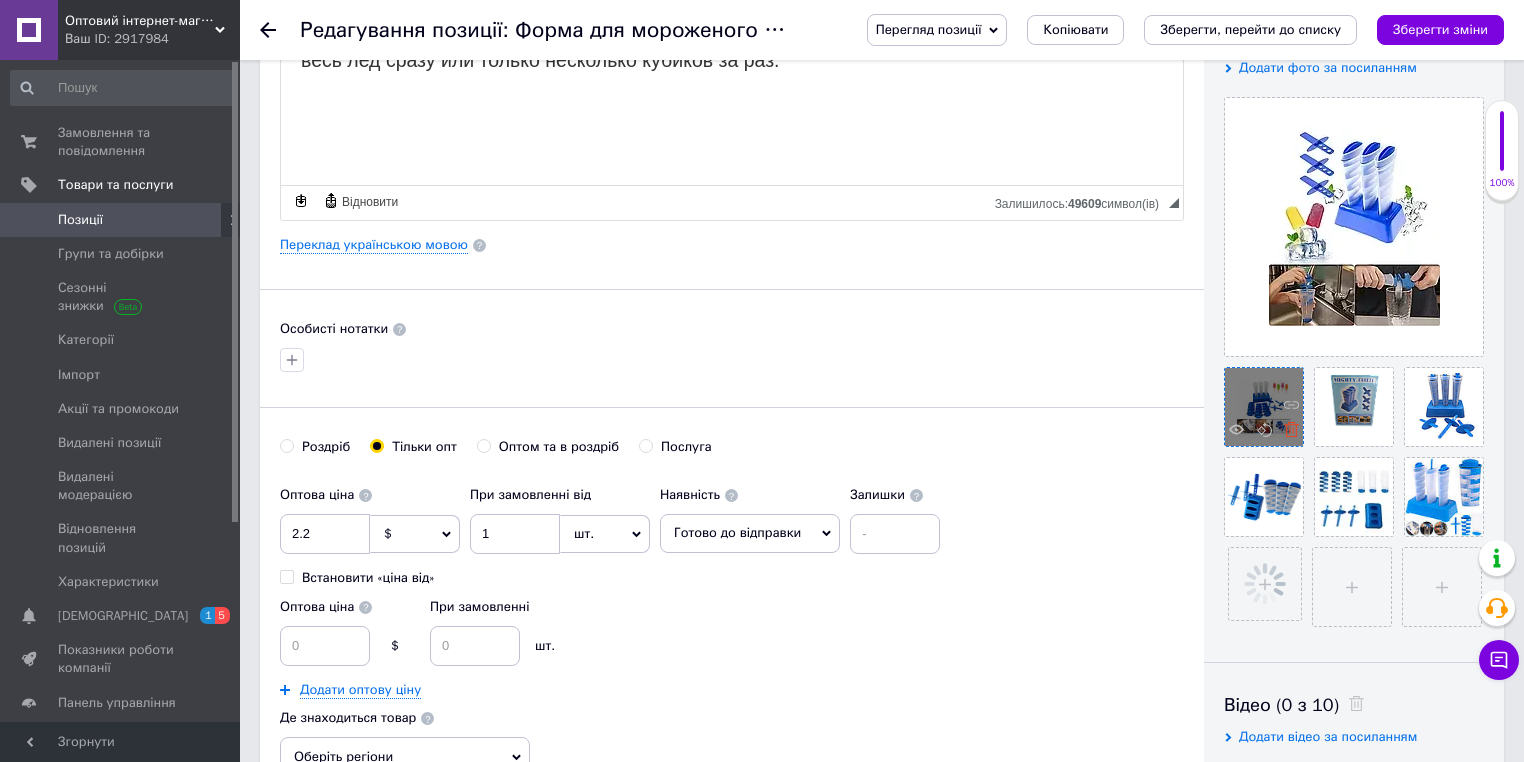 click 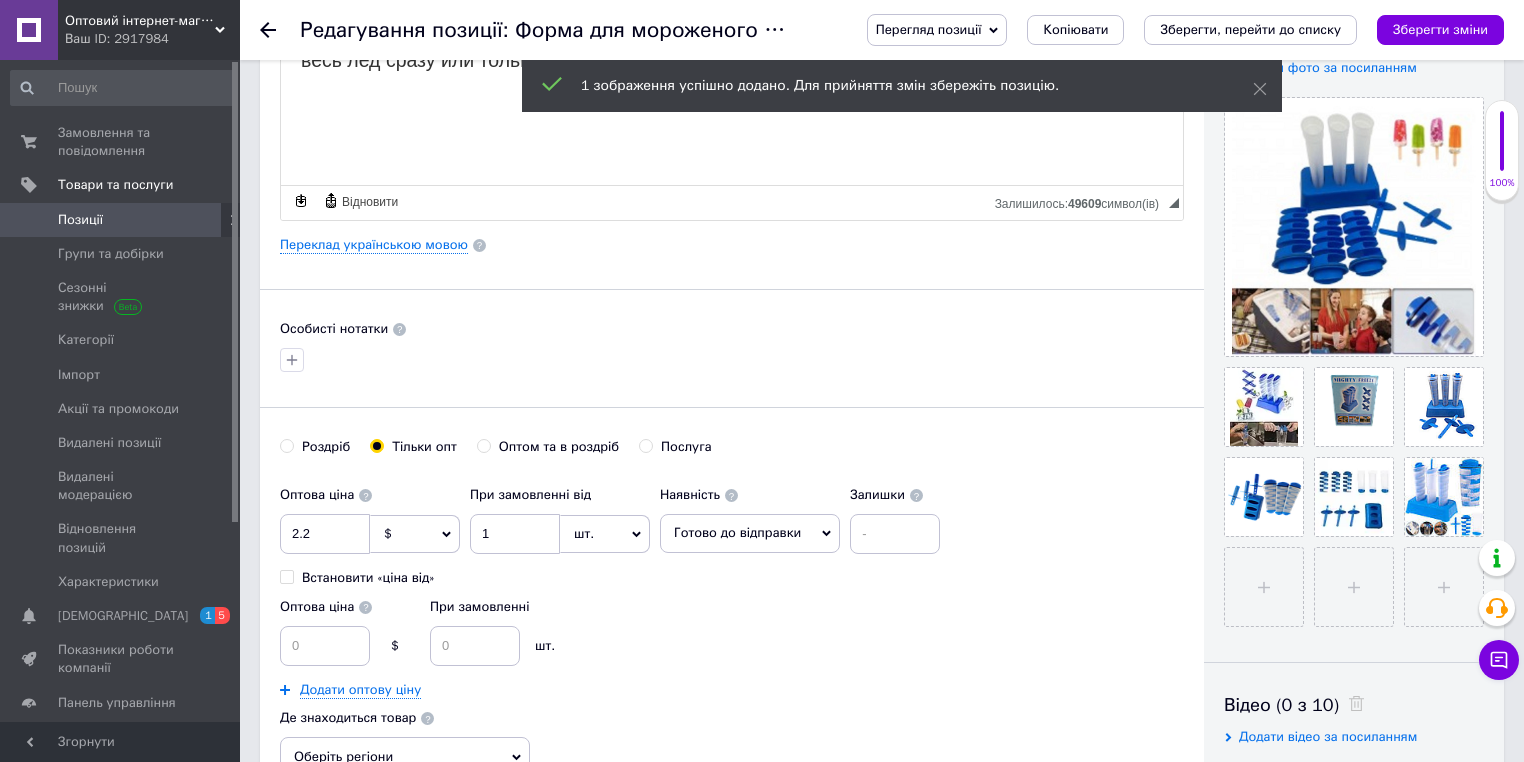 click on "Особисті нотатки" at bounding box center (732, 329) 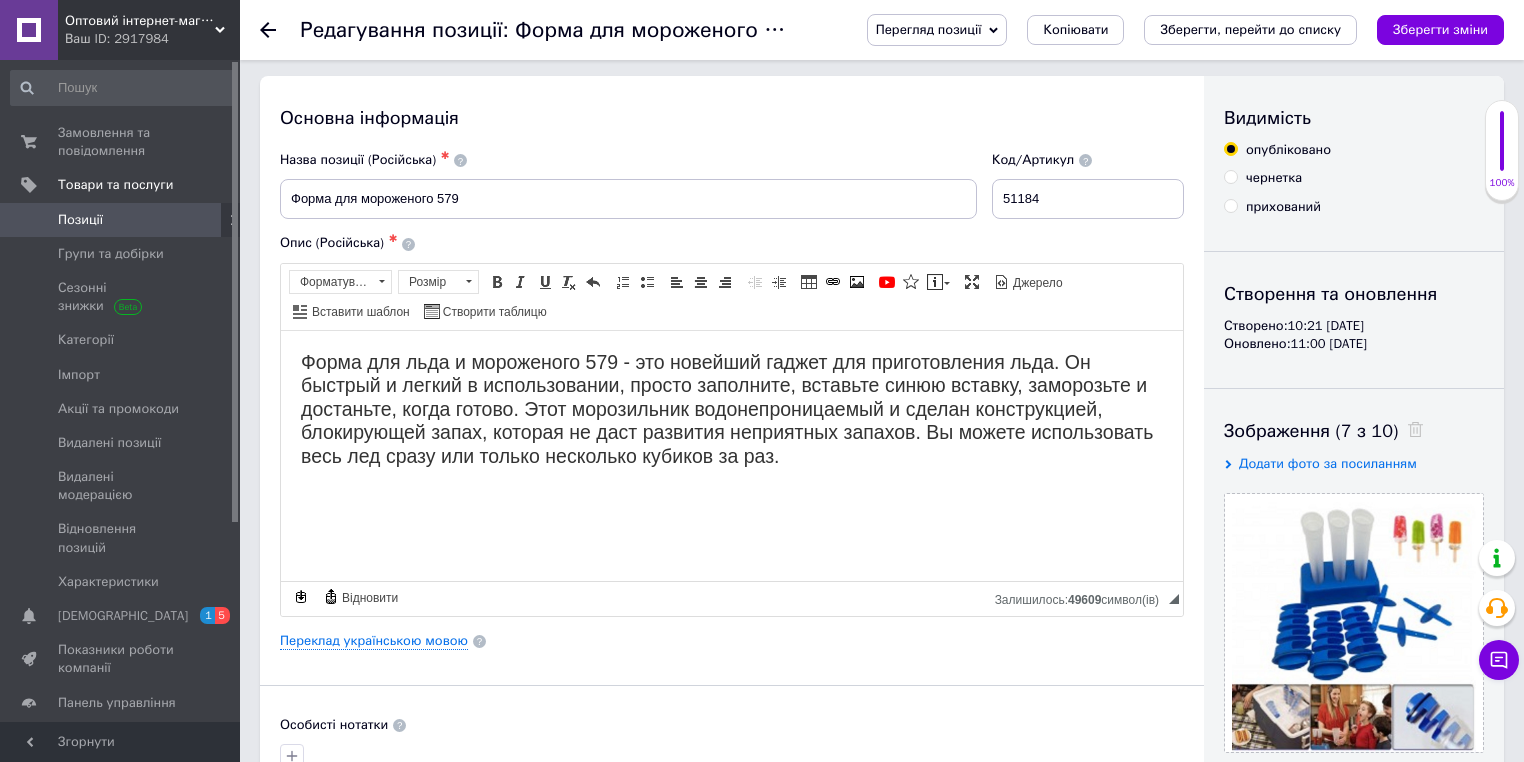 scroll, scrollTop: 0, scrollLeft: 0, axis: both 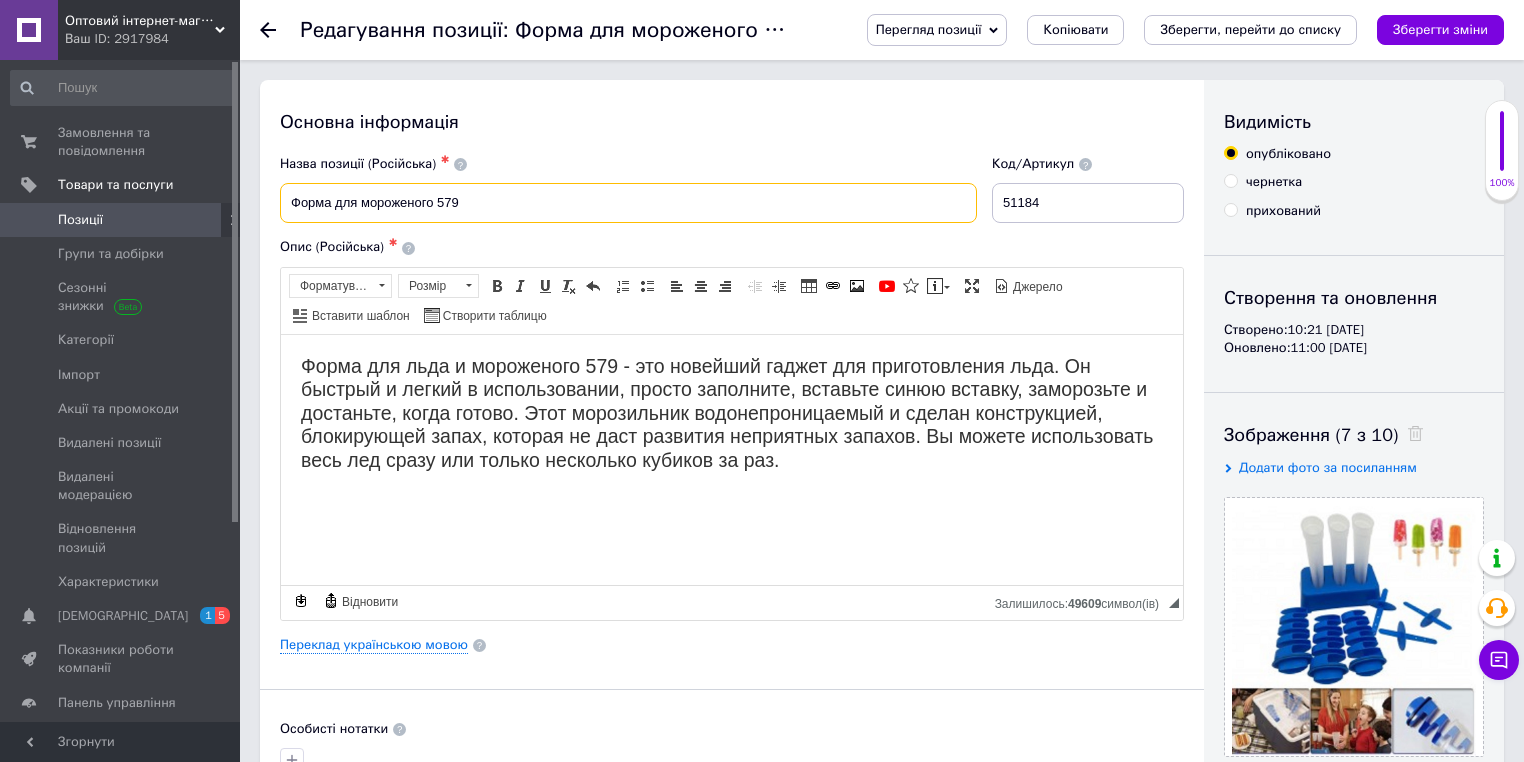 click on "Форма для мороженого 579" at bounding box center (628, 203) 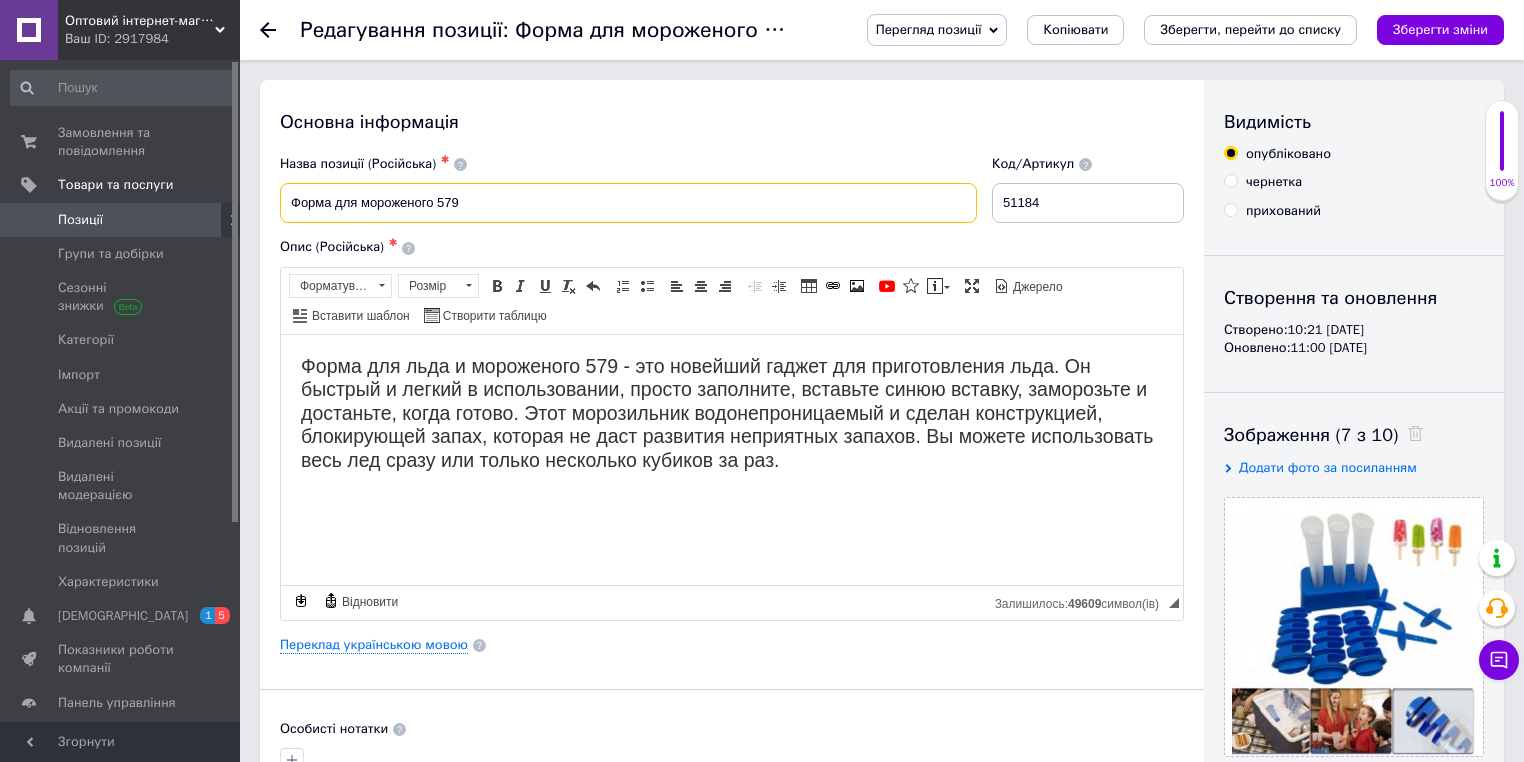 paste on "форма для мороженого Mighty Freeze" 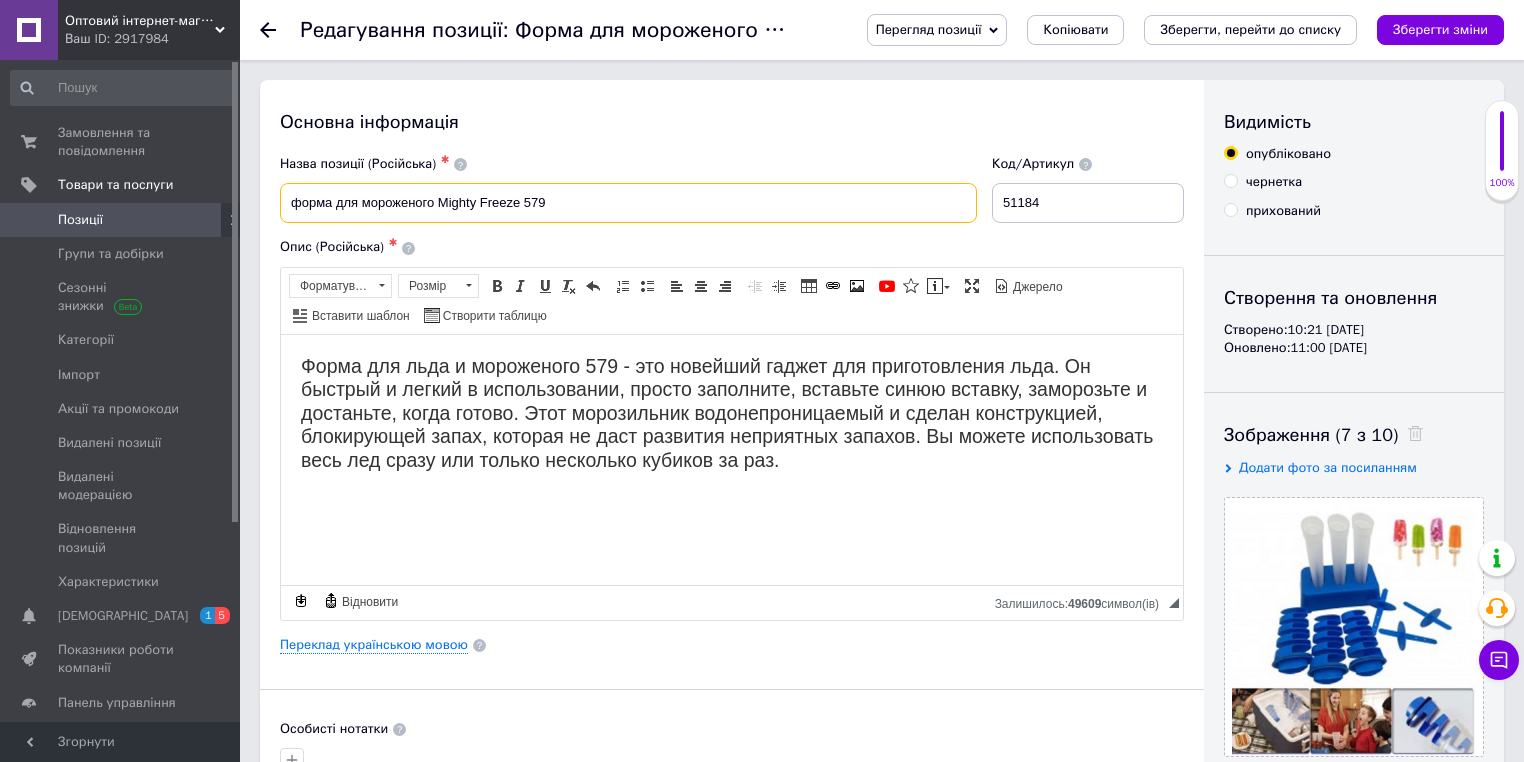 type on "форма для мороженого Mighty Freeze 579" 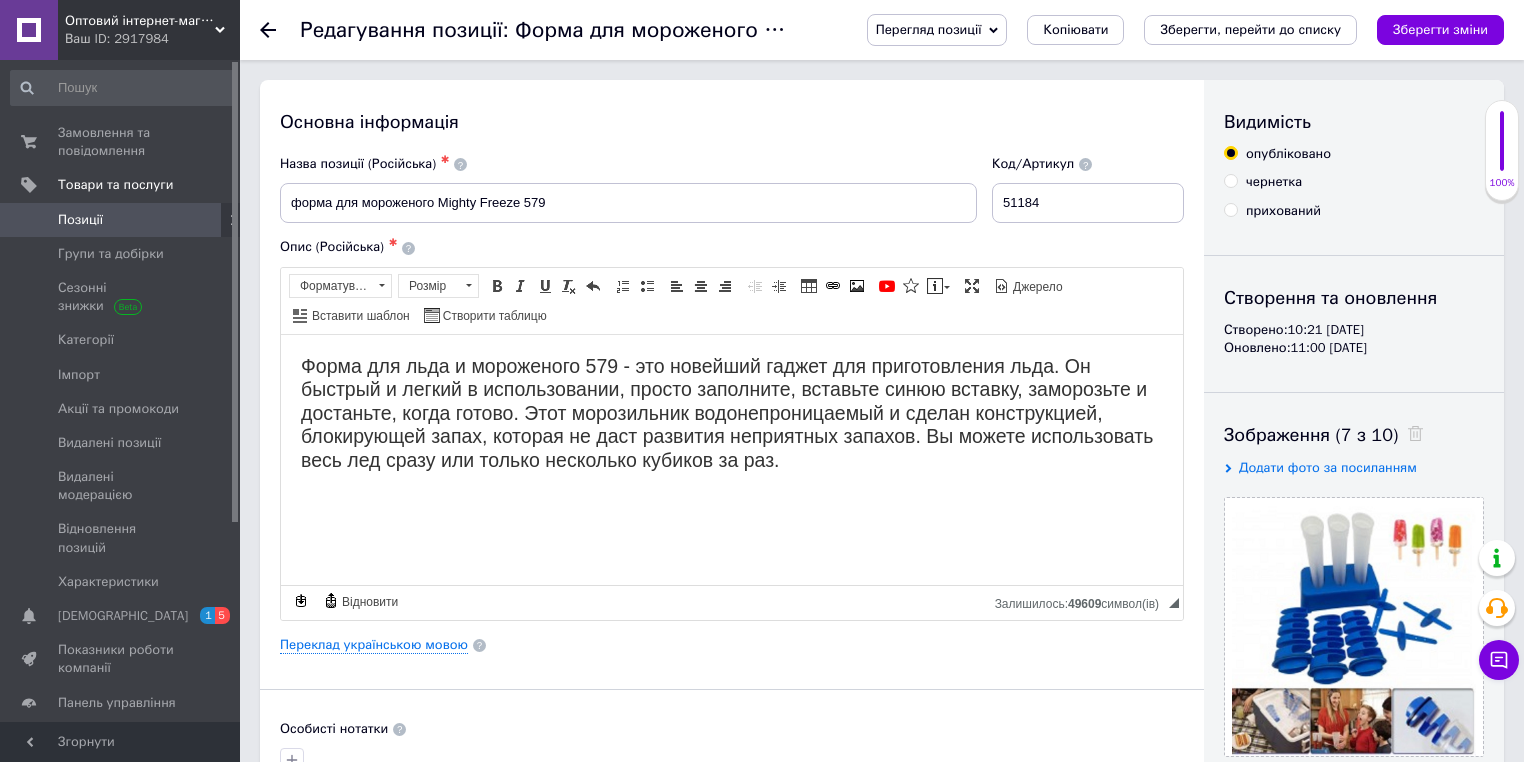 click on "Основна інформація" at bounding box center (732, 122) 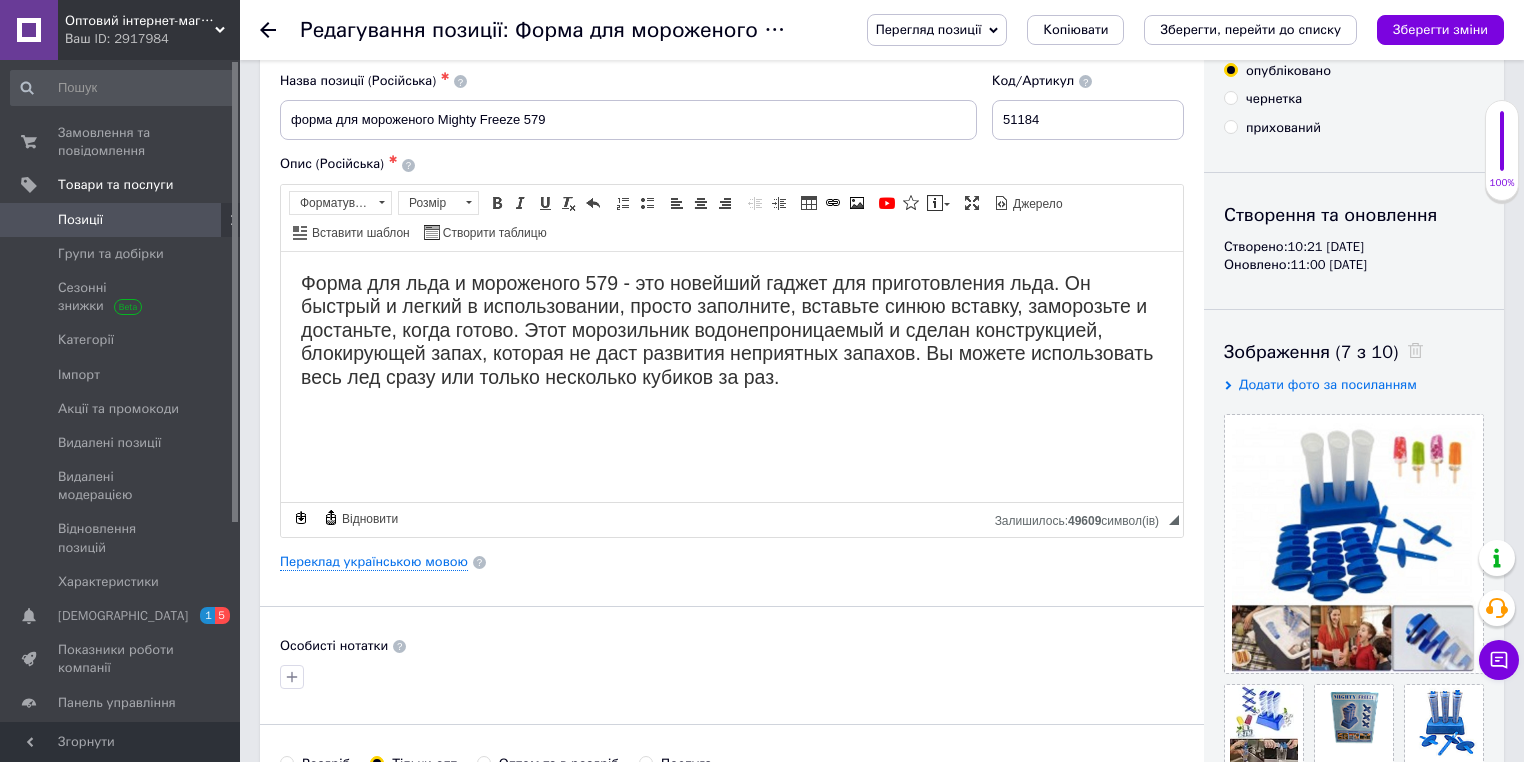 scroll, scrollTop: 240, scrollLeft: 0, axis: vertical 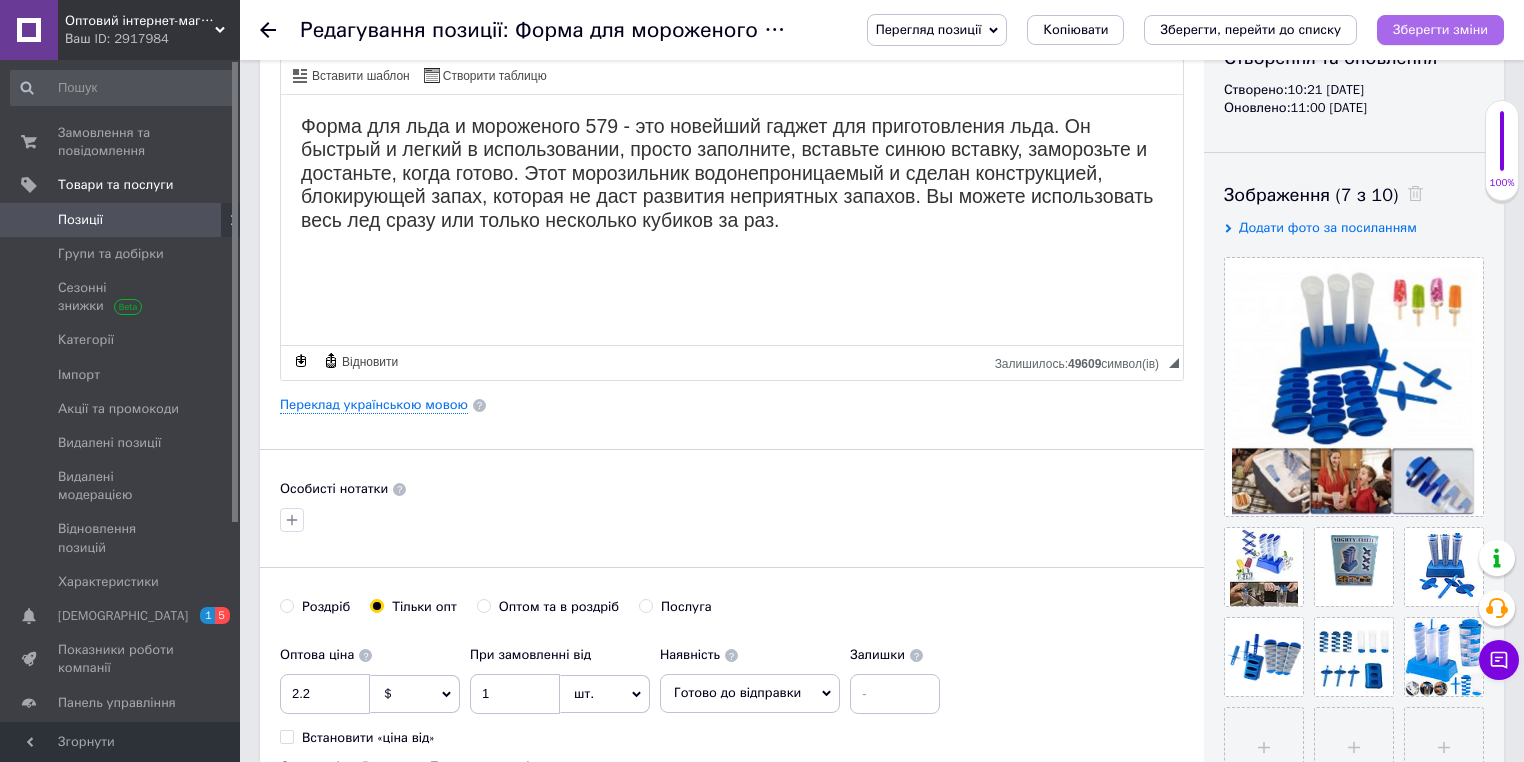 click on "Зберегти зміни" at bounding box center [1440, 30] 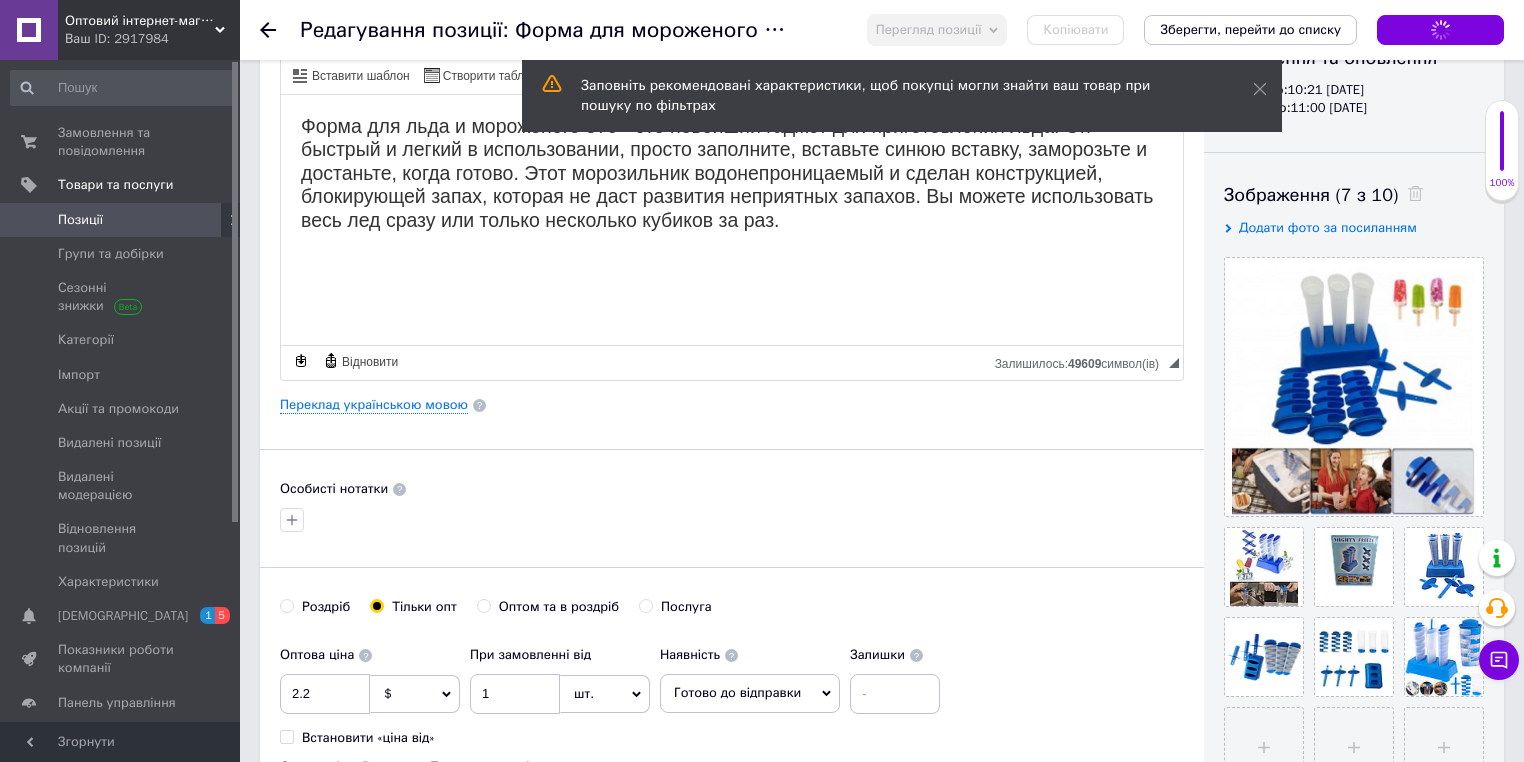scroll, scrollTop: 0, scrollLeft: 0, axis: both 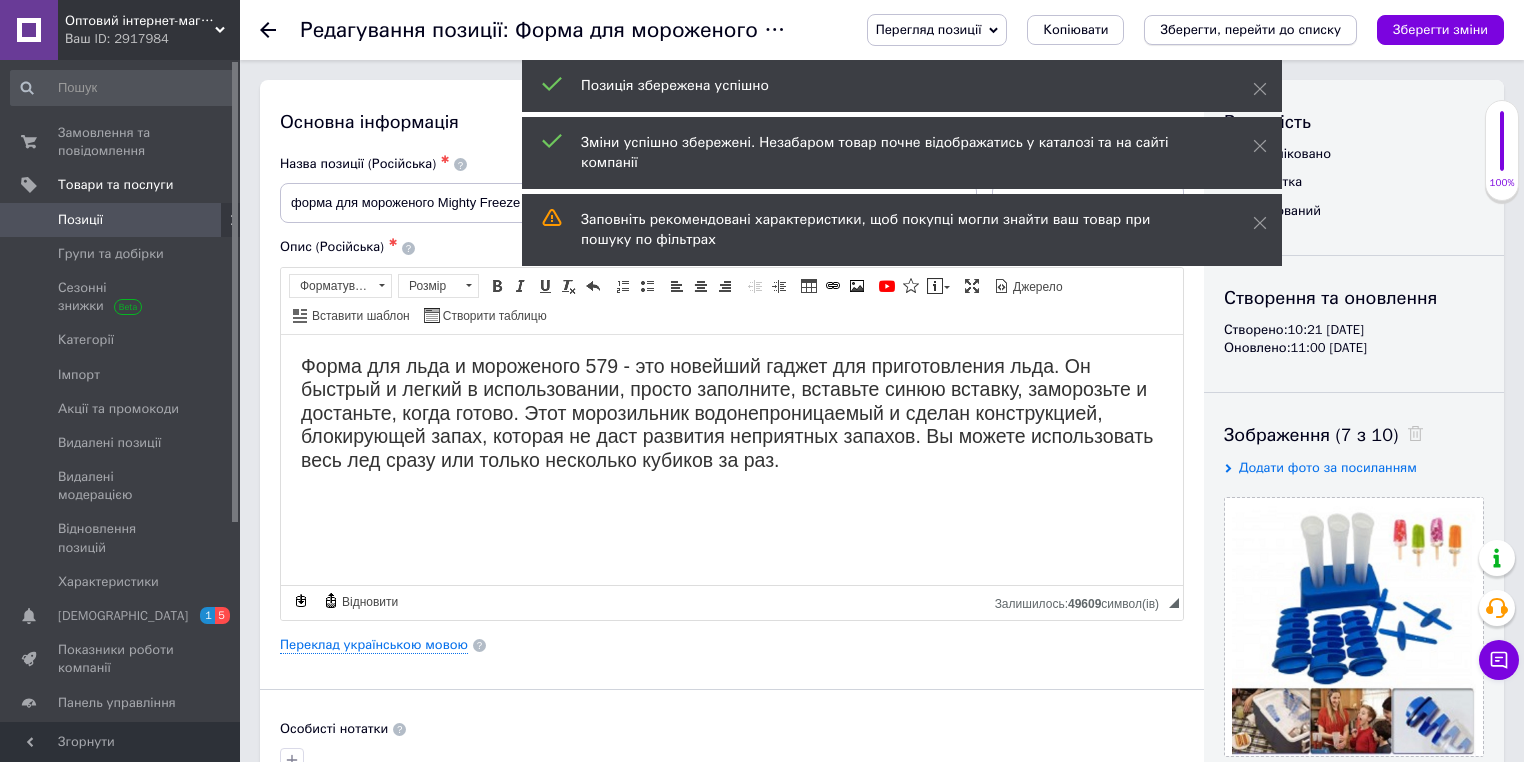 click on "Зберегти, перейти до списку" at bounding box center [1250, 29] 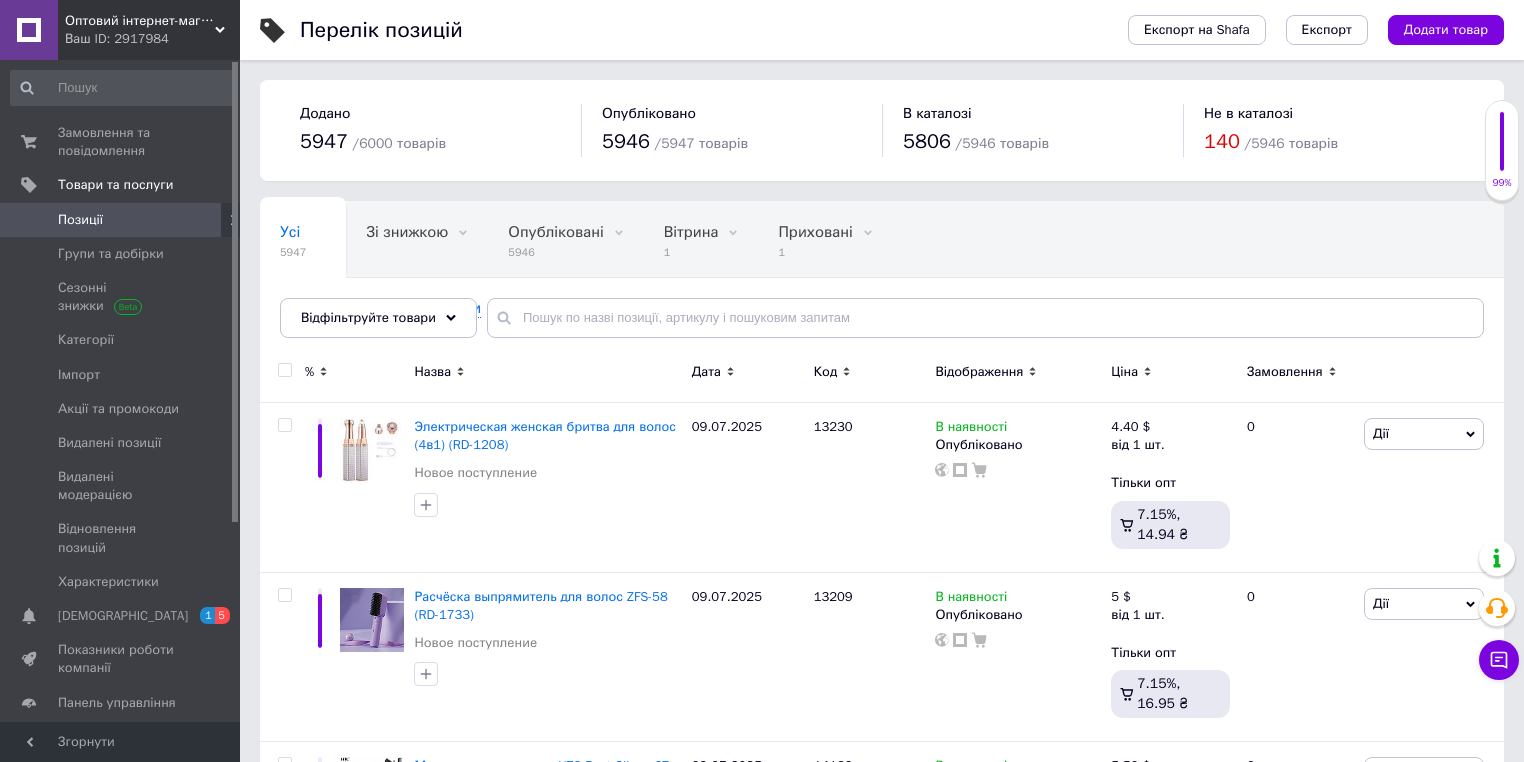click on "Перелік позицій" at bounding box center [694, 30] 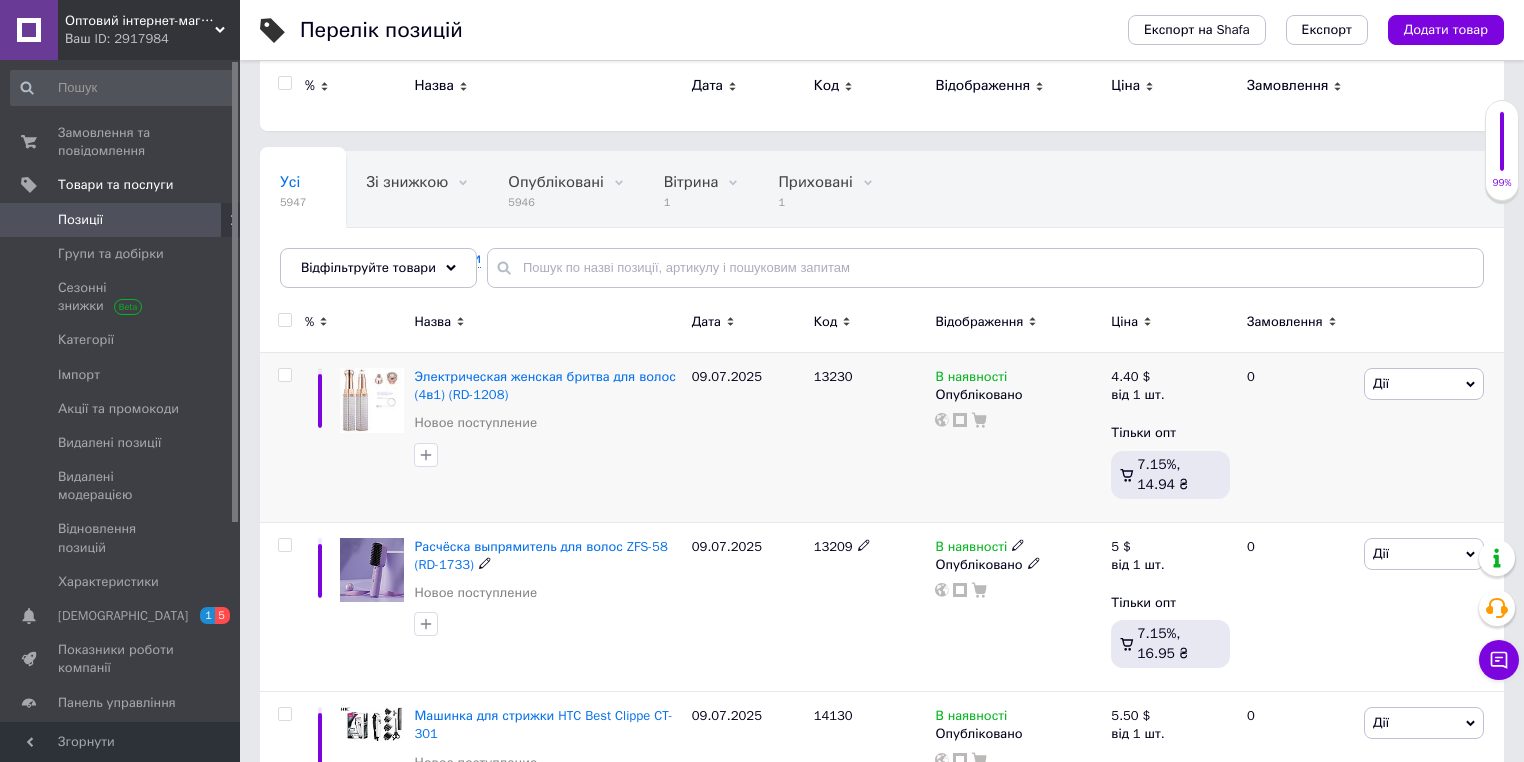scroll, scrollTop: 0, scrollLeft: 0, axis: both 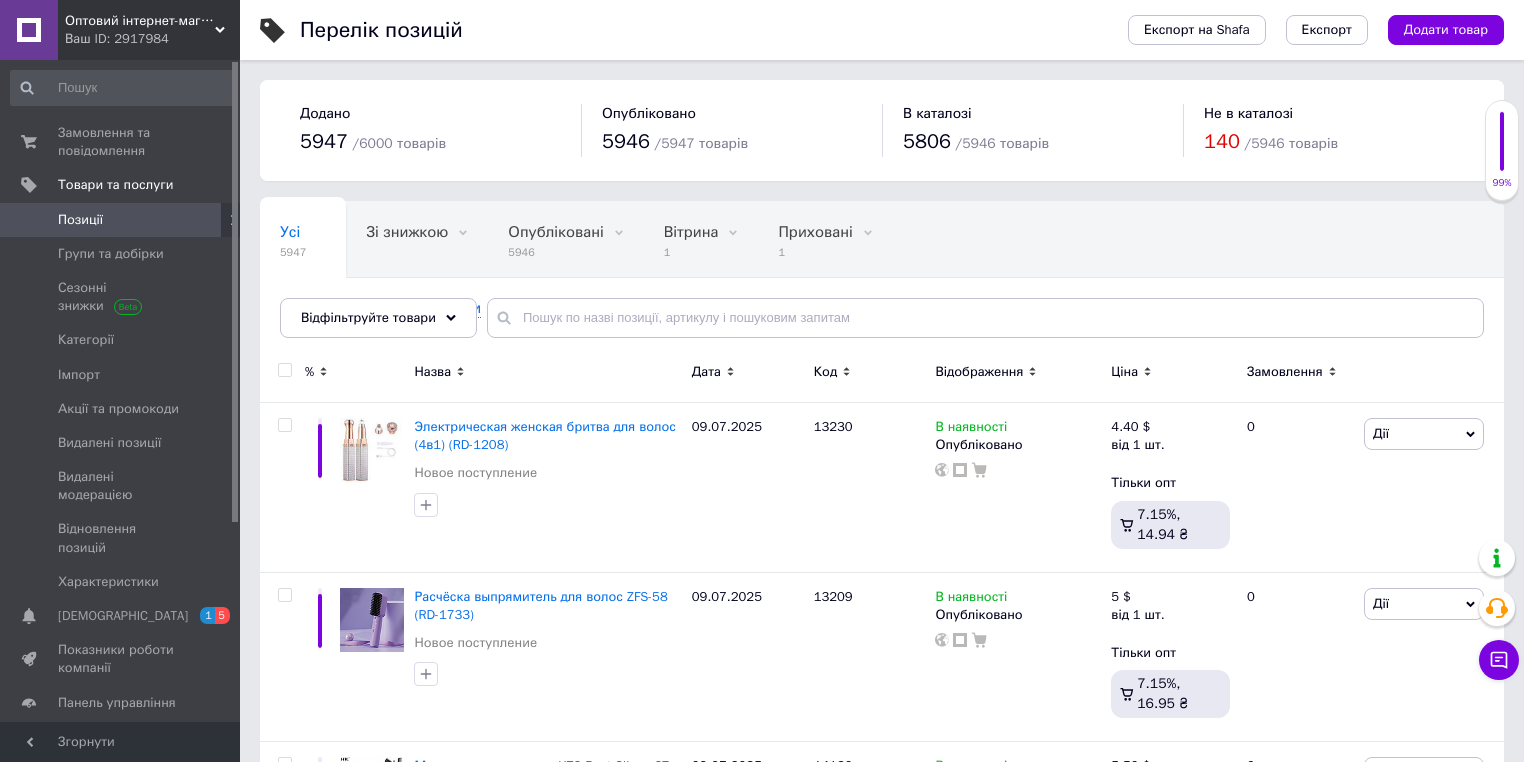 click on "Перелік позицій" at bounding box center (694, 30) 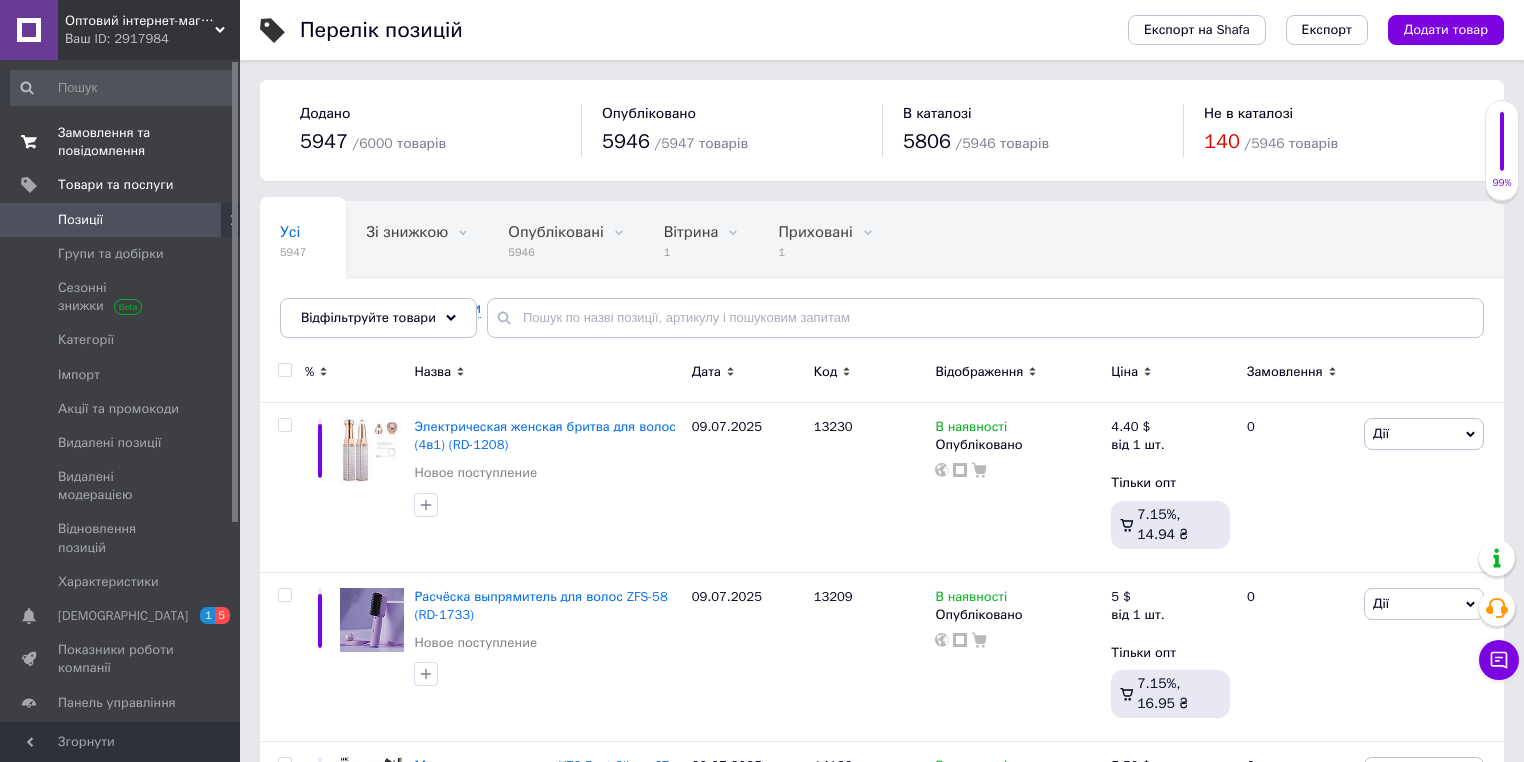 click on "Замовлення та повідомлення" at bounding box center [121, 142] 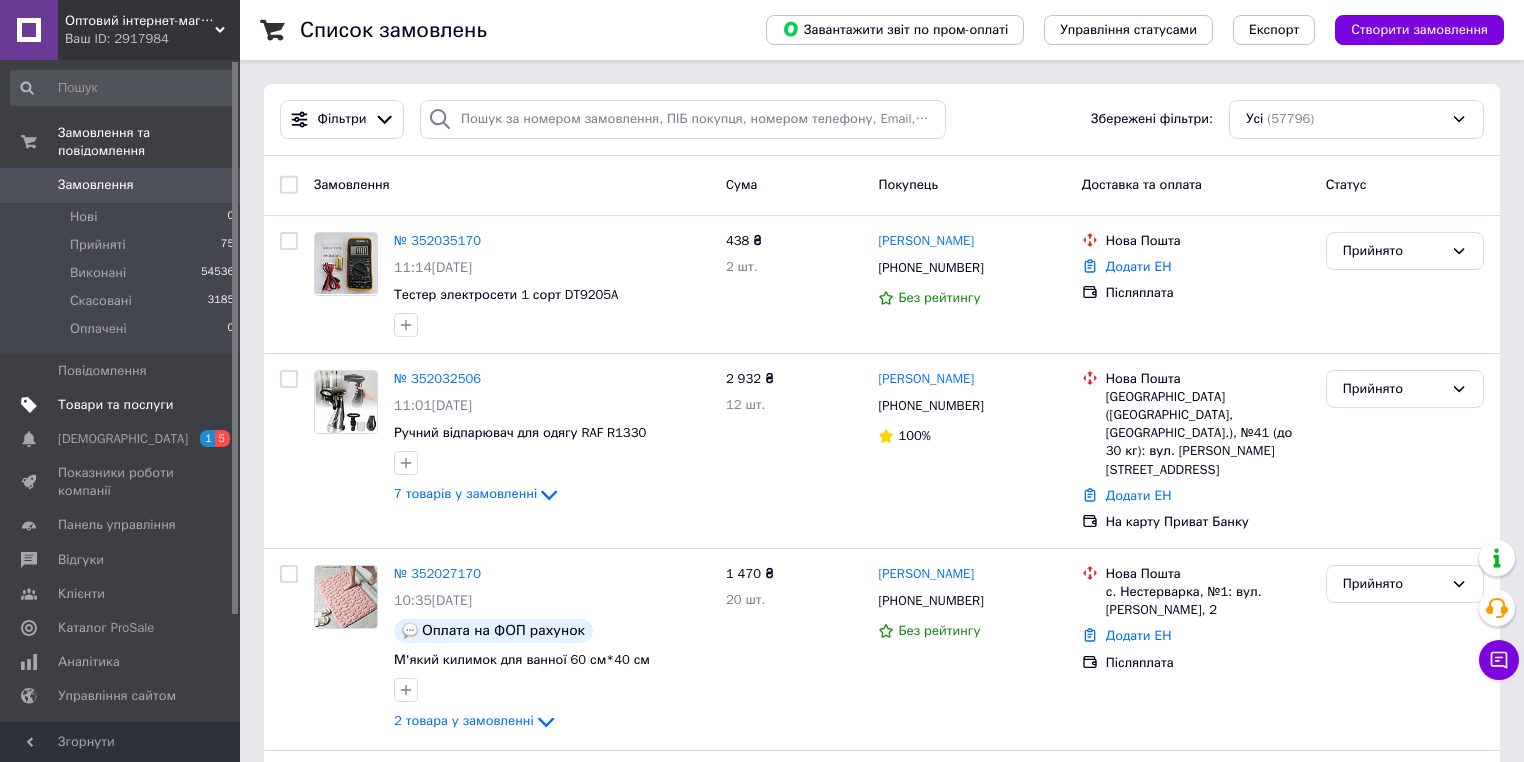 click on "Товари та послуги" at bounding box center (115, 405) 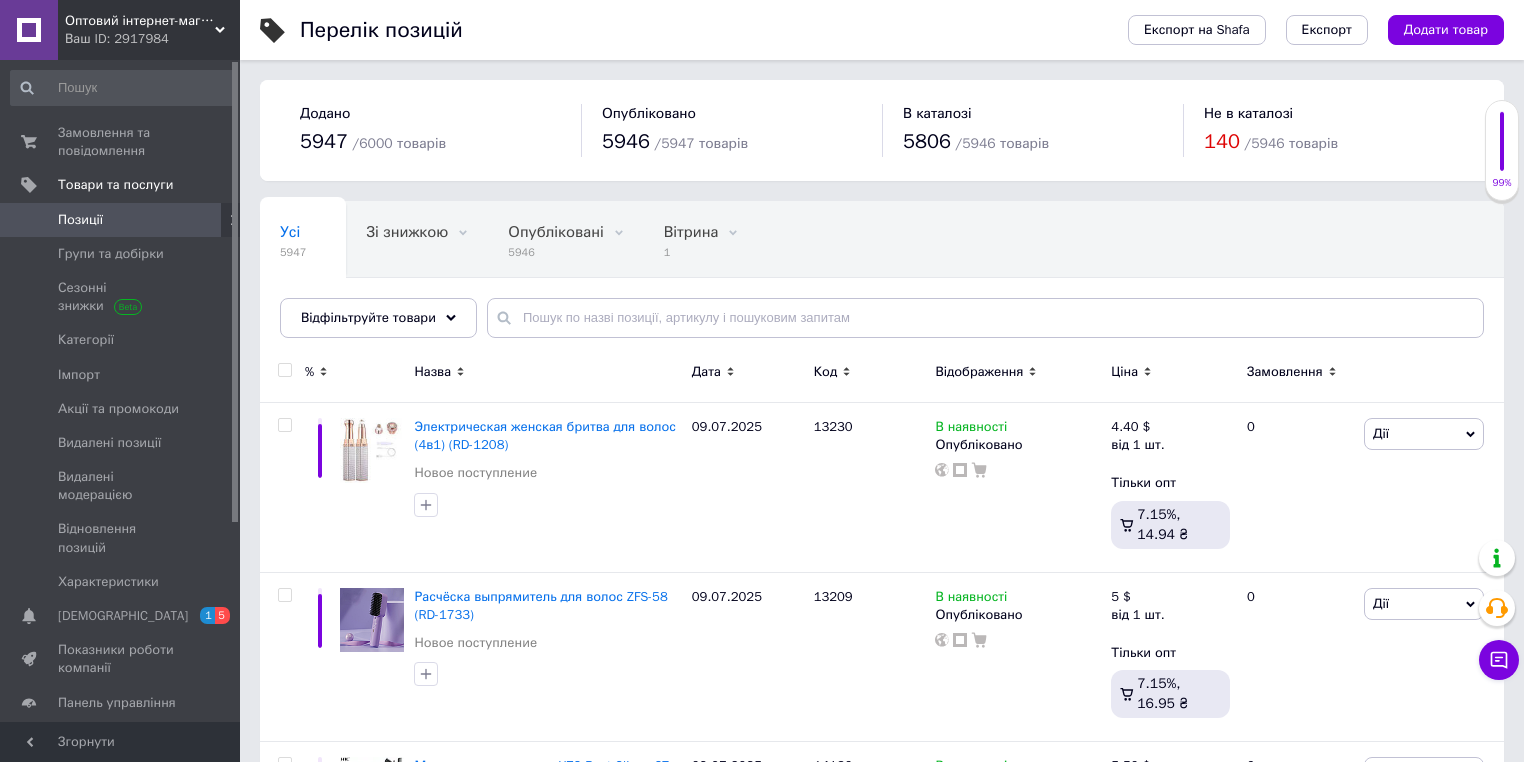 click on "Перелік позицій" at bounding box center [694, 30] 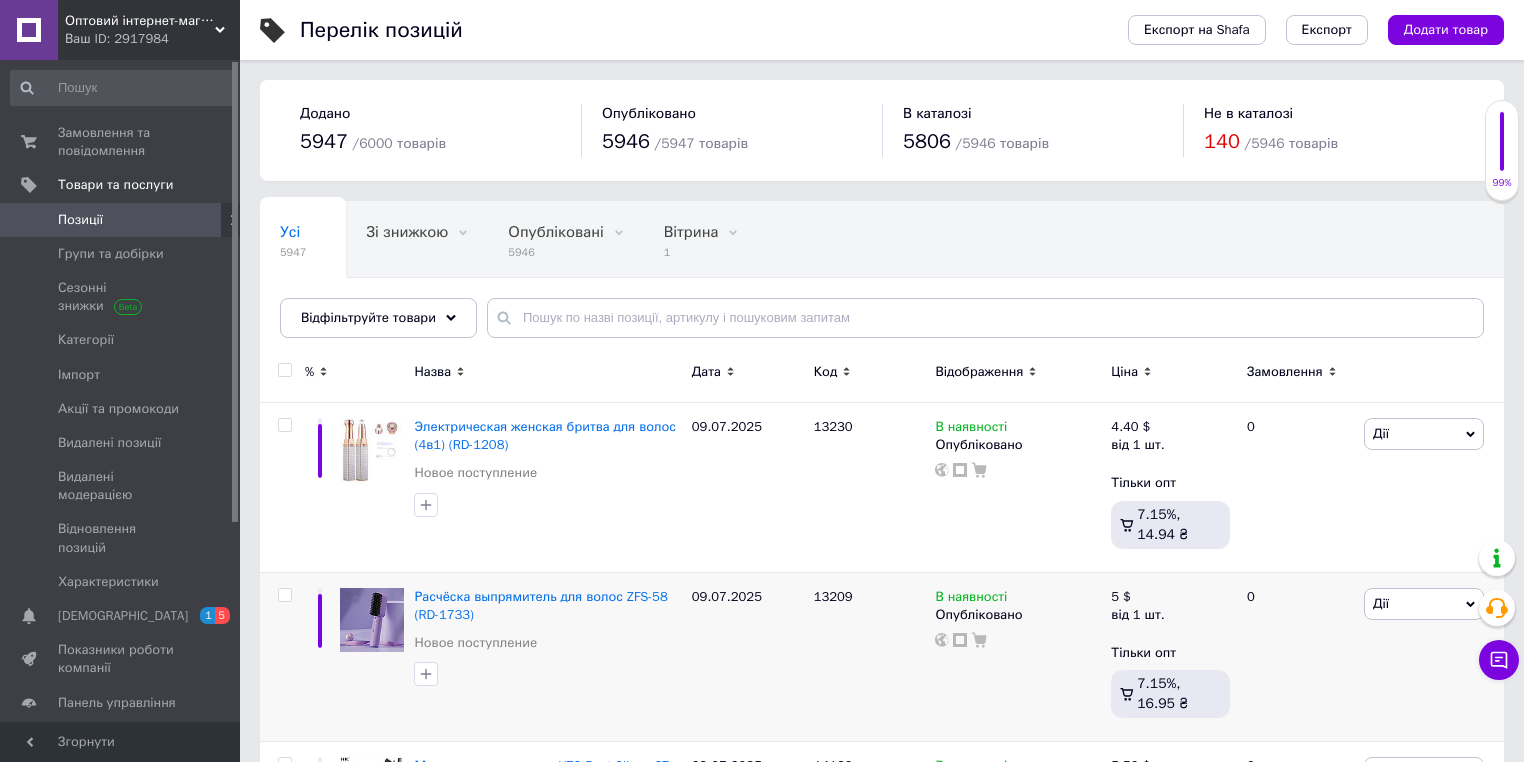 drag, startPoint x: 717, startPoint y: 46, endPoint x: 294, endPoint y: 714, distance: 790.6662 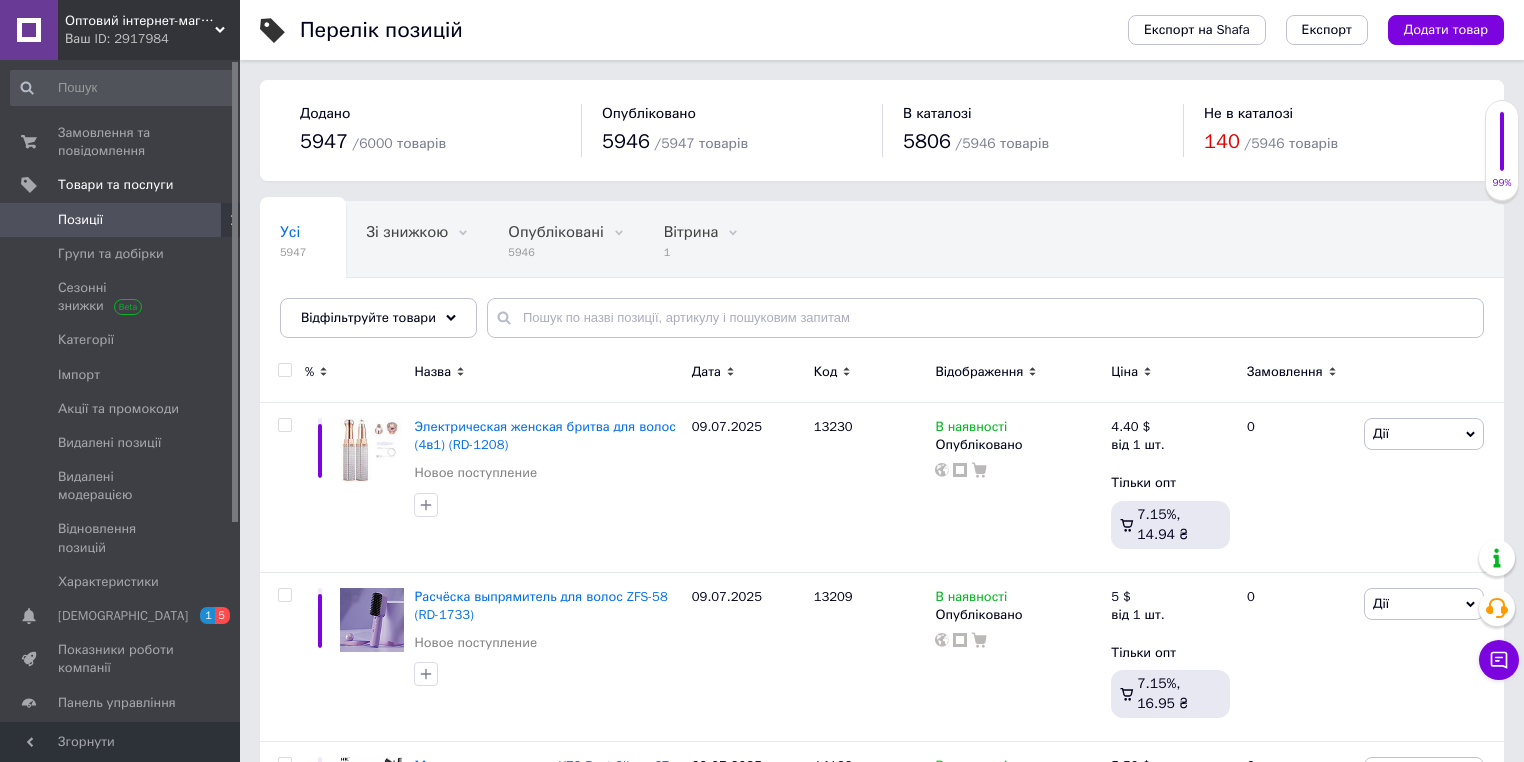 click on "Перелік позицій" at bounding box center (694, 30) 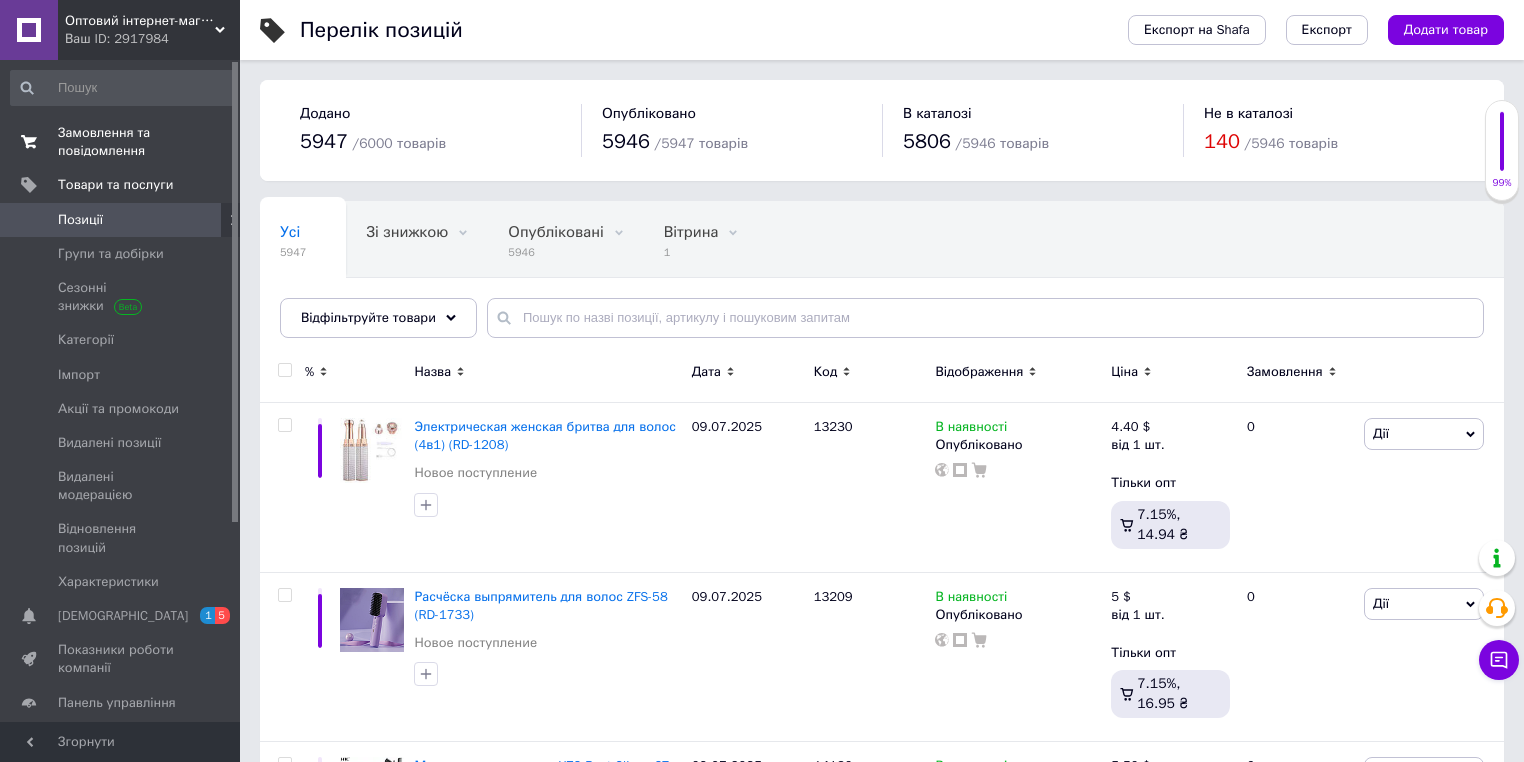 click on "Замовлення та повідомлення" at bounding box center [121, 142] 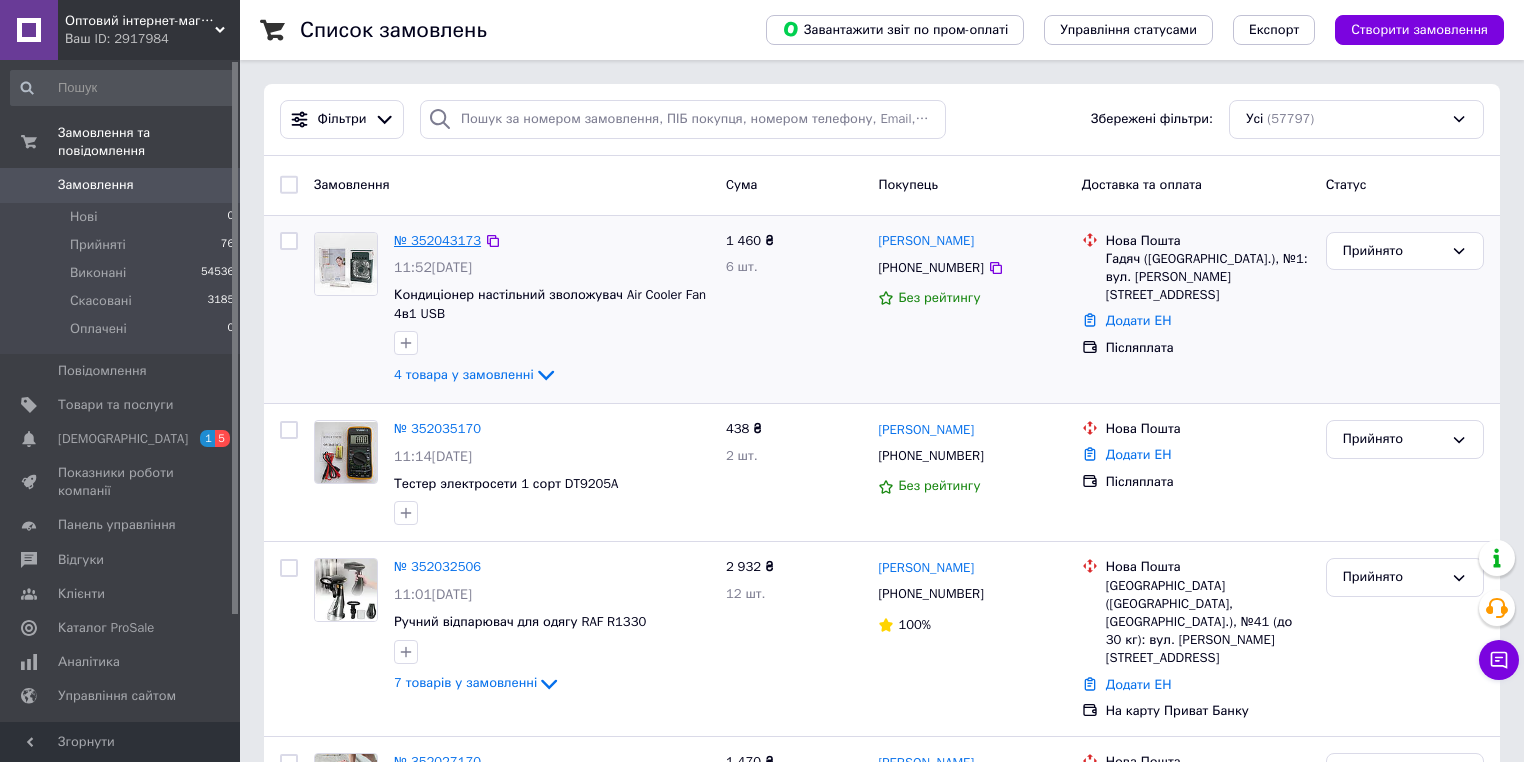 click on "№ 352043173" at bounding box center (437, 240) 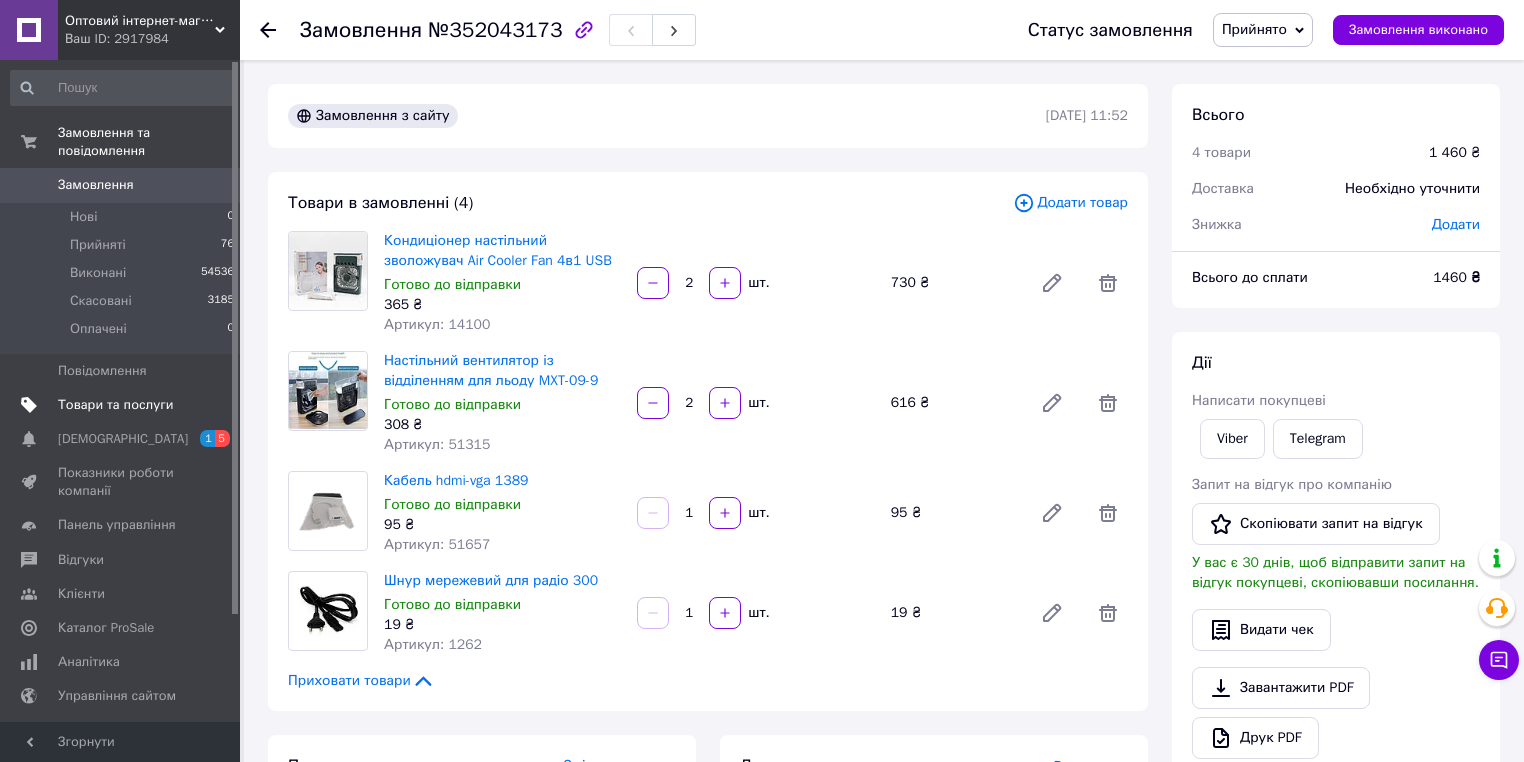 click on "Товари та послуги" at bounding box center (115, 405) 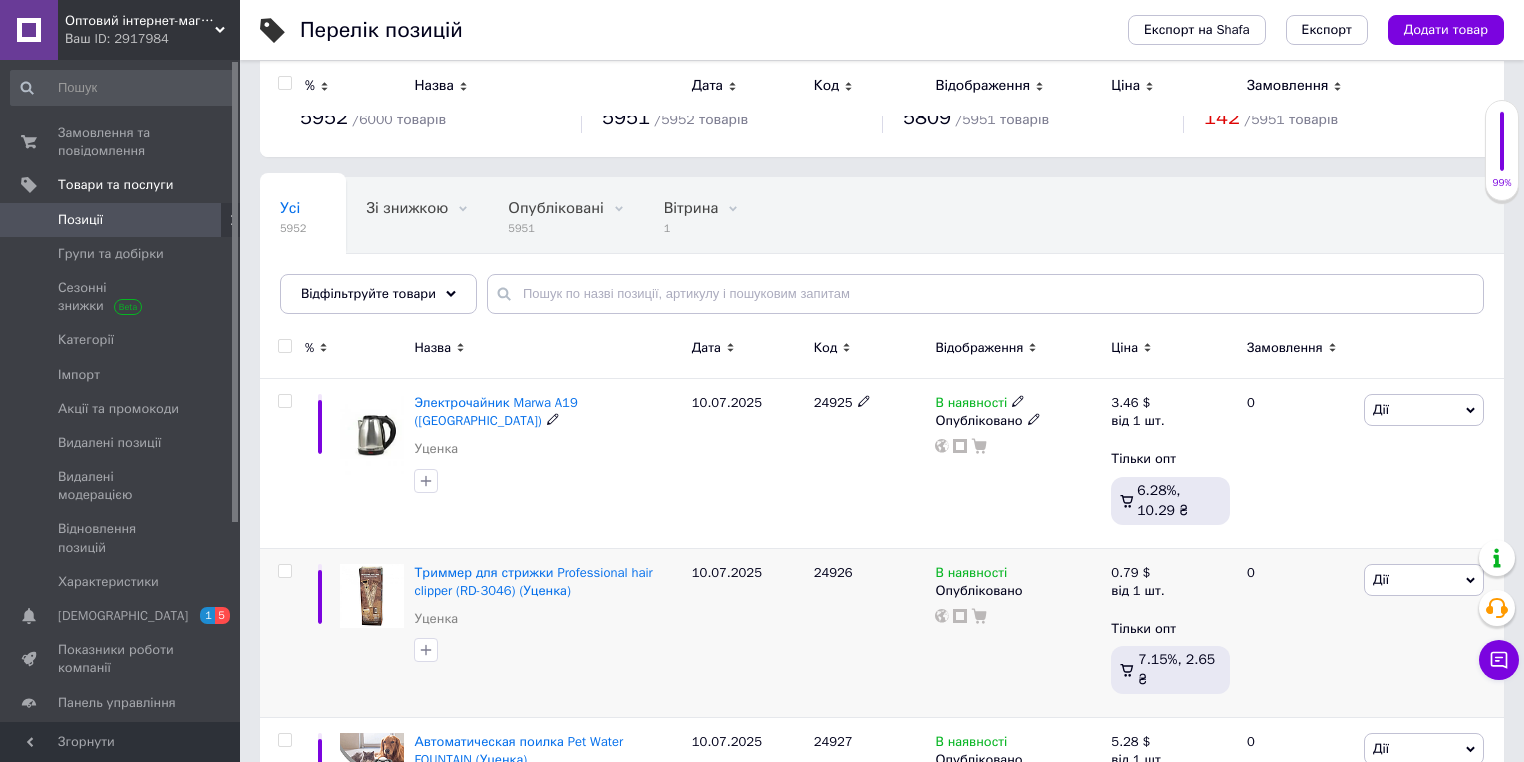 scroll, scrollTop: 0, scrollLeft: 0, axis: both 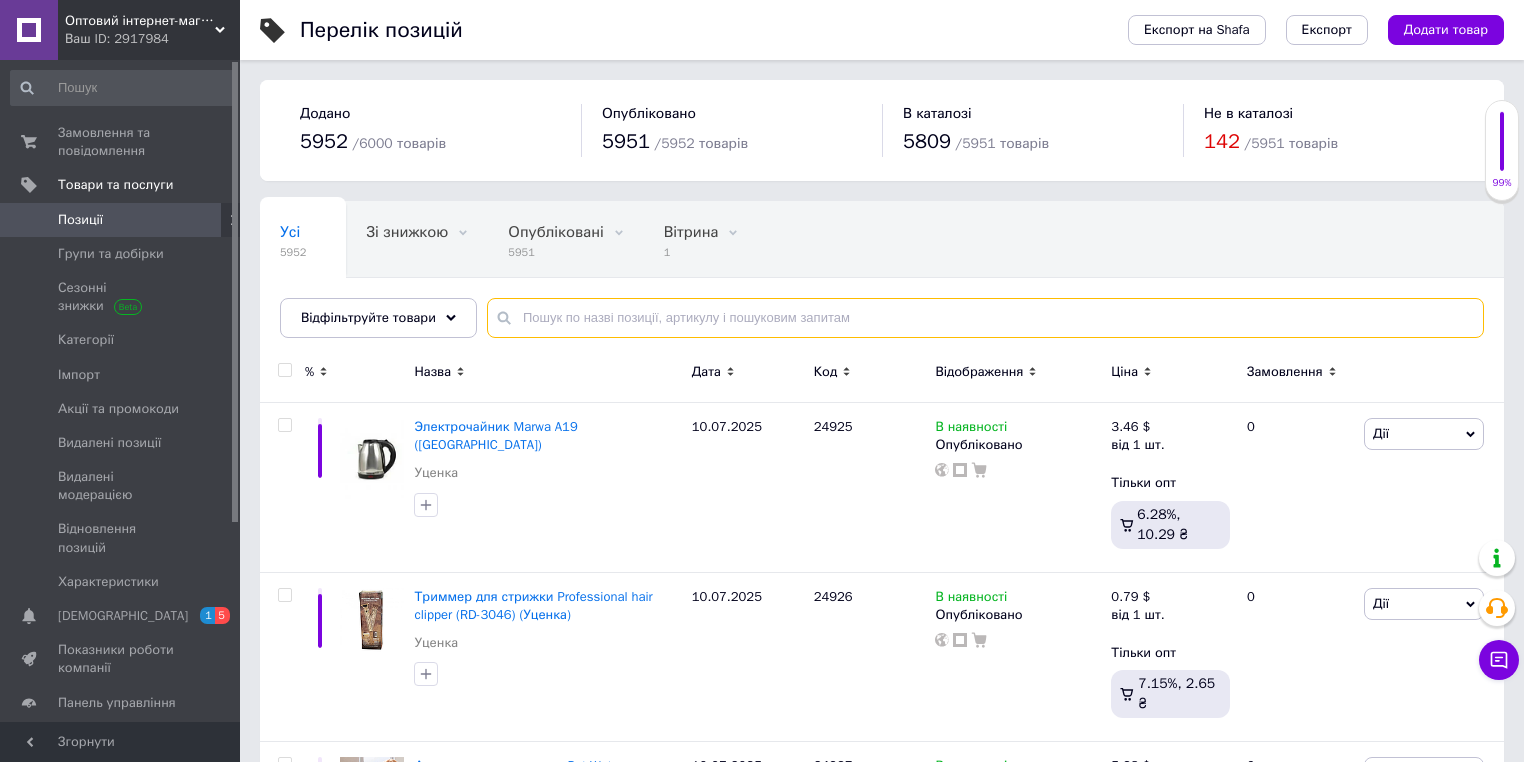 click at bounding box center (985, 318) 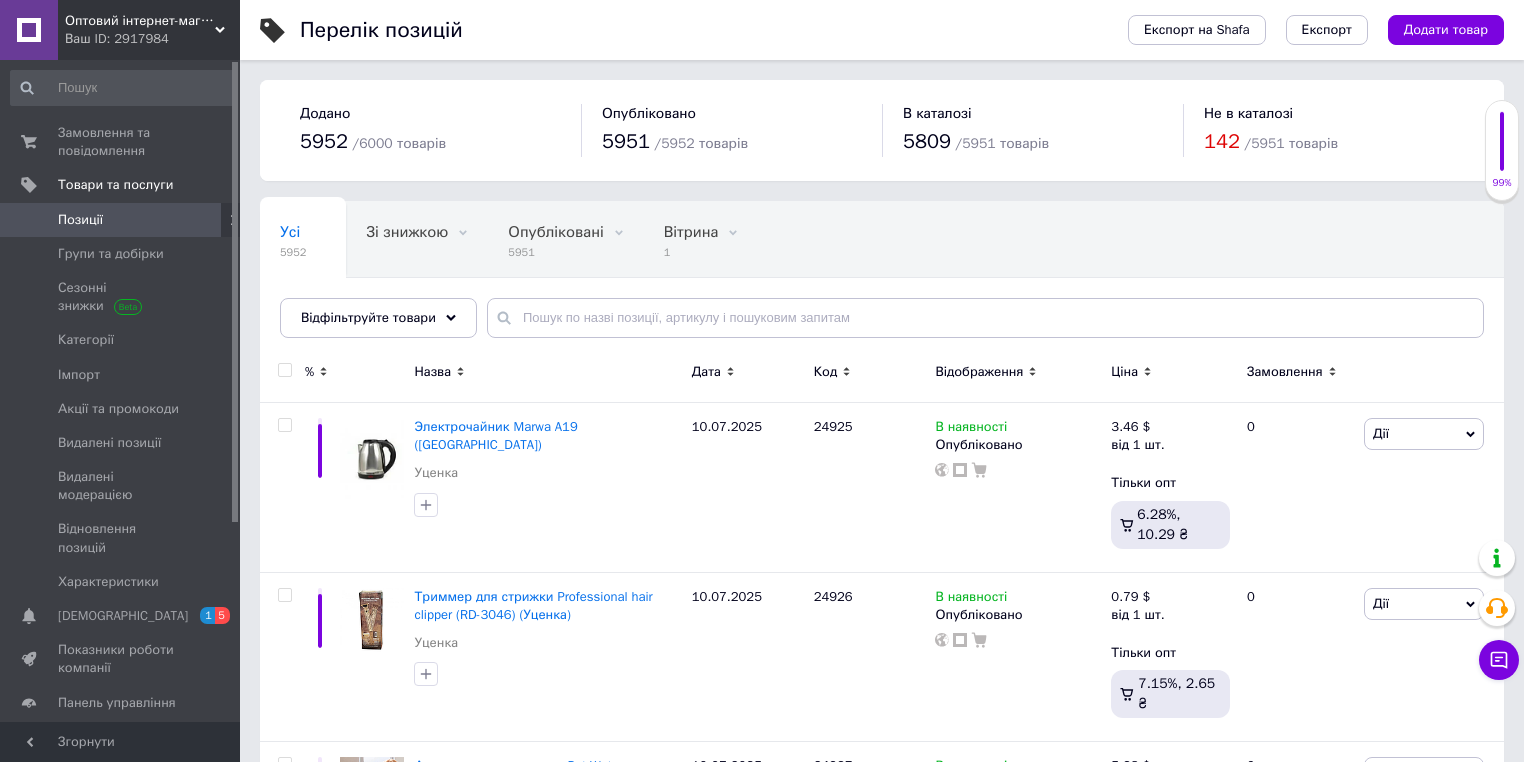click on "Перелік позицій" at bounding box center (694, 30) 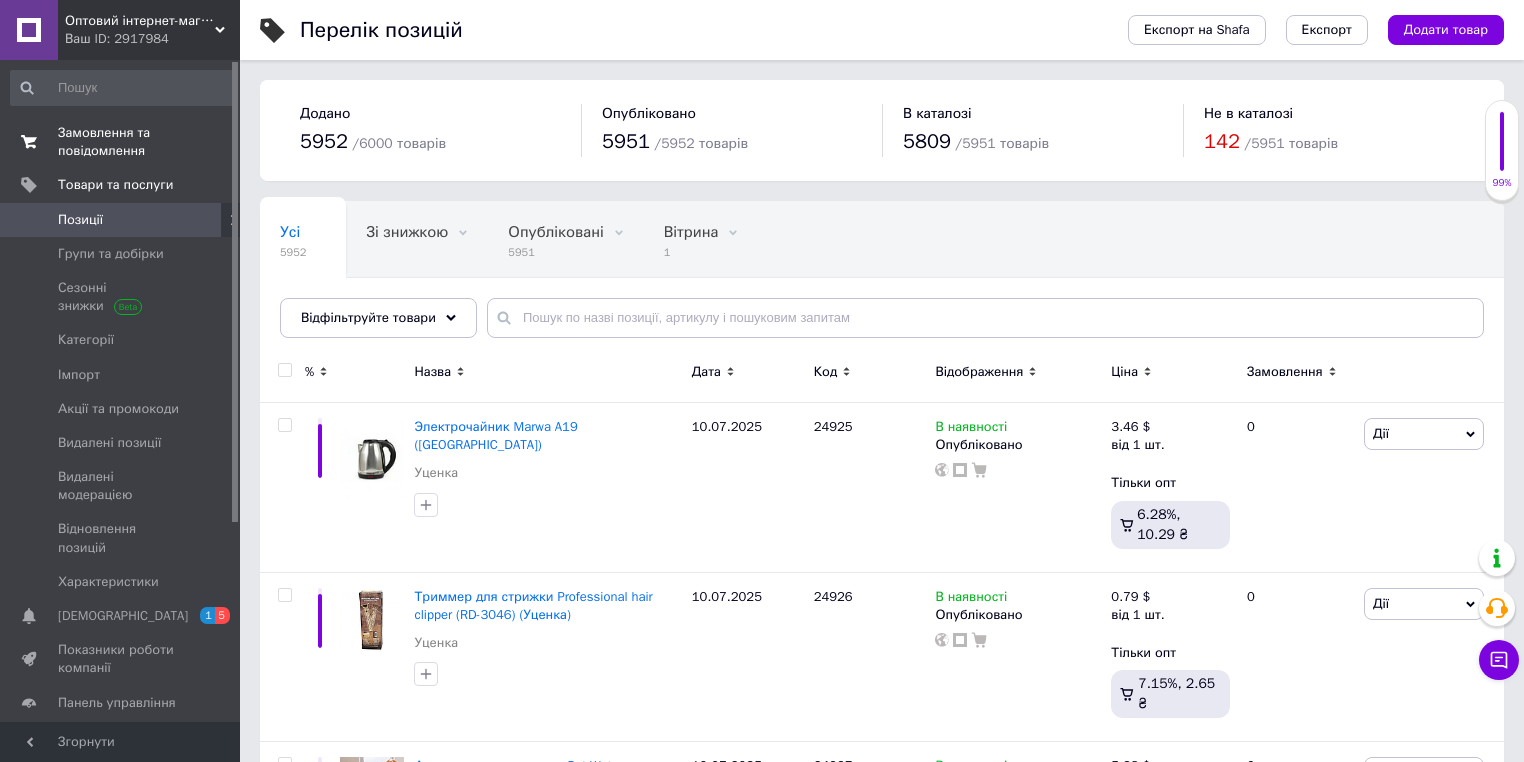 click on "Замовлення та повідомлення" at bounding box center (121, 142) 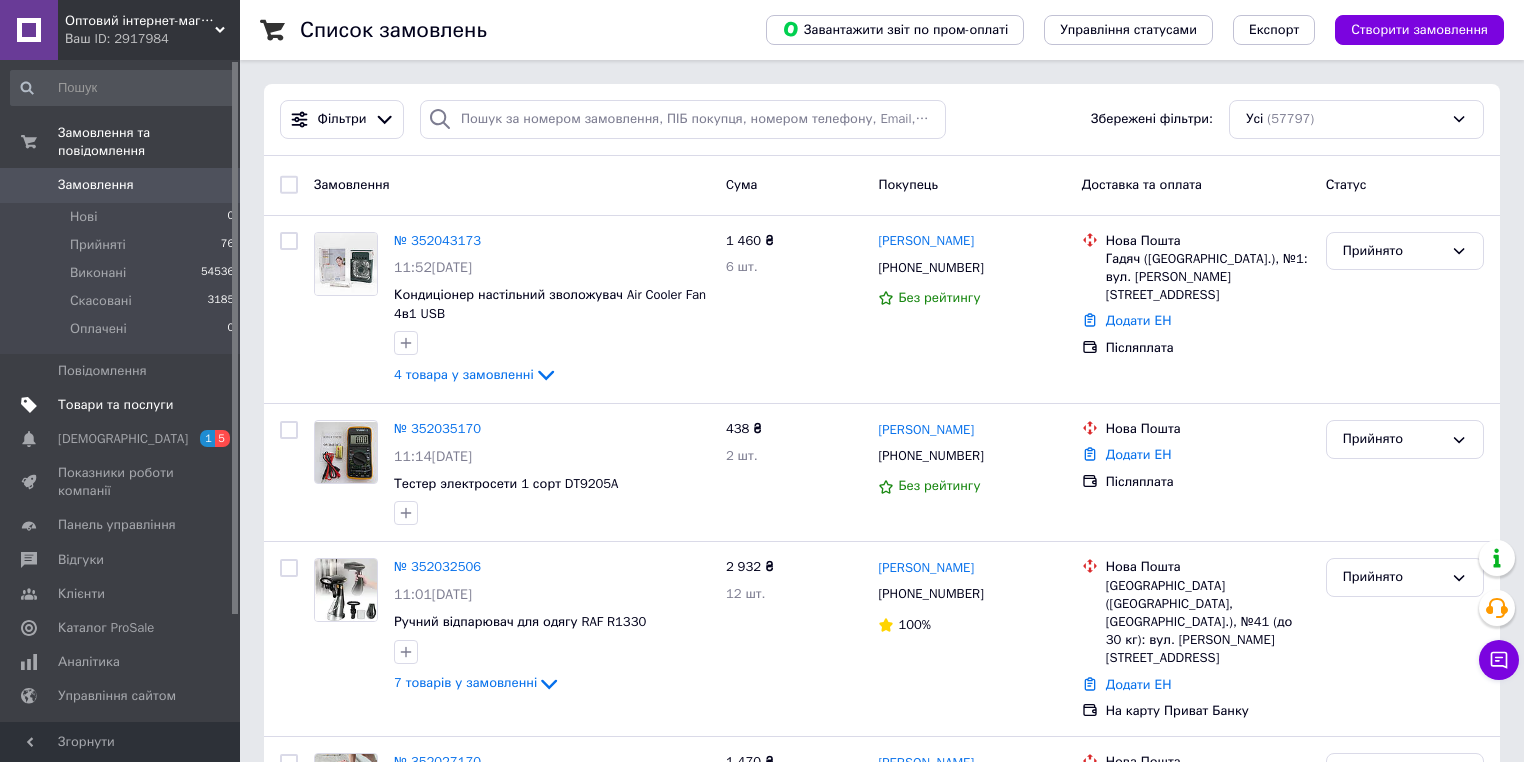 click on "Товари та послуги" at bounding box center [115, 405] 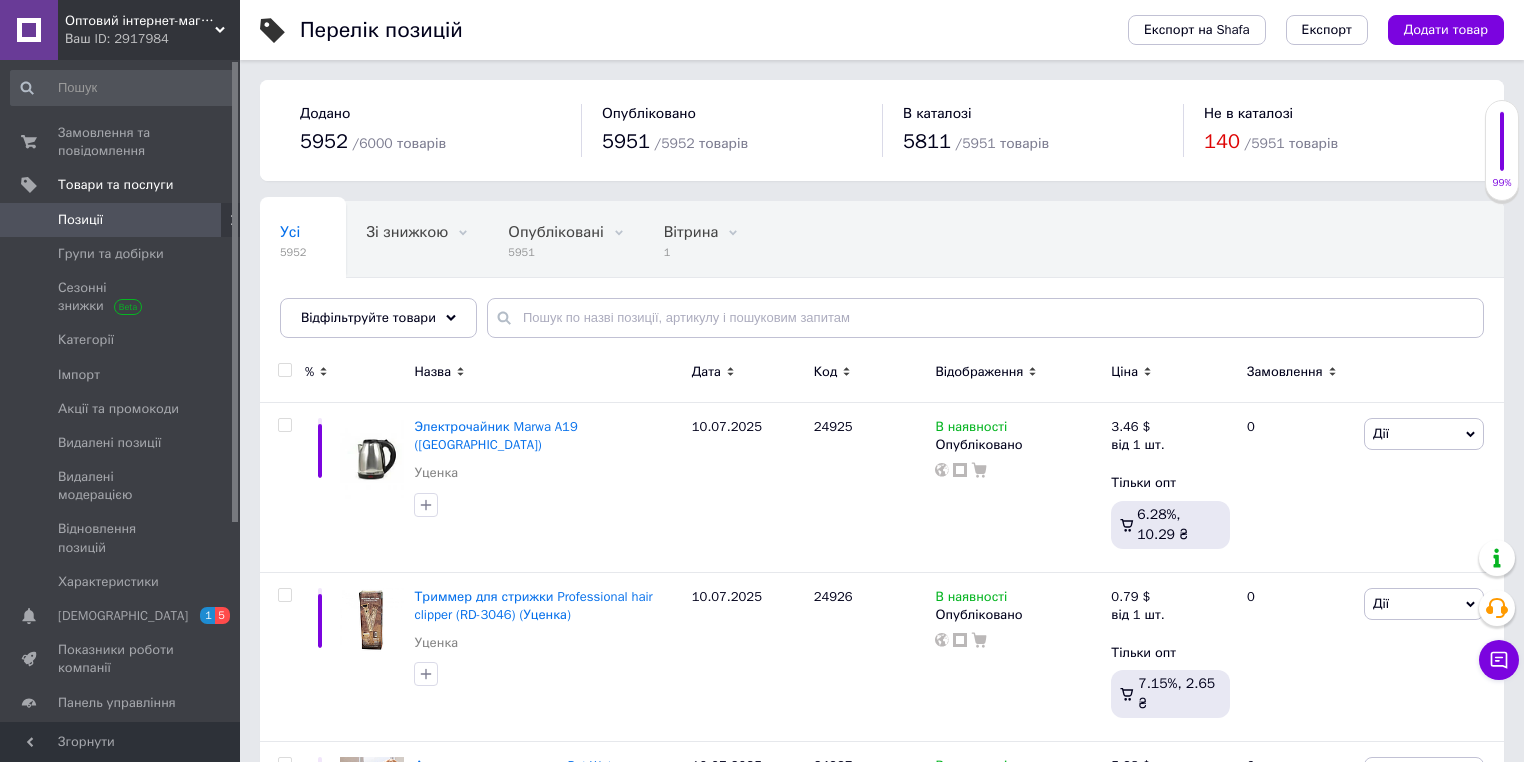 click on "Перелік позицій" at bounding box center (694, 30) 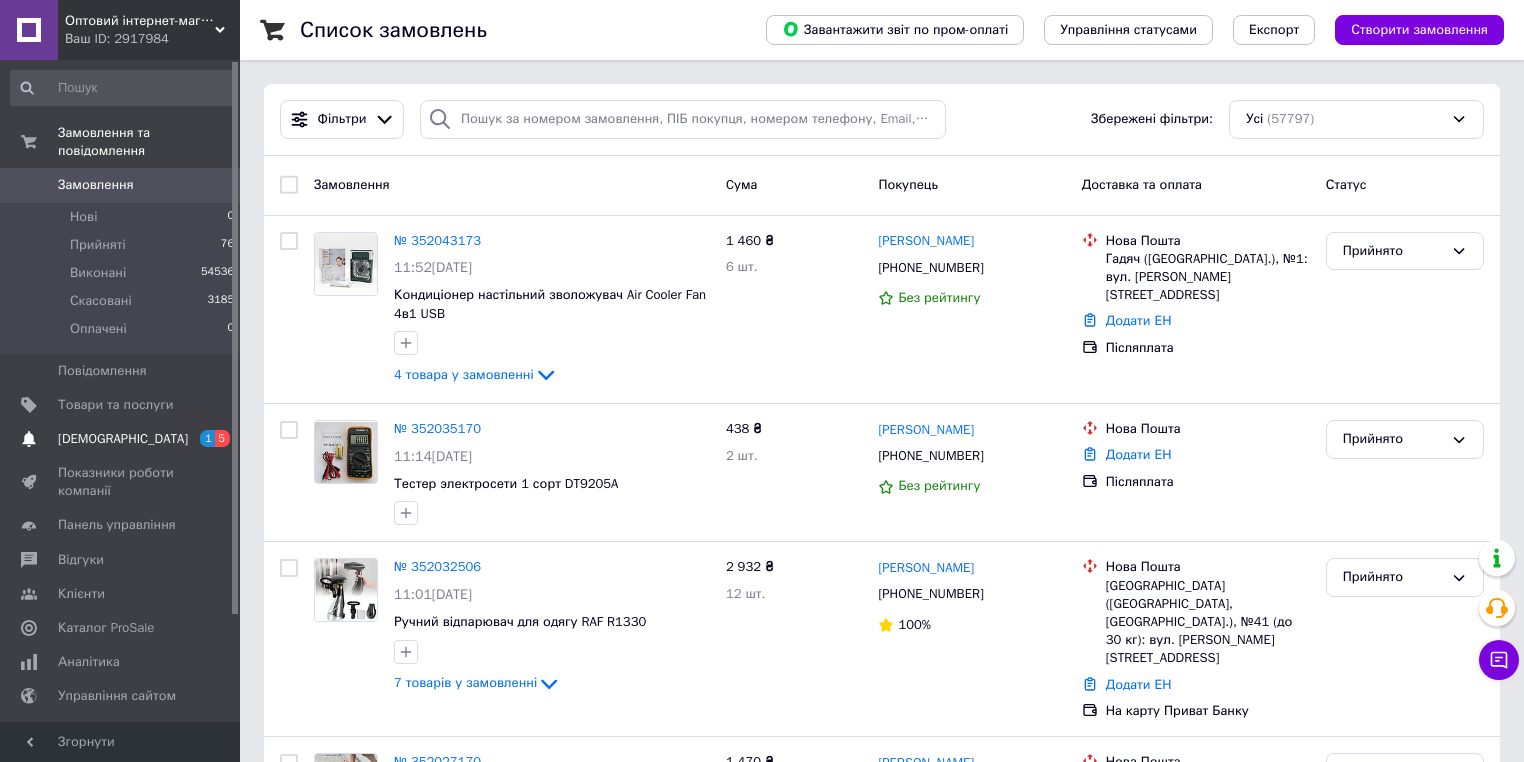 click on "[DEMOGRAPHIC_DATA]" at bounding box center [121, 439] 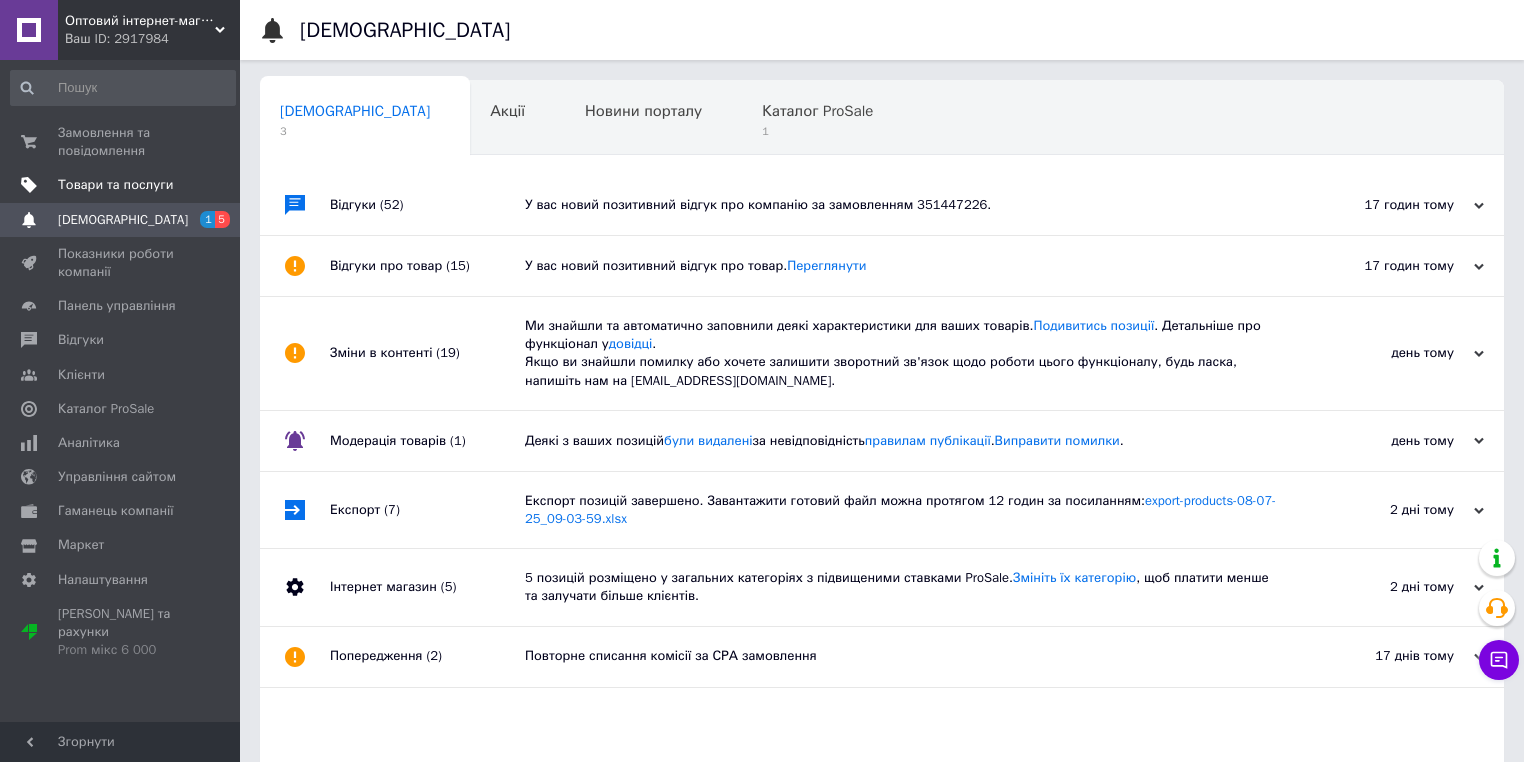 click on "Товари та послуги" at bounding box center (115, 185) 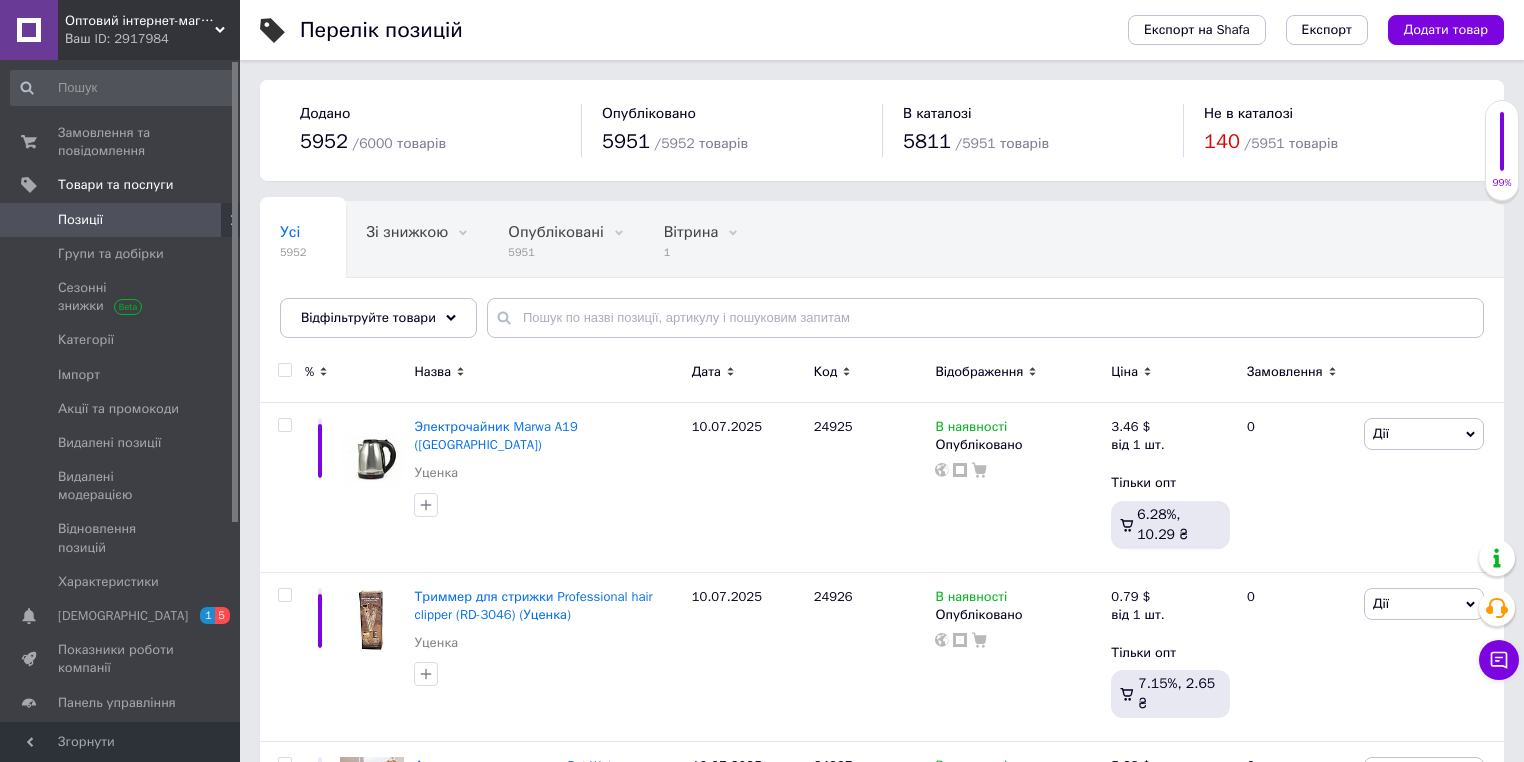click on "Перелік позицій" at bounding box center (694, 30) 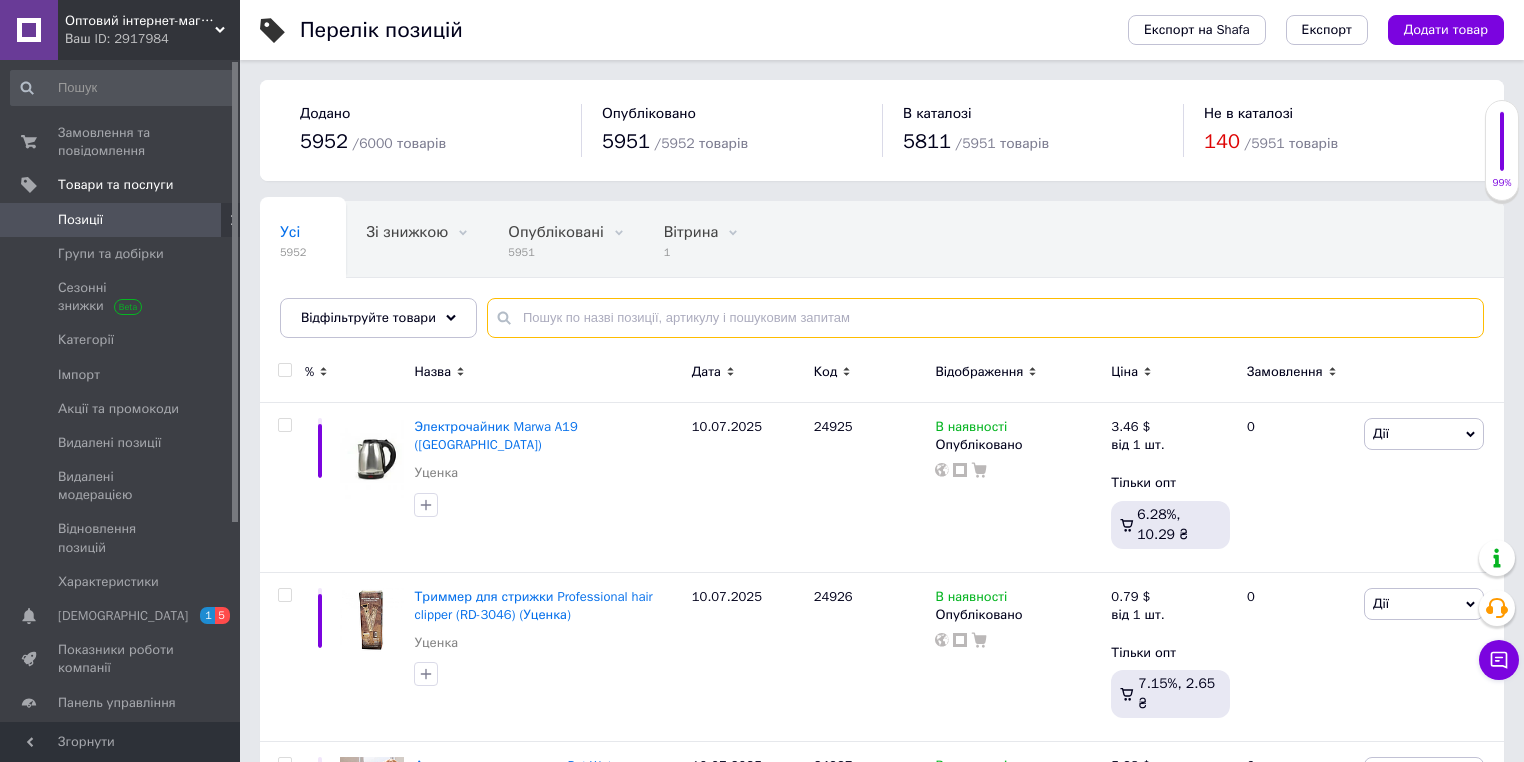 click at bounding box center [985, 318] 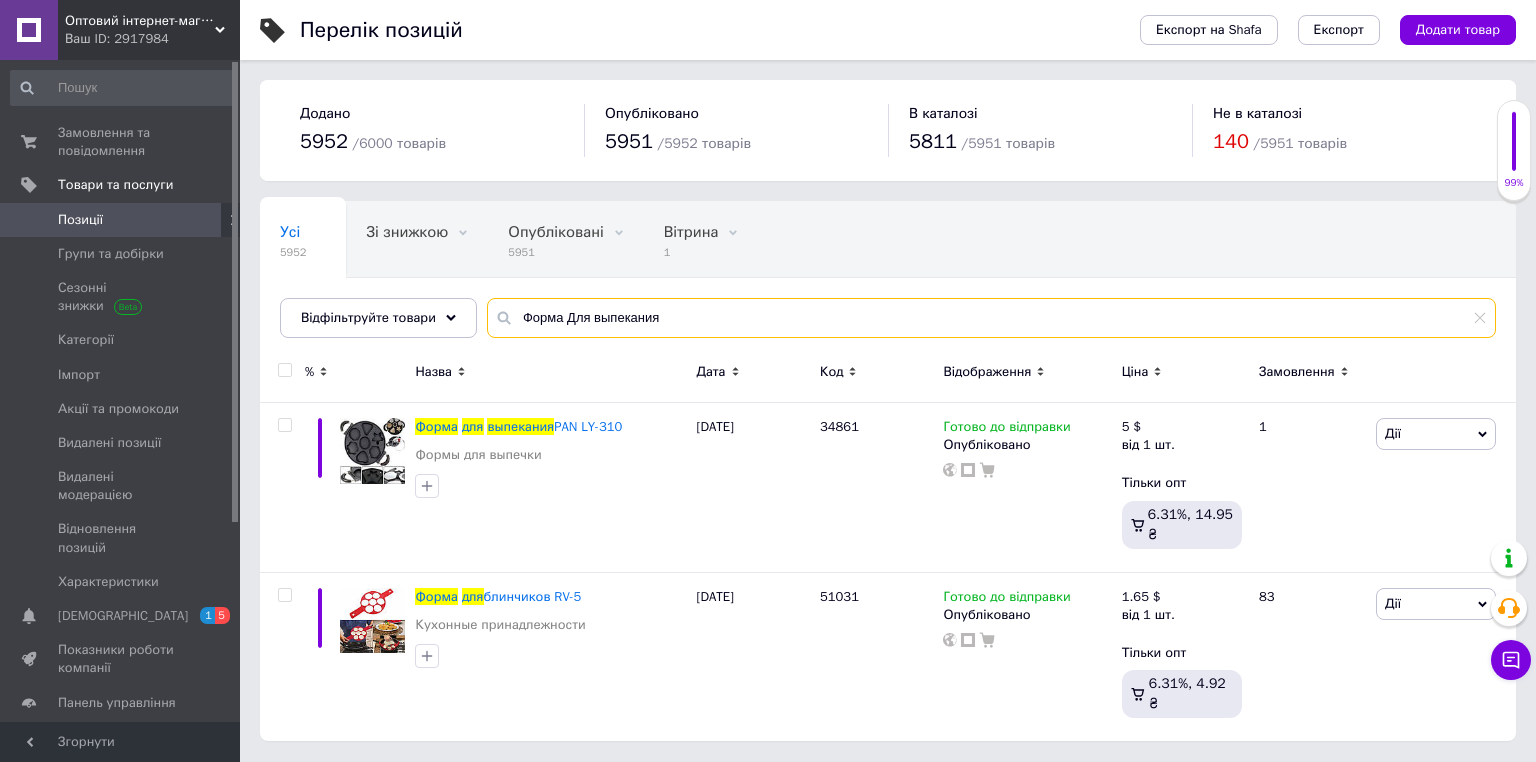 type on "Форма Для выпекания" 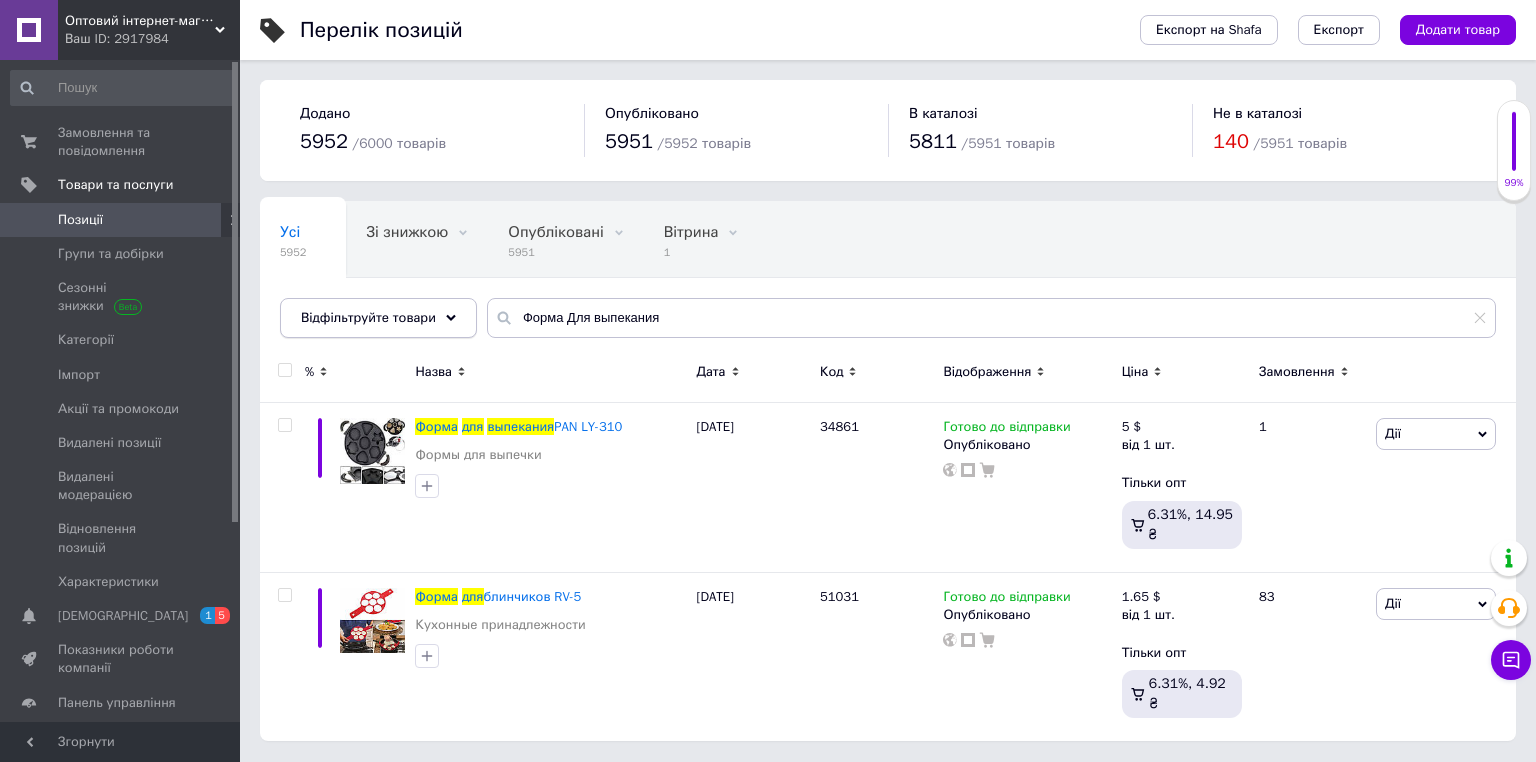 click on "Відфільтруйте товари" at bounding box center [378, 318] 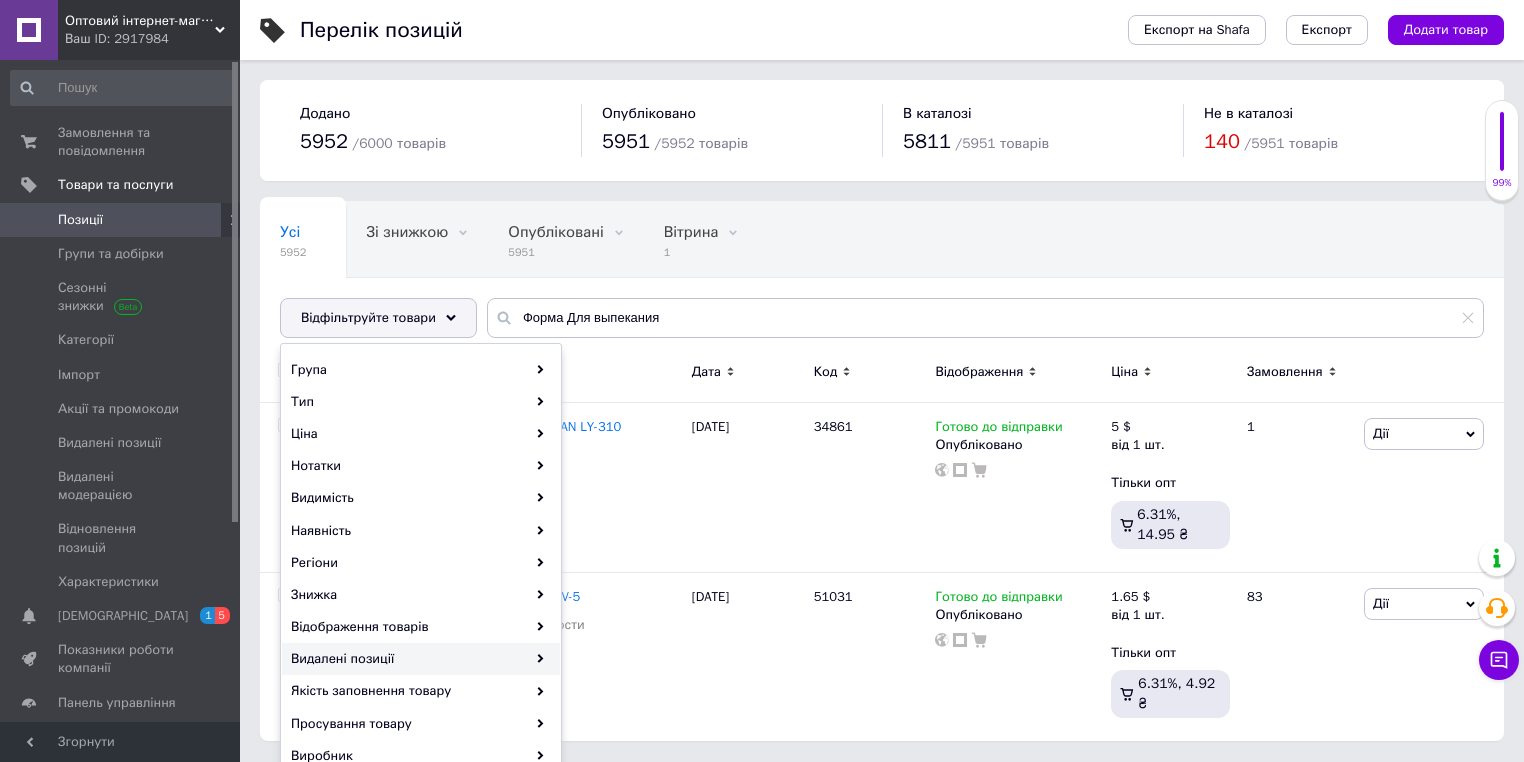 click on "Видалені позиції" at bounding box center [421, 659] 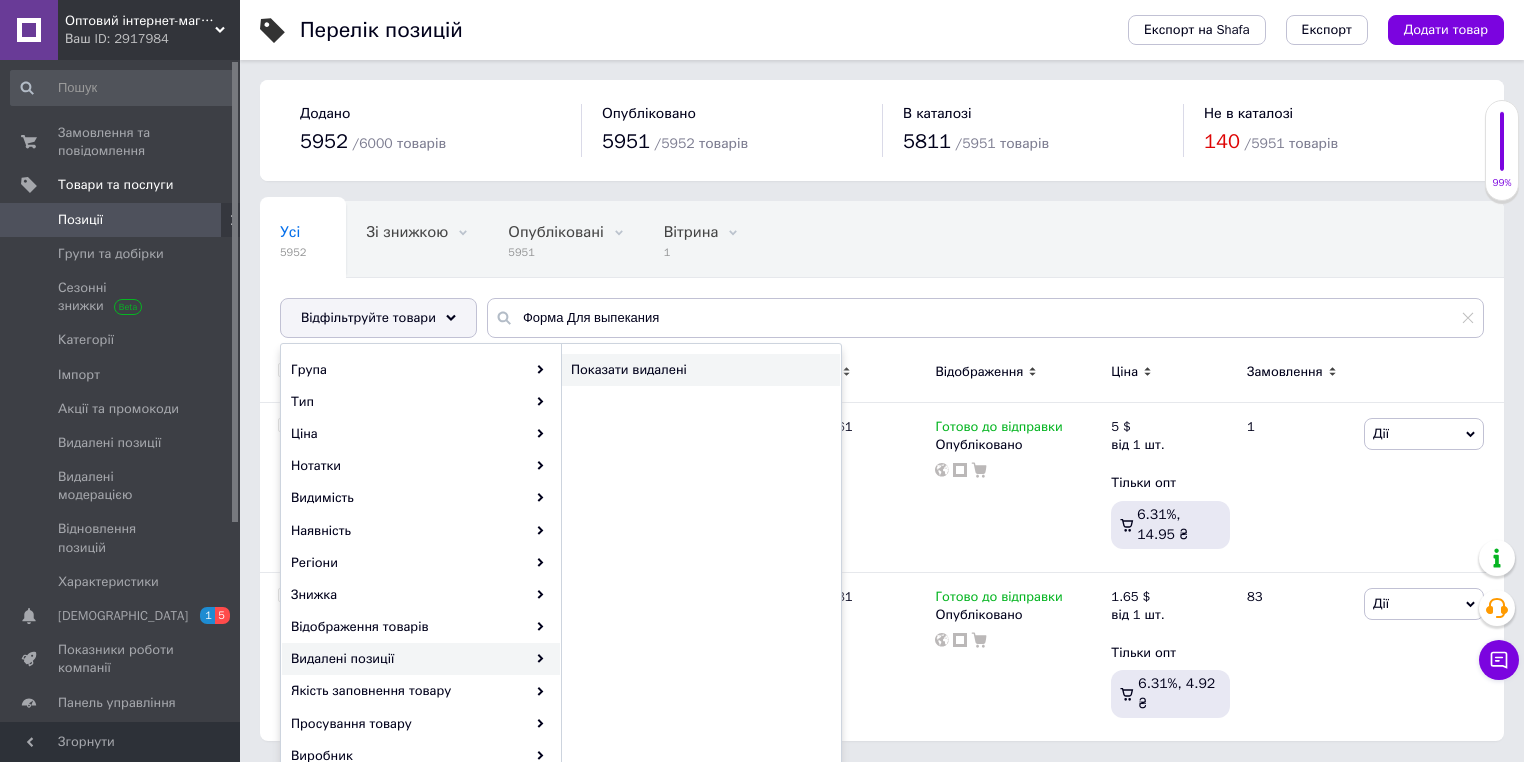 click on "Показати видалені" at bounding box center (688, 370) 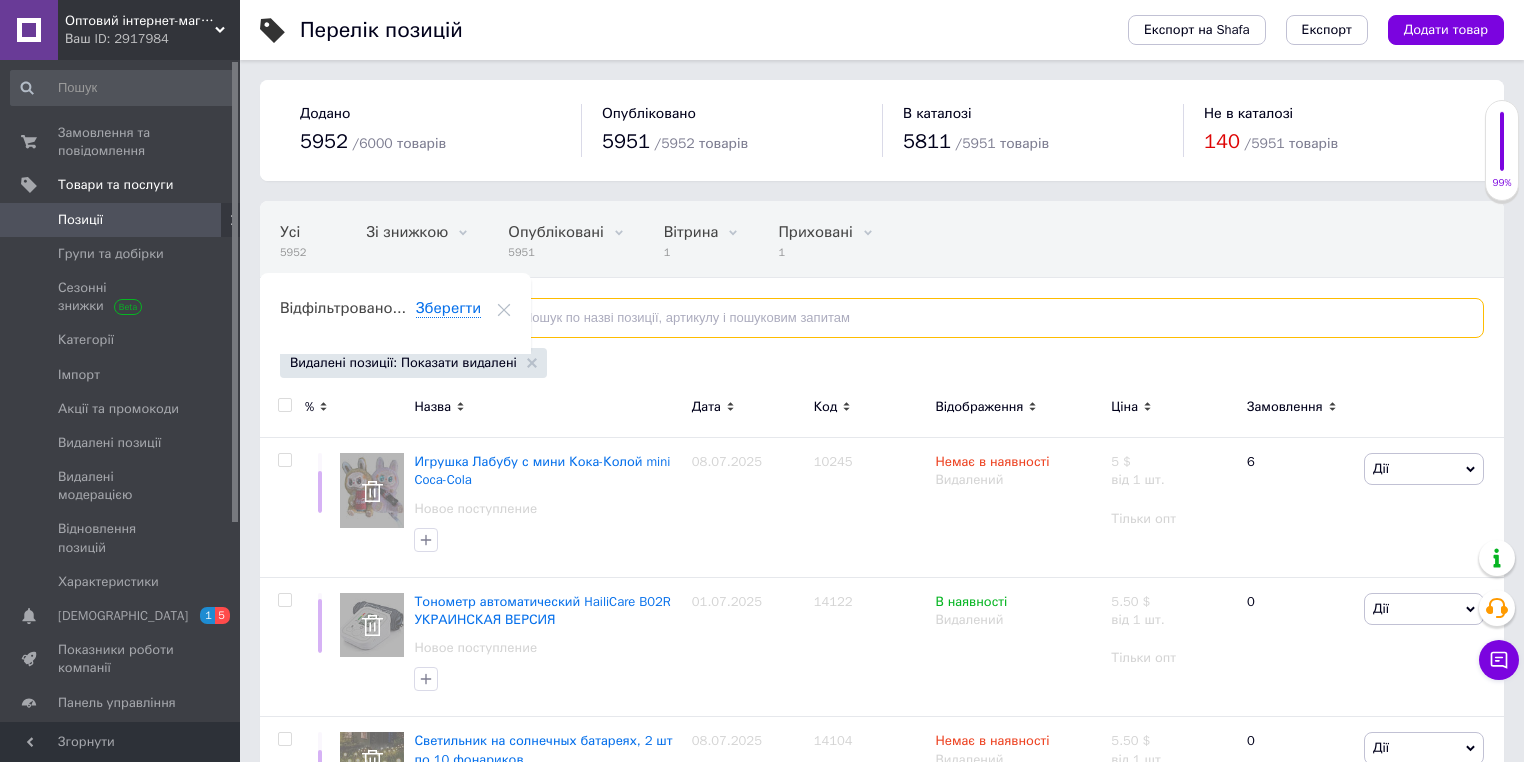click at bounding box center (985, 318) 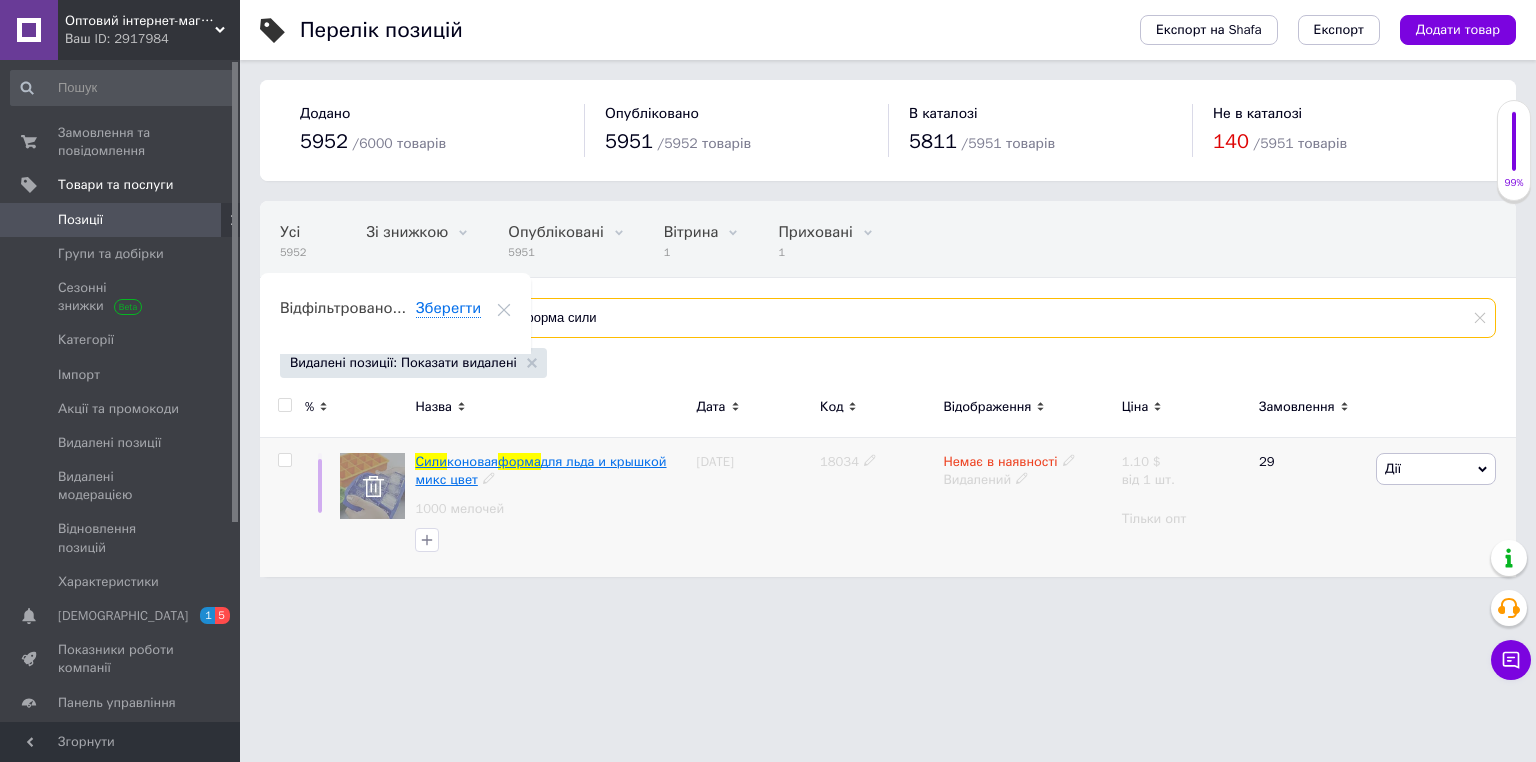 type on "форма сили" 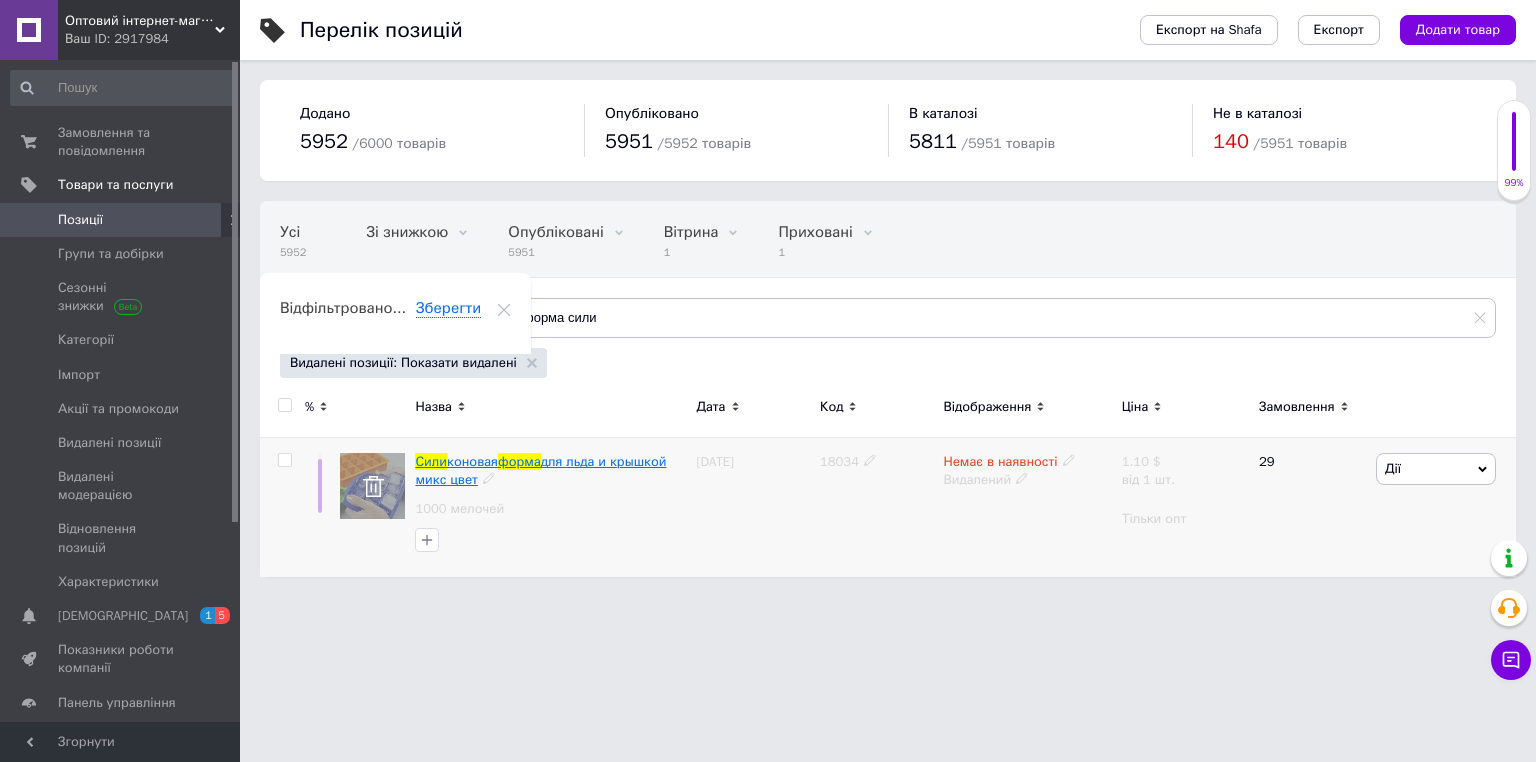 click on "форма" at bounding box center (519, 461) 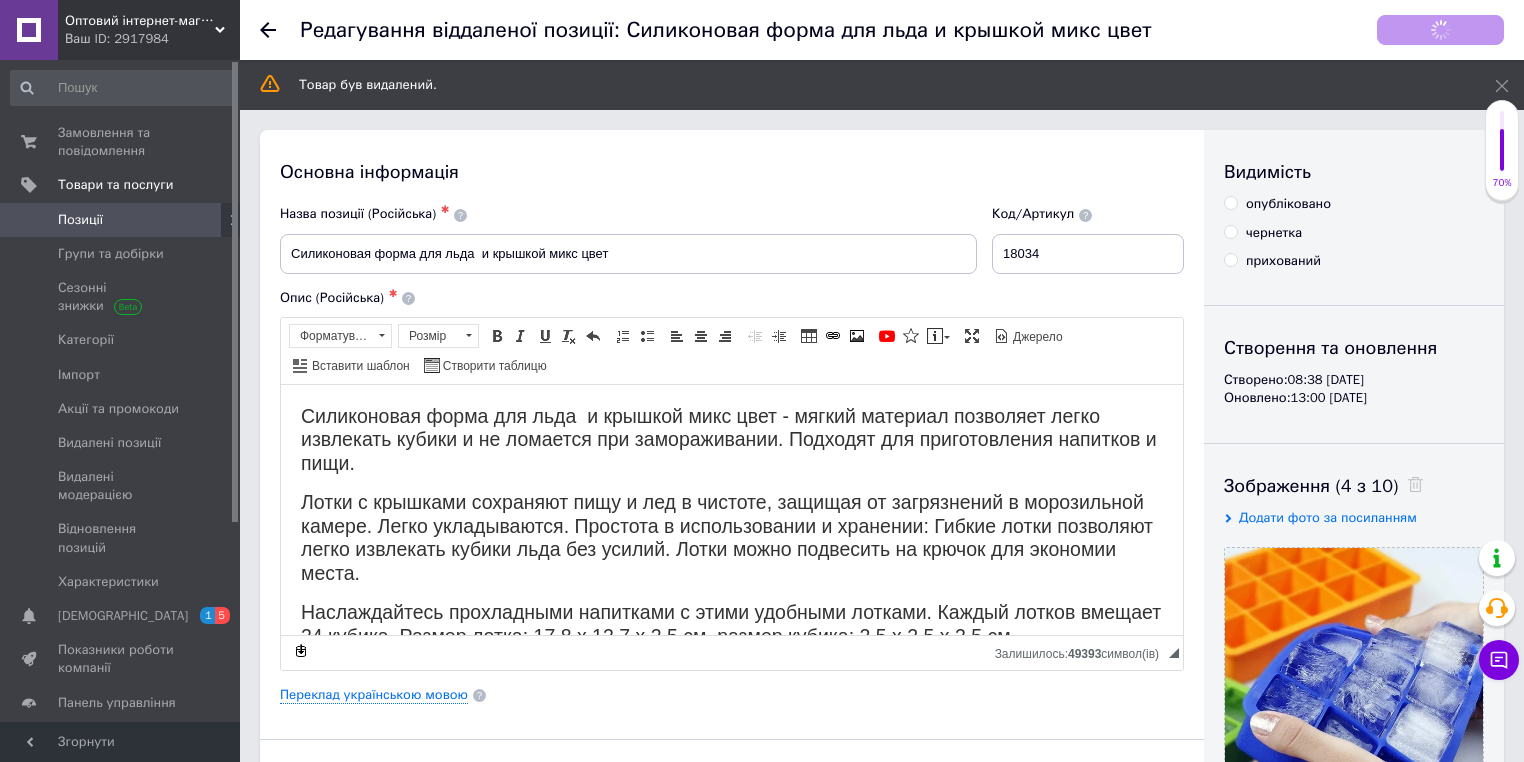 scroll, scrollTop: 0, scrollLeft: 0, axis: both 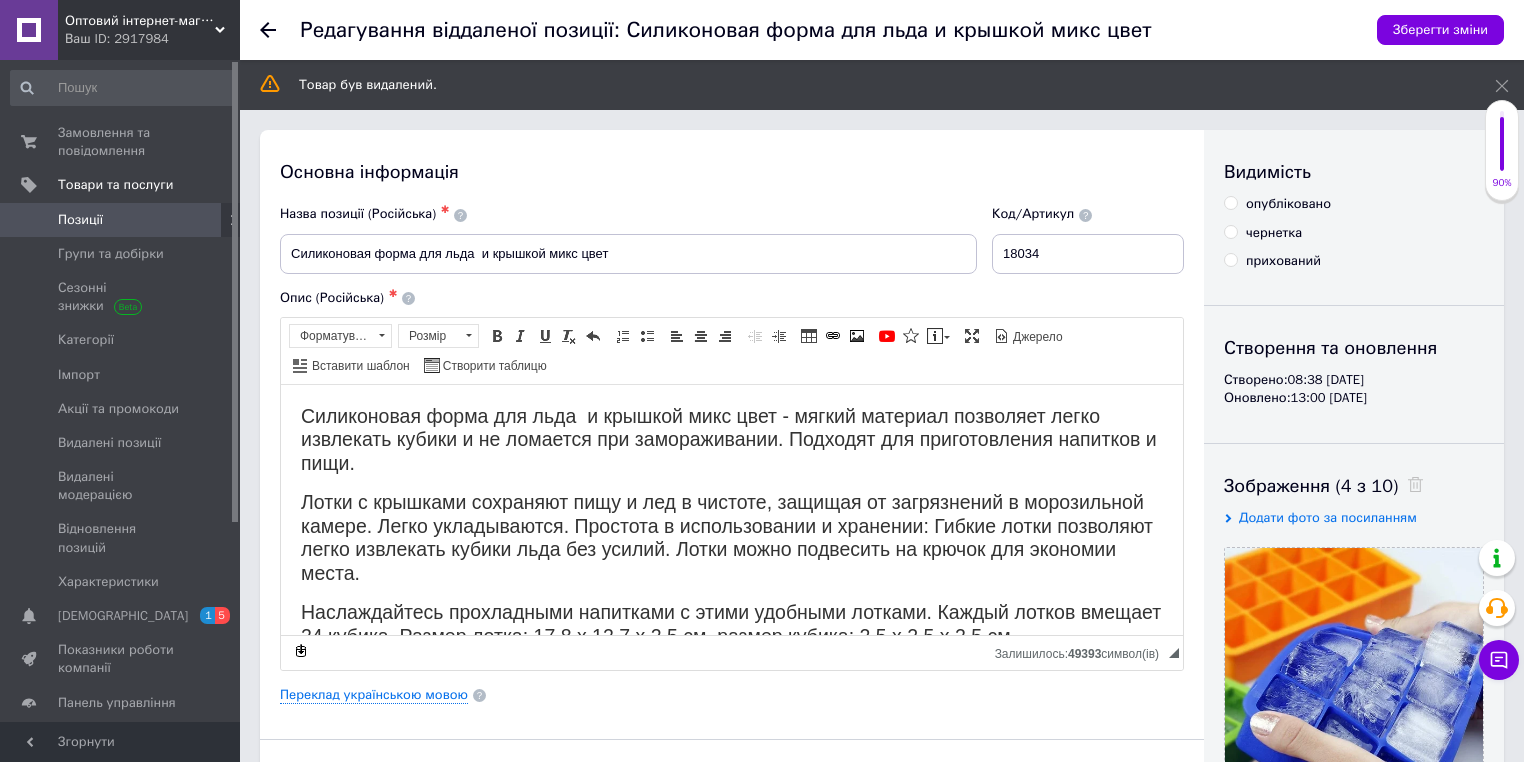 click on "опубліковано" at bounding box center [1288, 204] 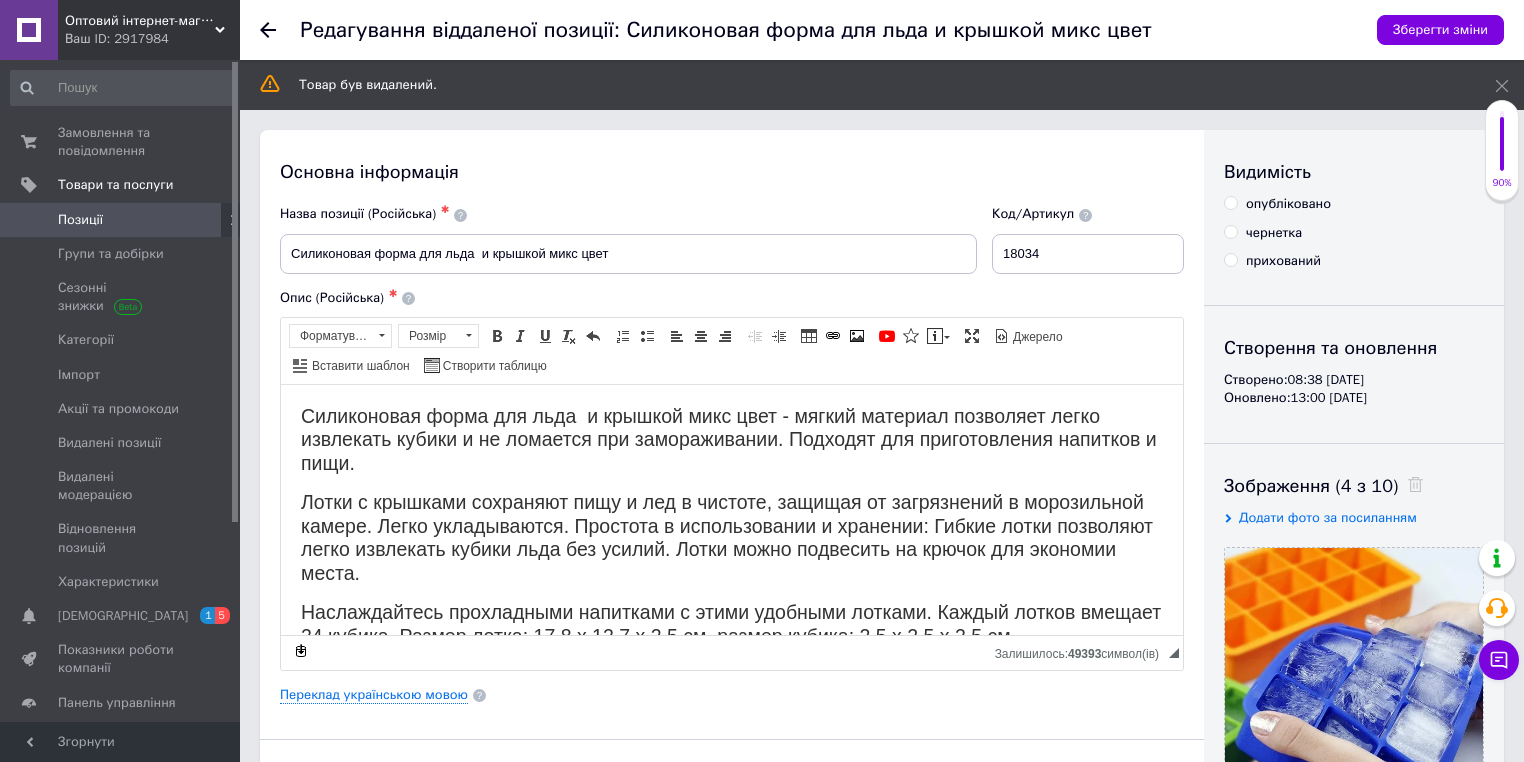 radio on "true" 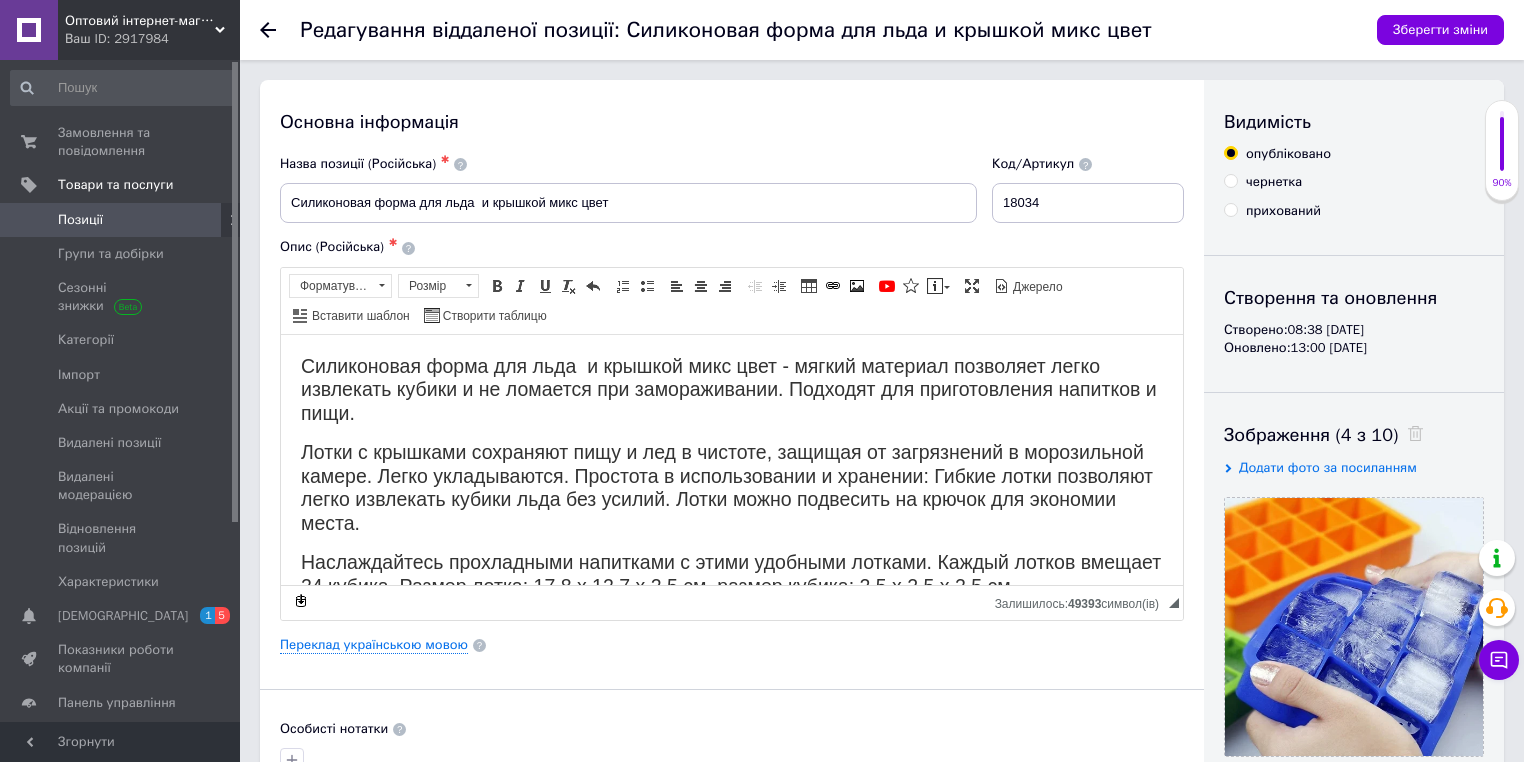 click on "Основна інформація" at bounding box center (732, 122) 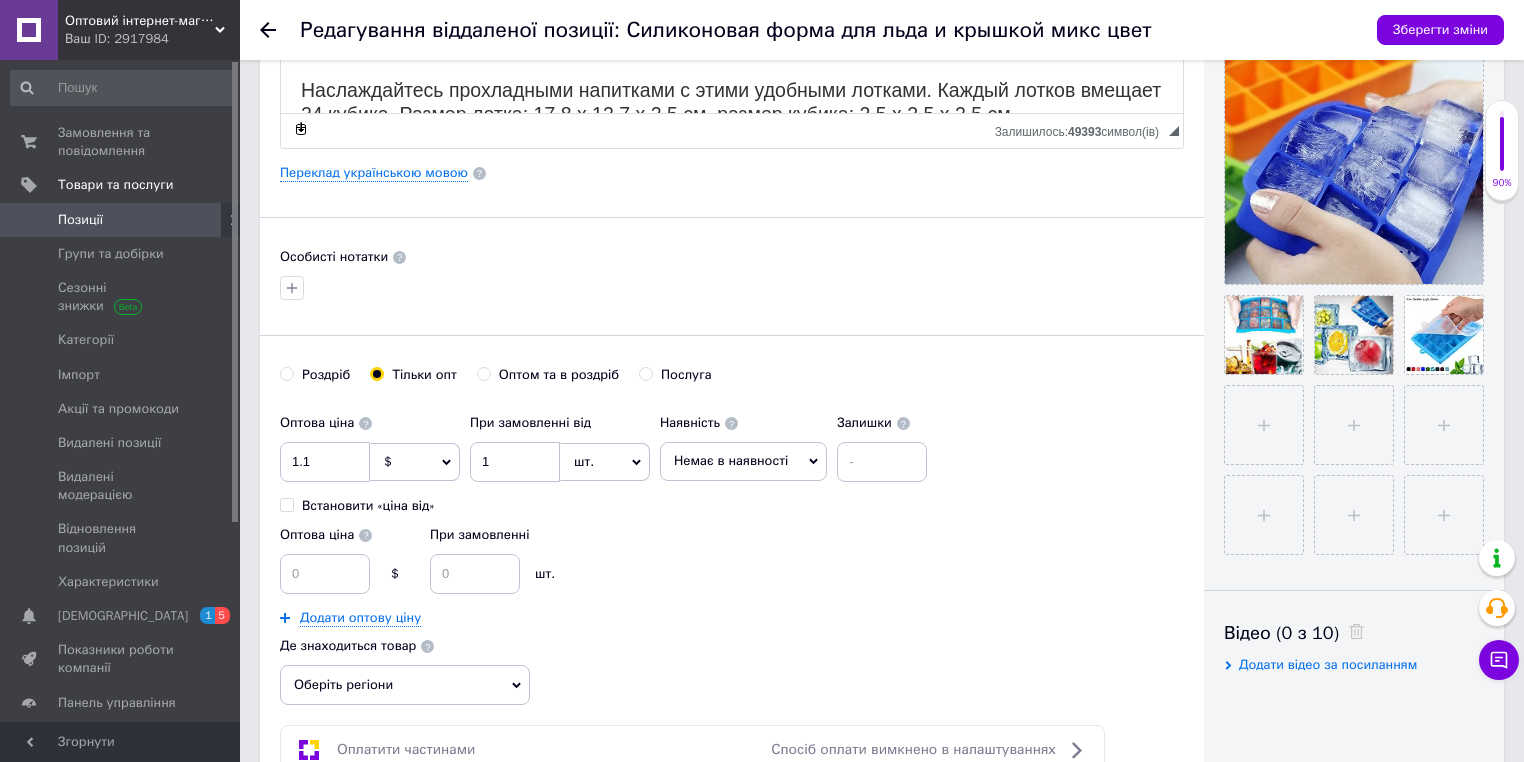 scroll, scrollTop: 480, scrollLeft: 0, axis: vertical 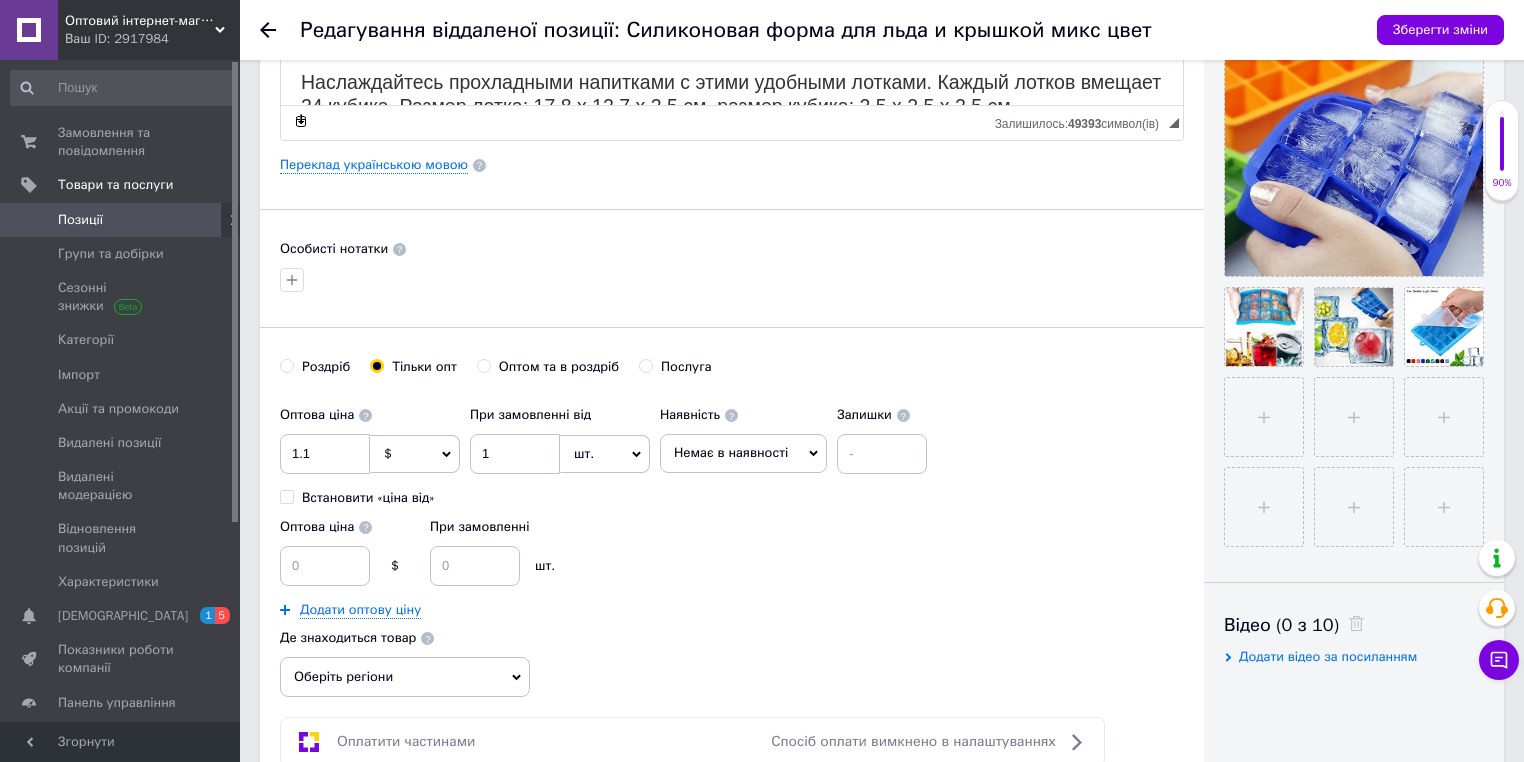 click on "Немає в наявності" at bounding box center (731, 452) 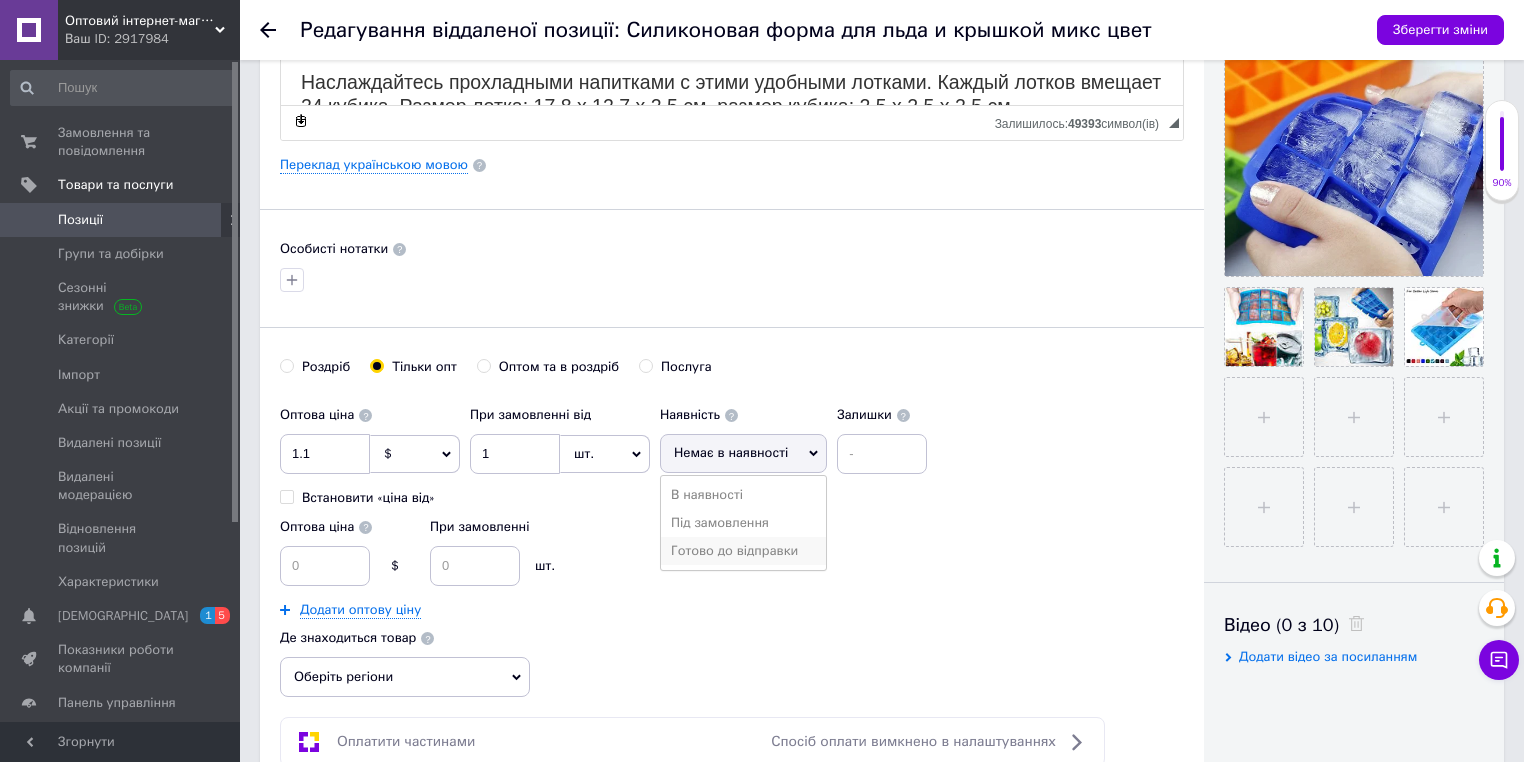drag, startPoint x: 687, startPoint y: 543, endPoint x: 584, endPoint y: 549, distance: 103.17461 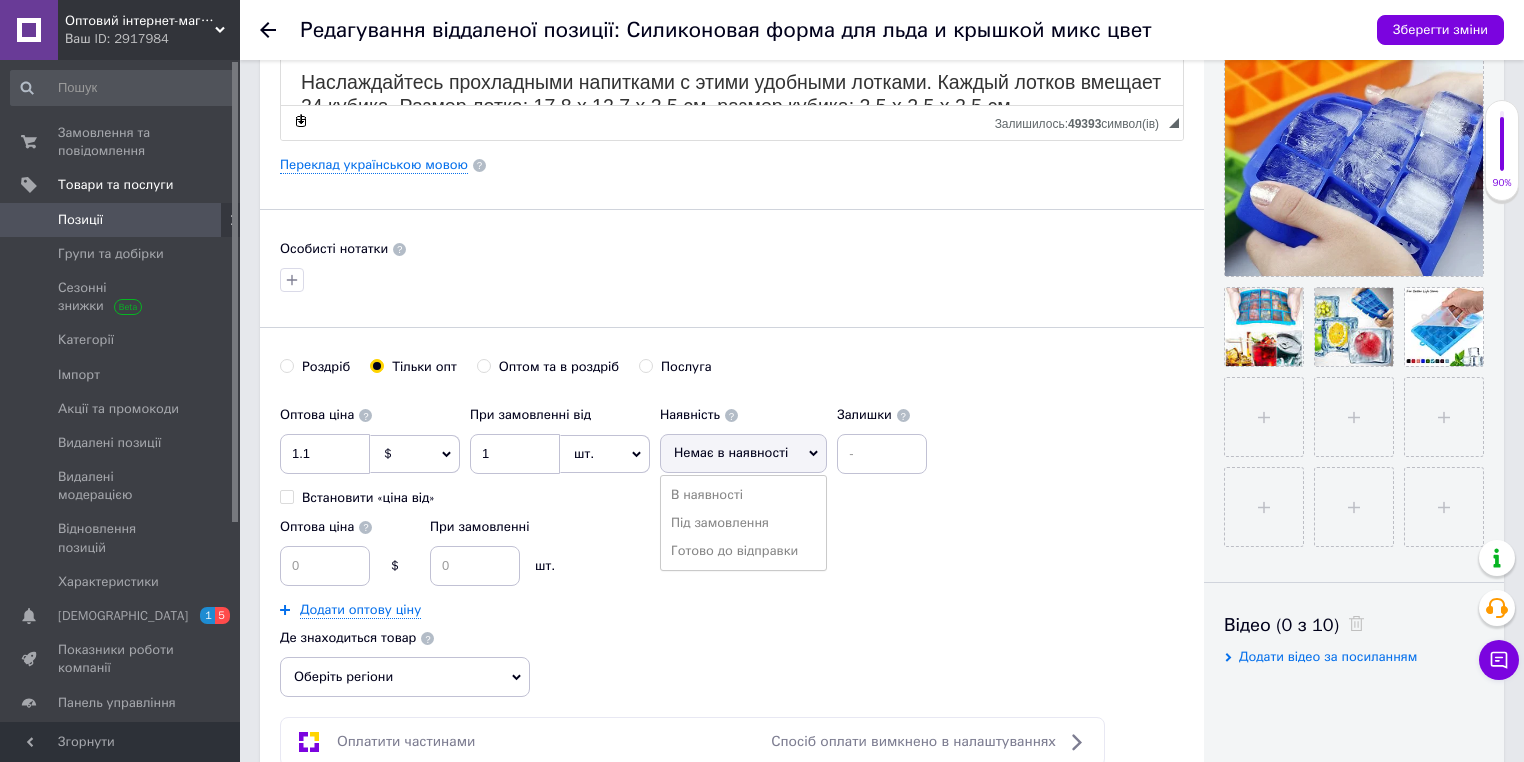 click on "Готово до відправки" at bounding box center [743, 551] 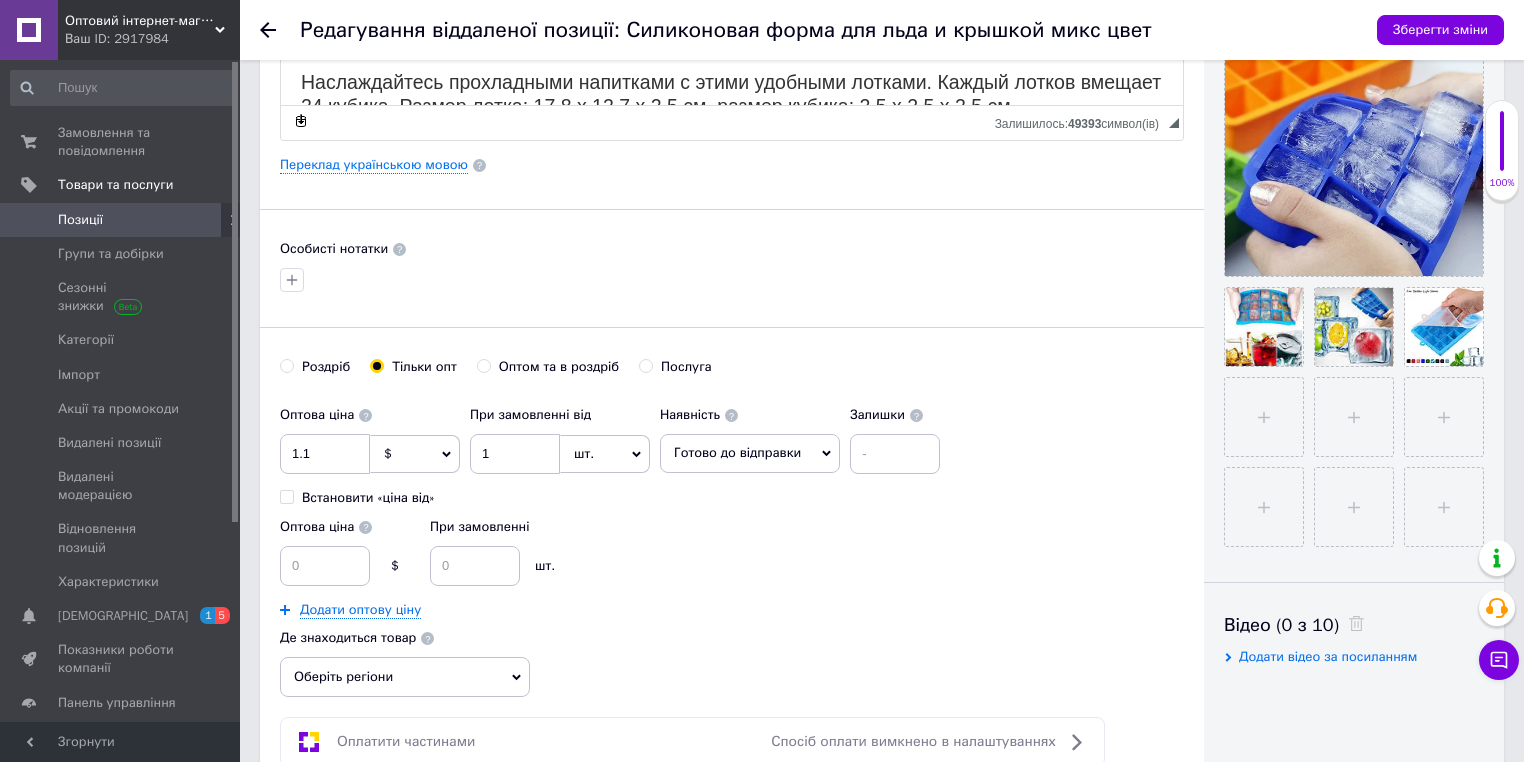 drag, startPoint x: 584, startPoint y: 549, endPoint x: 476, endPoint y: 487, distance: 124.53112 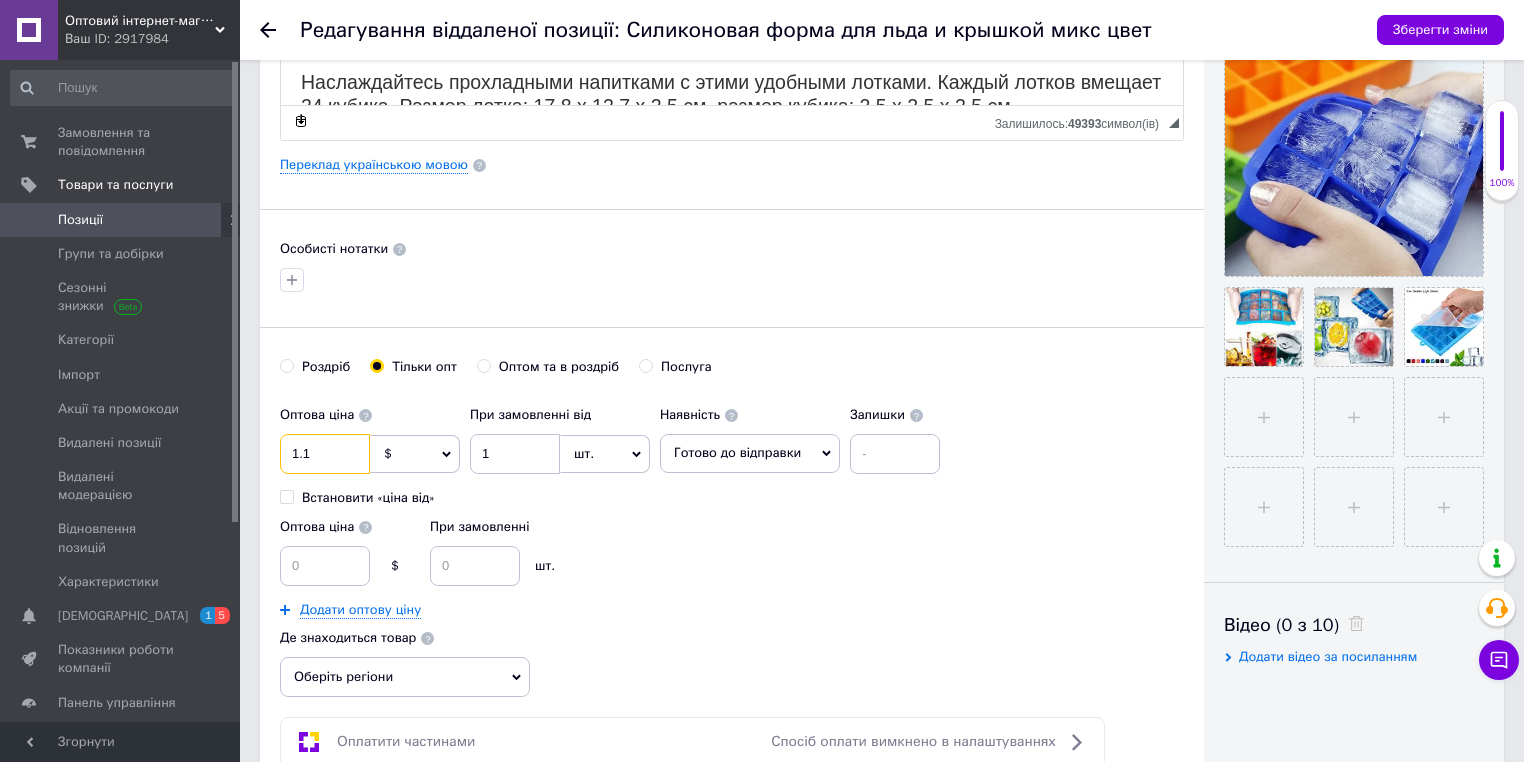 click on "1.1" at bounding box center (325, 454) 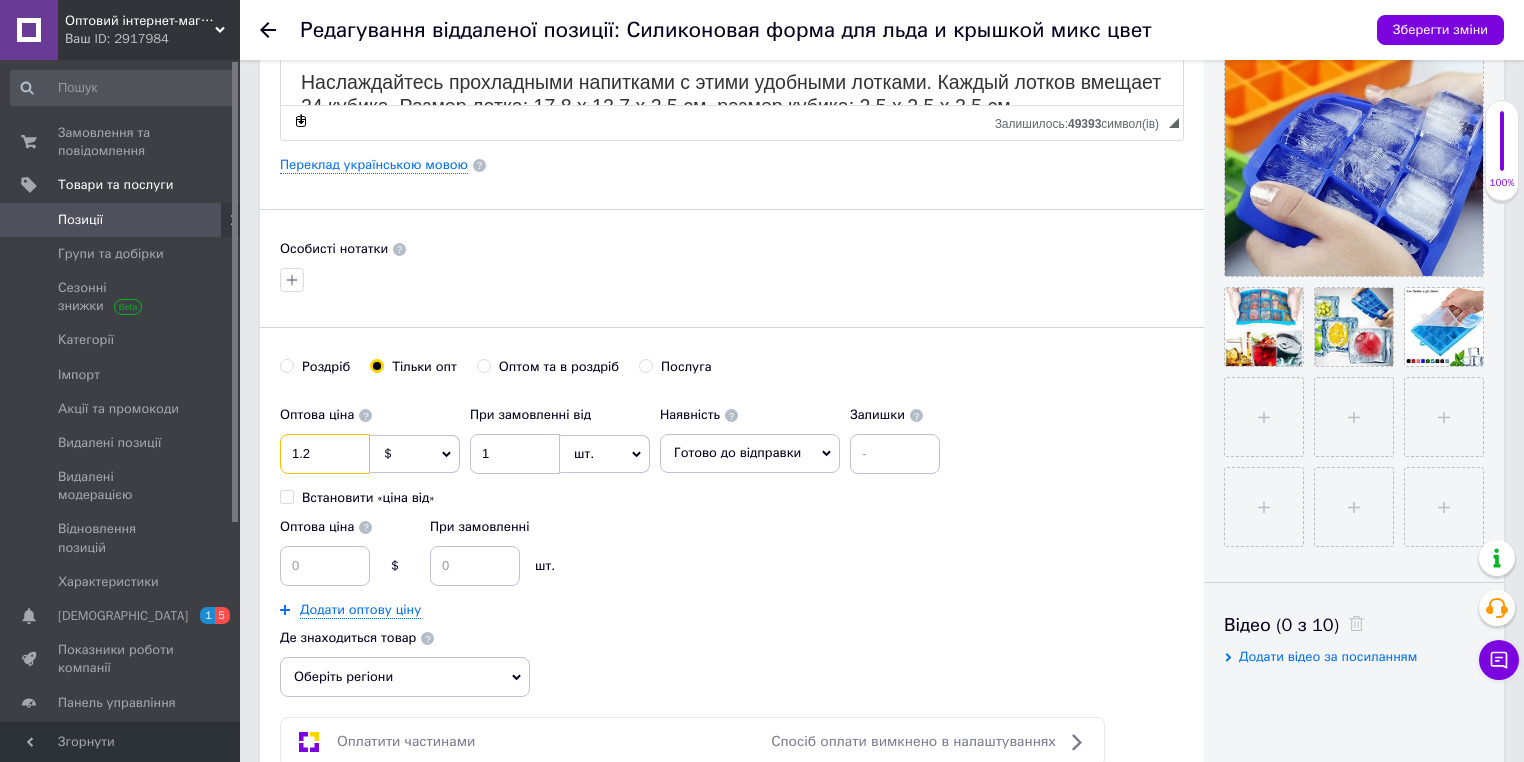 type on "1.2" 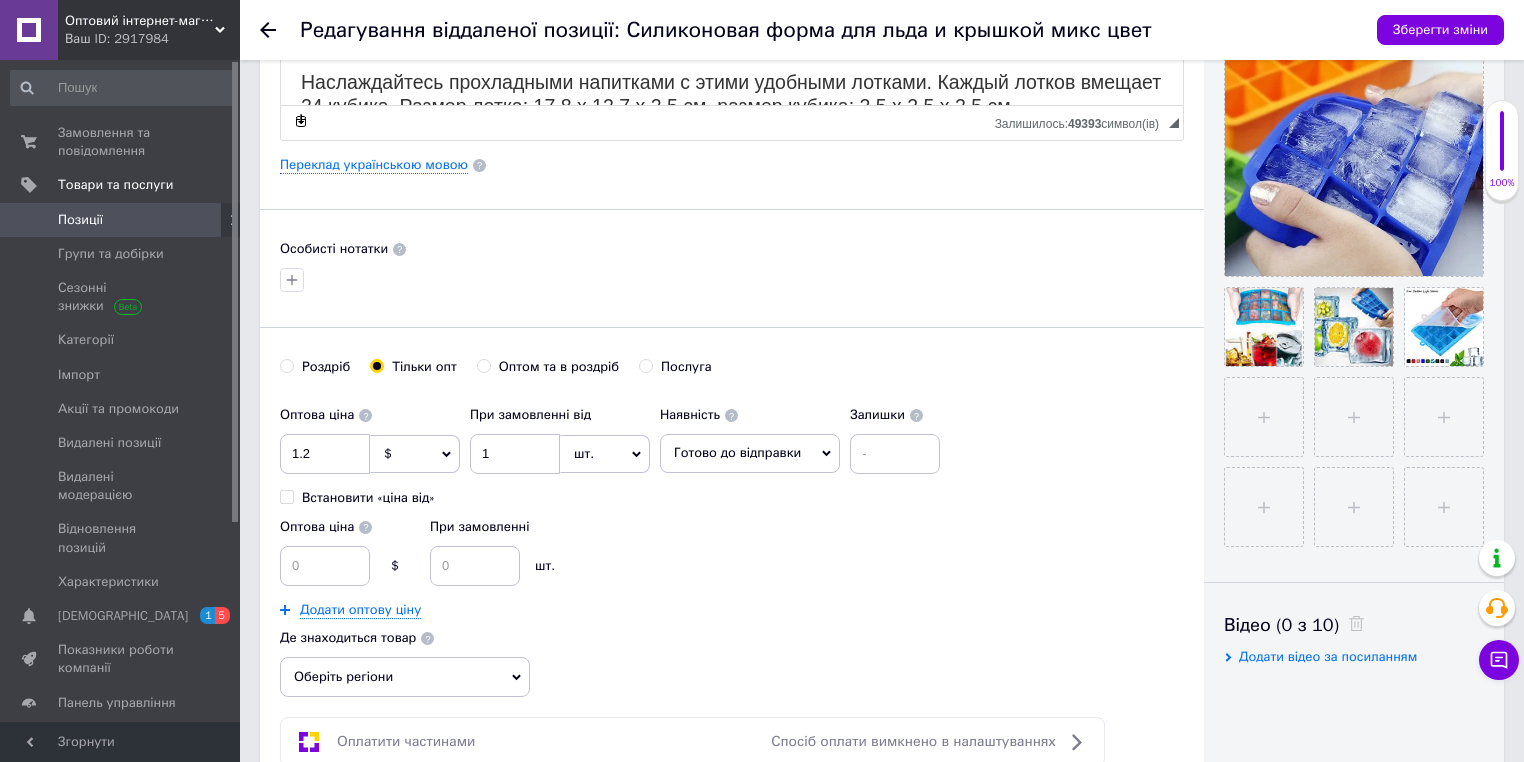 click on "Оптова ціна $ При замовленні шт." at bounding box center (615, 547) 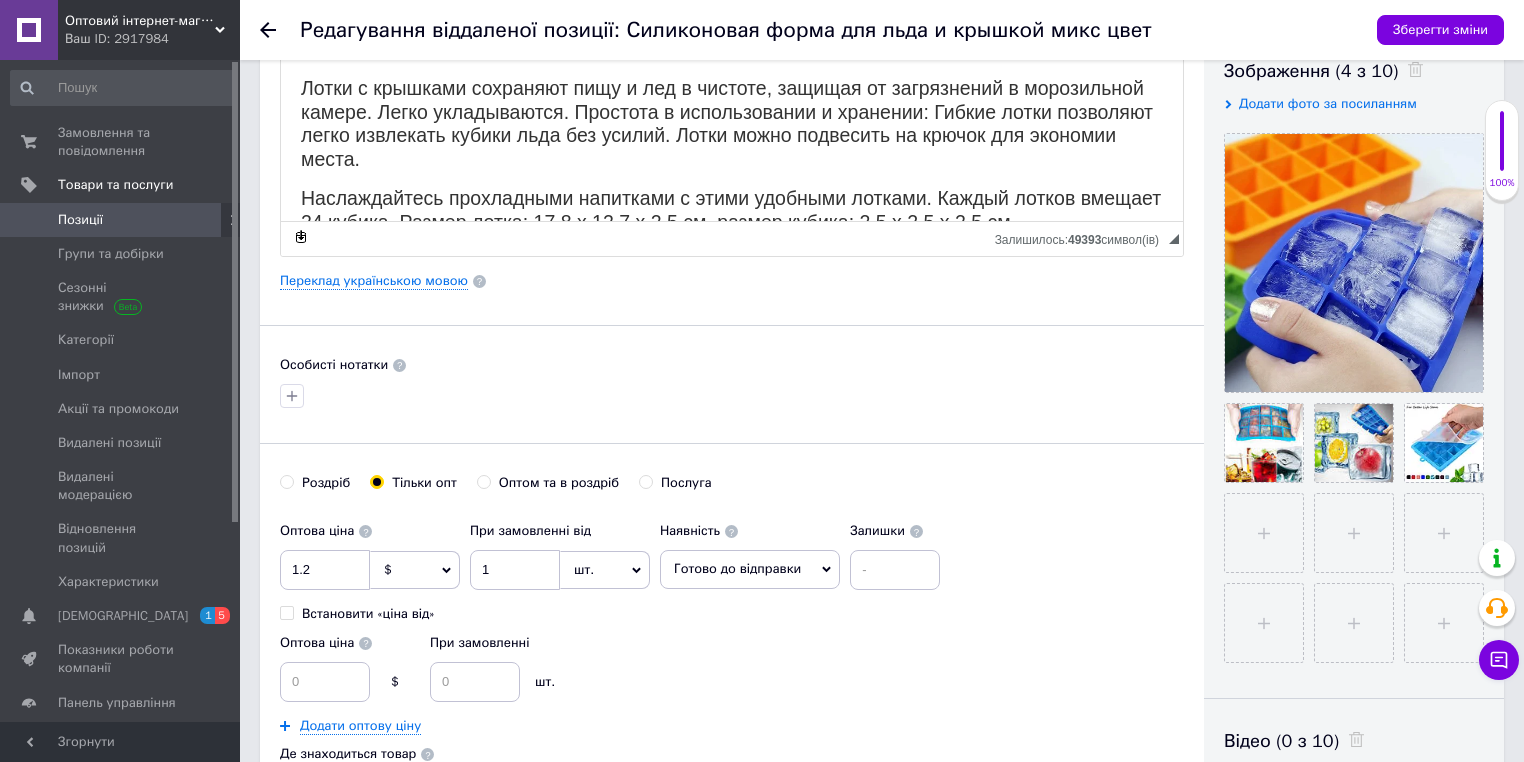 scroll, scrollTop: 0, scrollLeft: 0, axis: both 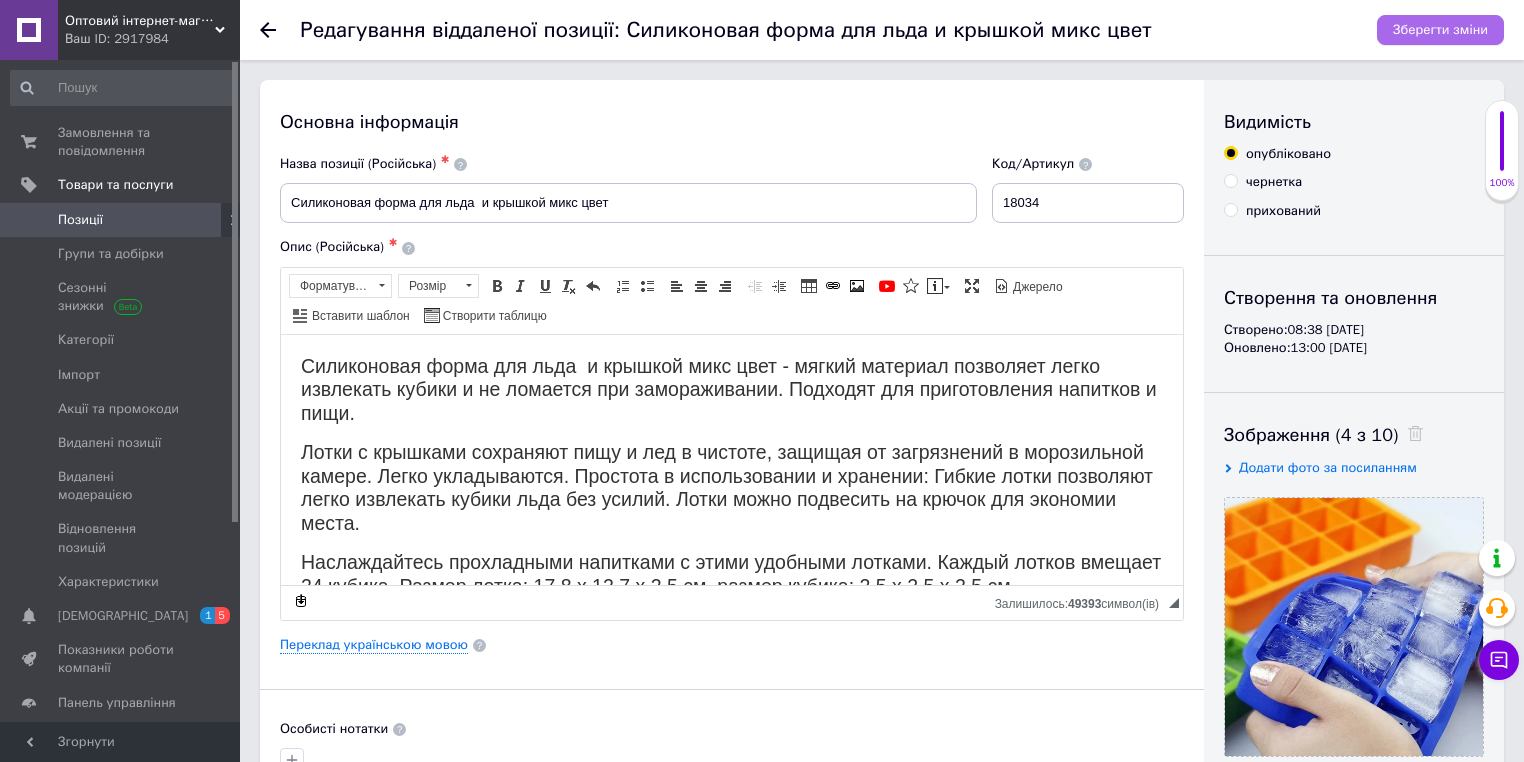 click on "Зберегти зміни" at bounding box center (1440, 29) 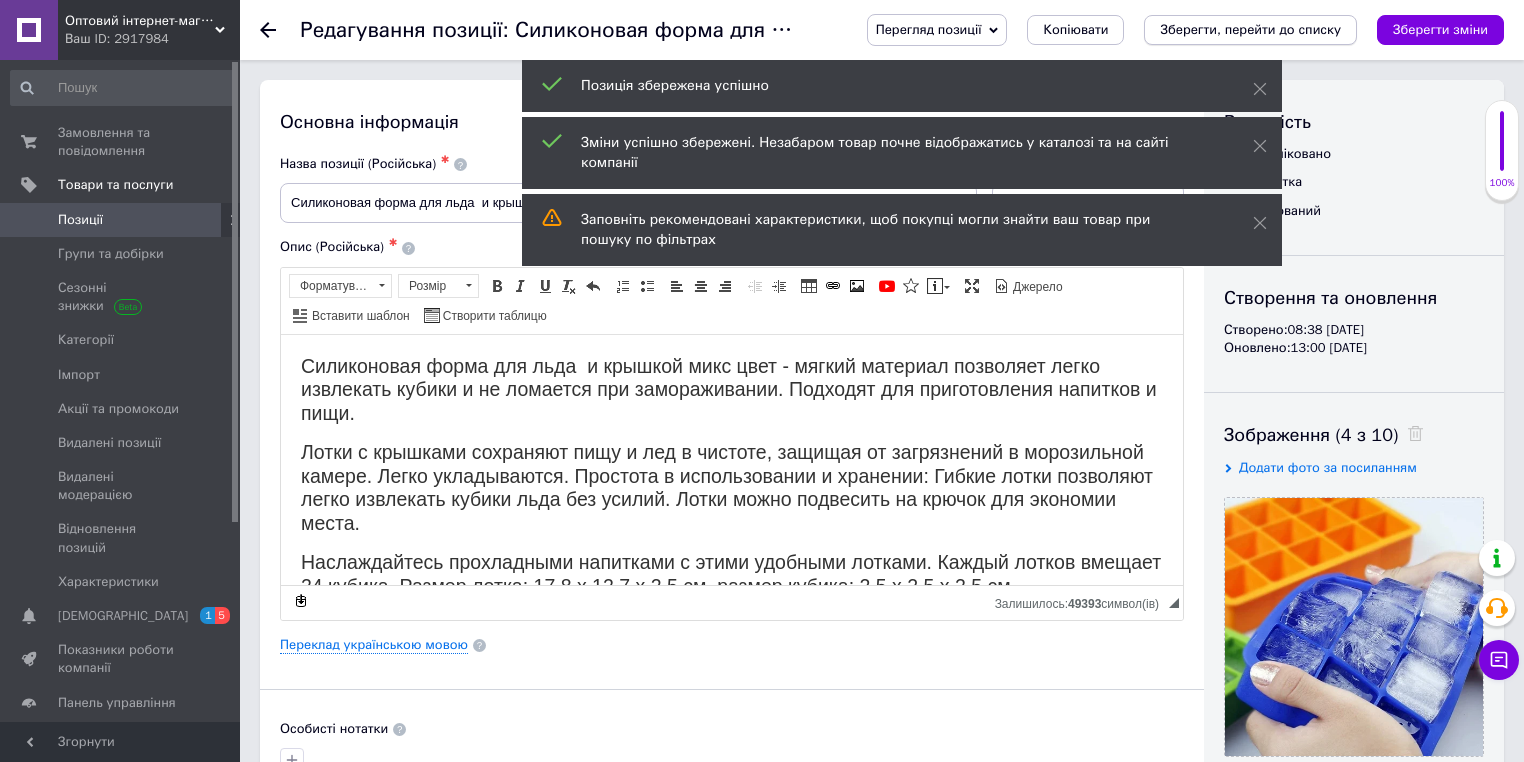 click on "Зберегти, перейти до списку" at bounding box center (1250, 29) 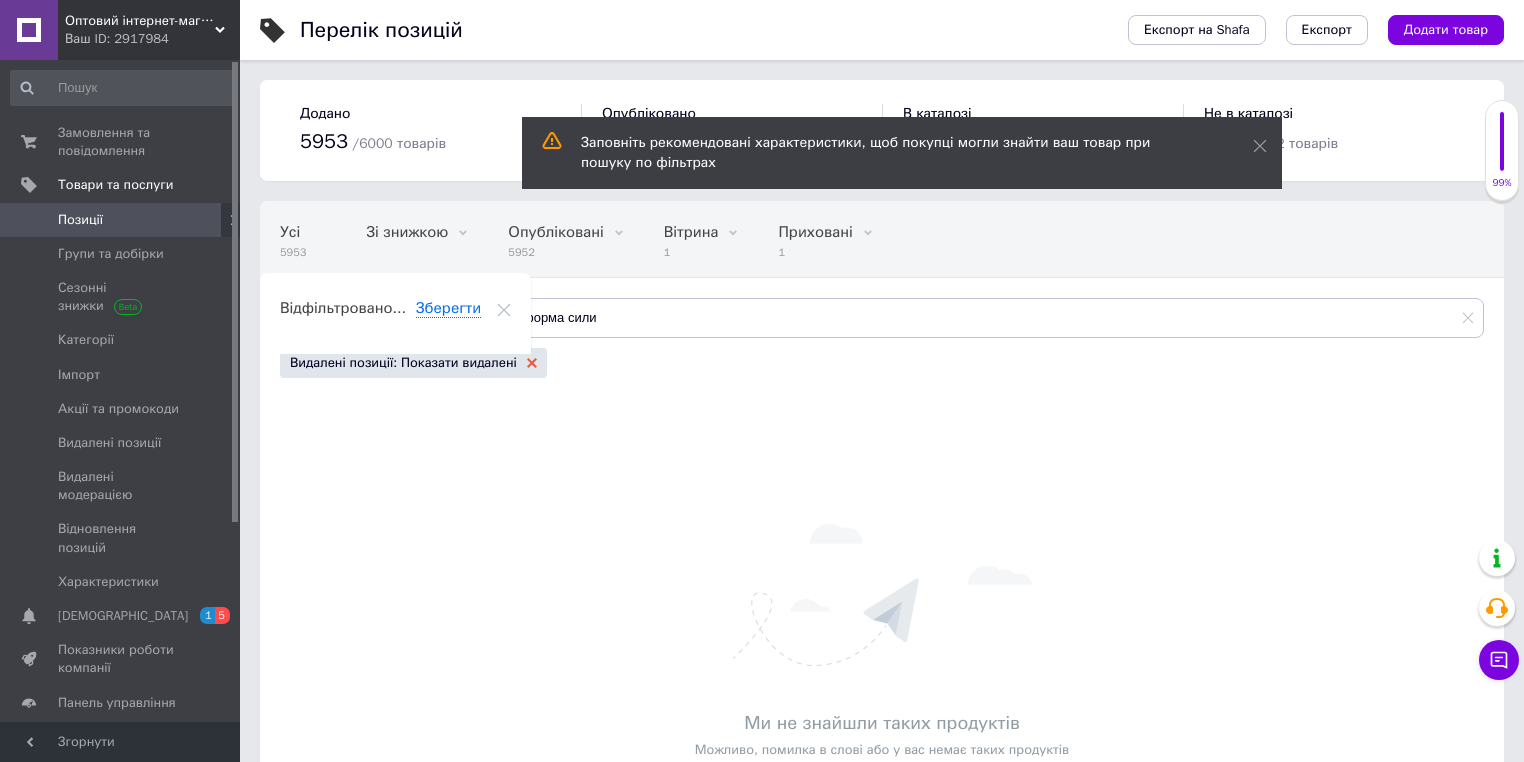 click 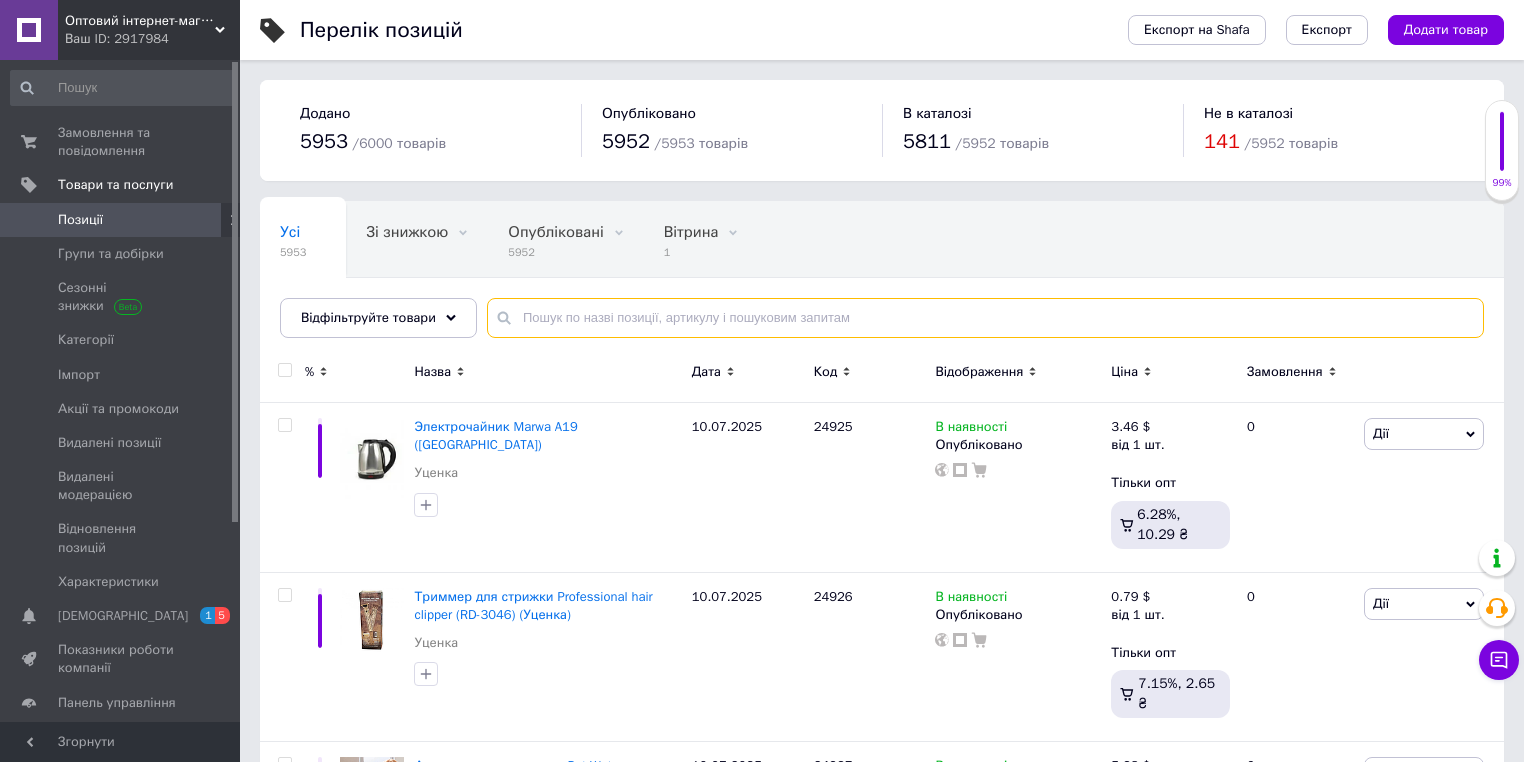 click at bounding box center [985, 318] 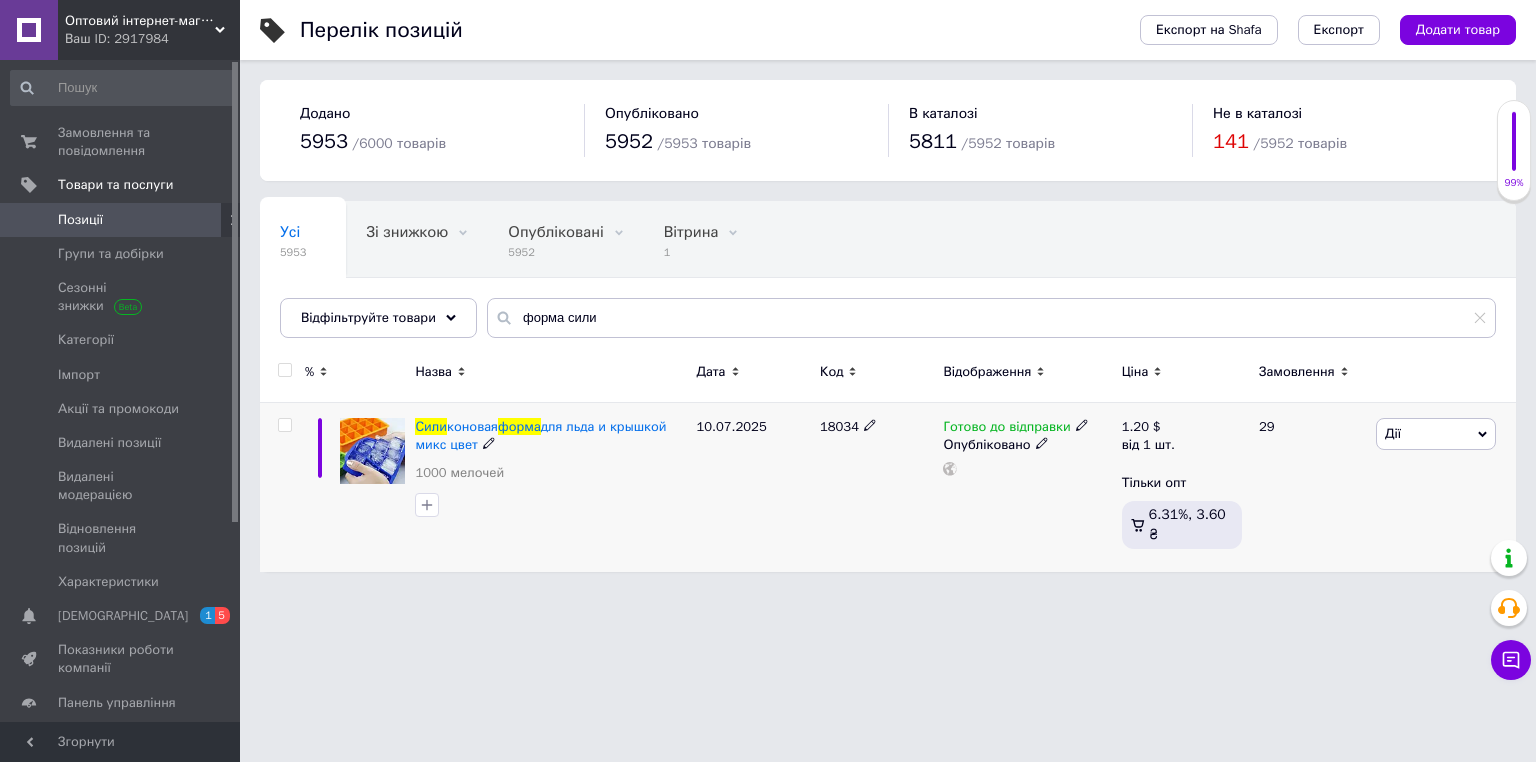 click on "18034" at bounding box center [839, 426] 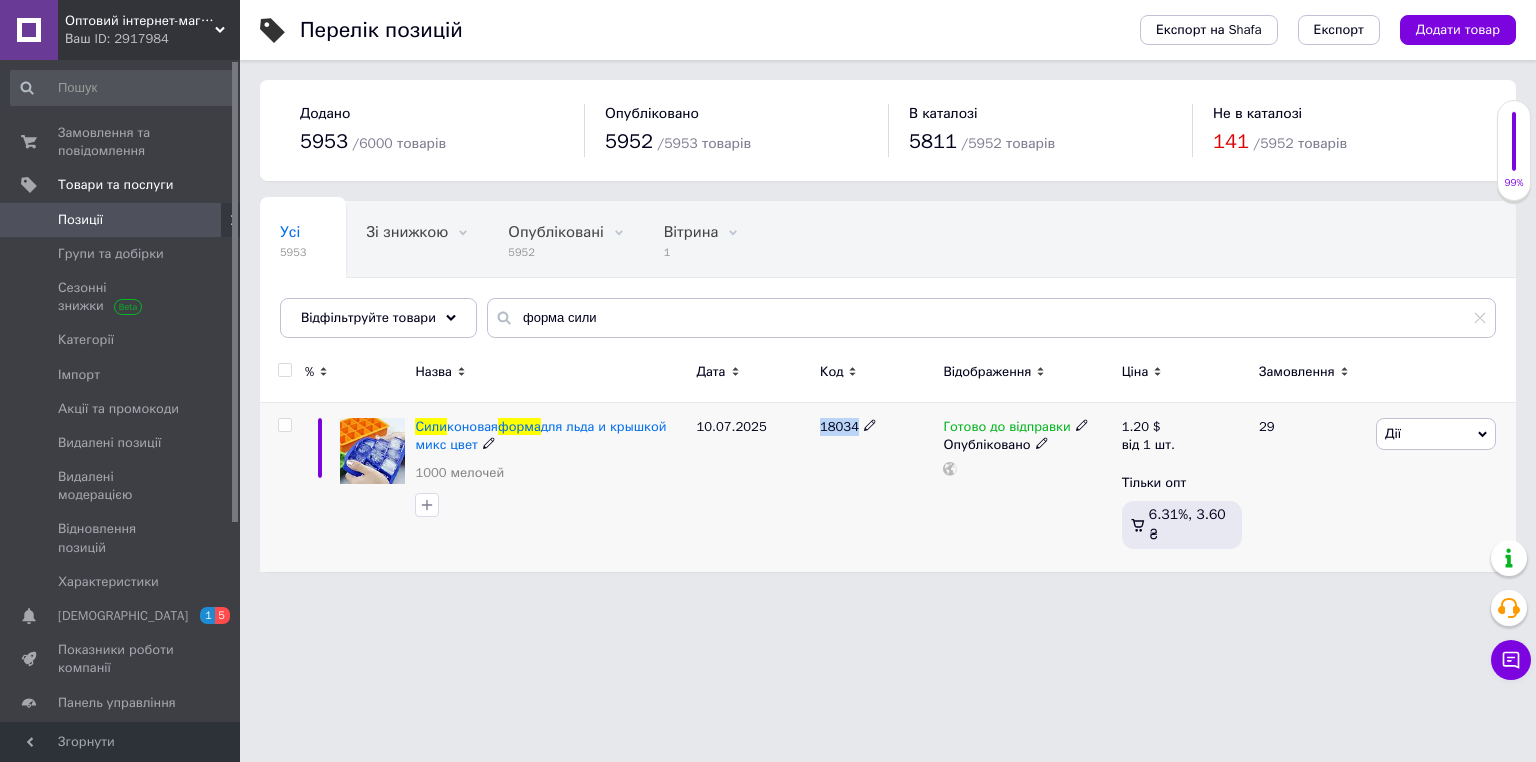 click on "18034" at bounding box center (839, 426) 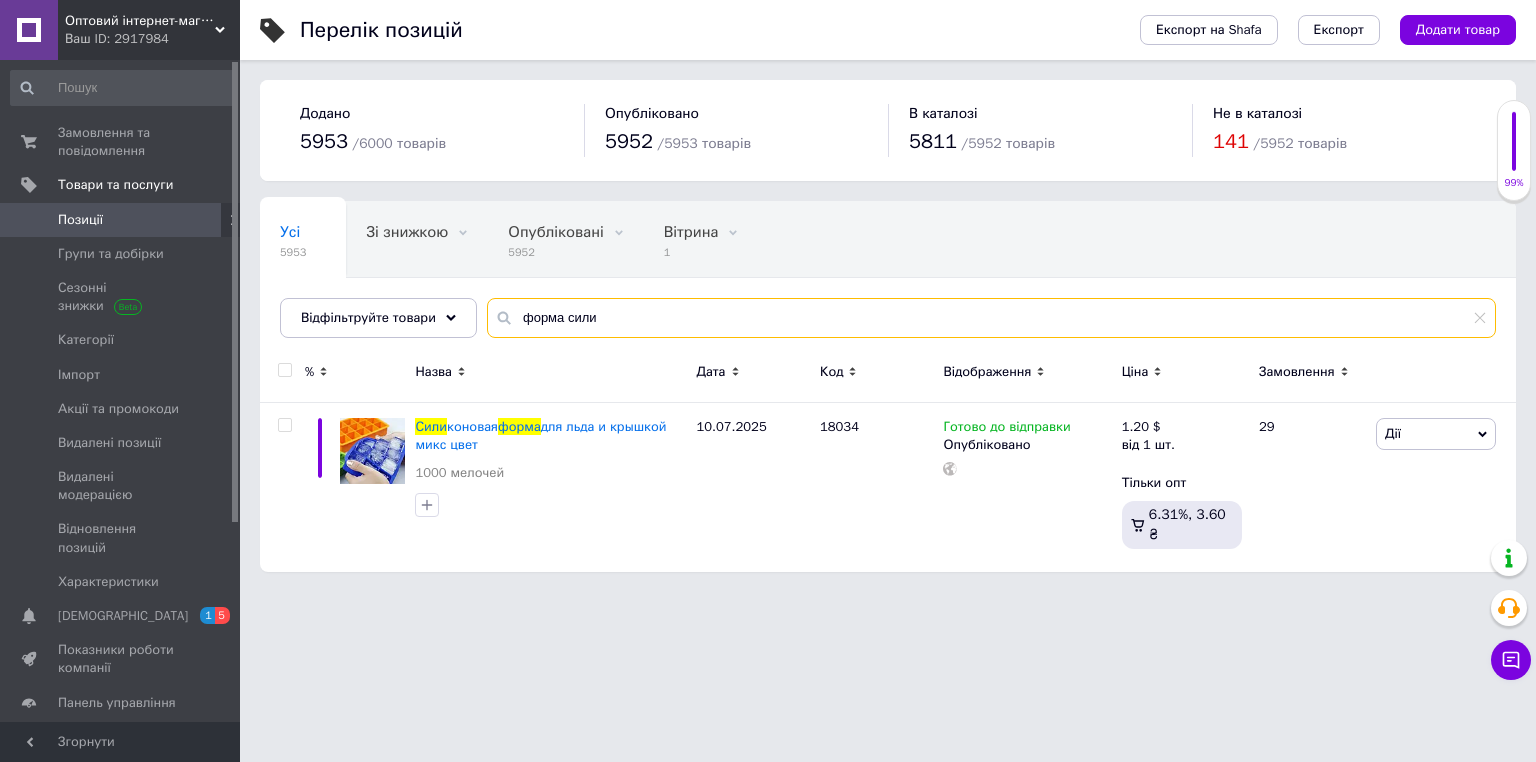 click on "форма сили" at bounding box center (991, 318) 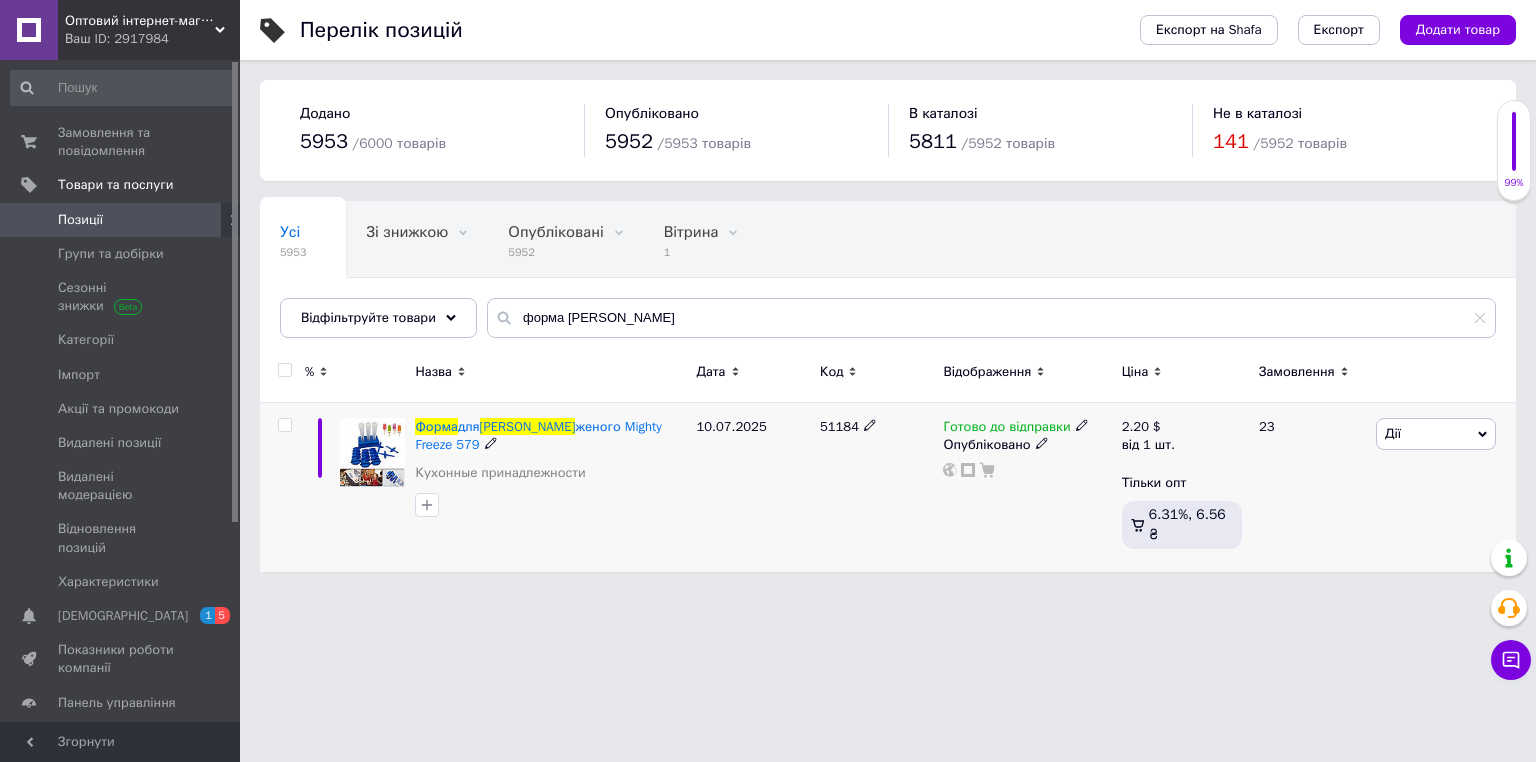 click on "51184" at bounding box center [839, 426] 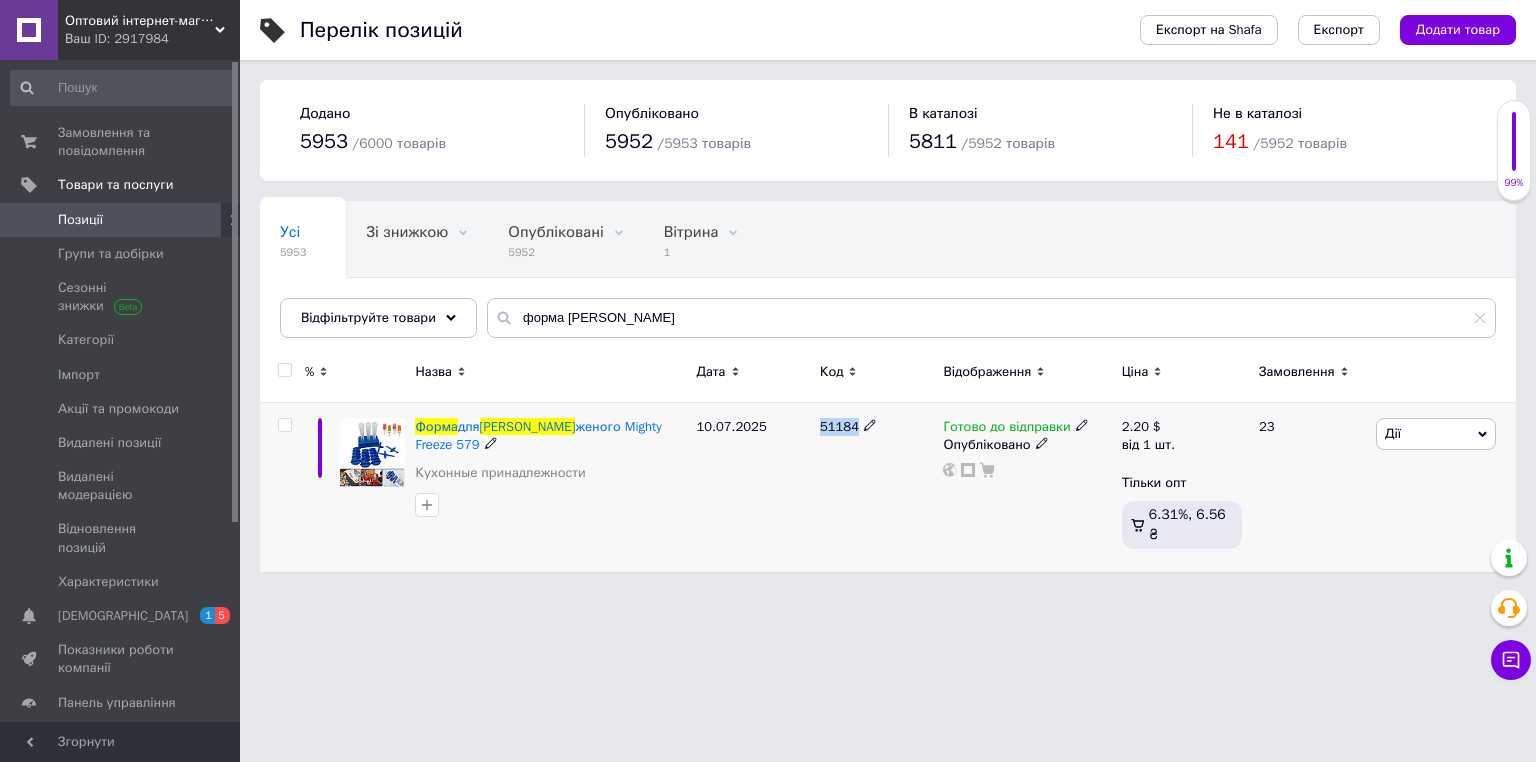 click on "51184" at bounding box center (839, 426) 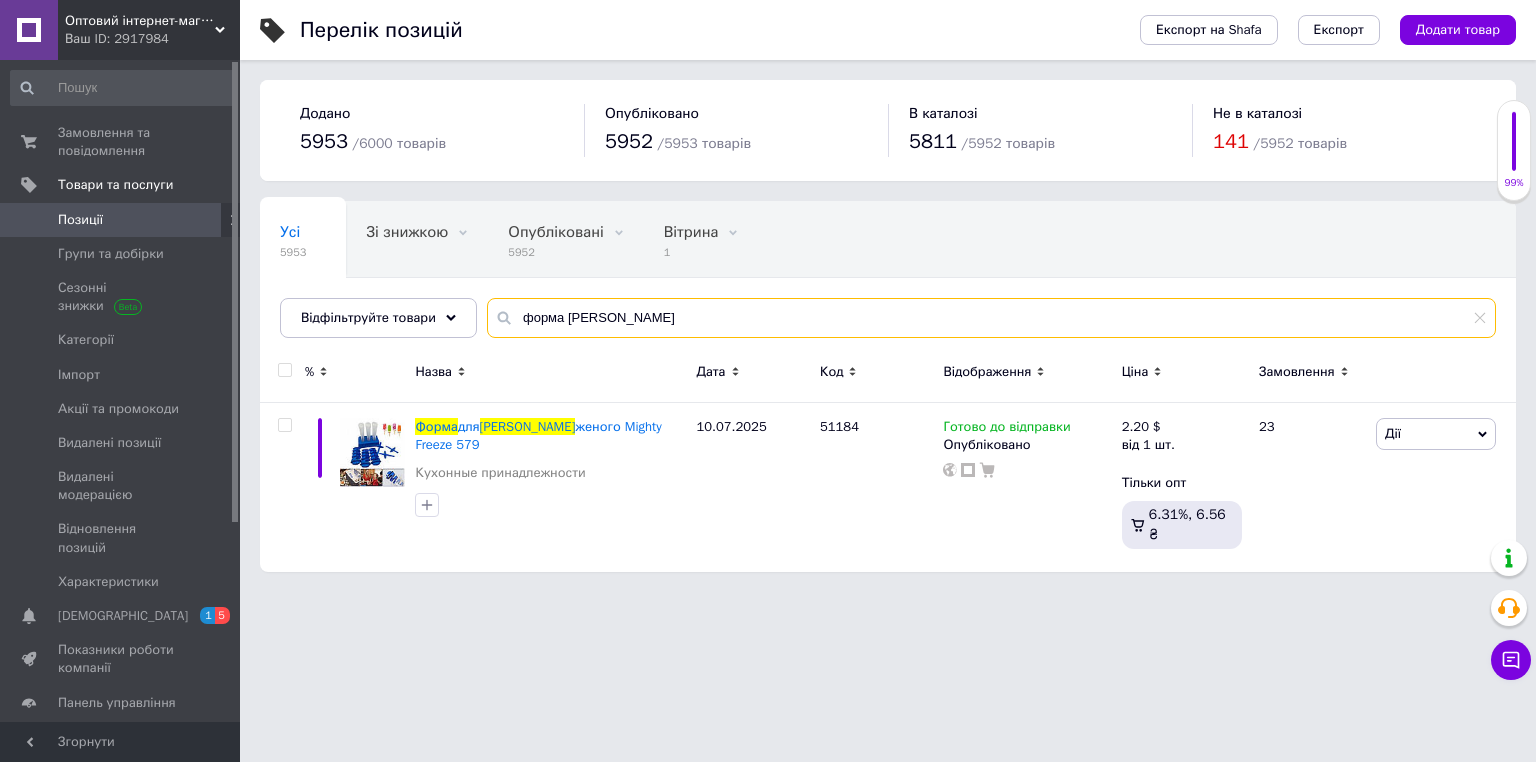 click on "форма [PERSON_NAME]" at bounding box center (991, 318) 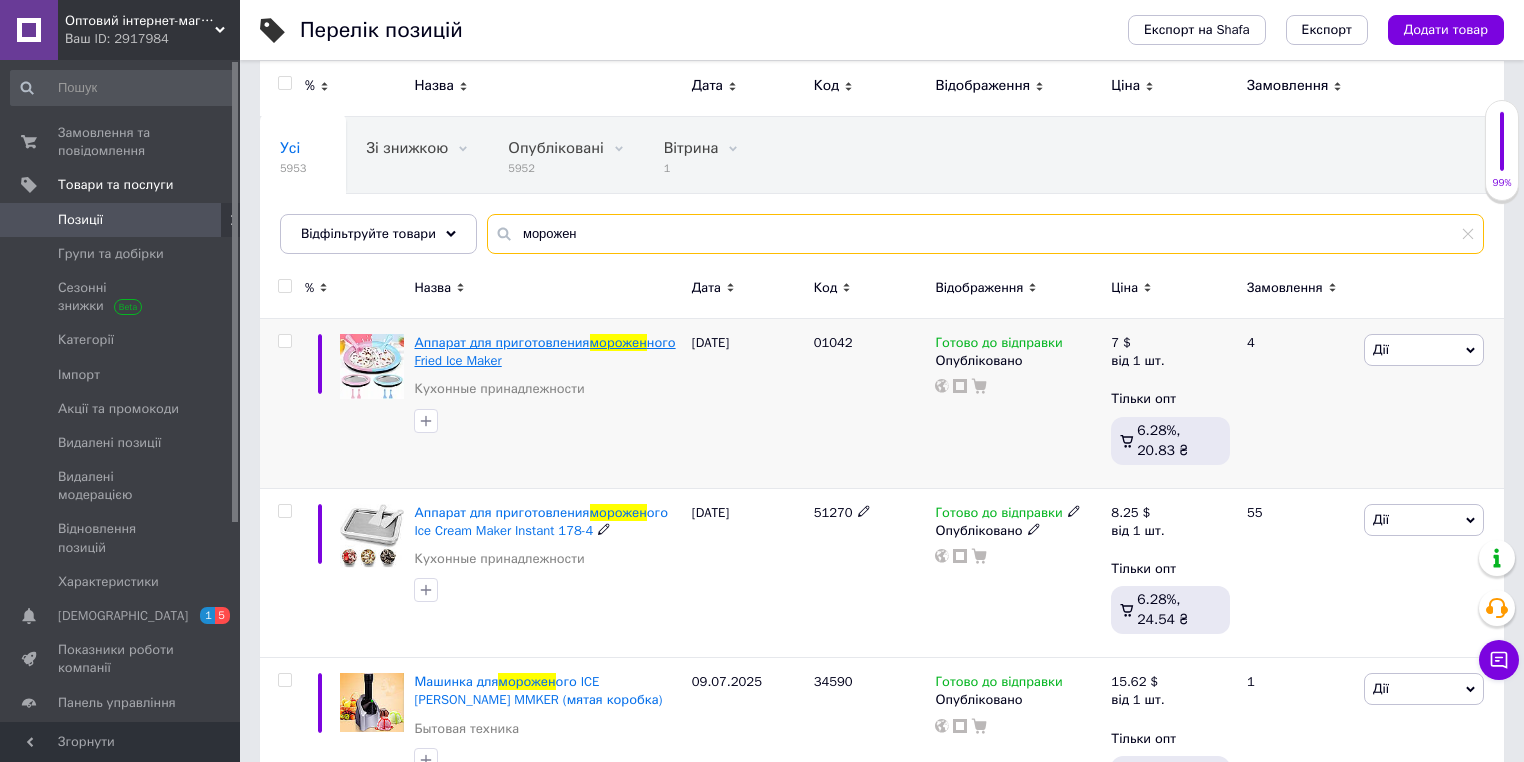 scroll, scrollTop: 76, scrollLeft: 0, axis: vertical 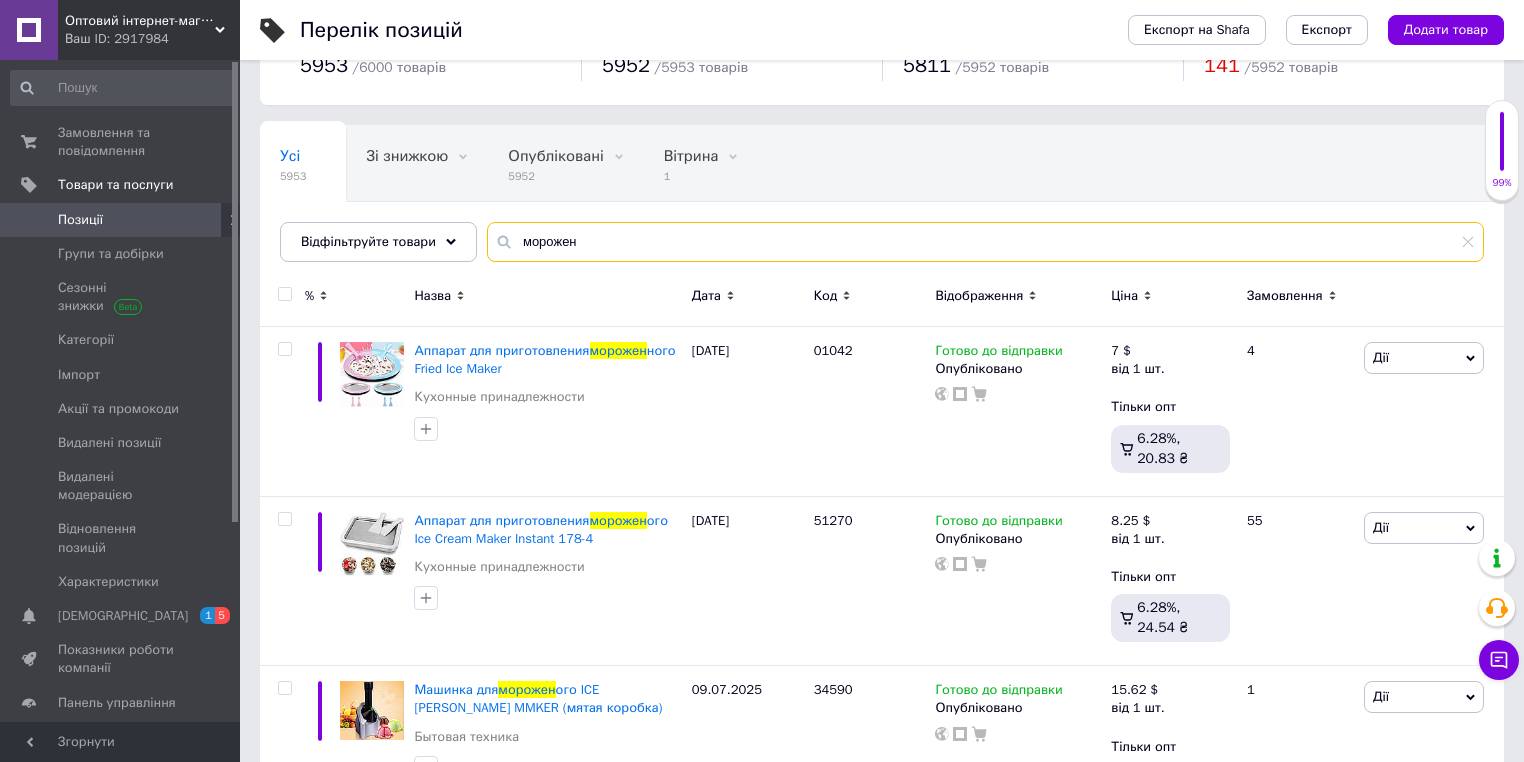 type on "морожен" 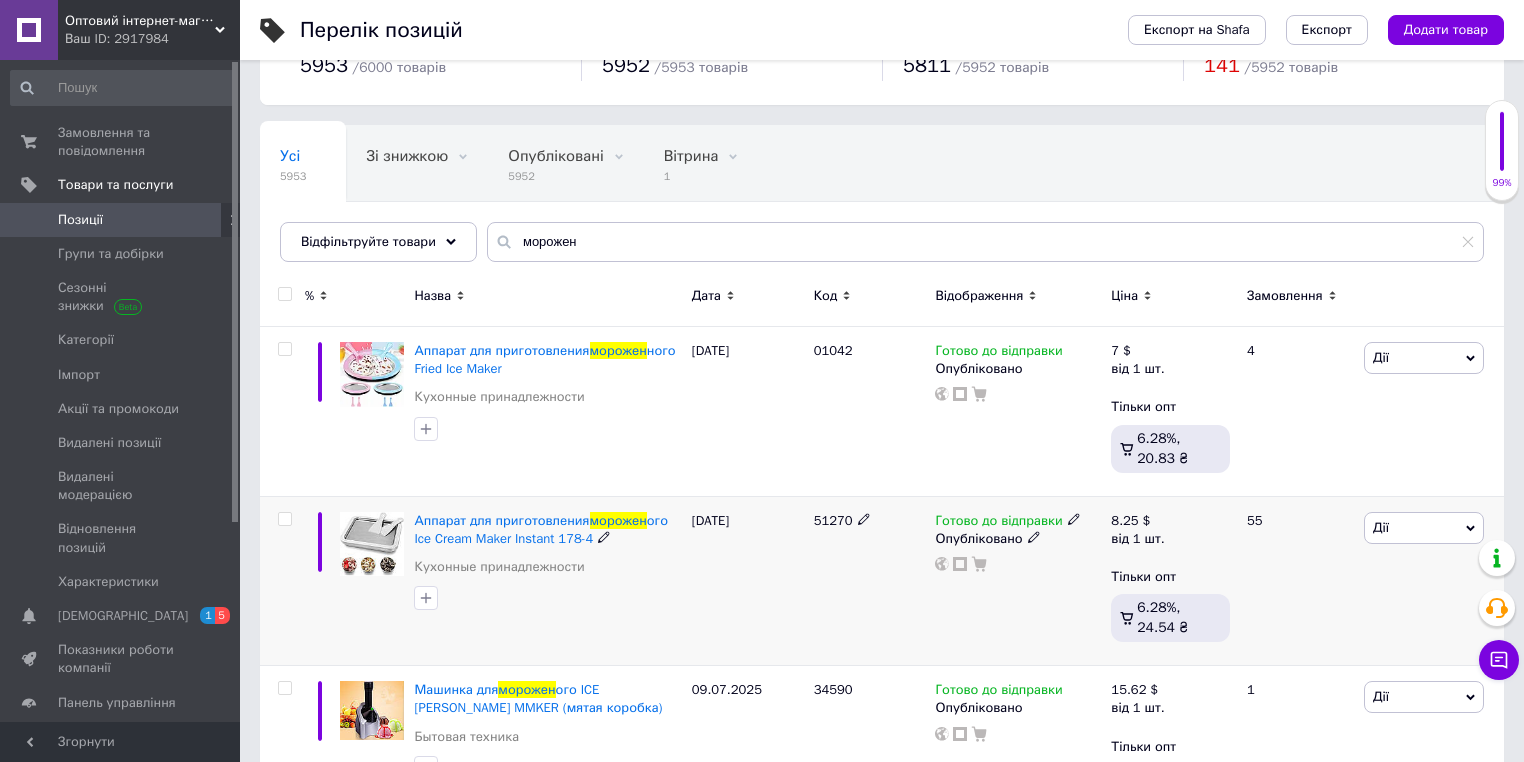 click on "51270" at bounding box center [833, 520] 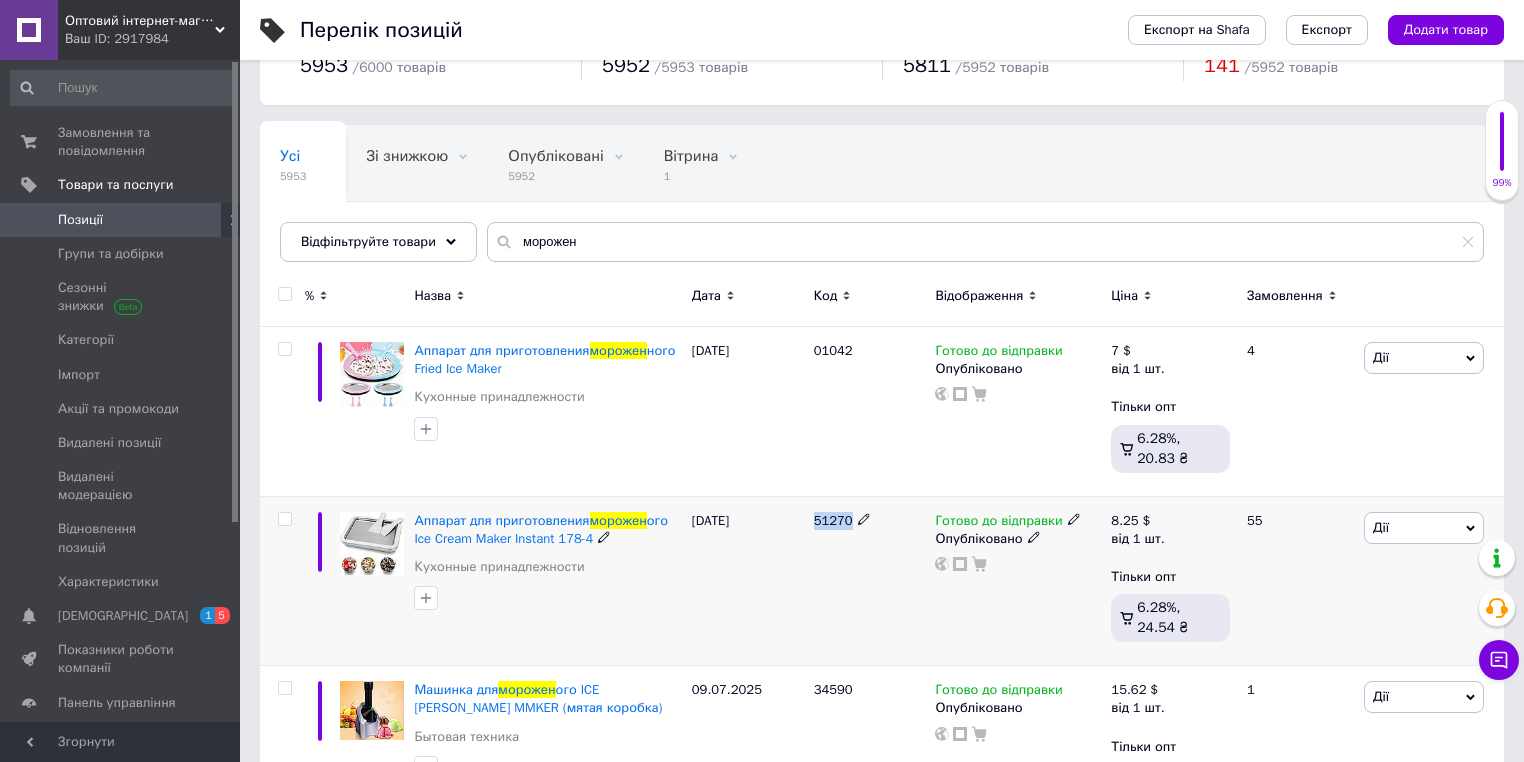 click on "51270" at bounding box center (833, 520) 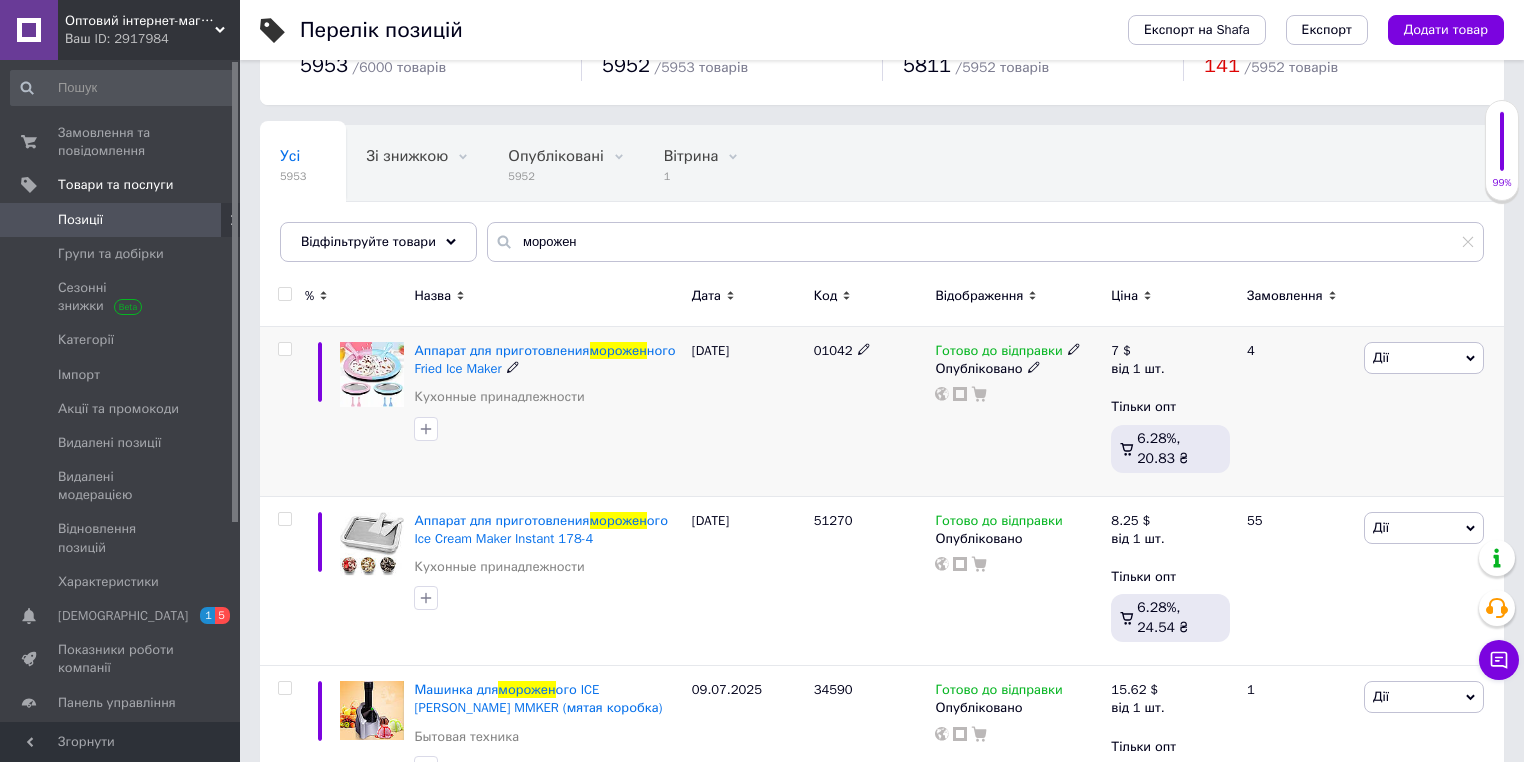 click on "01042" at bounding box center (833, 350) 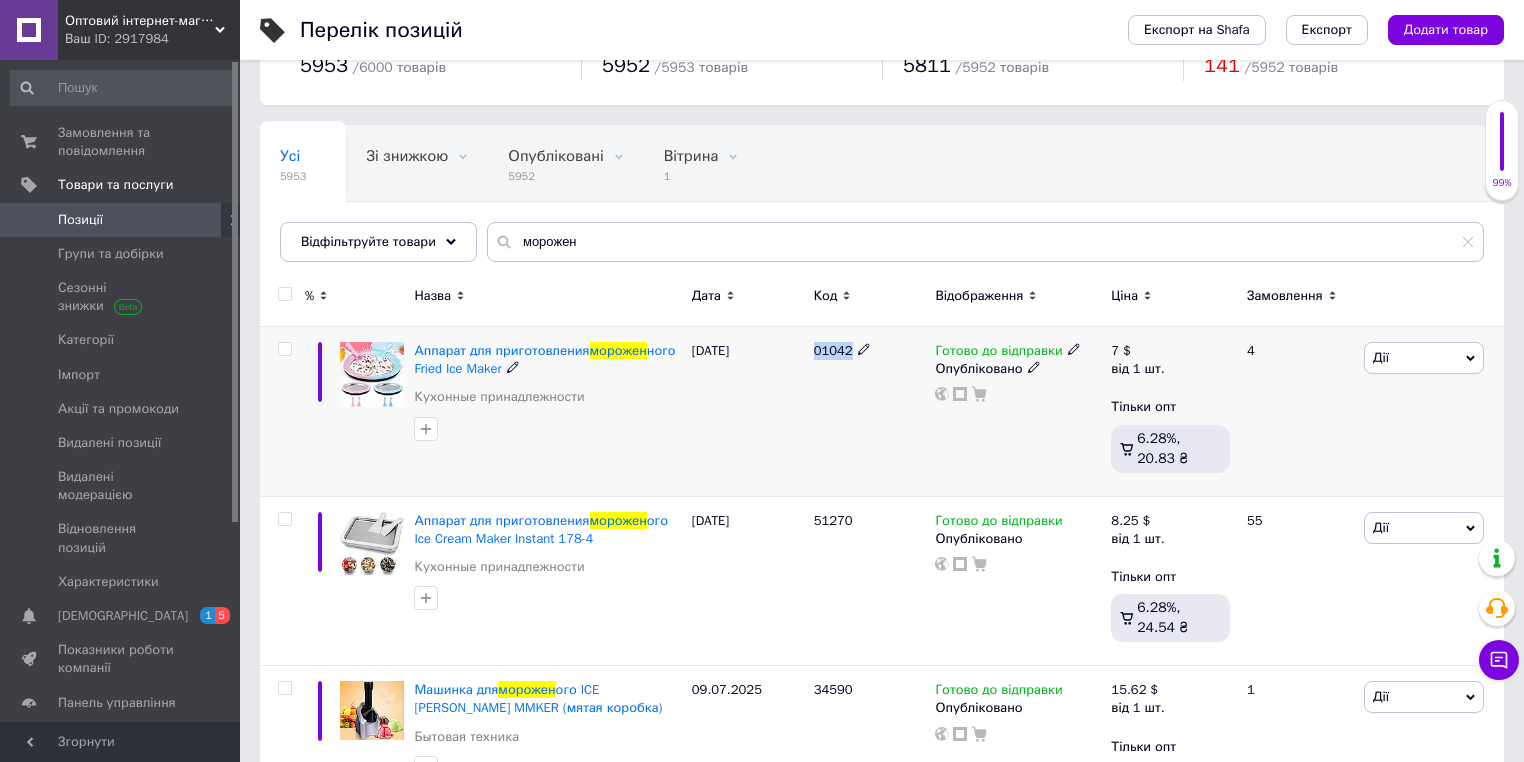 click on "01042" at bounding box center [833, 350] 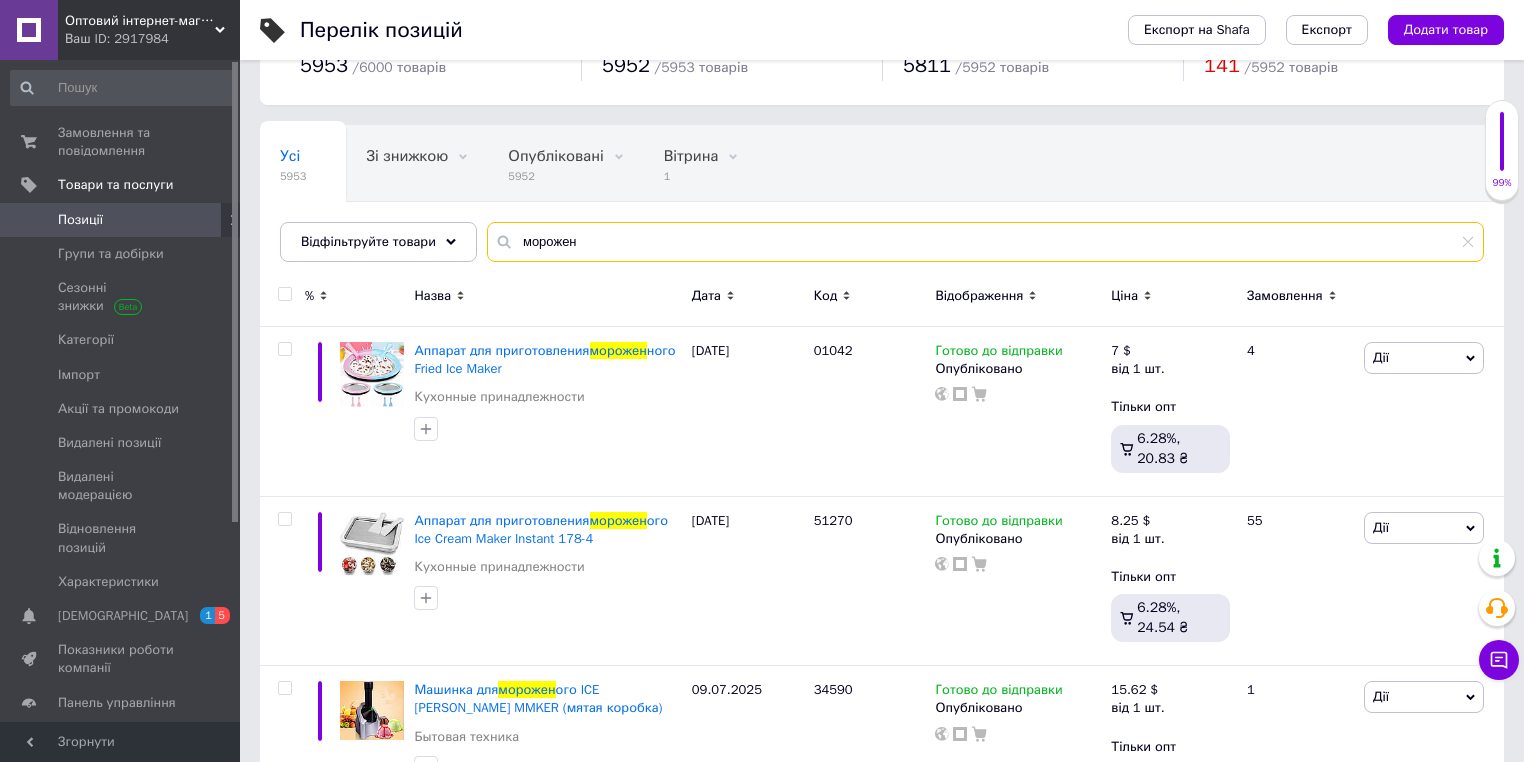 click on "морожен" at bounding box center (985, 242) 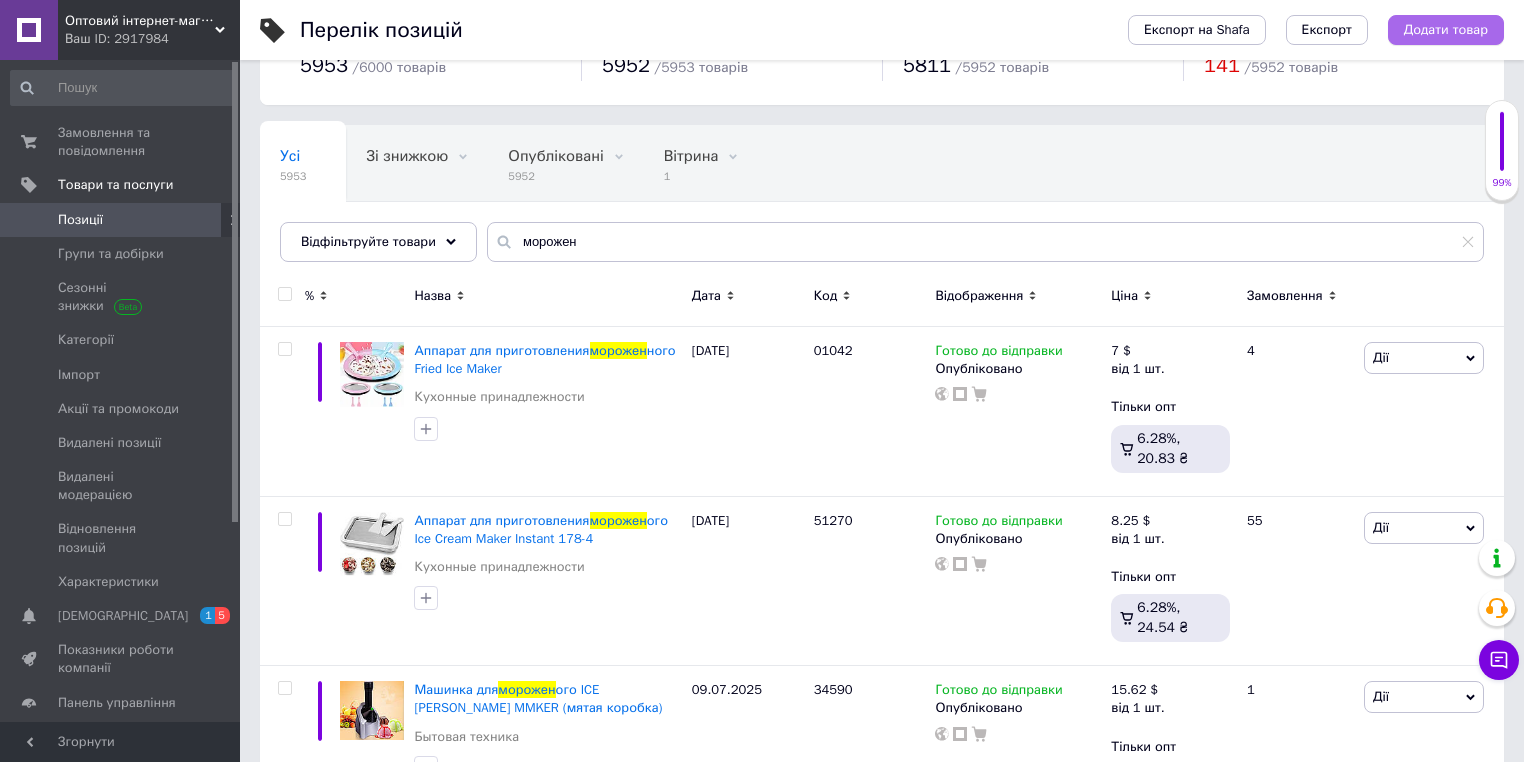 click on "Додати товар" at bounding box center [1446, 30] 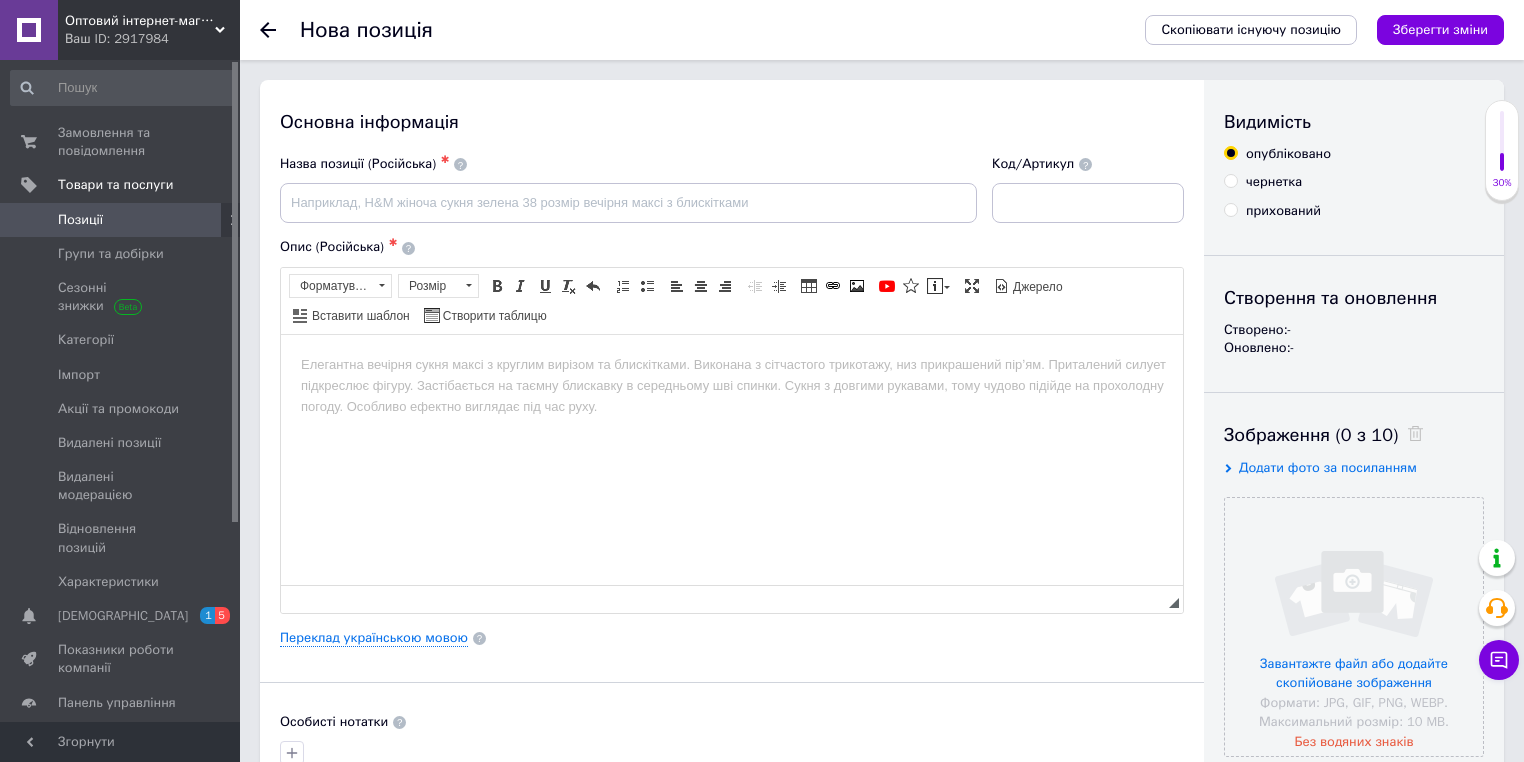 scroll, scrollTop: 0, scrollLeft: 0, axis: both 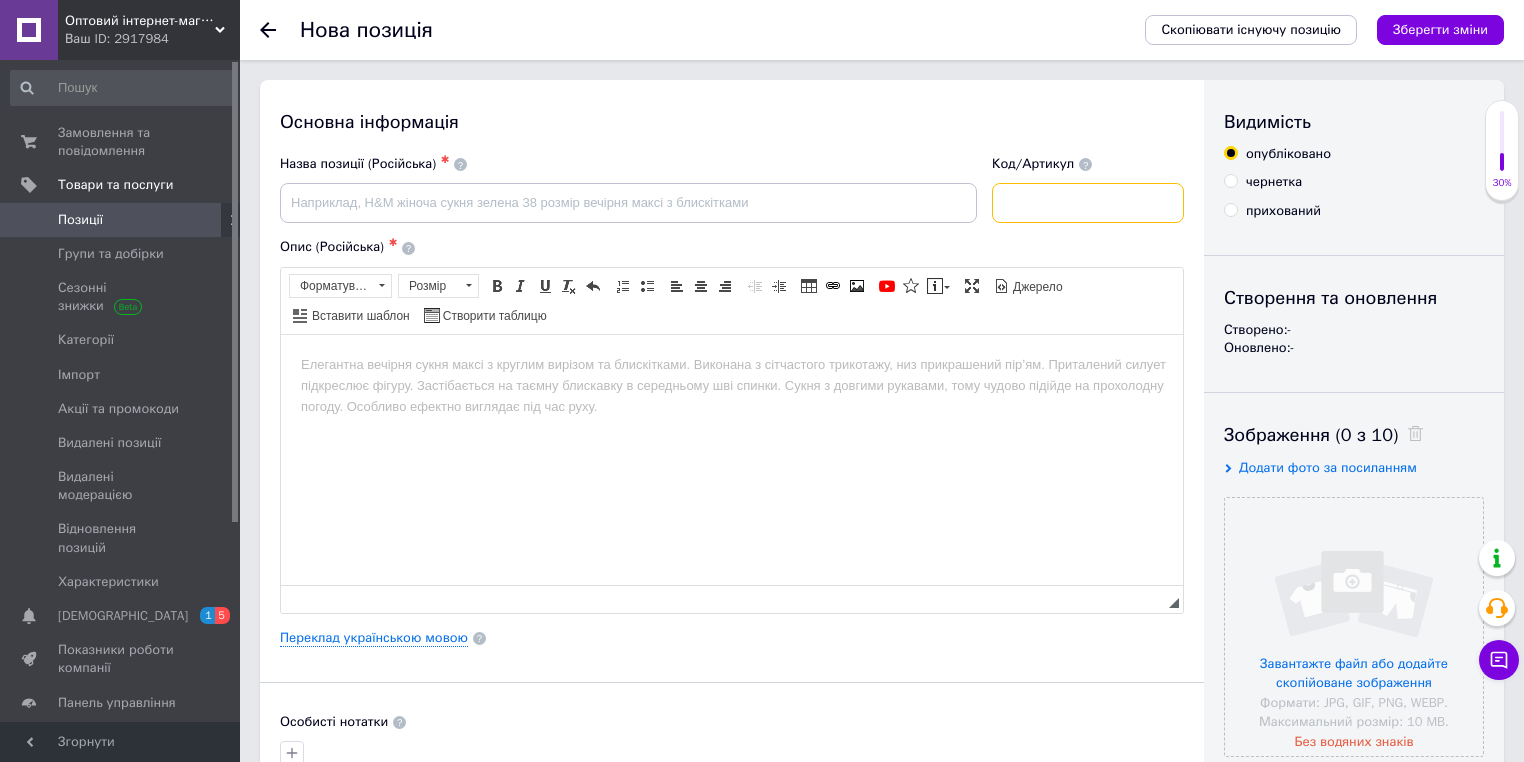click at bounding box center [1088, 203] 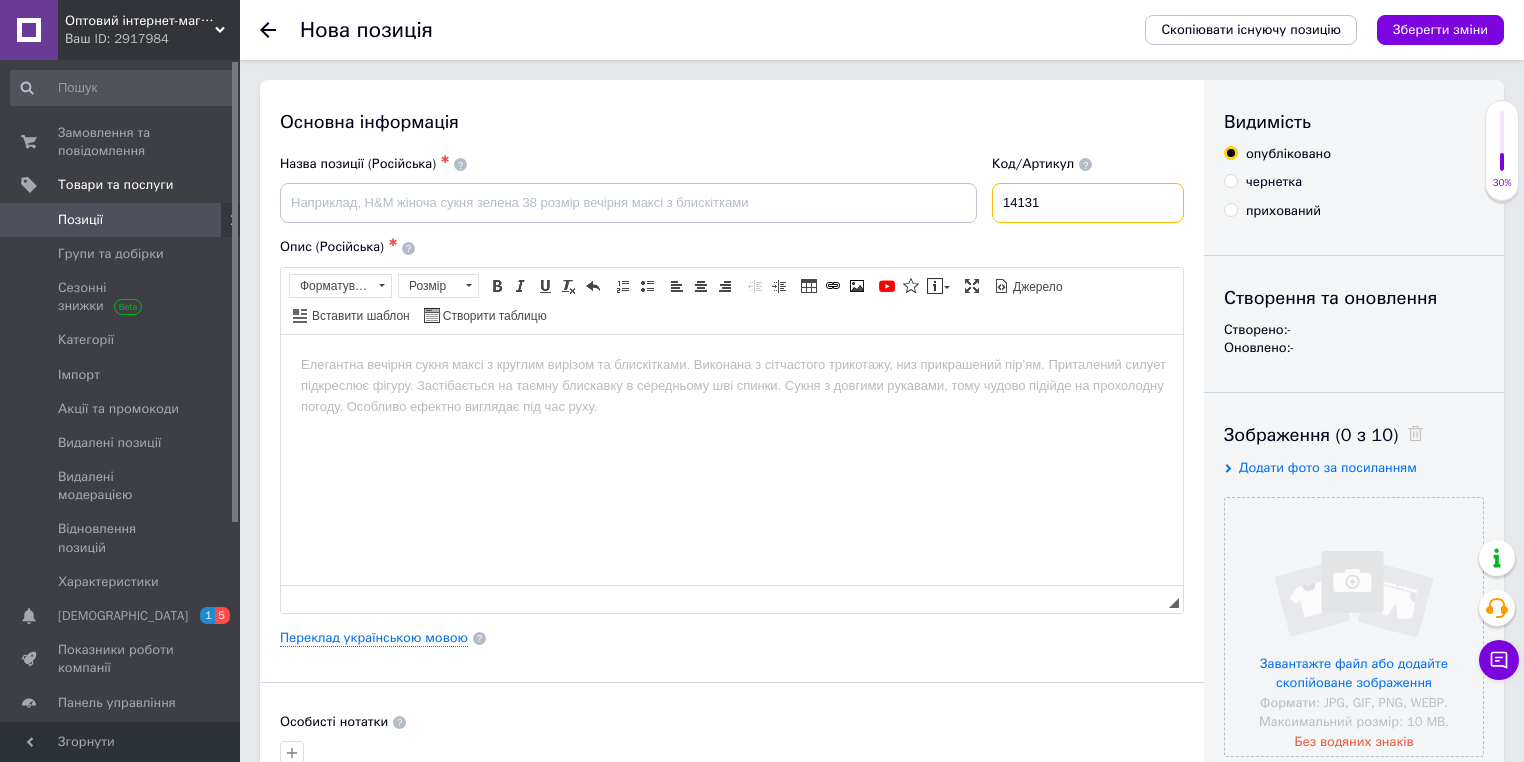 type on "14131" 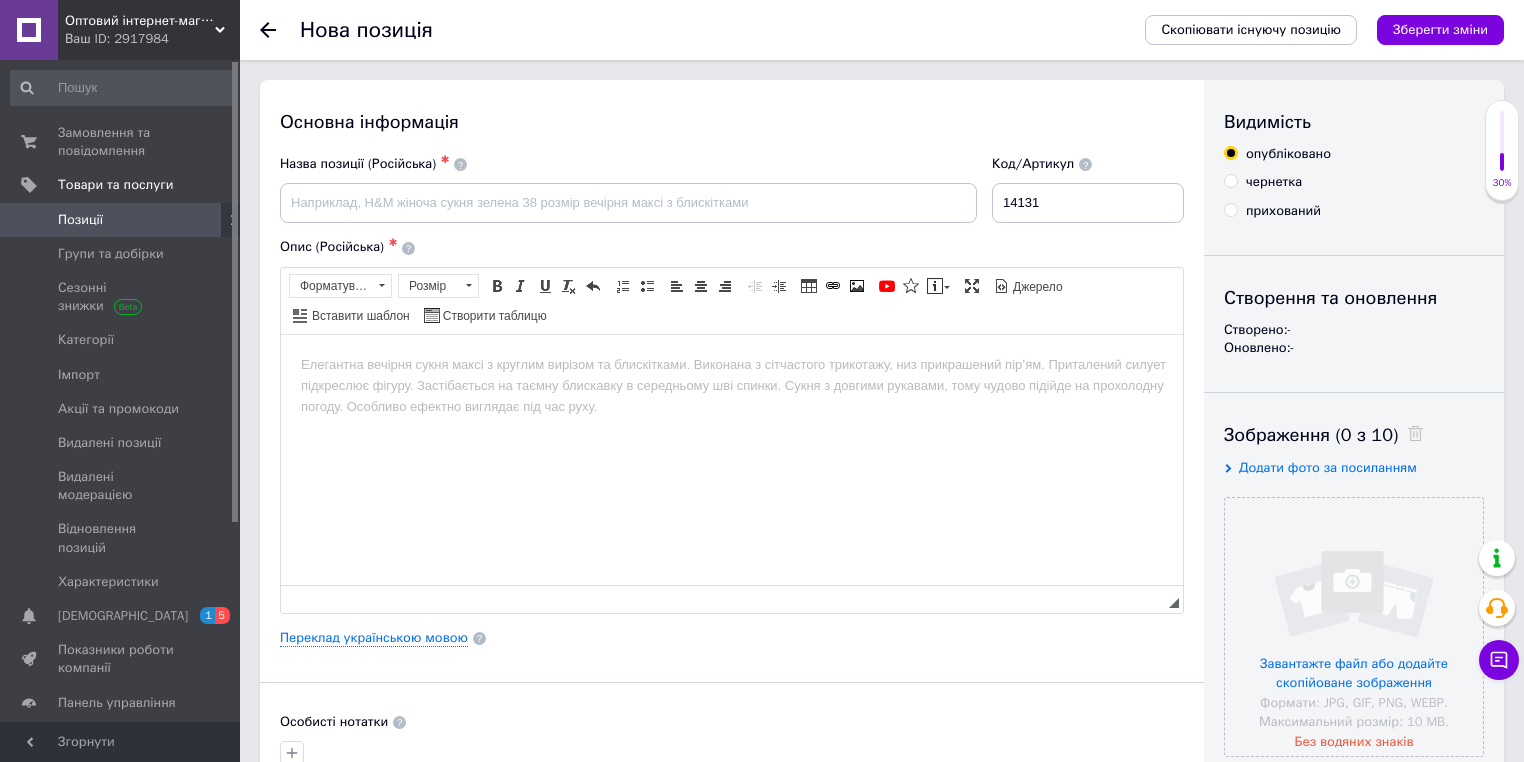 click on "Основна інформація Назва позиції (Російська) ✱ Код/Артикул 14131 Опис (Російська) ✱ Розширений текстовий редактор, 5C9BDBB9-808B-419B-832F-8AE402CB9190 Панель інструментів редактора Форматування Форматування Розмір Розмір   Жирний  Сполучення клавіш Ctrl+B   Курсив  Сполучення клавіш Ctrl+I   Підкреслений  Сполучення клавіш Ctrl+U   Видалити форматування   Повернути  Сполучення клавіш Ctrl+Z   Вставити/видалити нумерований список   Вставити/видалити маркований список   По лівому краю   По центру   По правому краю   Зменшити відступ   Збільшити відступ   Таблиця     Зображення   $" at bounding box center [732, 638] 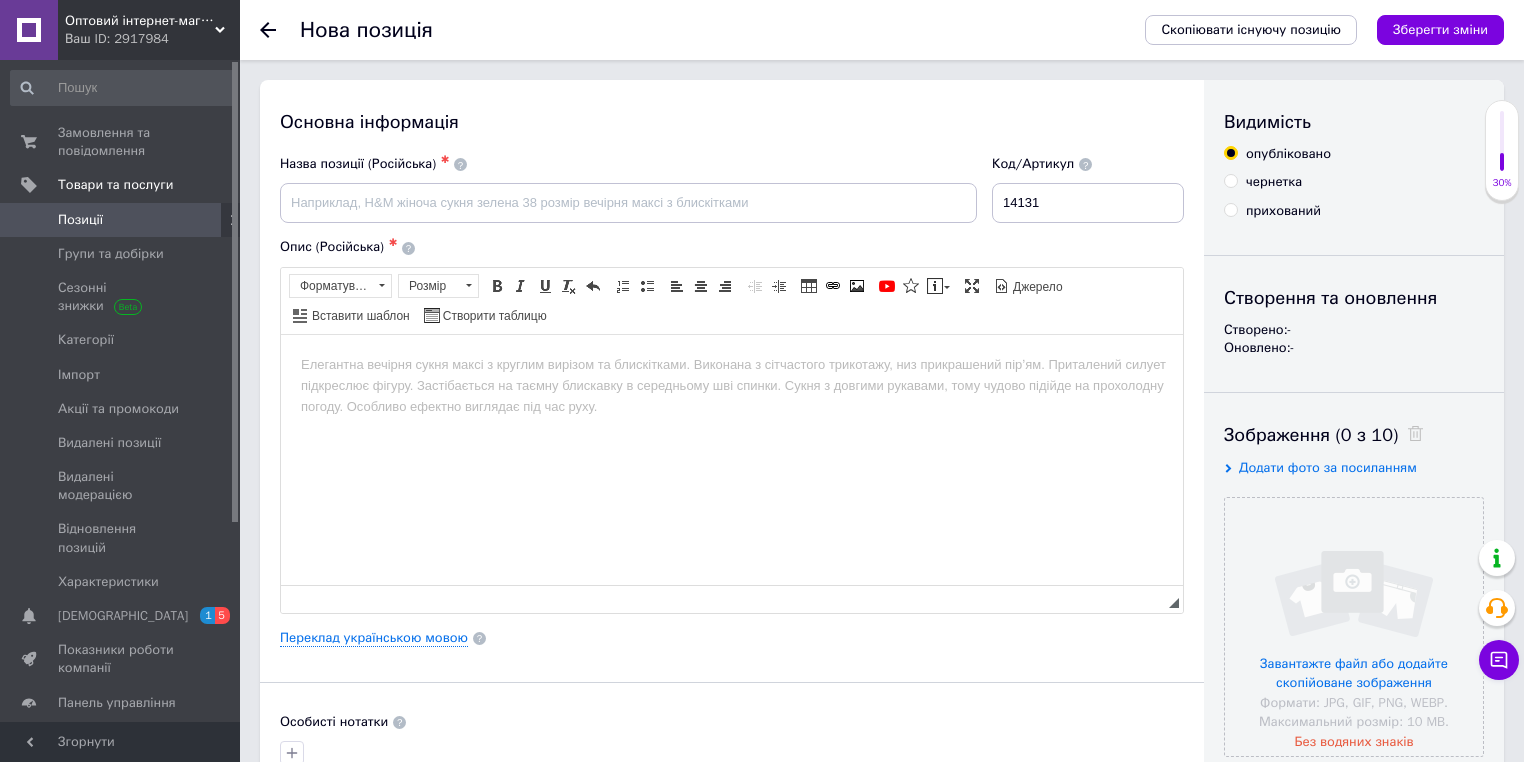 click on "Основна інформація" at bounding box center (732, 122) 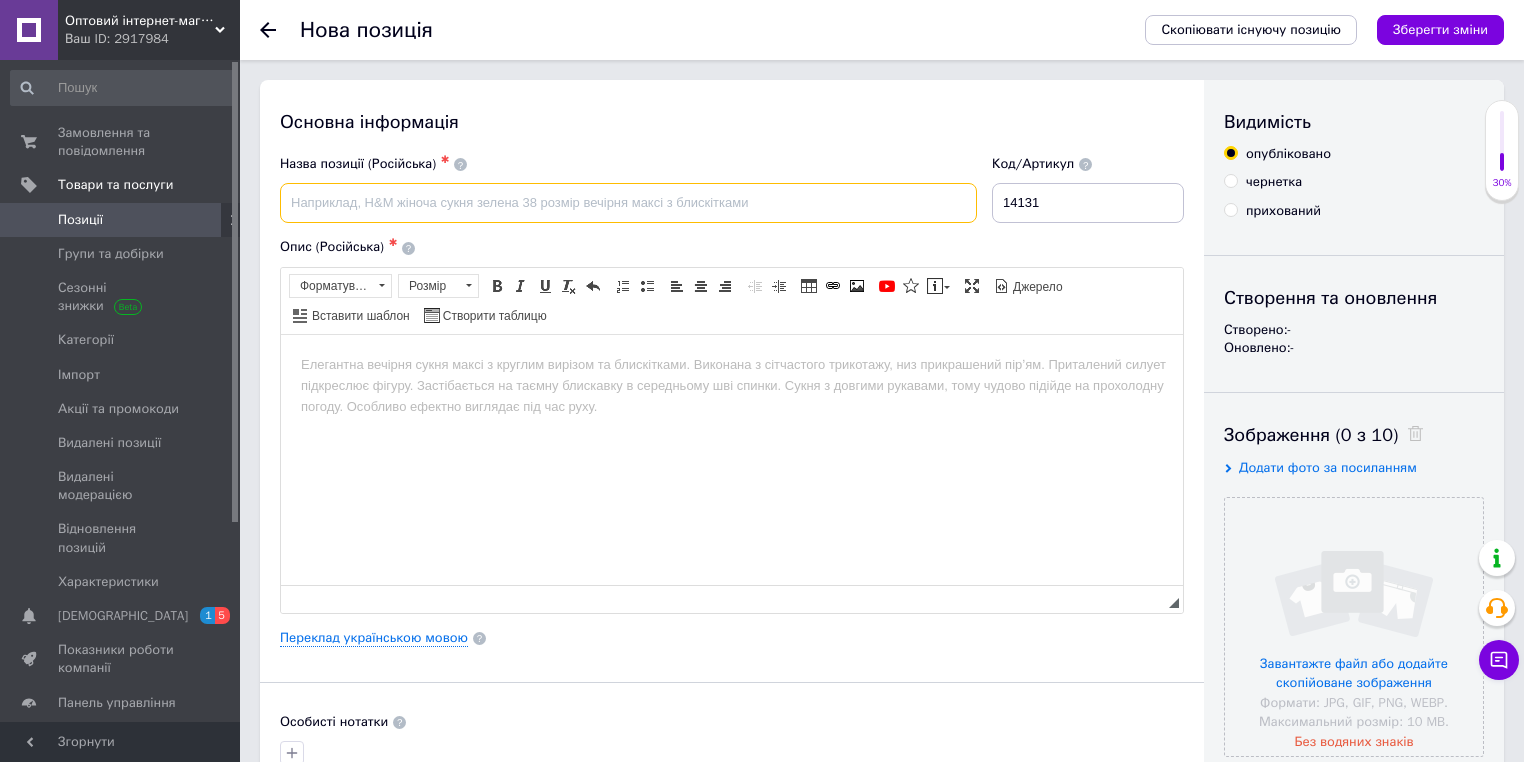 click at bounding box center [628, 203] 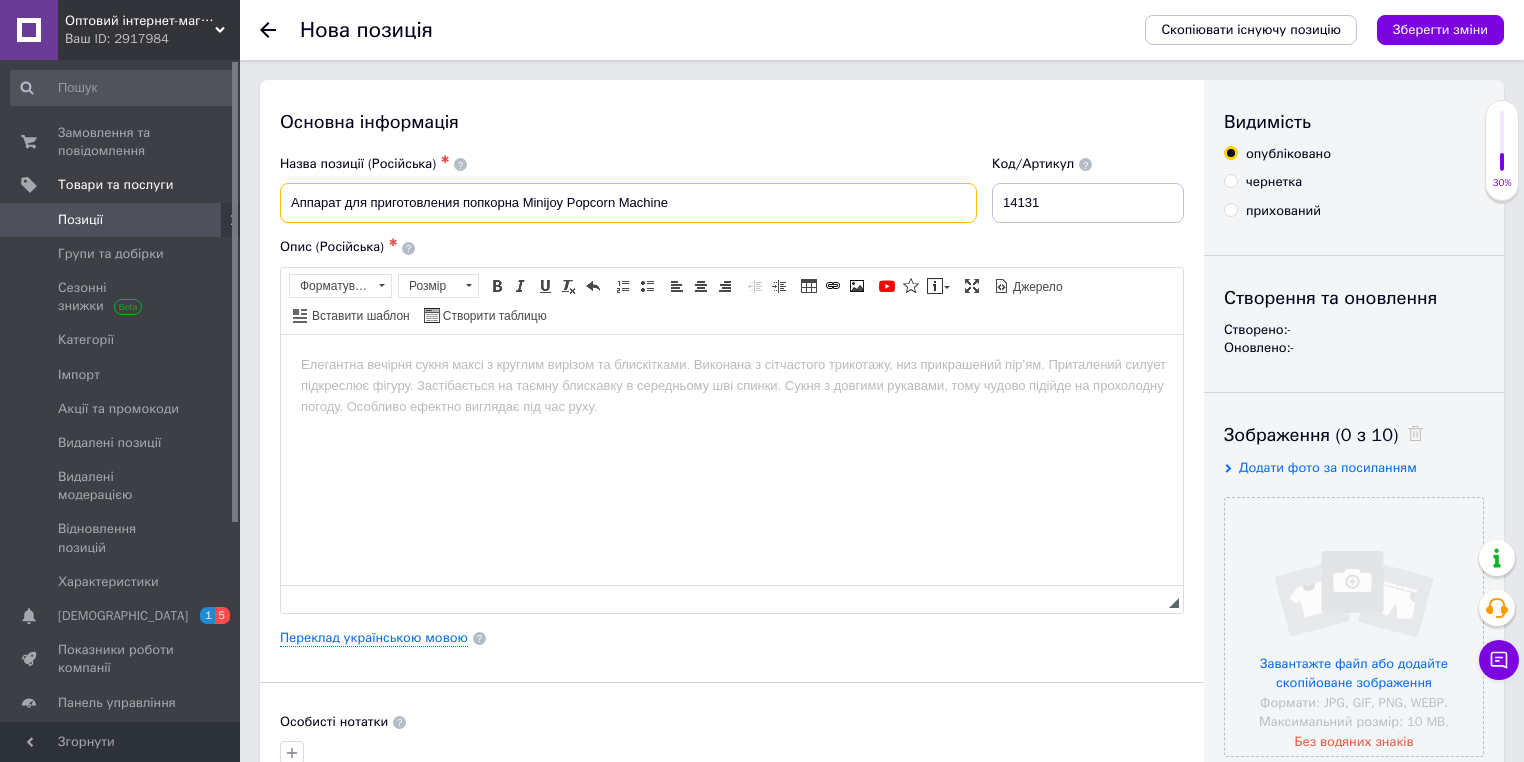 click on "Аппарат для приготовления попкорна Minijoy Popcorn Machine" at bounding box center [628, 203] 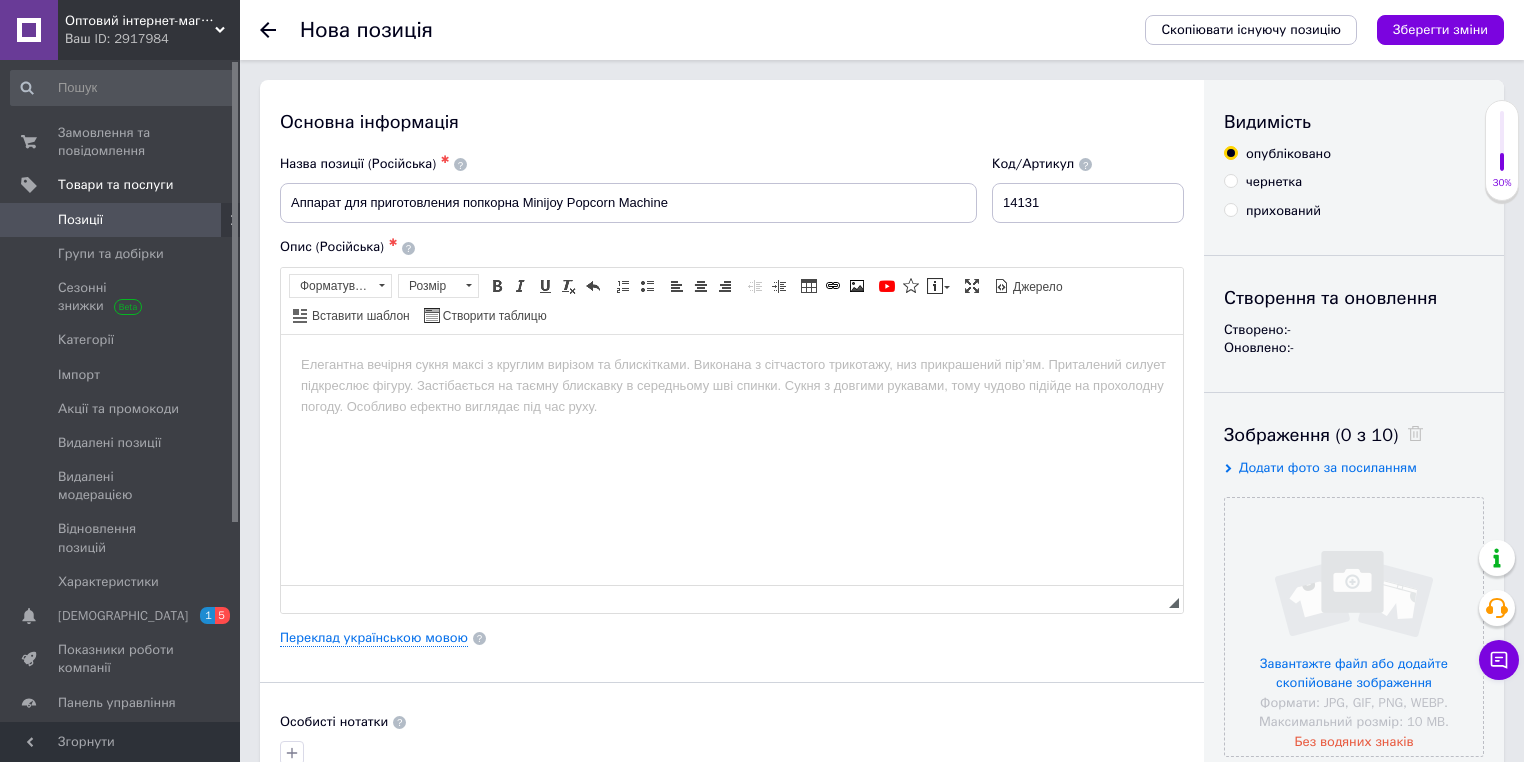 drag, startPoint x: 414, startPoint y: 388, endPoint x: 414, endPoint y: 369, distance: 19 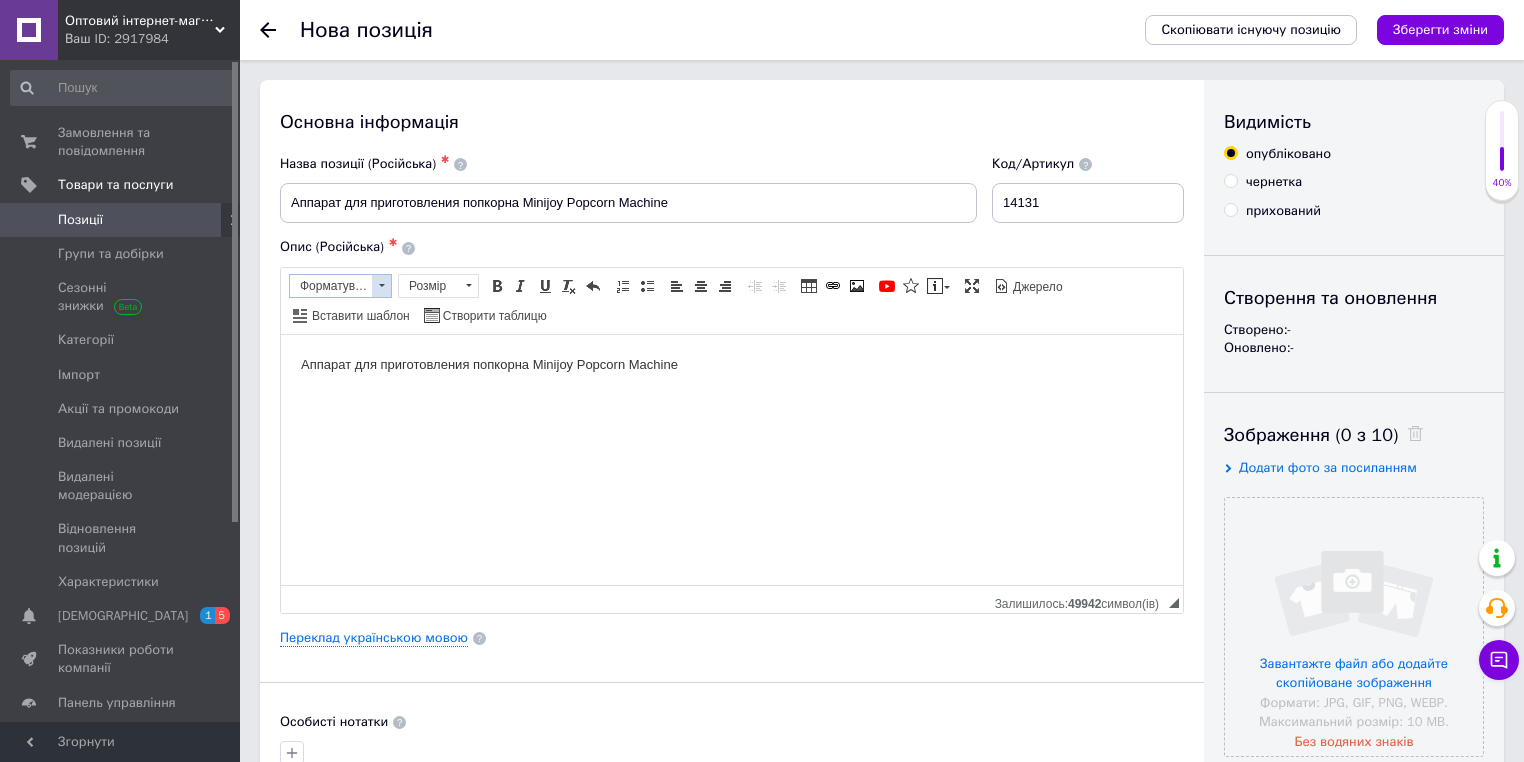 drag, startPoint x: 380, startPoint y: 284, endPoint x: 78, endPoint y: 10, distance: 407.77444 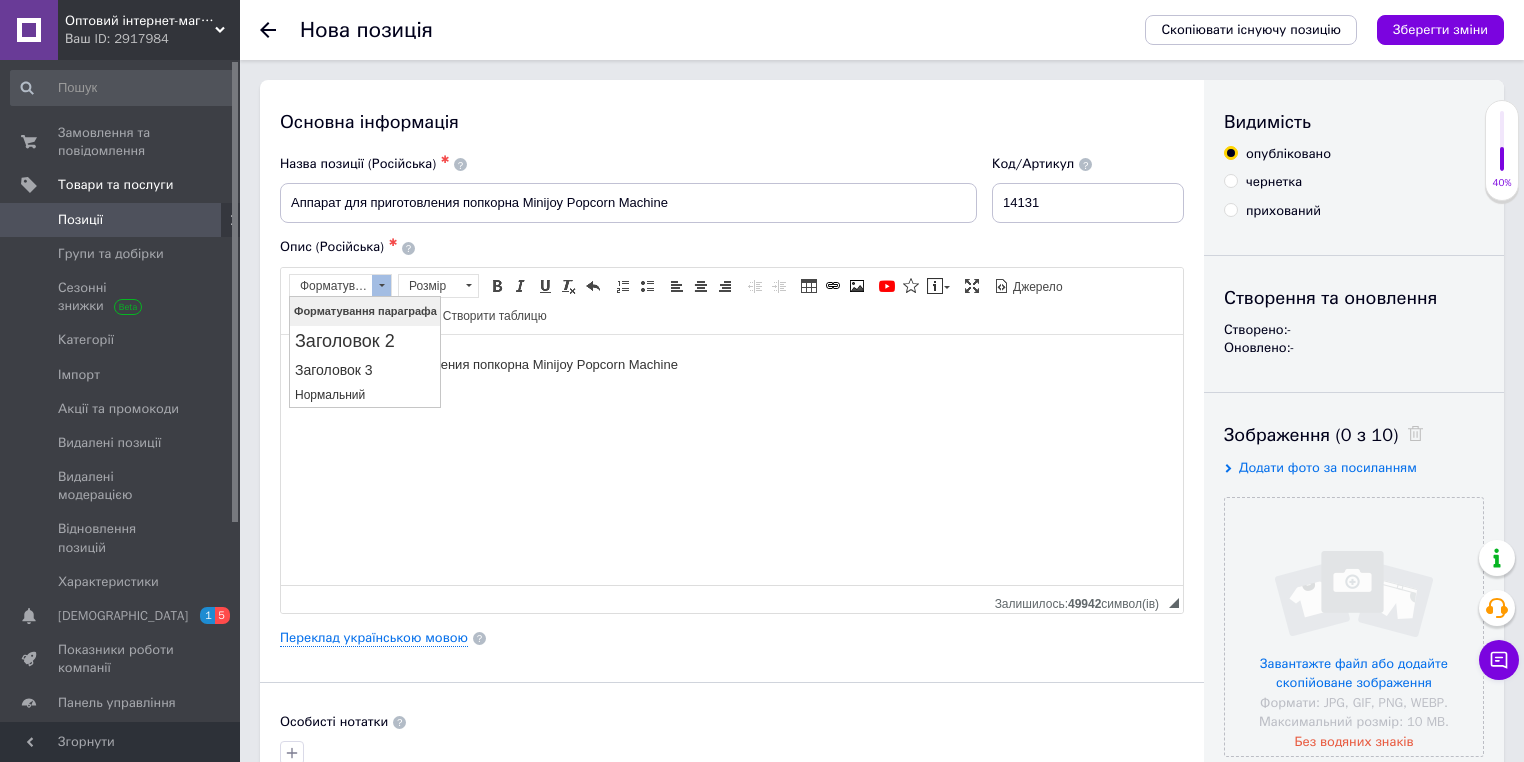 scroll, scrollTop: 0, scrollLeft: 0, axis: both 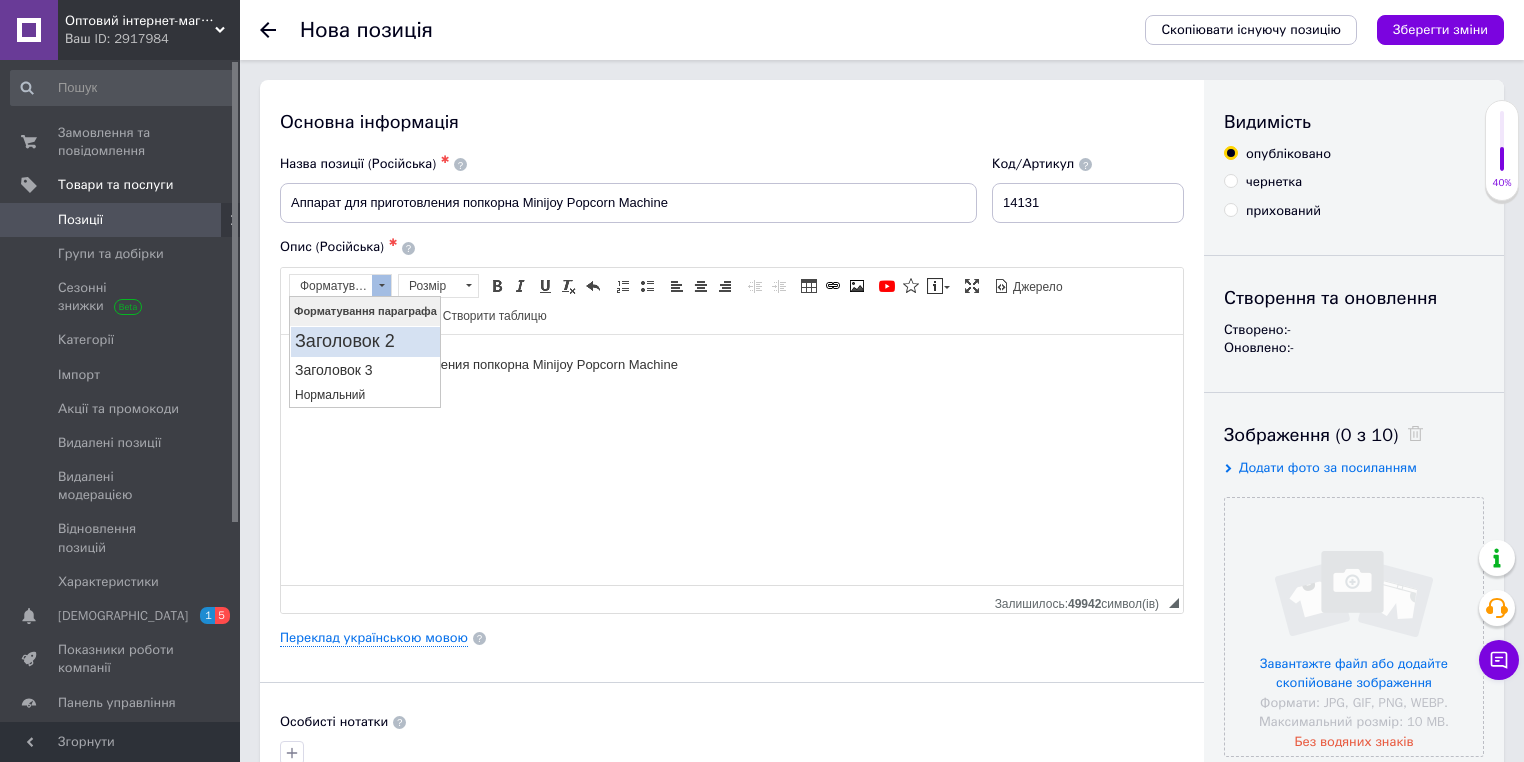 drag, startPoint x: 358, startPoint y: 349, endPoint x: 363, endPoint y: 310, distance: 39.319206 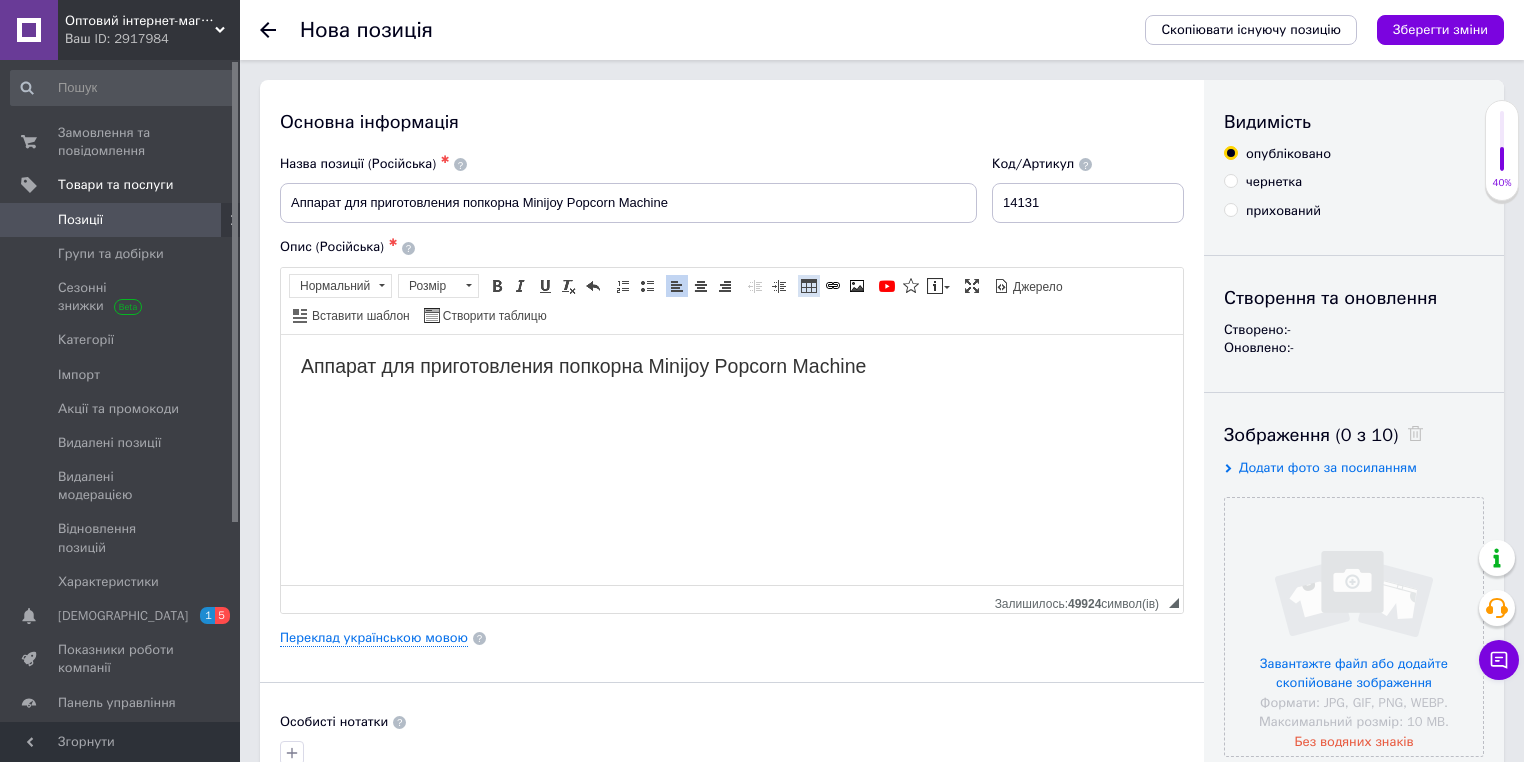 click at bounding box center [1354, 627] 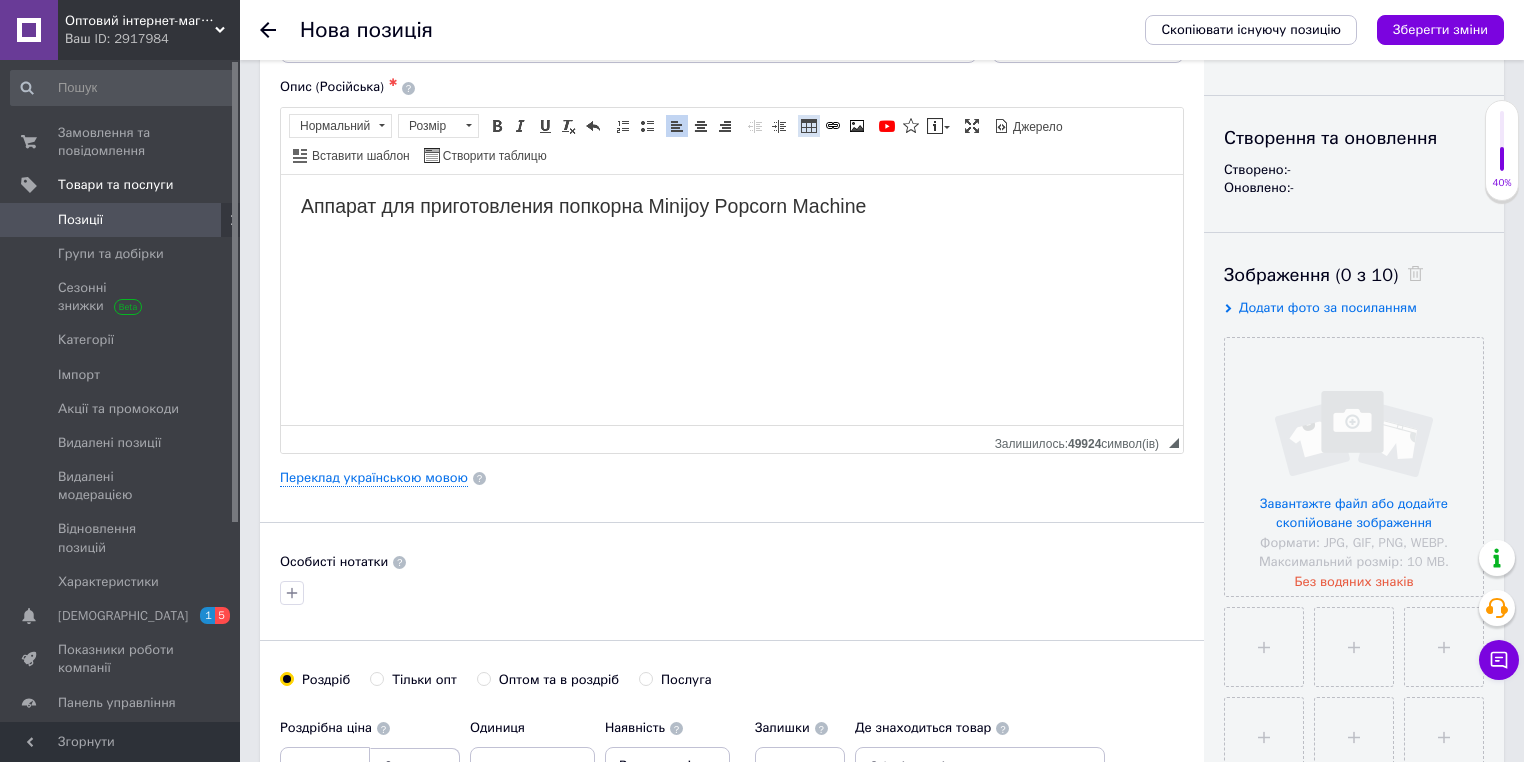 scroll, scrollTop: 320, scrollLeft: 0, axis: vertical 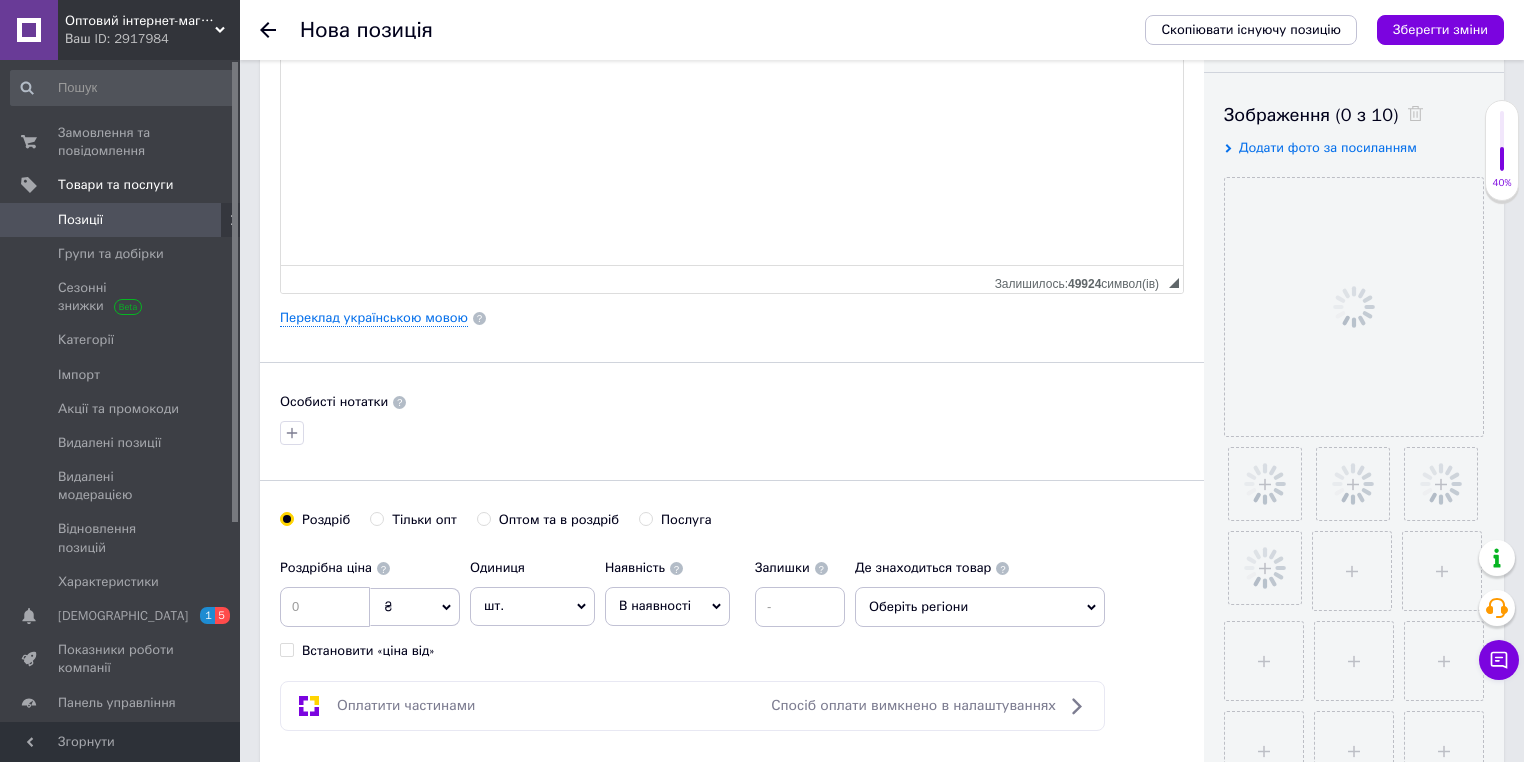 click on "Основна інформація Назва позиції (Російська) ✱ Аппарат для приготовления попкорна Minijoy Popcorn Machine Код/Артикул 14131 Опис (Російська) ✱ Аппарат для приготовления попкорна Minijoy Popcorn Machine
Розширений текстовий редактор, 5C9BDBB9-808B-419B-832F-8AE402CB9190 Панель інструментів редактора Форматування Нормальний Розмір Розмір   Жирний  Сполучення клавіш Ctrl+B   Курсив  Сполучення клавіш Ctrl+I   Підкреслений  Сполучення клавіш Ctrl+U   Видалити форматування   Повернути  Сполучення клавіш Ctrl+Z   Вставити/видалити нумерований список     По лівому краю   По центру     $" at bounding box center [732, 405] 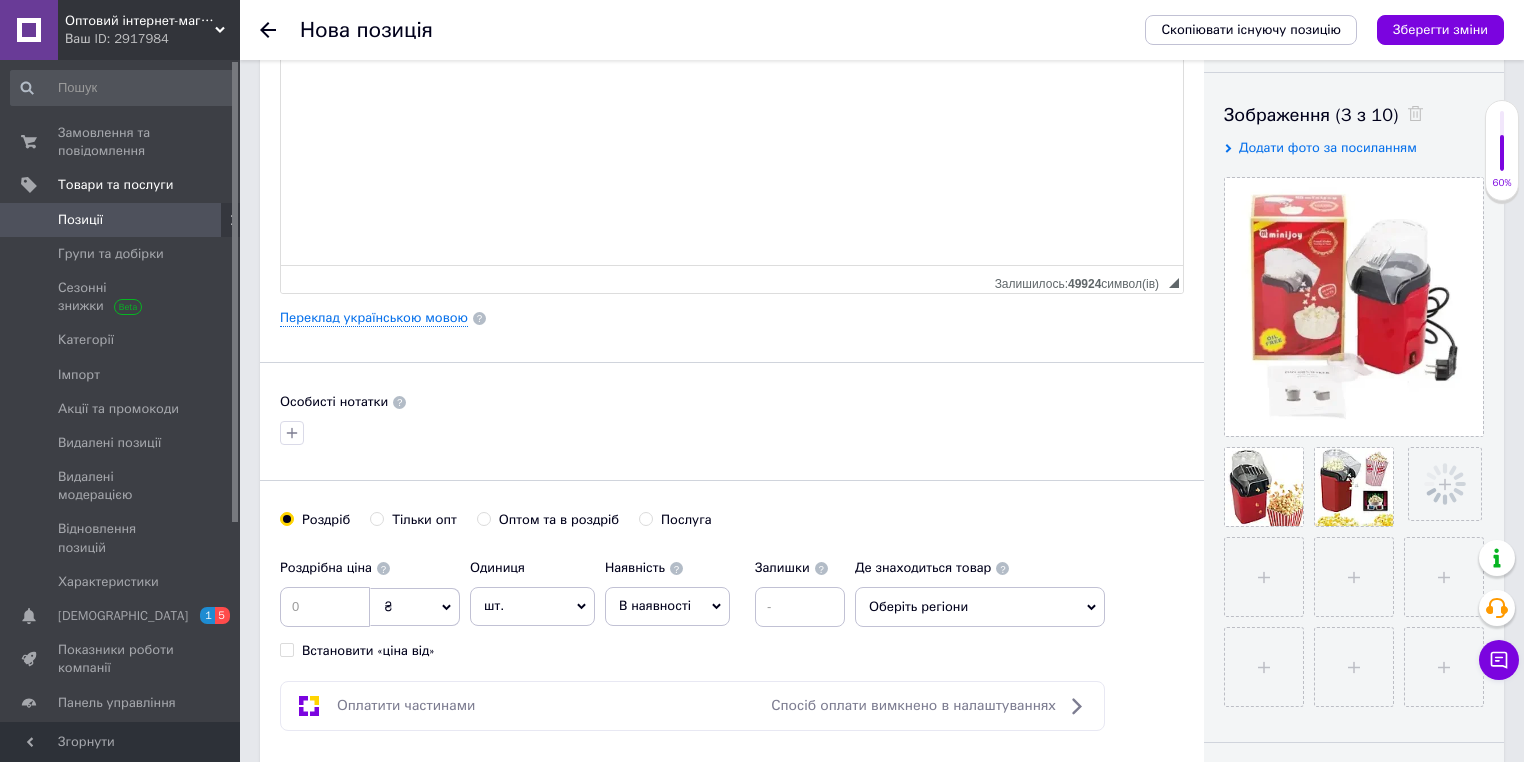click on "Тільки опт" at bounding box center [424, 520] 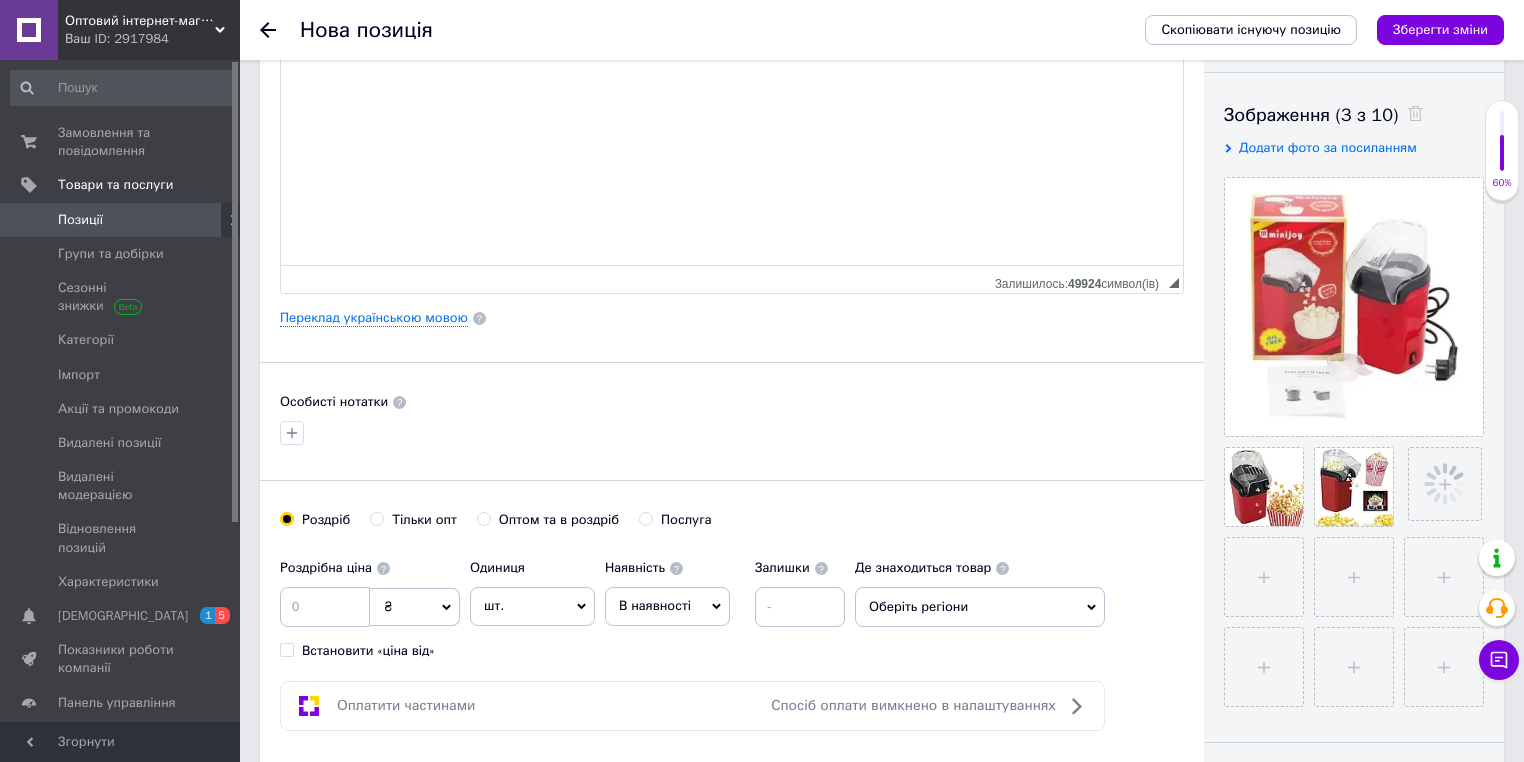 click on "Тільки опт" at bounding box center (376, 518) 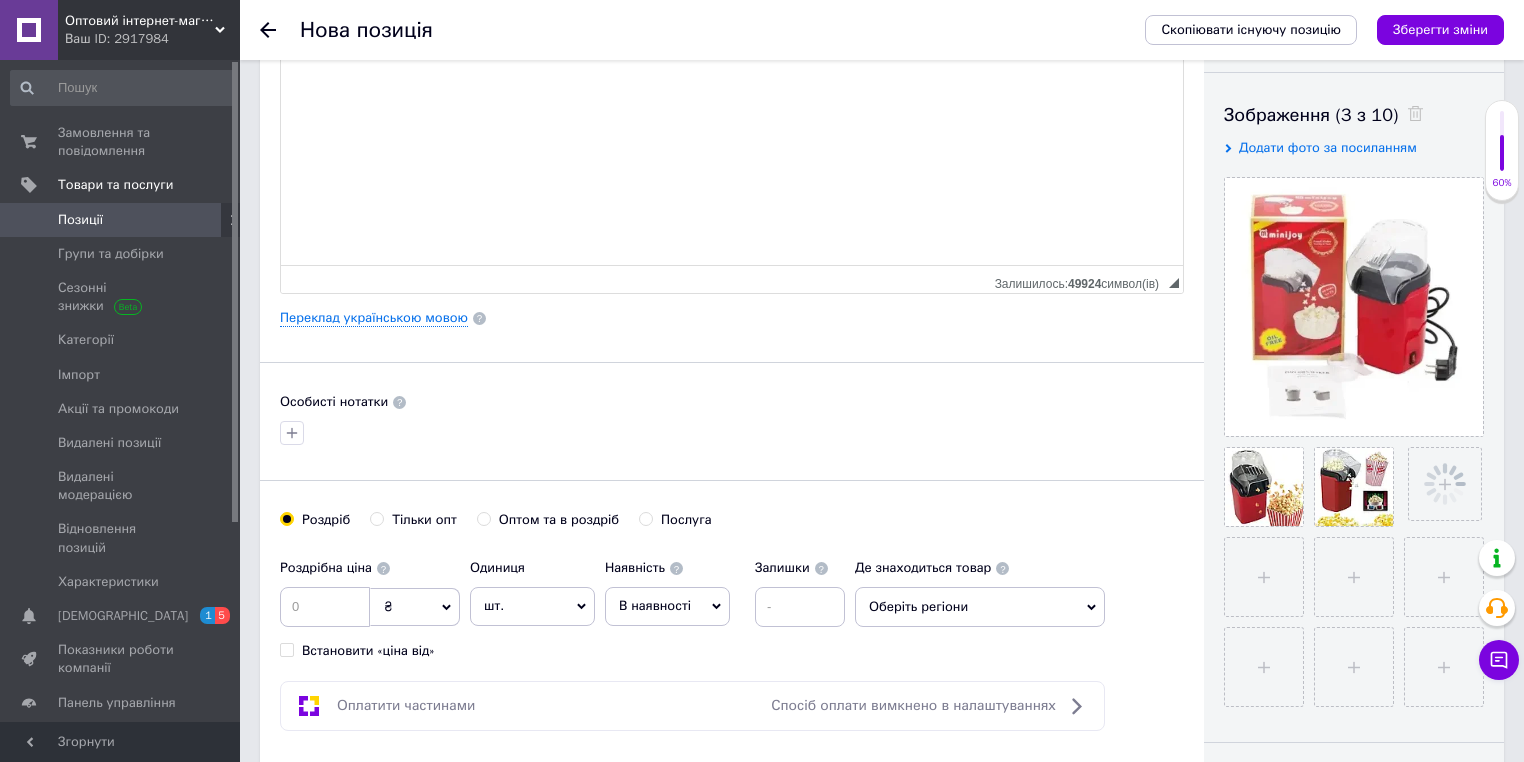 radio on "true" 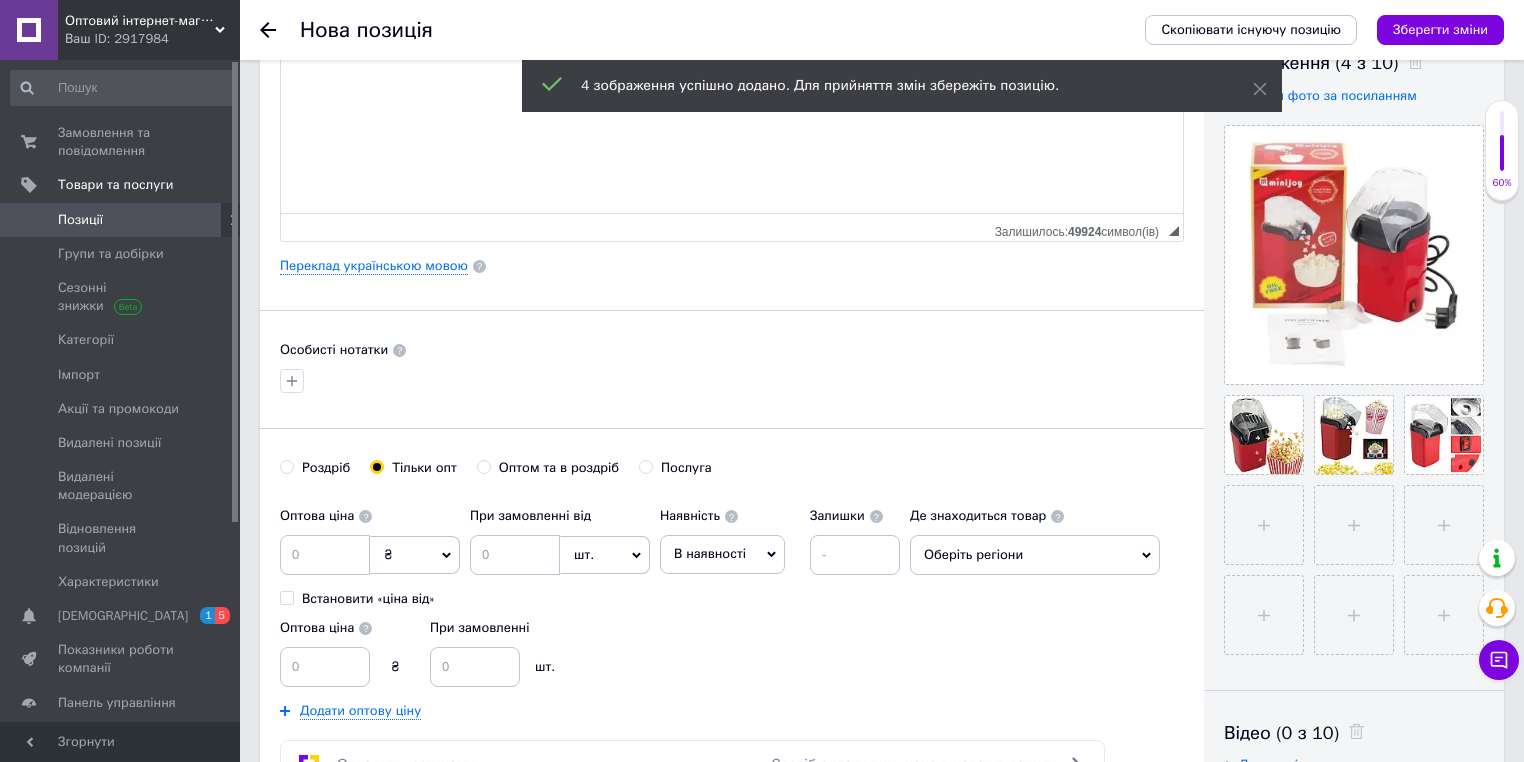 scroll, scrollTop: 400, scrollLeft: 0, axis: vertical 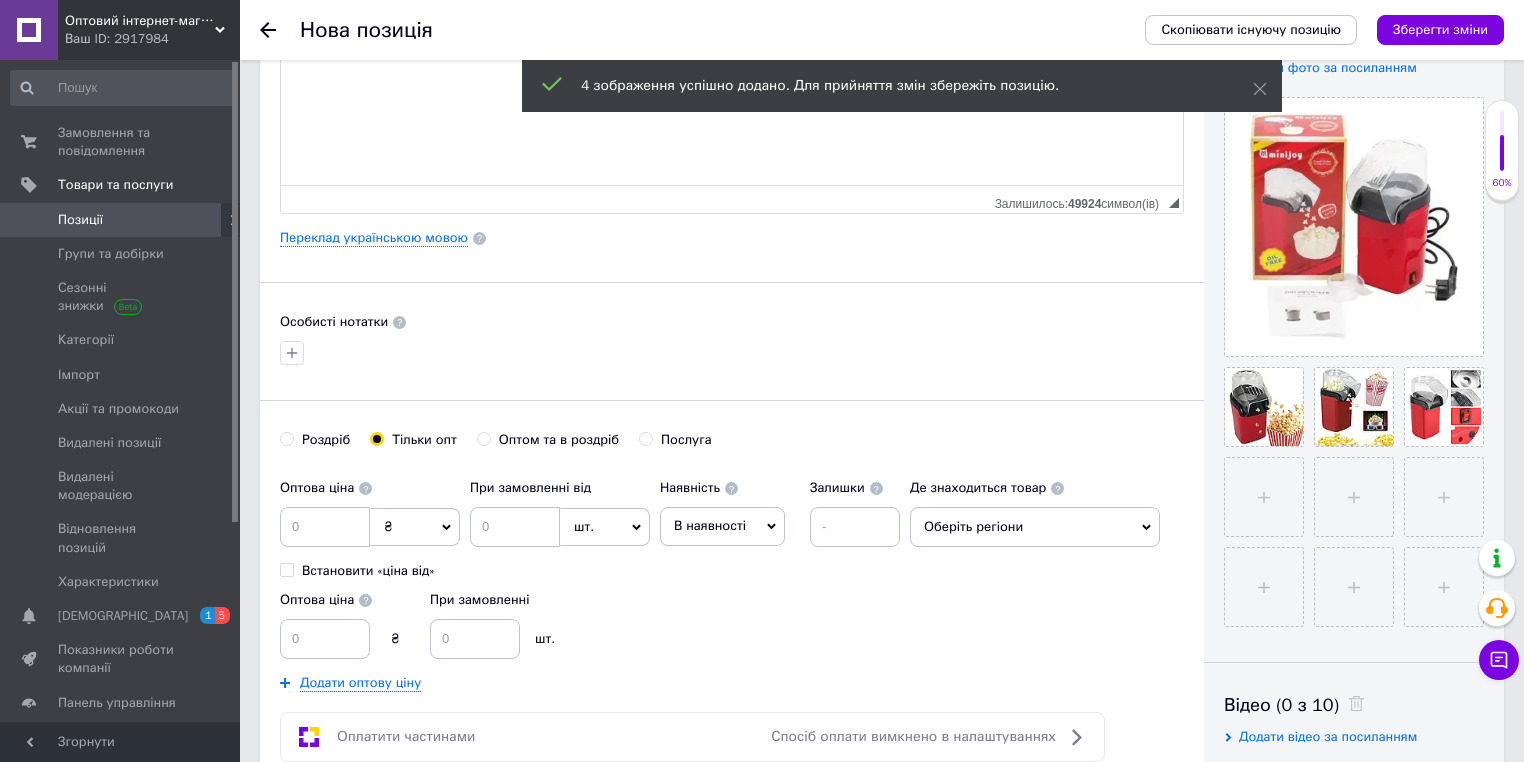click on "₴" at bounding box center (415, 527) 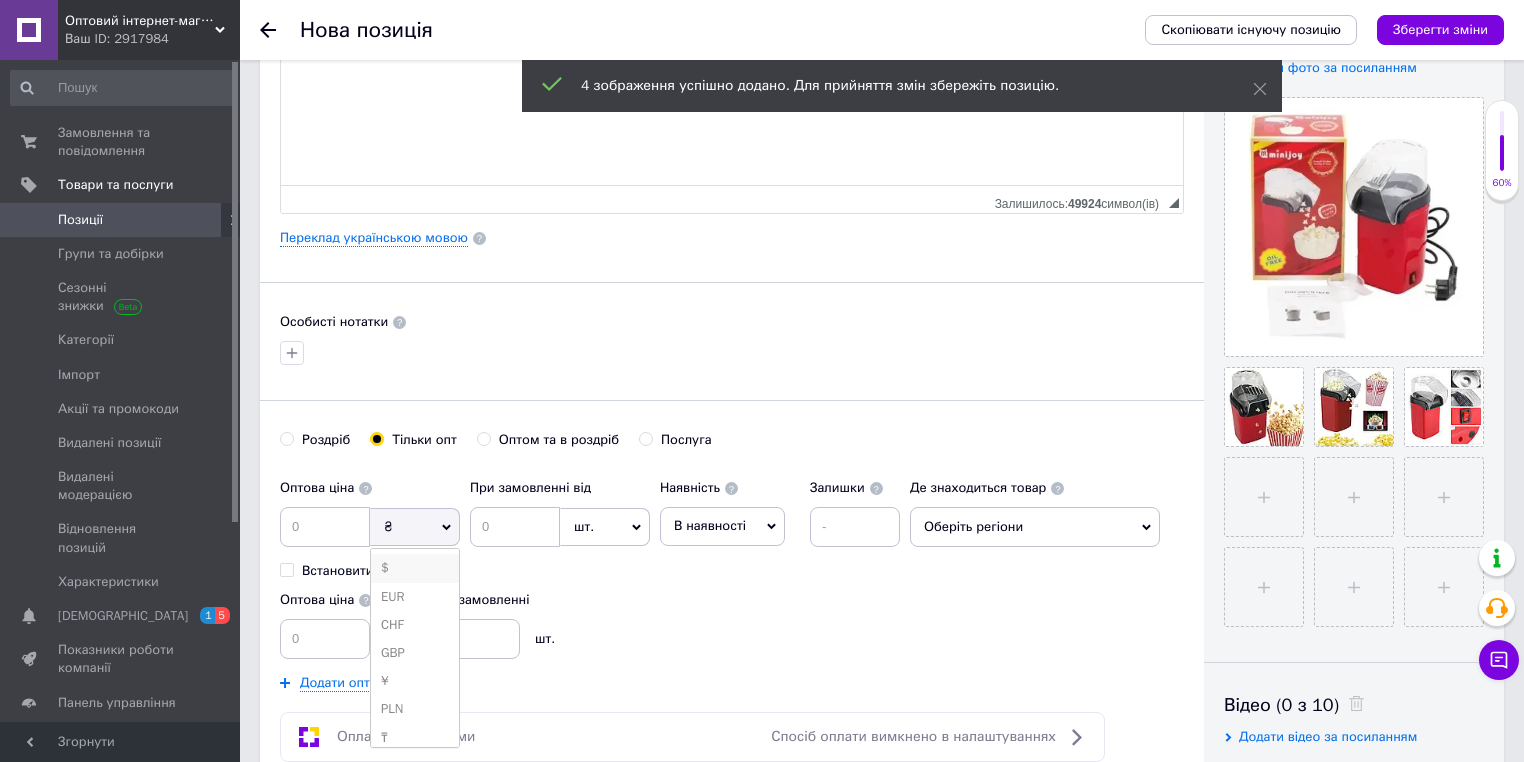 drag, startPoint x: 394, startPoint y: 564, endPoint x: 480, endPoint y: 534, distance: 91.08238 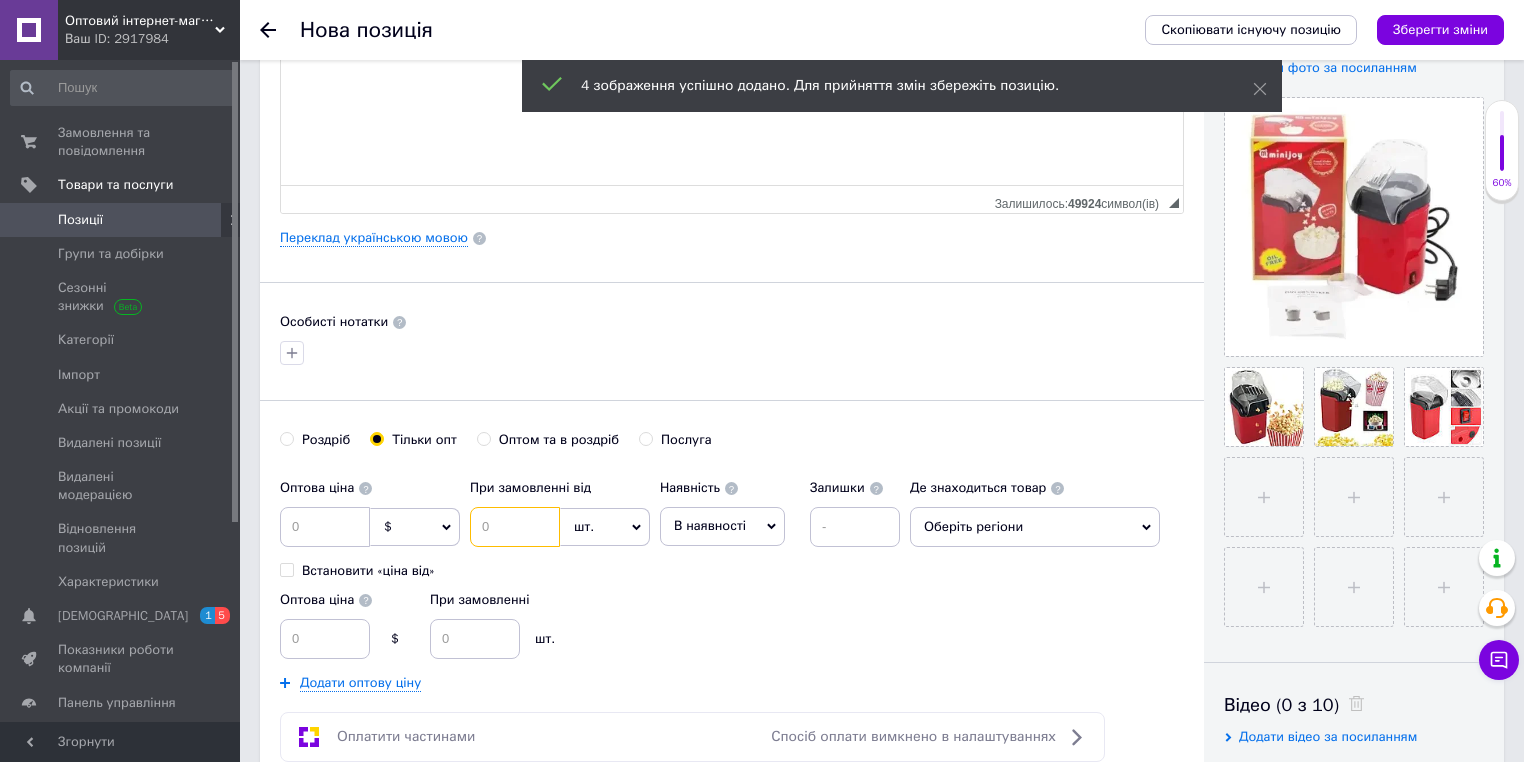 click at bounding box center (515, 527) 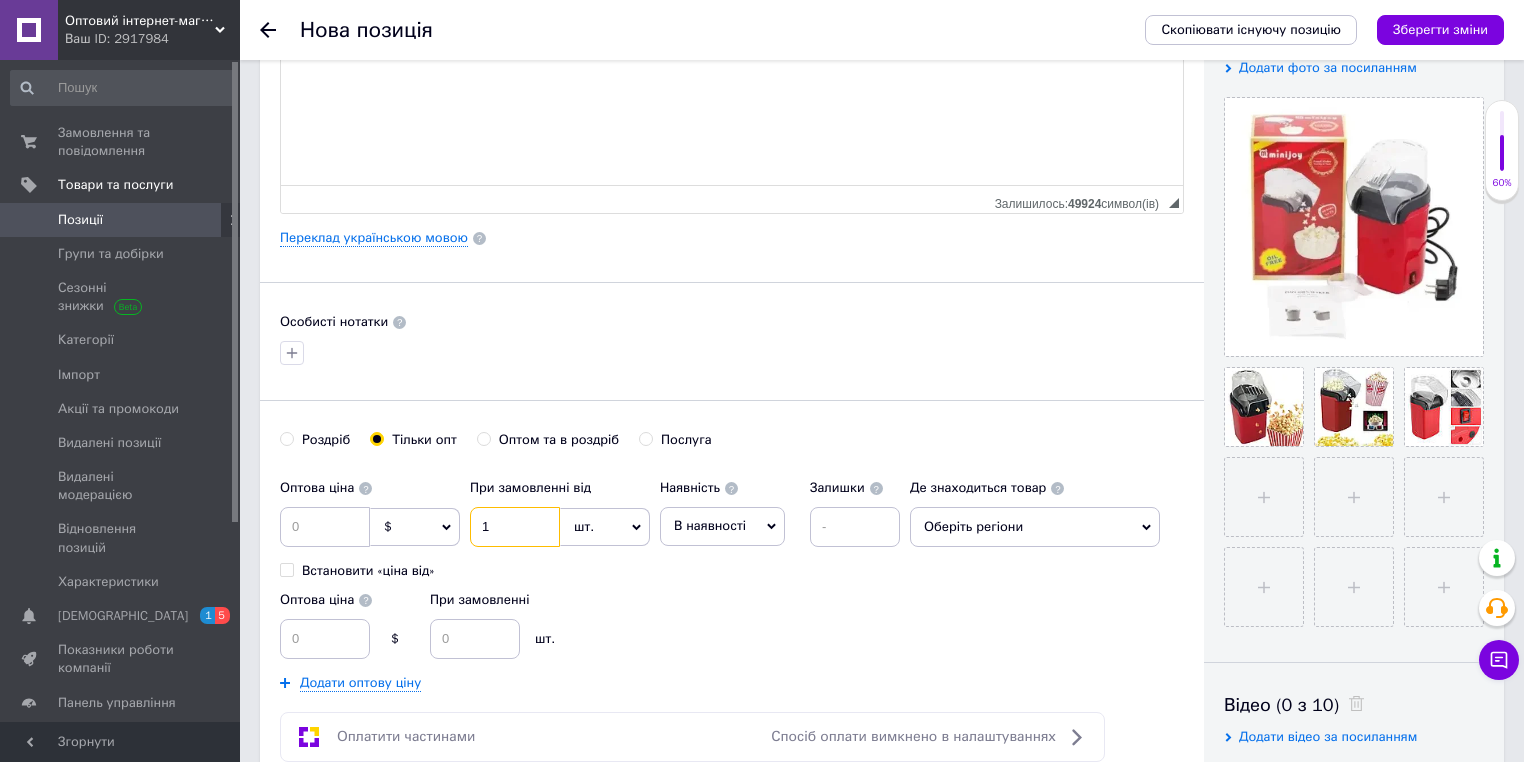 type on "1" 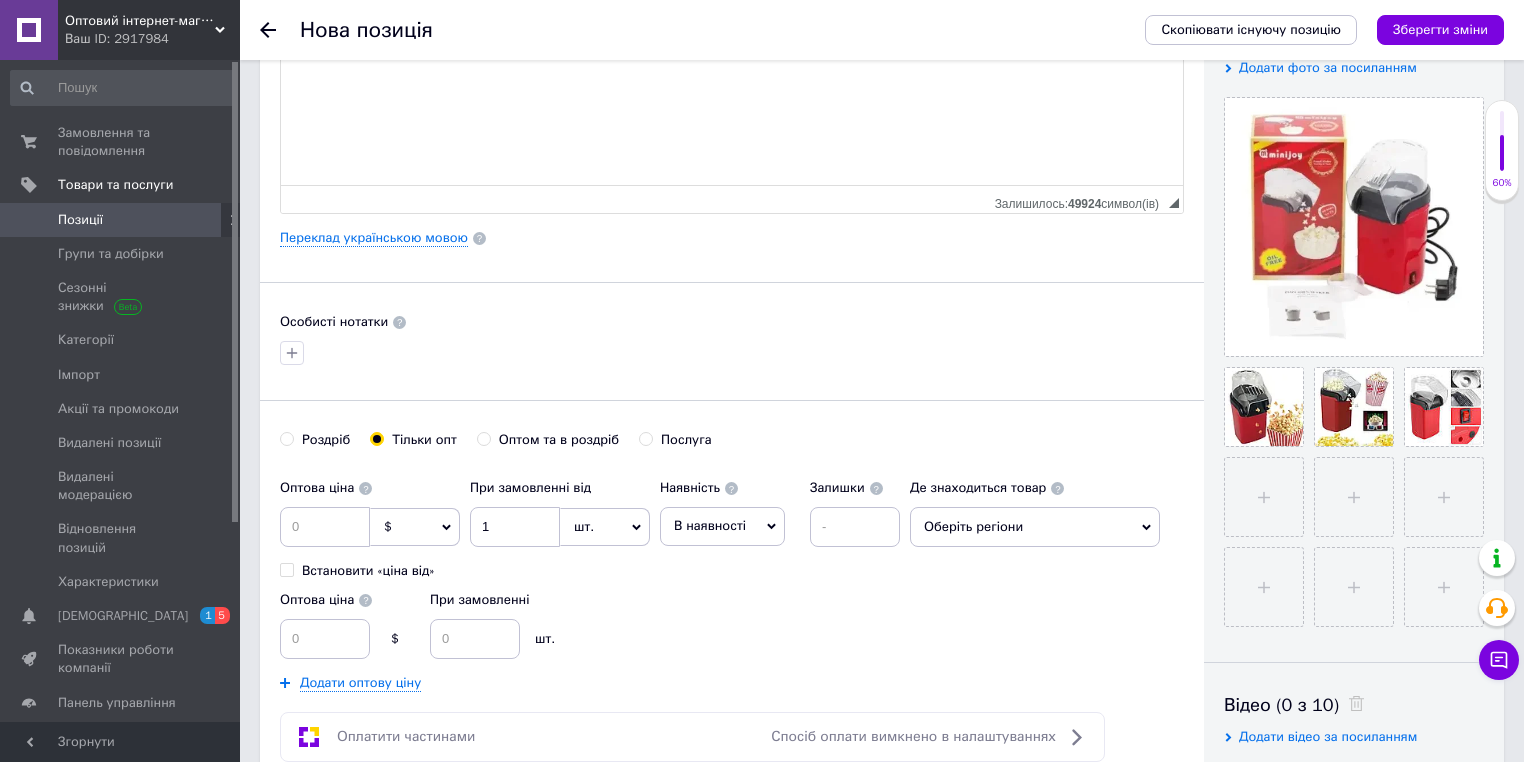 click on "Оптова ціна $ При замовленні шт." at bounding box center (595, 620) 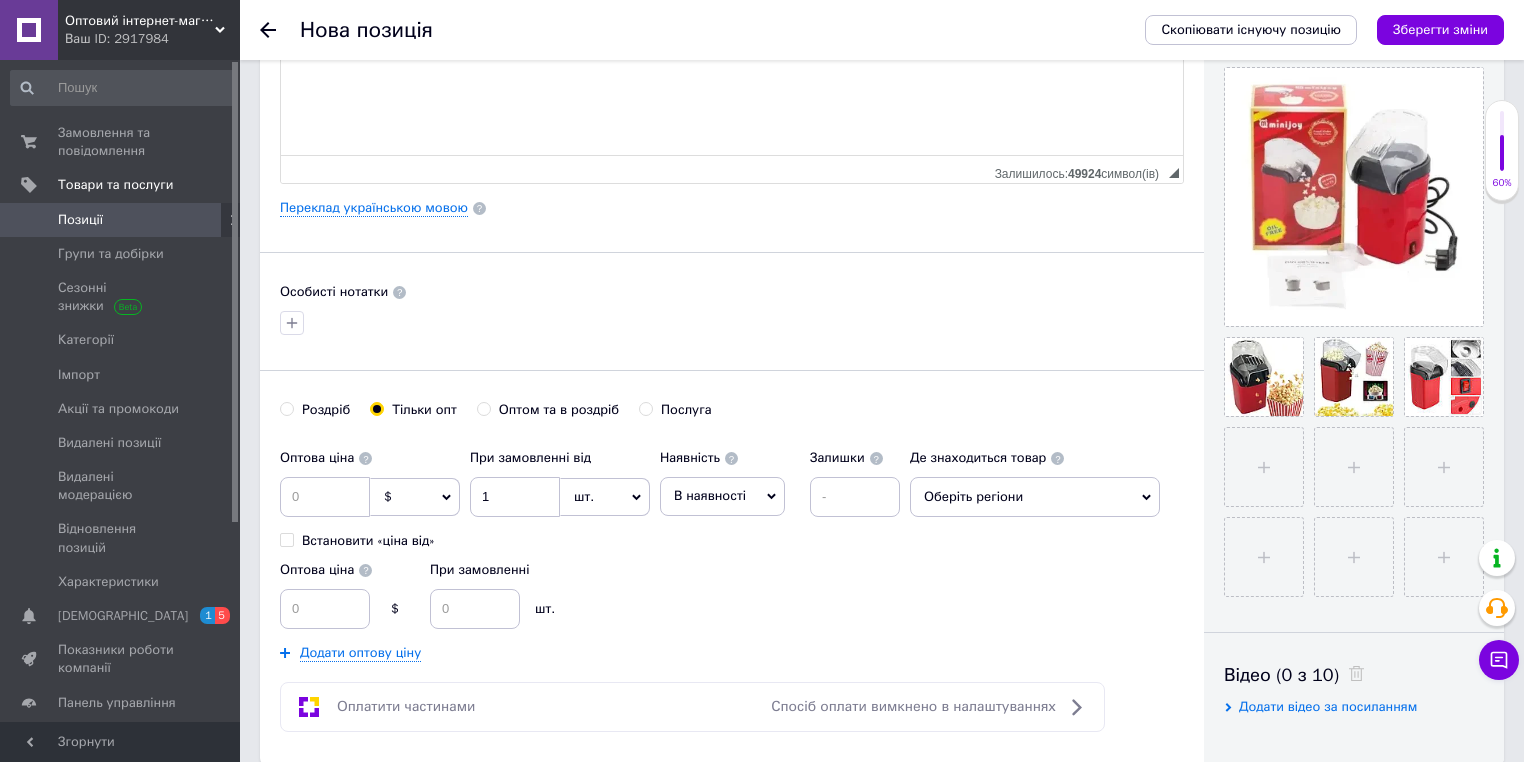 scroll, scrollTop: 480, scrollLeft: 0, axis: vertical 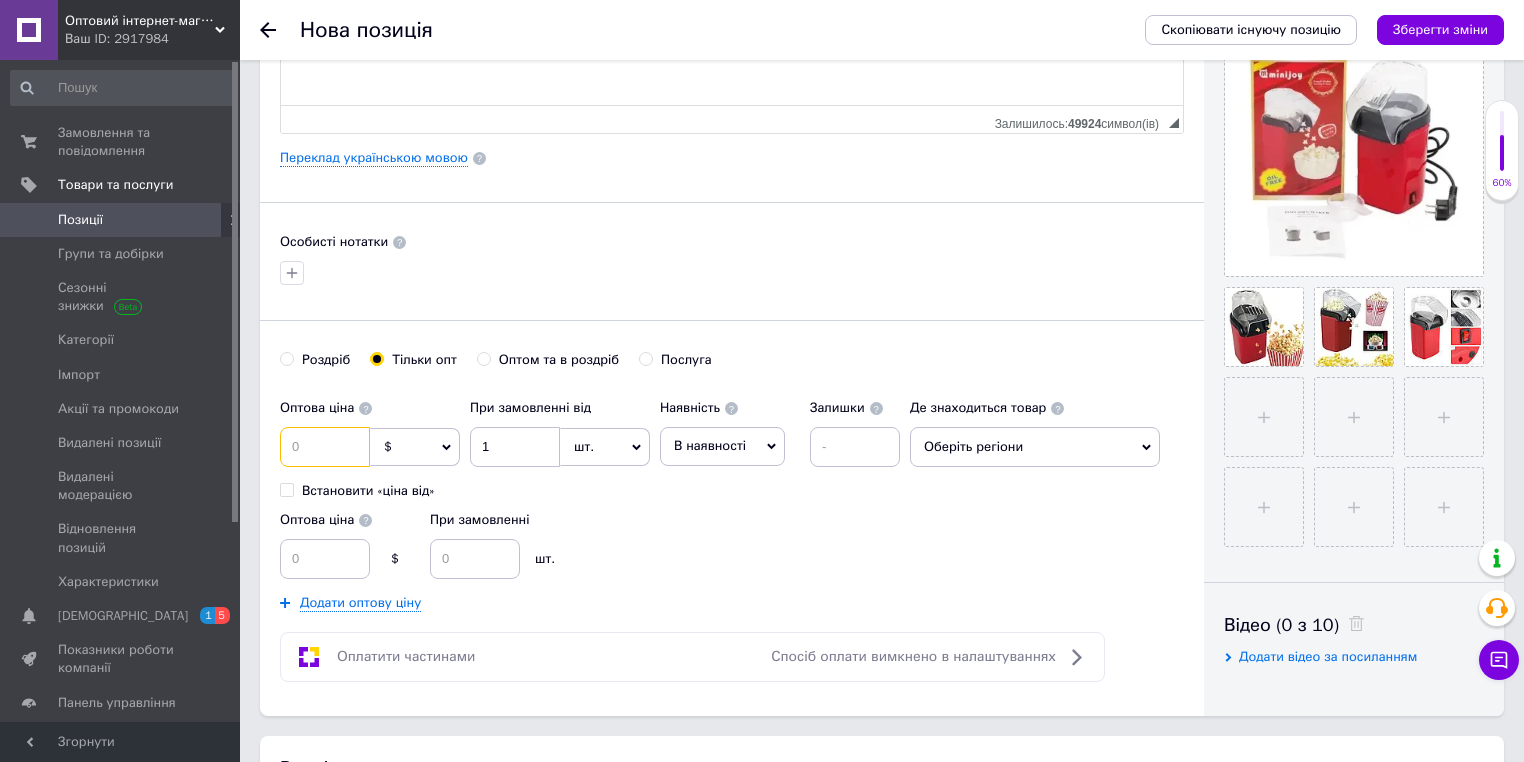 click at bounding box center (325, 447) 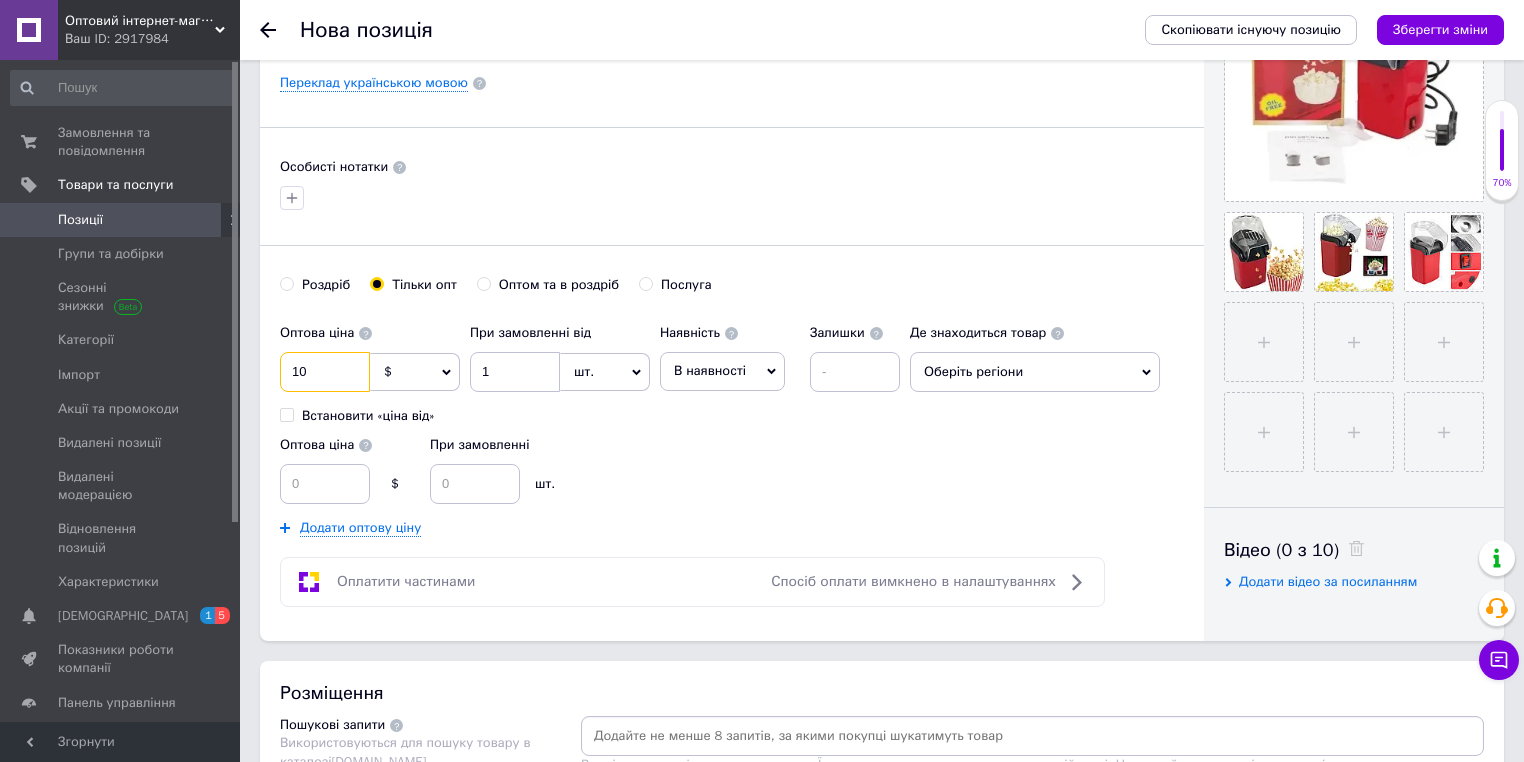 scroll, scrollTop: 800, scrollLeft: 0, axis: vertical 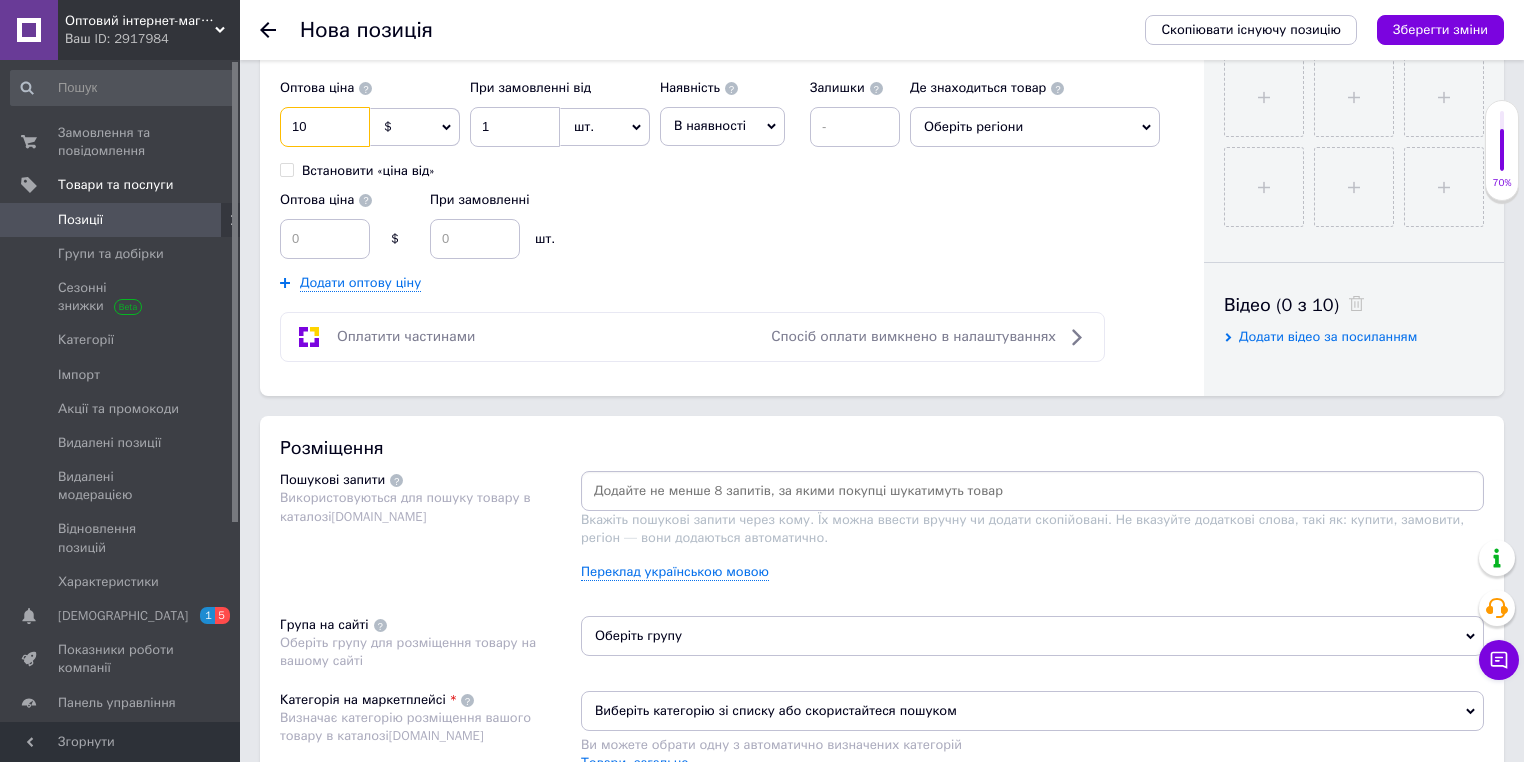 type on "10" 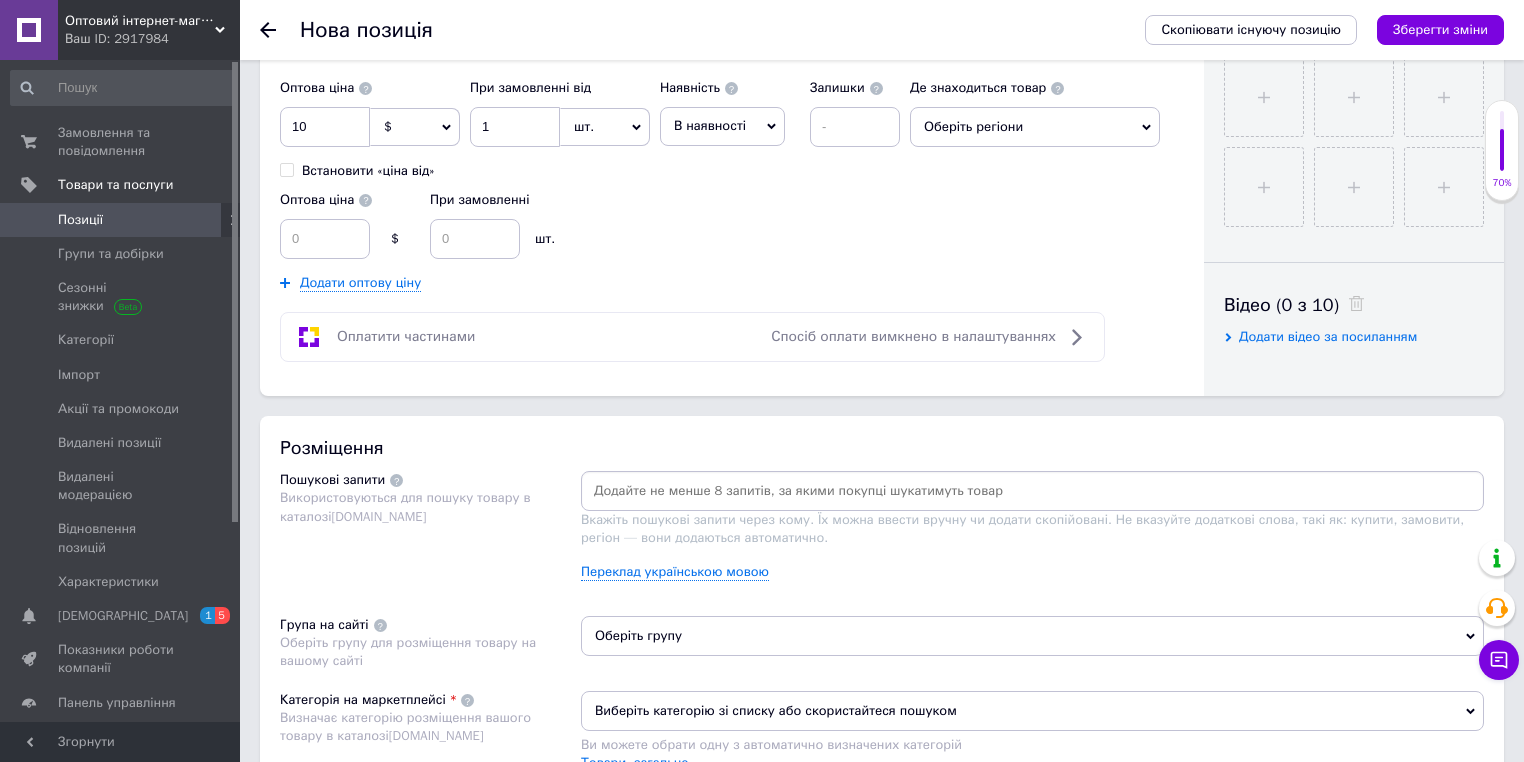 click at bounding box center (1032, 491) 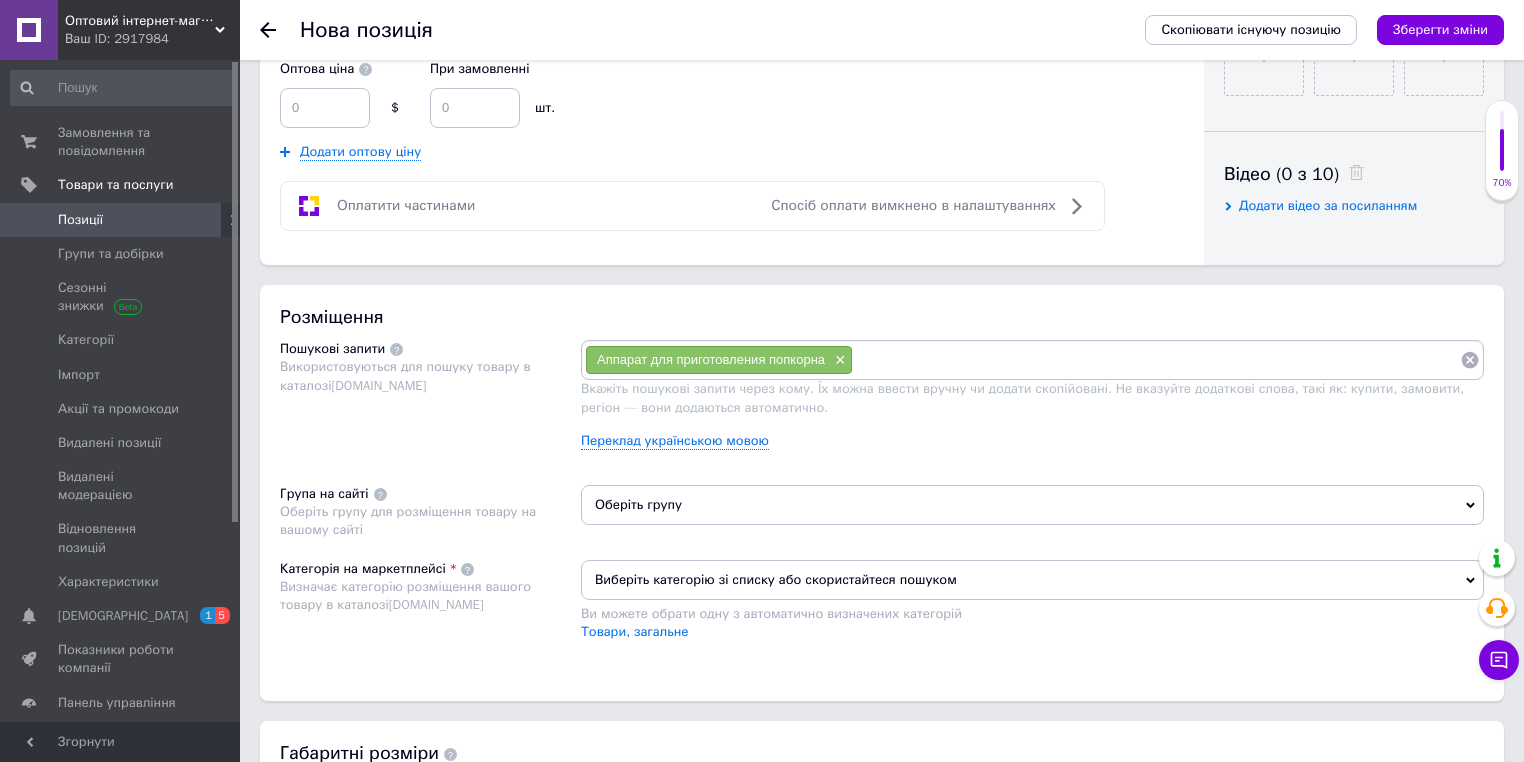 scroll, scrollTop: 960, scrollLeft: 0, axis: vertical 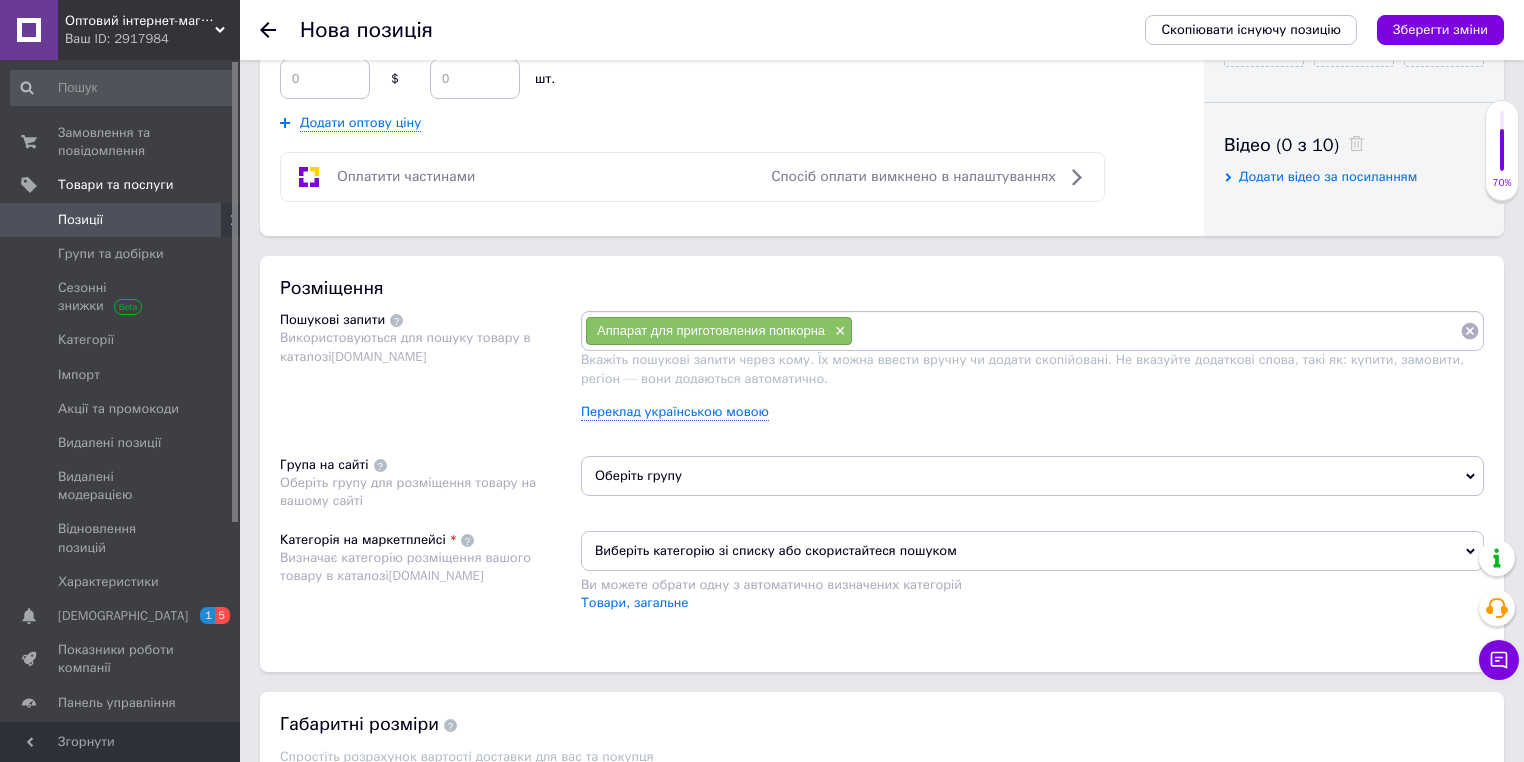 click at bounding box center [1156, 331] 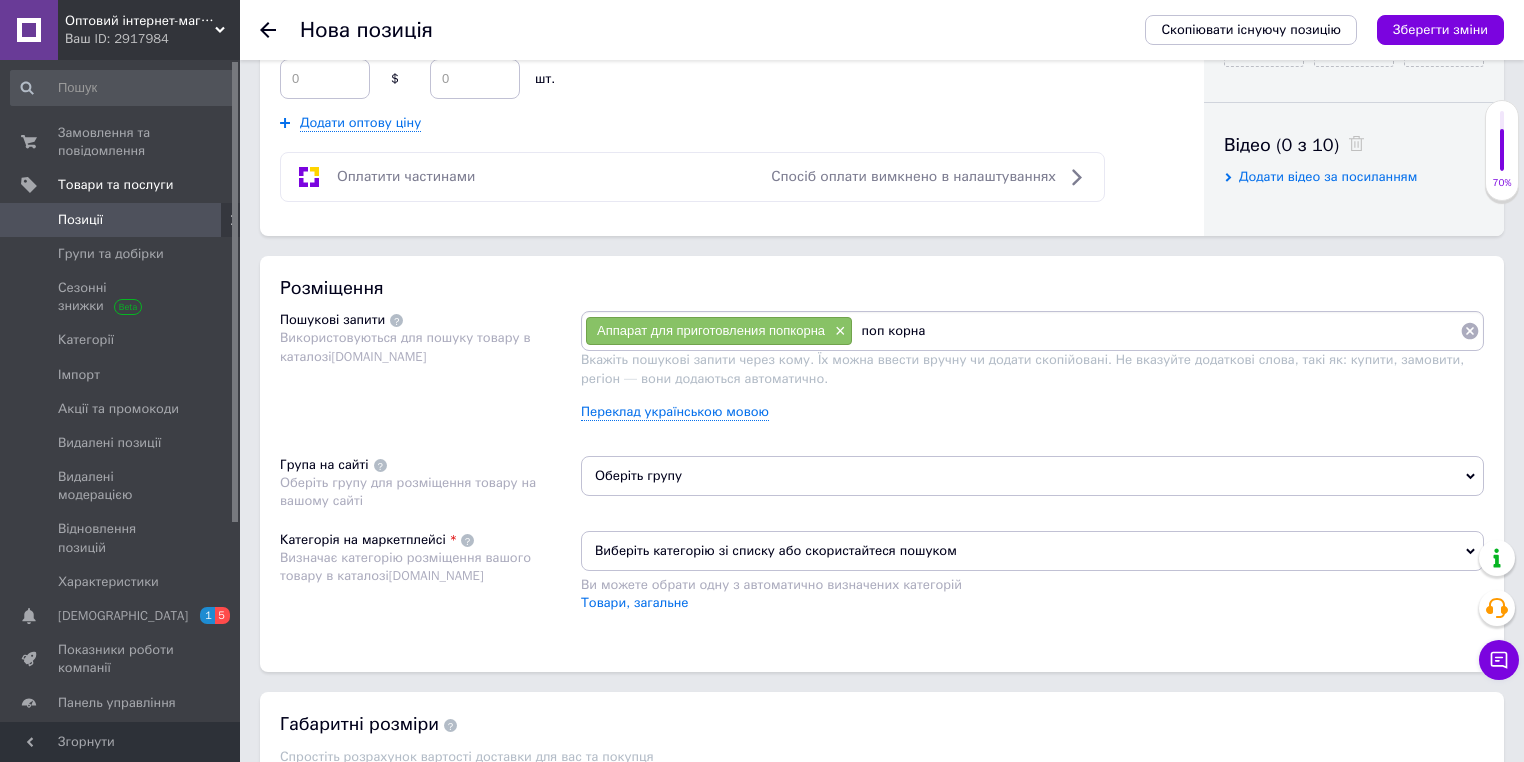 type on "[PERSON_NAME]" 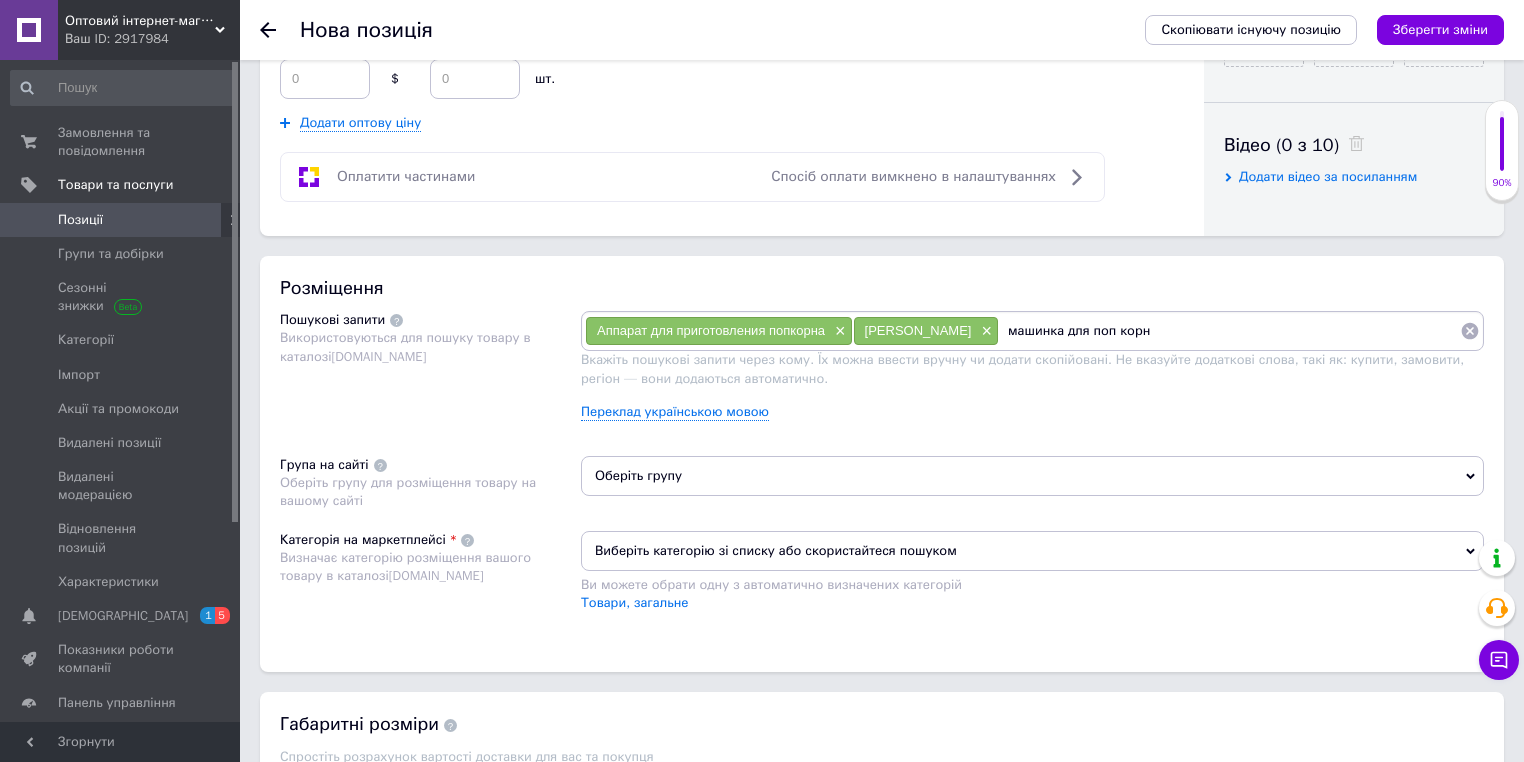 type on "машинка для поп корна" 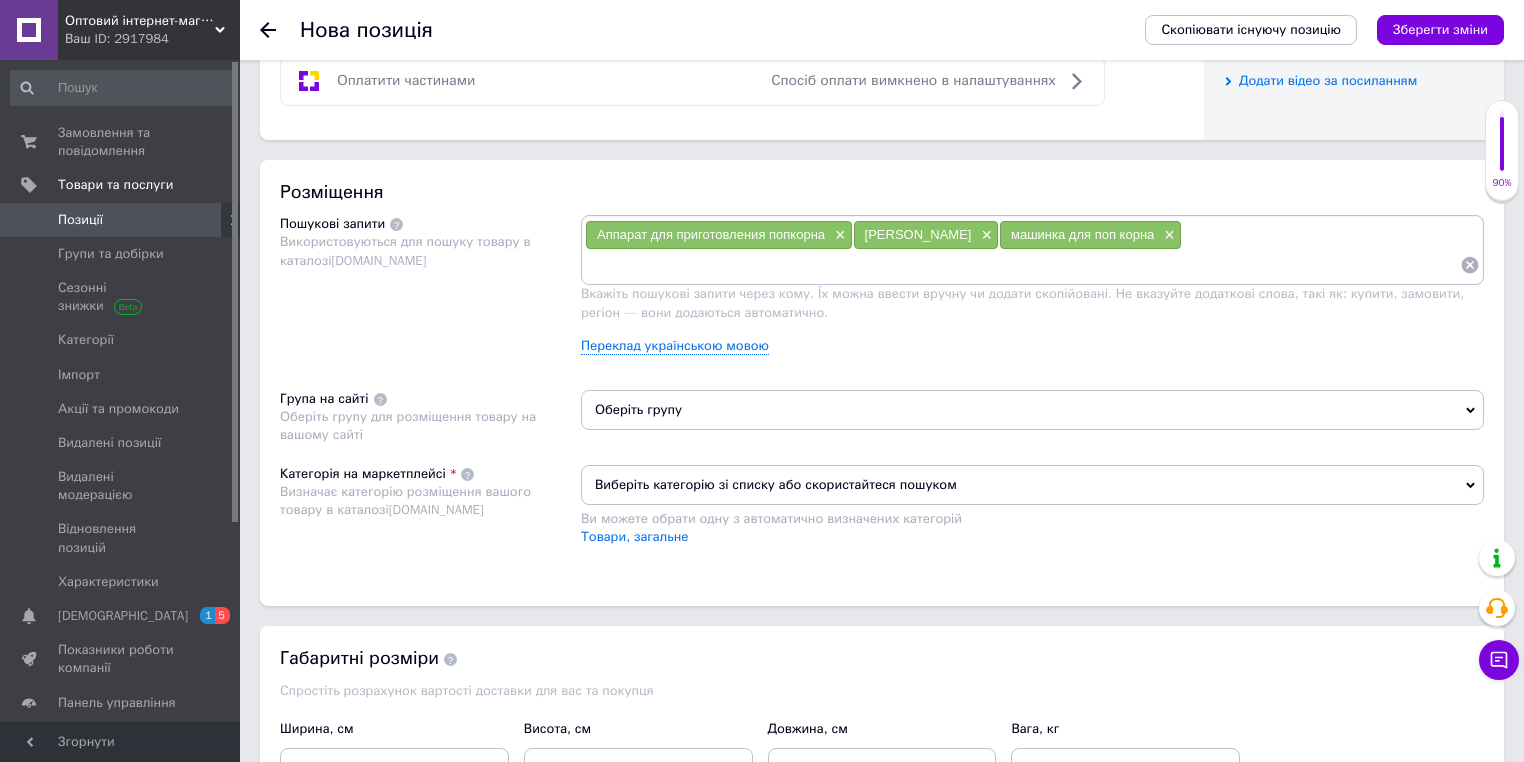 scroll, scrollTop: 1120, scrollLeft: 0, axis: vertical 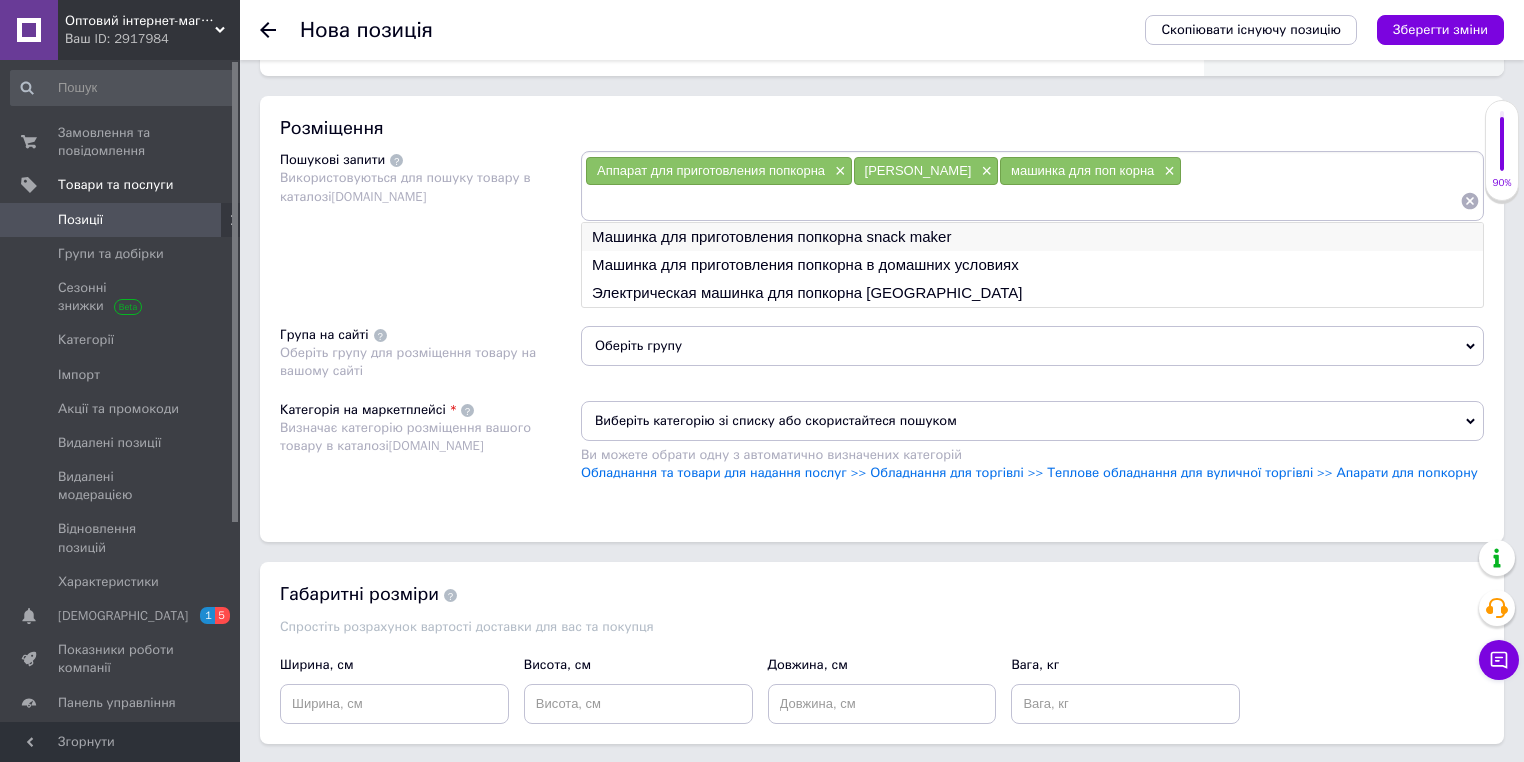 click on "Машинка для приготовления попкорна snack maker" at bounding box center [1032, 237] 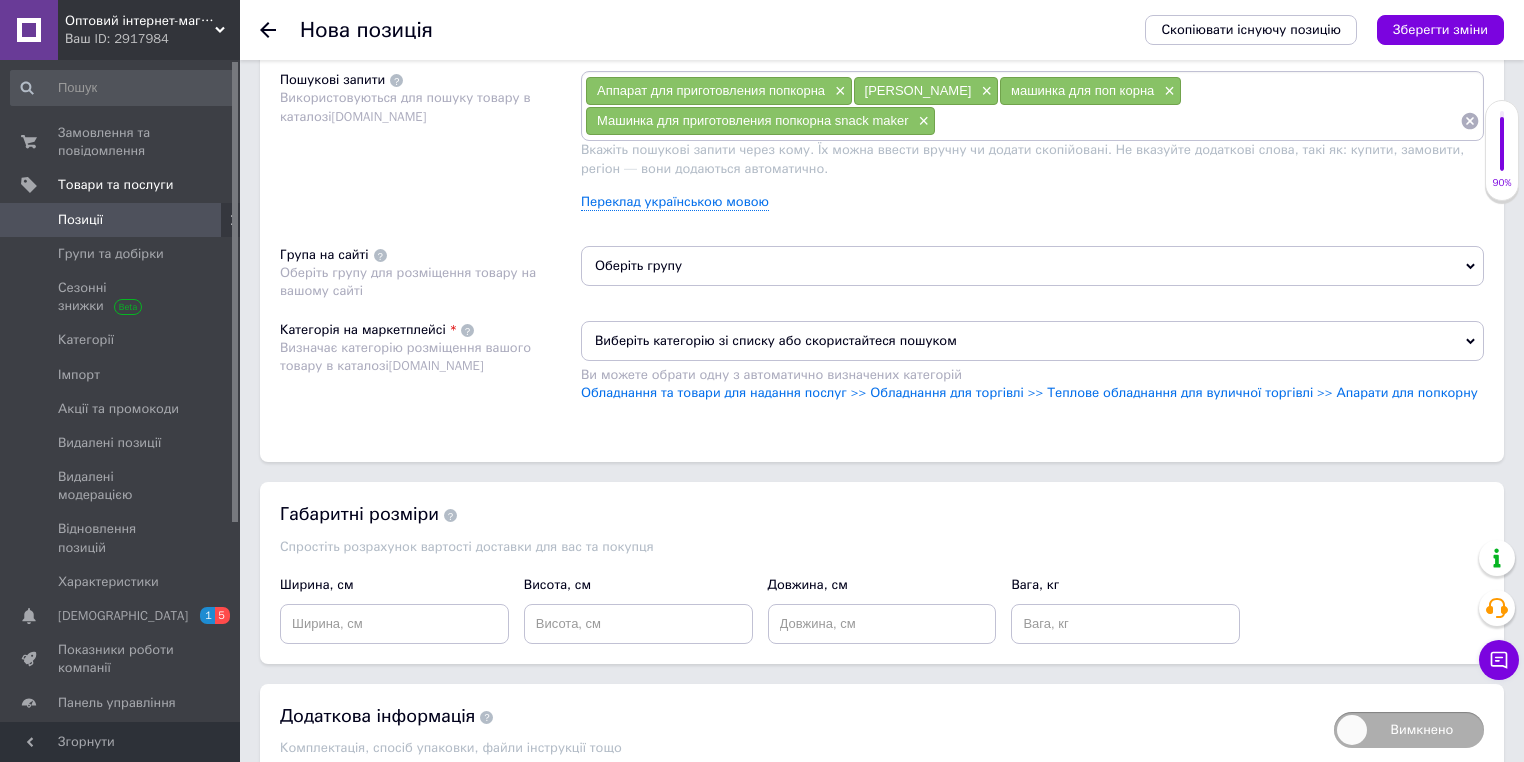 click on "Оберіть групу" at bounding box center [1032, 266] 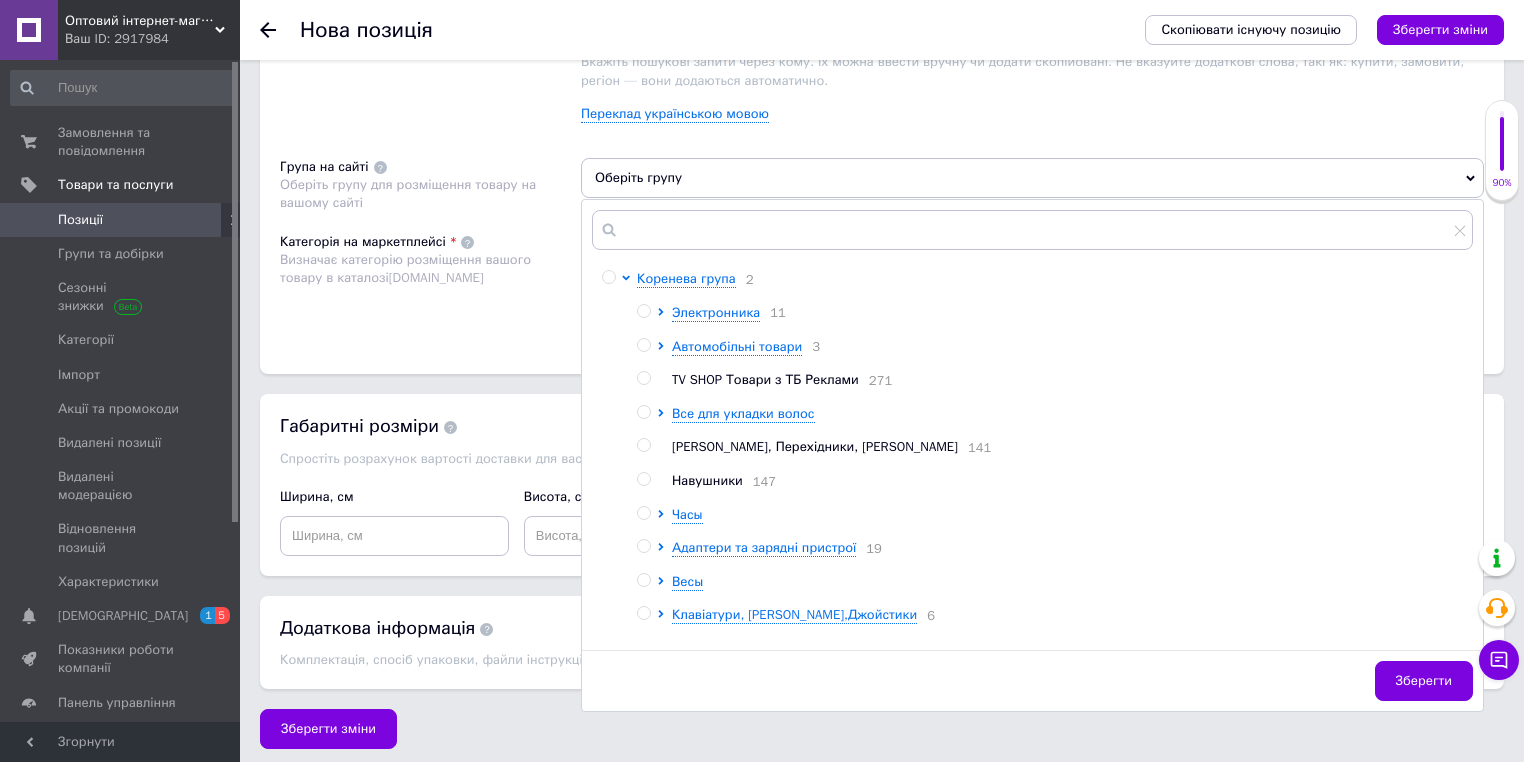 scroll, scrollTop: 1289, scrollLeft: 0, axis: vertical 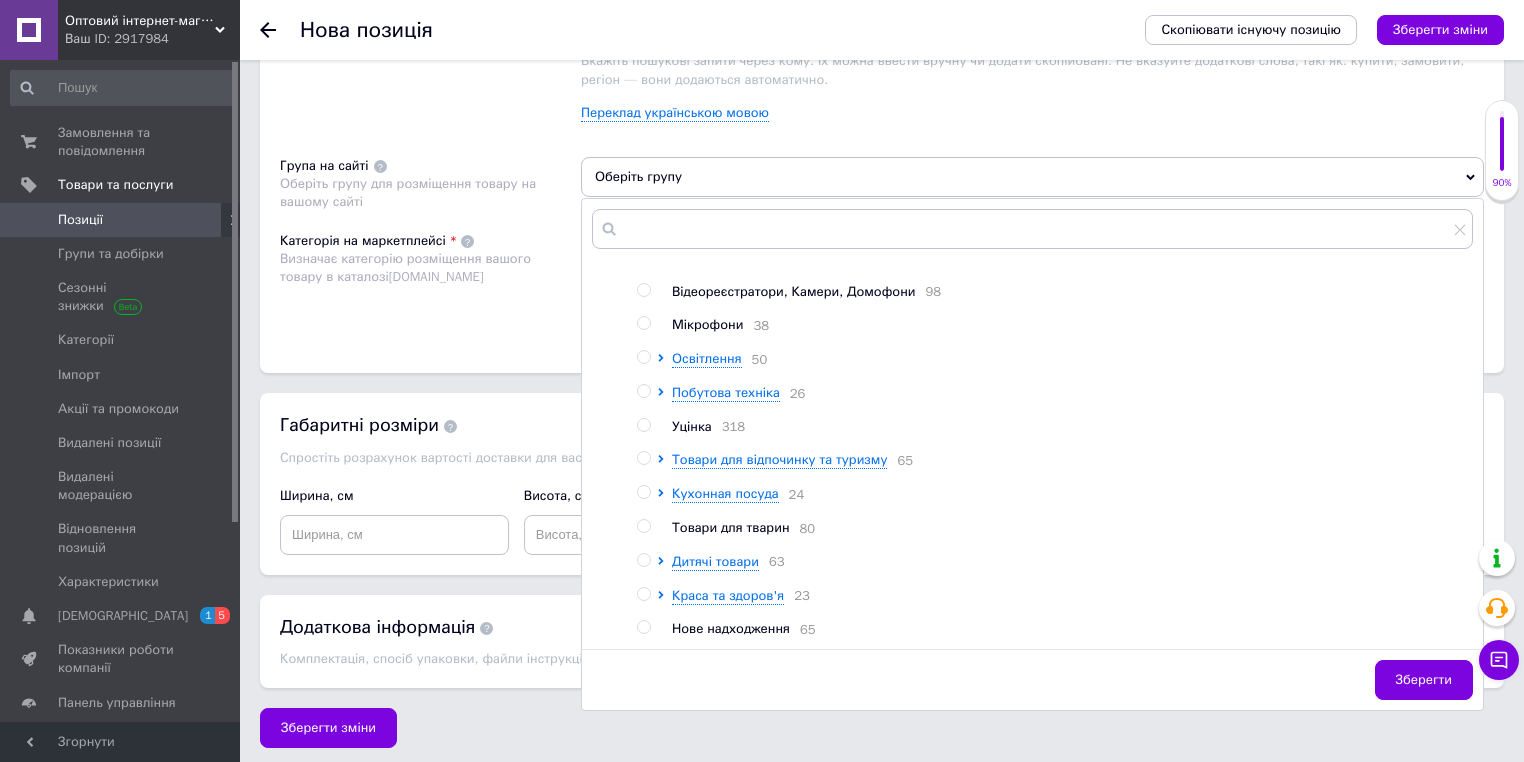 click on "Нове надходження" at bounding box center (731, 628) 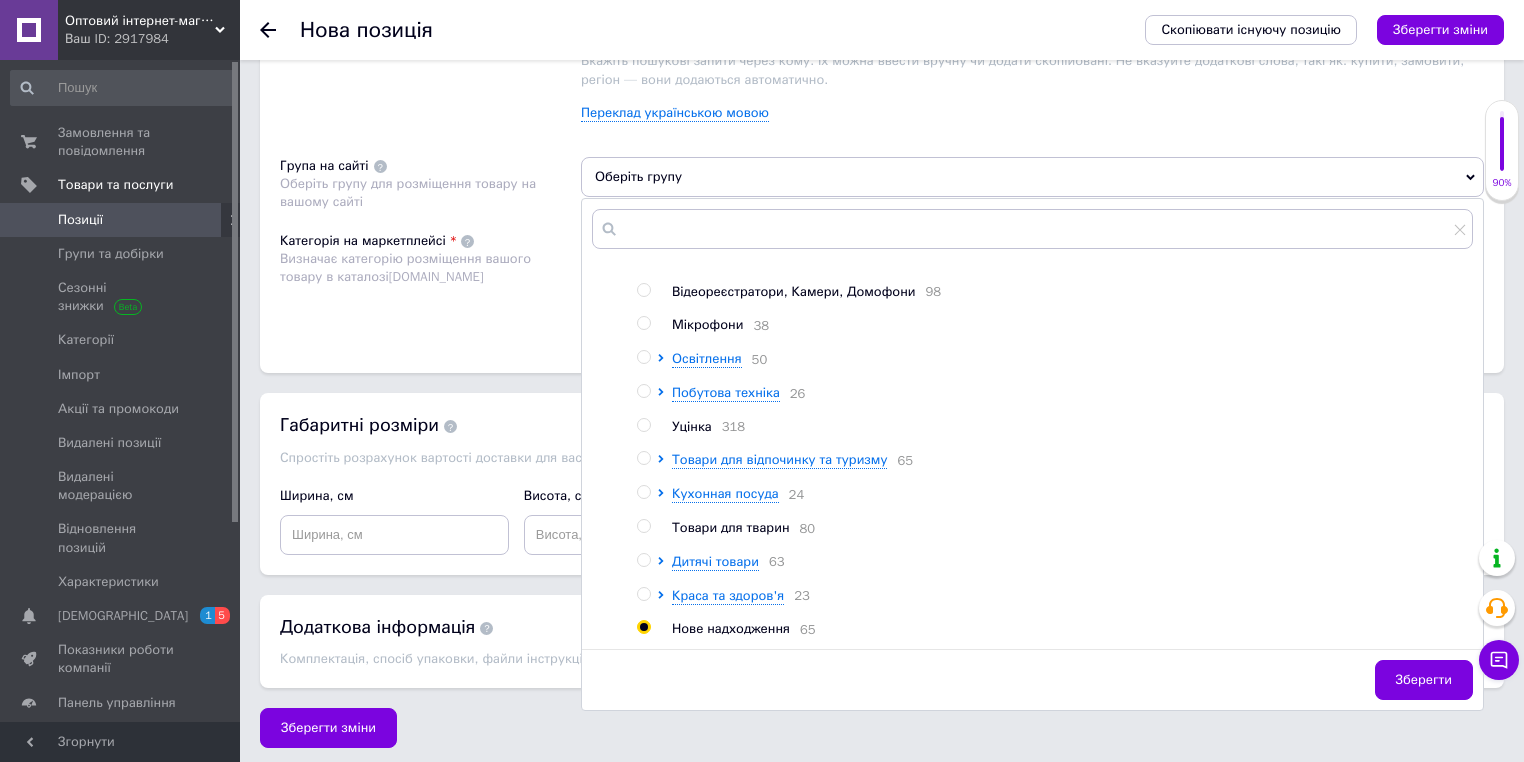 radio on "true" 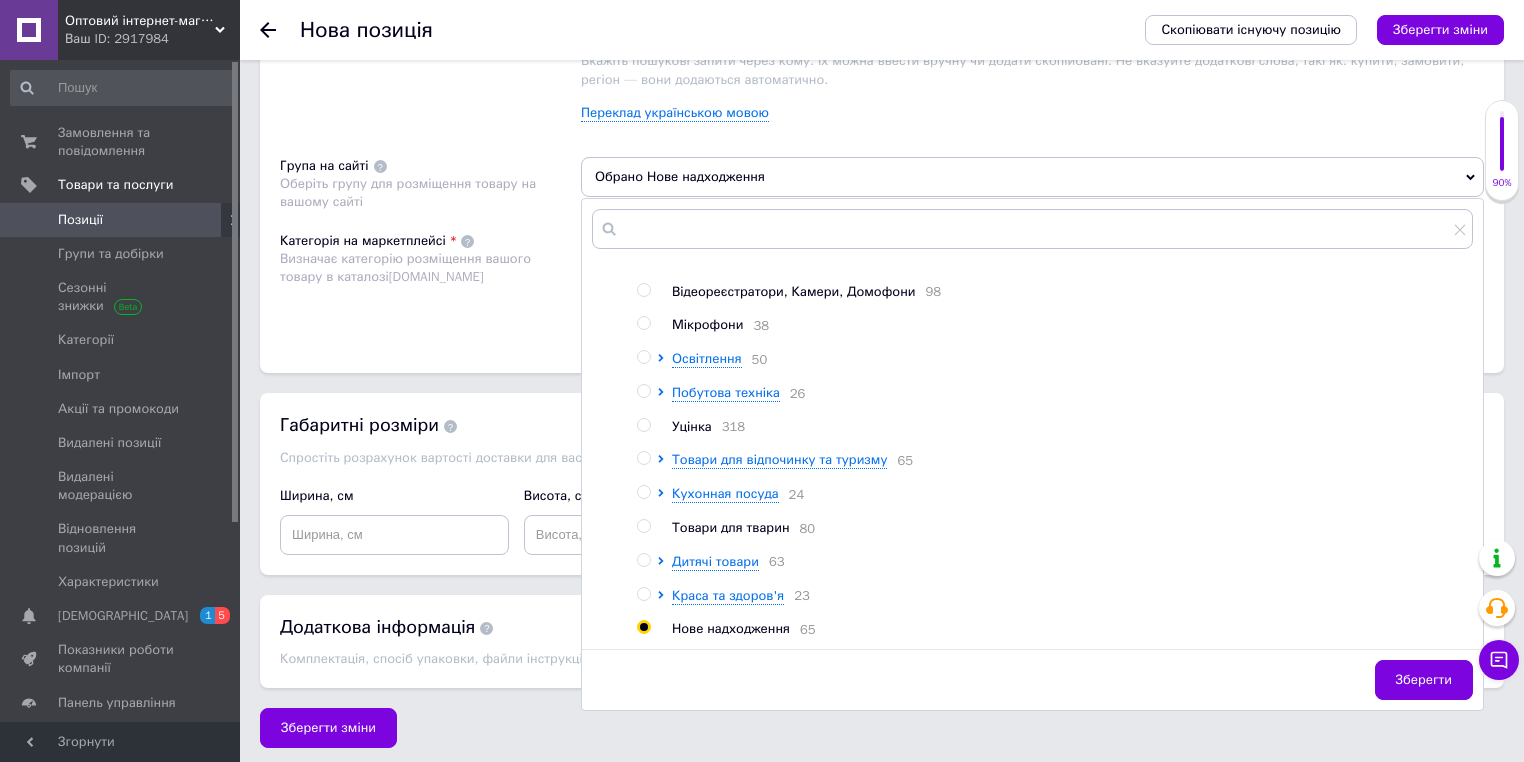 click on "Розміщення Пошукові запити Використовуються для пошуку товару в каталозі  [DOMAIN_NAME] Аппарат для приготовления попкорна × поп корн × машинка для поп корна × Машинка для приготовления попкорна snack maker × Вкажіть пошукові запити через кому. Їх можна ввести вручну чи додати скопійовані. Не вказуйте додаткові слова, такі як: купити, замовити, регіон — вони додаються автоматично. Переклад українською мовою Група на сайті Оберіть групу для розміщення товару на вашому сайті Обрано Нове надходження [PERSON_NAME] група 2 Электронника 11 Автомобільні товари 3 271 141 Навушники 147" at bounding box center (882, 150) 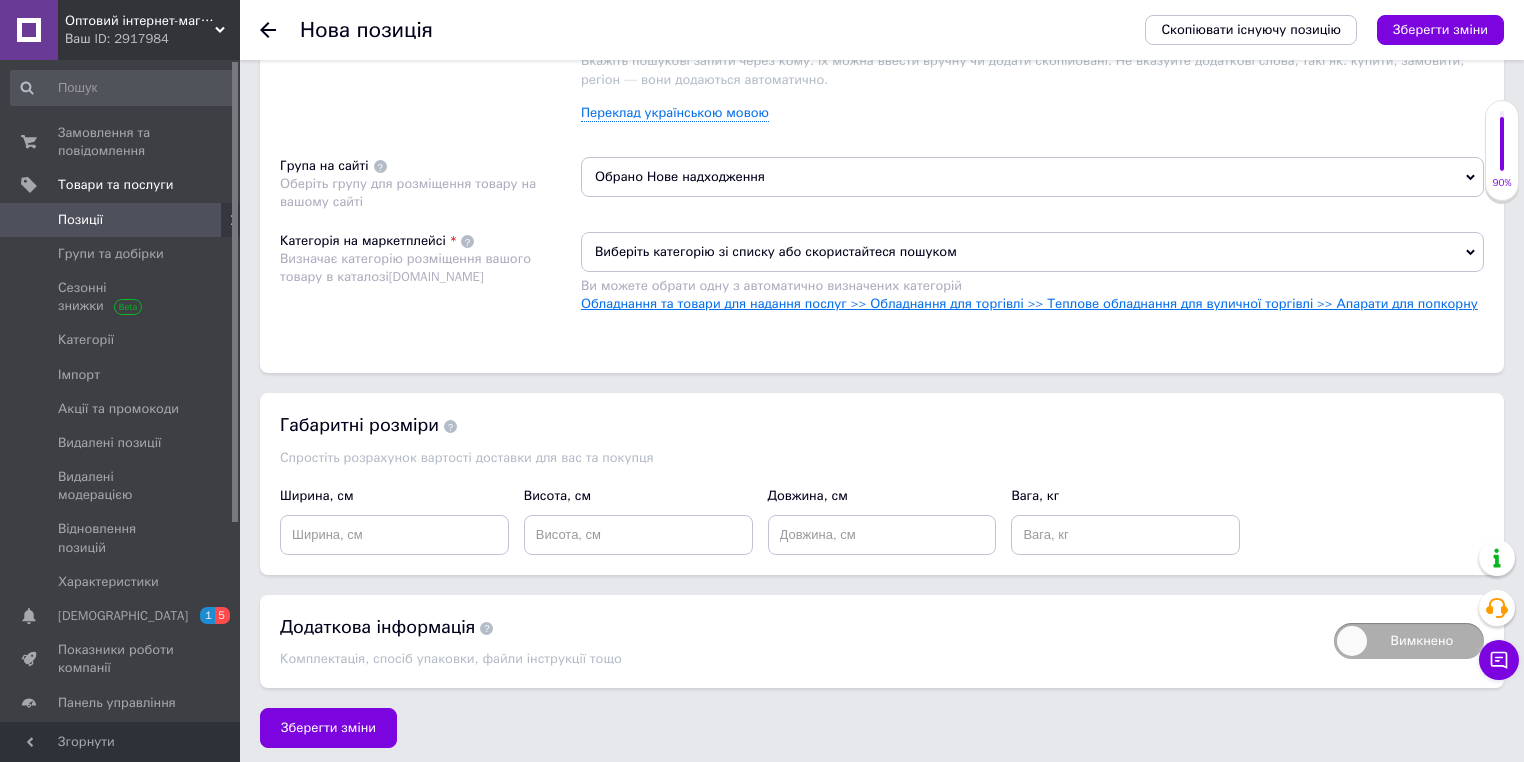 click on "Обладнання та товари для надання послуг >> Обладнання для торгівлі >> Теплове обладнання для вуличної торгівлі >> Апарати для попкорну" at bounding box center [1029, 303] 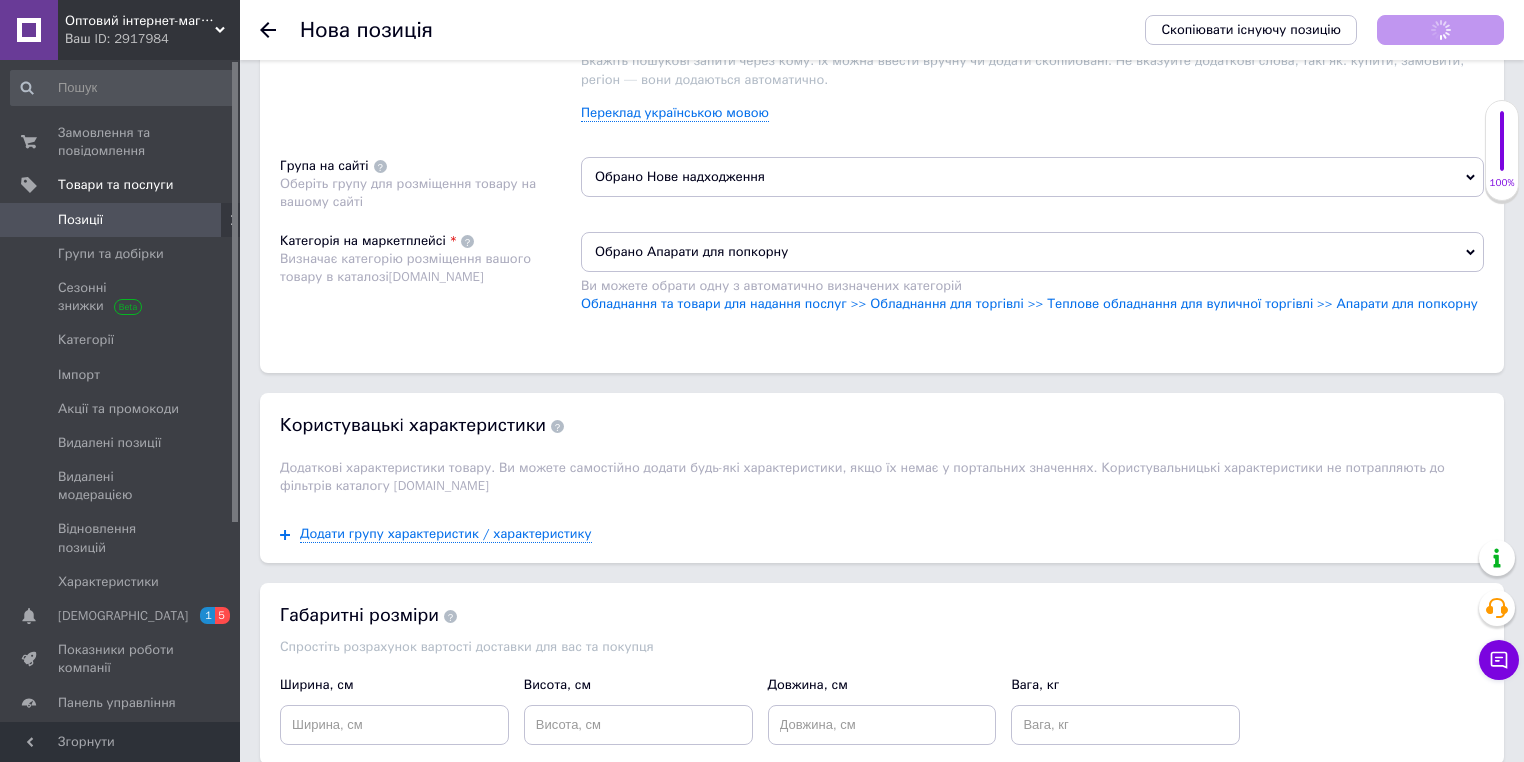 scroll, scrollTop: 1209, scrollLeft: 0, axis: vertical 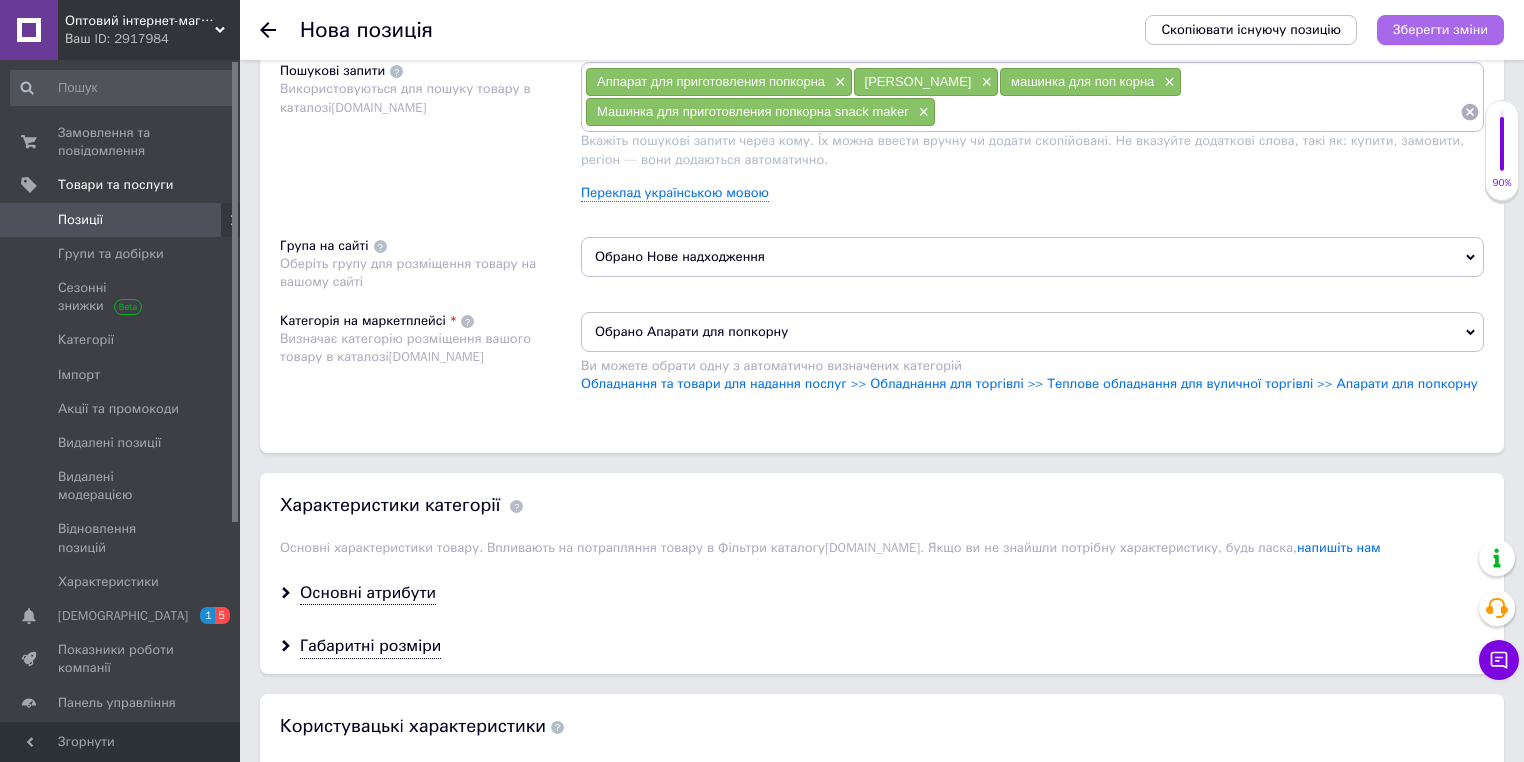 click on "Зберегти зміни" at bounding box center (1440, 29) 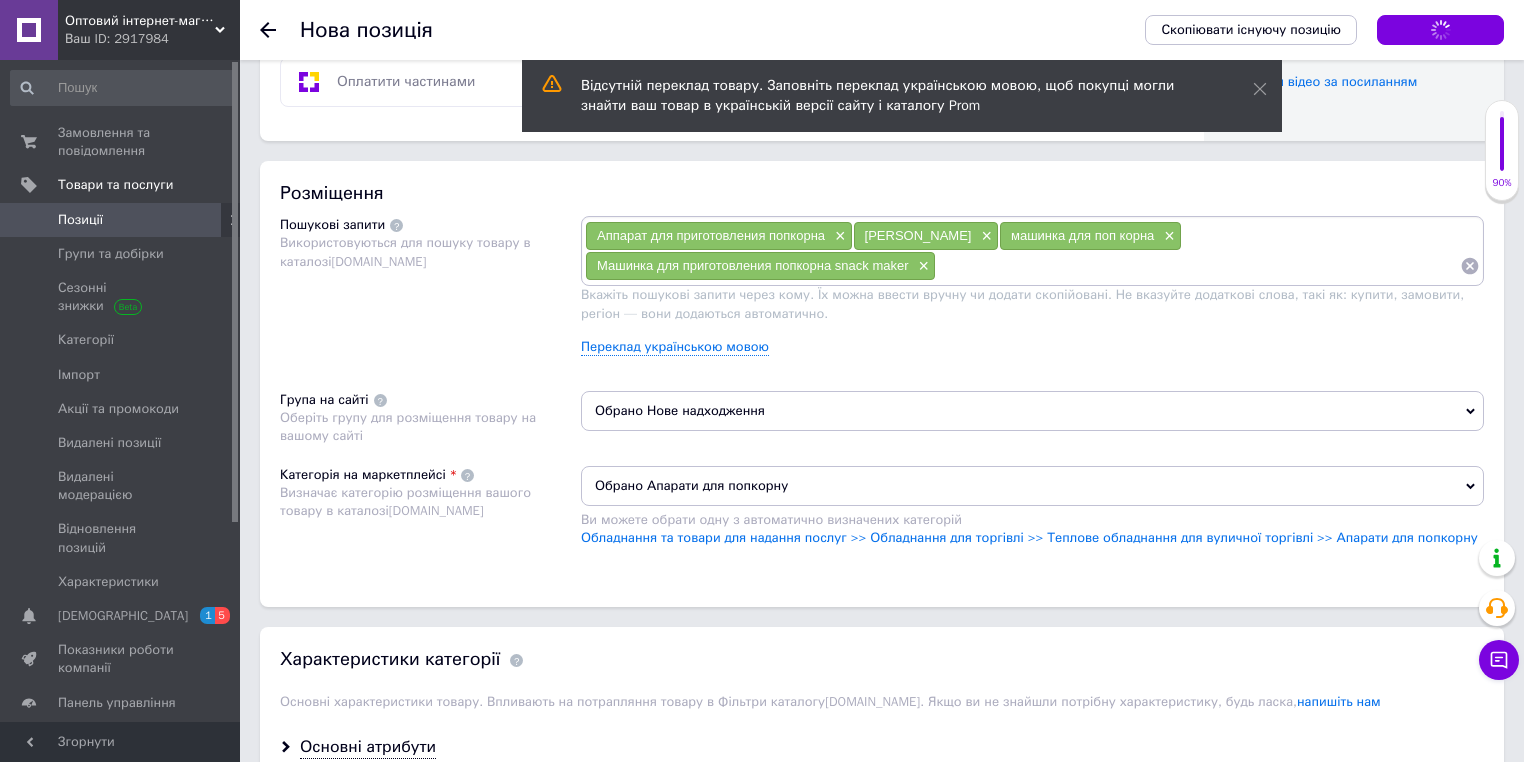 scroll, scrollTop: 1049, scrollLeft: 0, axis: vertical 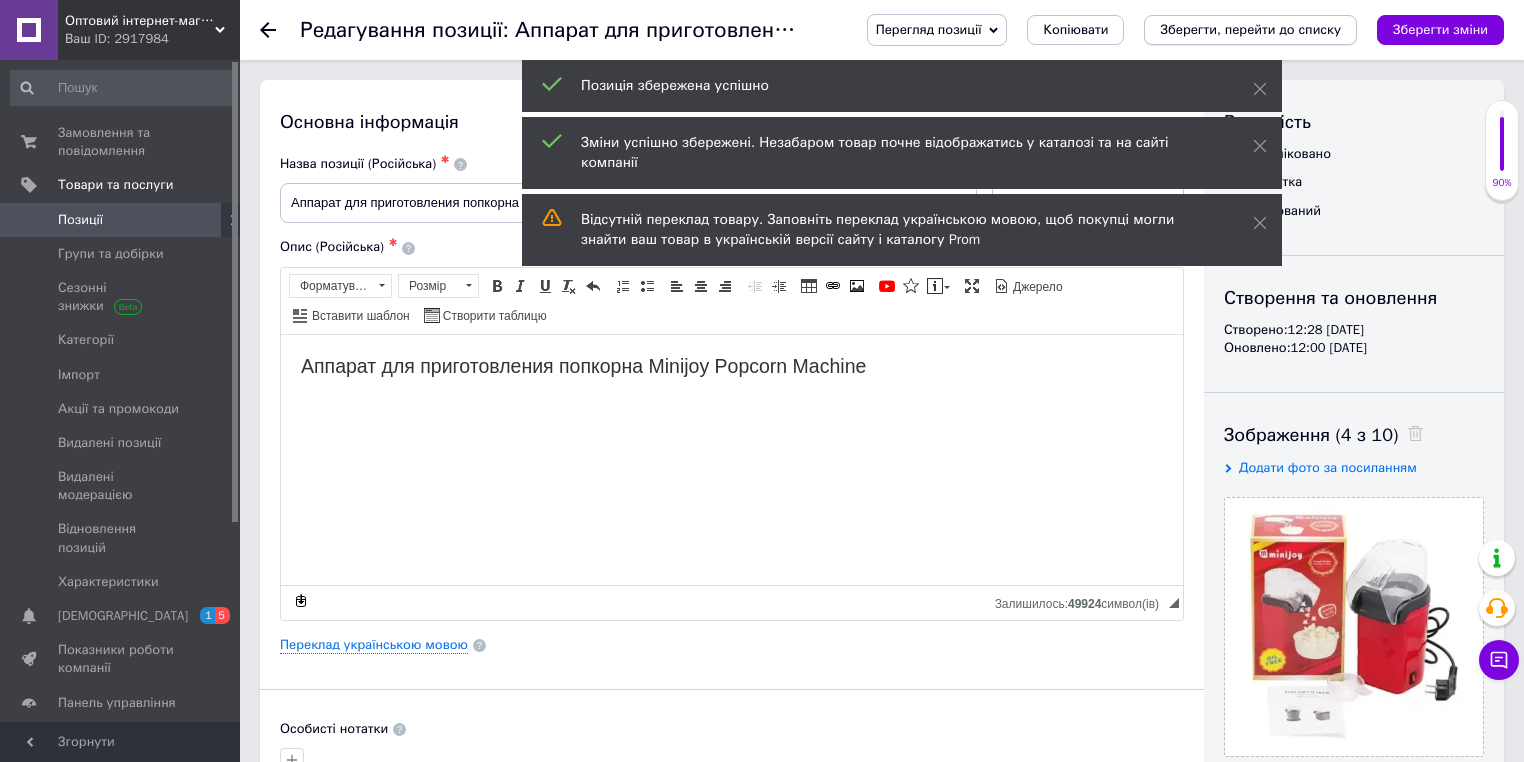 click on "Зберегти, перейти до списку" at bounding box center [1250, 29] 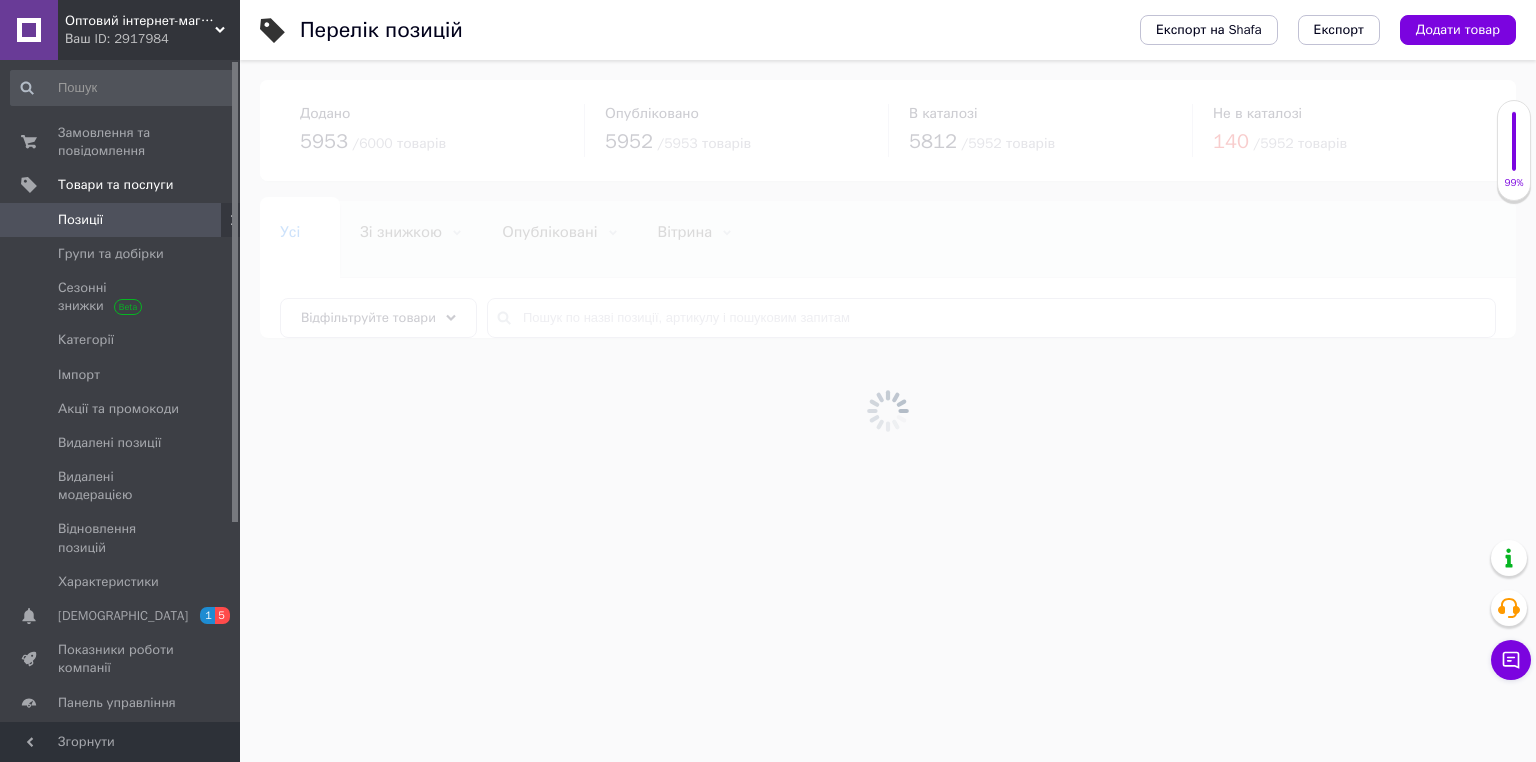 click on "Перелік позицій" at bounding box center (700, 30) 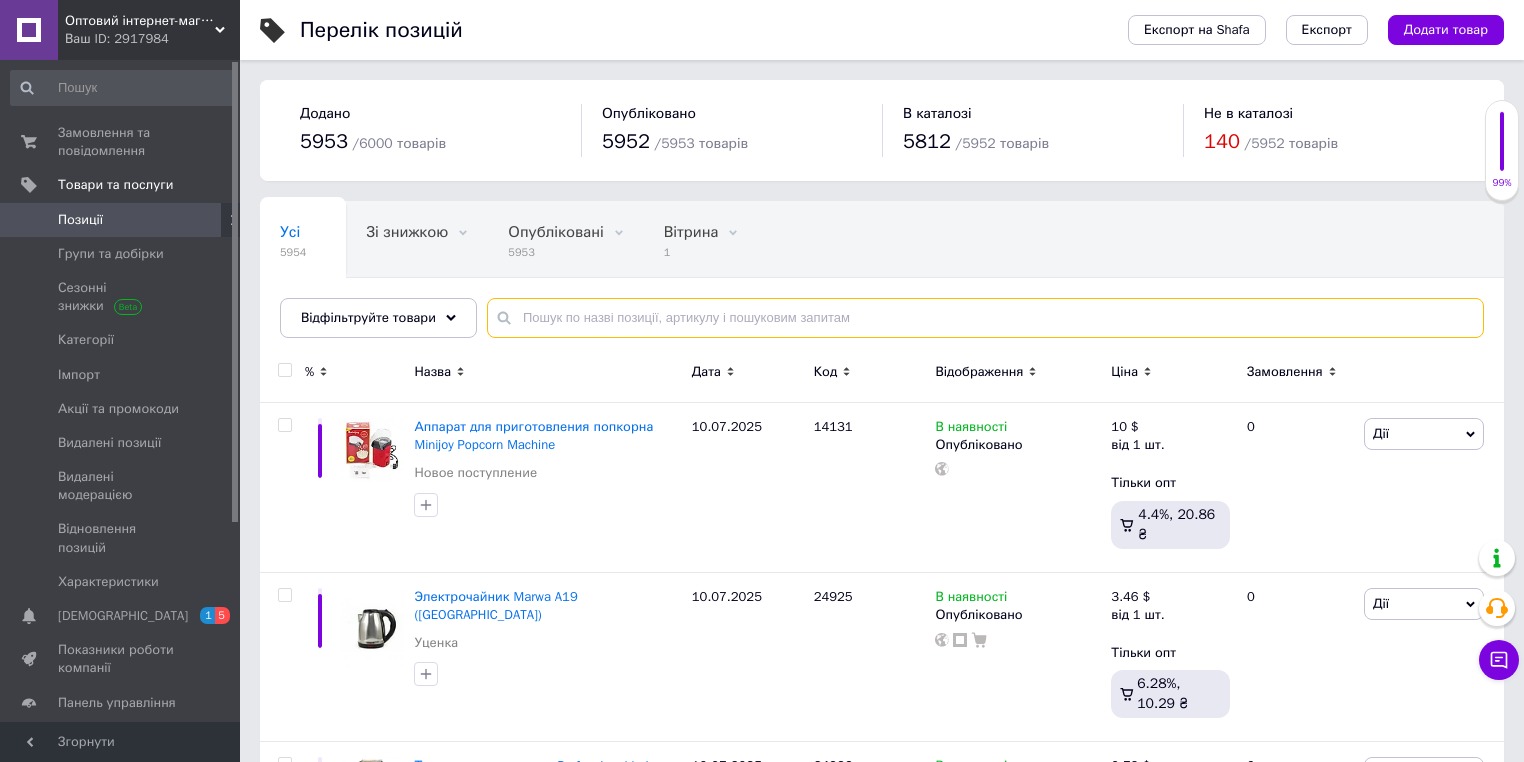 click at bounding box center (985, 318) 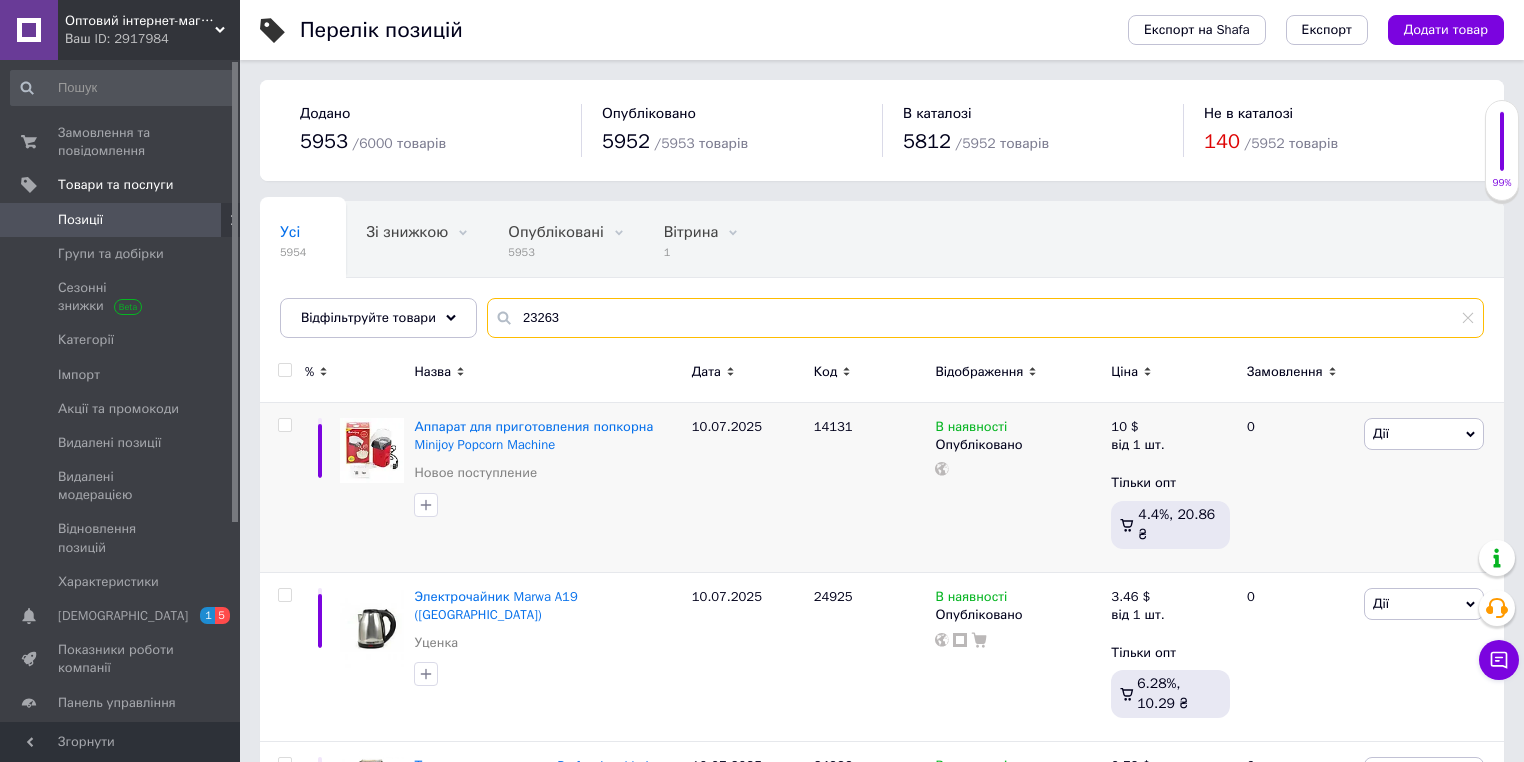 type on "23263" 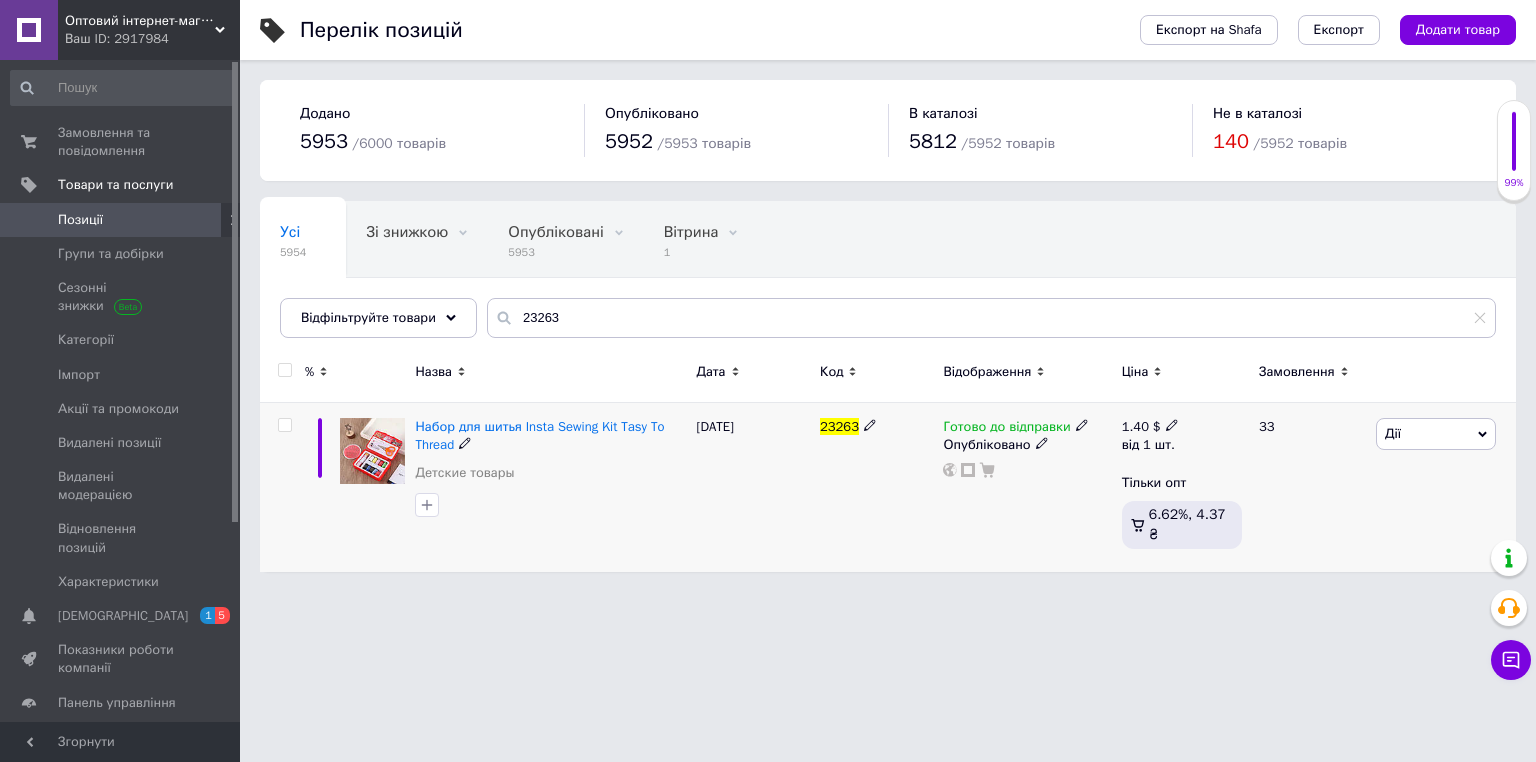 click 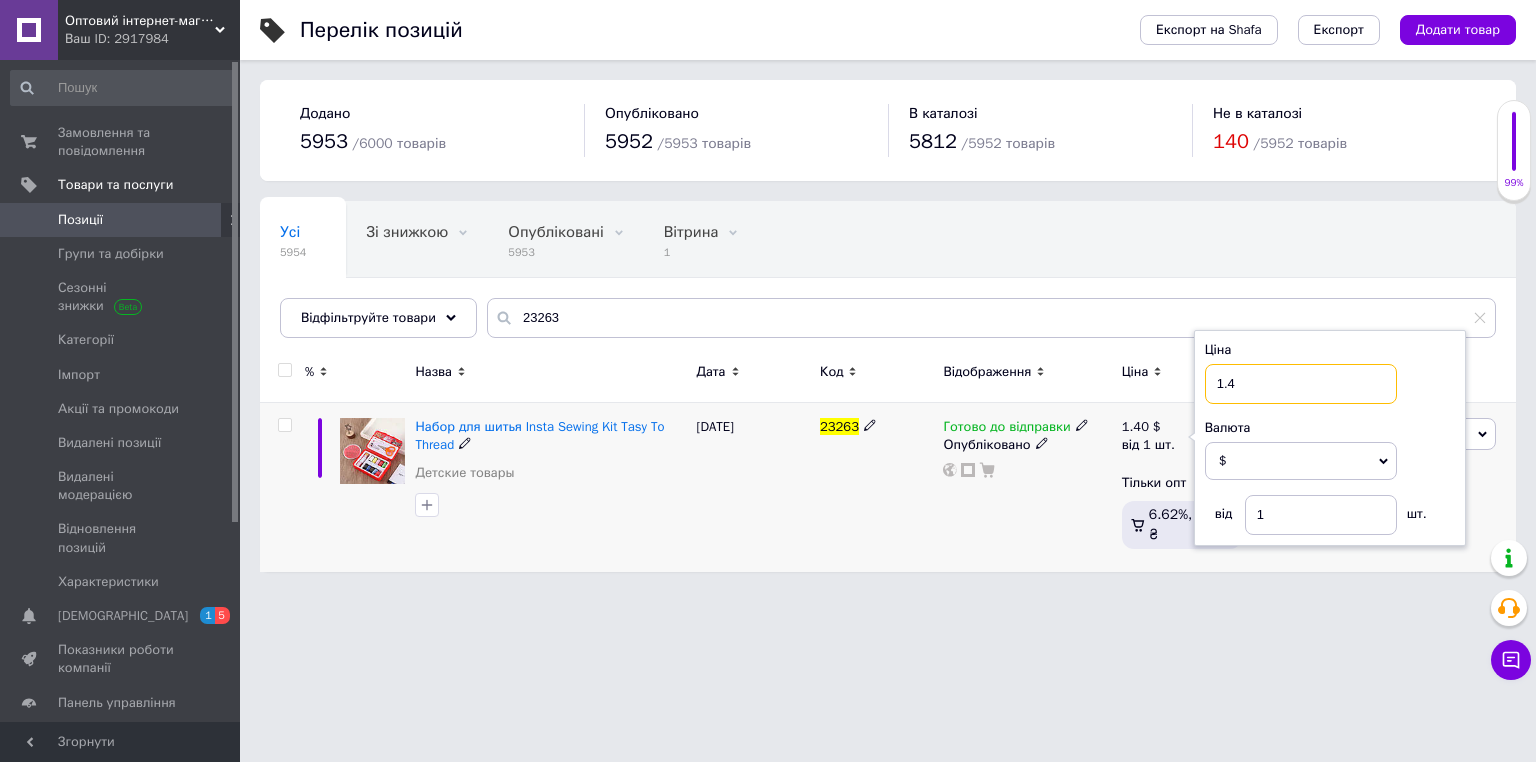 click on "1.4" at bounding box center (1301, 384) 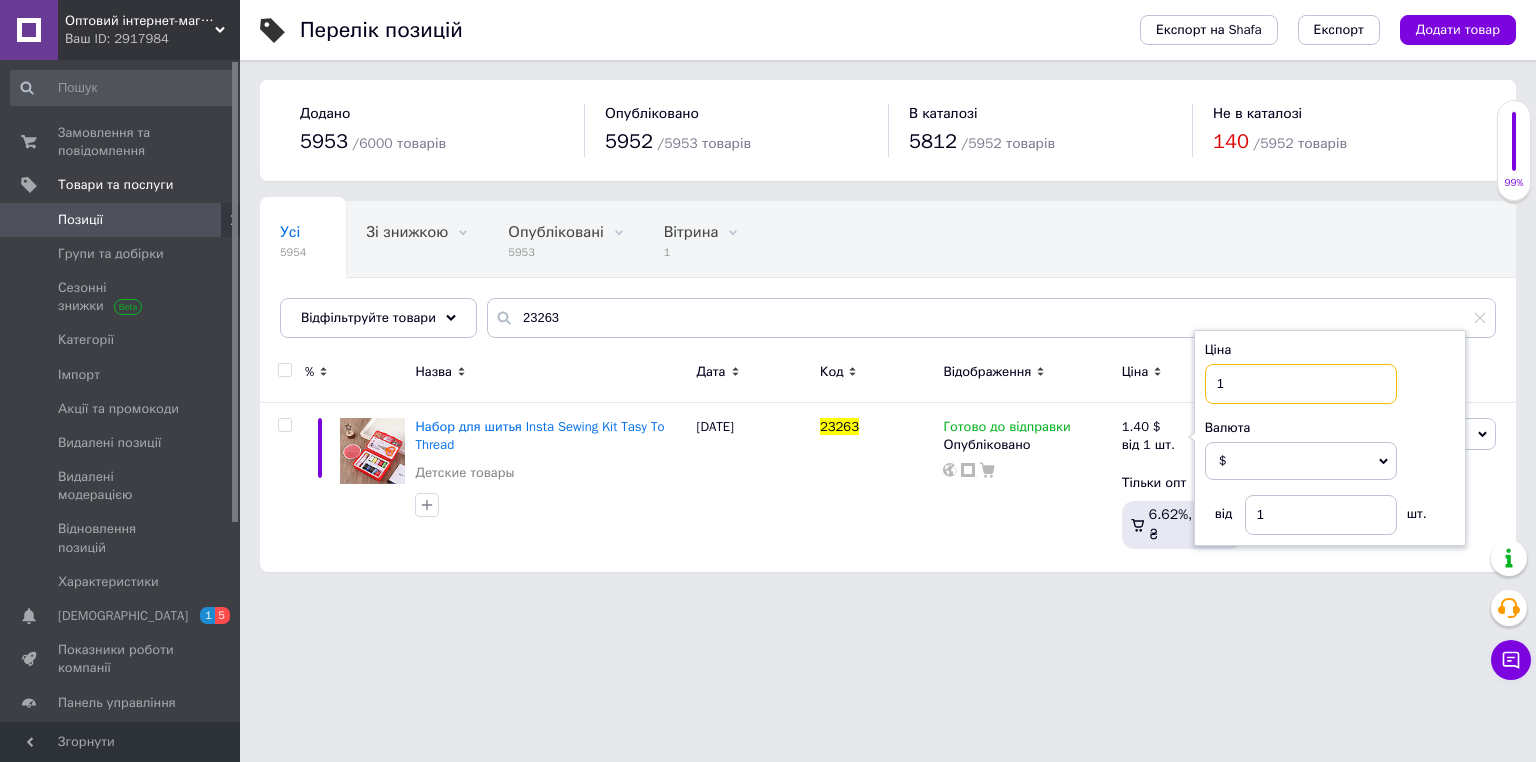 type on "1" 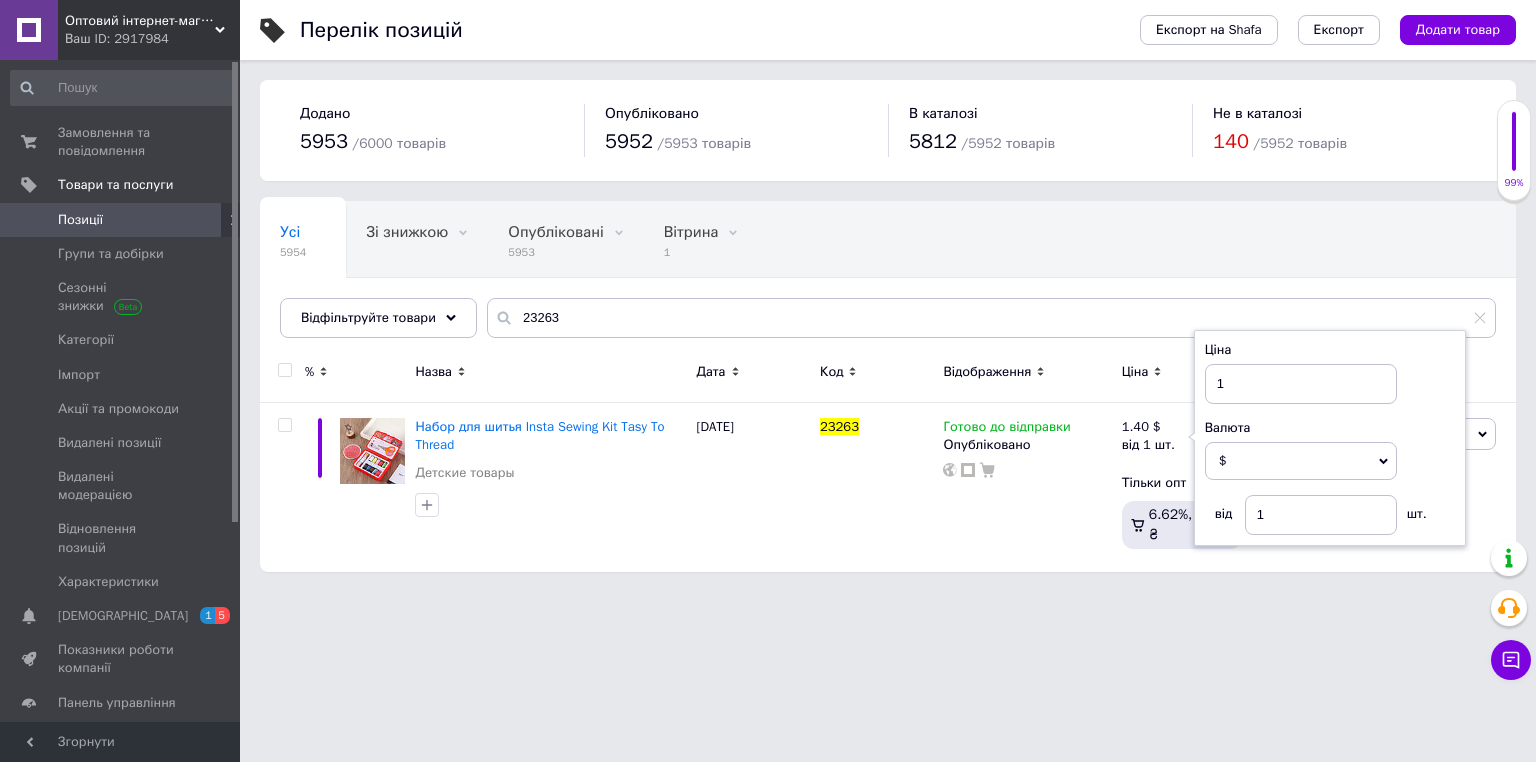 click on "Оптовий інтернет-магазин "Big Opt" Ваш ID: 2917984 Сайт Оптовий інтернет-магазин "Big Opt" Кабінет покупця Перевірити стан системи Сторінка на порталі Товар Всем - магазин доступных товаров Довідка Вийти Замовлення та повідомлення 0 0 Товари та послуги Позиції Групи та добірки Сезонні знижки Категорії Імпорт Акції та промокоди Видалені позиції Видалені модерацією Відновлення позицій Характеристики Сповіщення 1 5 Показники роботи компанії Панель управління Відгуки Клієнти Каталог ProSale Аналітика Маркет Prom мікс 6 000" at bounding box center (768, 296) 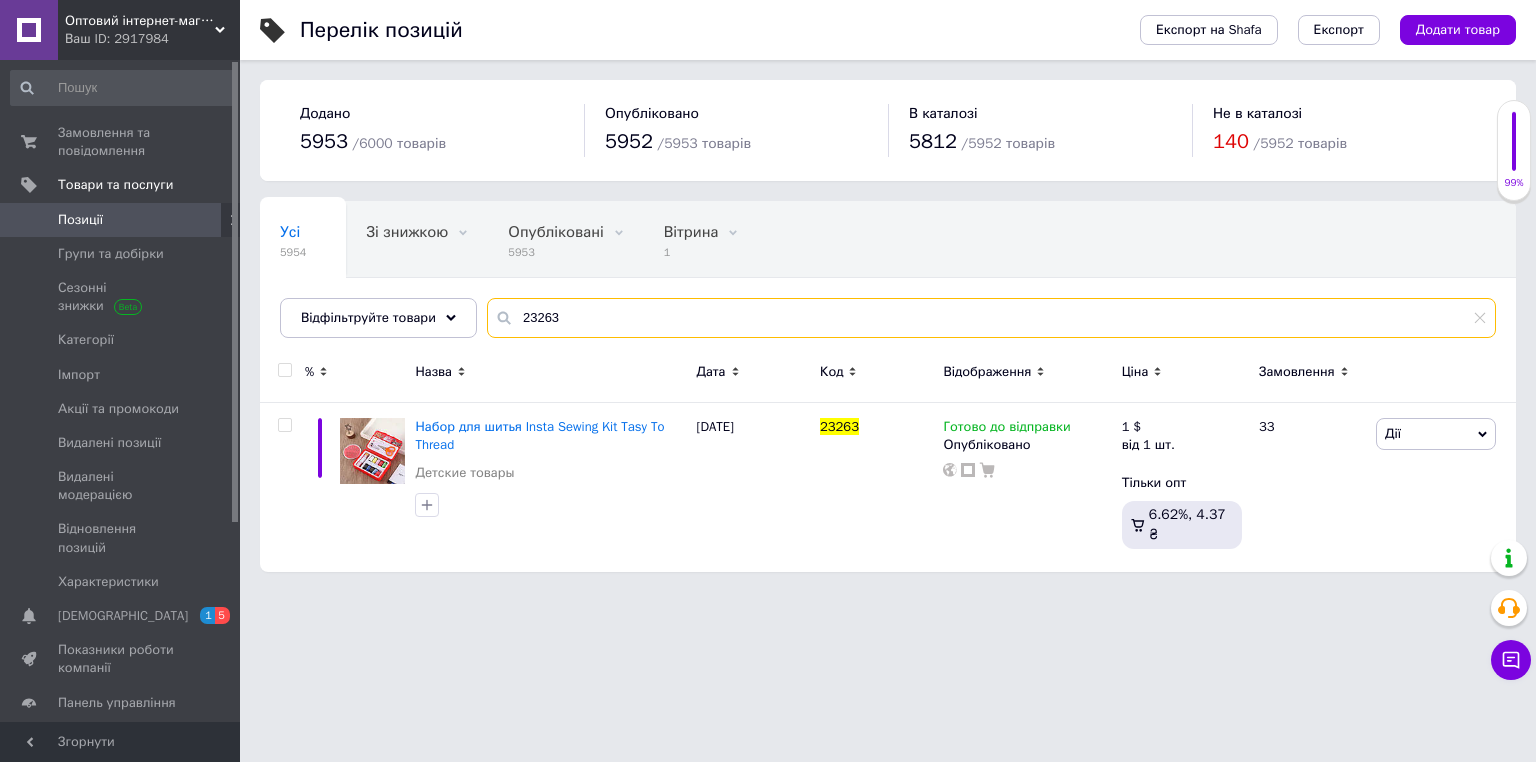 click on "23263" at bounding box center [991, 318] 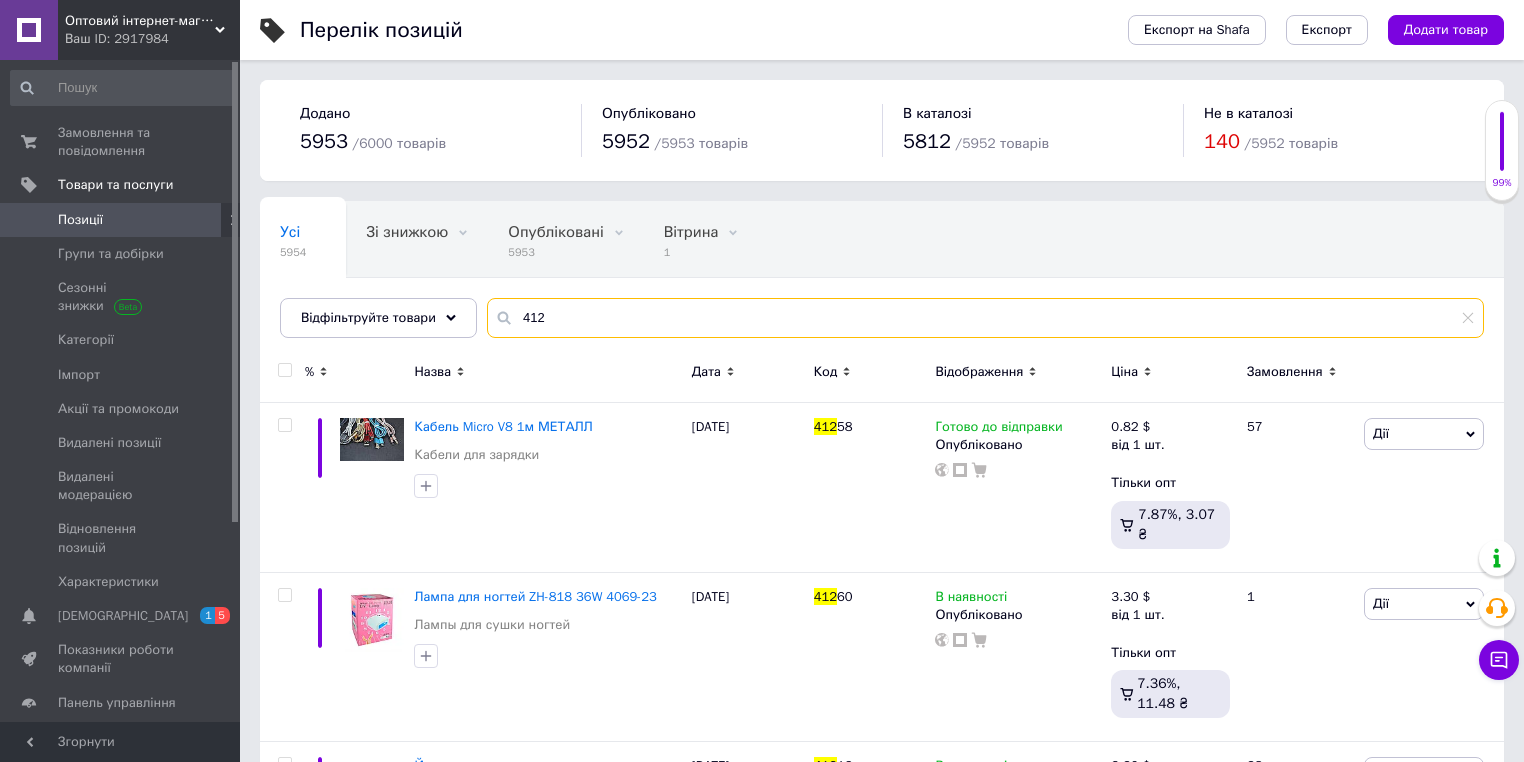 type on "412" 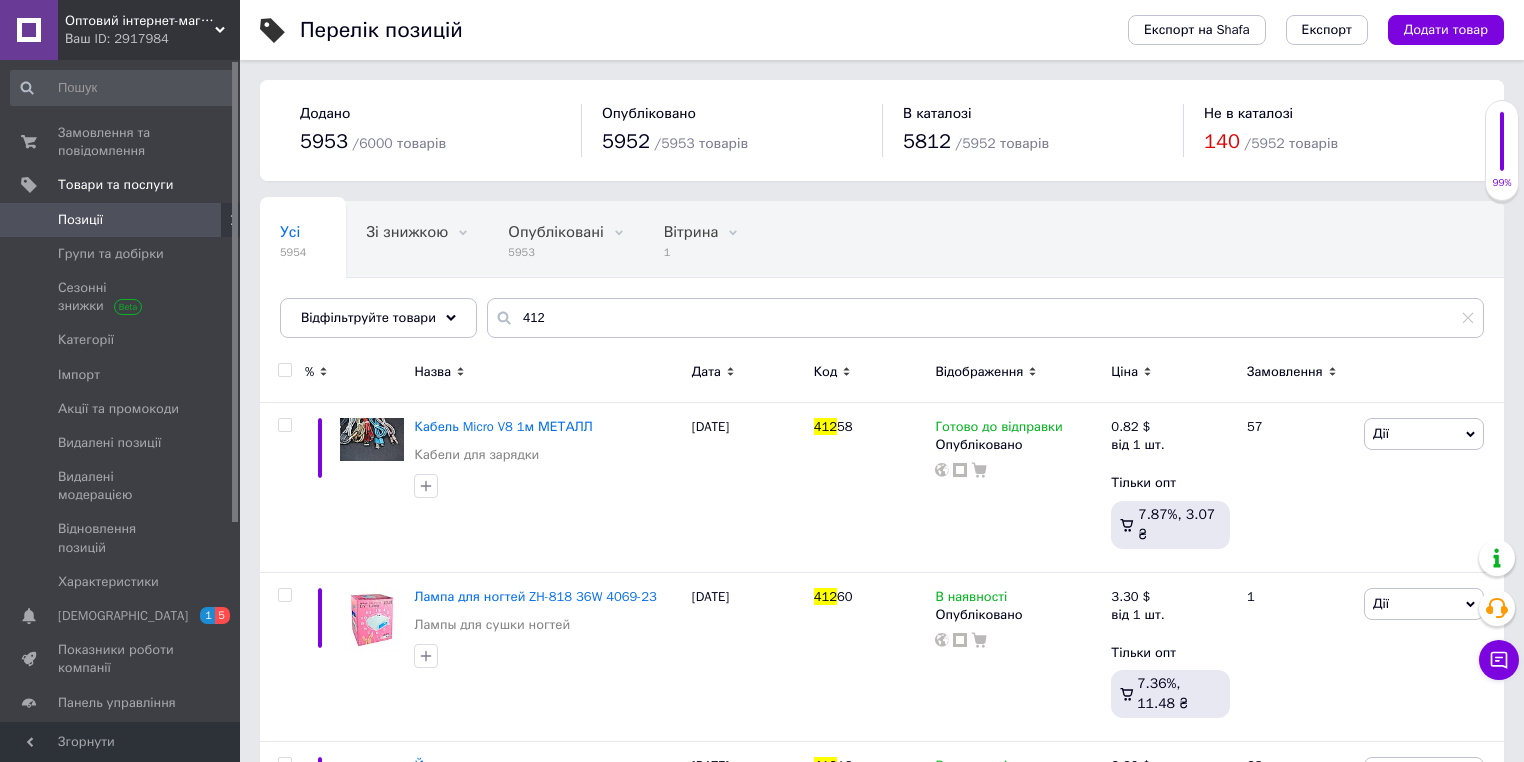 click on "Код" at bounding box center (870, 372) 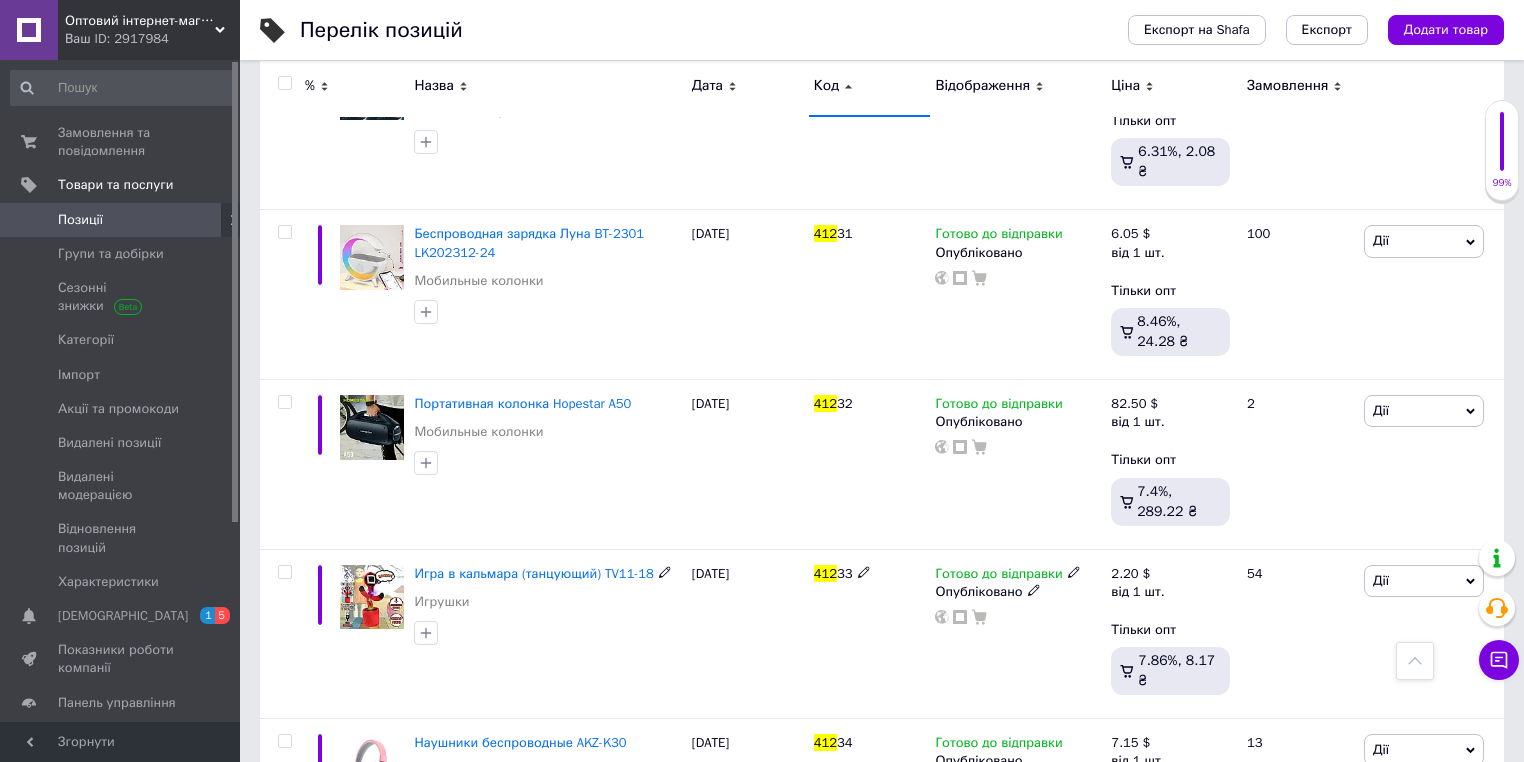 scroll, scrollTop: 5920, scrollLeft: 0, axis: vertical 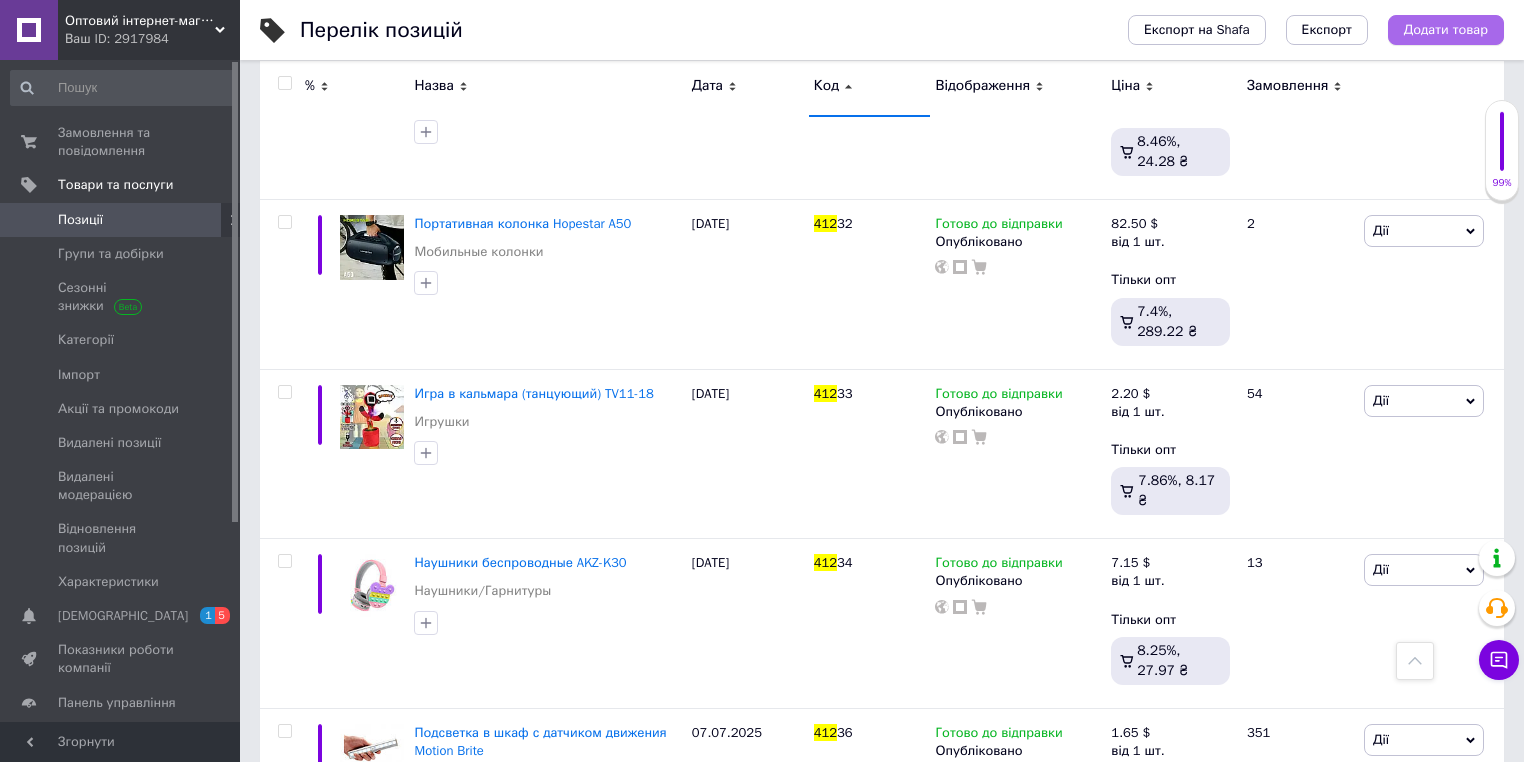 click on "Додати товар" at bounding box center (1446, 30) 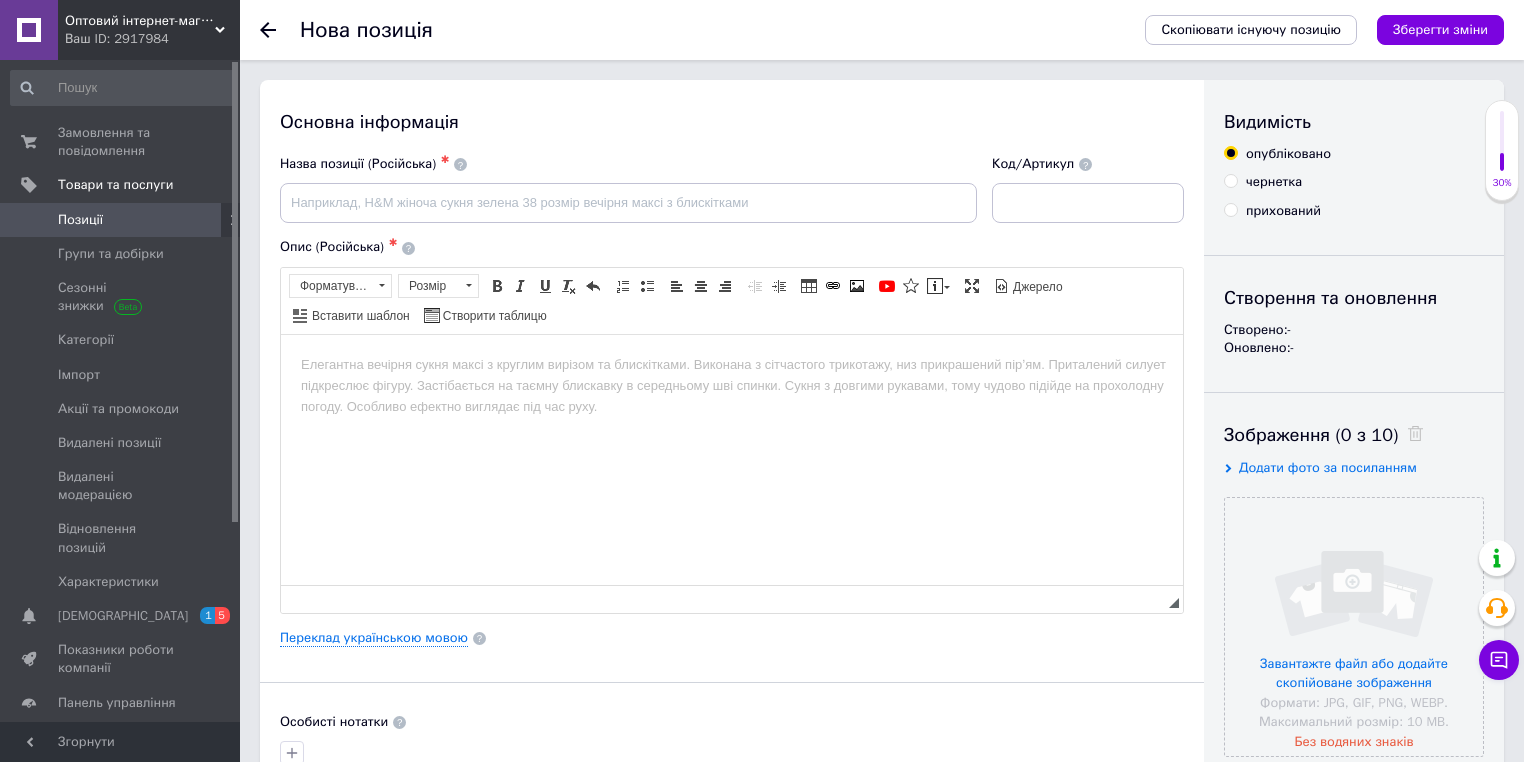scroll, scrollTop: 0, scrollLeft: 0, axis: both 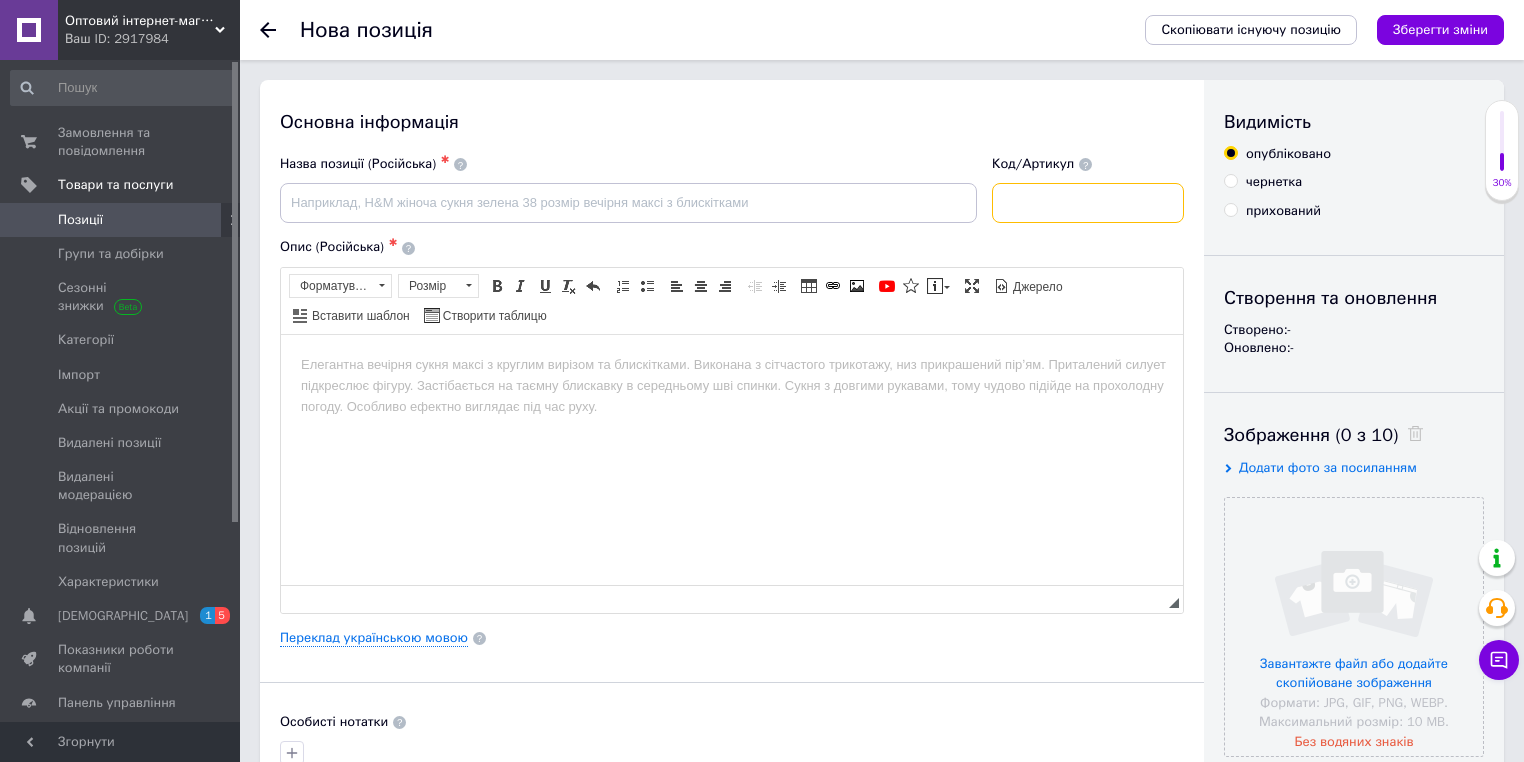 click at bounding box center (1088, 203) 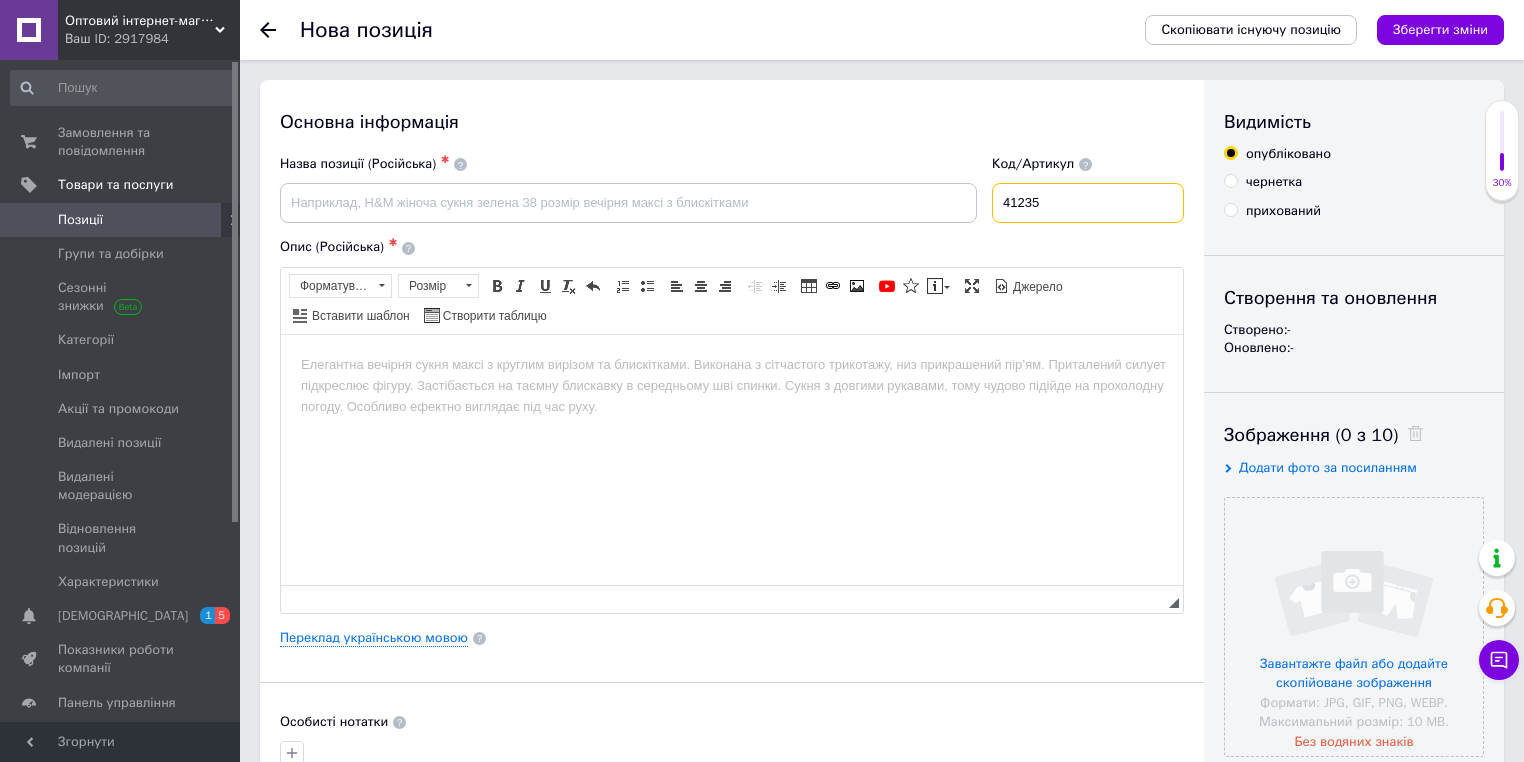 type on "41235" 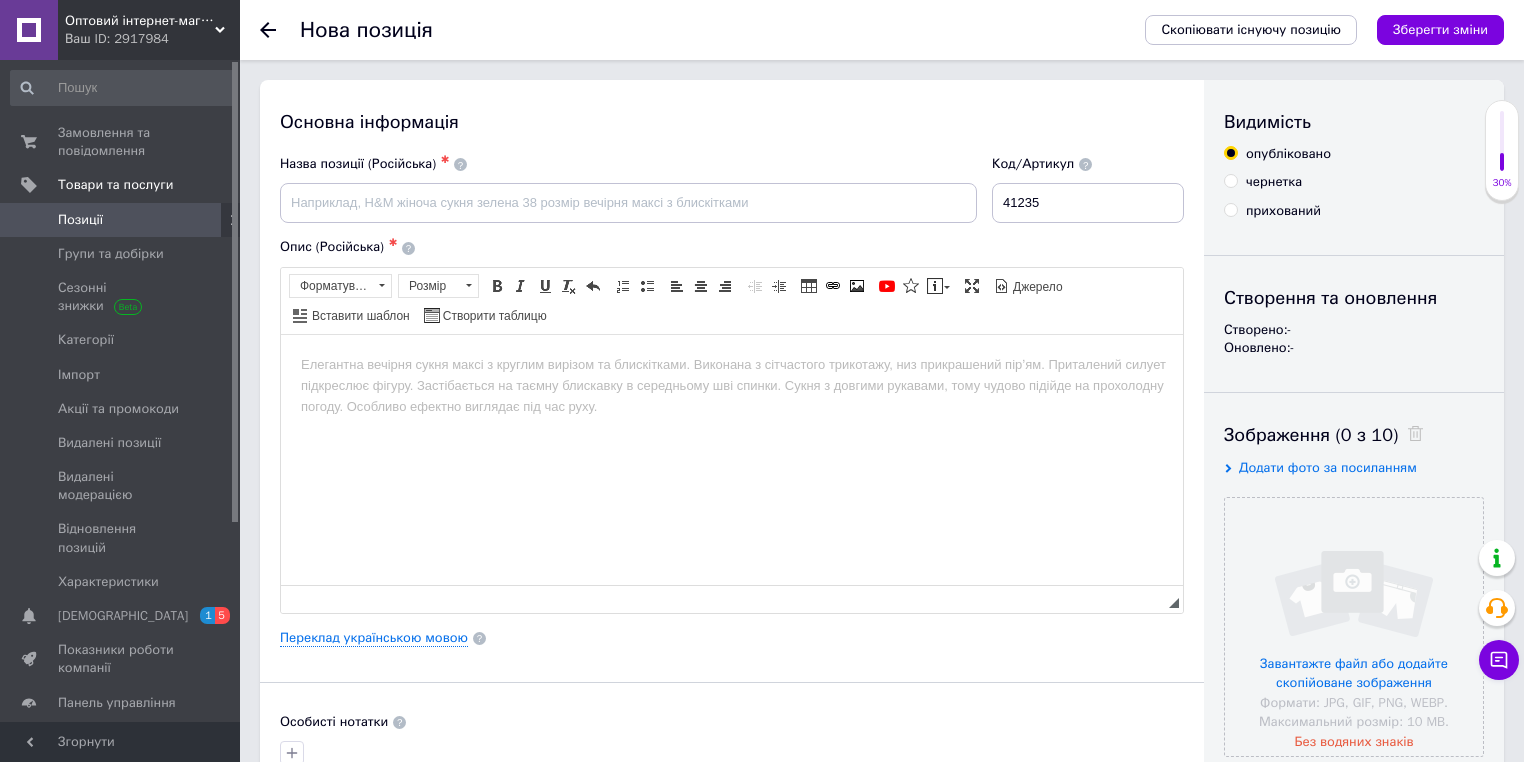 click on "Основна інформація Назва позиції (Російська) ✱ Код/Артикул 41235 Опис (Російська) ✱ Розширений текстовий редактор, 24132774-A425-4D4C-862E-80452F0CD389 Панель інструментів редактора Форматування Форматування Розмір Розмір   Жирний  Сполучення клавіш Ctrl+B   Курсив  Сполучення клавіш Ctrl+I   Підкреслений  Сполучення клавіш Ctrl+U   Видалити форматування   Повернути  Сполучення клавіш Ctrl+Z   Вставити/видалити нумерований список   Вставити/видалити маркований список   По лівому краю   По центру   По правому краю   Зменшити відступ   Збільшити відступ   Таблиця     Зображення   $" at bounding box center (732, 638) 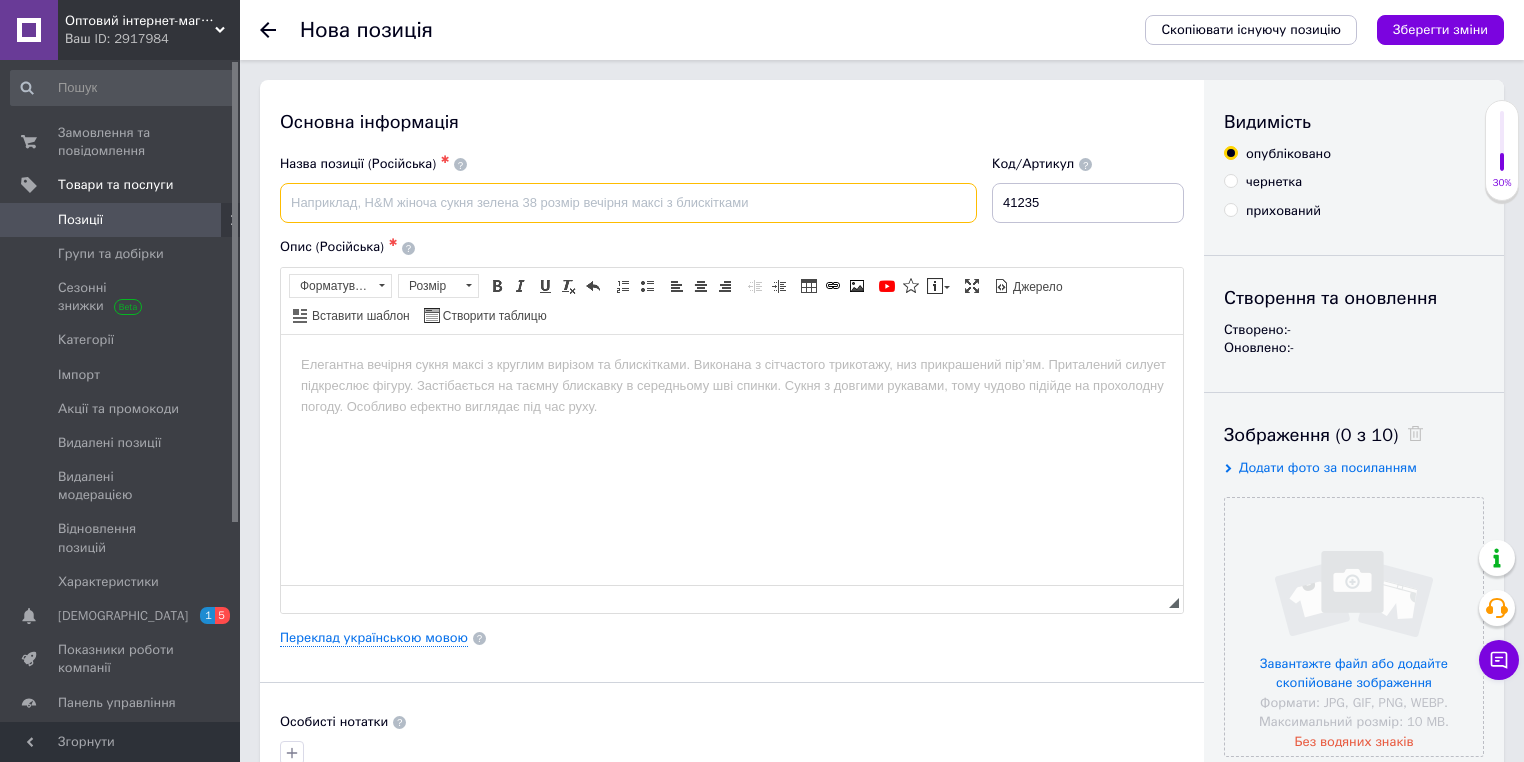 click at bounding box center (628, 203) 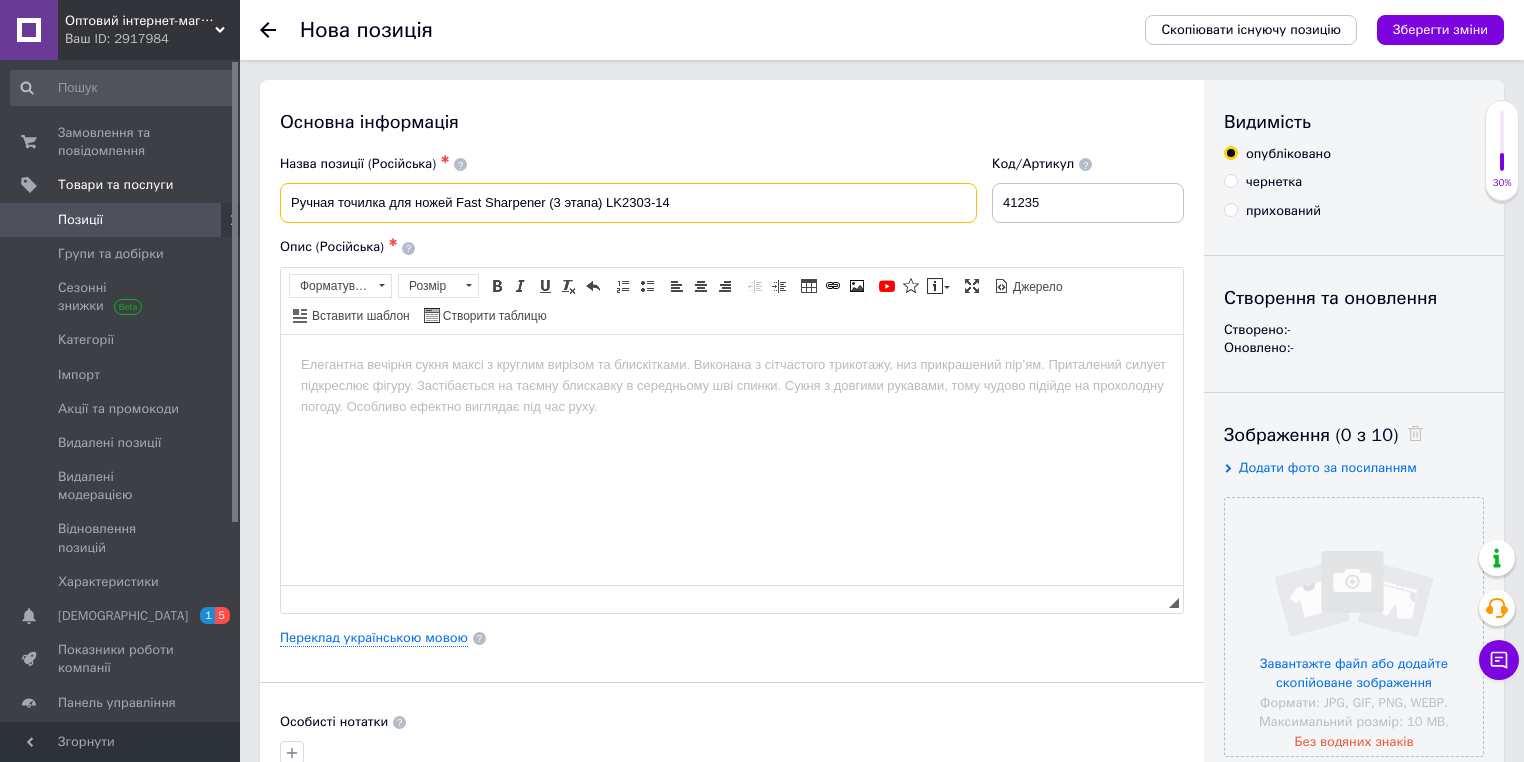 click on "Ручная точилка для ножей Fast Sharpener (3 этапа) LK2303-14" at bounding box center (628, 203) 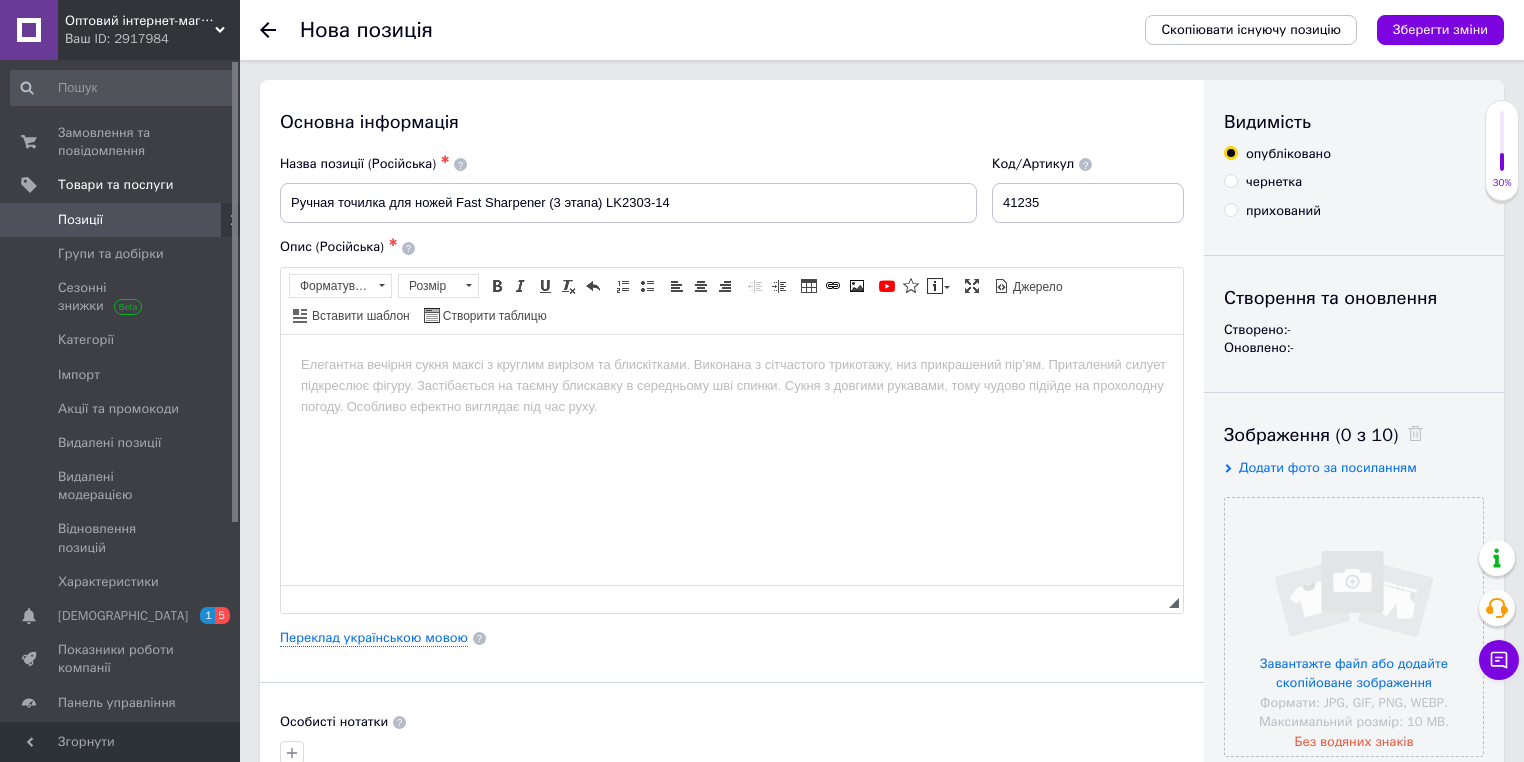 click at bounding box center [732, 364] 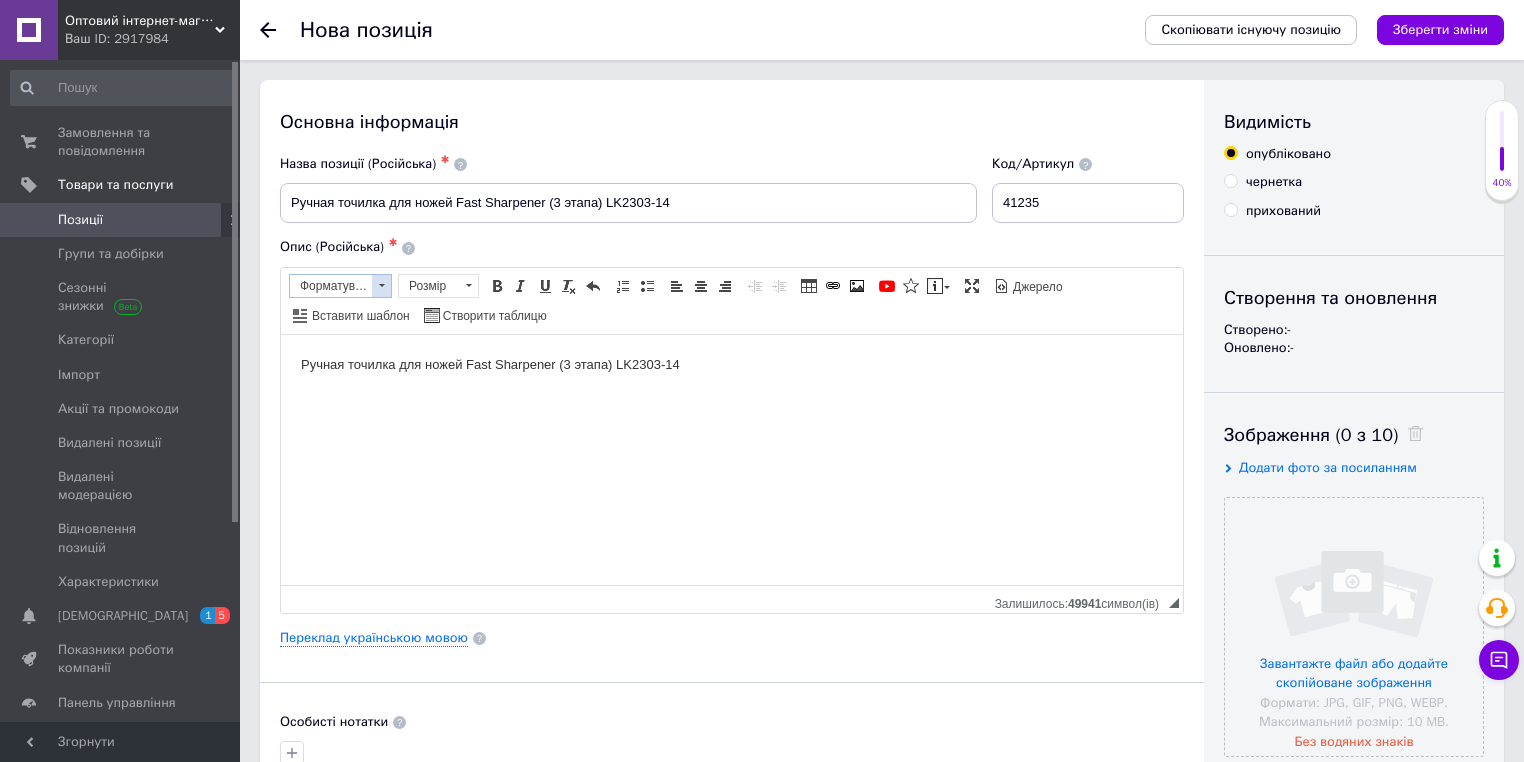 click at bounding box center [381, 286] 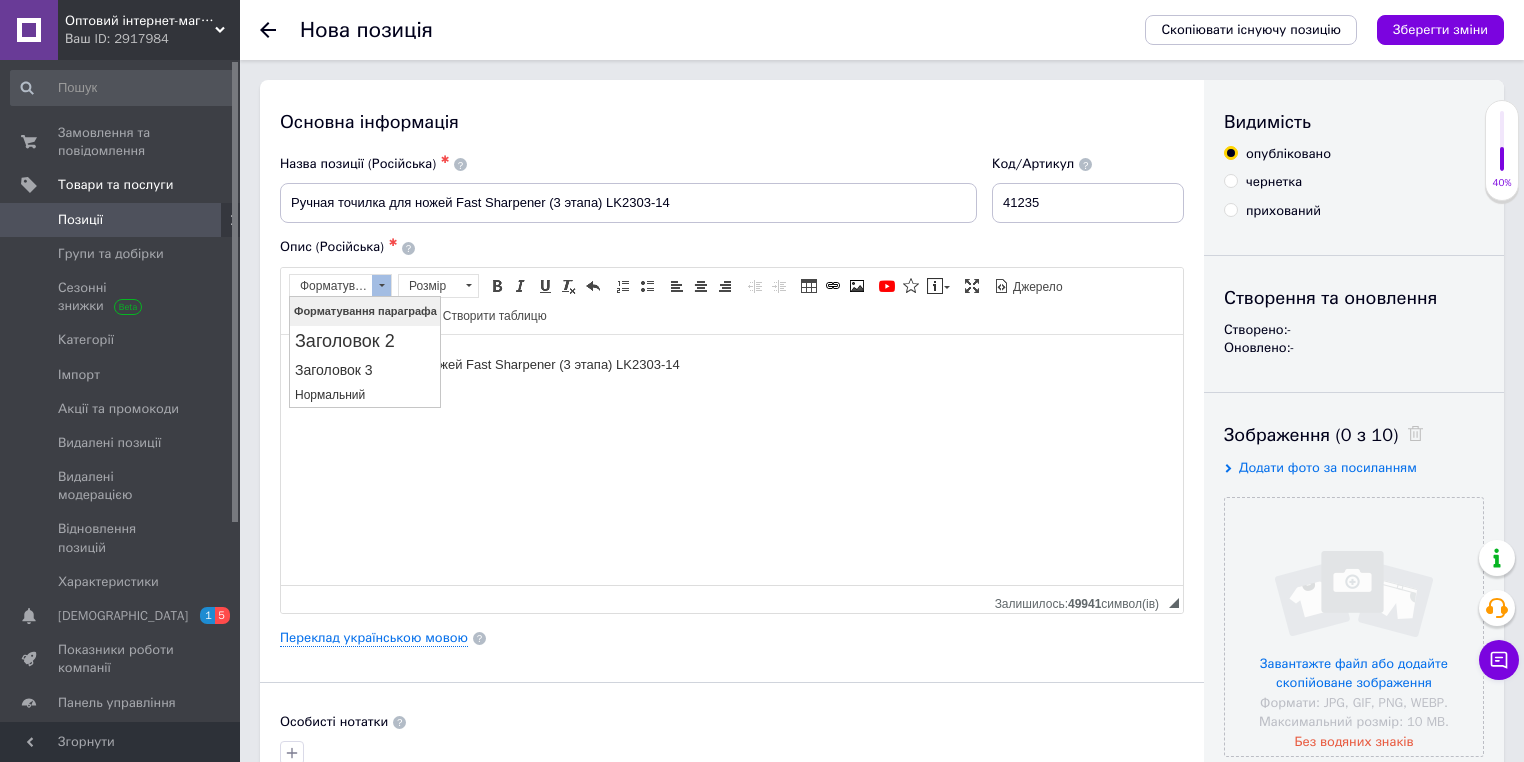 scroll, scrollTop: 0, scrollLeft: 0, axis: both 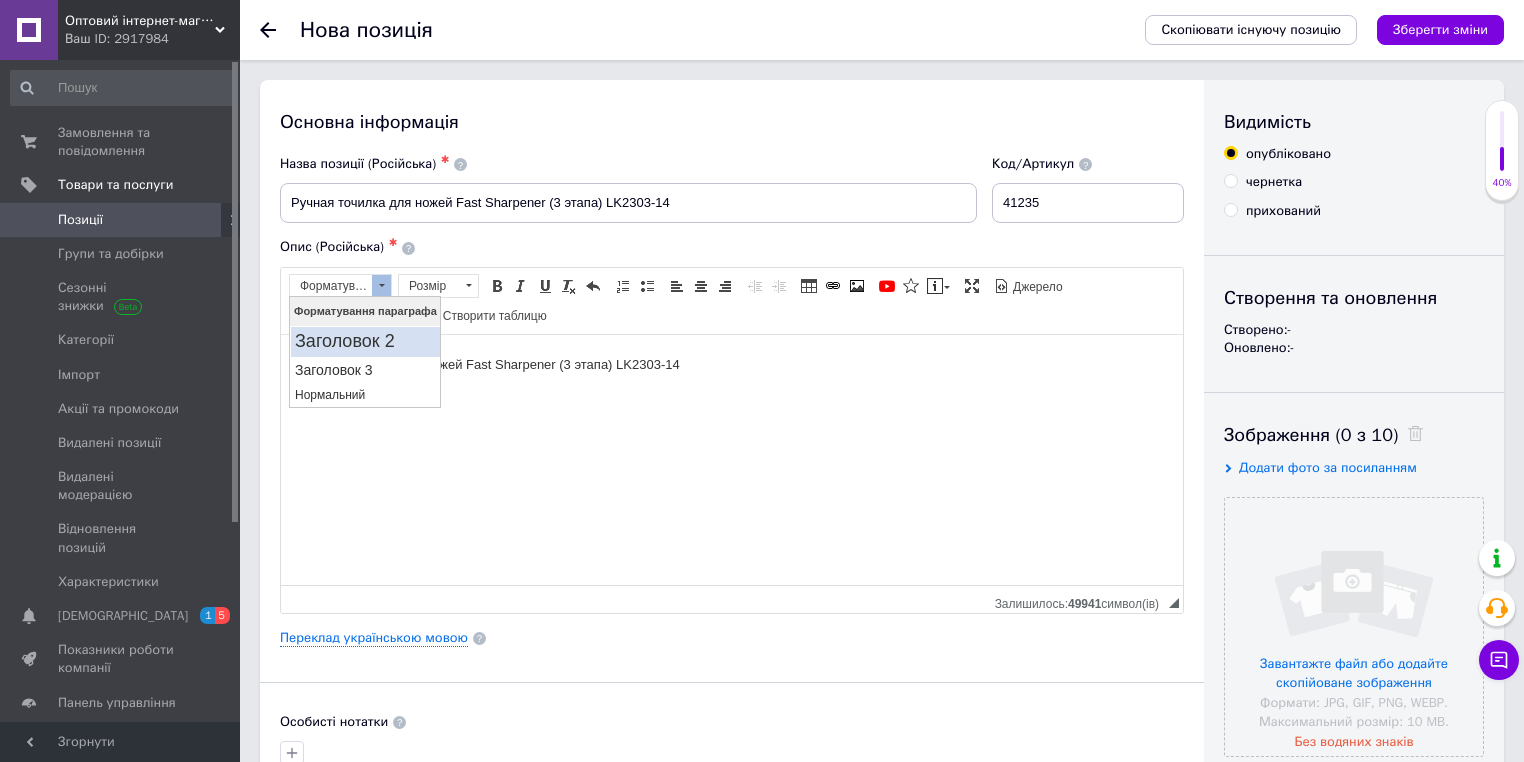 click on "Заголовок 2" at bounding box center (364, 342) 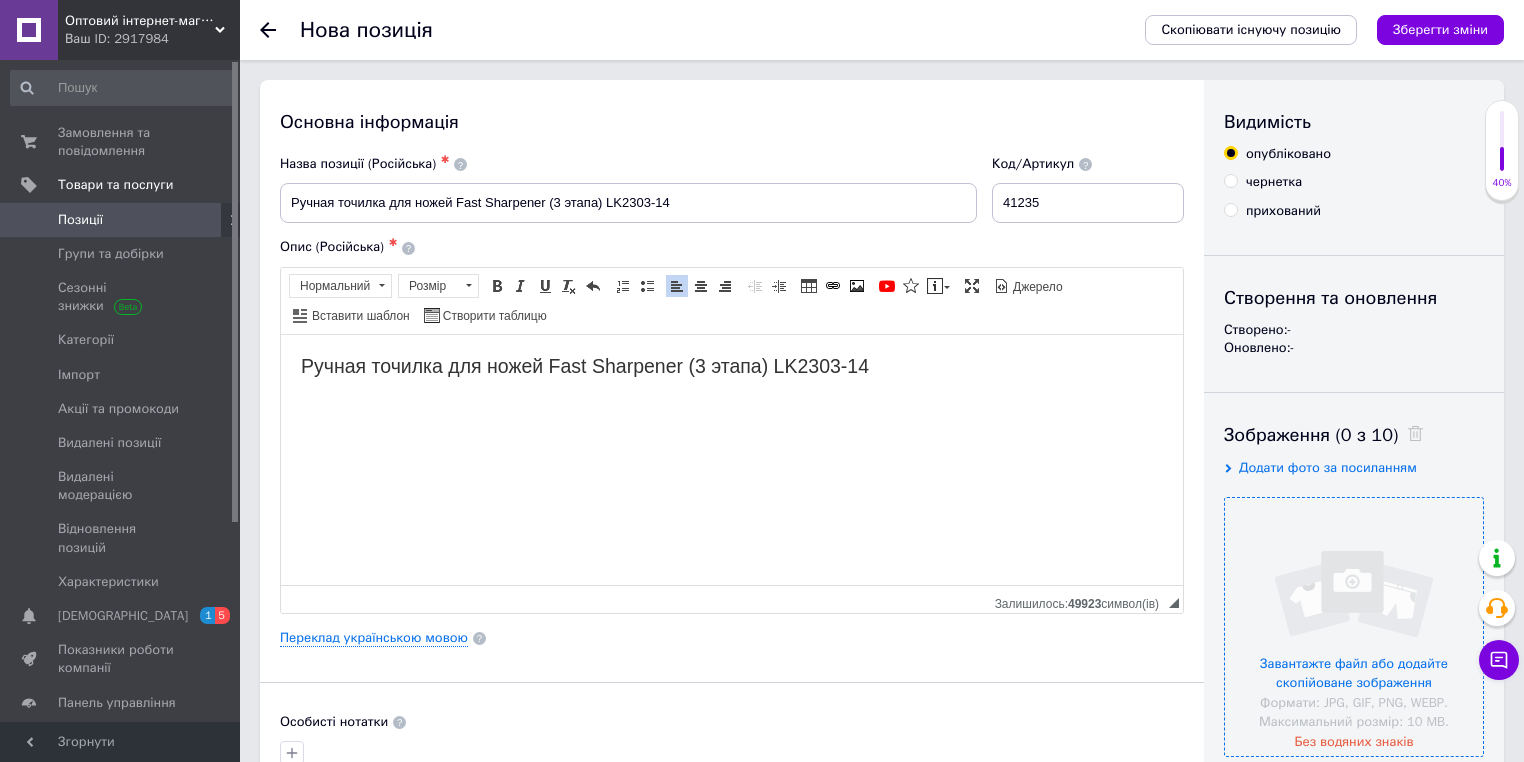 click at bounding box center [1354, 627] 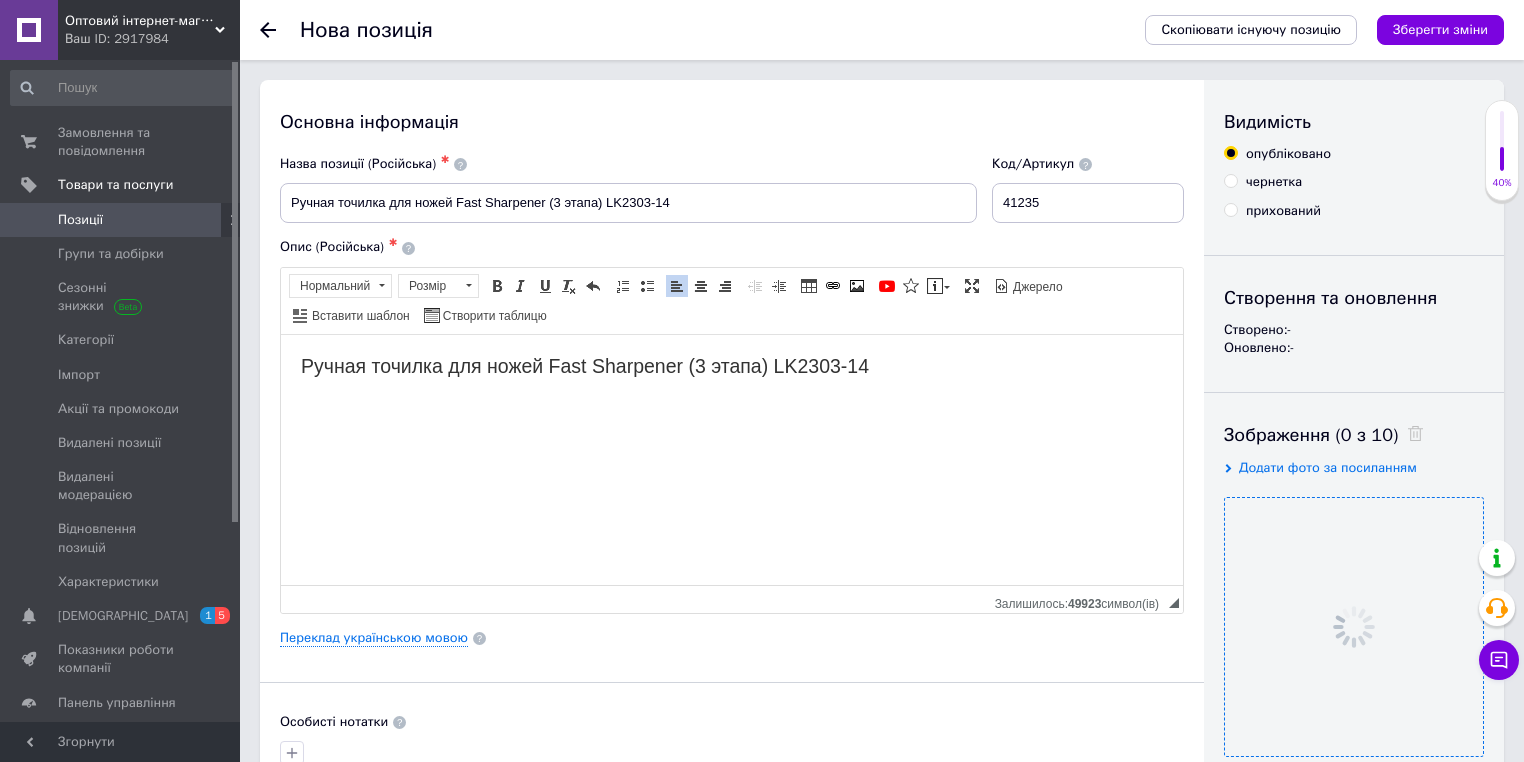 click on "Основна інформація" at bounding box center [732, 122] 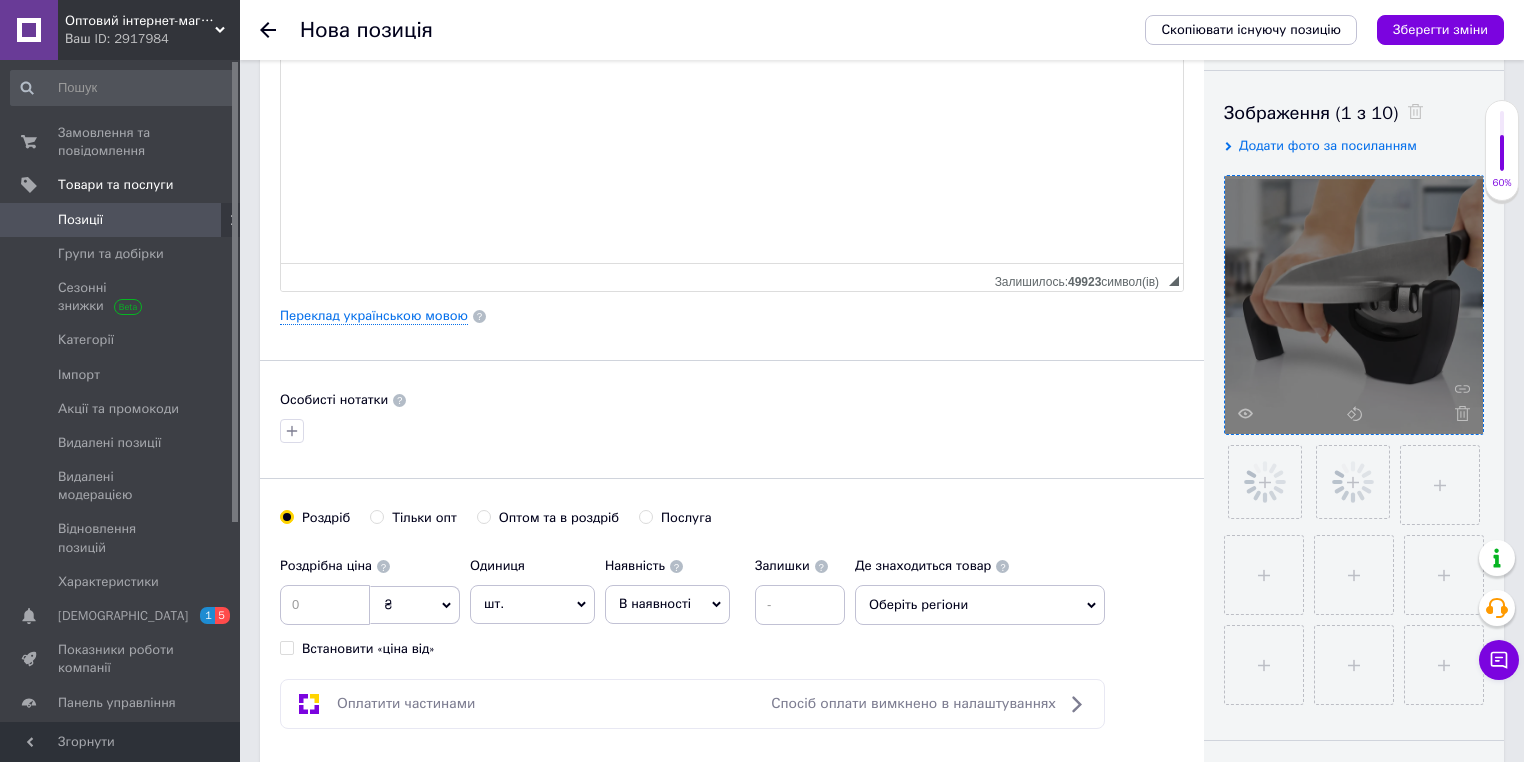 scroll, scrollTop: 400, scrollLeft: 0, axis: vertical 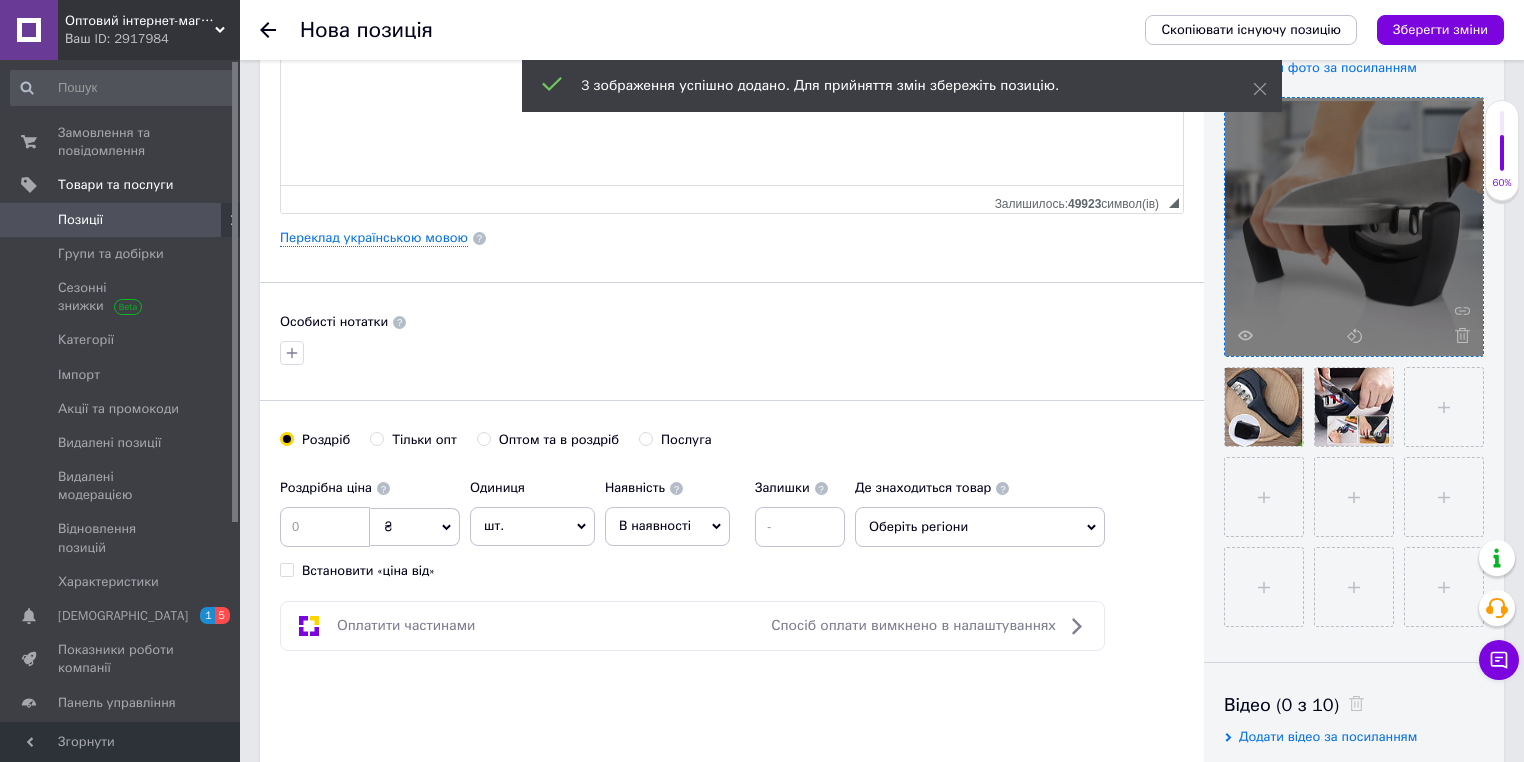 click on "Тільки опт" at bounding box center [424, 440] 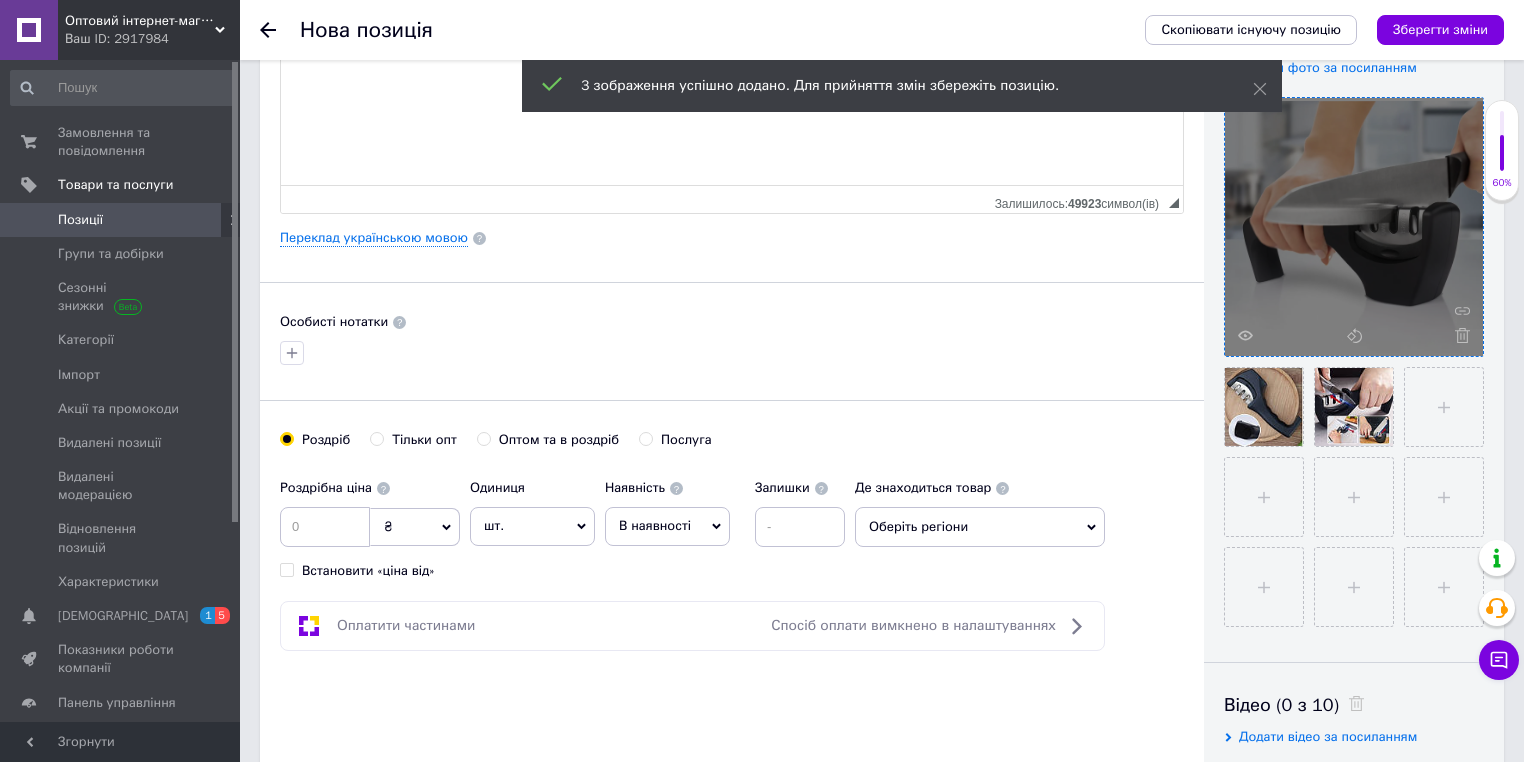 radio on "true" 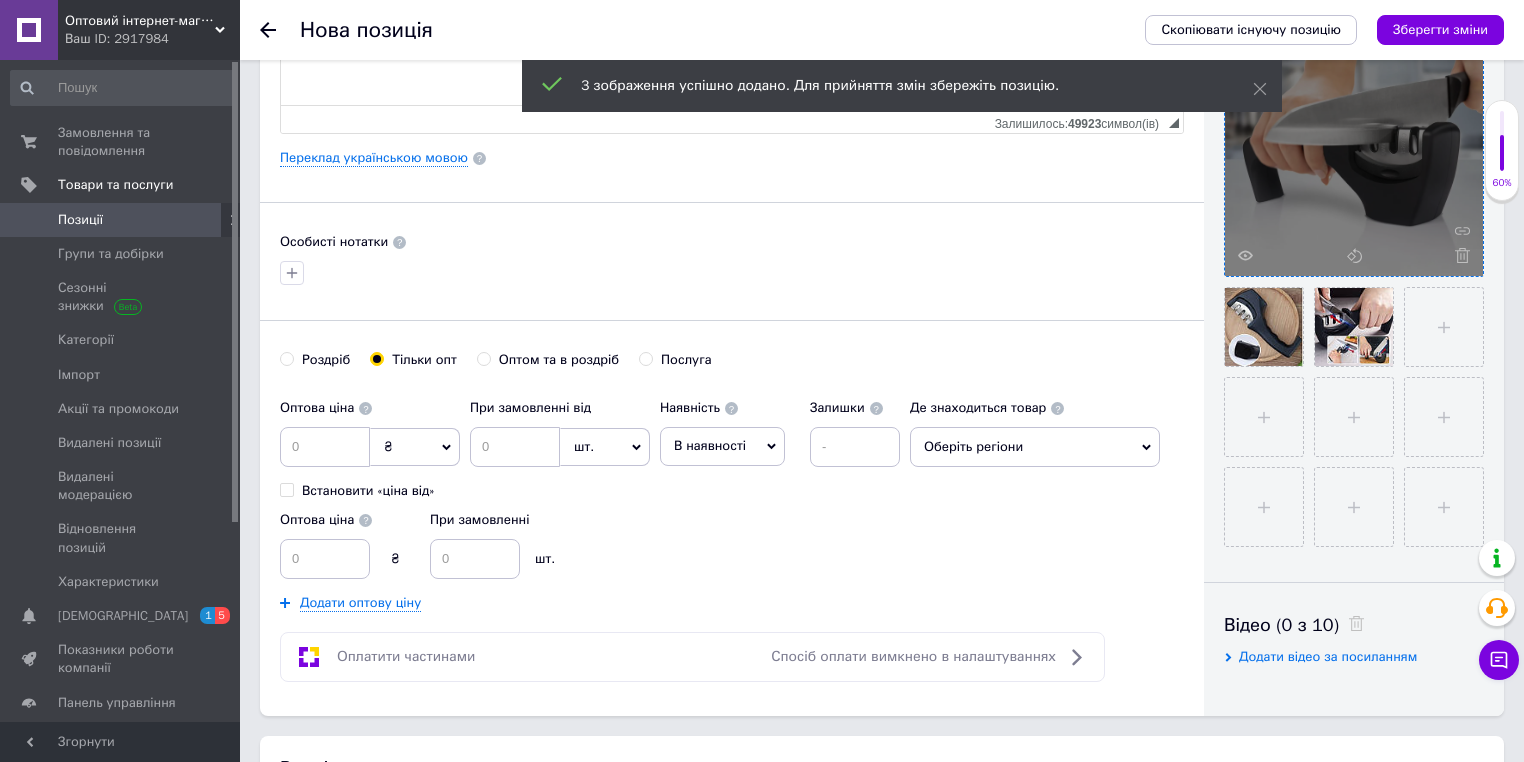 scroll, scrollTop: 400, scrollLeft: 0, axis: vertical 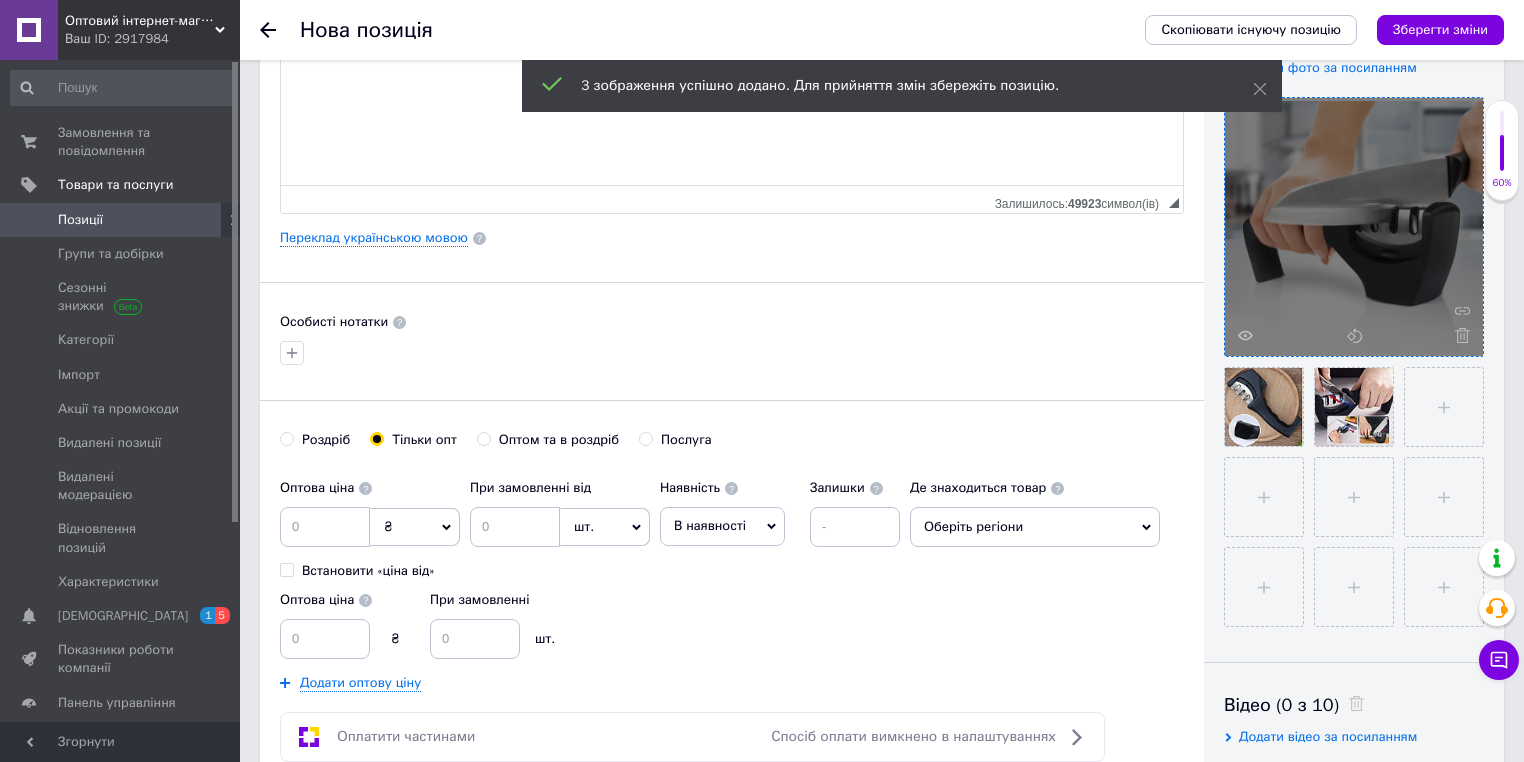 click on "₴" at bounding box center [415, 527] 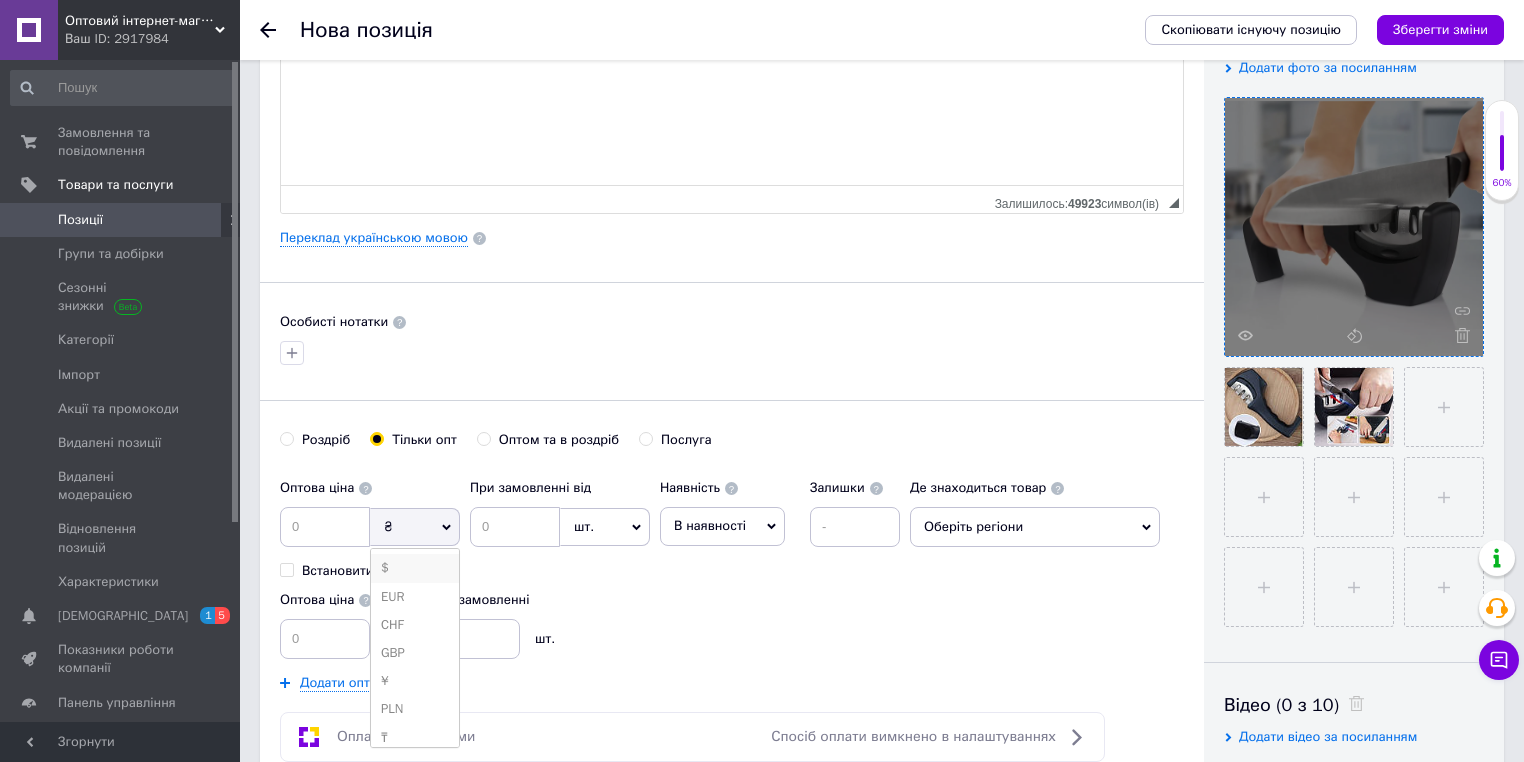 click on "$" at bounding box center (415, 568) 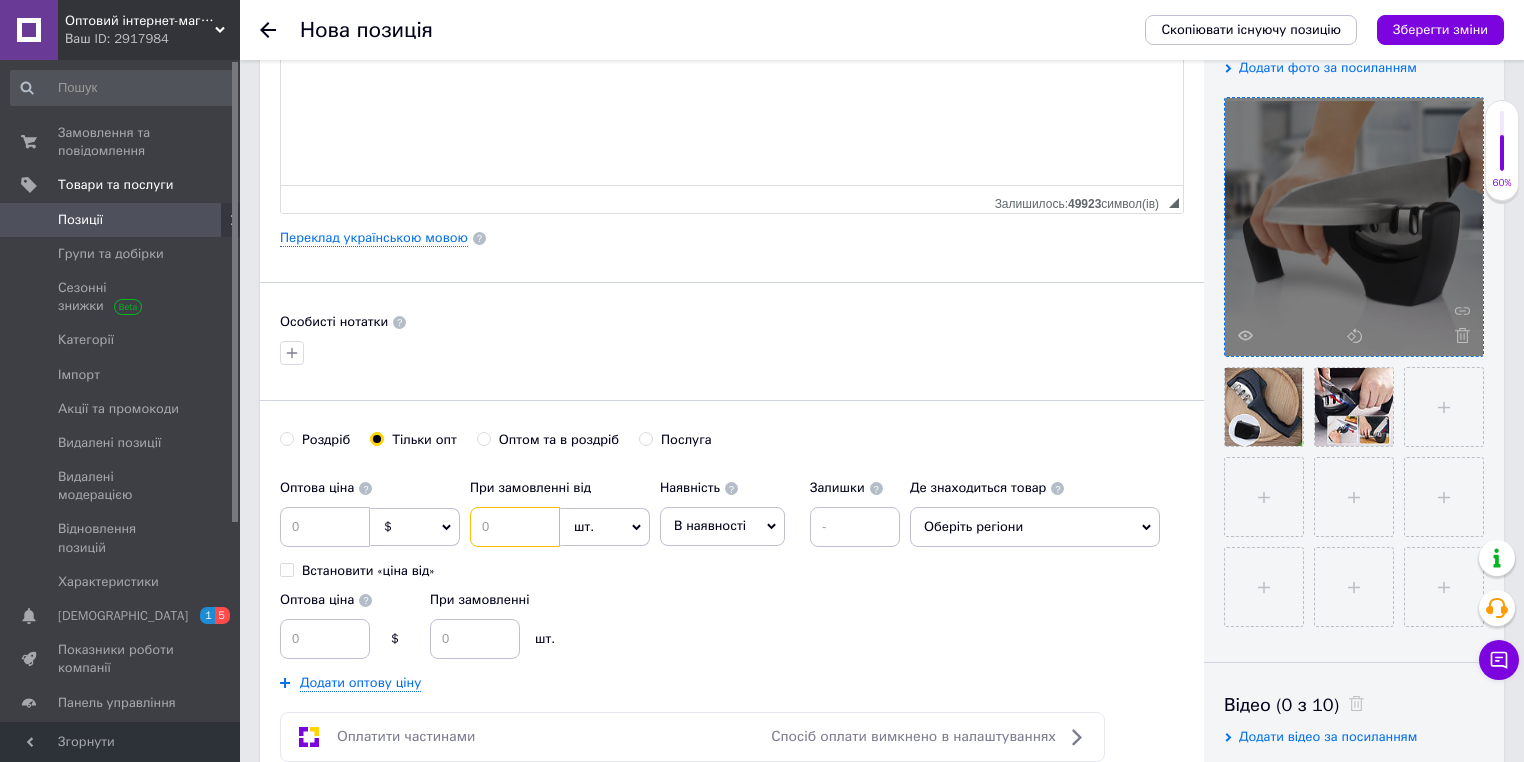 click at bounding box center (515, 527) 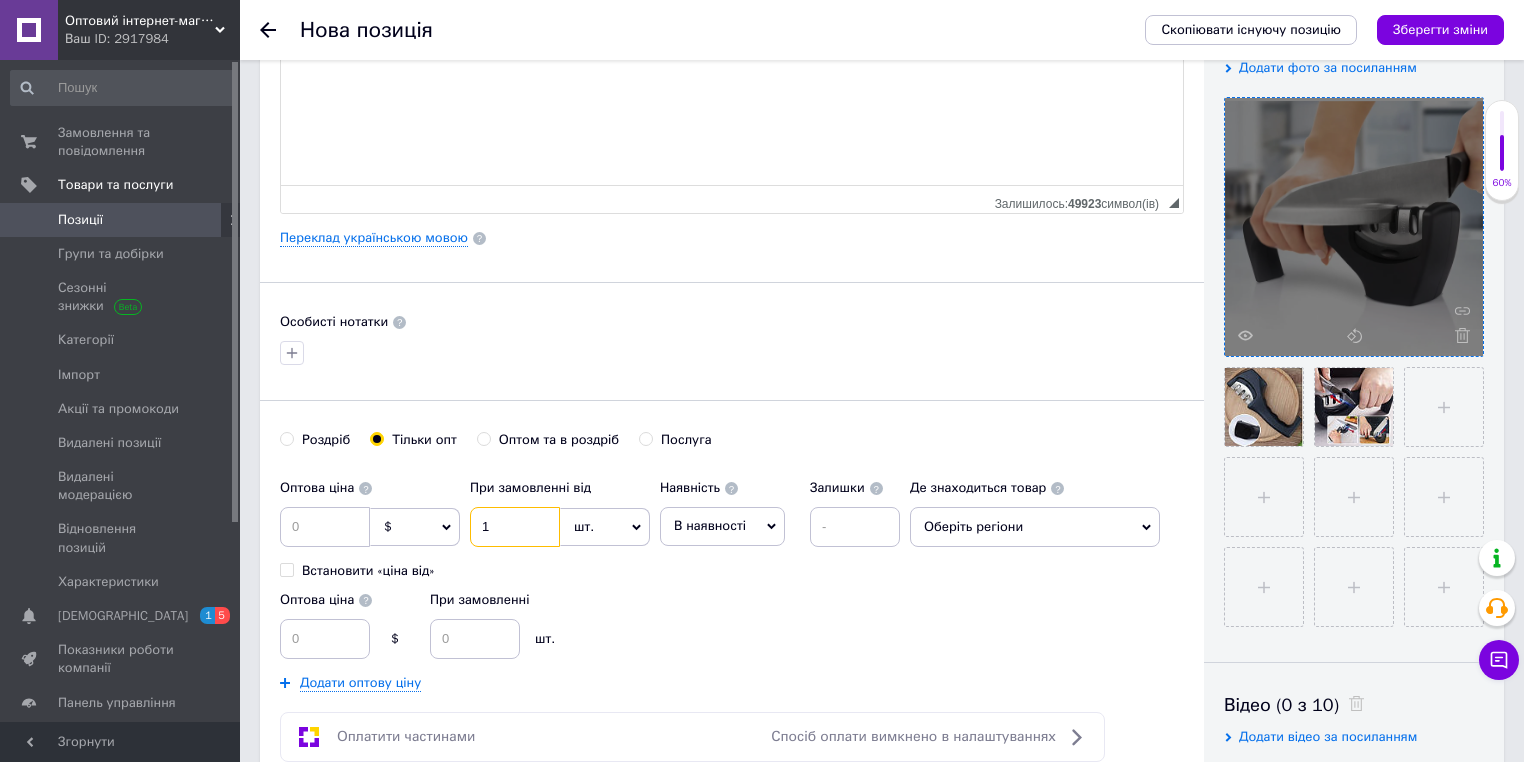 type on "1" 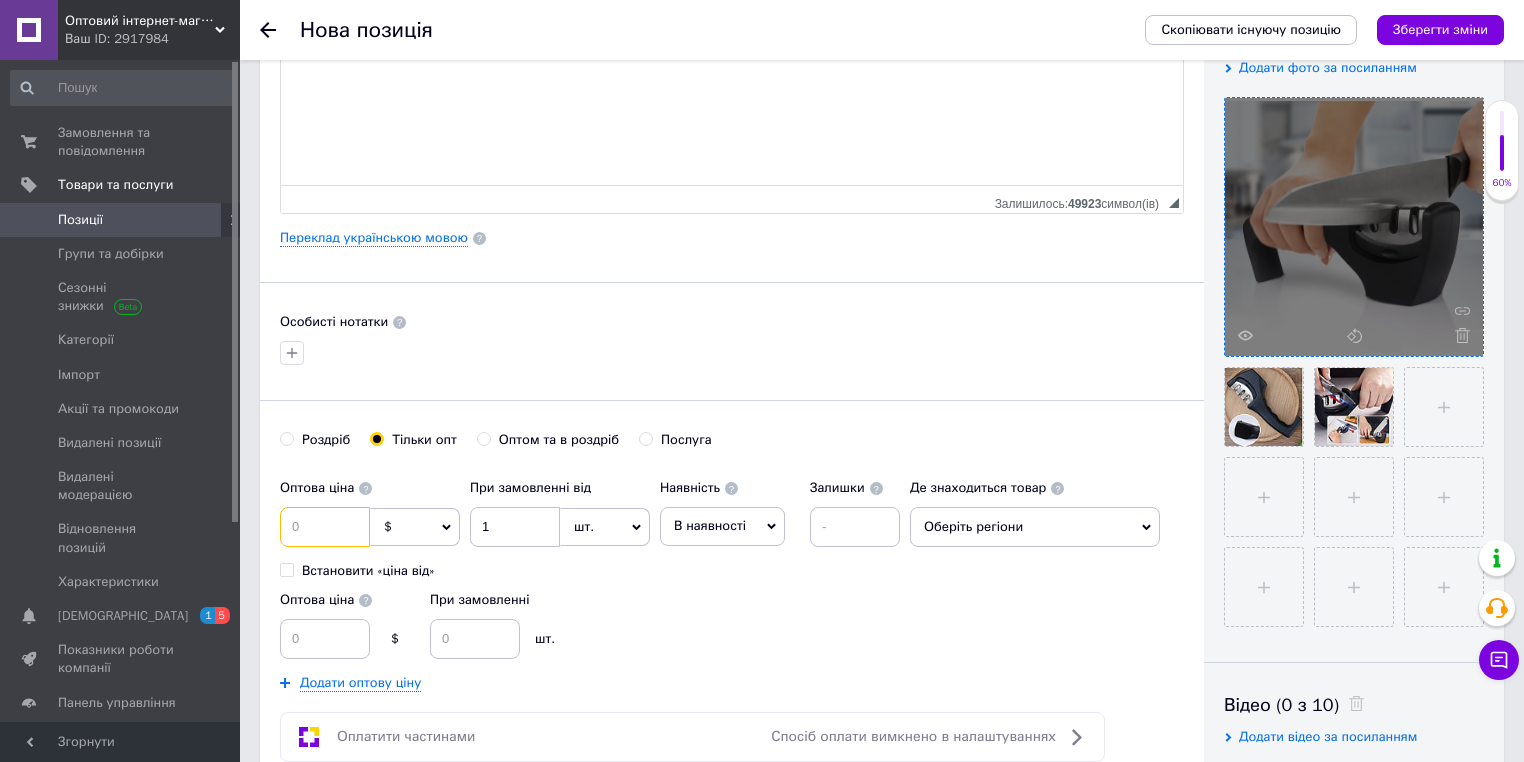 click at bounding box center (325, 527) 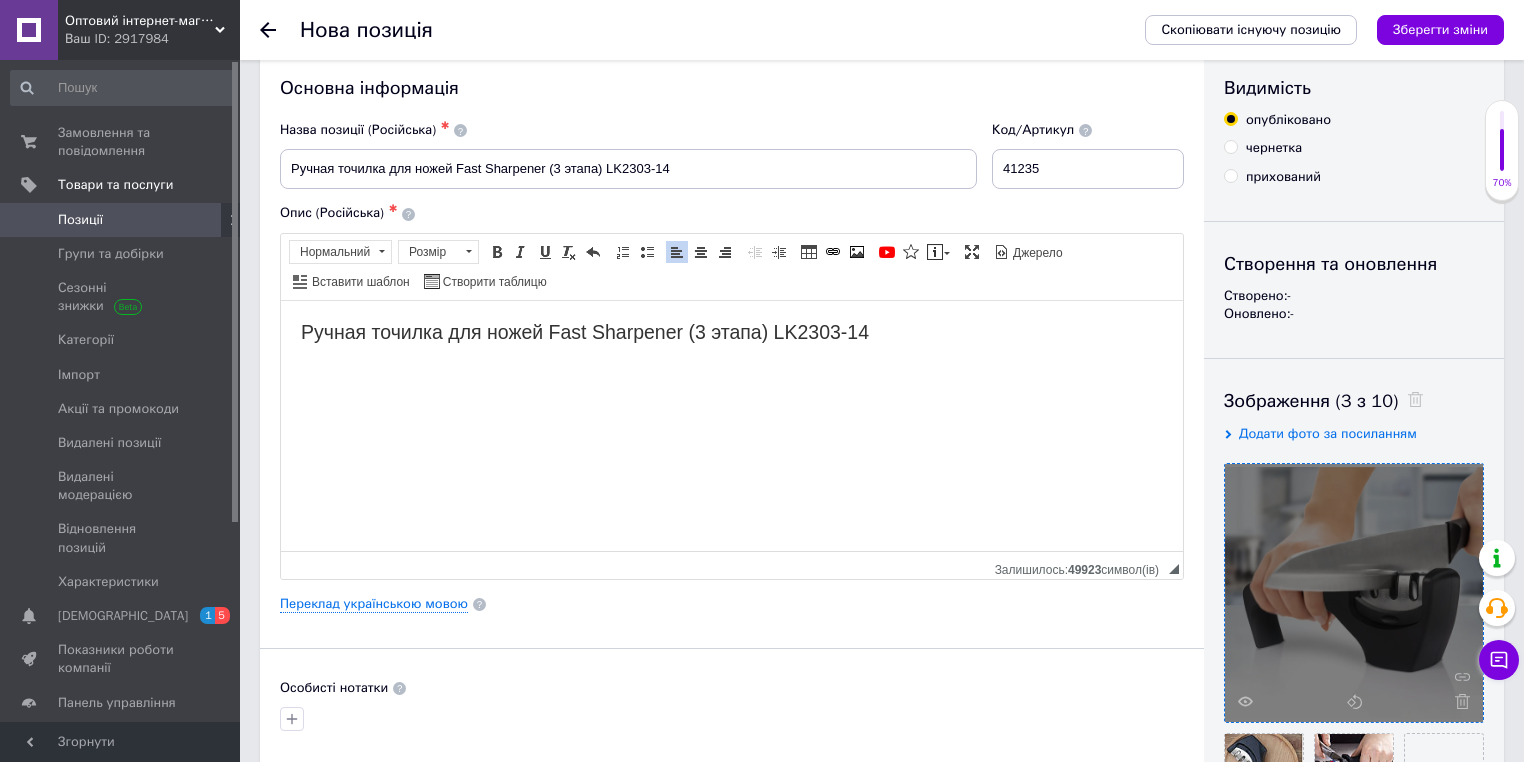 scroll, scrollTop: 0, scrollLeft: 0, axis: both 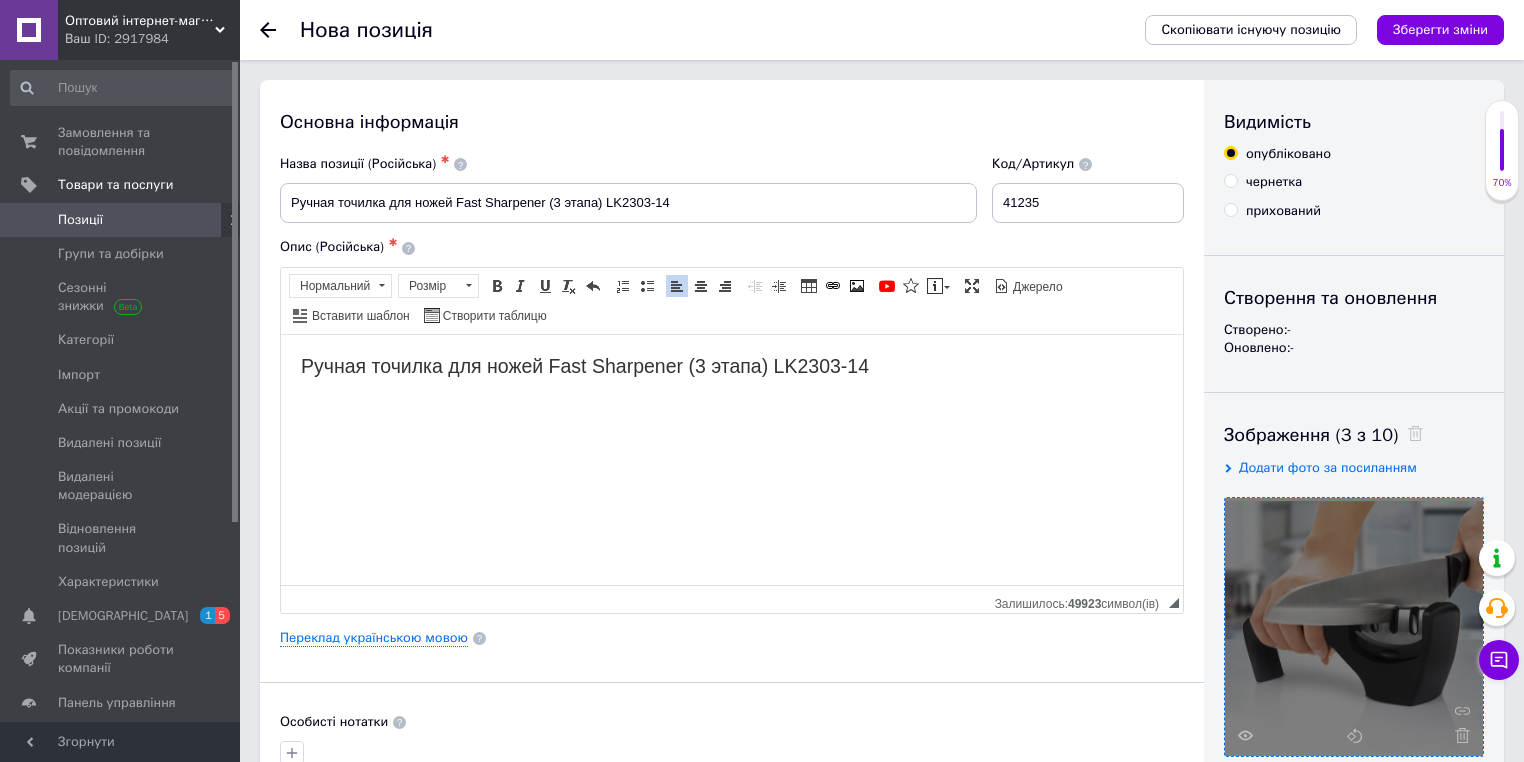 type on "2.2" 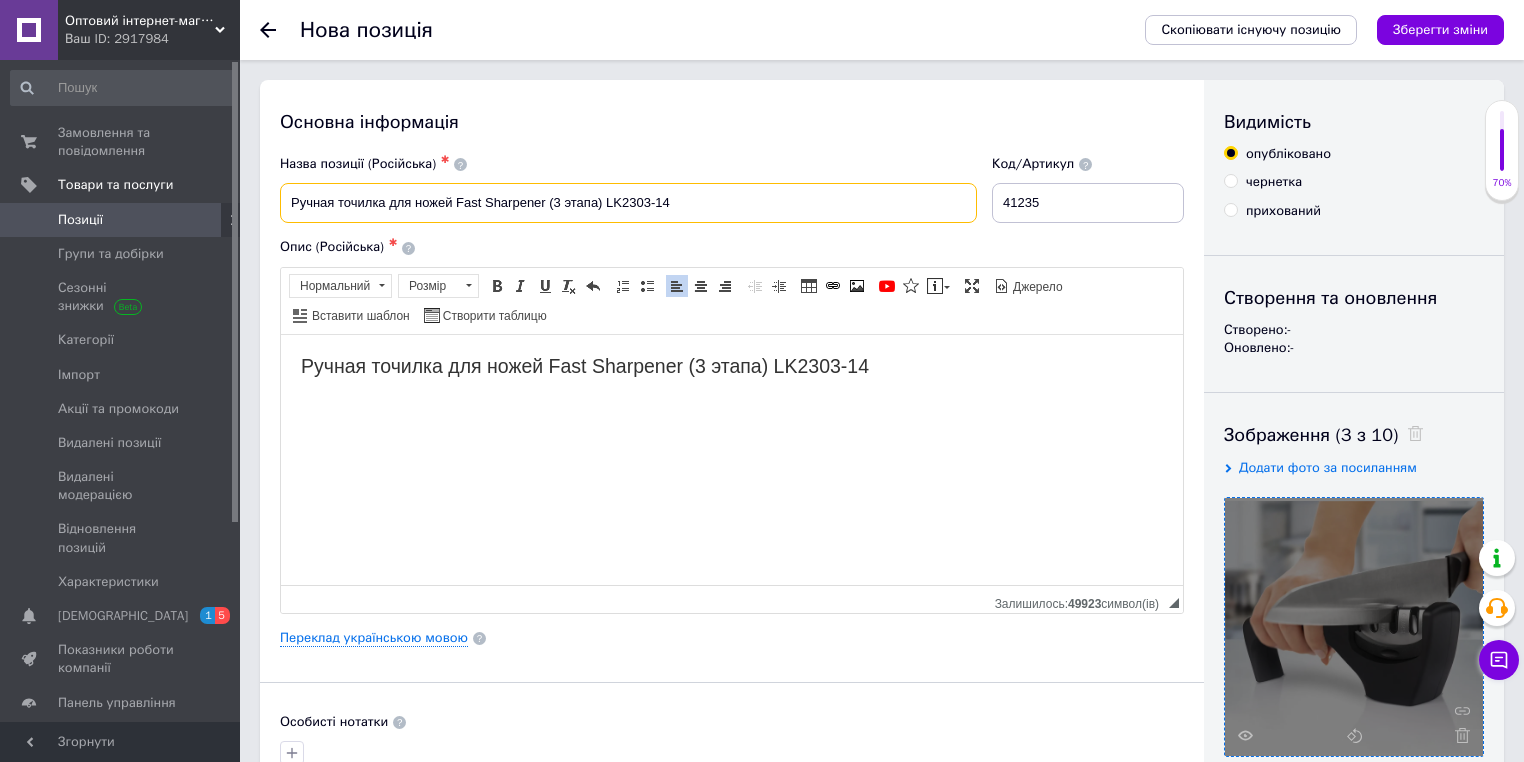 drag, startPoint x: 449, startPoint y: 202, endPoint x: 455, endPoint y: 230, distance: 28.635643 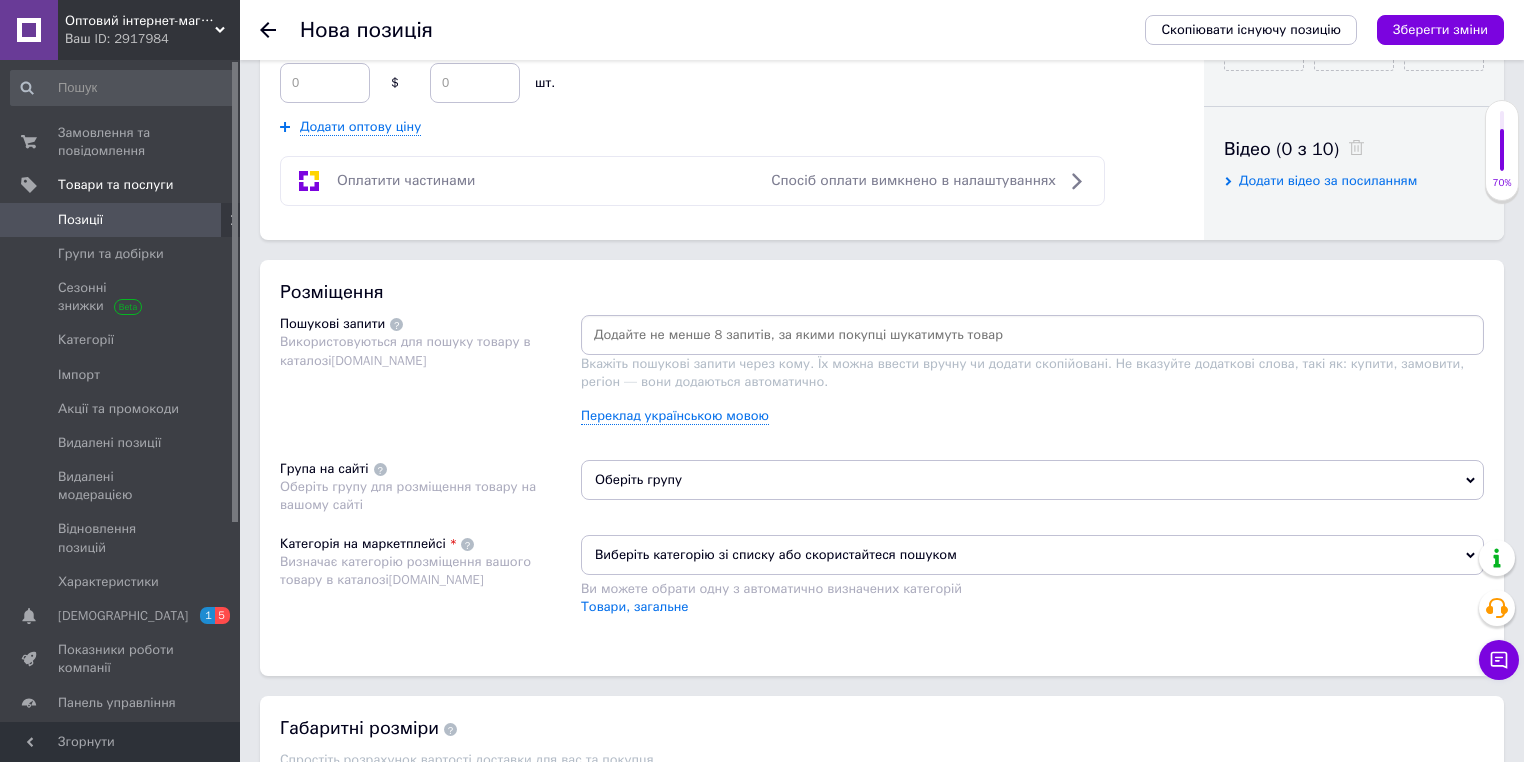 scroll, scrollTop: 960, scrollLeft: 0, axis: vertical 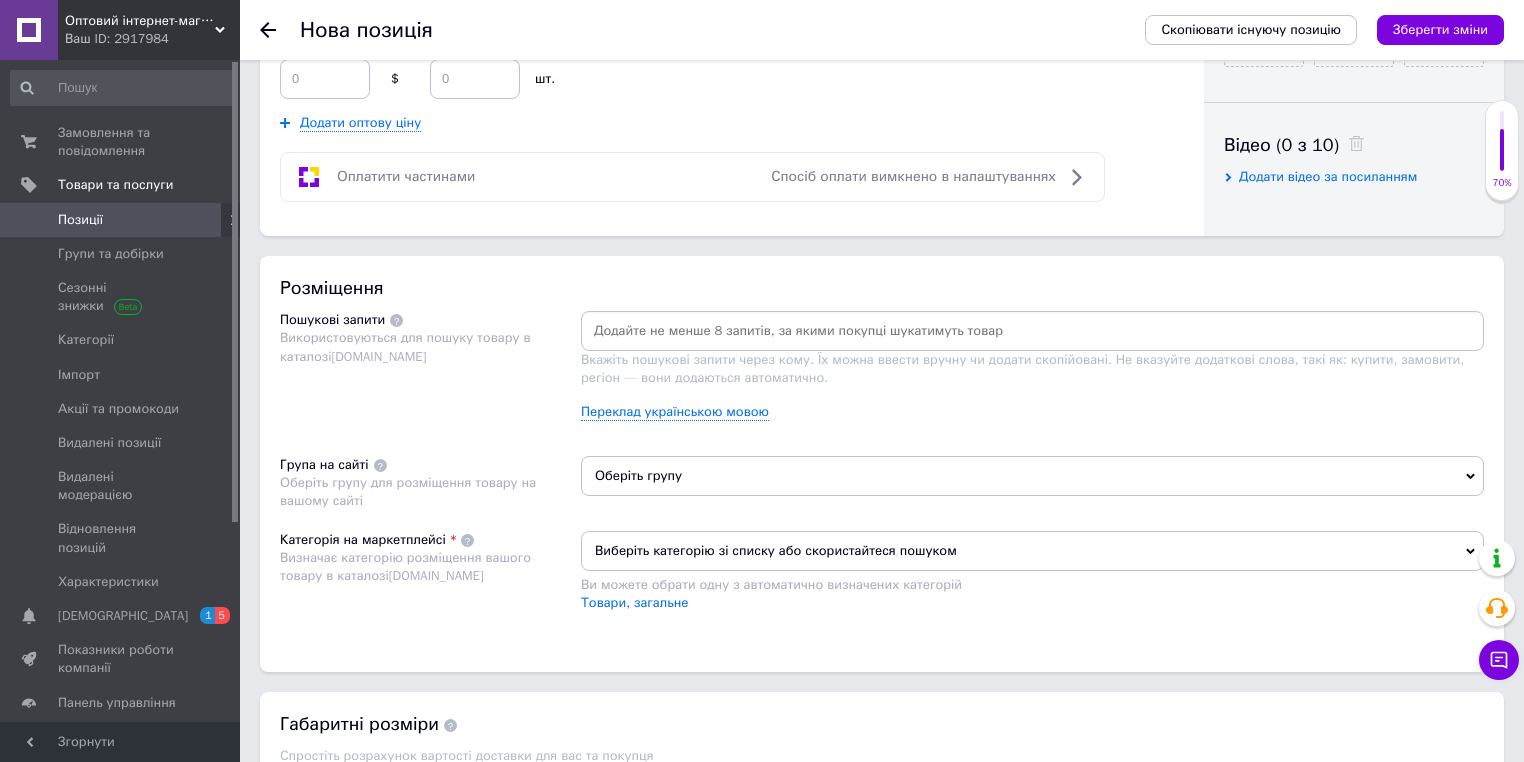 click at bounding box center [1032, 331] 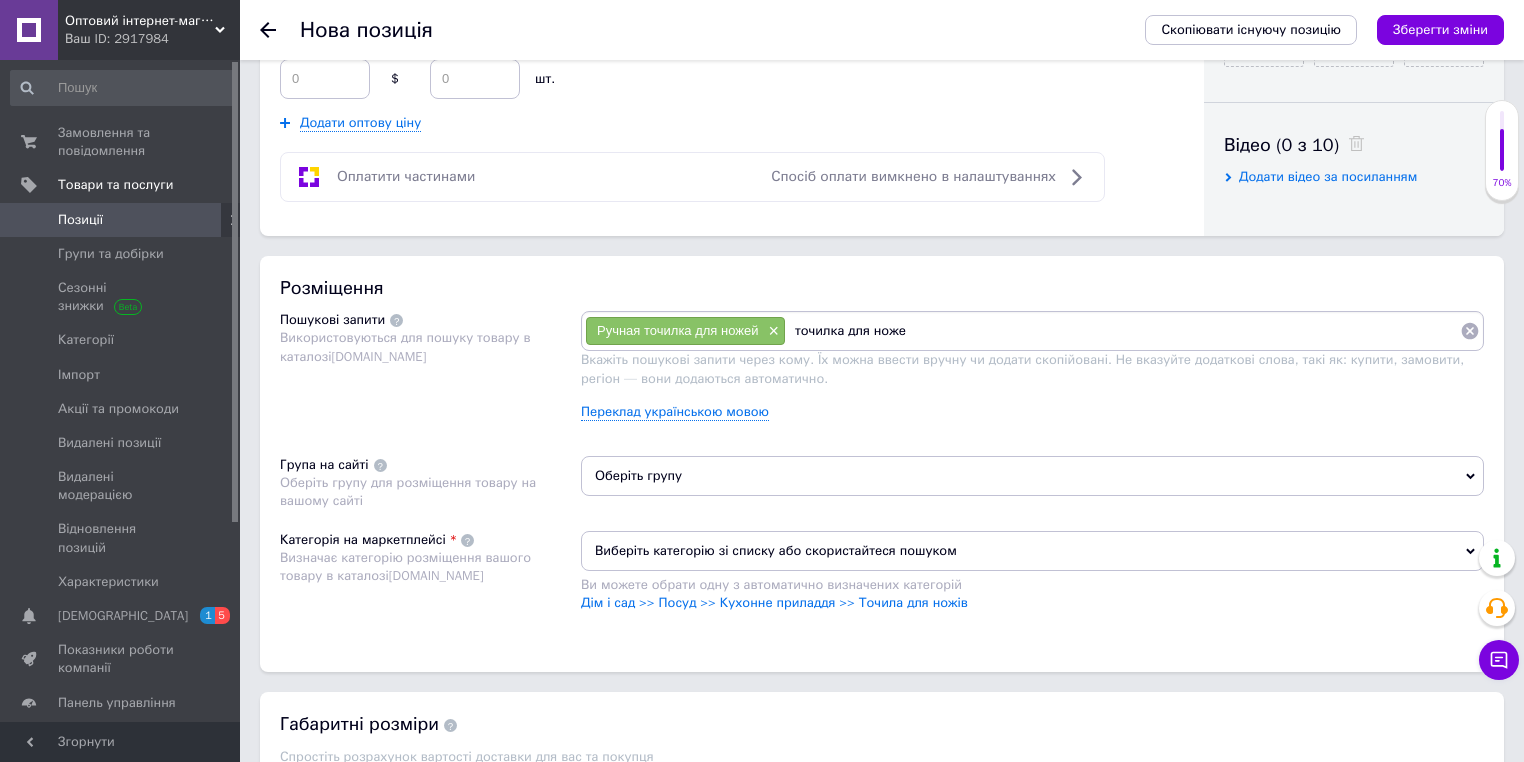 type on "точилка для ножей" 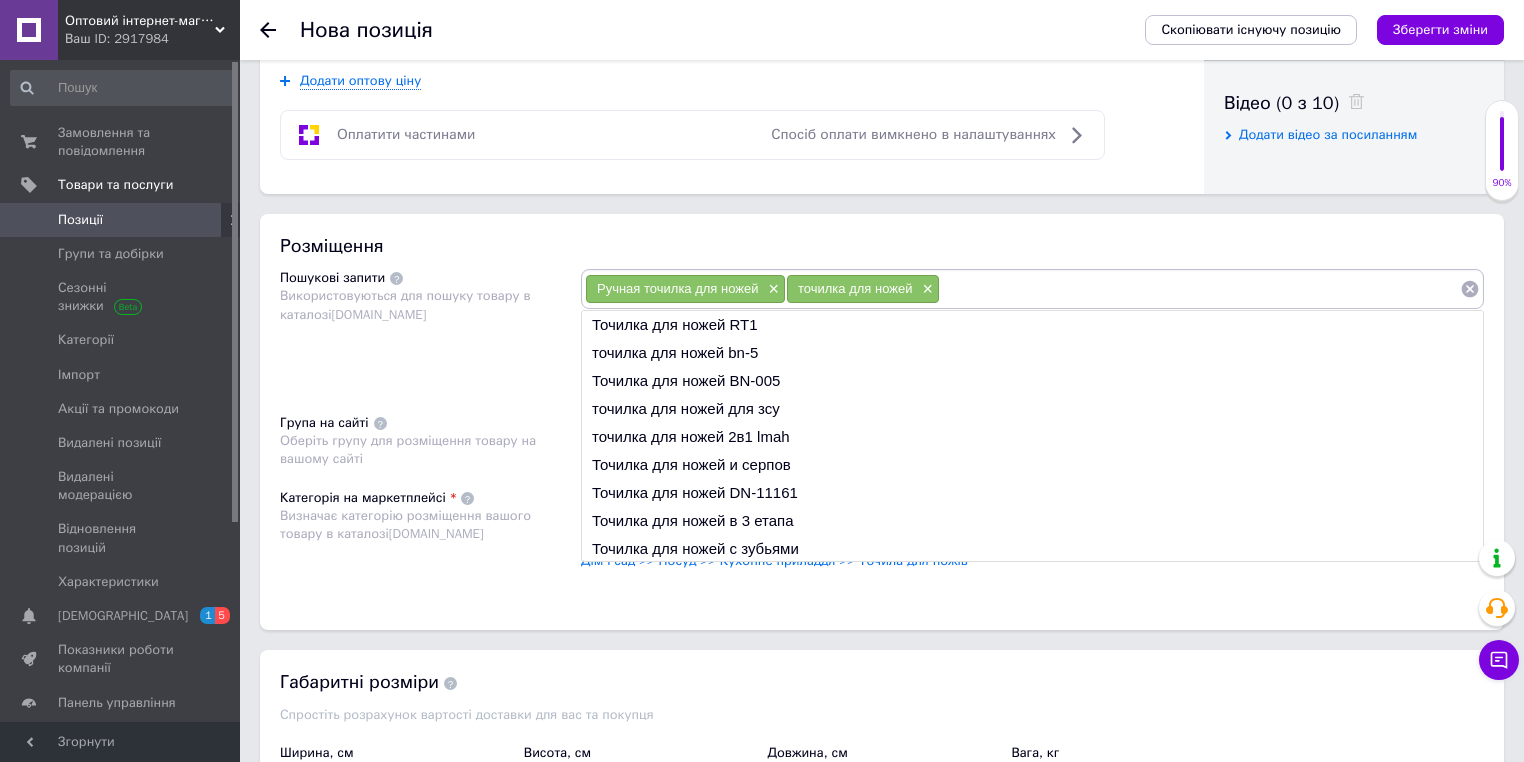 scroll, scrollTop: 1040, scrollLeft: 0, axis: vertical 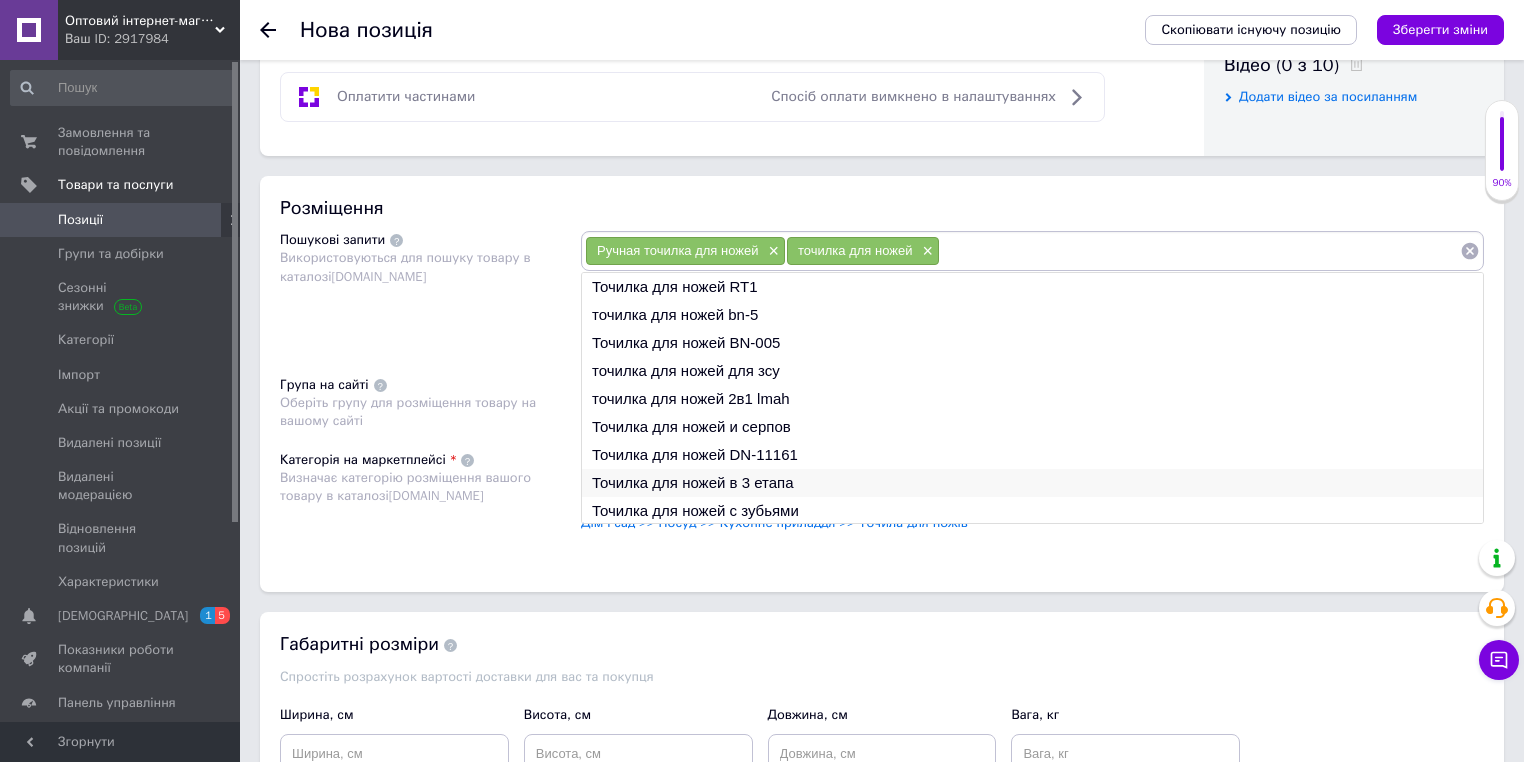 click on "Точилка для ножей в 3 етапа" at bounding box center (1032, 483) 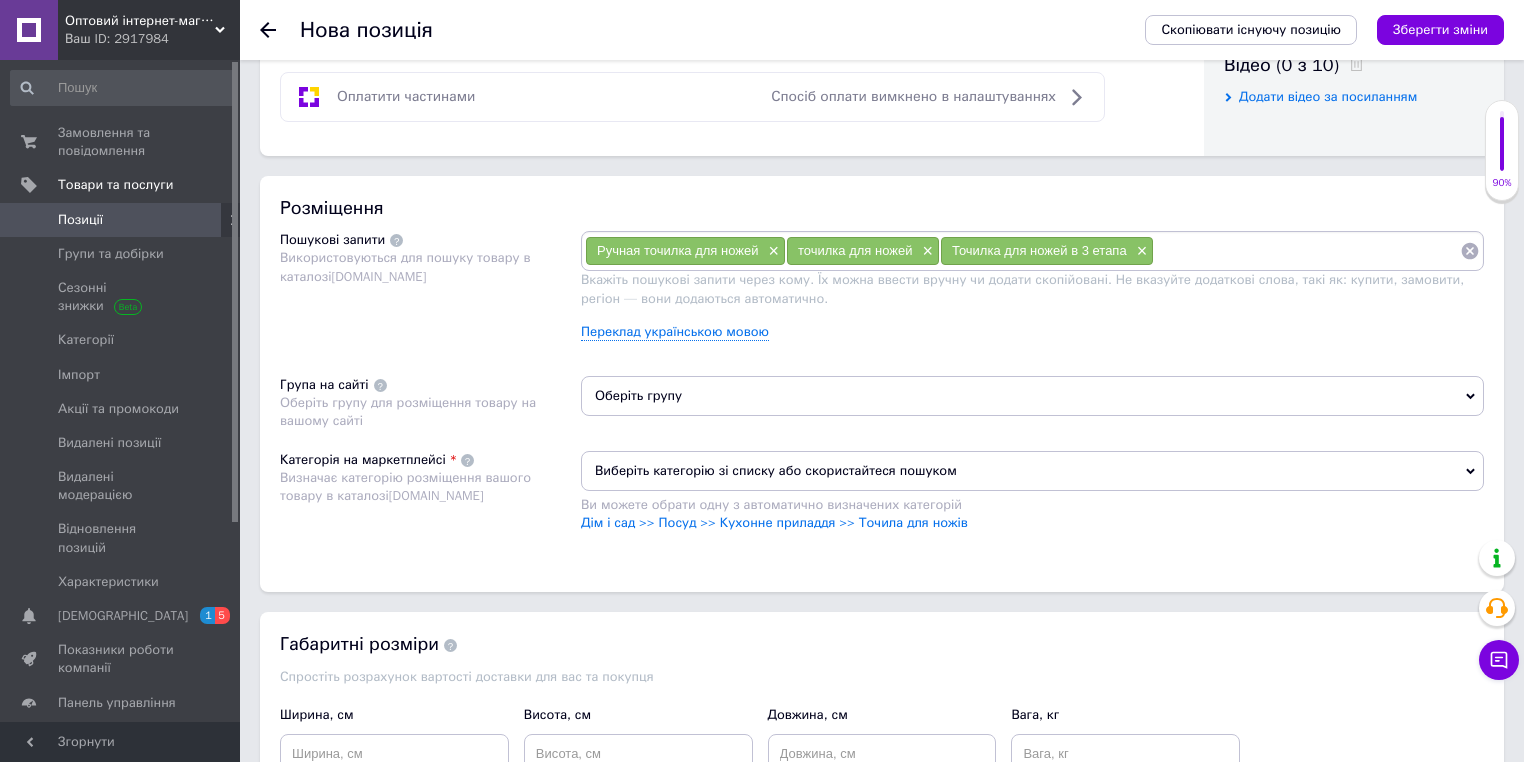 click on "Оберіть групу" at bounding box center (1032, 396) 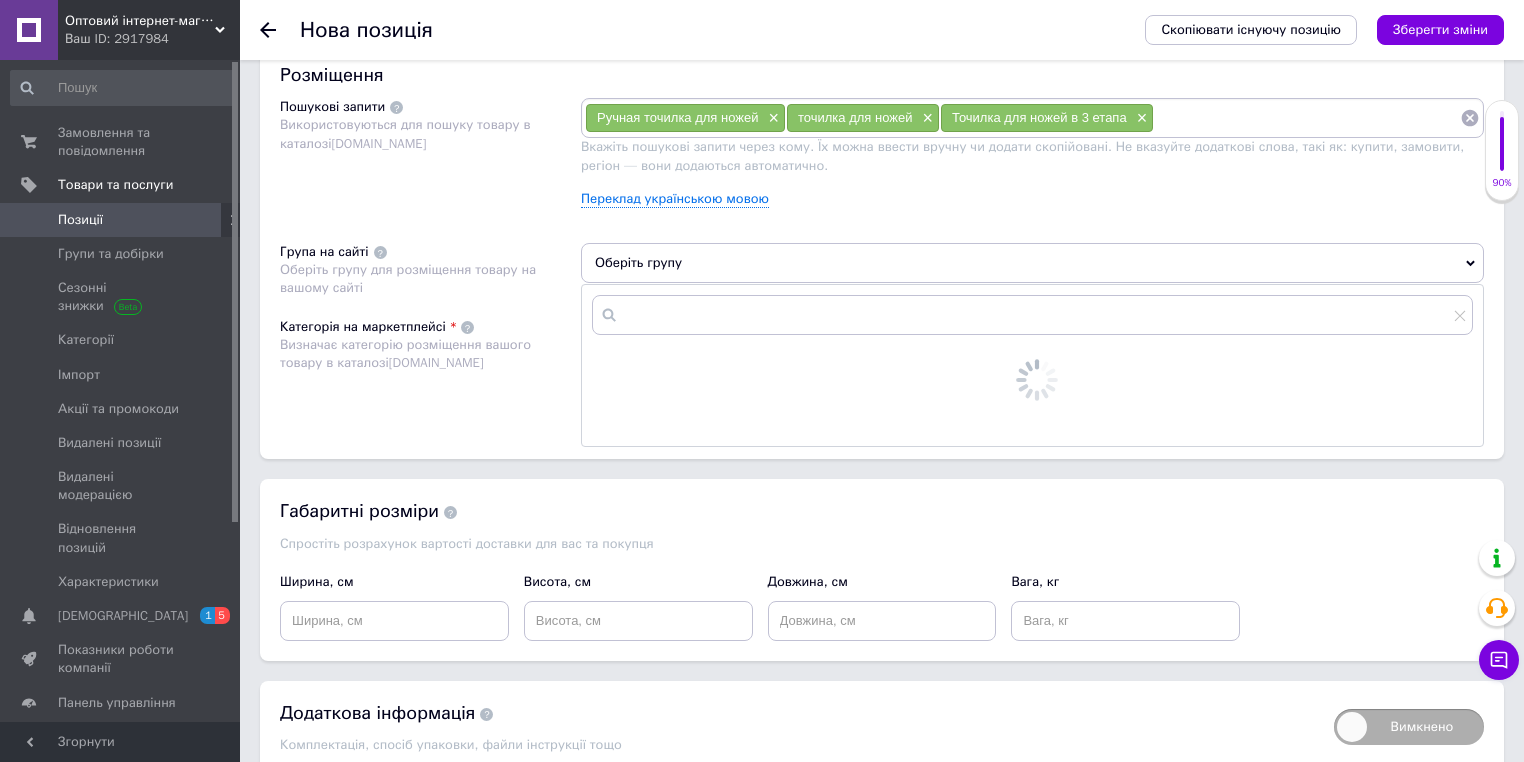 scroll, scrollTop: 1260, scrollLeft: 0, axis: vertical 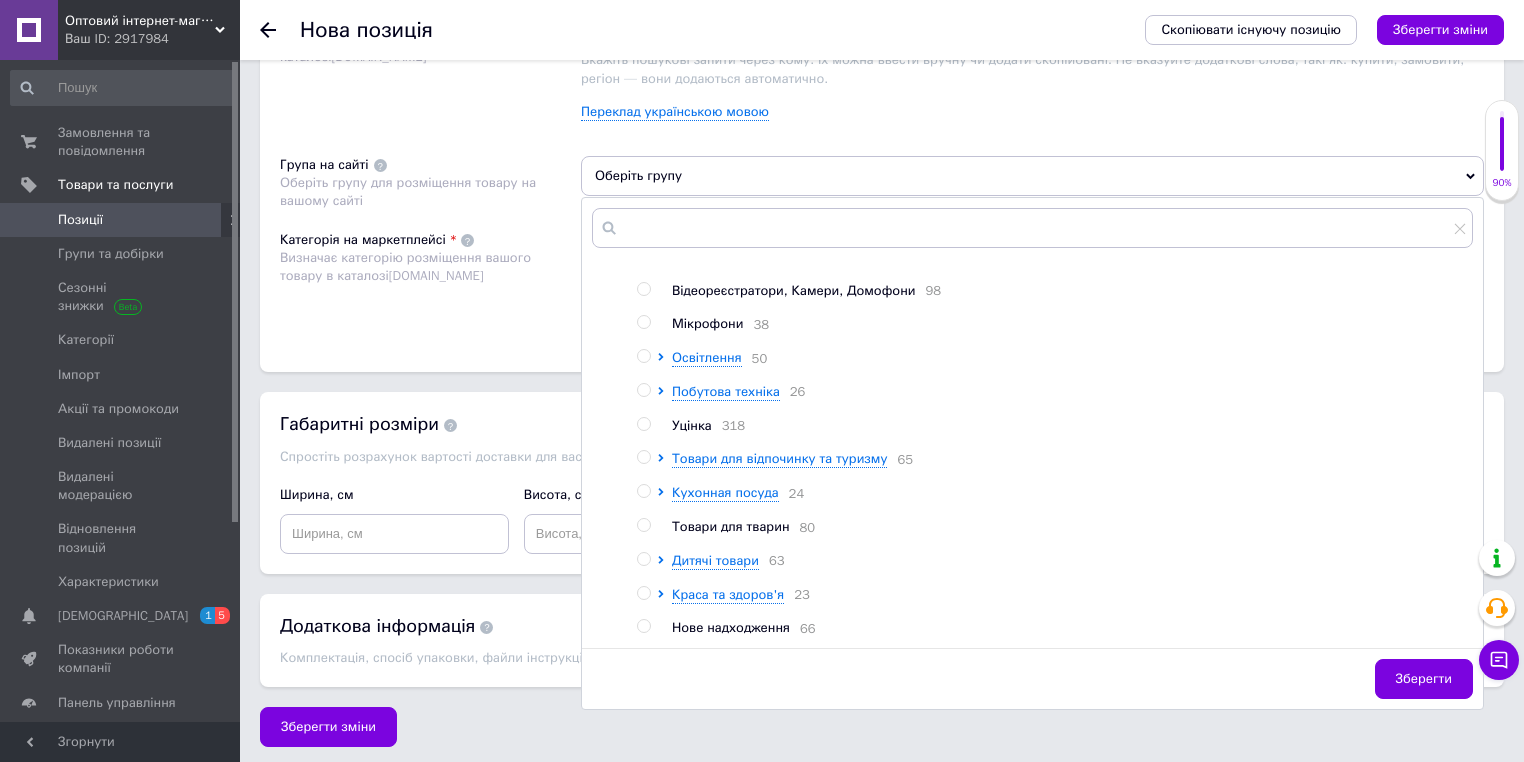 click on "Нове надходження" at bounding box center [731, 627] 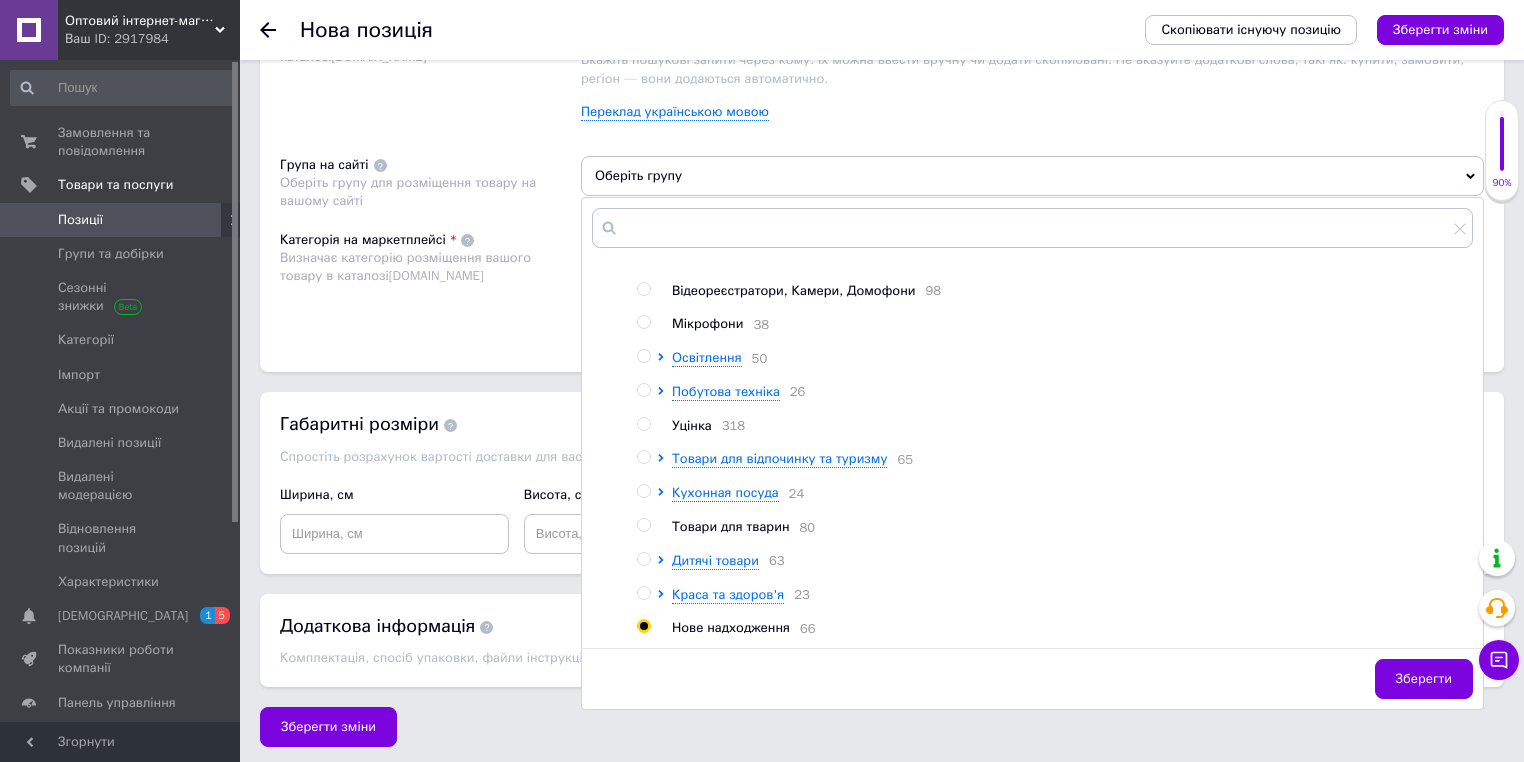 radio on "true" 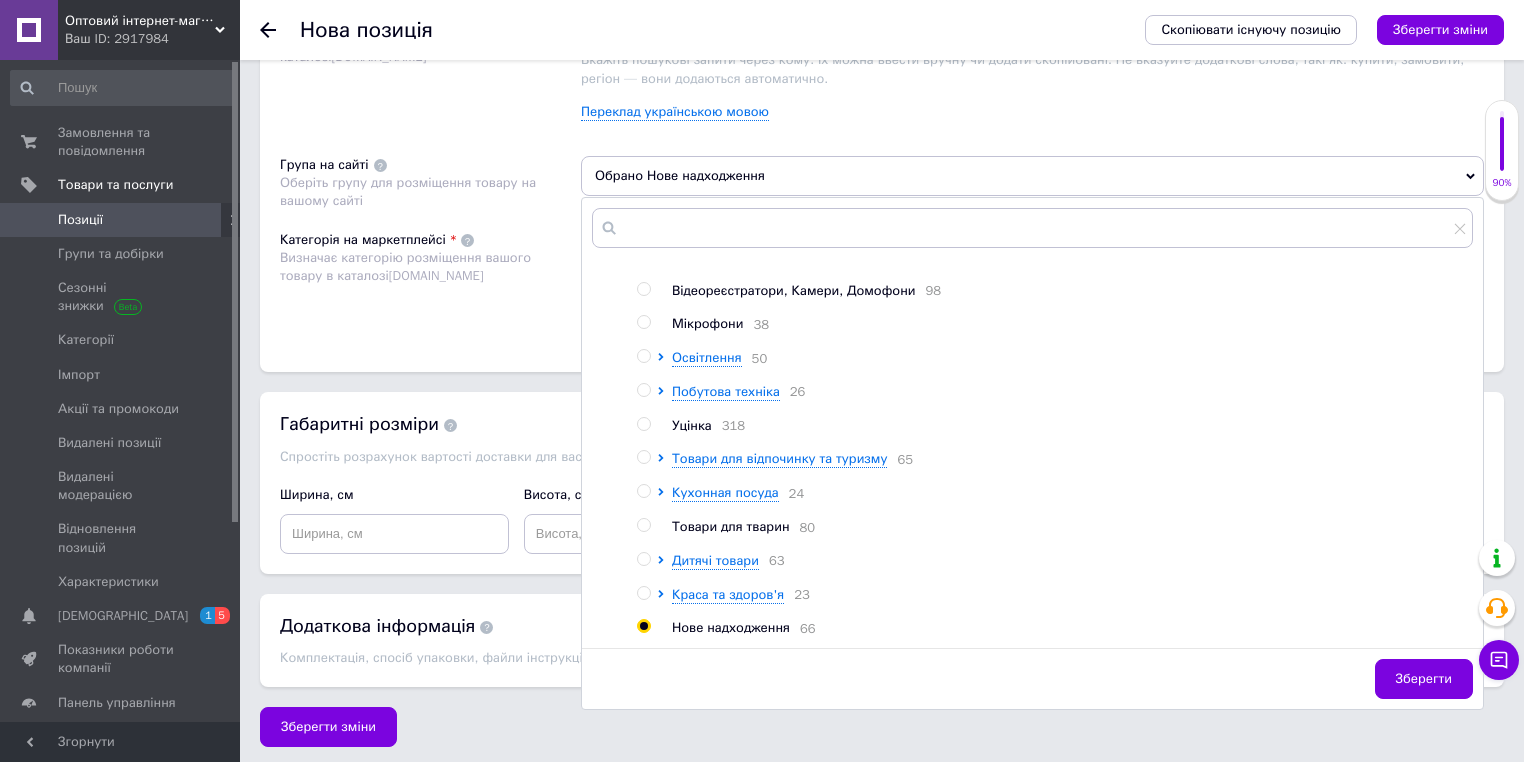 click on "Категорія на маркетплейсі Визначає категорію розміщення вашого товару в каталозі  [DOMAIN_NAME]" at bounding box center (430, 281) 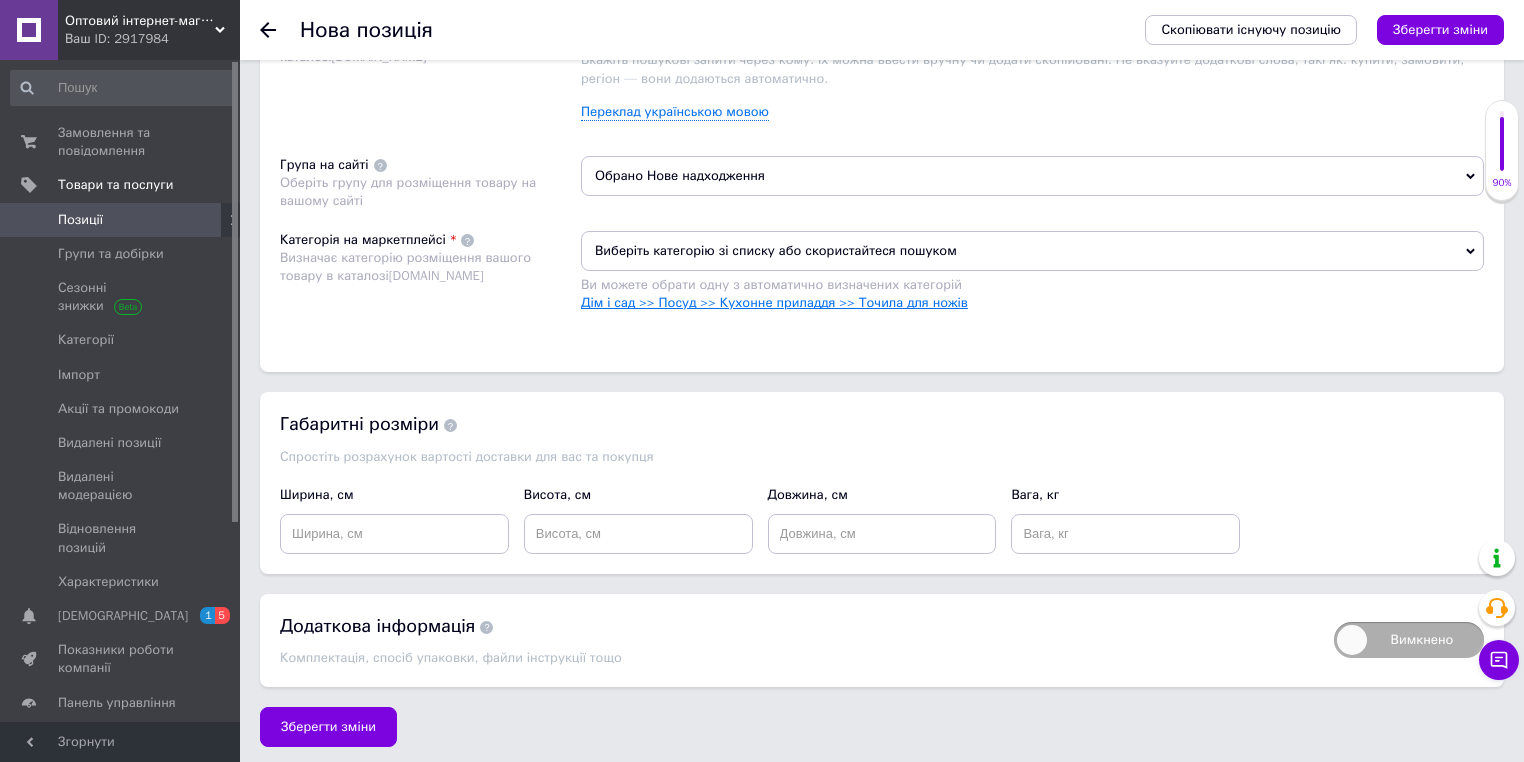 click on "Дім і сад >> Посуд >> Кухонне приладдя >> Точила для ножів" at bounding box center [774, 302] 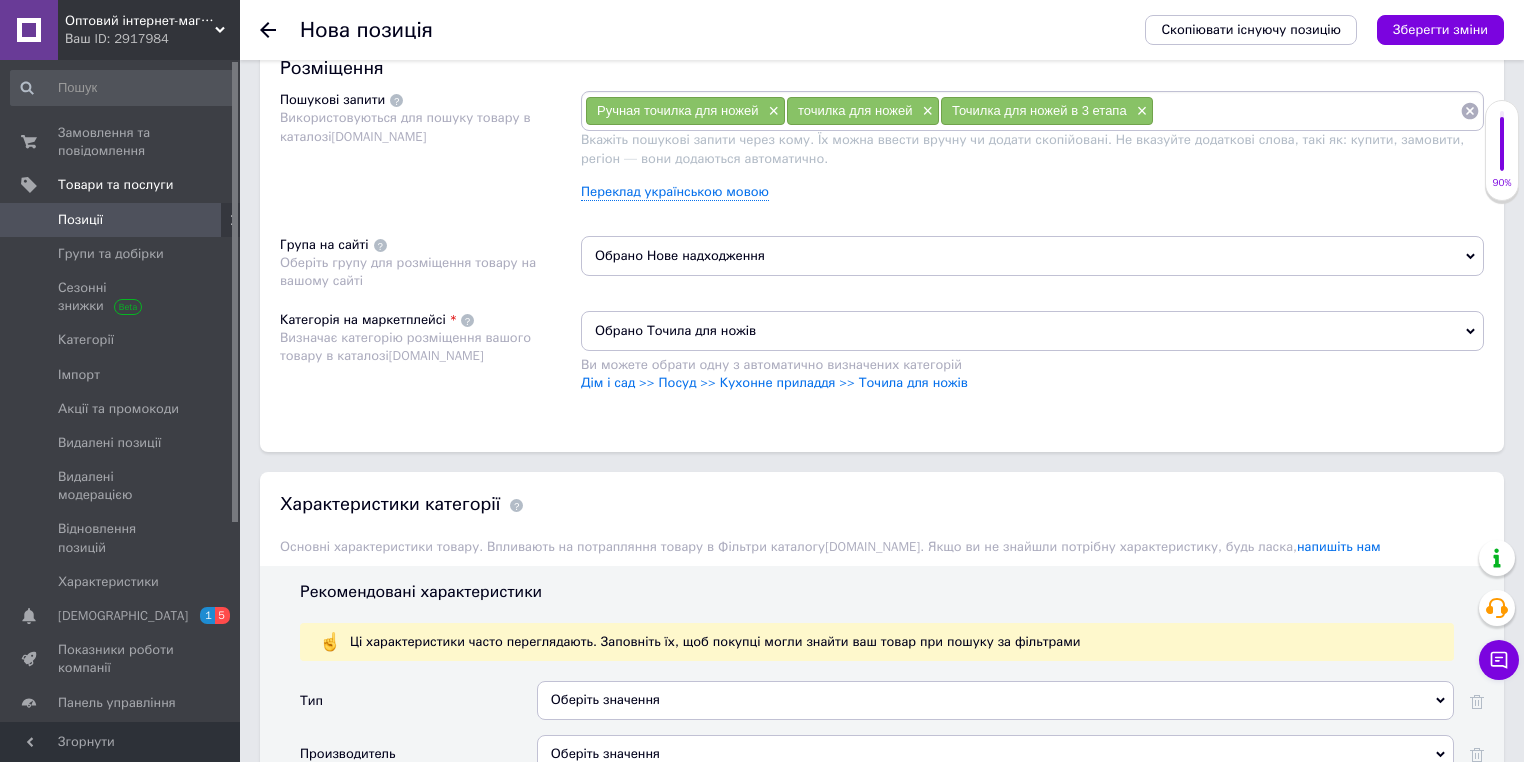 click on "Зберегти зміни" at bounding box center (1440, 29) 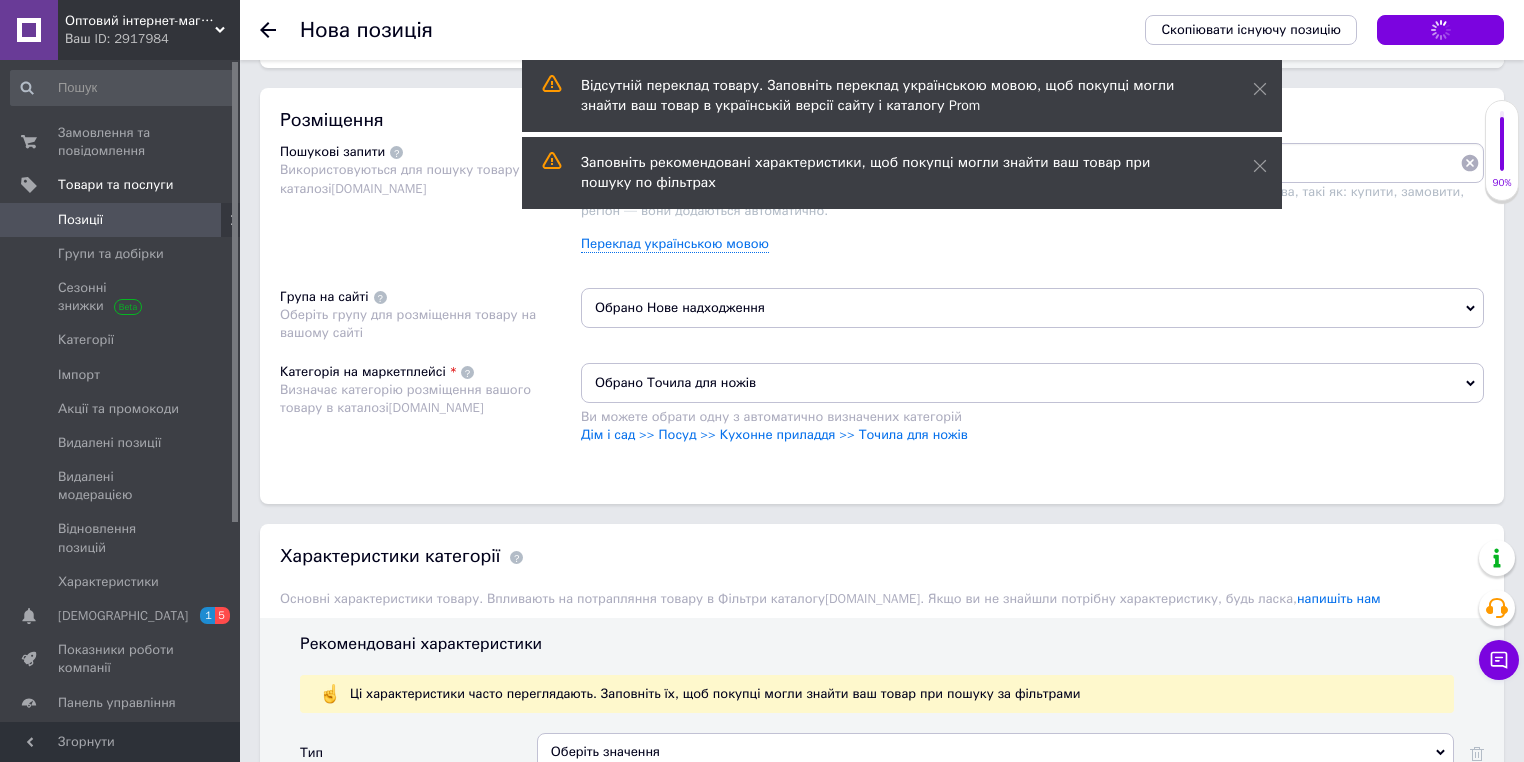 scroll, scrollTop: 1100, scrollLeft: 0, axis: vertical 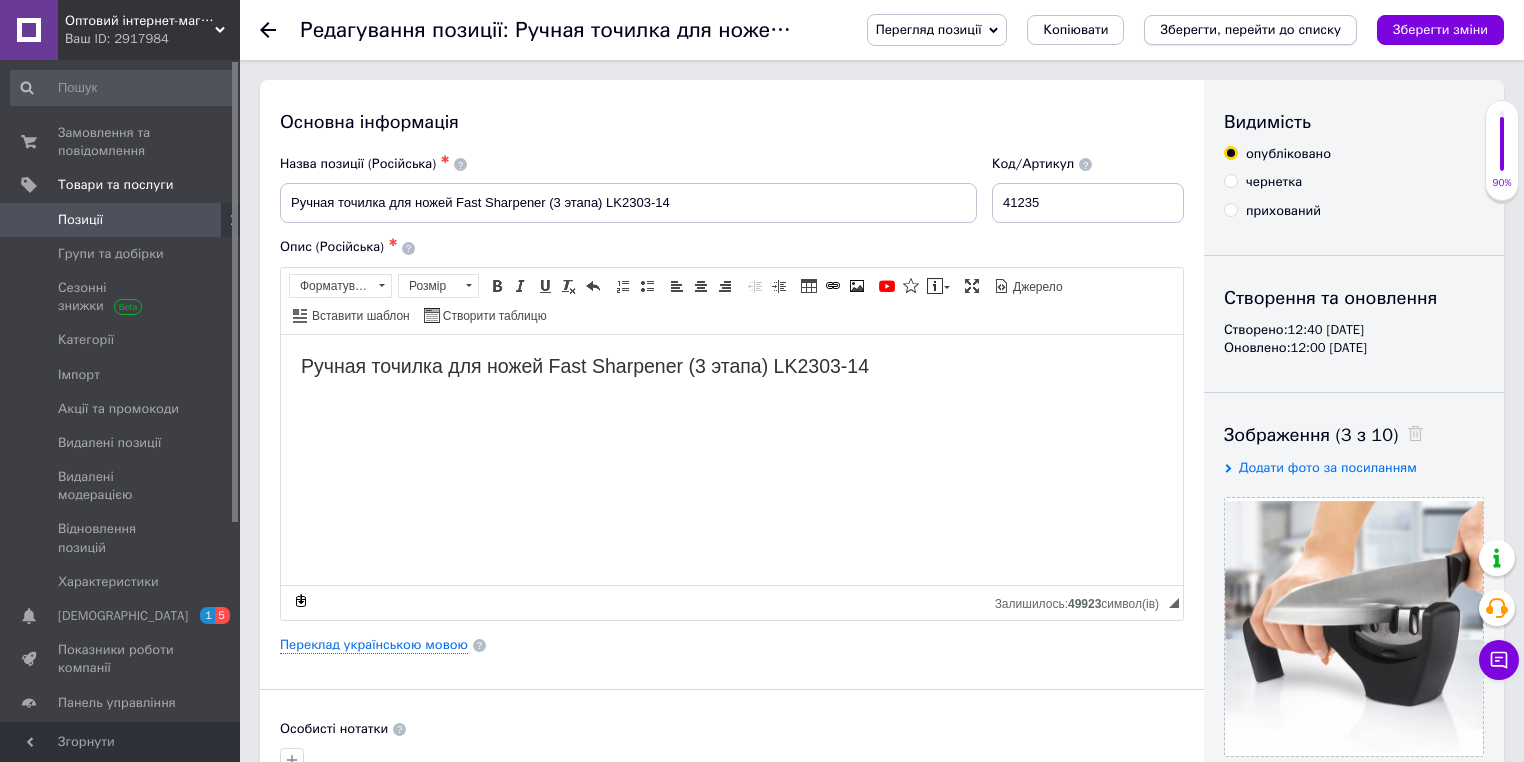 click on "Зберегти, перейти до списку" at bounding box center (1250, 29) 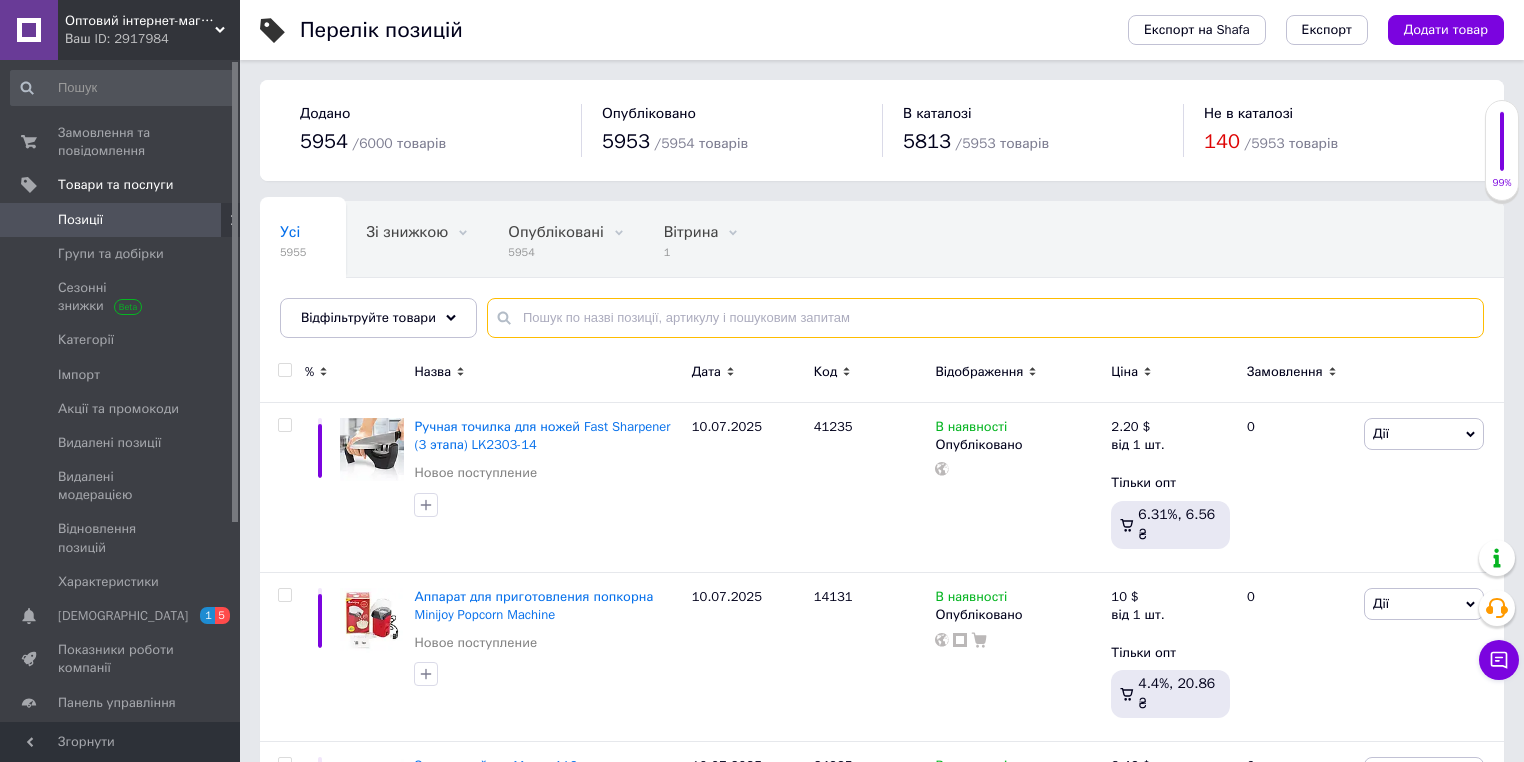 click at bounding box center [985, 318] 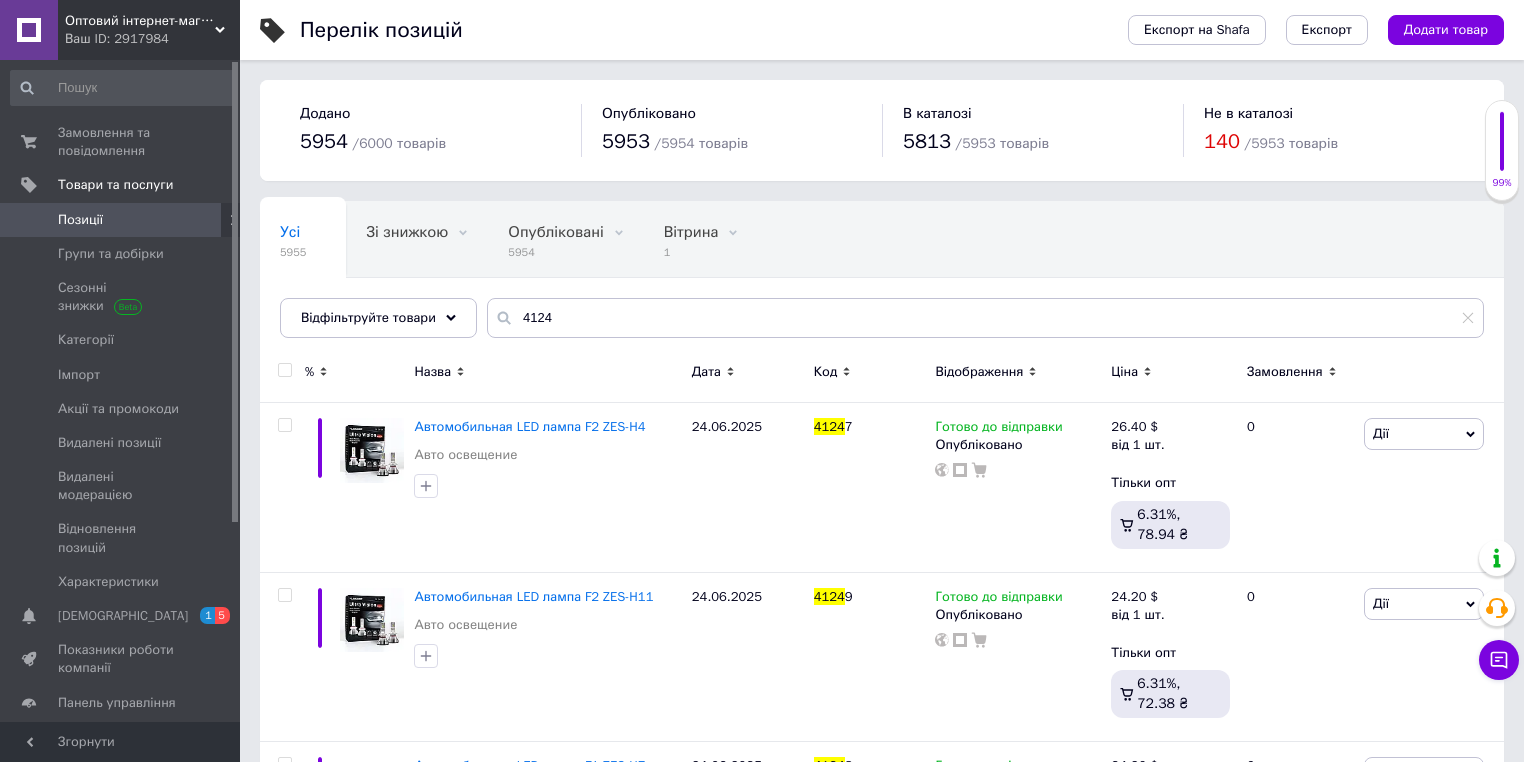 click 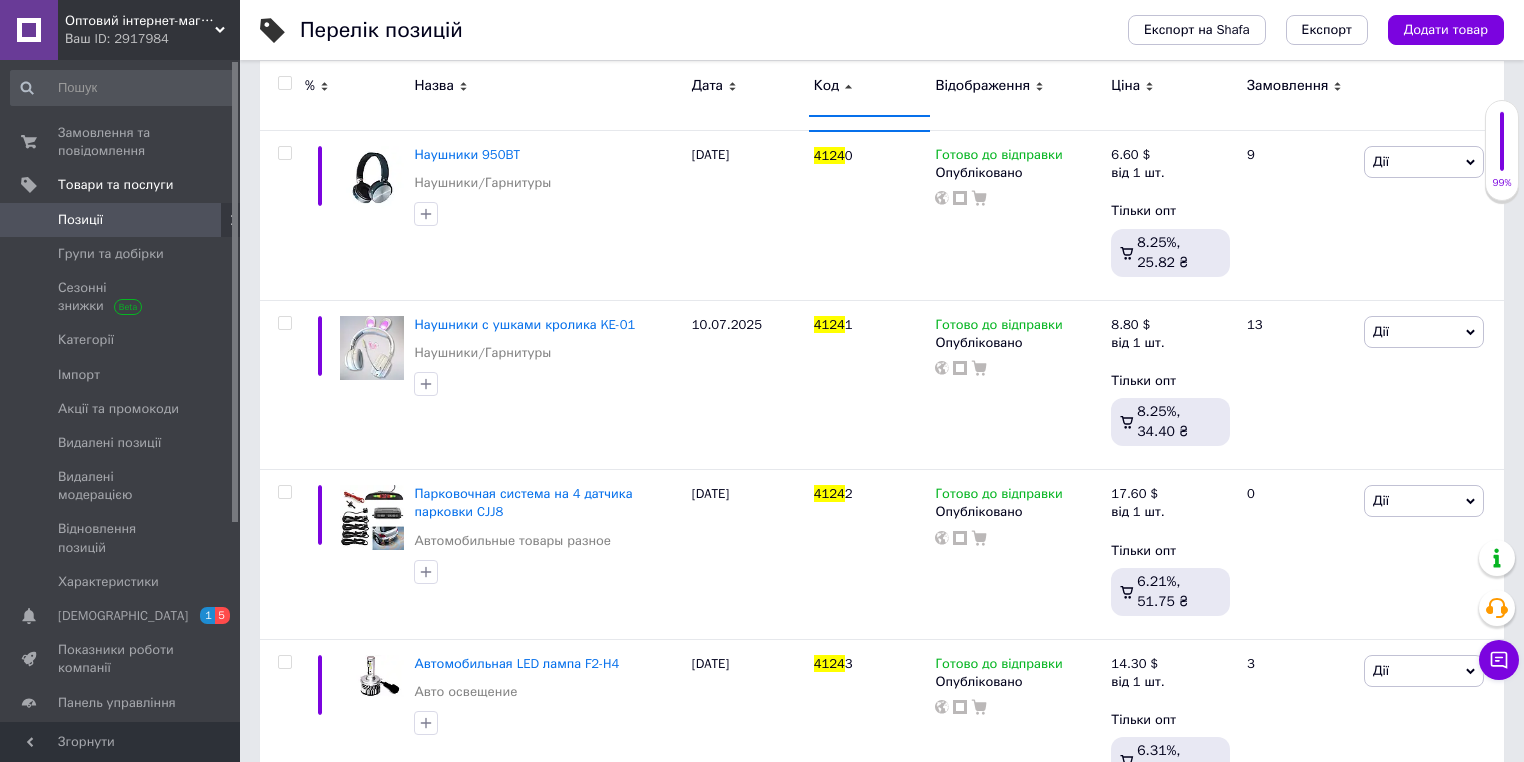 scroll, scrollTop: 52, scrollLeft: 0, axis: vertical 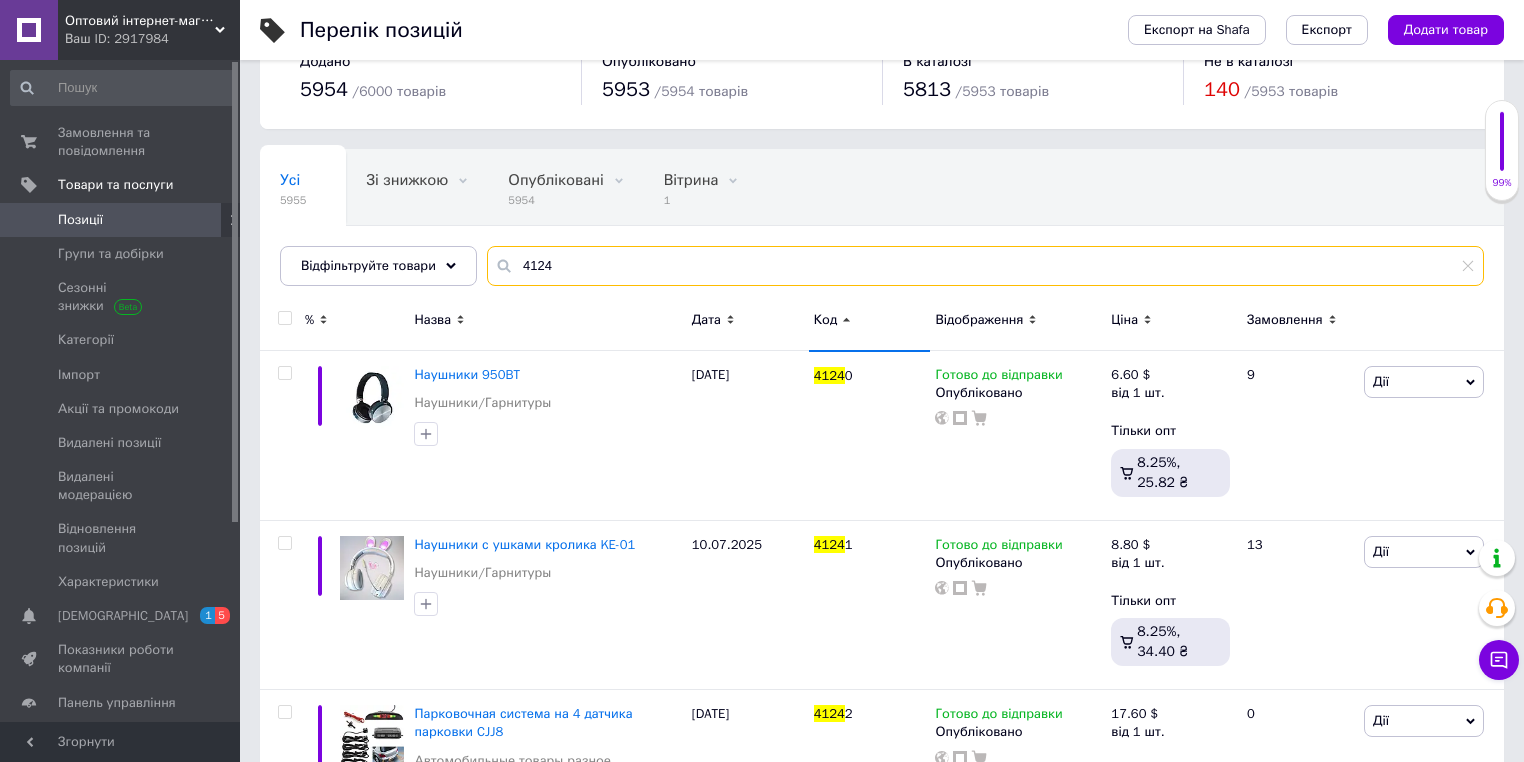 click on "4124" at bounding box center [985, 266] 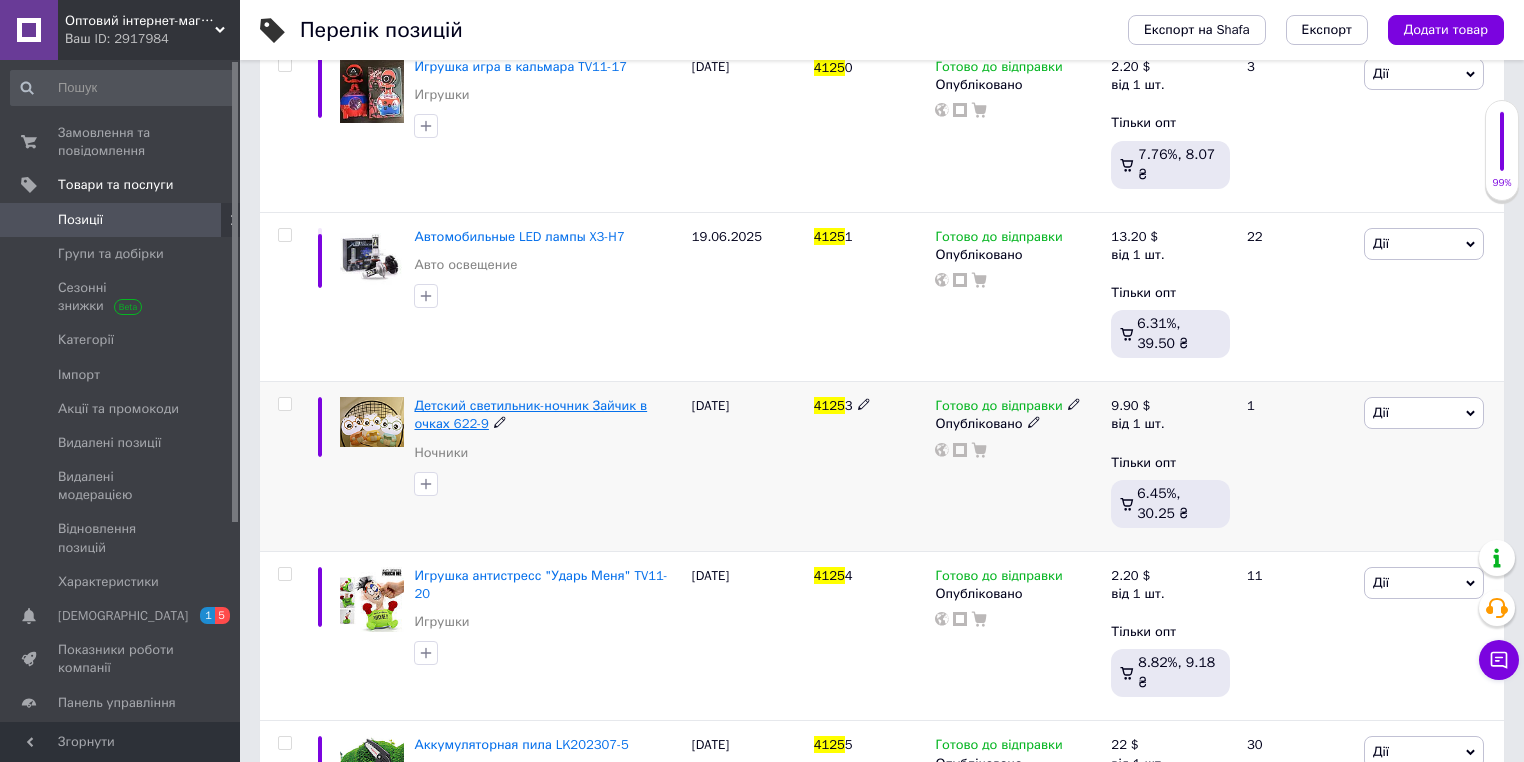 scroll, scrollTop: 372, scrollLeft: 0, axis: vertical 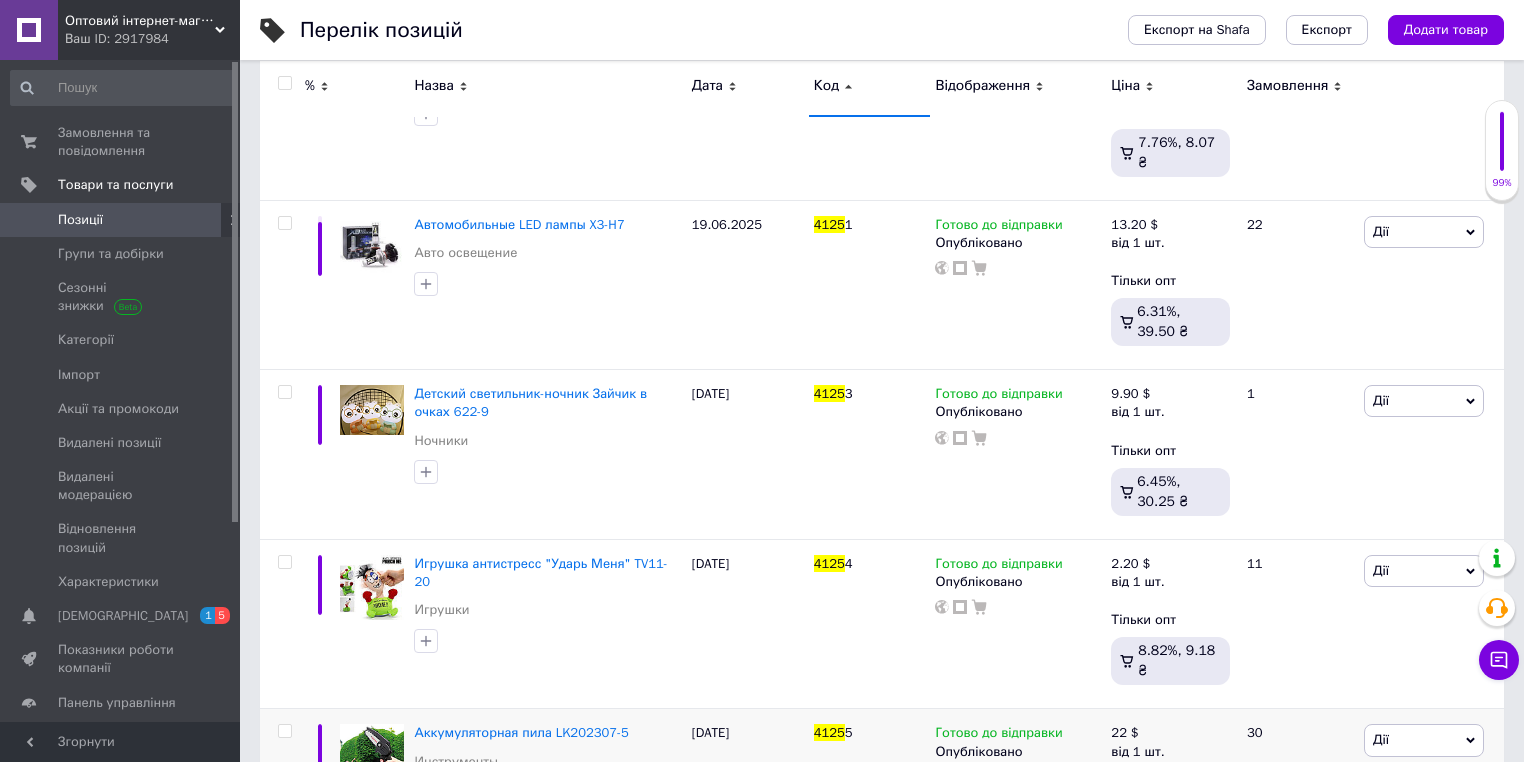 type on "4125" 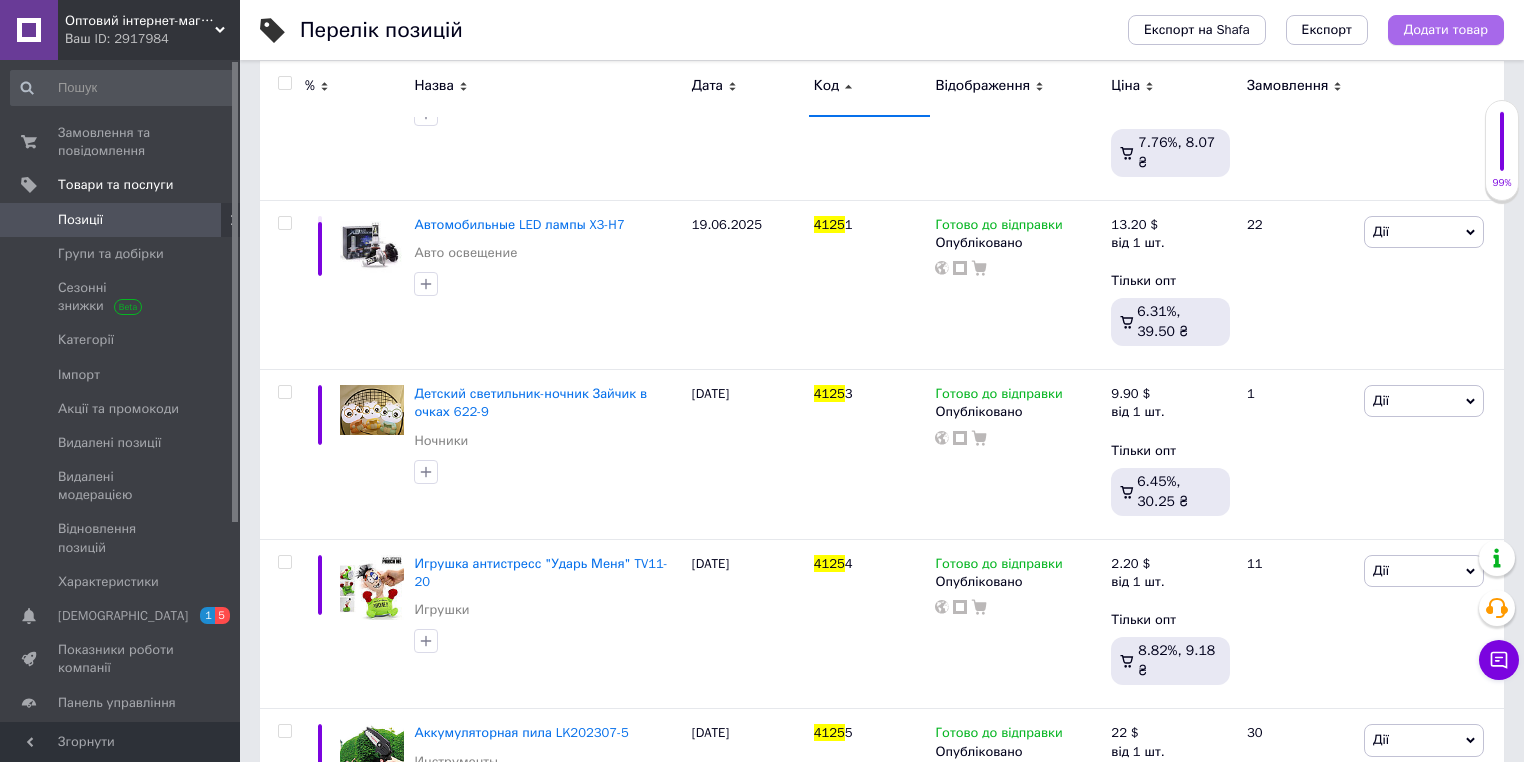 click on "Додати товар" at bounding box center (1446, 30) 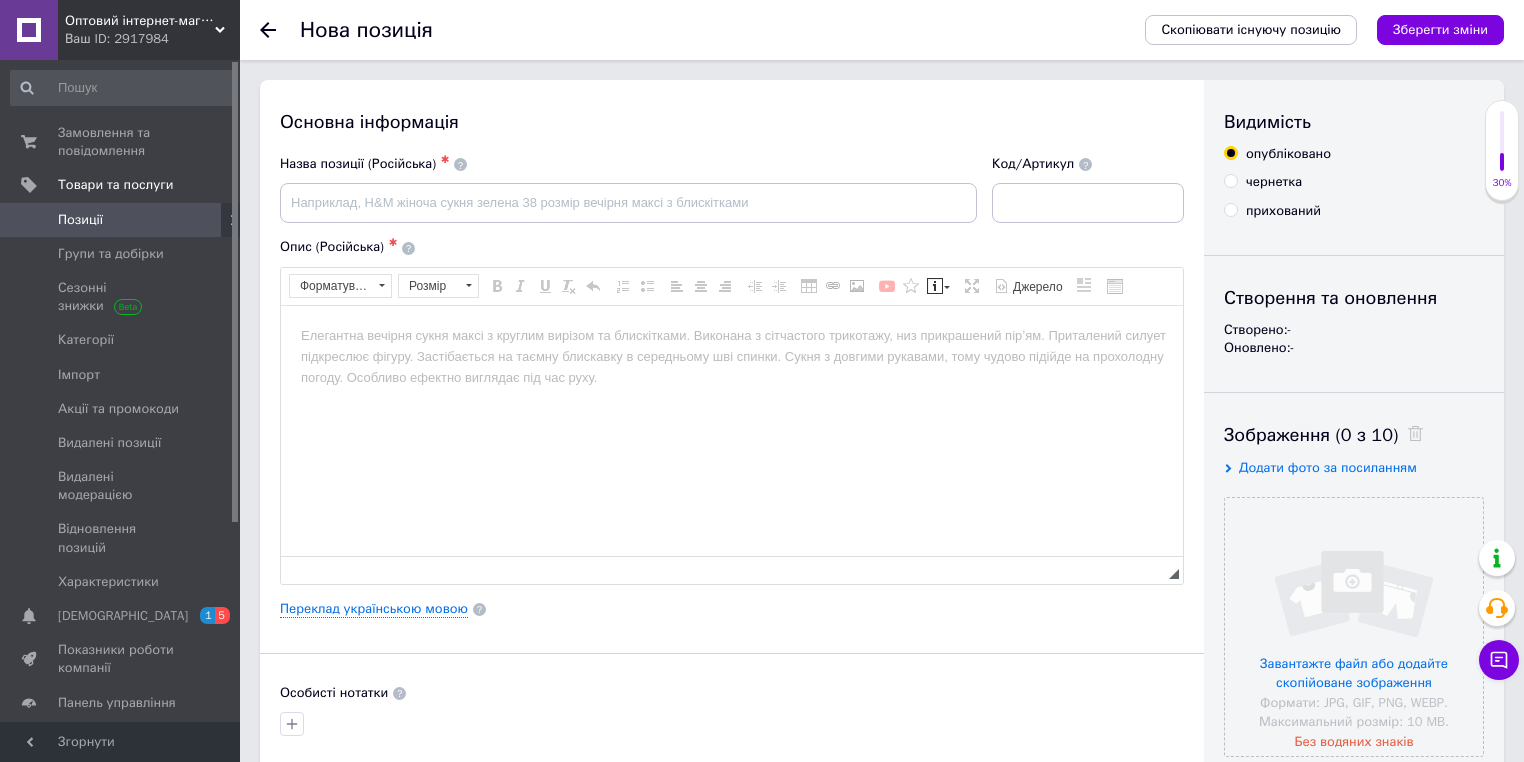 scroll, scrollTop: 0, scrollLeft: 0, axis: both 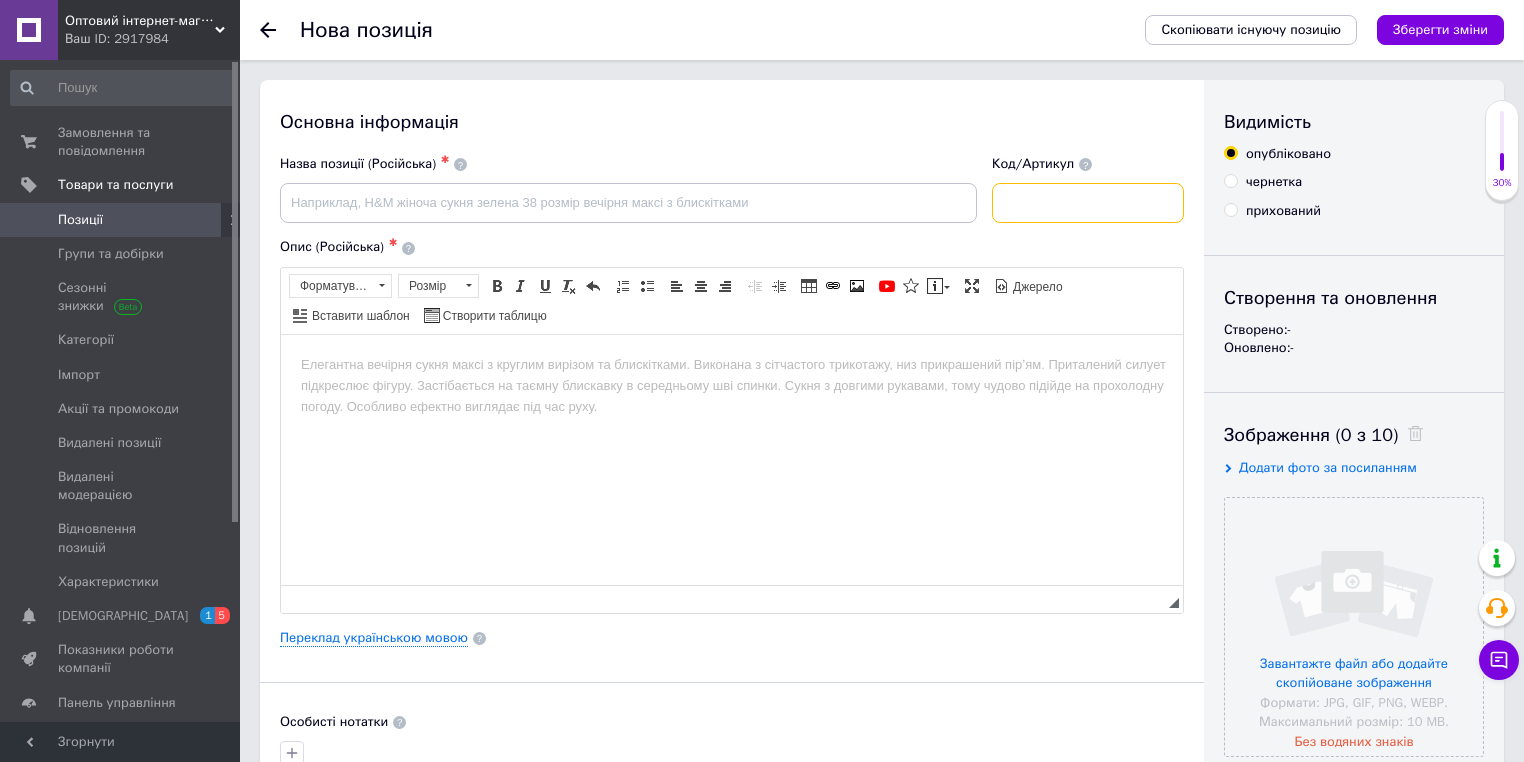click at bounding box center [1088, 203] 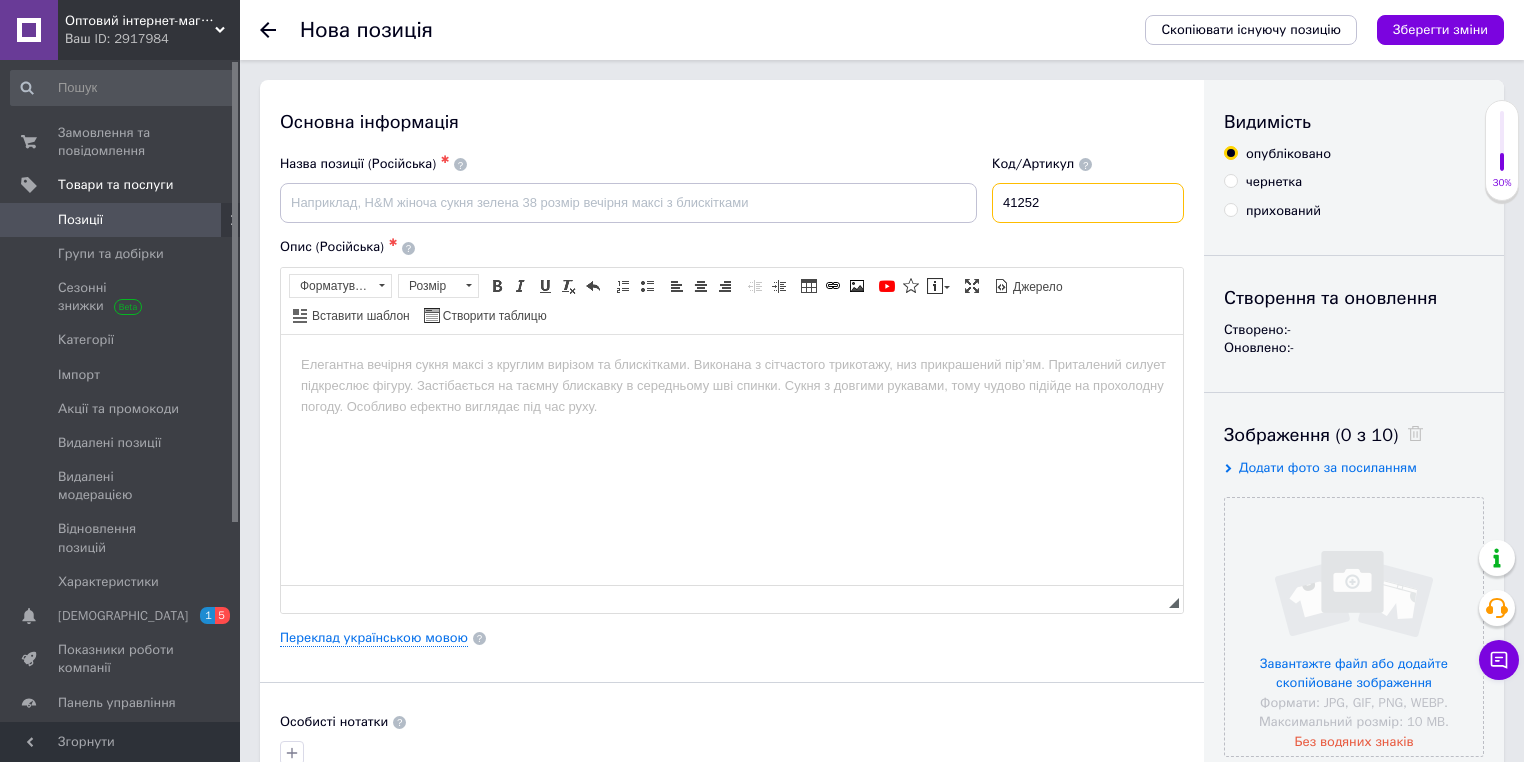 type on "41252" 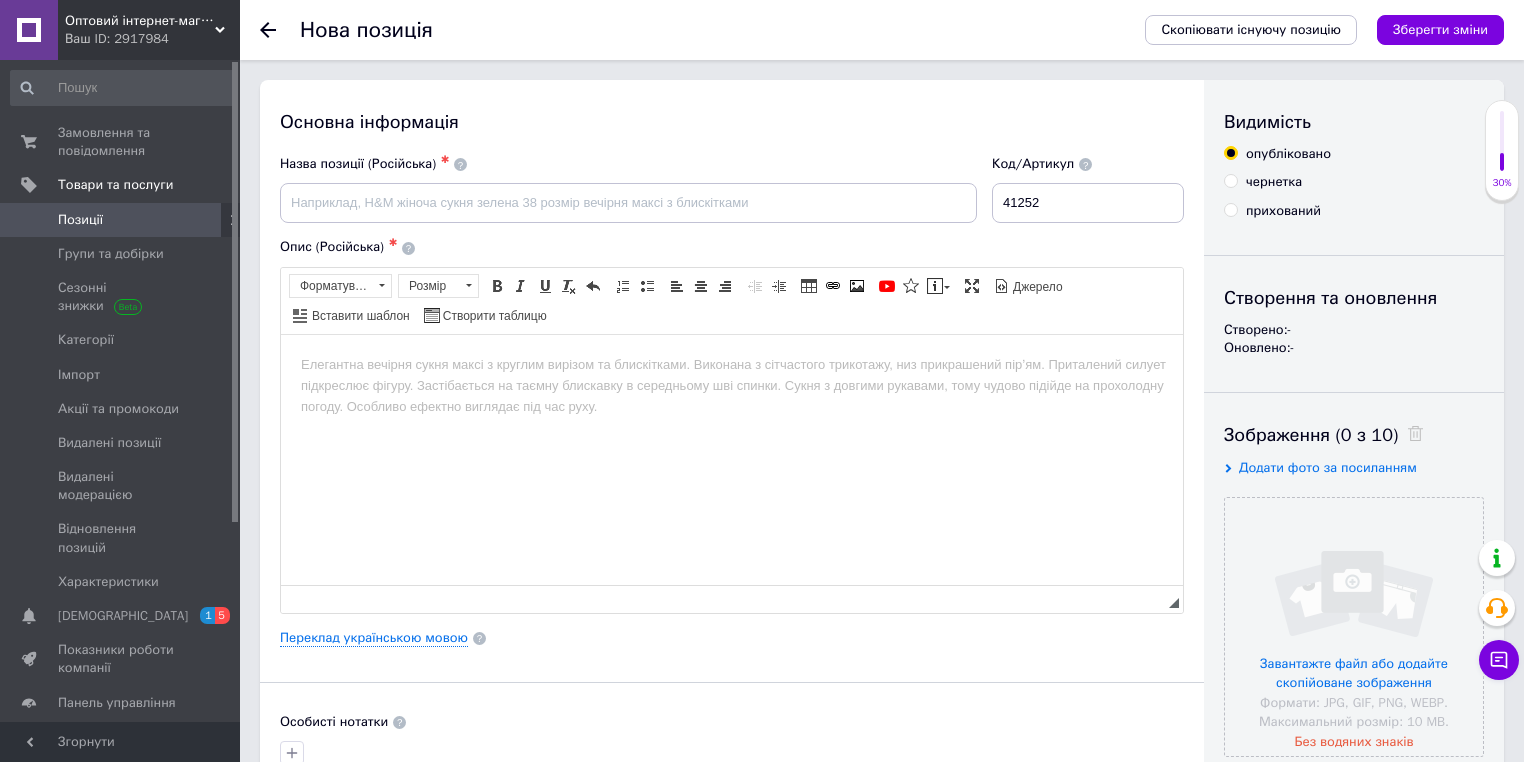 click on "Основна інформація Назва позиції (Російська) ✱ Код/Артикул 41252 Опис (Російська) ✱ Розширений текстовий редактор, FAE329A0-A21F-42DE-BC70-7A154806D911 Панель інструментів редактора Форматування Форматування Розмір Розмір   Жирний  Сполучення клавіш Ctrl+B   Курсив  Сполучення клавіш Ctrl+I   Підкреслений  Сполучення клавіш Ctrl+U   Видалити форматування   Повернути  Сполучення клавіш Ctrl+Z   Вставити/видалити нумерований список   Вставити/видалити маркований список   По лівому краю   По центру   По правому краю   Зменшити відступ   Збільшити відступ   Таблиця     Зображення   $" at bounding box center [732, 638] 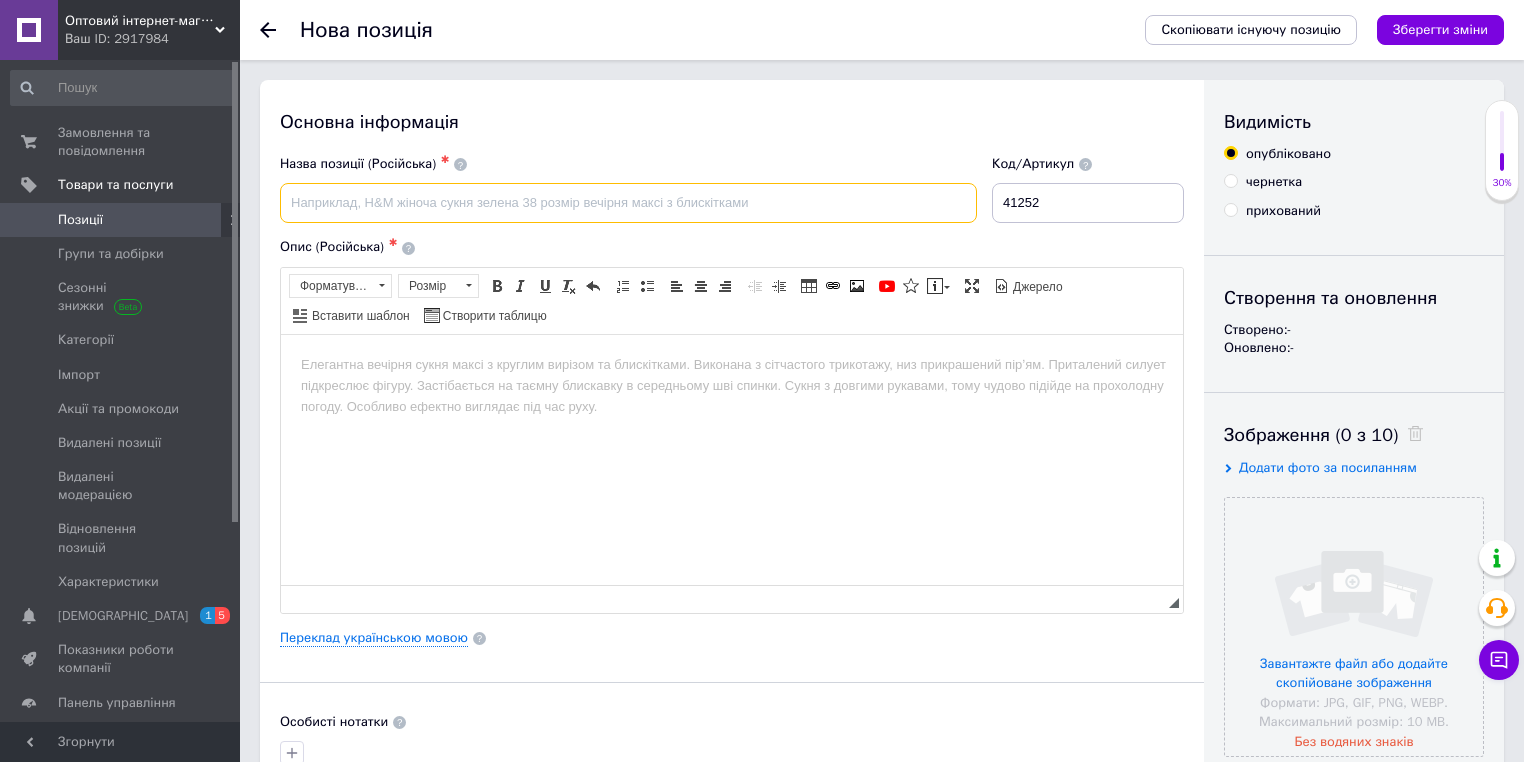 click at bounding box center [628, 203] 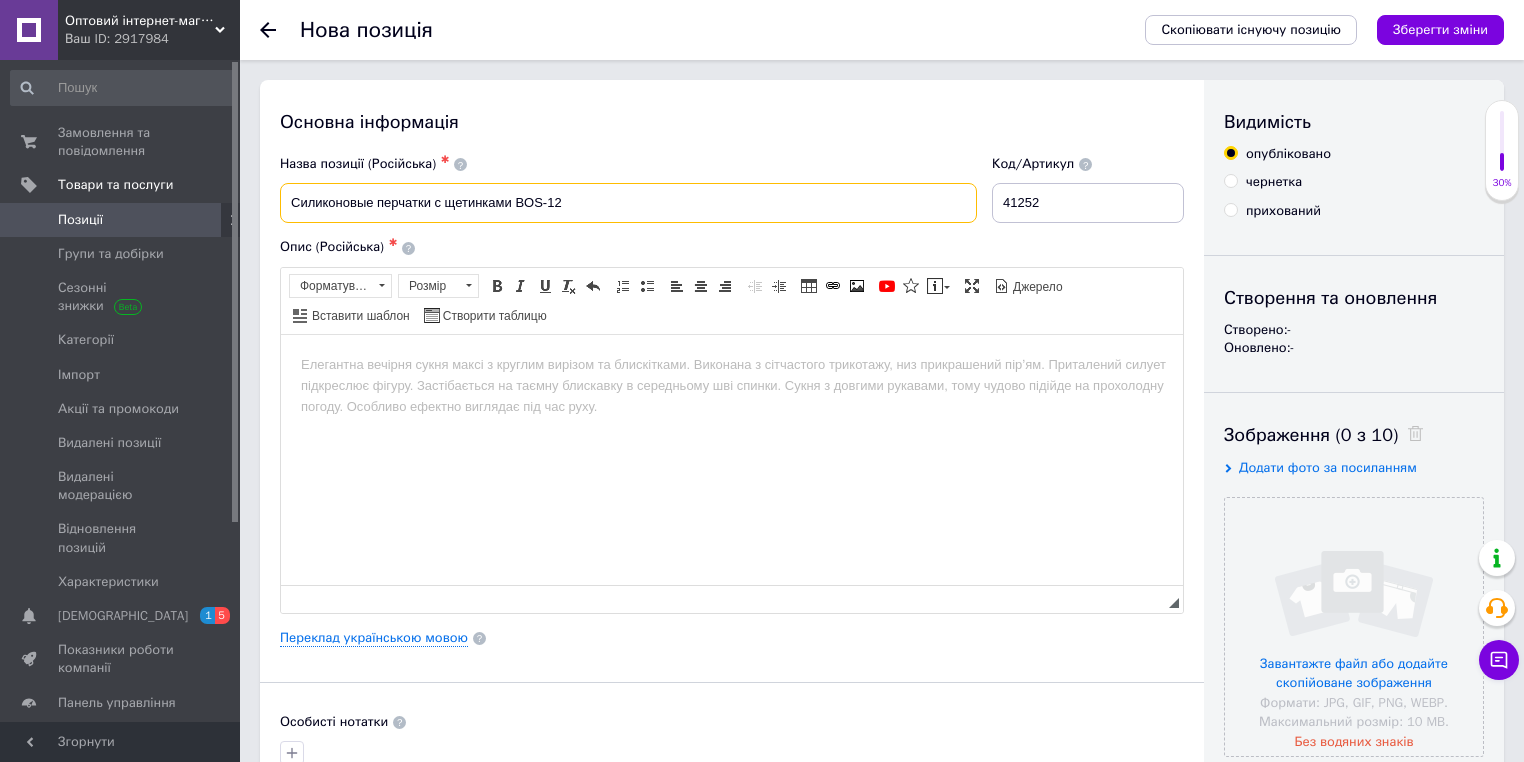click on "Силиконовые перчатки c щетинками BOS-12" at bounding box center [628, 203] 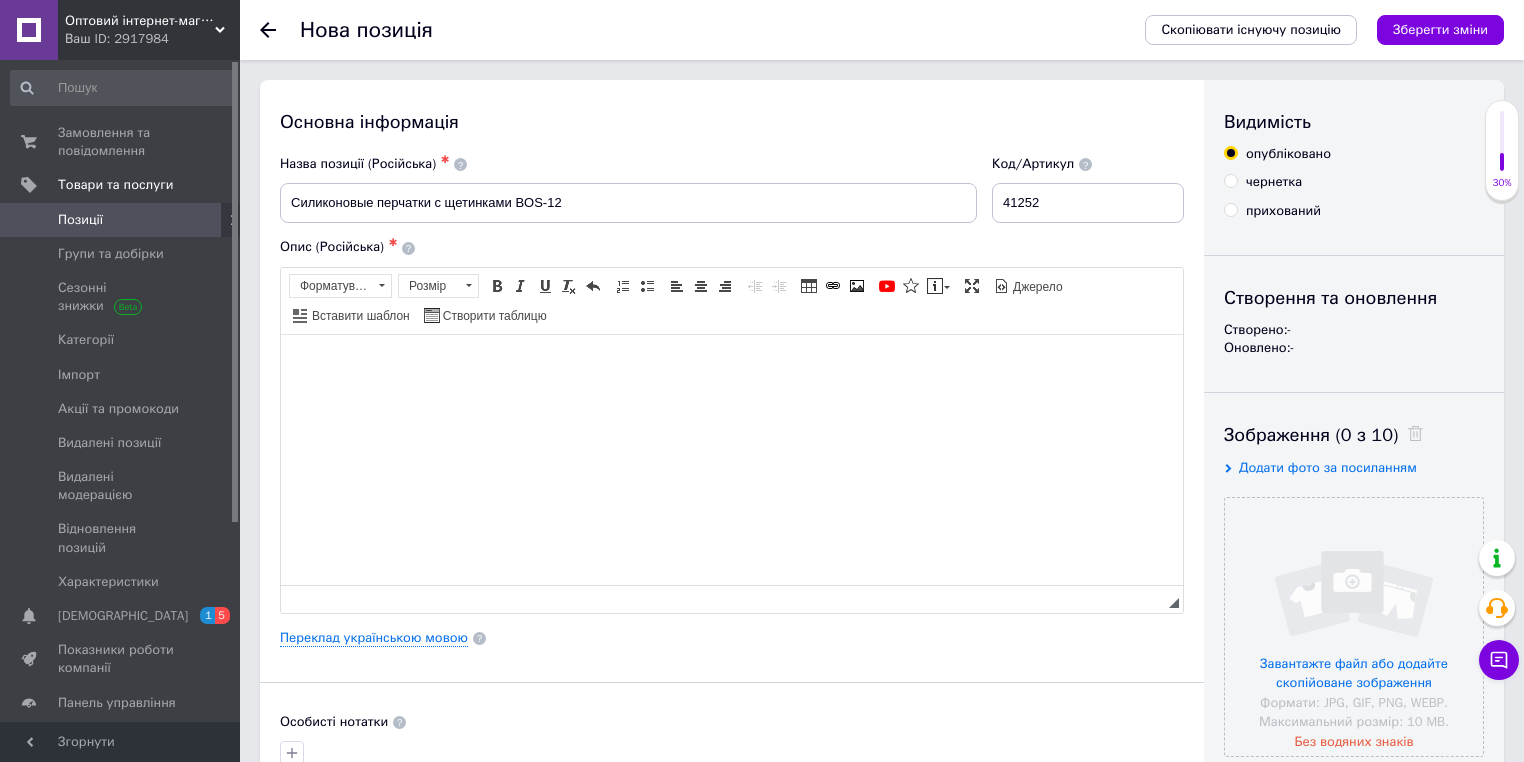 click at bounding box center (732, 364) 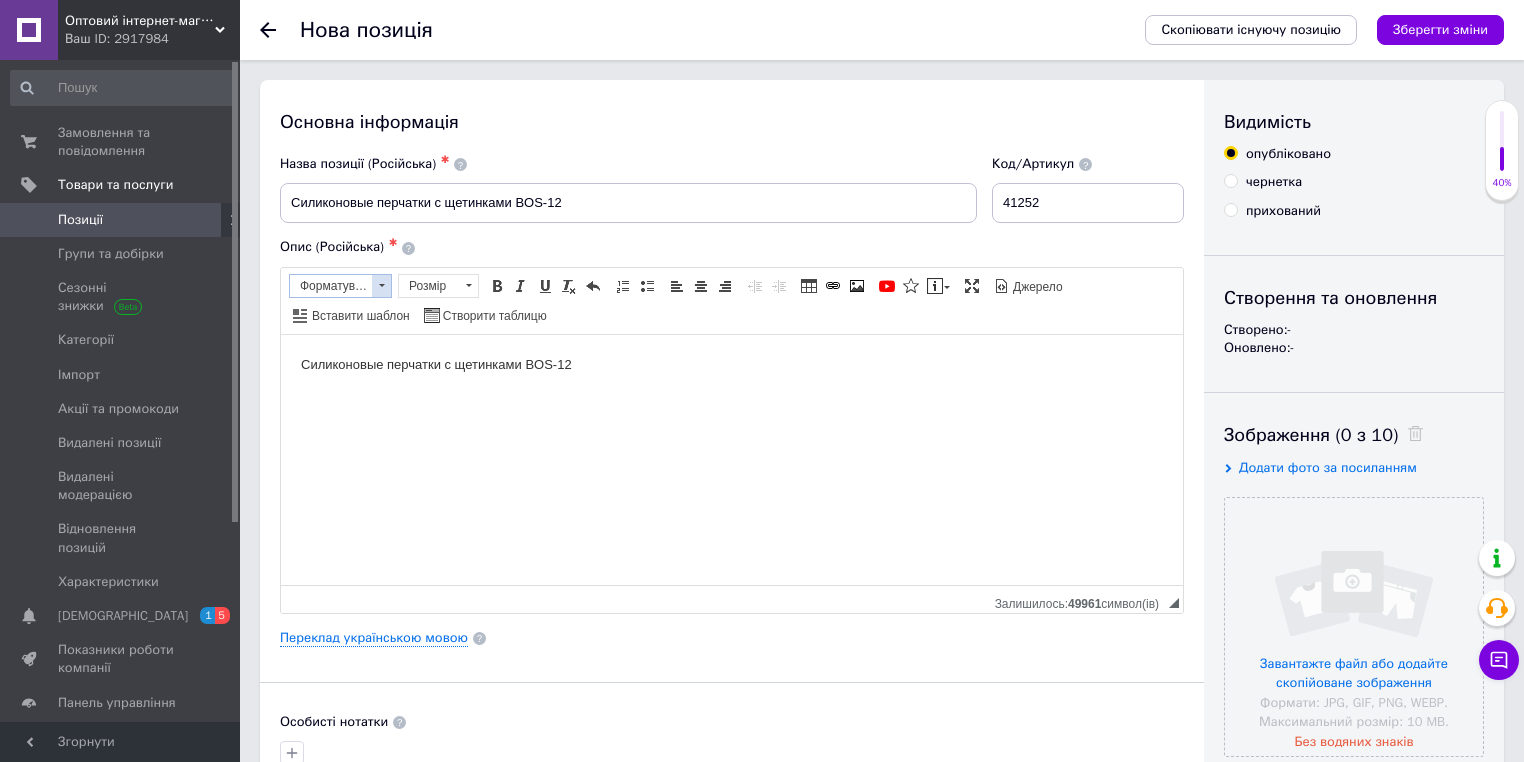 click at bounding box center (382, 285) 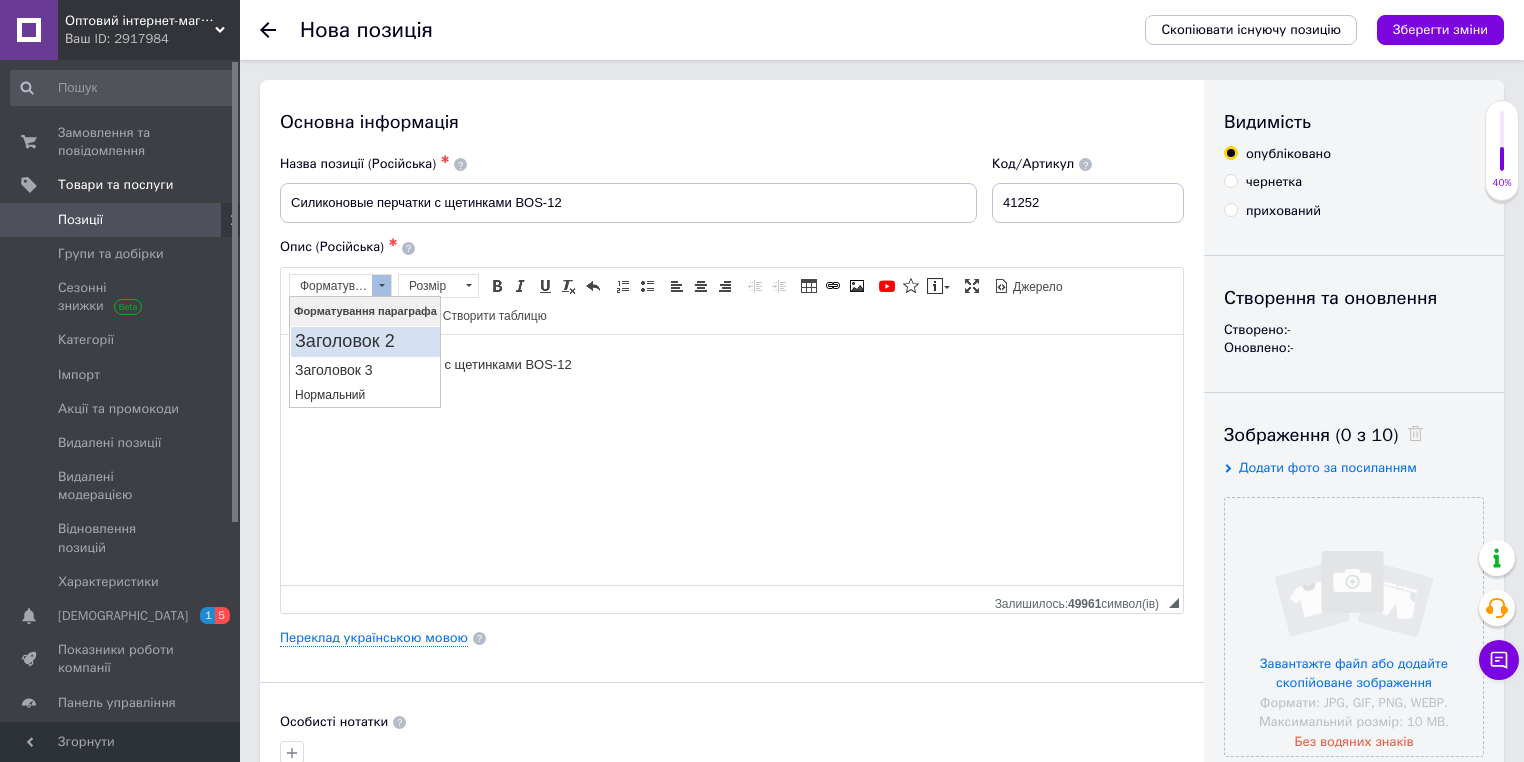 scroll, scrollTop: 0, scrollLeft: 0, axis: both 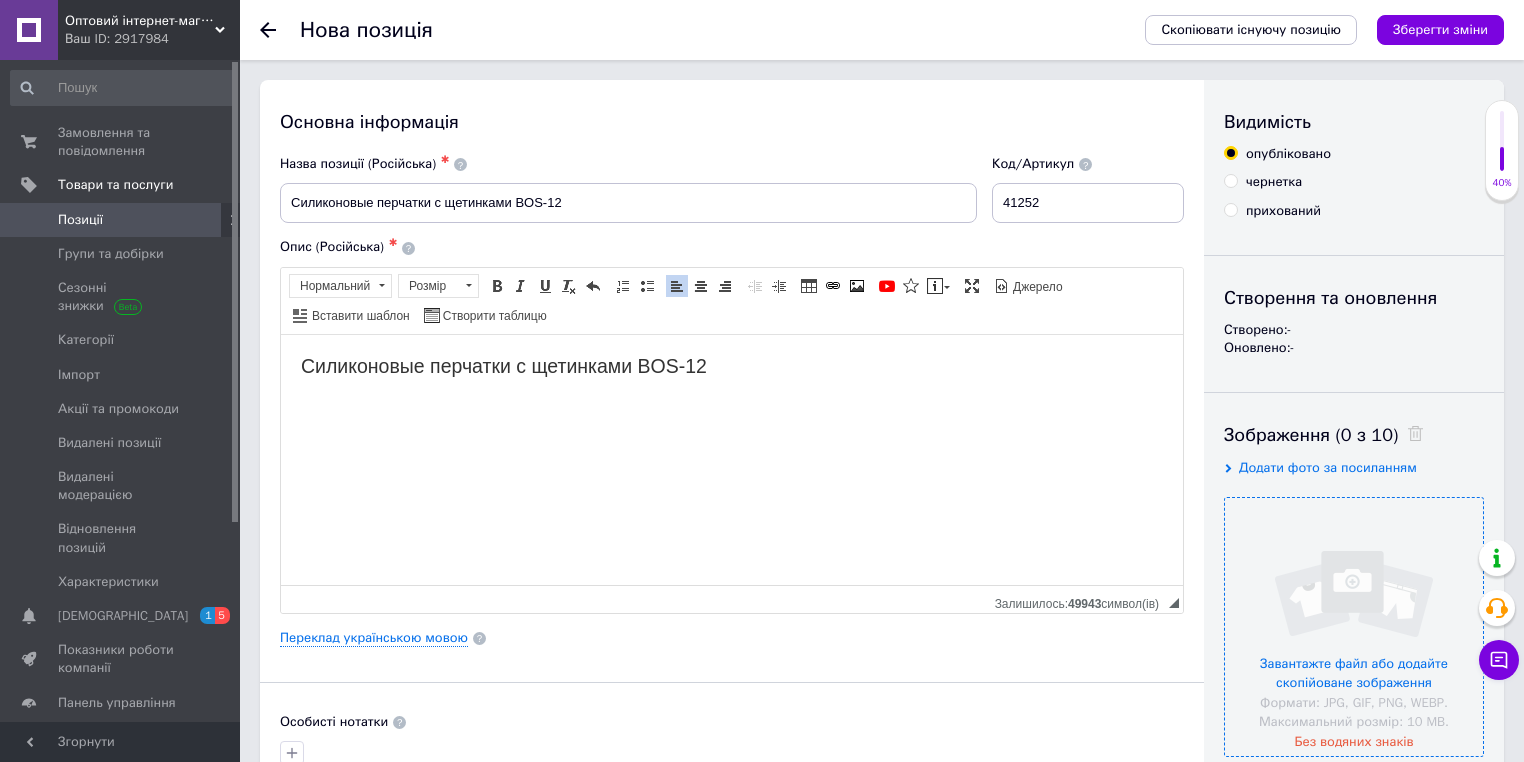 click at bounding box center (1354, 627) 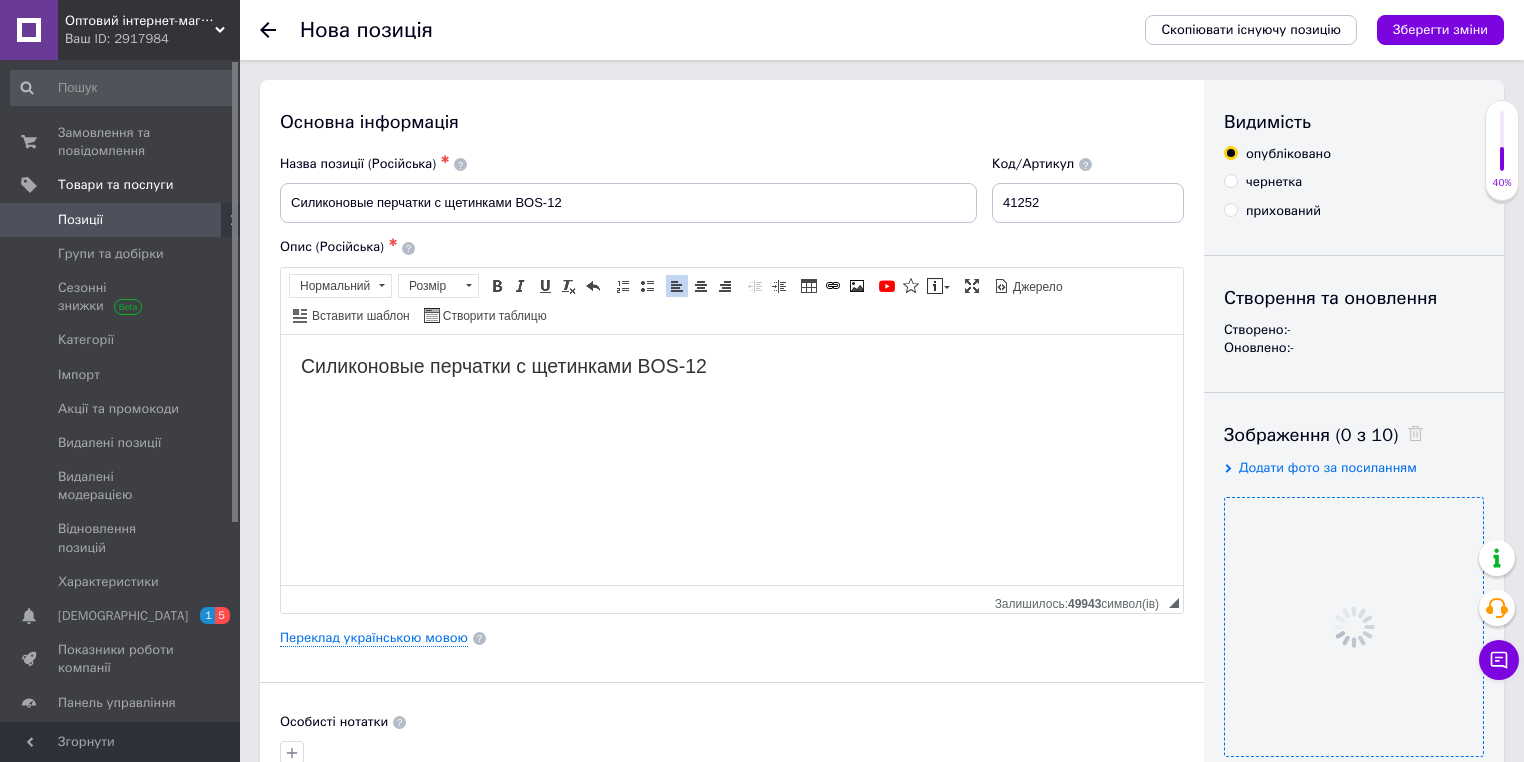 click on "Основна інформація Назва позиції (Російська) ✱ Силиконовые перчатки c щетинками BOS-12 Код/Артикул 41252 Опис (Російська) ✱ Силиконовые перчатки c щетинками BOS-12
Розширений текстовий редактор, FAE329A0-A21F-42DE-BC70-7A154806D911 Панель інструментів редактора Форматування Нормальний Розмір Розмір   Жирний  Сполучення клавіш Ctrl+B   Курсив  Сполучення клавіш Ctrl+I   Підкреслений  Сполучення клавіш Ctrl+U   Видалити форматування   Повернути  Сполучення клавіш Ctrl+Z   Вставити/видалити нумерований список   Вставити/видалити маркований список   По лівому краю   $" at bounding box center (732, 725) 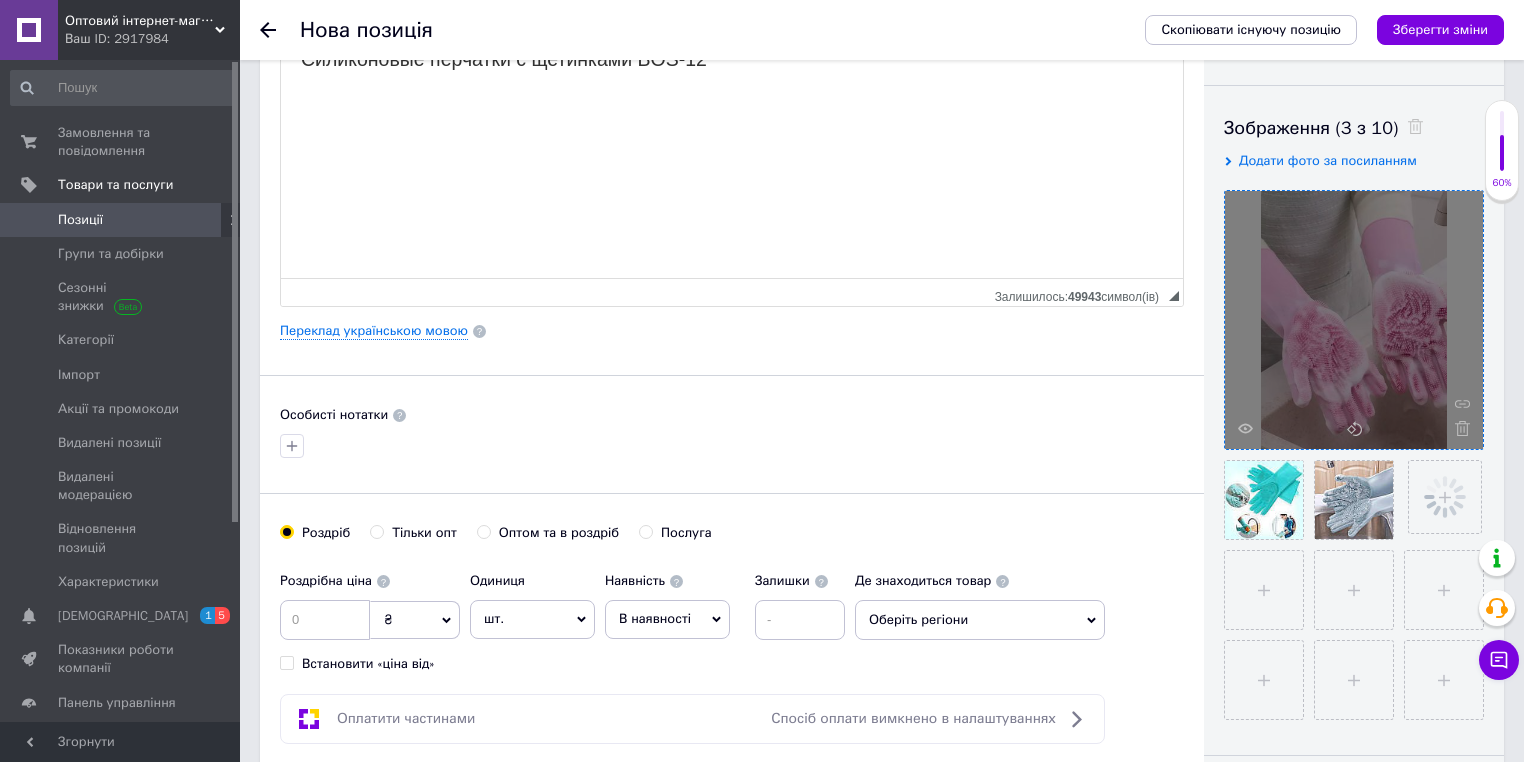 scroll, scrollTop: 320, scrollLeft: 0, axis: vertical 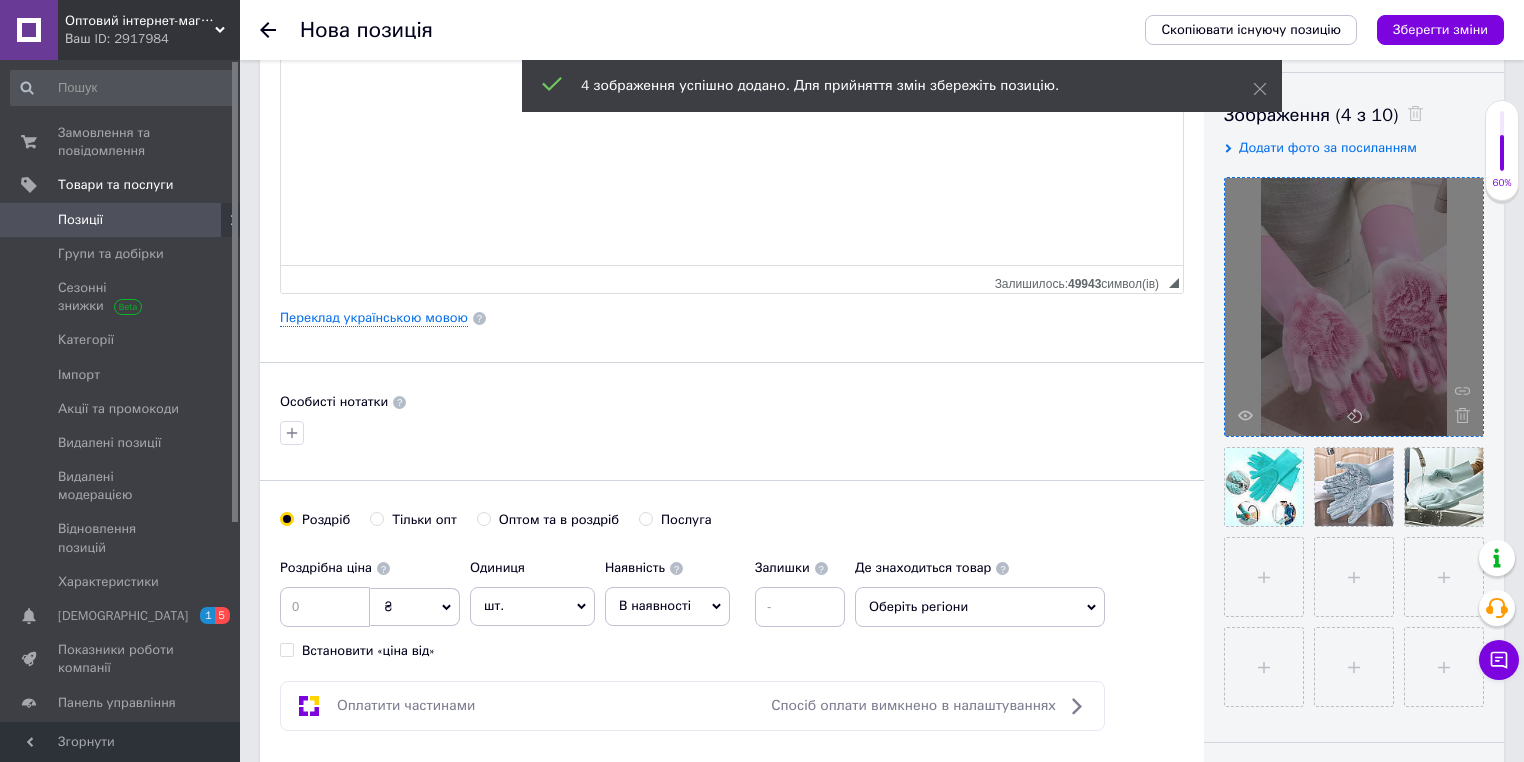 click at bounding box center [732, 433] 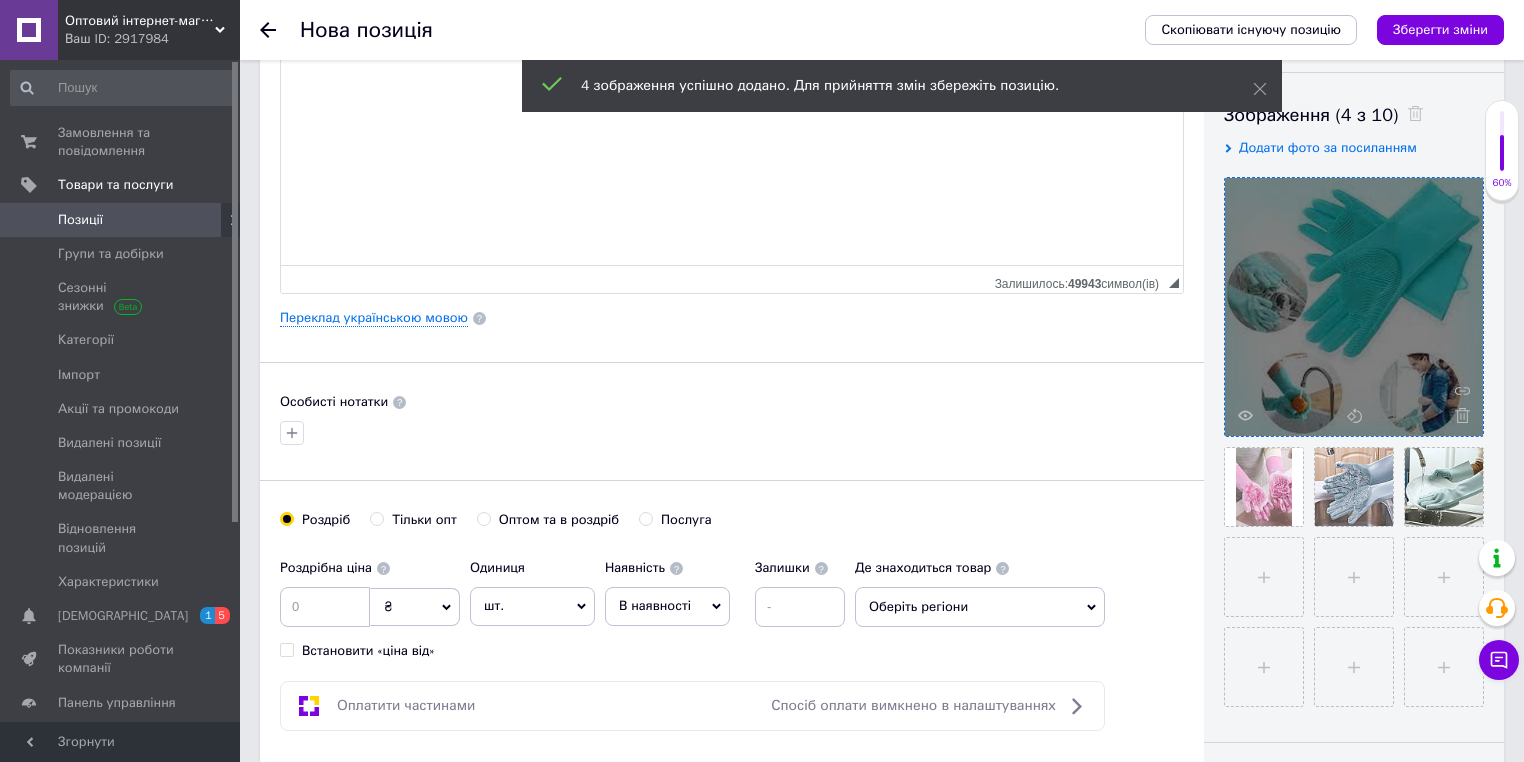 click on "Основна інформація Назва позиції (Російська) ✱ Силиконовые перчатки c щетинками BOS-12 Код/Артикул 41252 Опис (Російська) ✱ Силиконовые перчатки c щетинками BOS-12
Розширений текстовий редактор, FAE329A0-A21F-42DE-BC70-7A154806D911 Панель інструментів редактора Форматування Нормальний Розмір Розмір   Жирний  Сполучення клавіш Ctrl+B   Курсив  Сполучення клавіш Ctrl+I   Підкреслений  Сполучення клавіш Ctrl+U   Видалити форматування   Повернути  Сполучення клавіш Ctrl+Z   Вставити/видалити нумерований список   Вставити/видалити маркований список   По лівому краю   $" at bounding box center (732, 318) 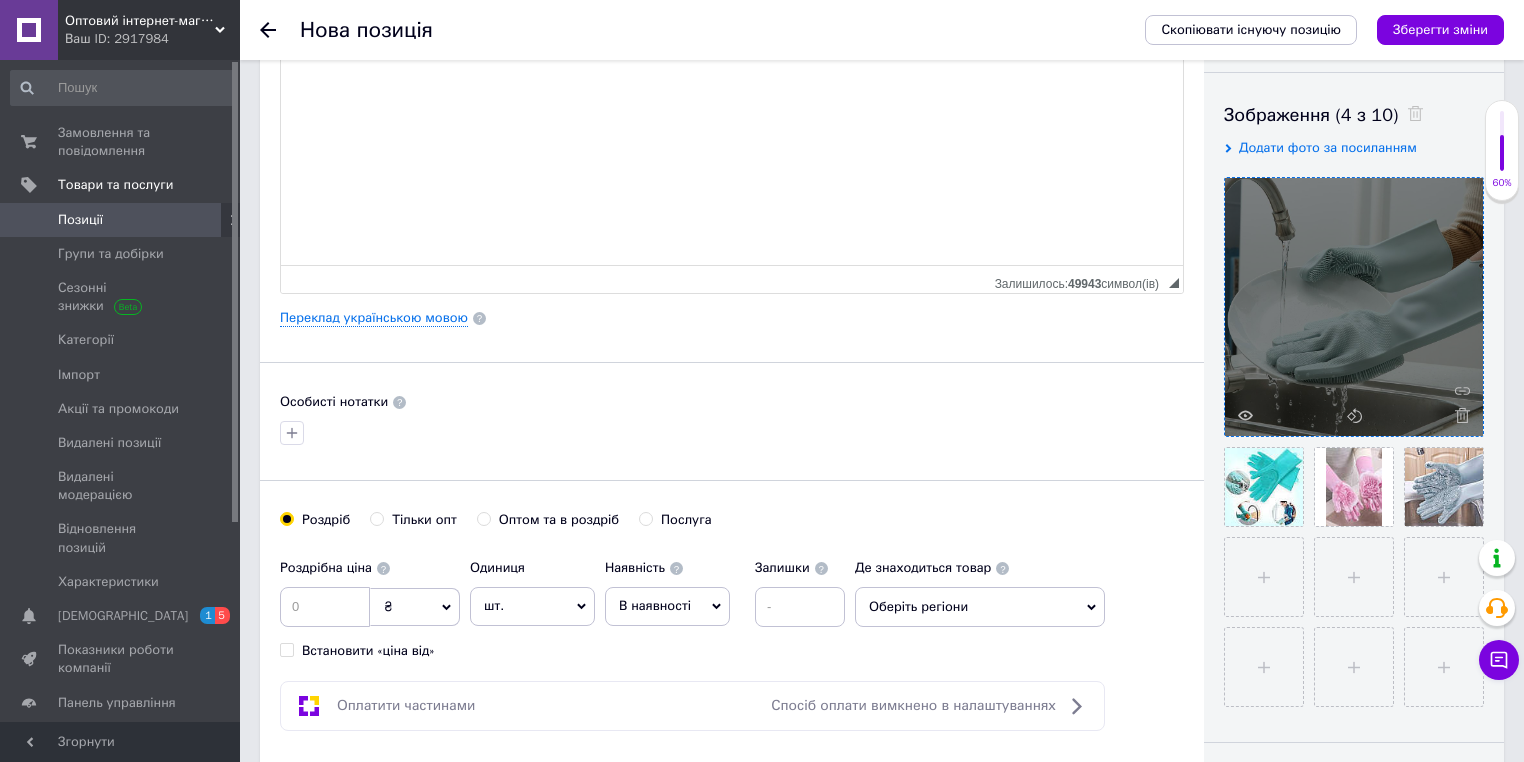 click on "Особисті нотатки" at bounding box center [732, 402] 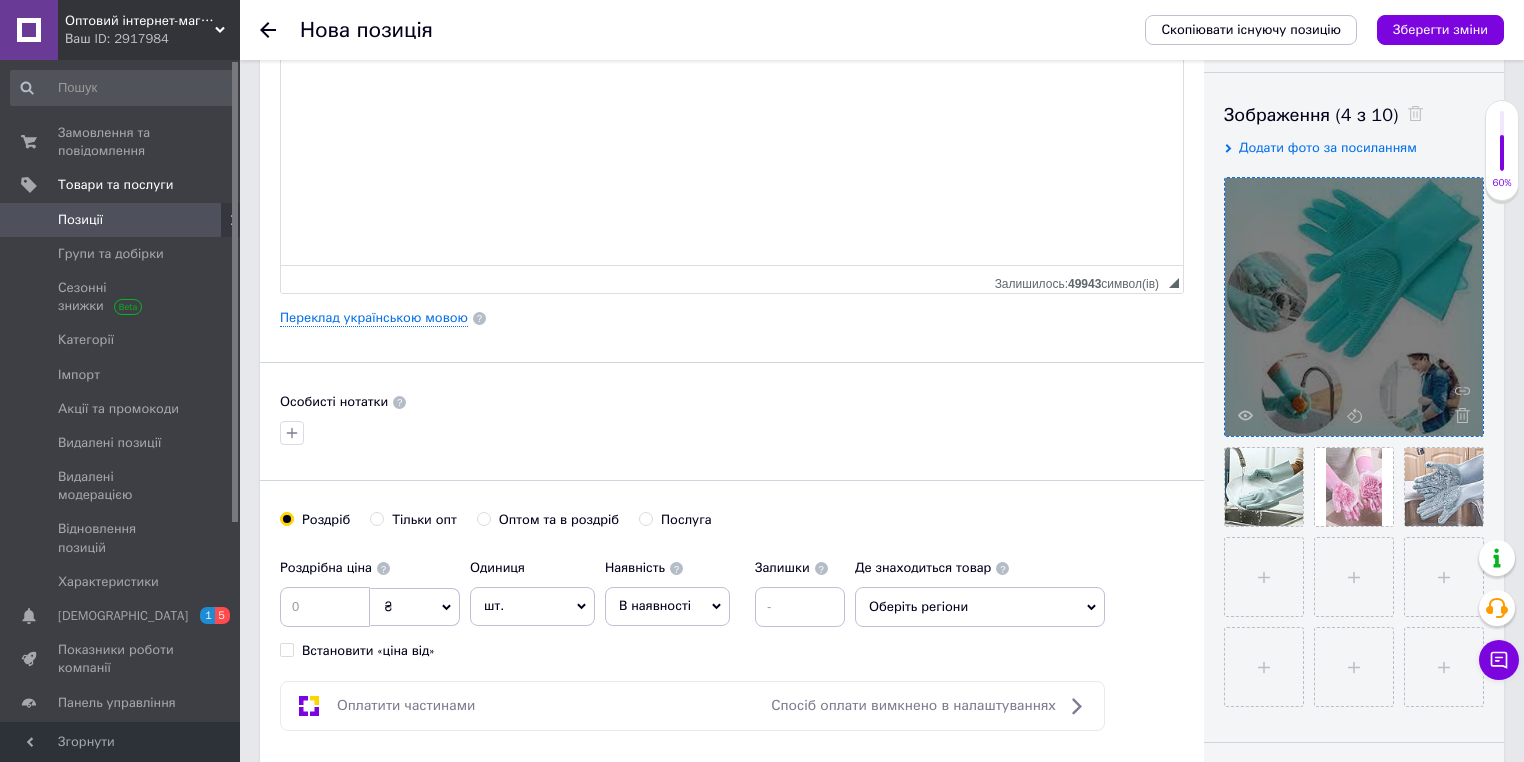 click on "Основна інформація Назва позиції (Російська) ✱ Силиконовые перчатки c щетинками BOS-12 Код/Артикул 41252 Опис (Російська) ✱ Силиконовые перчатки c щетинками BOS-12
Розширений текстовий редактор, FAE329A0-A21F-42DE-BC70-7A154806D911 Панель інструментів редактора Форматування Нормальний Розмір Розмір   Жирний  Сполучення клавіш Ctrl+B   Курсив  Сполучення клавіш Ctrl+I   Підкреслений  Сполучення клавіш Ctrl+U   Видалити форматування   Повернути  Сполучення клавіш Ctrl+Z   Вставити/видалити нумерований список   Вставити/видалити маркований список   По лівому краю   $" at bounding box center [732, 318] 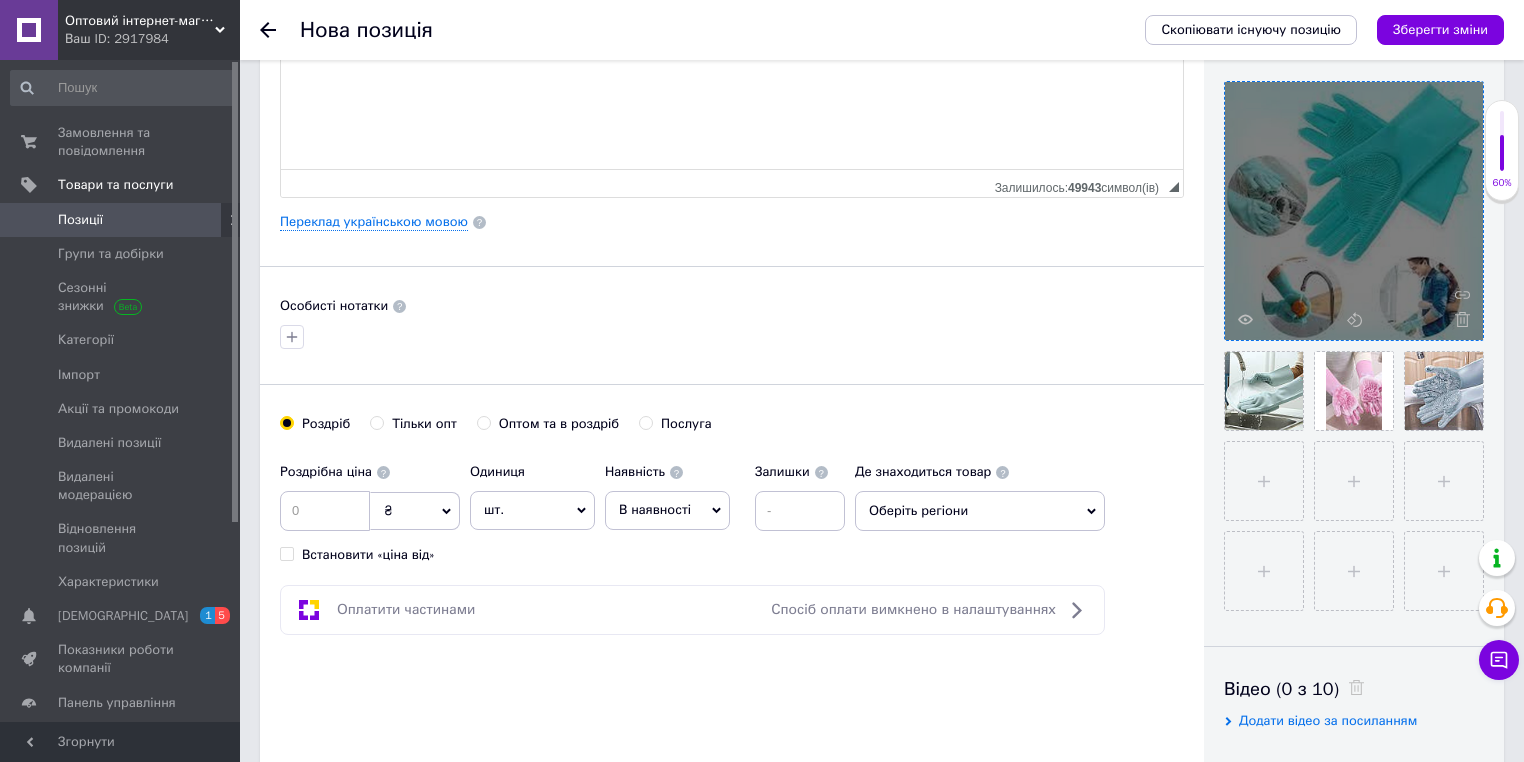 scroll, scrollTop: 480, scrollLeft: 0, axis: vertical 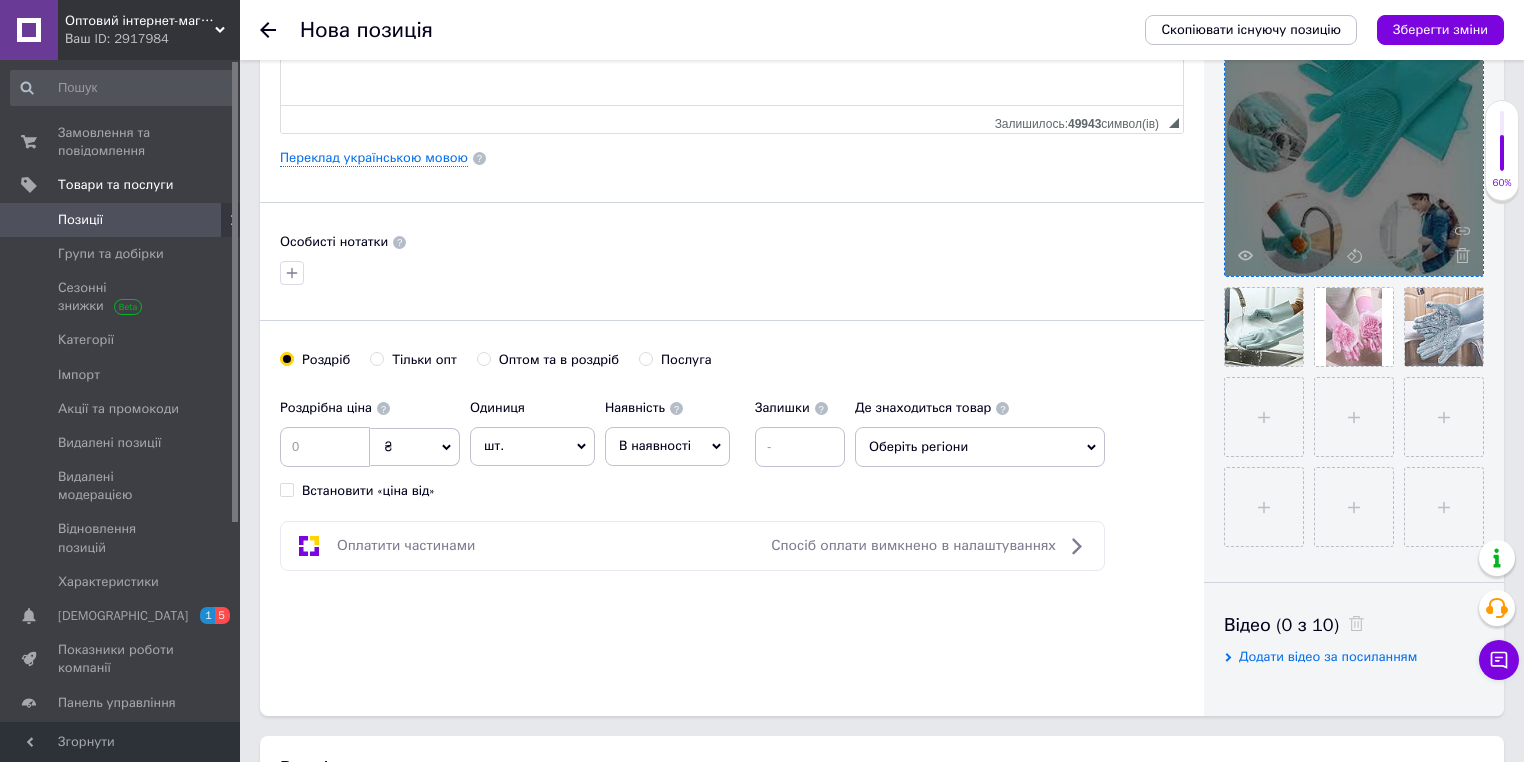 click on "Тільки опт" at bounding box center (424, 360) 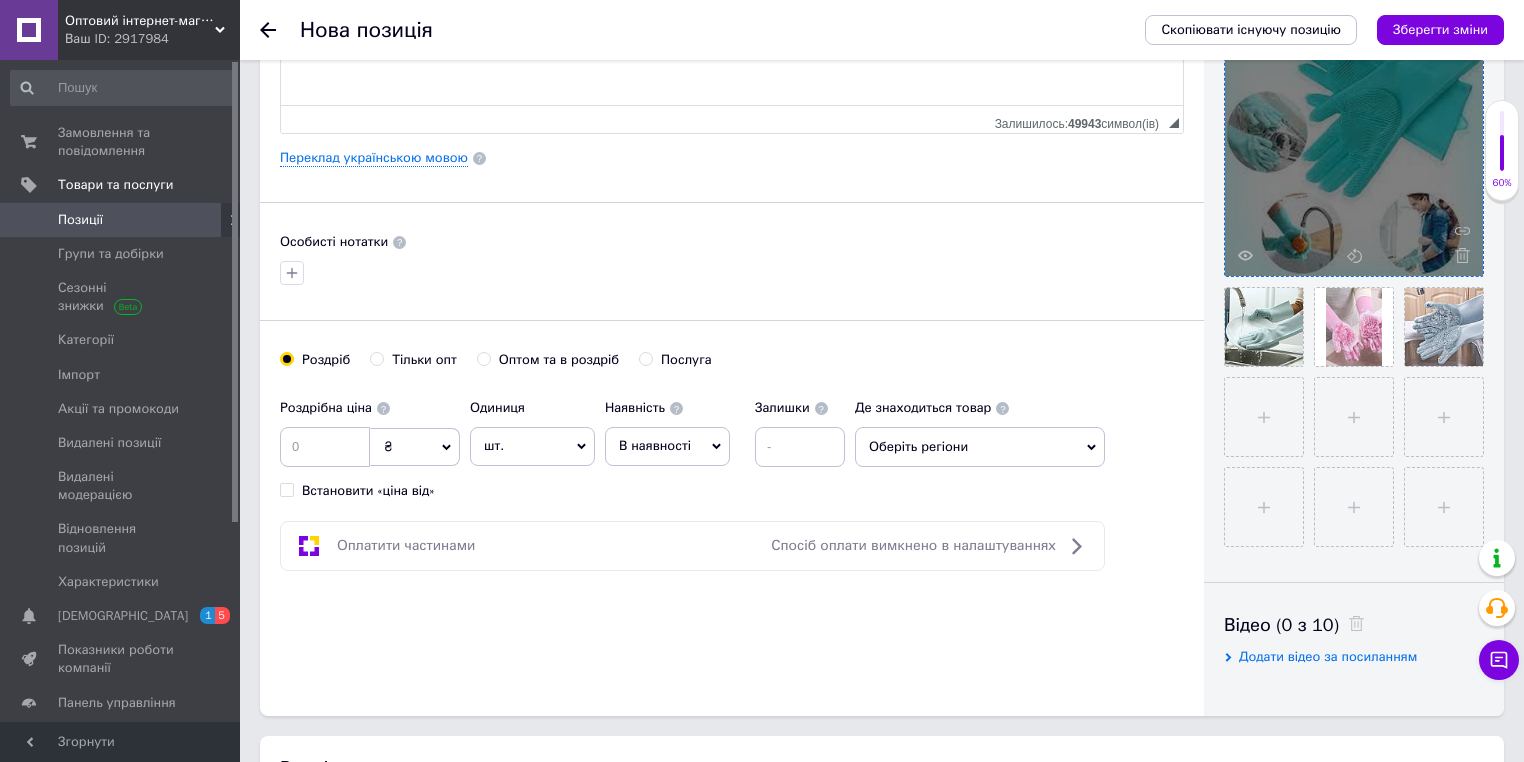 radio on "true" 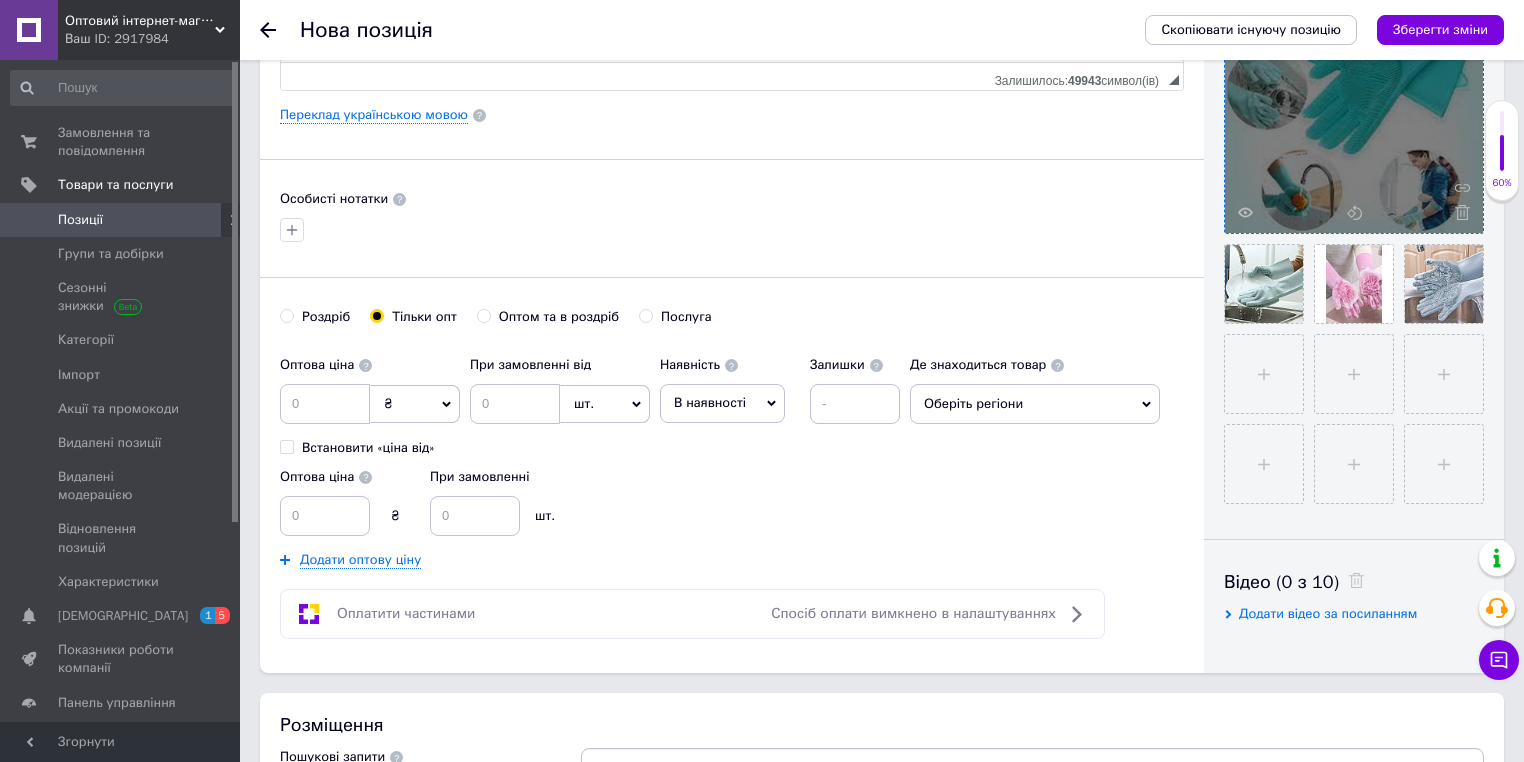 scroll, scrollTop: 560, scrollLeft: 0, axis: vertical 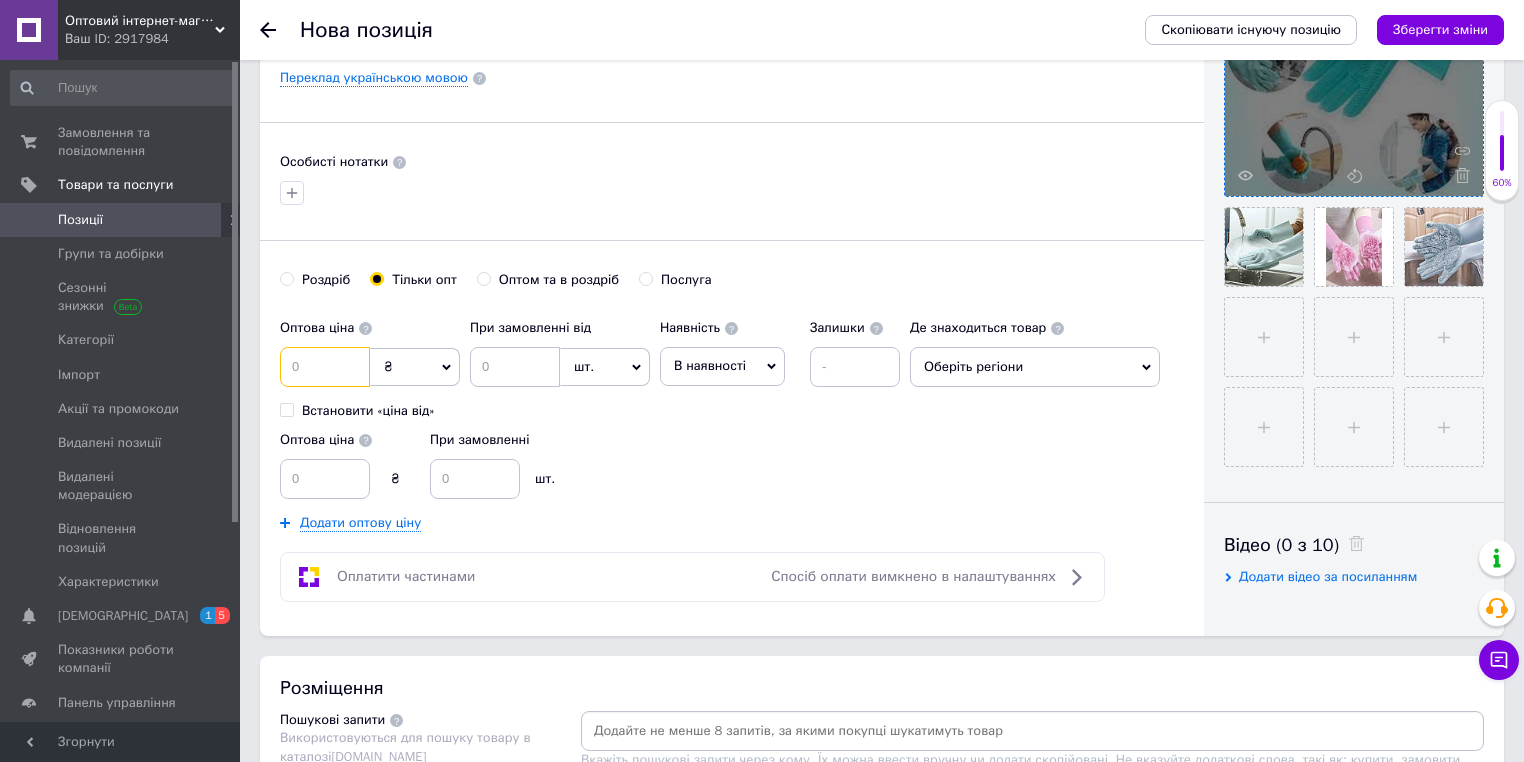 drag, startPoint x: 362, startPoint y: 368, endPoint x: 380, endPoint y: 368, distance: 18 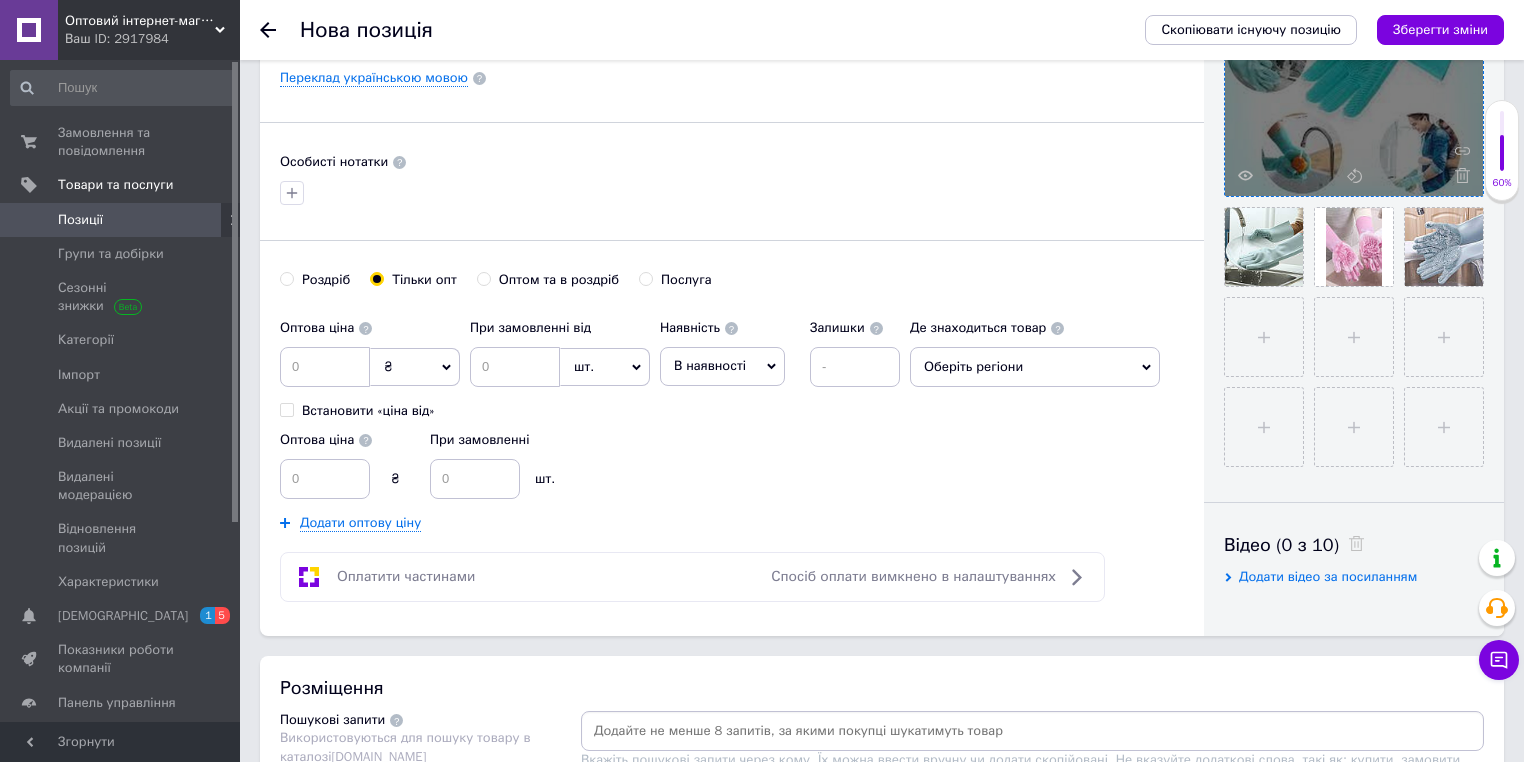 click on "₴" at bounding box center (415, 367) 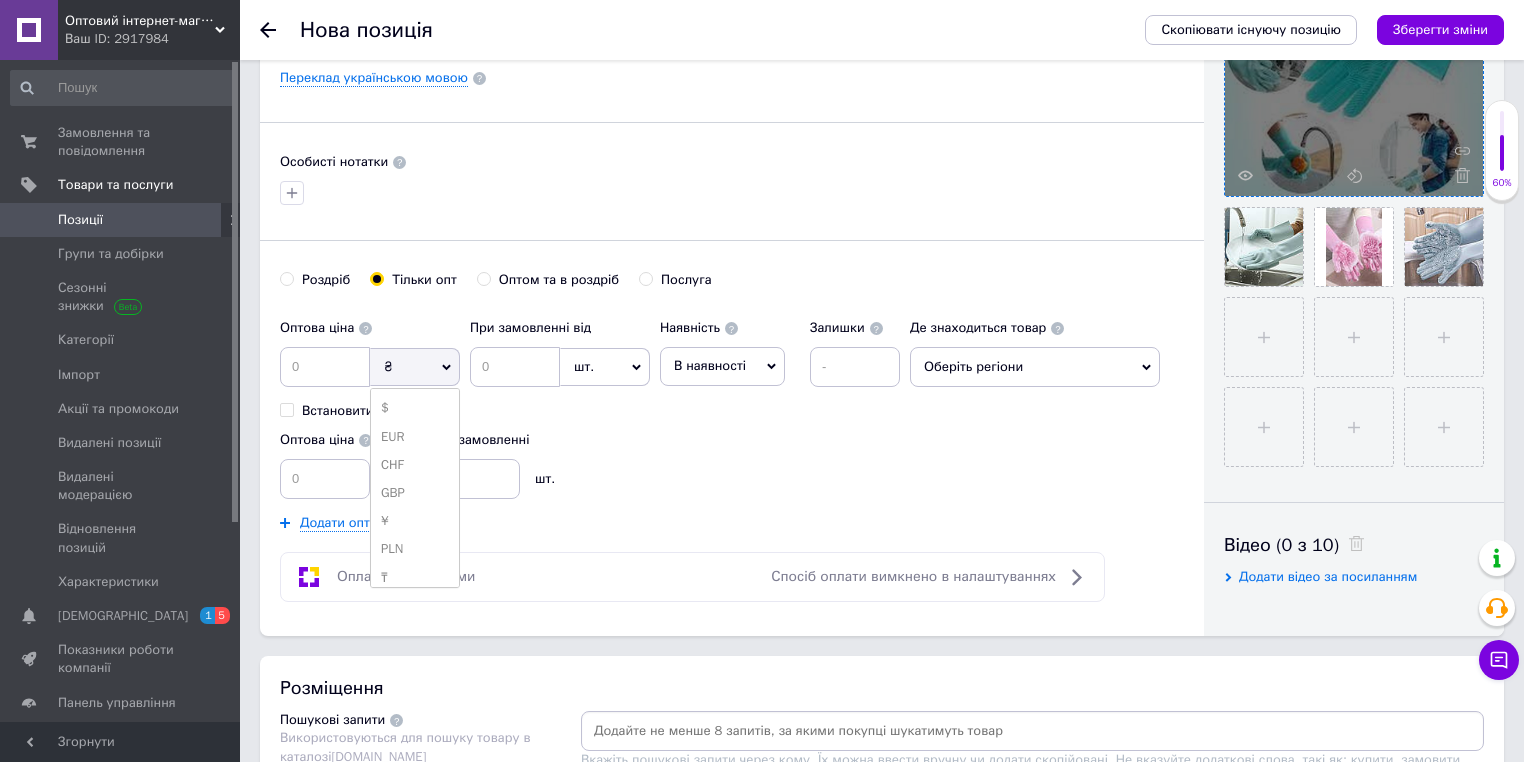 drag, startPoint x: 399, startPoint y: 393, endPoint x: 416, endPoint y: 396, distance: 17.262676 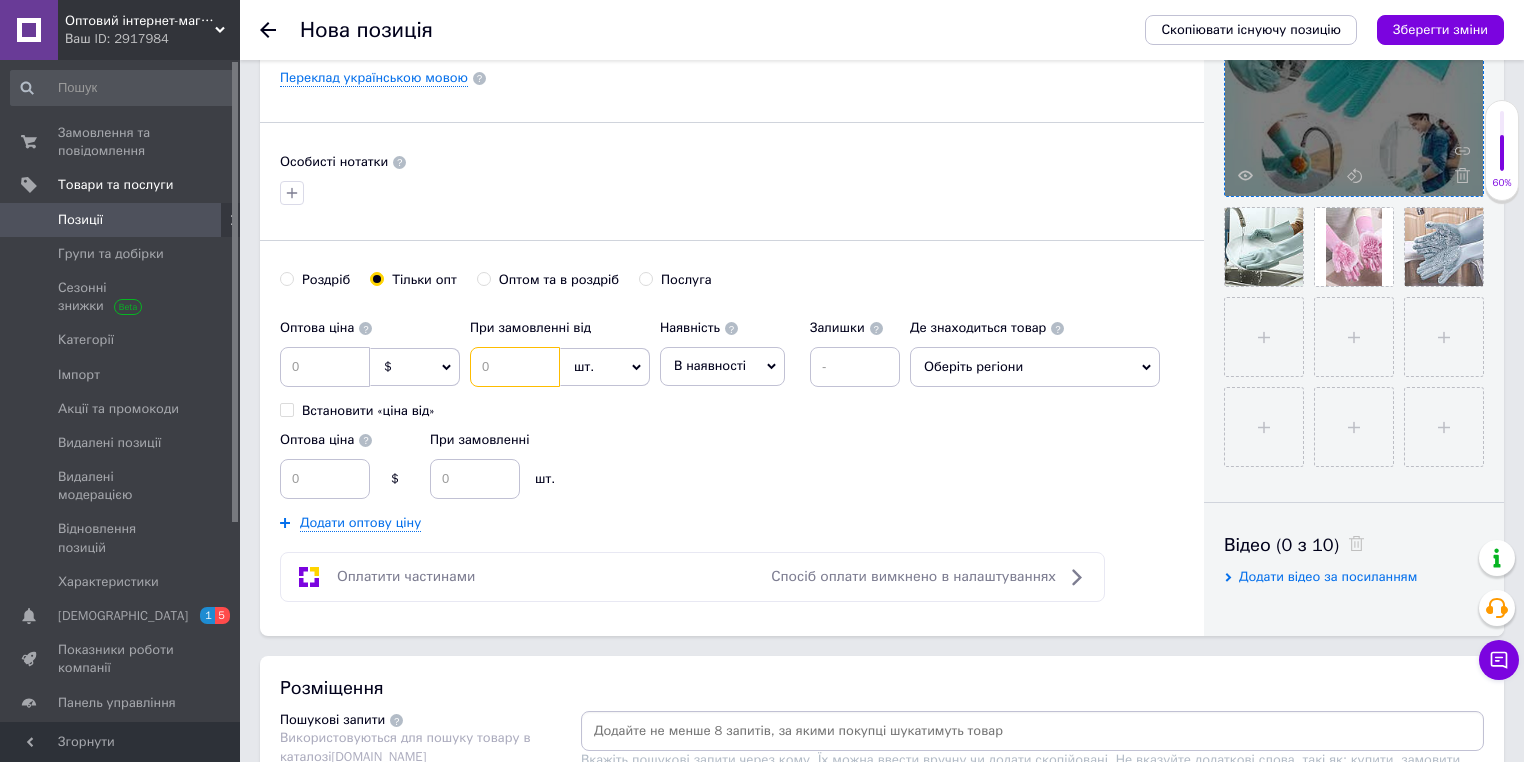 click at bounding box center [515, 367] 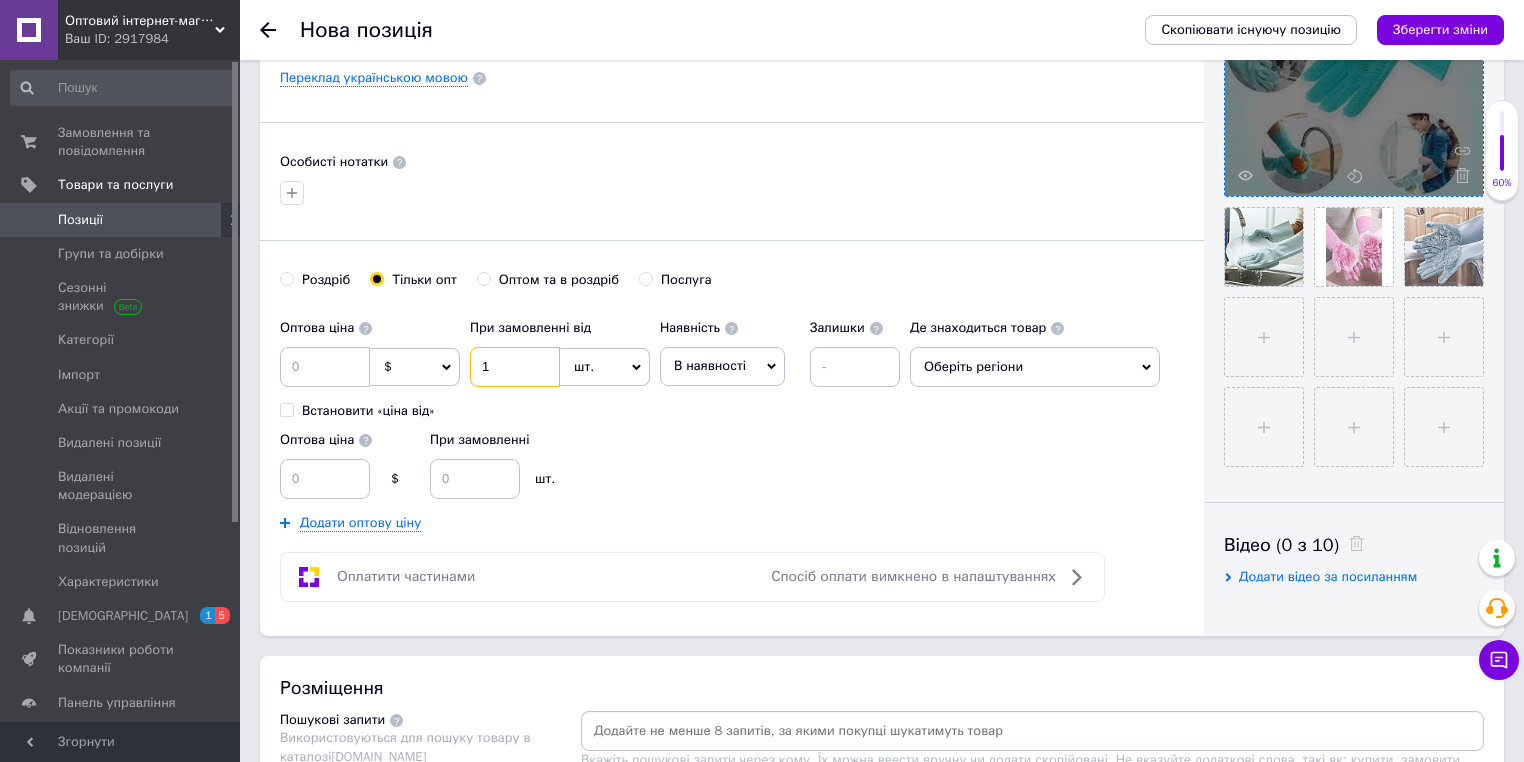 type on "1" 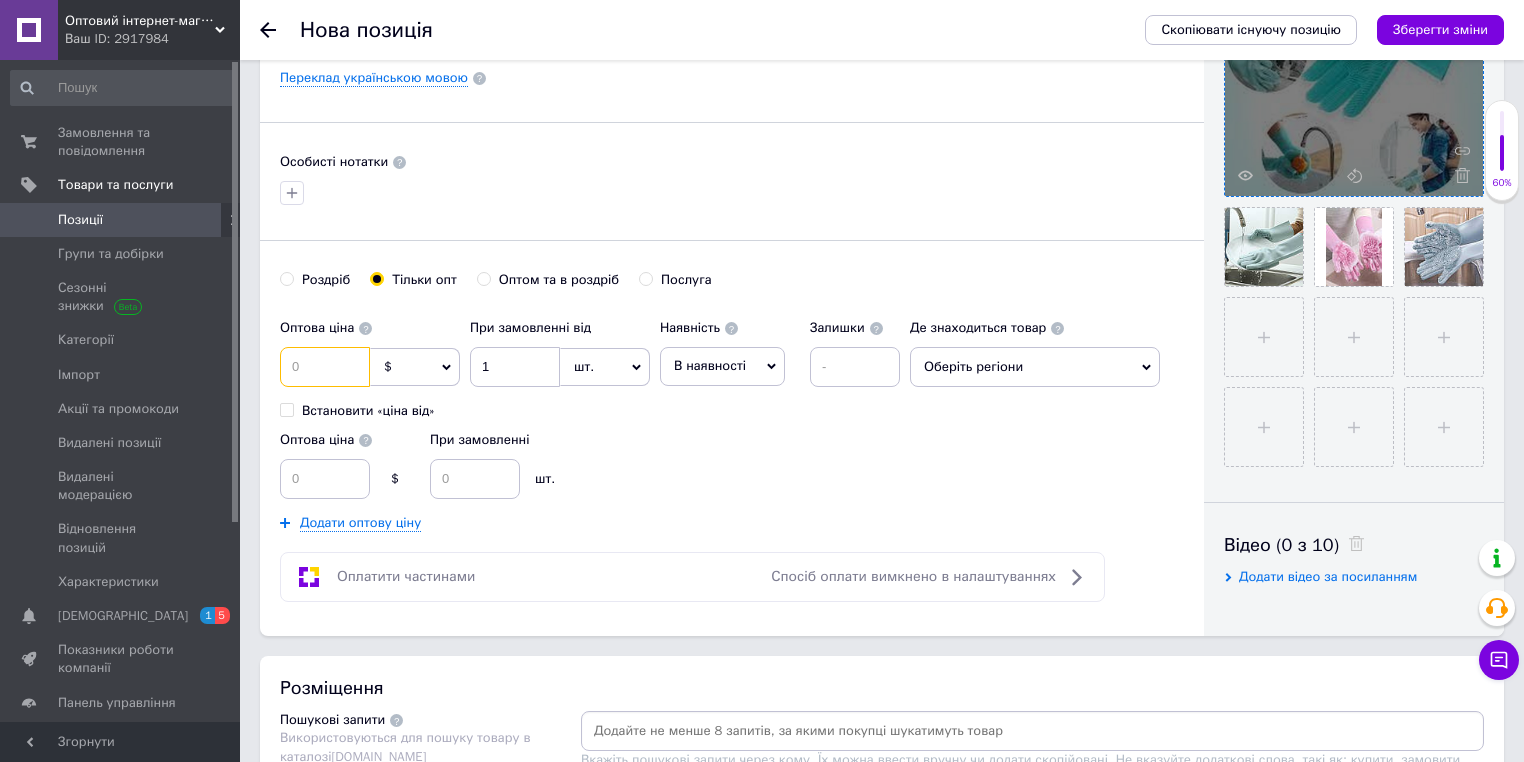 click at bounding box center [325, 367] 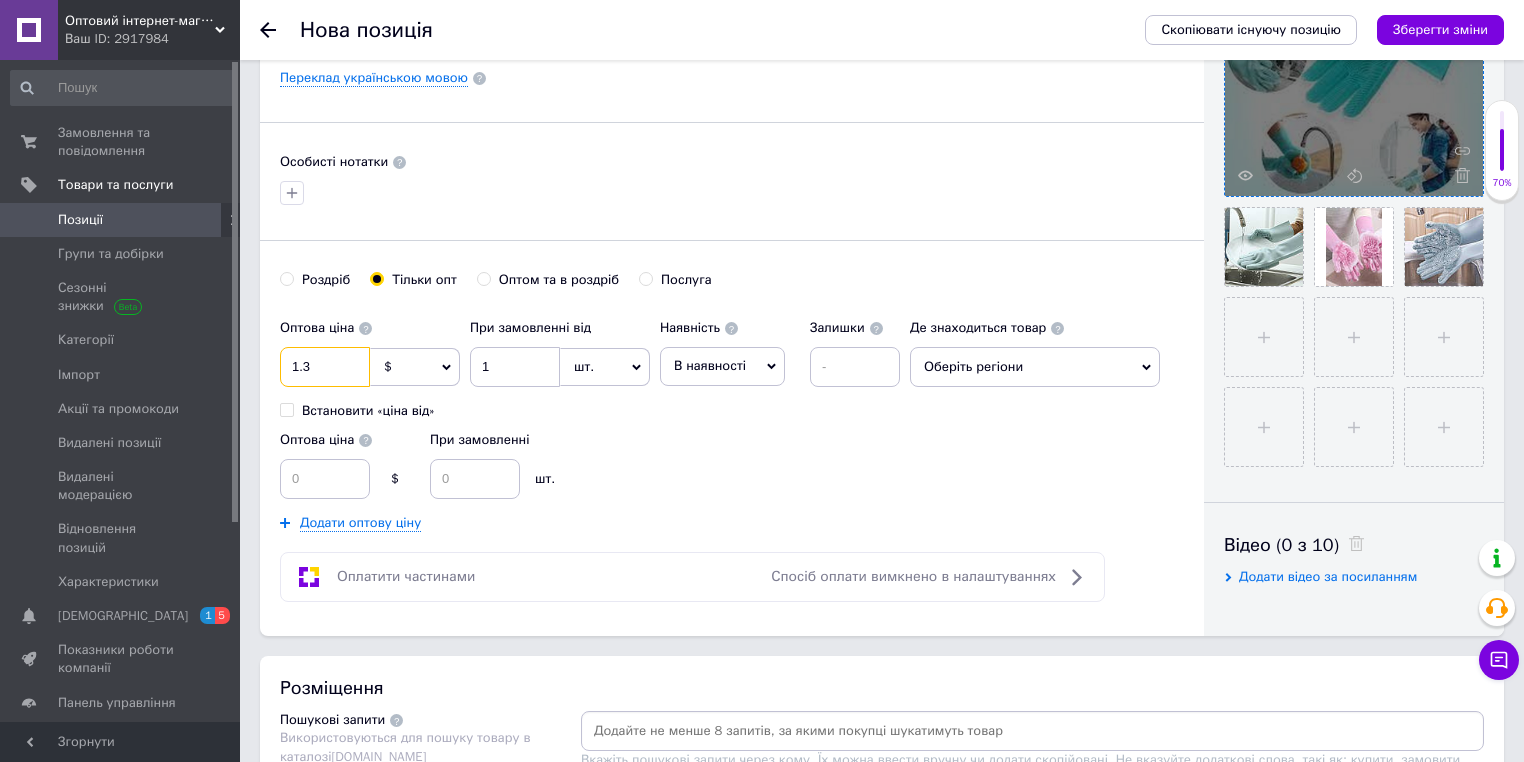 type on "1.3" 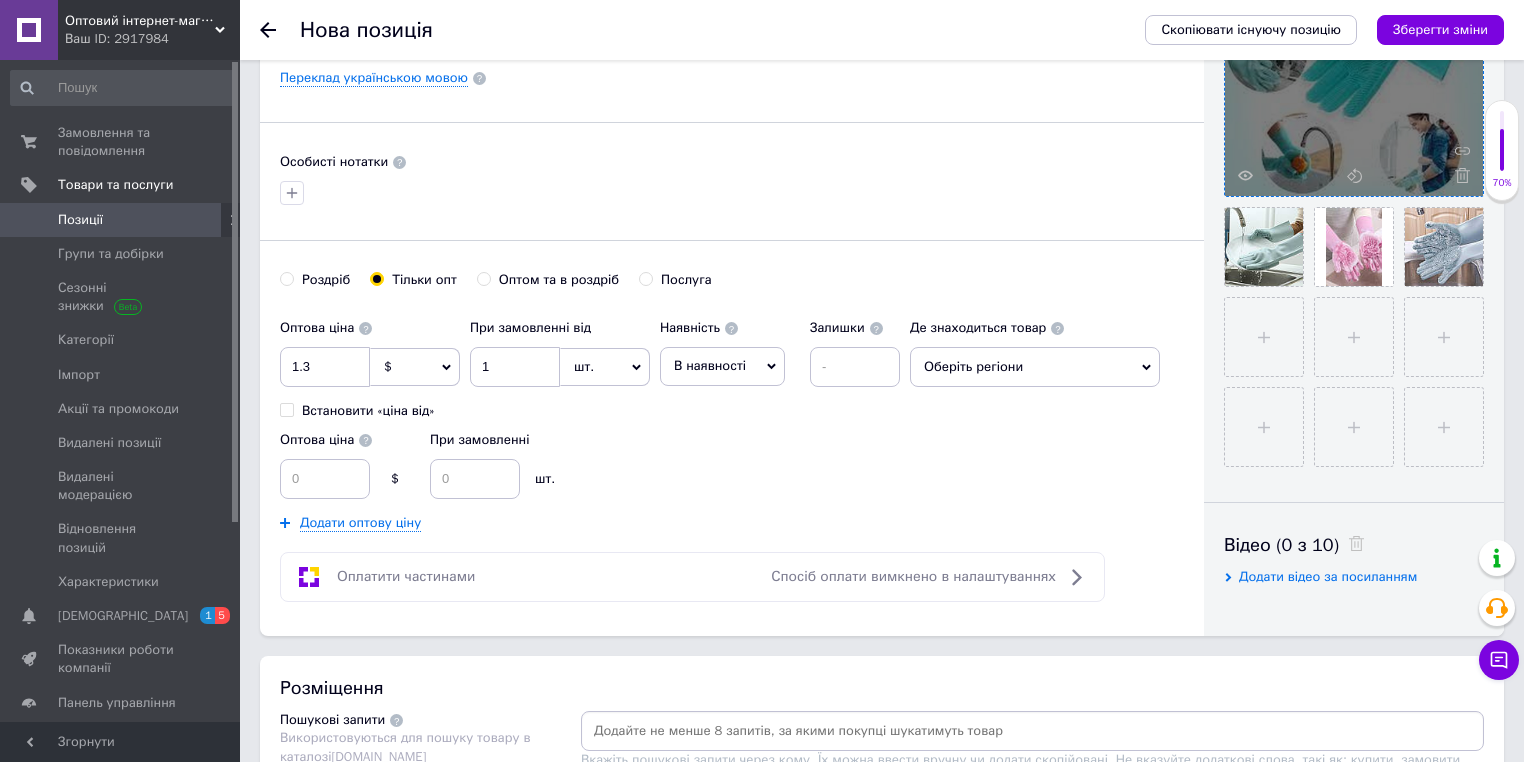 click on "Додати оптову ціну" at bounding box center (595, 523) 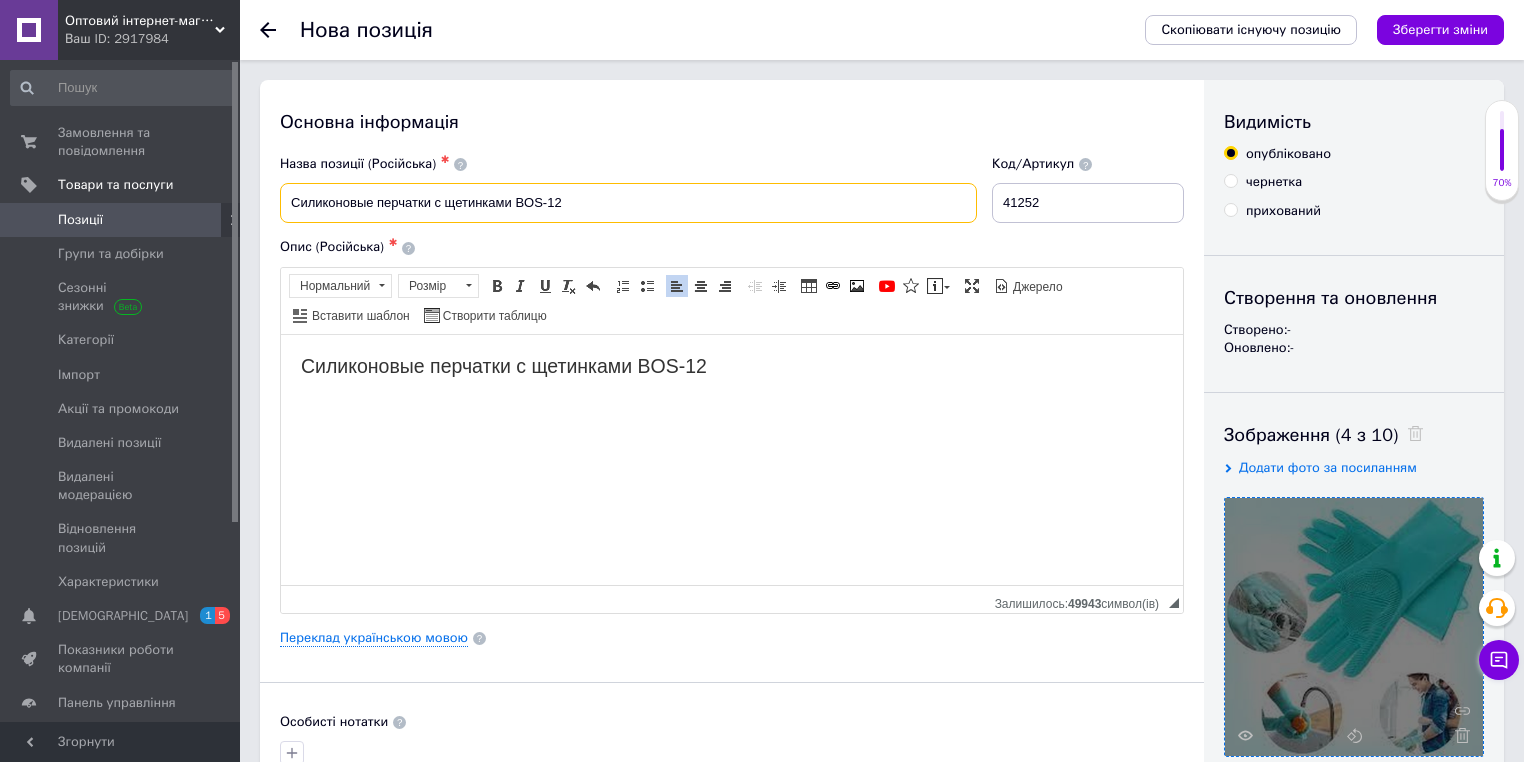 drag, startPoint x: 511, startPoint y: 204, endPoint x: 486, endPoint y: 236, distance: 40.60788 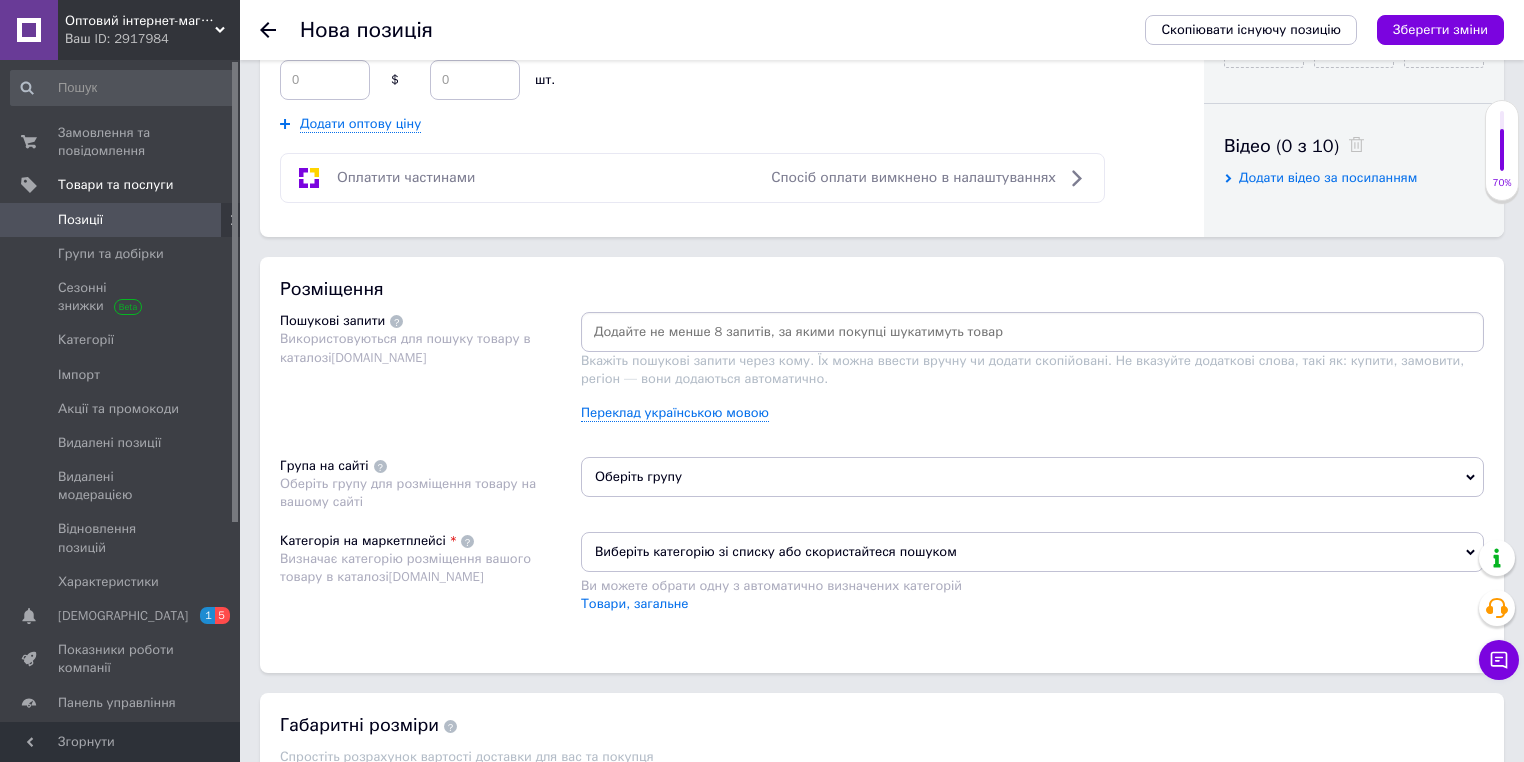 scroll, scrollTop: 960, scrollLeft: 0, axis: vertical 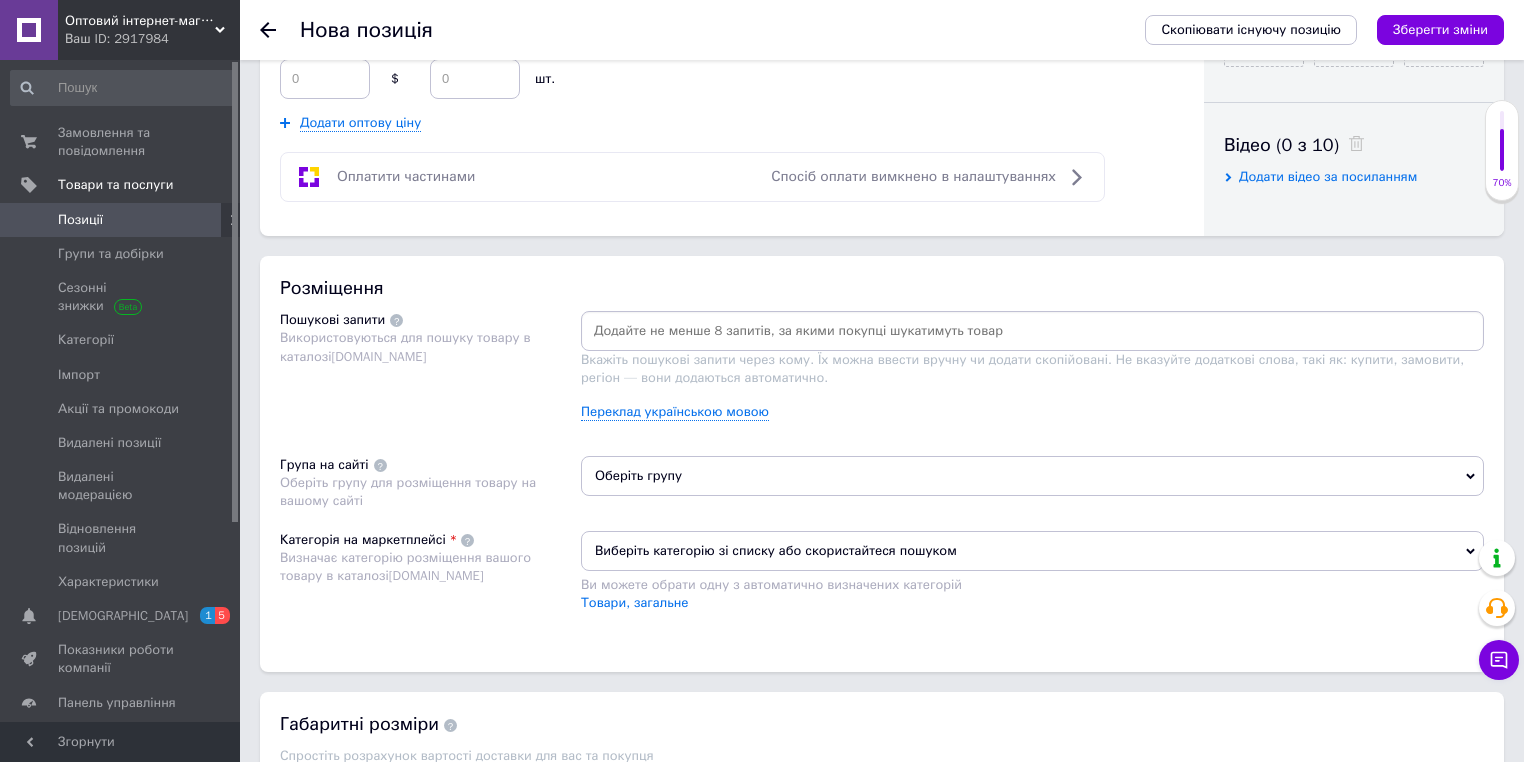 click at bounding box center [1032, 331] 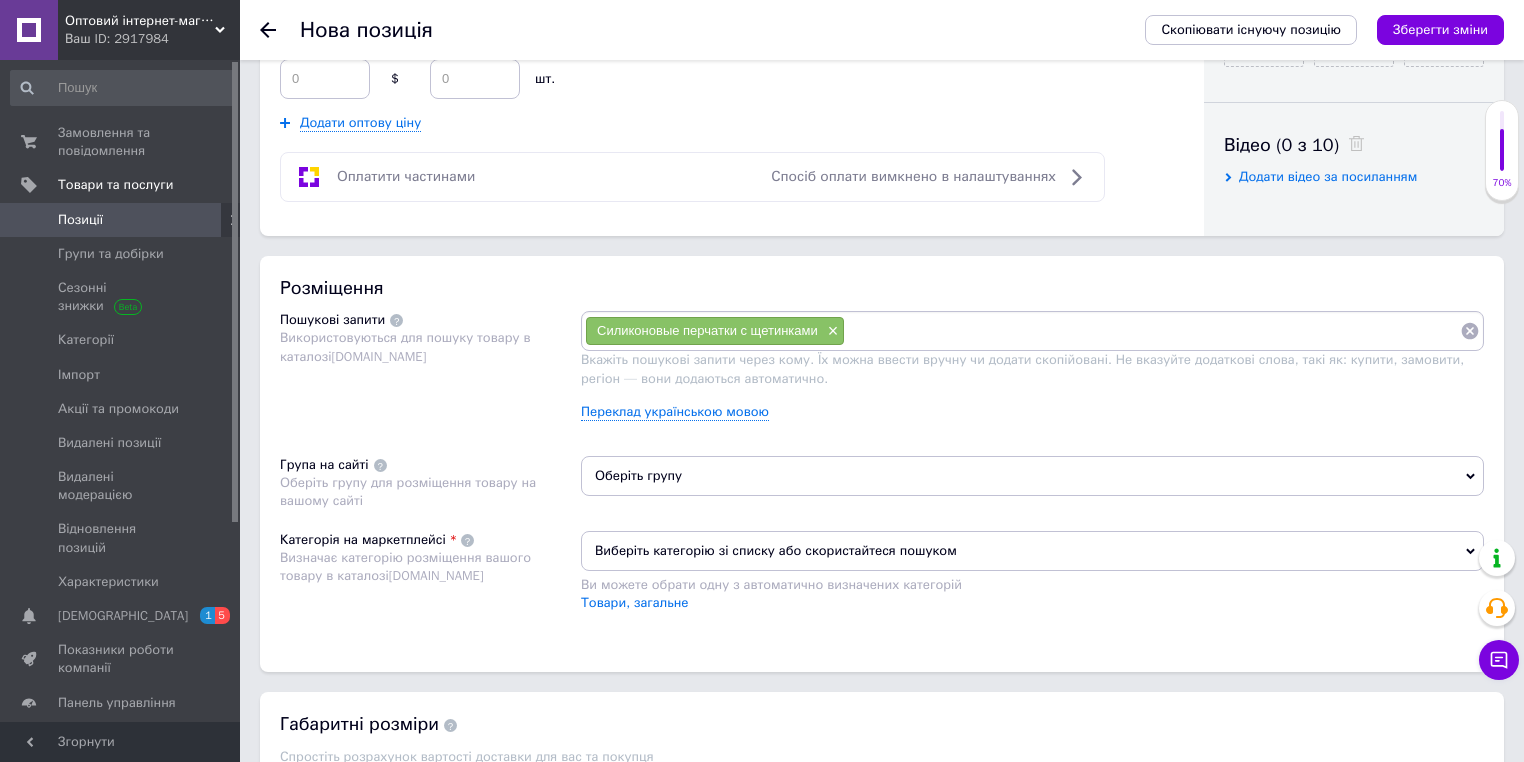 paste on "Силиконовые перчатки c щетинками" 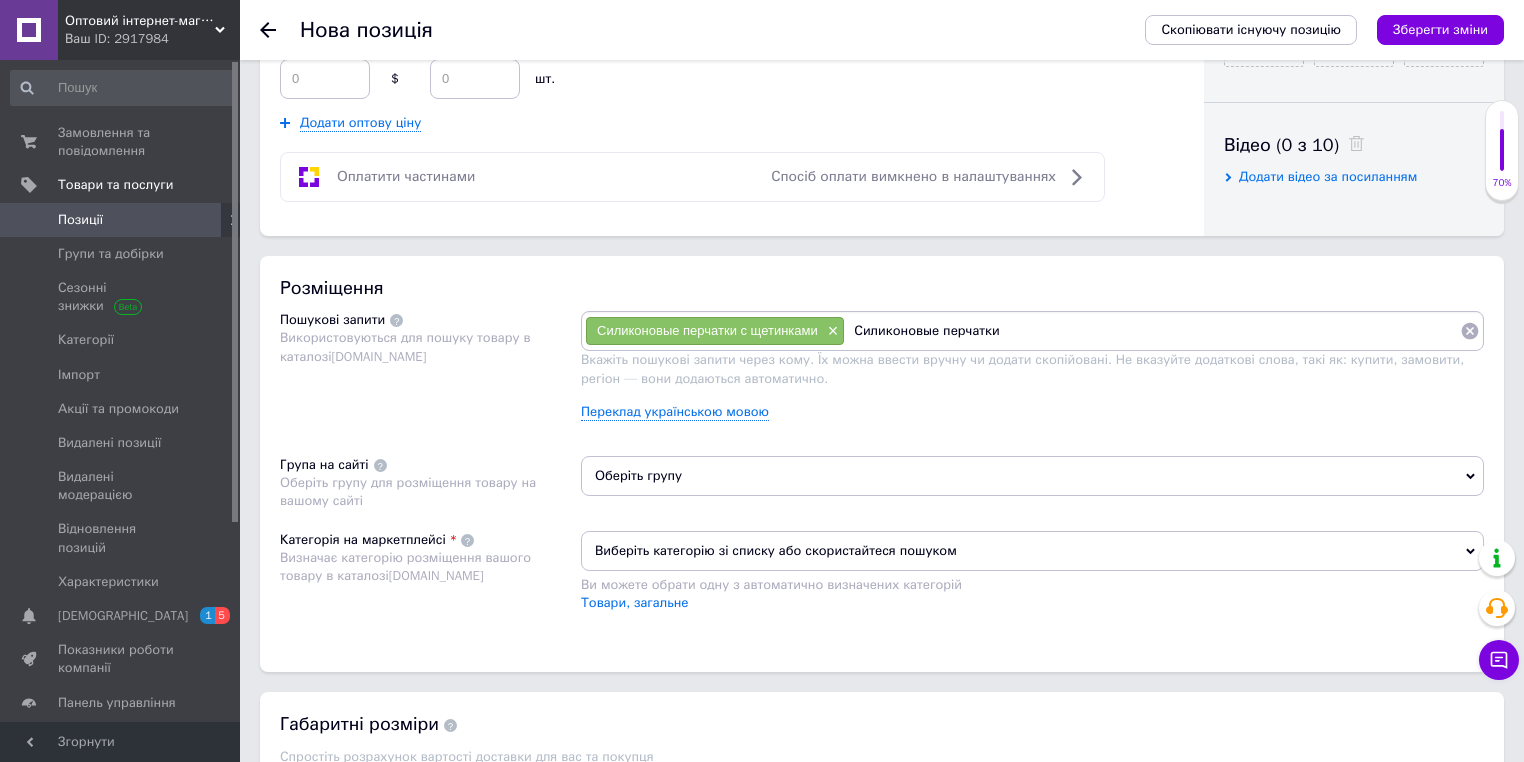 type on "Силиконовые перчатки" 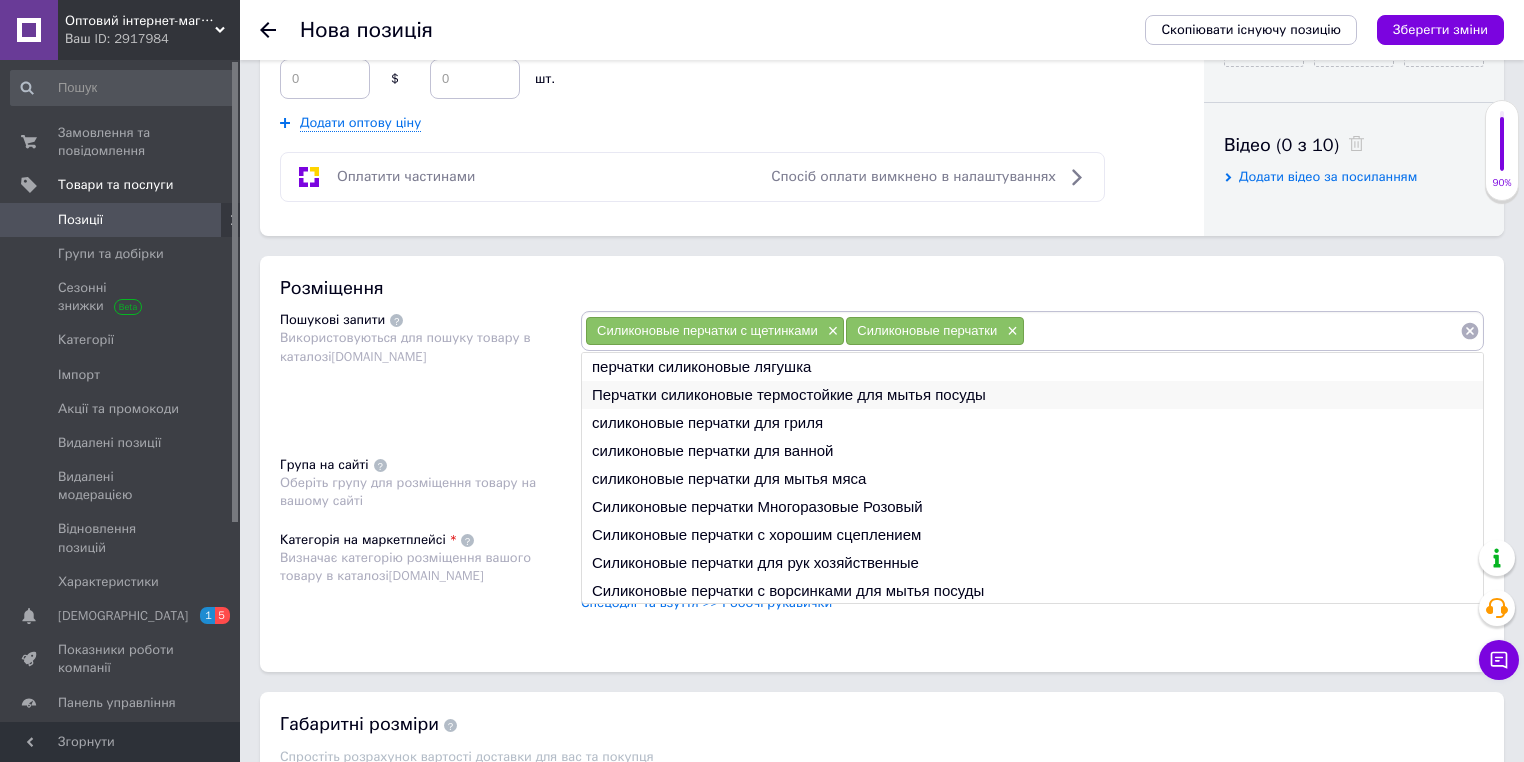 click on "Перчатки силиконовые термостойкие для мытья посуды" at bounding box center [1032, 395] 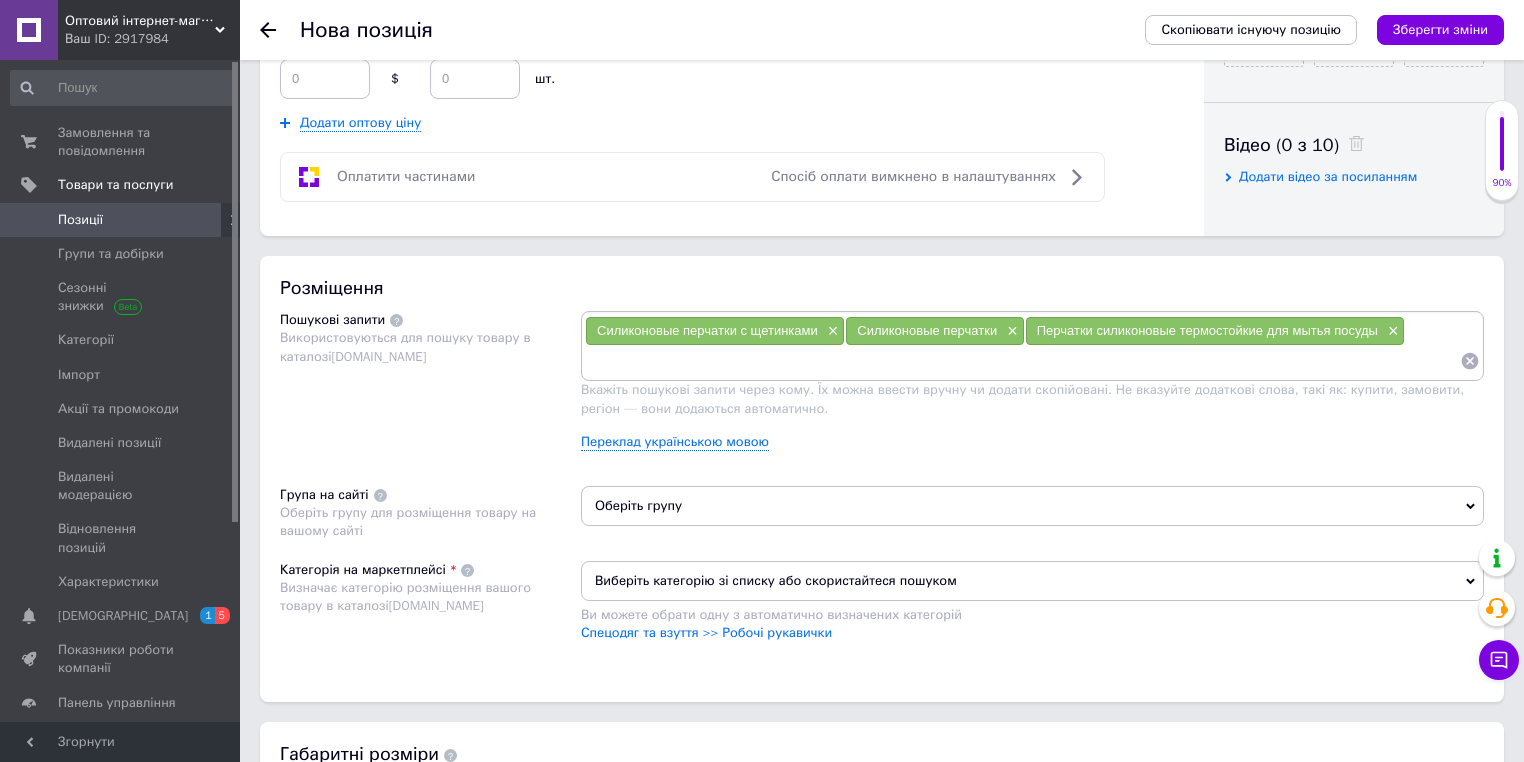 click at bounding box center (1022, 361) 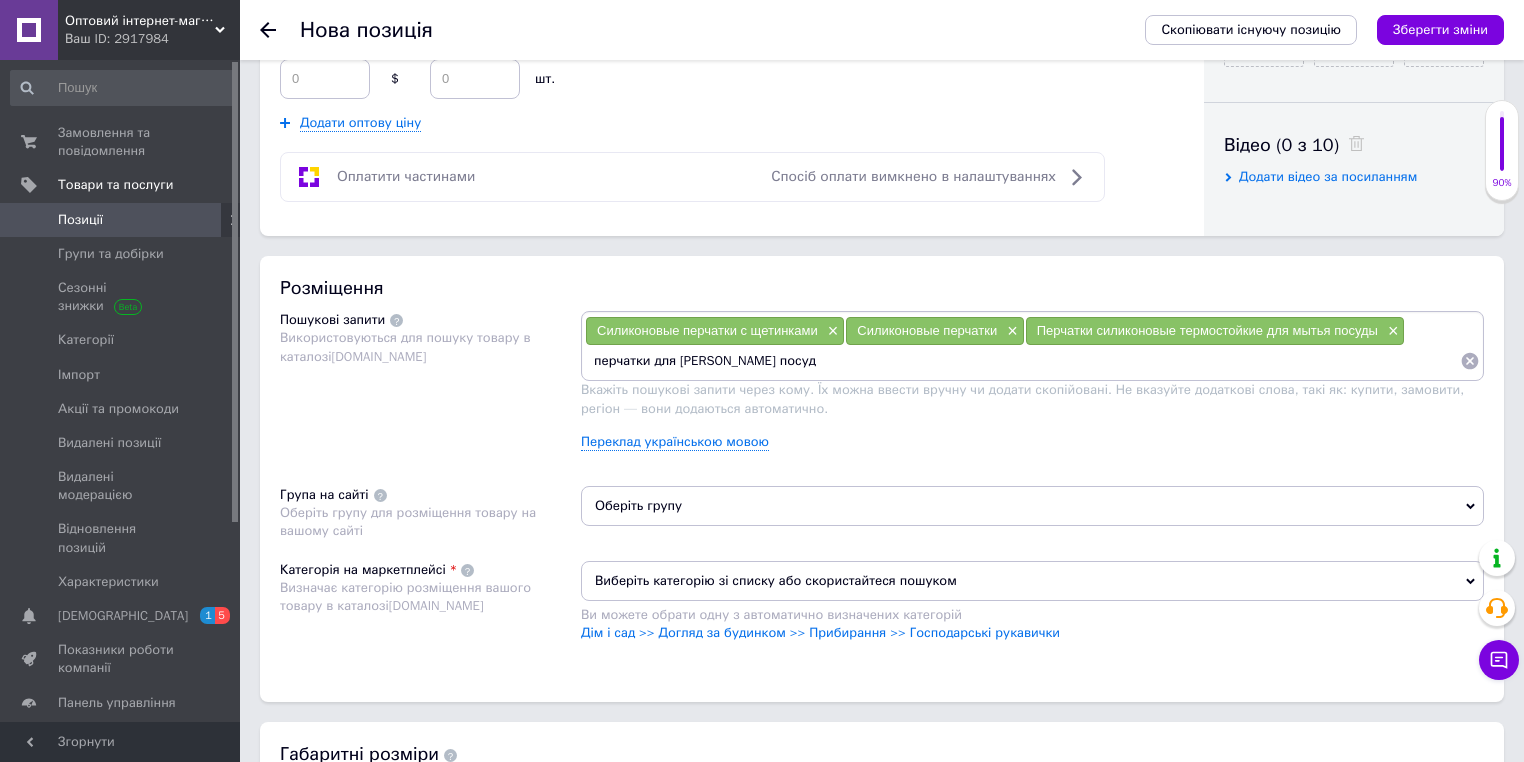 type on "перчатки для мойки посуды" 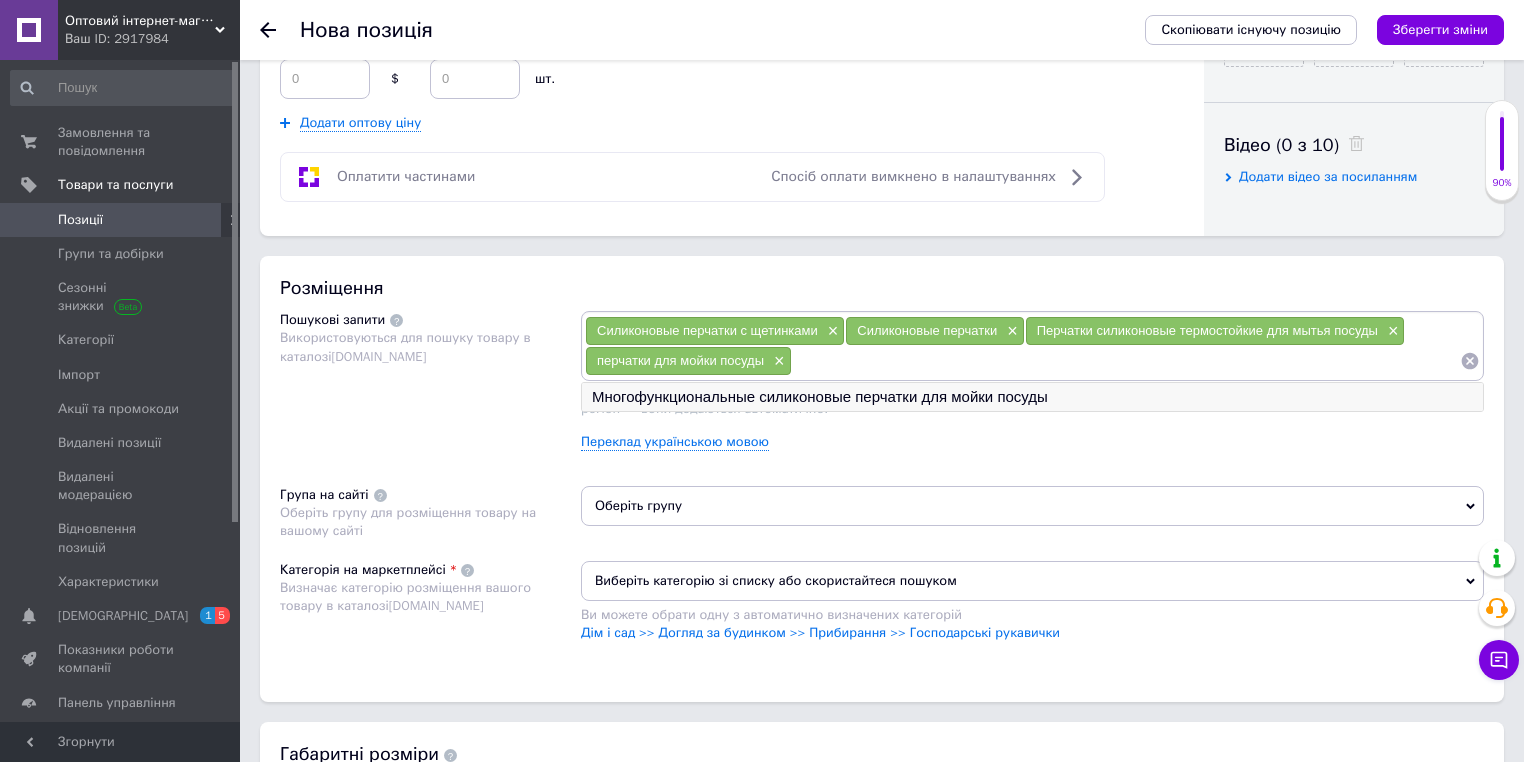 click on "Многофункциональные силиконовые перчатки для мойки посуды" at bounding box center [1032, 397] 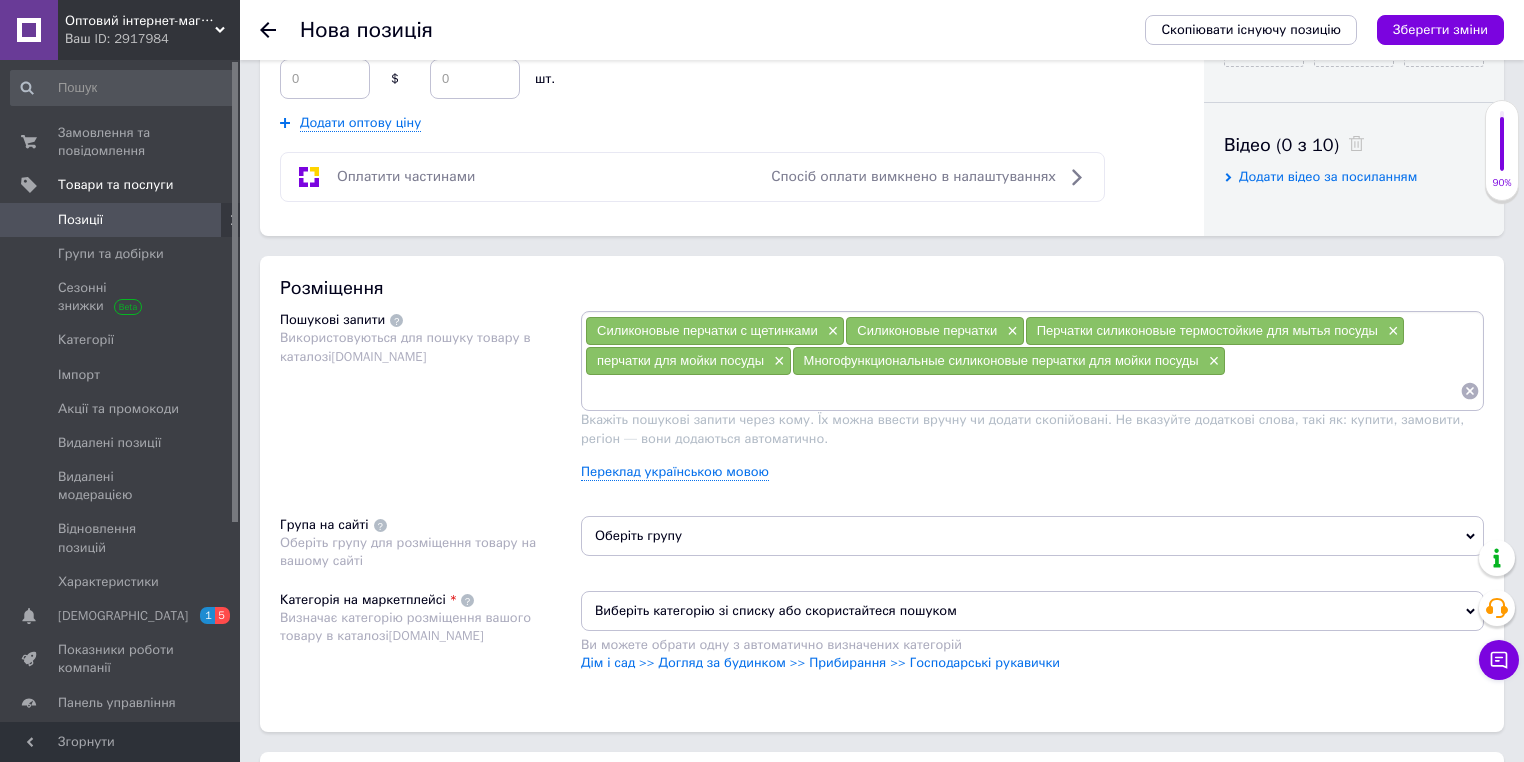 click at bounding box center [1022, 391] 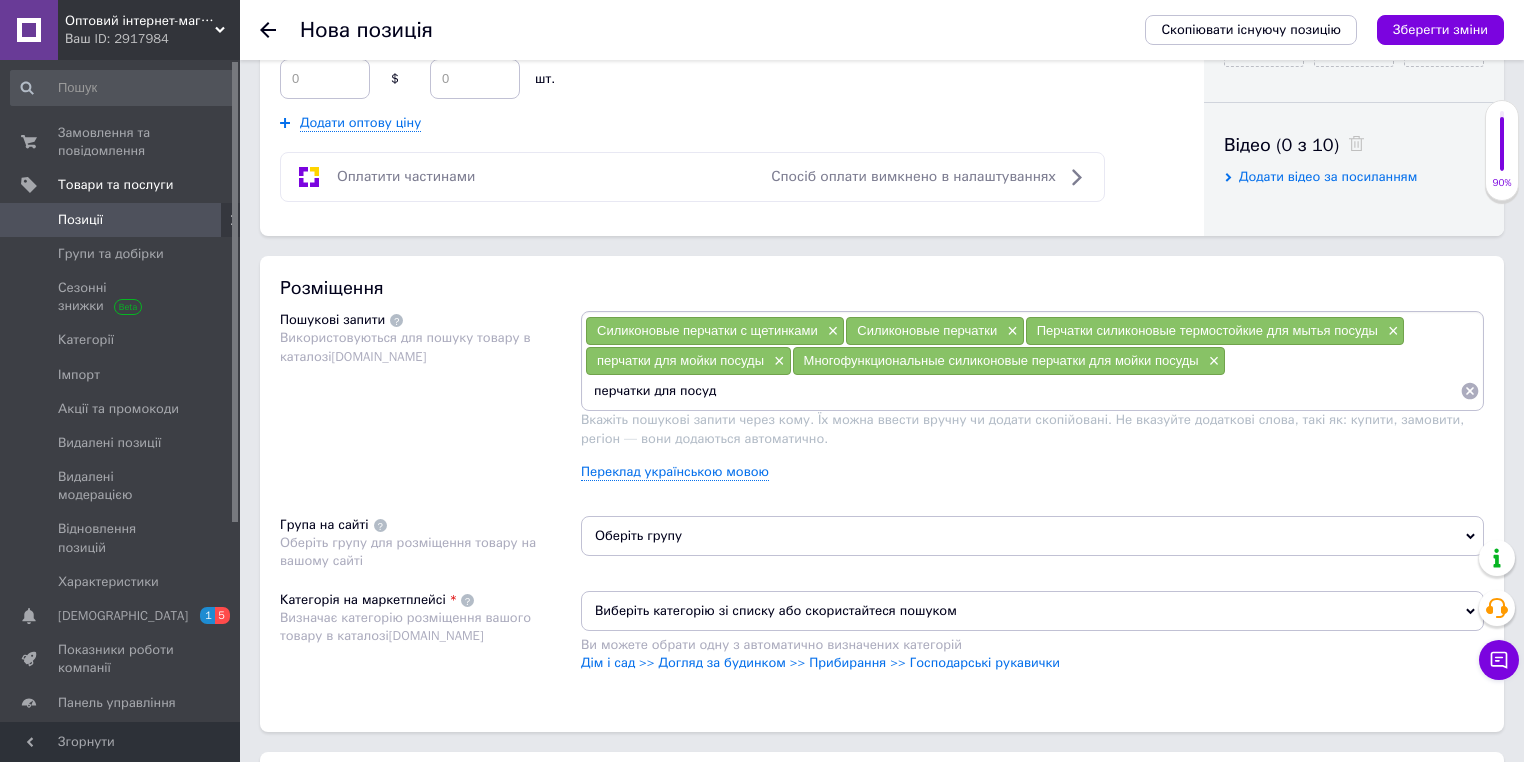 type on "перчатки для посуды" 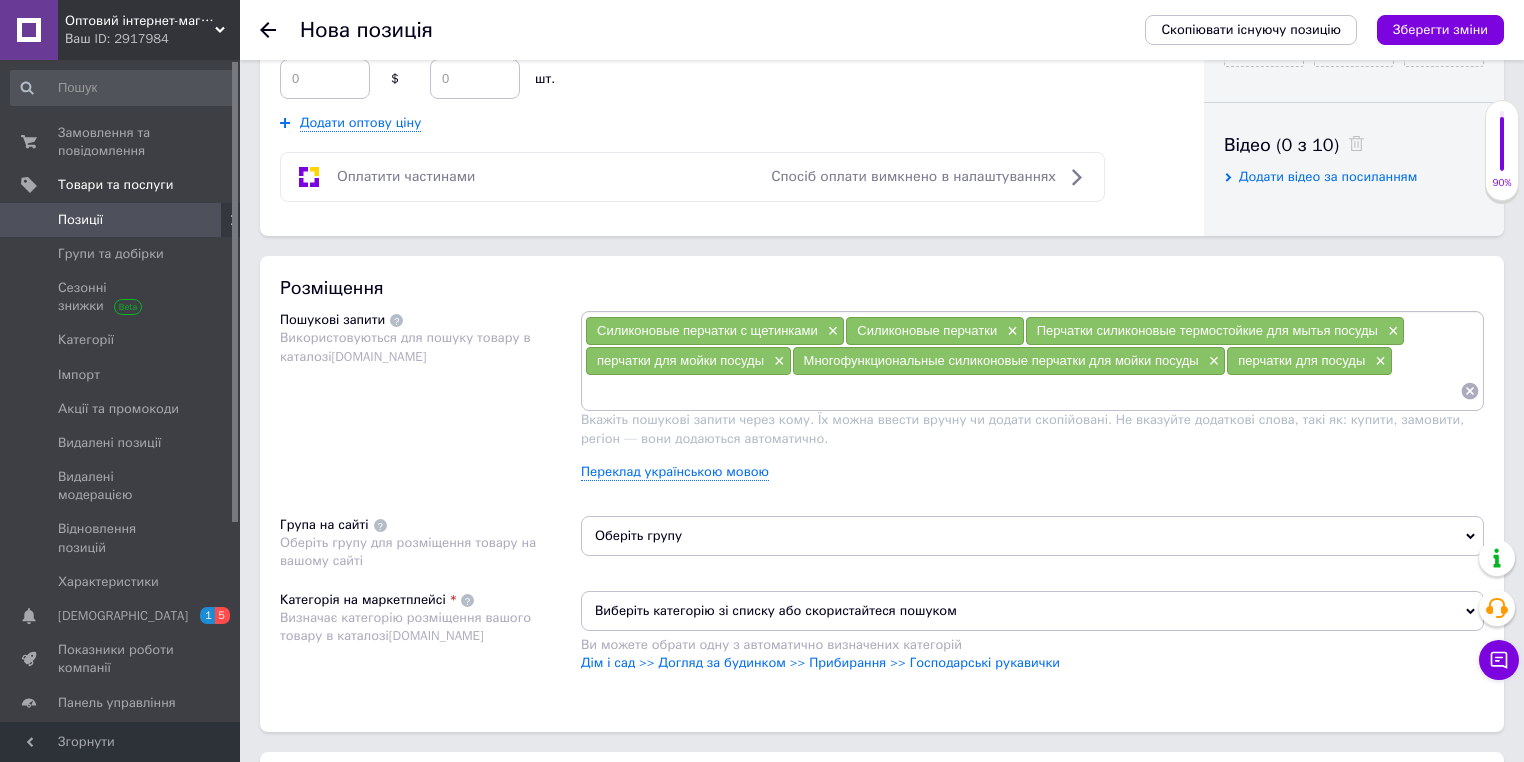 click on "Оберіть групу" at bounding box center [1032, 536] 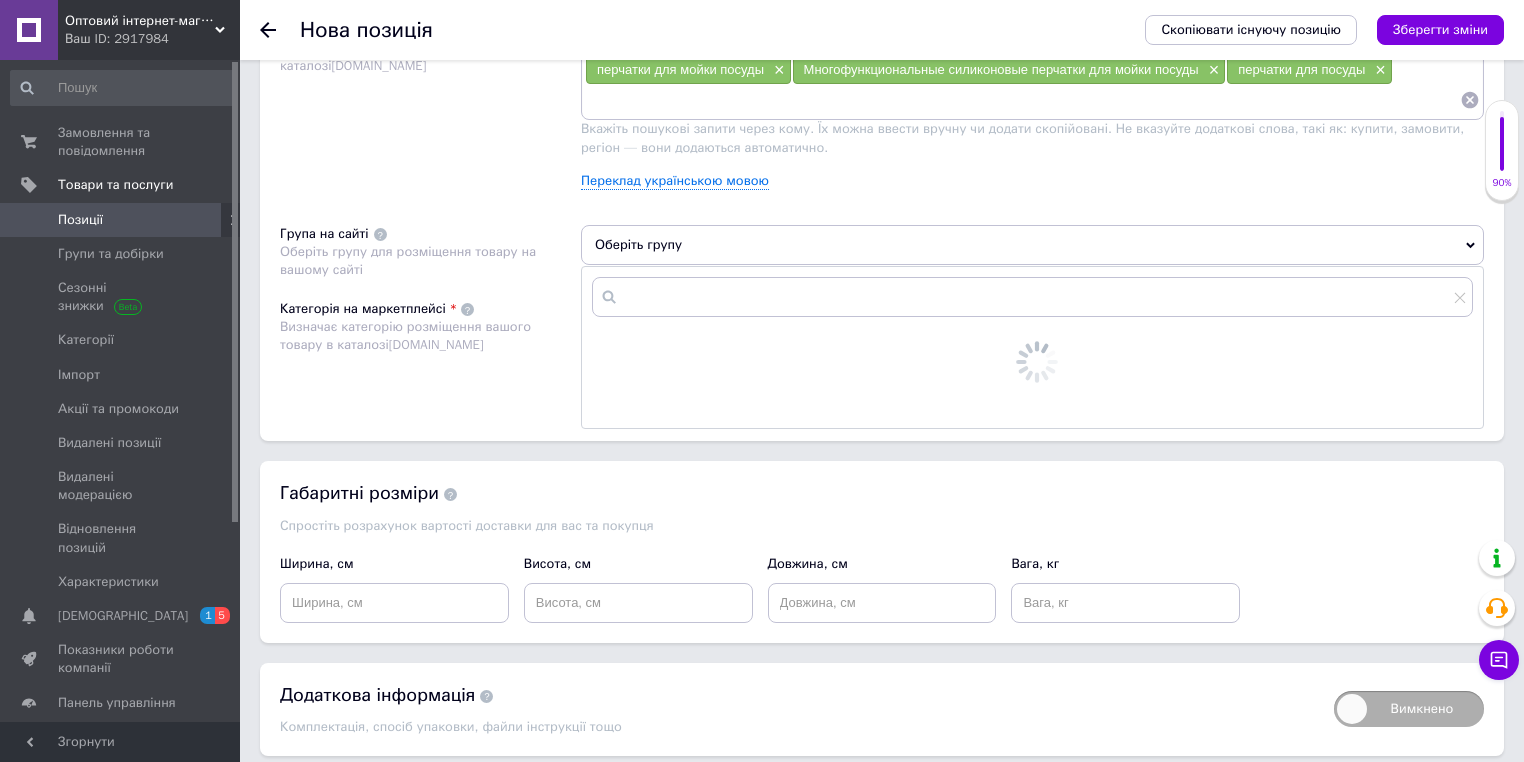 scroll, scrollTop: 1280, scrollLeft: 0, axis: vertical 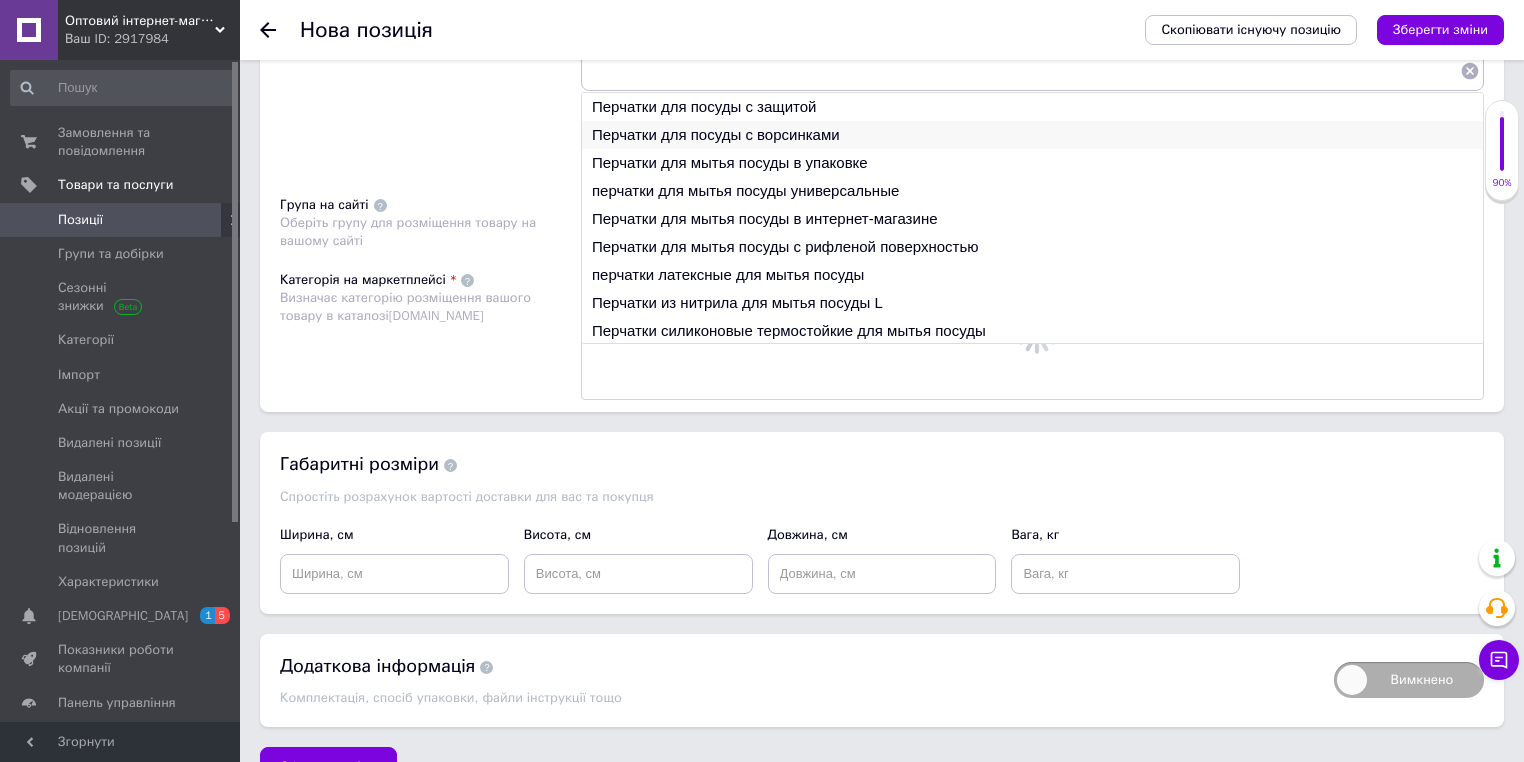 click on "Перчатки для посуды с ворсинками" at bounding box center (1032, 135) 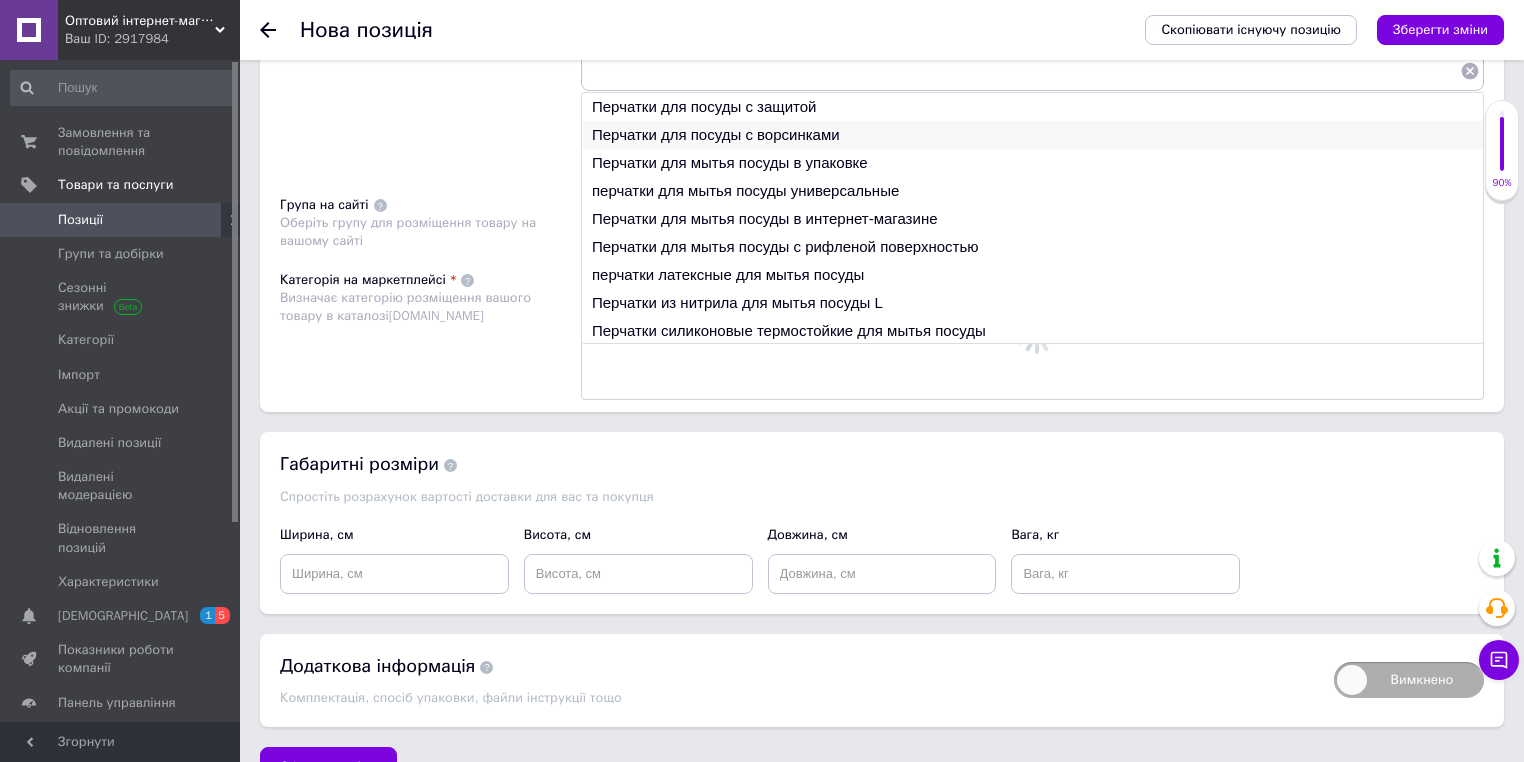 type 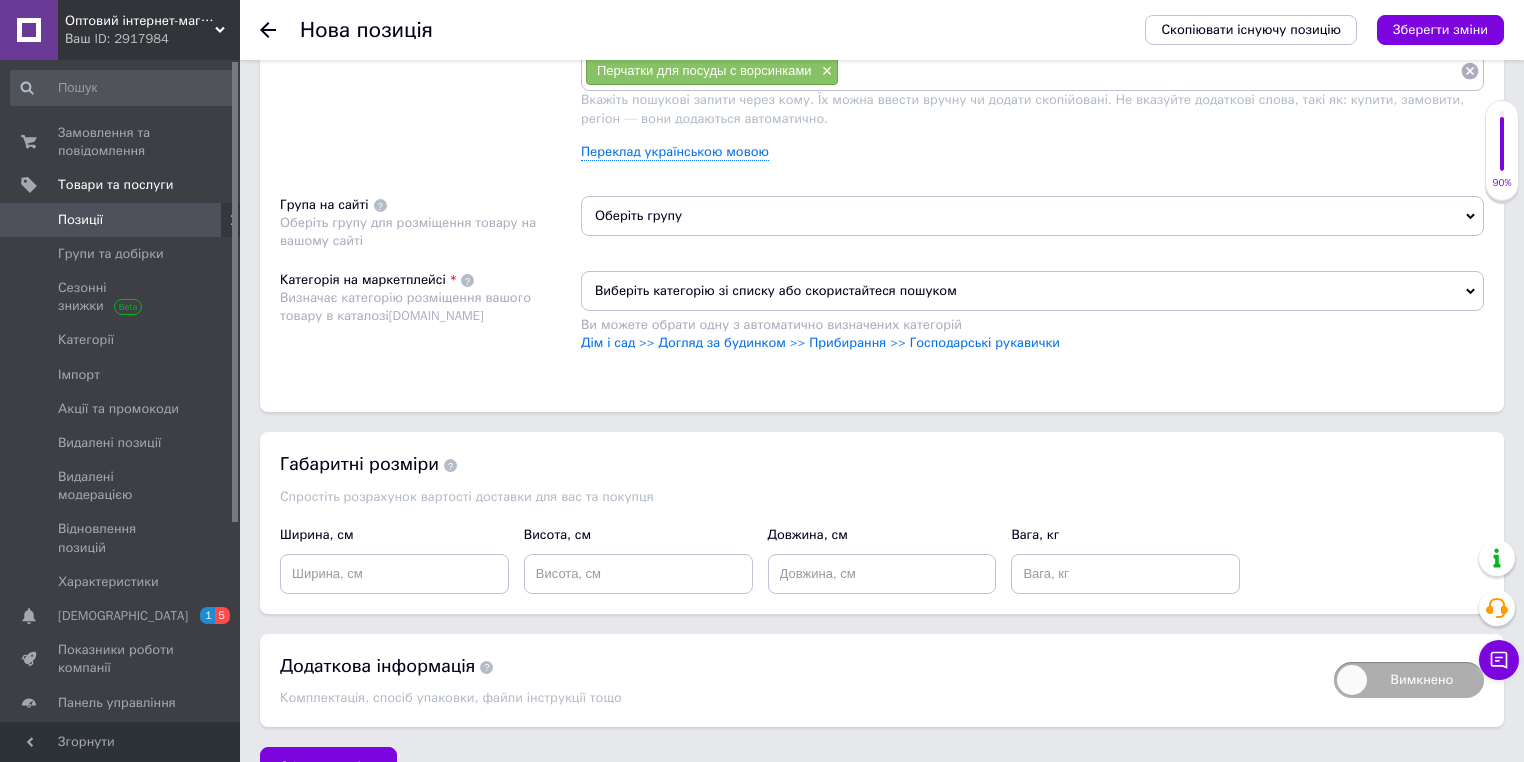 click on "Оберіть групу" at bounding box center (1032, 216) 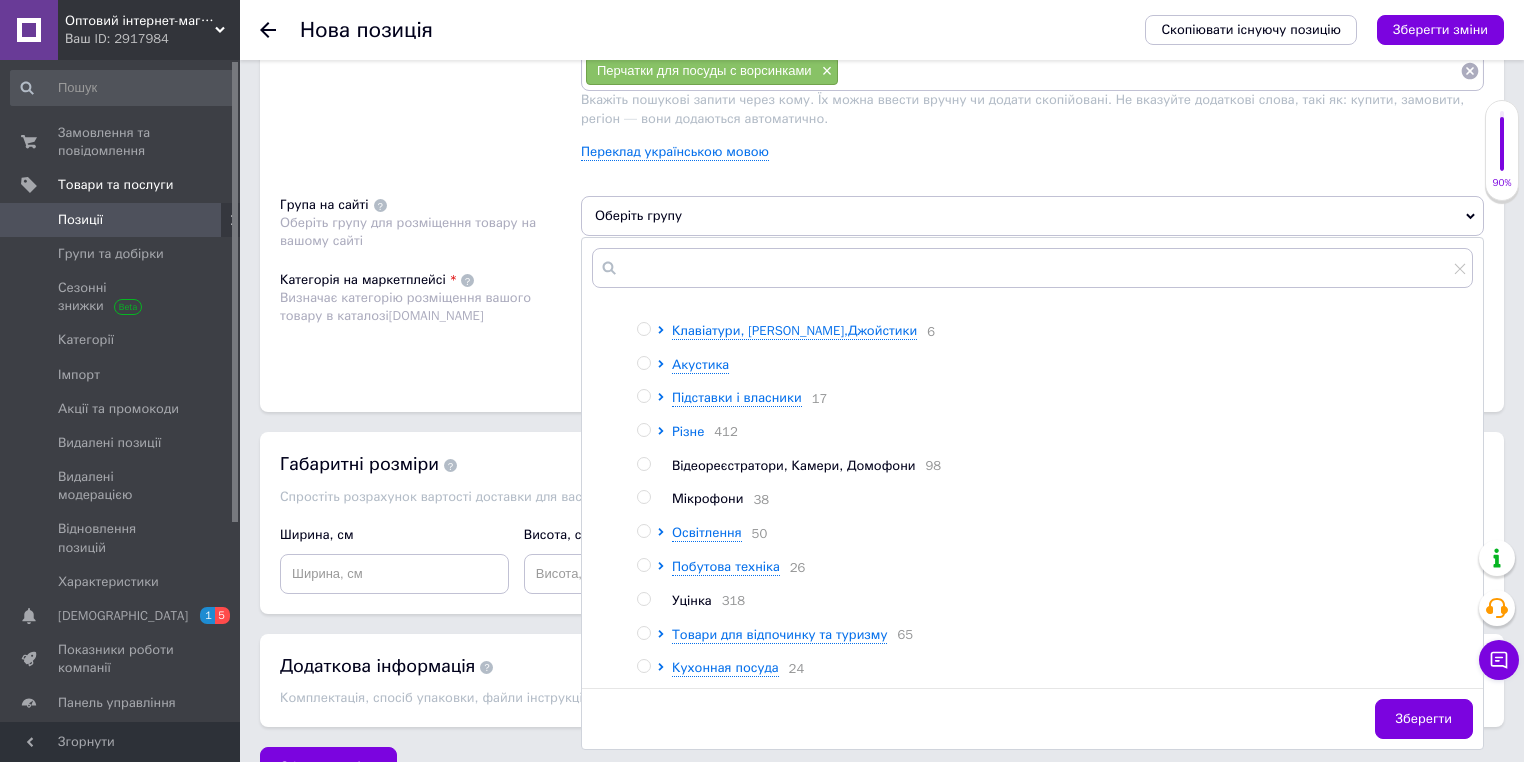 scroll, scrollTop: 344, scrollLeft: 0, axis: vertical 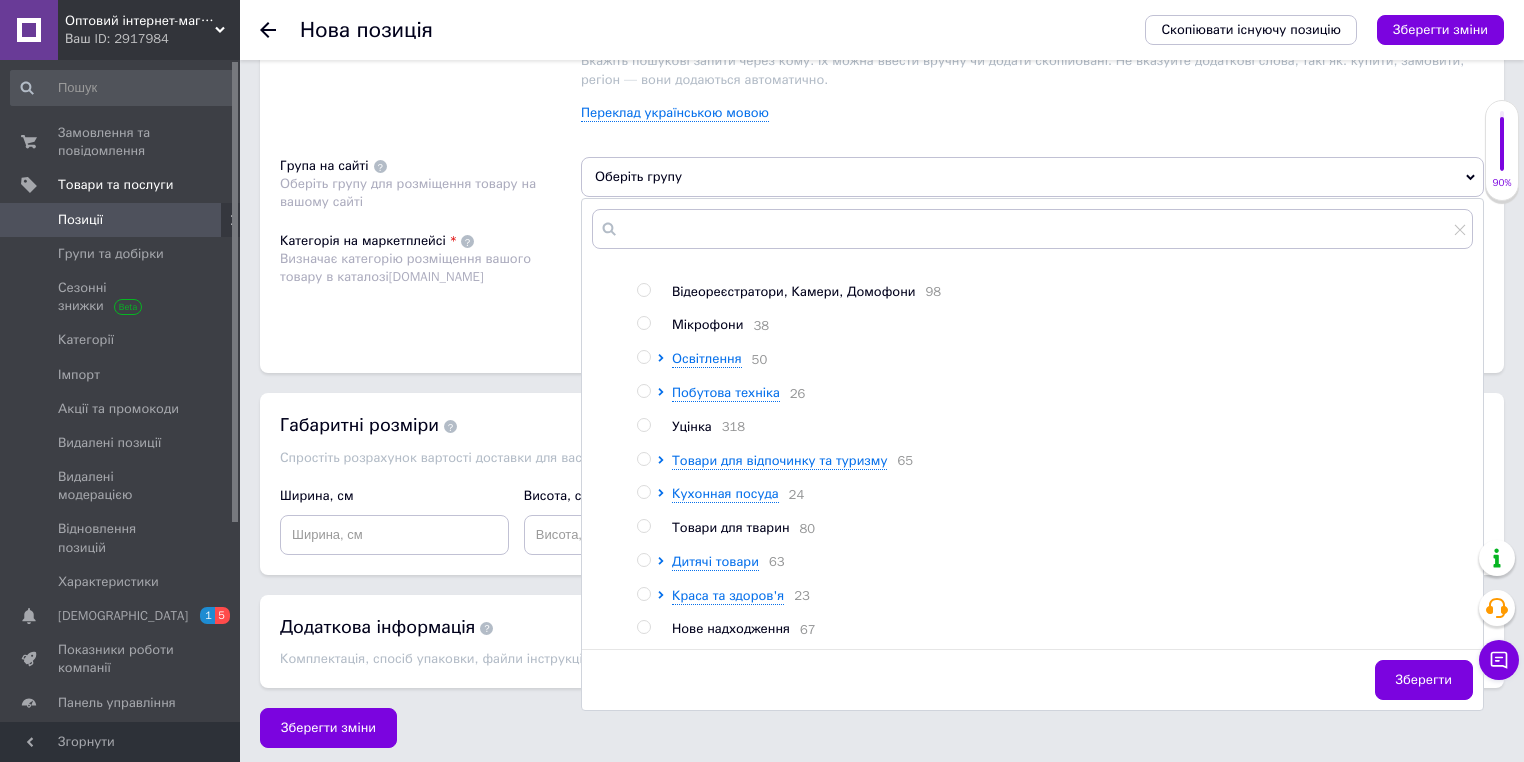 click on "Нове надходження" at bounding box center [731, 628] 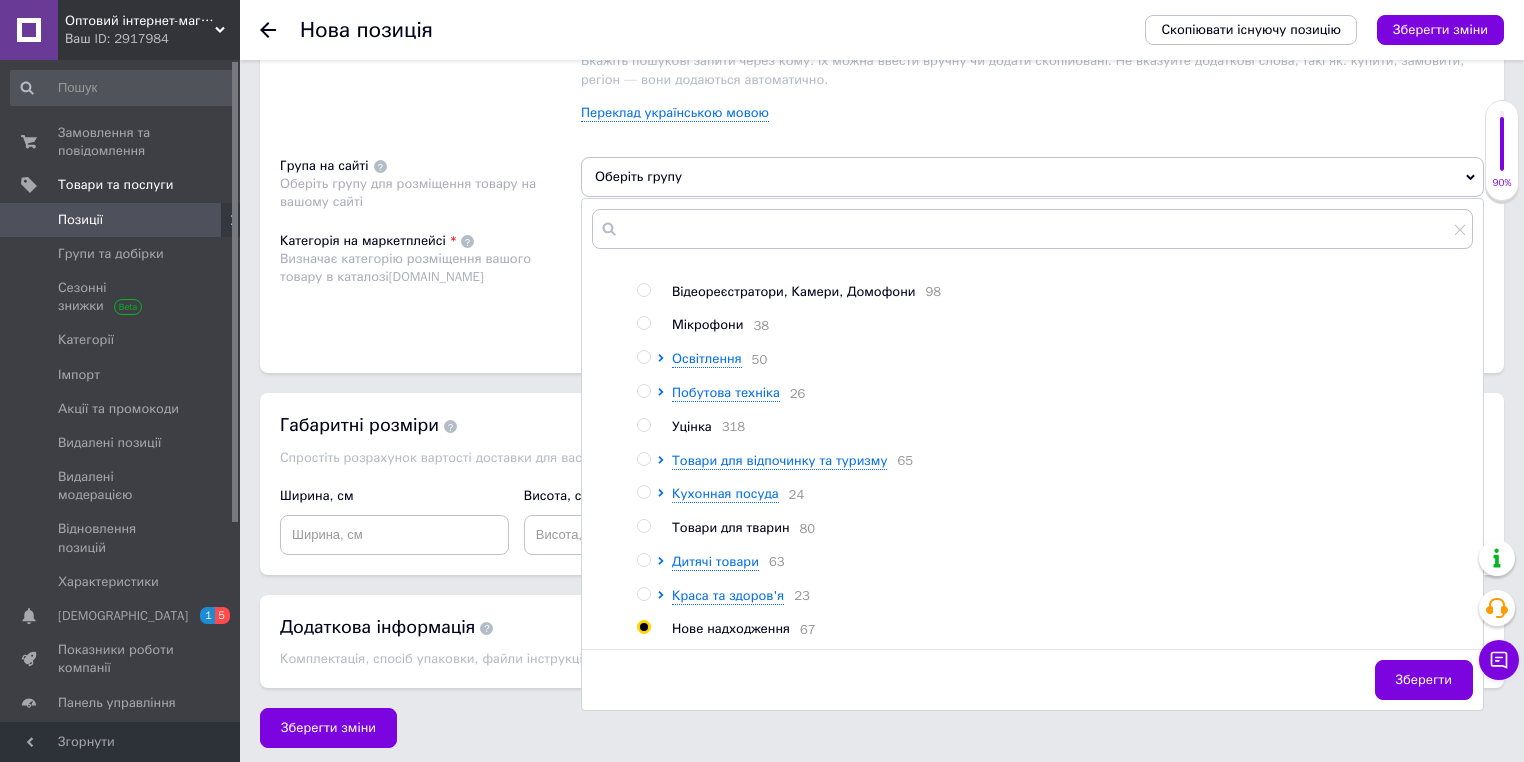 radio on "true" 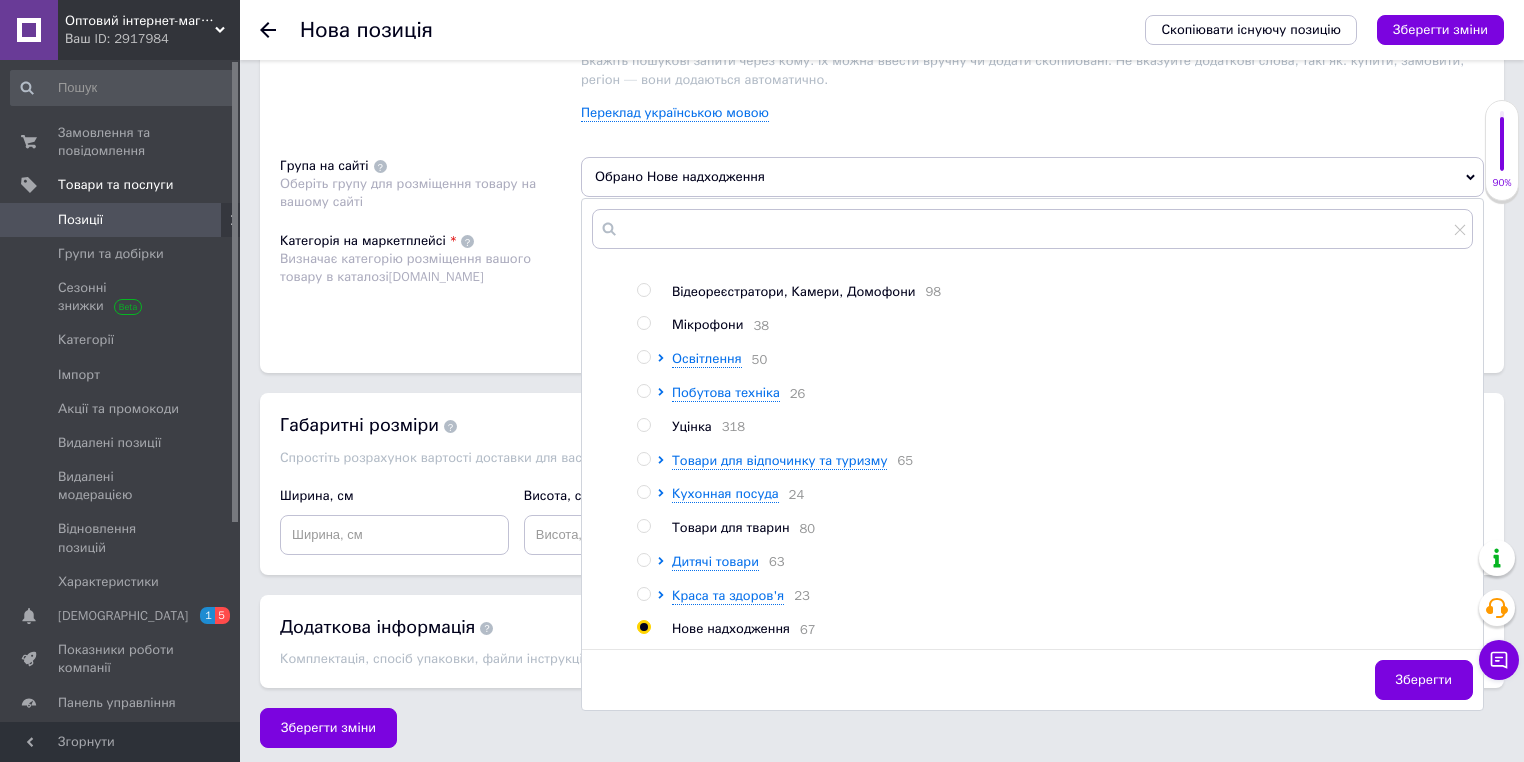 click on "Категорія на маркетплейсі Визначає категорію розміщення вашого товару в каталозі  [DOMAIN_NAME]" at bounding box center (430, 282) 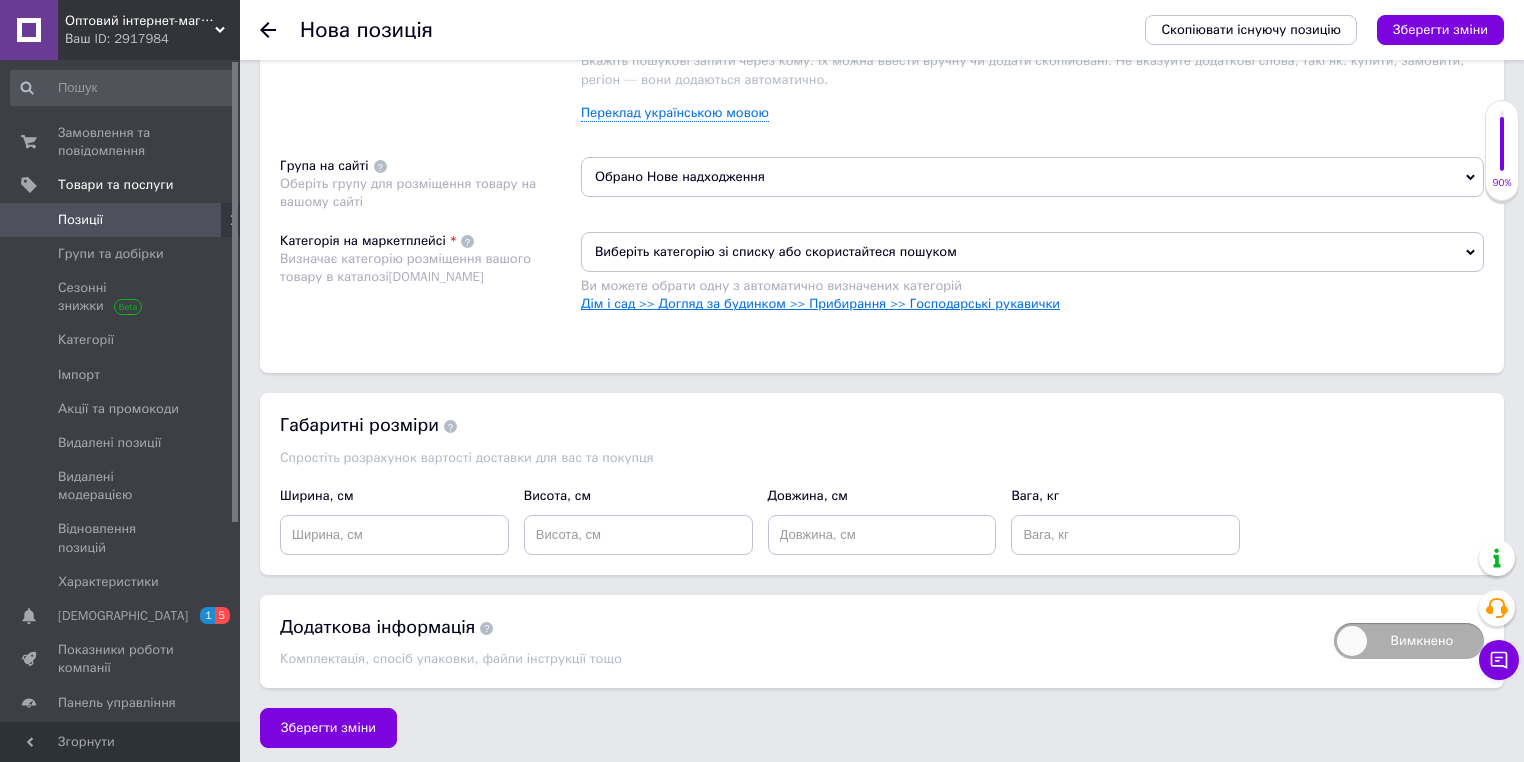 click on "Дім і сад >> Догляд за будинком >> Прибирання >> Господарські рукавички" at bounding box center [820, 303] 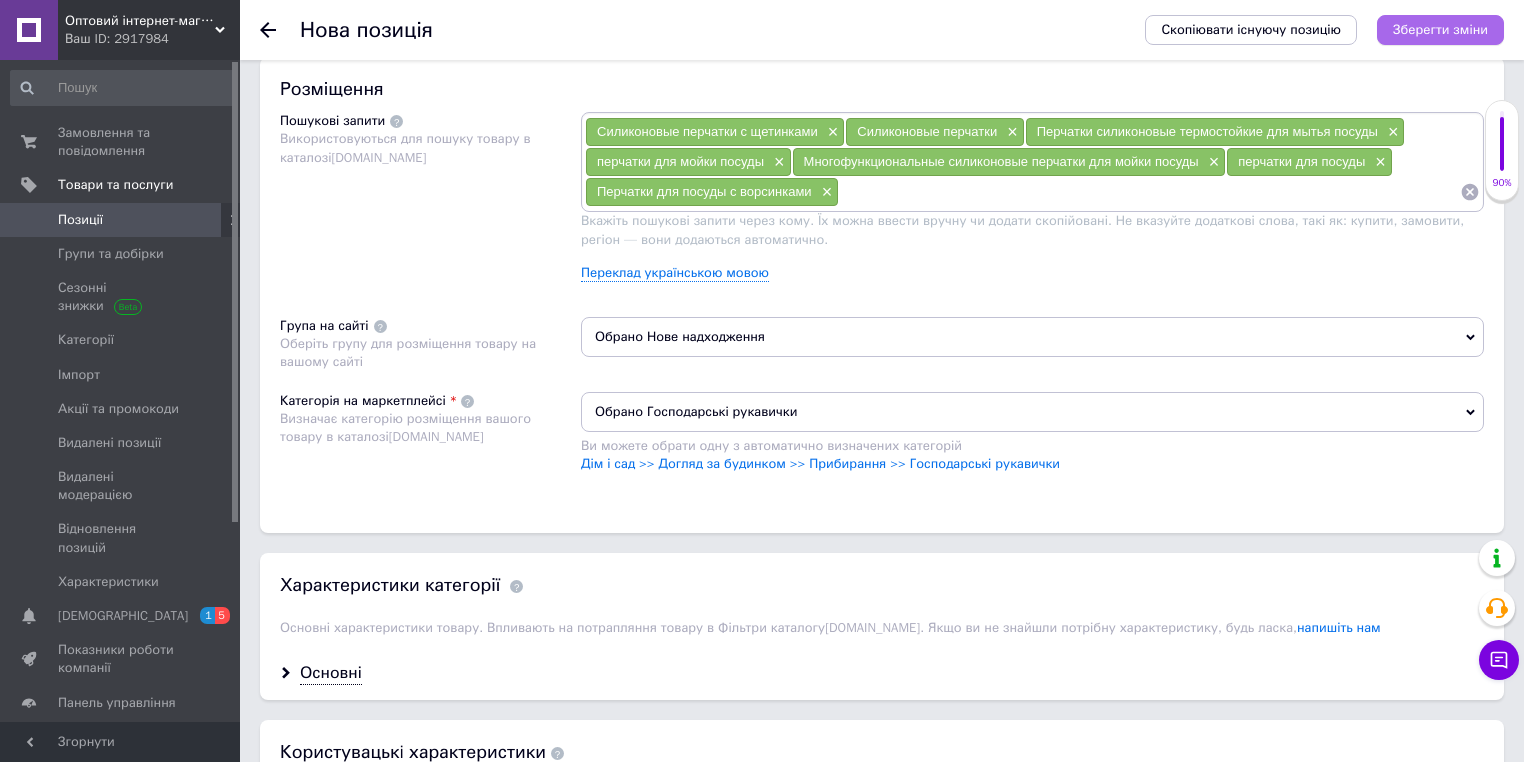 click on "Зберегти зміни" at bounding box center [1440, 29] 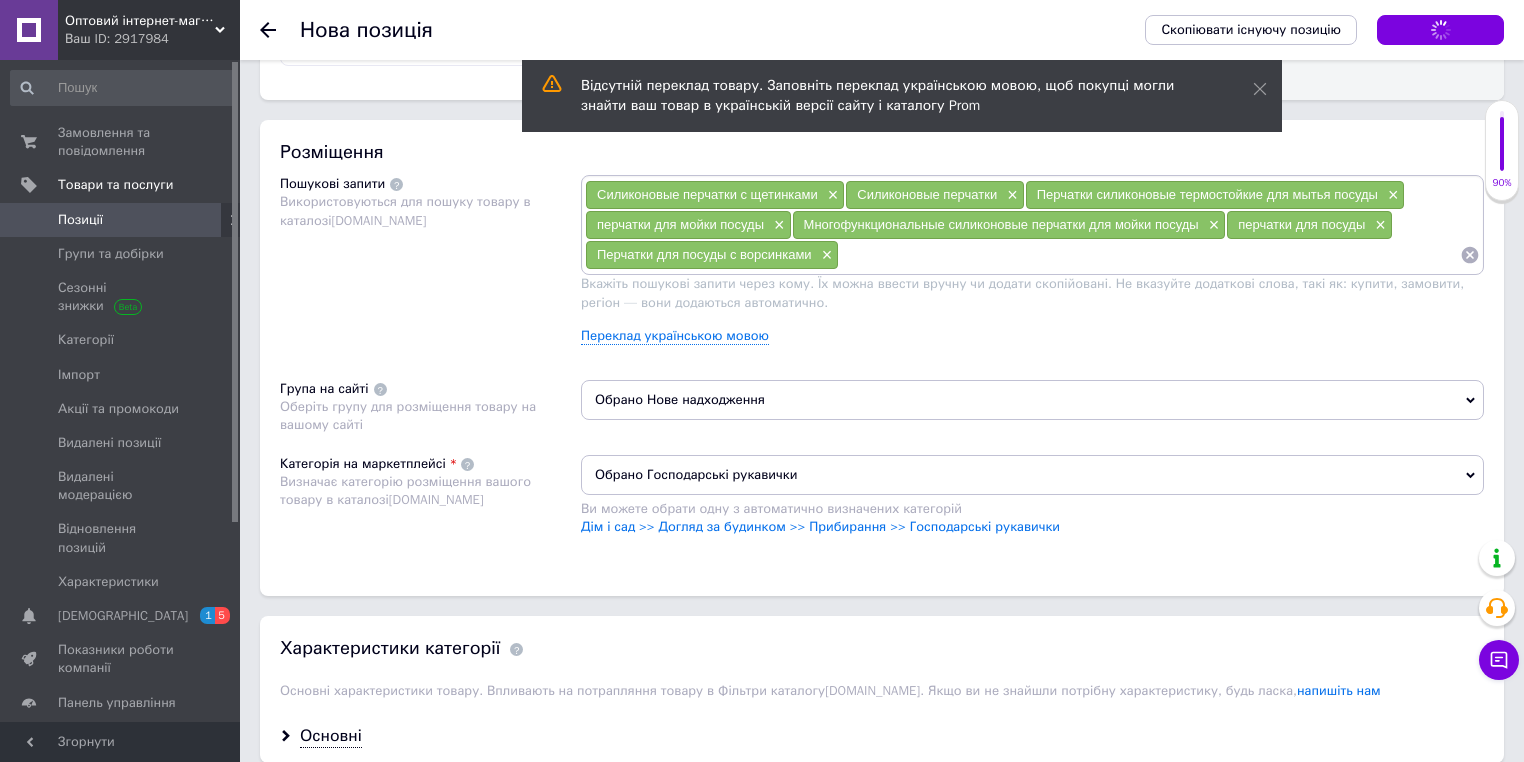 scroll, scrollTop: 999, scrollLeft: 0, axis: vertical 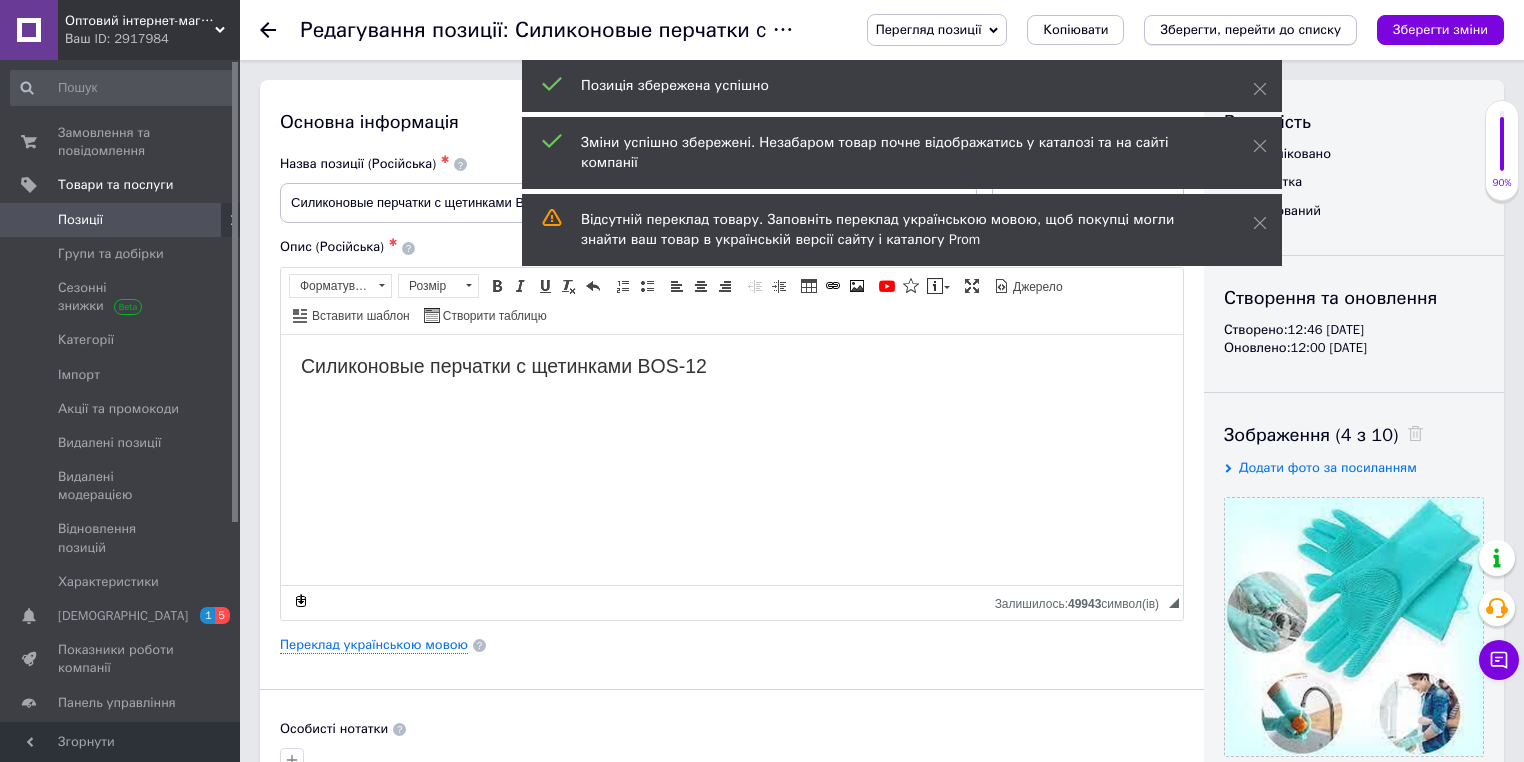 click on "Зберегти, перейти до списку" at bounding box center [1250, 29] 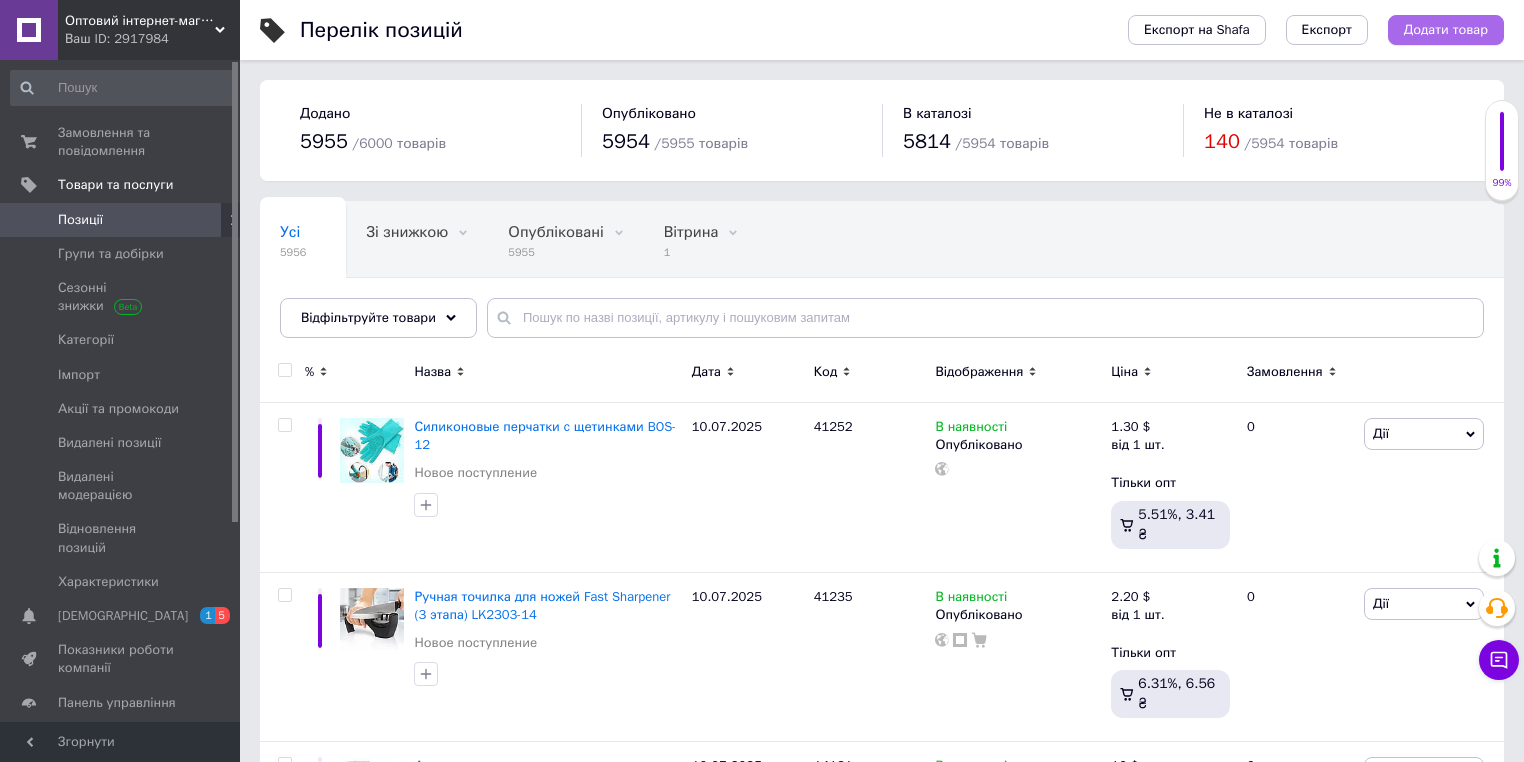 click on "Додати товар" at bounding box center (1446, 30) 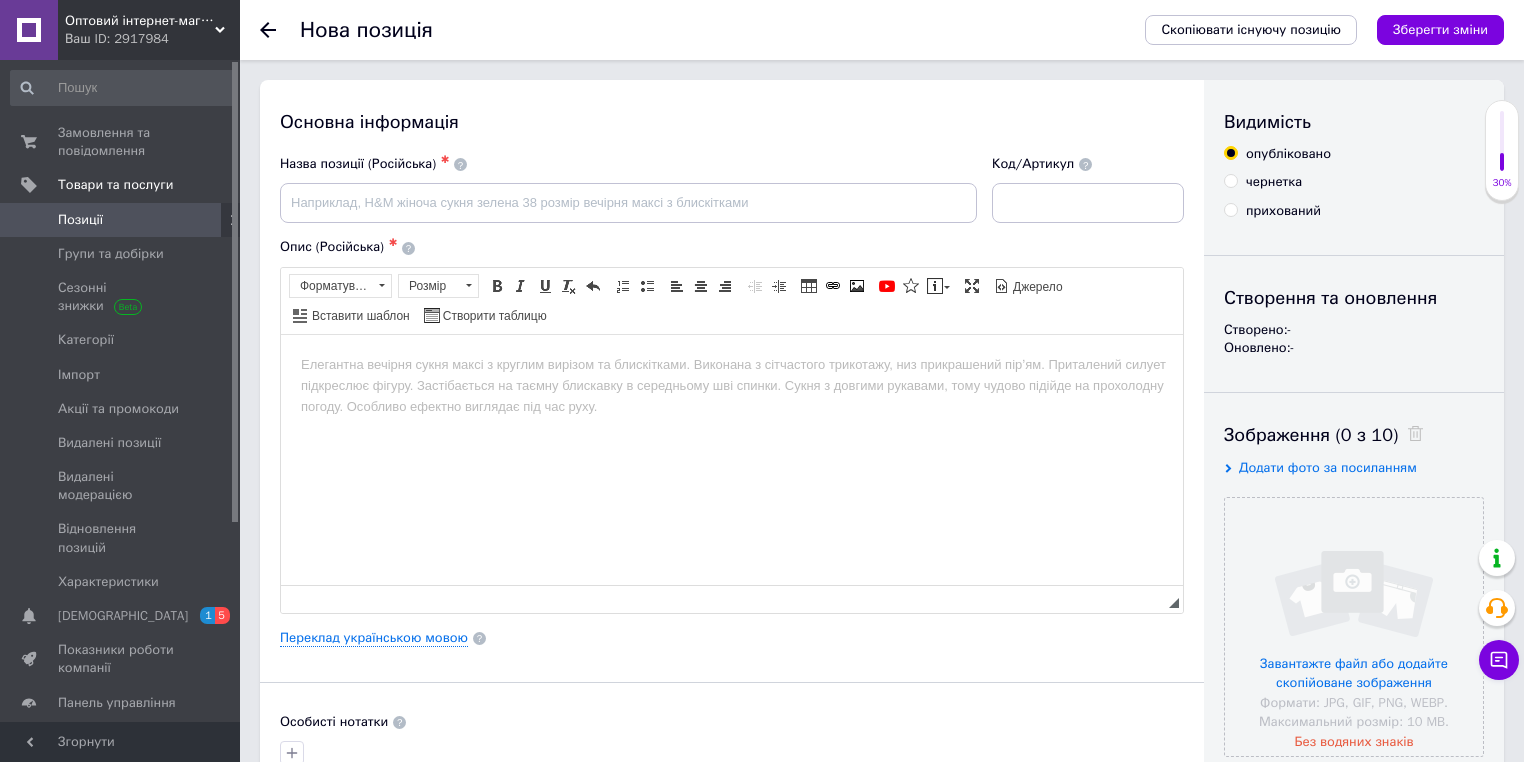 scroll, scrollTop: 0, scrollLeft: 0, axis: both 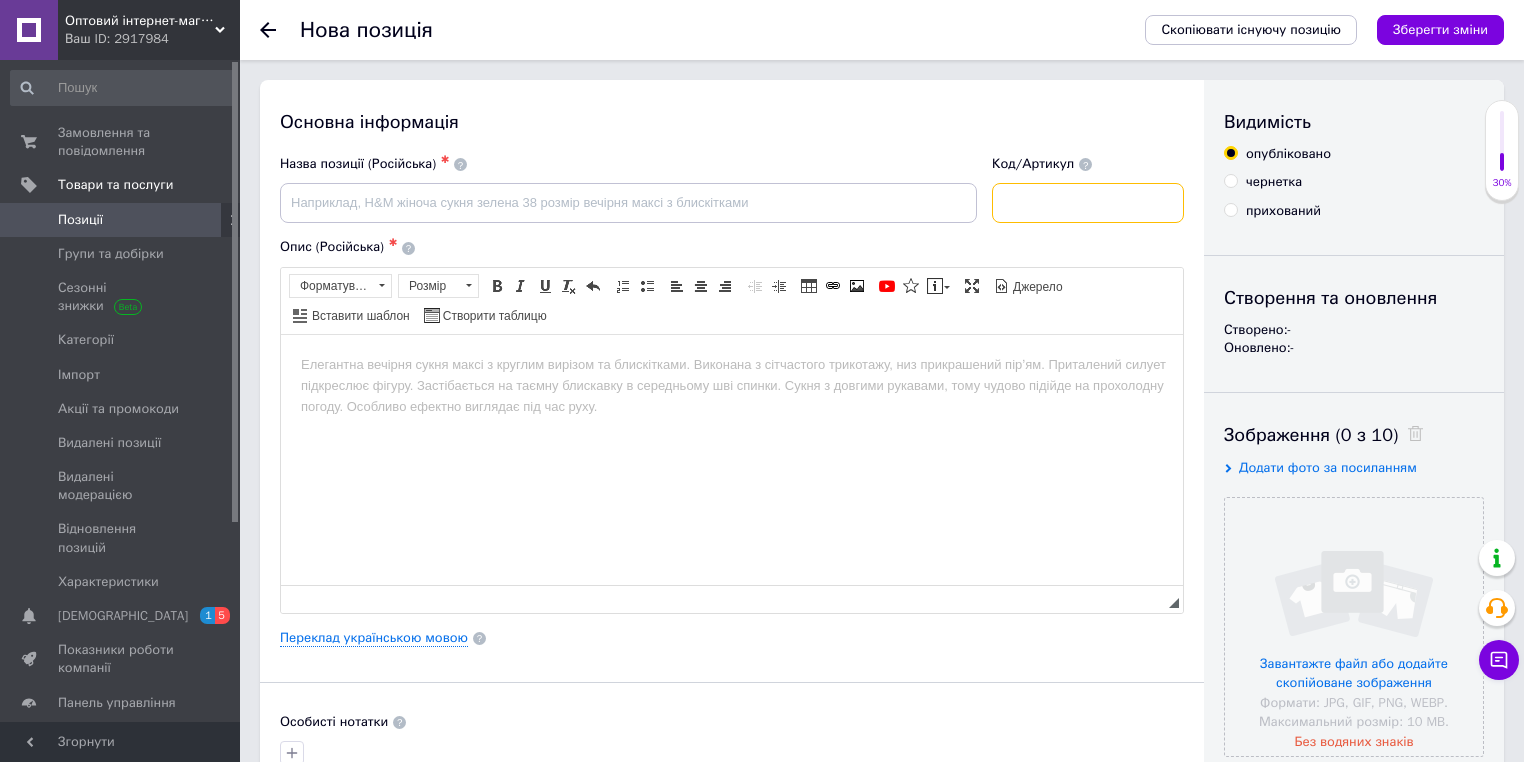 click at bounding box center [1088, 203] 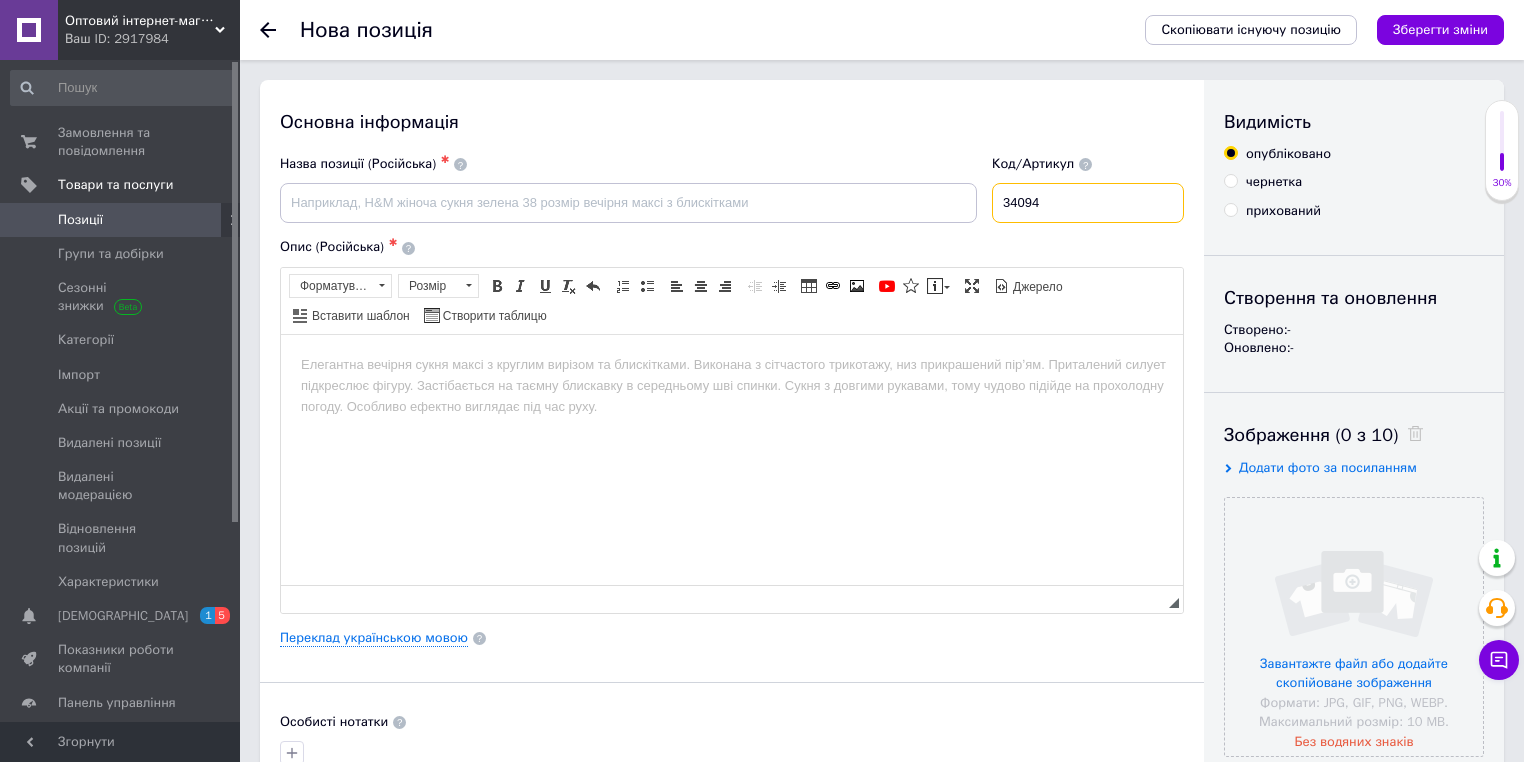 type on "34094" 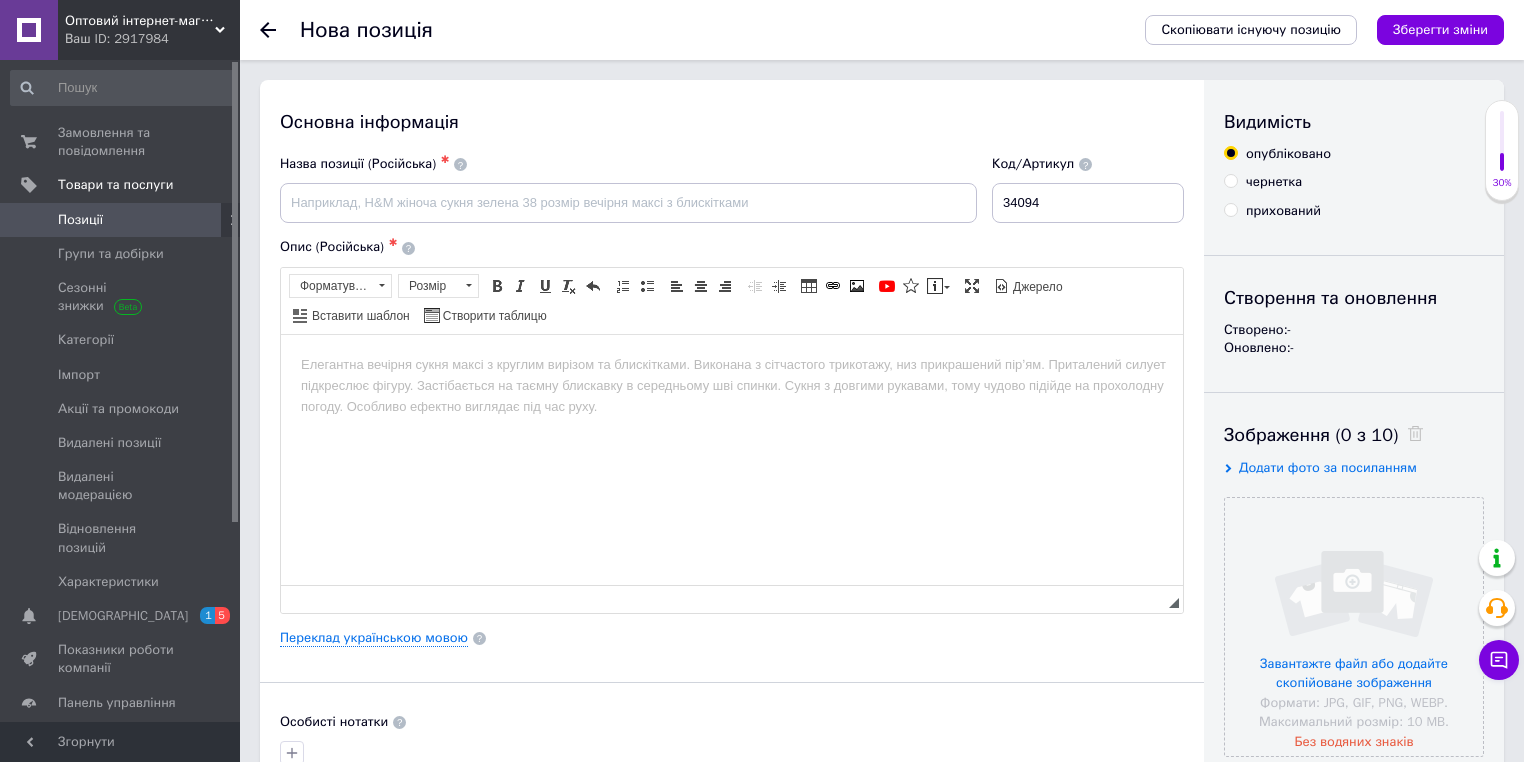 click on "Назва позиції (Російська) ✱" at bounding box center [629, 189] 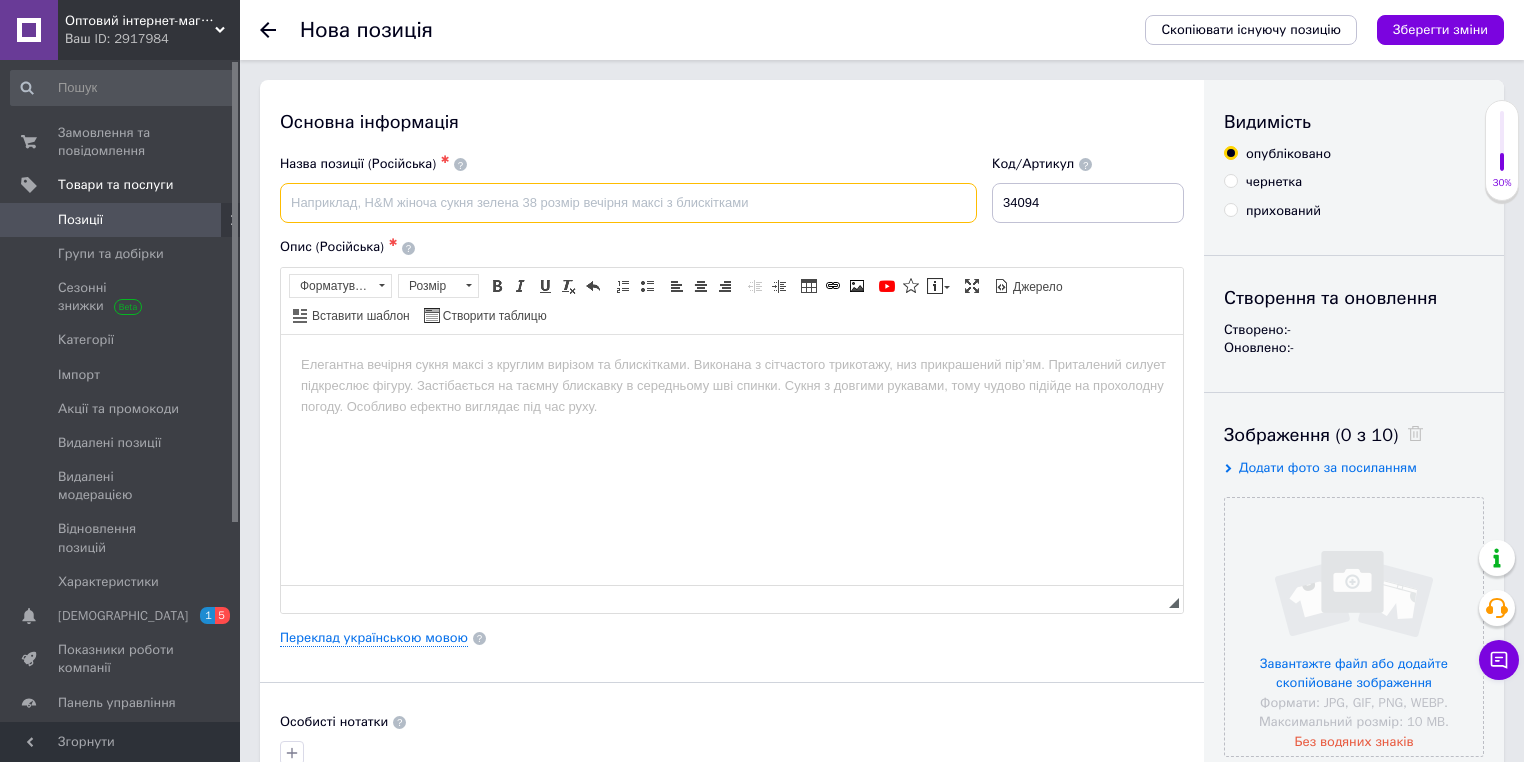 click at bounding box center [628, 203] 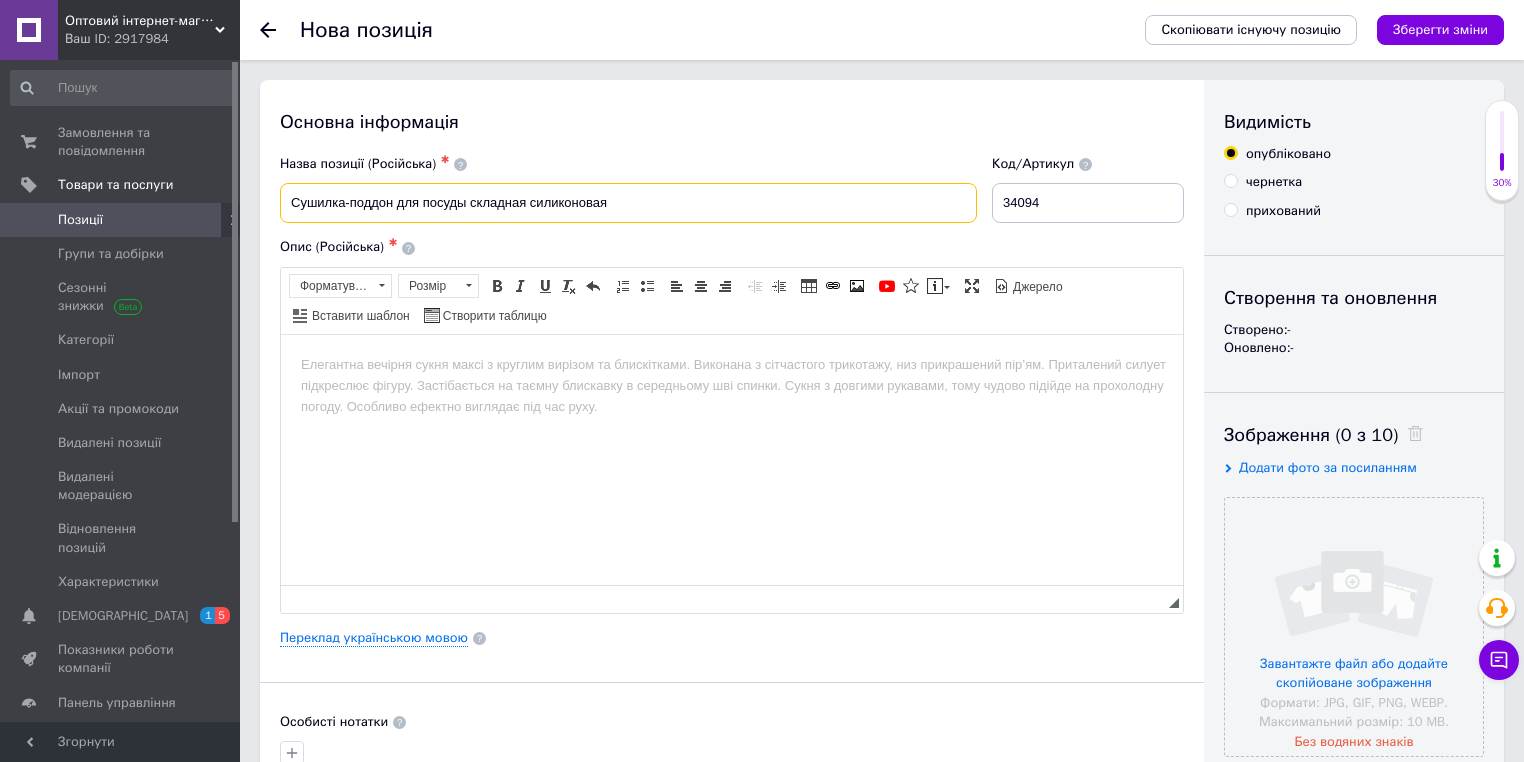 click on "Сушилка-поддон для посуды складная силиконовая" at bounding box center (628, 203) 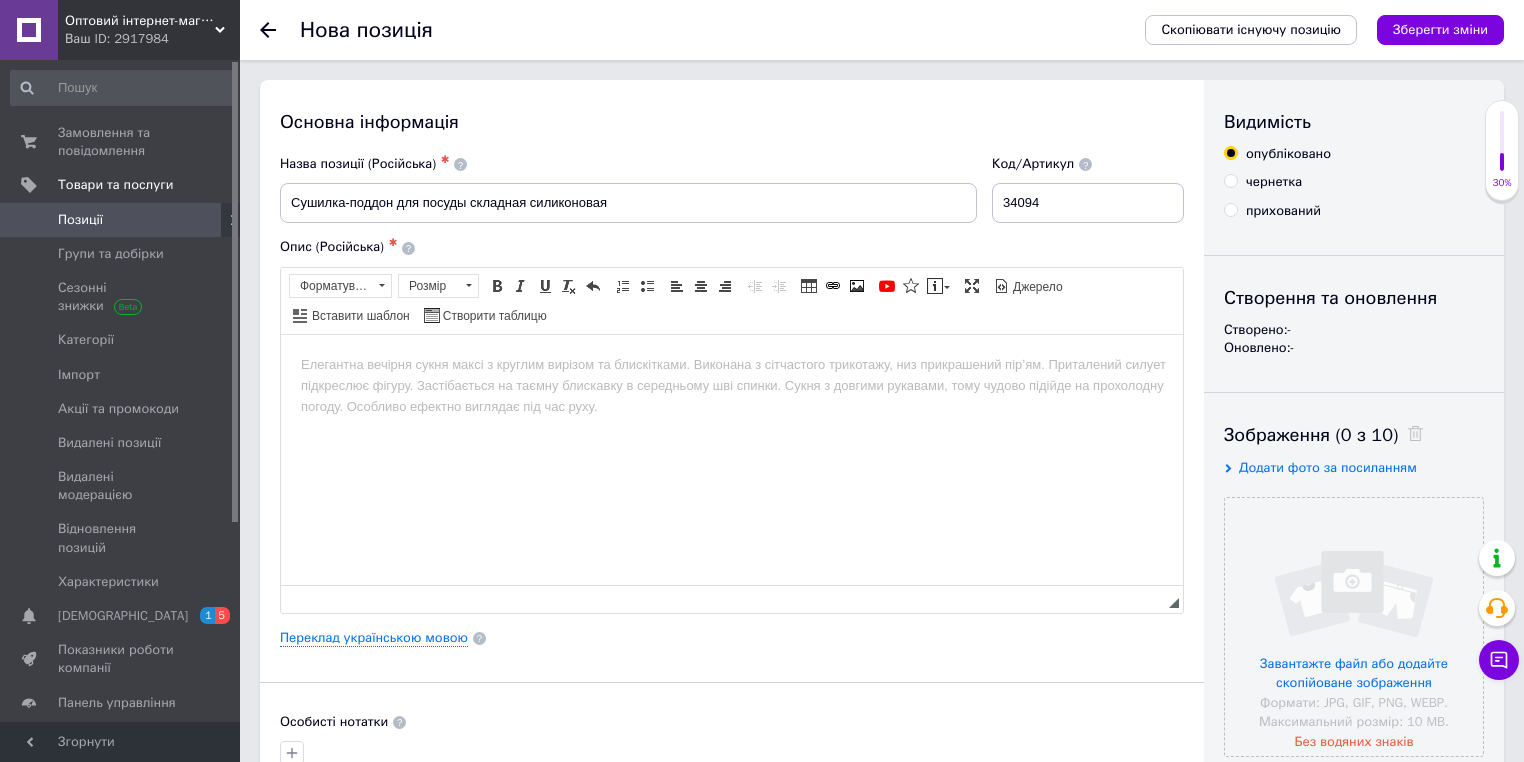 drag, startPoint x: 391, startPoint y: 408, endPoint x: 391, endPoint y: 389, distance: 19 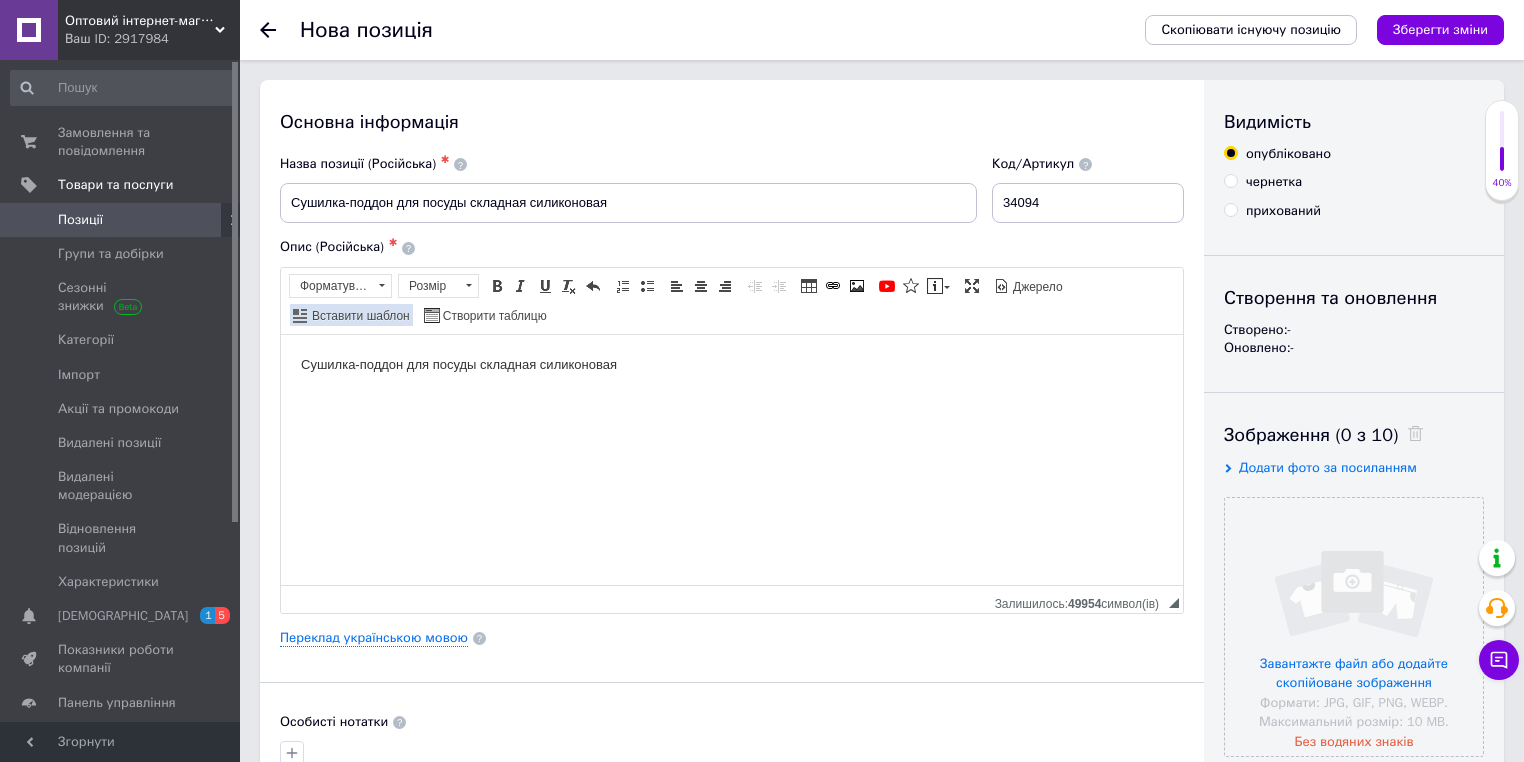 click at bounding box center (382, 285) 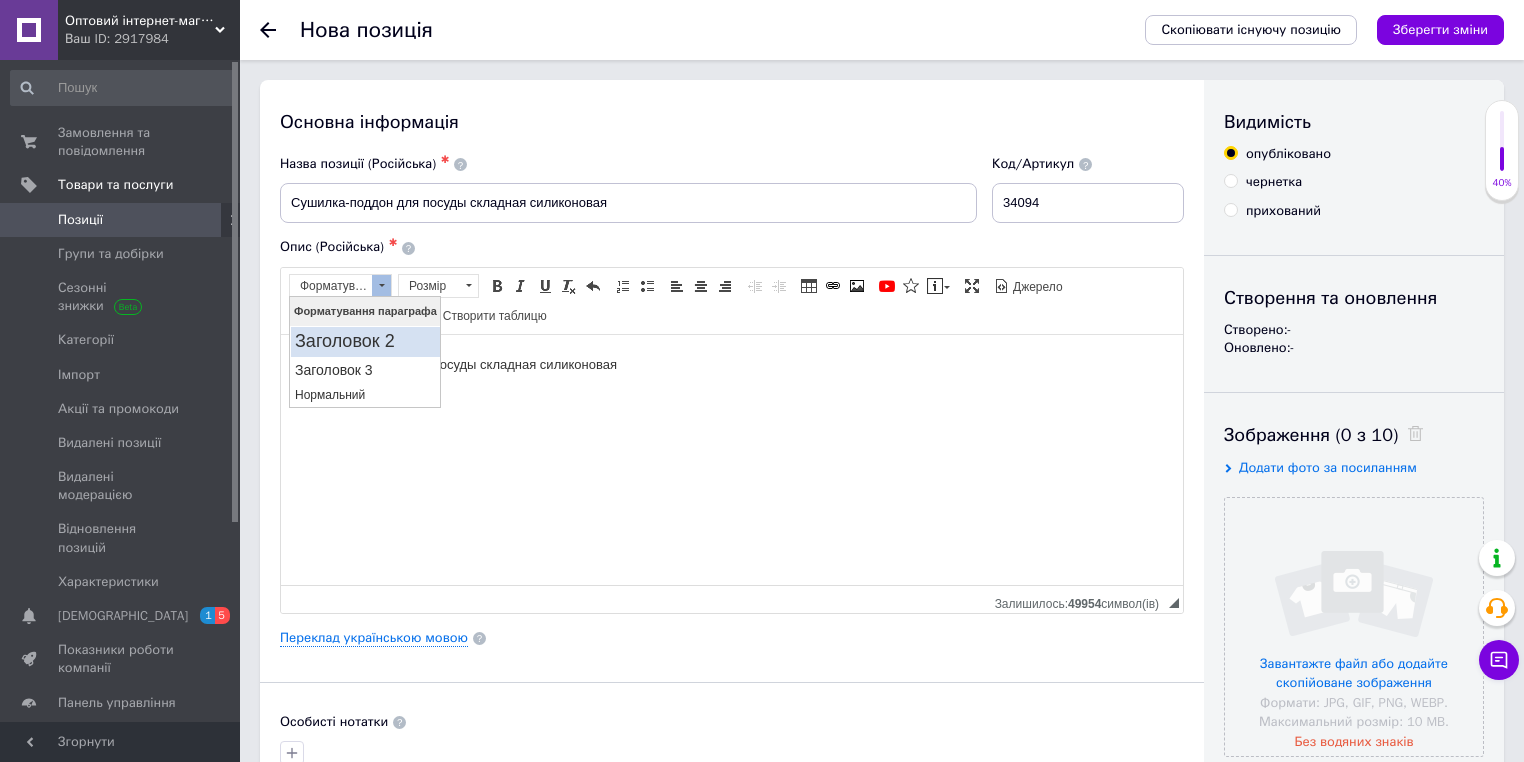 scroll, scrollTop: 0, scrollLeft: 0, axis: both 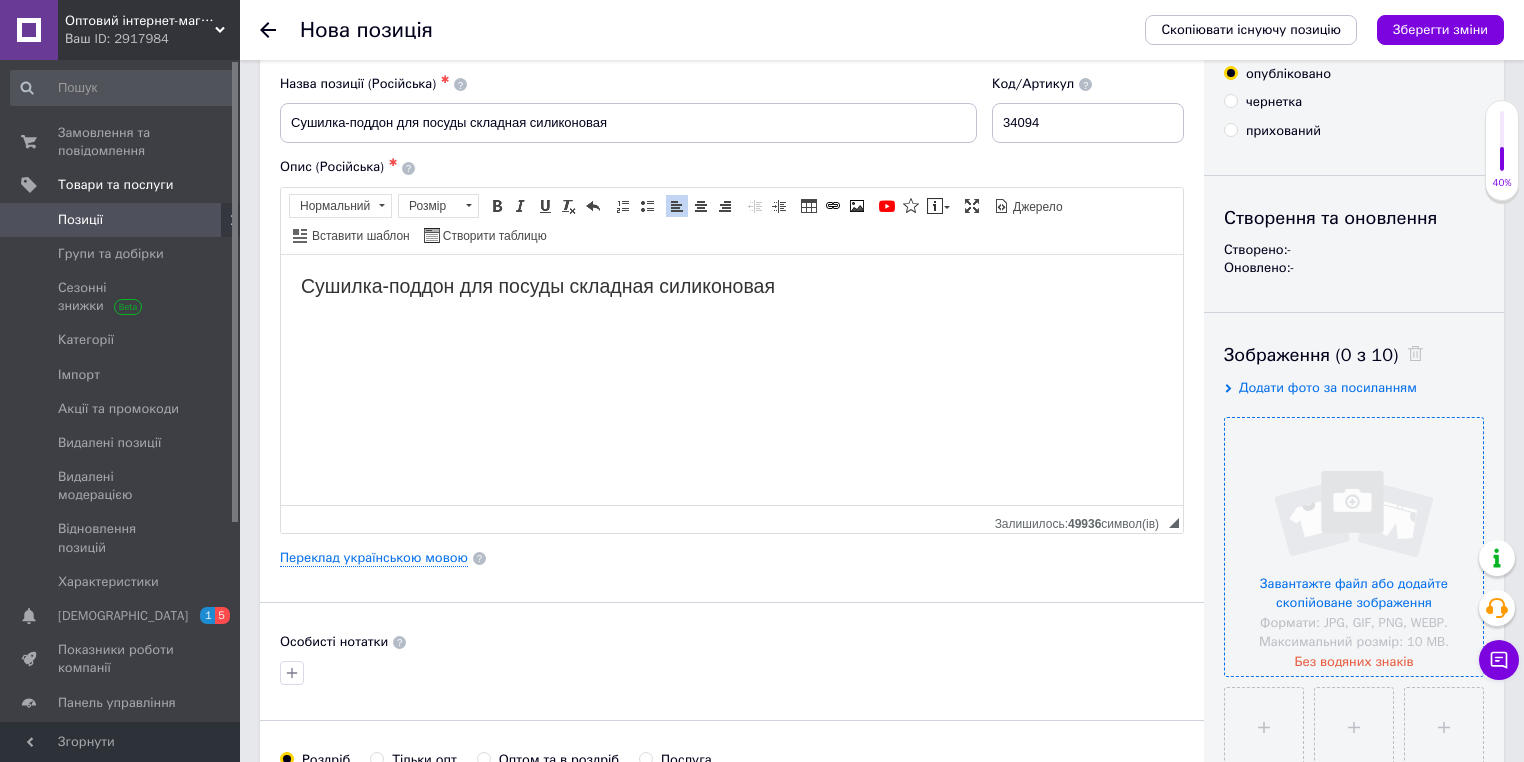 click at bounding box center [1354, 547] 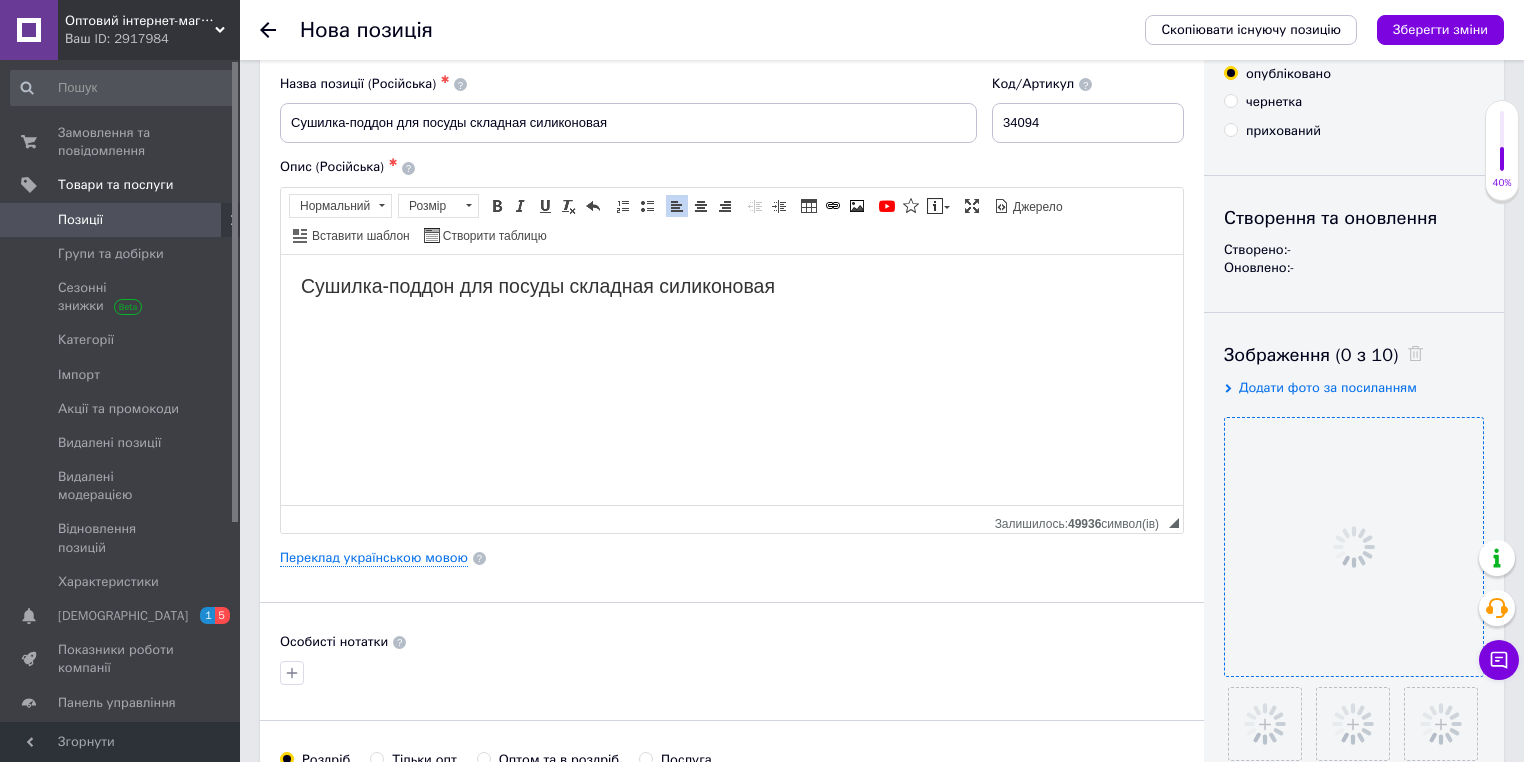 click on "Назва позиції (Російська) ✱ Сушилка-поддон для посуды складная силиконовая" at bounding box center [629, 109] 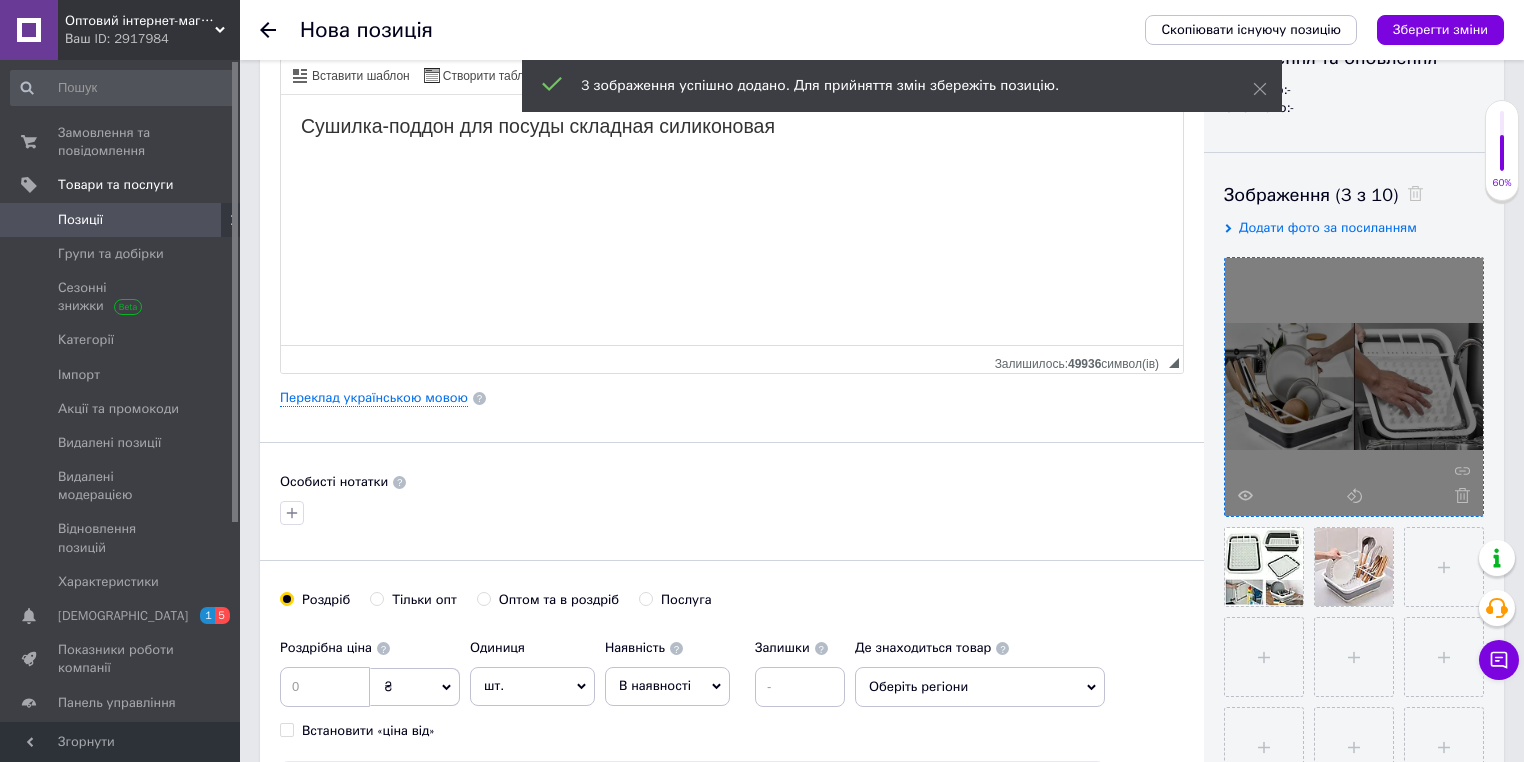 click on "Основна інформація Назва позиції (Російська) ✱ Сушилка-поддон для посуды складная силиконовая Код/Артикул 34094 Опис (Російська) ✱ Сушилка-поддон для посуды складная силиконовая
Розширений текстовий редактор, 5BF9AA7A-79AD-4582-98DB-D767709D7BC3 Панель інструментів редактора Форматування Нормальний Розмір Розмір   Жирний  Сполучення клавіш Ctrl+B   Курсив  Сполучення клавіш Ctrl+I   Підкреслений  Сполучення клавіш Ctrl+U   Видалити форматування   Повернути  Сполучення клавіш Ctrl+Z   Вставити/видалити нумерований список     По лівому краю   По центру" at bounding box center (732, 398) 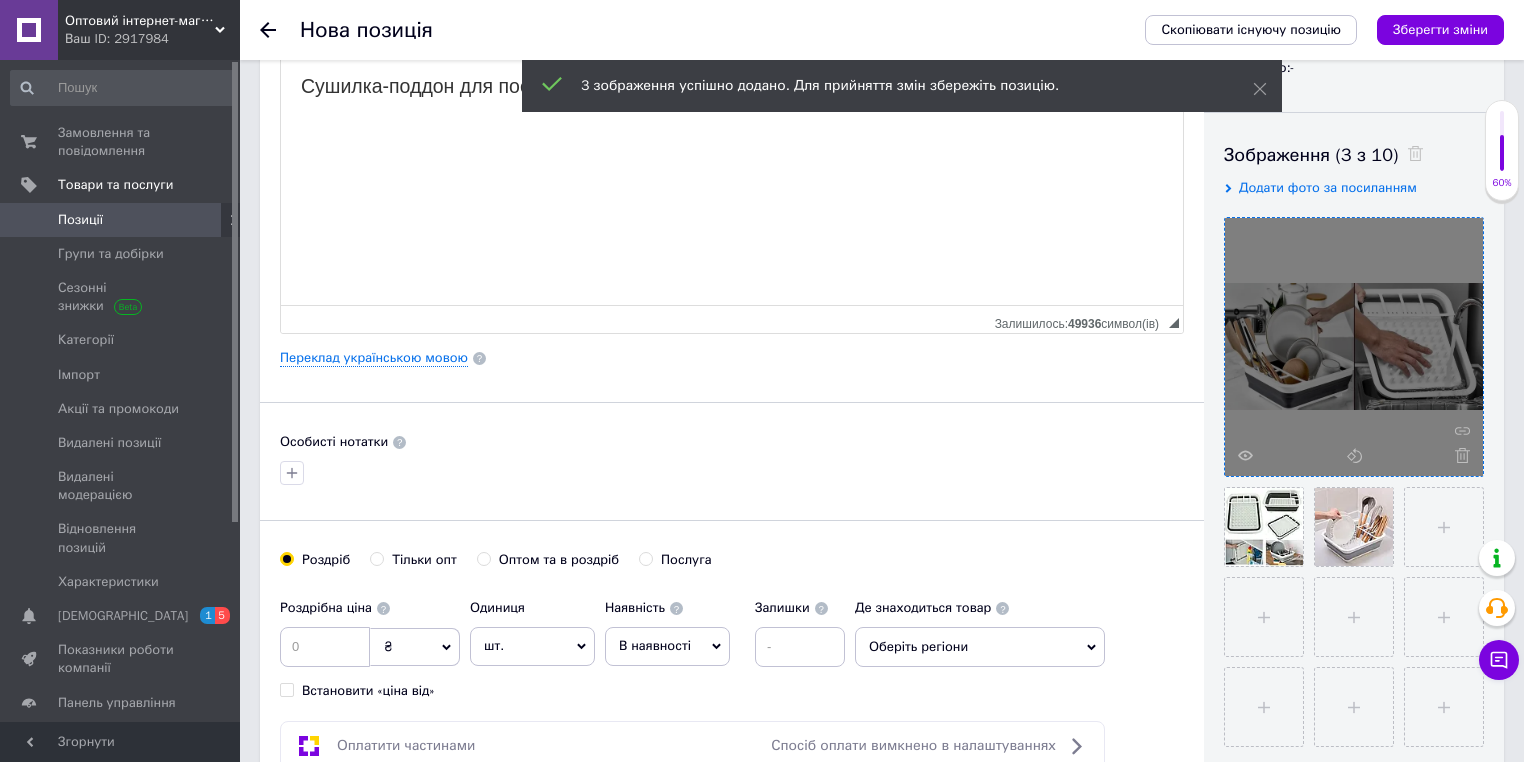 scroll, scrollTop: 320, scrollLeft: 0, axis: vertical 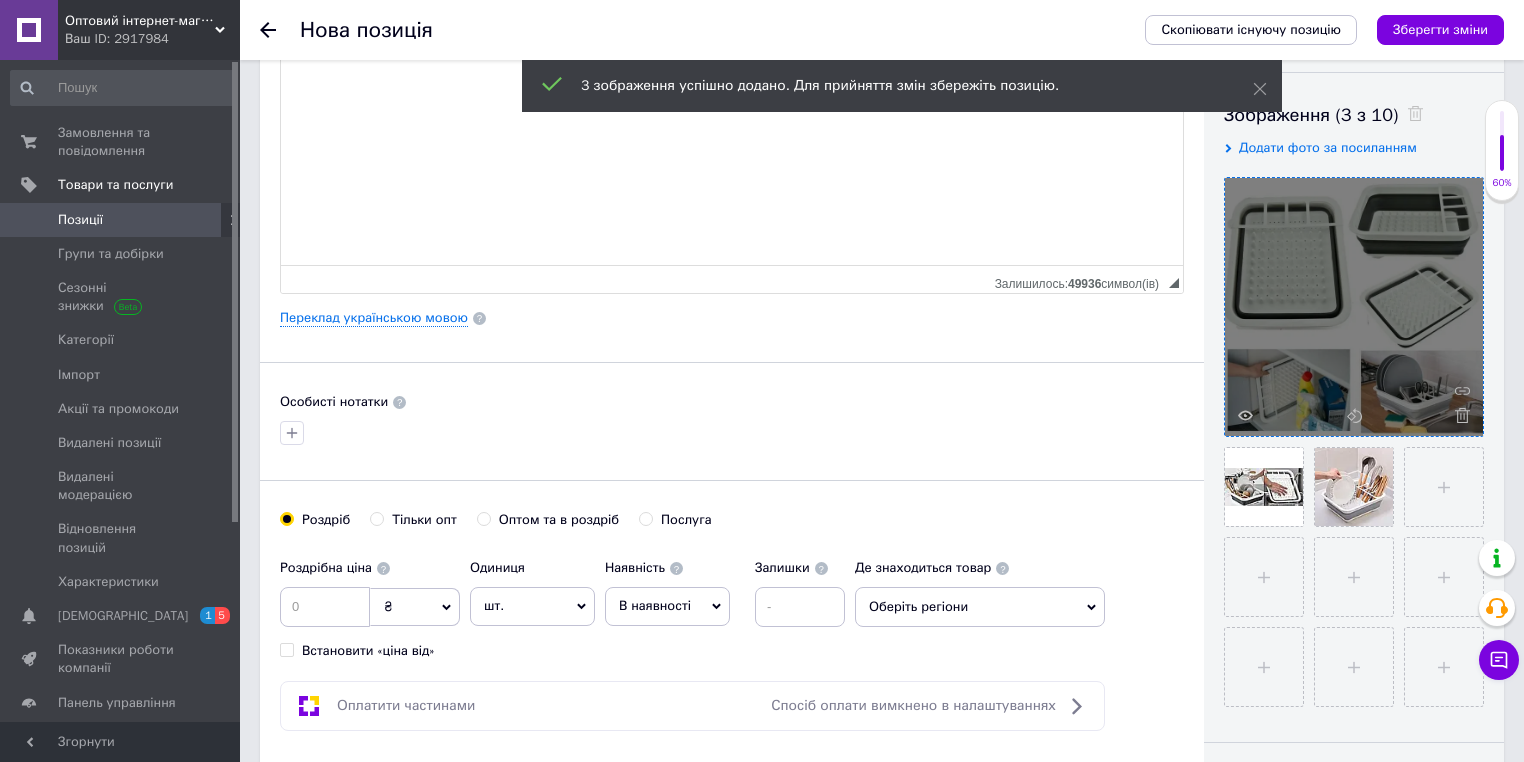 click on "Основна інформація Назва позиції (Російська) ✱ Сушилка-поддон для посуды складная силиконовая Код/Артикул 34094 Опис (Російська) ✱ Сушилка-поддон для посуды складная силиконовая
Розширений текстовий редактор, 5BF9AA7A-79AD-4582-98DB-D767709D7BC3 Панель інструментів редактора Форматування Нормальний Розмір Розмір   Жирний  Сполучення клавіш Ctrl+B   Курсив  Сполучення клавіш Ctrl+I   Підкреслений  Сполучення клавіш Ctrl+U   Видалити форматування   Повернути  Сполучення клавіш Ctrl+Z   Вставити/видалити нумерований список     По лівому краю   По центру" at bounding box center [732, 318] 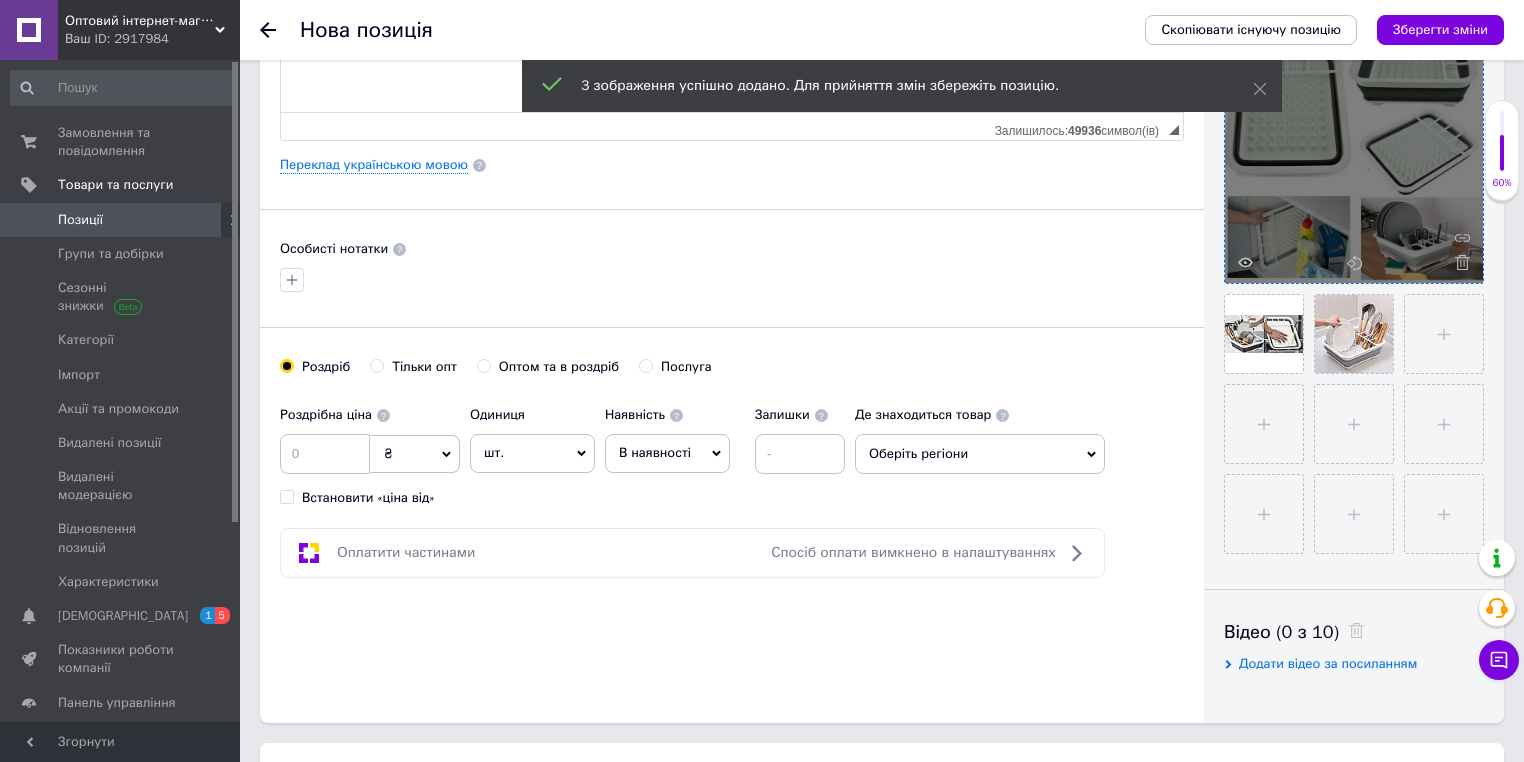 scroll, scrollTop: 480, scrollLeft: 0, axis: vertical 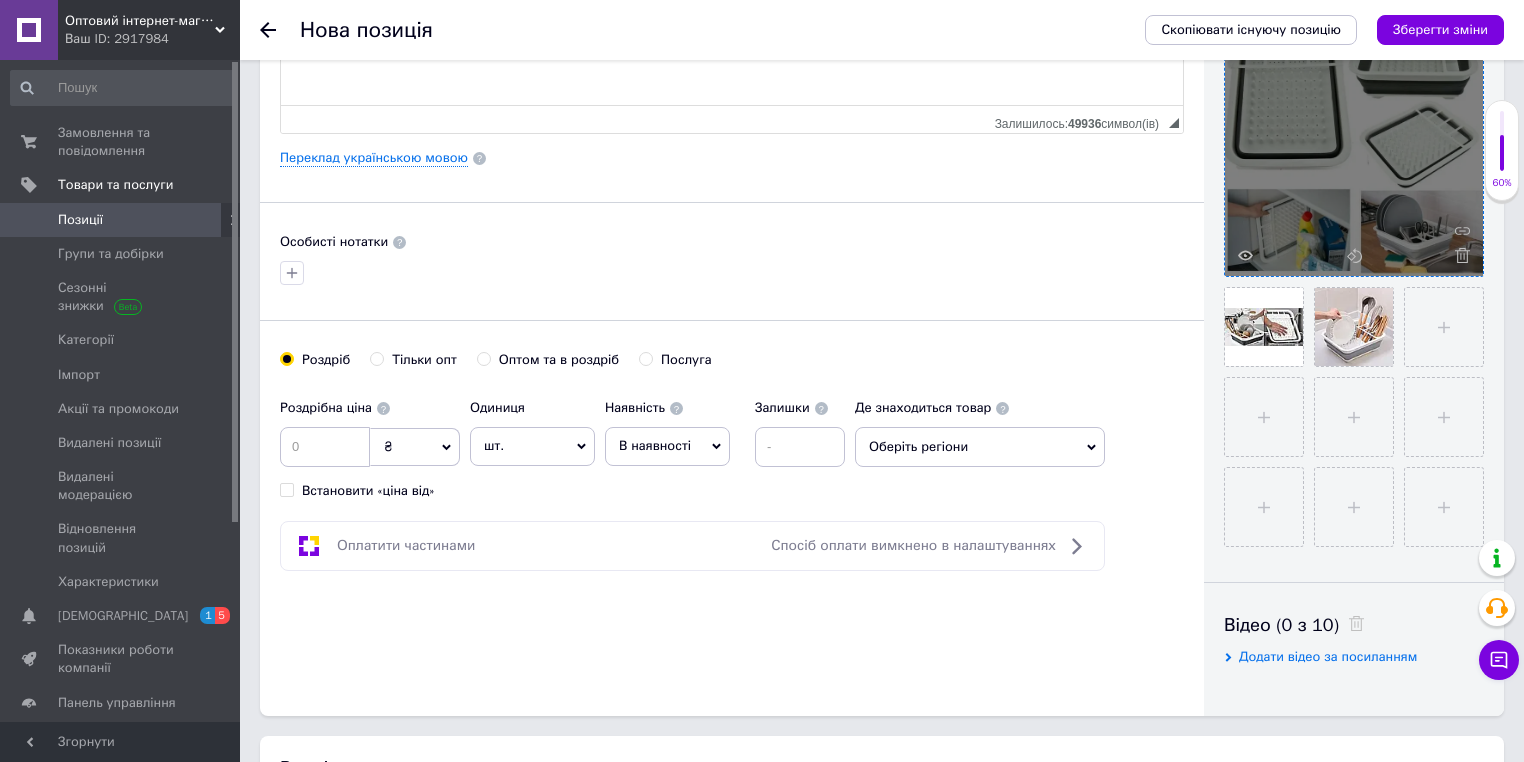 click on "Тільки опт" at bounding box center (424, 360) 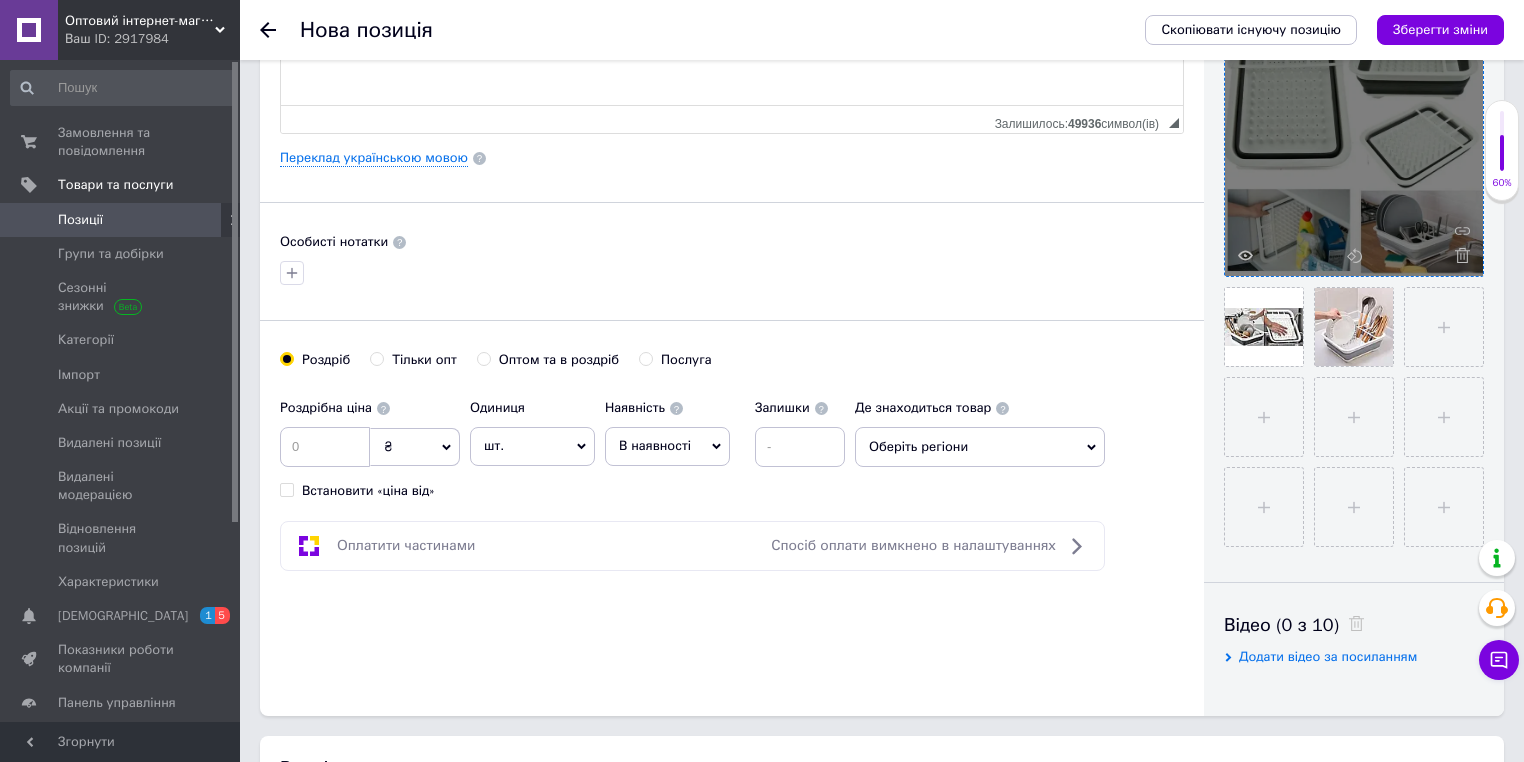 radio on "true" 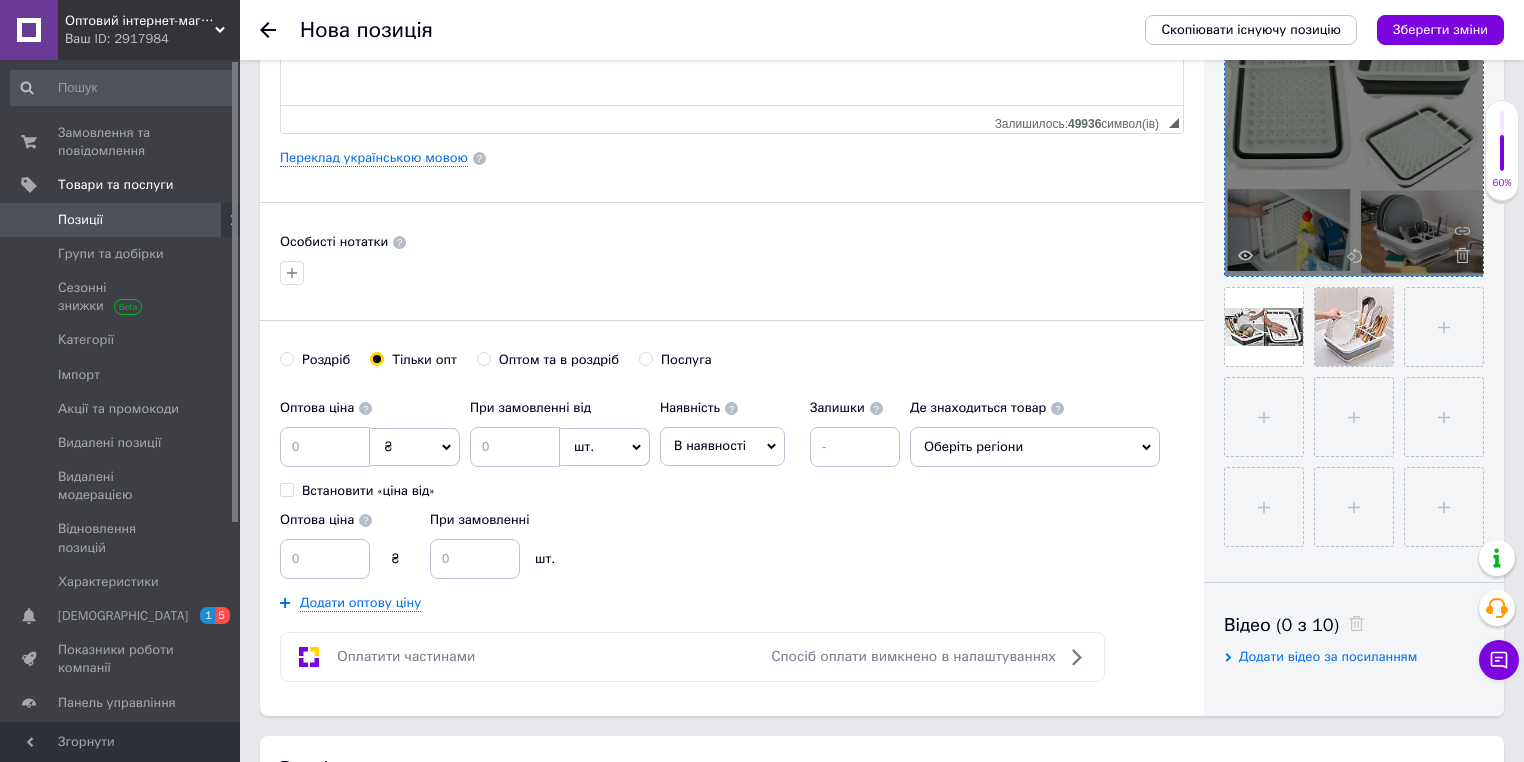 click on "₴" at bounding box center [415, 447] 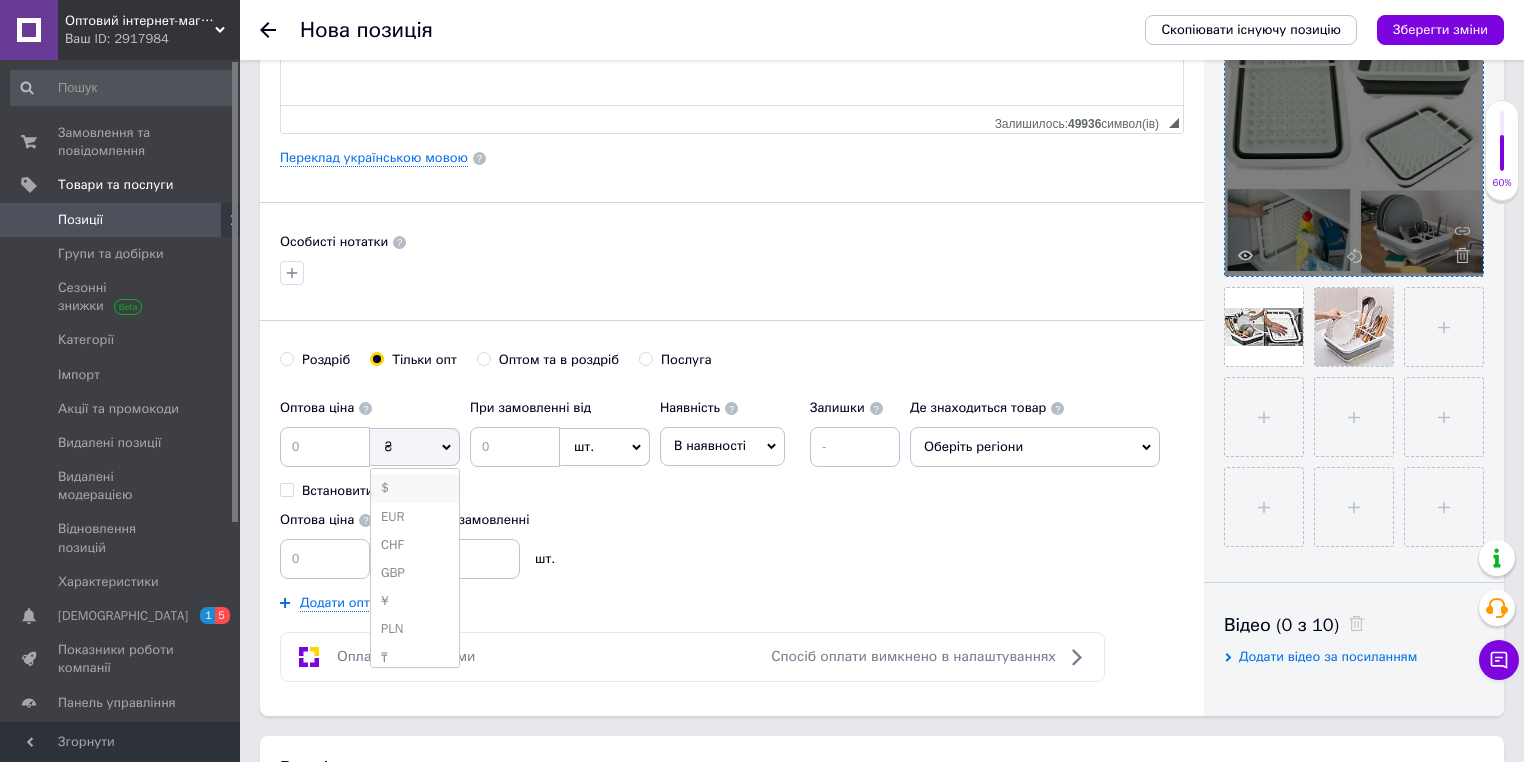 click on "$" at bounding box center (415, 488) 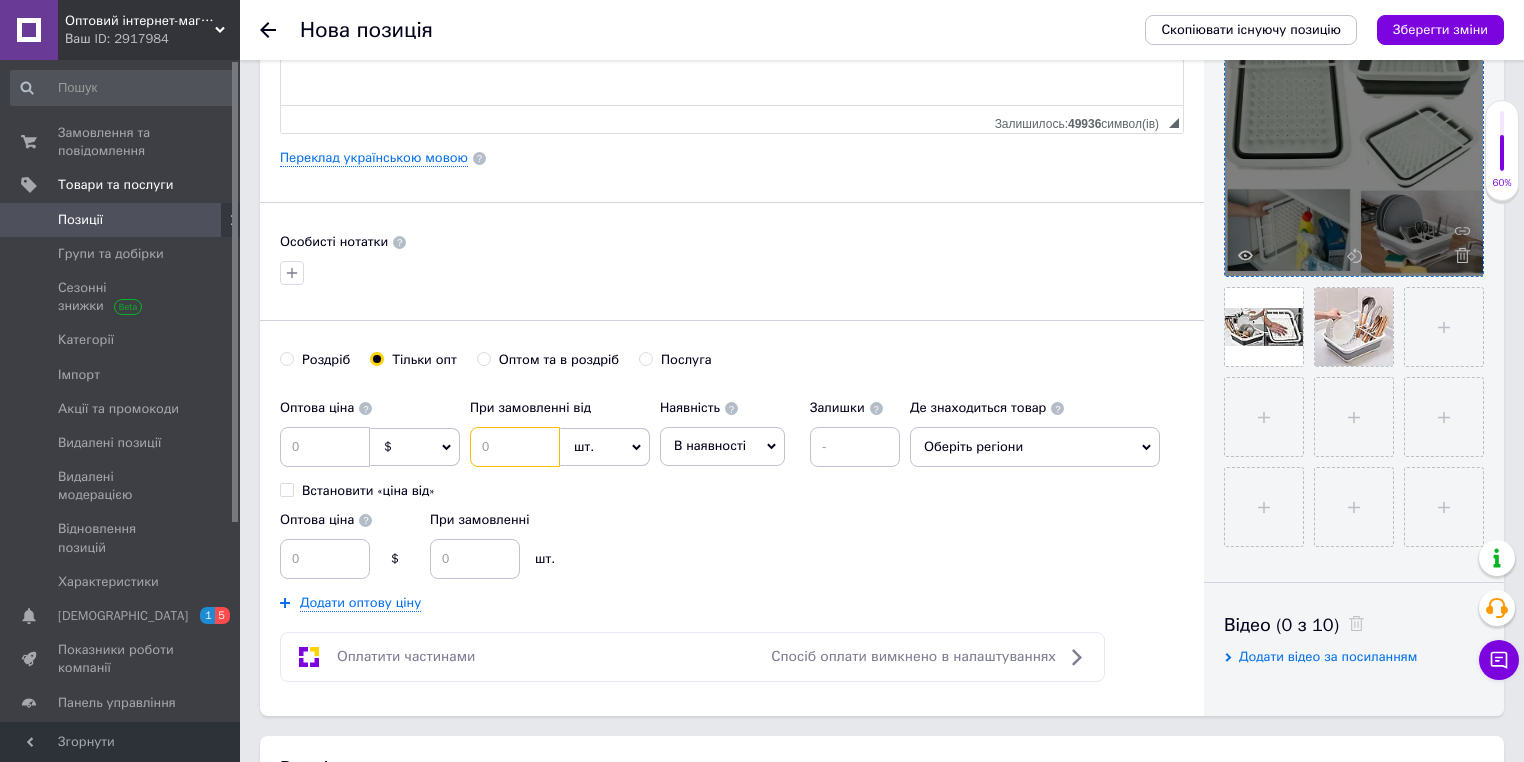 click at bounding box center (515, 447) 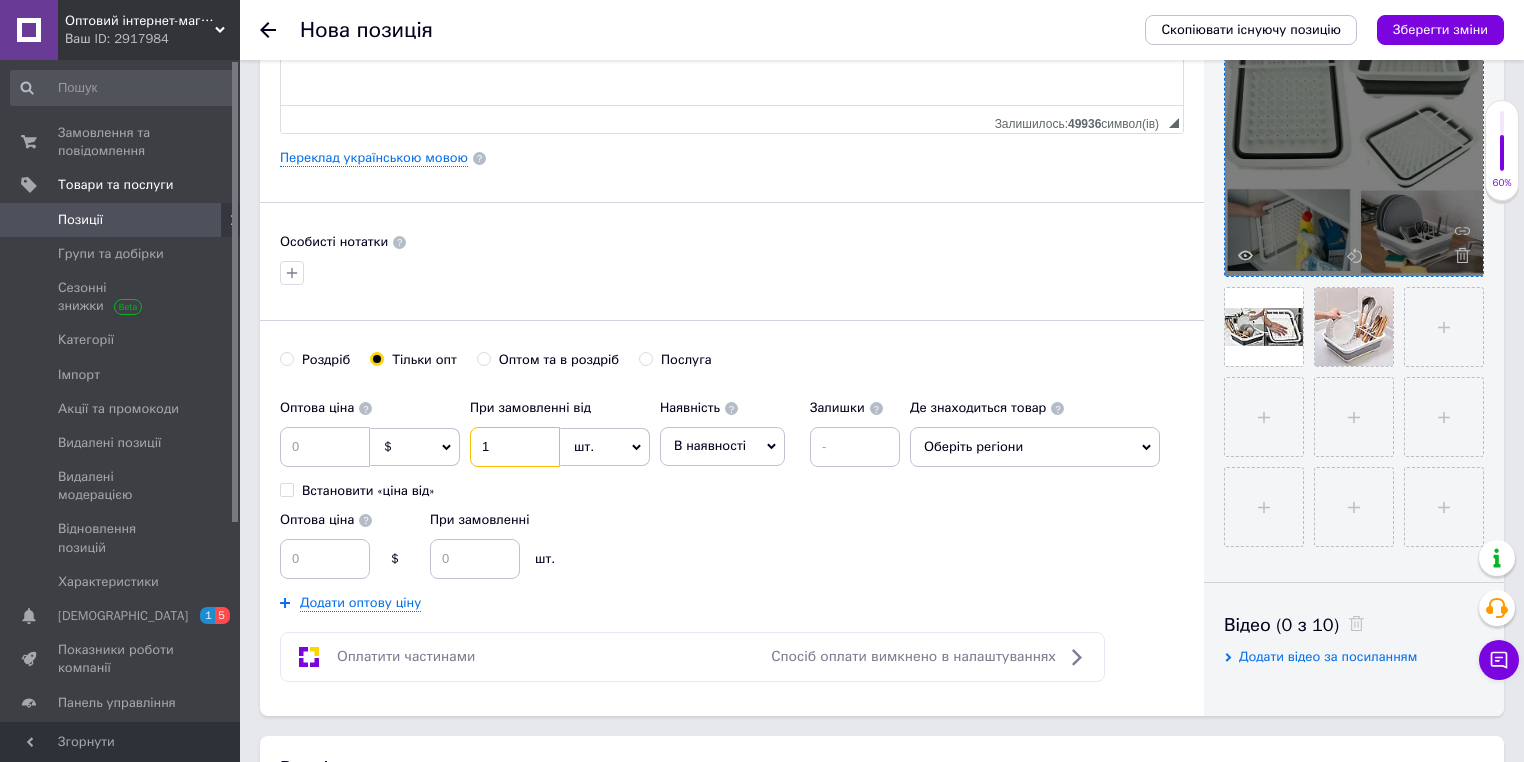 type on "1" 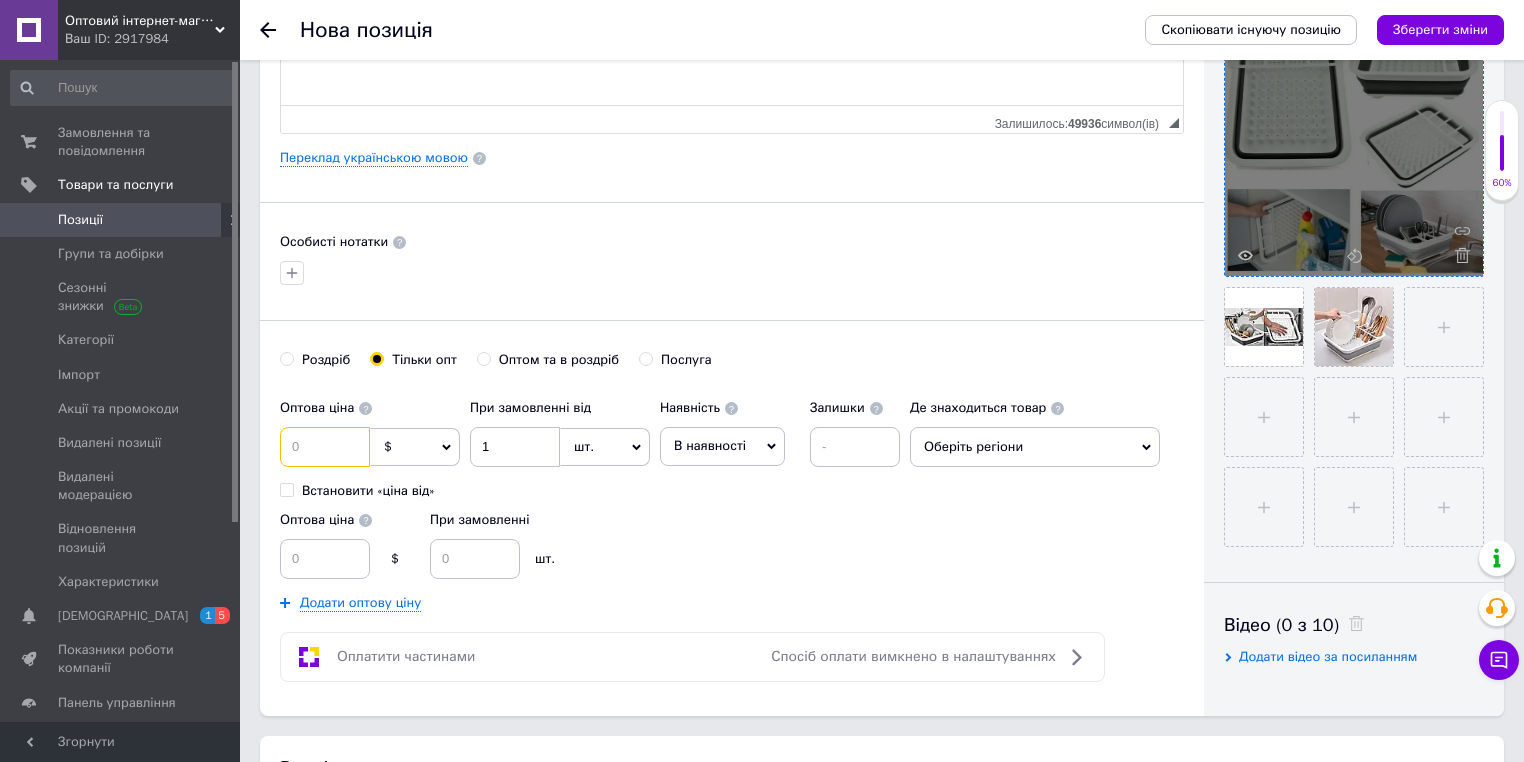 click at bounding box center [325, 447] 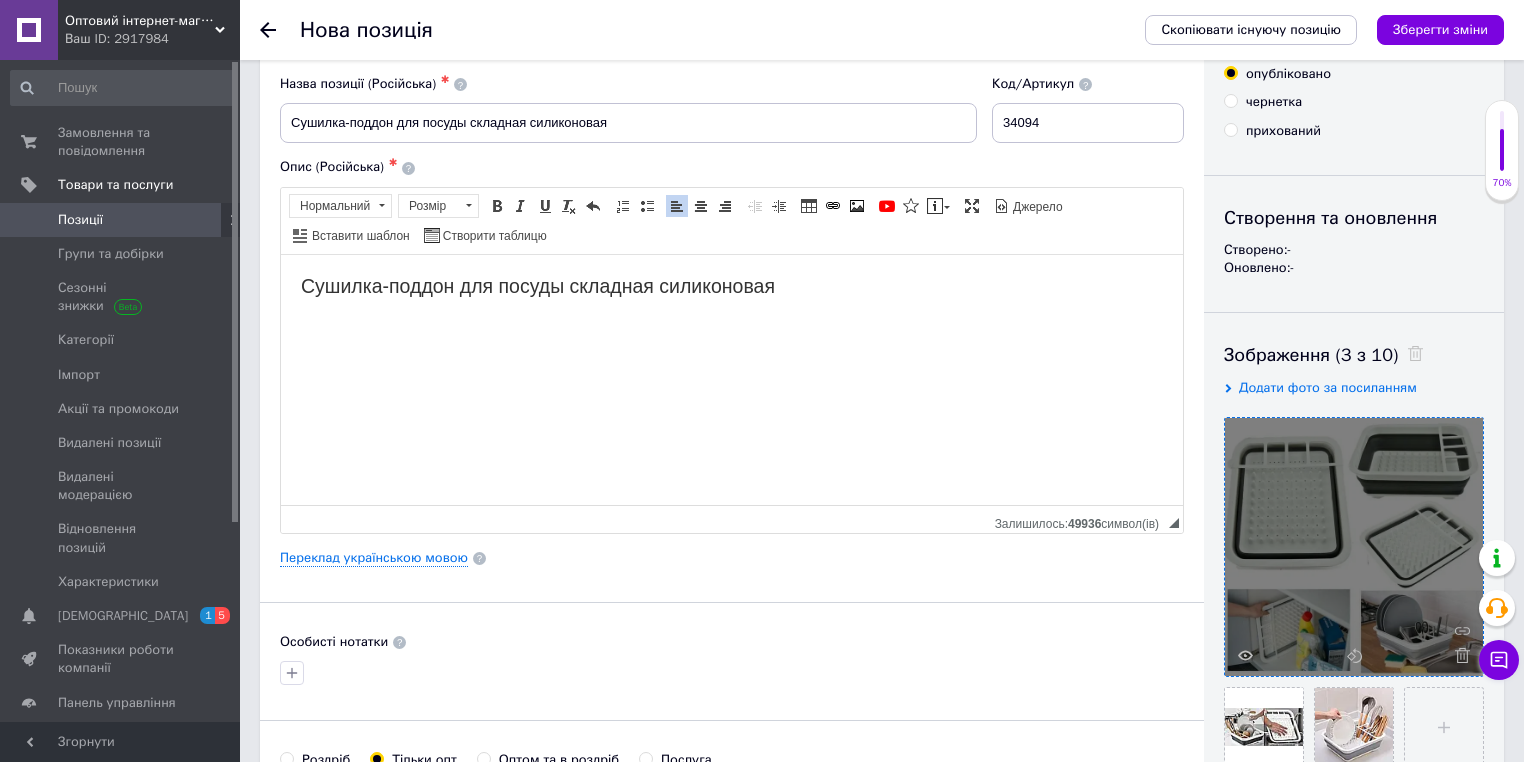 scroll, scrollTop: 0, scrollLeft: 0, axis: both 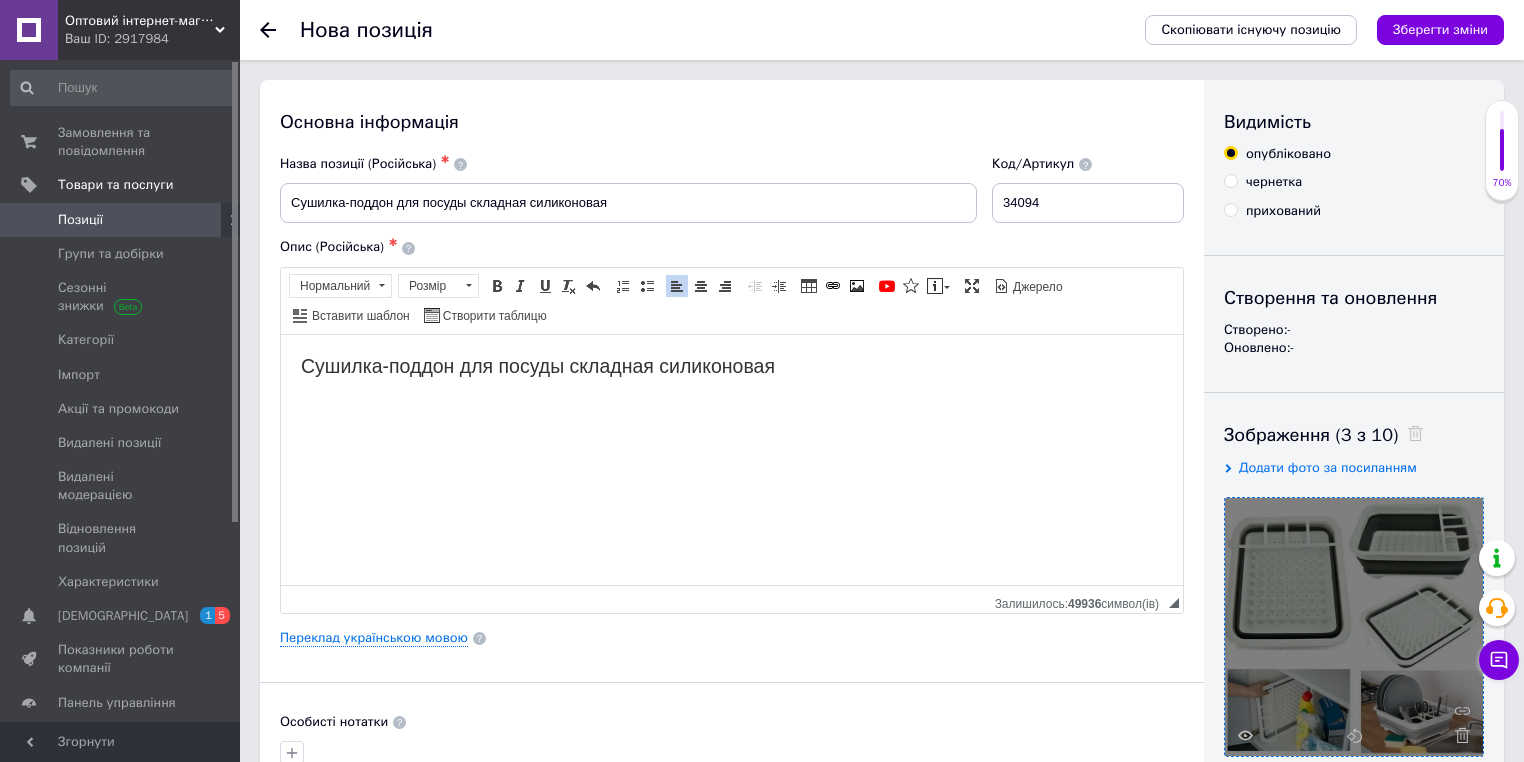 type on "2.6" 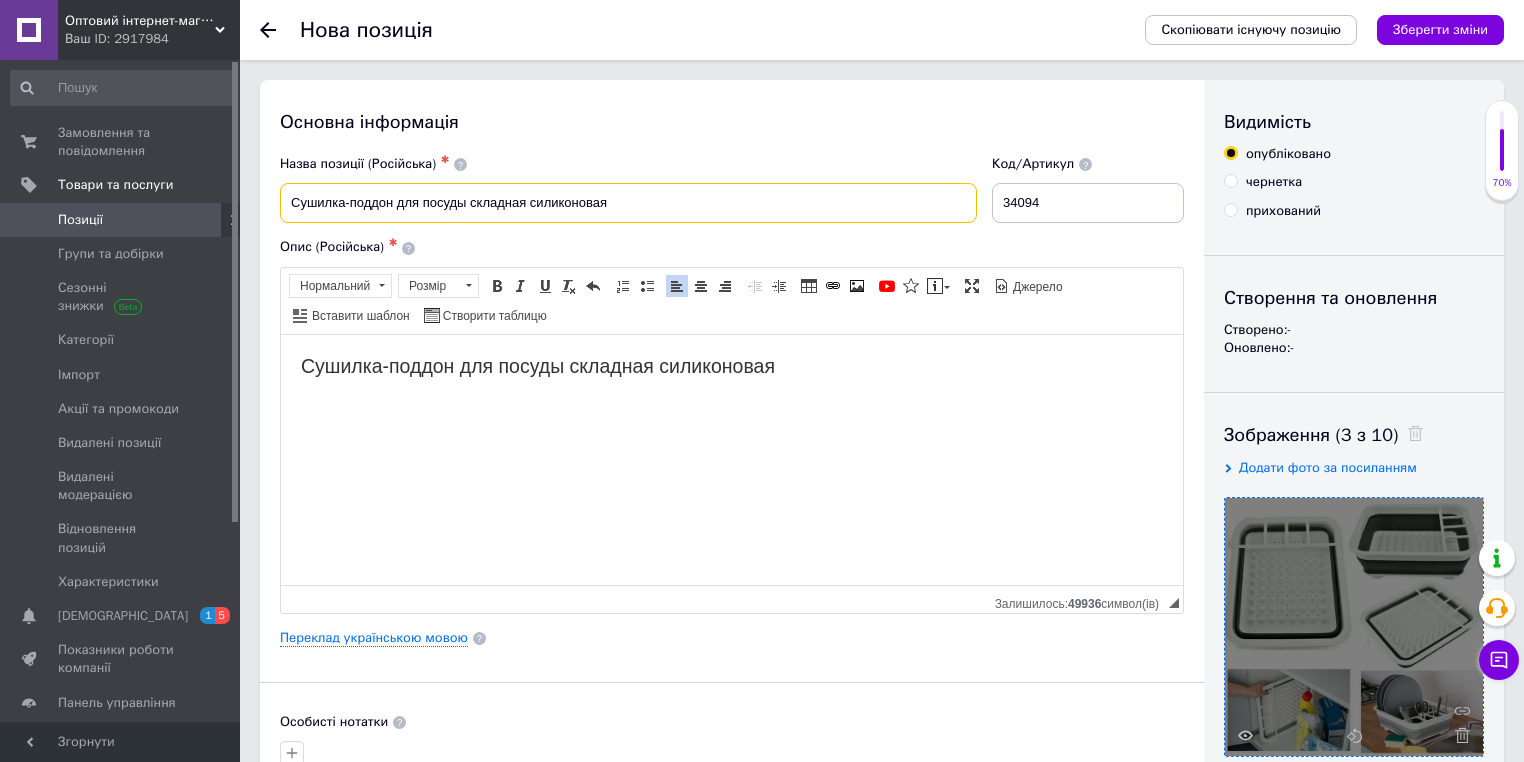 drag, startPoint x: 464, startPoint y: 207, endPoint x: 297, endPoint y: 223, distance: 167.76471 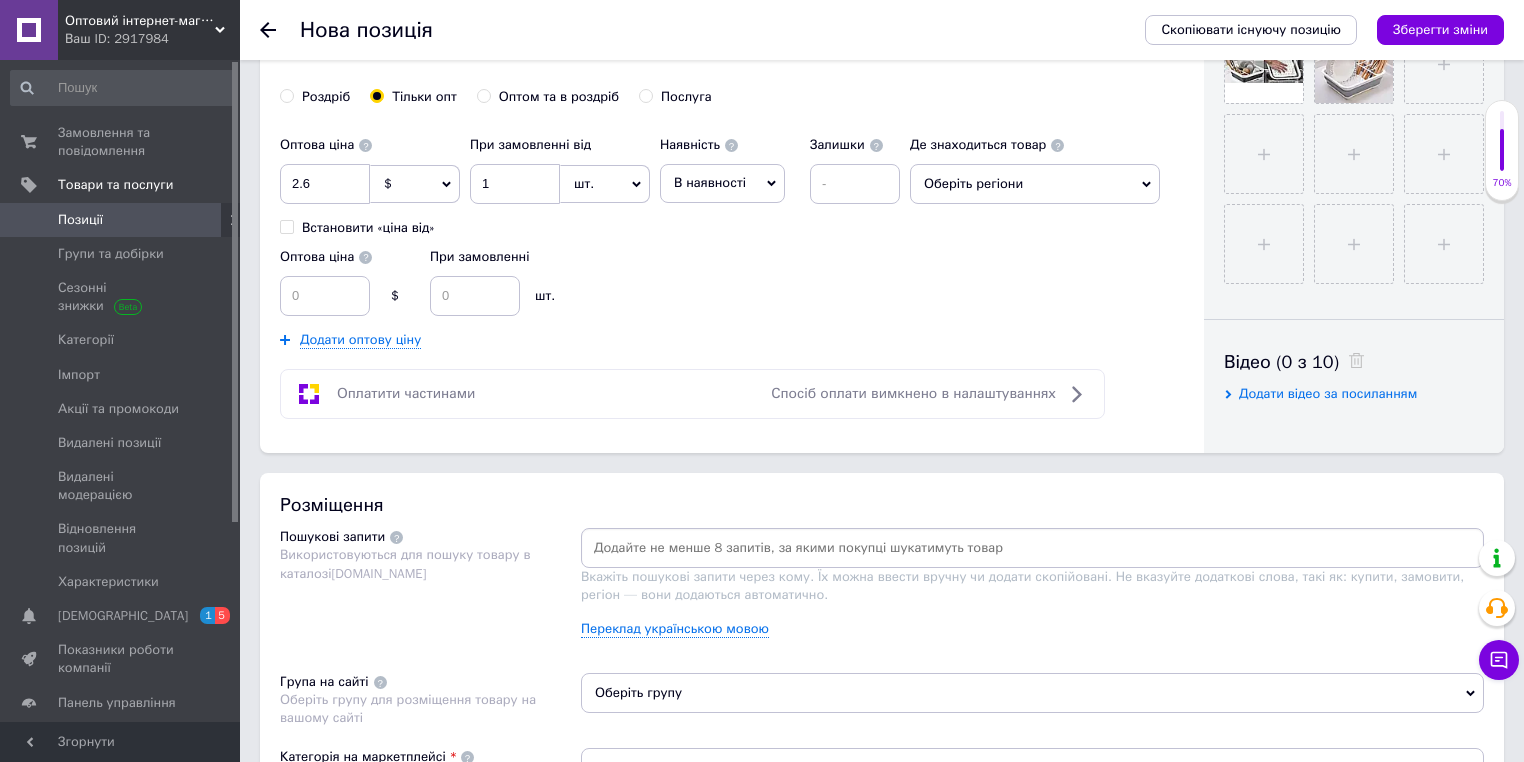 scroll, scrollTop: 880, scrollLeft: 0, axis: vertical 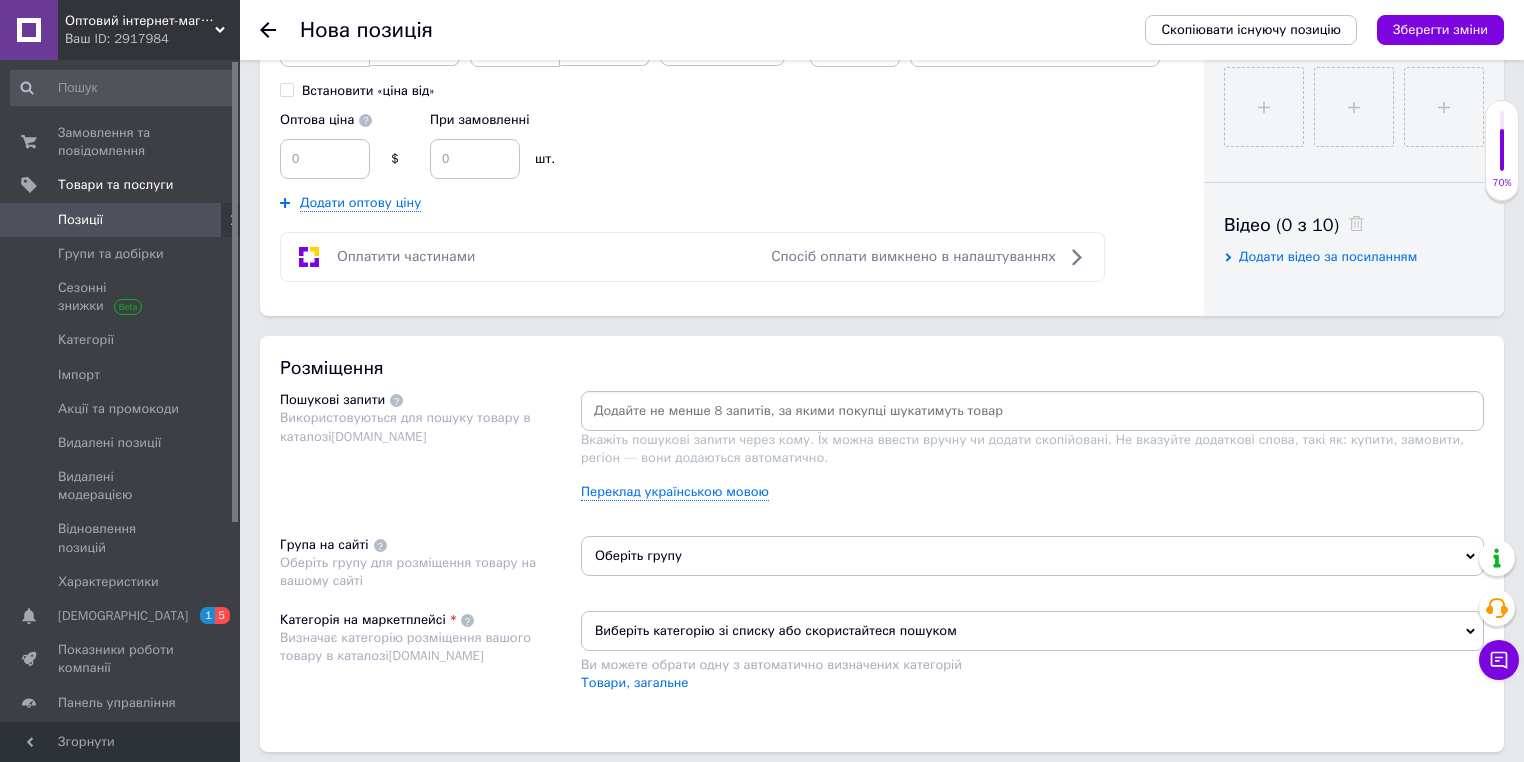 click at bounding box center (1032, 411) 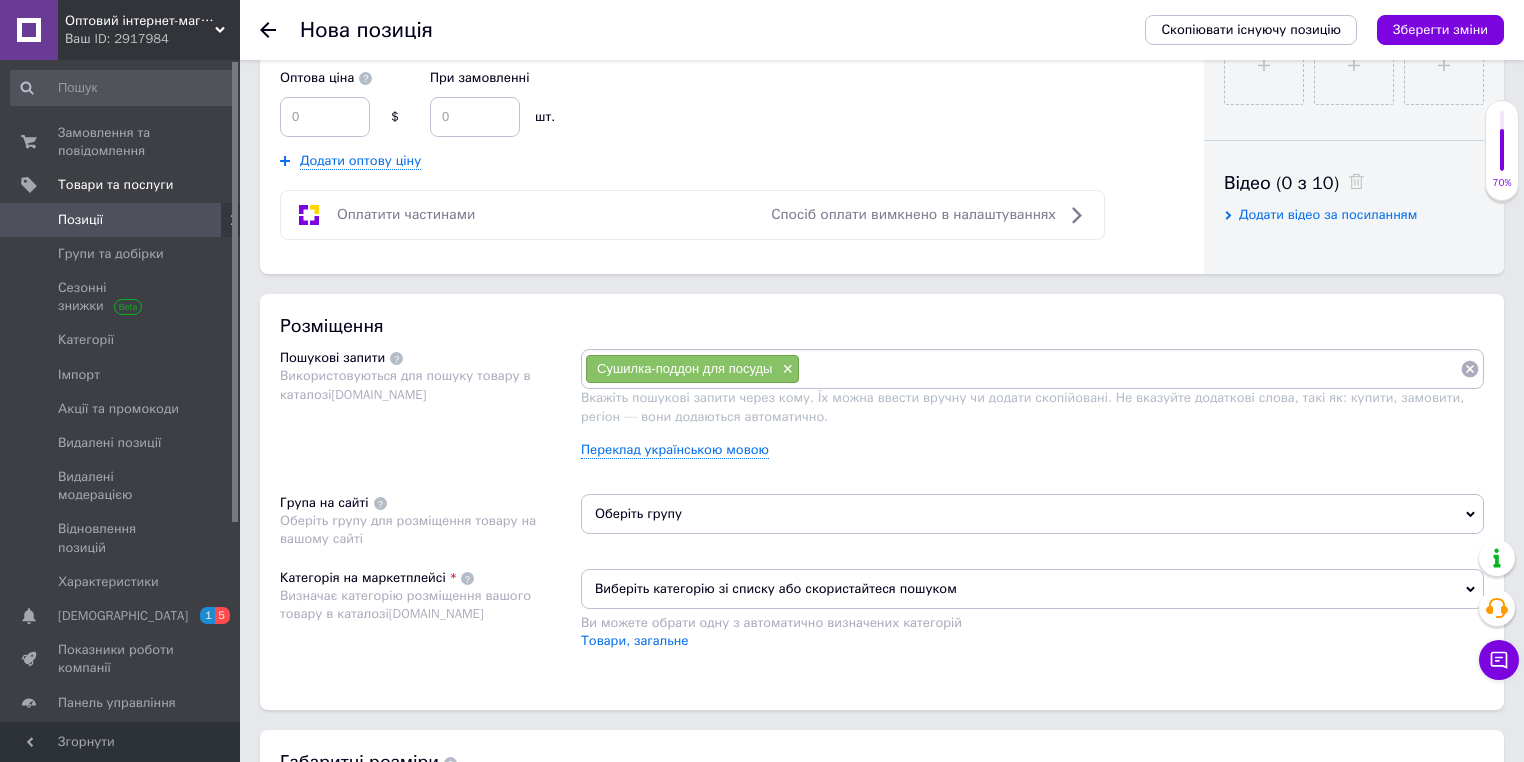 scroll, scrollTop: 1040, scrollLeft: 0, axis: vertical 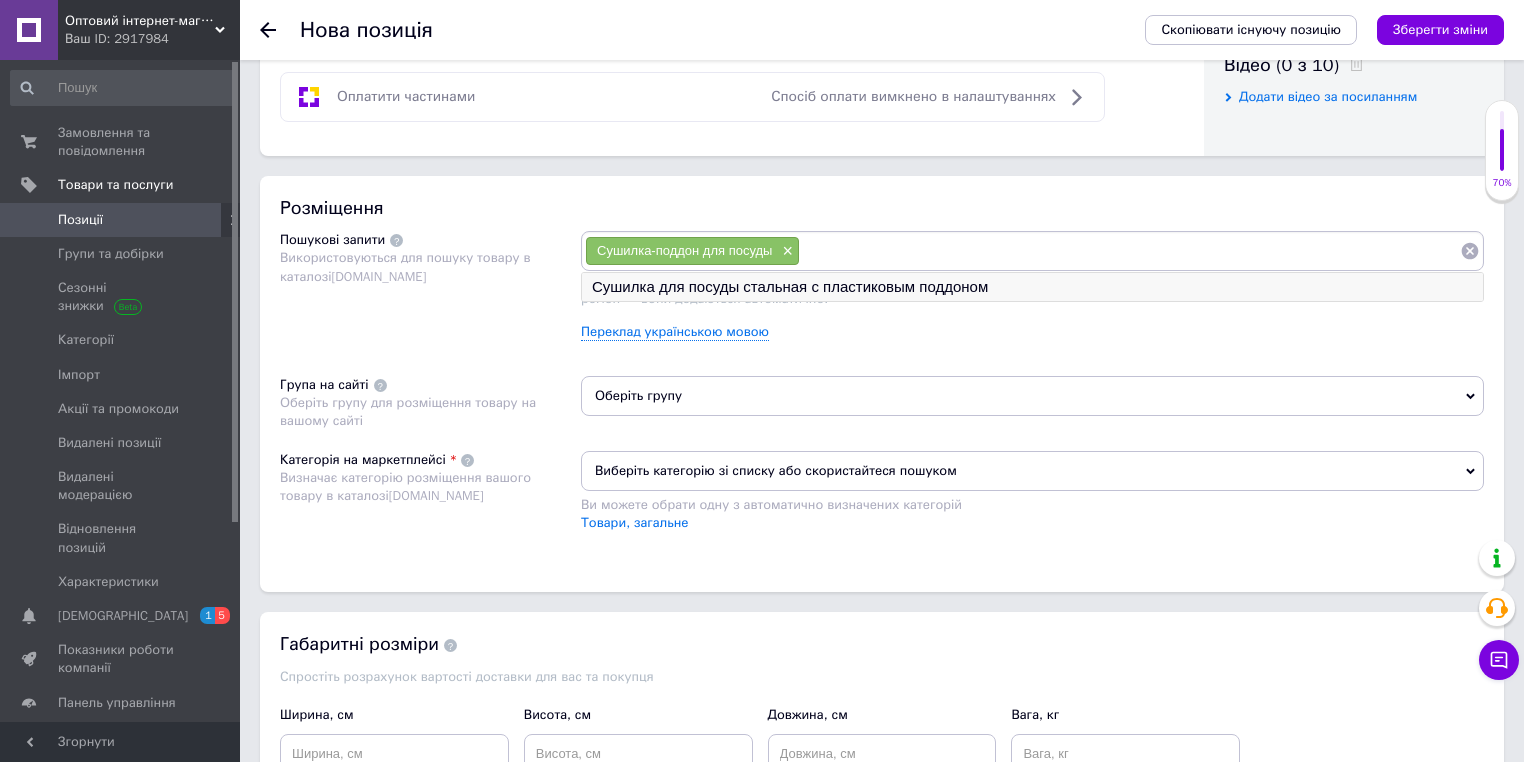click on "Сушилка для посуды стальная с пластиковым поддоном" at bounding box center (1032, 287) 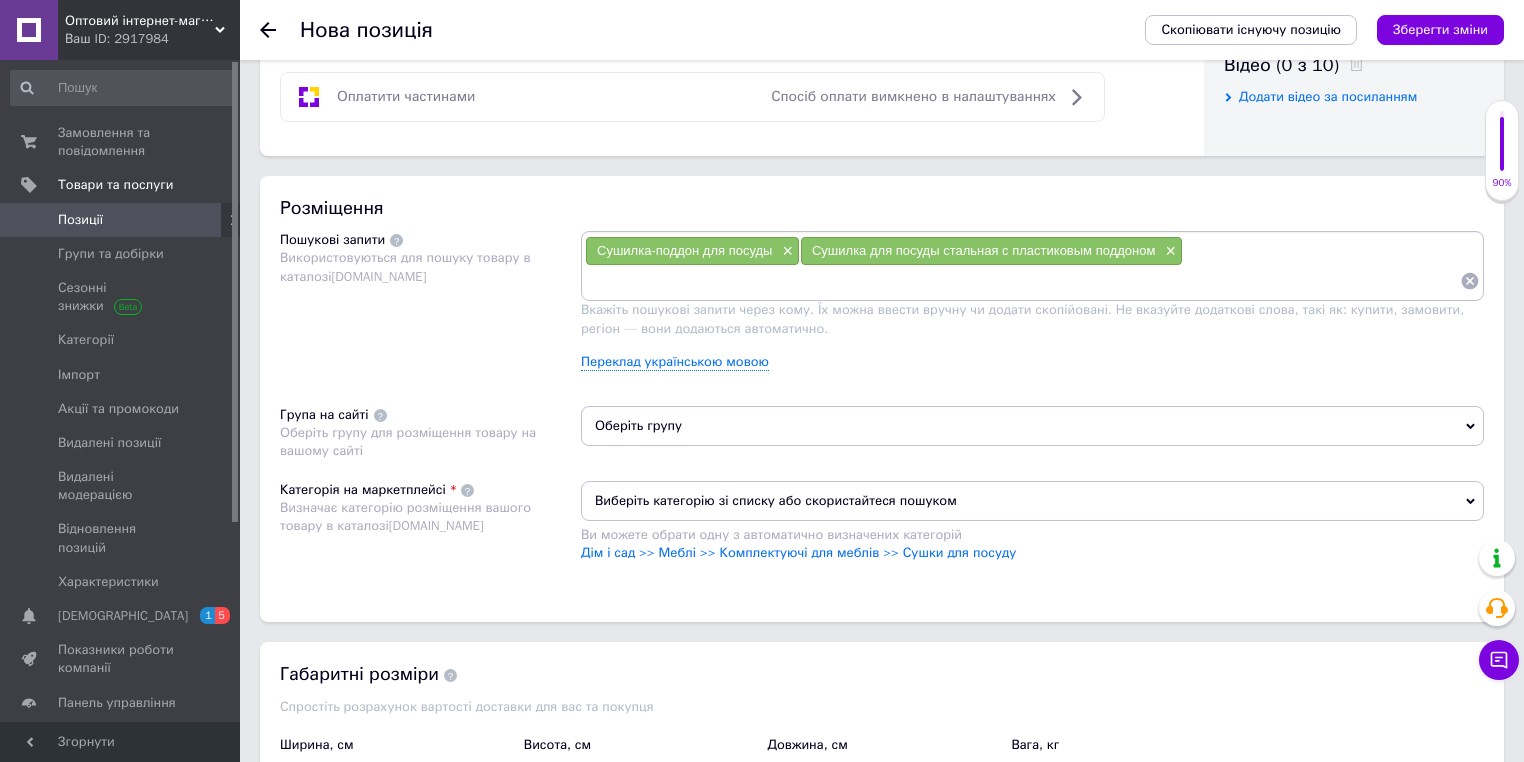 click at bounding box center [1022, 281] 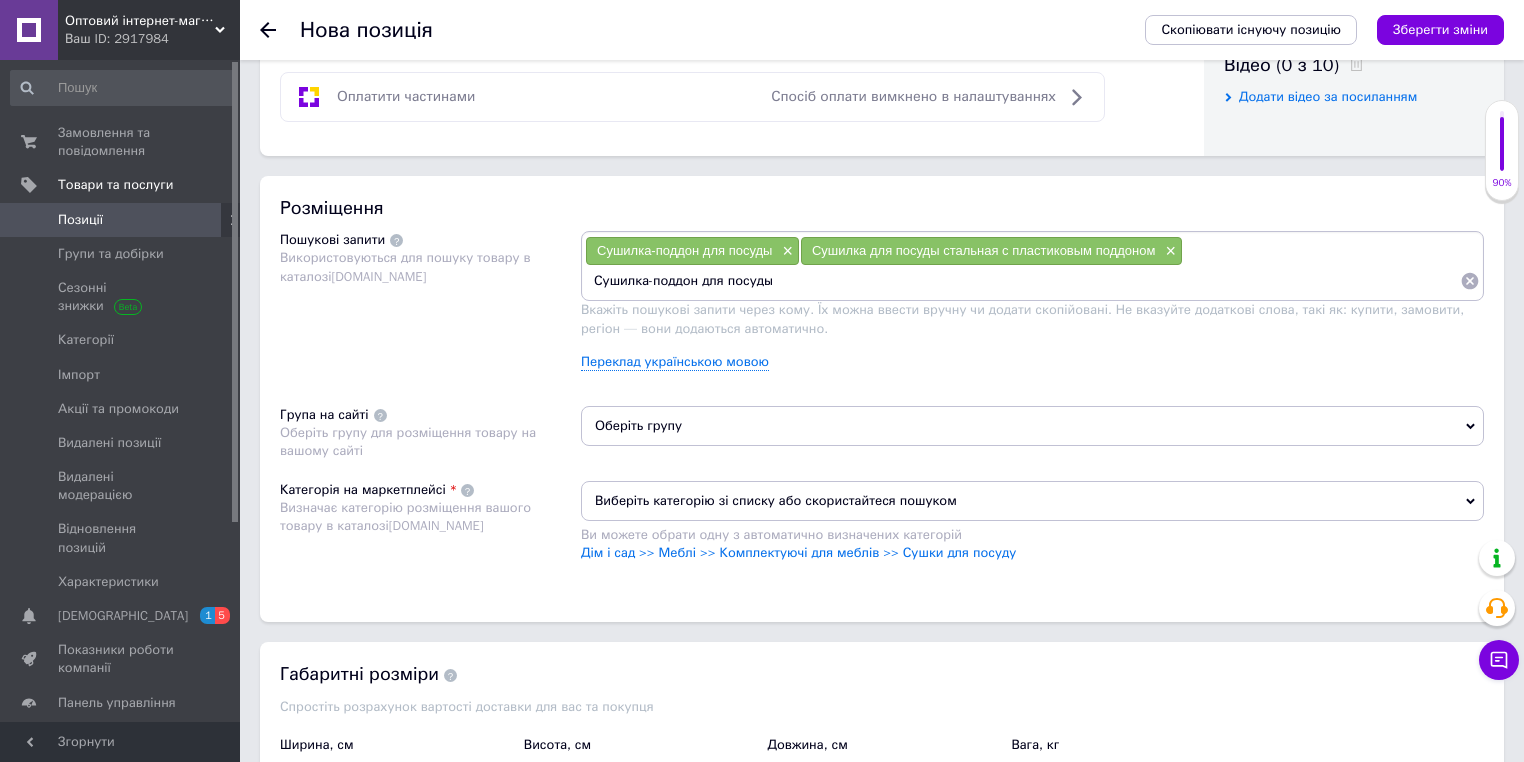 drag, startPoint x: 652, startPoint y: 288, endPoint x: 481, endPoint y: 310, distance: 172.4094 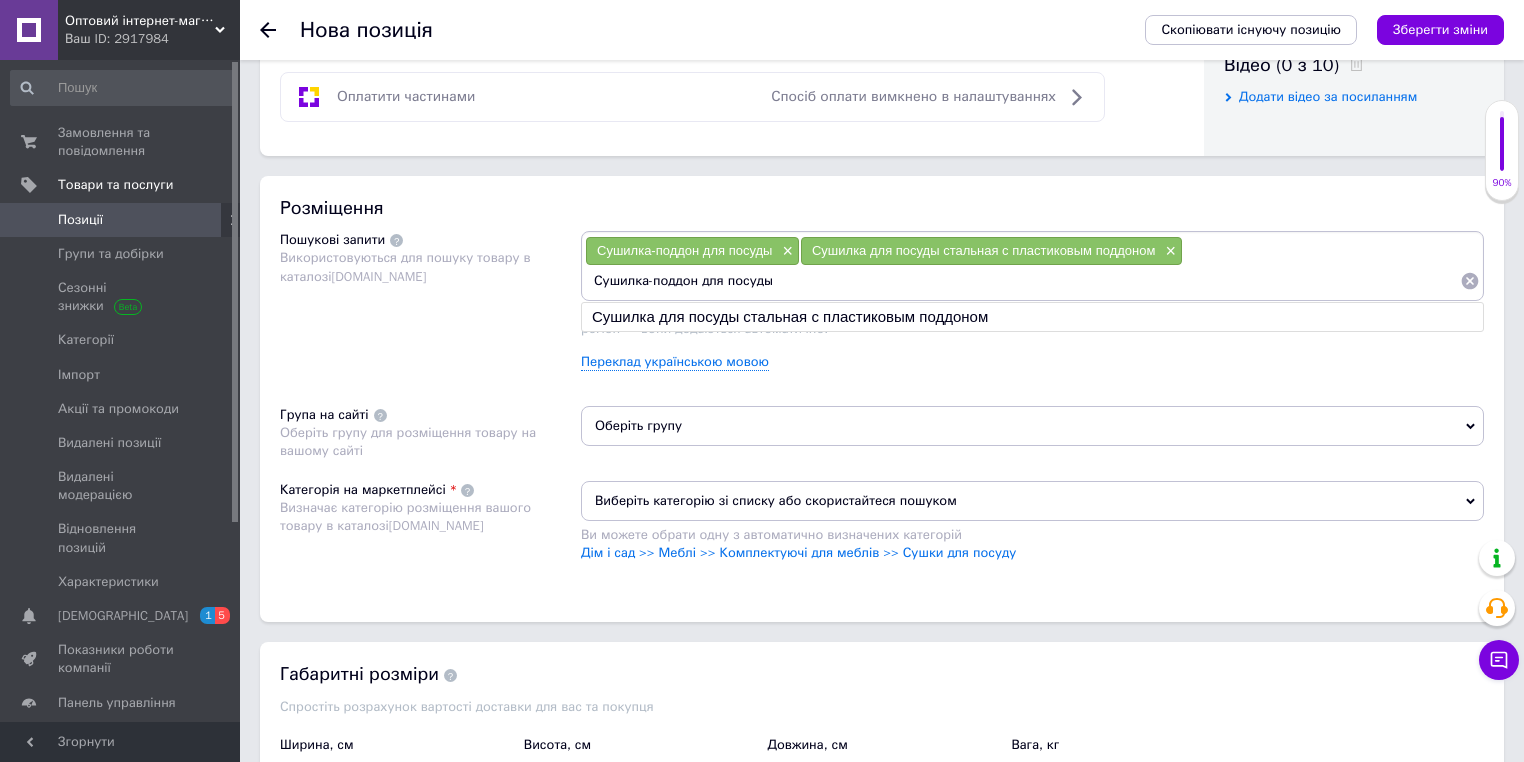 type on "поддон для посуды" 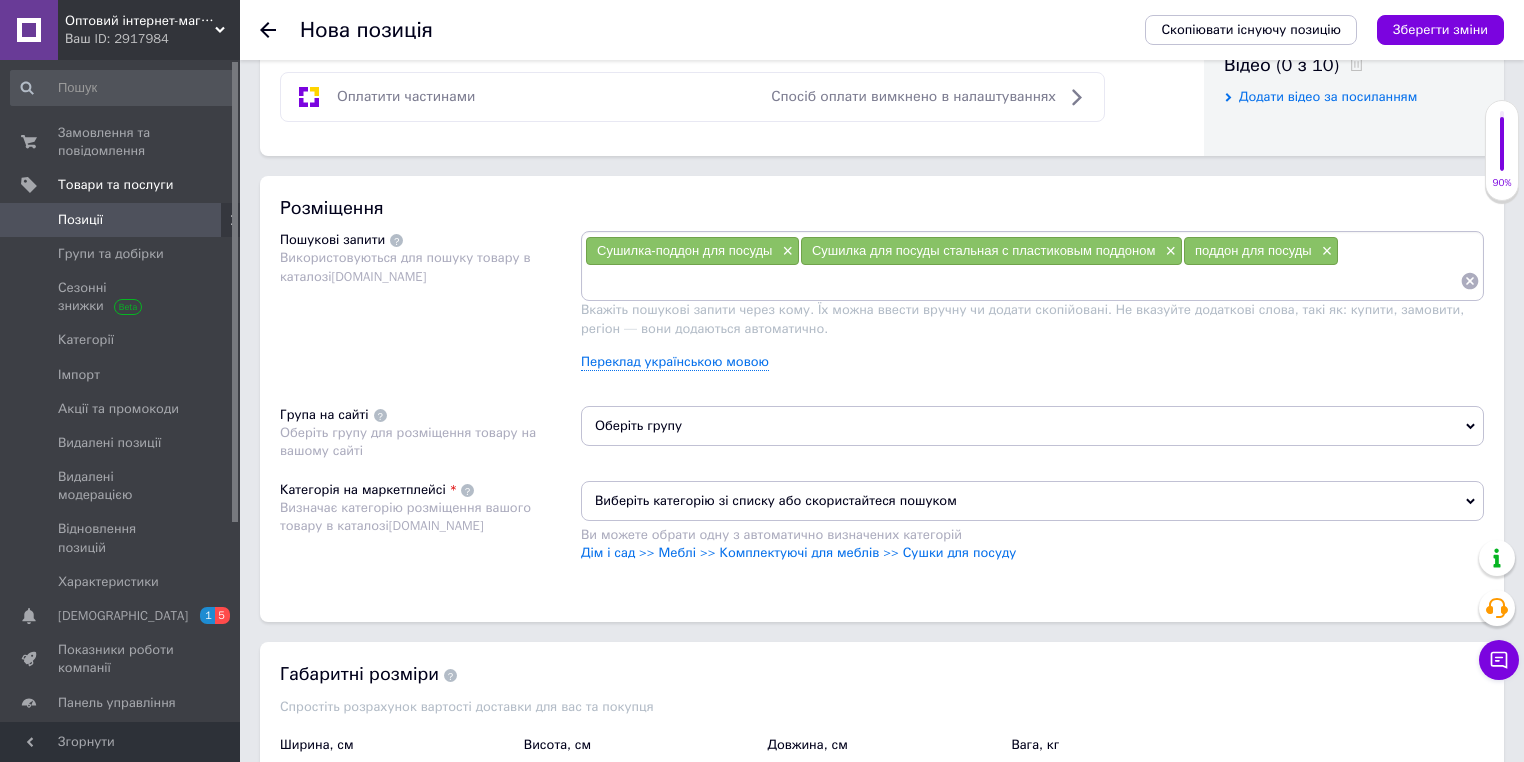 scroll, scrollTop: 0, scrollLeft: 0, axis: both 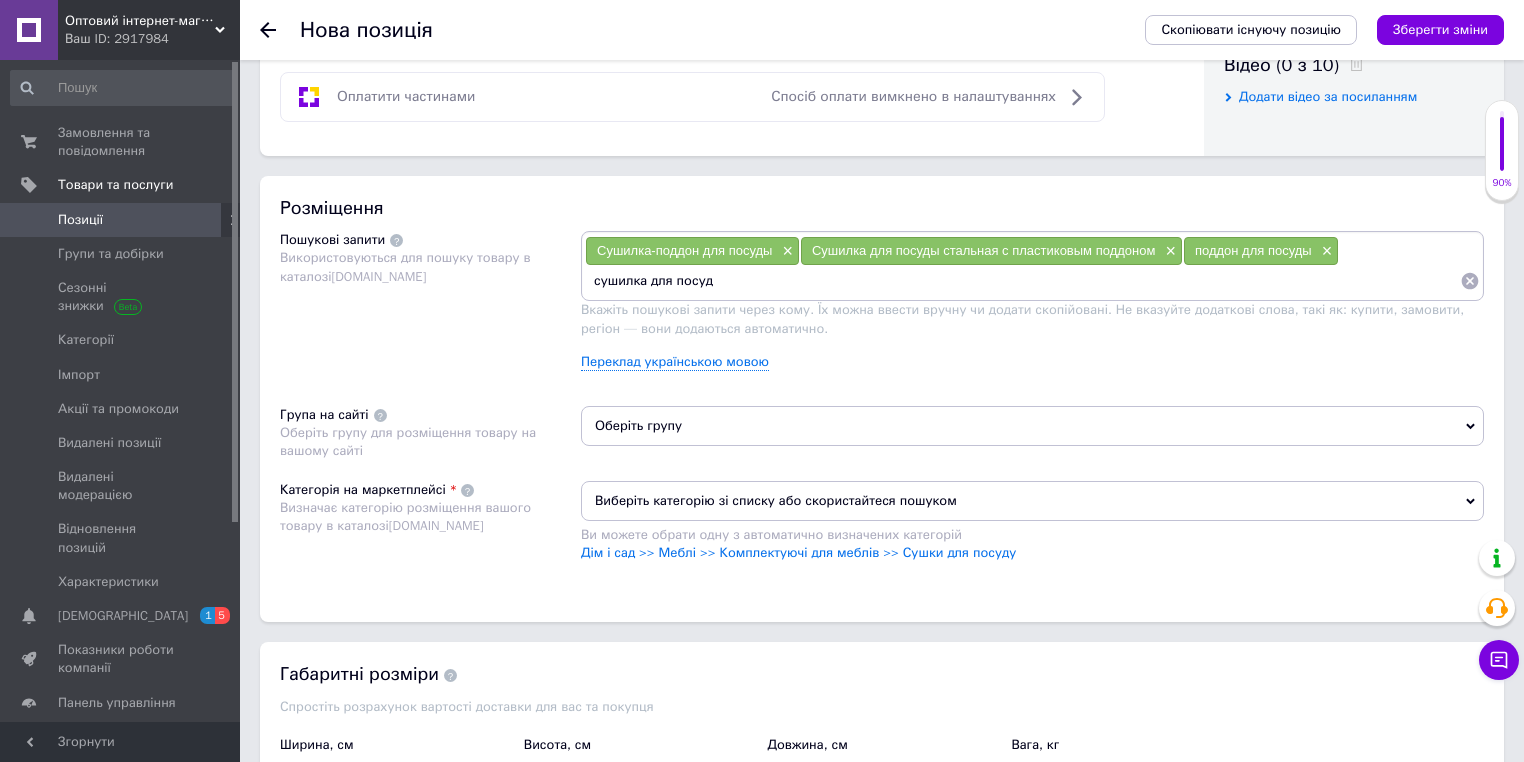 type on "сушилка для посуды" 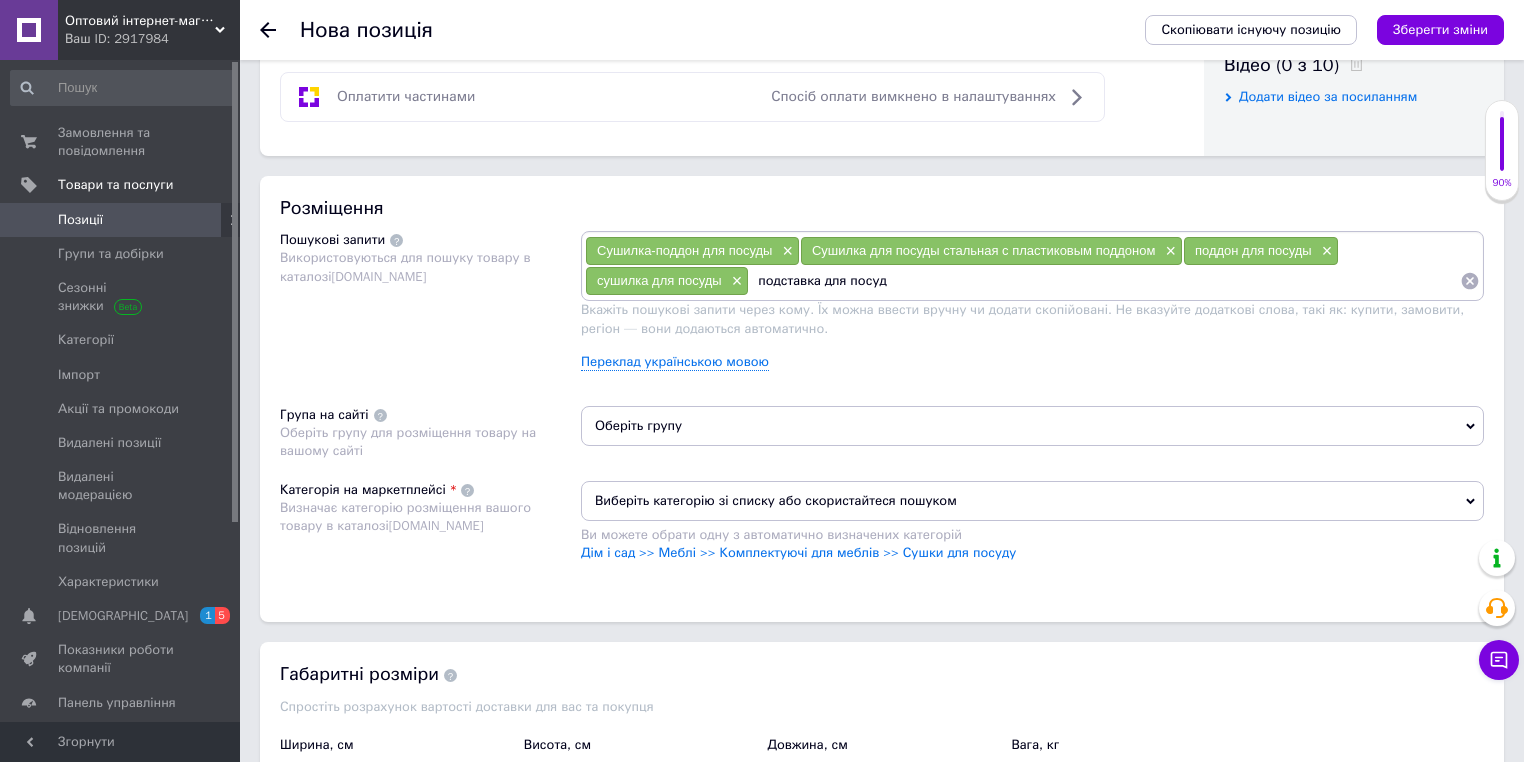 type on "подставка для посуды" 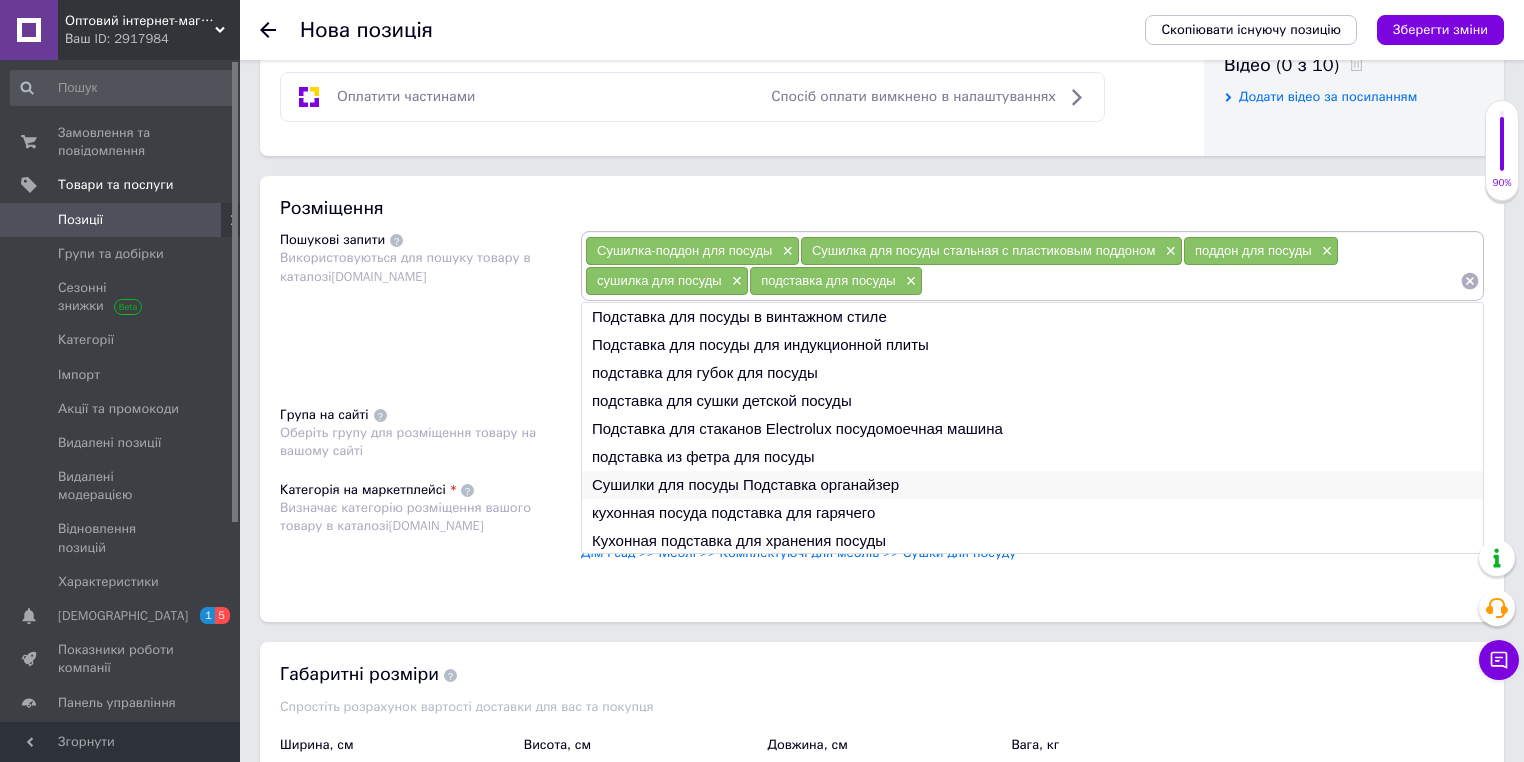 click on "Сушилки для посуды Подставка органайзер" at bounding box center (1032, 485) 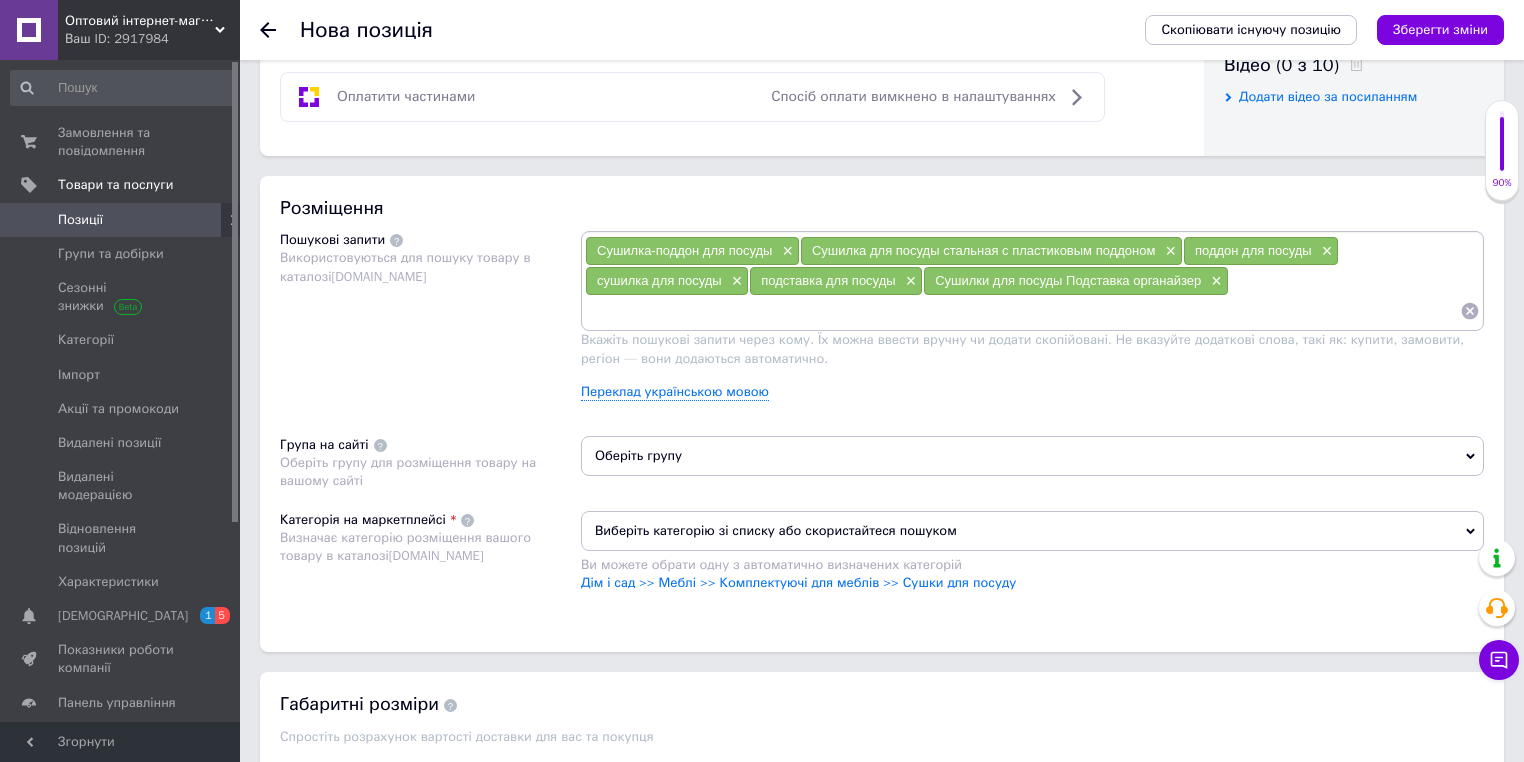 click on "Оберіть групу" at bounding box center (1032, 456) 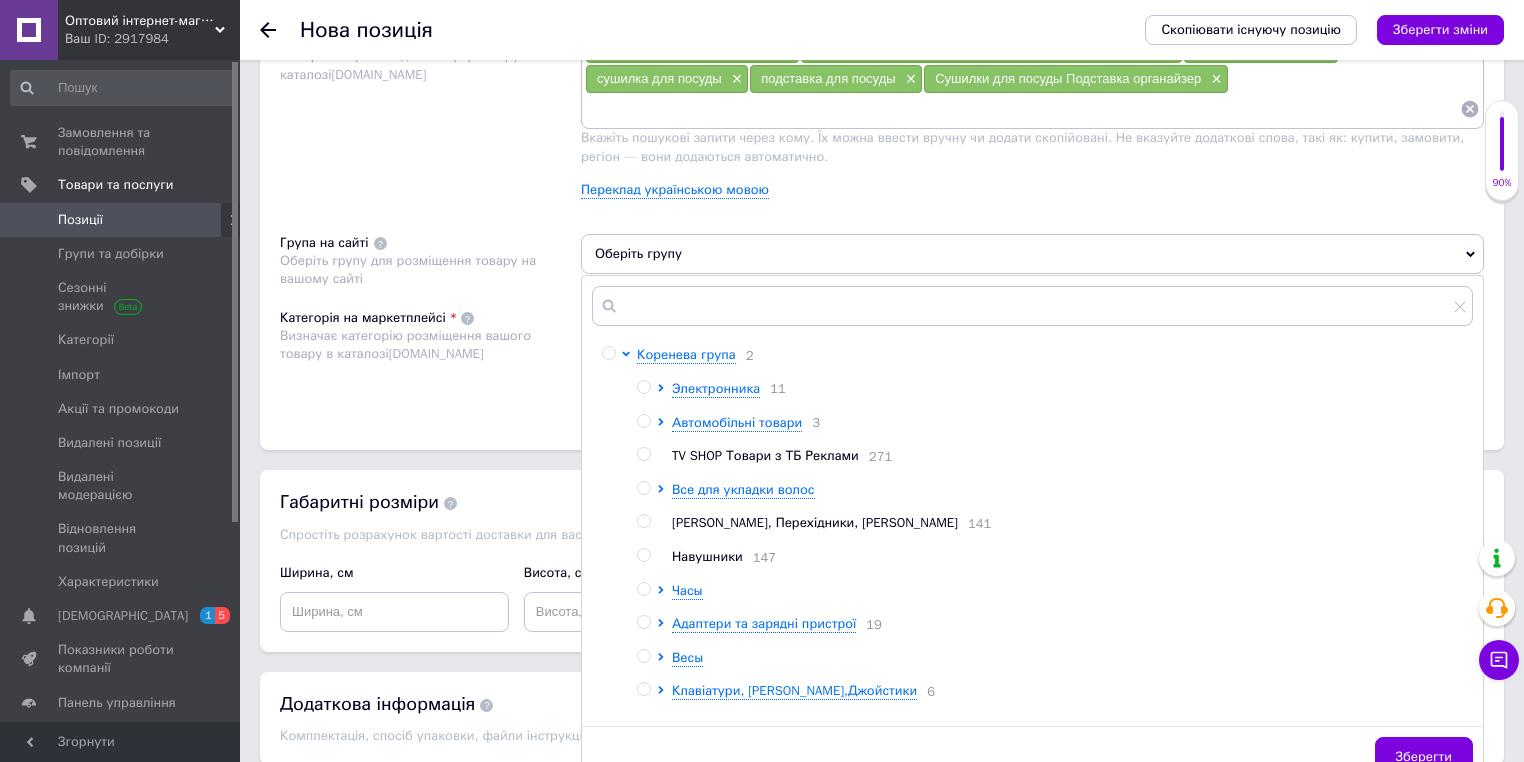 scroll, scrollTop: 1280, scrollLeft: 0, axis: vertical 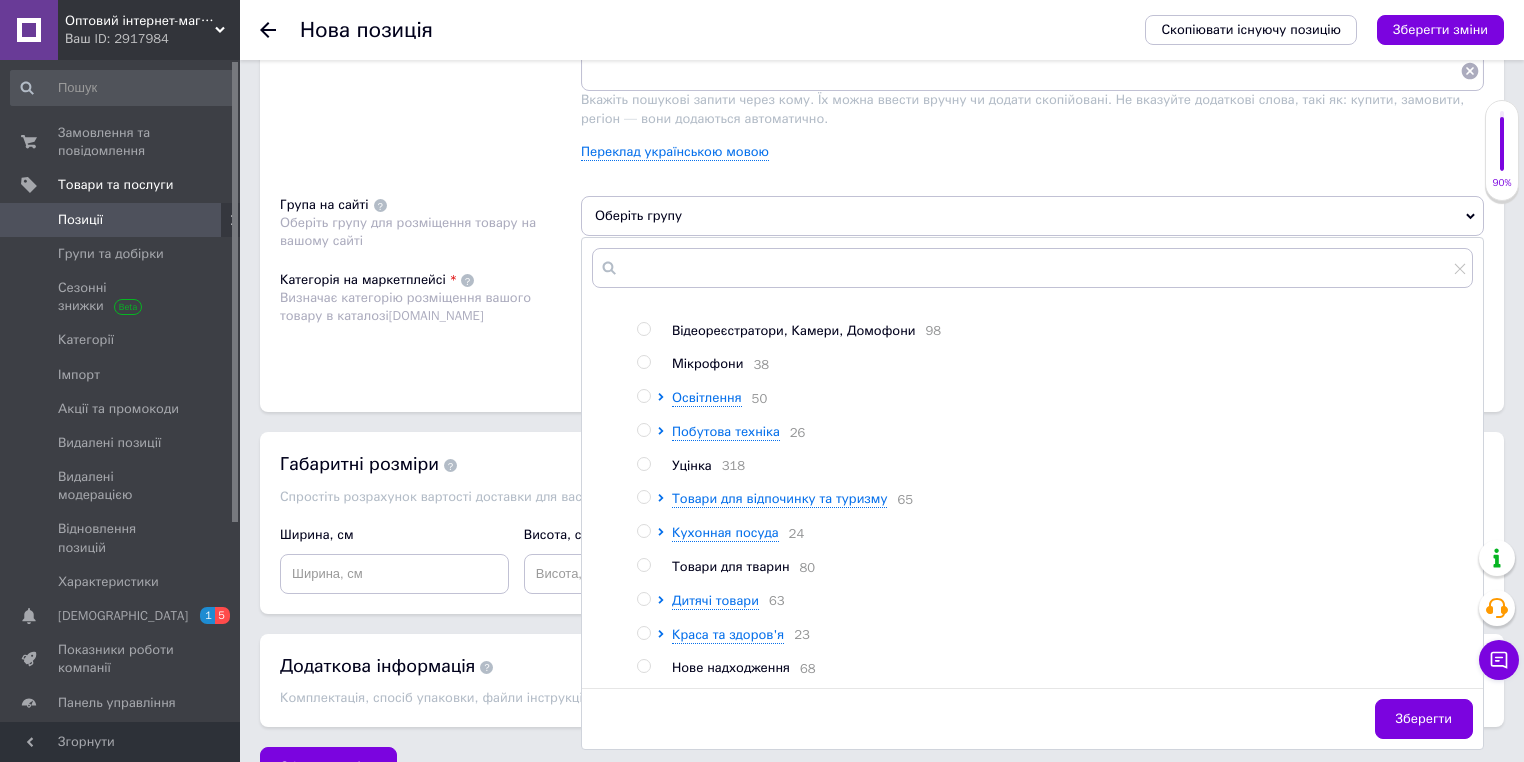 click on "Нове надходження" at bounding box center [731, 667] 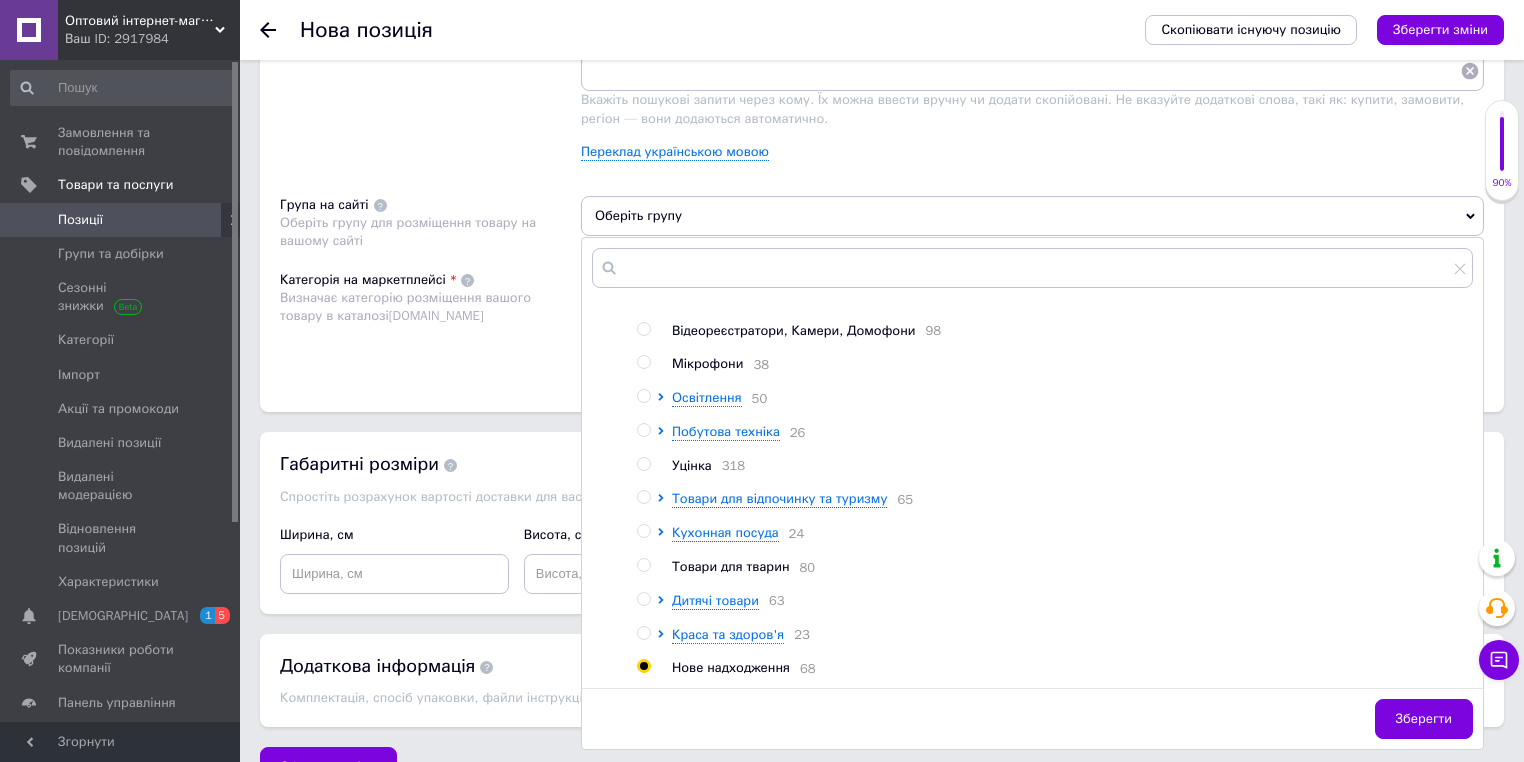 radio on "true" 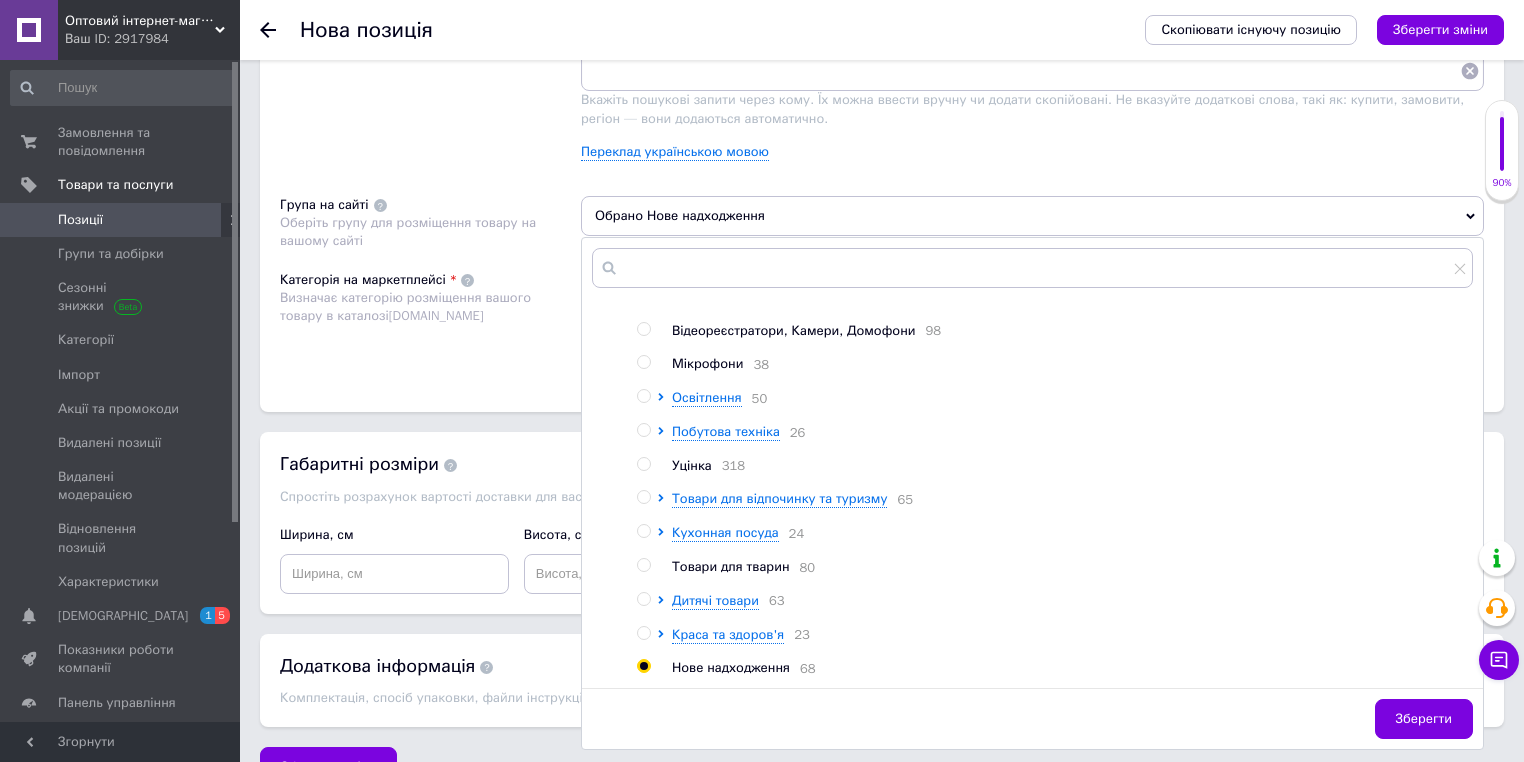 click on "Категорія на маркетплейсі Визначає категорію розміщення вашого товару в каталозі  [DOMAIN_NAME]" at bounding box center [430, 321] 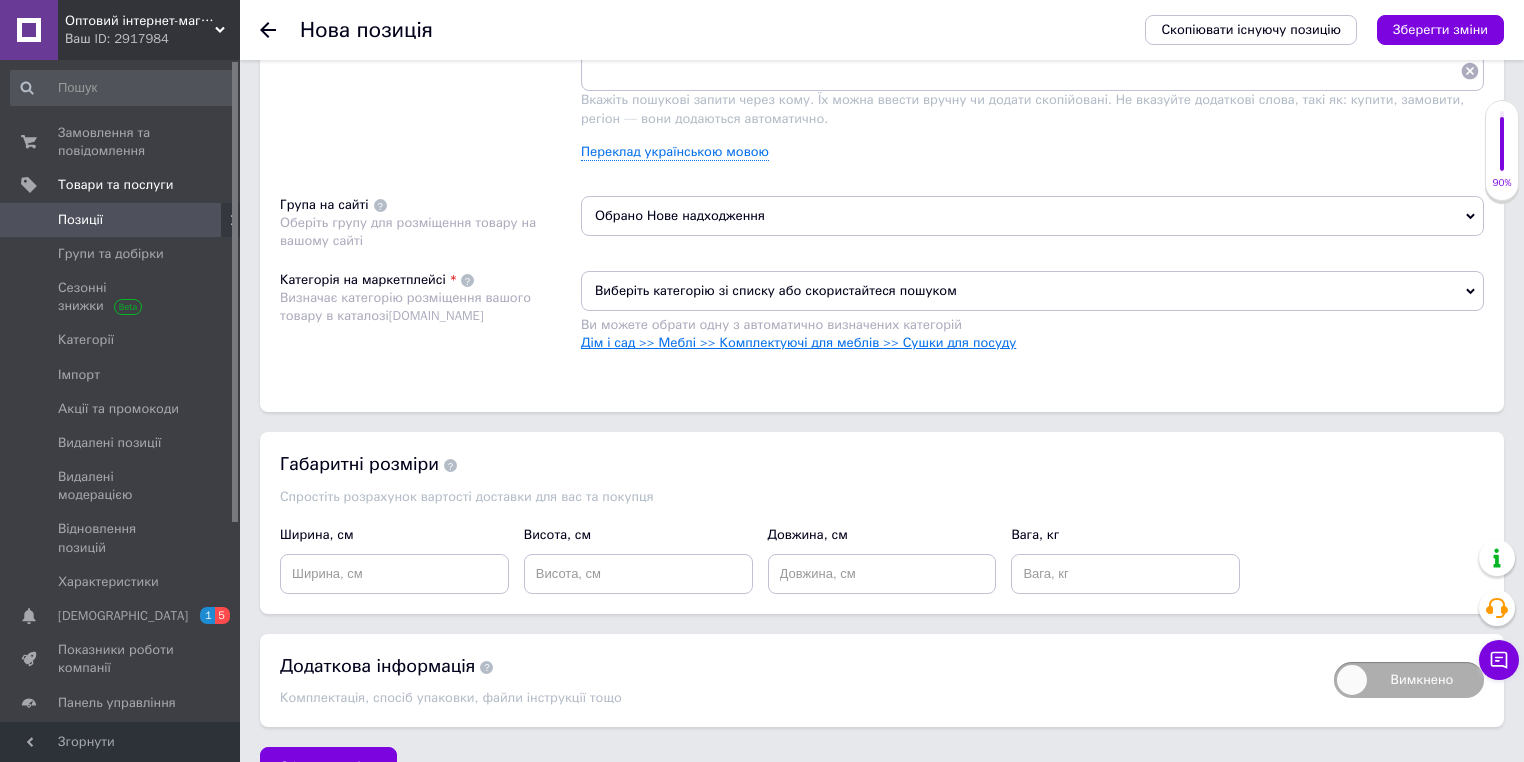 click on "Дім і сад >> Меблі >> Комплектуючі для меблів >> Сушки для посуду" at bounding box center [798, 342] 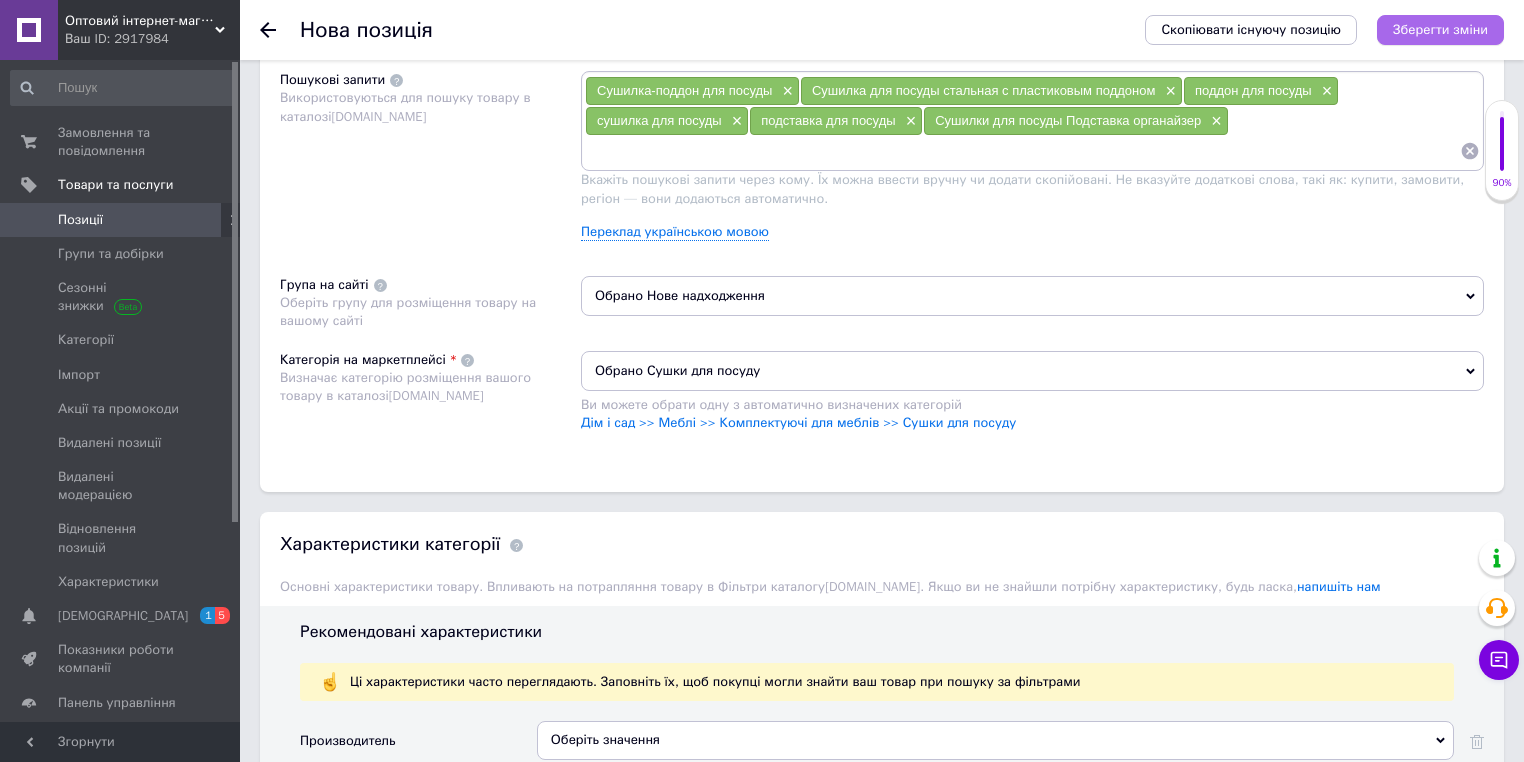 click on "Зберегти зміни" at bounding box center (1440, 29) 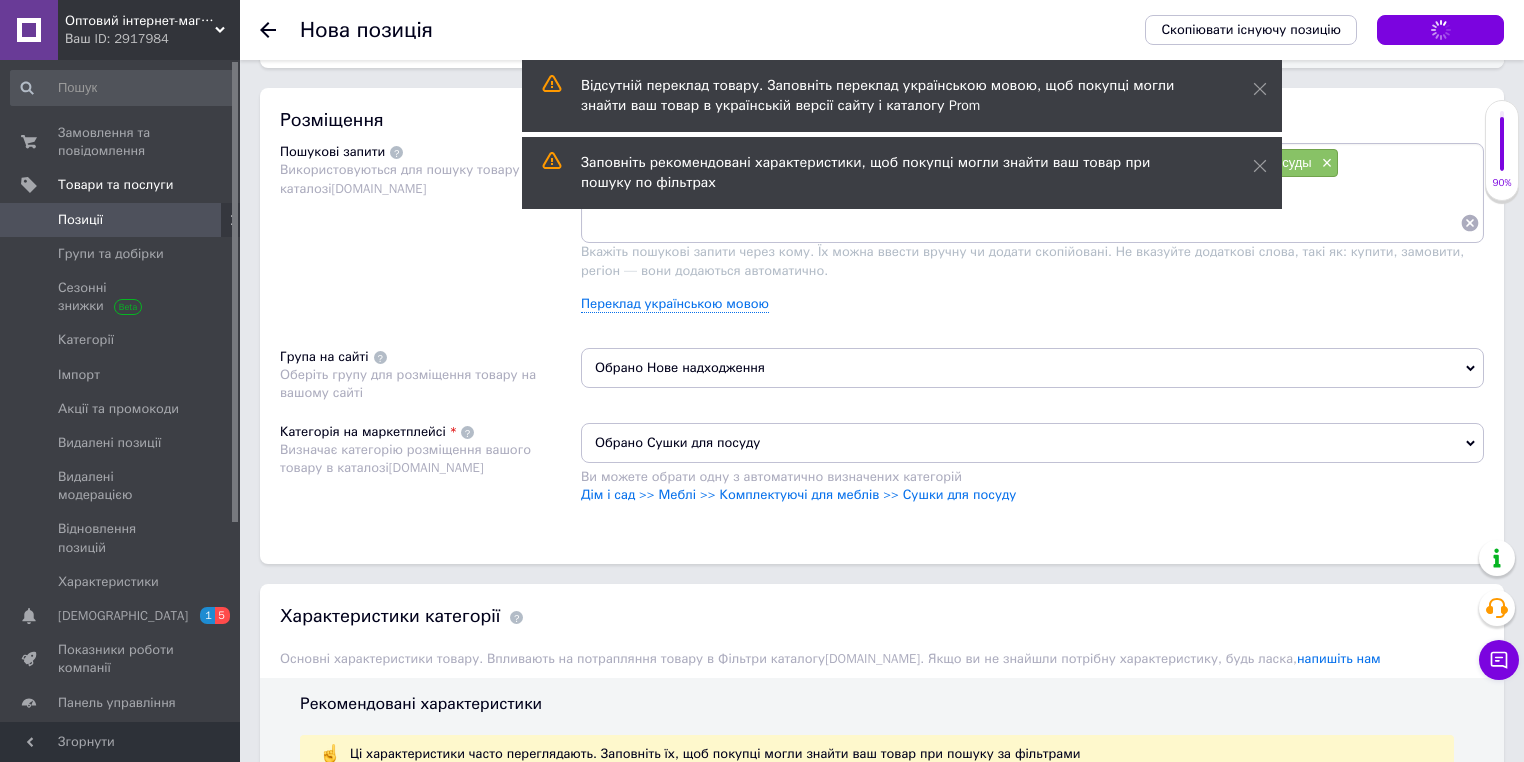 scroll, scrollTop: 1040, scrollLeft: 0, axis: vertical 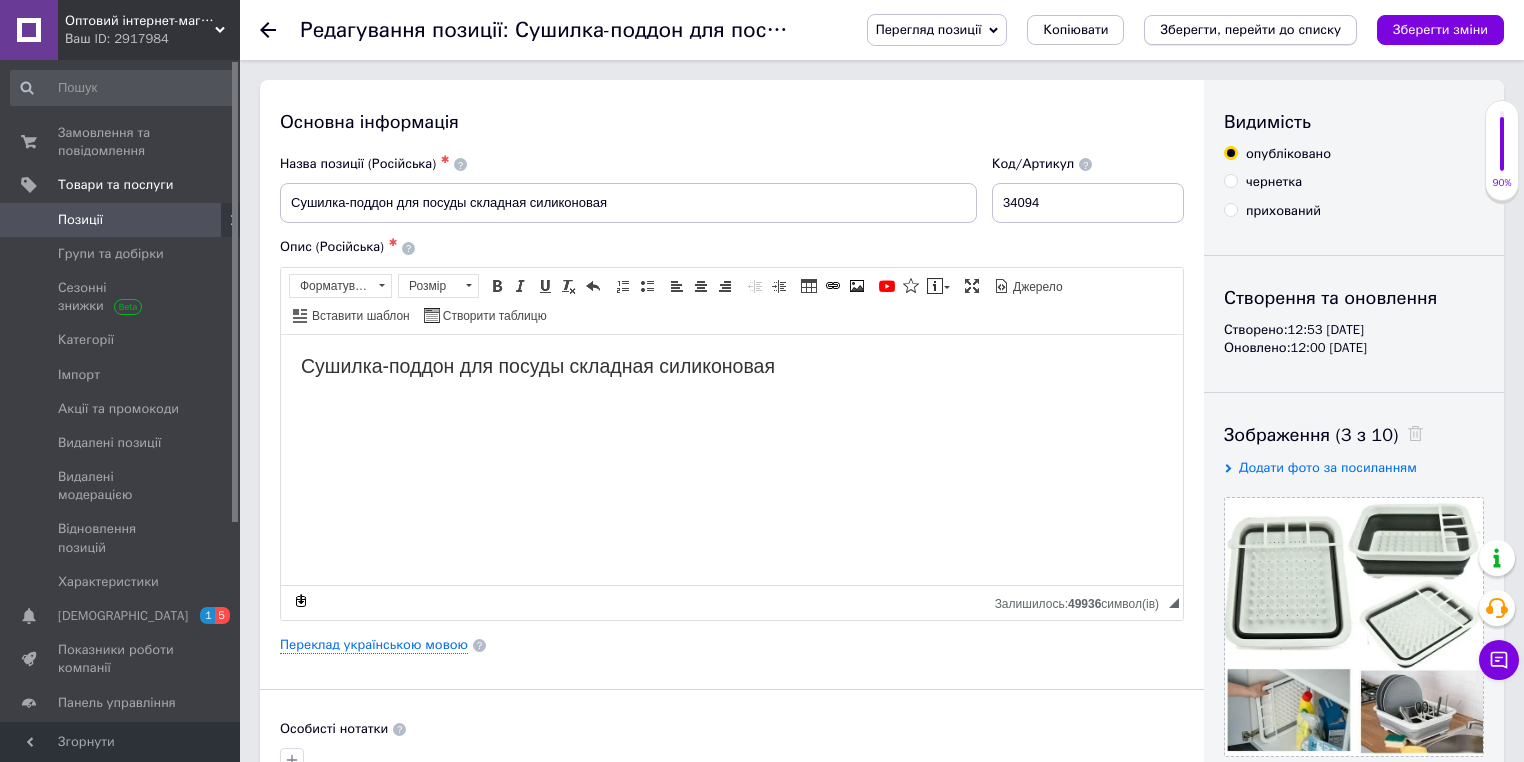 click on "Зберегти, перейти до списку" at bounding box center (1250, 30) 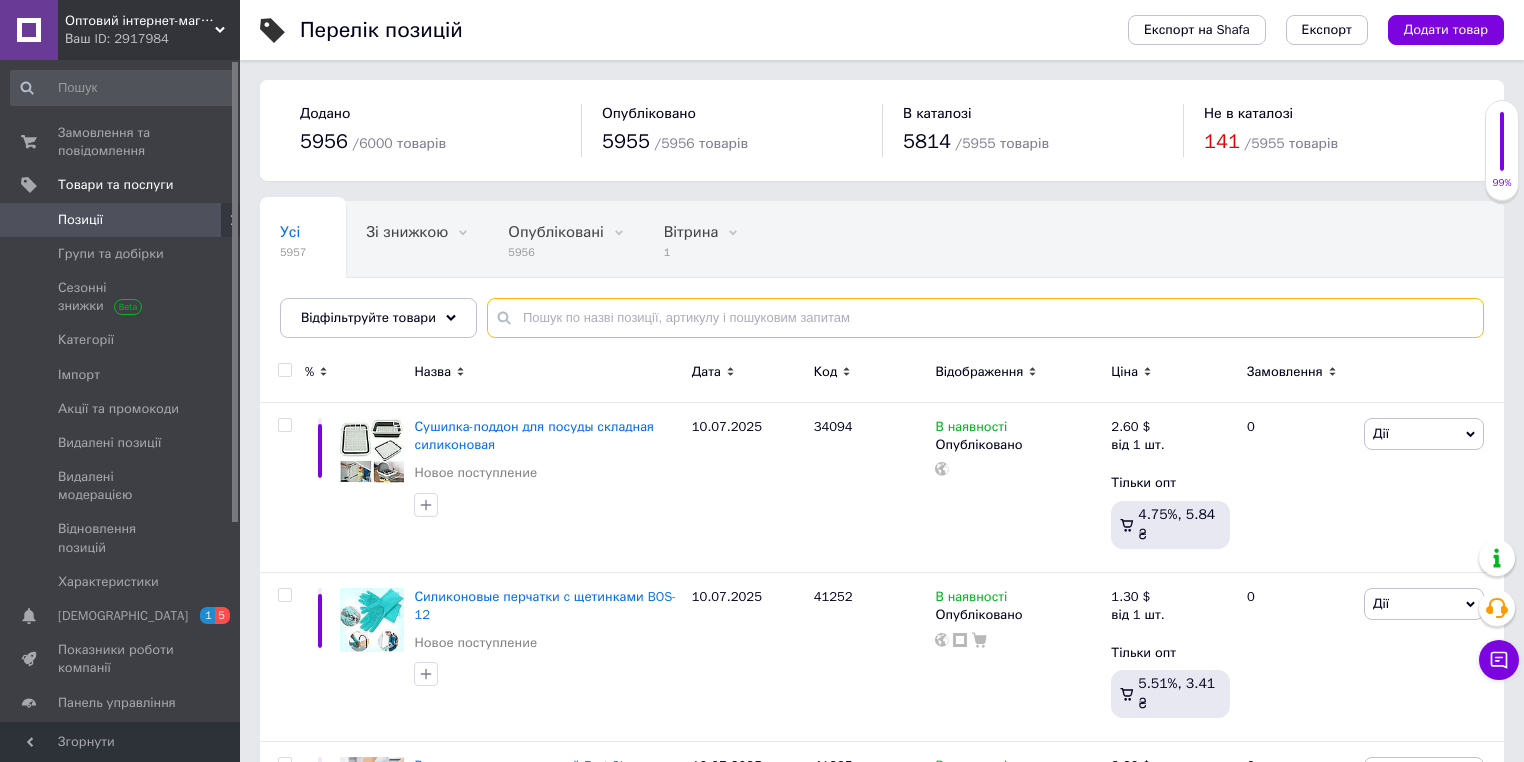 click at bounding box center [985, 318] 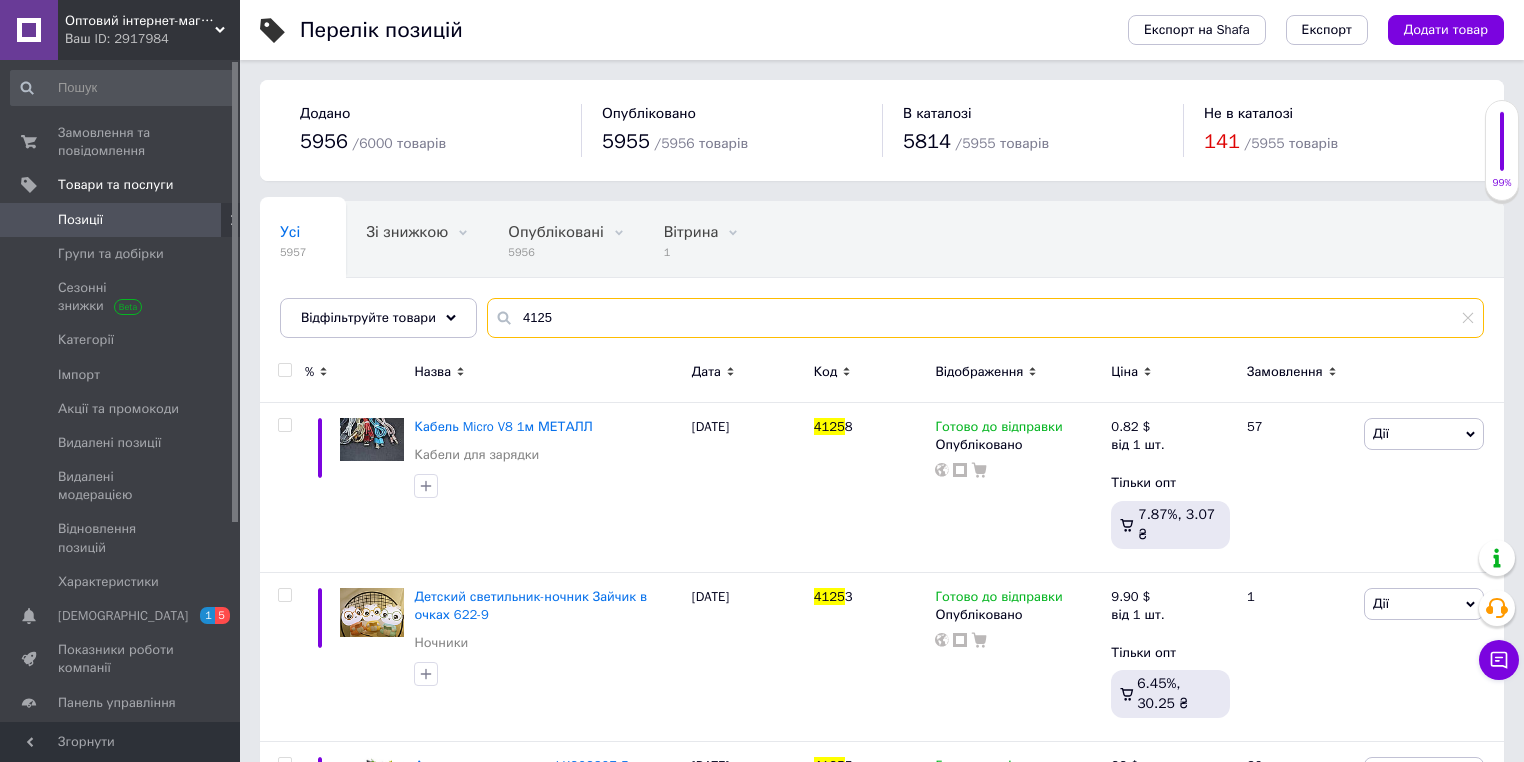 type on "4125" 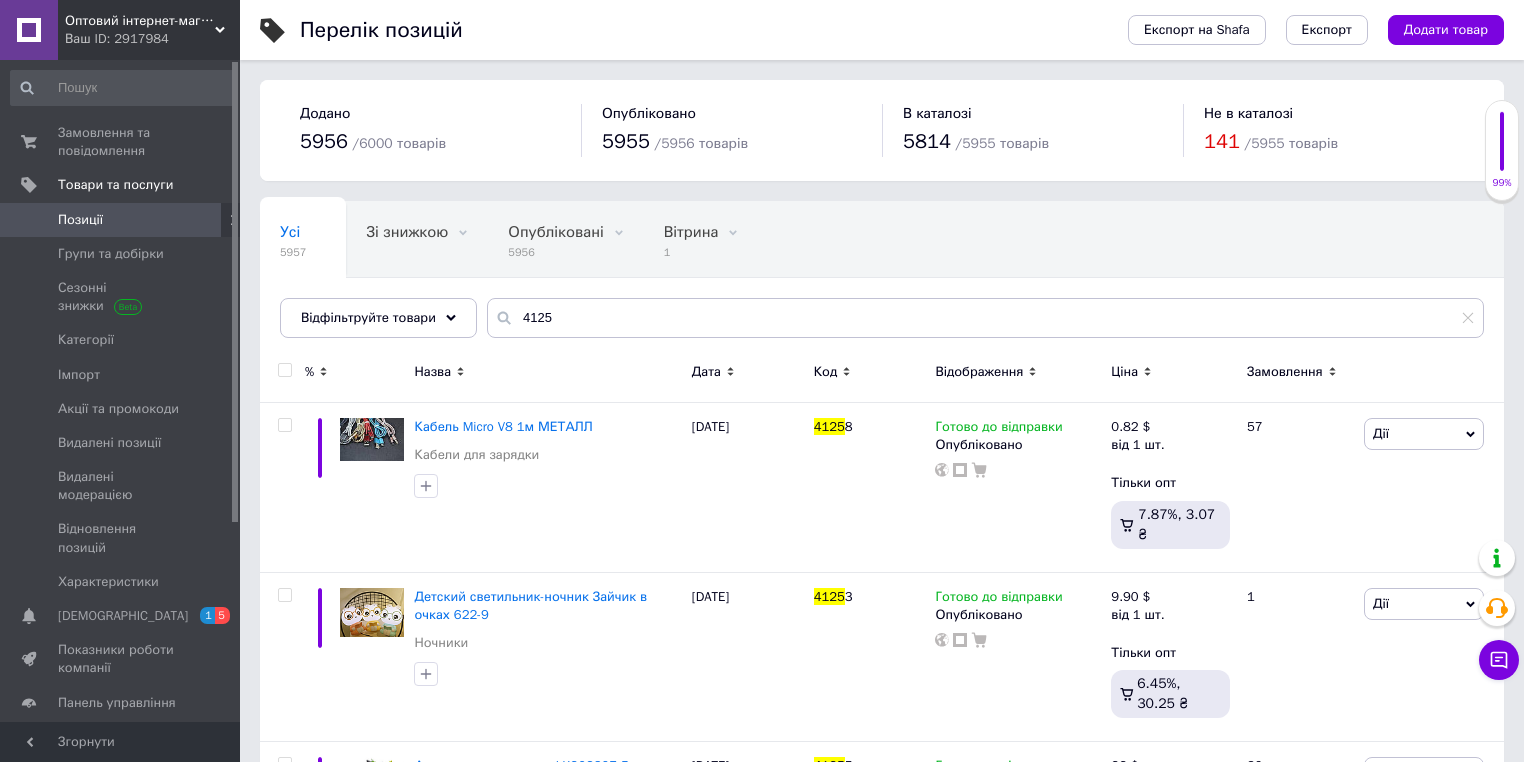 click on "Код" at bounding box center [870, 372] 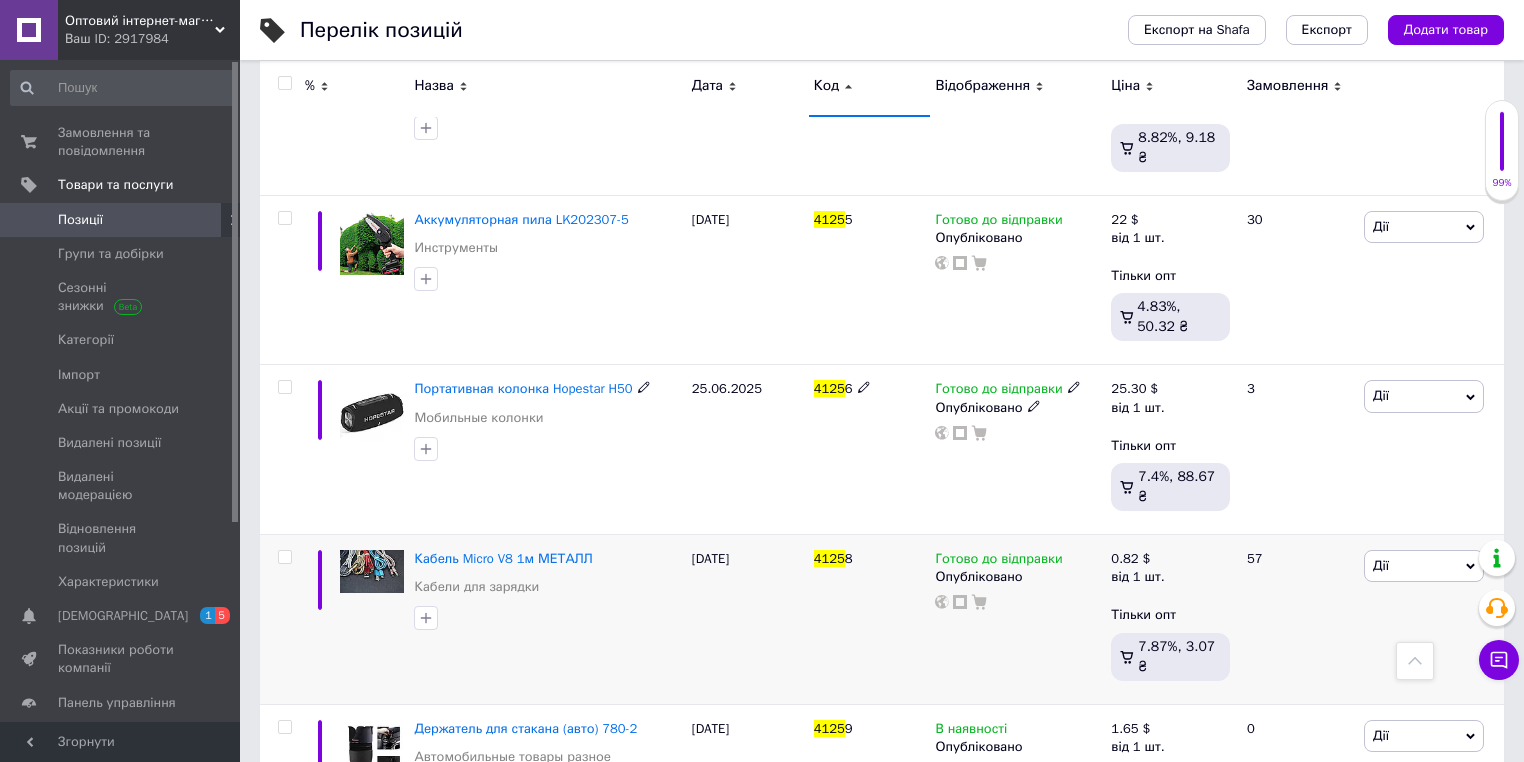 scroll, scrollTop: 1063, scrollLeft: 0, axis: vertical 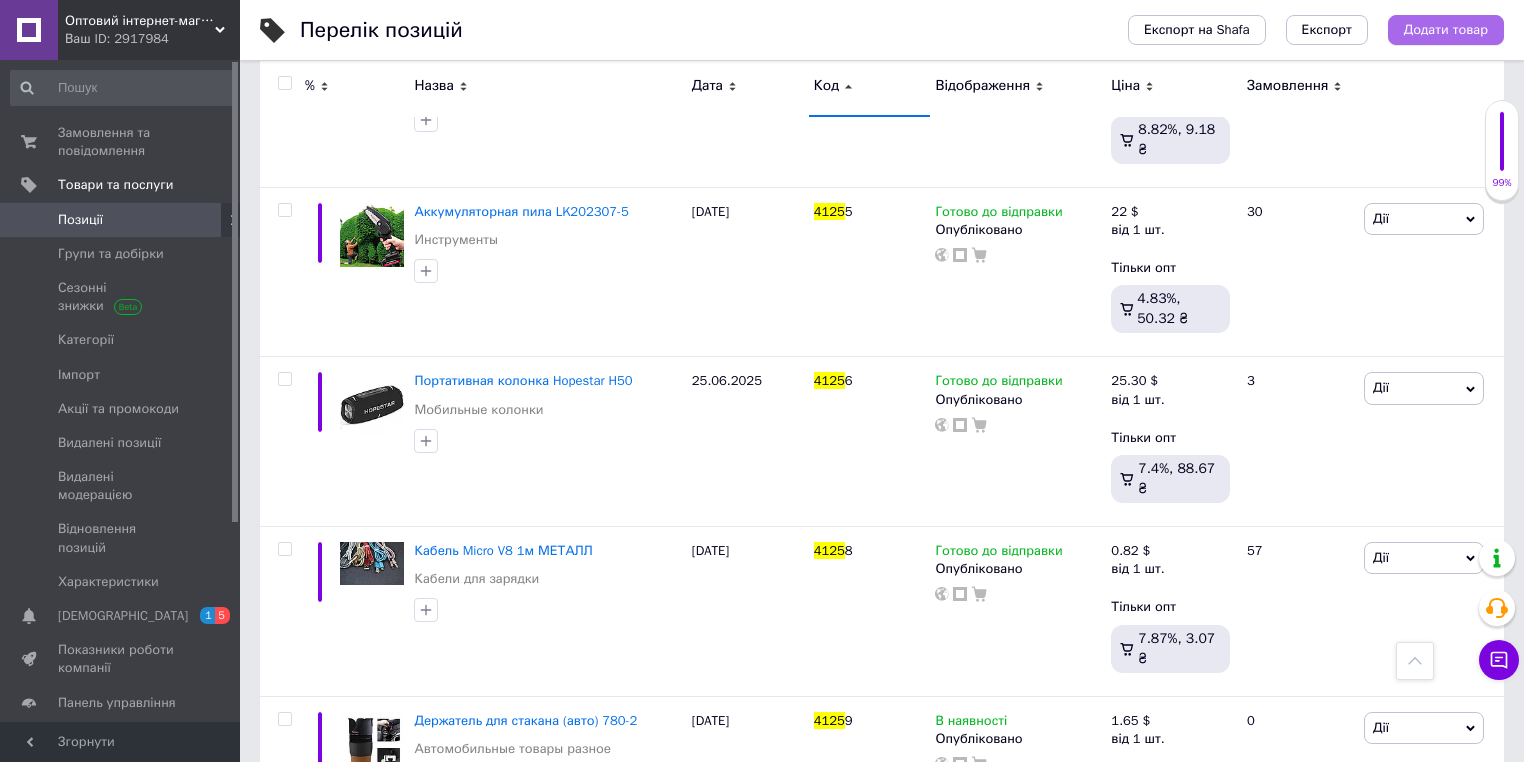 click on "Додати товар" at bounding box center (1446, 30) 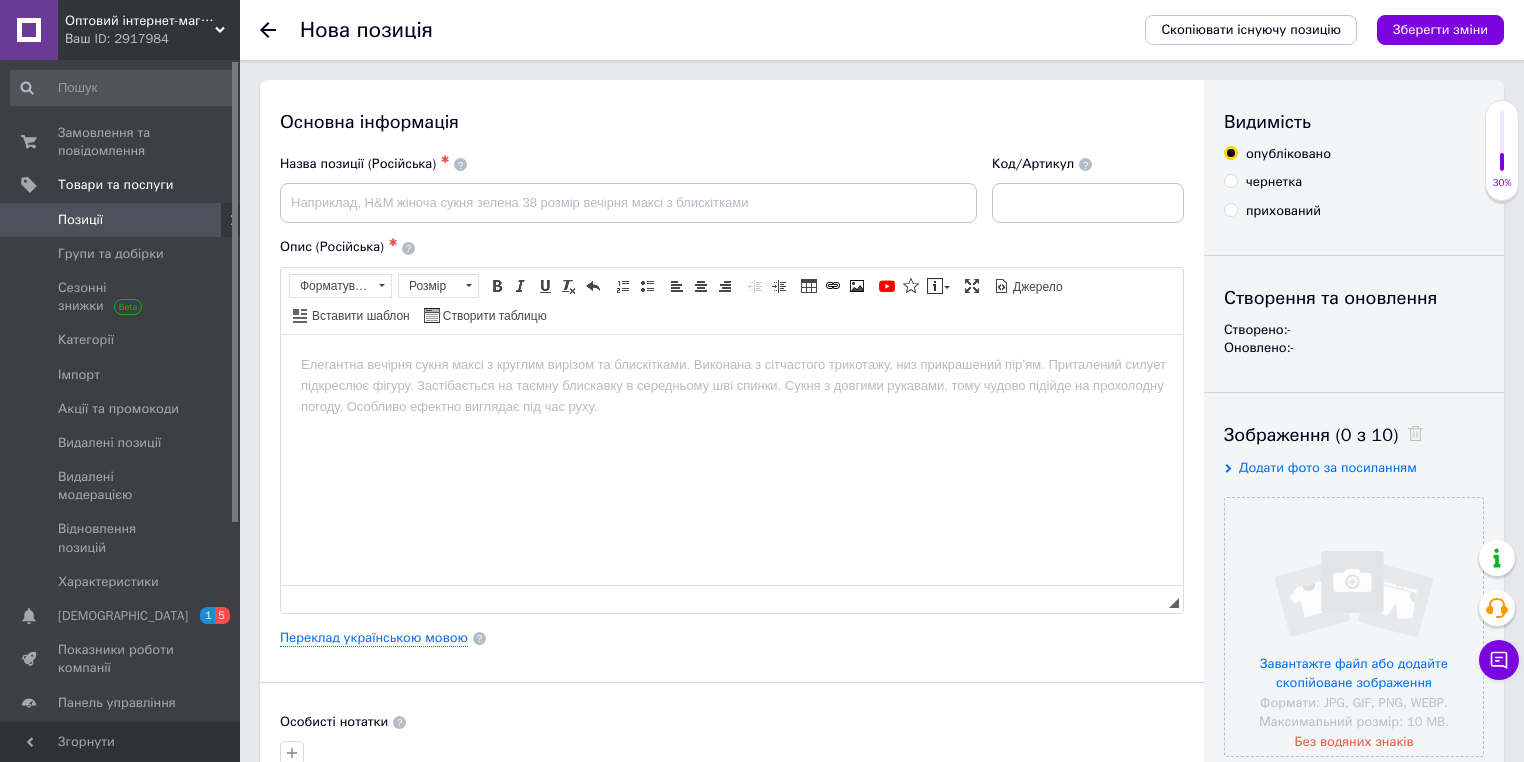 scroll, scrollTop: 0, scrollLeft: 0, axis: both 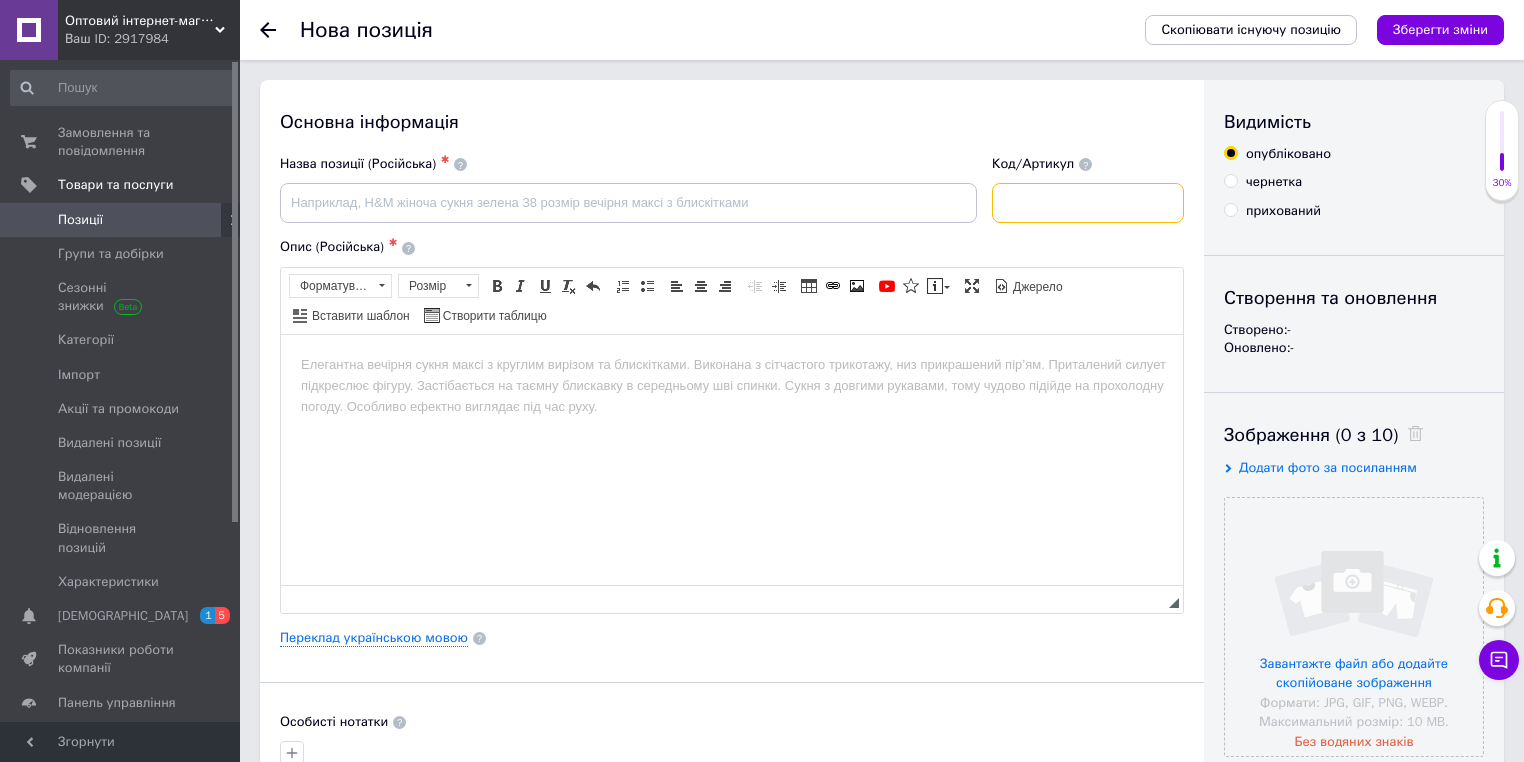 click at bounding box center [1088, 203] 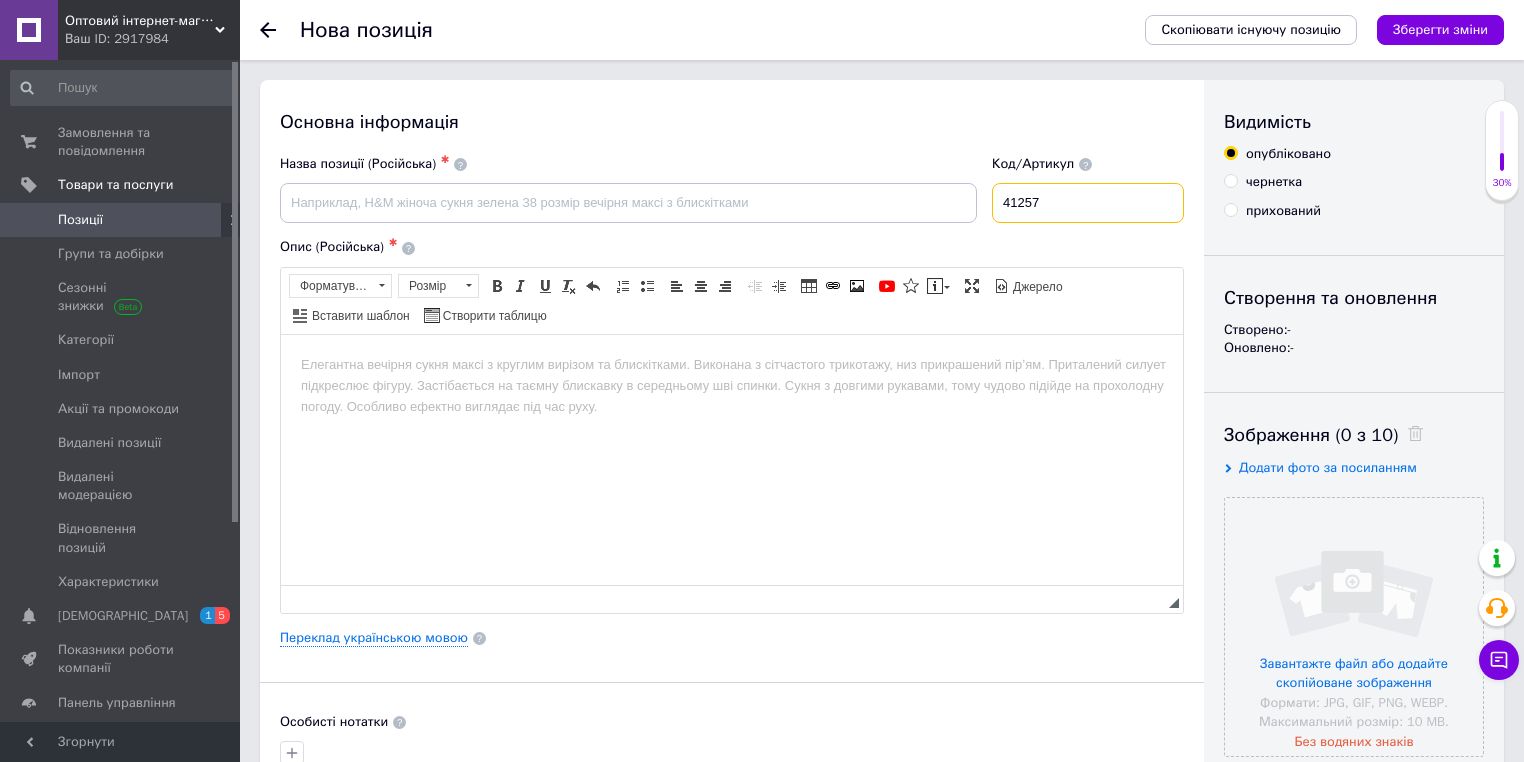 type on "41257" 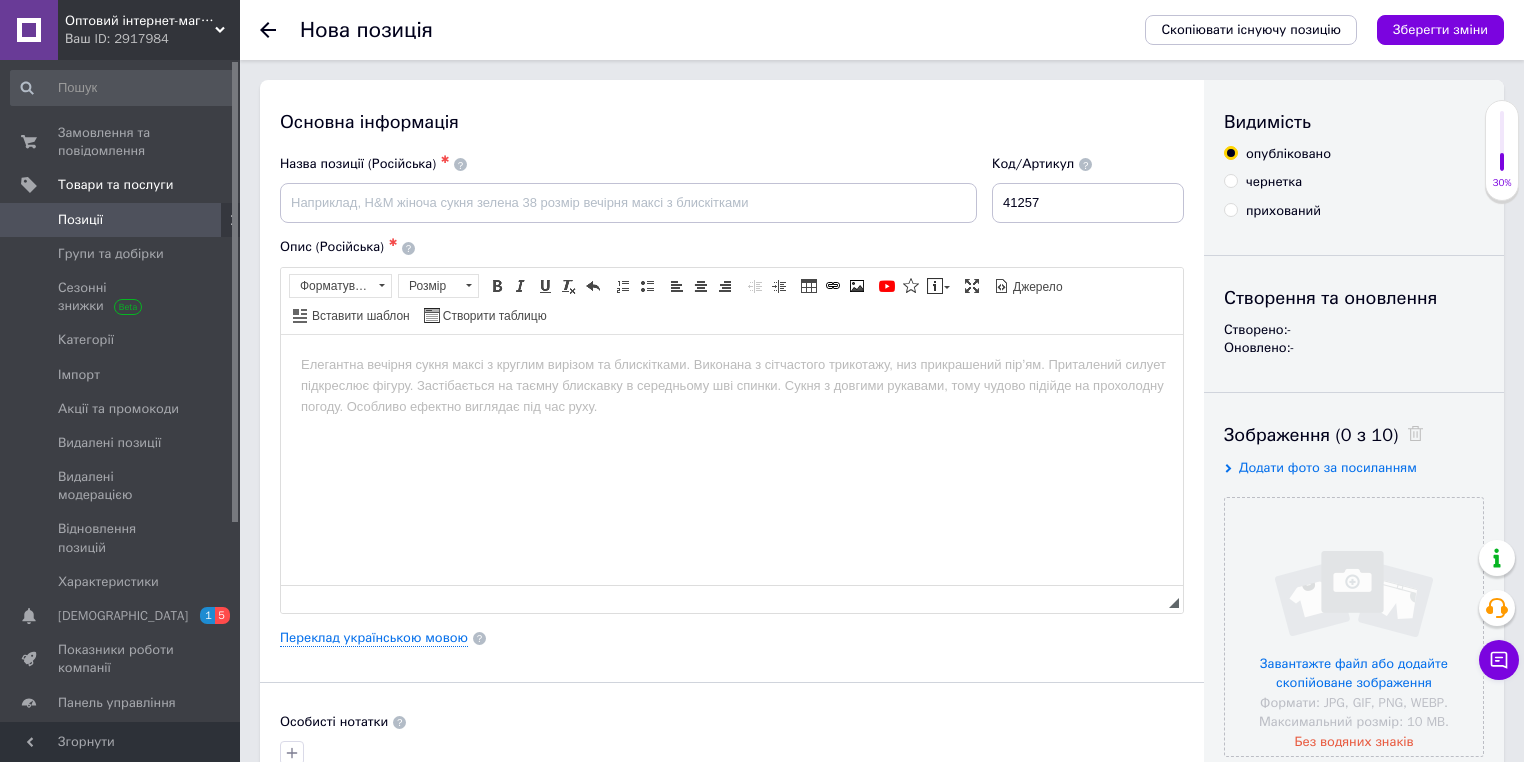 click on "Назва позиції (Російська) ✱" at bounding box center (629, 189) 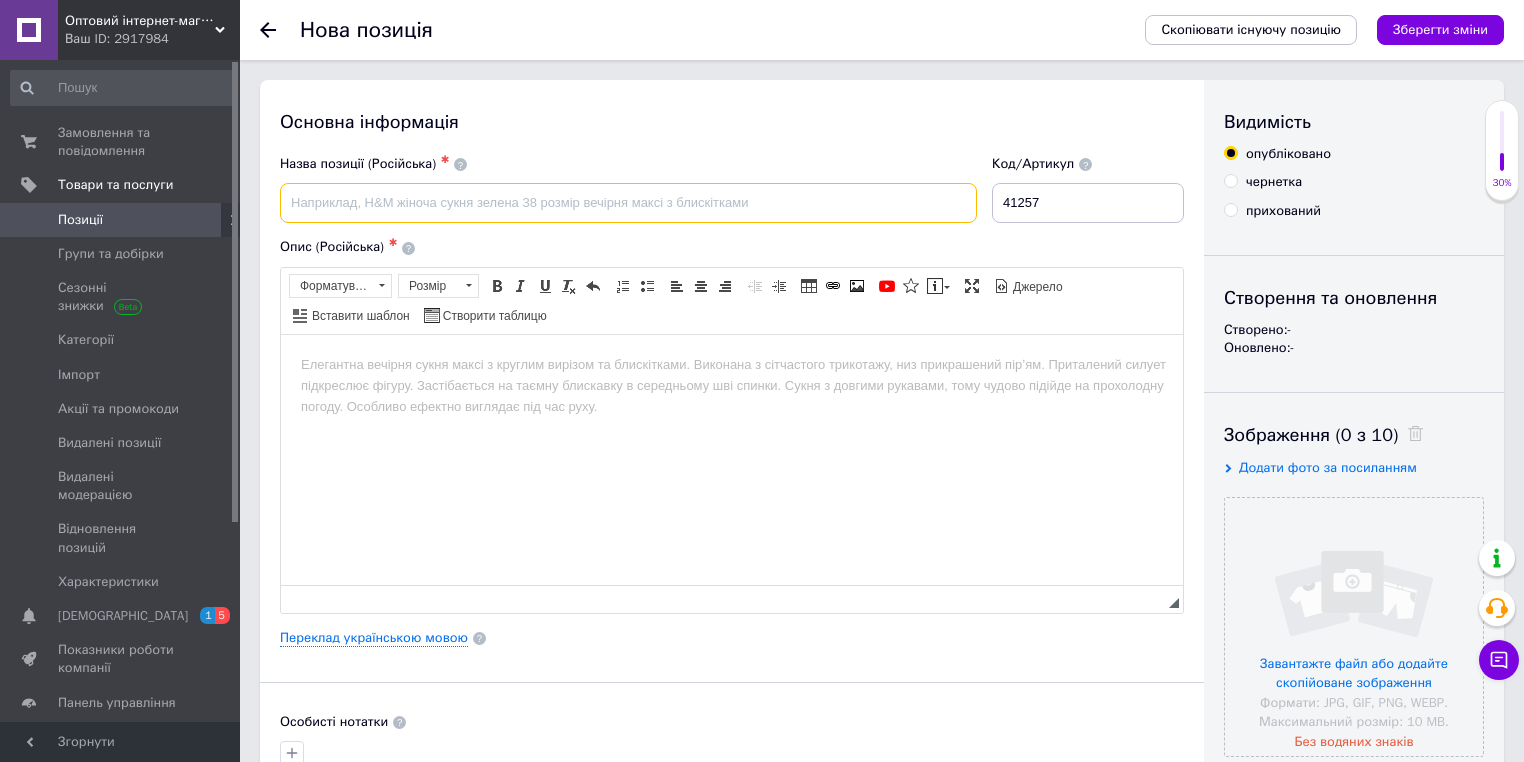 click at bounding box center (628, 203) 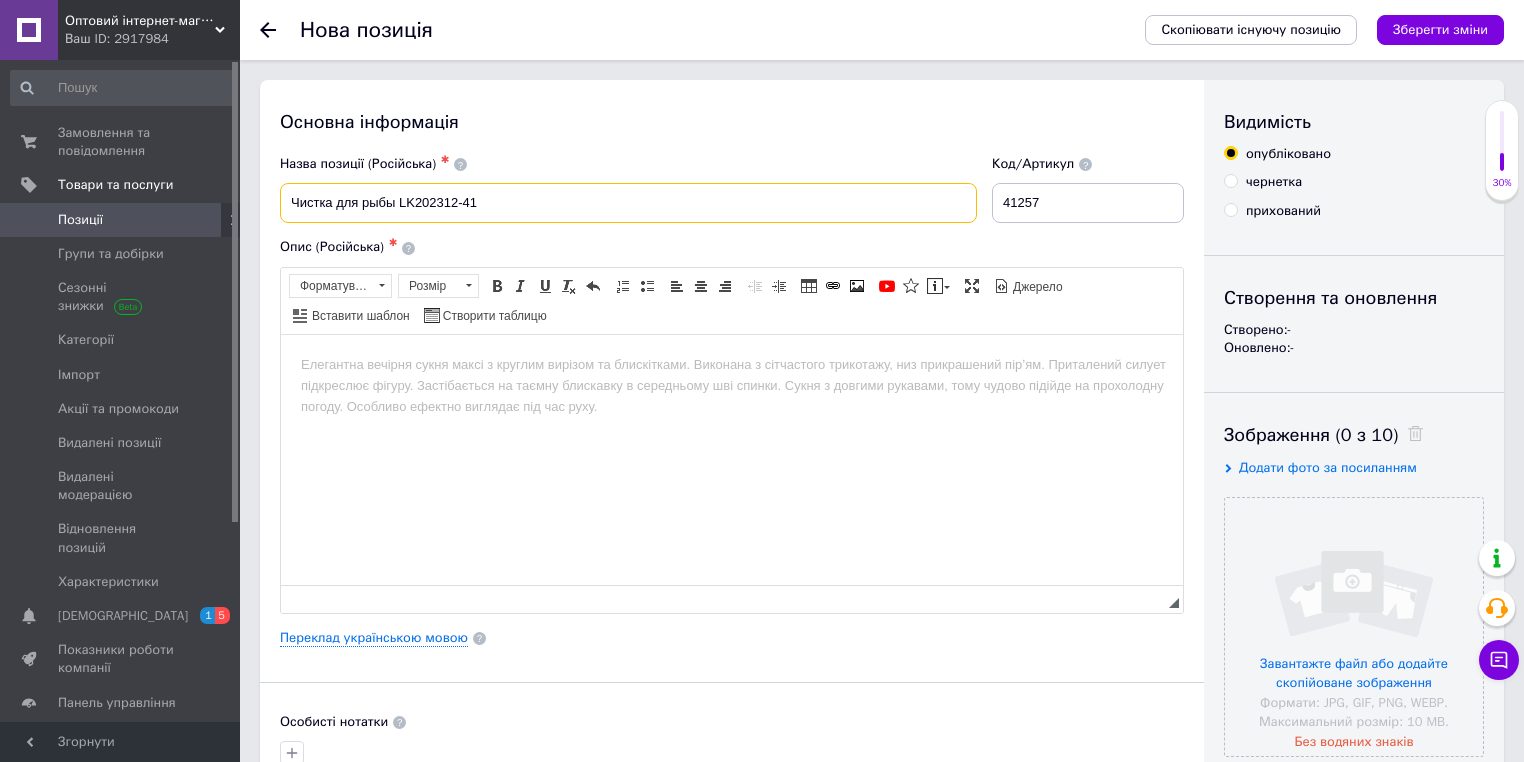 click on "Чистка для рыбы LK202312-41" at bounding box center (628, 203) 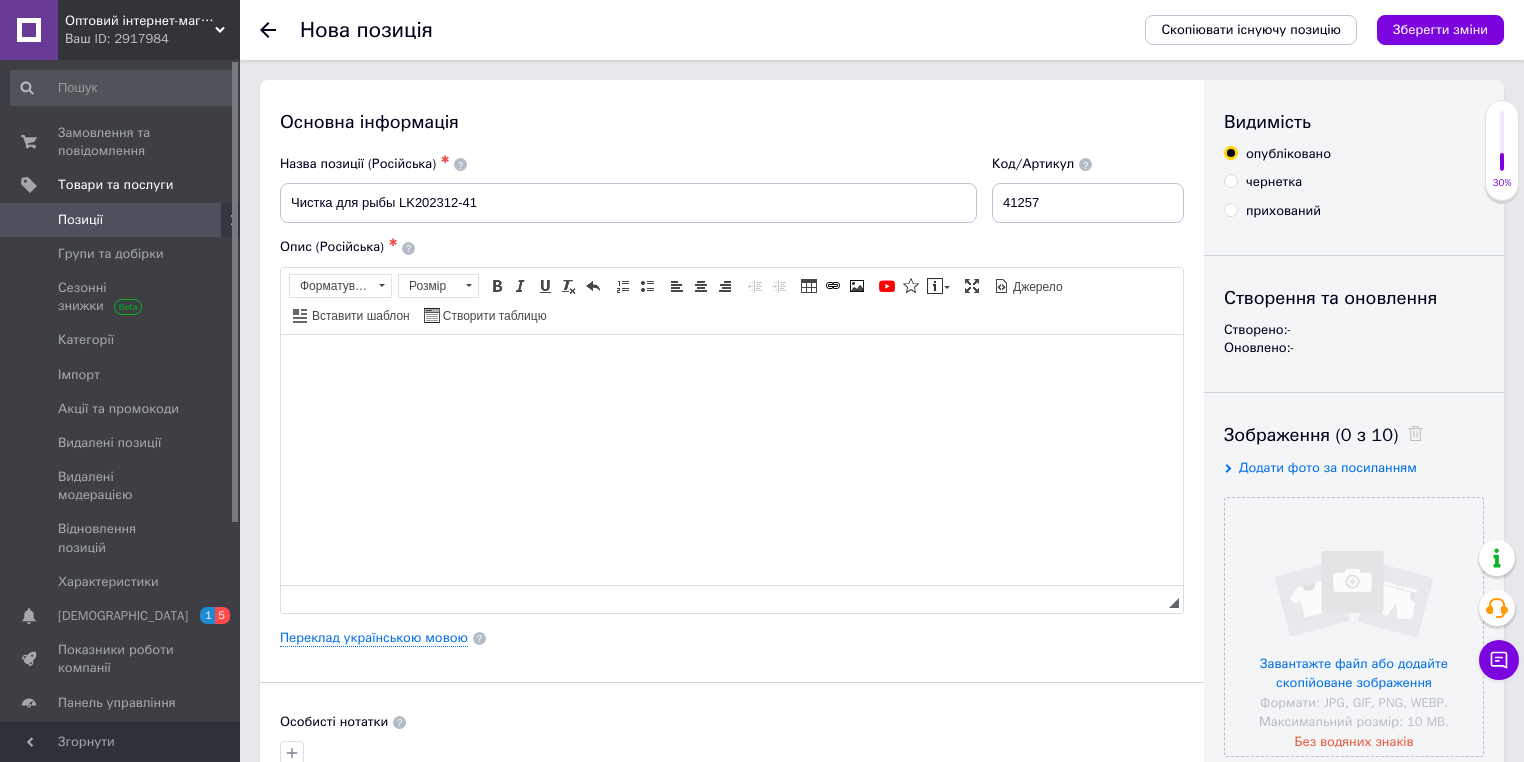 click at bounding box center [732, 364] 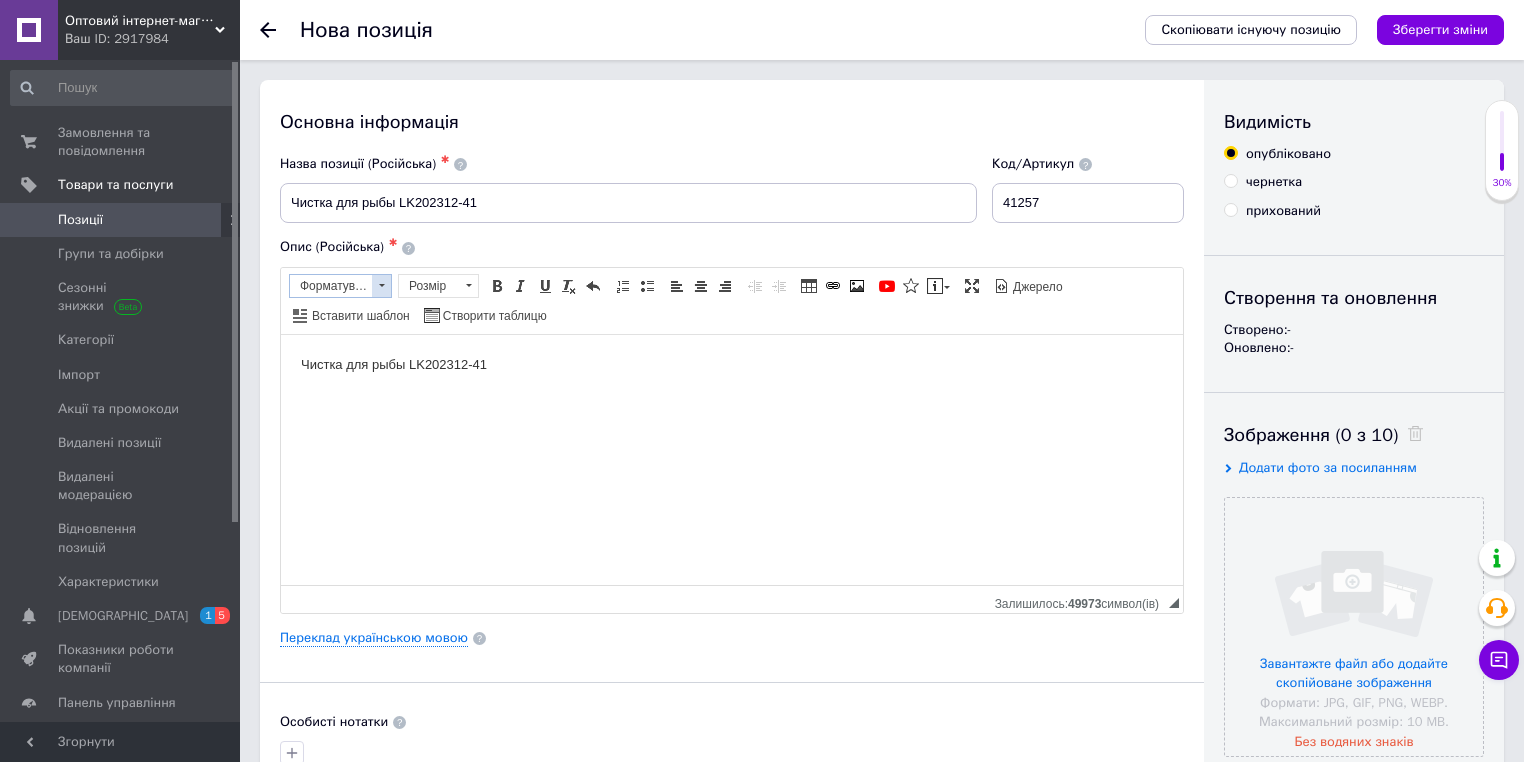 click at bounding box center (381, 286) 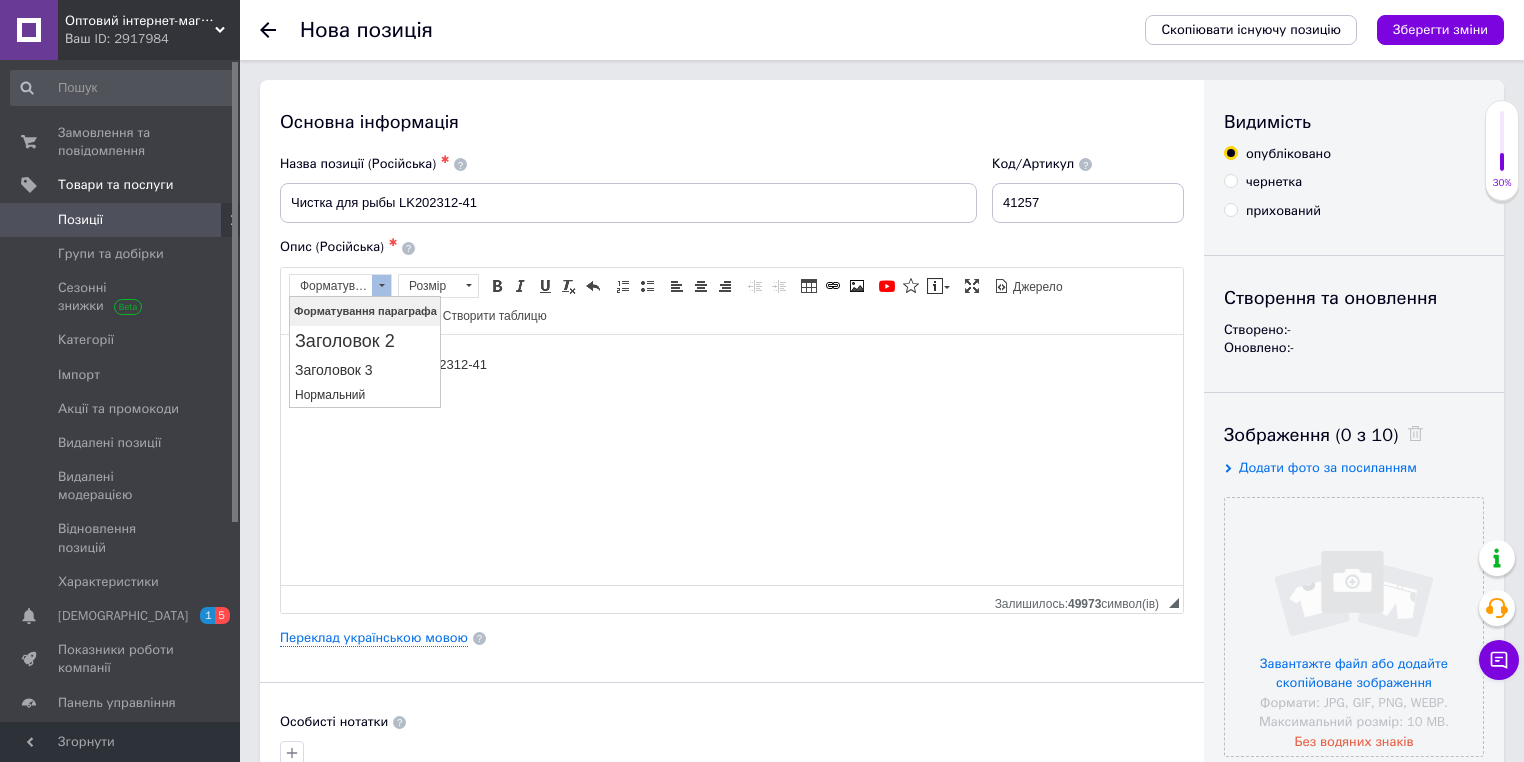 scroll, scrollTop: 0, scrollLeft: 0, axis: both 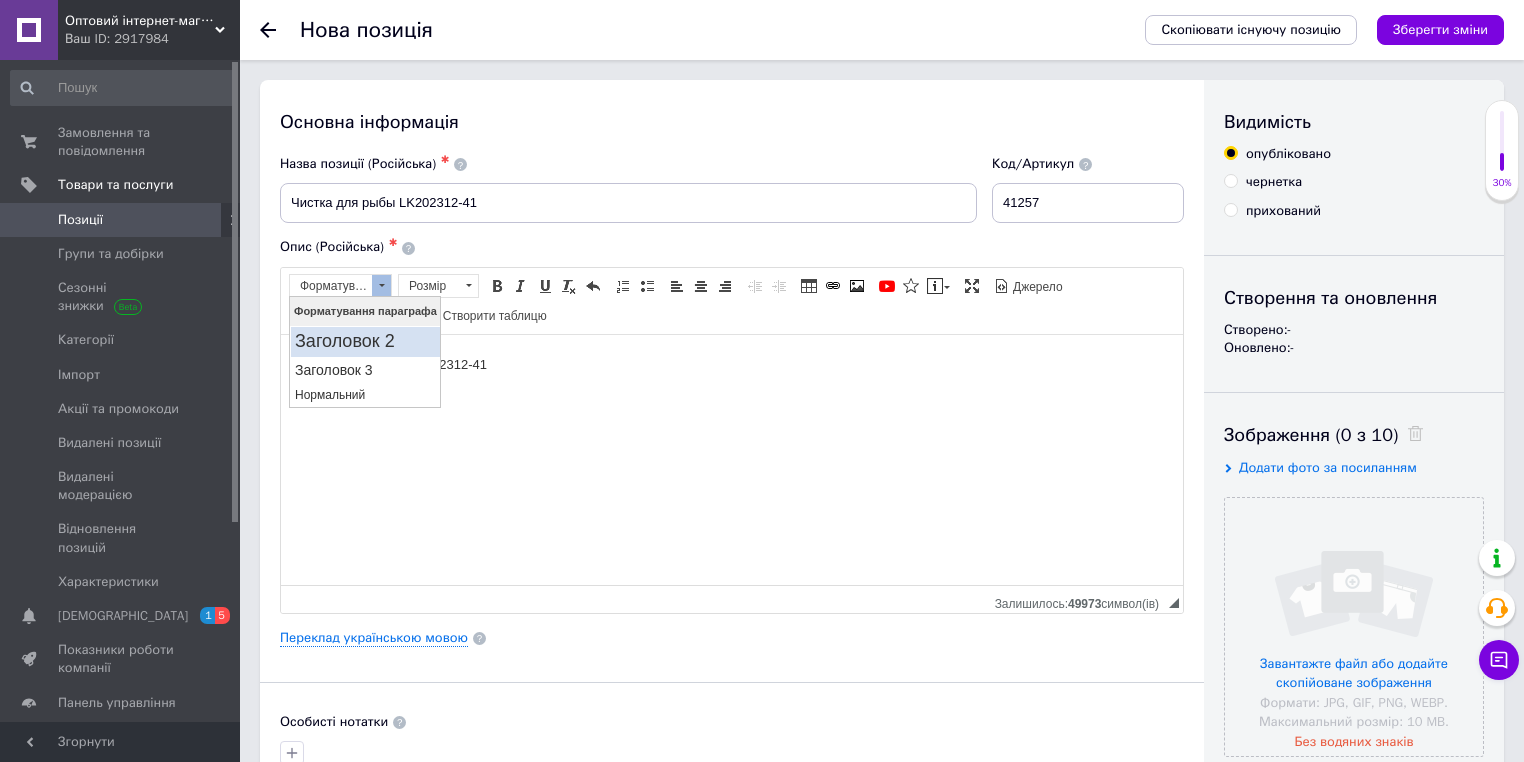 click on "Заголовок 2" at bounding box center [364, 342] 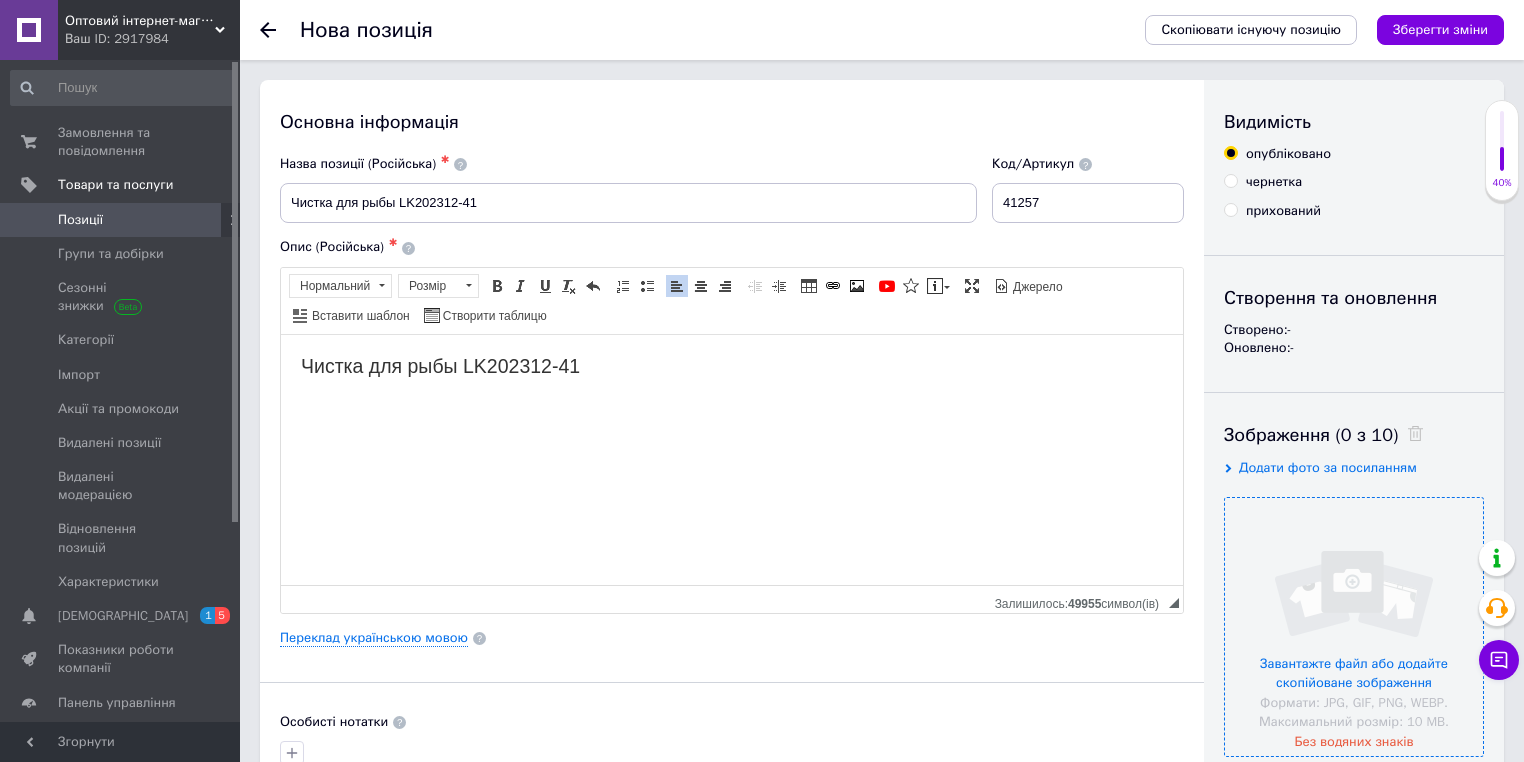 drag, startPoint x: 1268, startPoint y: 541, endPoint x: 196, endPoint y: 103, distance: 1158.0276 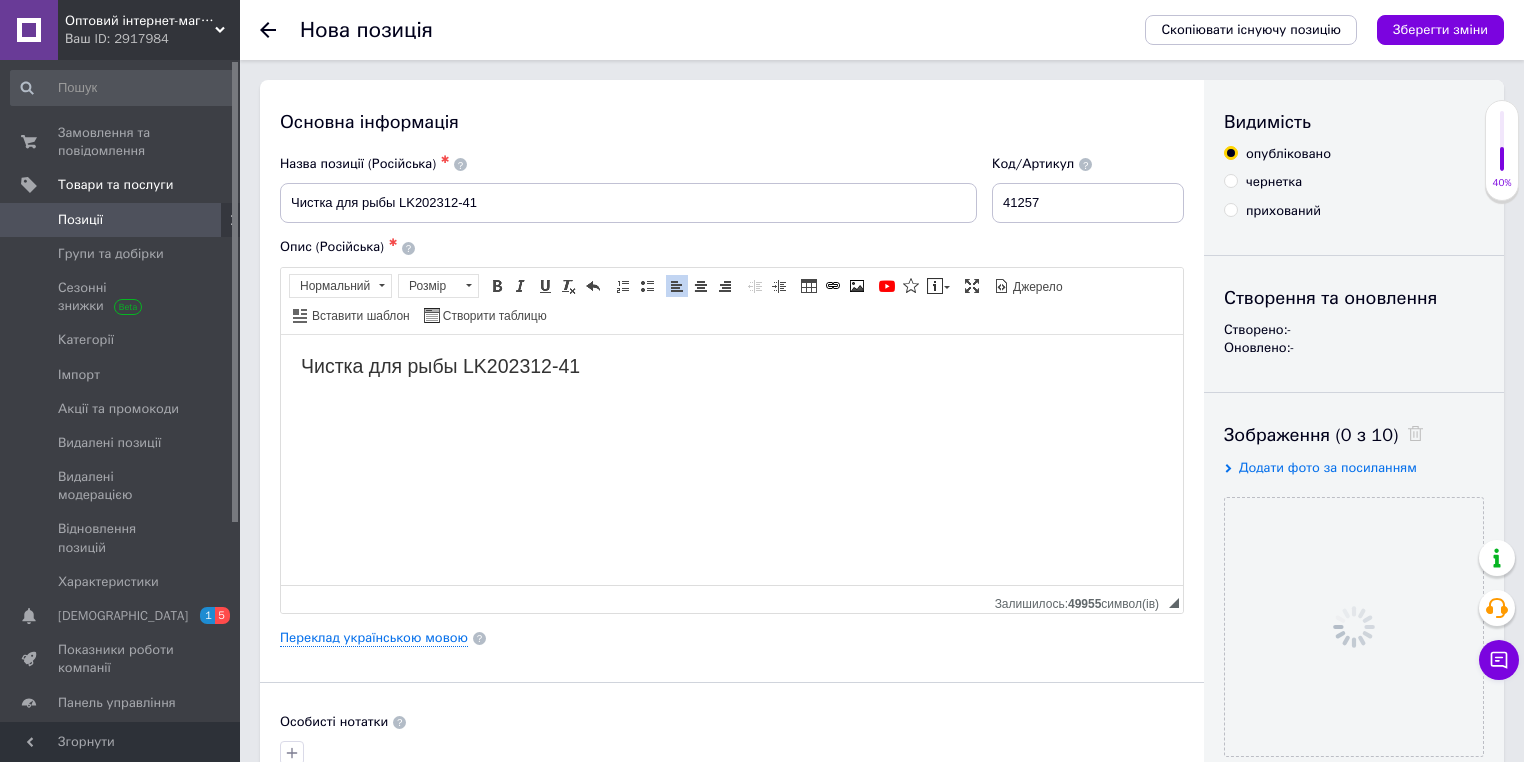 click on "Основна інформація Назва позиції (Російська) ✱ Чистка для рыбы LK202312-41 Код/Артикул 41257 Опис (Російська) ✱ Чистка для рыбы LK202312-41
Розширений текстовий редактор, 0AAAA062-648C-43F2-B518-FFD0BA77A510 Панель інструментів редактора Форматування Нормальний Розмір Розмір   Жирний  Сполучення клавіш Ctrl+B   Курсив  Сполучення клавіш Ctrl+I   Підкреслений  Сполучення клавіш Ctrl+U   Видалити форматування   Повернути  Сполучення клавіш Ctrl+Z   Вставити/видалити нумерований список   Вставити/видалити маркований список   По лівому краю   По центру   По правому краю" at bounding box center [732, 680] 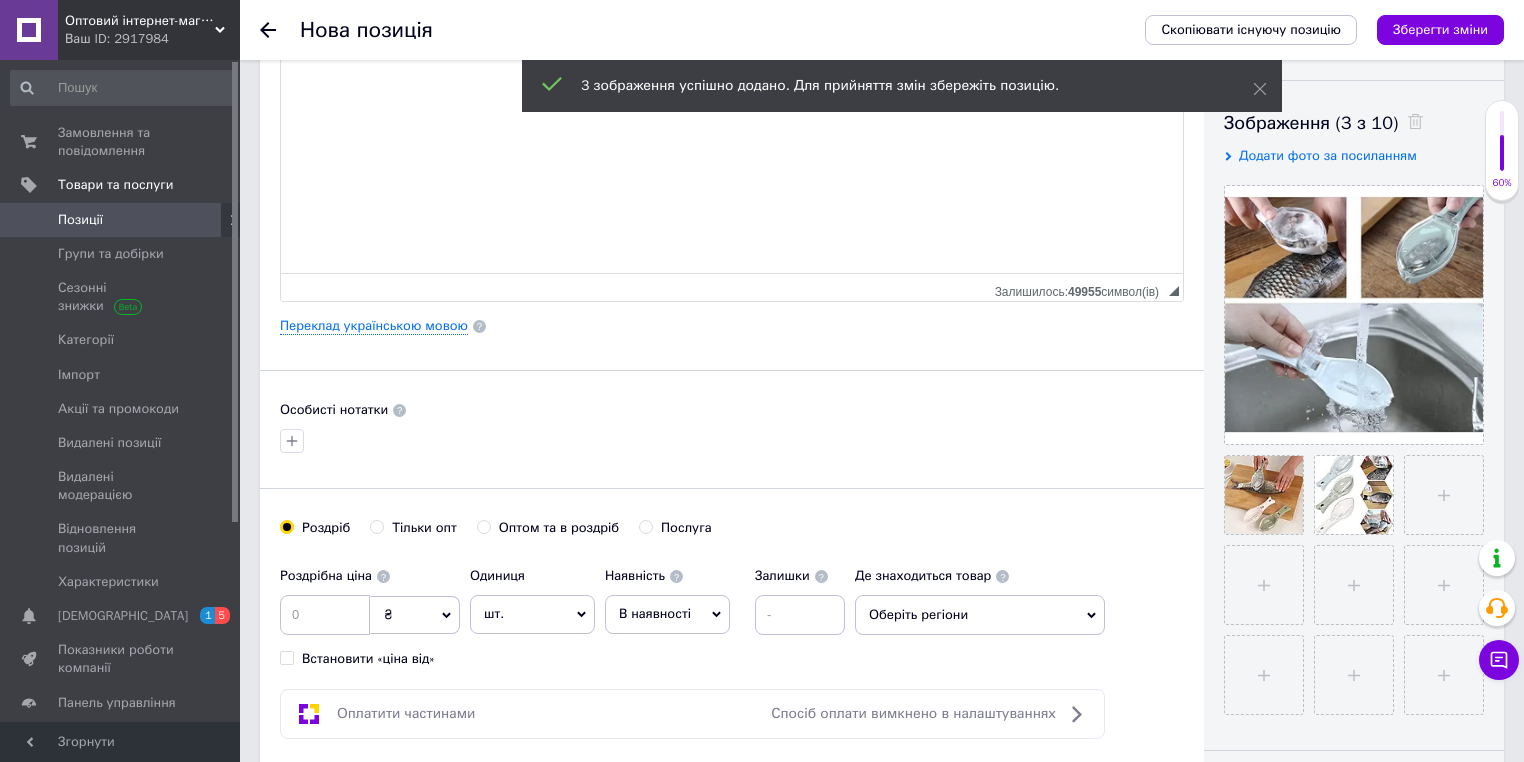 scroll, scrollTop: 320, scrollLeft: 0, axis: vertical 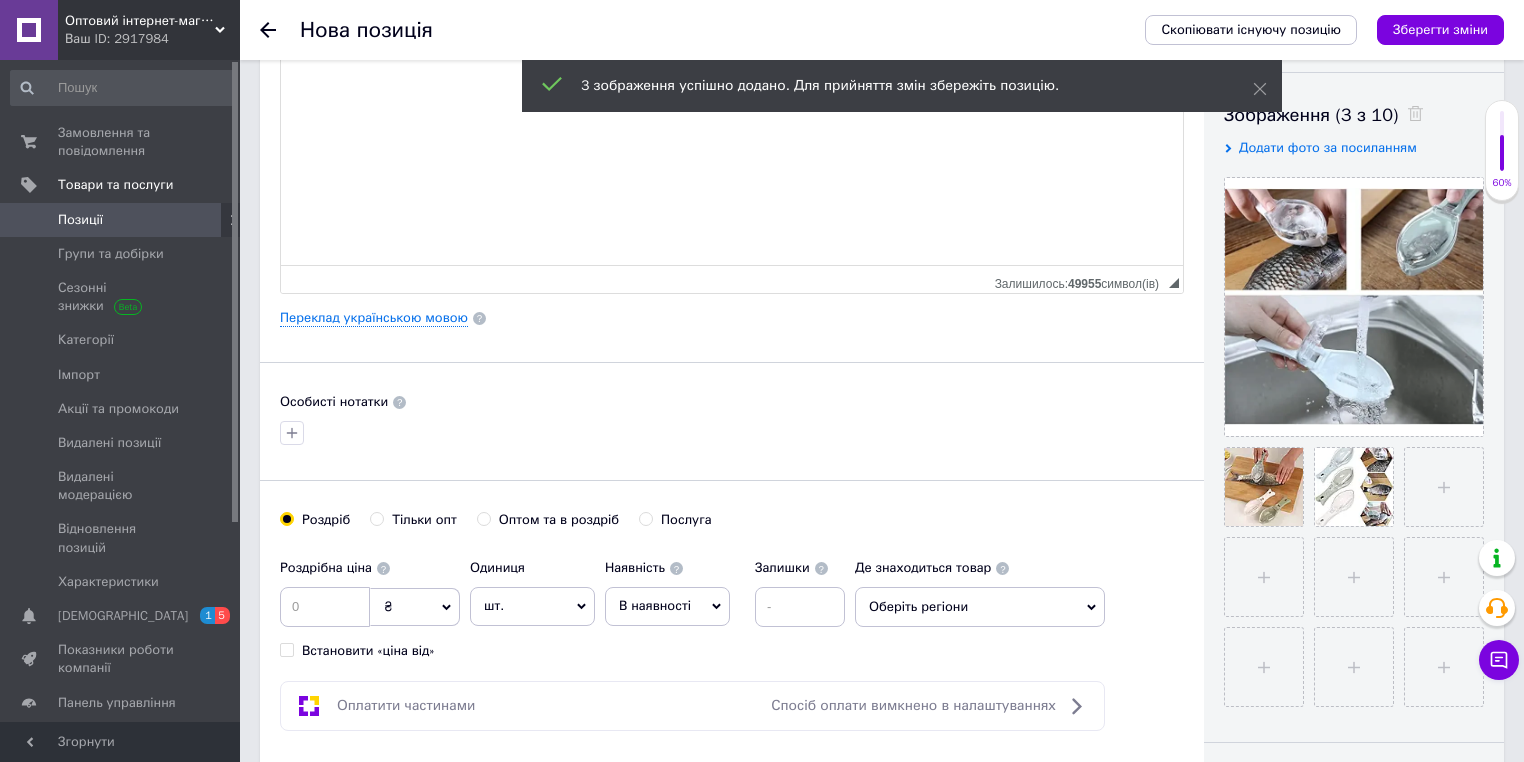click at bounding box center [732, 433] 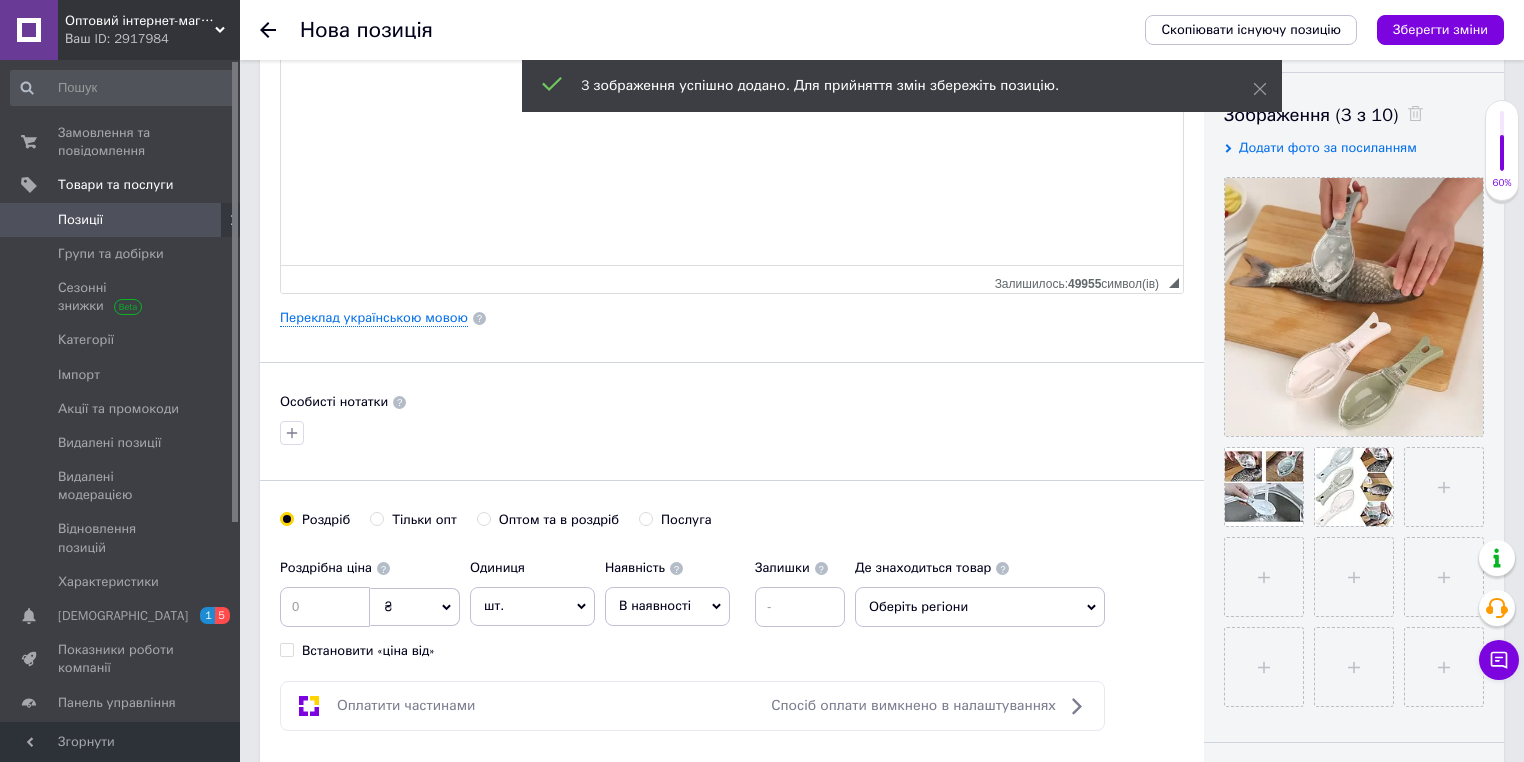 click on "Основна інформація Назва позиції (Російська) ✱ Чистка для рыбы LK202312-41 Код/Артикул 41257 Опис (Російська) ✱ Чистка для рыбы LK202312-41
Розширений текстовий редактор, 0AAAA062-648C-43F2-B518-FFD0BA77A510 Панель інструментів редактора Форматування Нормальний Розмір Розмір   Жирний  Сполучення клавіш Ctrl+B   Курсив  Сполучення клавіш Ctrl+I   Підкреслений  Сполучення клавіш Ctrl+U   Видалити форматування   Повернути  Сполучення клавіш Ctrl+Z   Вставити/видалити нумерований список   Вставити/видалити маркований список   По лівому краю   По центру   По правому краю" at bounding box center [732, 318] 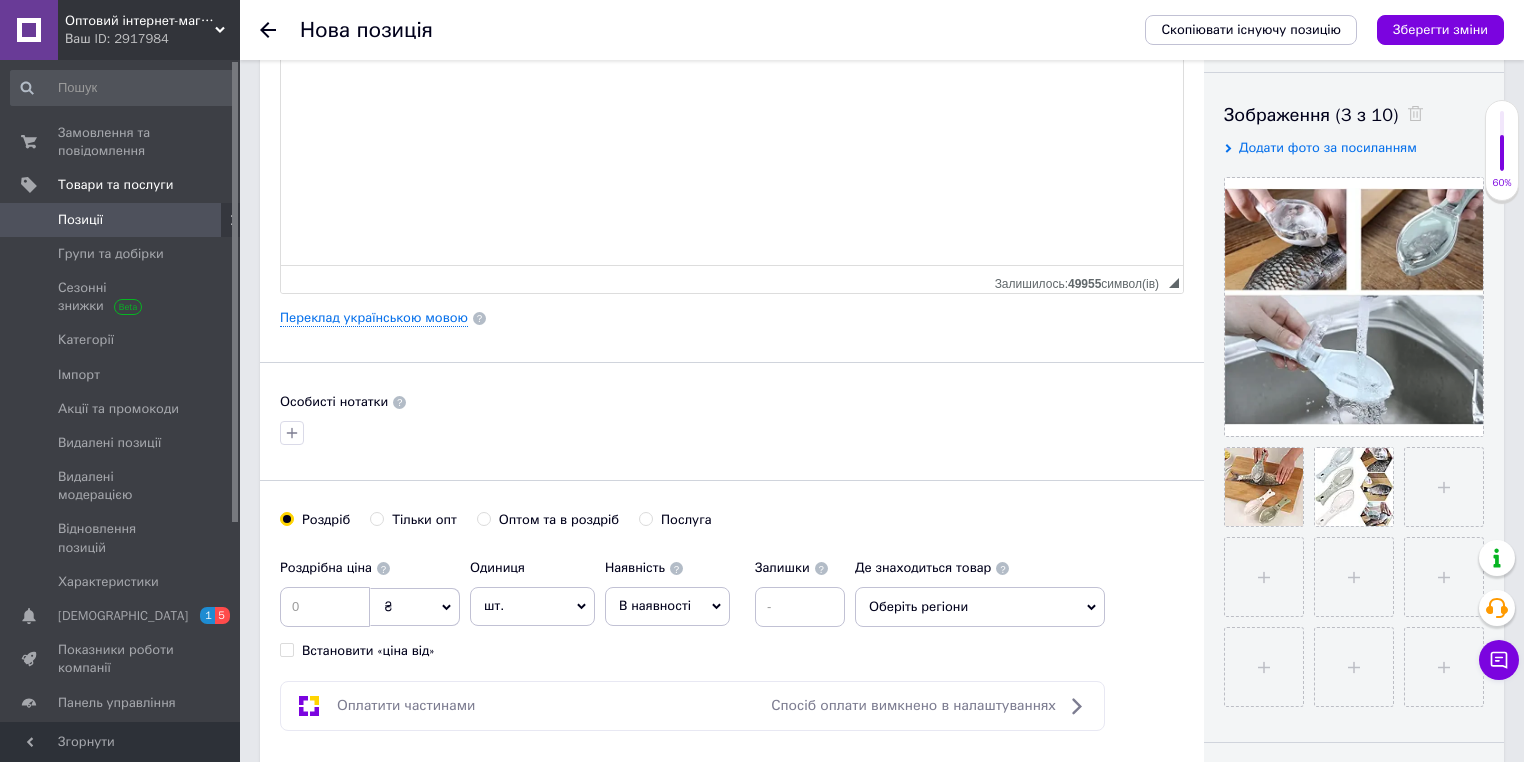 click on "Особисті нотатки" at bounding box center (732, 402) 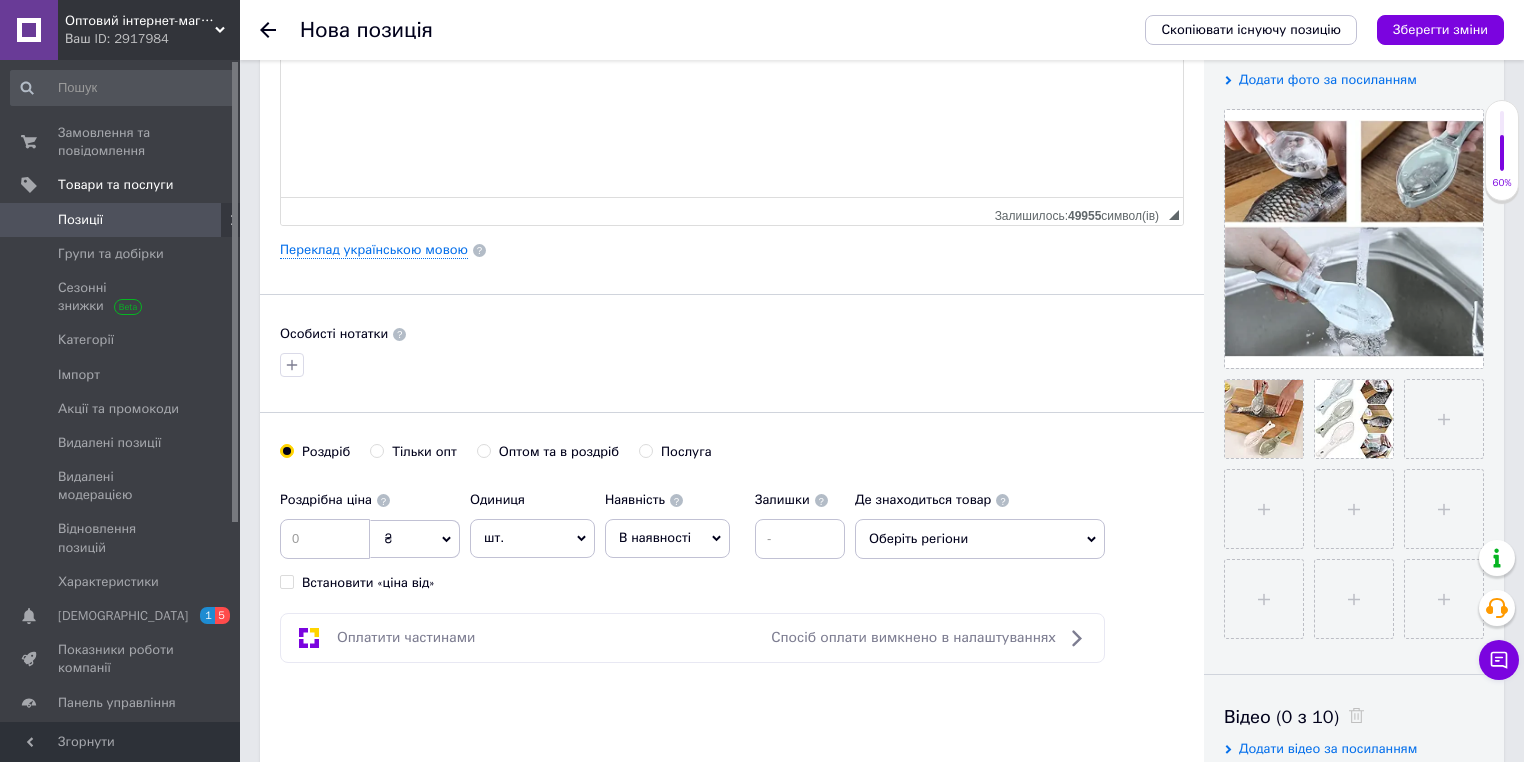 scroll, scrollTop: 480, scrollLeft: 0, axis: vertical 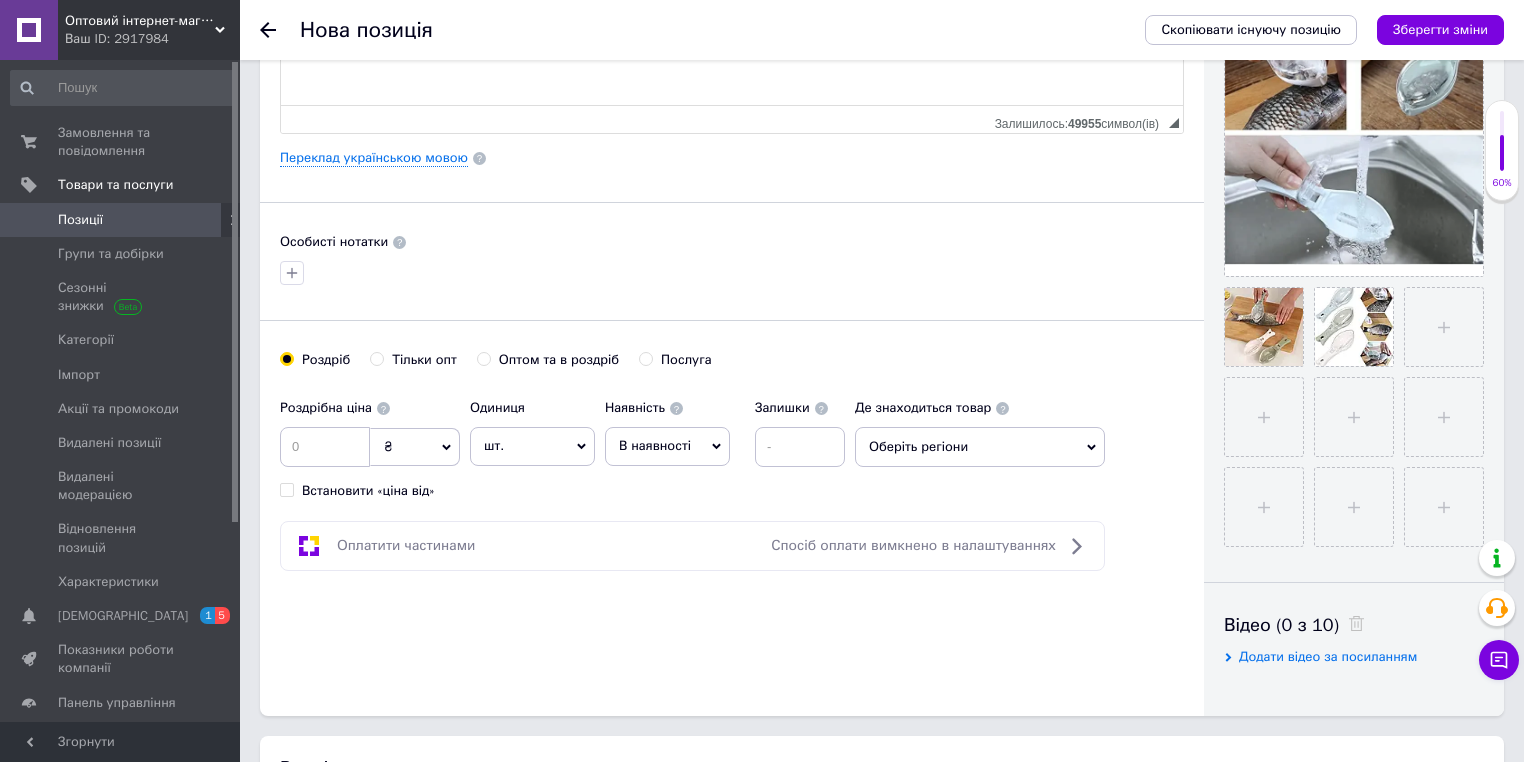 click on "Тільки опт" at bounding box center (424, 360) 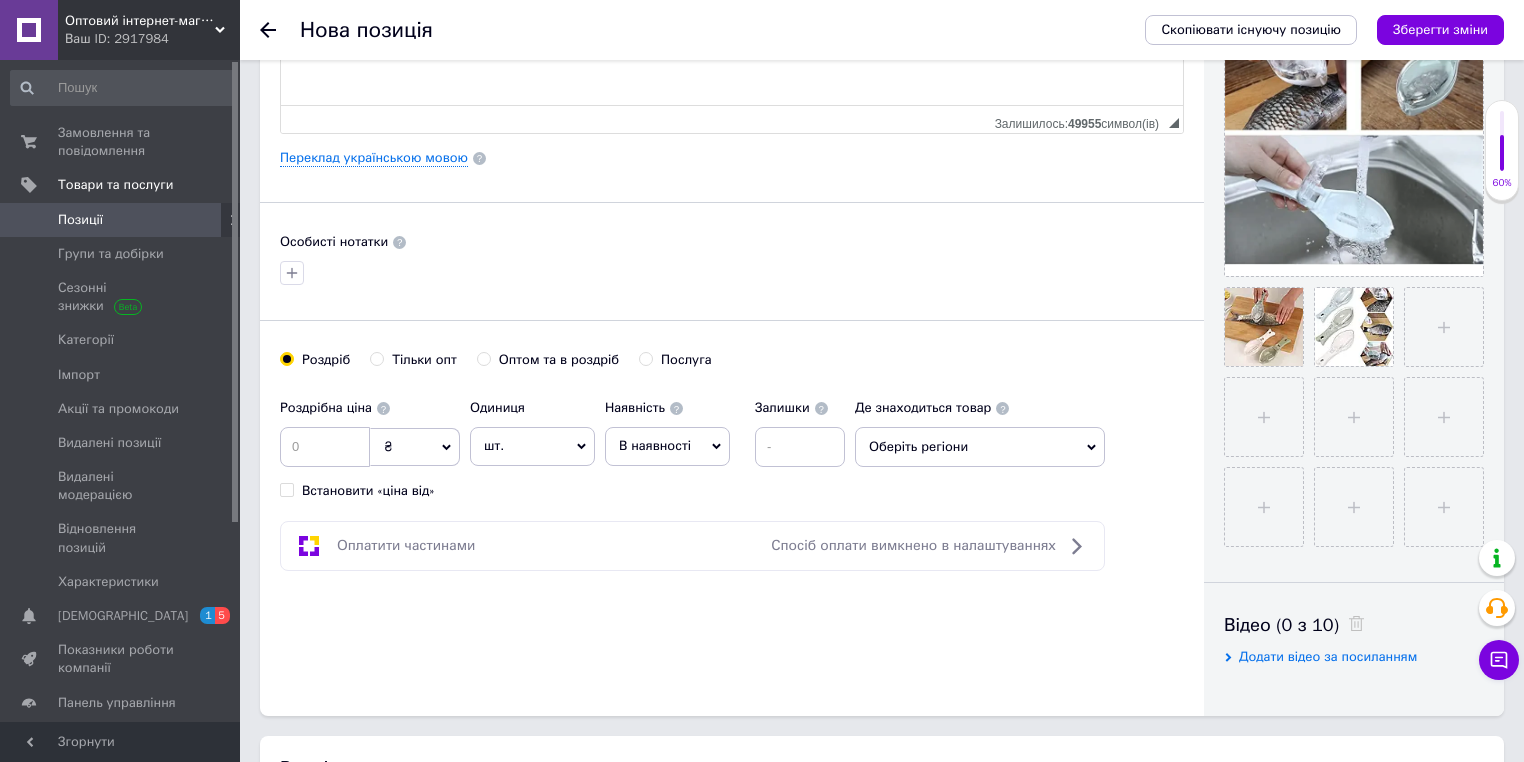 radio on "true" 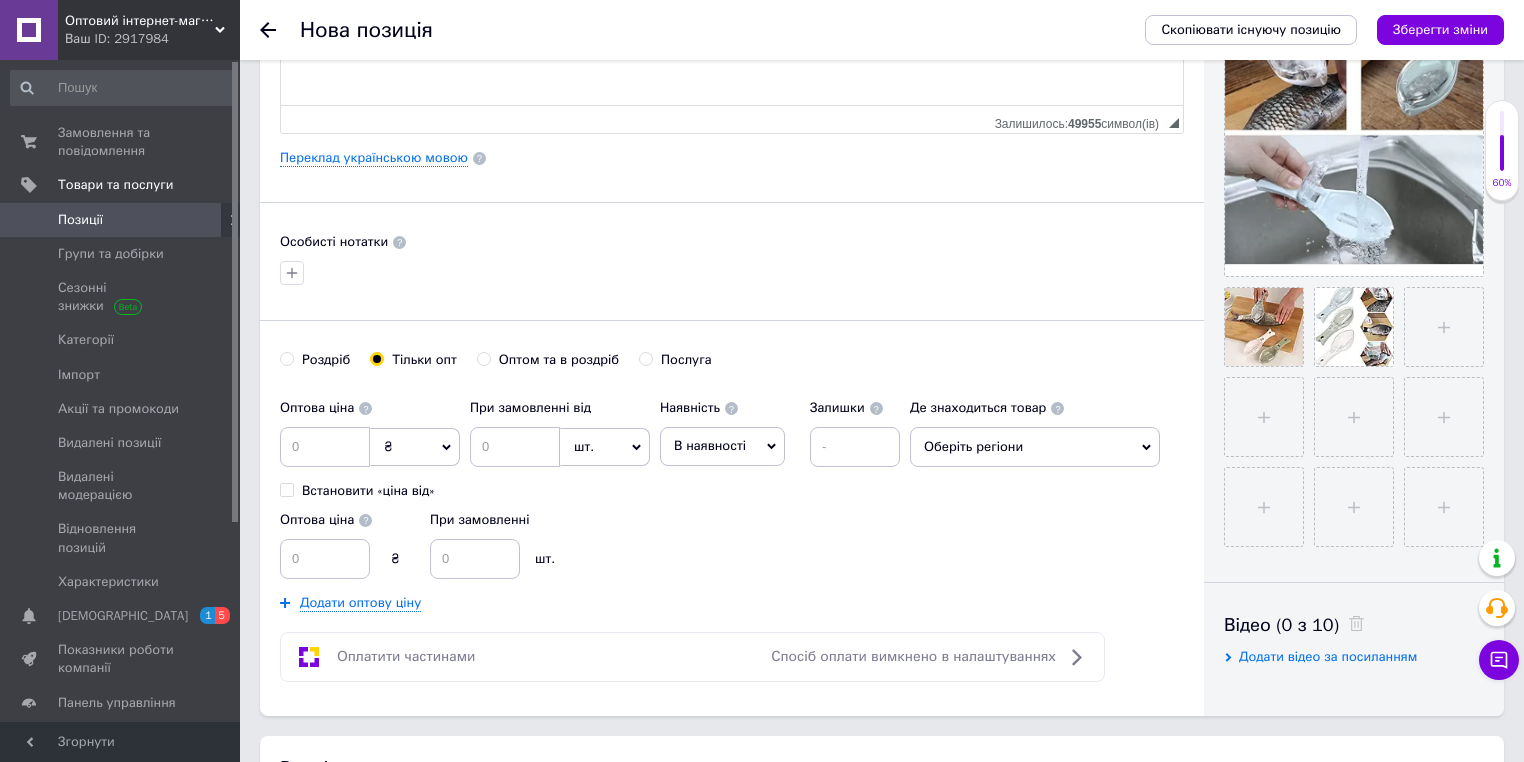 drag, startPoint x: 400, startPoint y: 437, endPoint x: 392, endPoint y: 469, distance: 32.984844 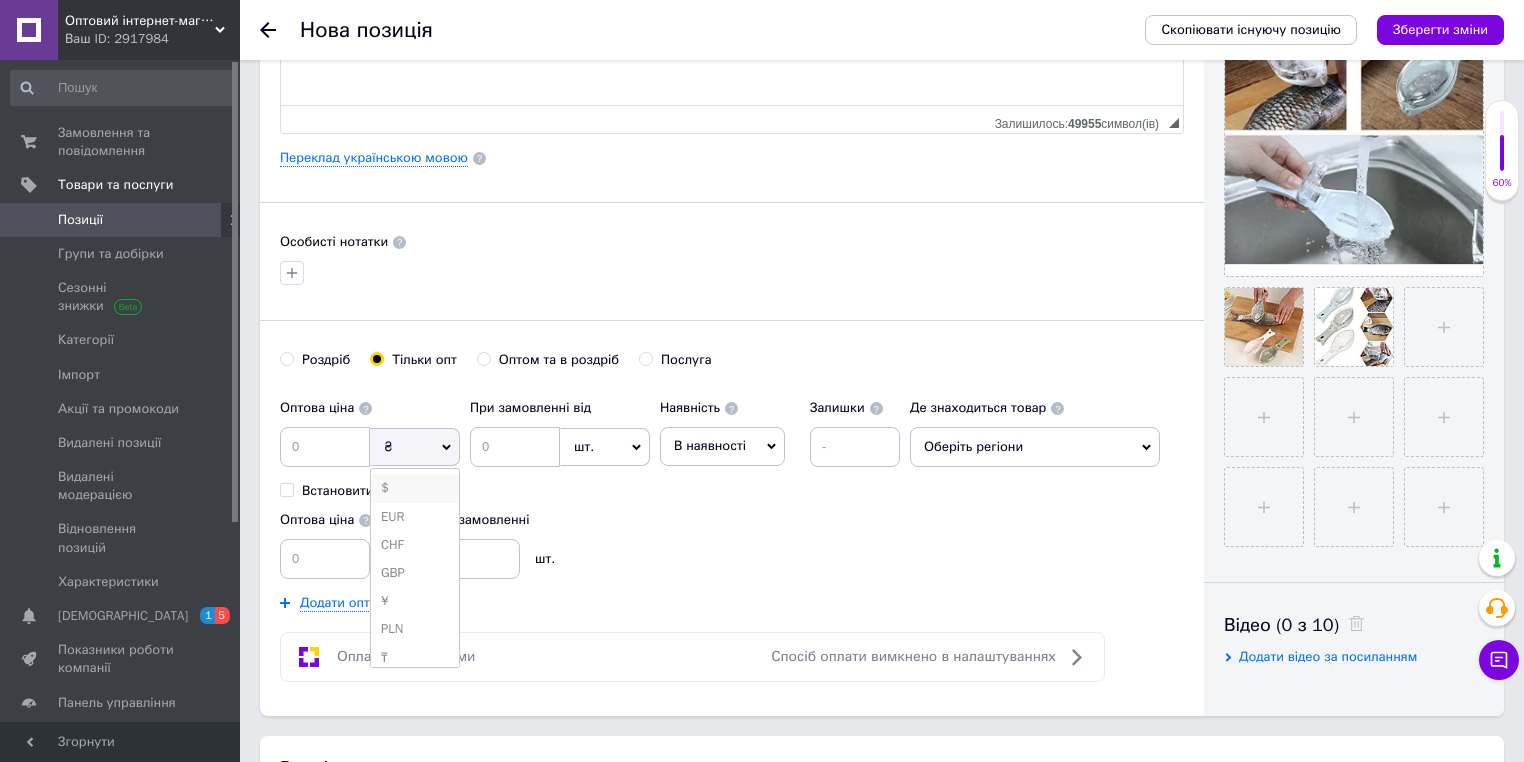 click on "$" at bounding box center [415, 488] 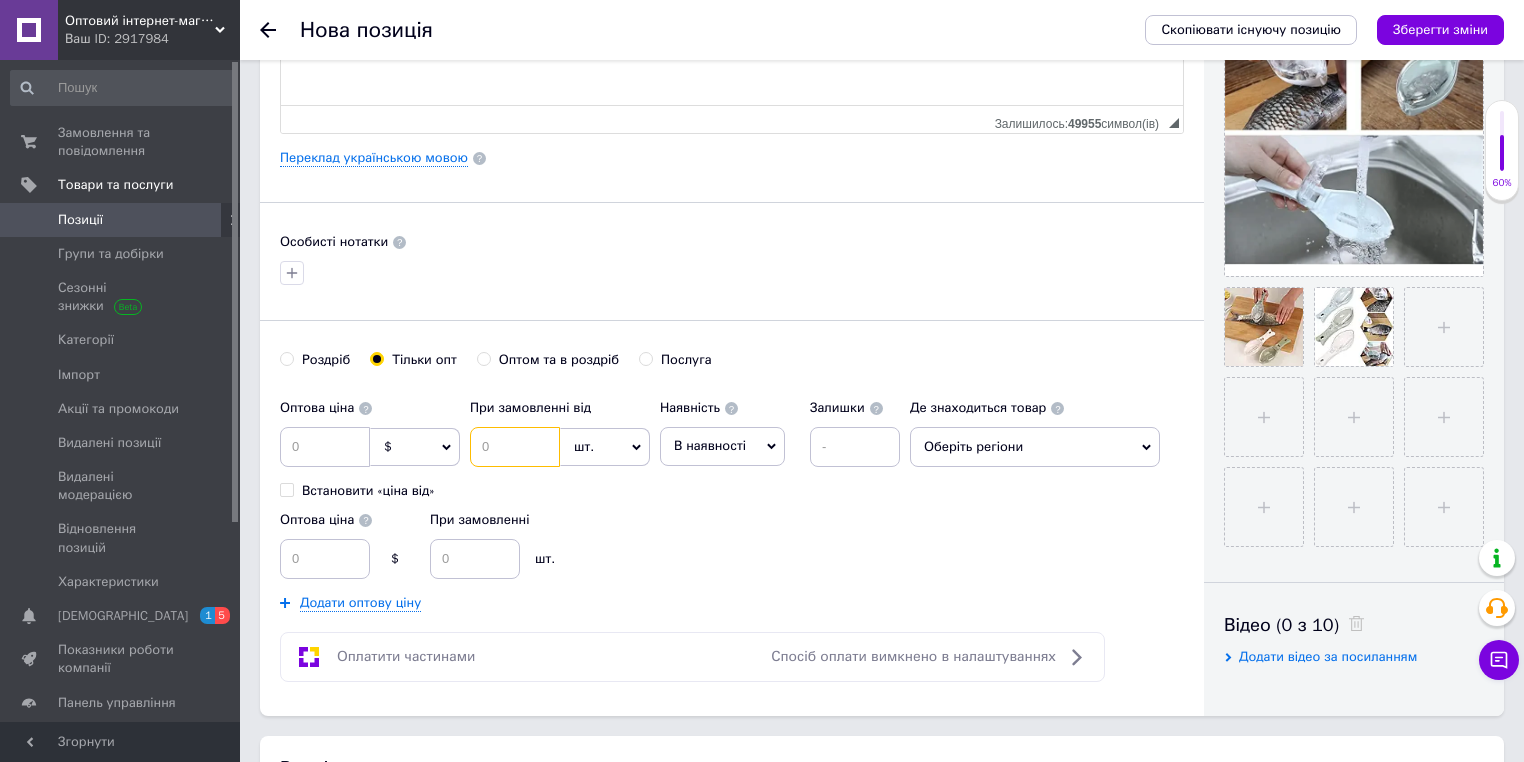 click at bounding box center [515, 447] 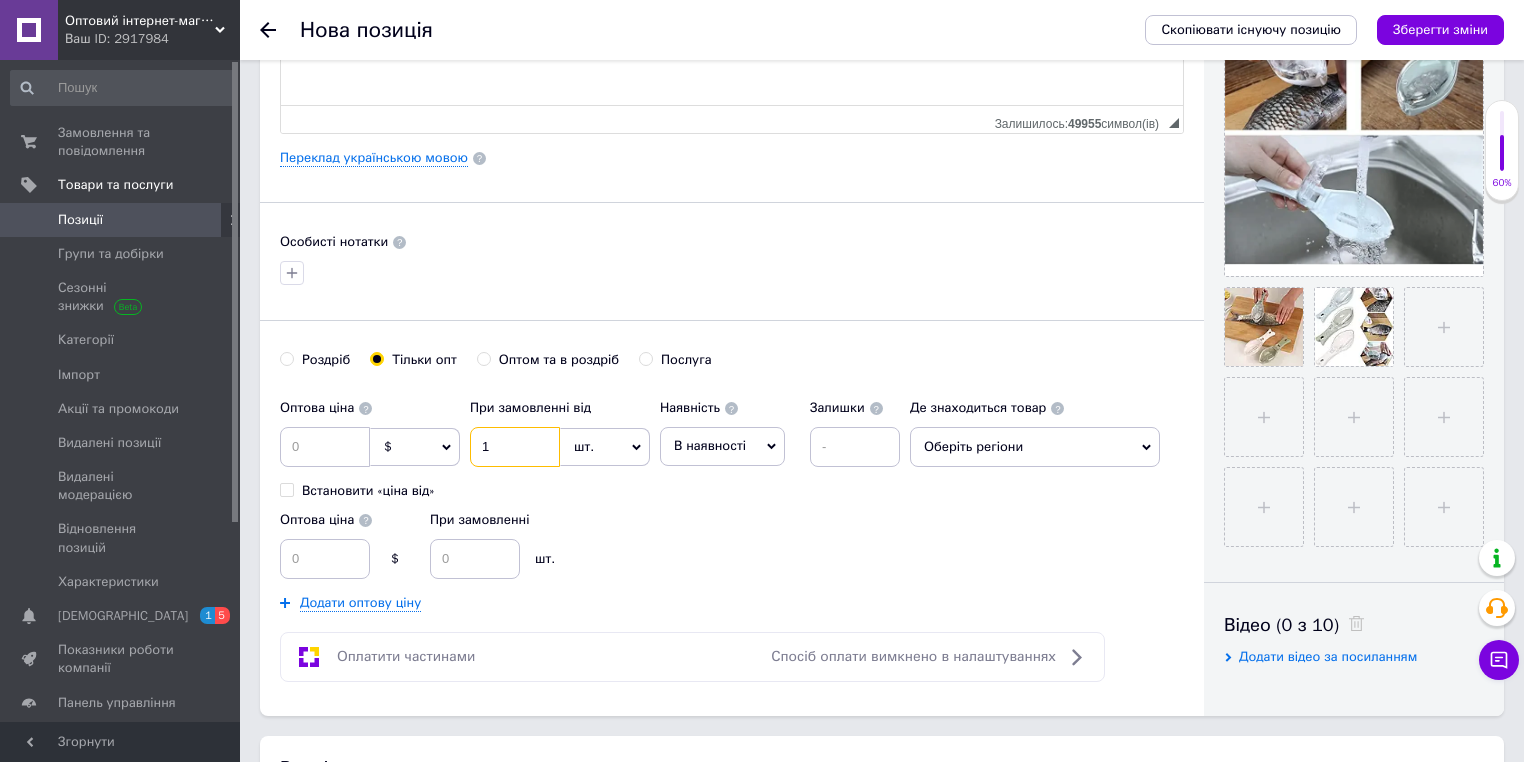 type on "1" 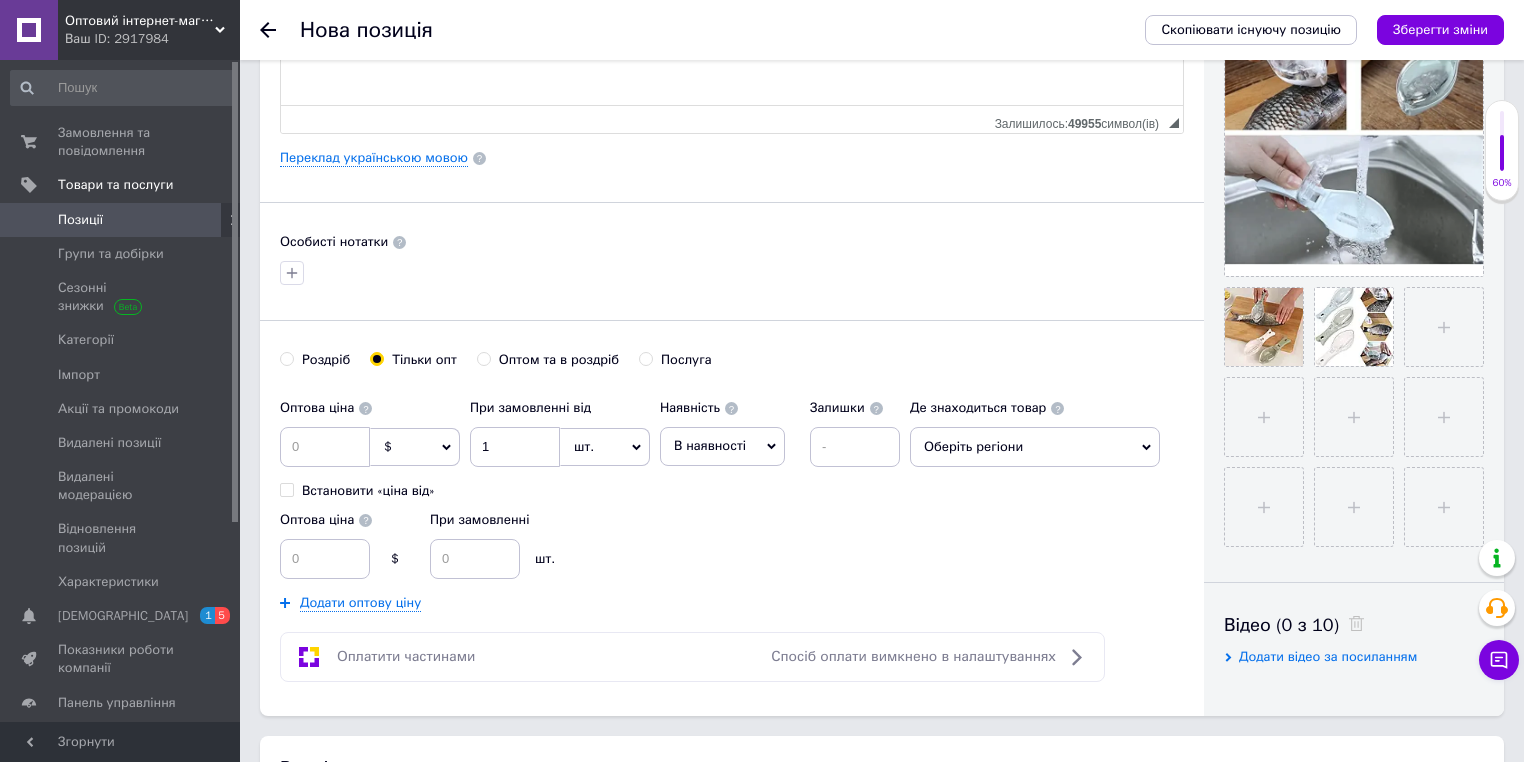 click on "Оптова ціна $ При замовленні шт." at bounding box center [595, 540] 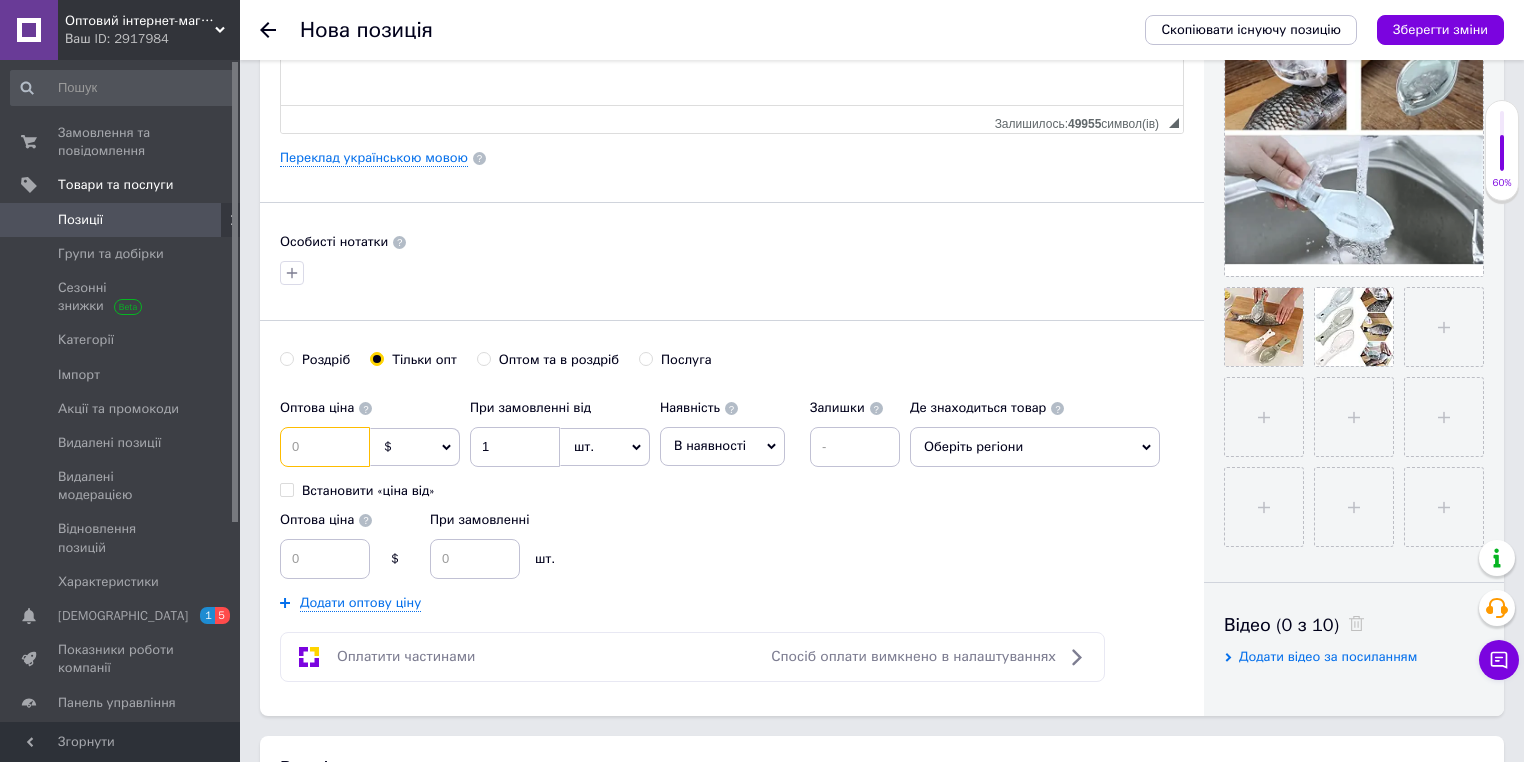 click at bounding box center [325, 447] 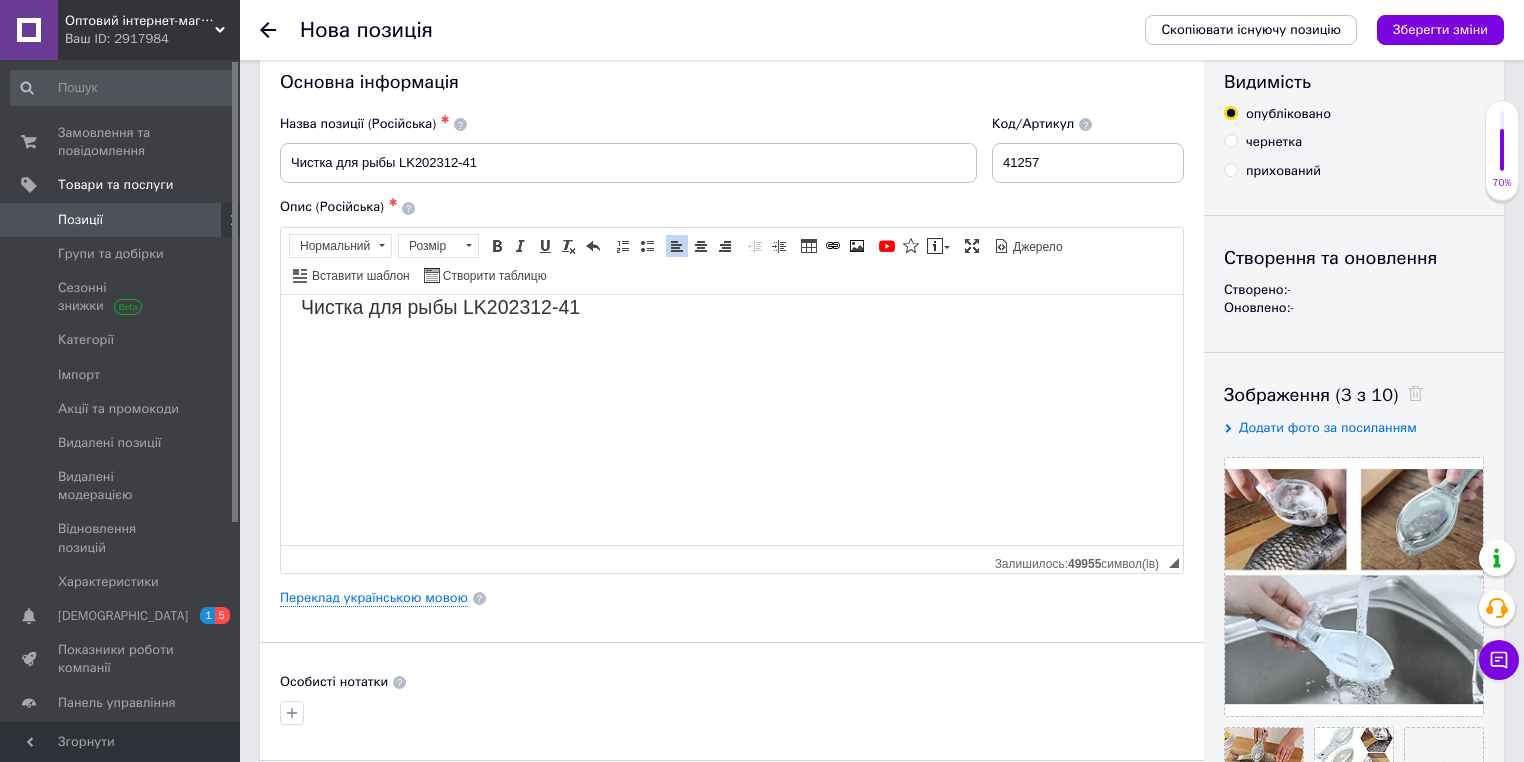 scroll, scrollTop: 0, scrollLeft: 0, axis: both 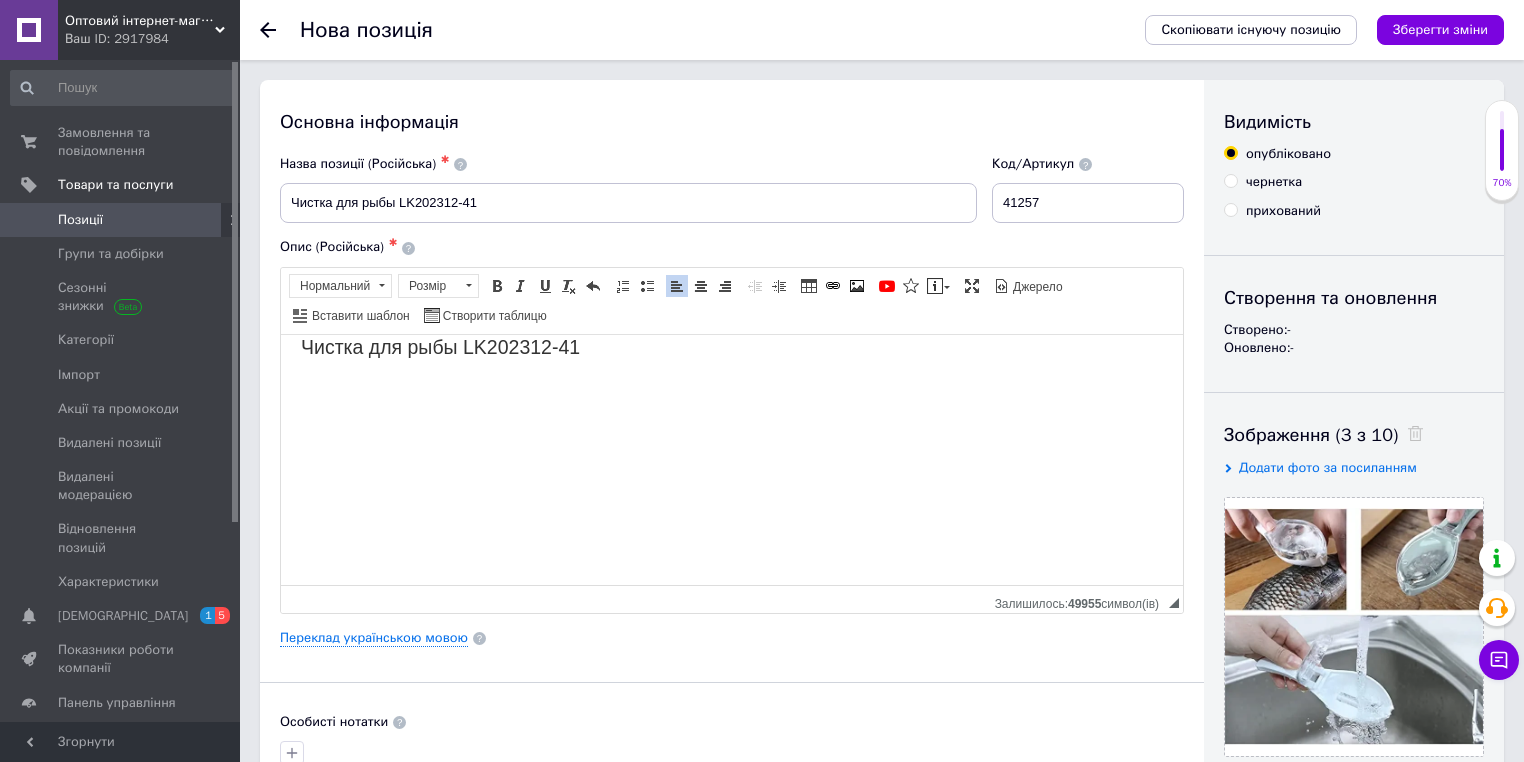 type on "0.72" 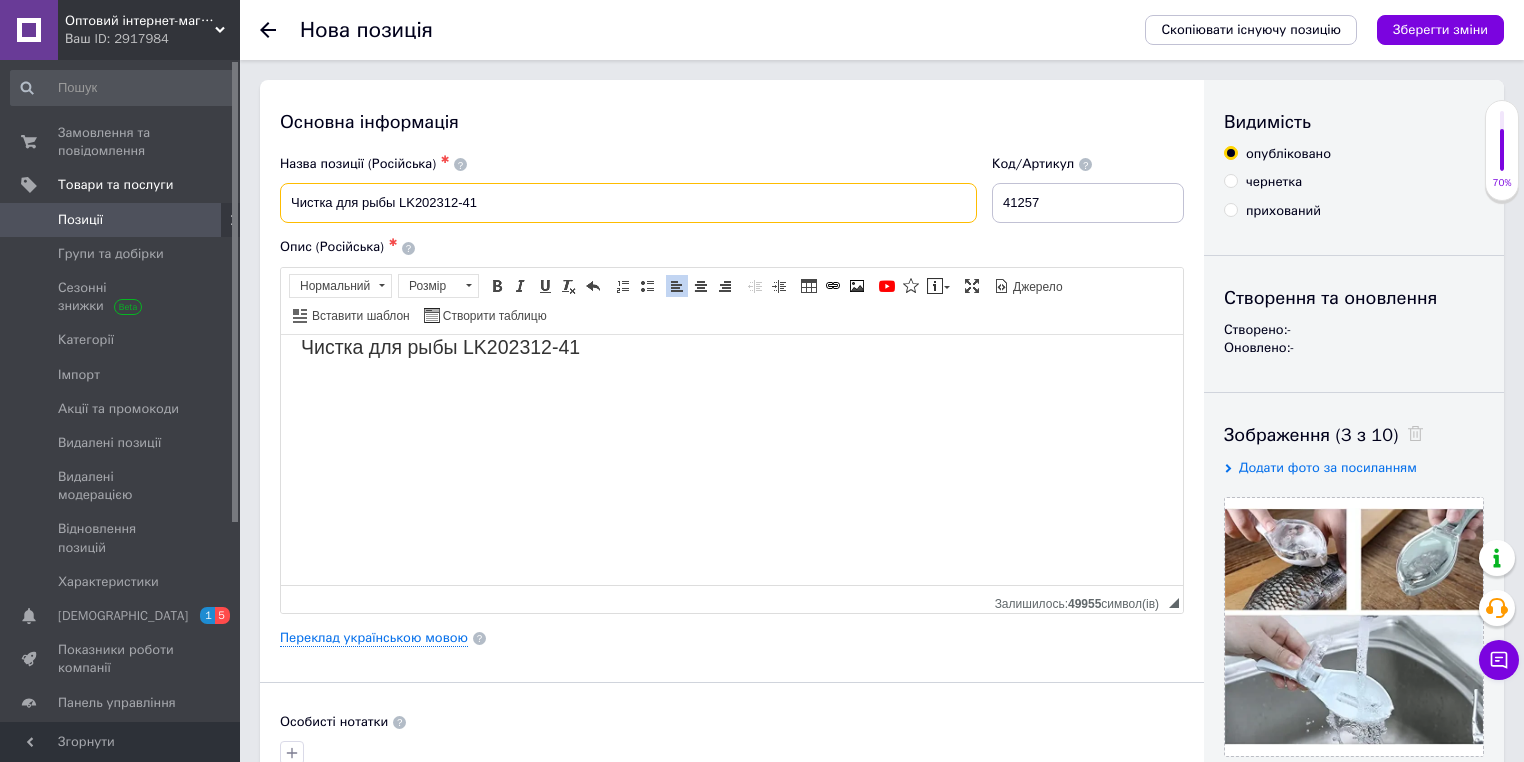 drag, startPoint x: 394, startPoint y: 199, endPoint x: 253, endPoint y: 199, distance: 141 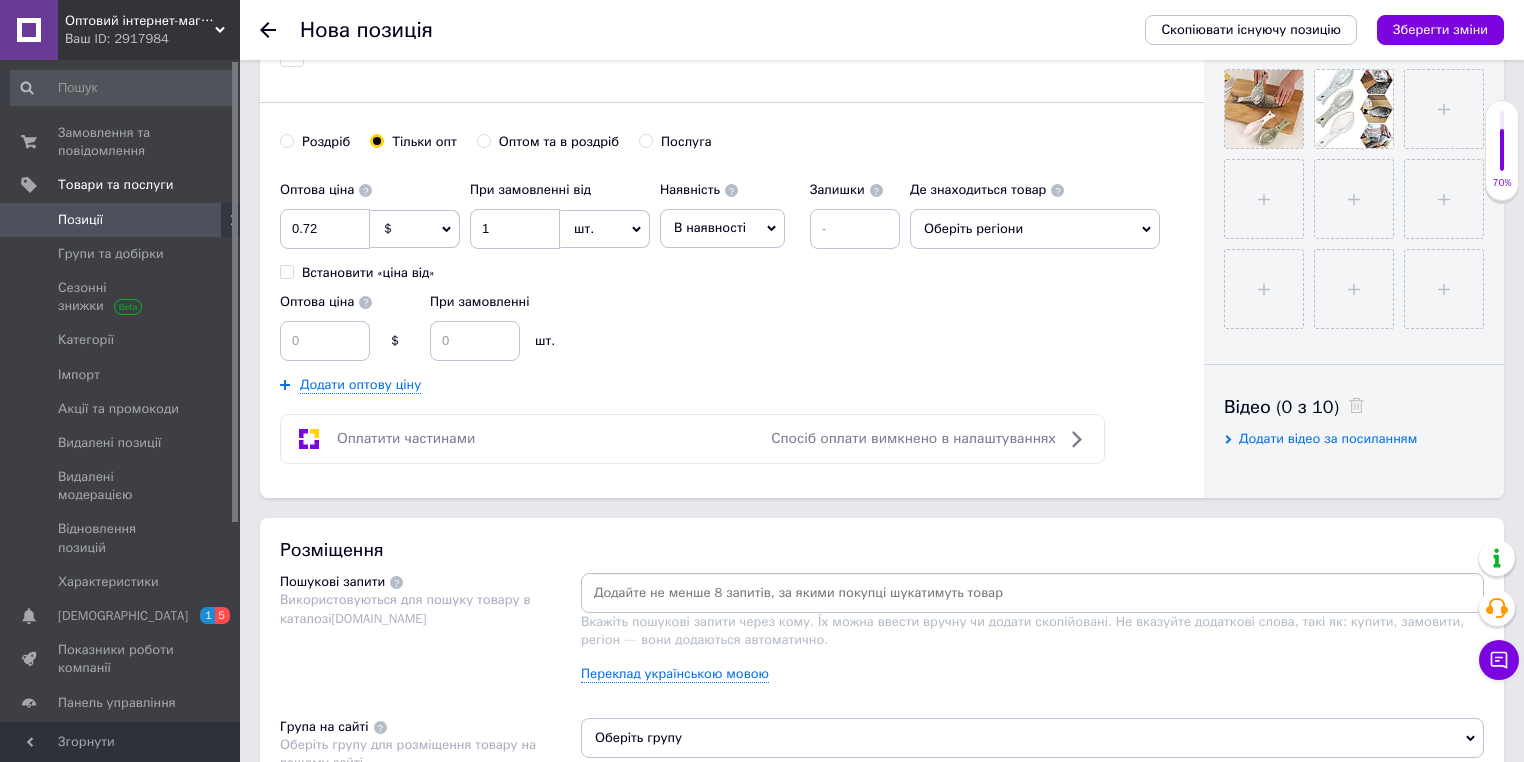 scroll, scrollTop: 1040, scrollLeft: 0, axis: vertical 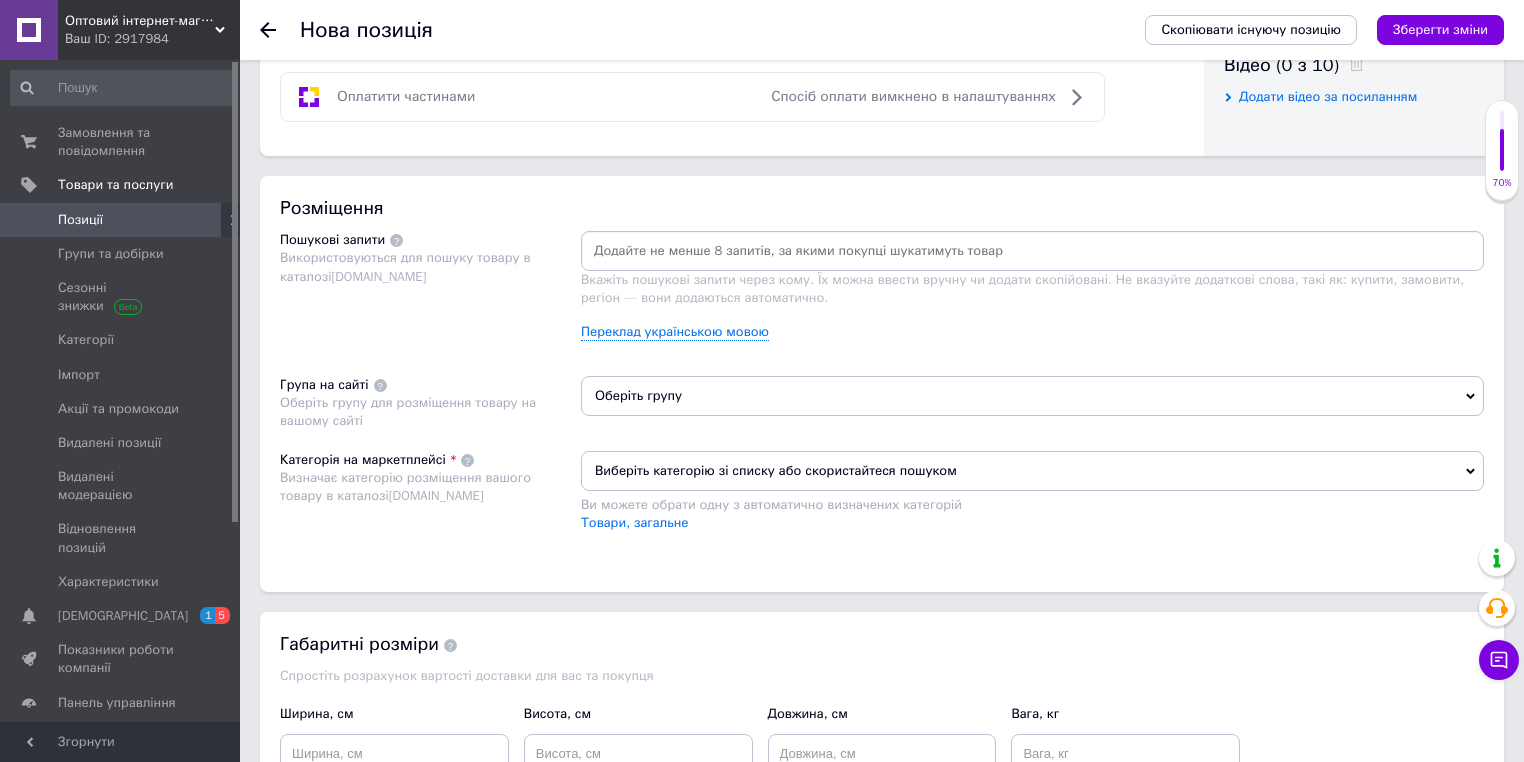 click at bounding box center [1032, 251] 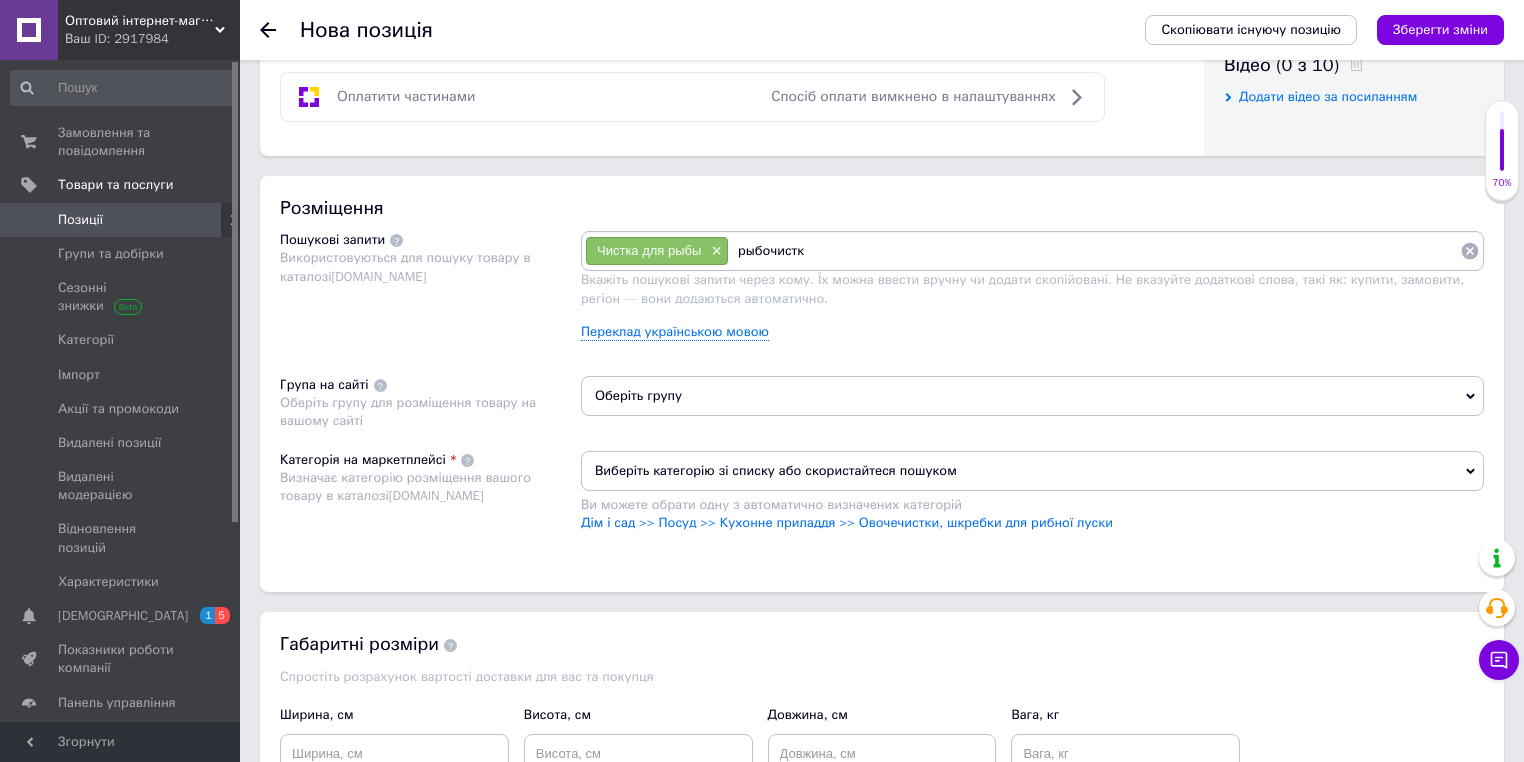 type on "рыбочистка" 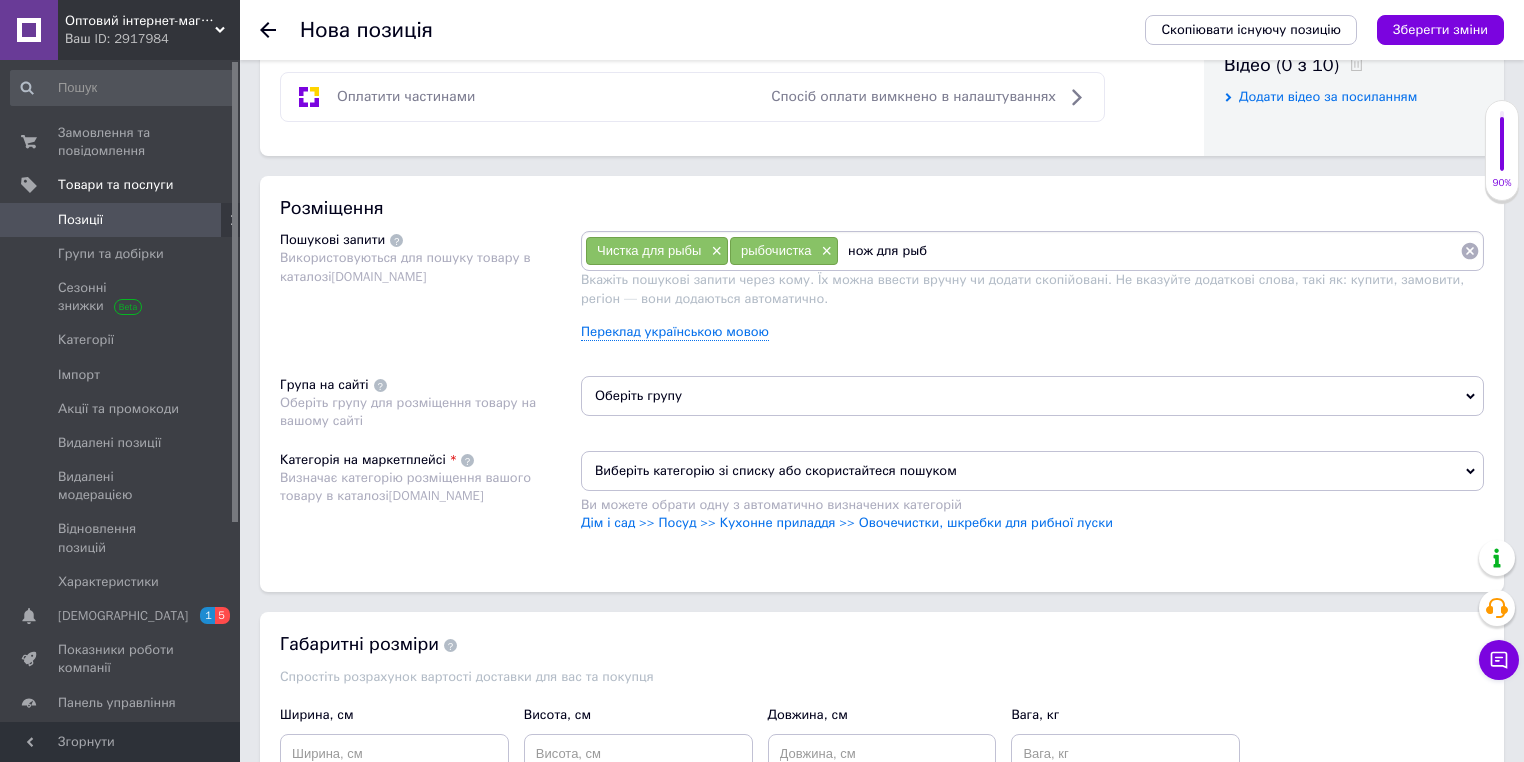 type on "нож для рыбы" 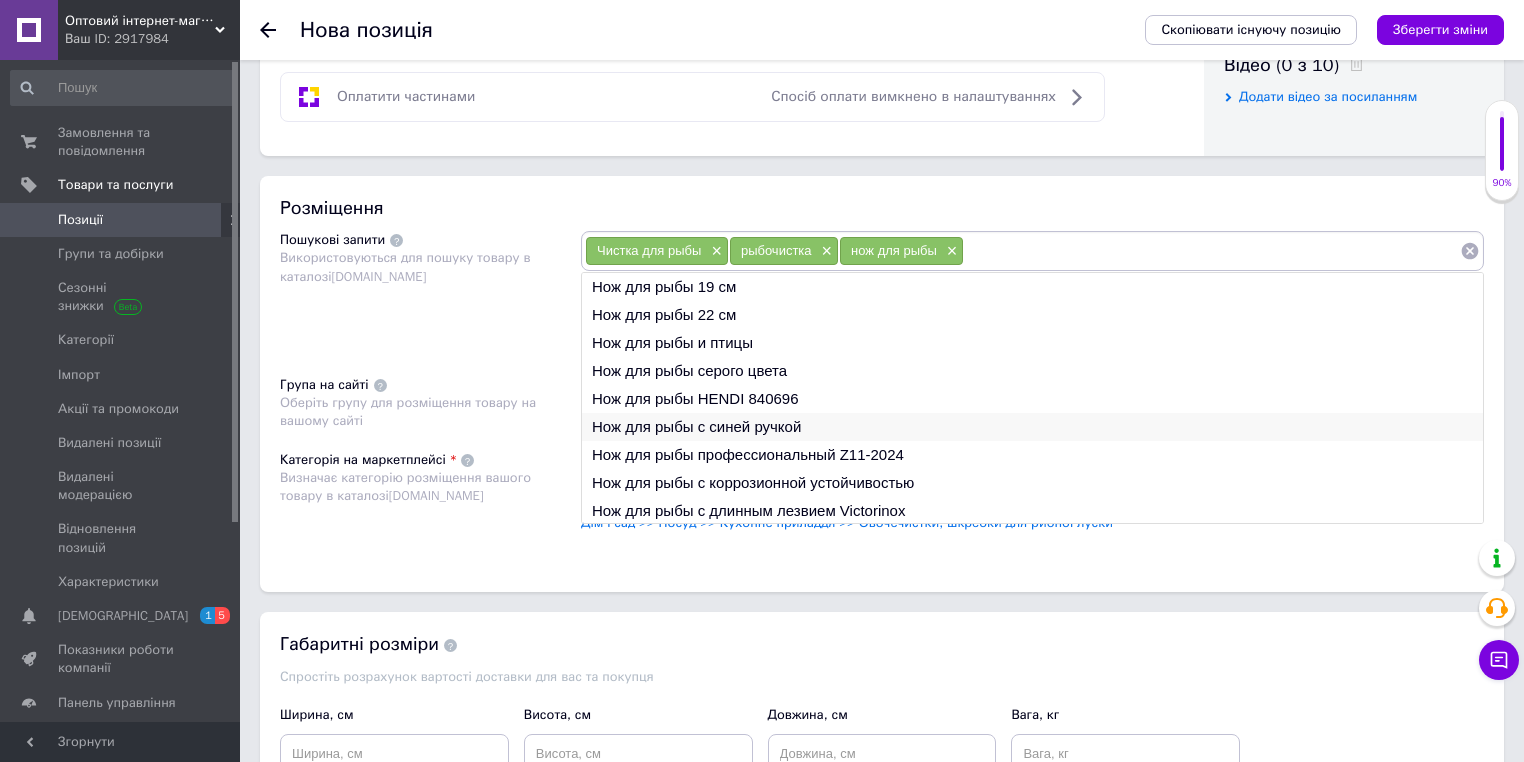 click on "Нож для рыбы с синей ручкой" at bounding box center (1032, 427) 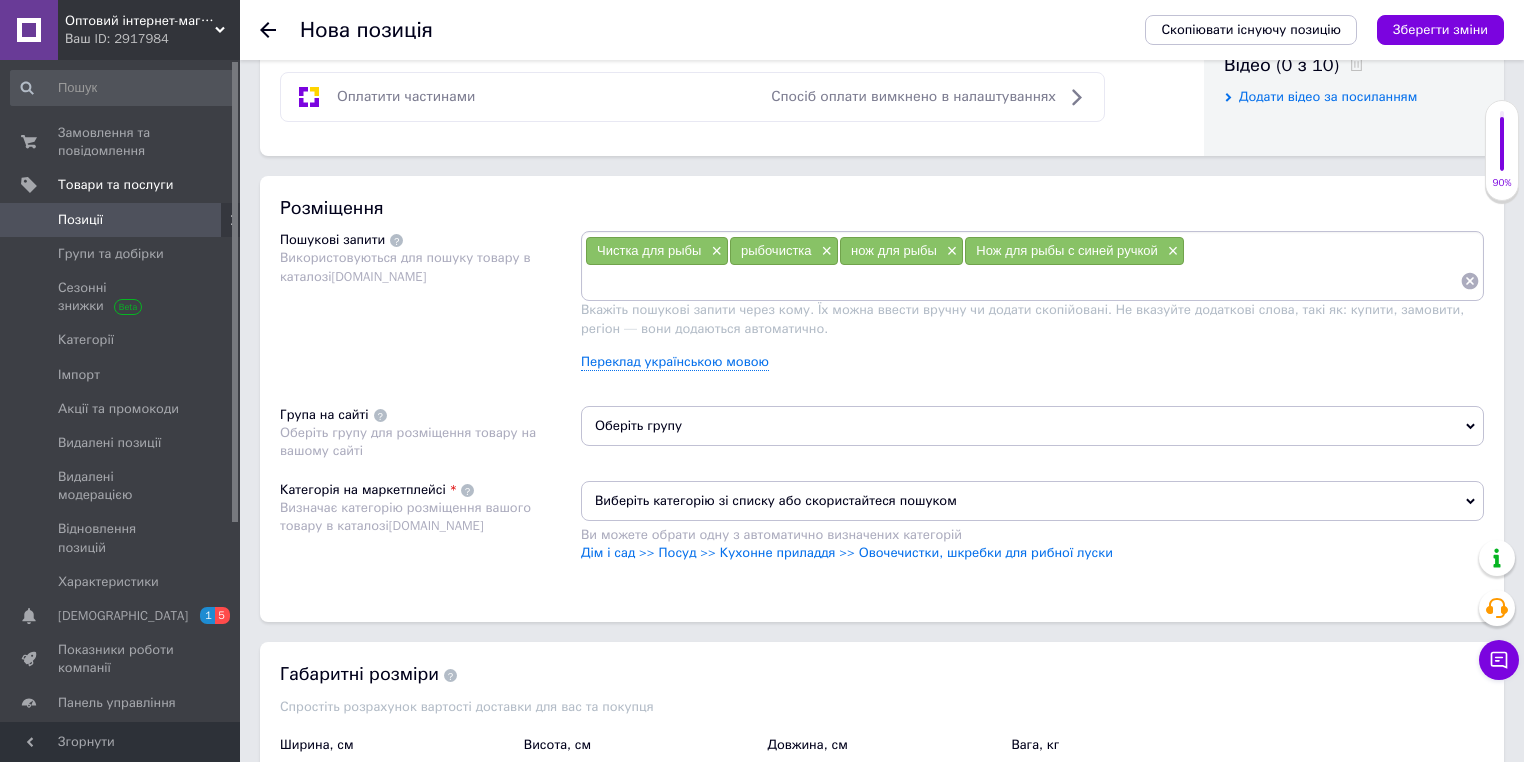 click at bounding box center [1022, 281] 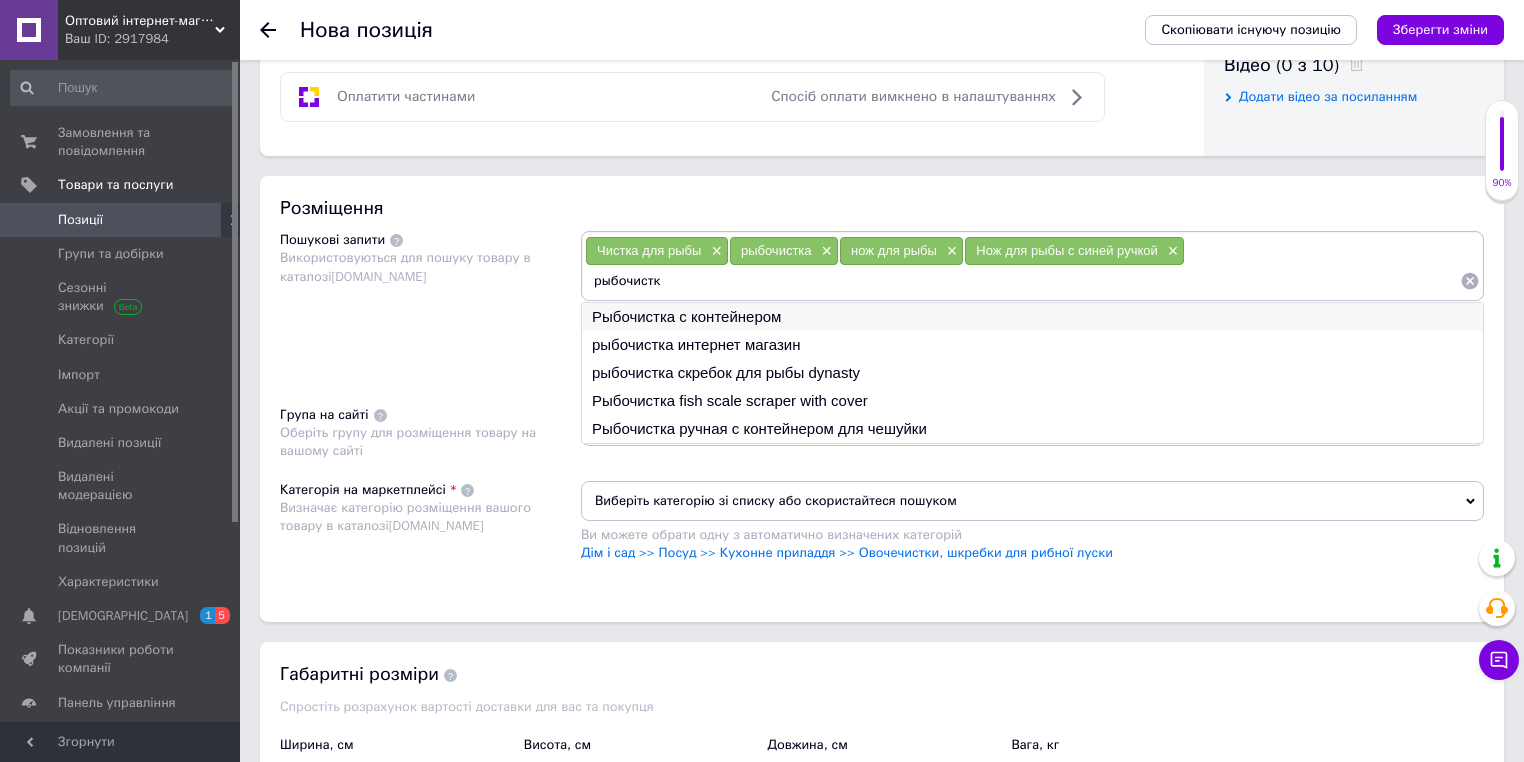 type on "рыбочистк" 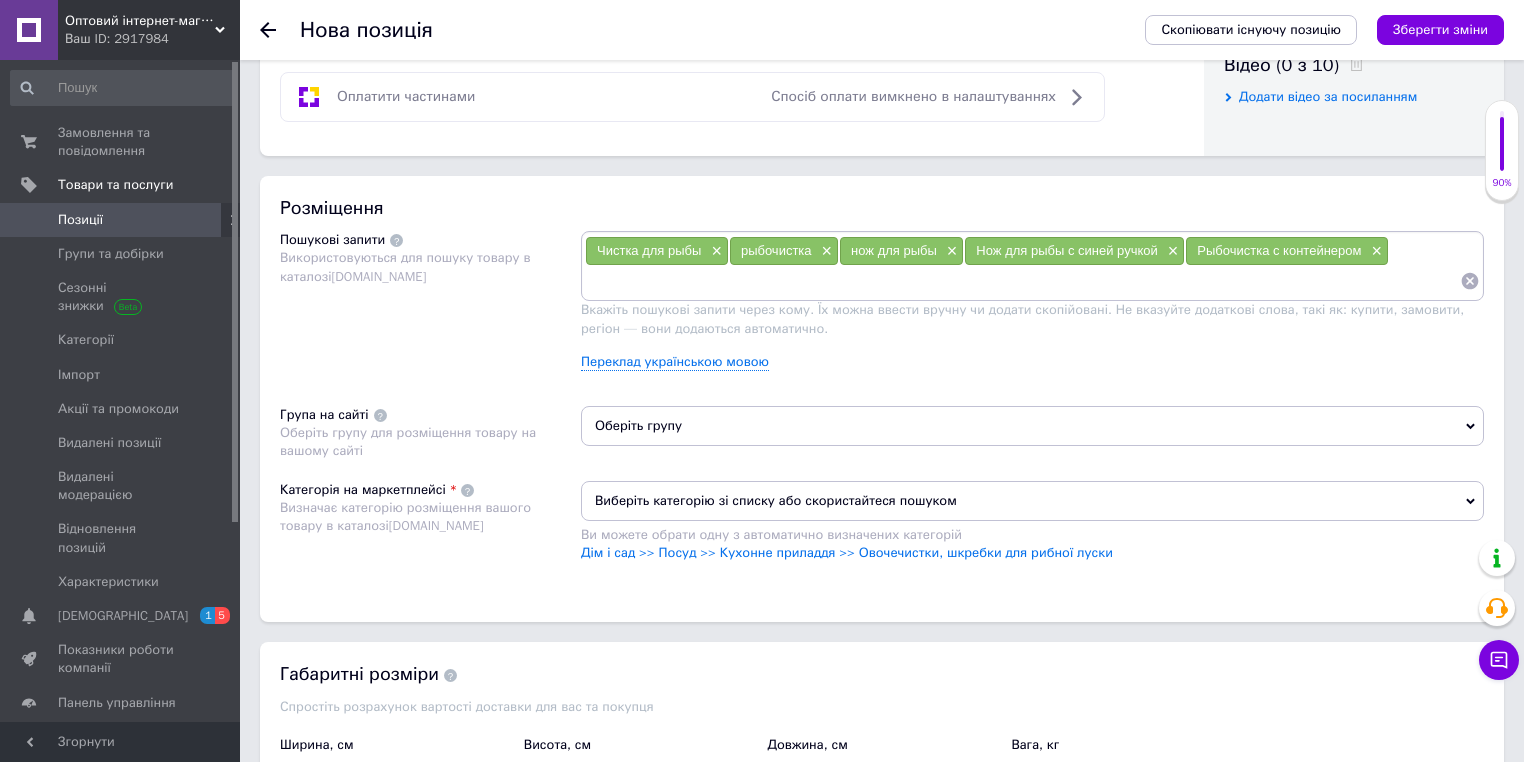 click at bounding box center (1022, 281) 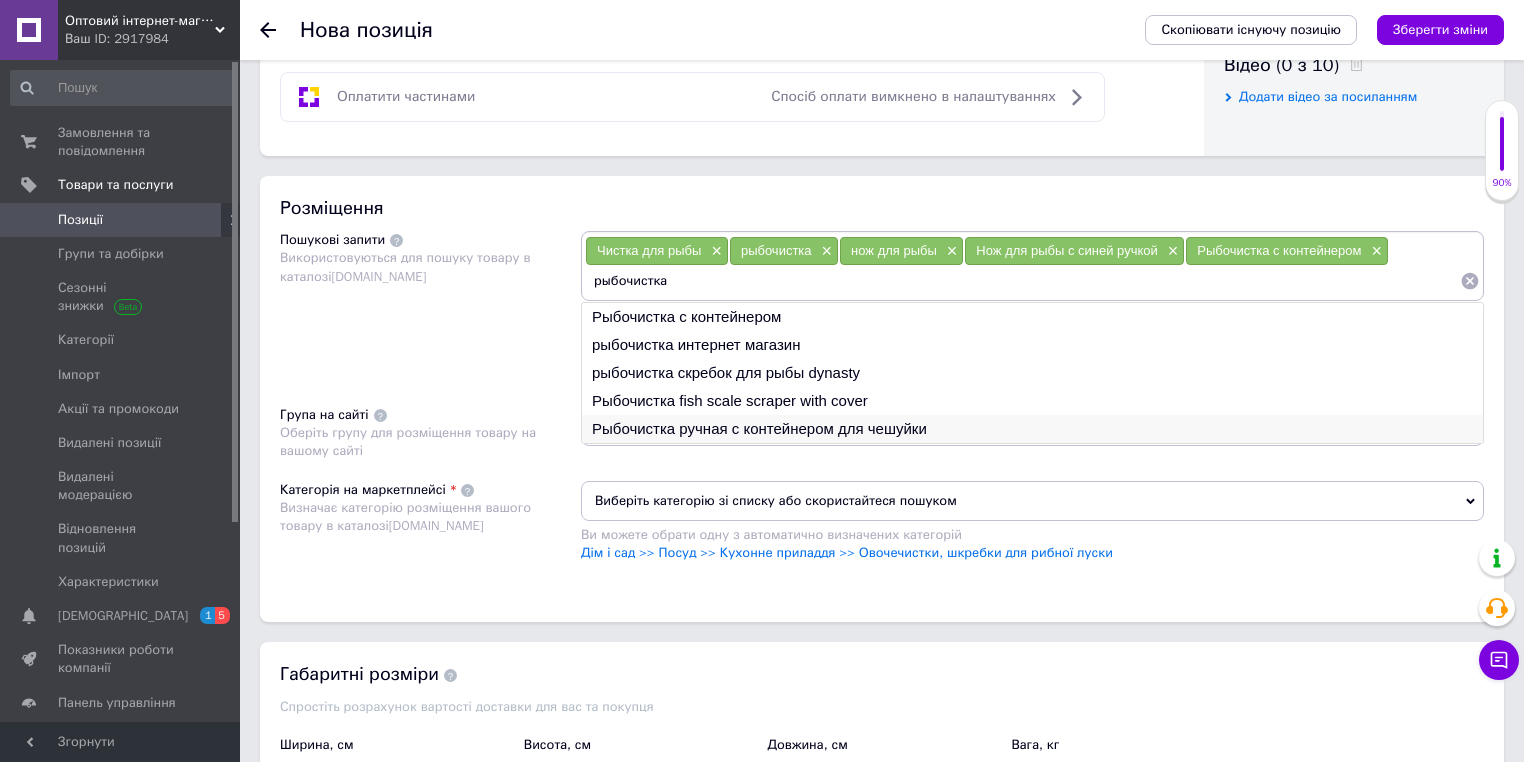 type on "рыбочистка" 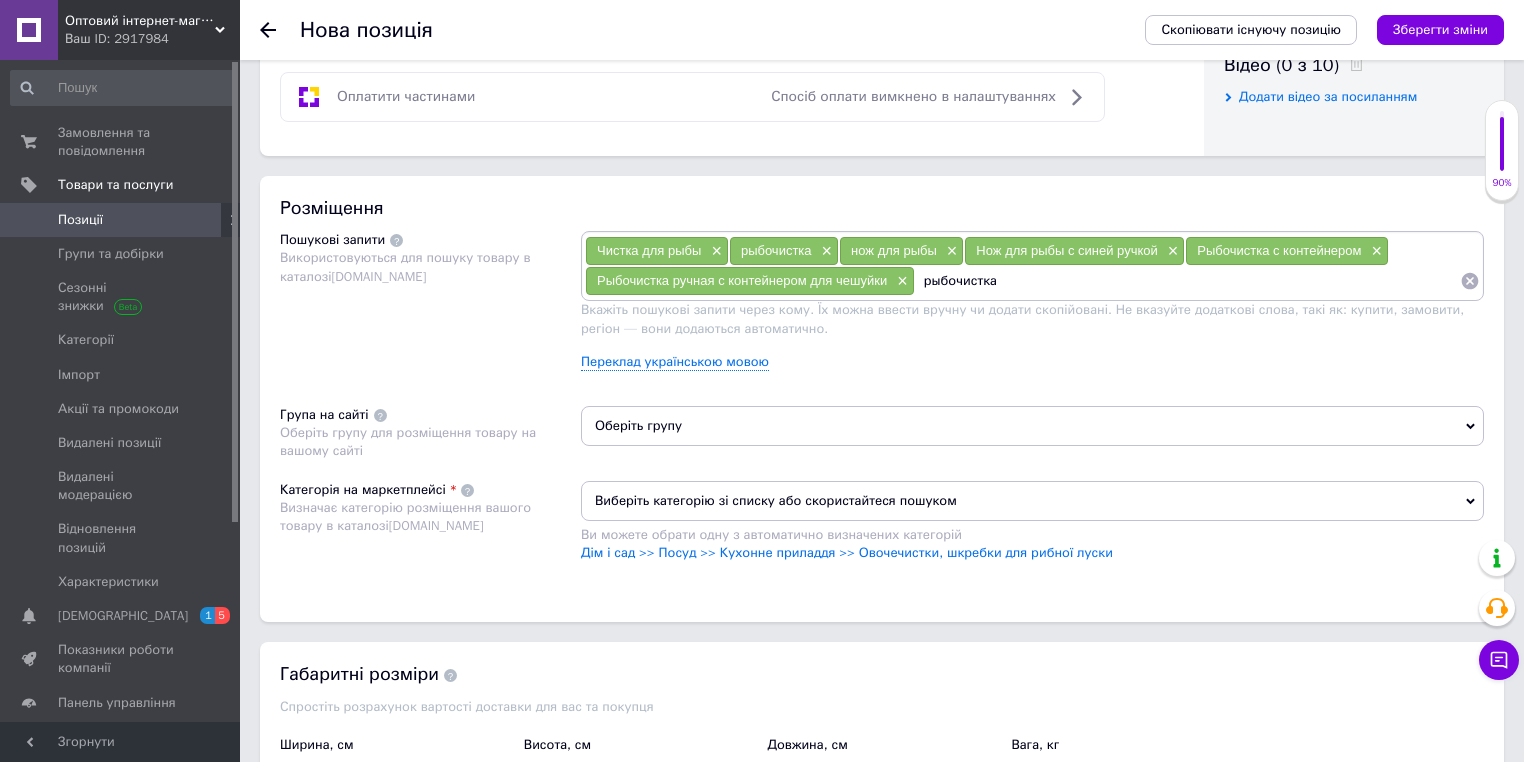 type 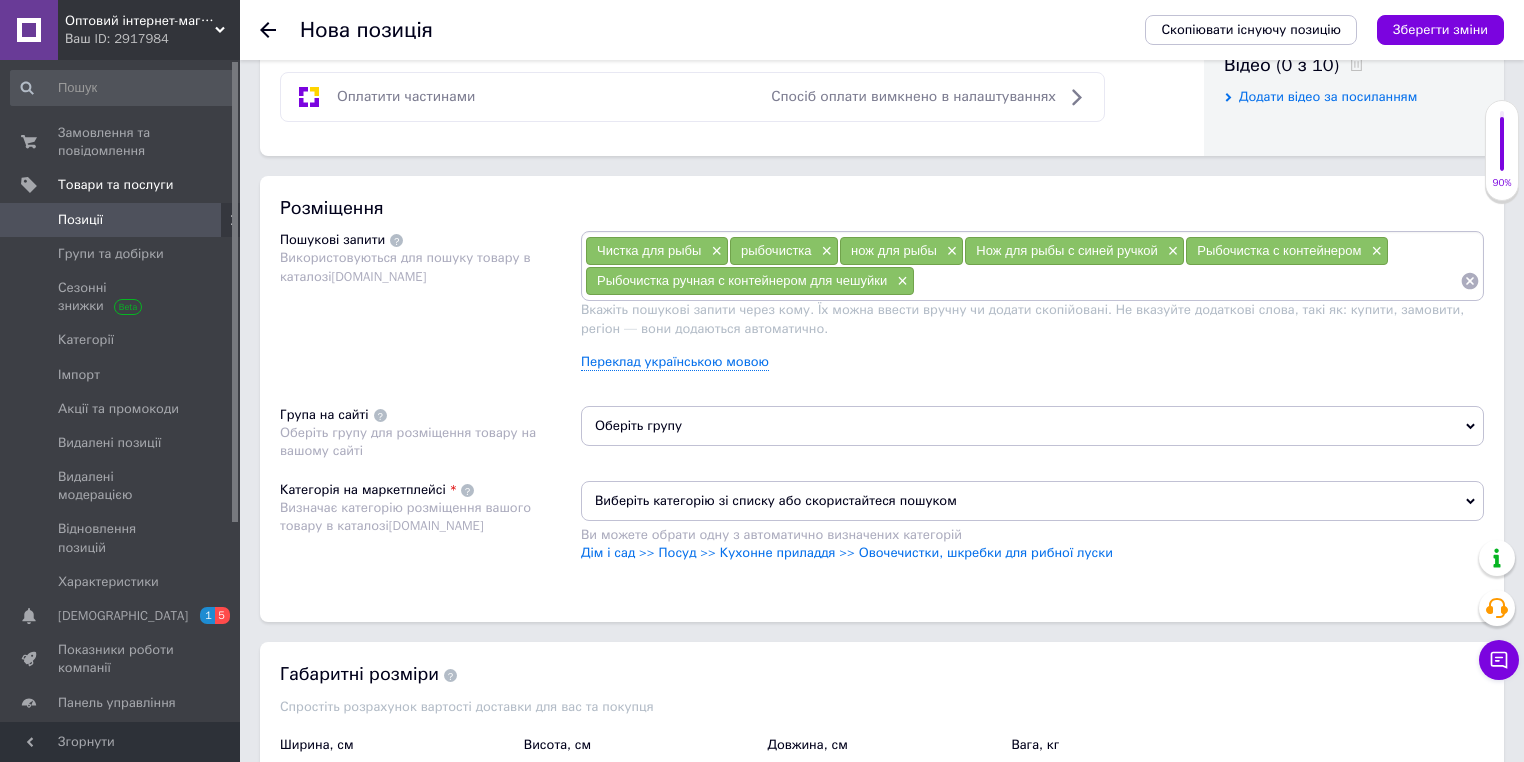 click on "Оберіть групу" at bounding box center (1032, 426) 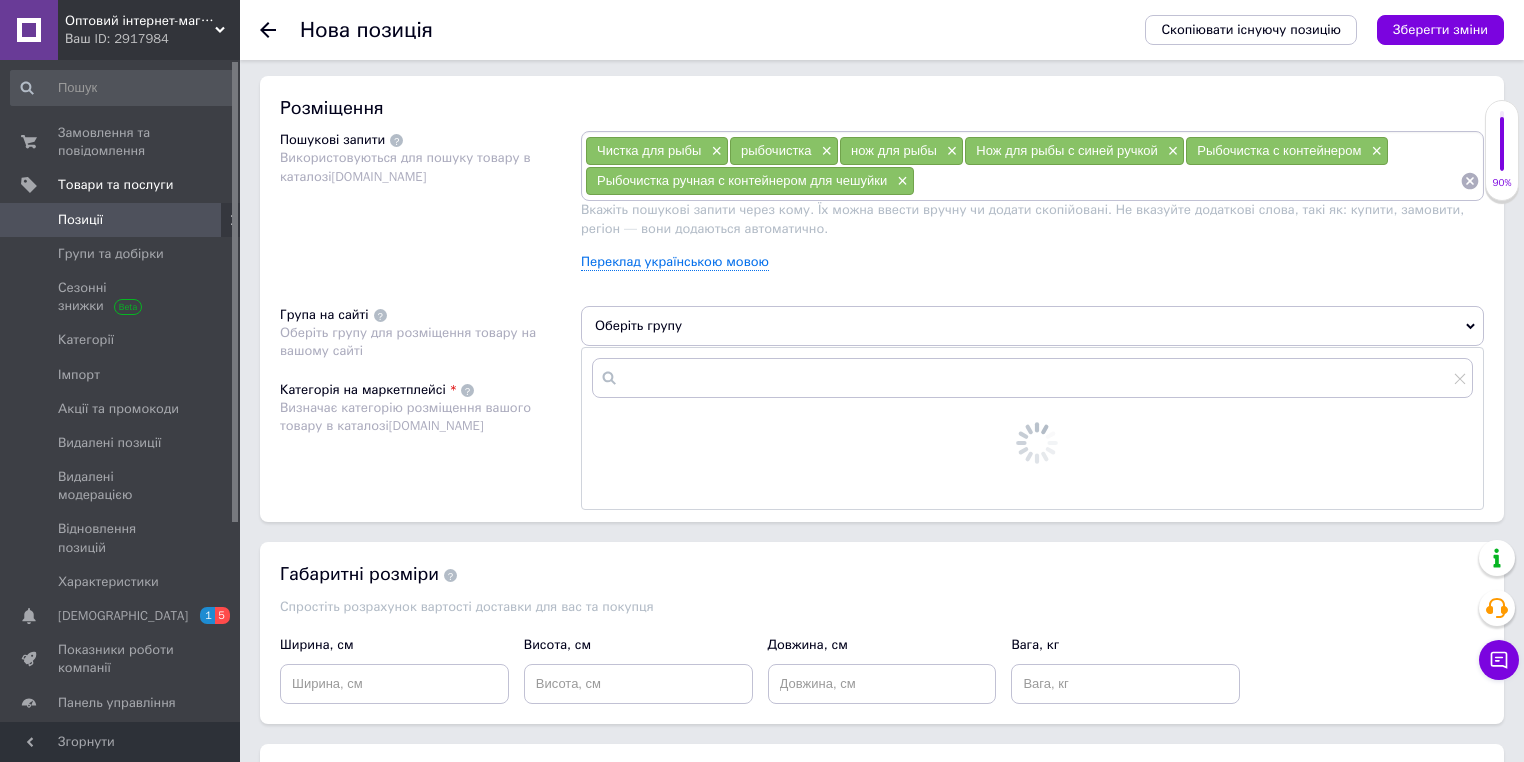 scroll, scrollTop: 1280, scrollLeft: 0, axis: vertical 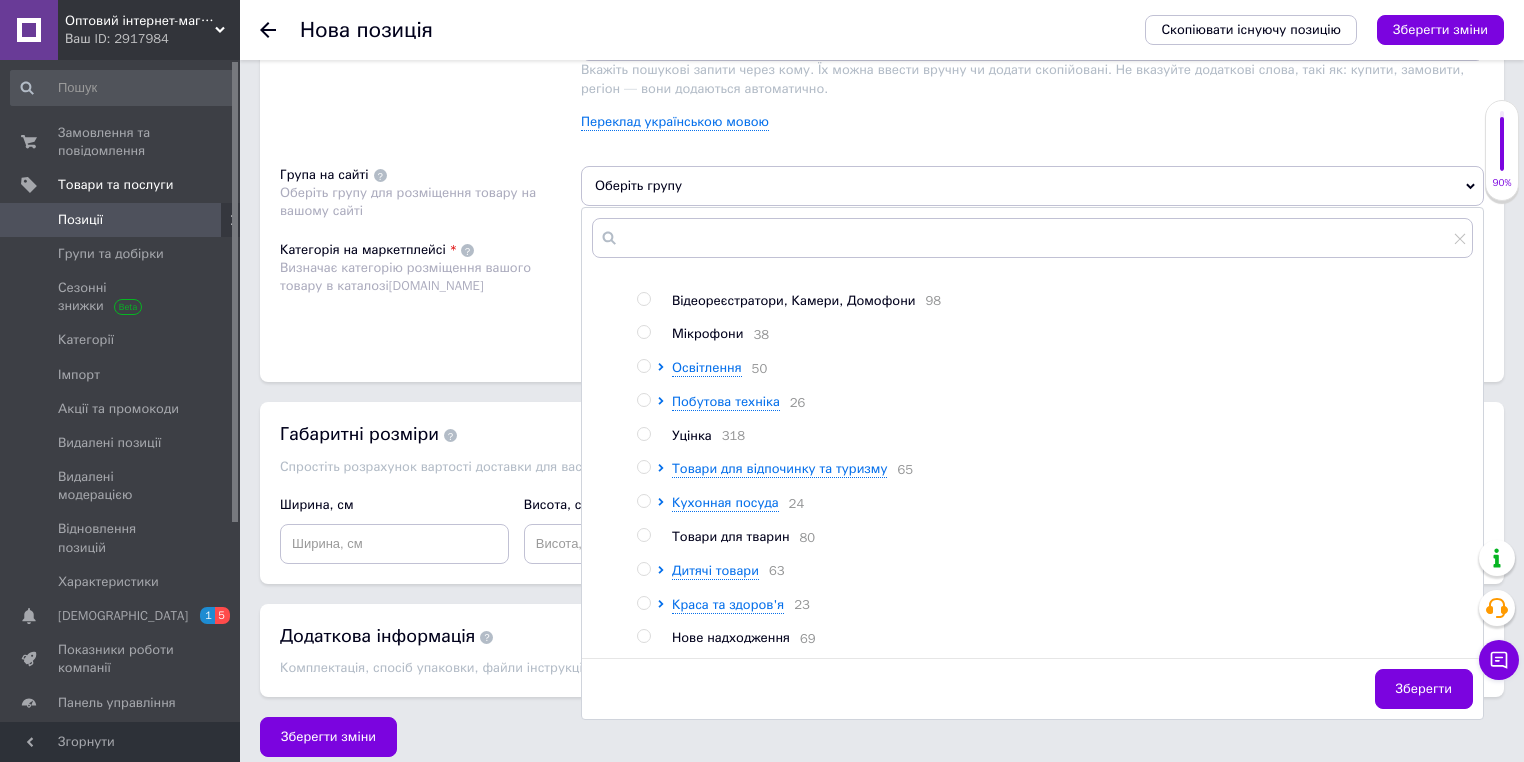 click on "Нове надходження" at bounding box center [731, 637] 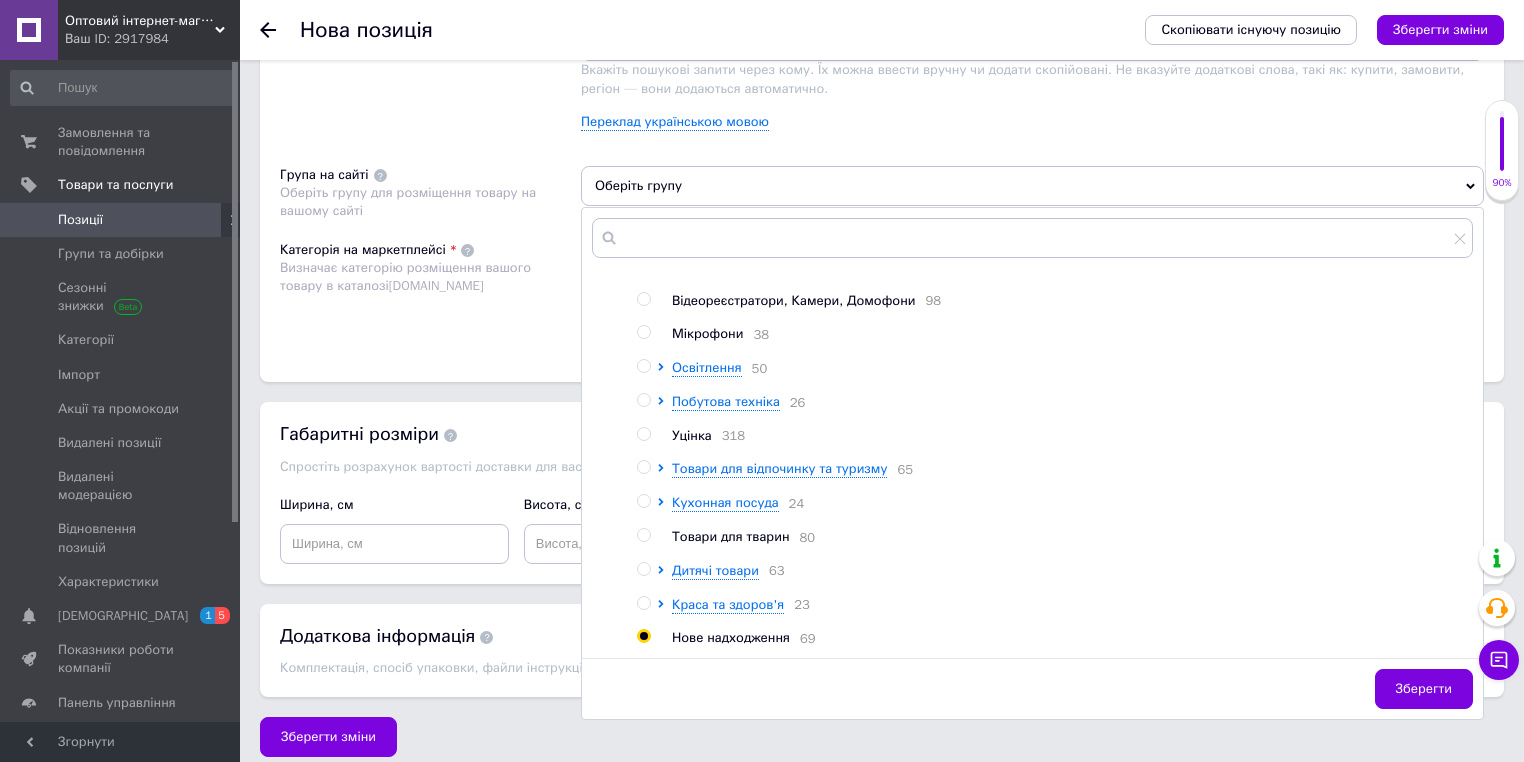 radio on "true" 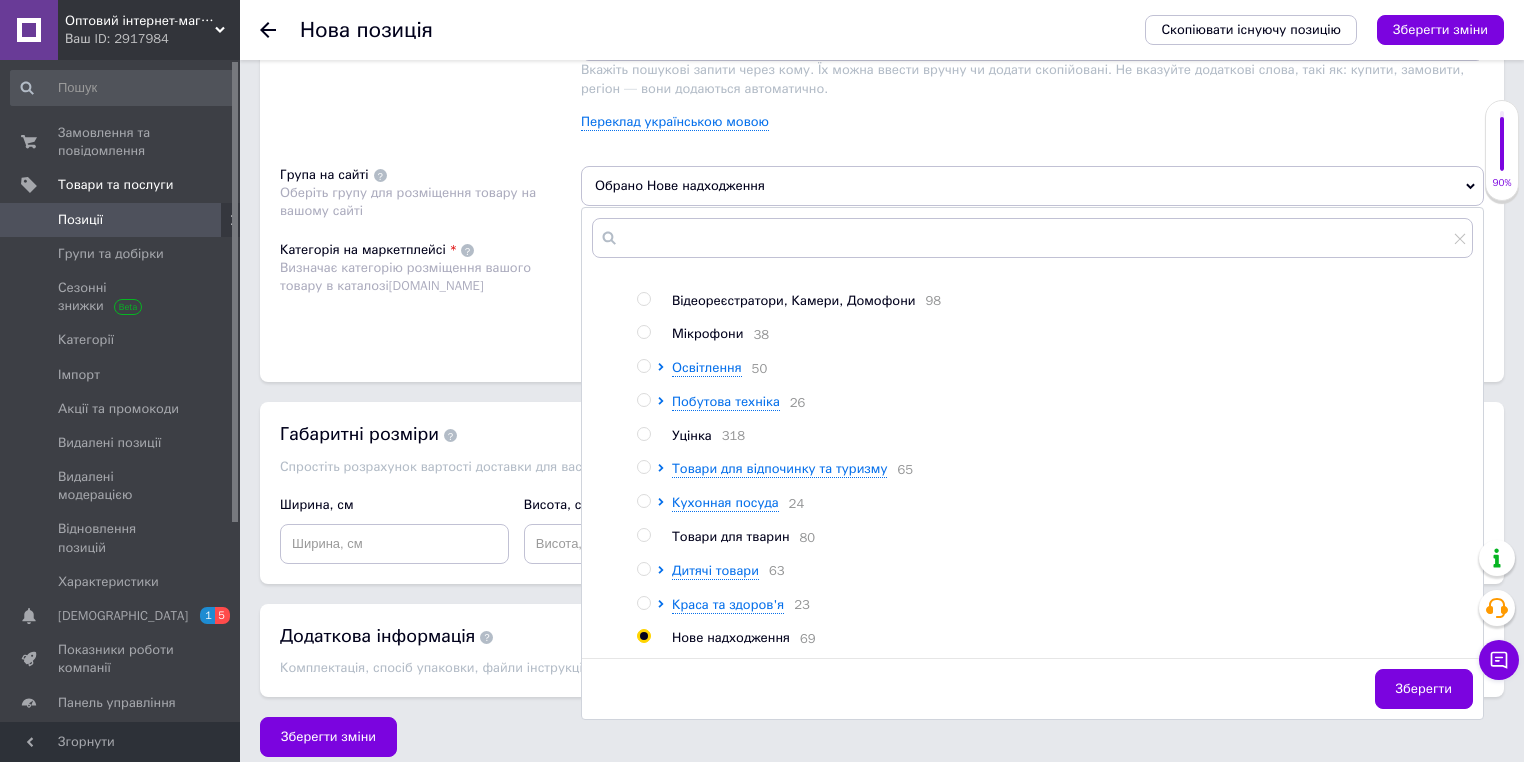 click on "Категорія на маркетплейсі Визначає категорію розміщення вашого товару в каталозі  [DOMAIN_NAME]" at bounding box center [430, 291] 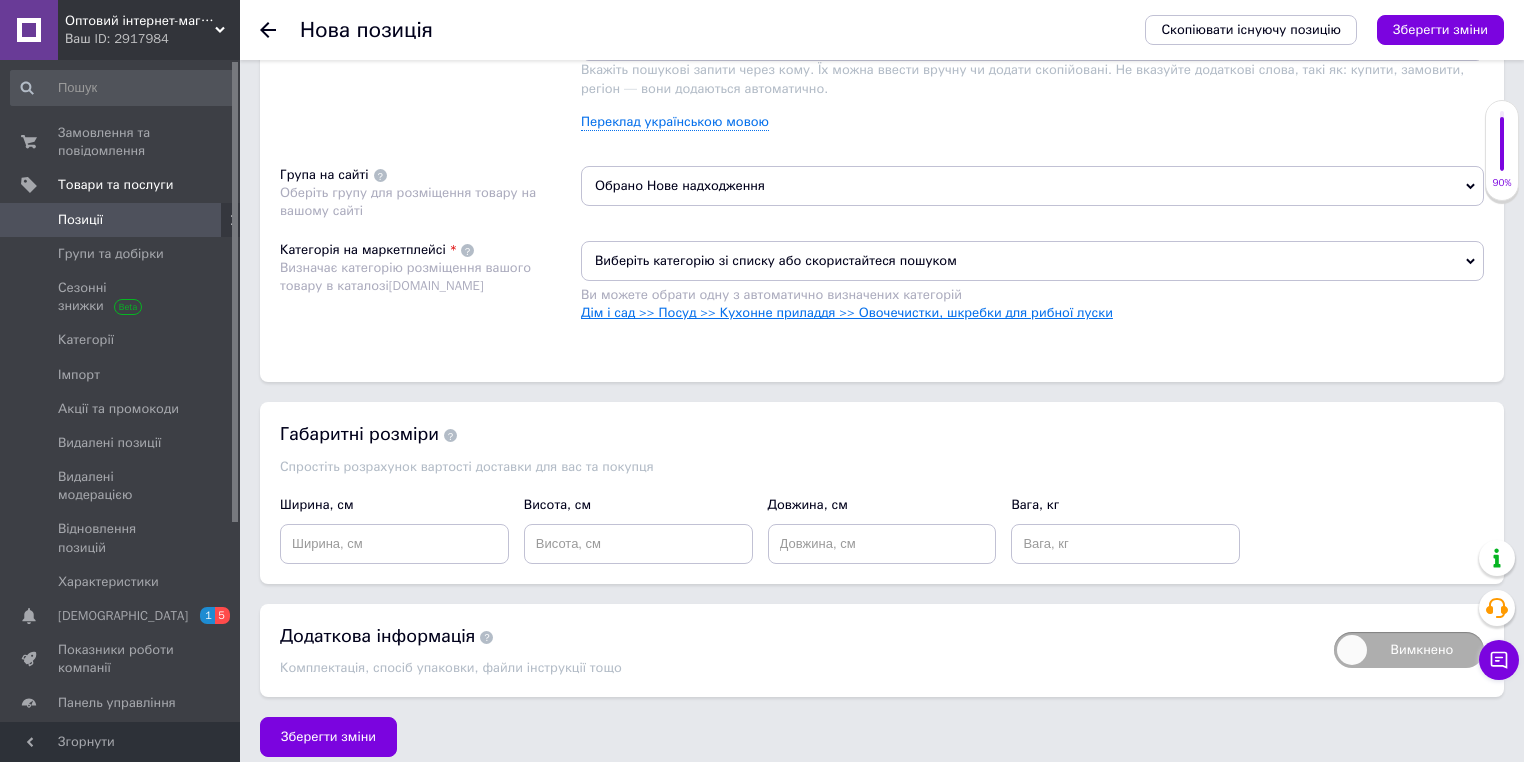 click on "Дім і сад >> Посуд >> Кухонне приладдя >> Овочечистки, шкребки для рибної луски" at bounding box center (847, 312) 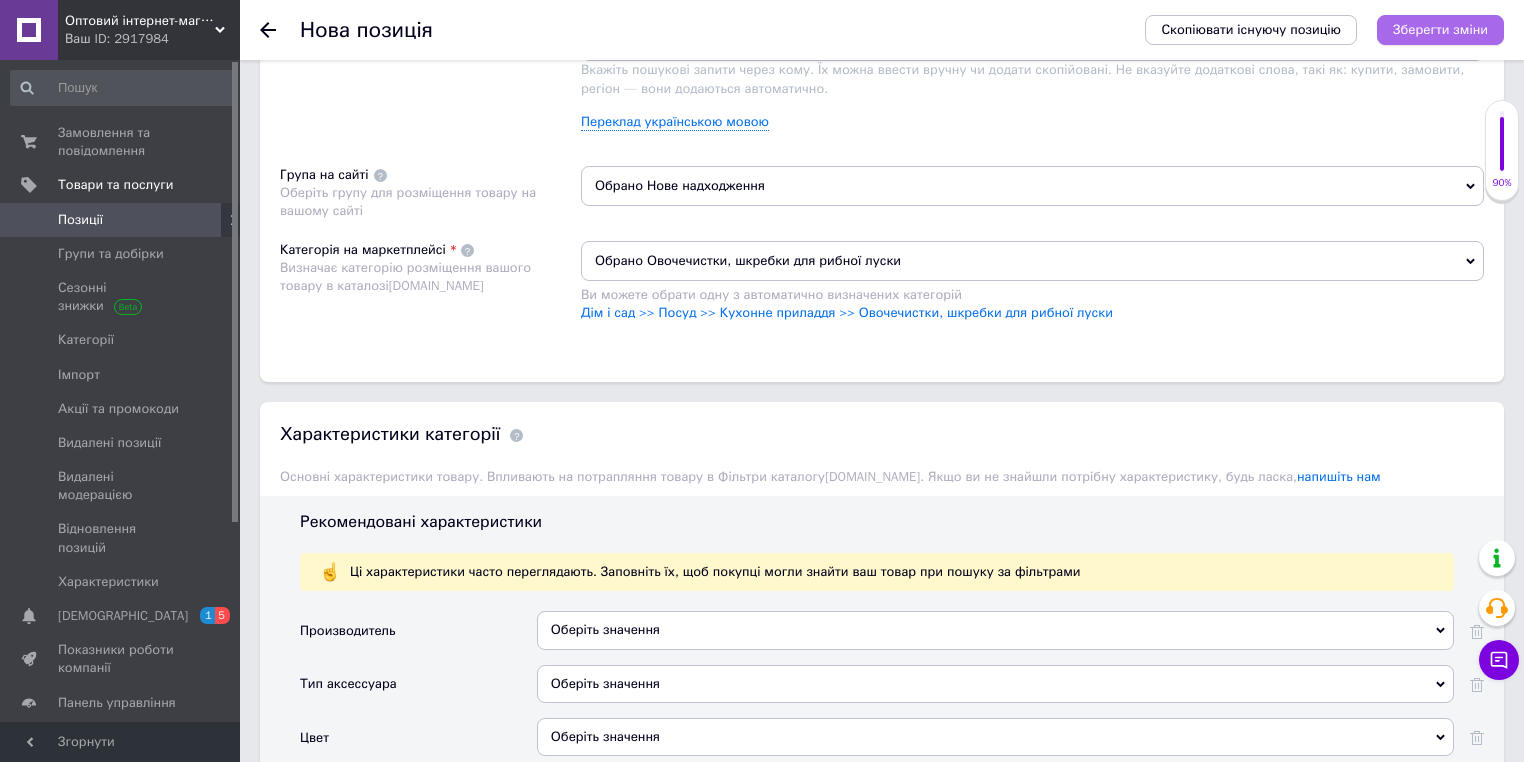 click on "Зберегти зміни" at bounding box center [1440, 29] 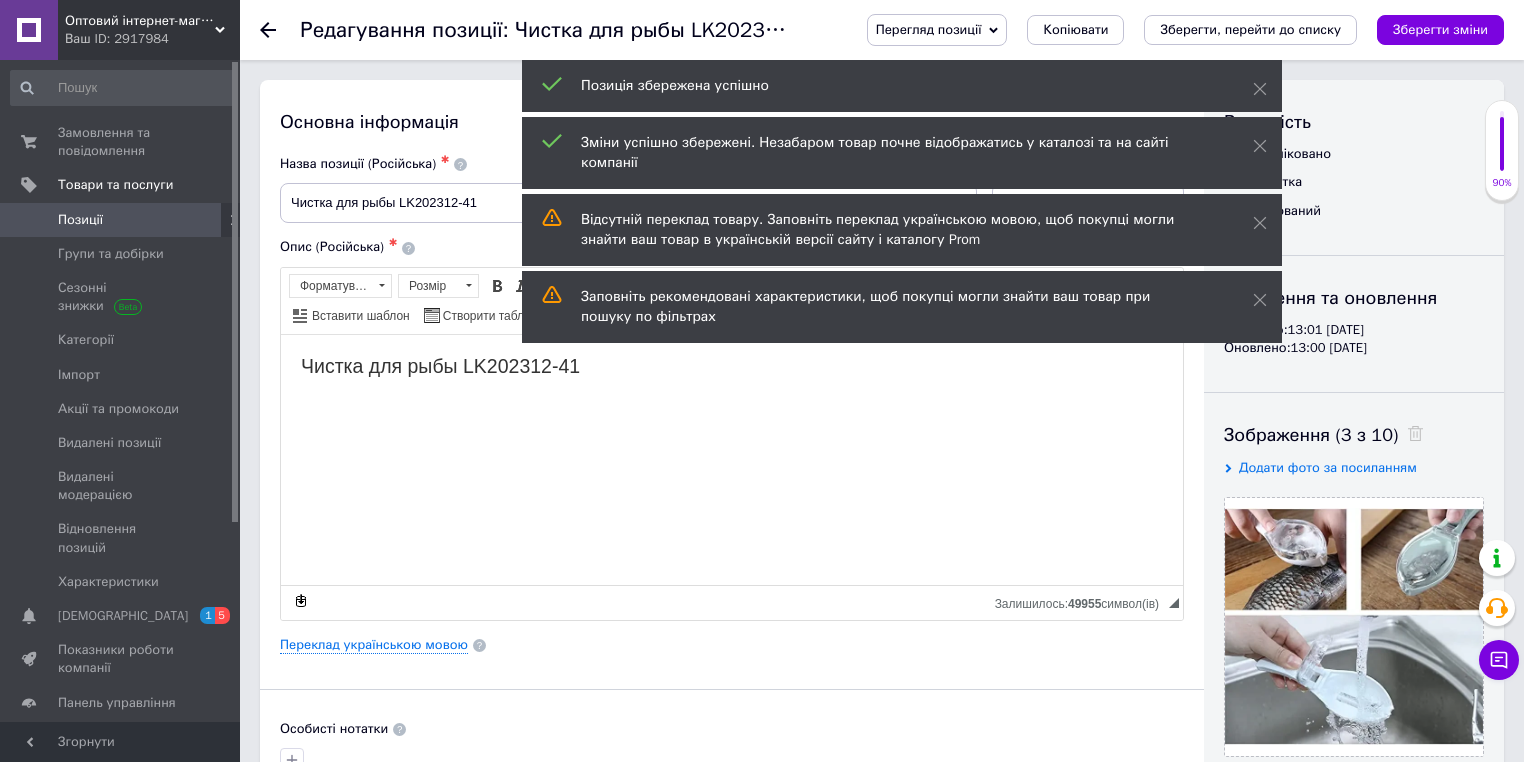 scroll, scrollTop: 0, scrollLeft: 0, axis: both 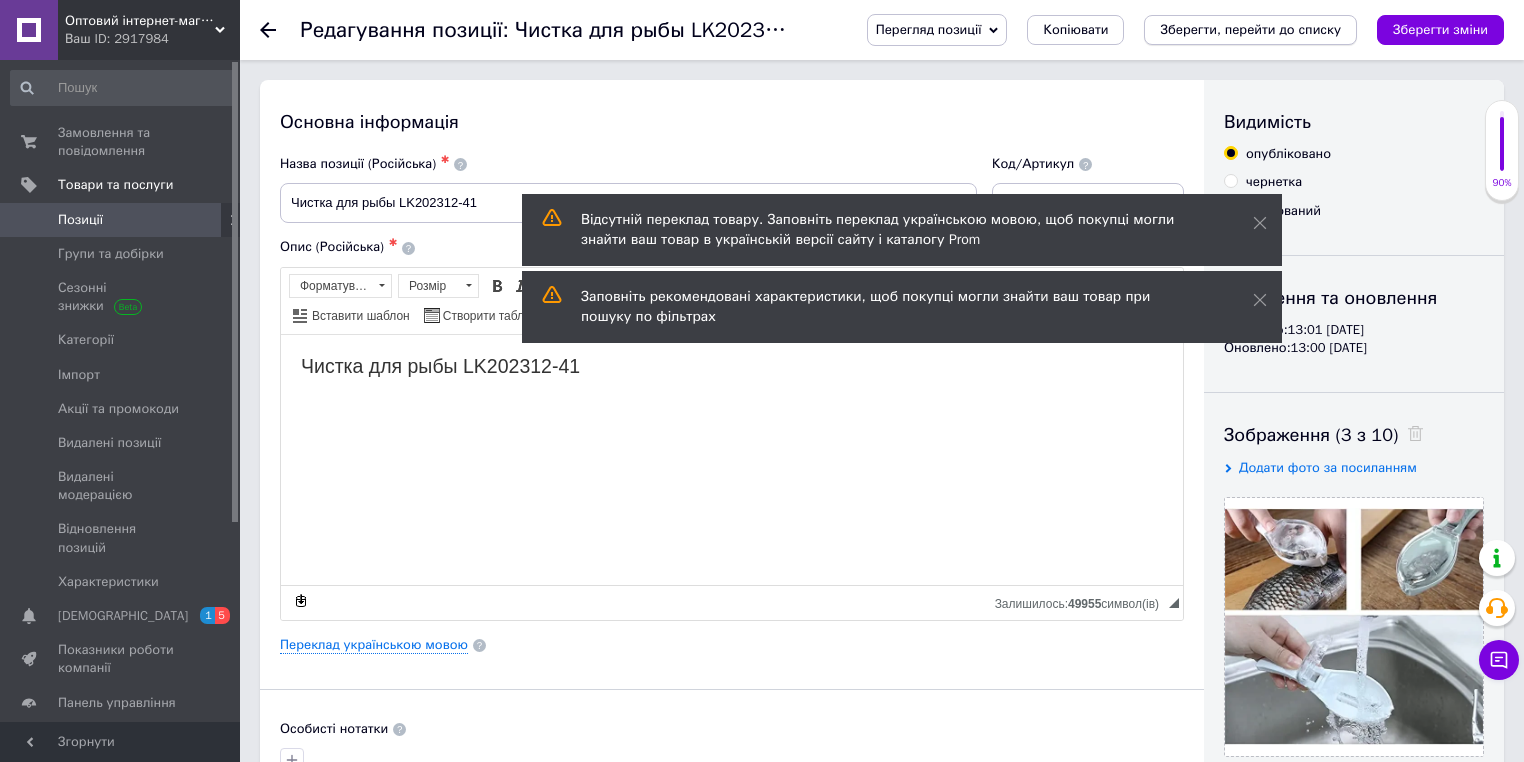 click on "Зберегти, перейти до списку" at bounding box center [1250, 29] 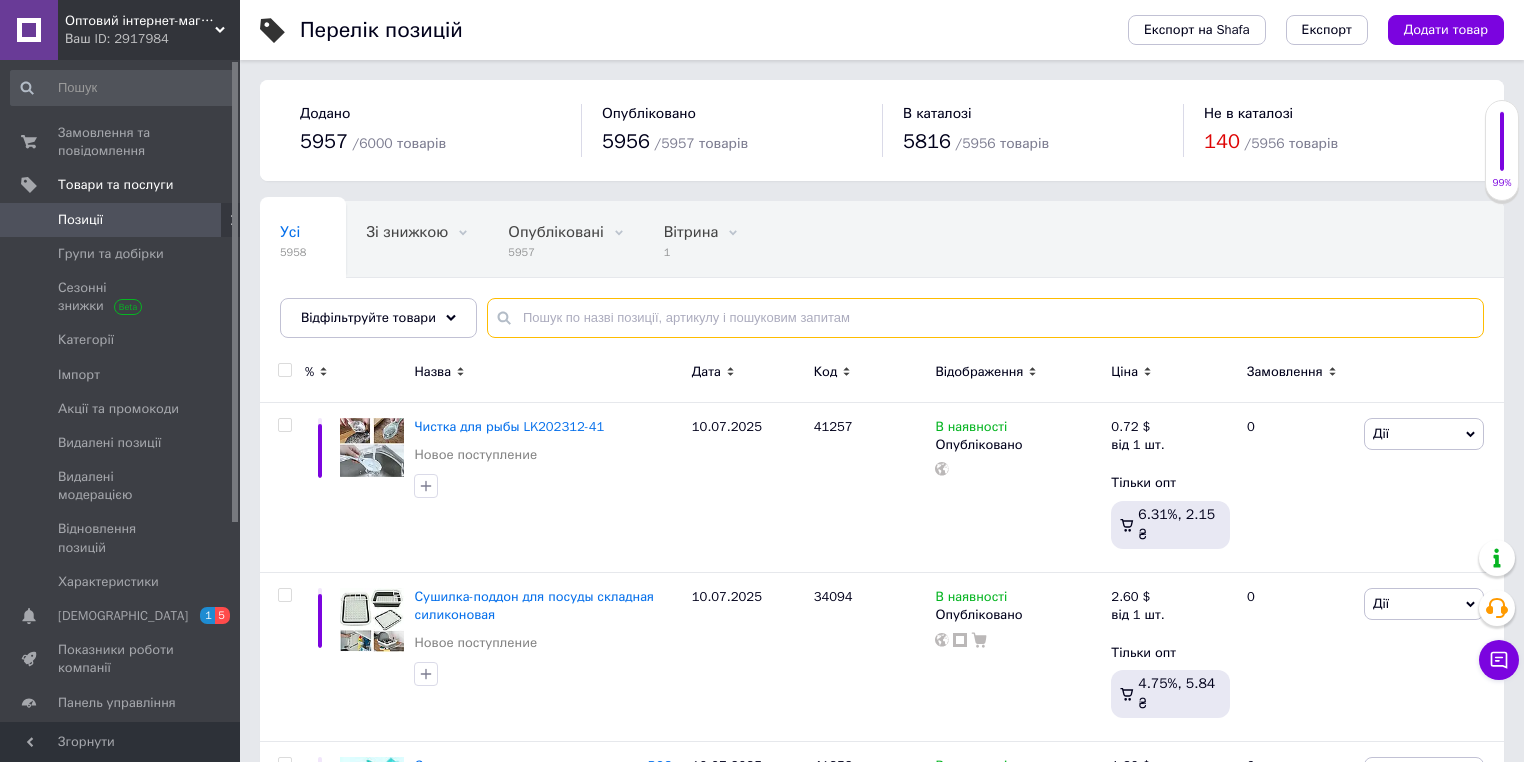 click at bounding box center [985, 318] 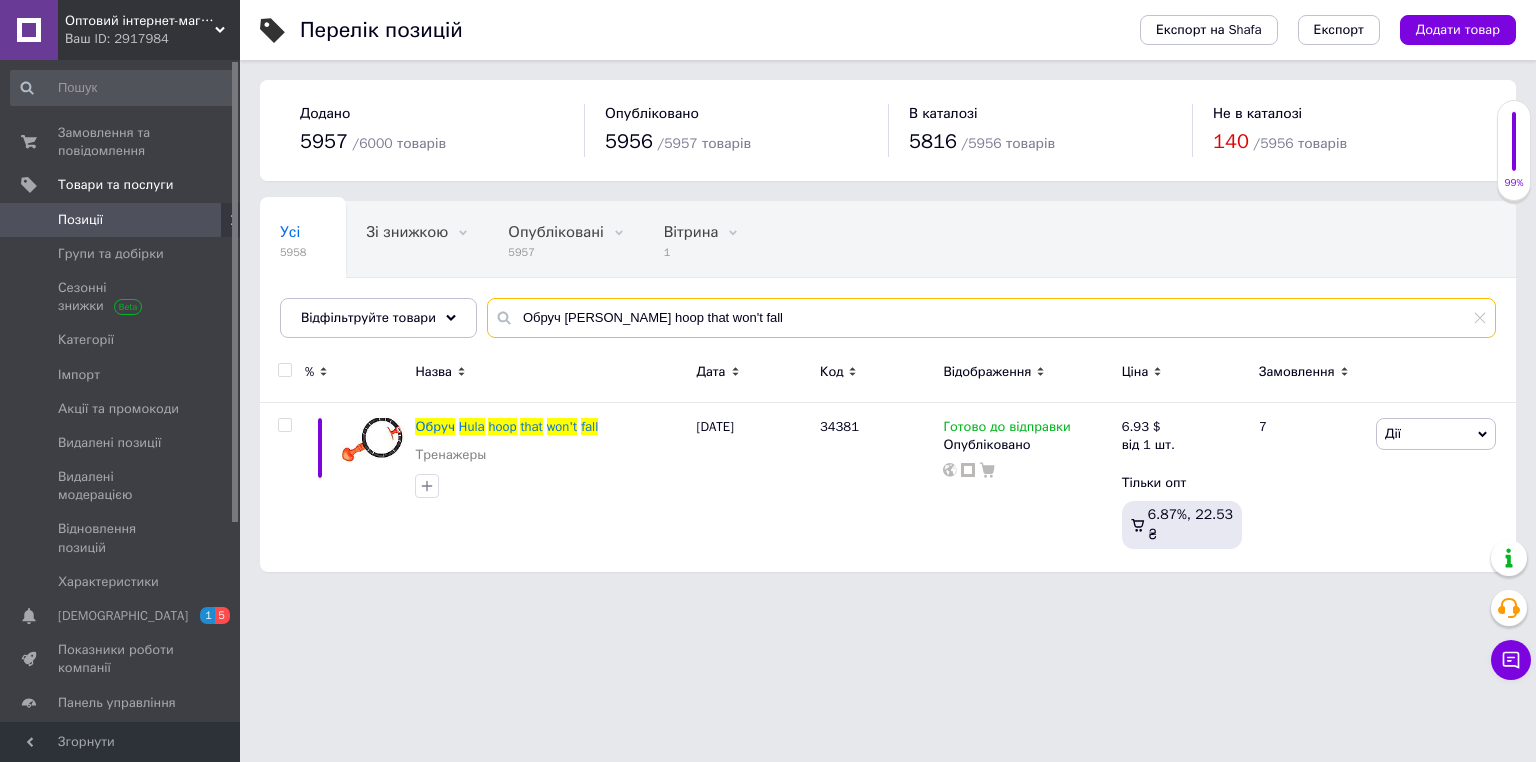 click on "Обруч [PERSON_NAME] hoop that won't fall" at bounding box center [991, 318] 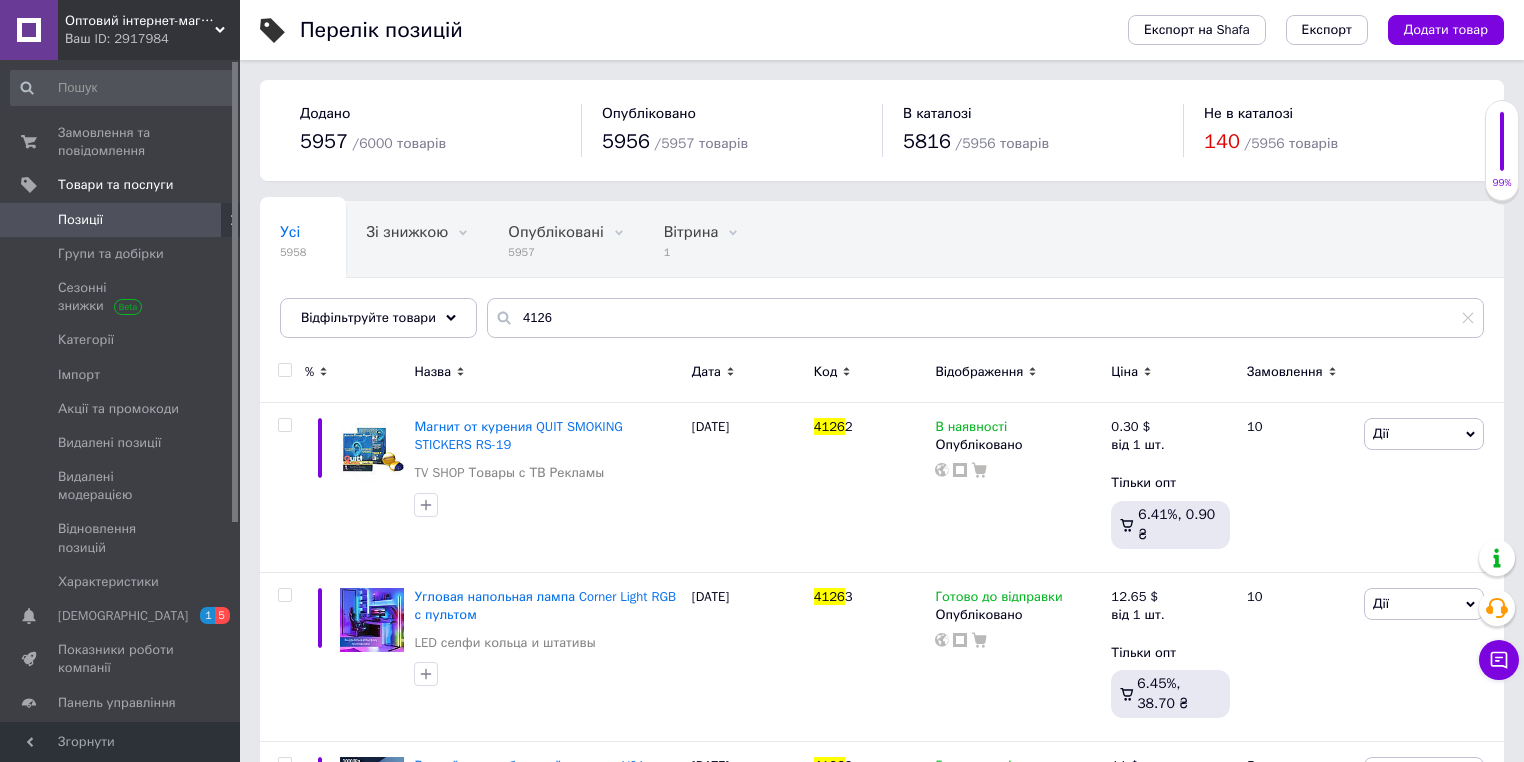 click on "Код" at bounding box center [870, 372] 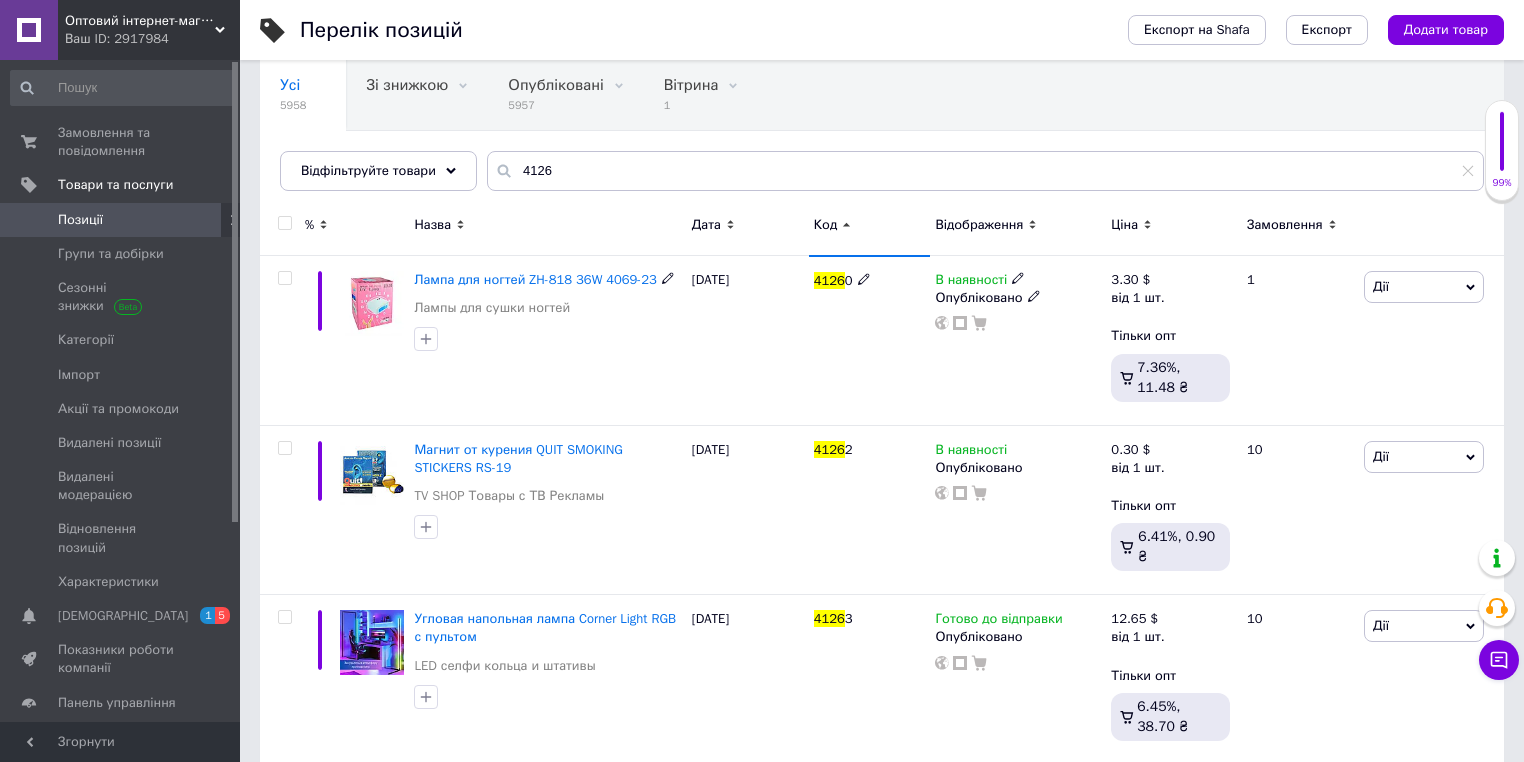 scroll, scrollTop: 160, scrollLeft: 0, axis: vertical 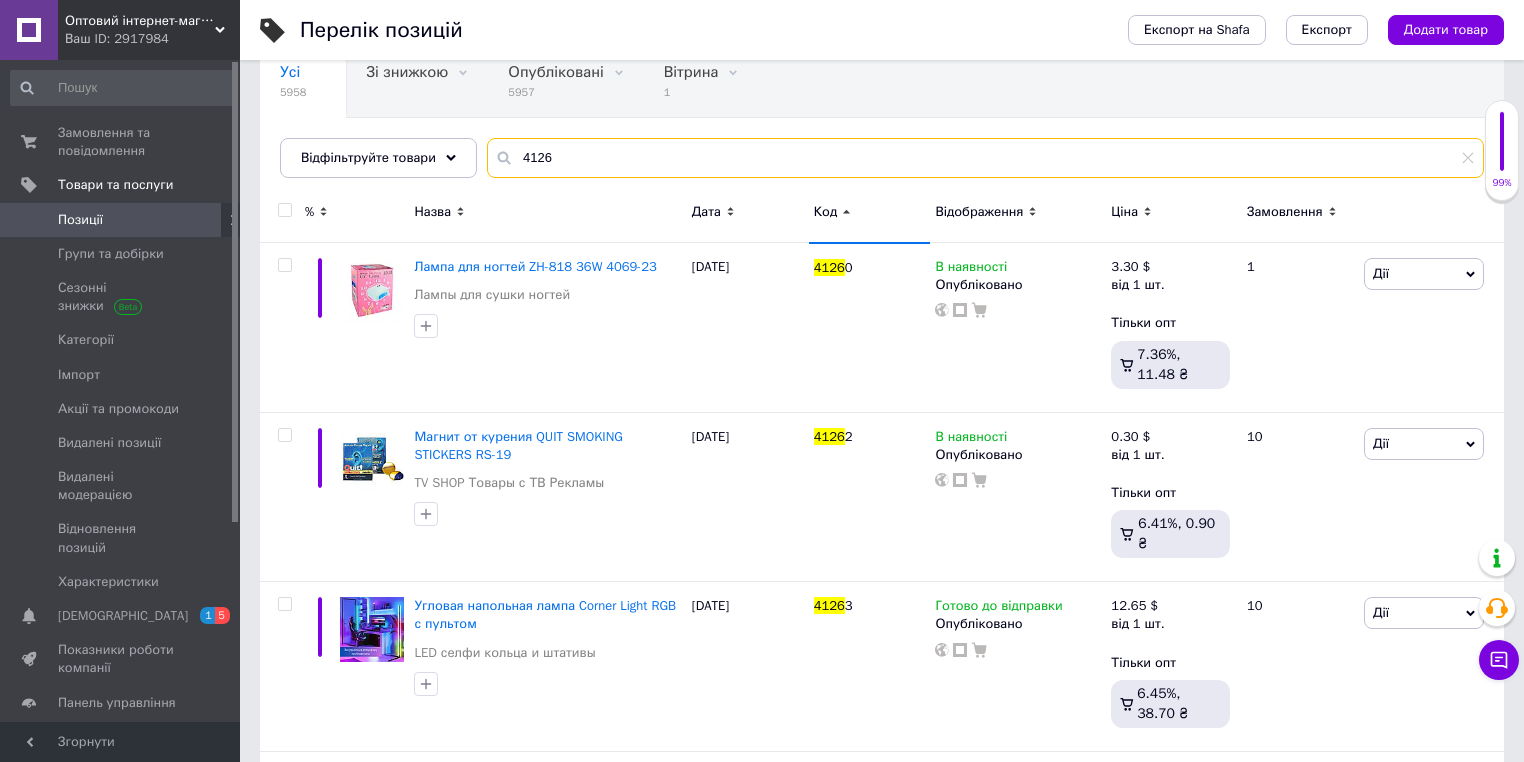 click on "4126" at bounding box center (985, 158) 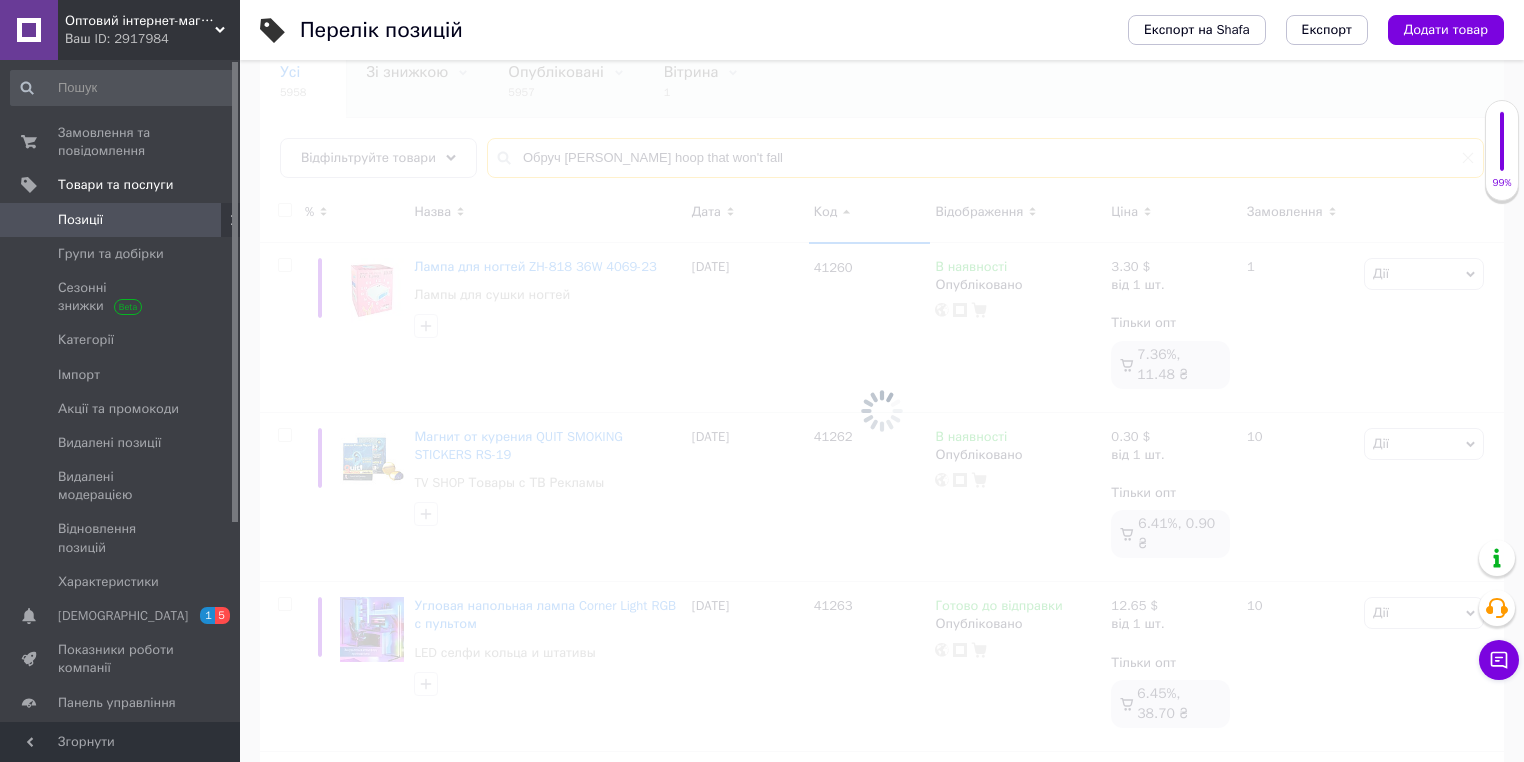 scroll, scrollTop: 0, scrollLeft: 0, axis: both 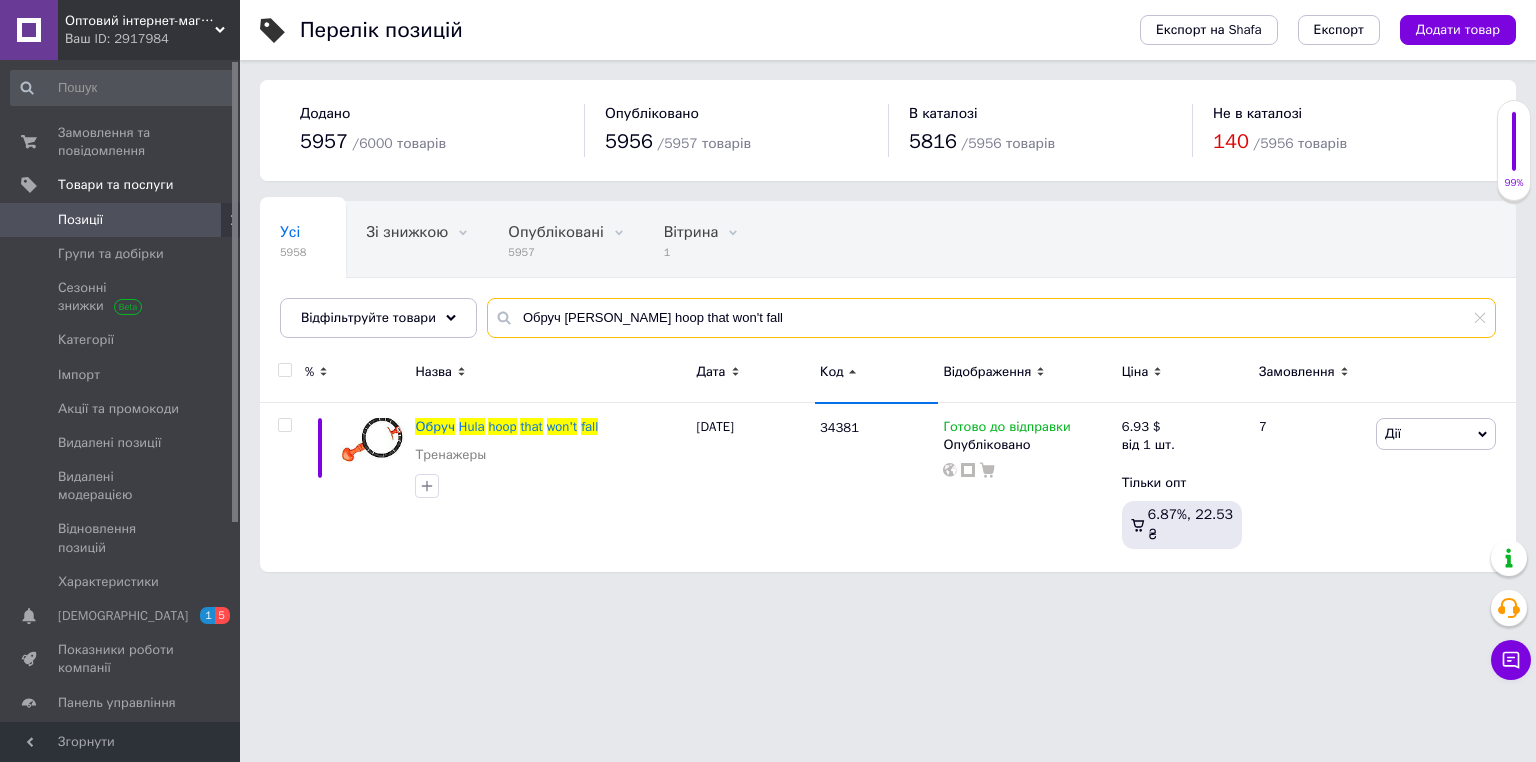 type on "Обруч [PERSON_NAME] hoop that won't fall" 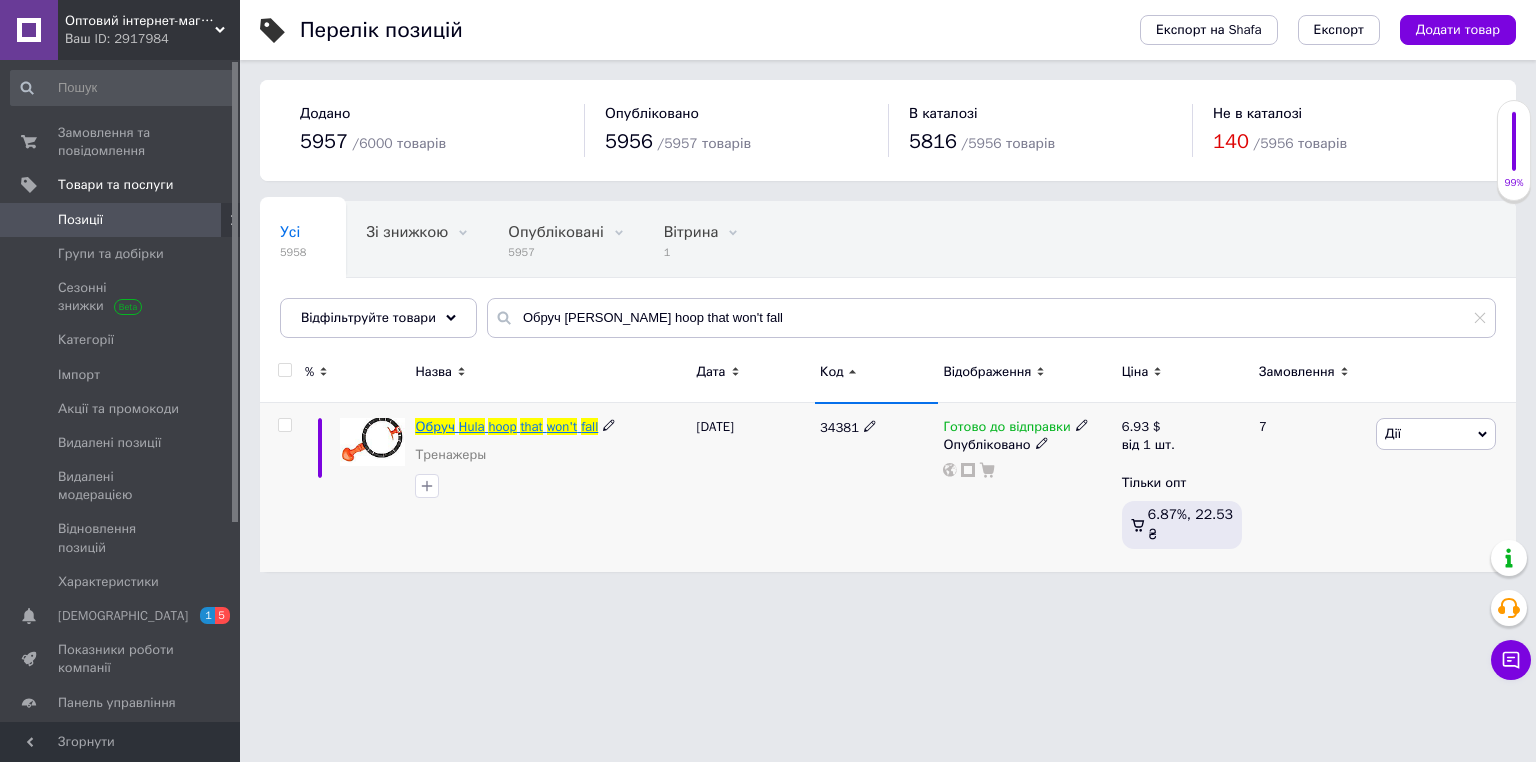 click on "Обруч" at bounding box center [435, 426] 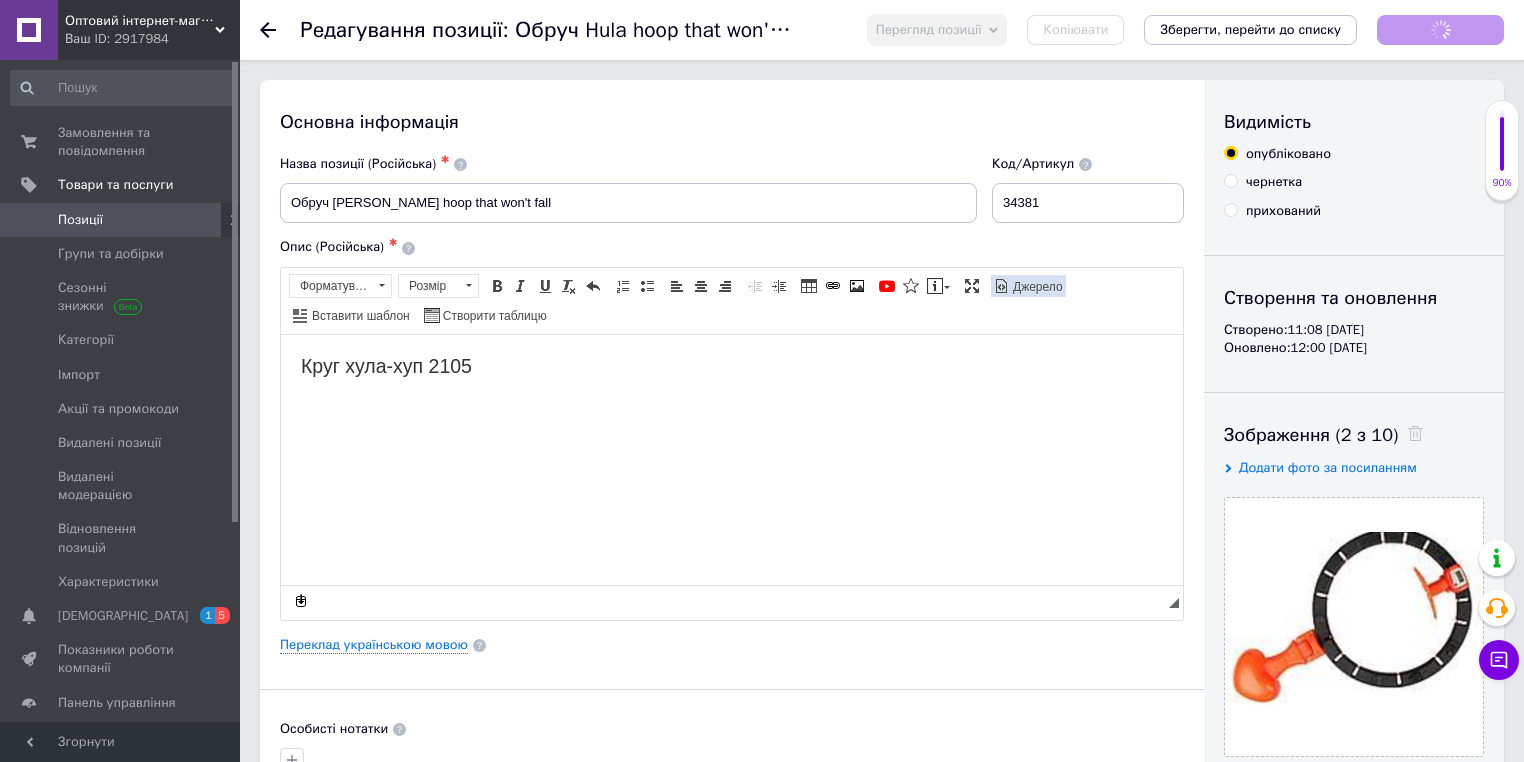 scroll, scrollTop: 0, scrollLeft: 0, axis: both 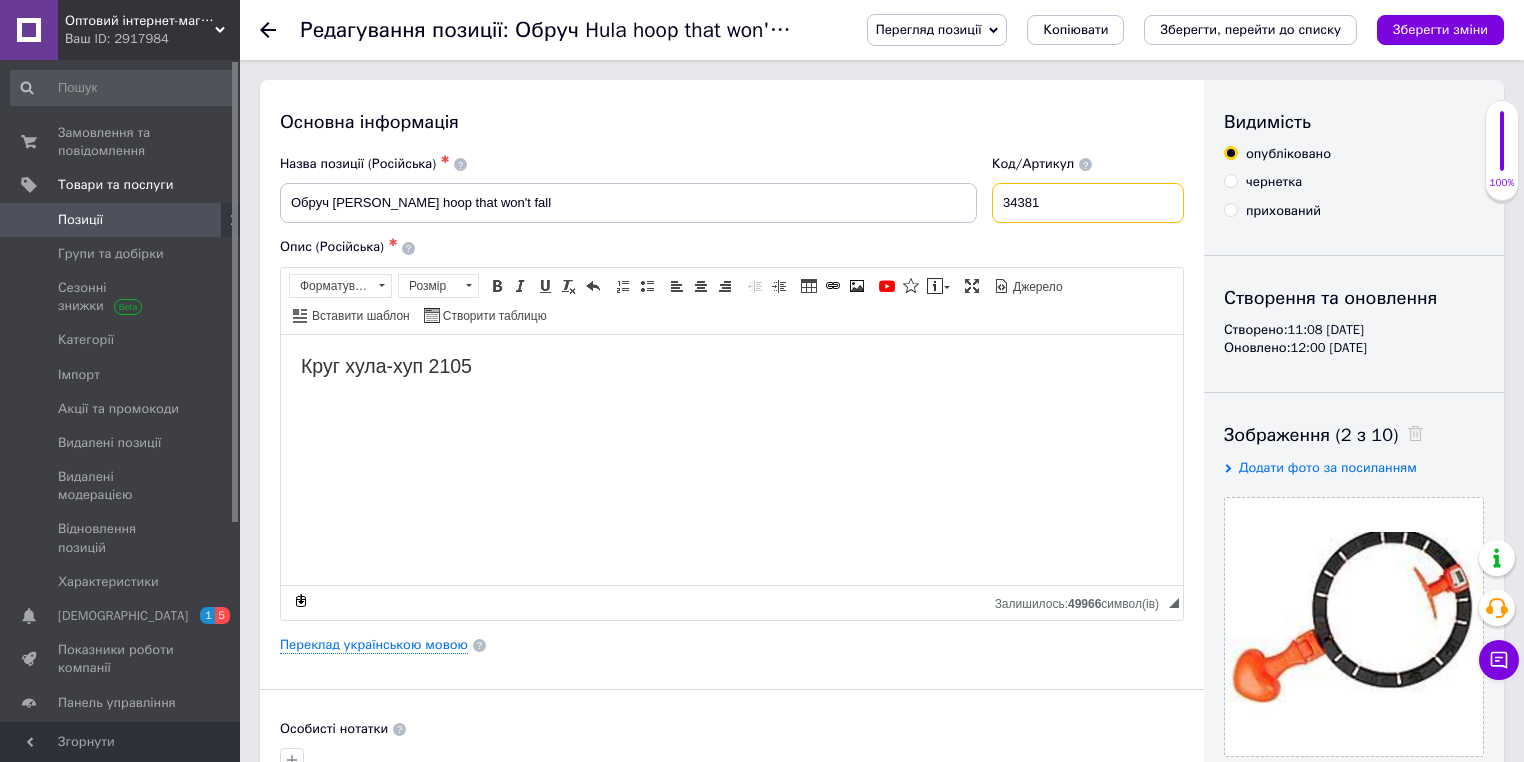 click on "34381" at bounding box center [1088, 203] 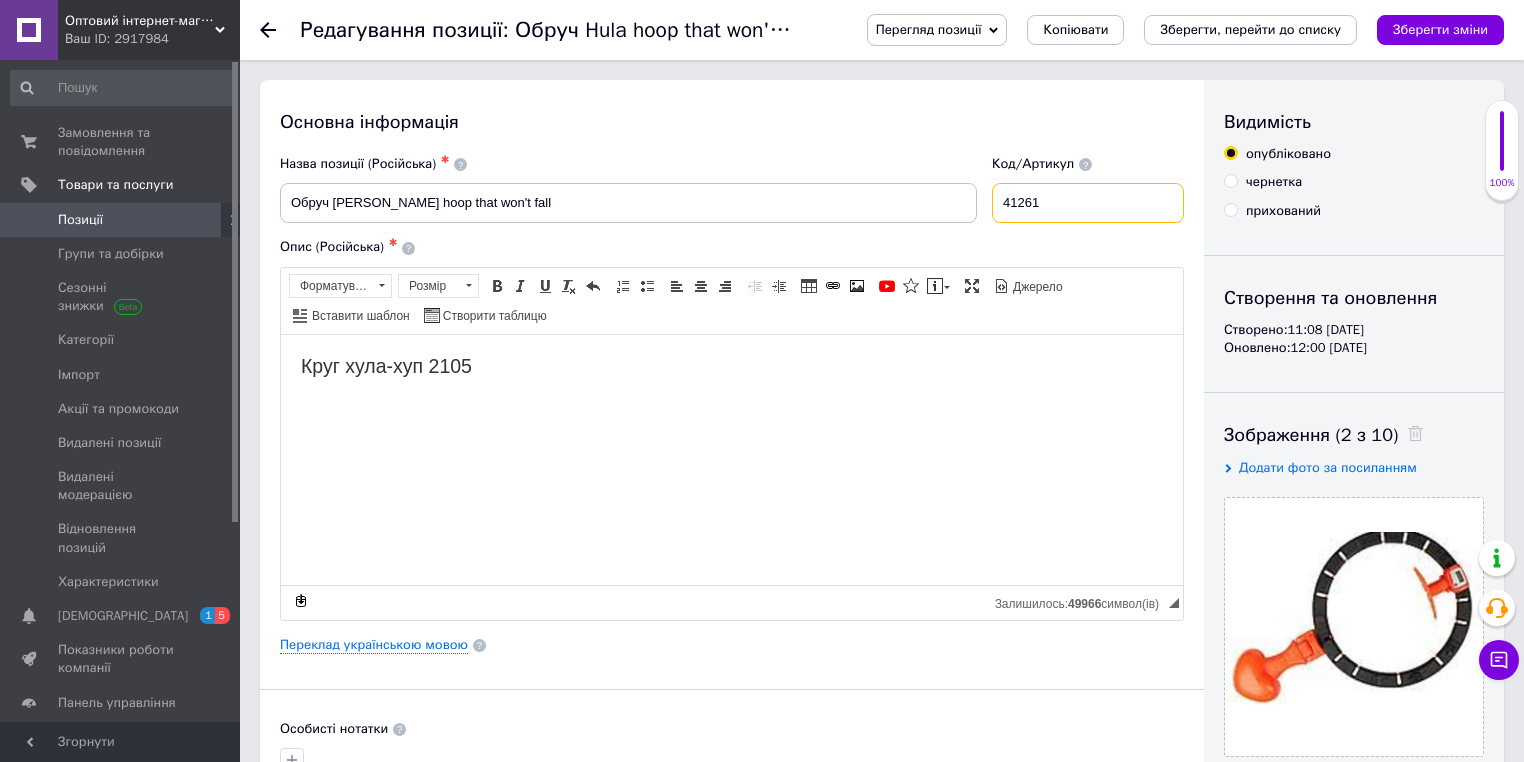 type on "41261" 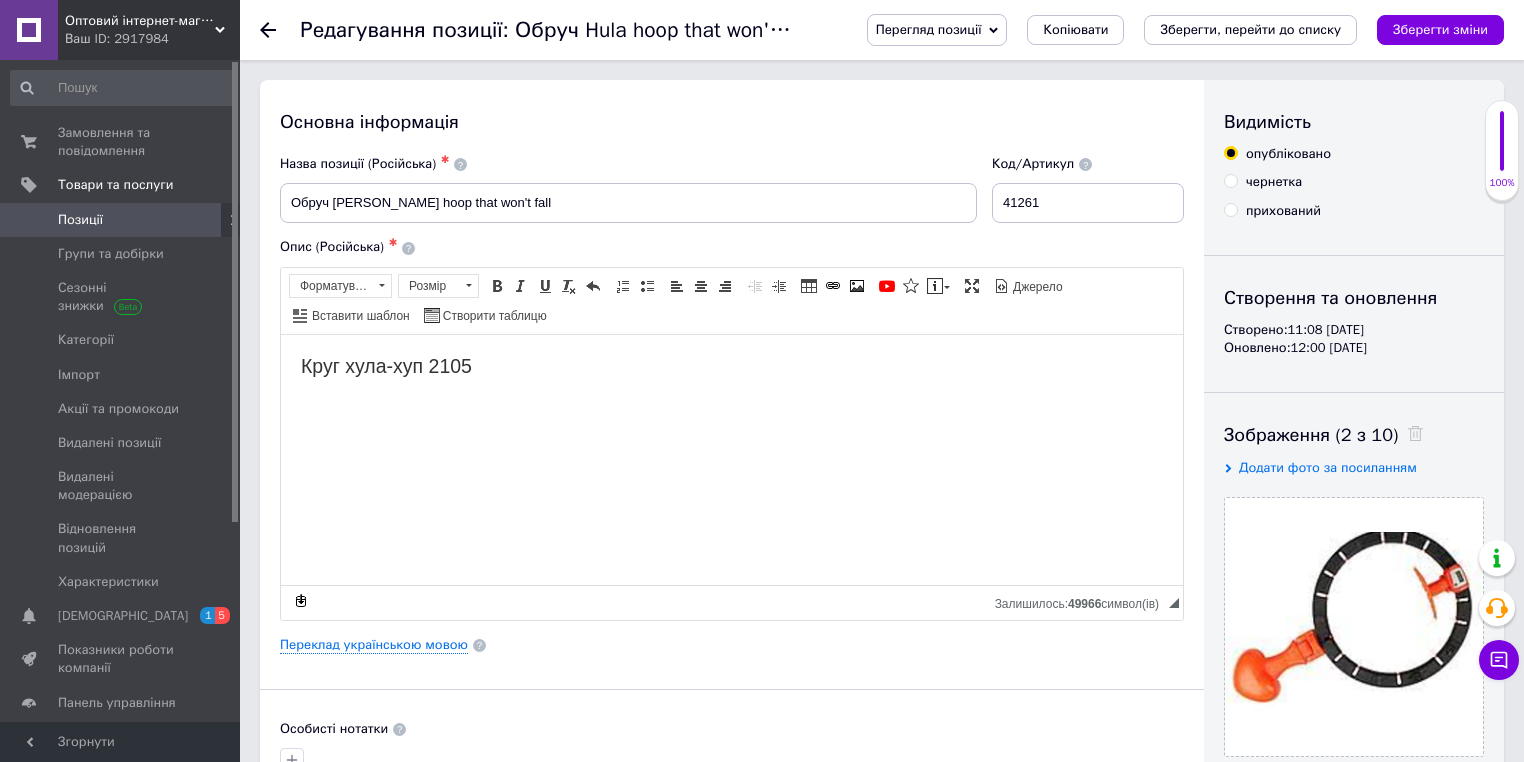 click on "Назва позиції (Російська) ✱ Обруч [PERSON_NAME] hoop that won't fall" at bounding box center [629, 189] 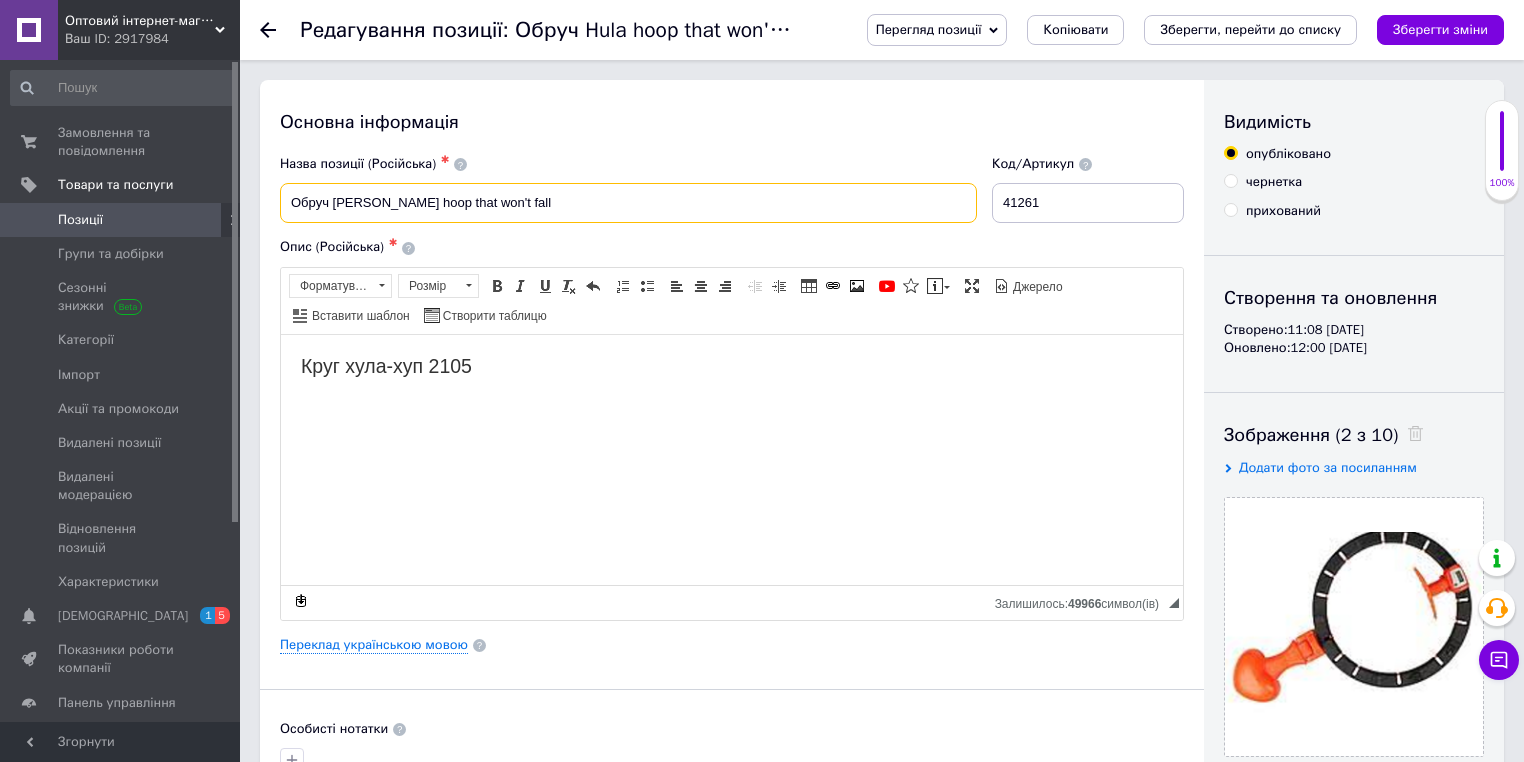 click on "Обруч [PERSON_NAME] hoop that won't fall" at bounding box center (628, 203) 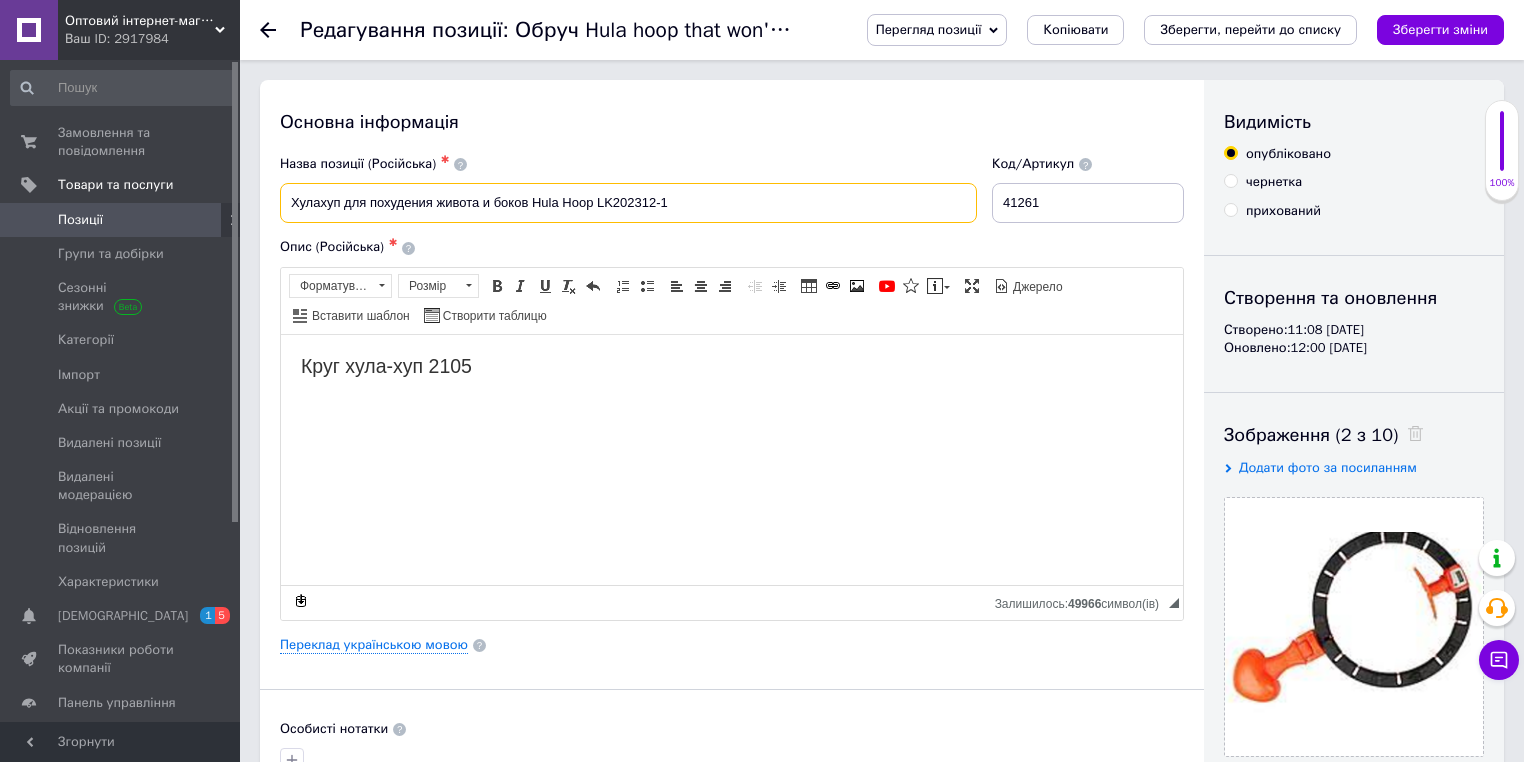 type on "Хулахуп для похудения живота и боков Hula Hoop LK202312-1" 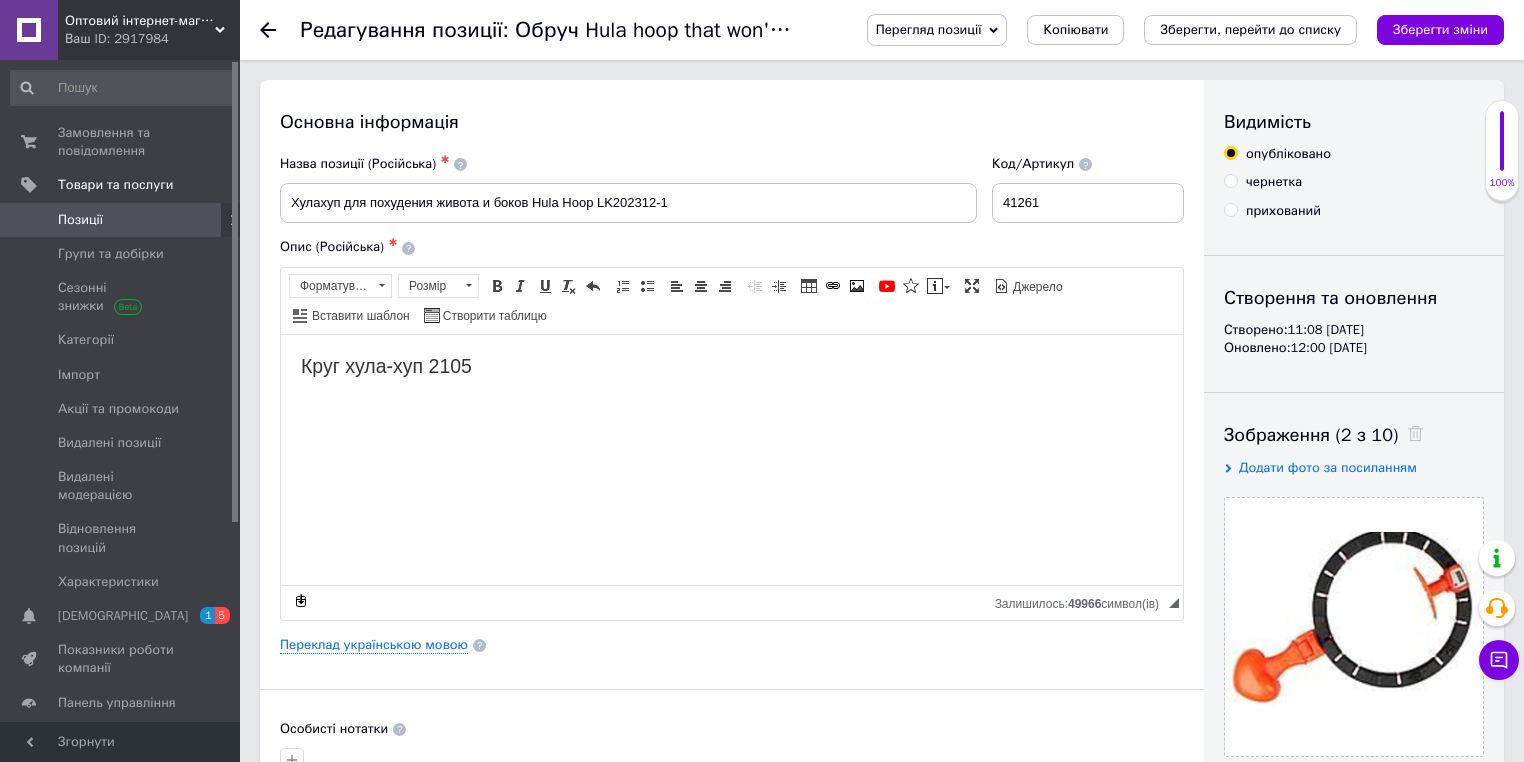 click on "Назва позиції (Російська) ✱" at bounding box center [628, 164] 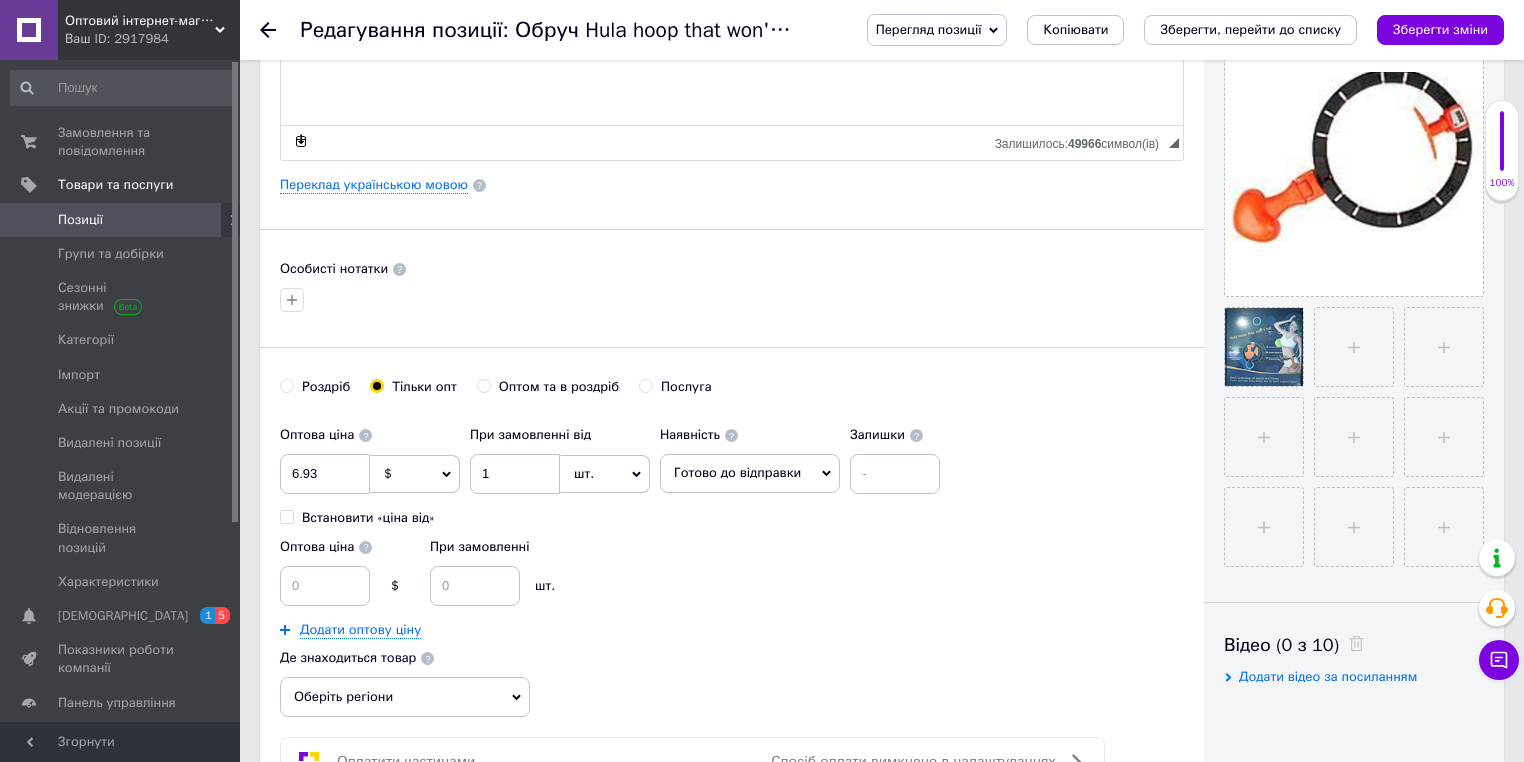 scroll, scrollTop: 480, scrollLeft: 0, axis: vertical 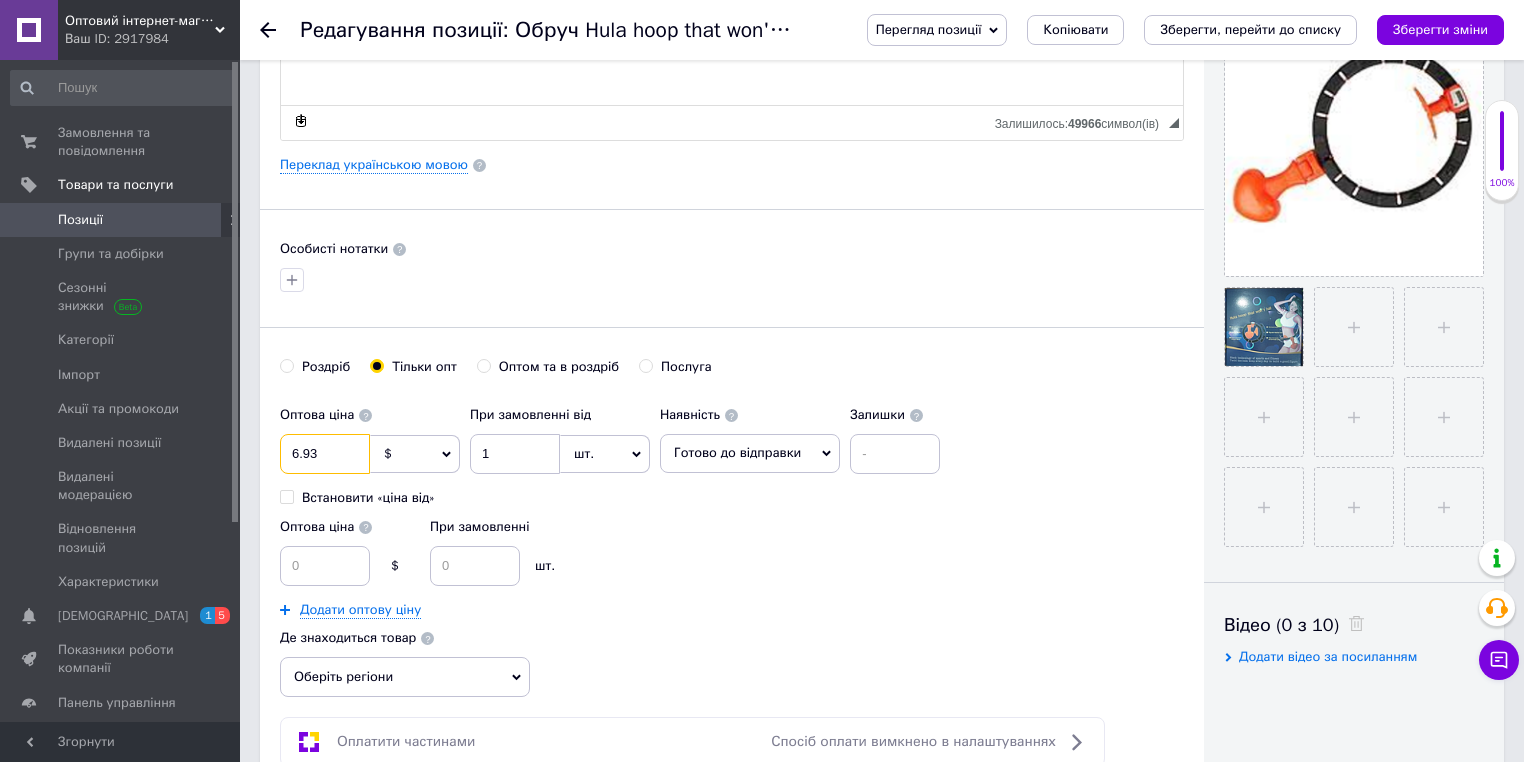 click on "6.93" at bounding box center [325, 454] 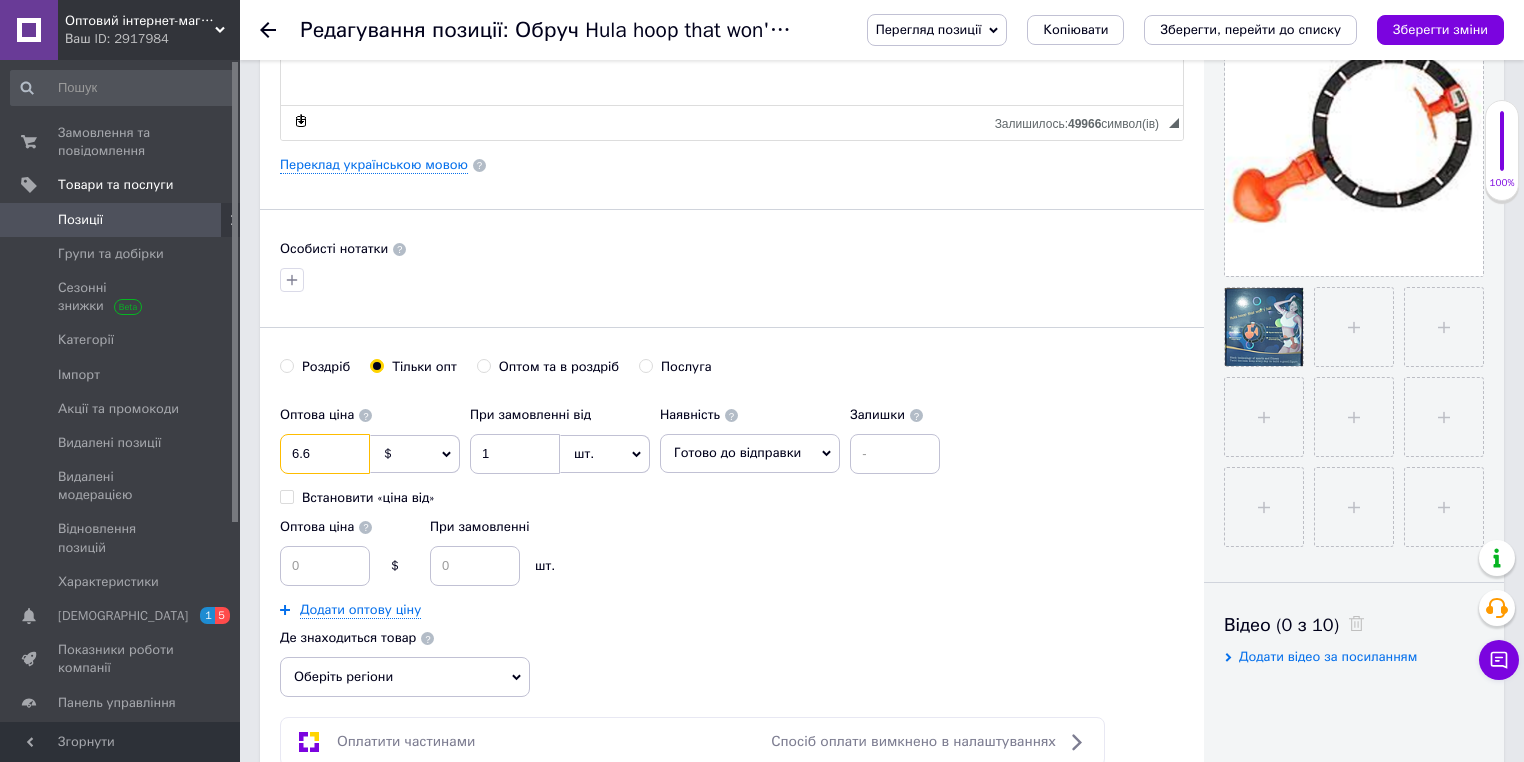 type on "6.6" 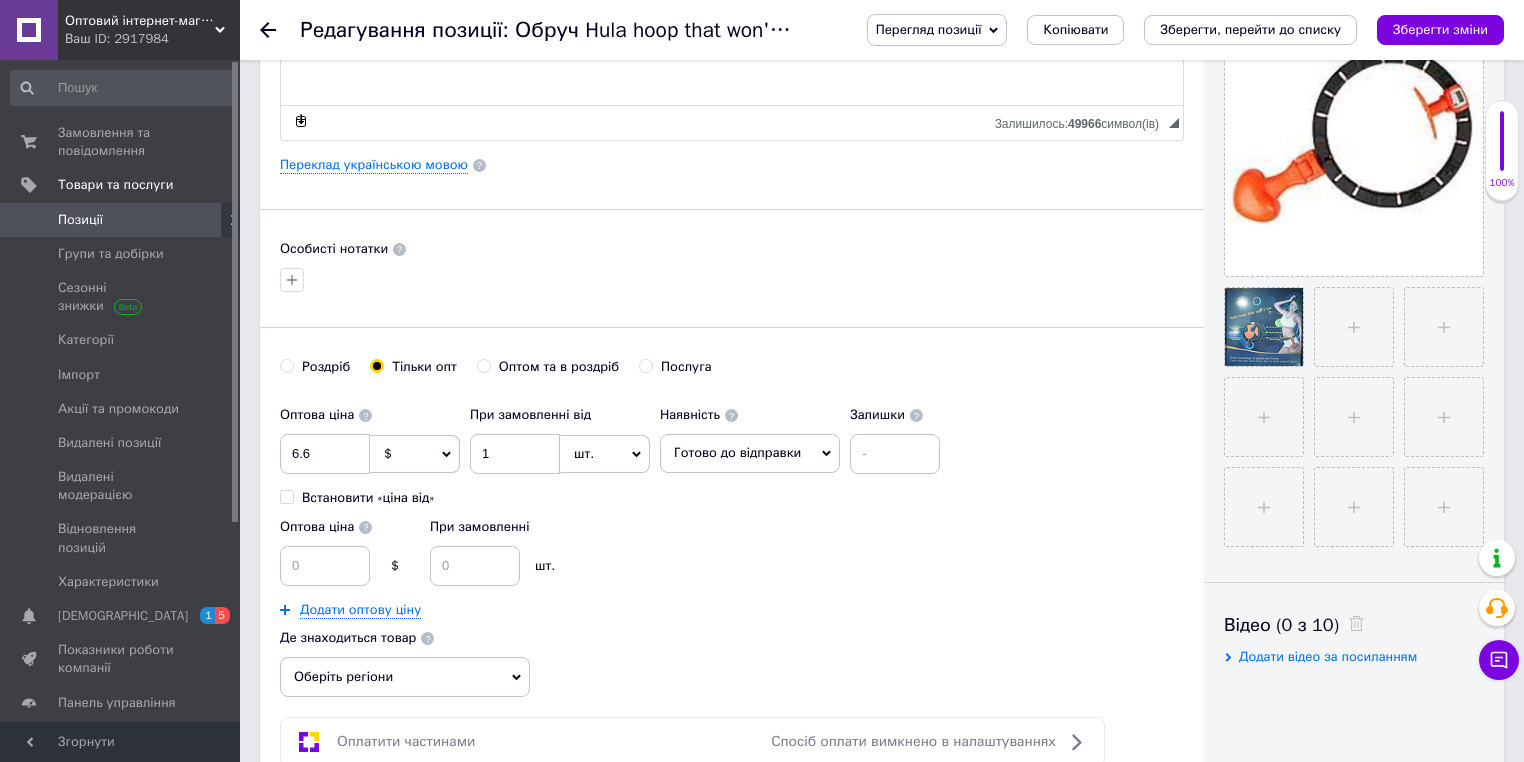 click on "При замовленні шт." at bounding box center (500, 547) 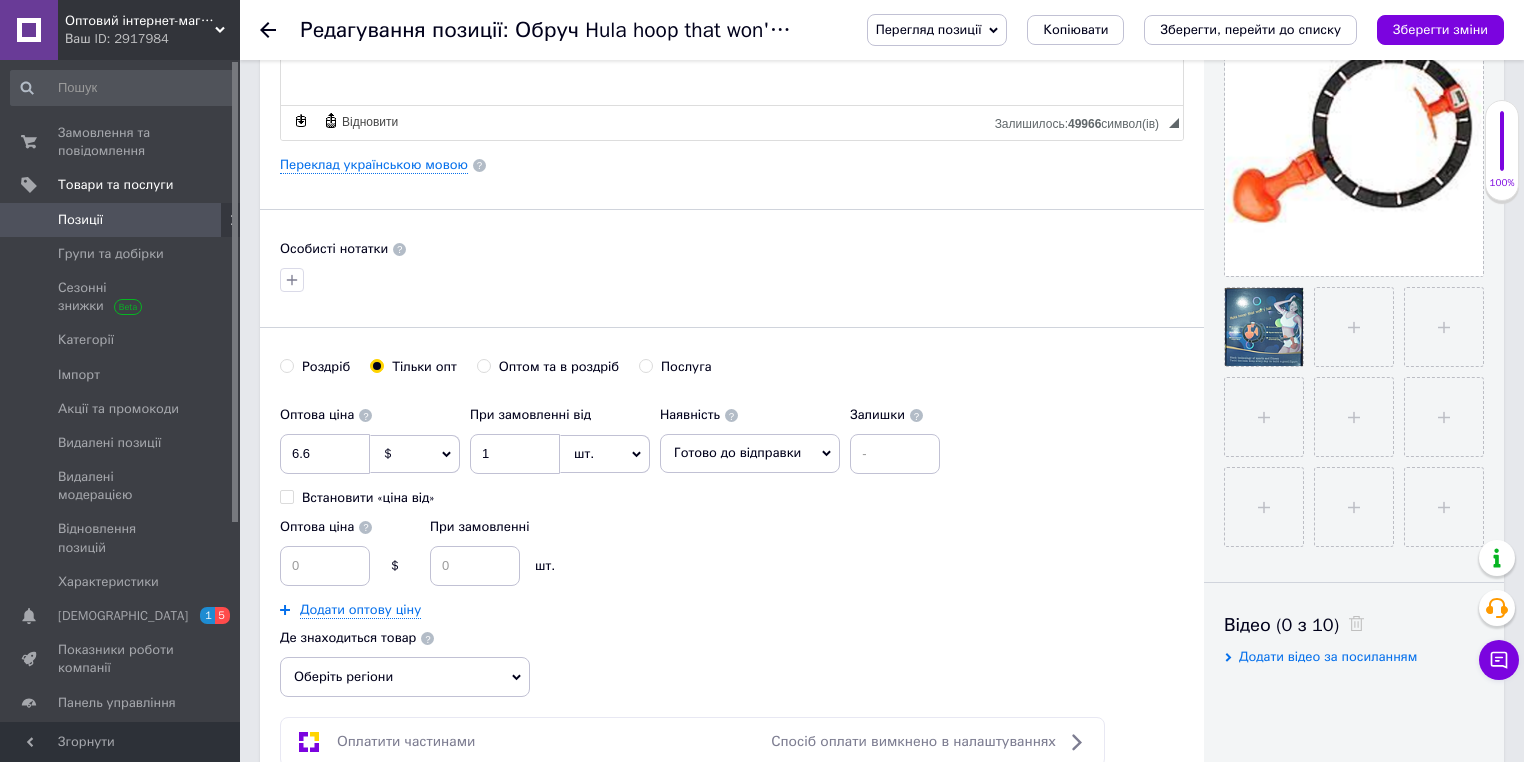 click on "Додати оптову ціну" at bounding box center (615, 610) 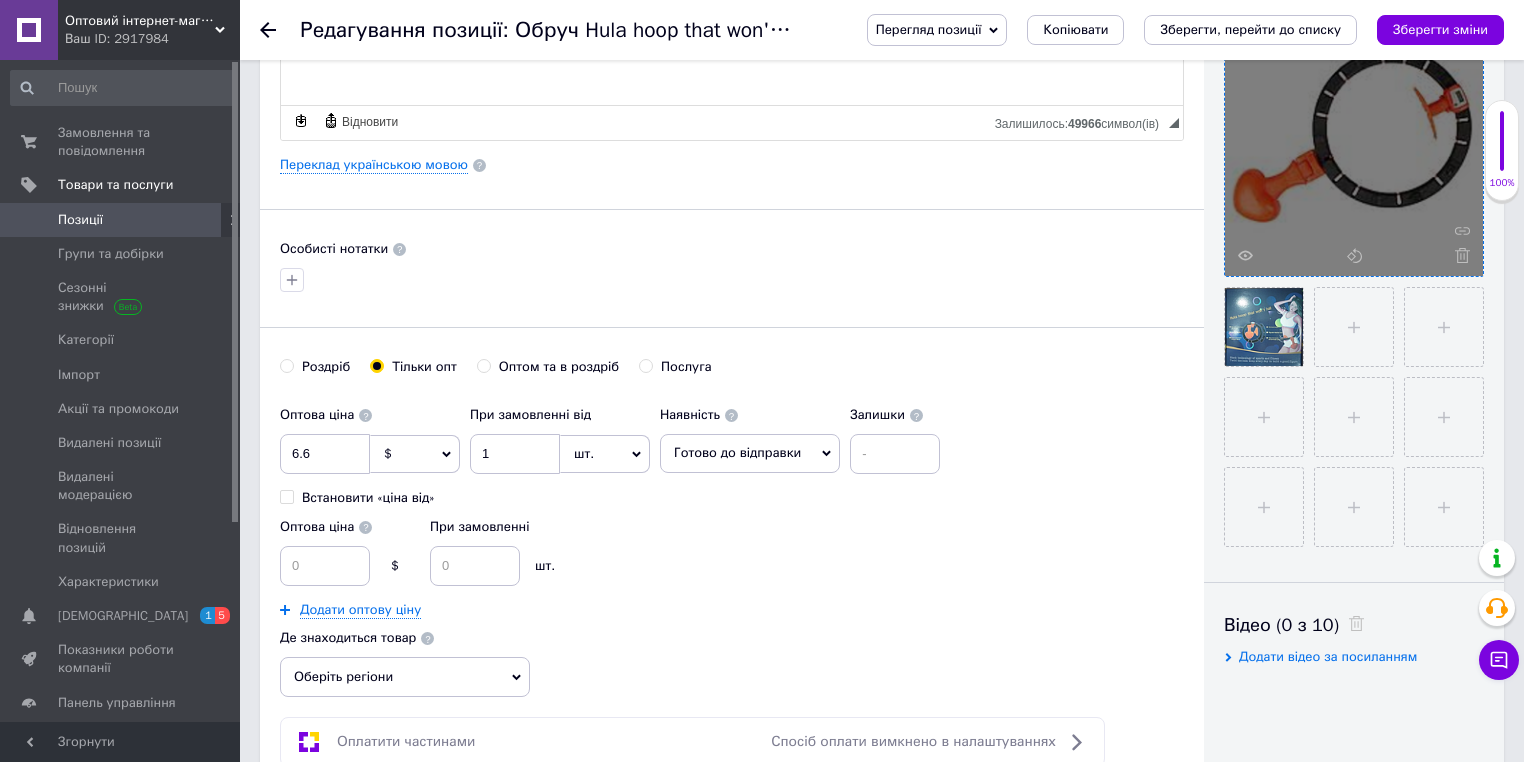 scroll, scrollTop: 160, scrollLeft: 0, axis: vertical 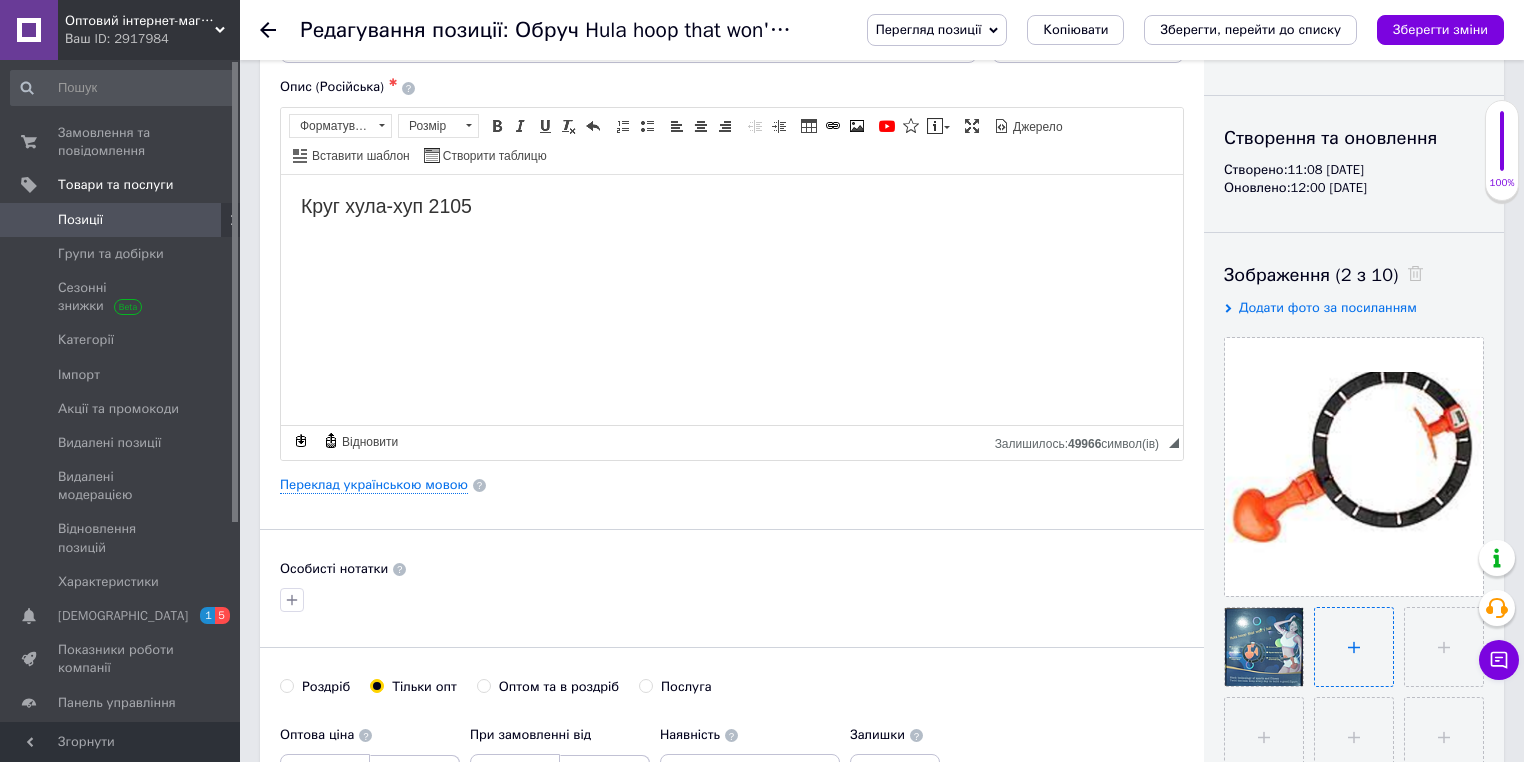 click at bounding box center (1354, 647) 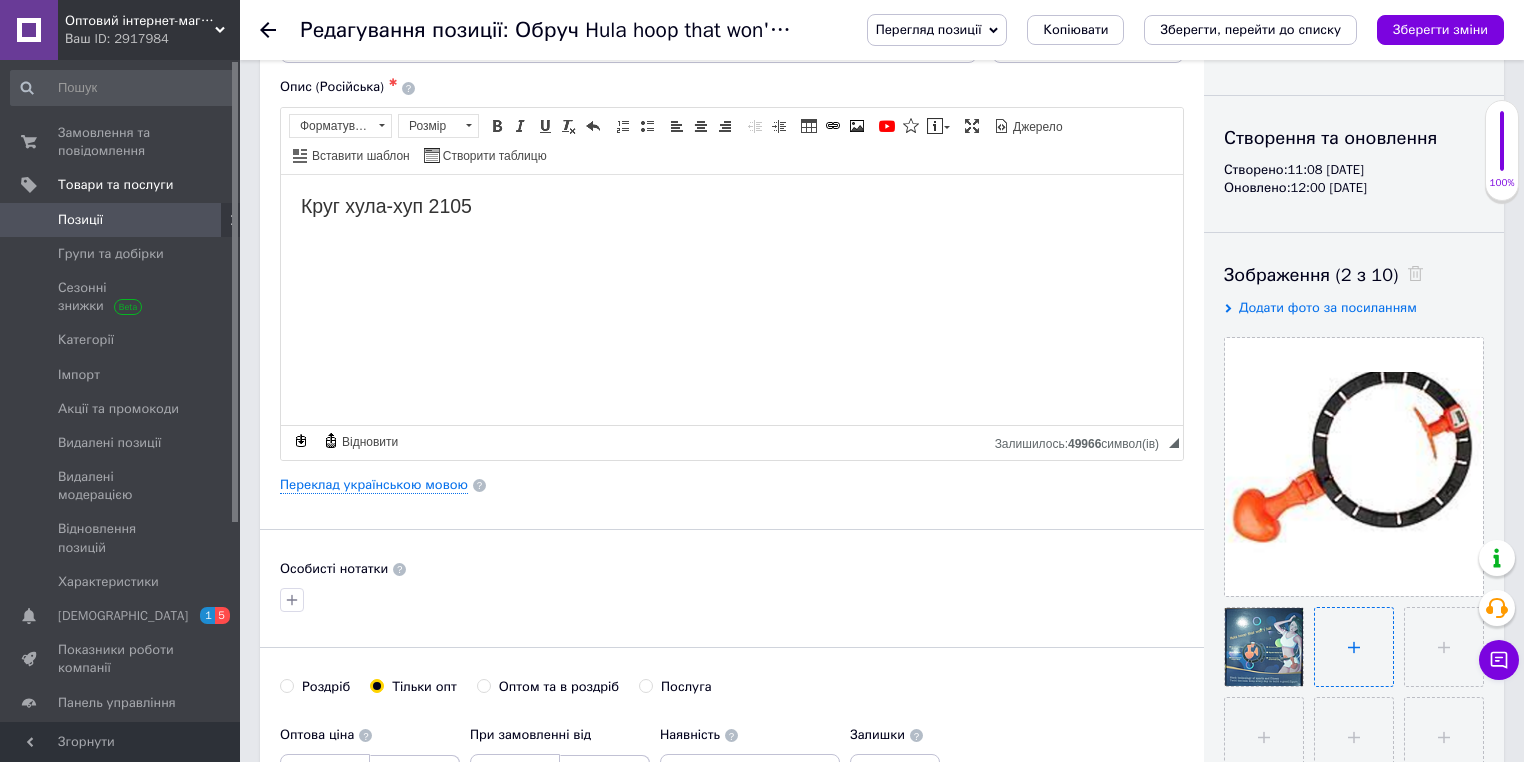 type on "C:\fakepath\233469778.webp" 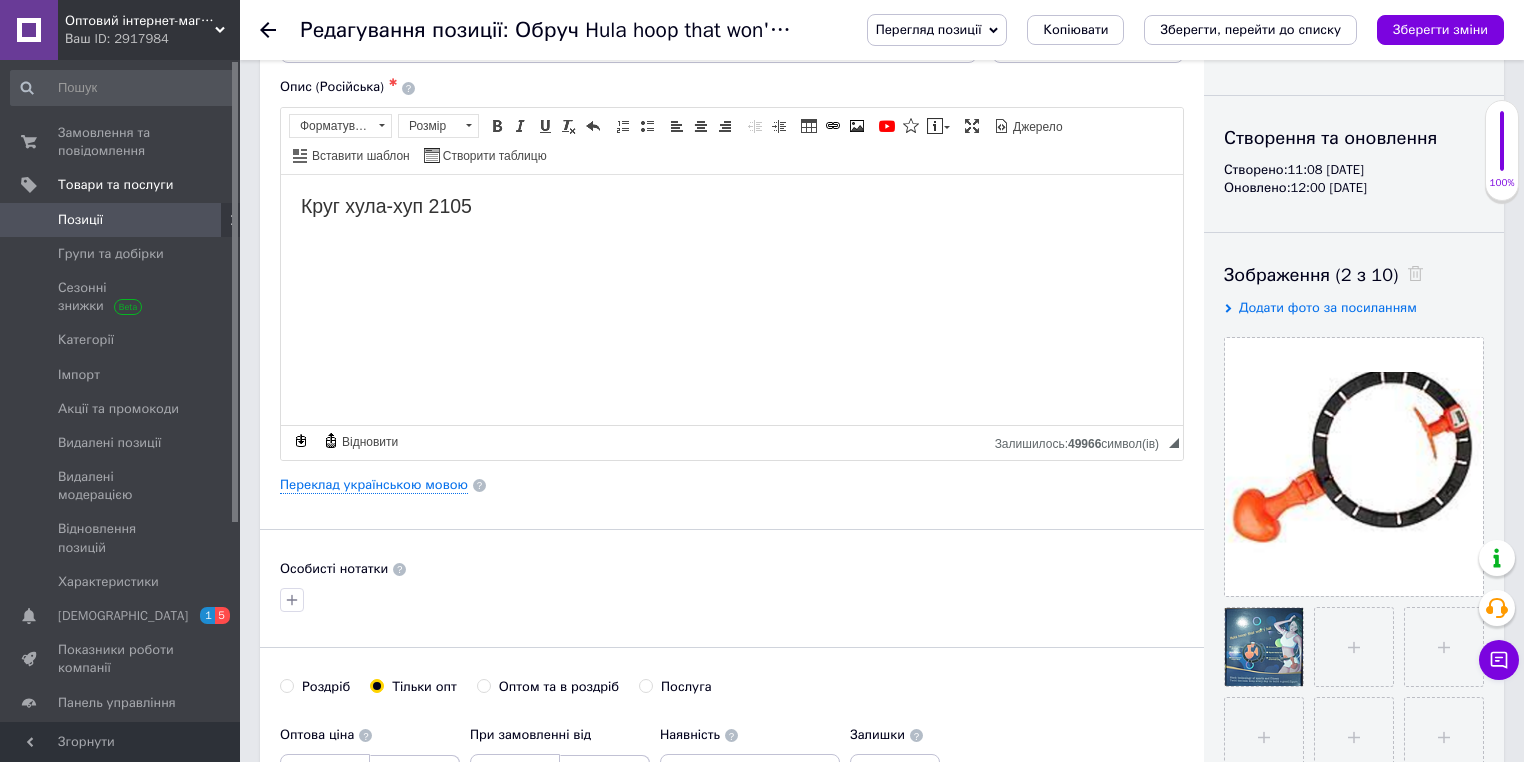 type 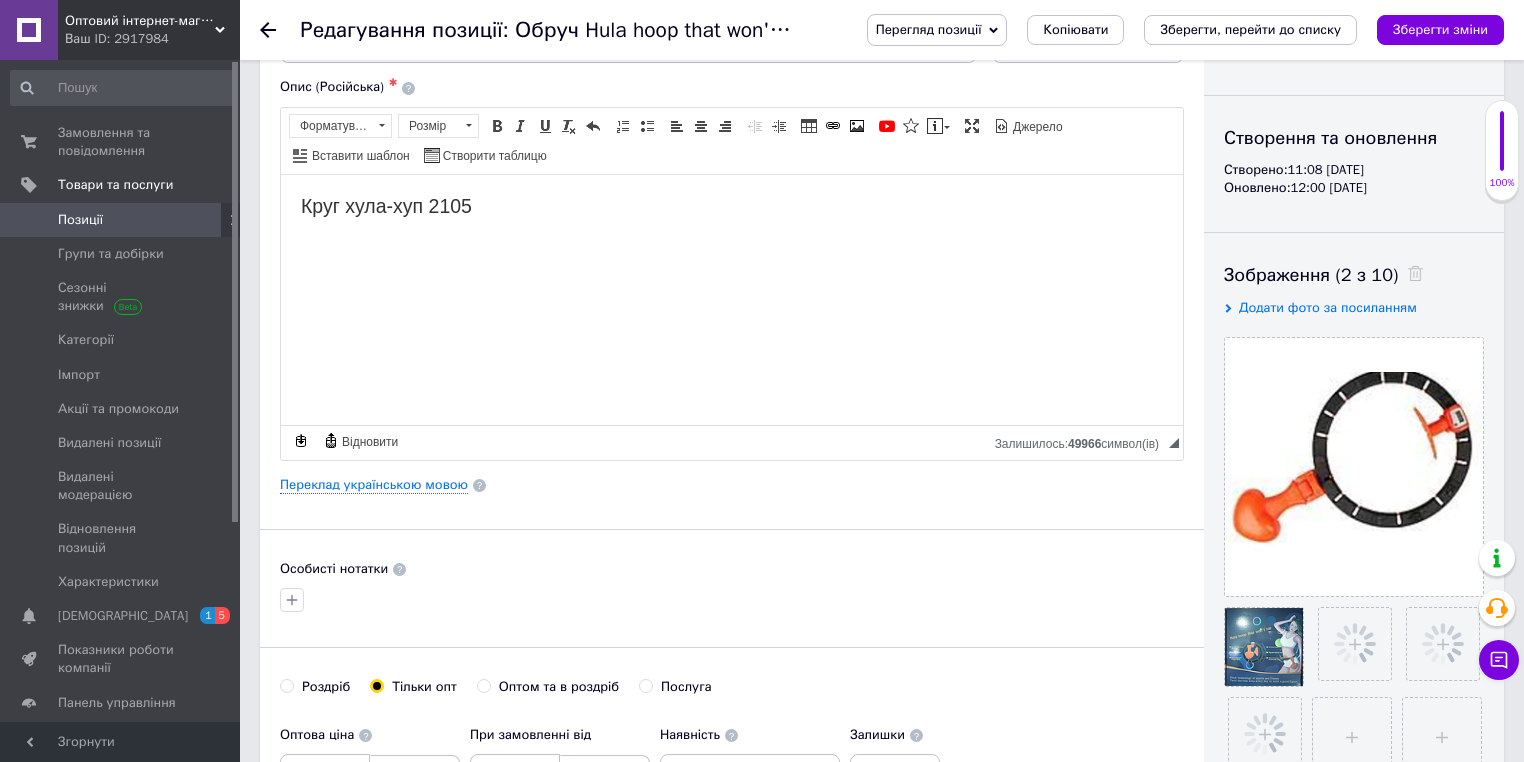click on "Основна інформація Назва позиції (Російська) ✱ Хулахуп для похудения живота и боков Hula Hoop LK202312-1 Код/Артикул 41261 Опис (Російська) ✱ Круг хула-хуп 2105
Розширений текстовий редактор, E8368E69-D792-4414-83E1-006522710249 Панель інструментів редактора Форматування Форматування Розмір Розмір   Жирний  Сполучення клавіш Ctrl+B   Курсив  Сполучення клавіш Ctrl+I   Підкреслений  Сполучення клавіш Ctrl+U   Видалити форматування   Повернути  Сполучення клавіш Ctrl+Z   Вставити/видалити нумерований список   Вставити/видалити маркований список   По лівому краю   По центру" at bounding box center (732, 518) 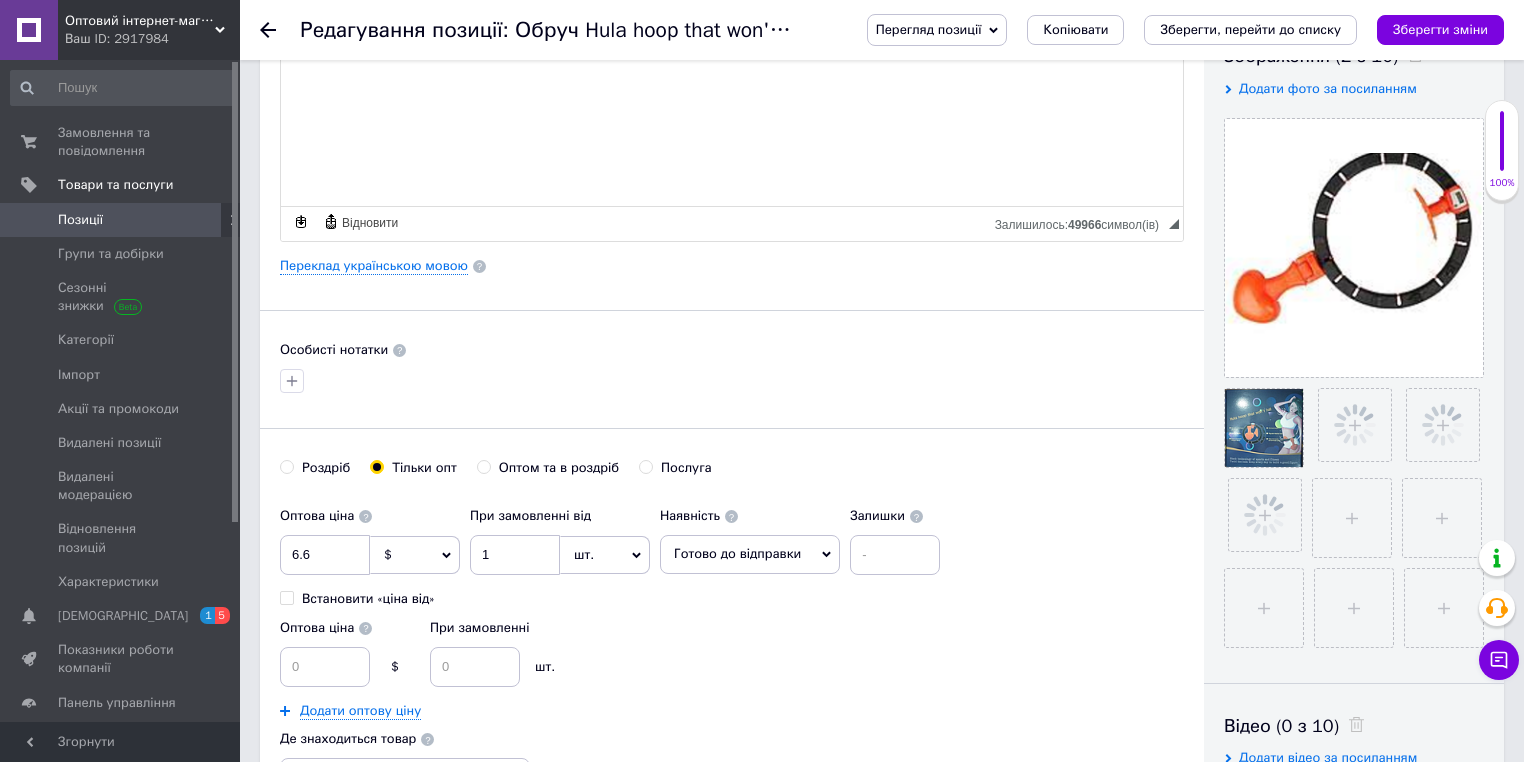 scroll, scrollTop: 400, scrollLeft: 0, axis: vertical 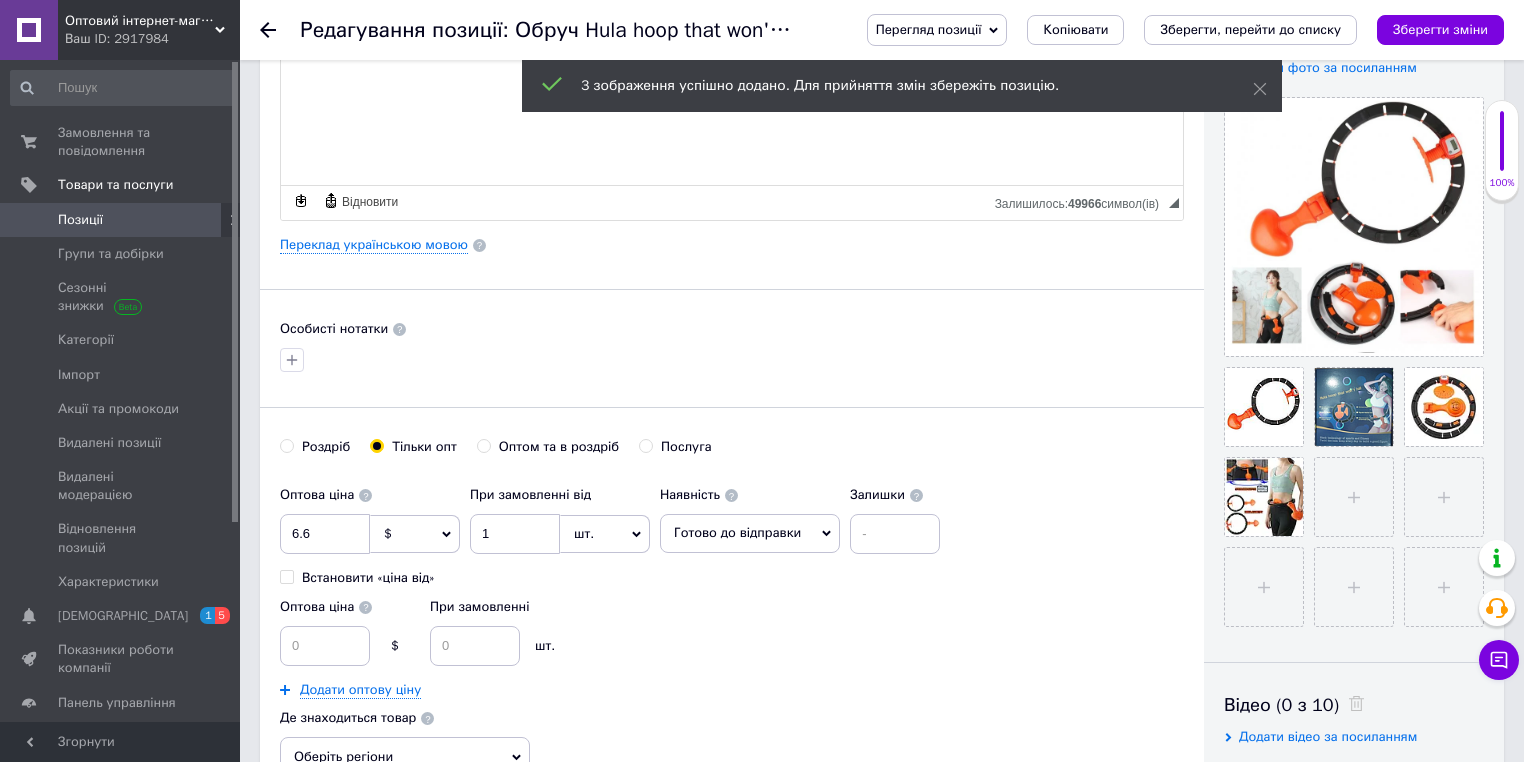 click on "Особисті нотатки" at bounding box center (732, 329) 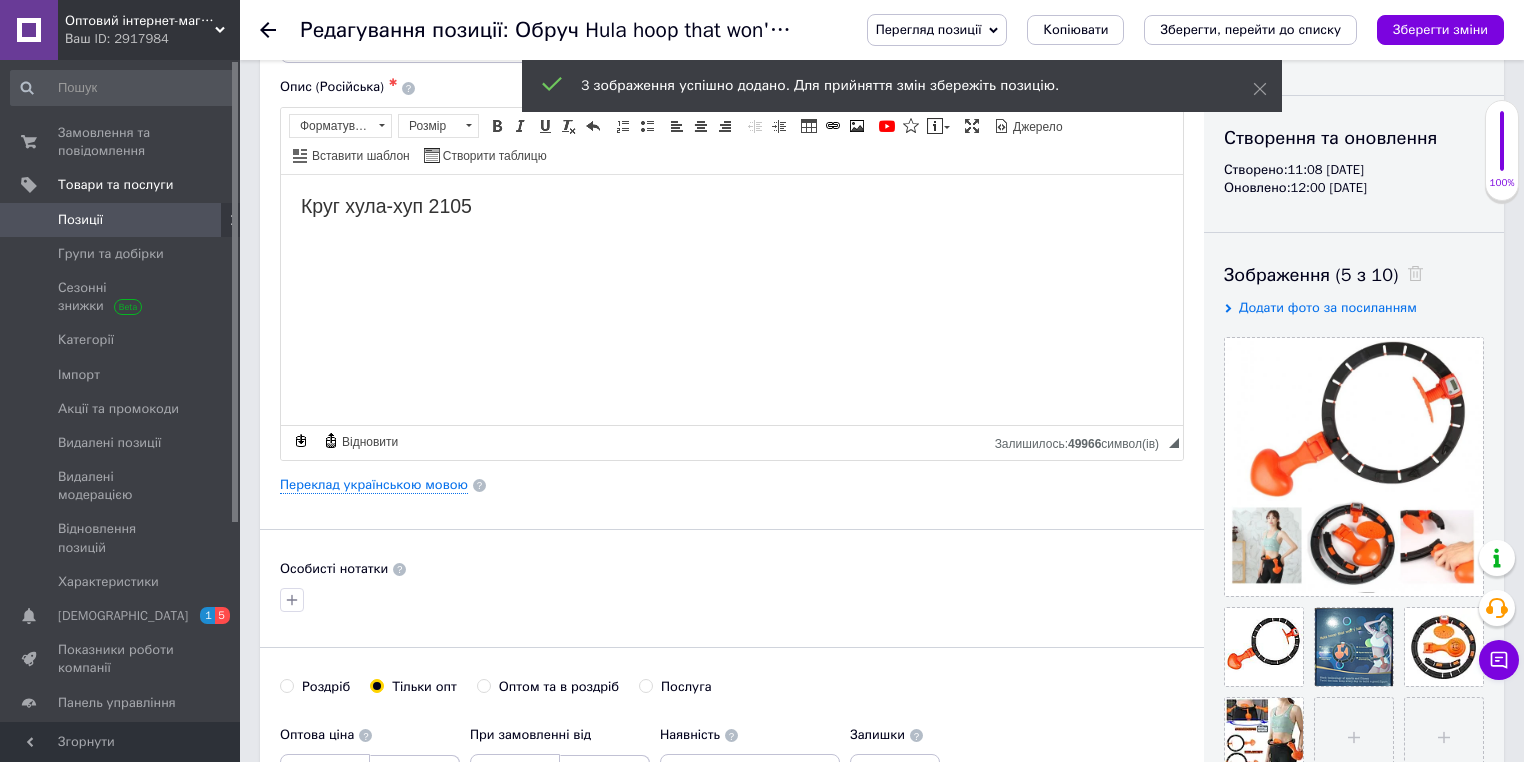 drag, startPoint x: 1430, startPoint y: 32, endPoint x: 1409, endPoint y: 136, distance: 106.09901 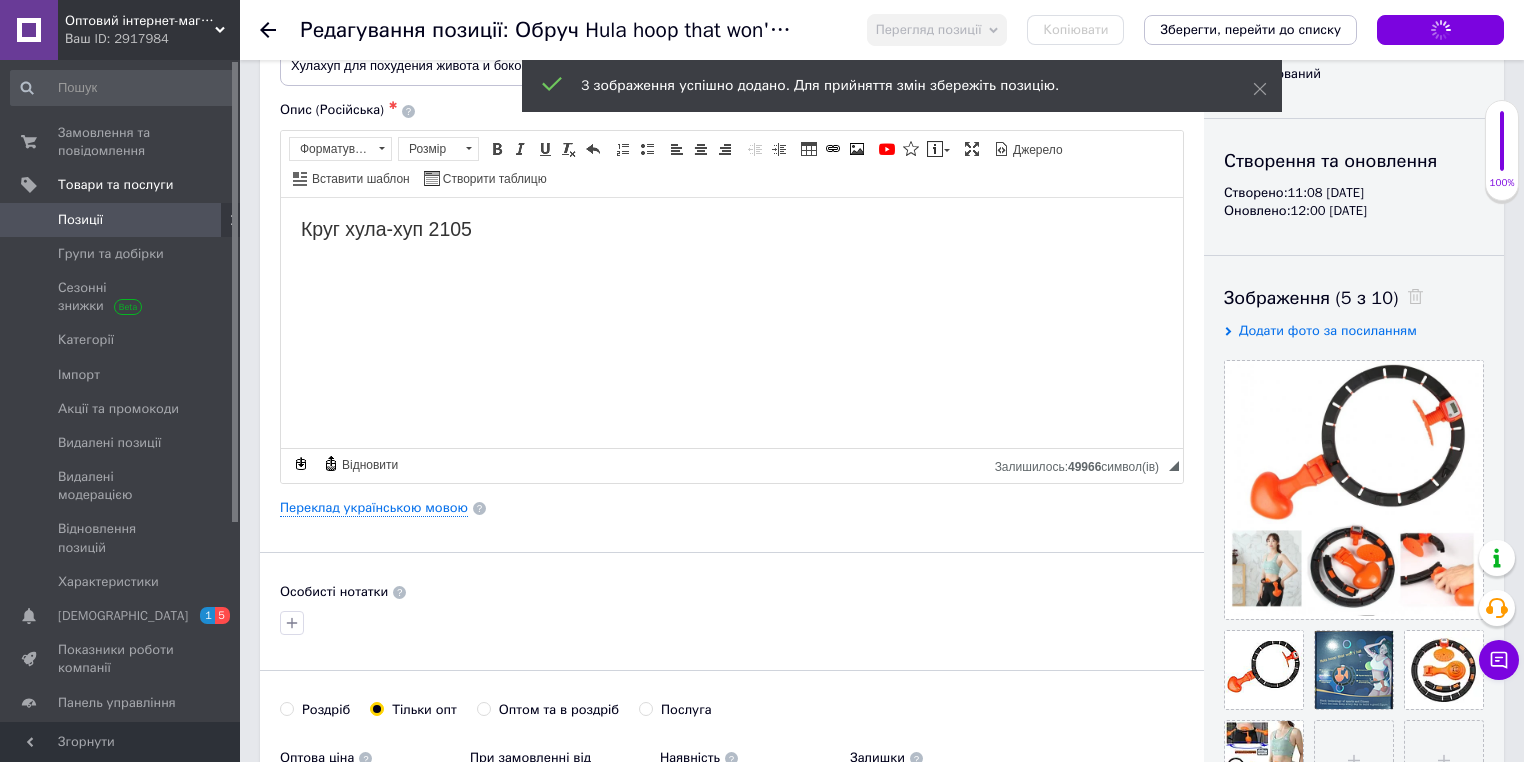 scroll, scrollTop: 0, scrollLeft: 0, axis: both 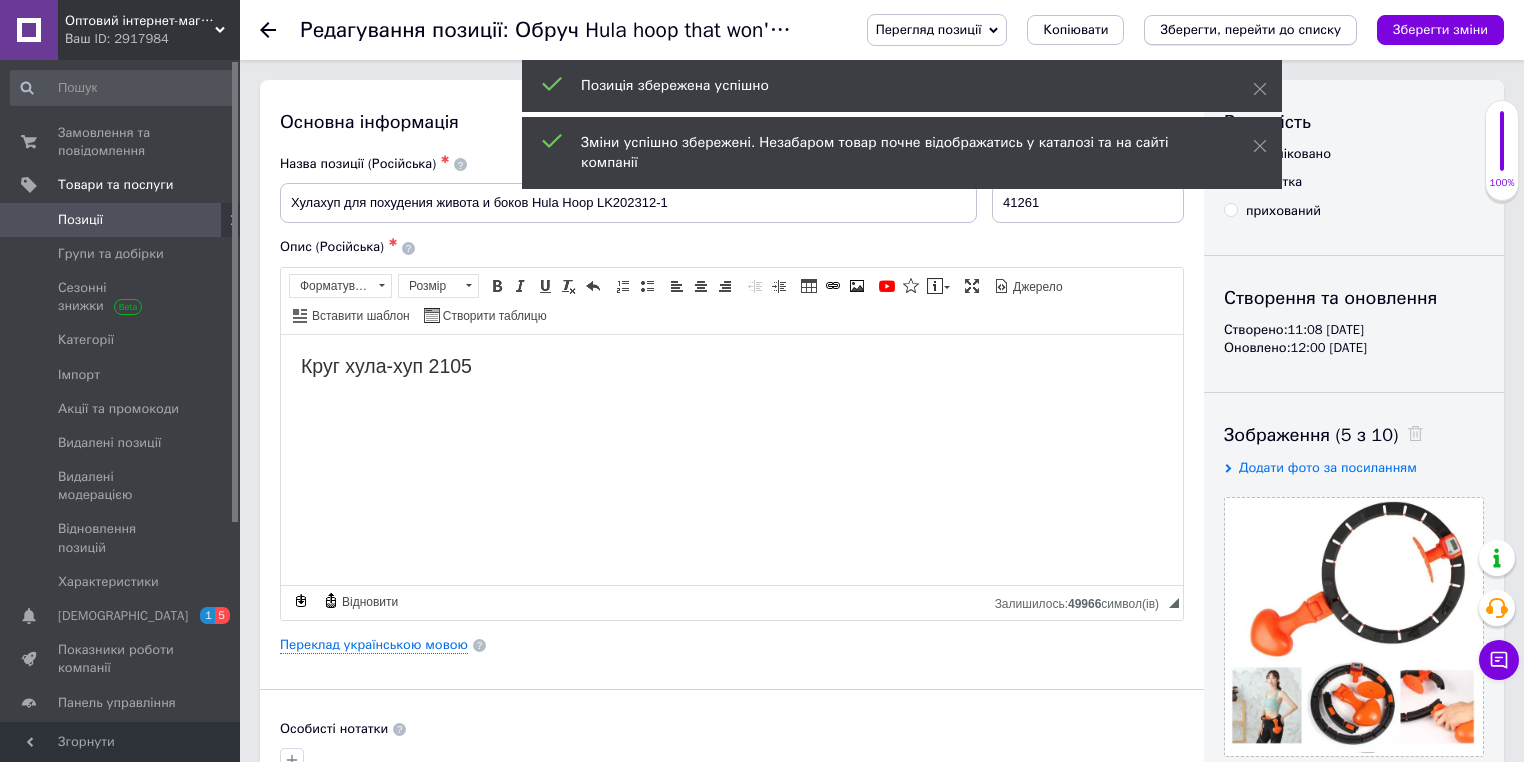 click on "Зберегти, перейти до списку" at bounding box center [1250, 29] 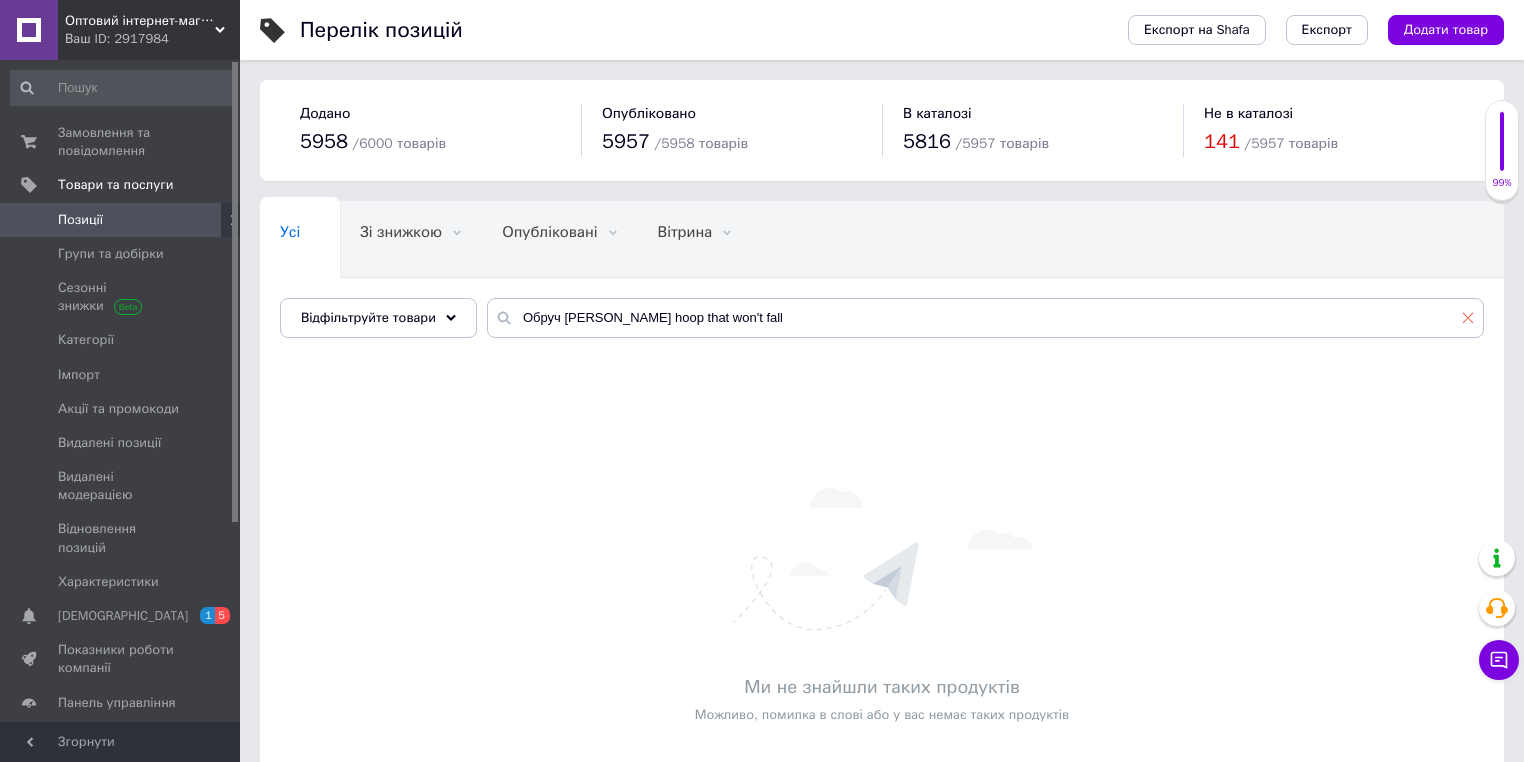 click 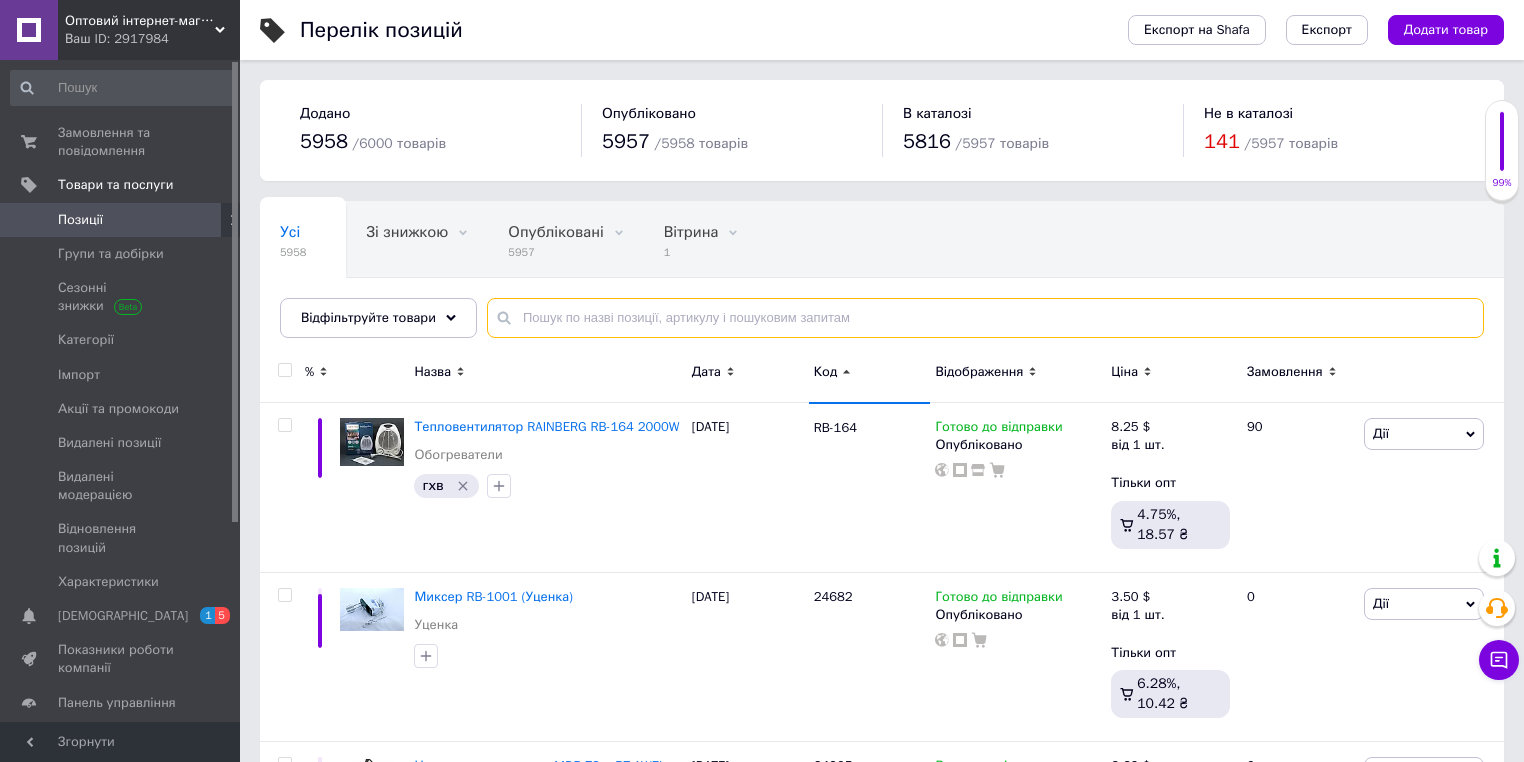click at bounding box center (985, 318) 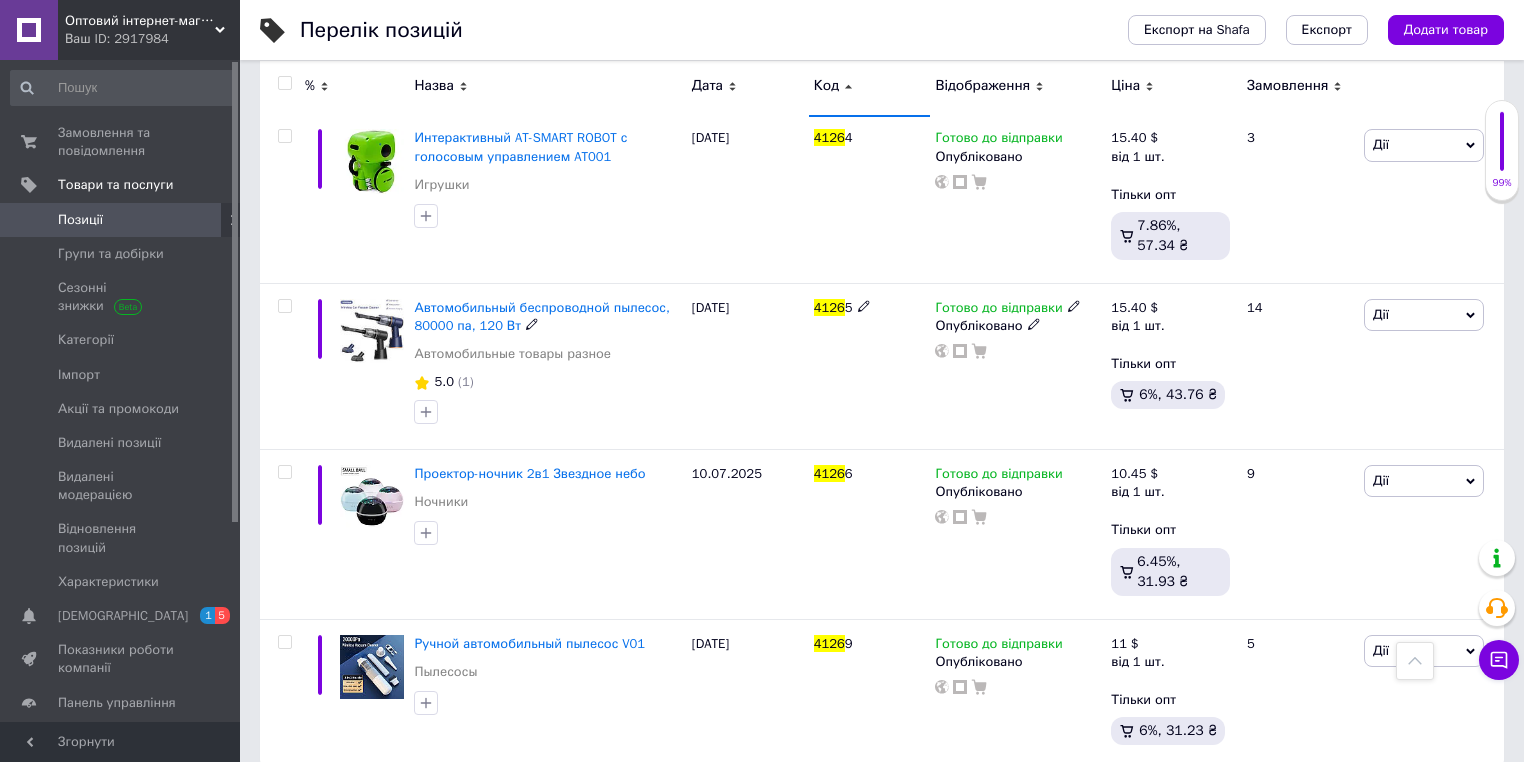 scroll, scrollTop: 970, scrollLeft: 0, axis: vertical 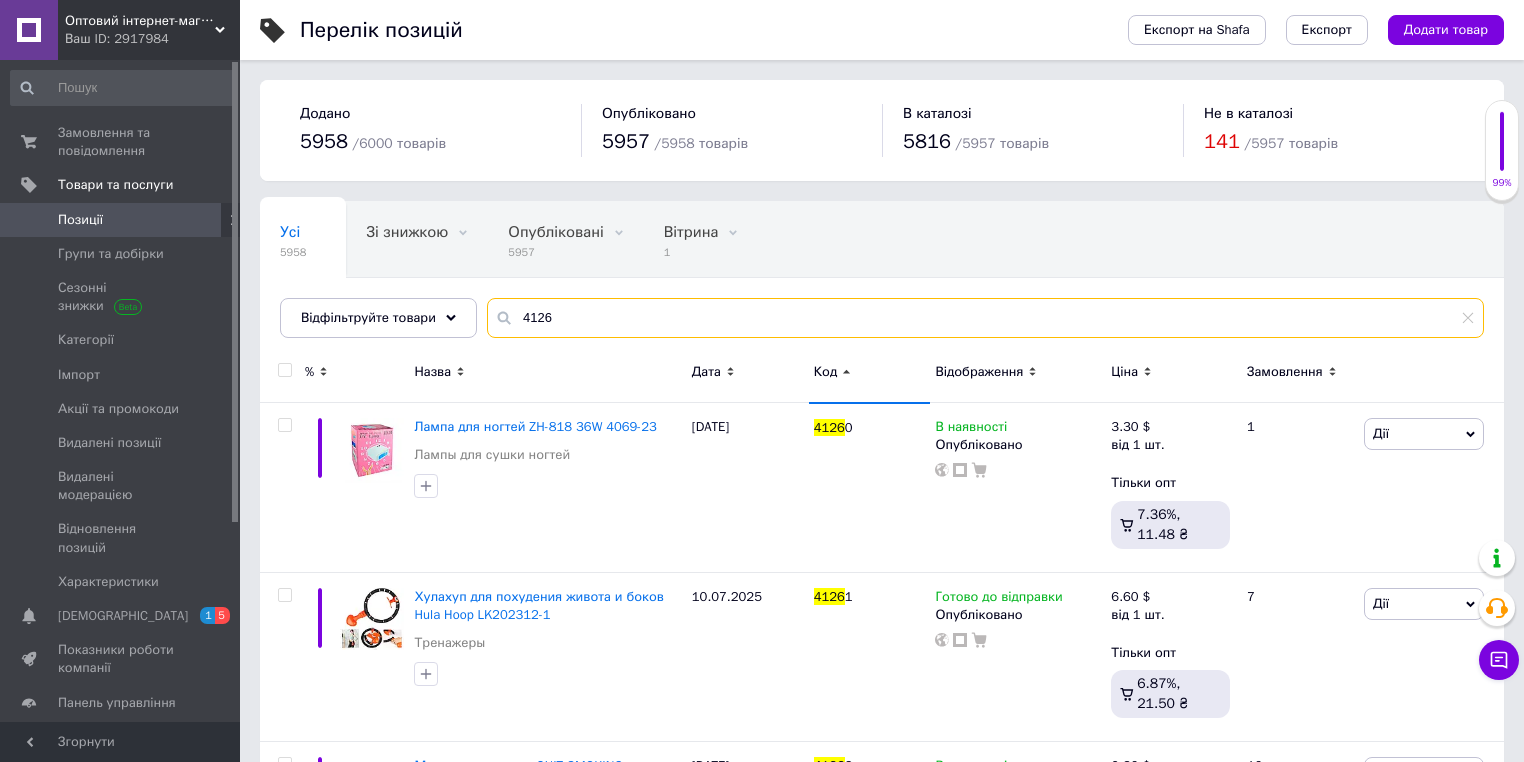click on "4126" at bounding box center (985, 318) 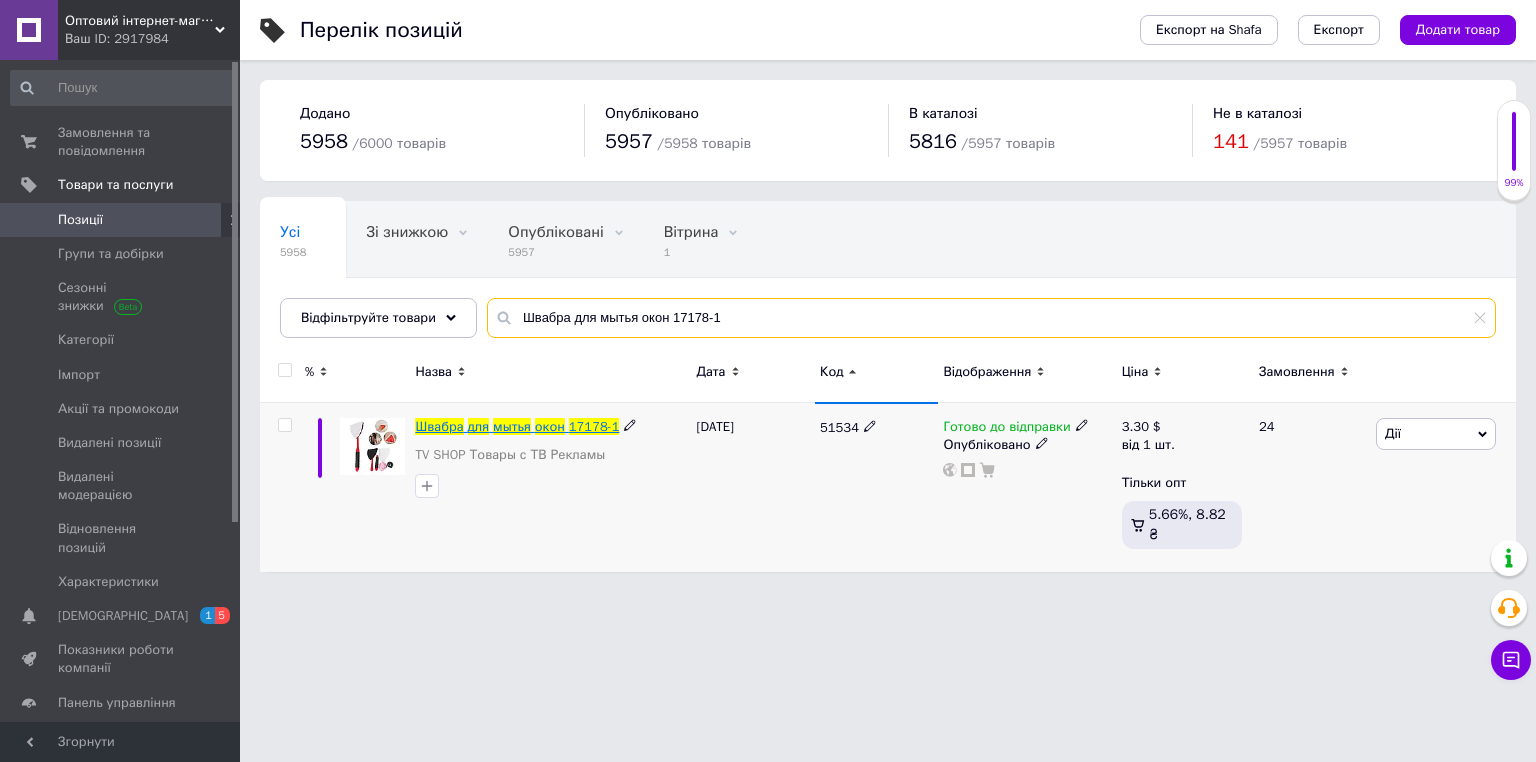 type on "Швабра для мытья окон 17178-1" 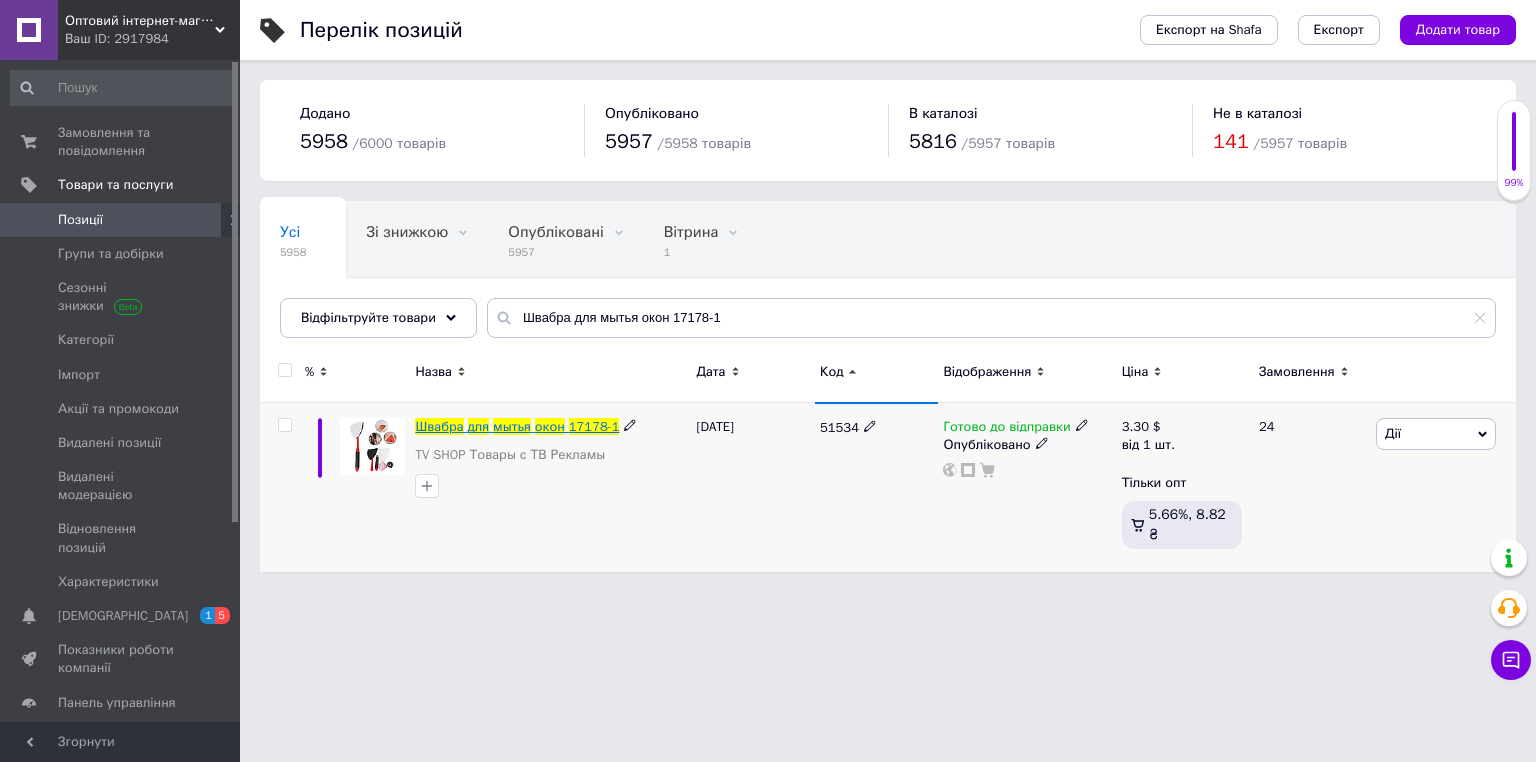 click on "мытья" at bounding box center [512, 426] 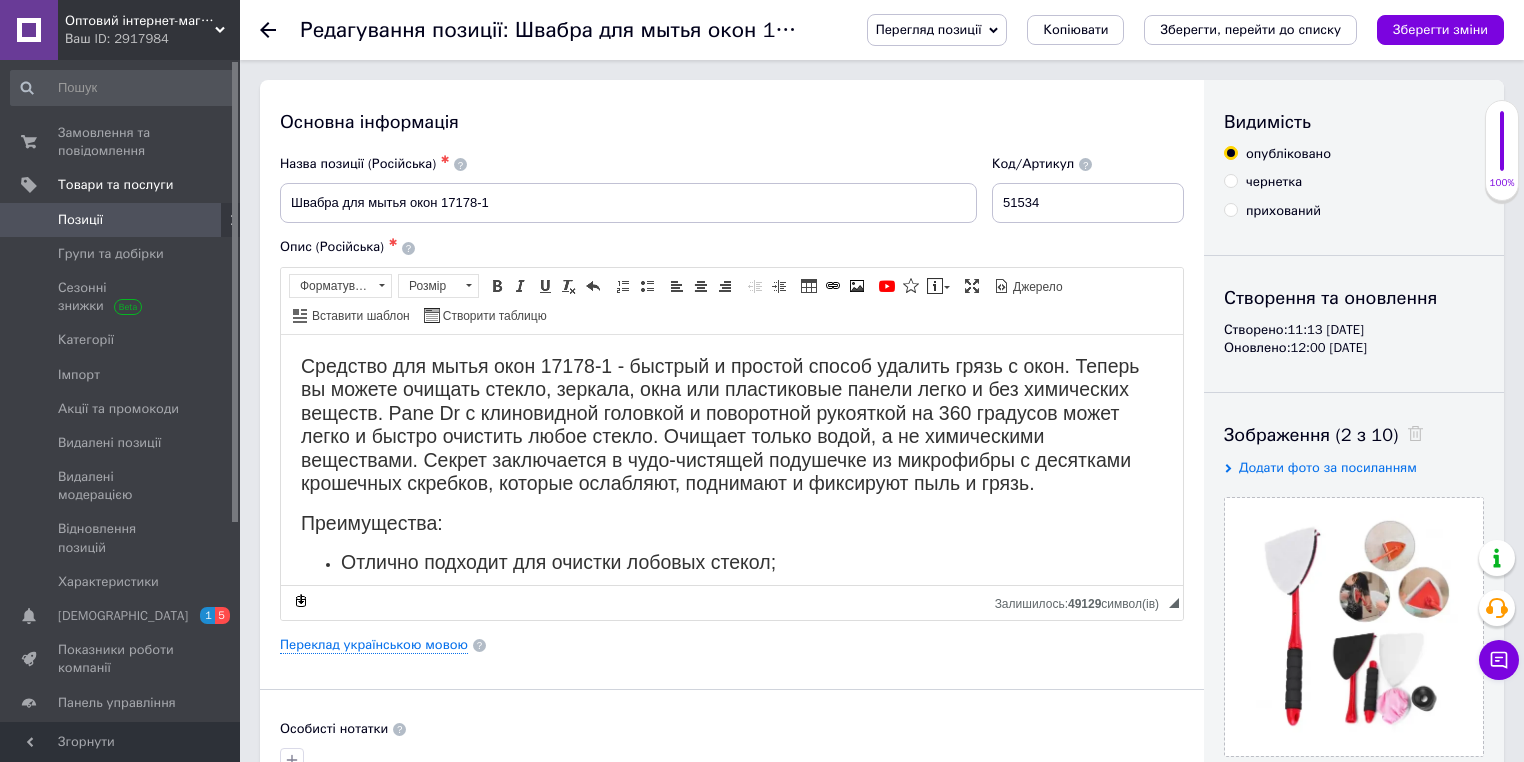 scroll, scrollTop: 0, scrollLeft: 0, axis: both 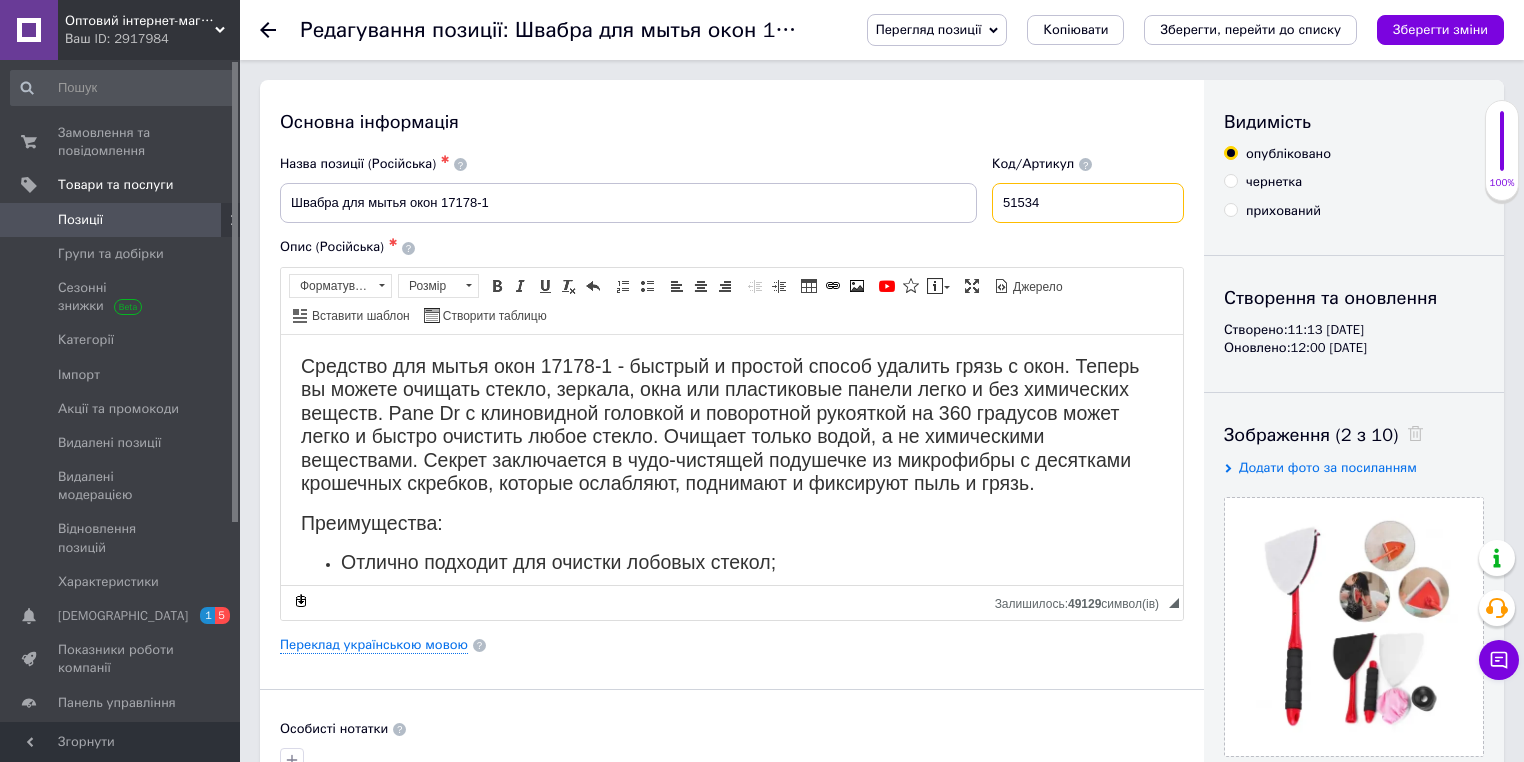 click on "51534" at bounding box center (1088, 203) 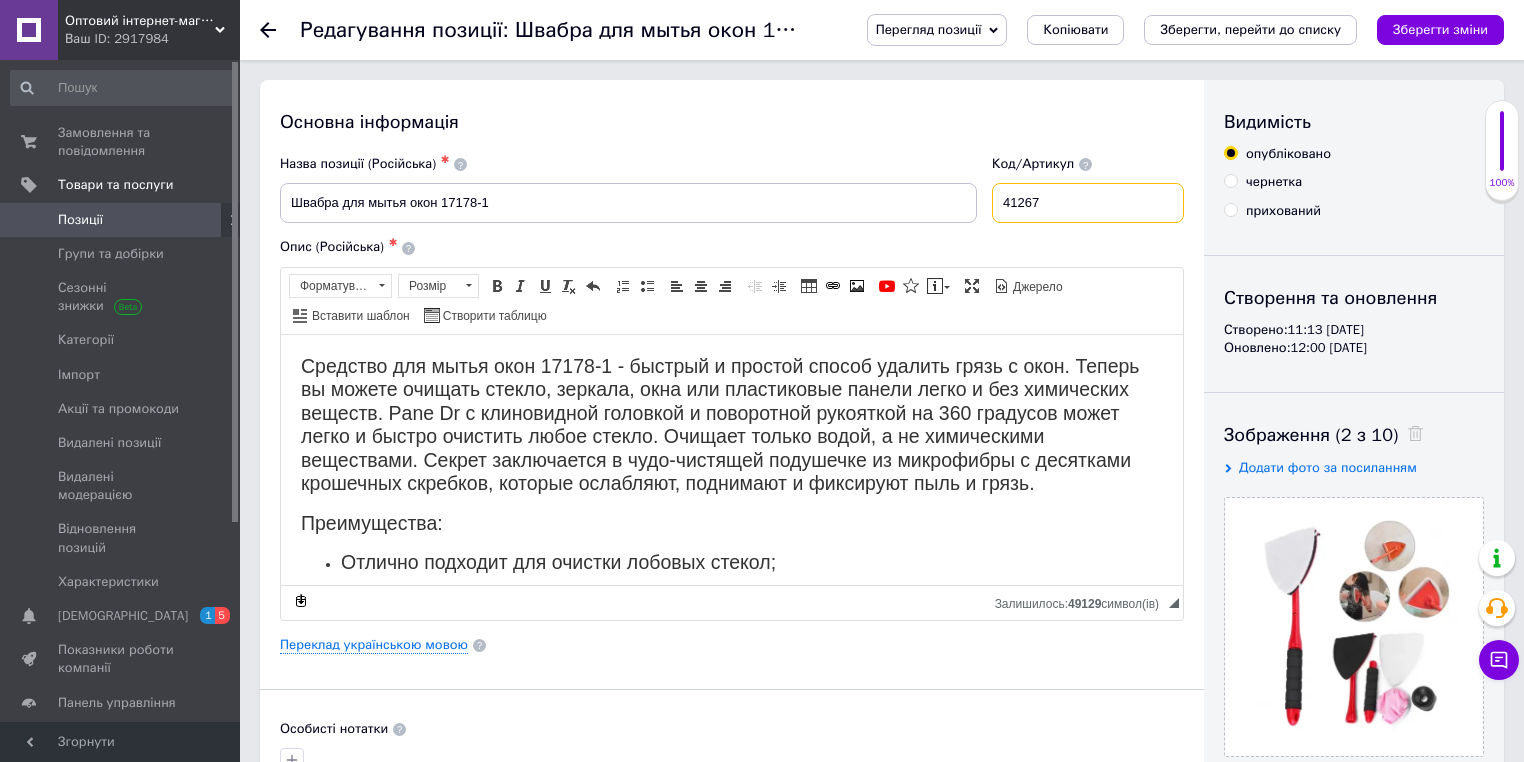 type on "41267" 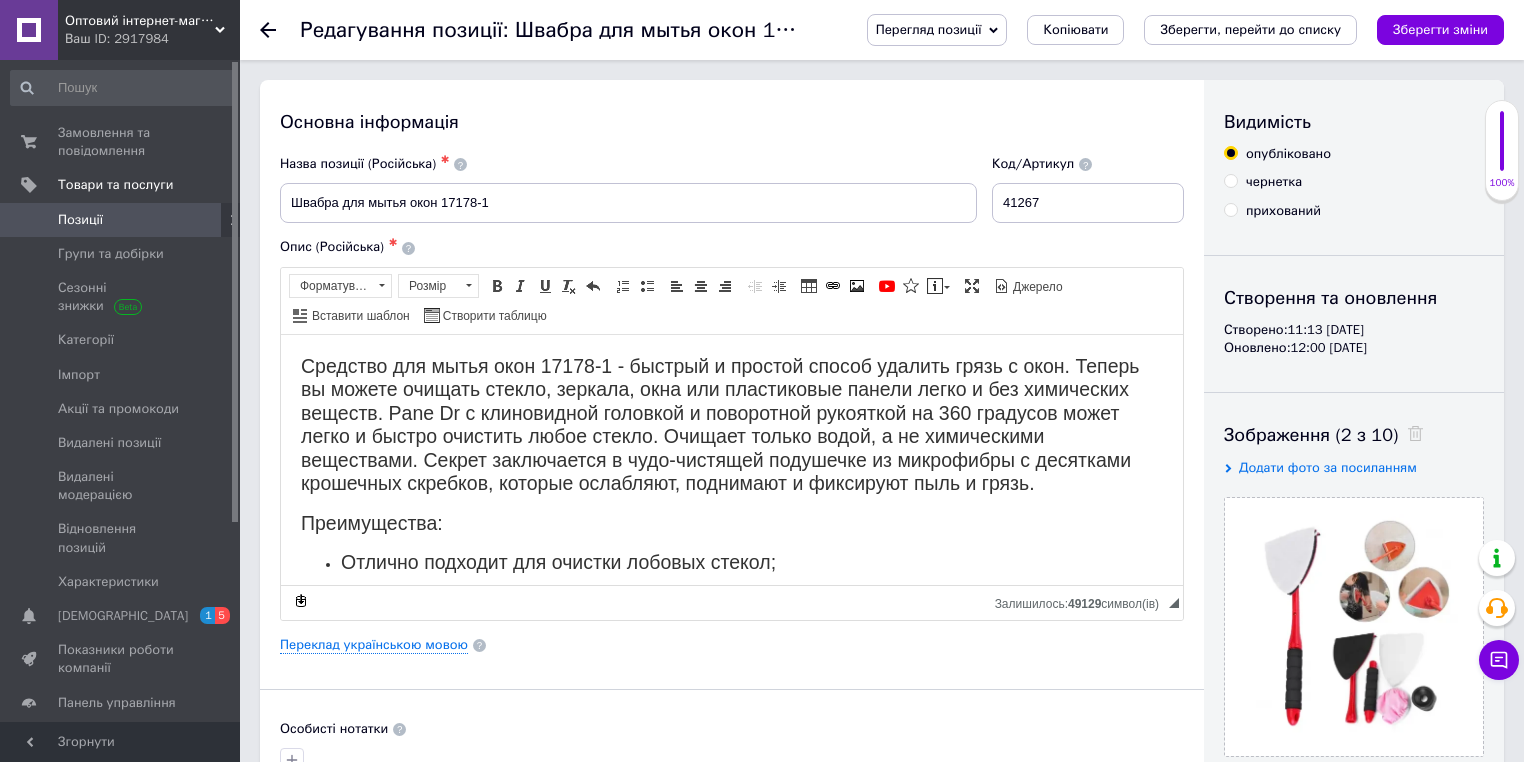 drag, startPoint x: 850, startPoint y: 140, endPoint x: 602, endPoint y: 300, distance: 295.13388 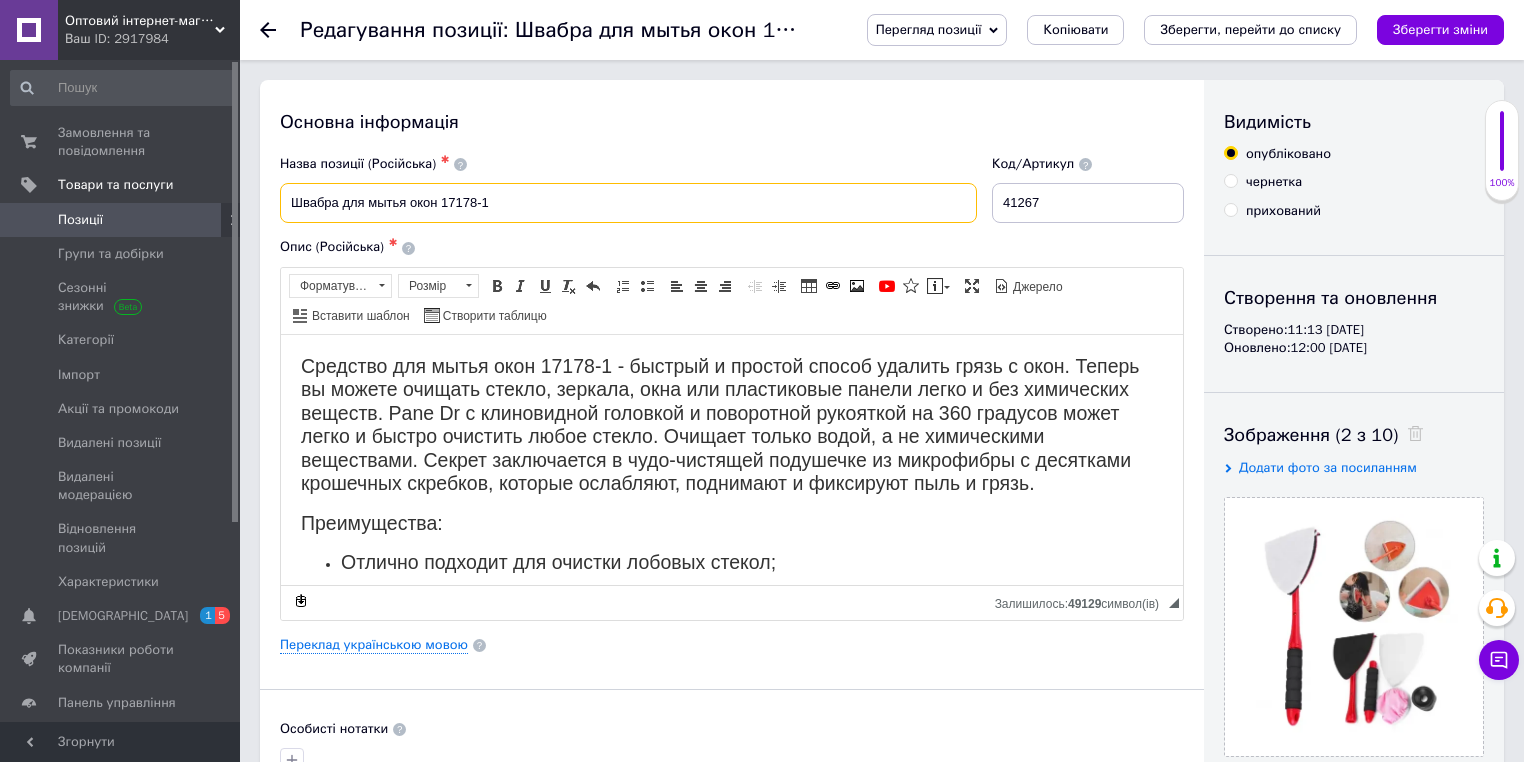 click on "Швабра для мытья окон 17178-1" at bounding box center (628, 203) 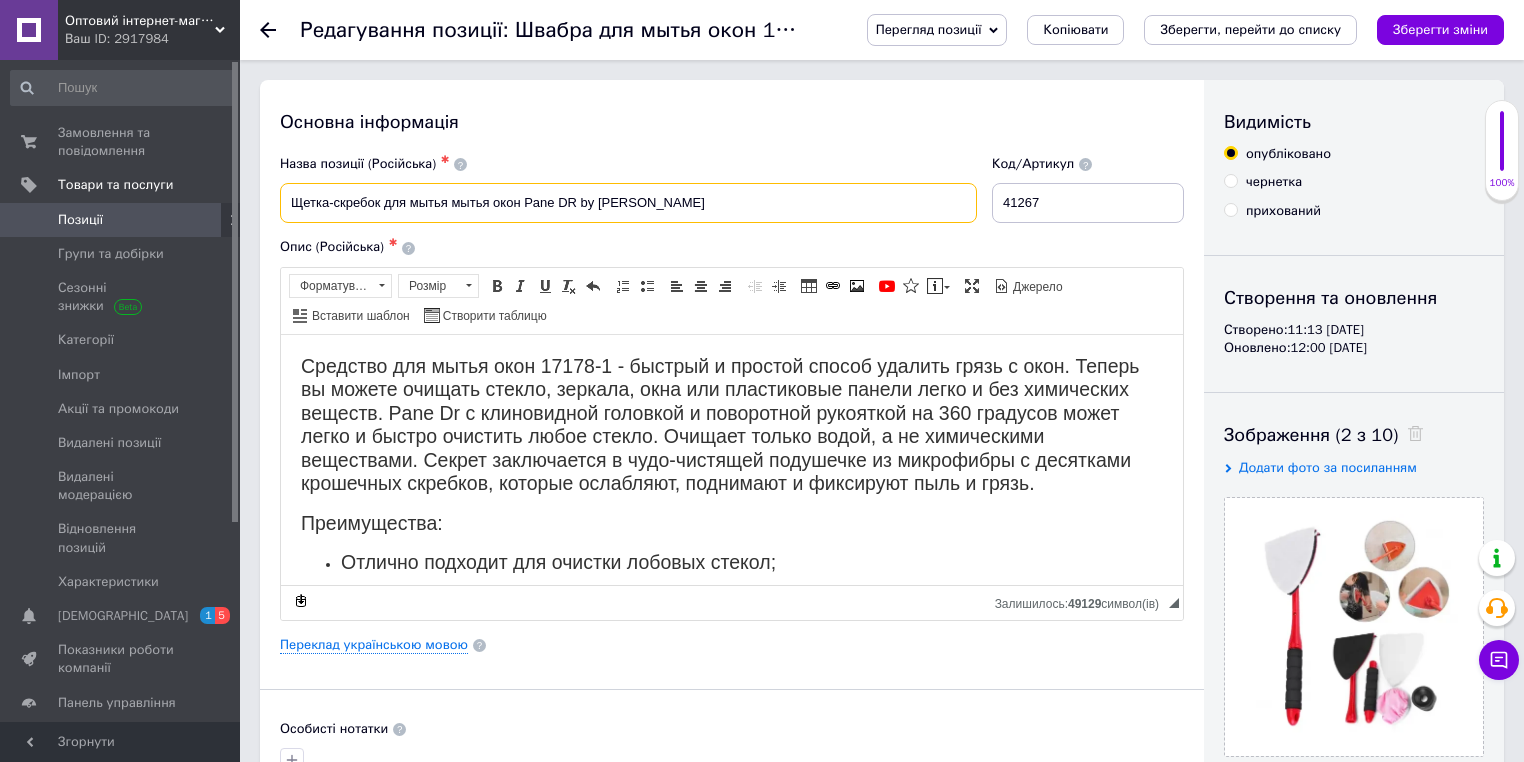 type on "Щетка-скребок для мытья мытья окон Pane DR by [PERSON_NAME]" 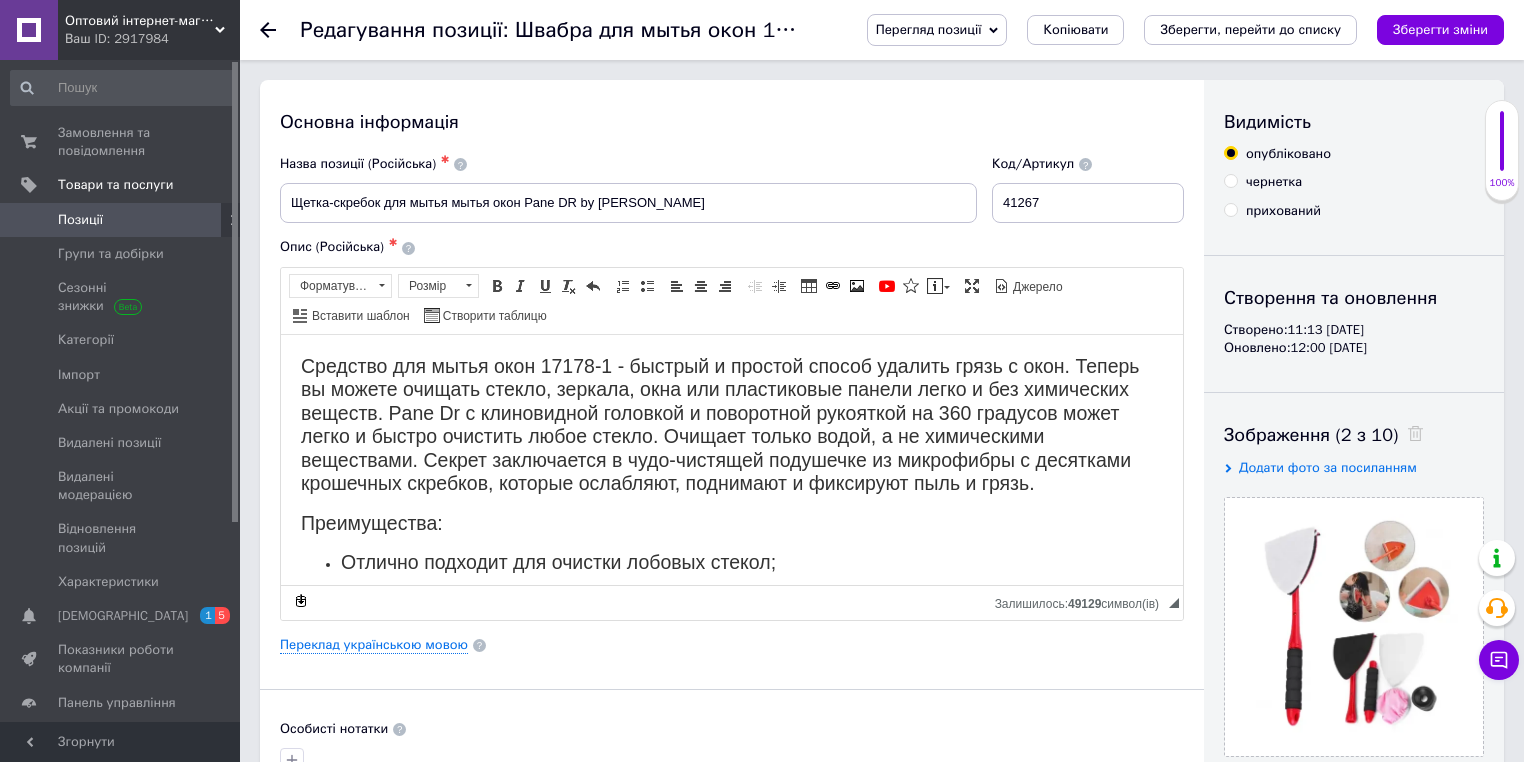 click on "Основна інформація Назва позиції (Російська) ✱ Щетка-скребок для мытья мытья окон Pane DR by [PERSON_NAME] Код/Артикул 41267 Опис (Російська) ✱
Преимущества:
Отлично подходит для очистки лобовых стекол;
Встроенный скребок блеск без разводов;
Ручки поворачивается на 360 градусов;
Работы на окнах, зеркалах, стеклянных дверях ливня, плитке, лобовых стеклах и больше;
Со съемным чехлом.
Характеристики:
Тип: Универсальная щетка;
Назначение: Для стекол, зеркало и окон;
Материал: Пластик;
Размер: 33.5х15х7.5 см;
Вес: 150 г.
Розмір" at bounding box center (732, 678) 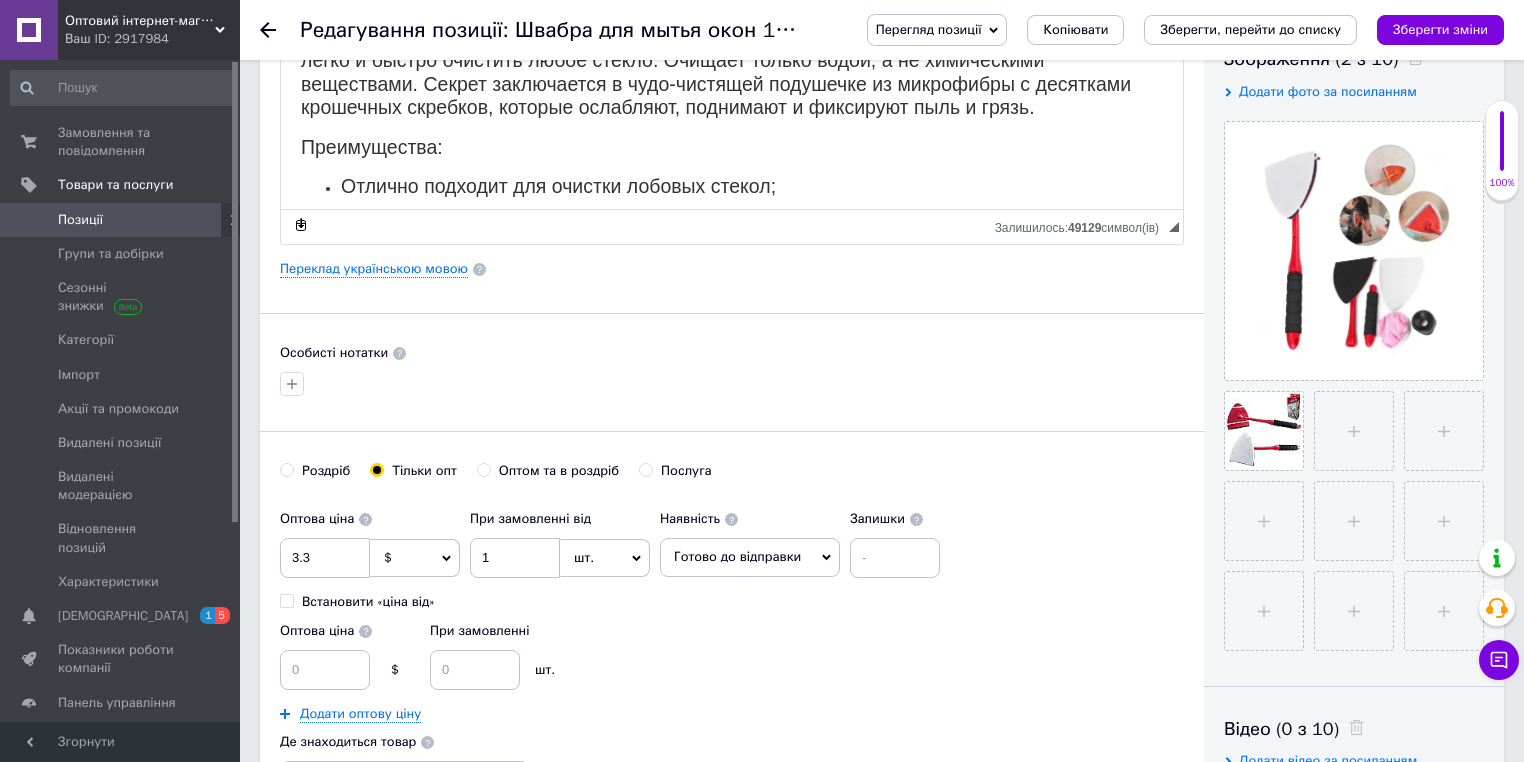 scroll, scrollTop: 400, scrollLeft: 0, axis: vertical 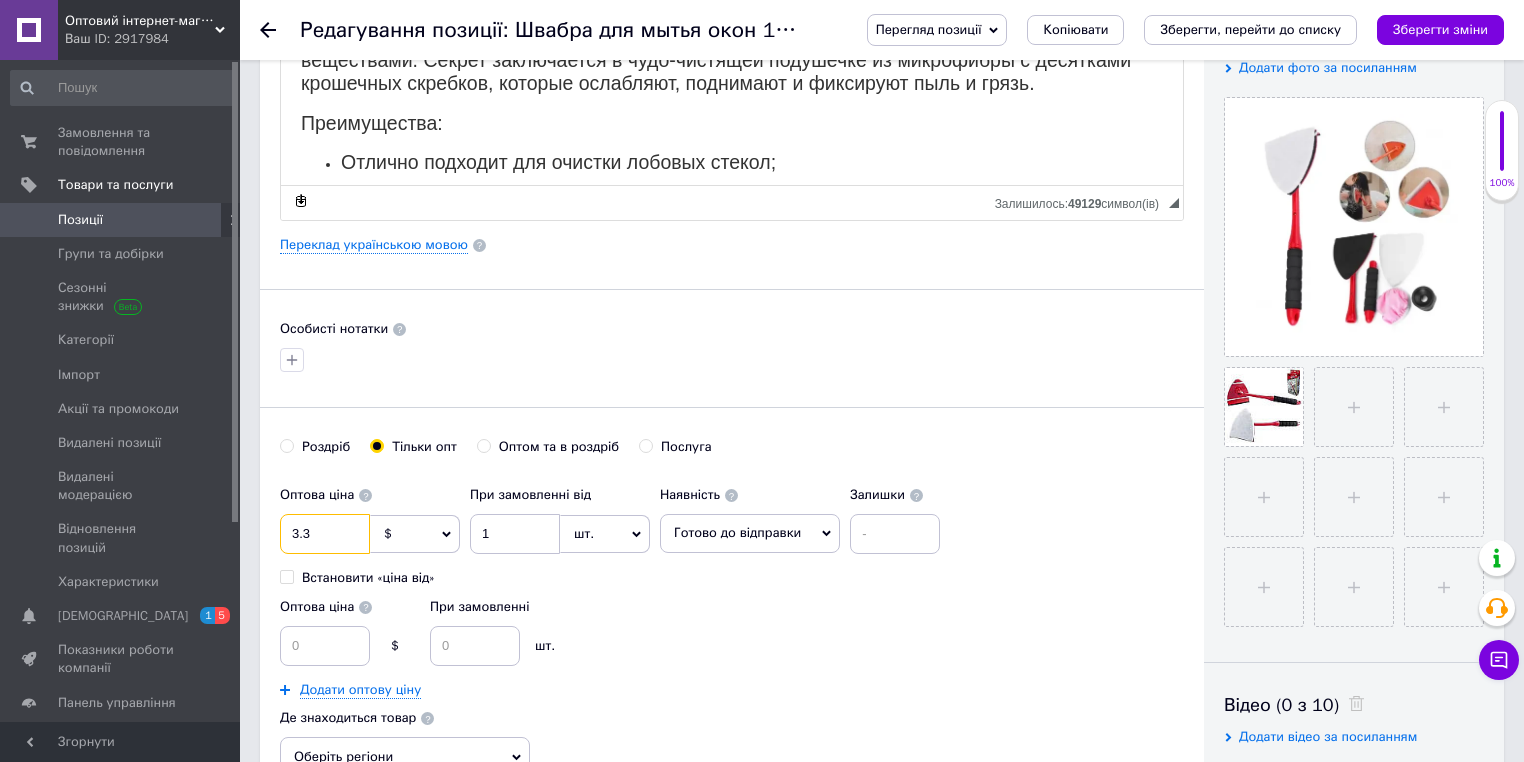 click on "3.3" at bounding box center (325, 534) 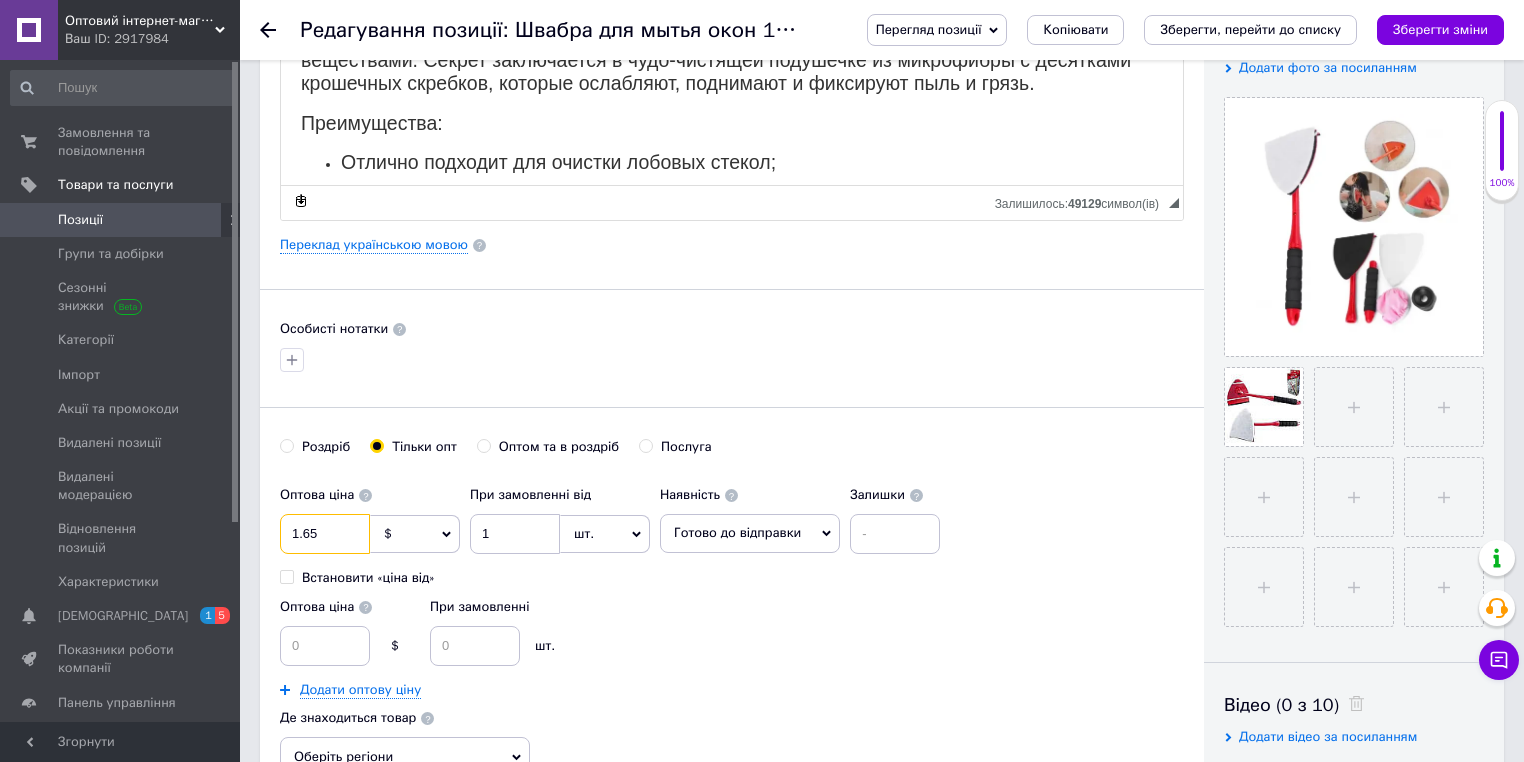 type on "1.65" 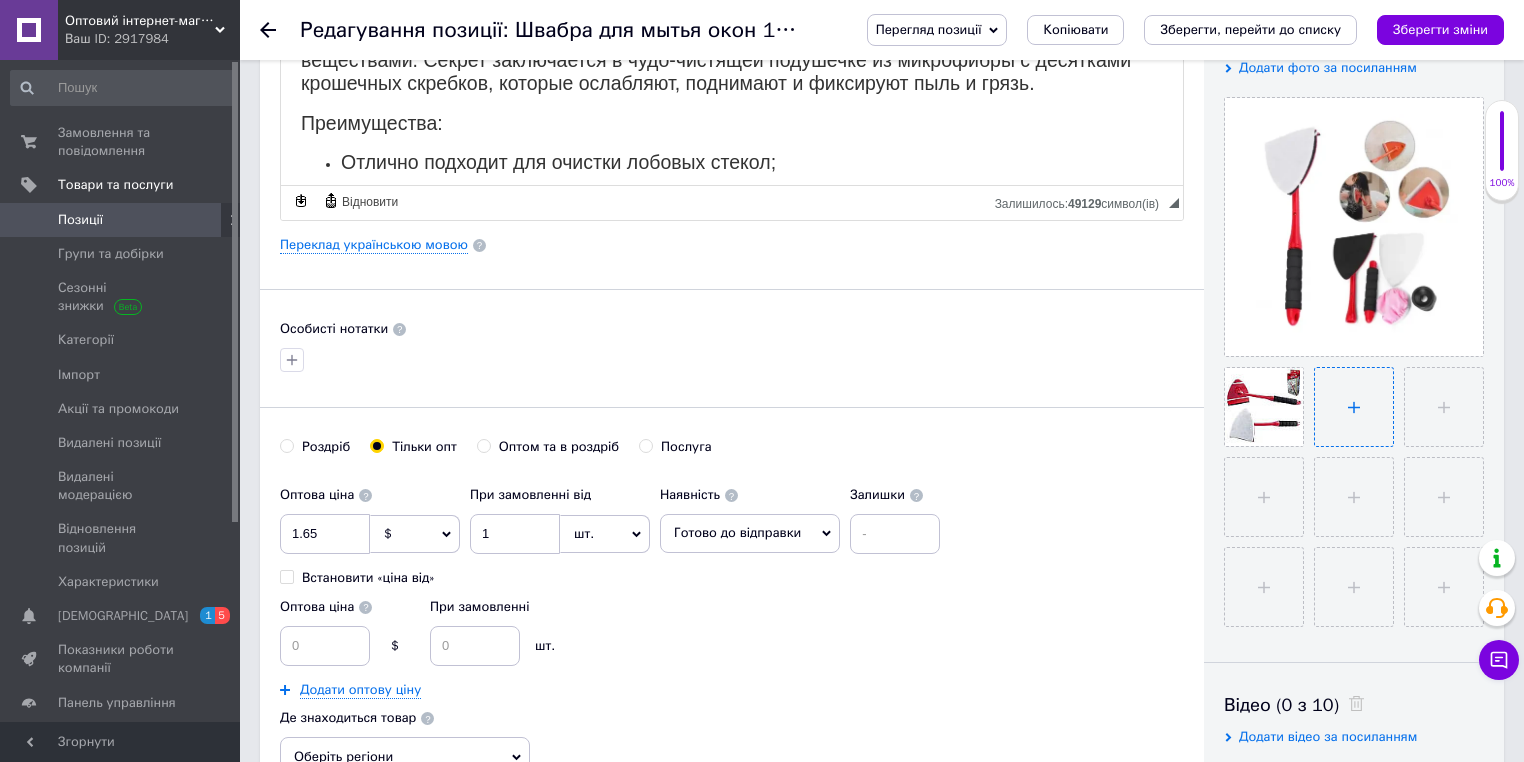 click at bounding box center (1354, 407) 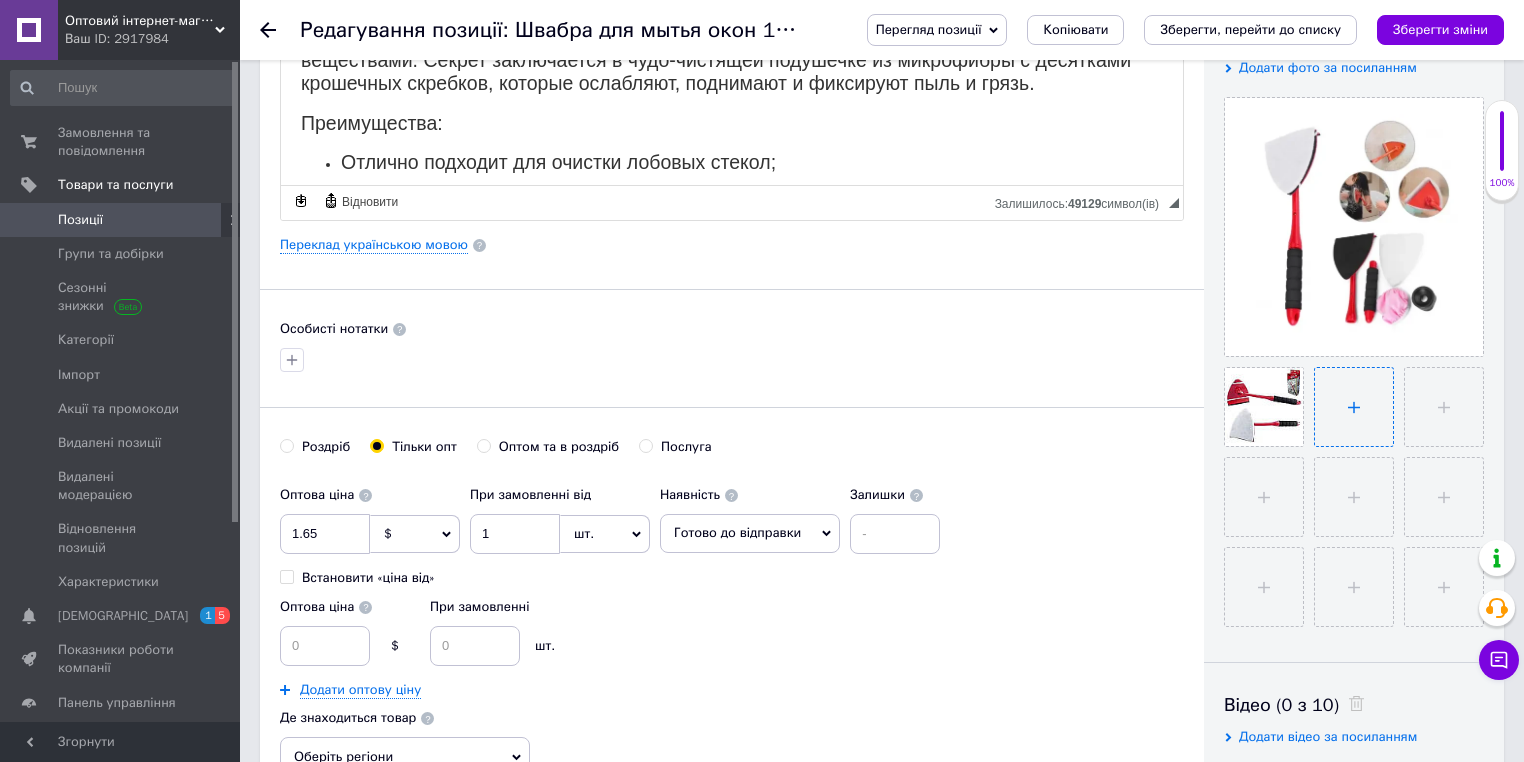 type on "C:\fakepath\4364130489_w300_h300_universalnaya-schetka-dlya.webp" 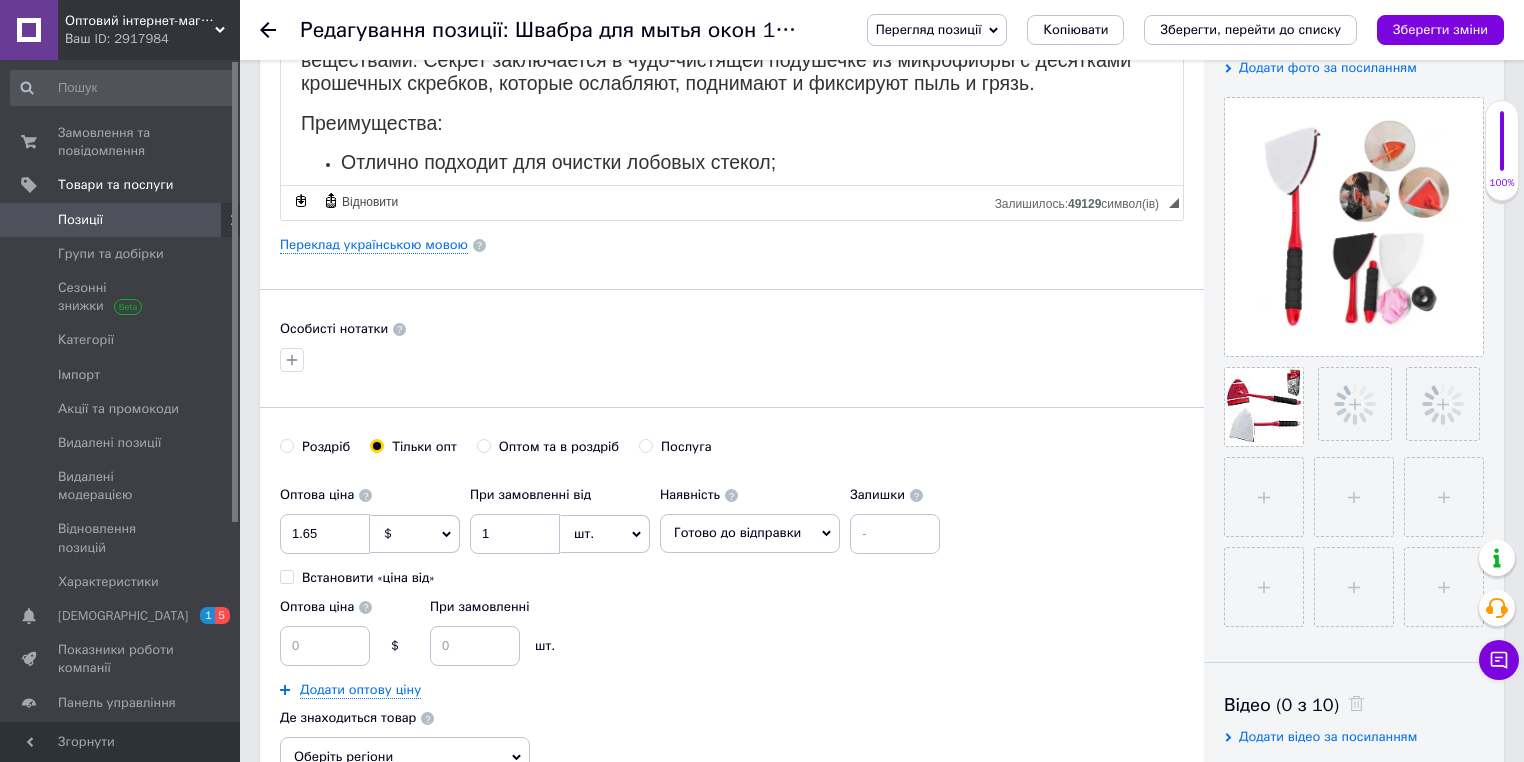 click at bounding box center (732, 360) 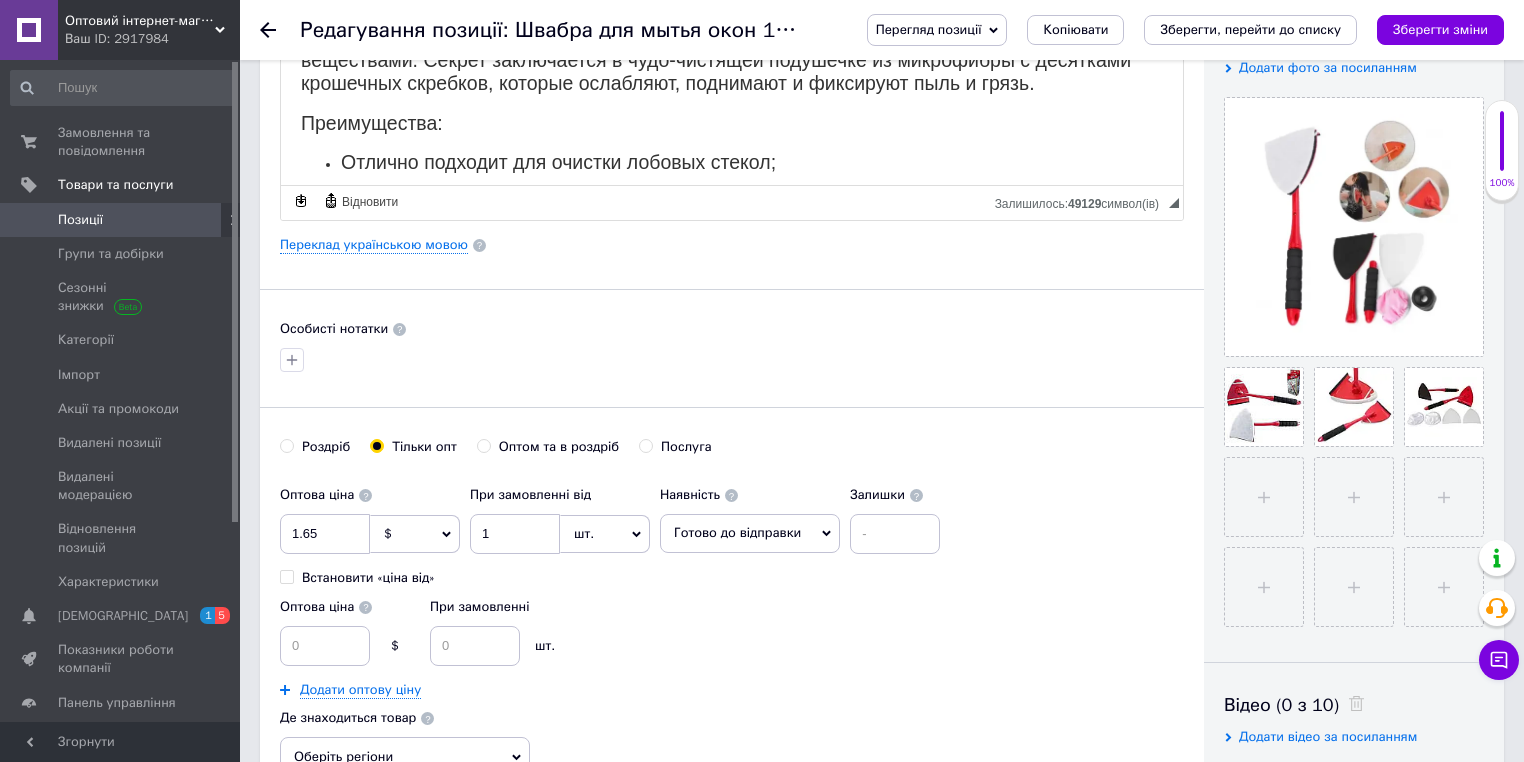 click on "Особисті нотатки" at bounding box center [732, 329] 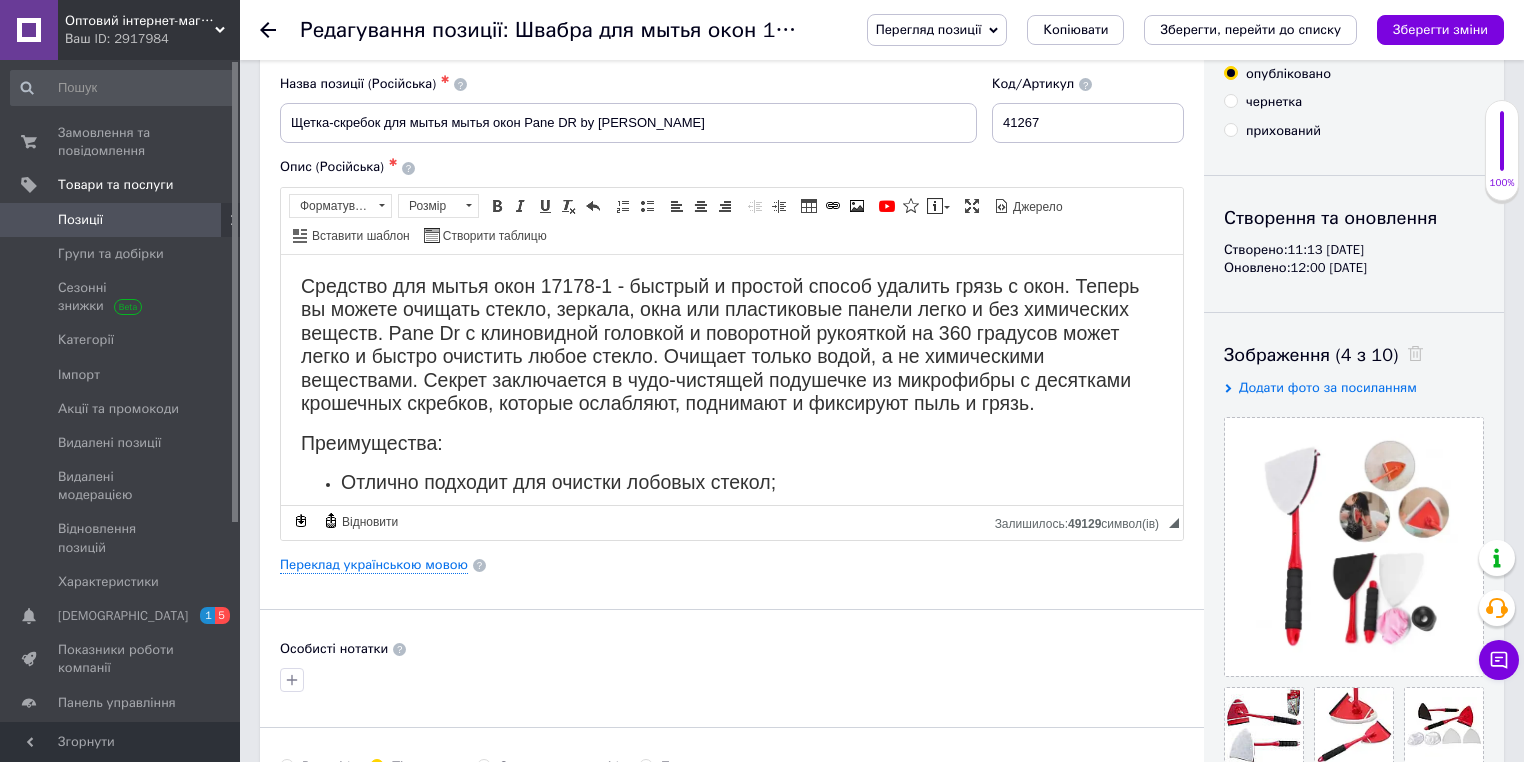 click on "Зберегти зміни" at bounding box center [1440, 29] 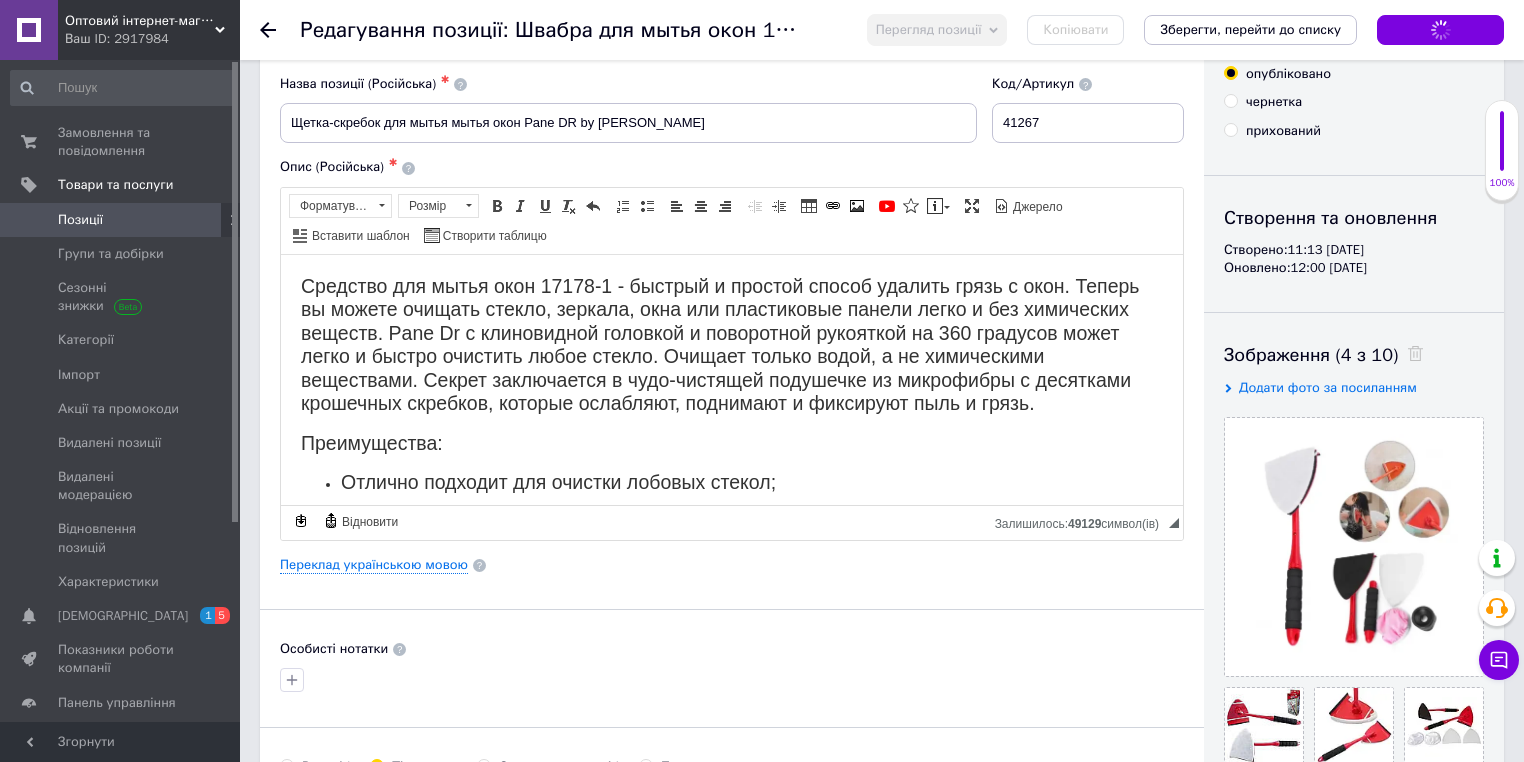 scroll, scrollTop: 0, scrollLeft: 0, axis: both 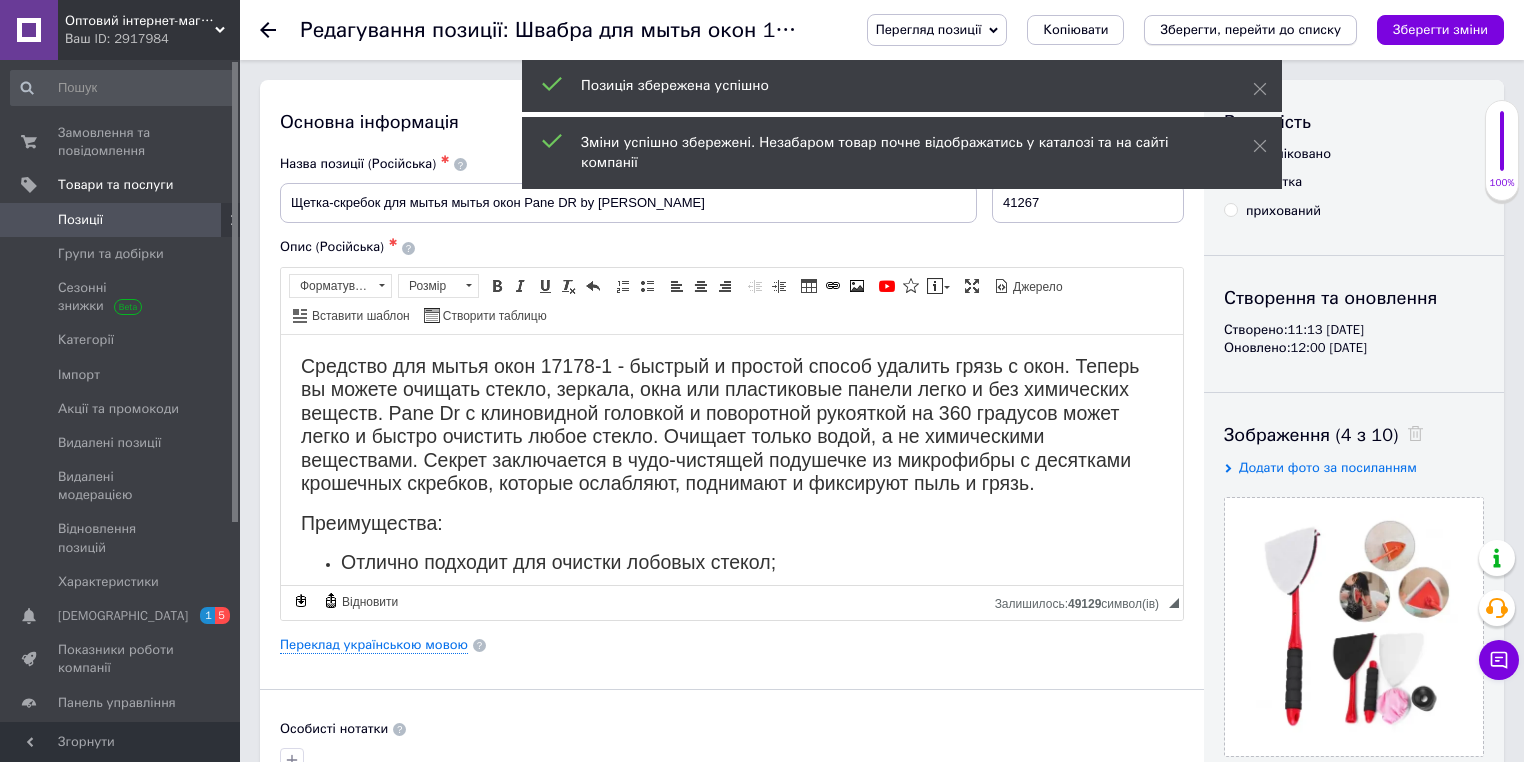 click on "Зберегти, перейти до списку" at bounding box center (1250, 29) 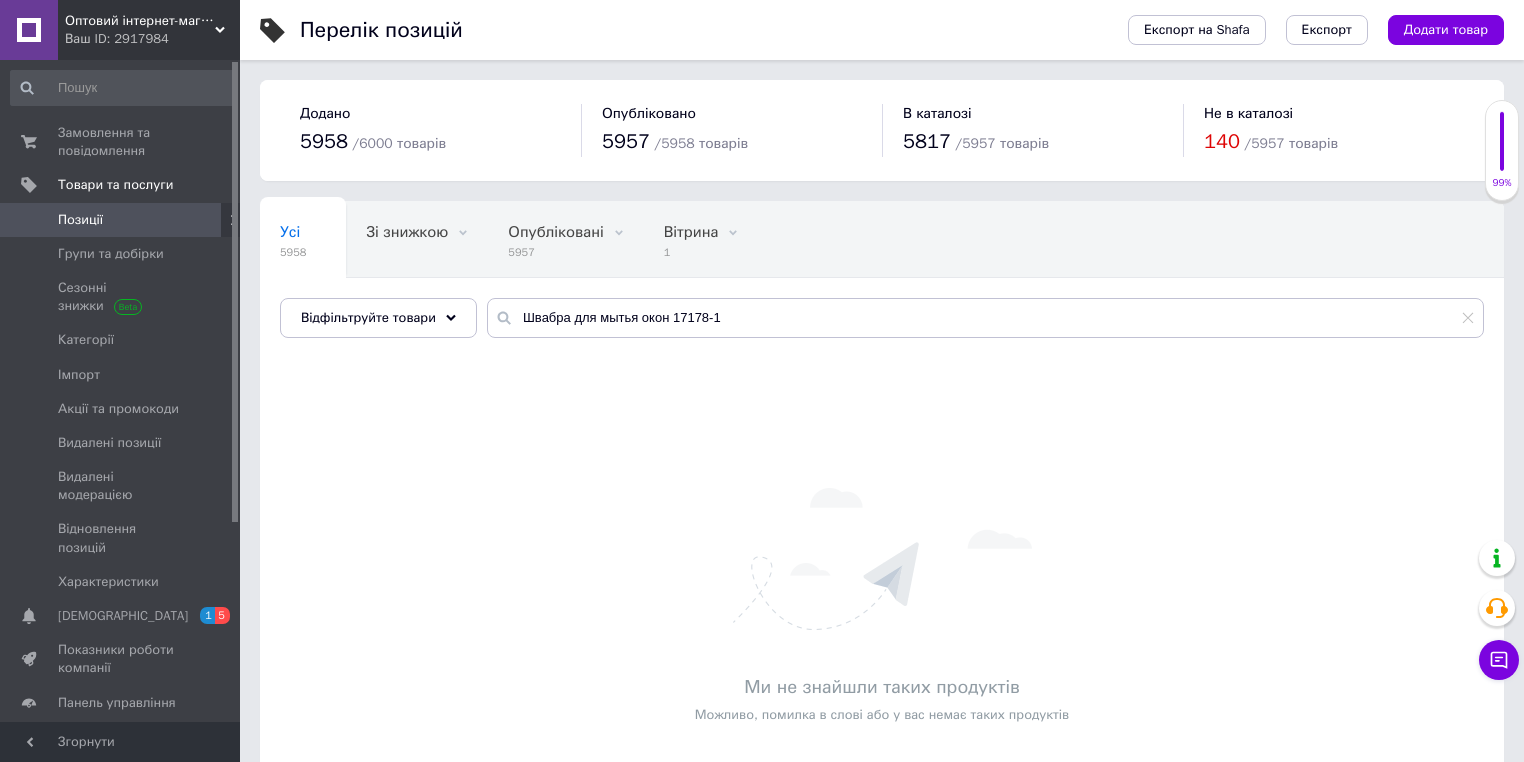 click on "Перелік позицій" at bounding box center [694, 30] 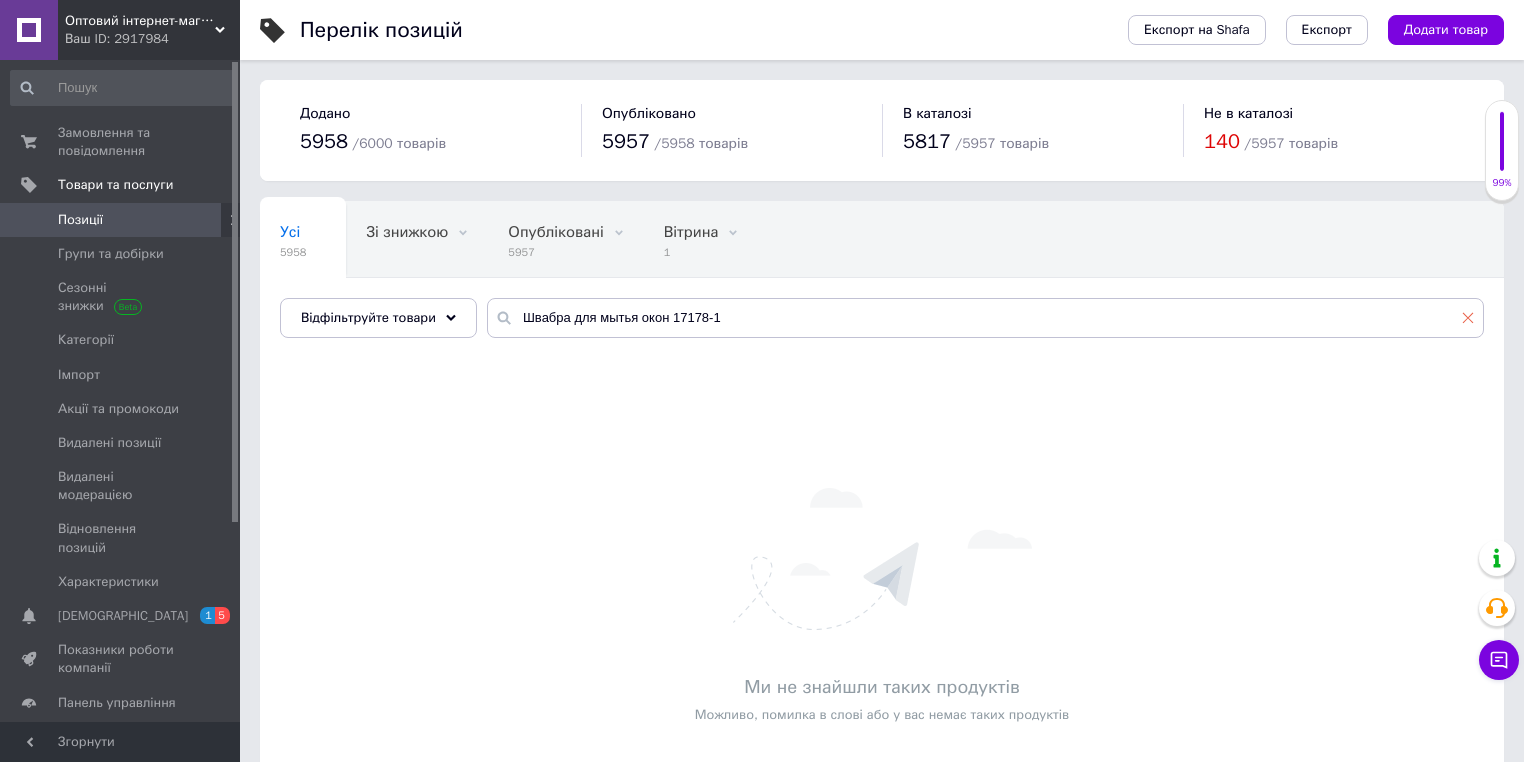 click 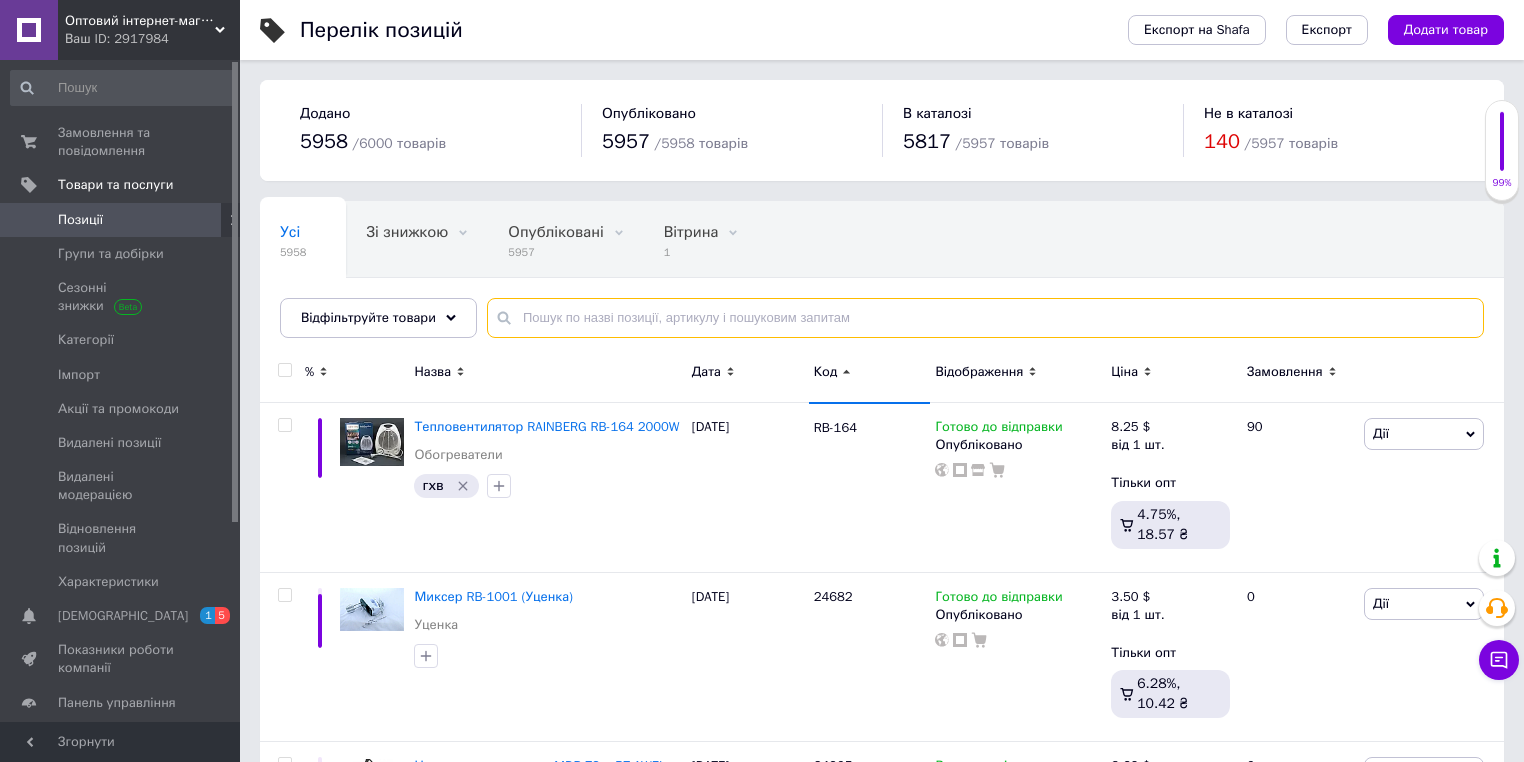 click at bounding box center (985, 318) 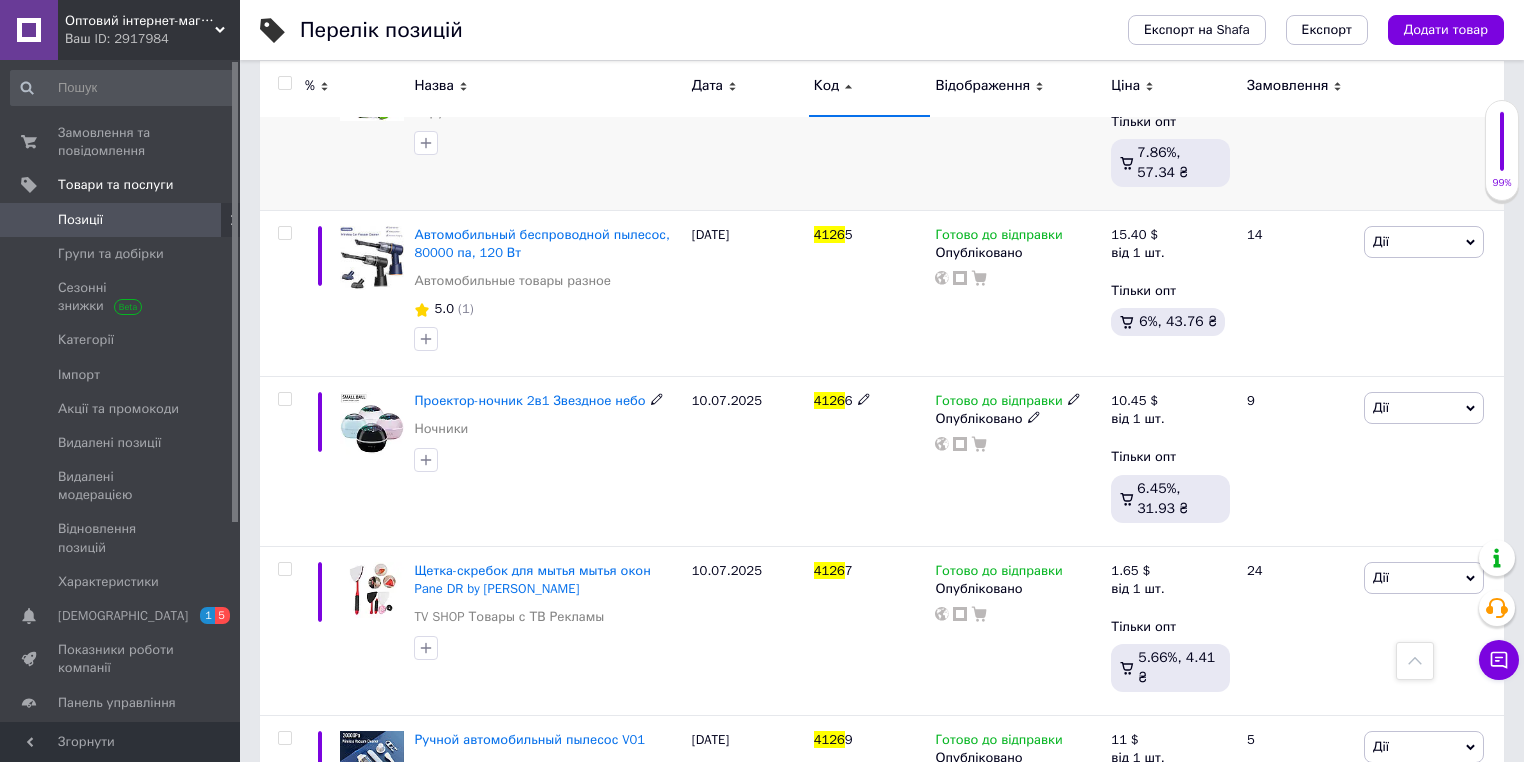 scroll, scrollTop: 1120, scrollLeft: 0, axis: vertical 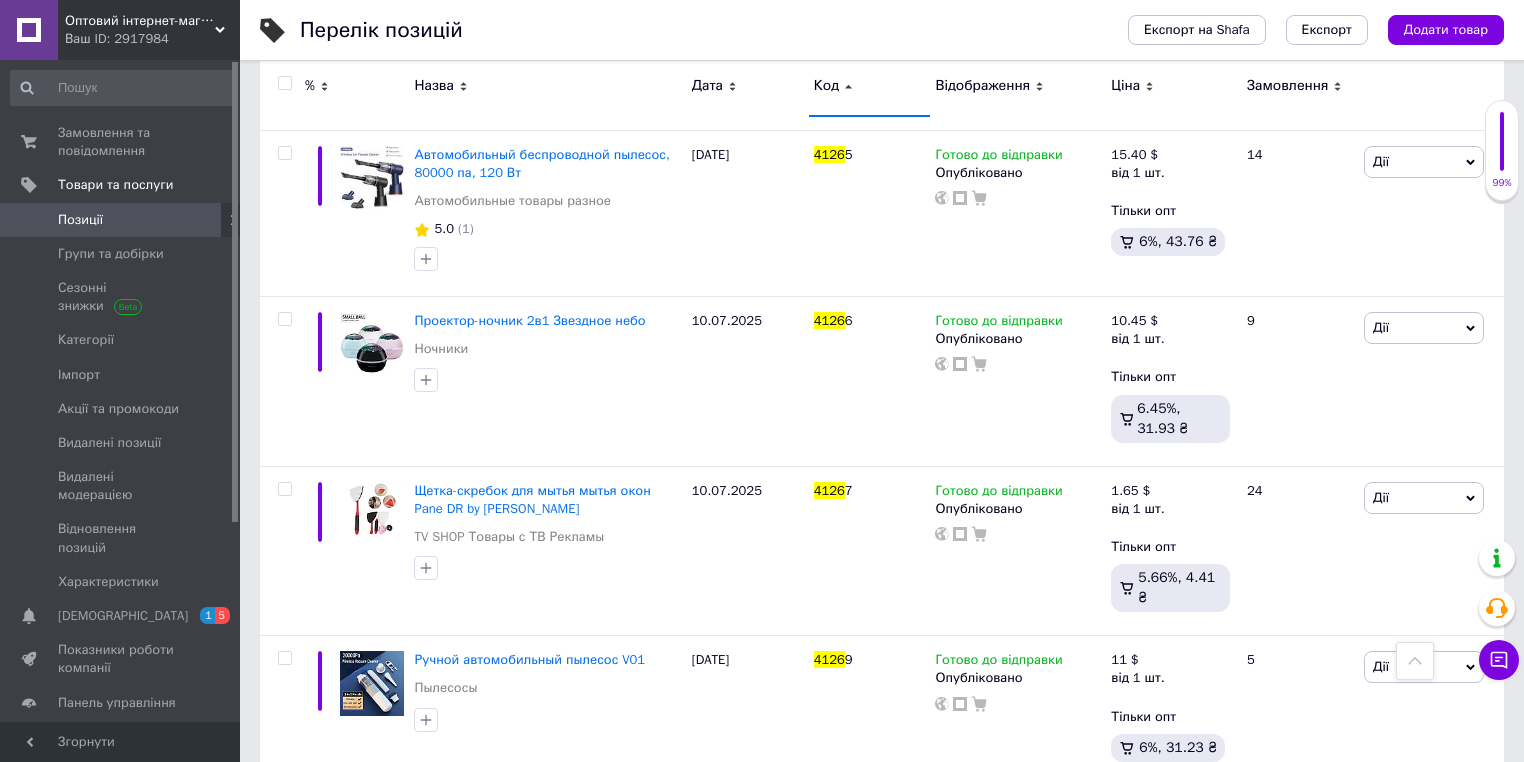 type on "4126" 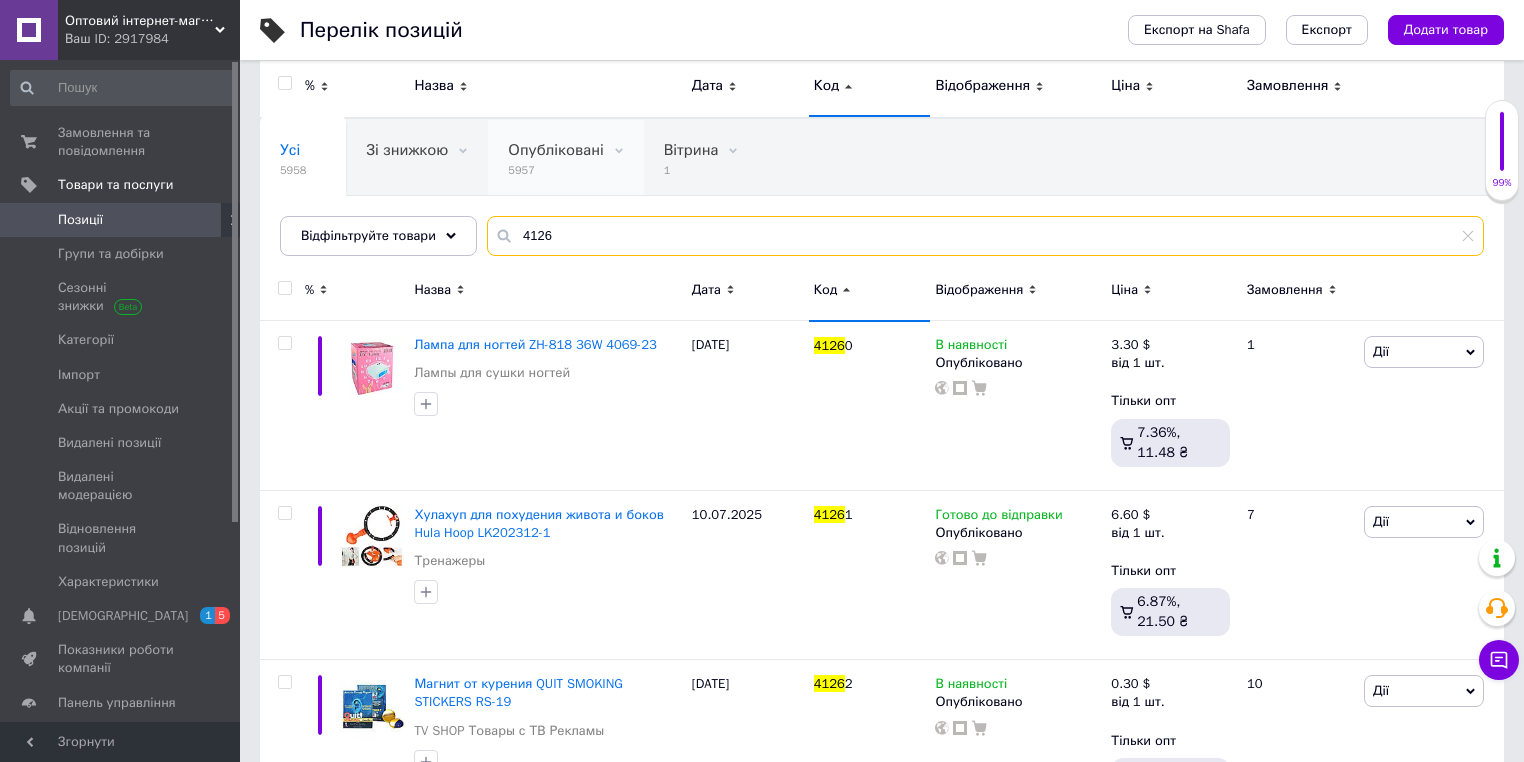 scroll, scrollTop: 0, scrollLeft: 0, axis: both 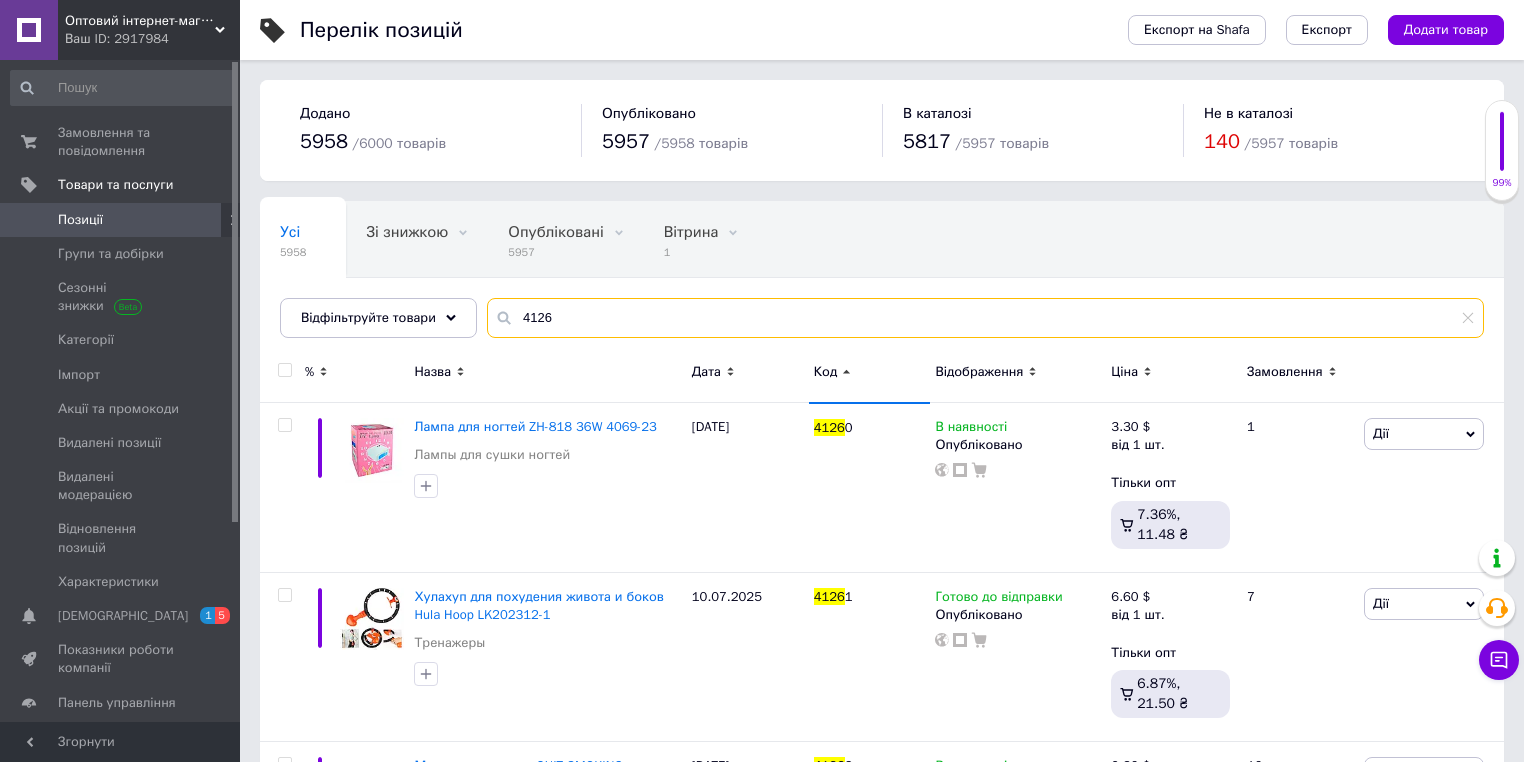 click on "4126" at bounding box center [985, 318] 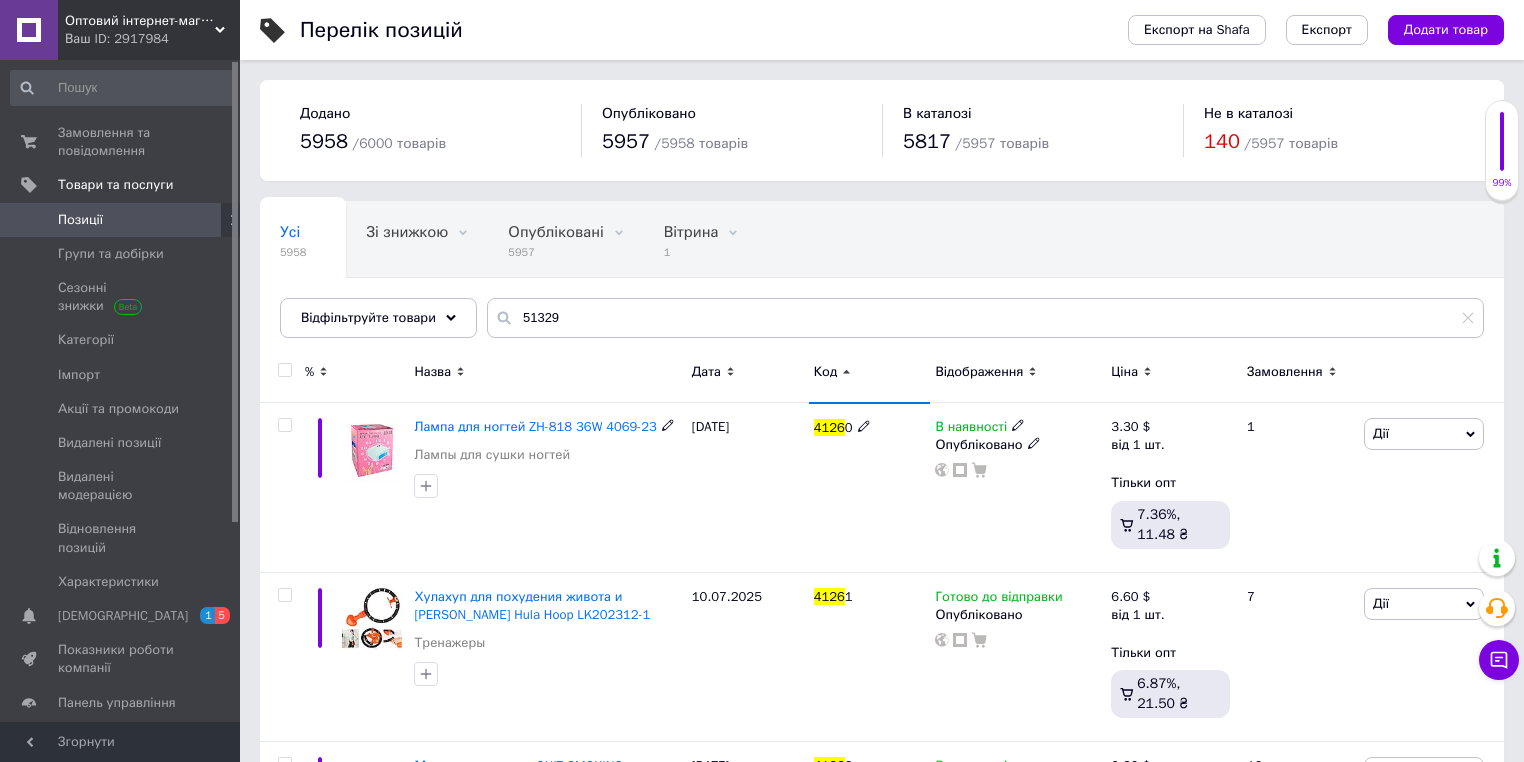 scroll, scrollTop: 0, scrollLeft: 0, axis: both 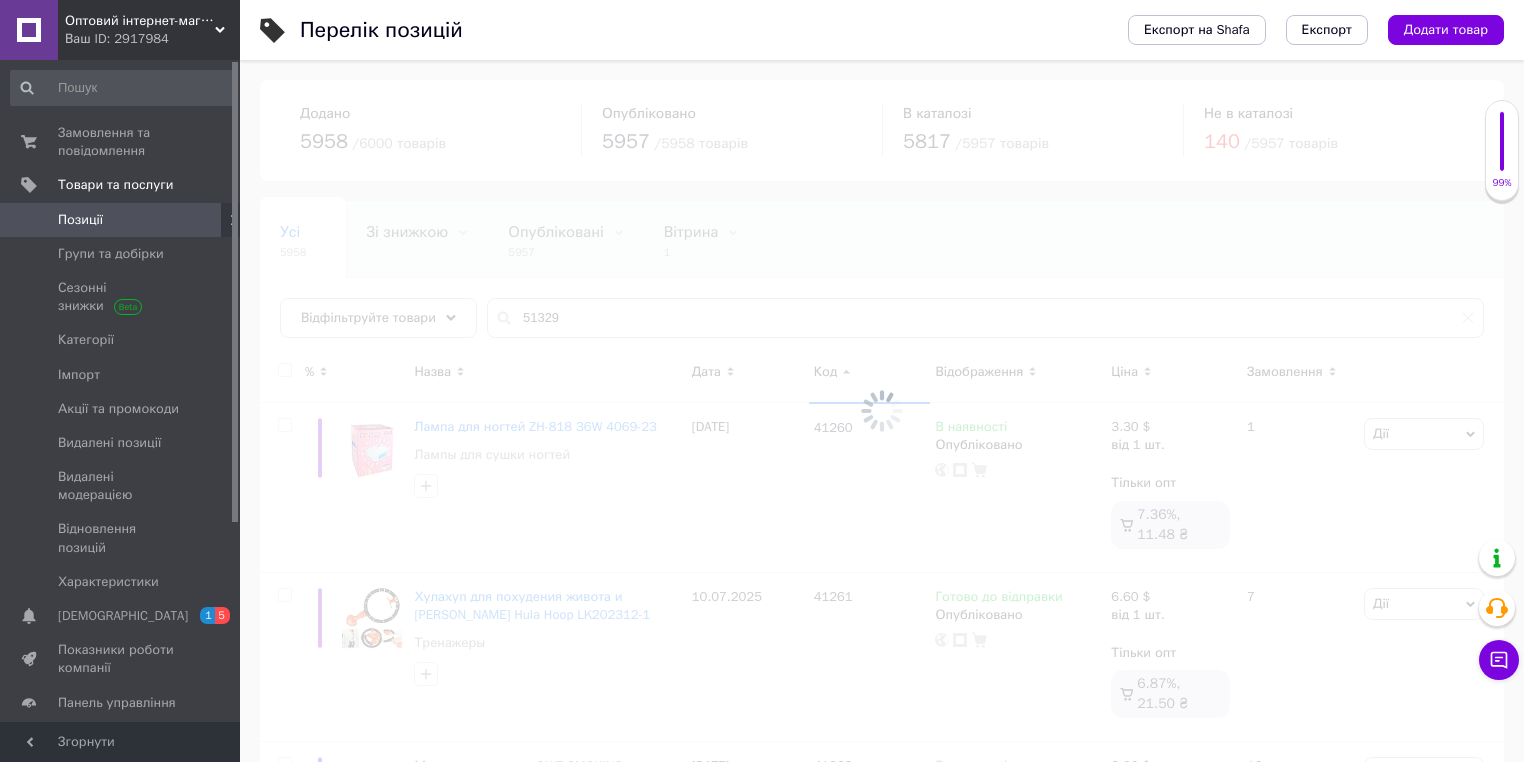 type on "51329" 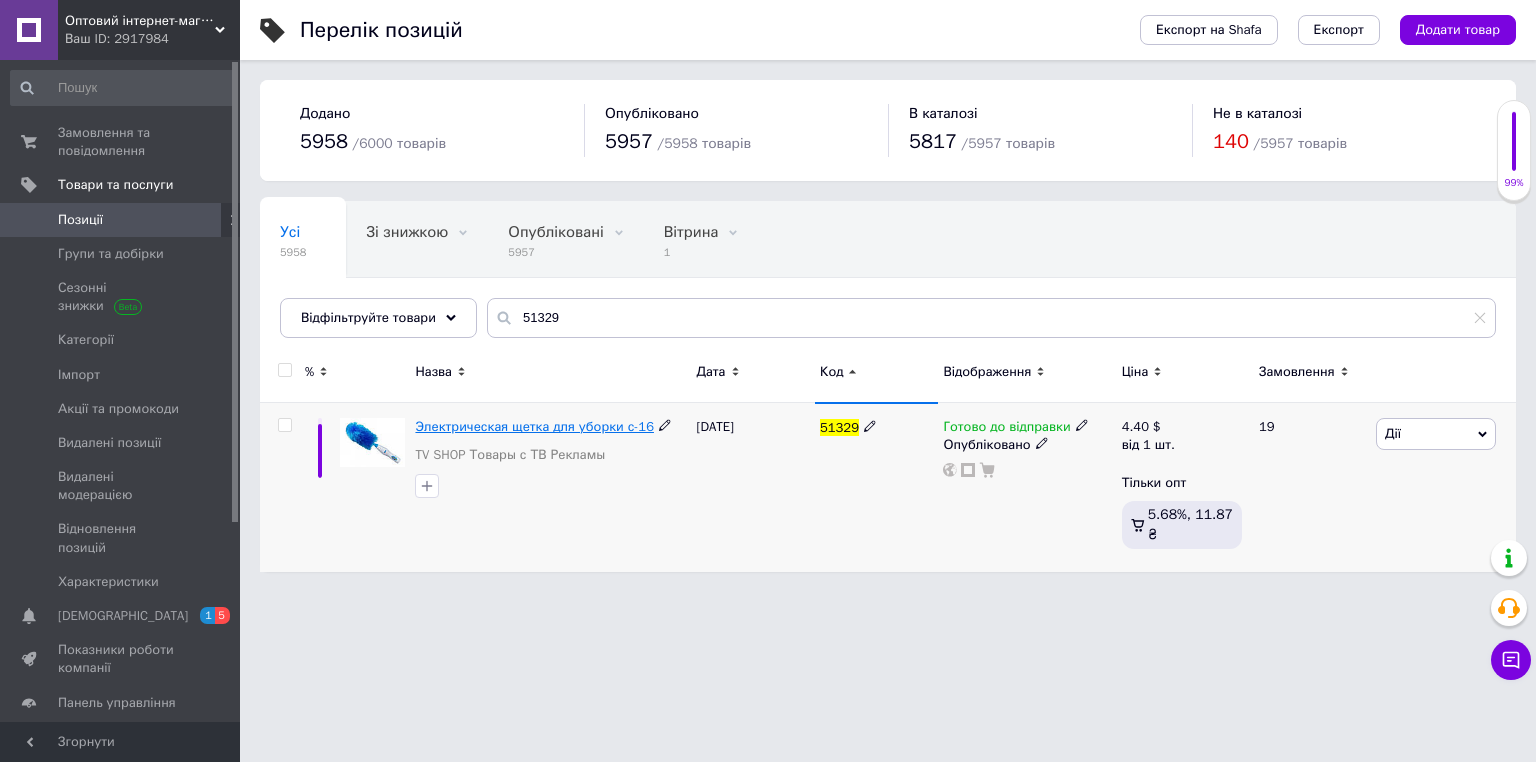 click on "Электрическая щетка для уборки с-16" at bounding box center (534, 426) 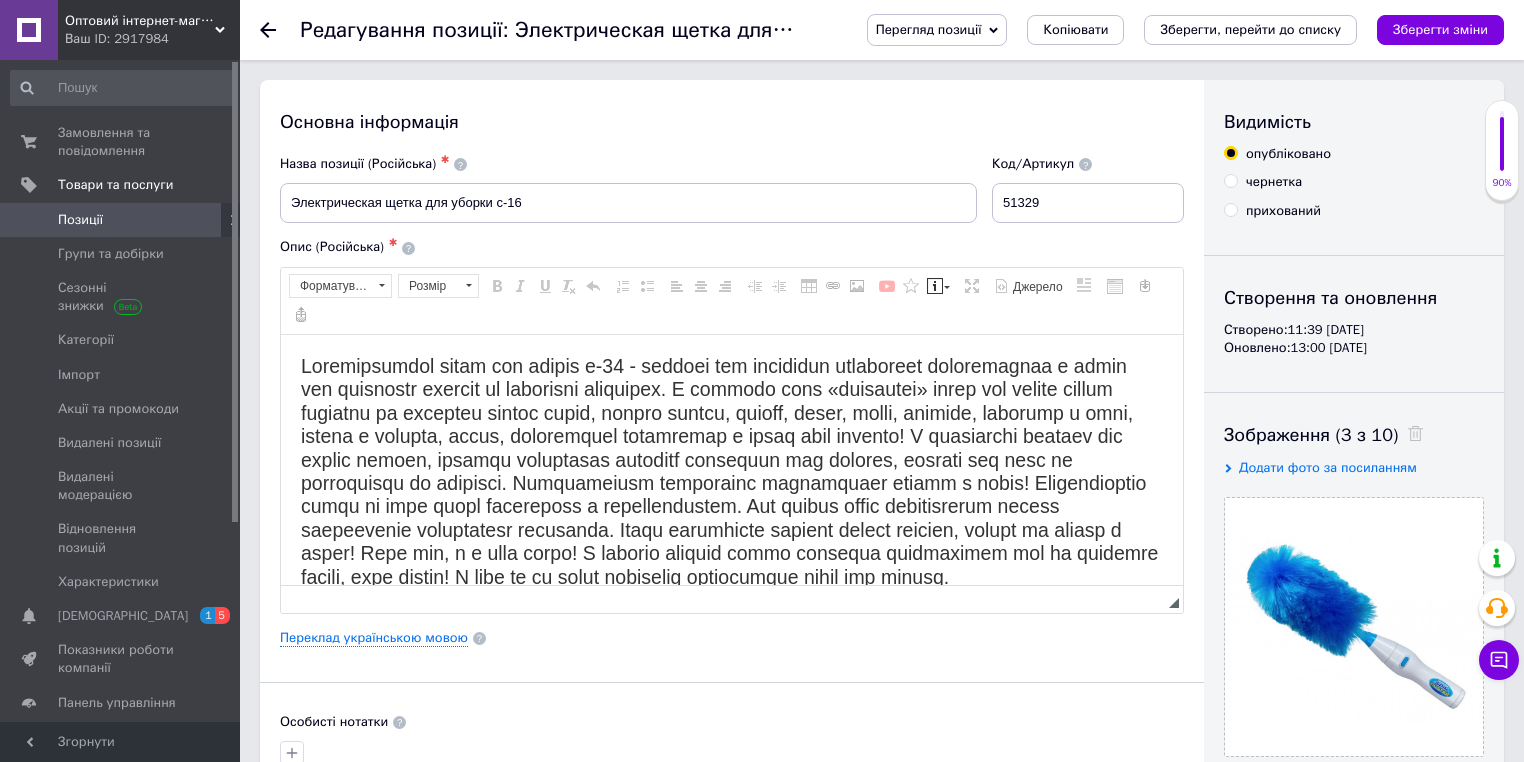 scroll, scrollTop: 0, scrollLeft: 0, axis: both 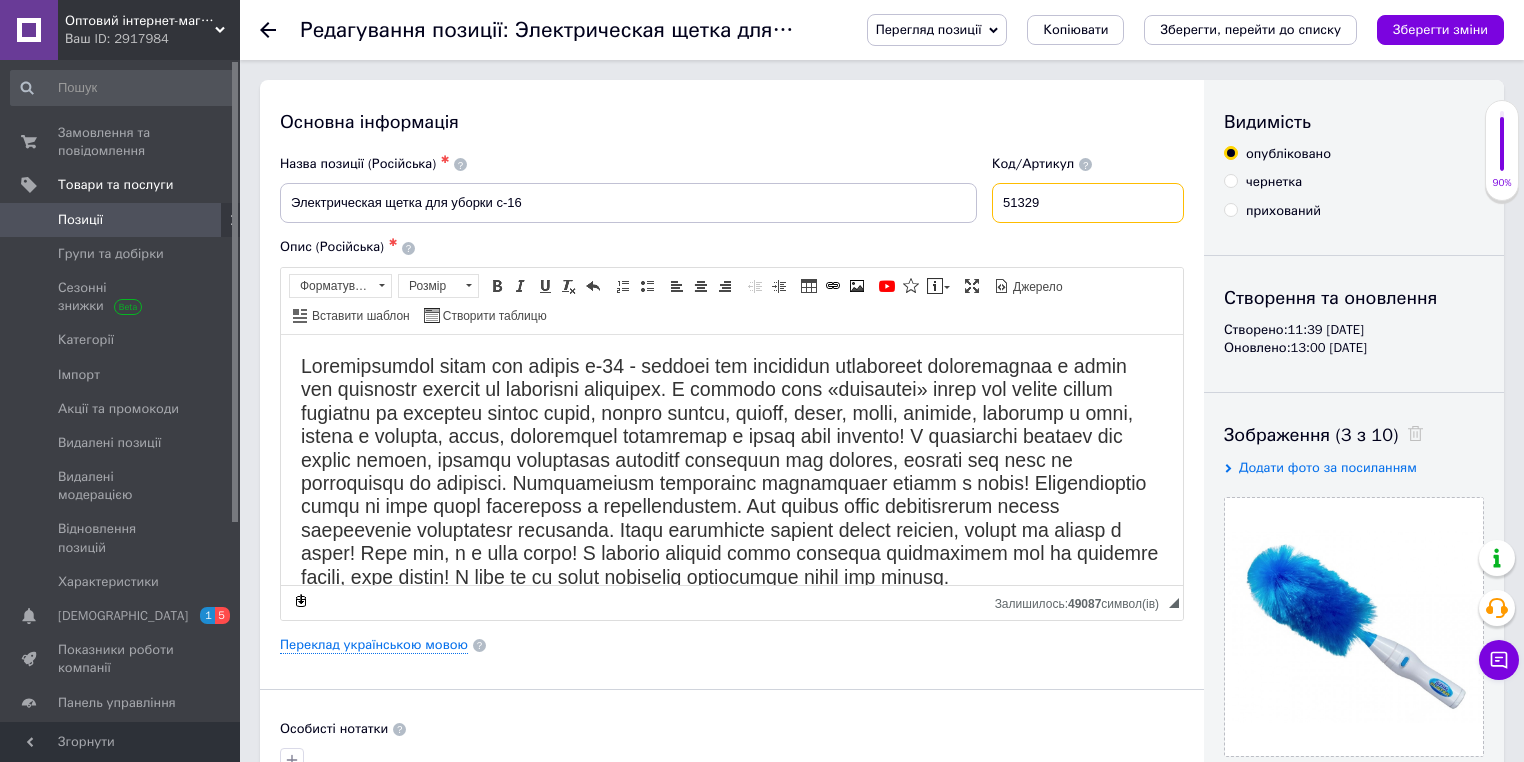 click on "51329" at bounding box center (1088, 203) 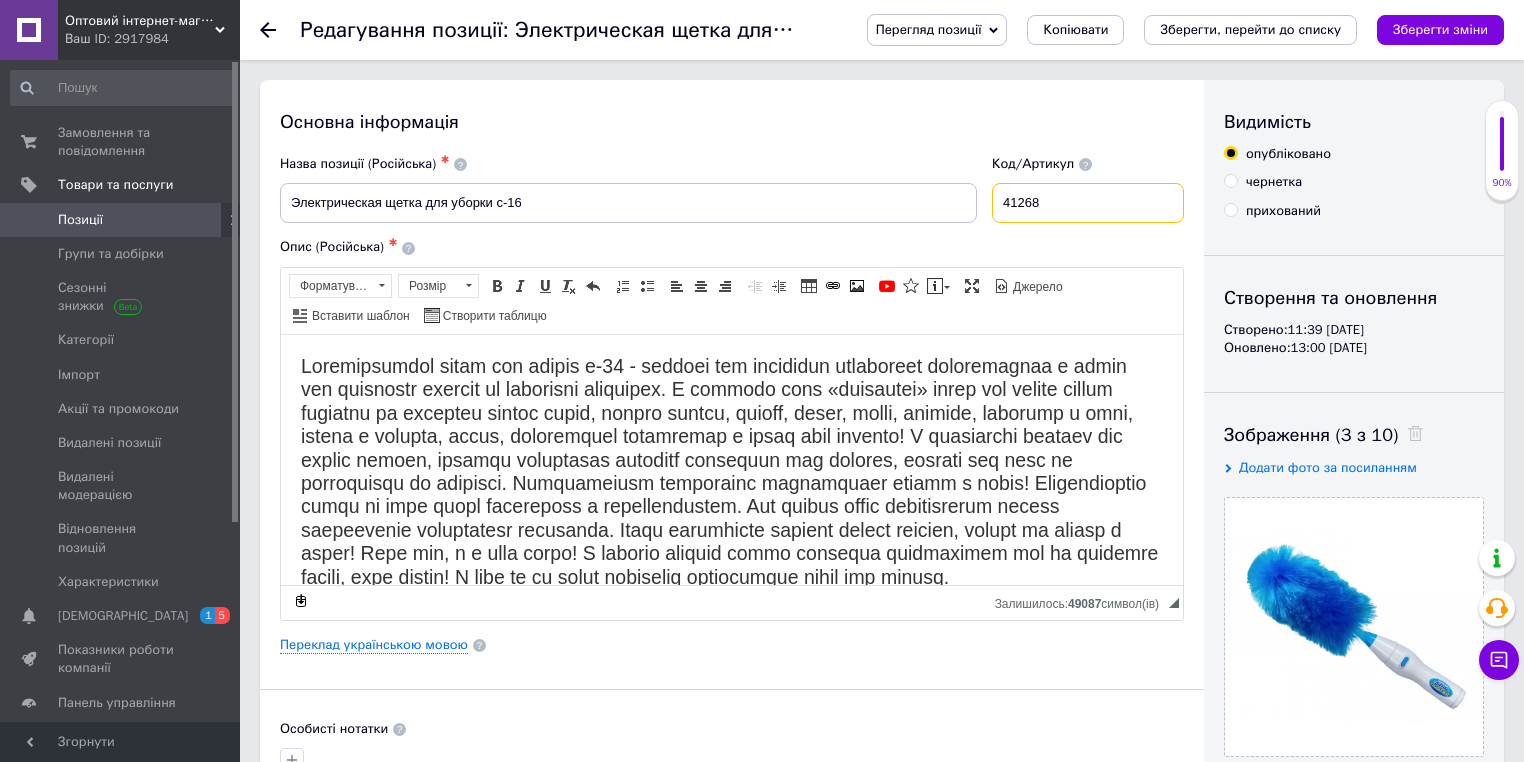 type on "41268" 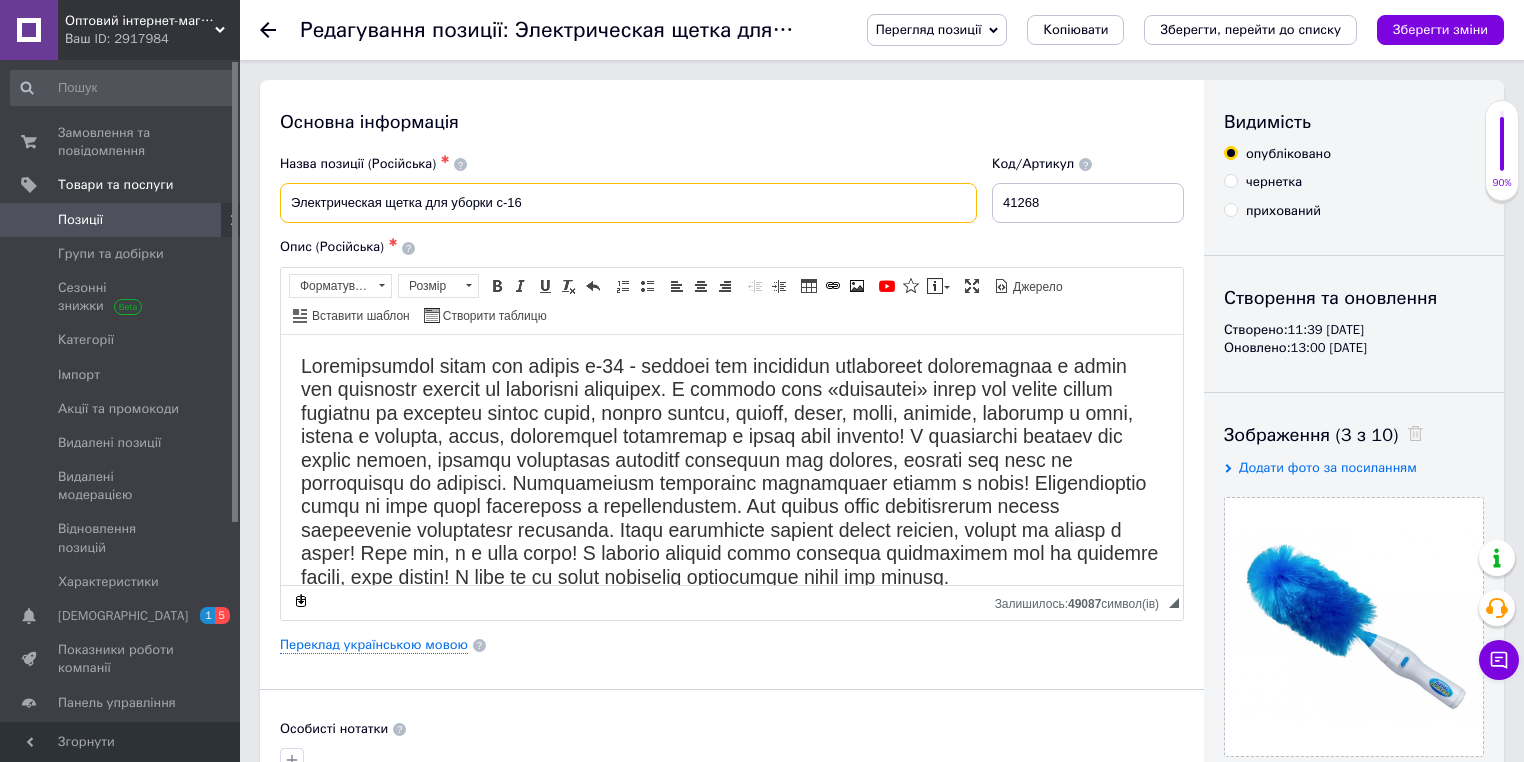 click on "Электрическая щетка для уборки с-16" at bounding box center [628, 203] 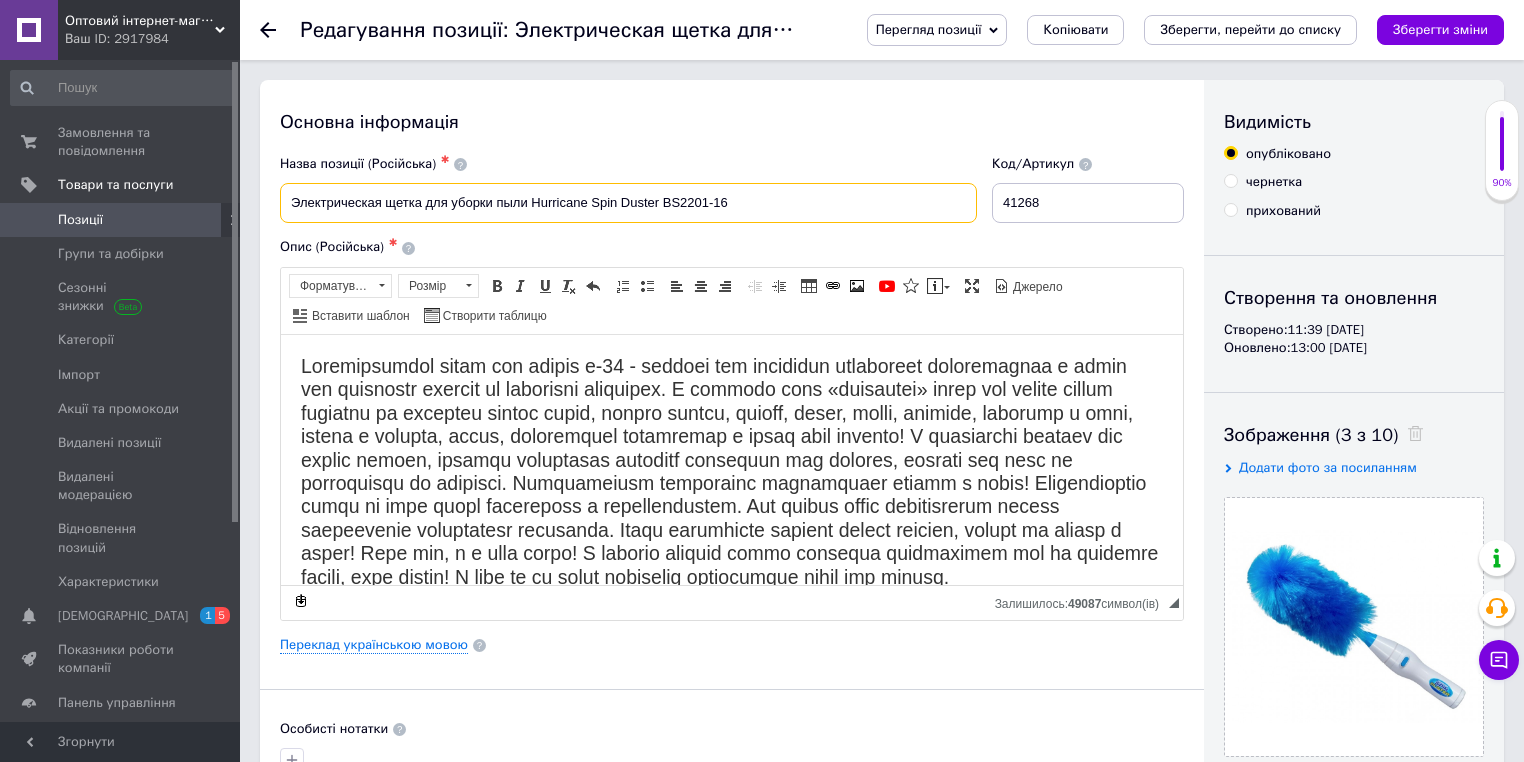 type on "Электрическая щетка для уборки пыли Hurricane Spin Duster BS2201-16" 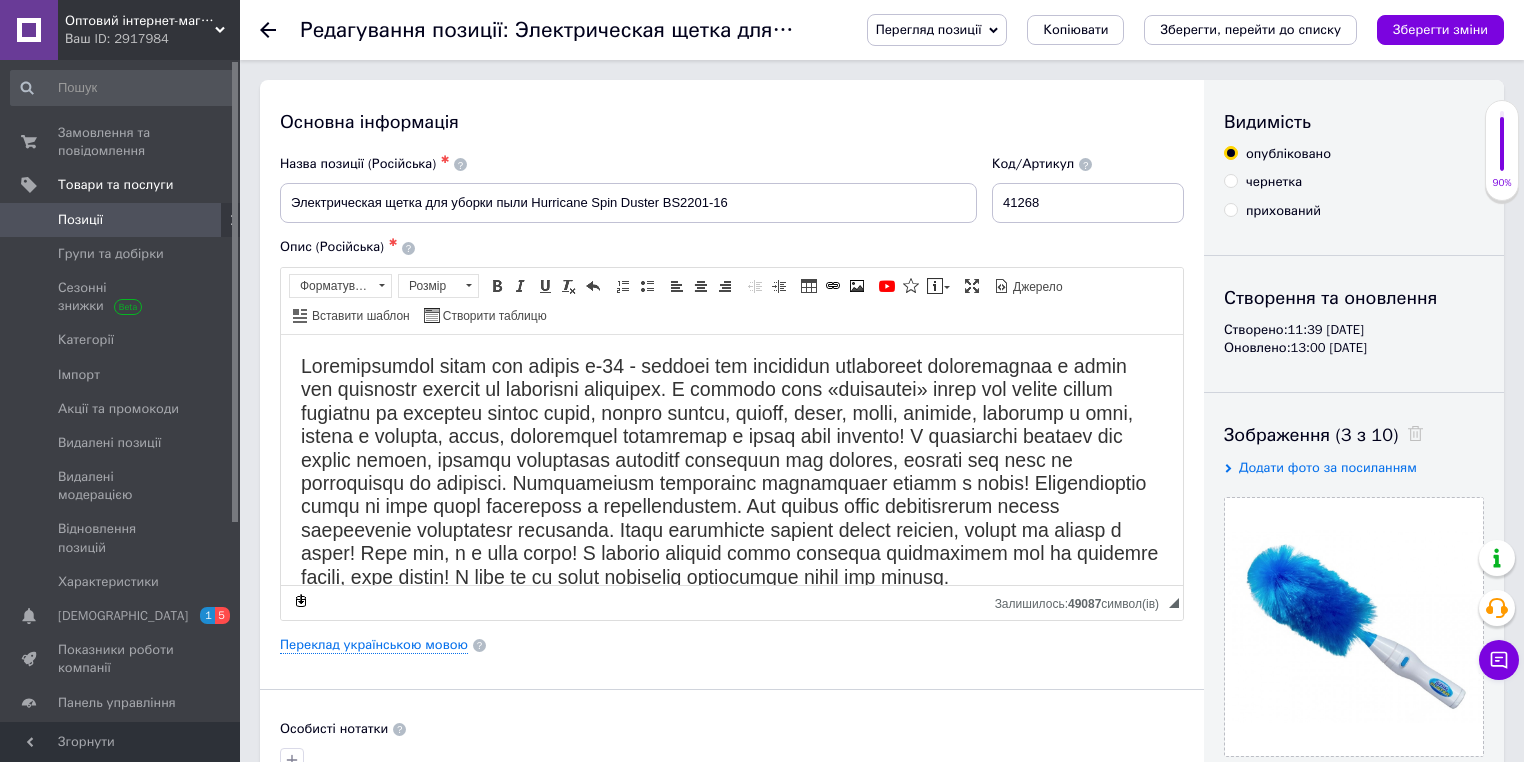 click on "Основна інформація Назва позиції (Російська) ✱ Электрическая щетка для уборки пыли Hurricane Spin Duster BS2201-16 Код/Артикул 41268 Опис (Російська) ✱
Розширений текстовий редактор, 7F9F2DDF-DE10-4367-AB3F-18D0E18BCAB9 Панель інструментів редактора Форматування Форматування Розмір Розмір   Жирний  Сполучення клавіш Ctrl+B   Курсив  Сполучення клавіш Ctrl+I   Підкреслений  Сполучення клавіш Ctrl+U   Видалити форматування   Повернути  Сполучення клавіш Ctrl+Z   Вставити/видалити нумерований список   Вставити/видалити маркований список   По лівому краю   По центру   По правому краю" at bounding box center [732, 678] 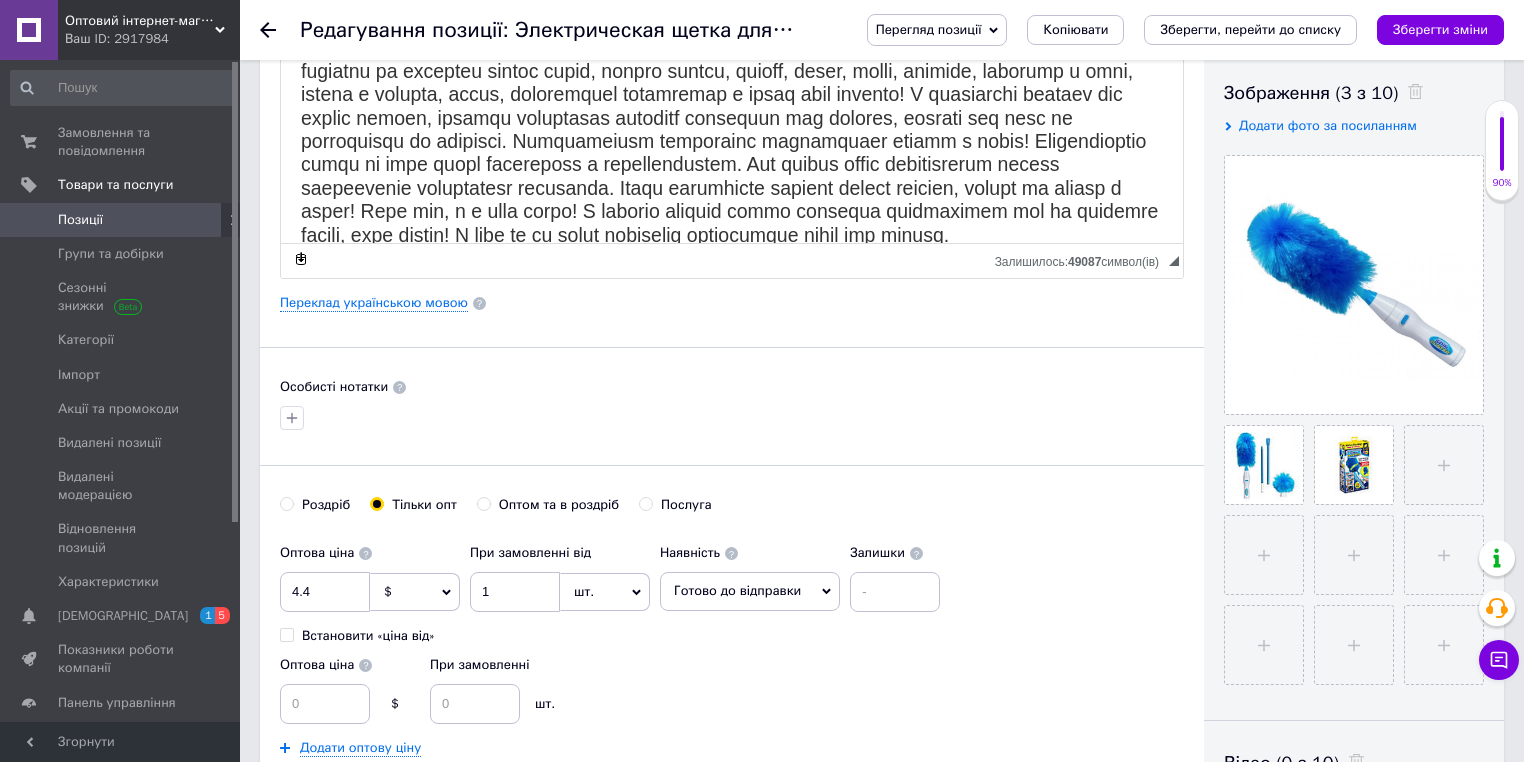 scroll, scrollTop: 400, scrollLeft: 0, axis: vertical 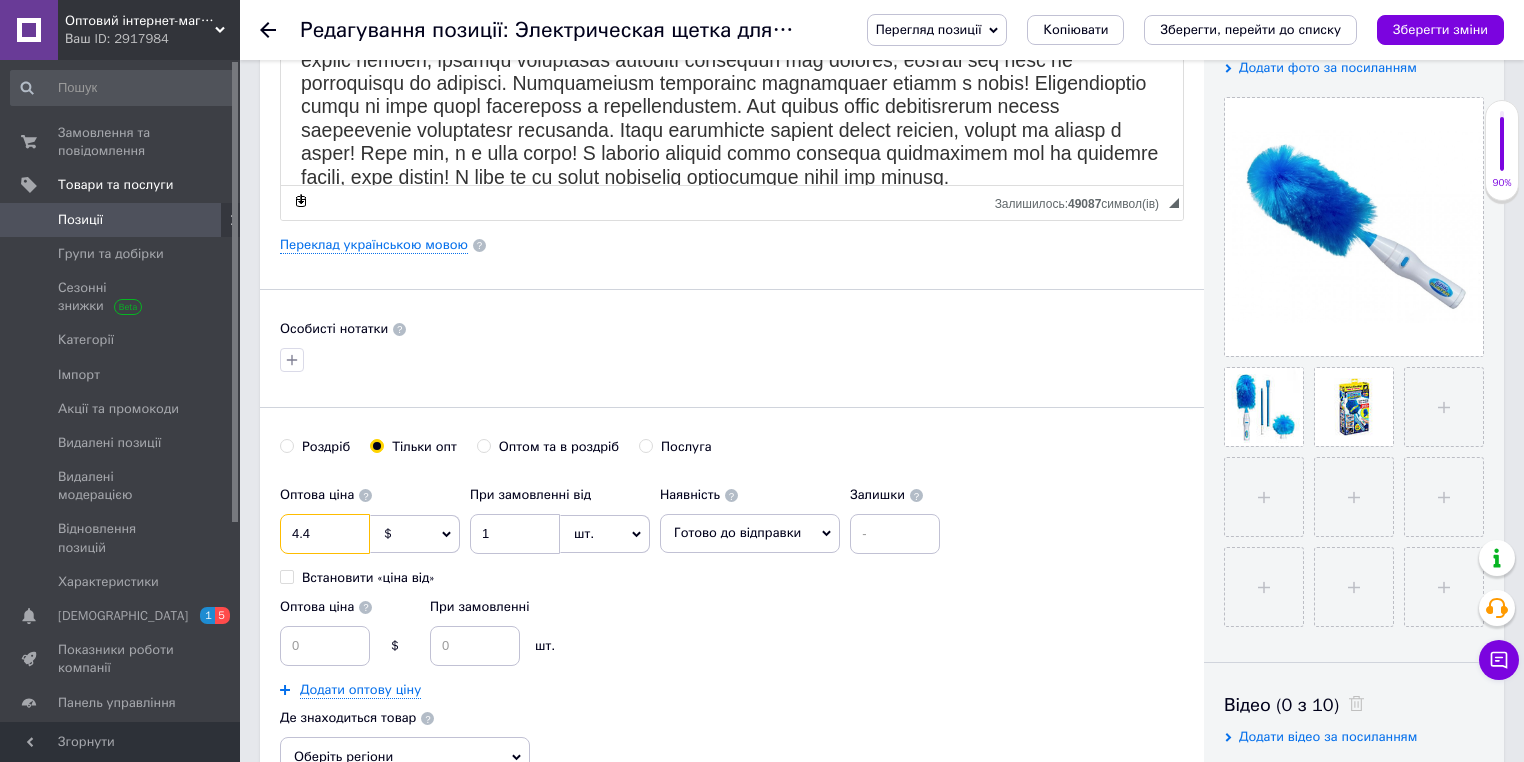 click on "4.4" at bounding box center (325, 534) 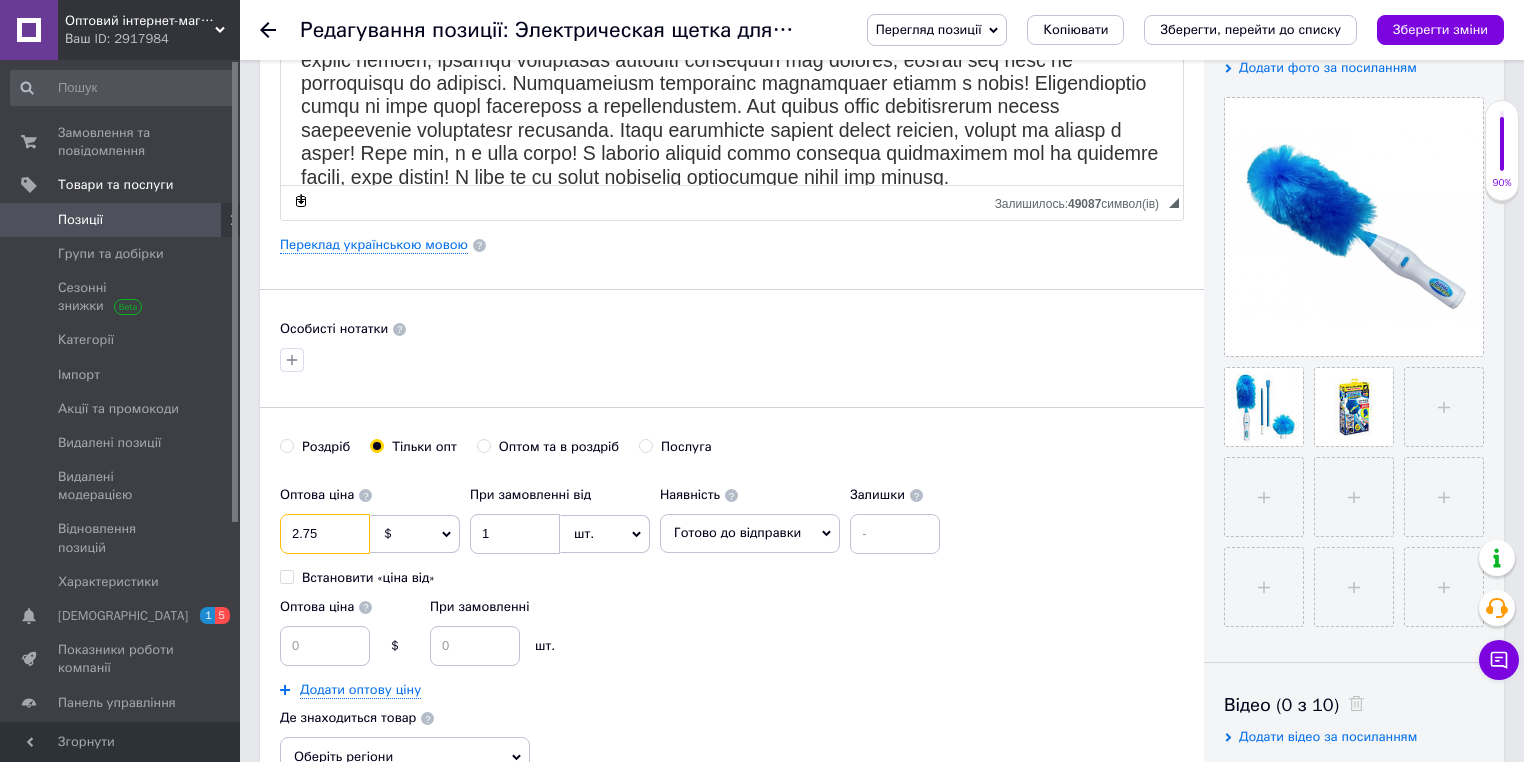 type on "2.75" 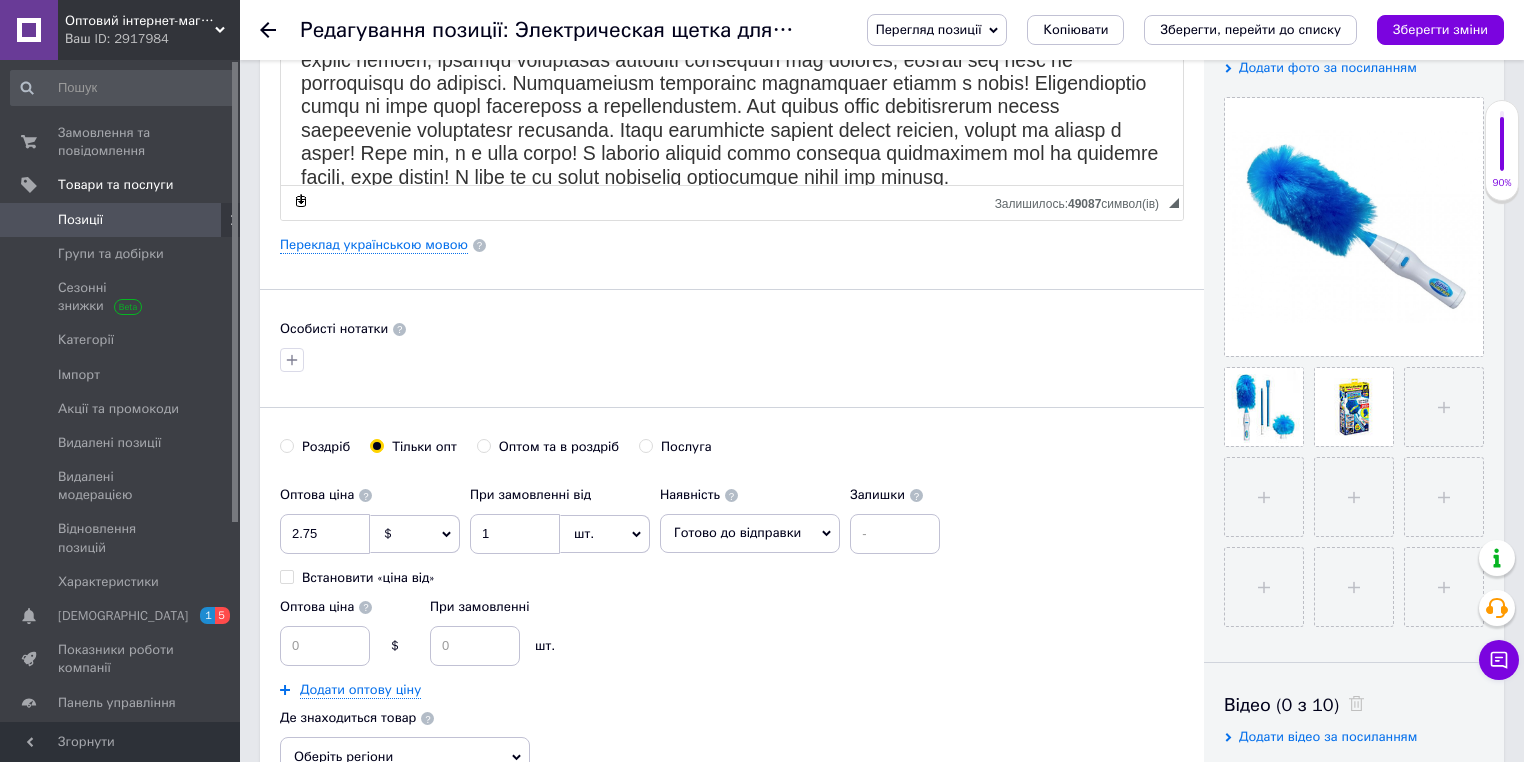 click on "Оптова ціна $ При замовленні шт." at bounding box center [615, 627] 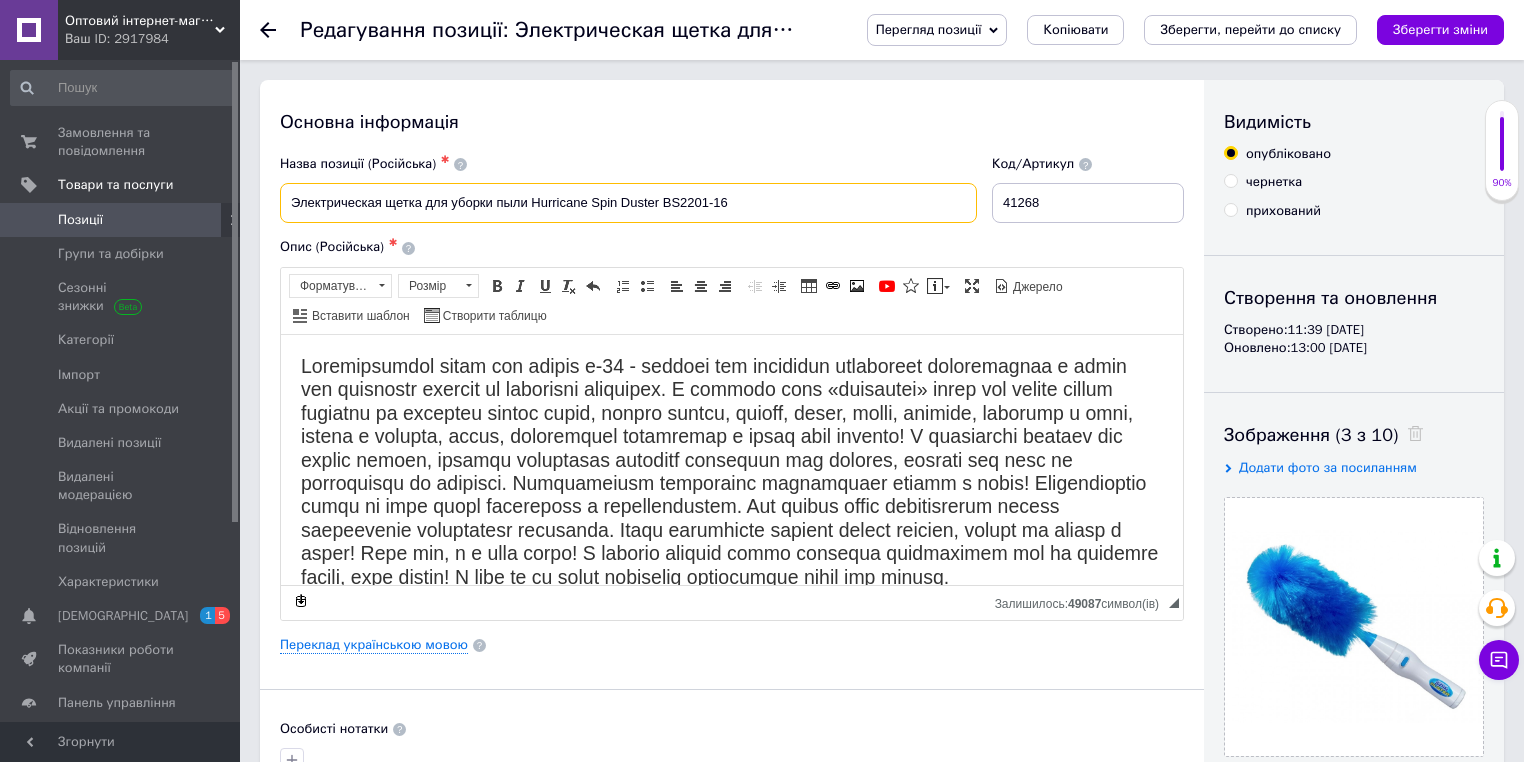 click on "Электрическая щетка для уборки пыли Hurricane Spin Duster BS2201-16" at bounding box center [628, 203] 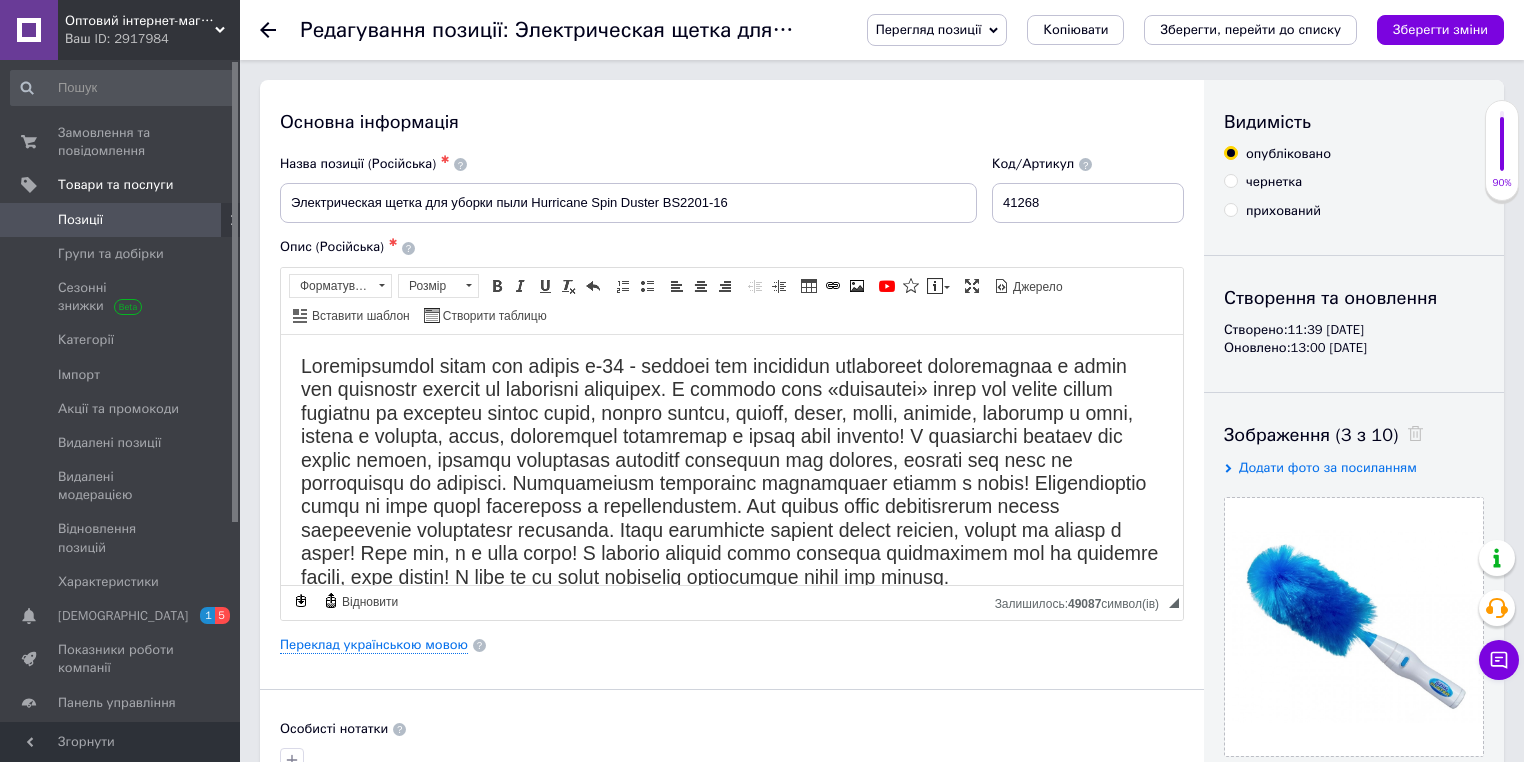 click on "Основна інформація Назва позиції (Російська) ✱ Электрическая щетка для уборки пыли Hurricane Spin Duster BS2201-16 Код/Артикул 41268 Опис (Російська) ✱
Розширений текстовий редактор, 7F9F2DDF-DE10-4367-AB3F-18D0E18BCAB9 Панель інструментів редактора Форматування Форматування Розмір Розмір   Жирний  Сполучення клавіш Ctrl+B   Курсив  Сполучення клавіш Ctrl+I   Підкреслений  Сполучення клавіш Ctrl+U   Видалити форматування   Повернути  Сполучення клавіш Ctrl+Z   Вставити/видалити нумерований список   Вставити/видалити маркований список   По лівому краю   По центру   По правому краю" at bounding box center (732, 678) 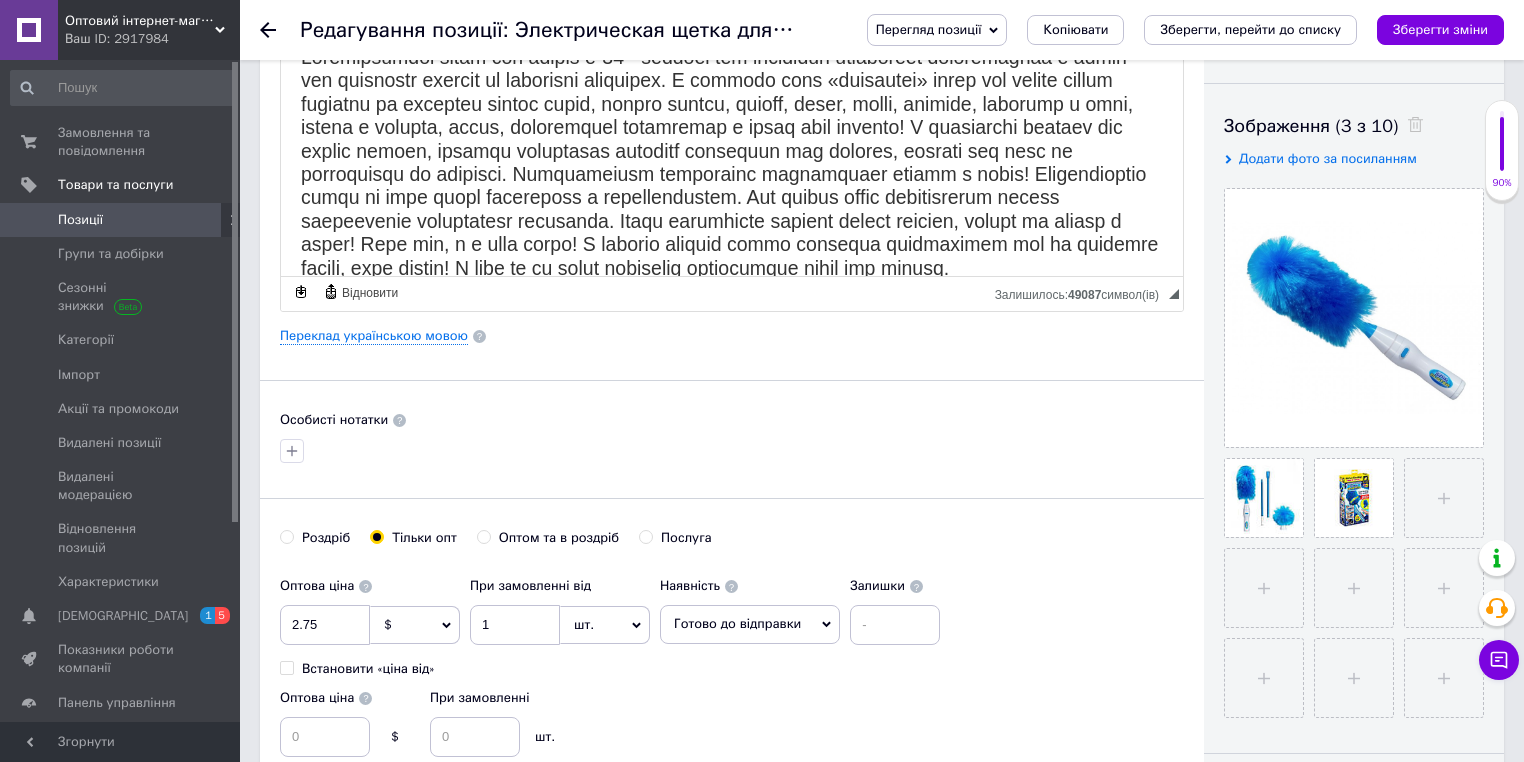 scroll, scrollTop: 320, scrollLeft: 0, axis: vertical 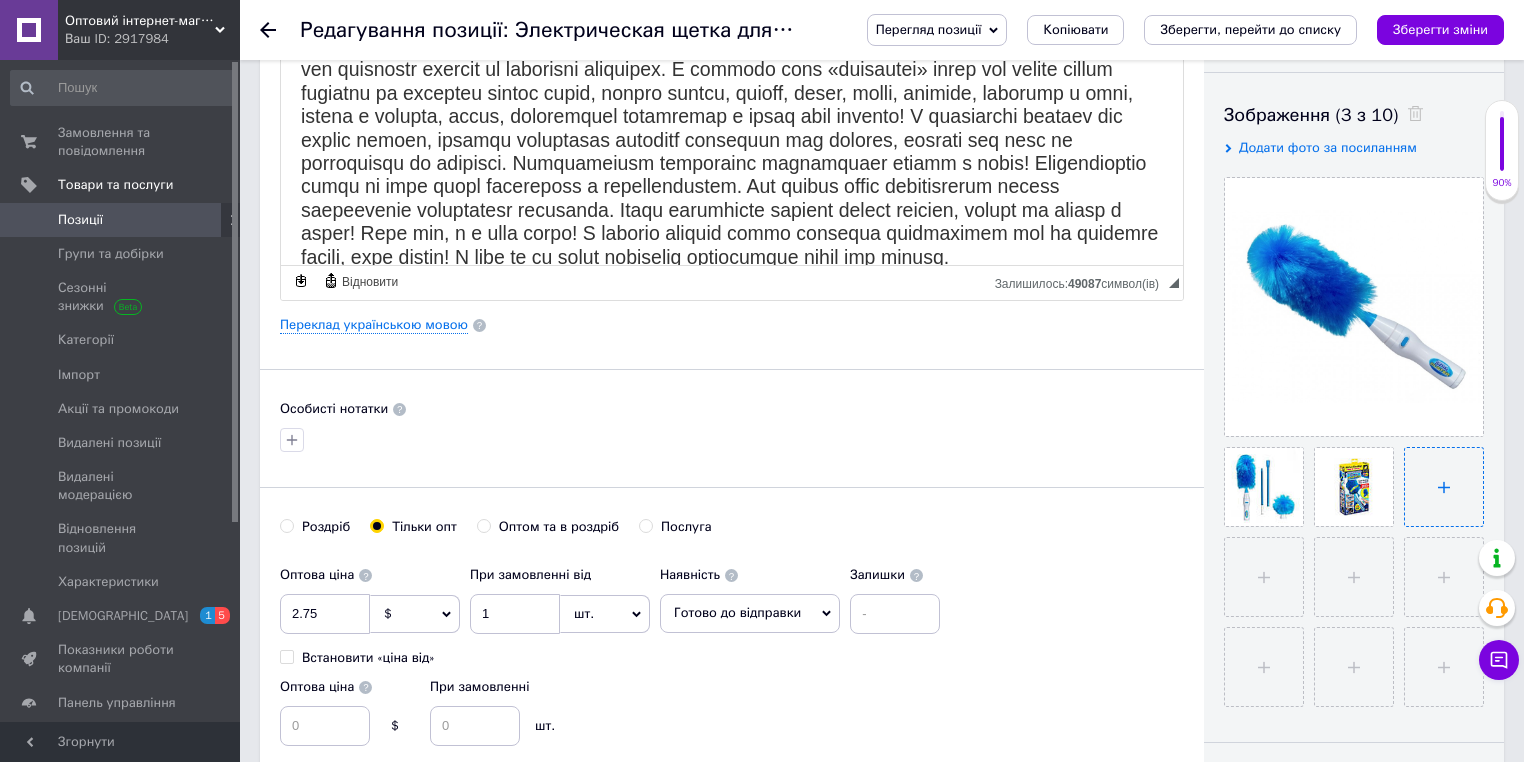 click at bounding box center (1444, 487) 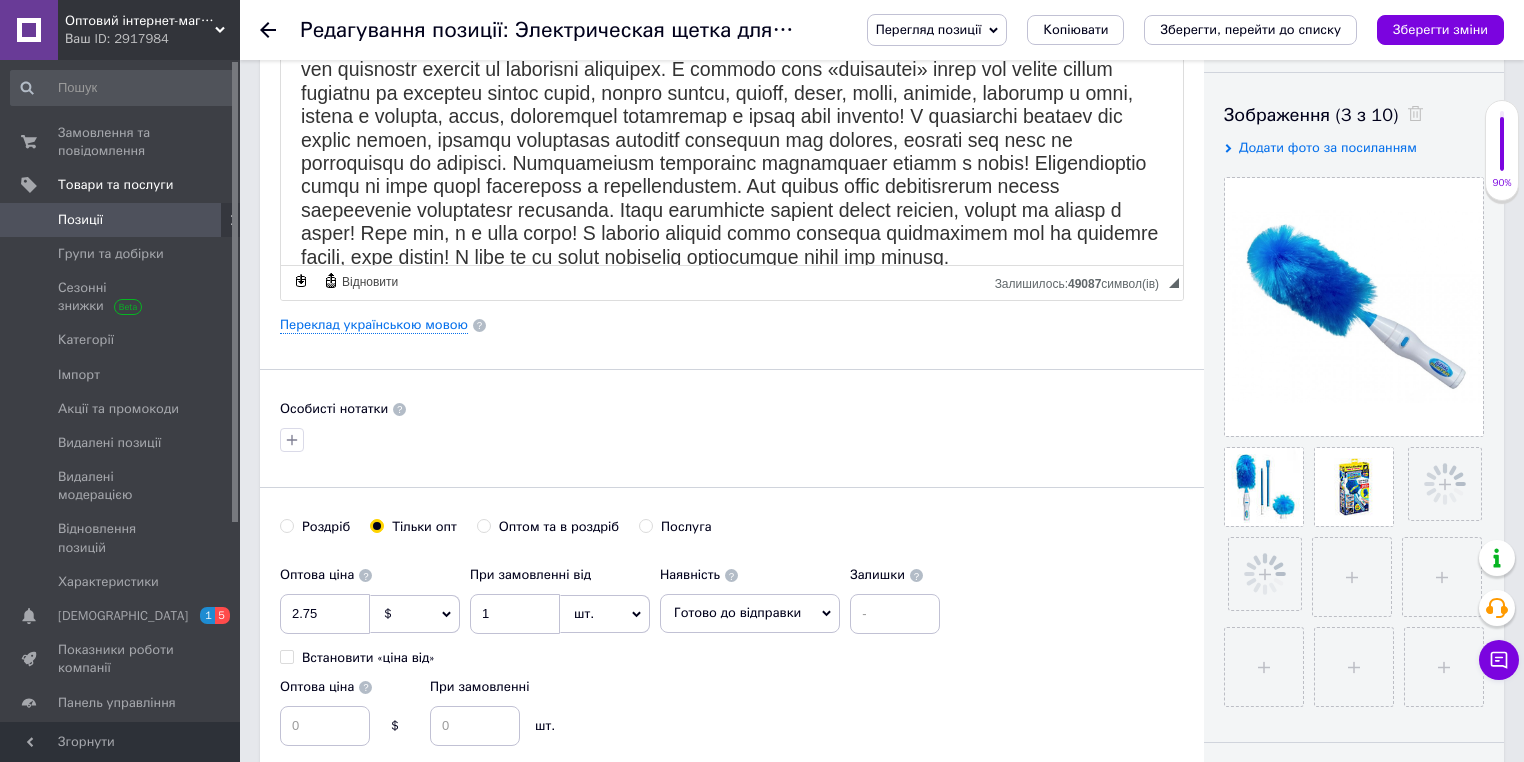 click on "Основна інформація Назва позиції (Російська) ✱ Электрическая щетка для уборки пыли Hurricane Spin Duster BS2201-16 Код/Артикул 41268 Опис (Російська) ✱
Розширений текстовий редактор, 7F9F2DDF-DE10-4367-AB3F-18D0E18BCAB9 Панель інструментів редактора Форматування Форматування Розмір Розмір   Жирний  Сполучення клавіш Ctrl+B   Курсив  Сполучення клавіш Ctrl+I   Підкреслений  Сполучення клавіш Ctrl+U   Видалити форматування   Повернути  Сполучення клавіш Ctrl+Z   Вставити/видалити нумерований список   Вставити/видалити маркований список   По лівому краю   По центру   По правому краю" at bounding box center [732, 358] 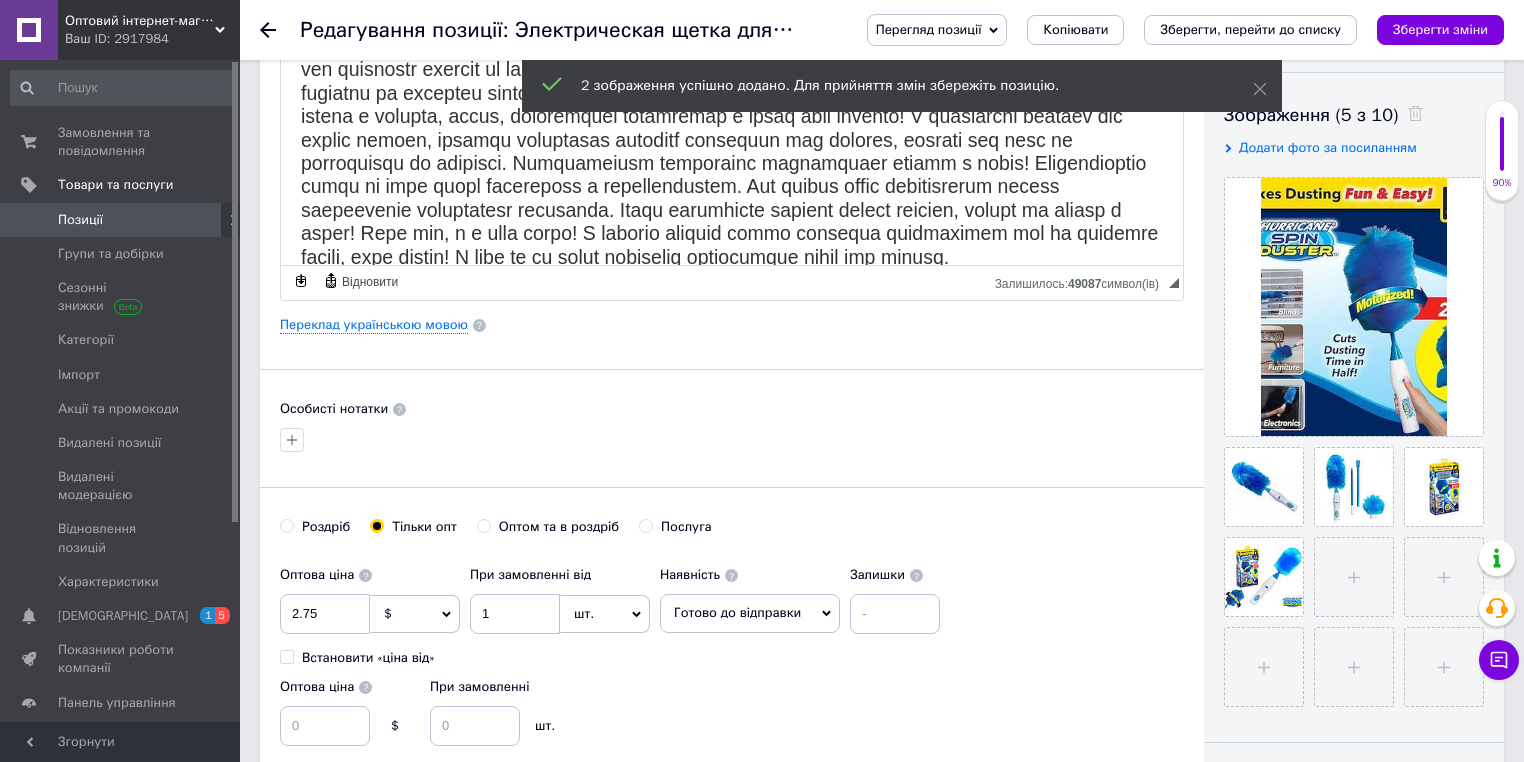 click on "Особисті нотатки" at bounding box center [732, 409] 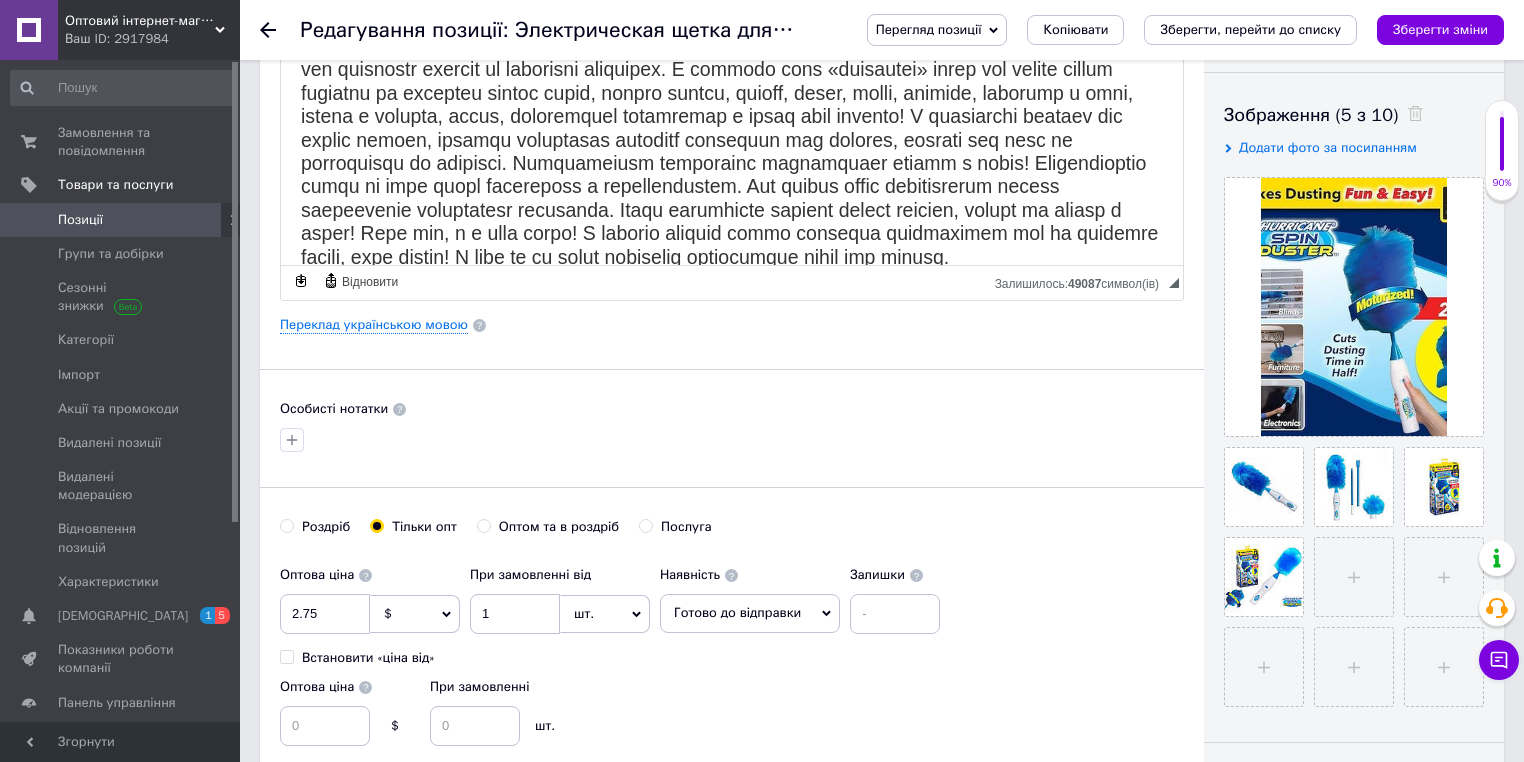 click on "Зберегти зміни" at bounding box center [1440, 29] 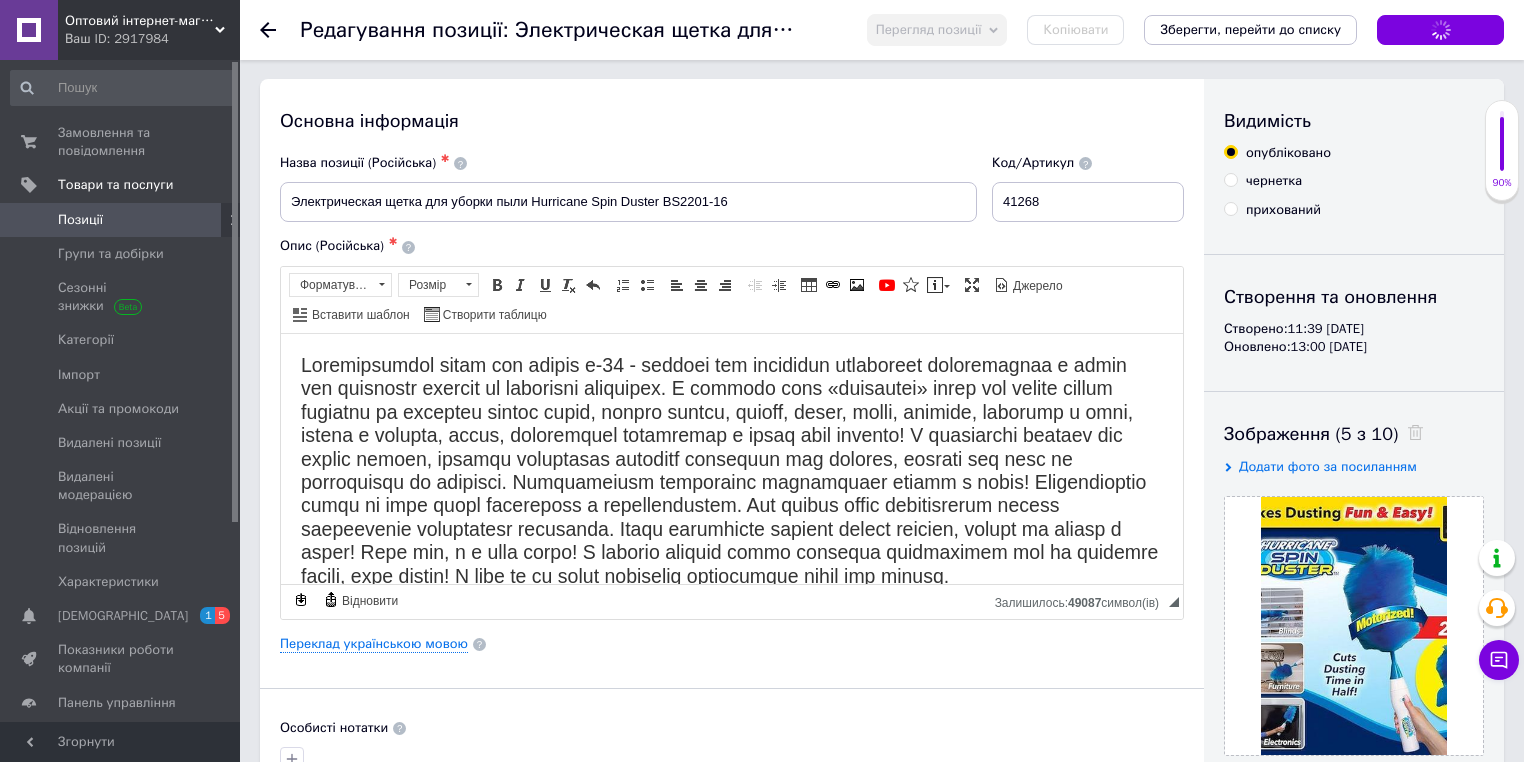 scroll, scrollTop: 0, scrollLeft: 0, axis: both 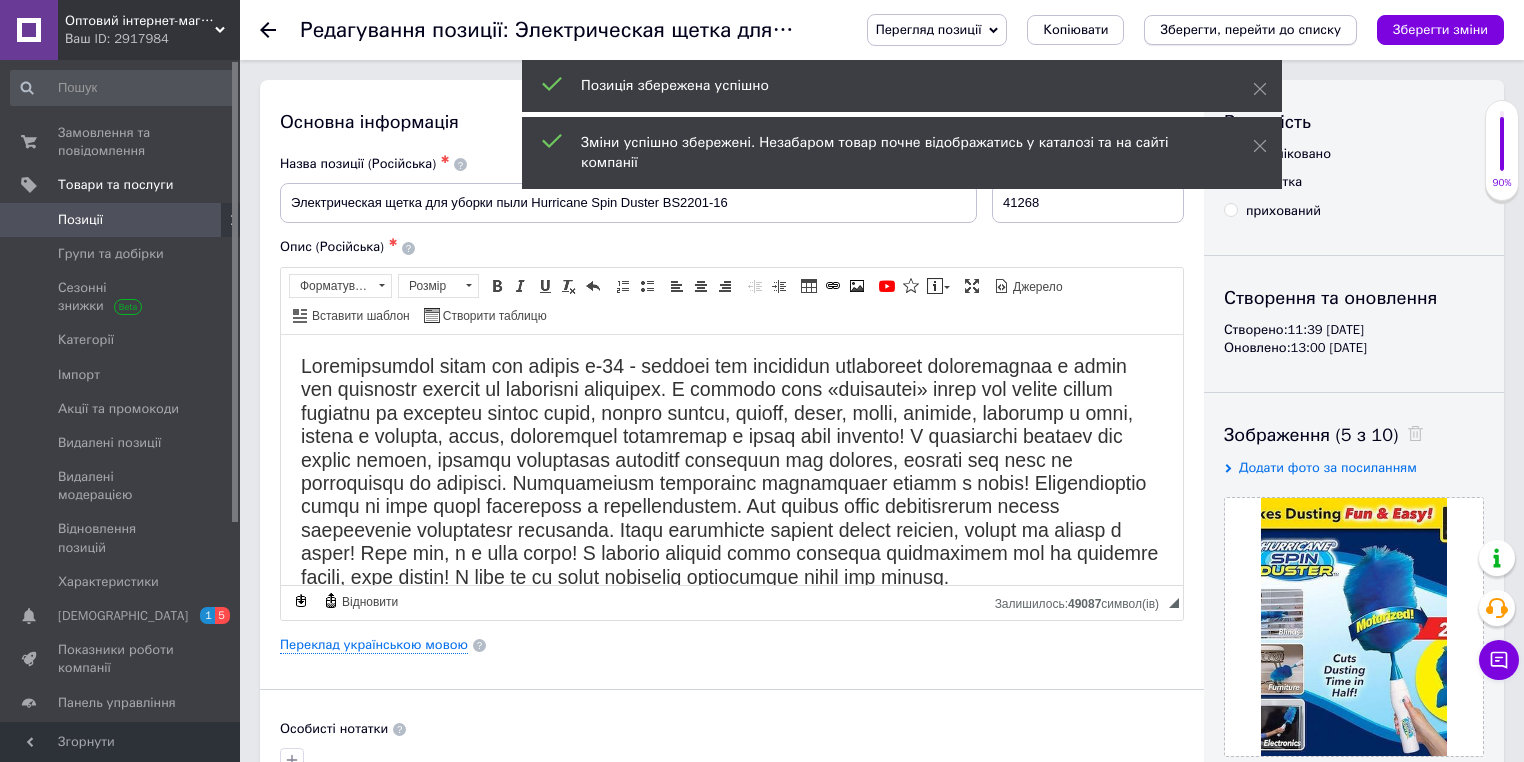 click on "Зберегти, перейти до списку" at bounding box center (1250, 29) 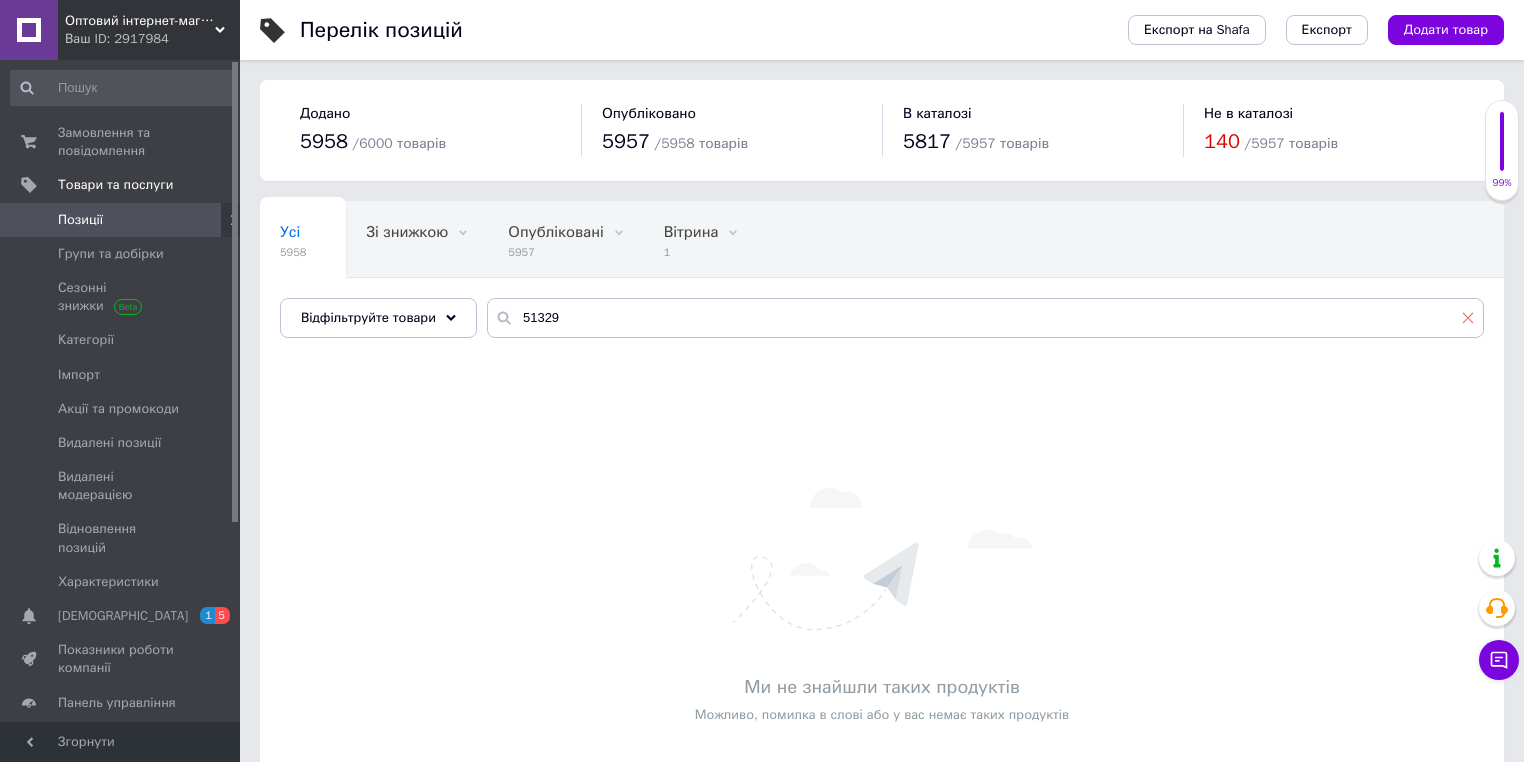 click 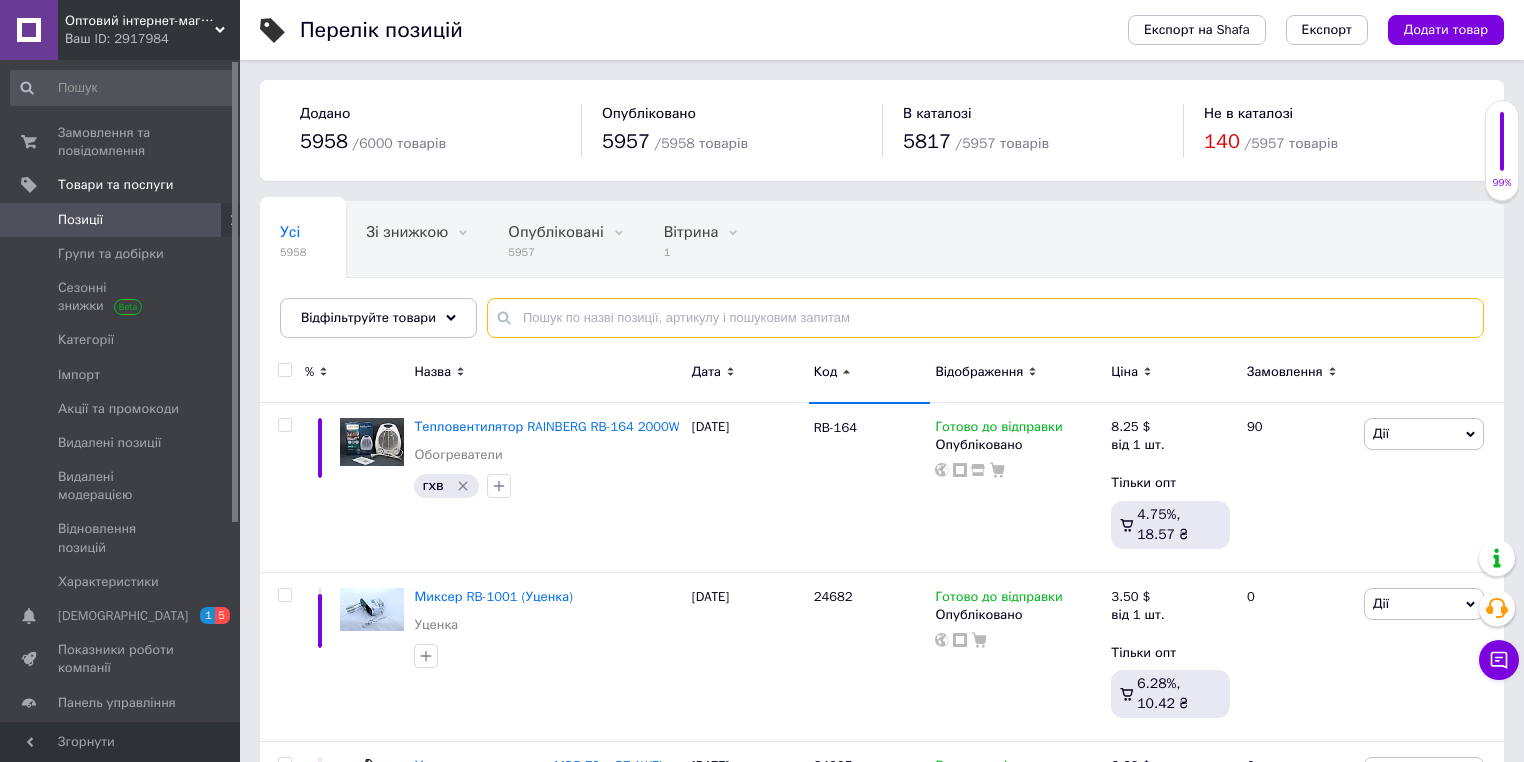 click at bounding box center [985, 318] 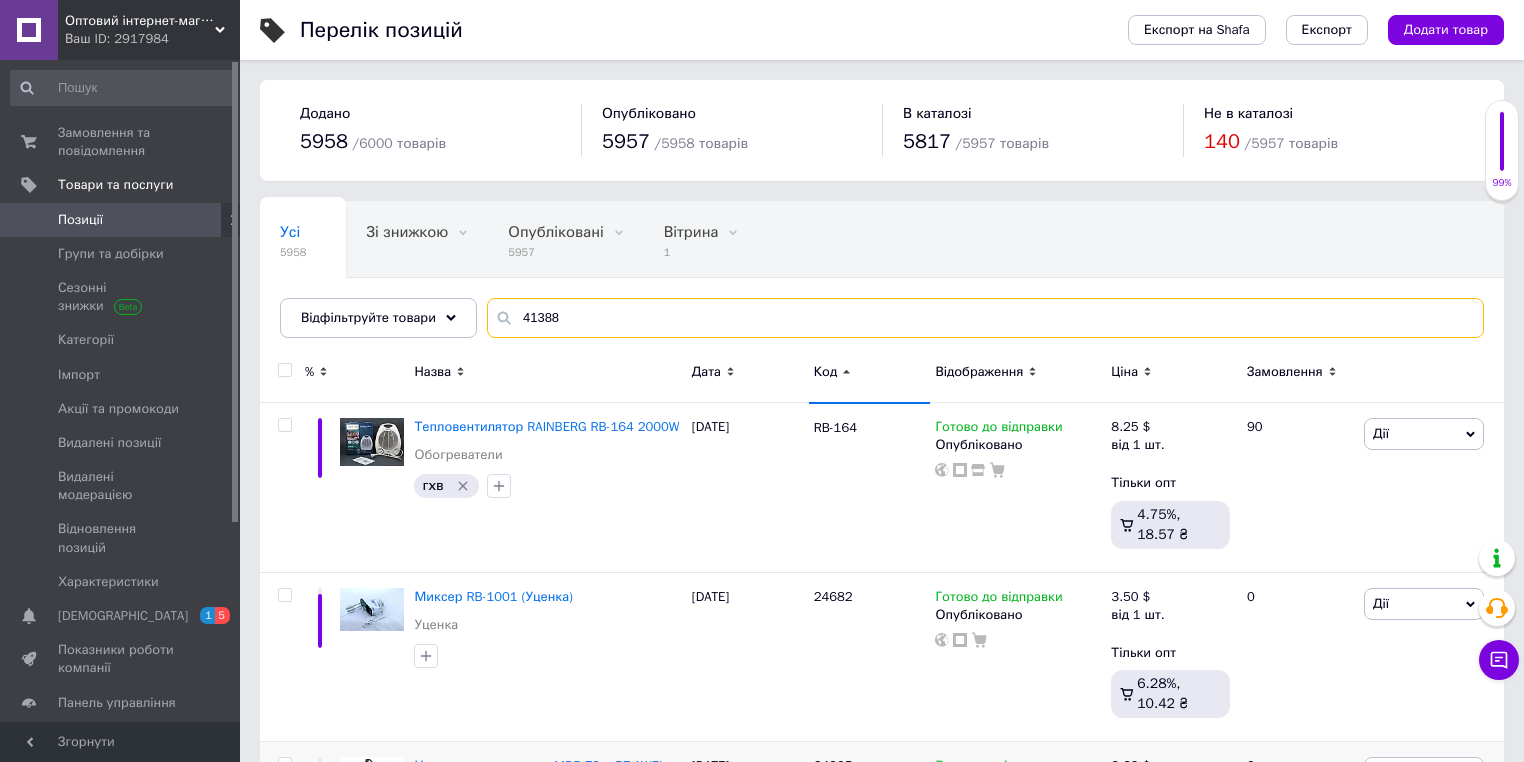 type on "41388" 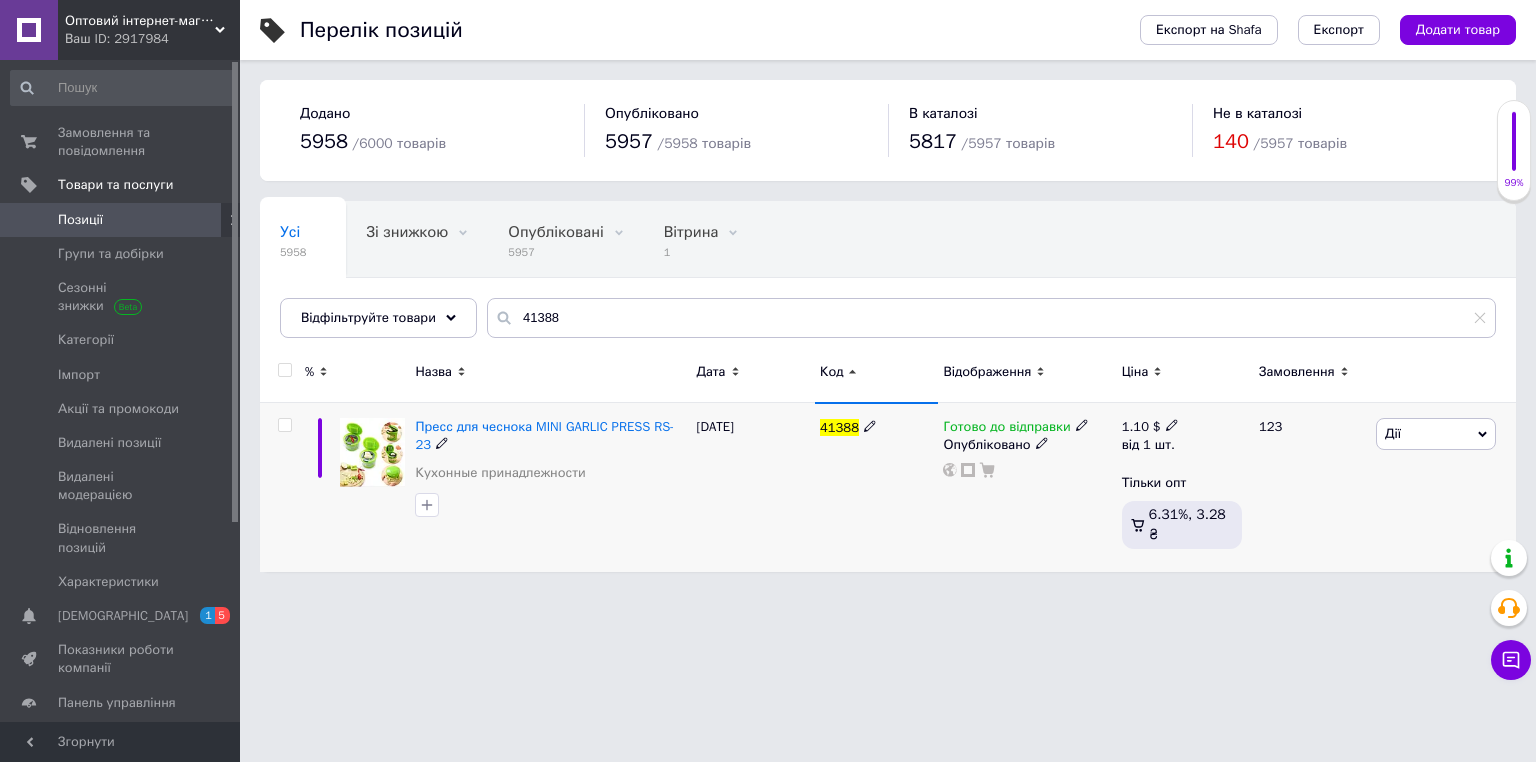 click 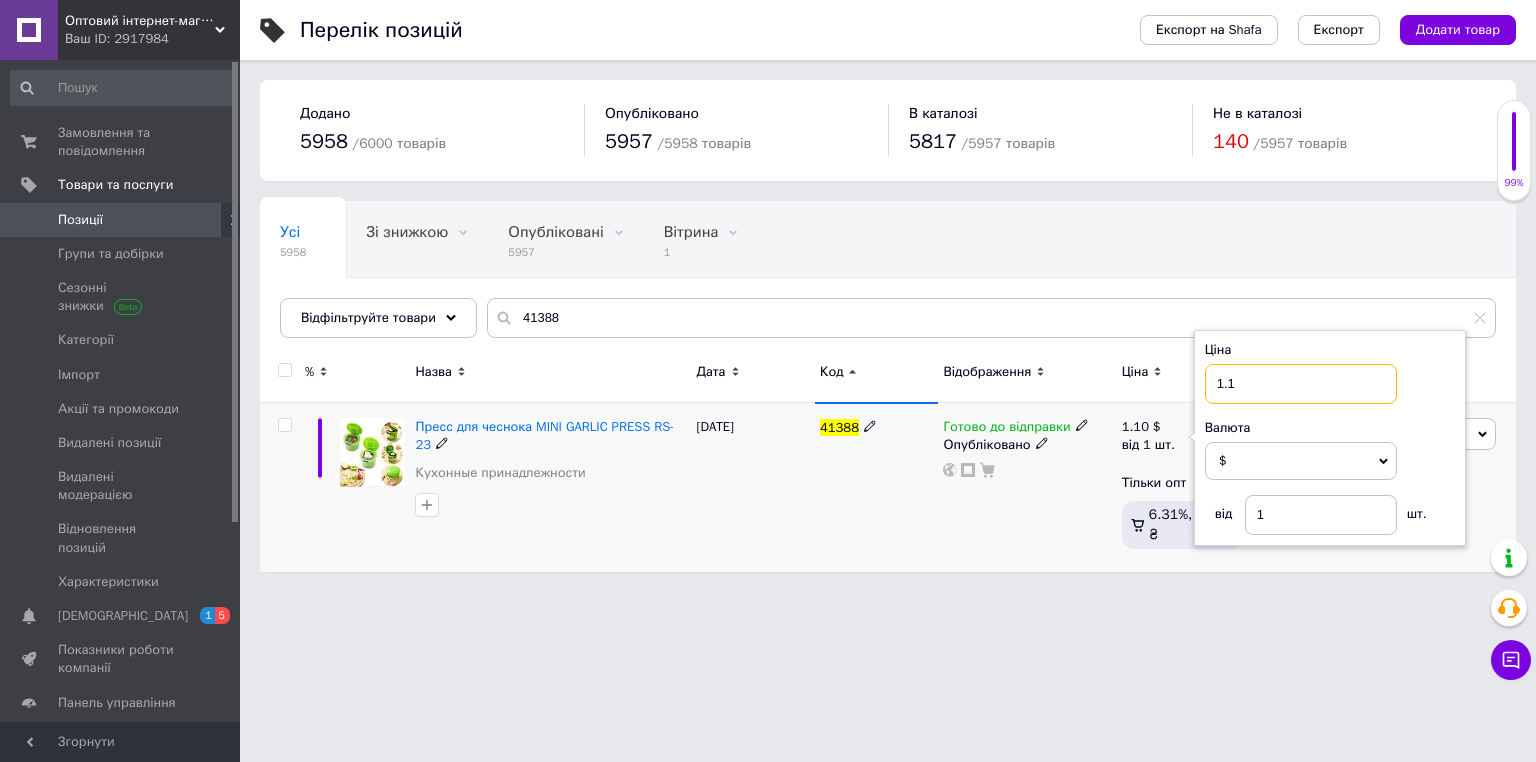 click on "1.1" at bounding box center [1301, 384] 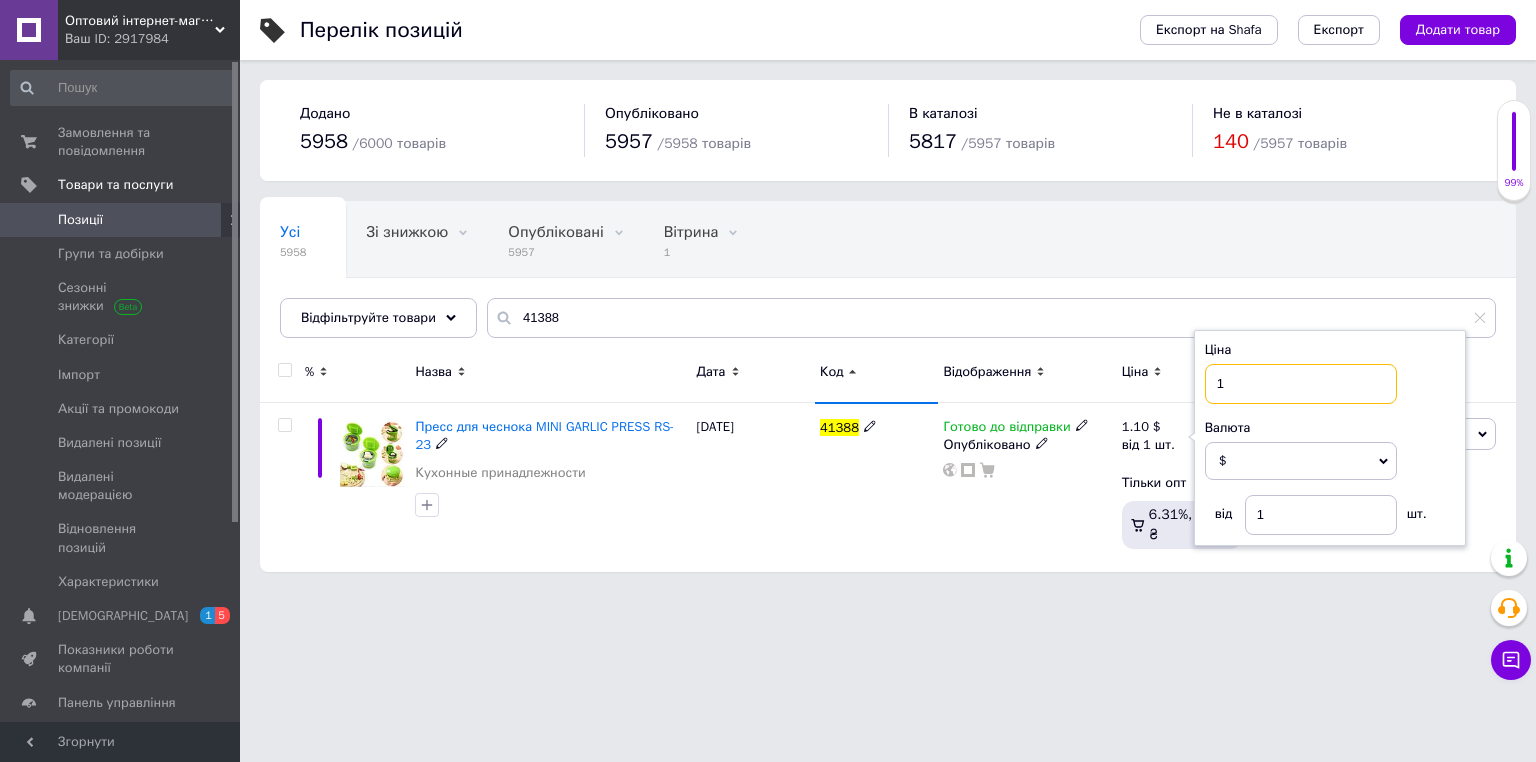 type on "1" 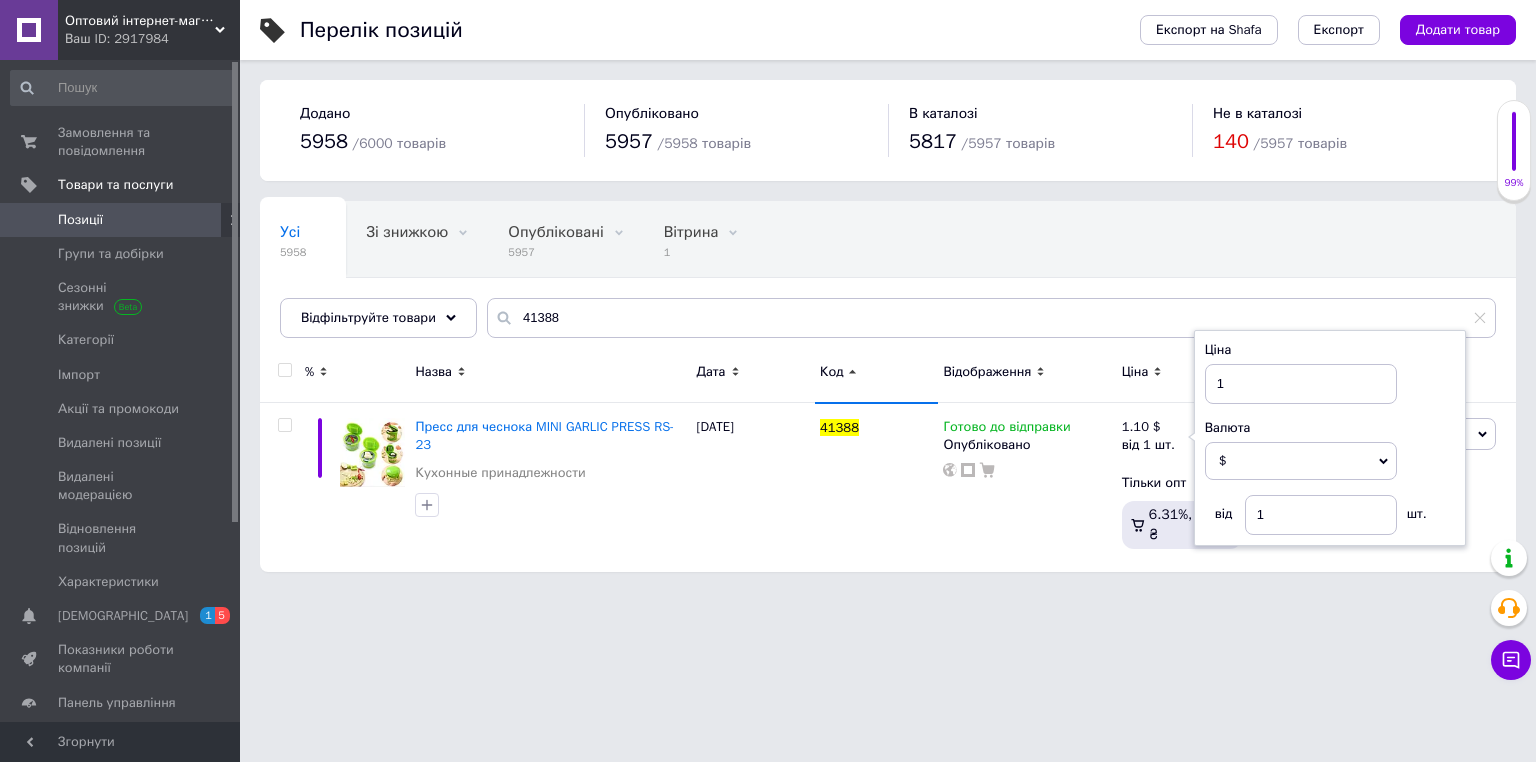 click on "Оптовий інтернет-магазин "Big Opt" Ваш ID: 2917984 Сайт Оптовий інтернет-магазин "Big Opt" Кабінет покупця Перевірити стан системи Сторінка на порталі Товар Всем - магазин доступных товаров Довідка Вийти Замовлення та повідомлення 0 0 Товари та послуги Позиції Групи та добірки Сезонні знижки Категорії Імпорт Акції та промокоди Видалені позиції Видалені модерацією Відновлення позицій Характеристики Сповіщення 1 5 Показники роботи компанії Панель управління Відгуки Клієнти Каталог ProSale Аналітика Маркет Prom мікс 6 000" at bounding box center (768, 296) 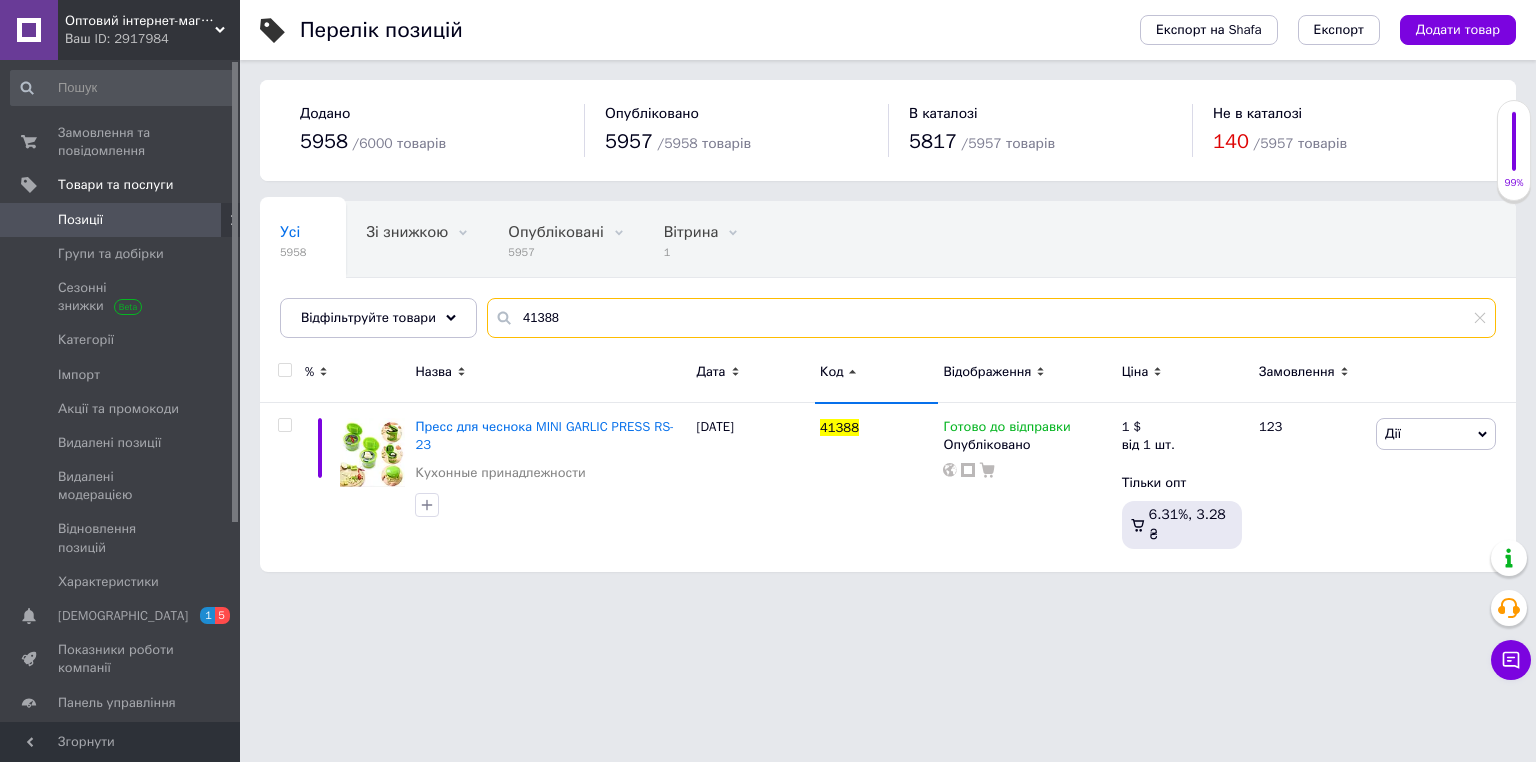 click on "41388" at bounding box center [991, 318] 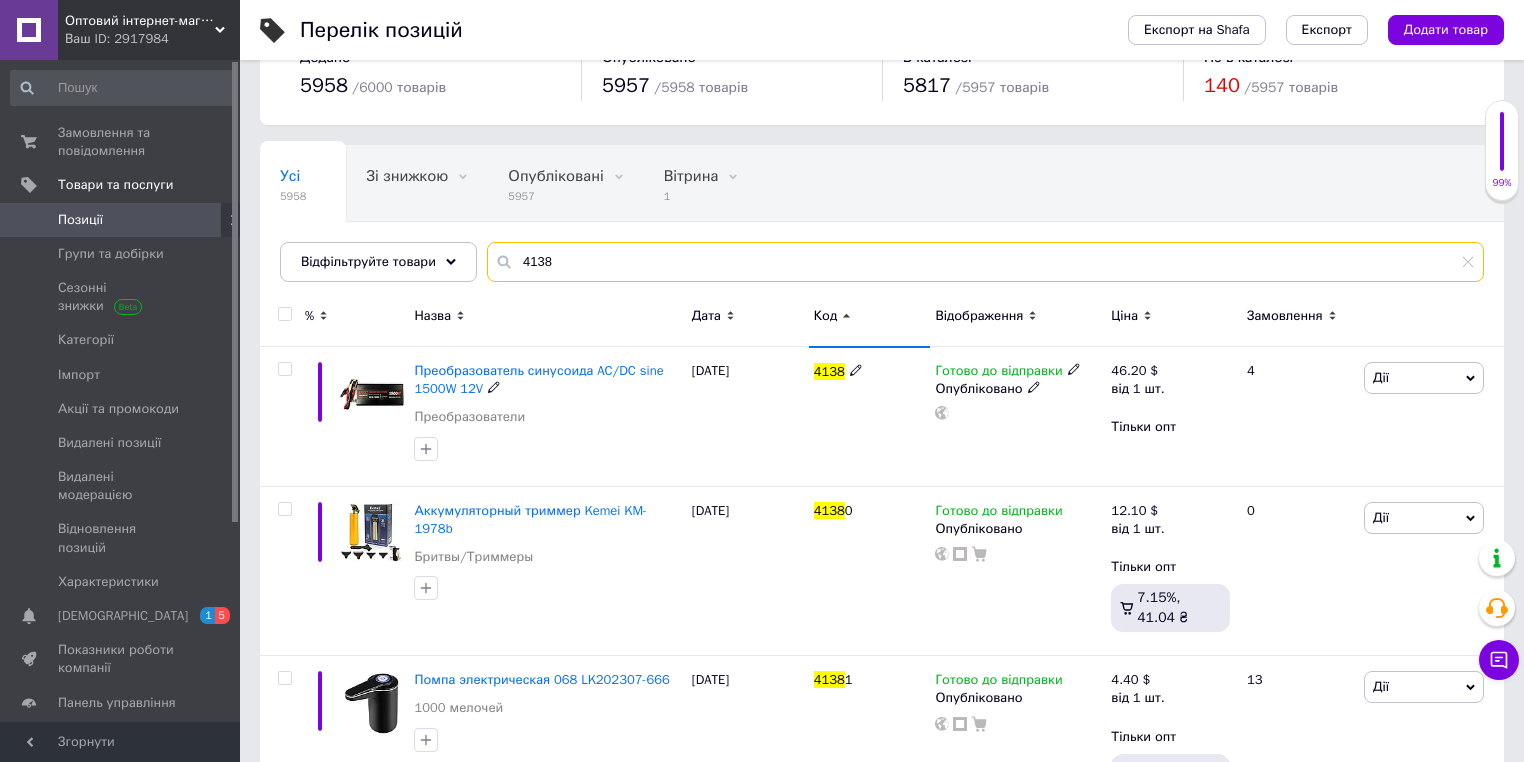 scroll, scrollTop: 0, scrollLeft: 0, axis: both 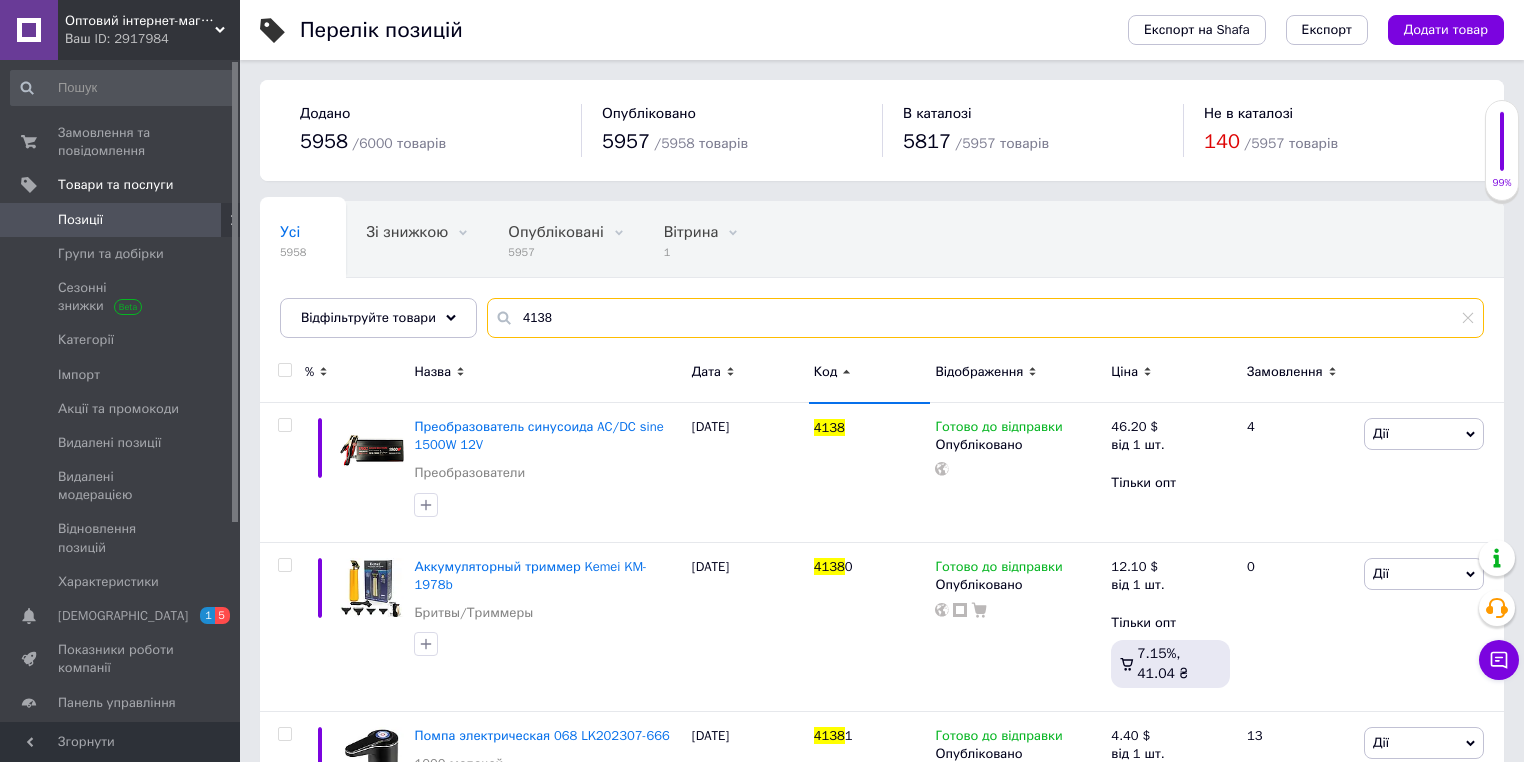 click on "4138" at bounding box center [985, 318] 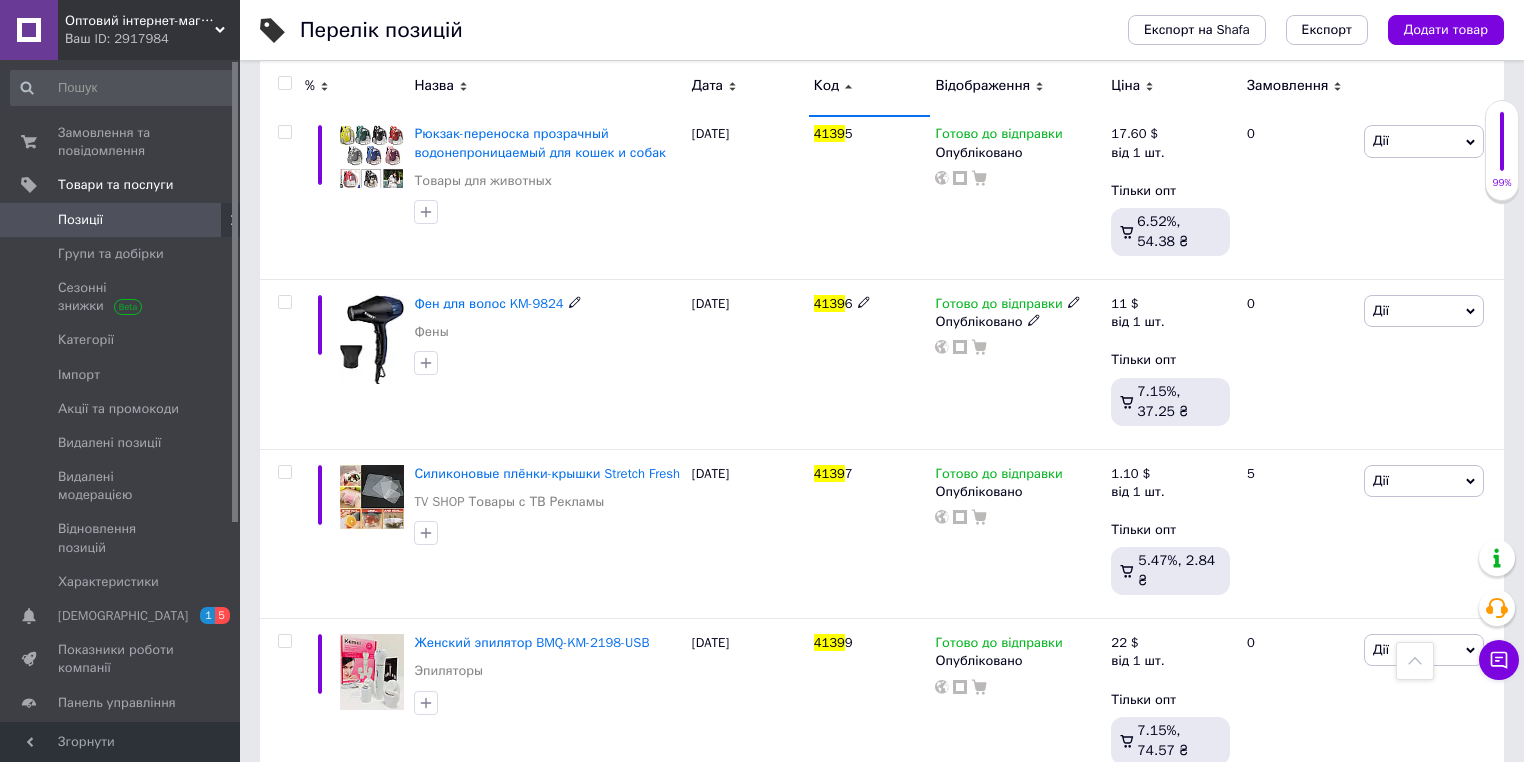 scroll, scrollTop: 1283, scrollLeft: 0, axis: vertical 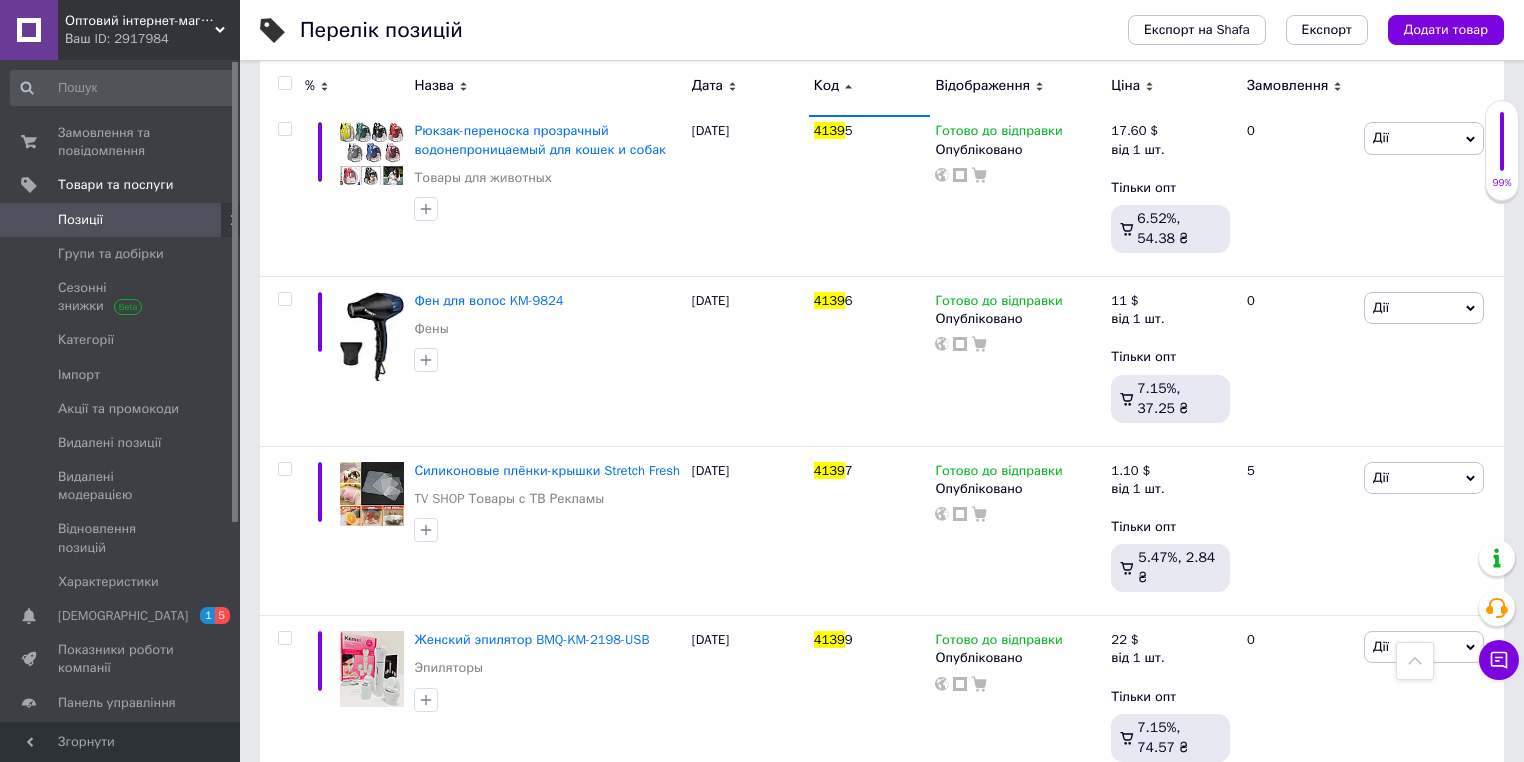 type on "4139" 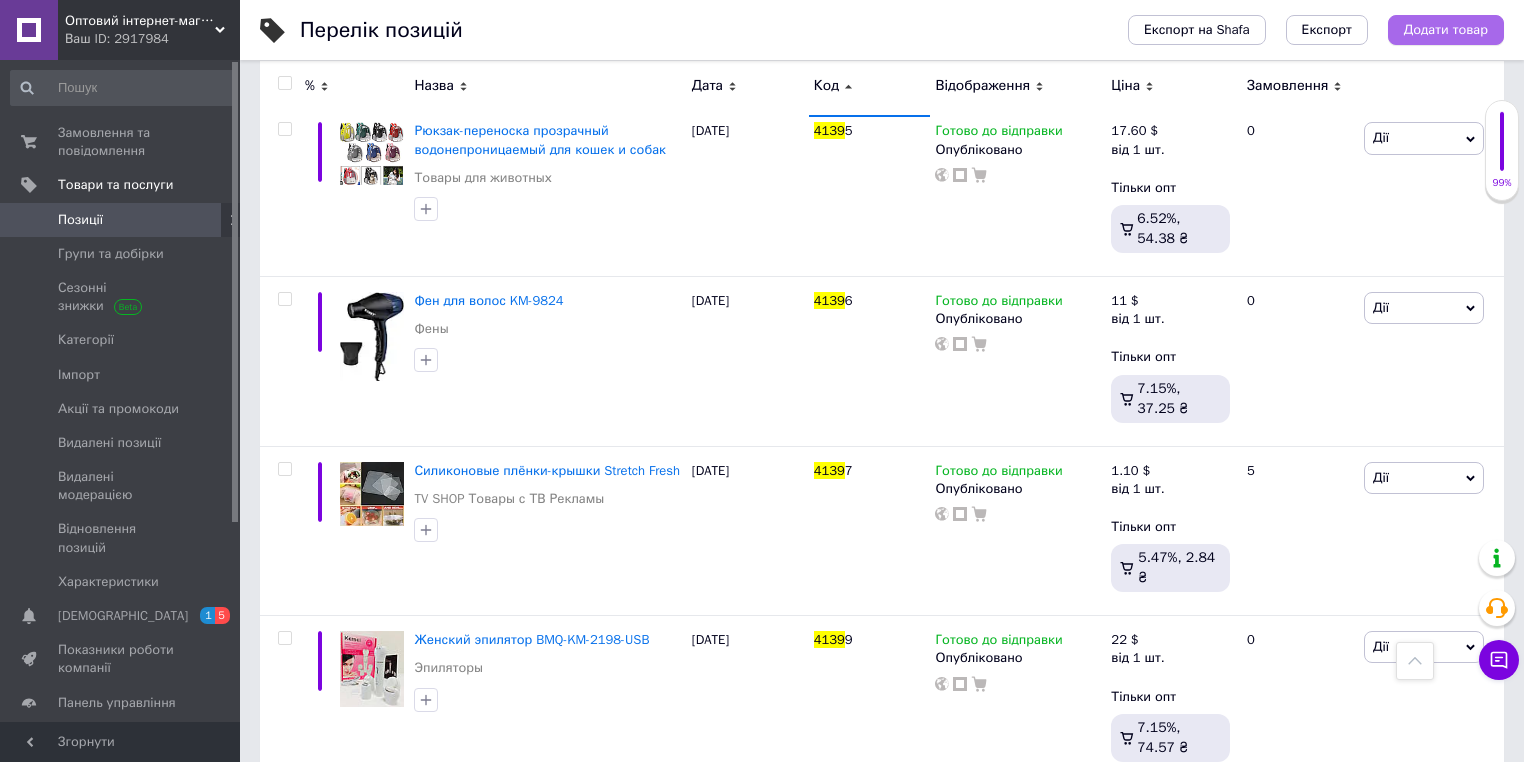 click on "Додати товар" at bounding box center (1446, 30) 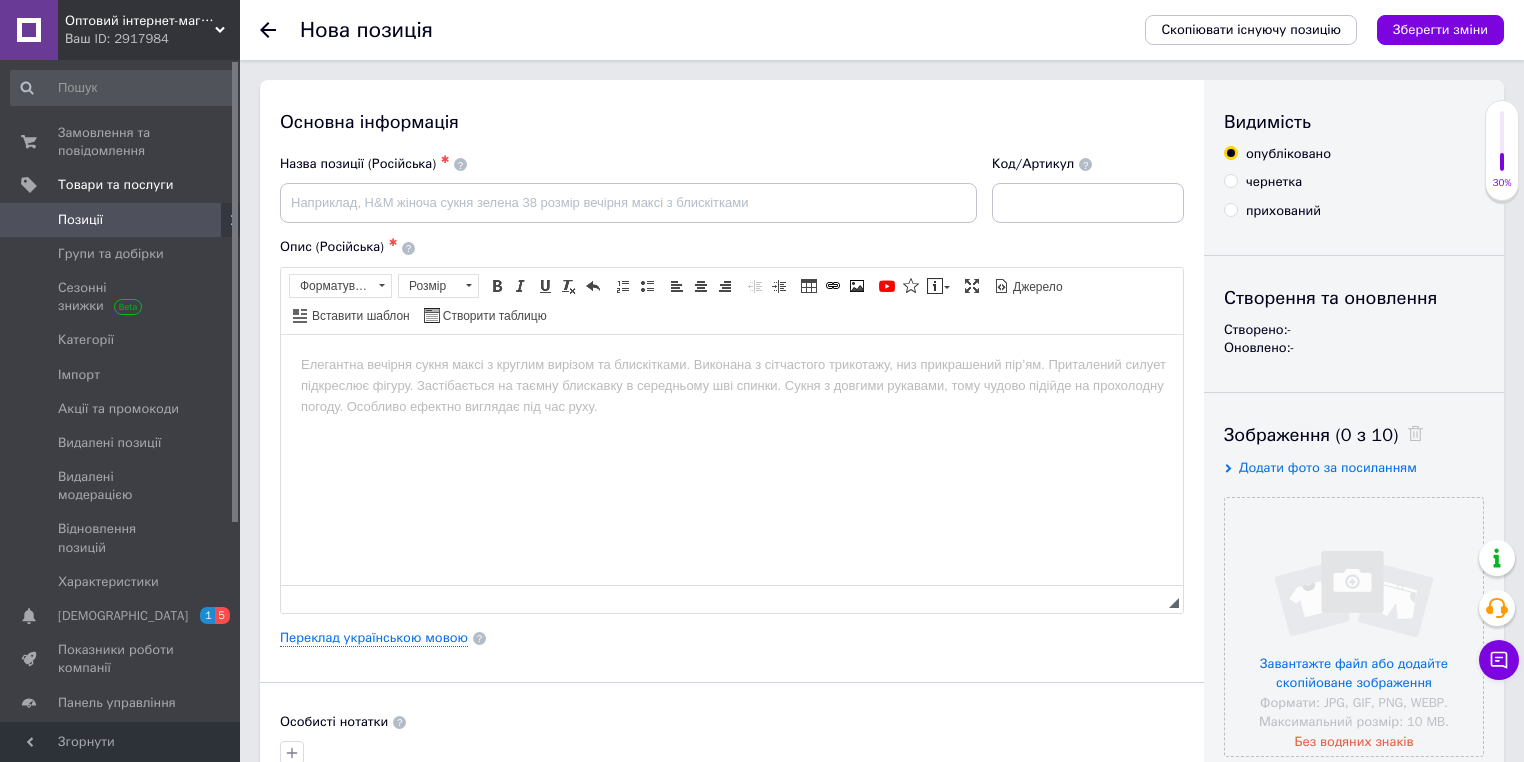 scroll, scrollTop: 0, scrollLeft: 0, axis: both 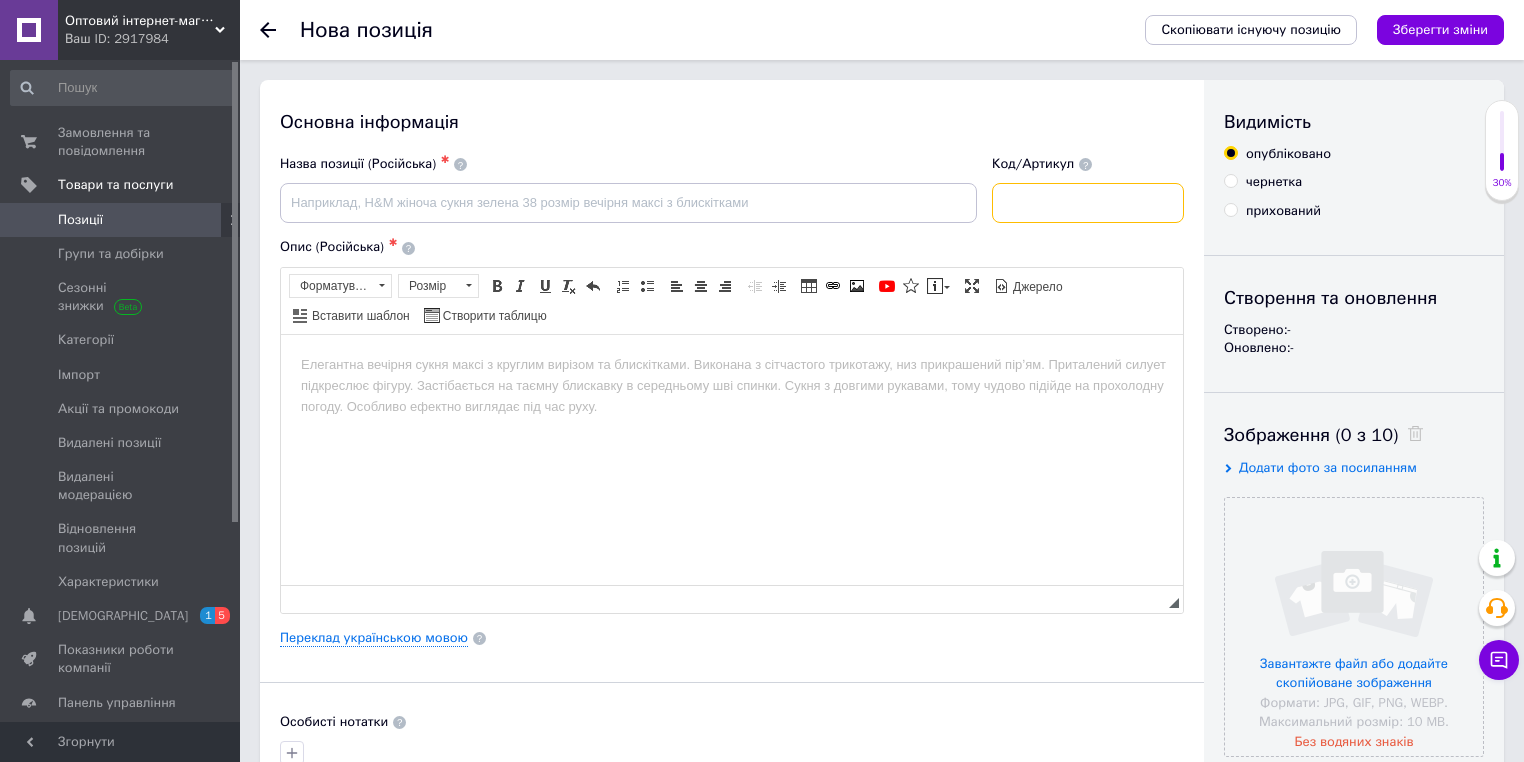 click at bounding box center [1088, 203] 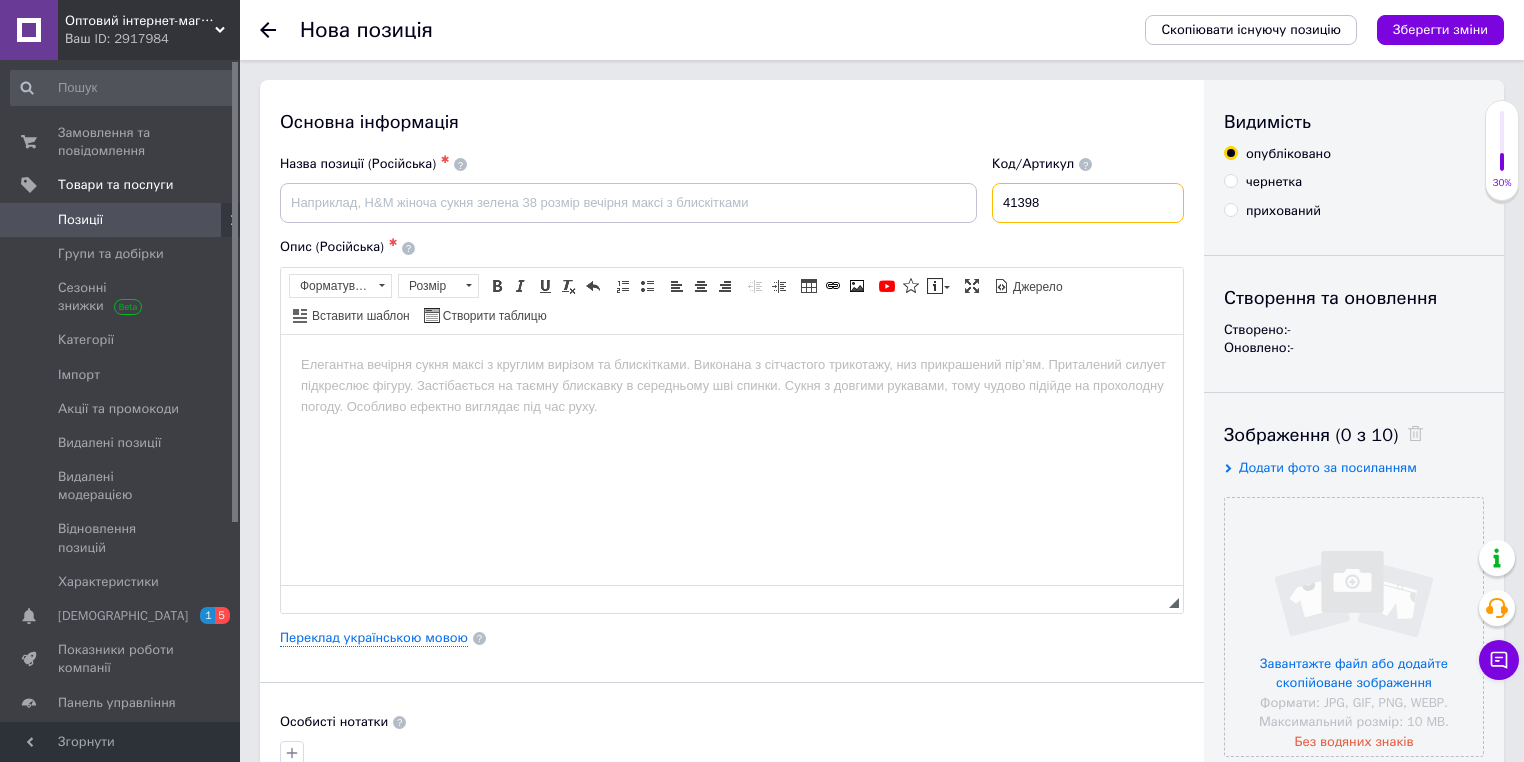type on "41398" 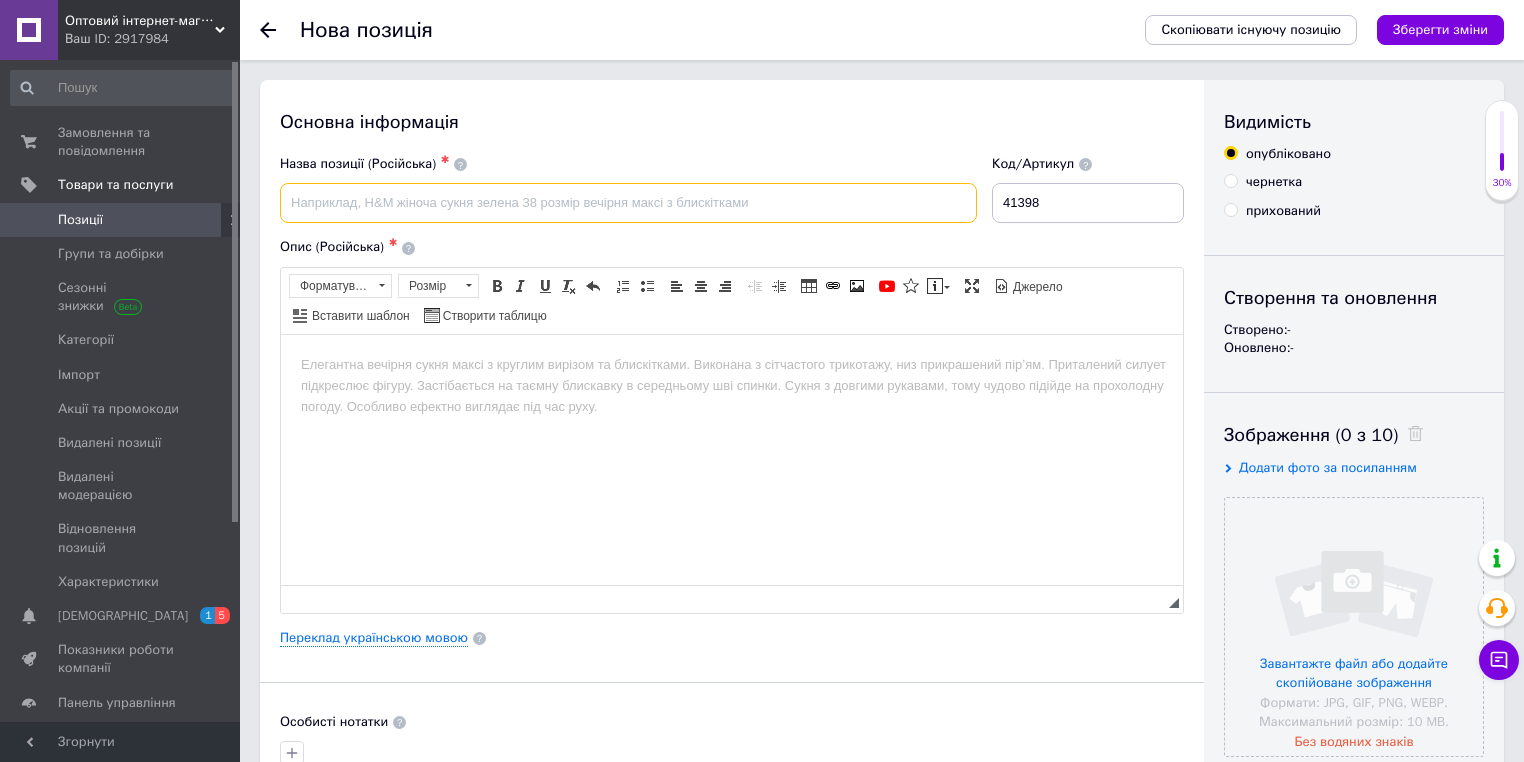 click at bounding box center (628, 203) 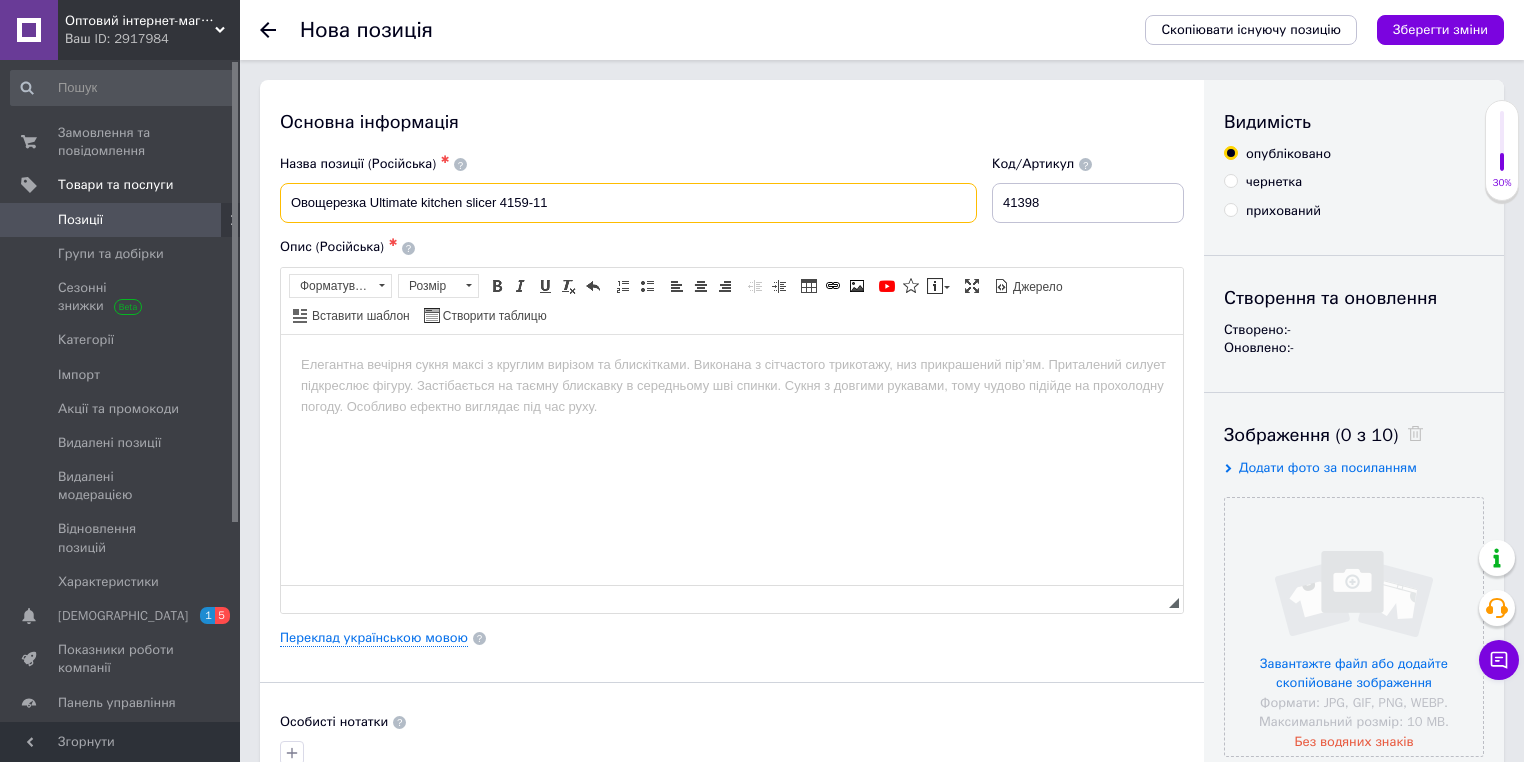 click on "Овощерезка Ultimate kitchen slicer 4159-11" at bounding box center (628, 203) 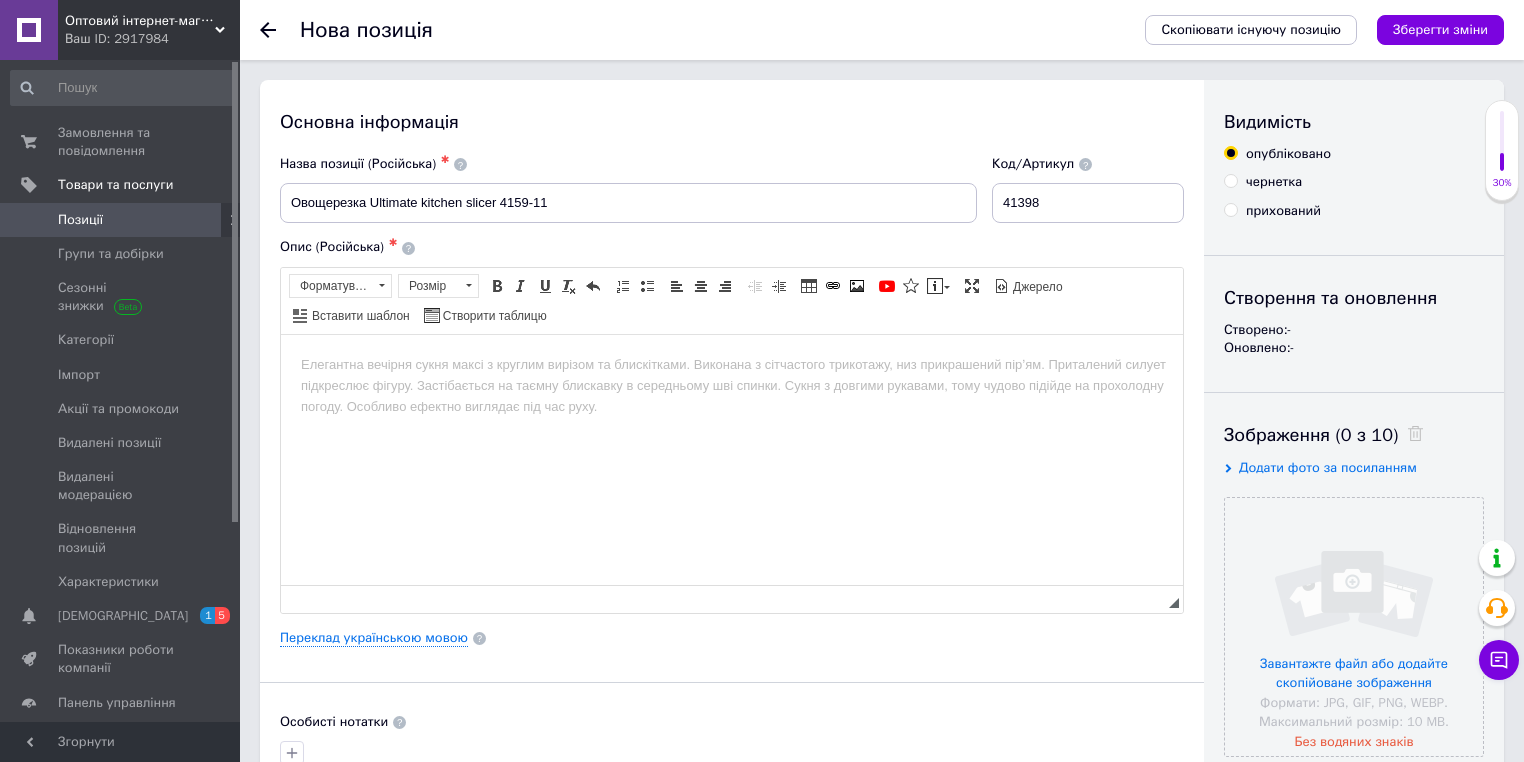 drag, startPoint x: 331, startPoint y: 457, endPoint x: 331, endPoint y: 445, distance: 12 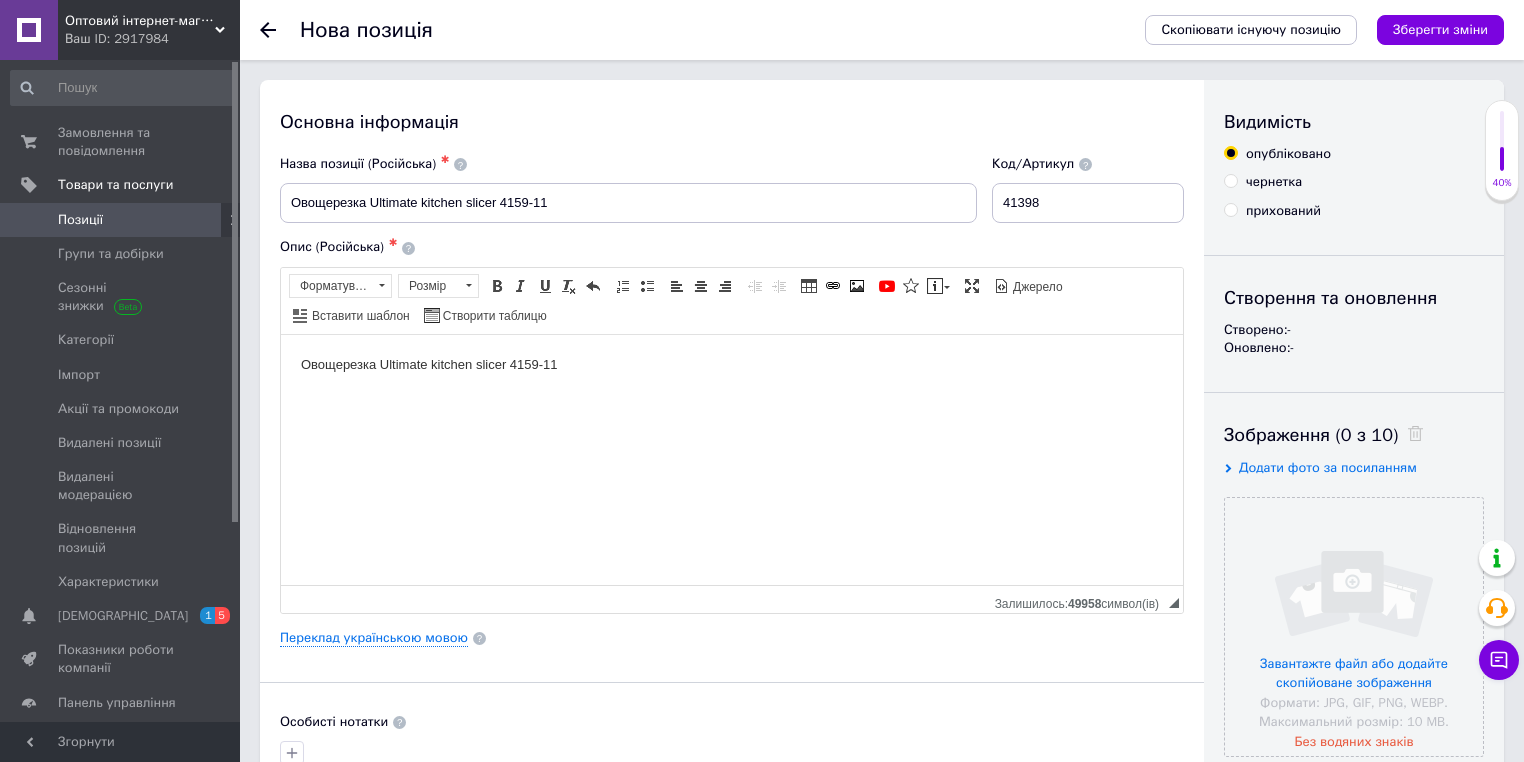 click at bounding box center [381, 286] 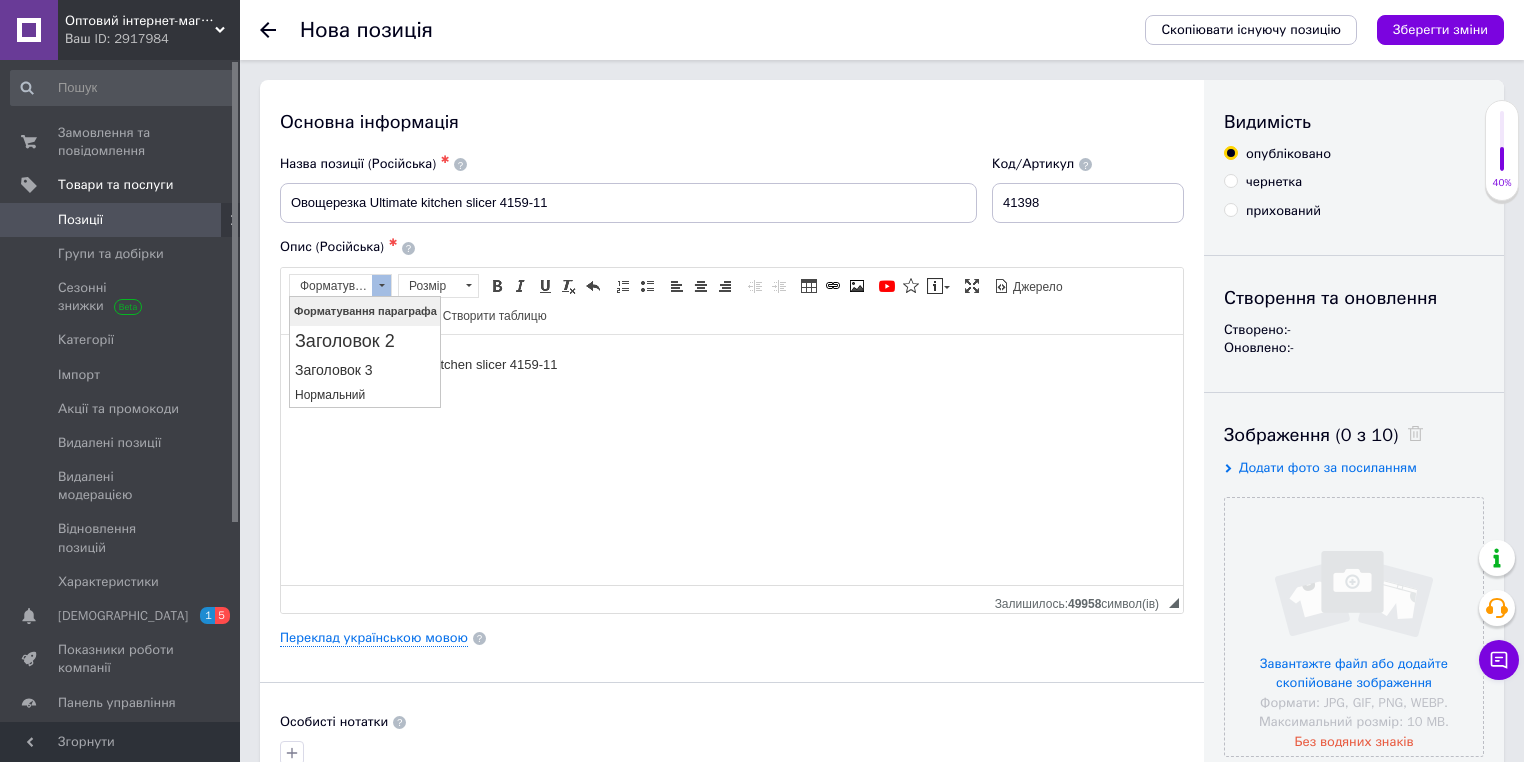 scroll, scrollTop: 0, scrollLeft: 0, axis: both 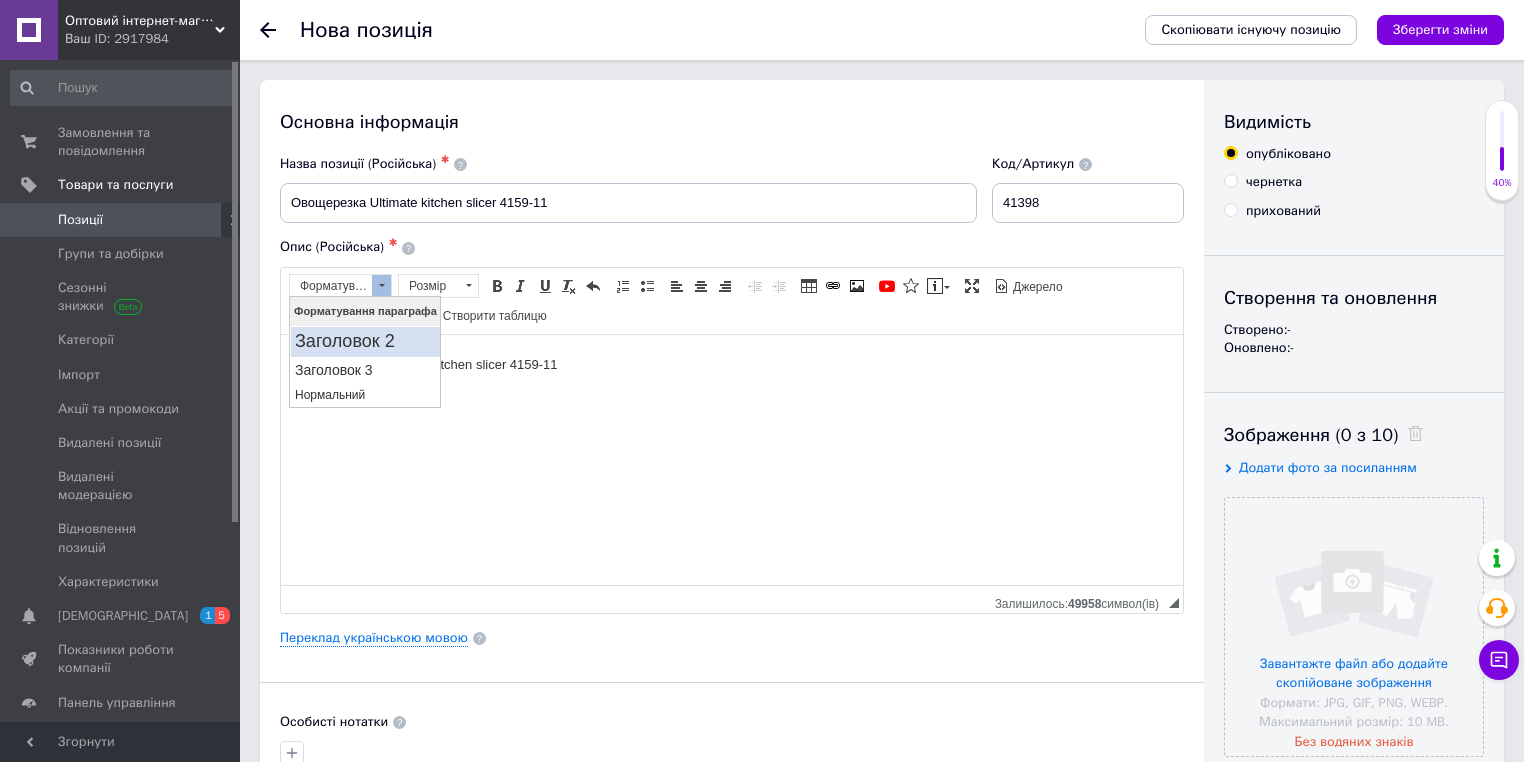 click on "Заголовок 2" at bounding box center (364, 342) 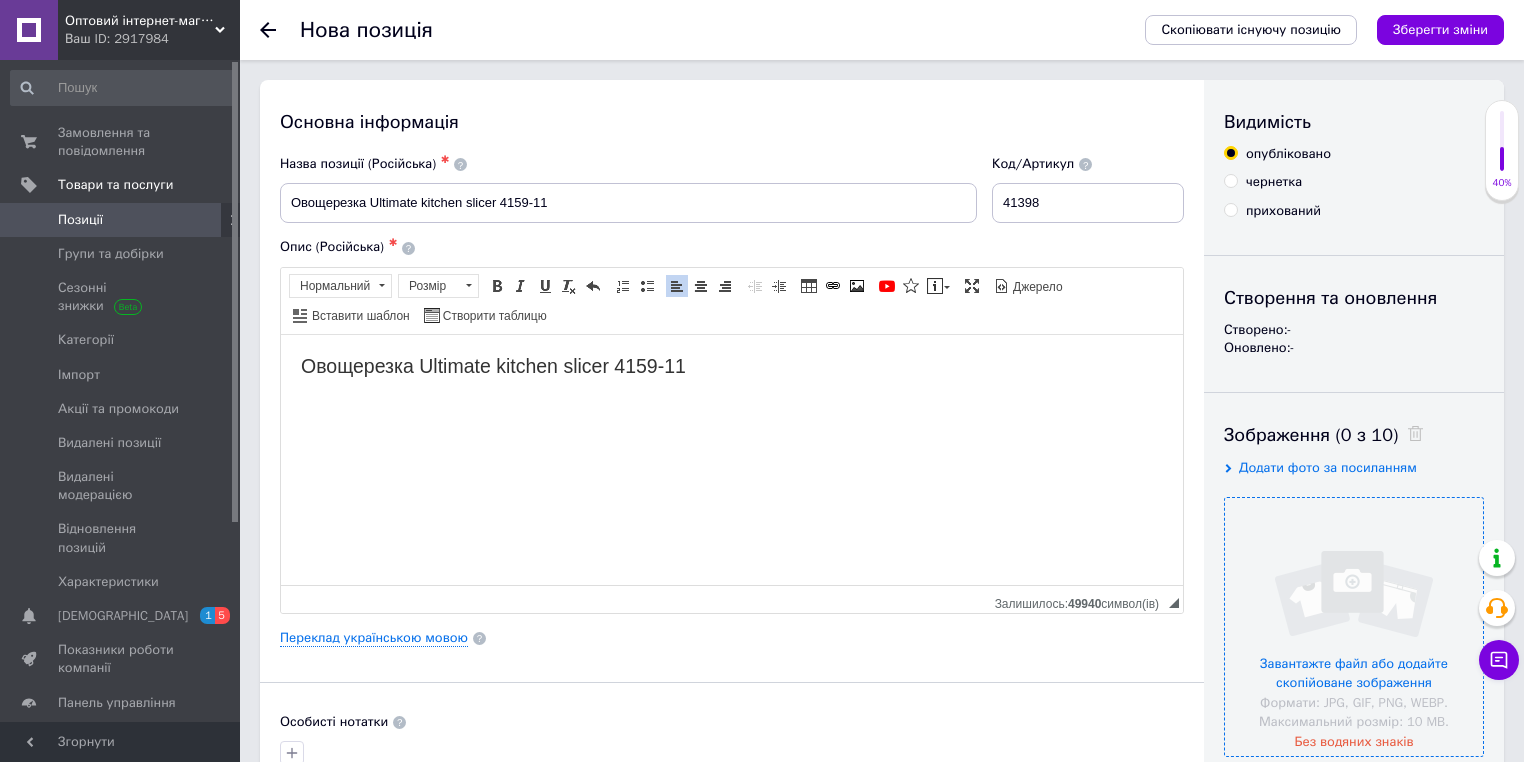 drag, startPoint x: 690, startPoint y: 104, endPoint x: 1242, endPoint y: 566, distance: 719.82495 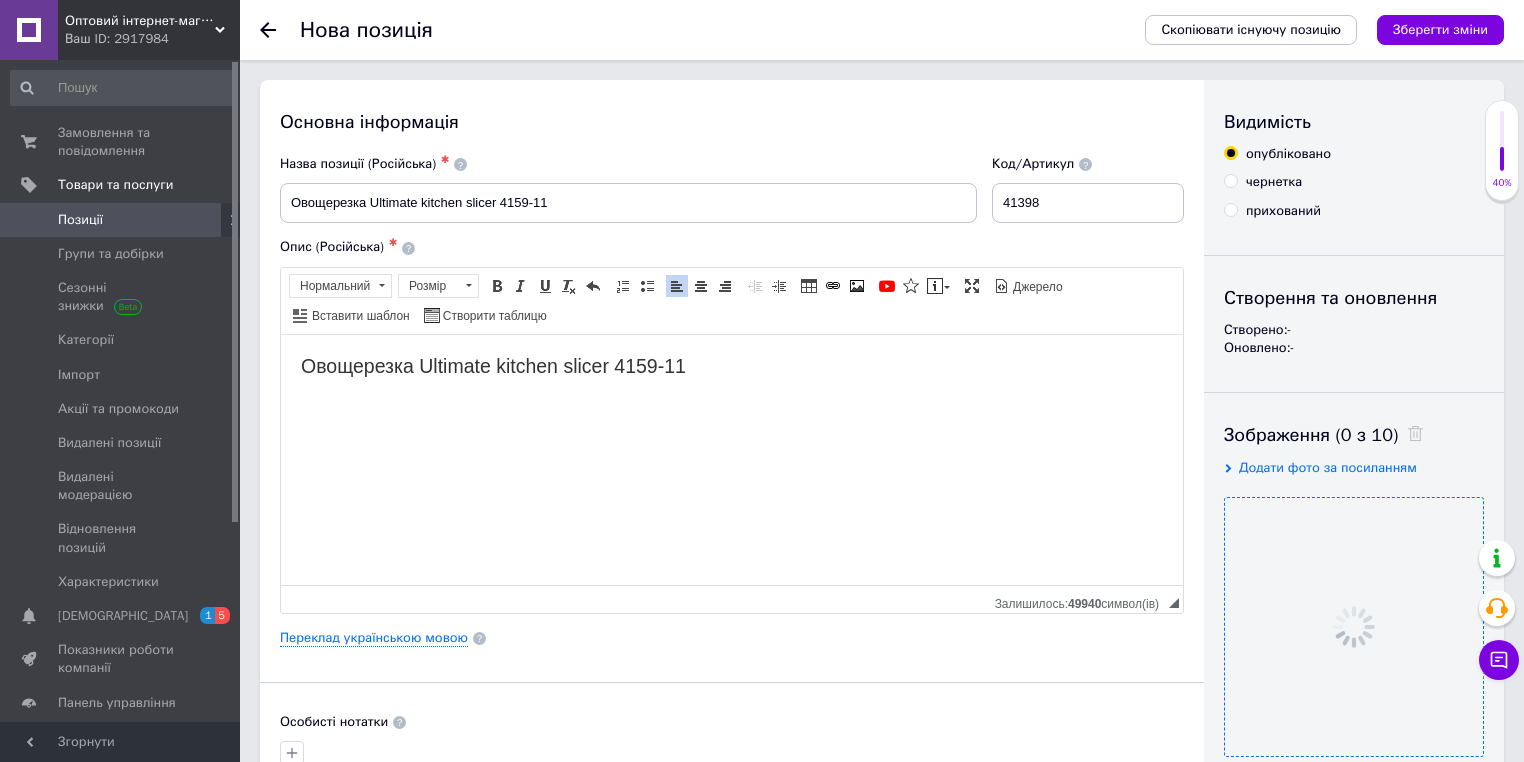 click on "Основна інформація Назва позиції (Російська) ✱ Овощерезка Ultimate kitchen slicer 4159-11 Код/Артикул 41398 Опис (Російська) ✱ Овощерезка Ultimate kitchen slicer 4159-11
Розширений текстовий редактор, 59348037-983F-48BD-8CAA-FD9AC4D57CF8 Панель інструментів редактора Форматування Нормальний Розмір Розмір   Жирний  Сполучення клавіш Ctrl+B   Курсив  Сполучення клавіш Ctrl+I   Підкреслений  Сполучення клавіш Ctrl+U   Видалити форматування   Повернути  Сполучення клавіш Ctrl+Z   Вставити/видалити нумерований список   Вставити/видалити маркований список   По лівому краю   По центру         $" at bounding box center [732, 725] 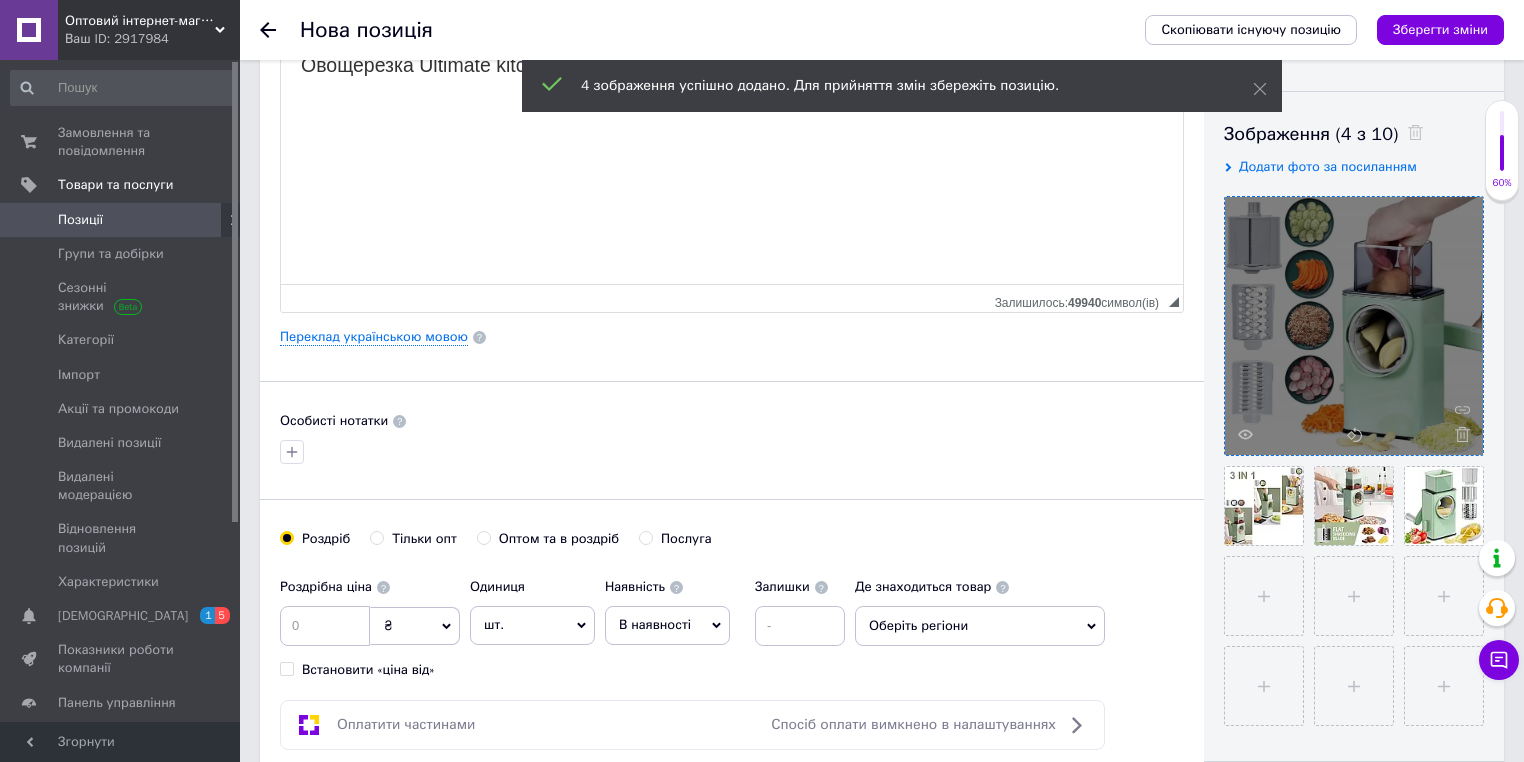 scroll, scrollTop: 320, scrollLeft: 0, axis: vertical 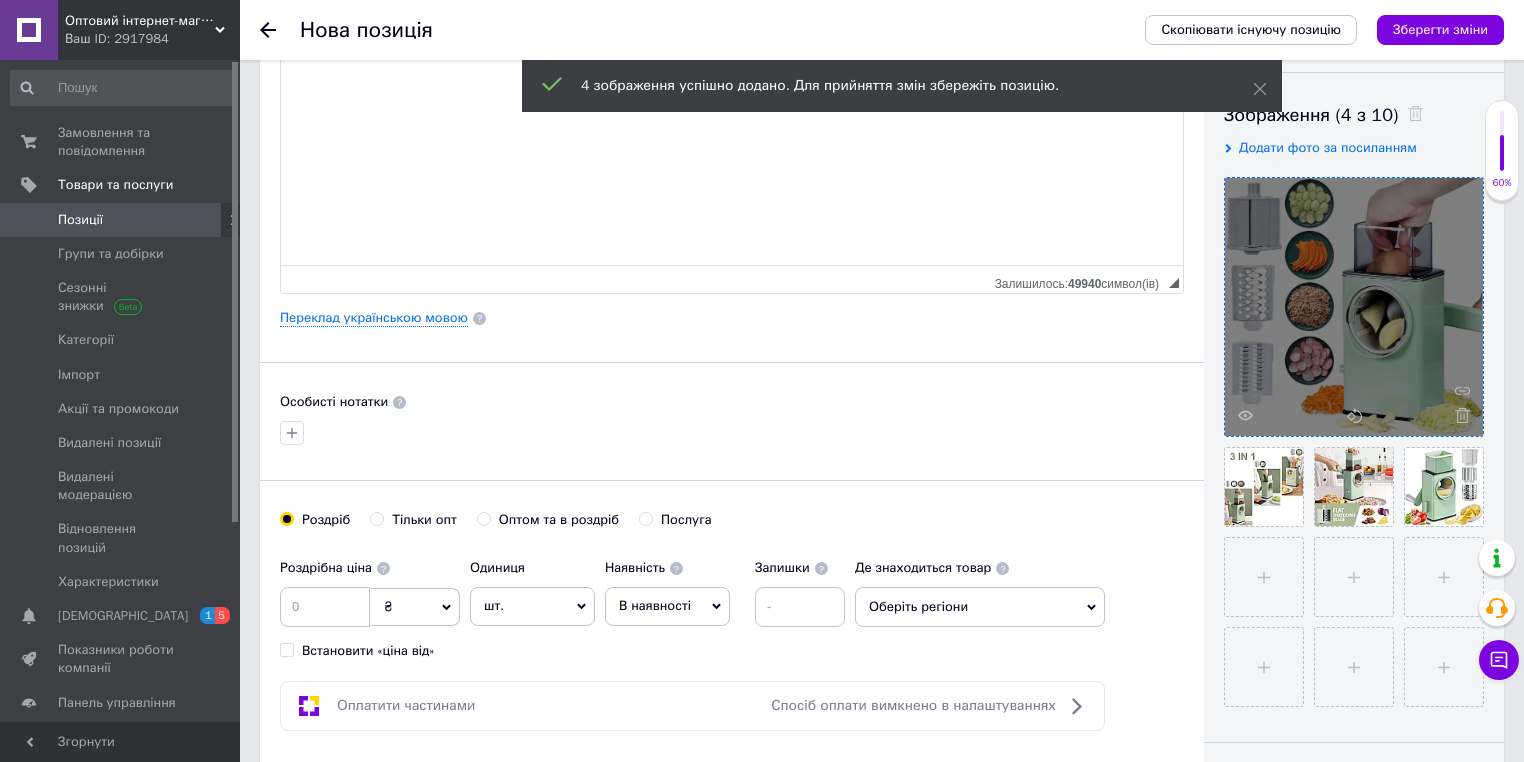 click at bounding box center [732, 433] 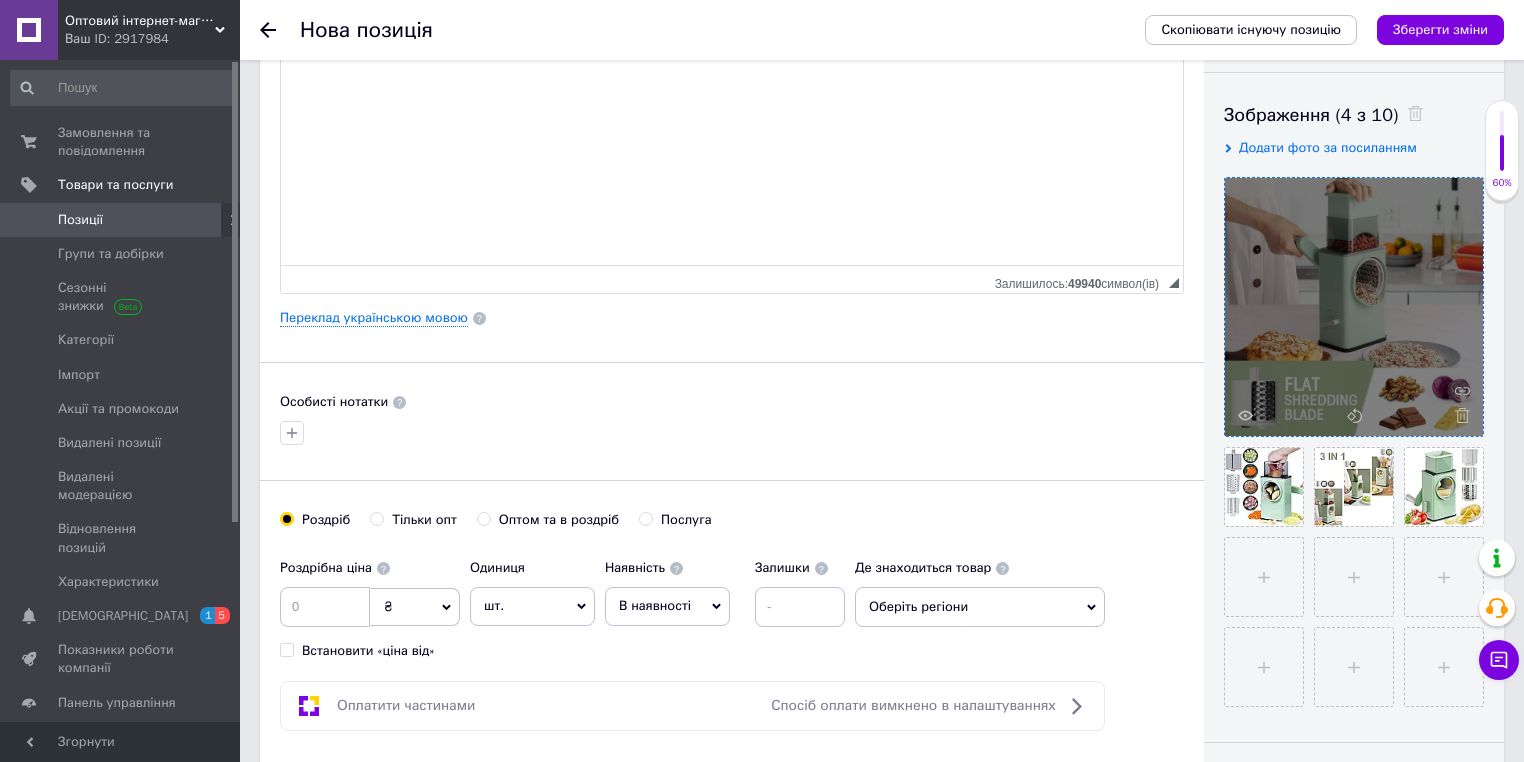 click at bounding box center (732, 433) 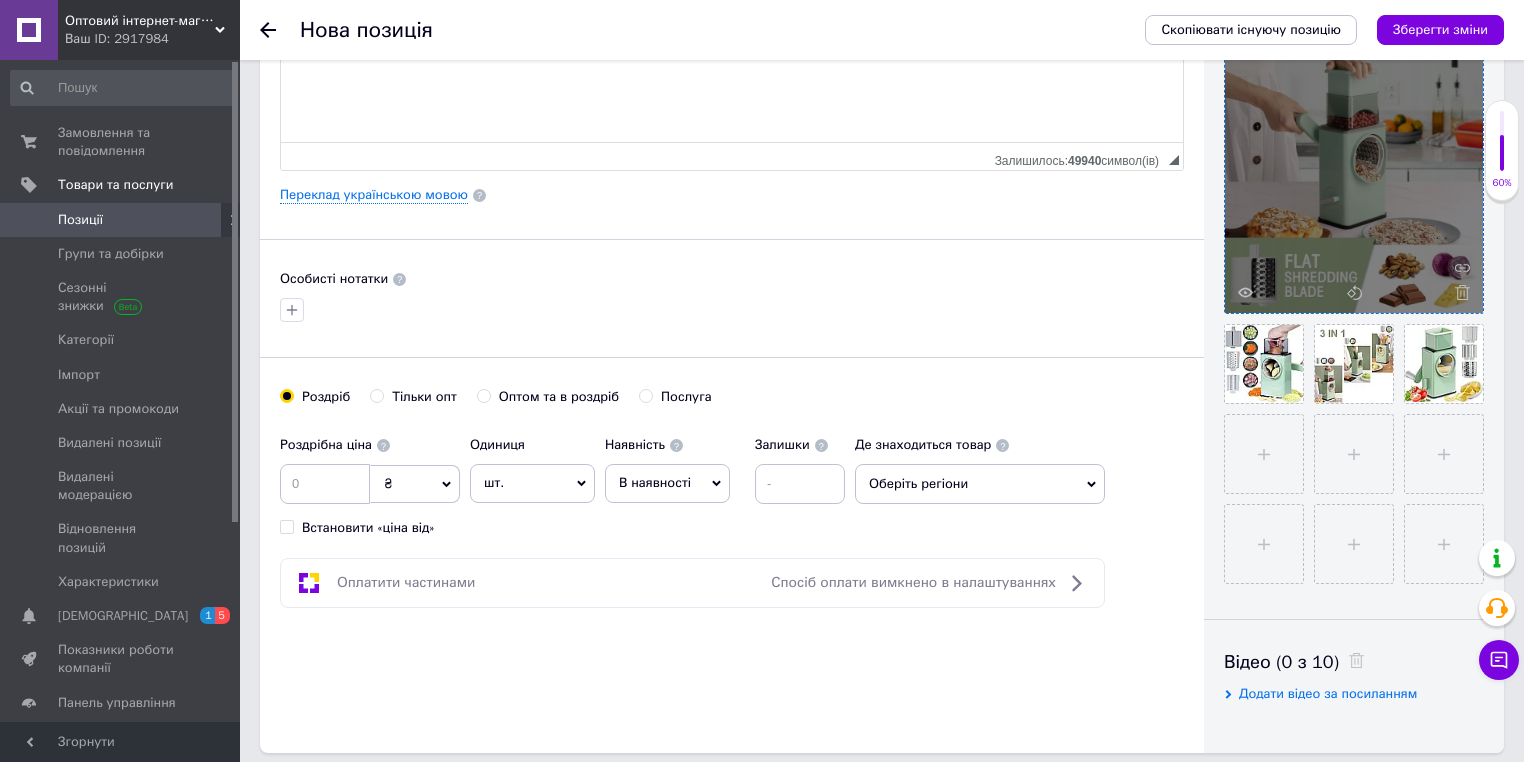 scroll, scrollTop: 480, scrollLeft: 0, axis: vertical 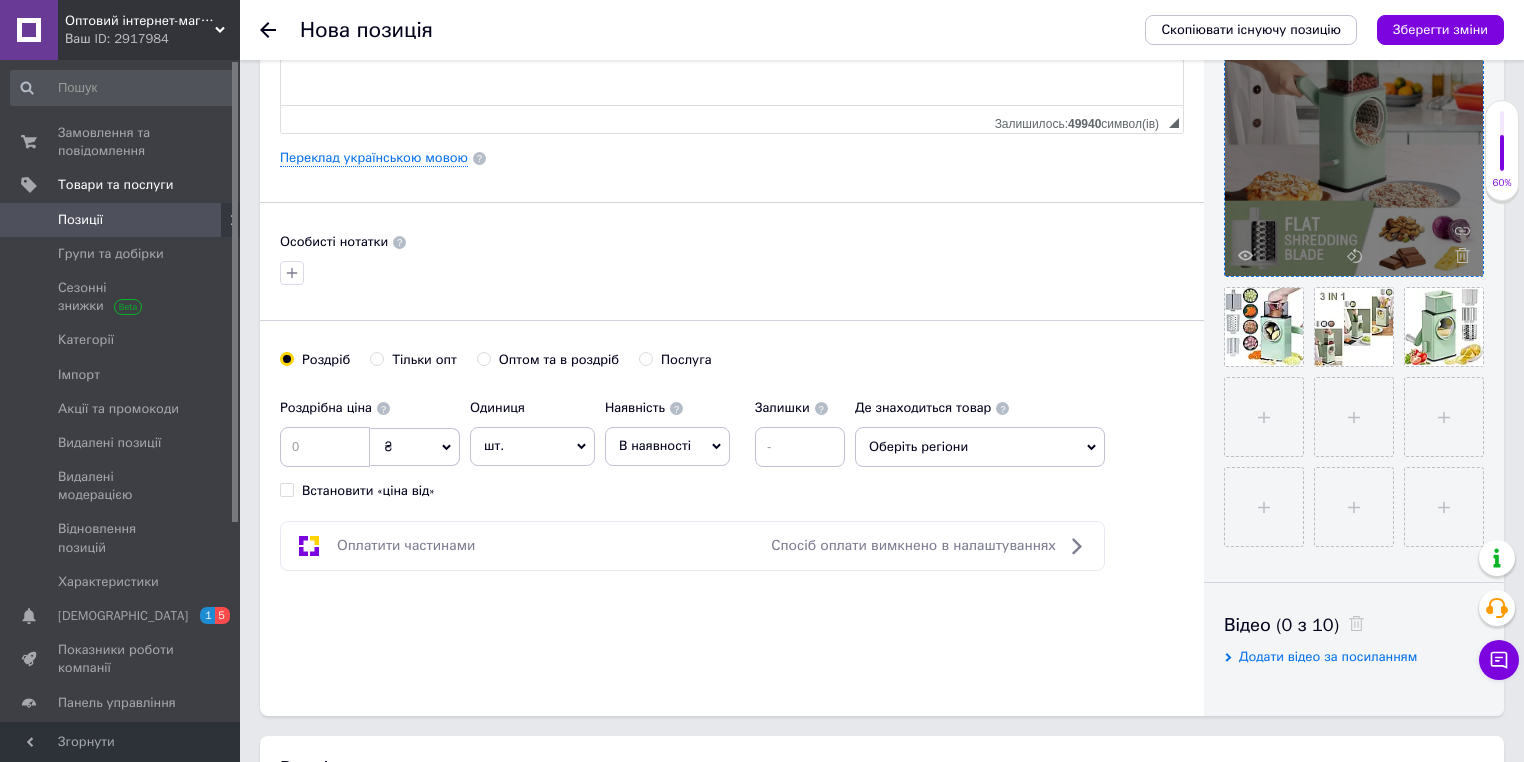 click on "Тільки опт" at bounding box center [424, 360] 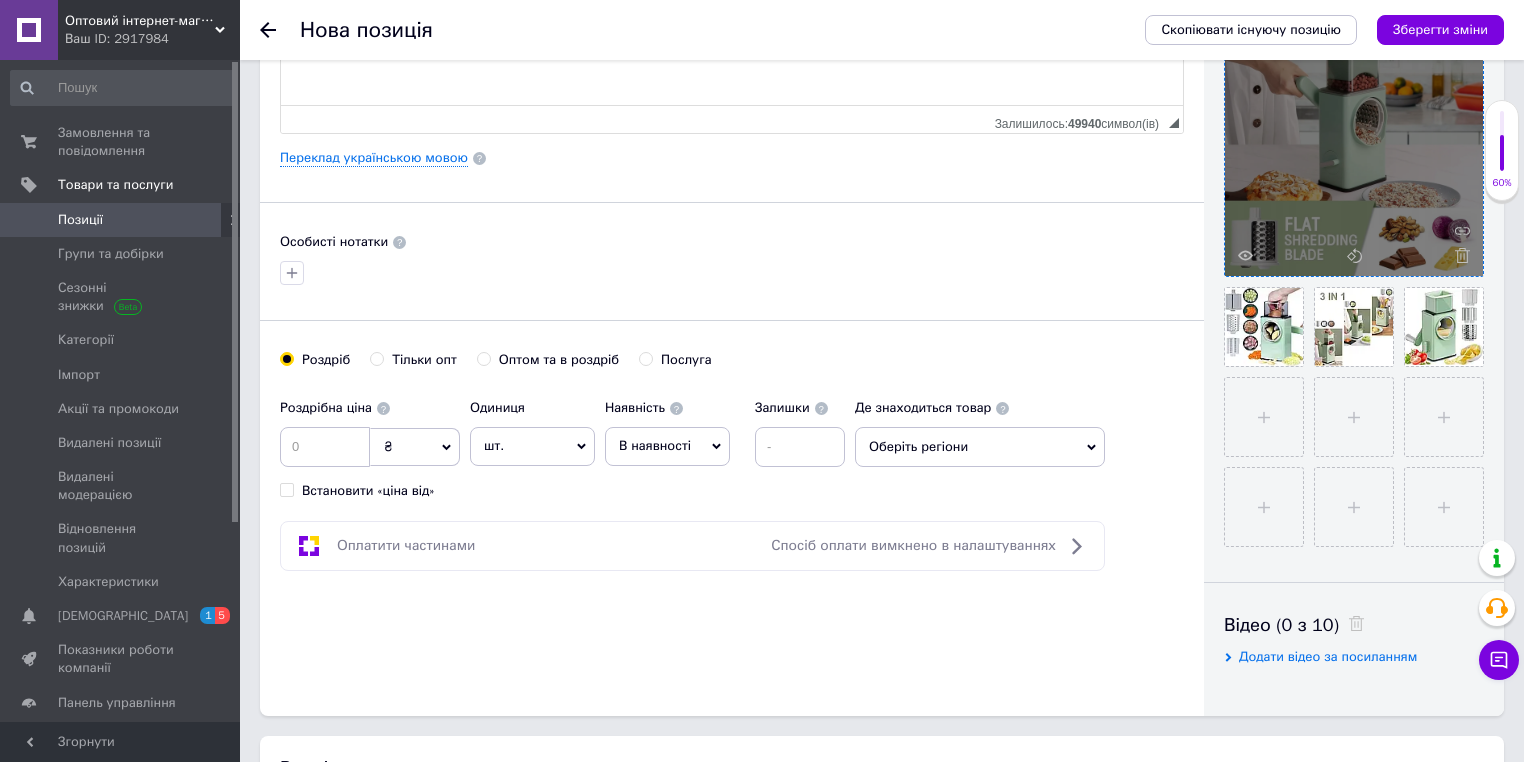 radio on "true" 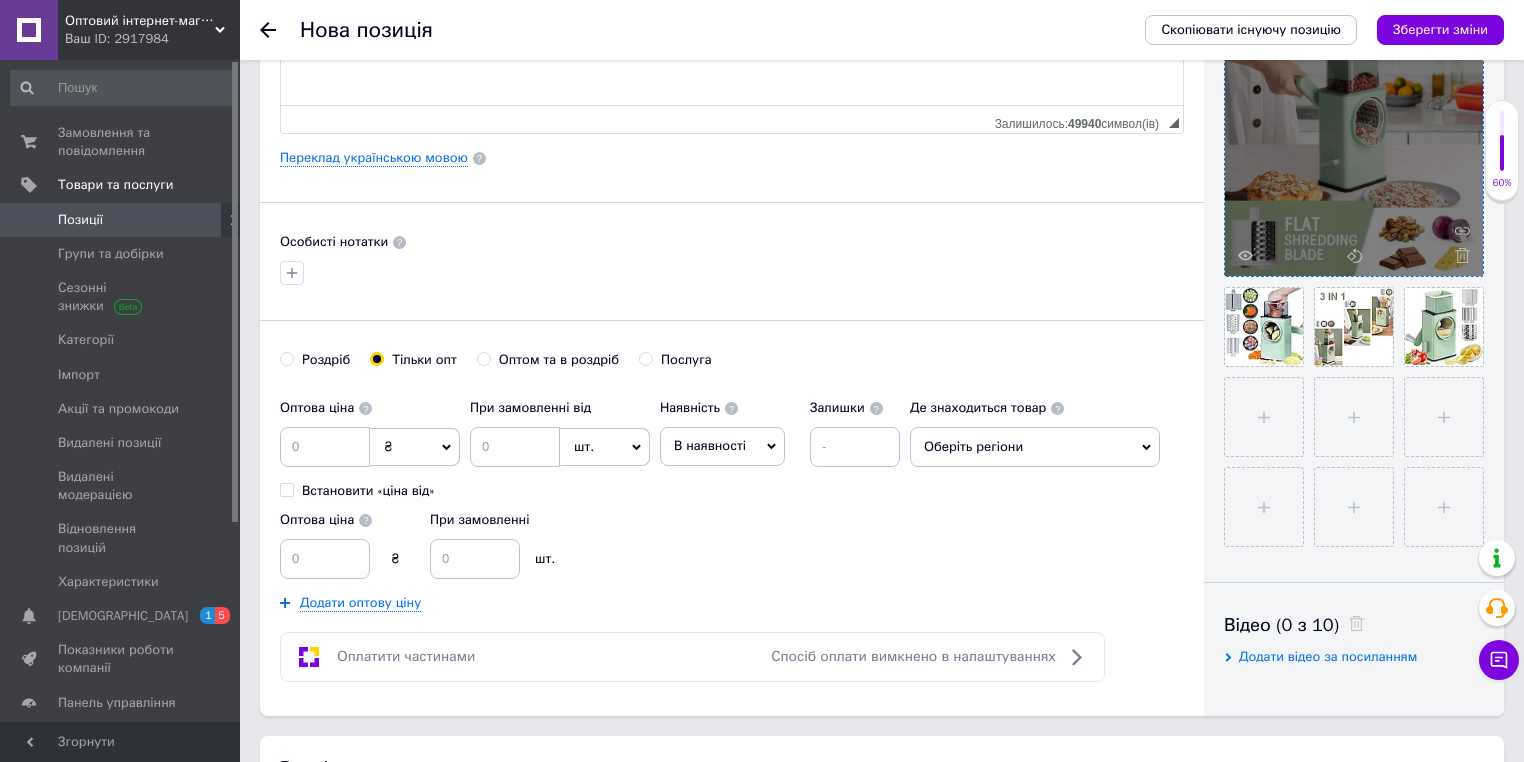 click on "₴" at bounding box center (415, 447) 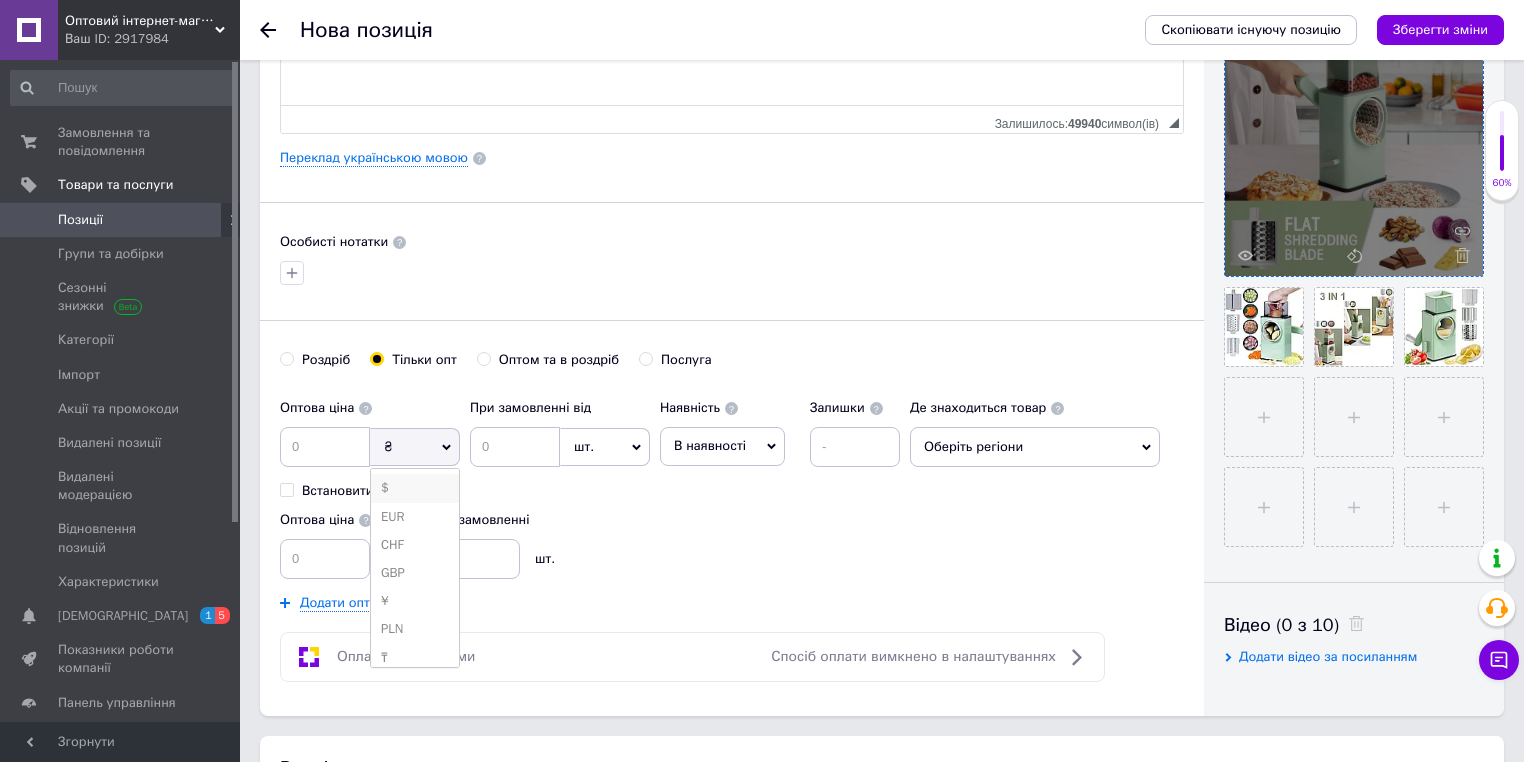 click on "$" at bounding box center [415, 488] 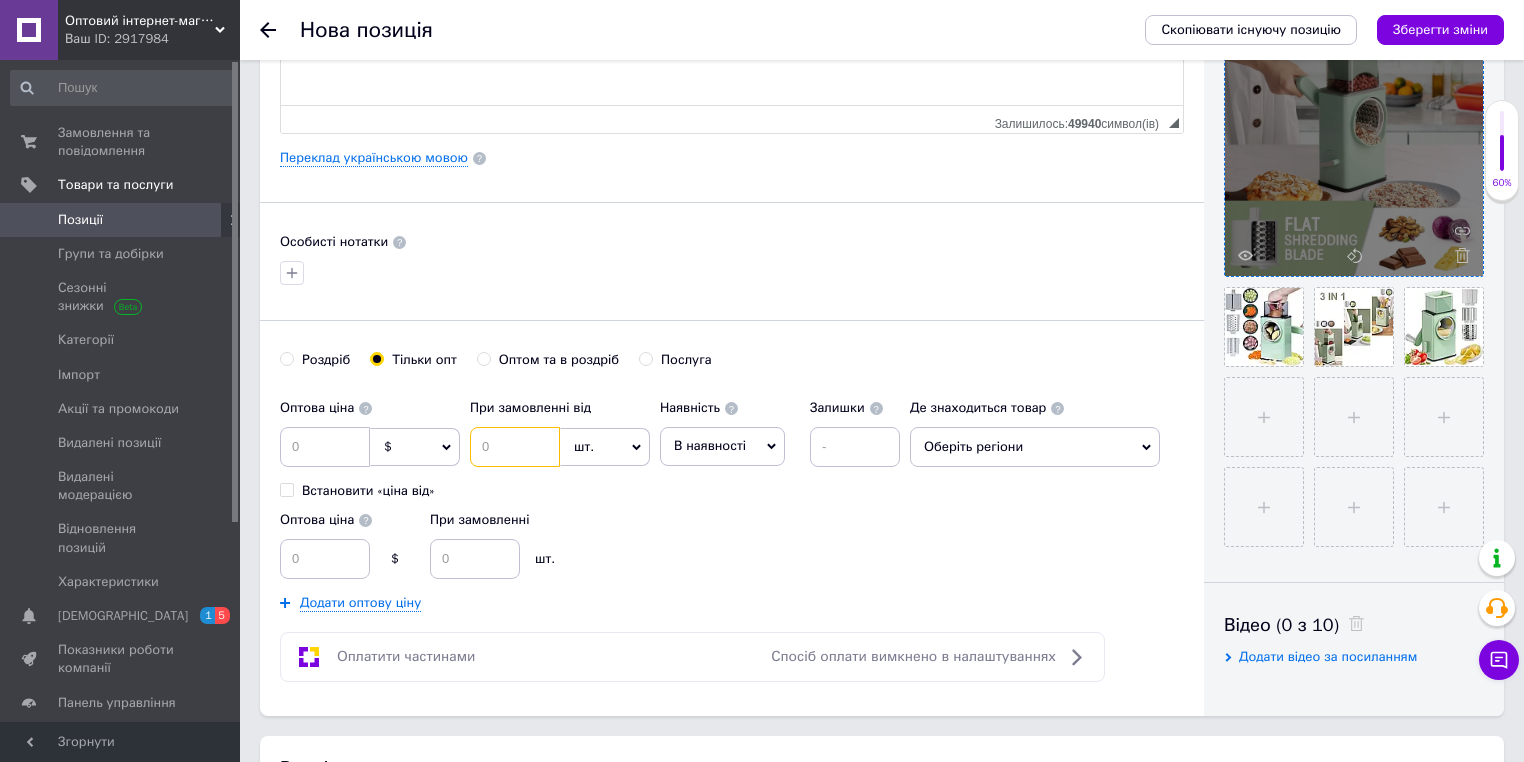 click at bounding box center [515, 447] 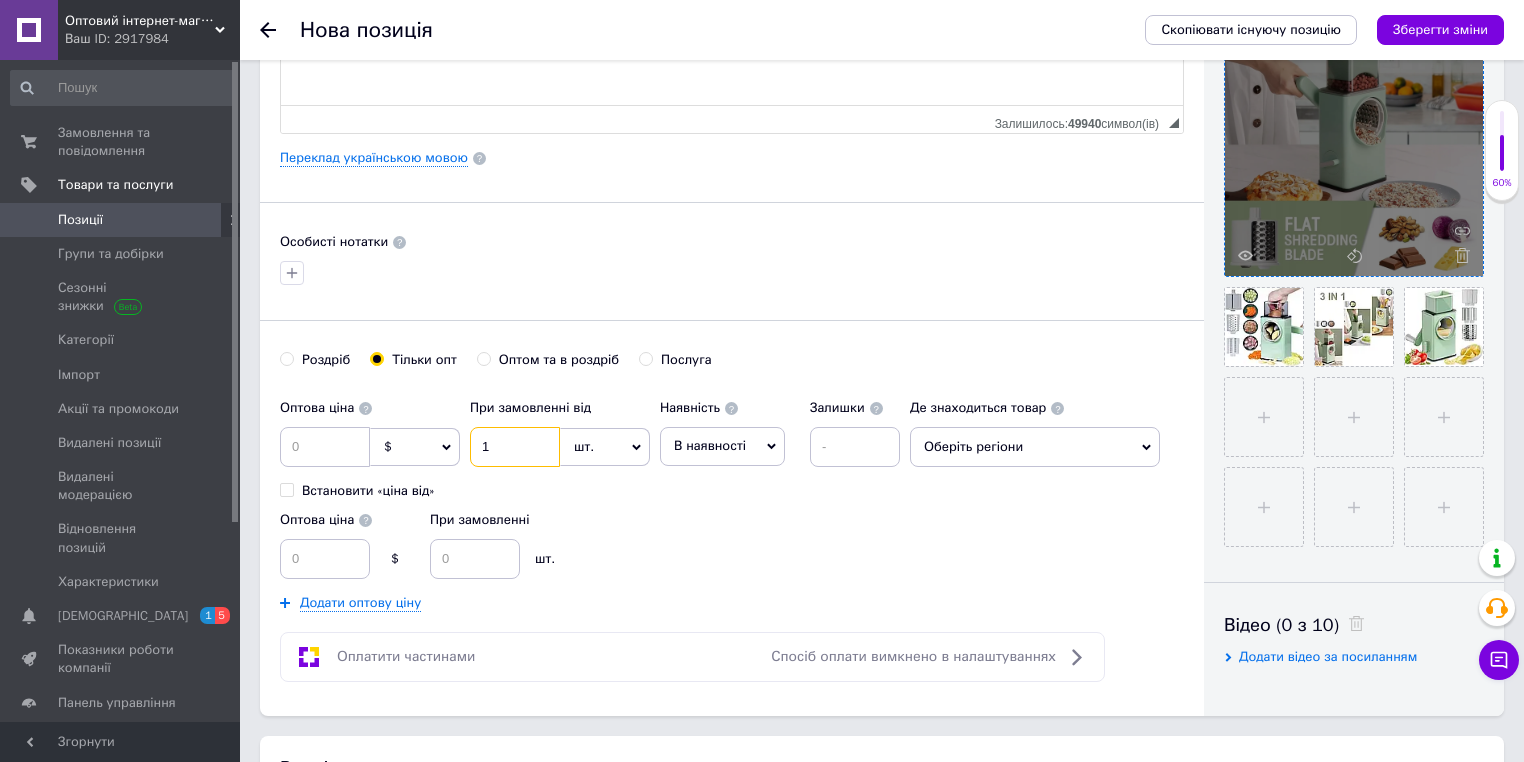type on "1" 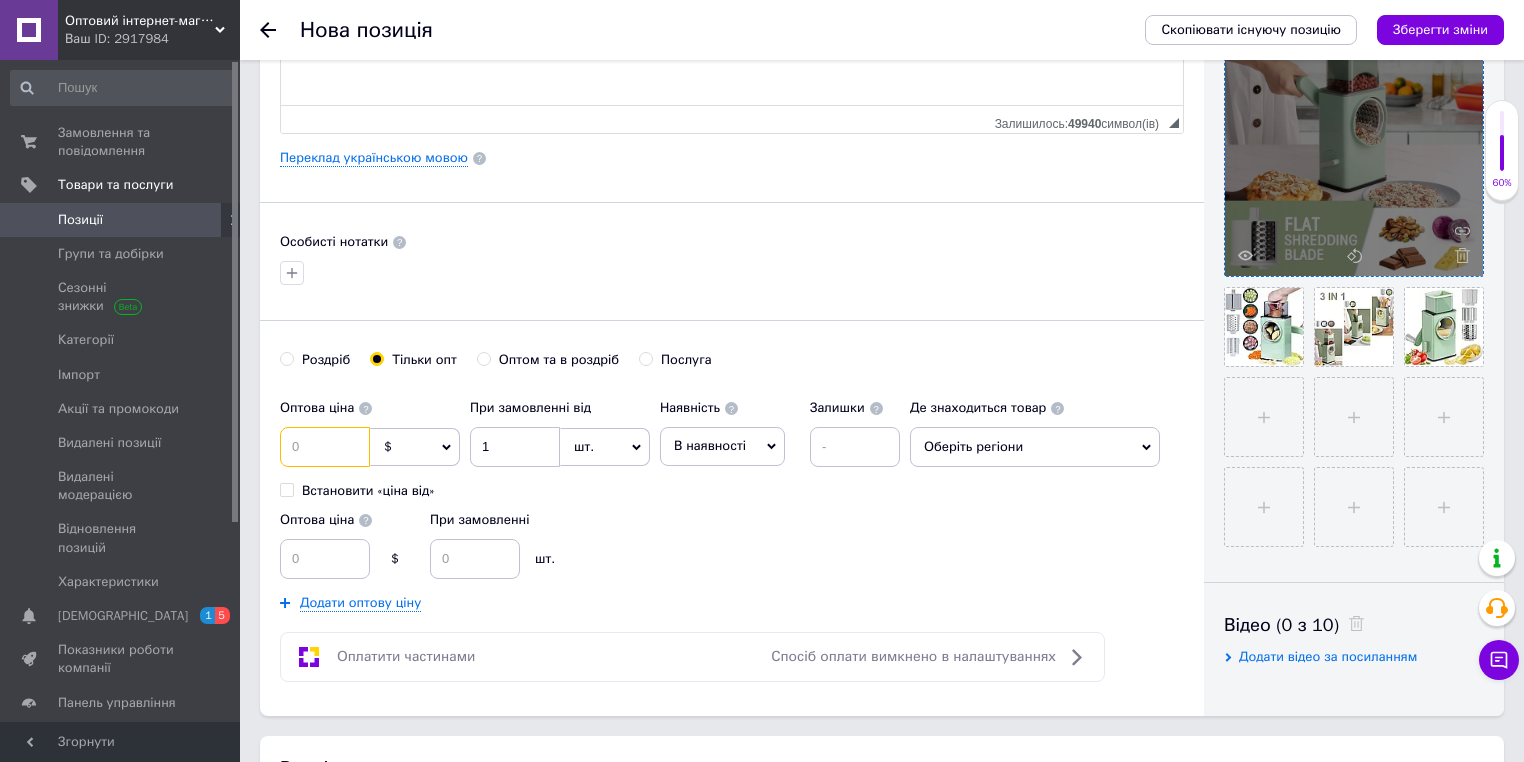 click at bounding box center (325, 447) 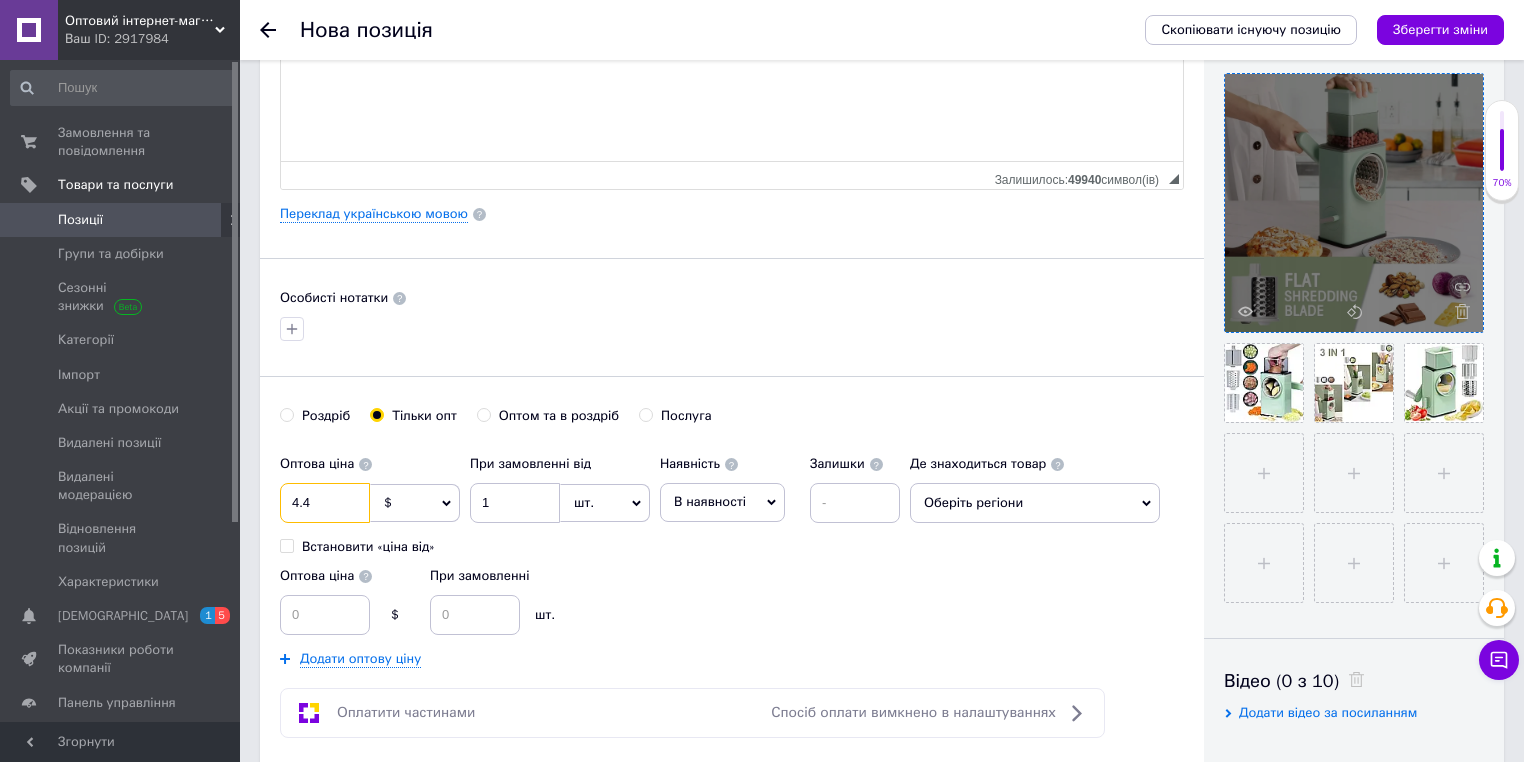 scroll, scrollTop: 320, scrollLeft: 0, axis: vertical 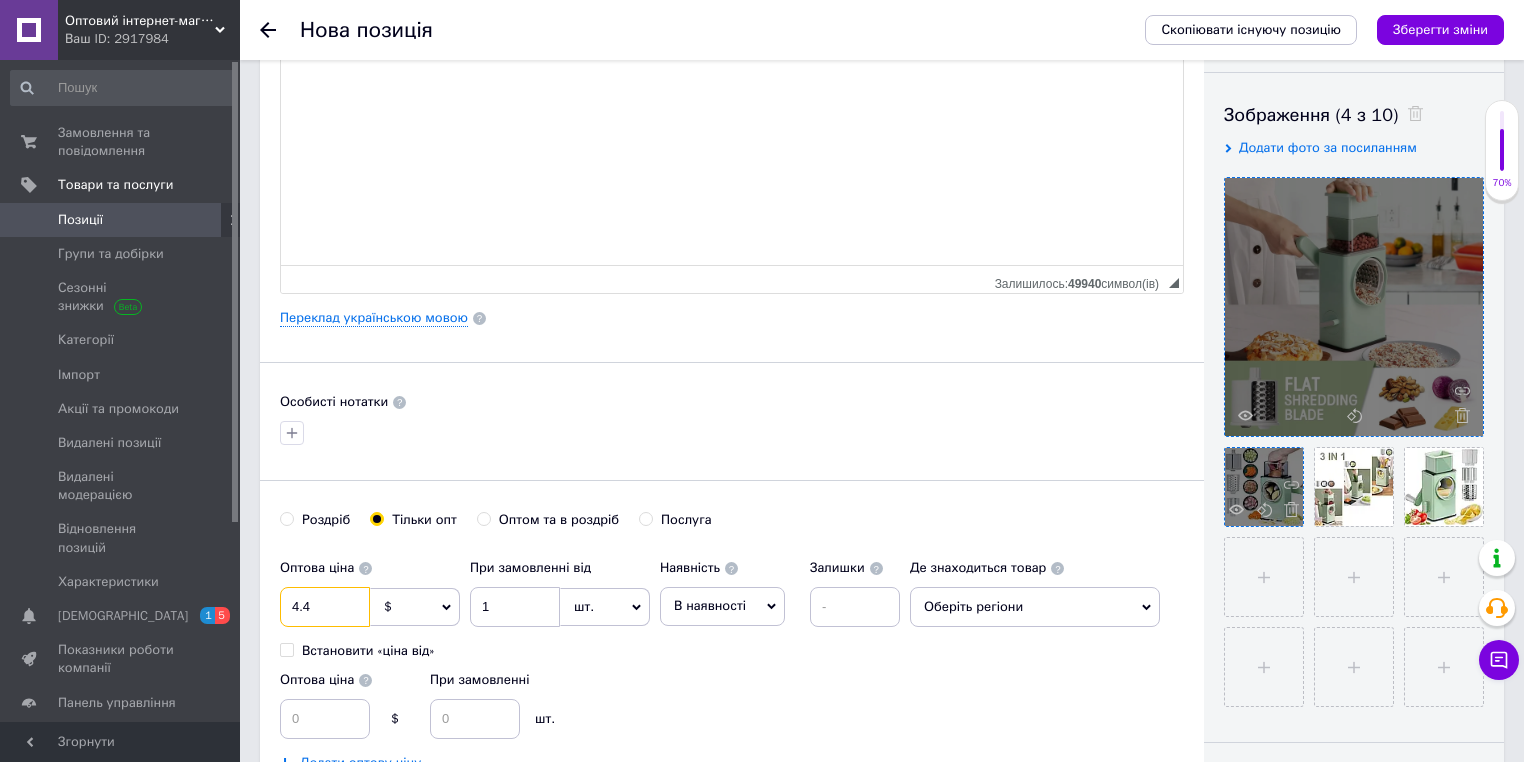 type on "4.4" 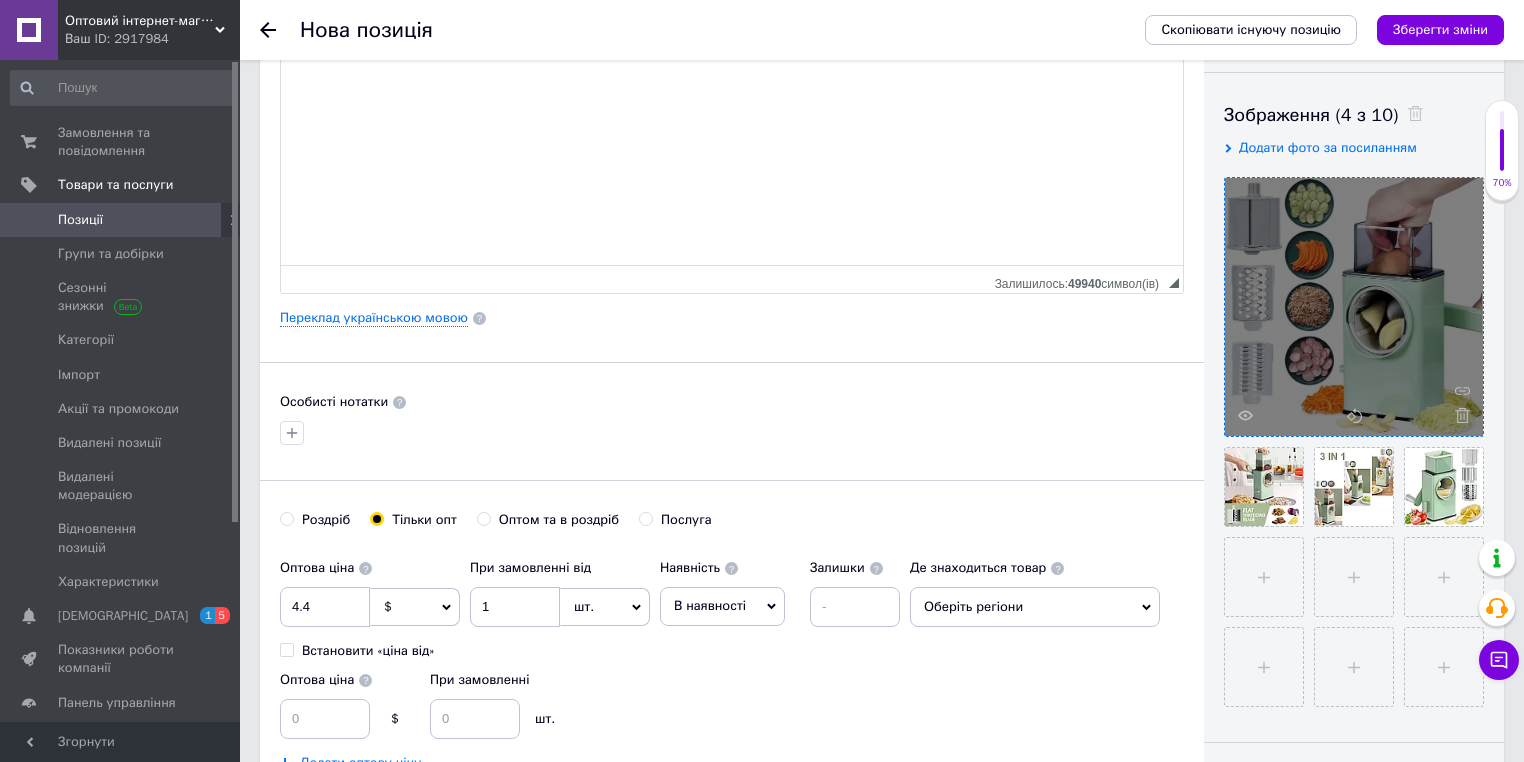 click on "Особисті нотатки" at bounding box center [732, 402] 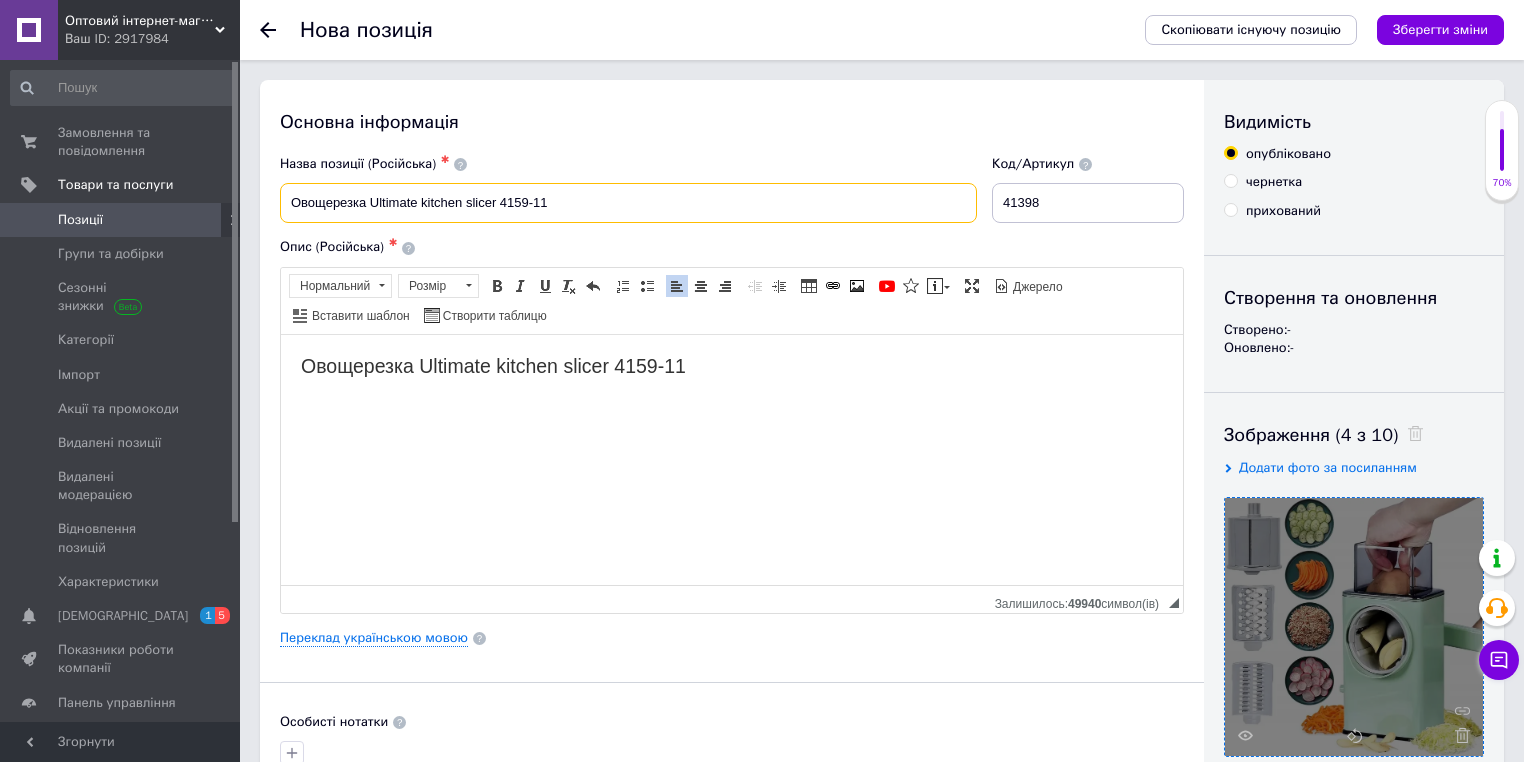 drag, startPoint x: 364, startPoint y: 211, endPoint x: 328, endPoint y: 218, distance: 36.67424 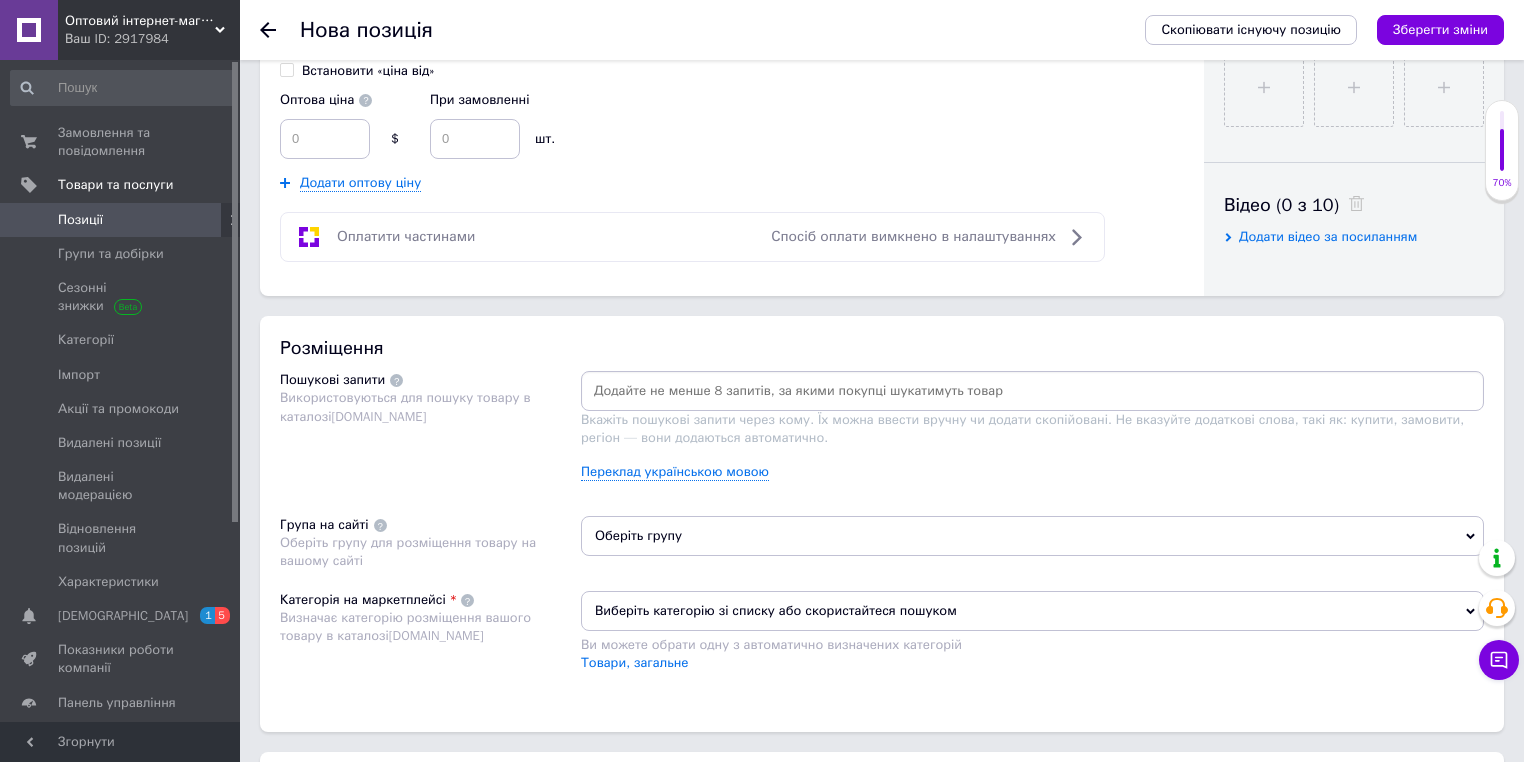 scroll, scrollTop: 960, scrollLeft: 0, axis: vertical 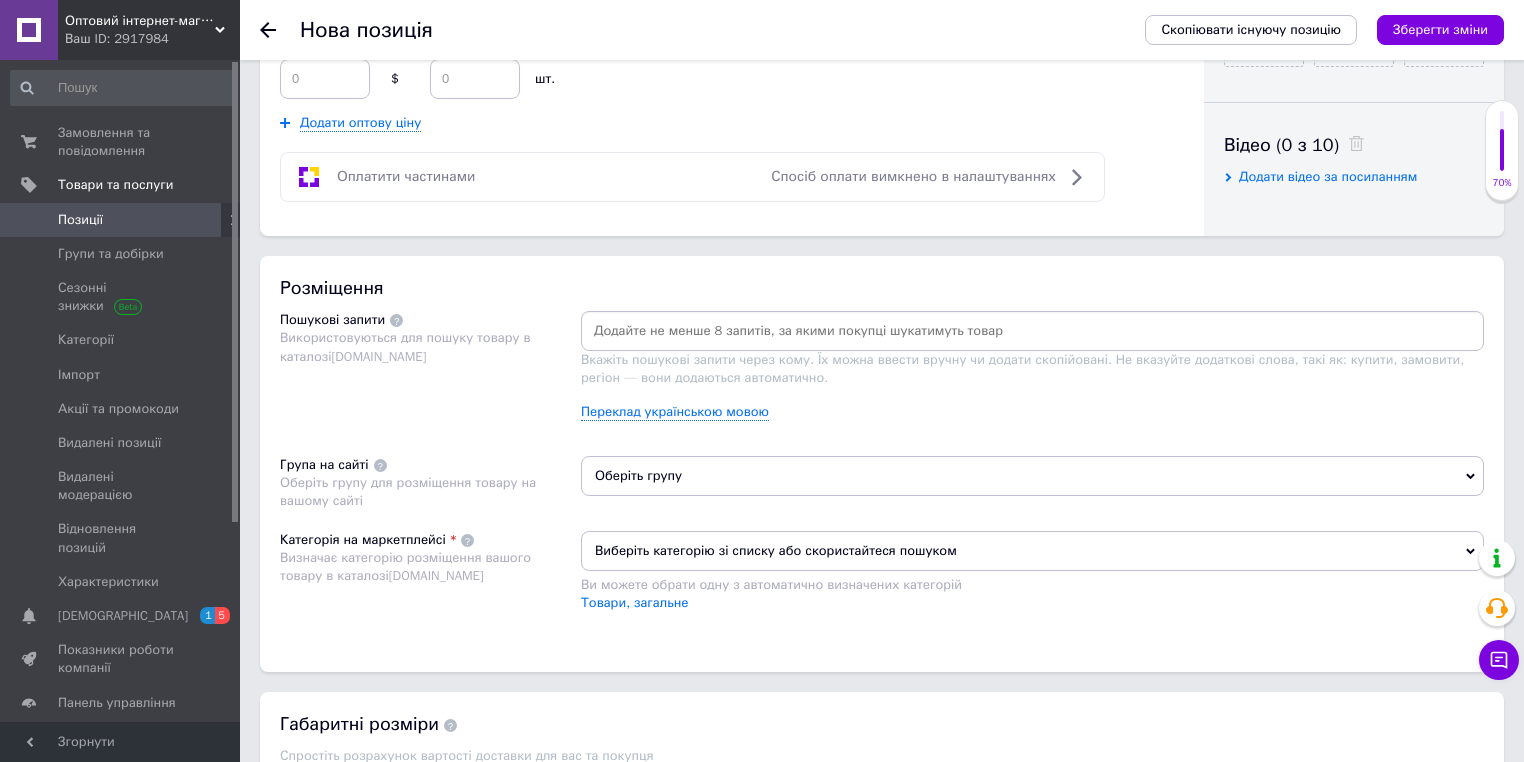 click at bounding box center [1032, 331] 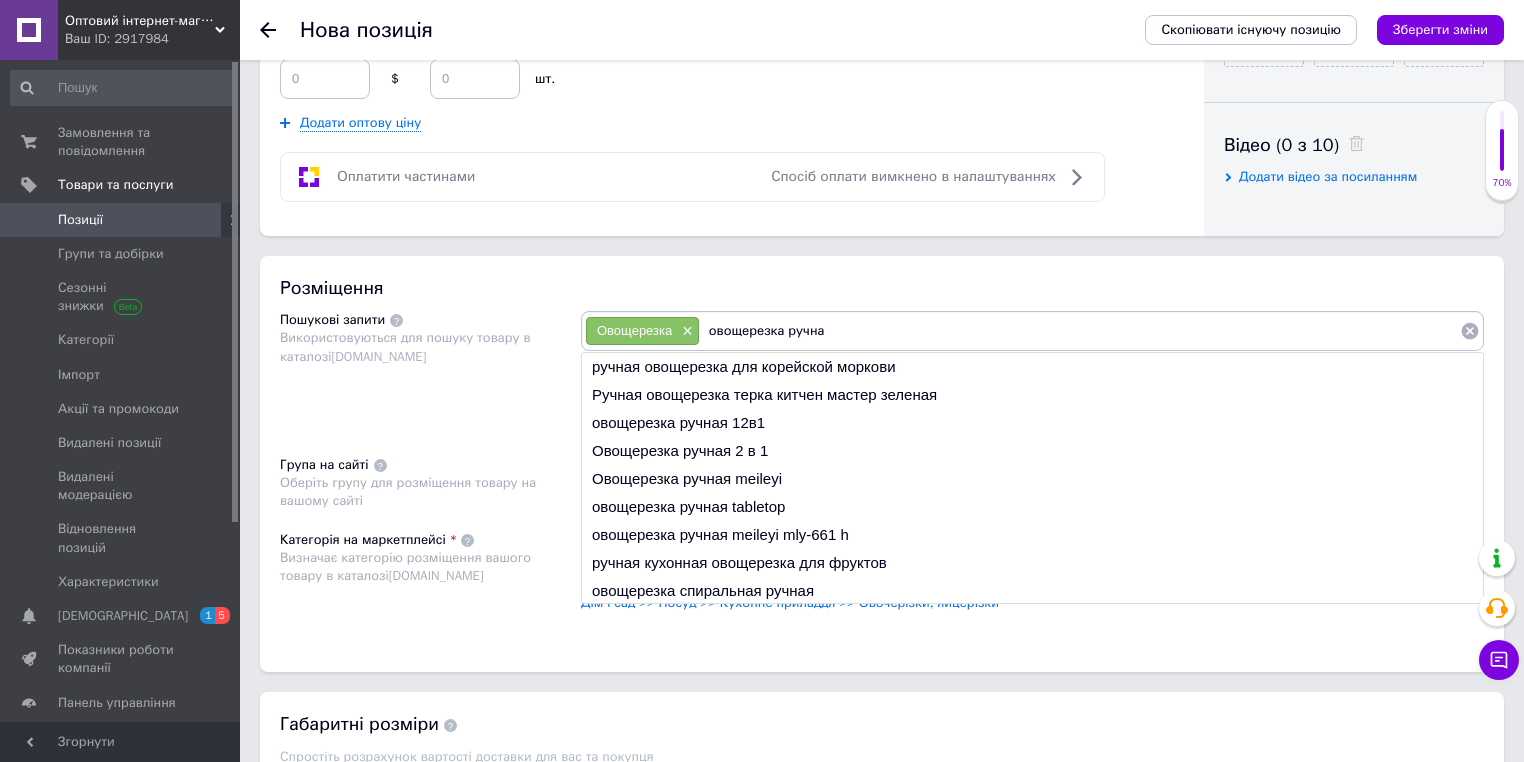 type on "овощерезка ручная" 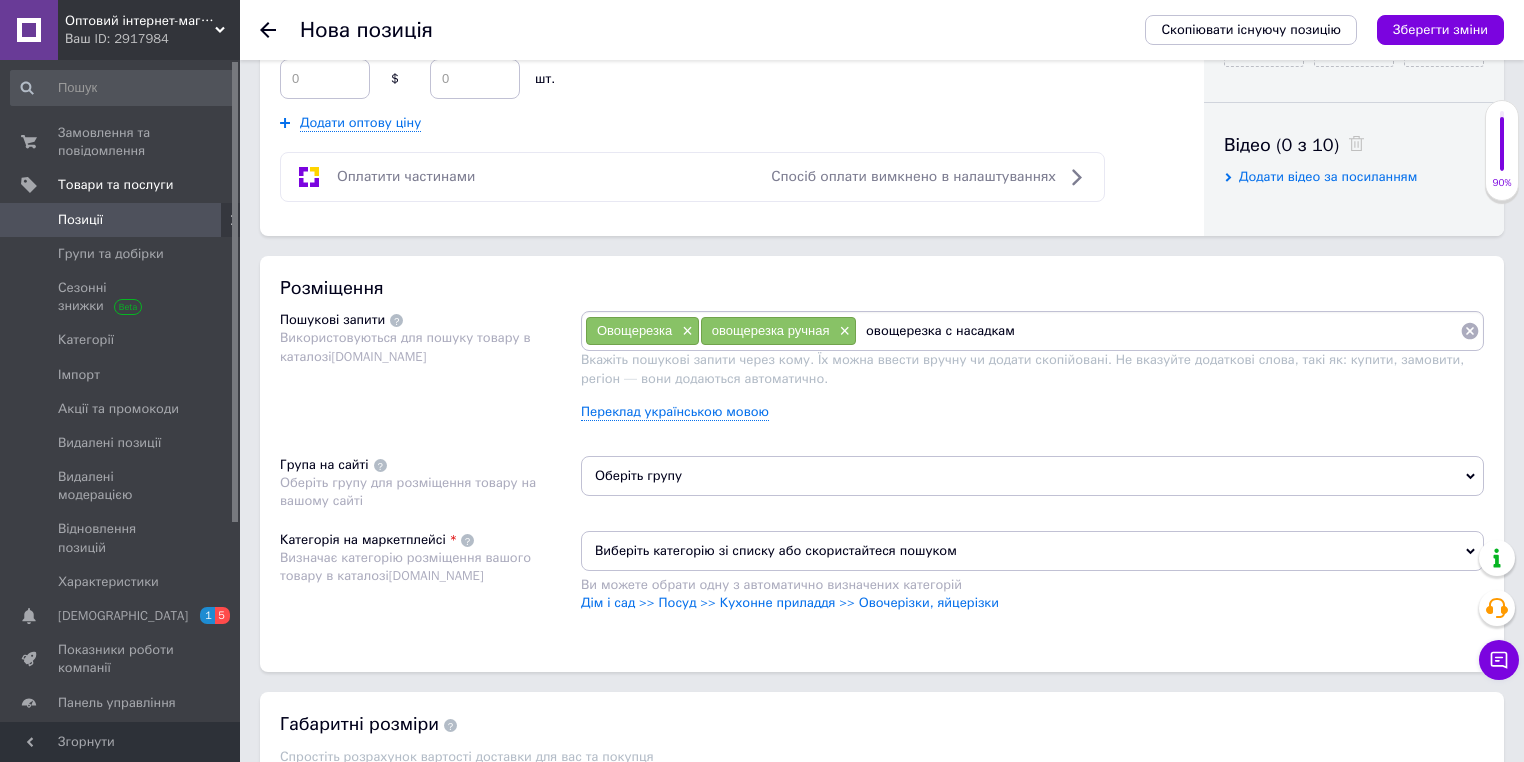 type on "овощерезка с насадками" 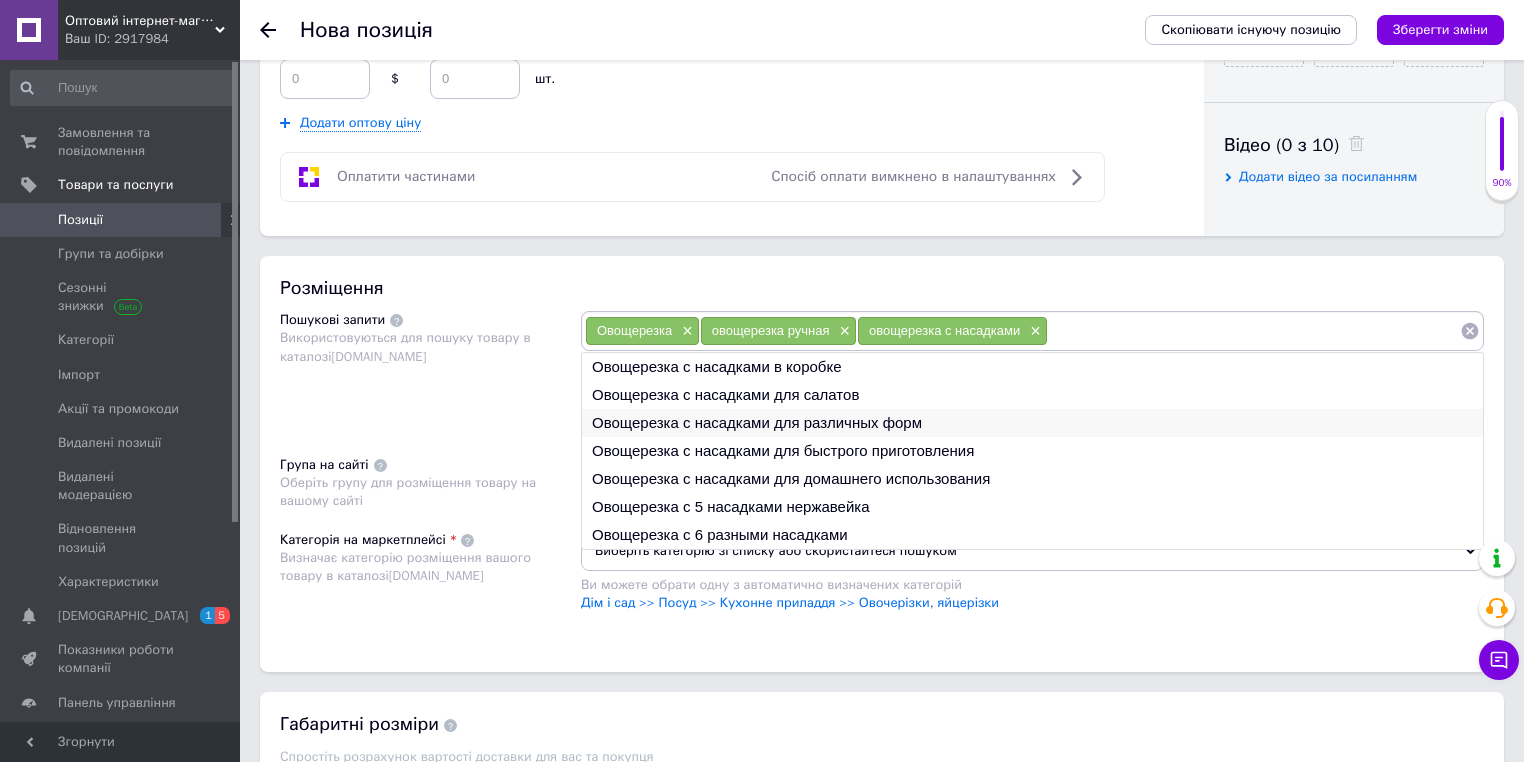 click on "Овощерезка с насадками для различных форм" at bounding box center (1032, 423) 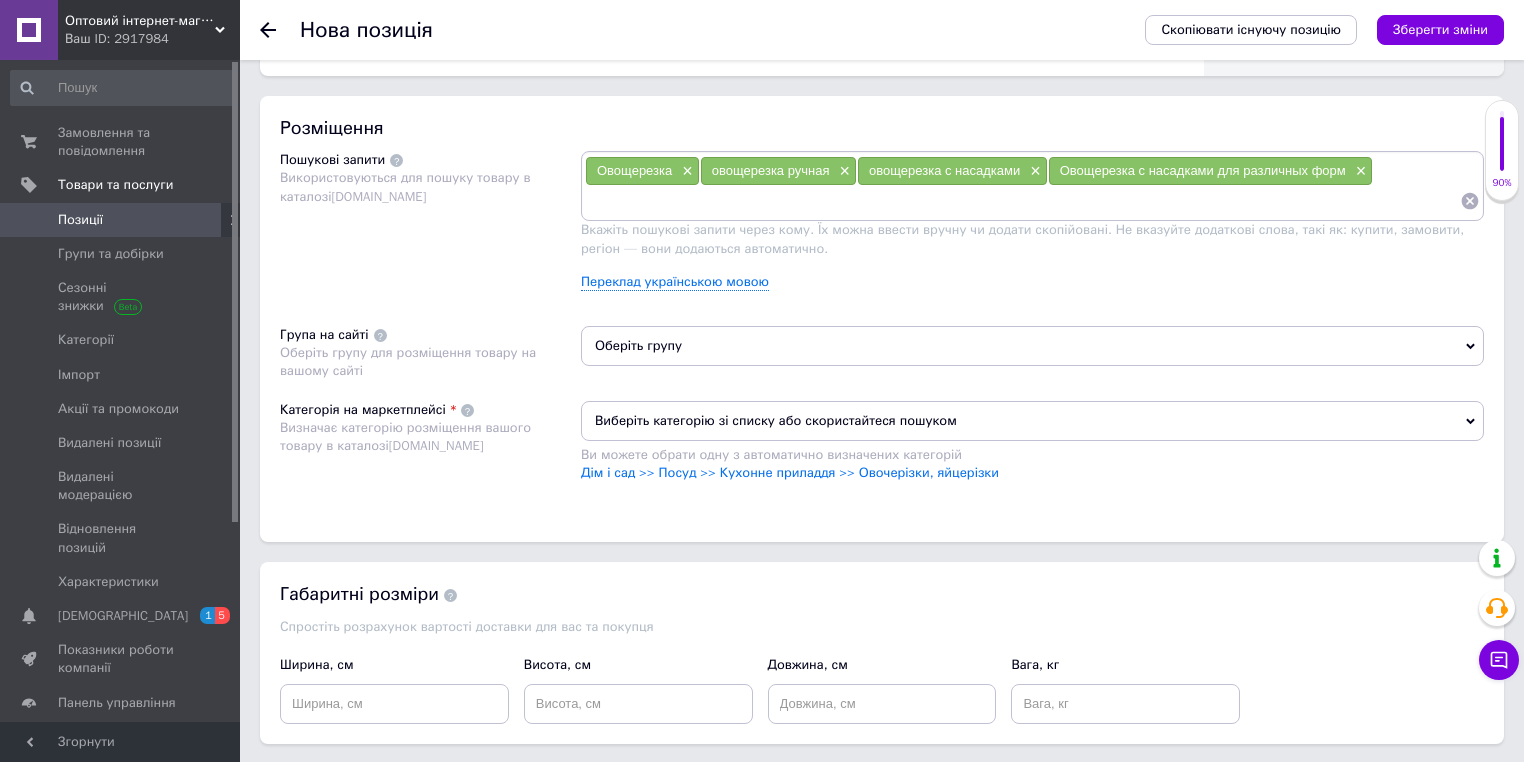 click on "Оберіть групу" at bounding box center [1032, 346] 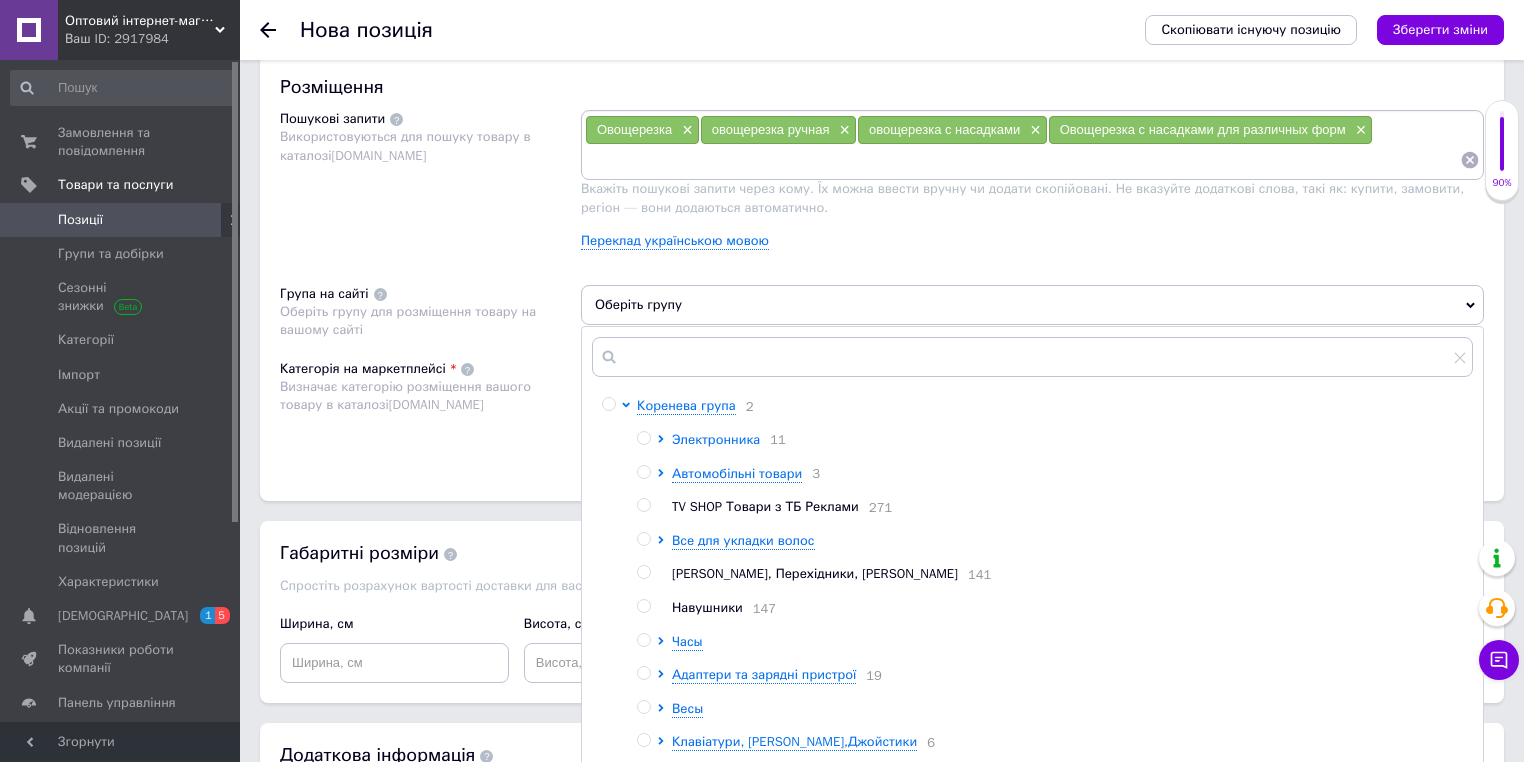 scroll, scrollTop: 1280, scrollLeft: 0, axis: vertical 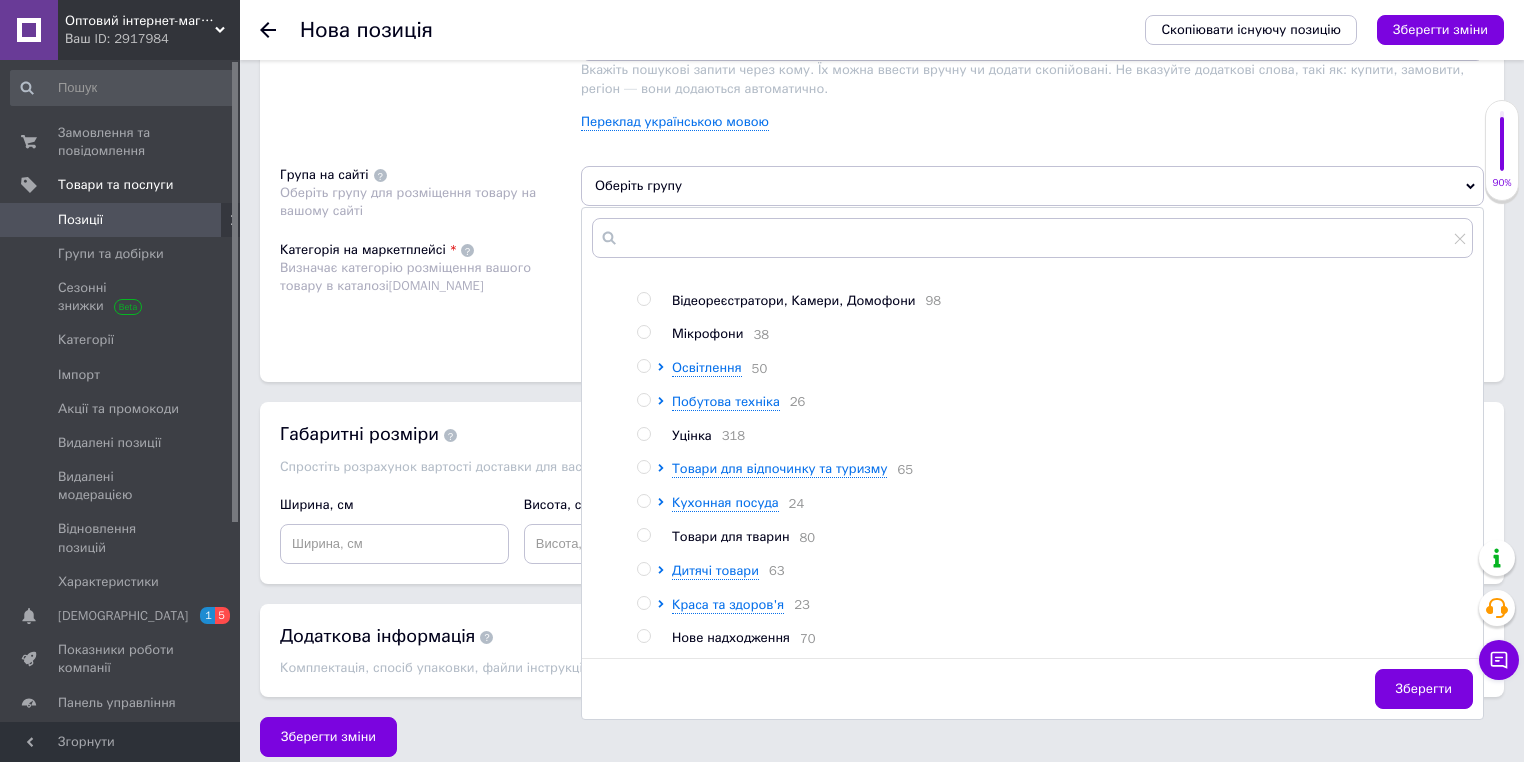 click on "Нове надходження" at bounding box center (731, 637) 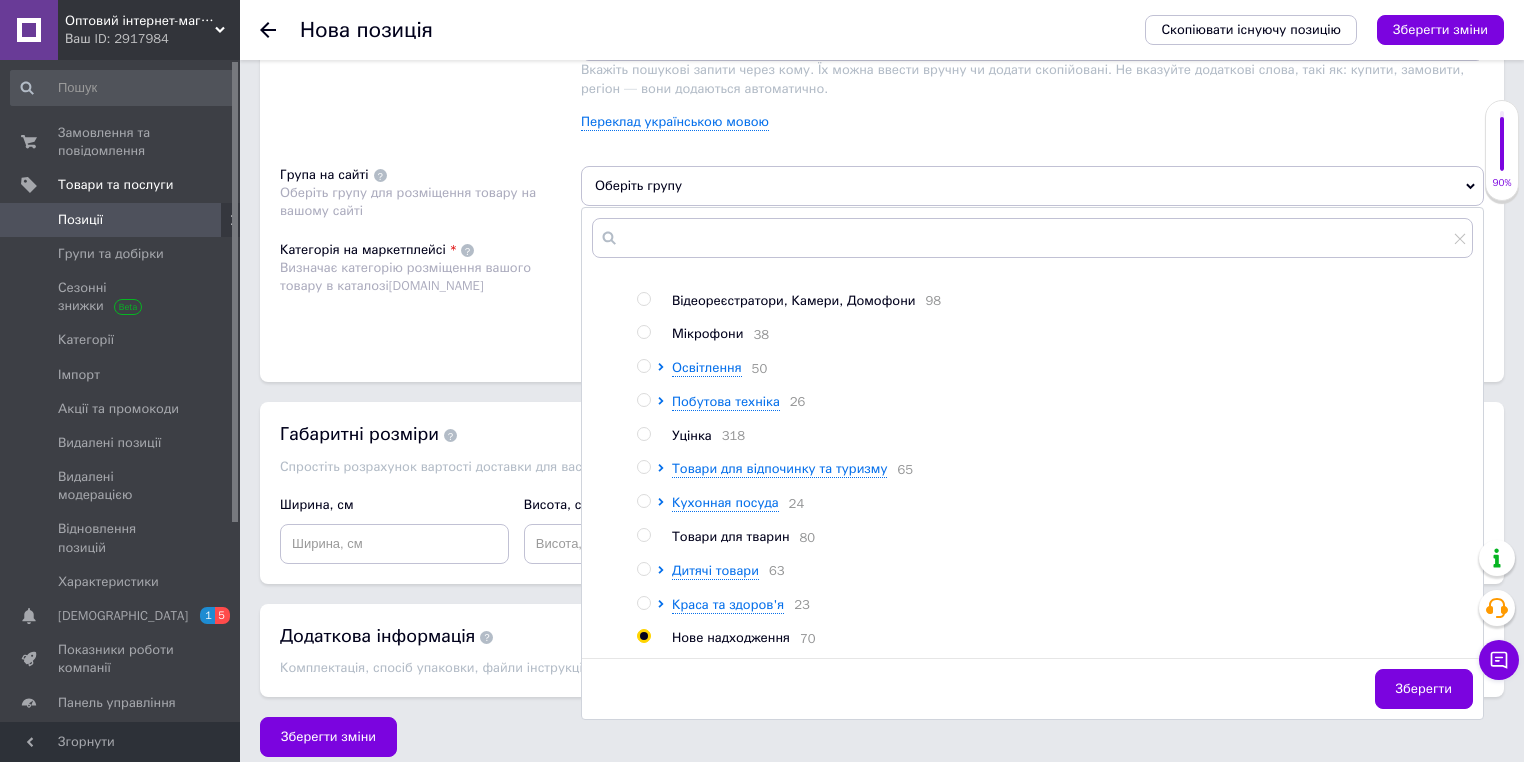 click on "Розміщення Пошукові запити Використовуються для пошуку товару в каталозі  Prom.ua Овощерезка × овощерезка ручная × овощерезка с насадками × Овощерезка с насадками для различных форм × Вкажіть пошукові запити через кому. Їх можна ввести вручну чи додати скопійовані. Не вказуйте додаткові слова, такі як: купити, замовити, регіон — вони додаються автоматично. Переклад українською мовою Група на сайті Оберіть групу для розміщення товару на вашому сайті Оберіть групу Коренева група 2 Электронника 11 Автомобільні товари 3 TV SHOP Товари з ТБ Реклами 271 141 Навушники 19" at bounding box center (882, 159) 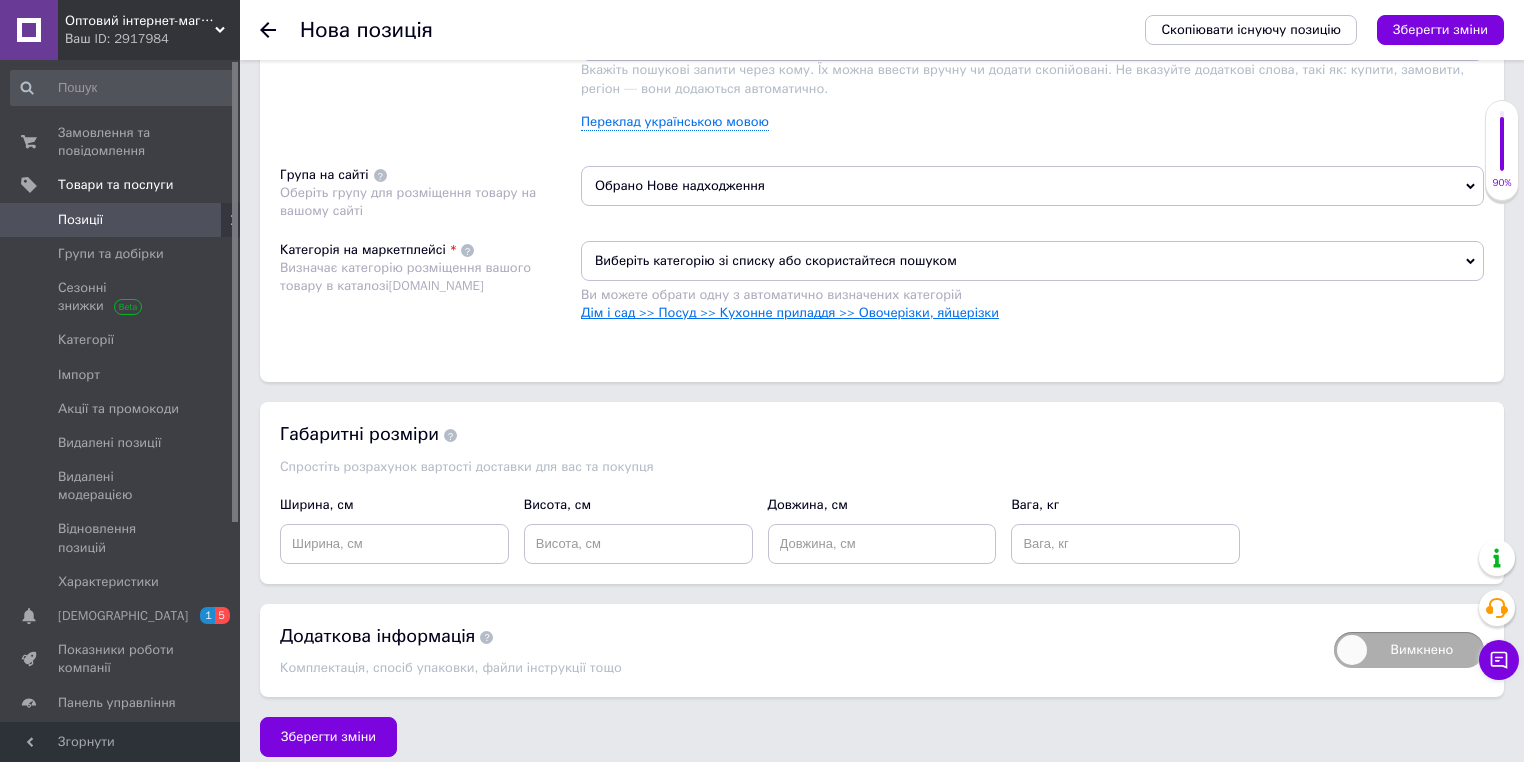 click on "Дім і сад >> Посуд >> Кухонне приладдя >> Овочерізки, яйцерізки" at bounding box center (790, 312) 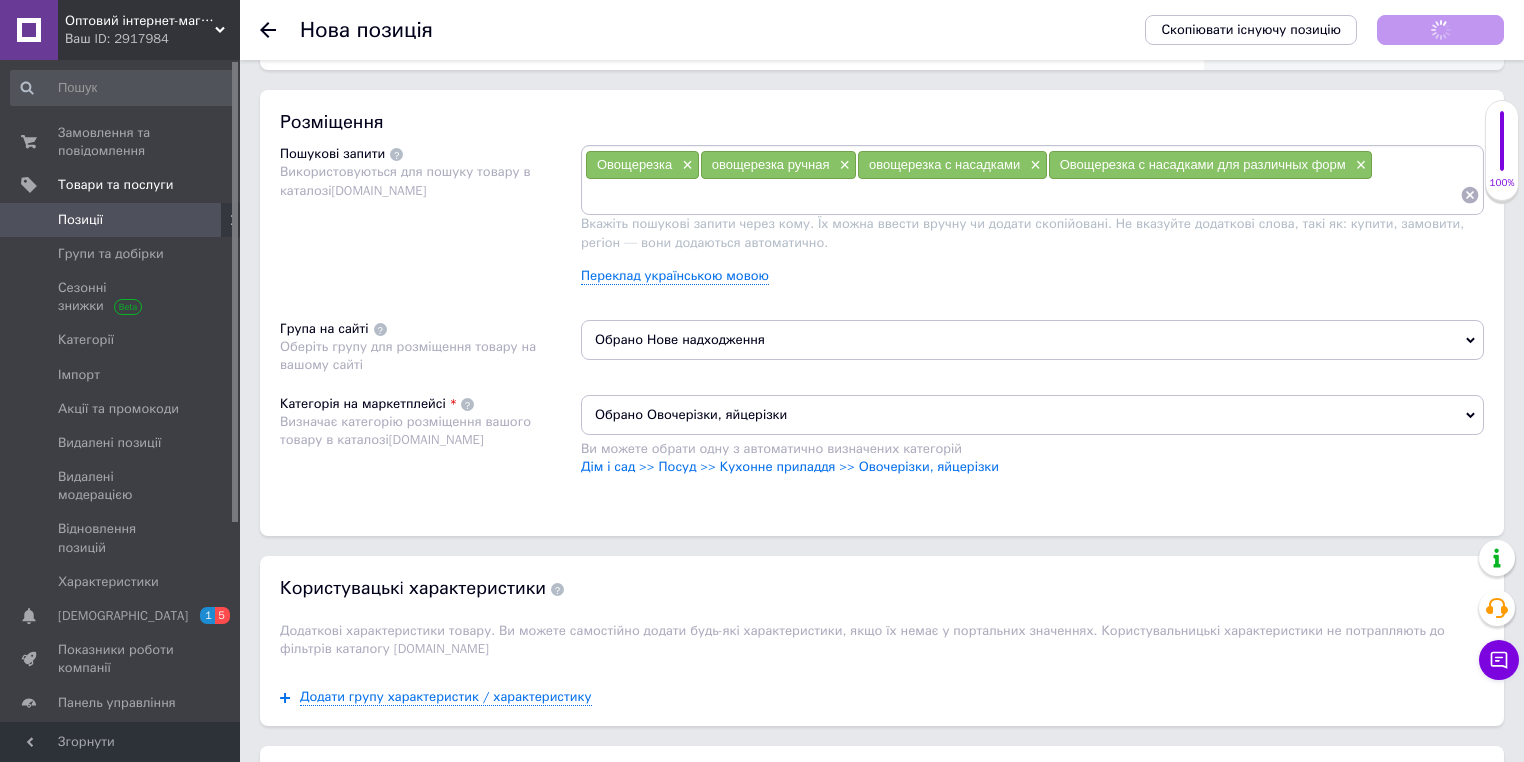 scroll, scrollTop: 1120, scrollLeft: 0, axis: vertical 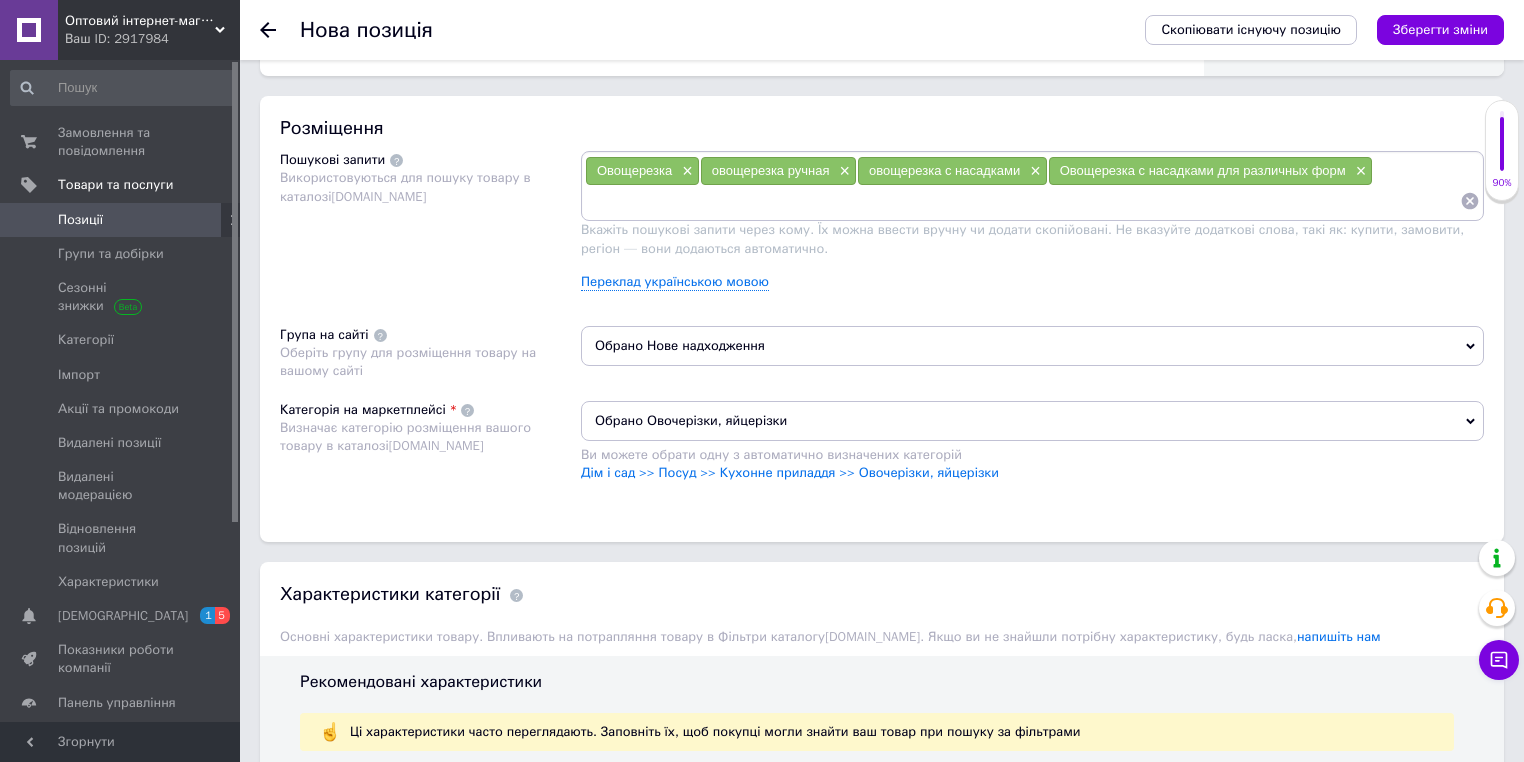 click at bounding box center [1022, 201] 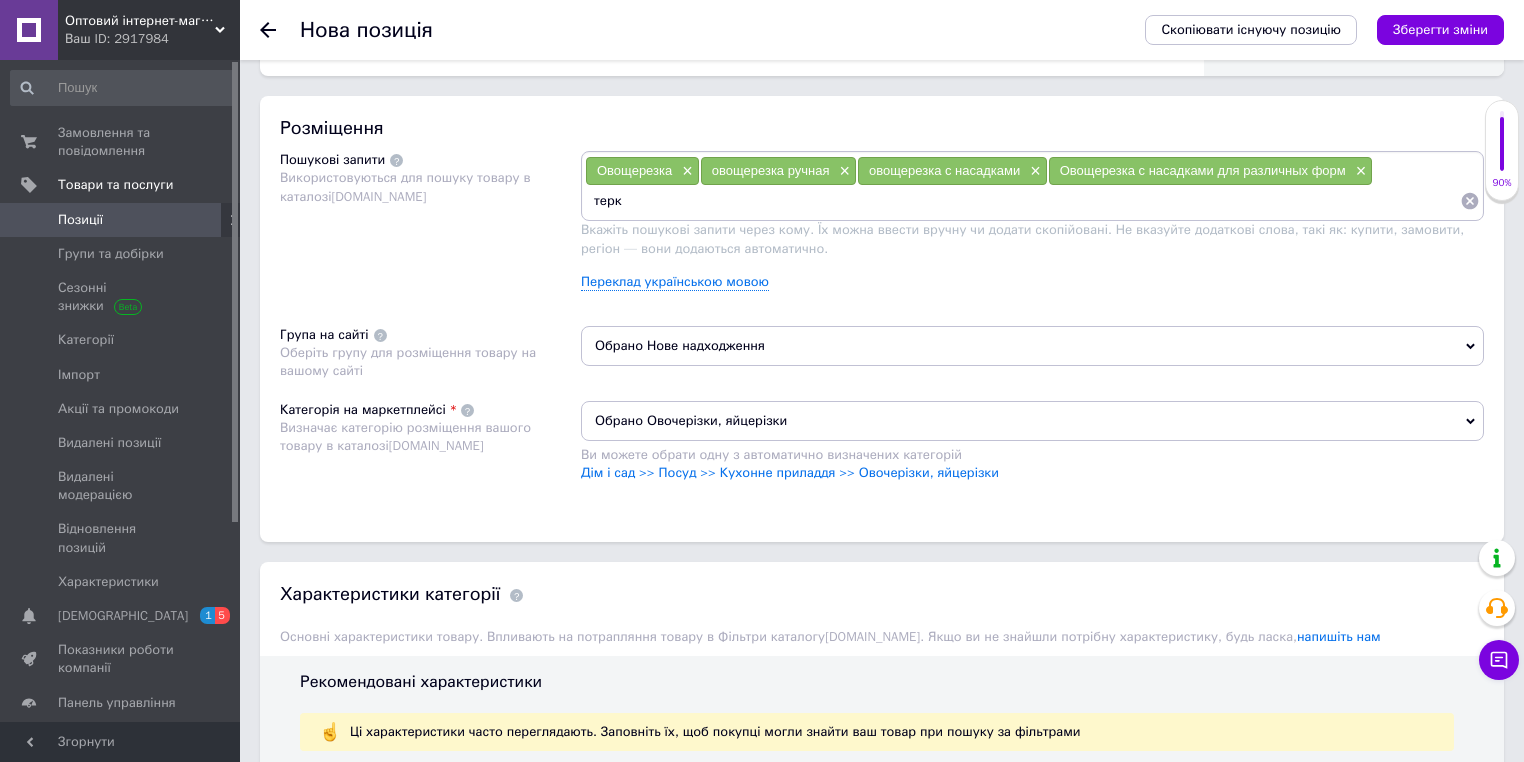 type on "терка" 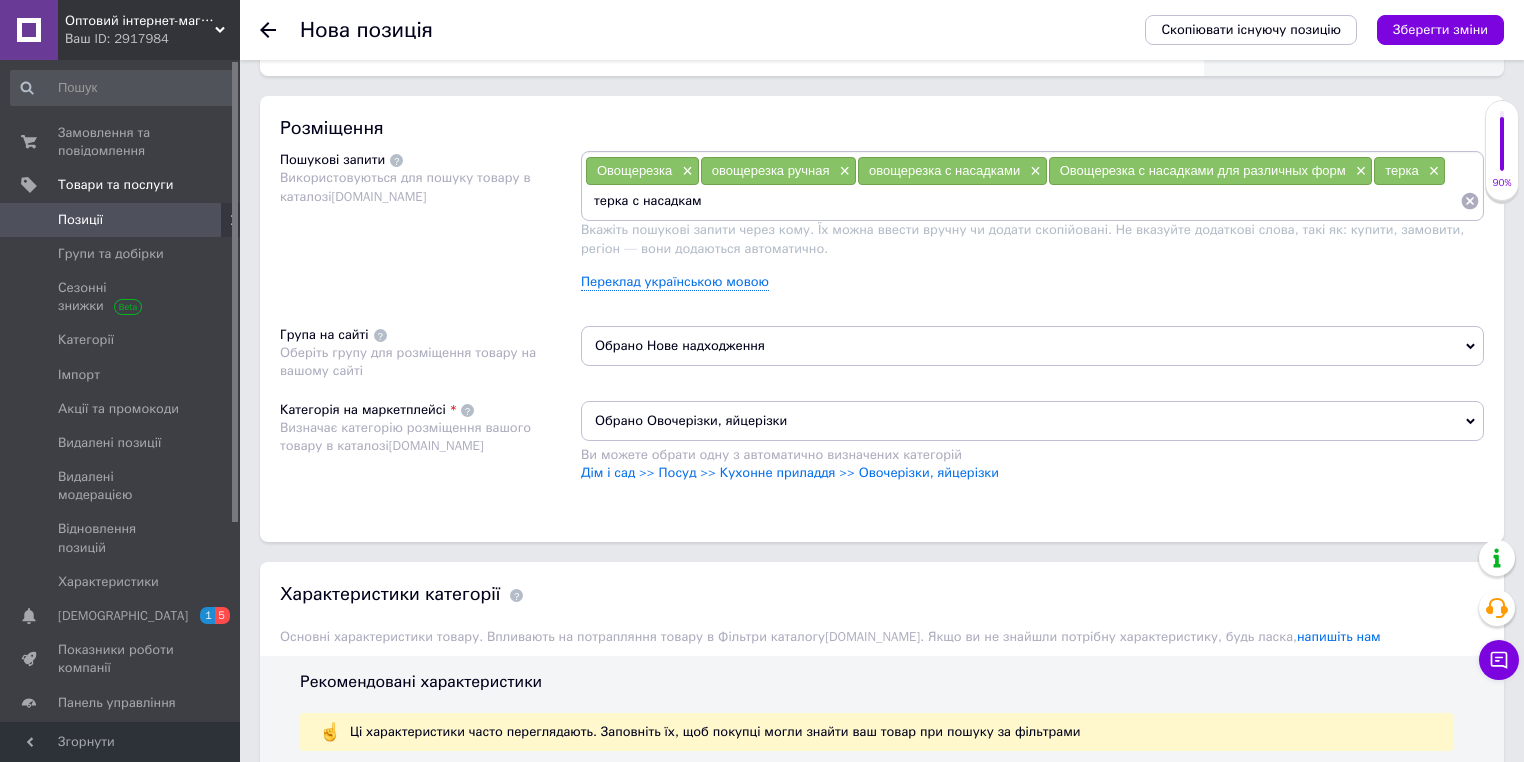 type on "терка с насадками" 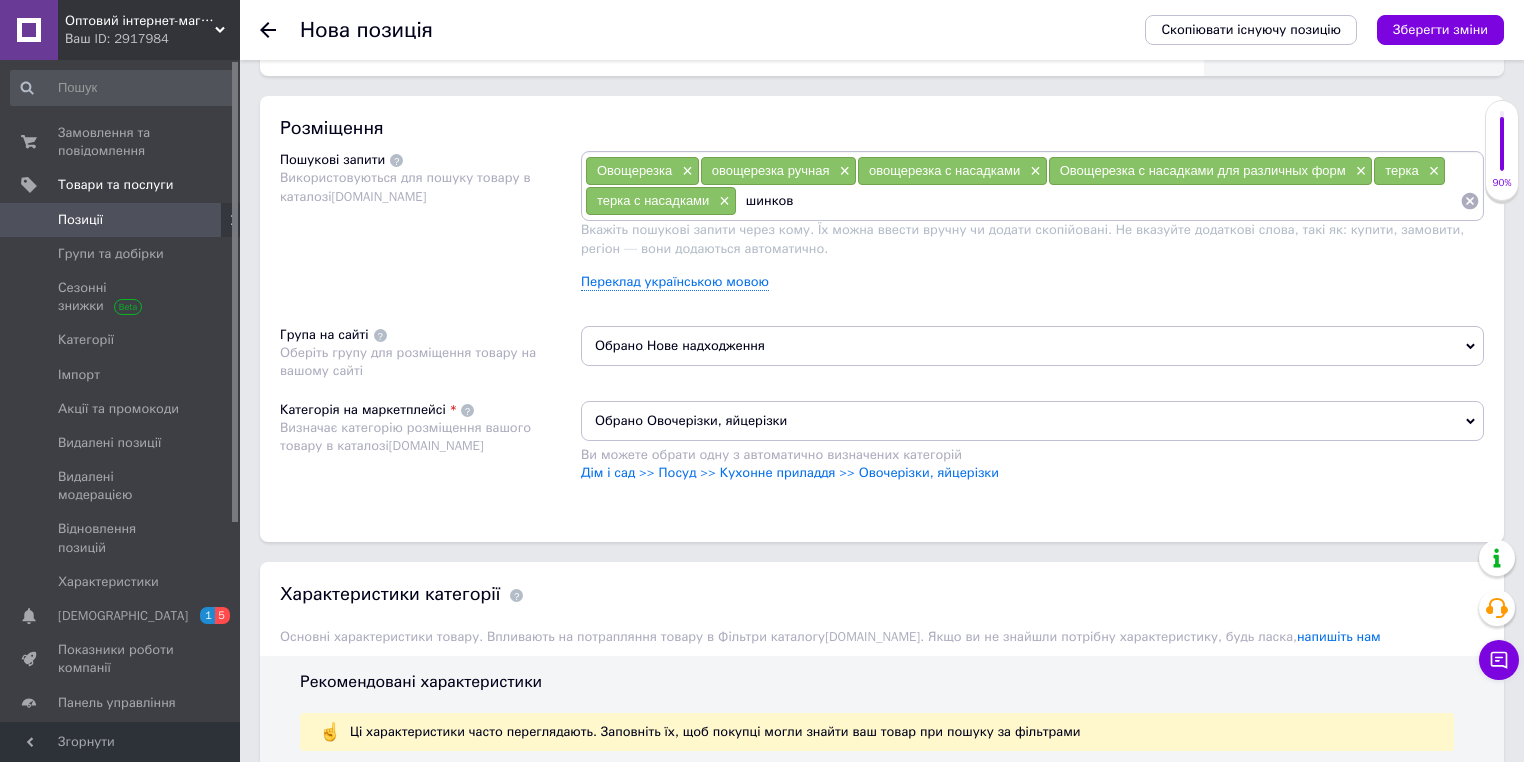 type on "шинковк" 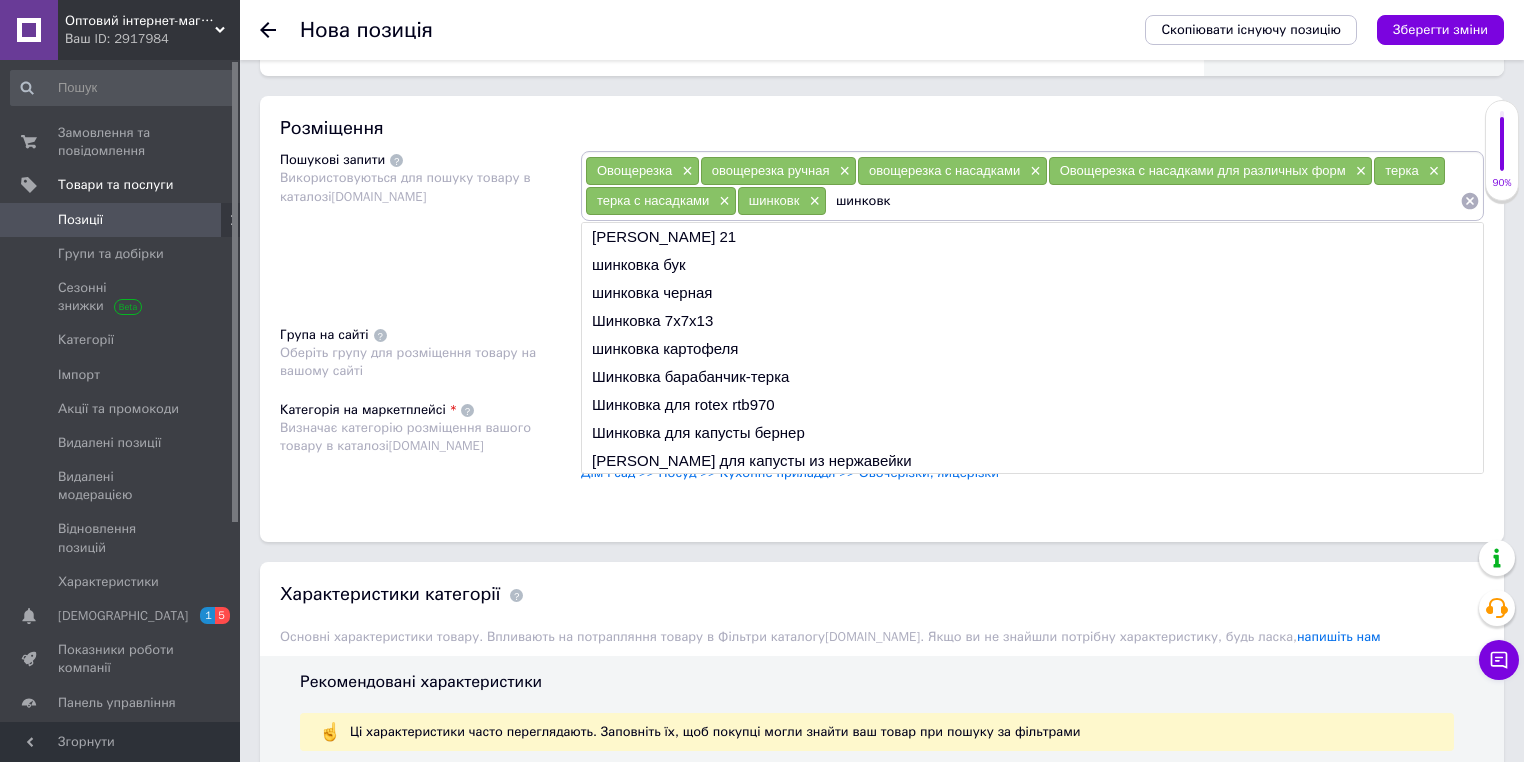 type on "шинковка" 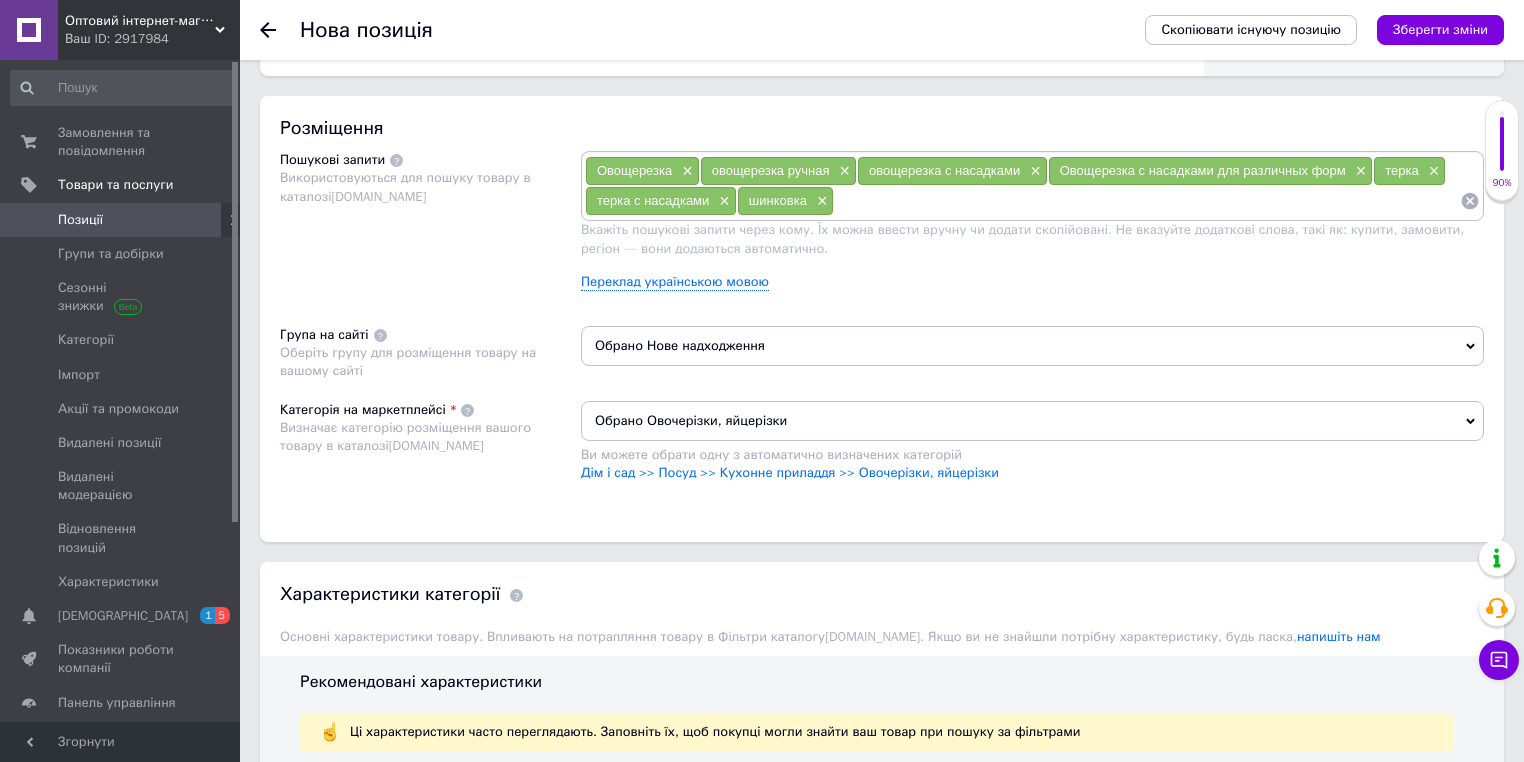 click on "Пошукові запити Використовуються для пошуку товару в каталозі  Prom.ua" at bounding box center (430, 228) 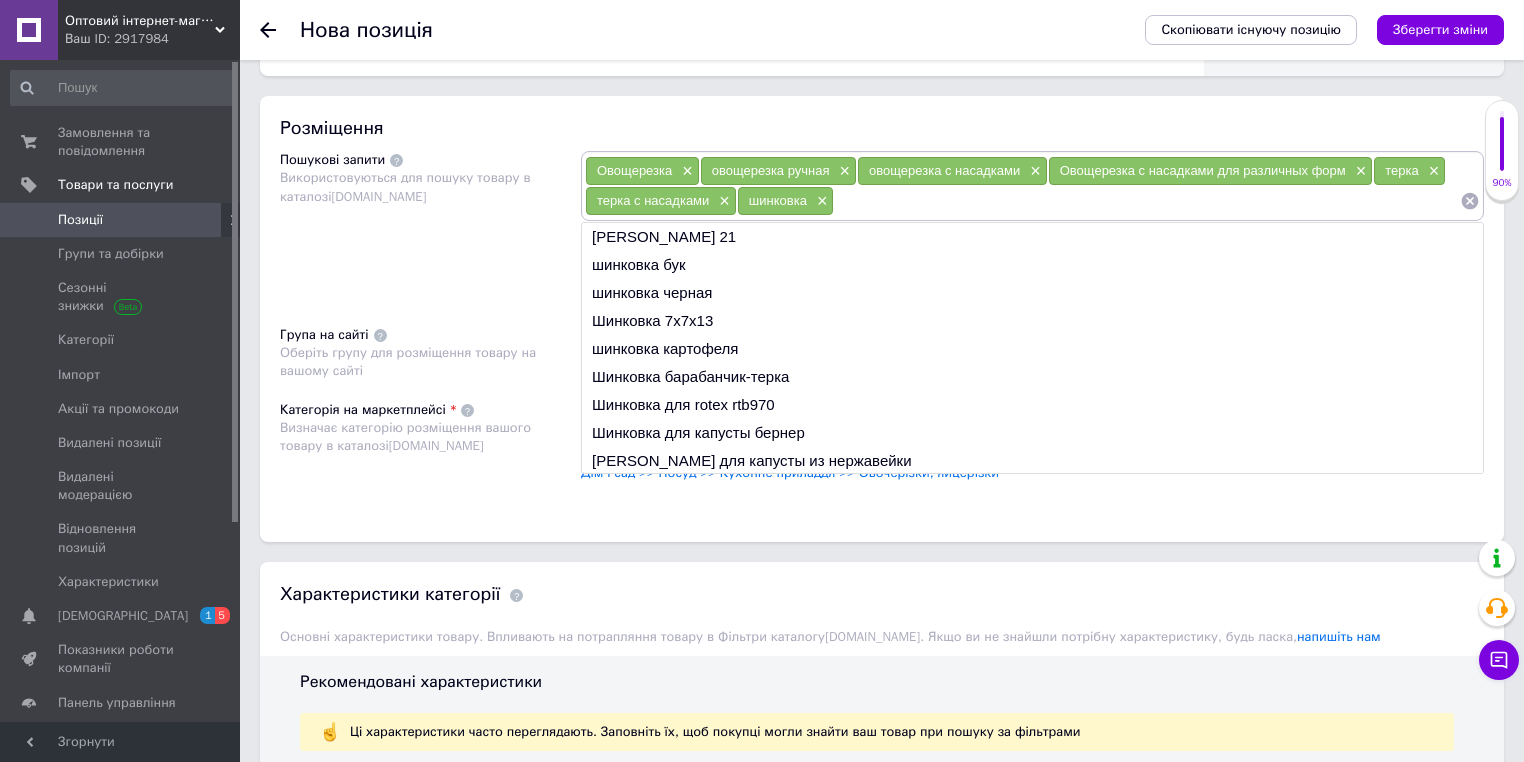 click at bounding box center (1147, 201) 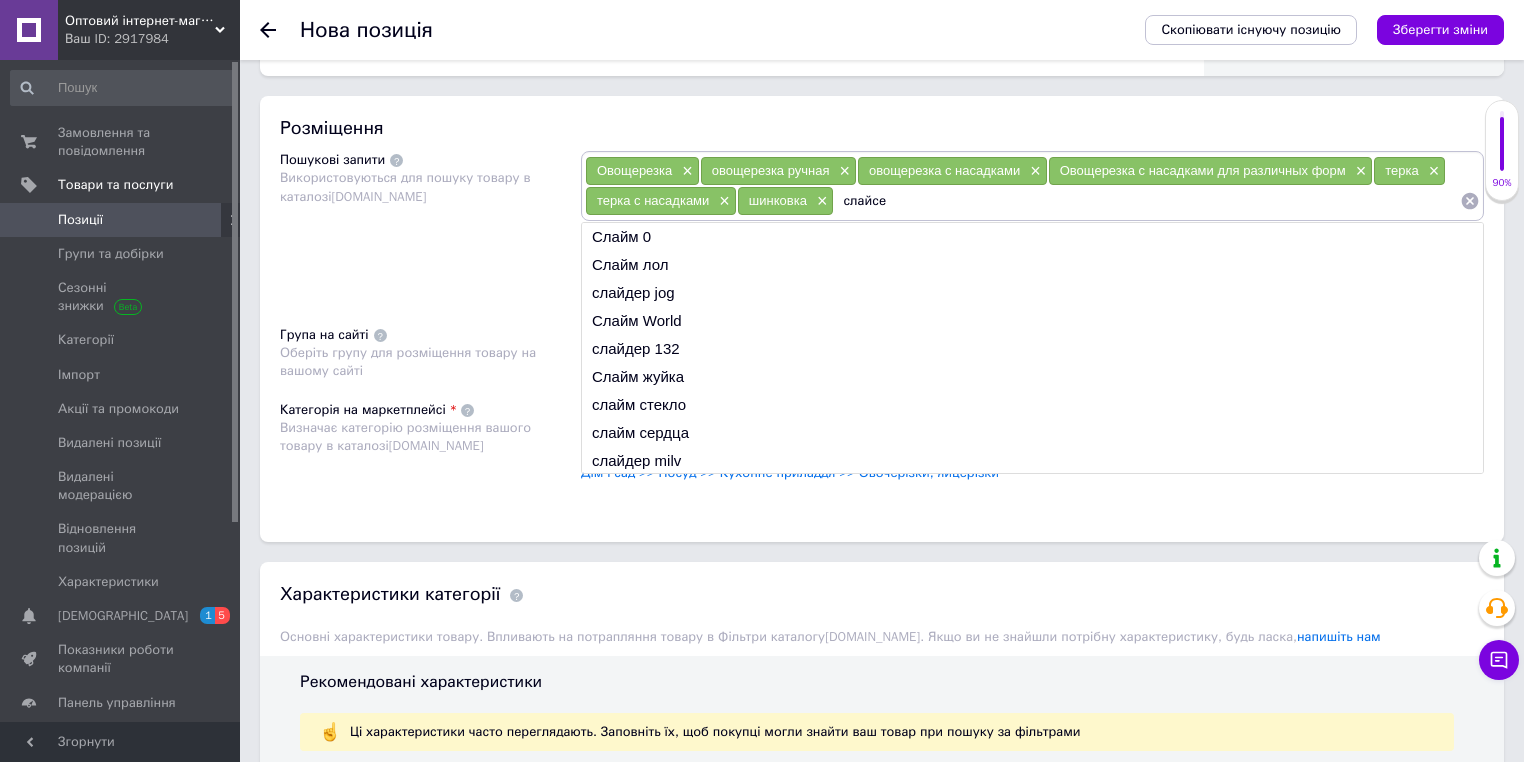 type on "слайсер" 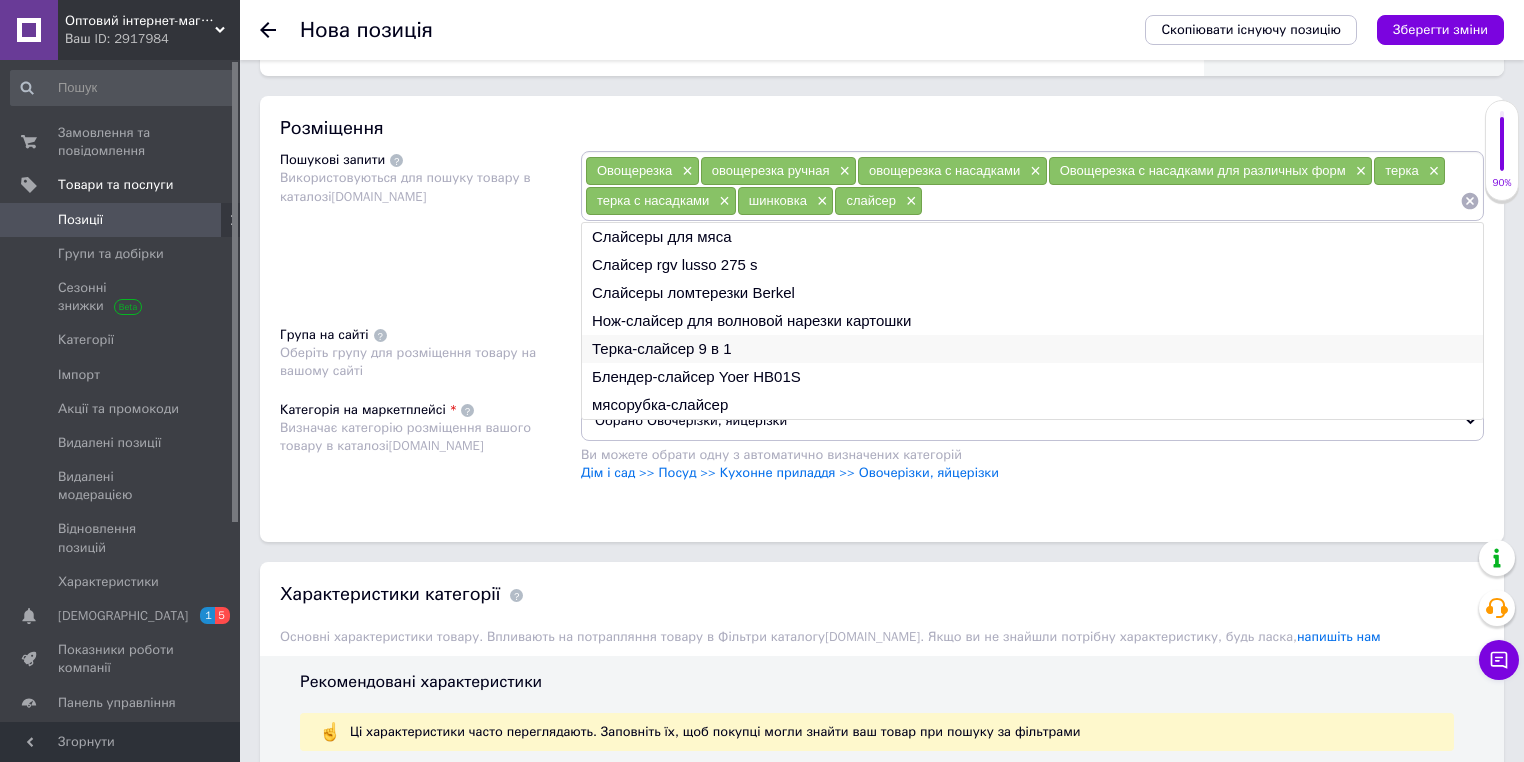 click on "Терка-слайсер 9 в 1" at bounding box center [1032, 349] 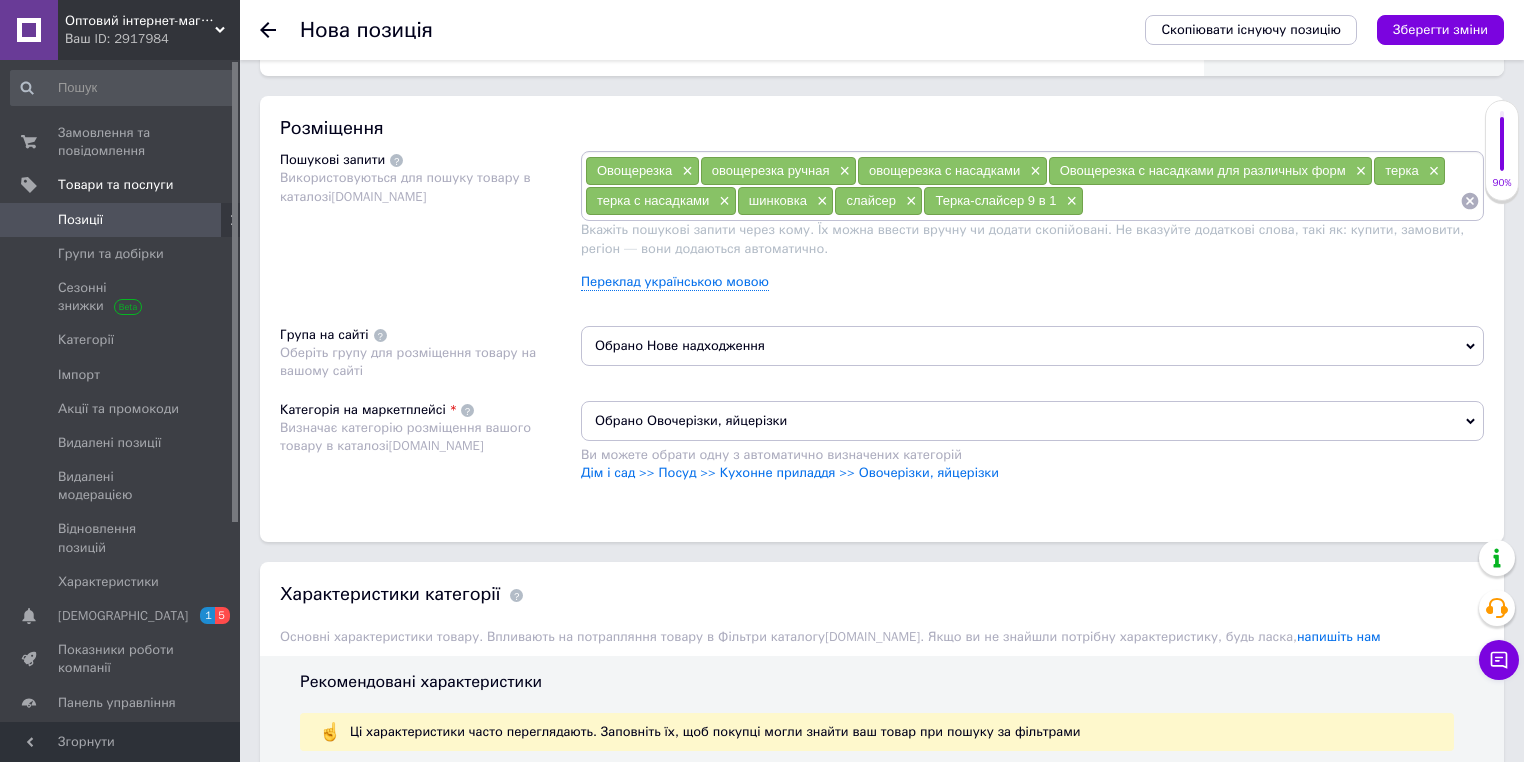 click on "Зберегти зміни" at bounding box center (1440, 29) 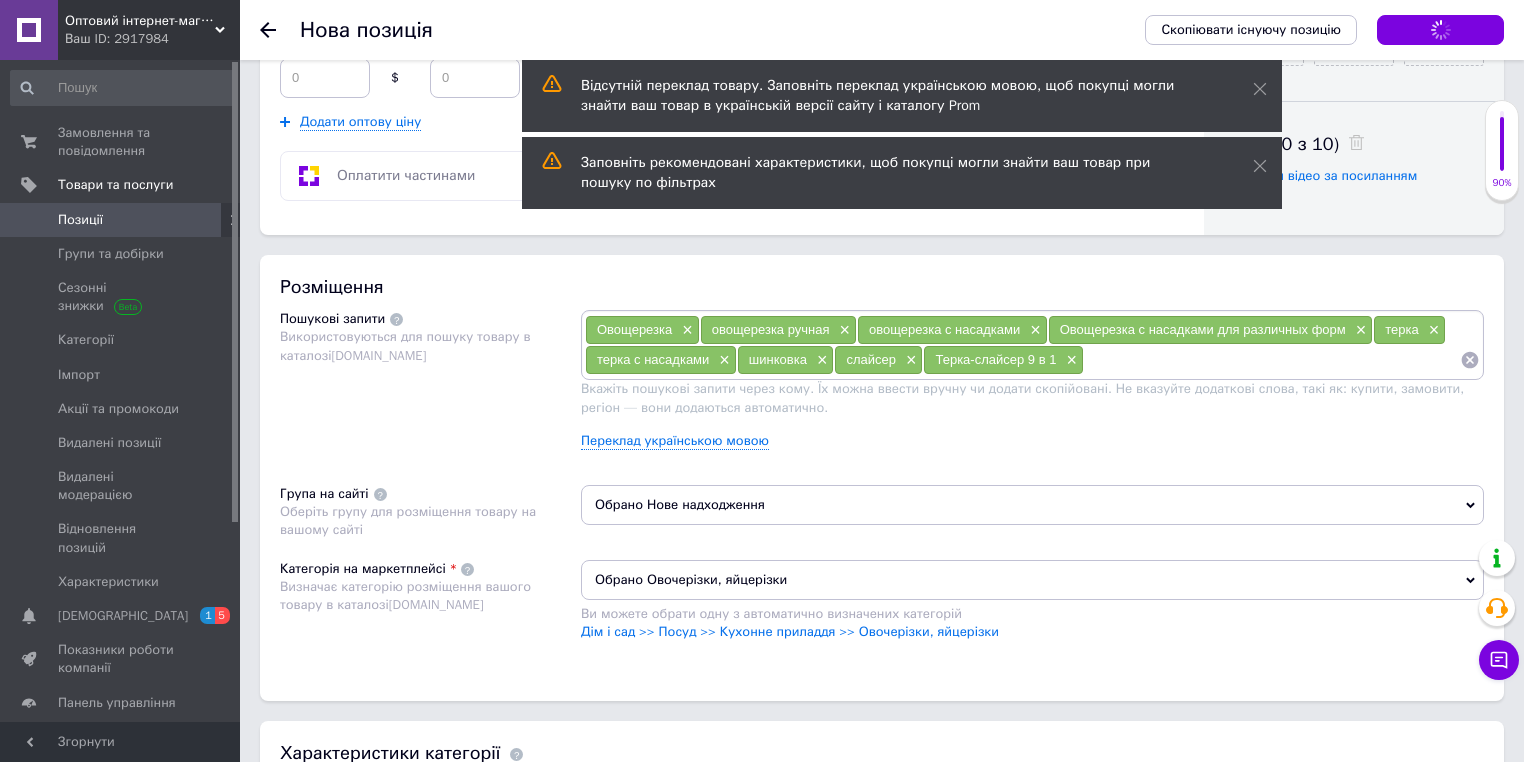 scroll, scrollTop: 960, scrollLeft: 0, axis: vertical 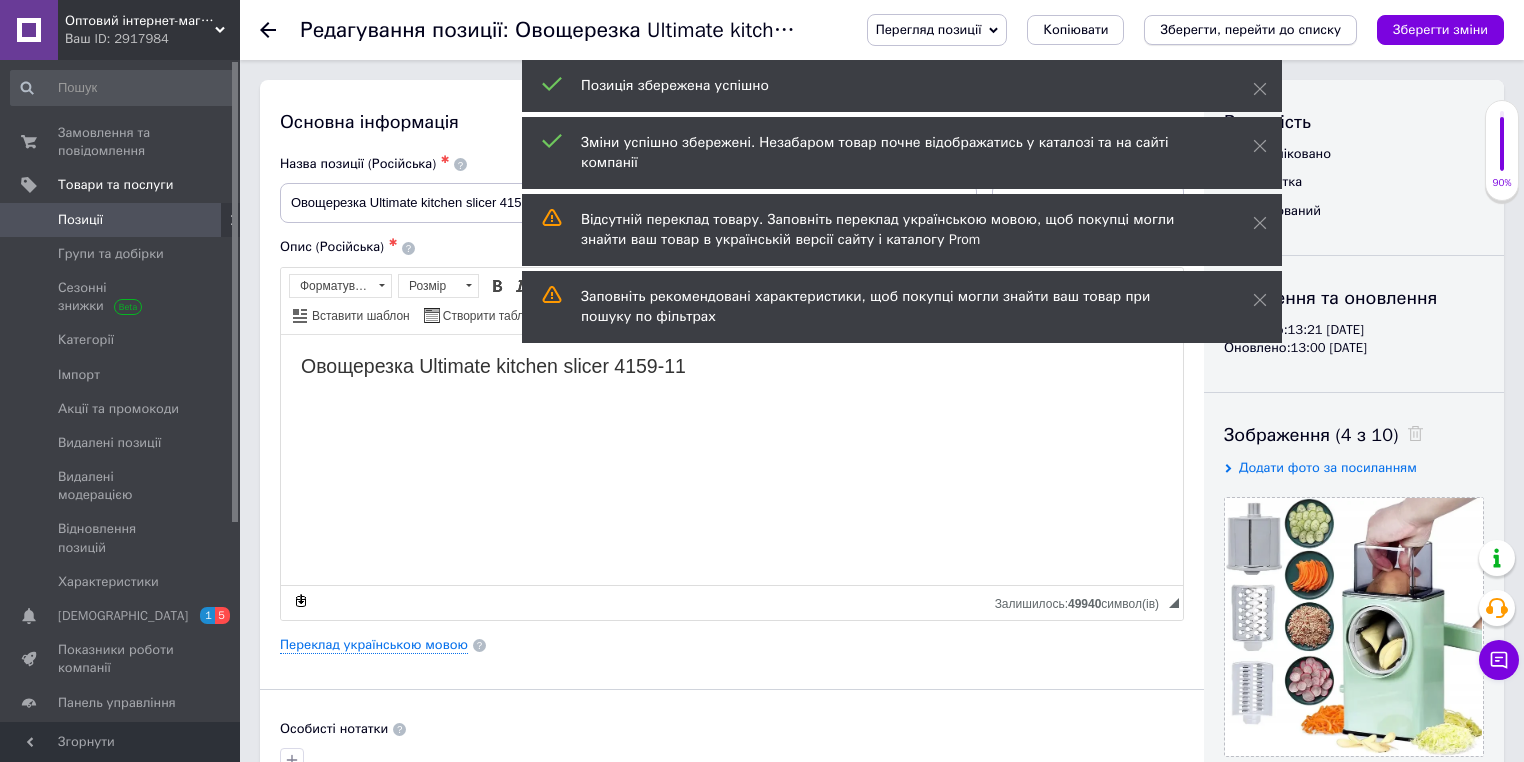 click on "Зберегти, перейти до списку" at bounding box center [1250, 29] 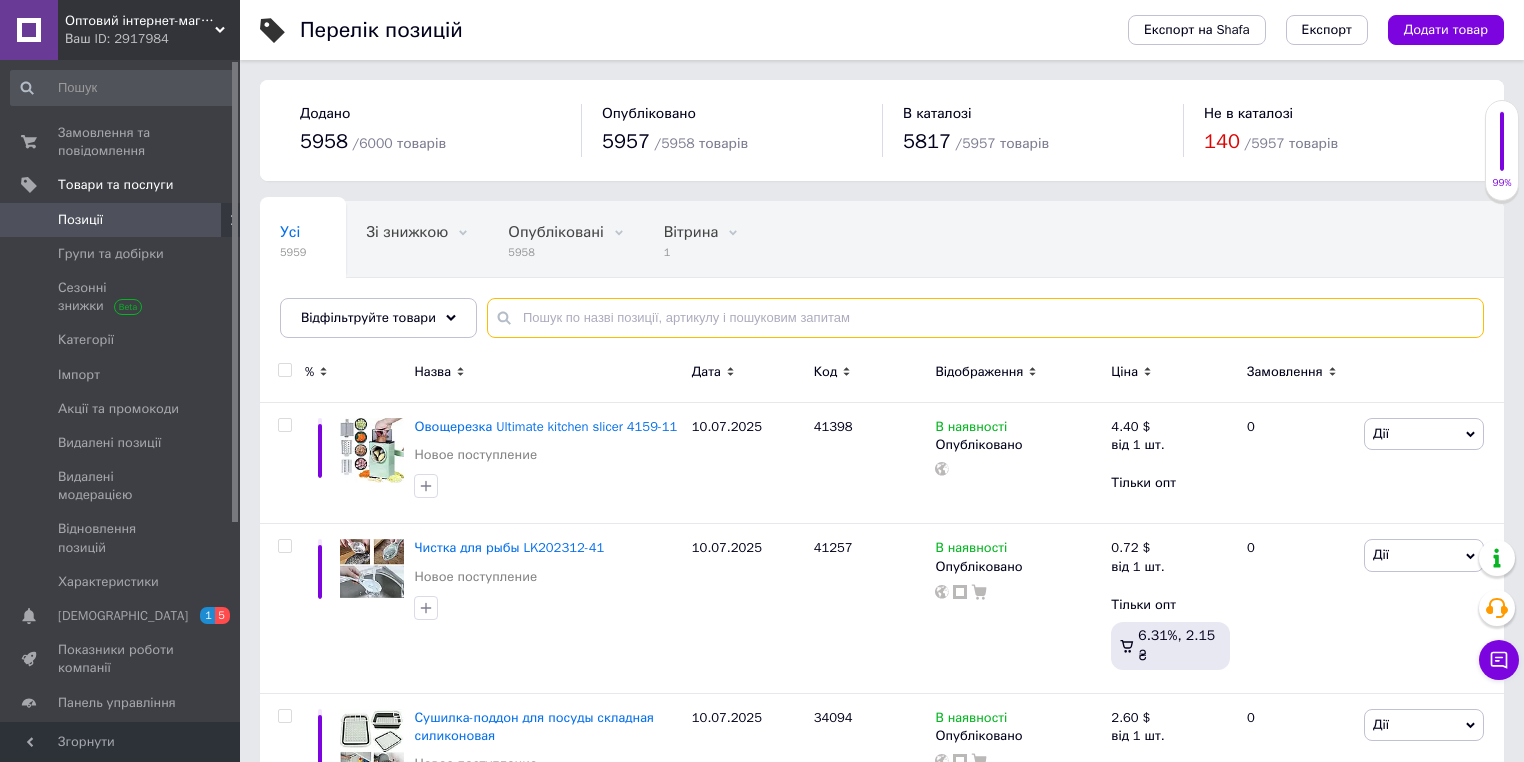 click at bounding box center [985, 318] 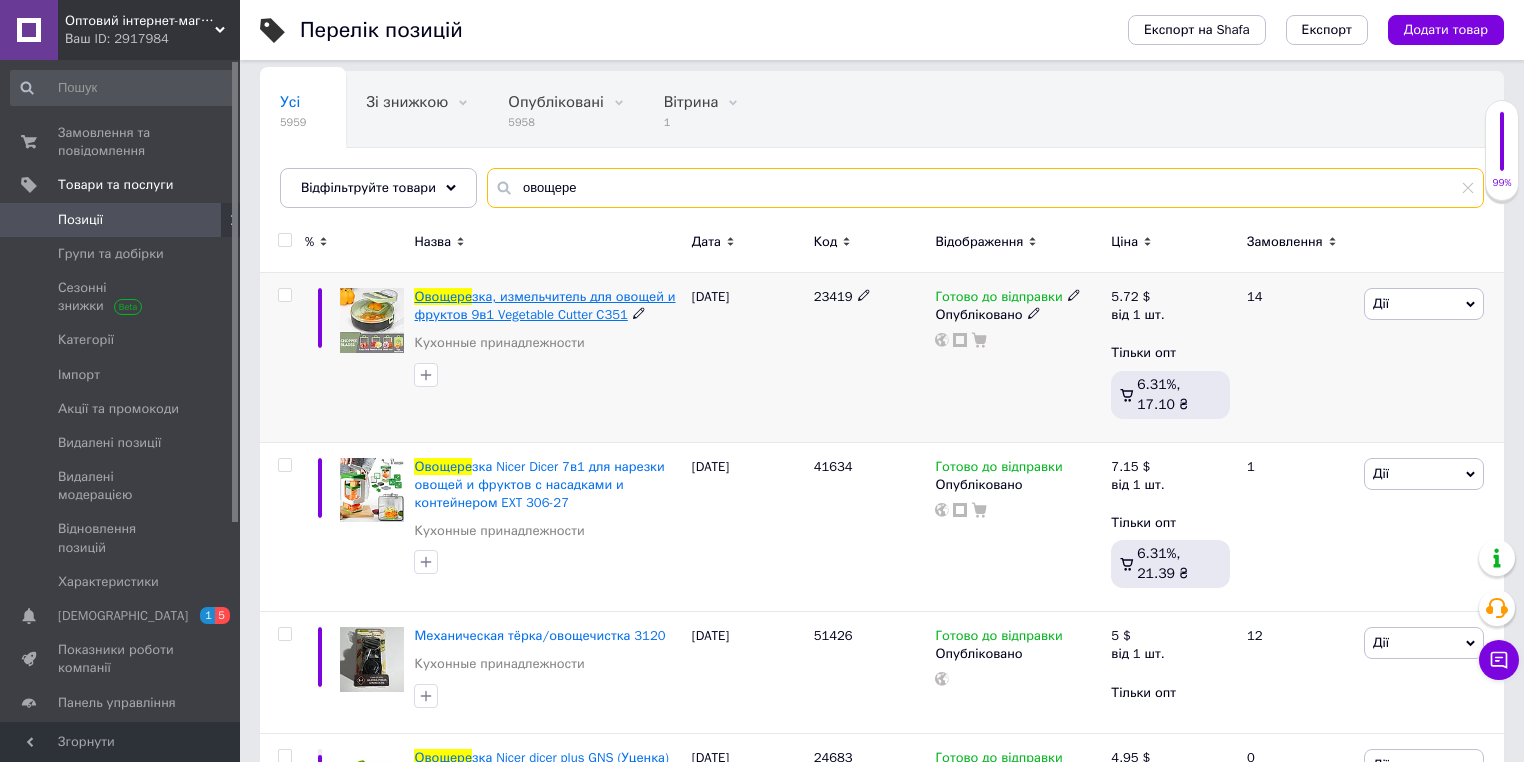 scroll, scrollTop: 160, scrollLeft: 0, axis: vertical 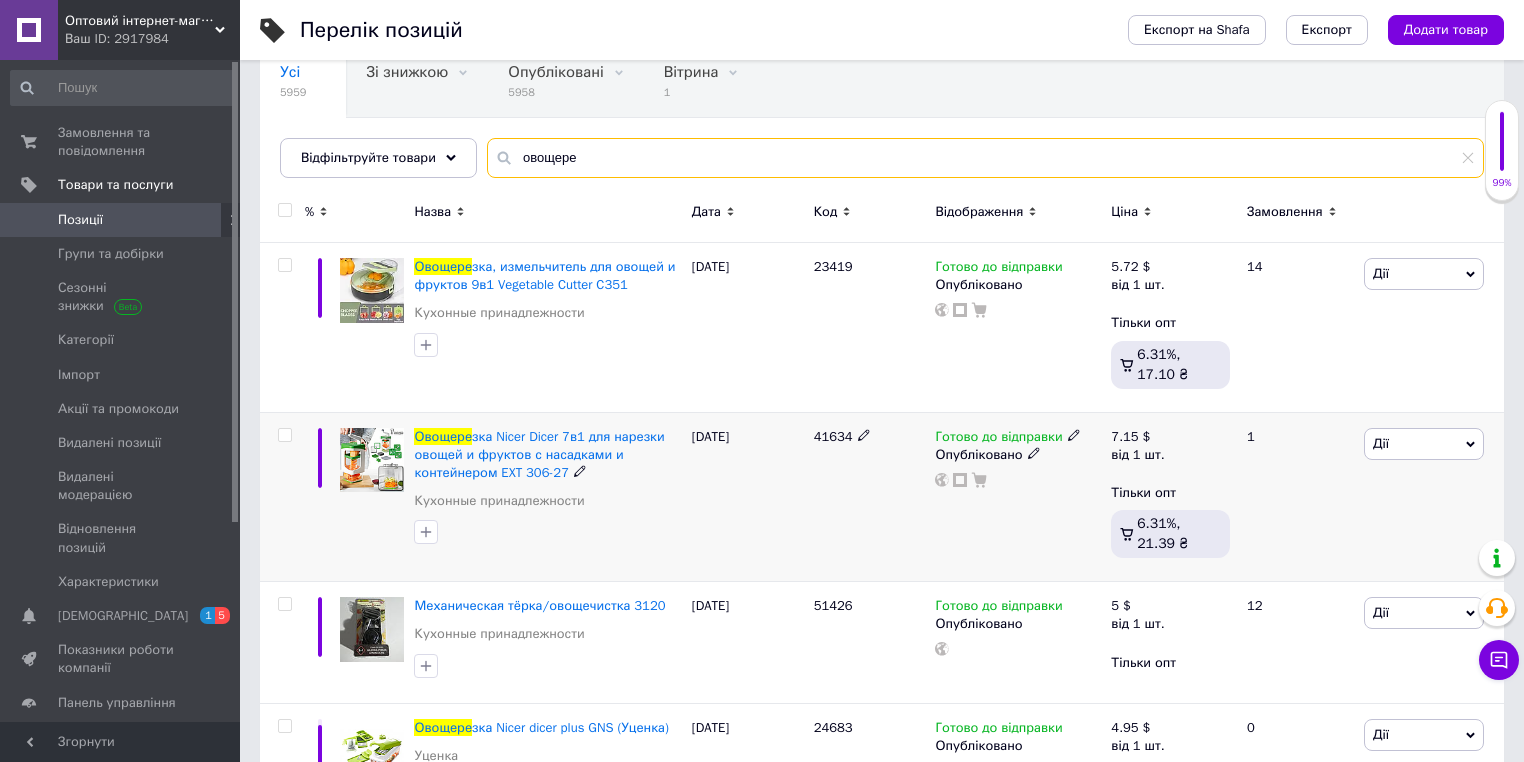 type on "овощере" 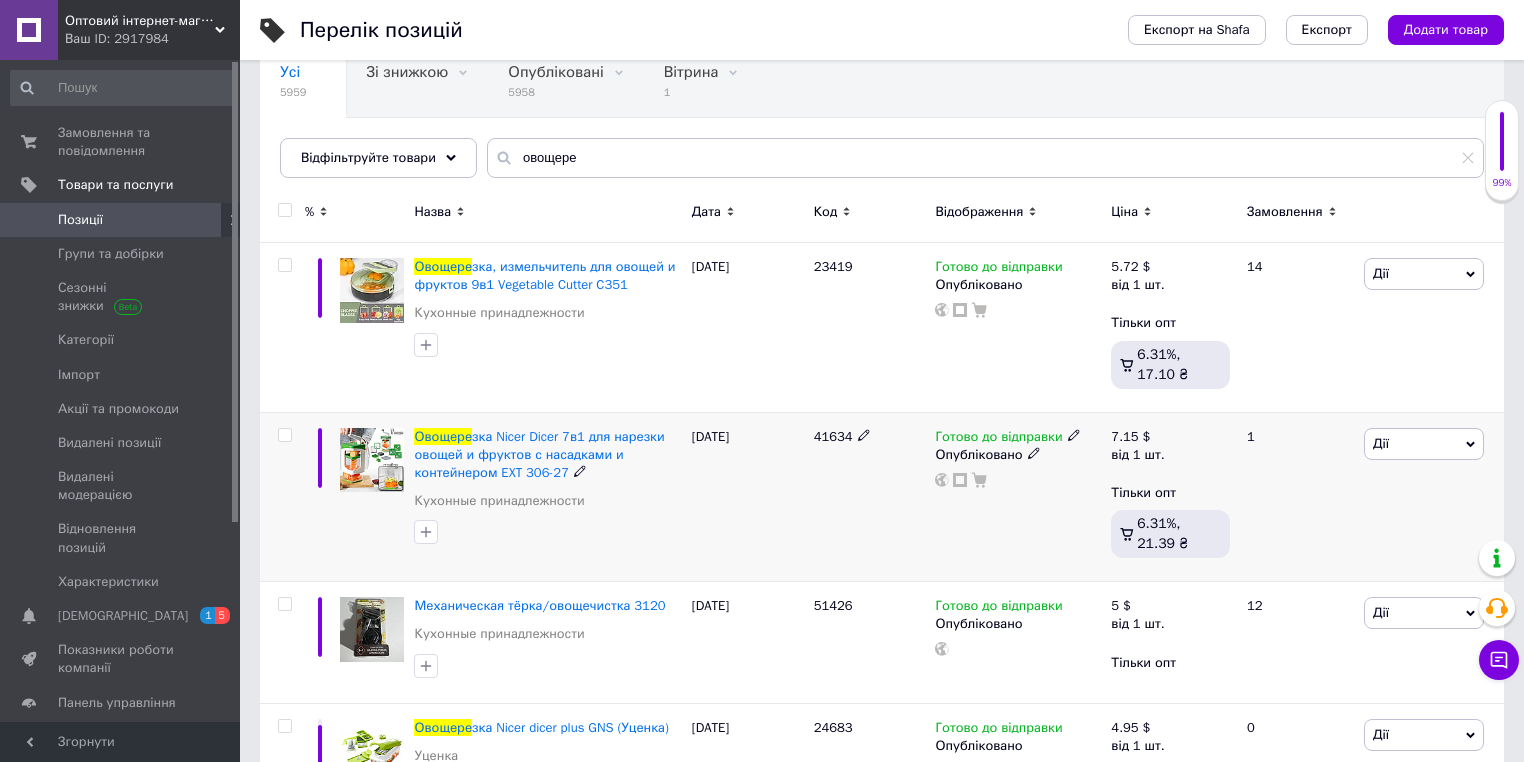 click on "41634" at bounding box center [833, 436] 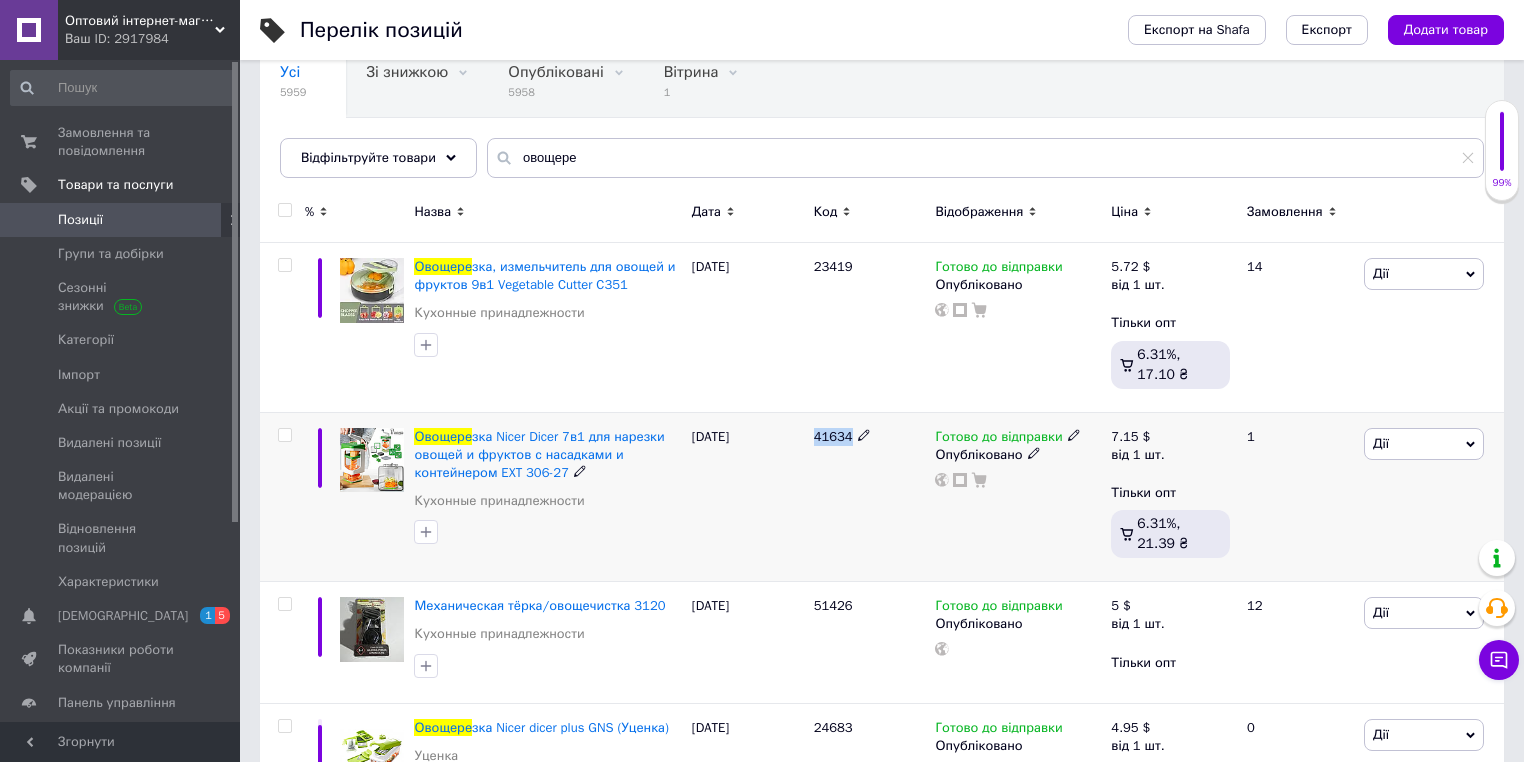 click on "41634" at bounding box center (833, 436) 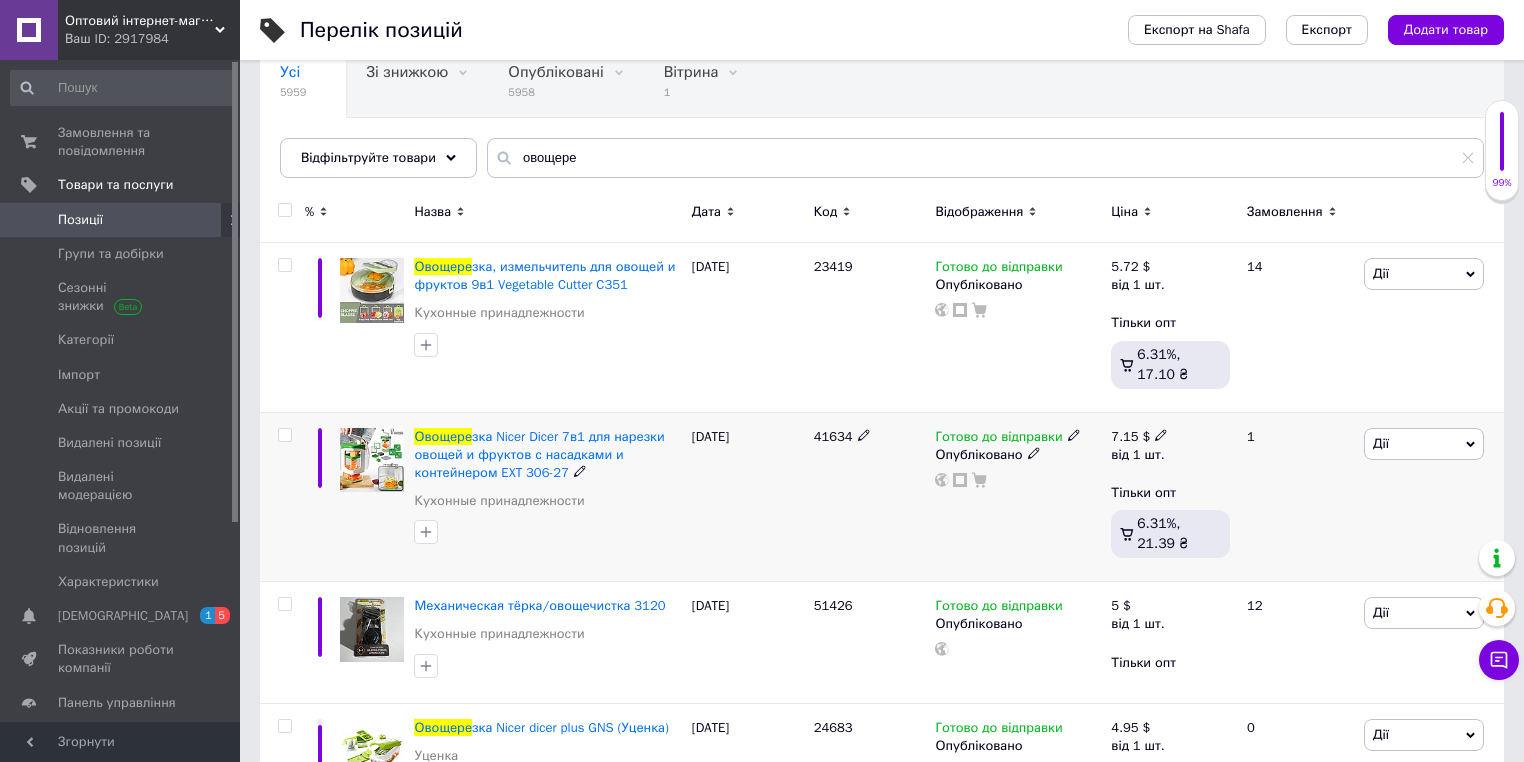 click on "7.15   $" at bounding box center [1139, 437] 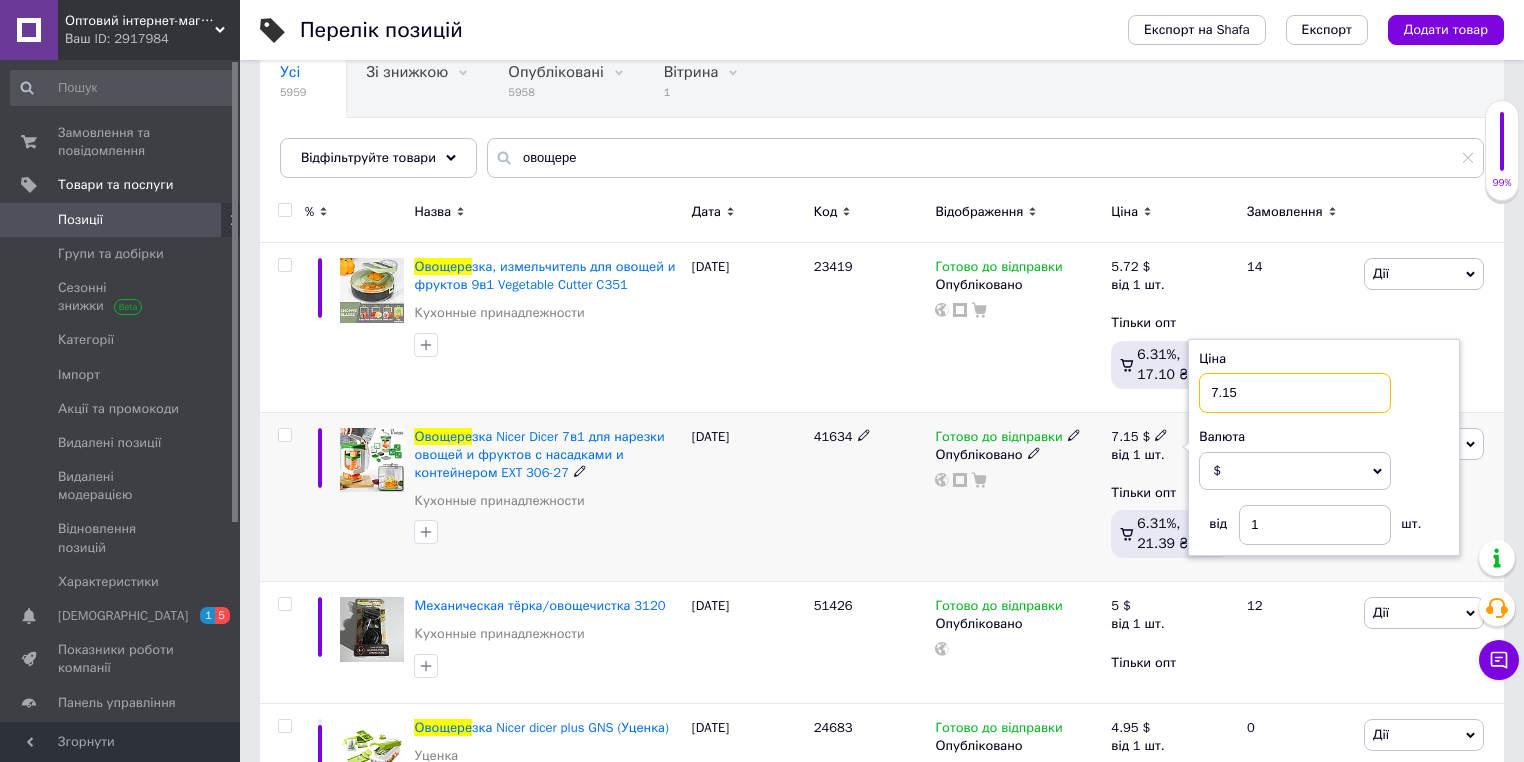 click on "7.15" at bounding box center [1295, 393] 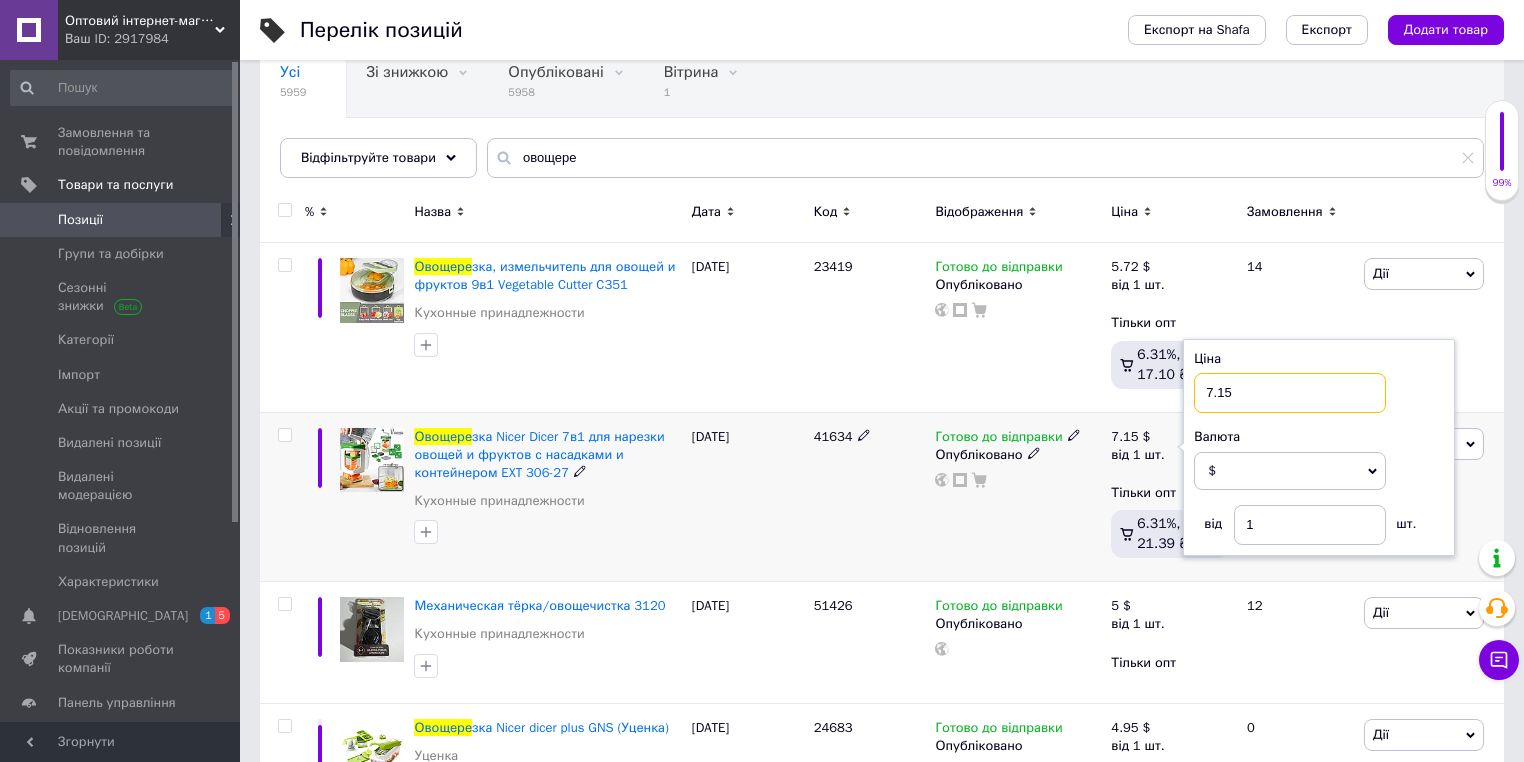 click on "7.15" at bounding box center [1290, 393] 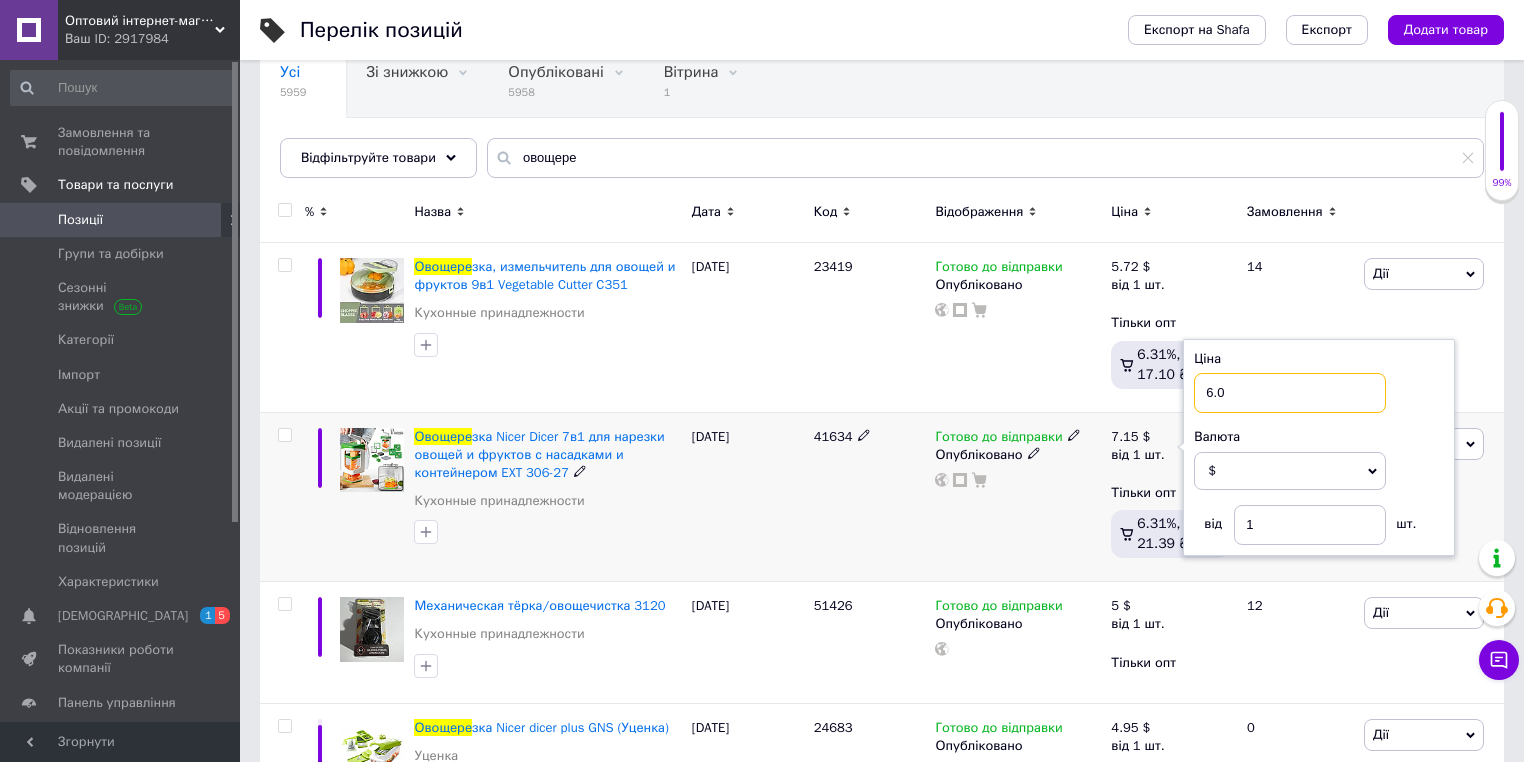 type on "6.05" 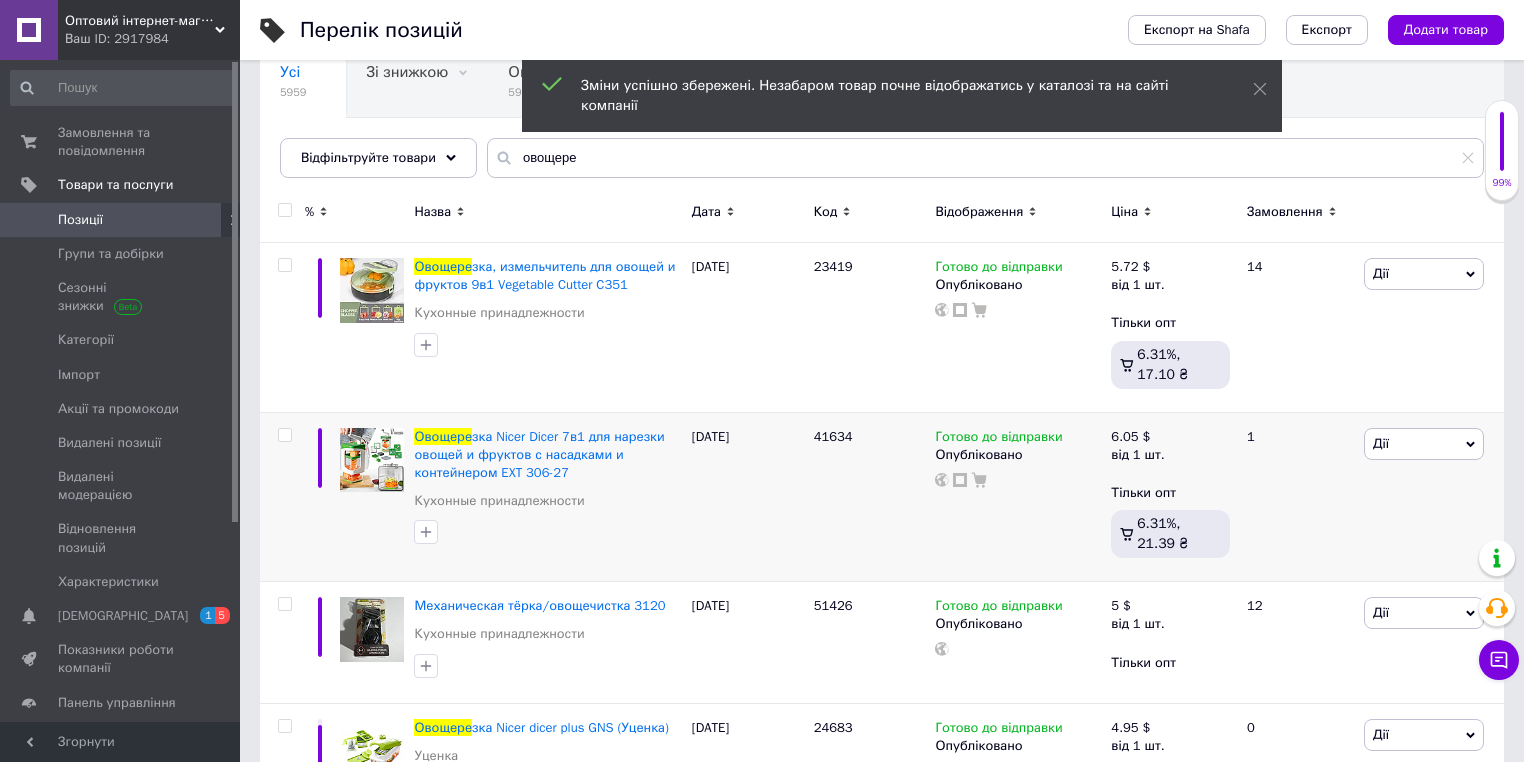 click on "Оптовий інтернет-магазин "Big Opt" Ваш ID: 2917984 Сайт Оптовий інтернет-магазин "Big Opt" Кабінет покупця Перевірити стан системи Сторінка на порталі Товар Всем - магазин доступных товаров Довідка Вийти Замовлення та повідомлення 0 0 Товари та послуги Позиції Групи та добірки Сезонні знижки Категорії Імпорт Акції та промокоди Видалені позиції Видалені модерацією Відновлення позицій Характеристики Сповіщення 1 5 Показники роботи компанії Панель управління Відгуки Клієнти Каталог ProSale Аналітика Управління сайтом 5958" at bounding box center [762, 2670] 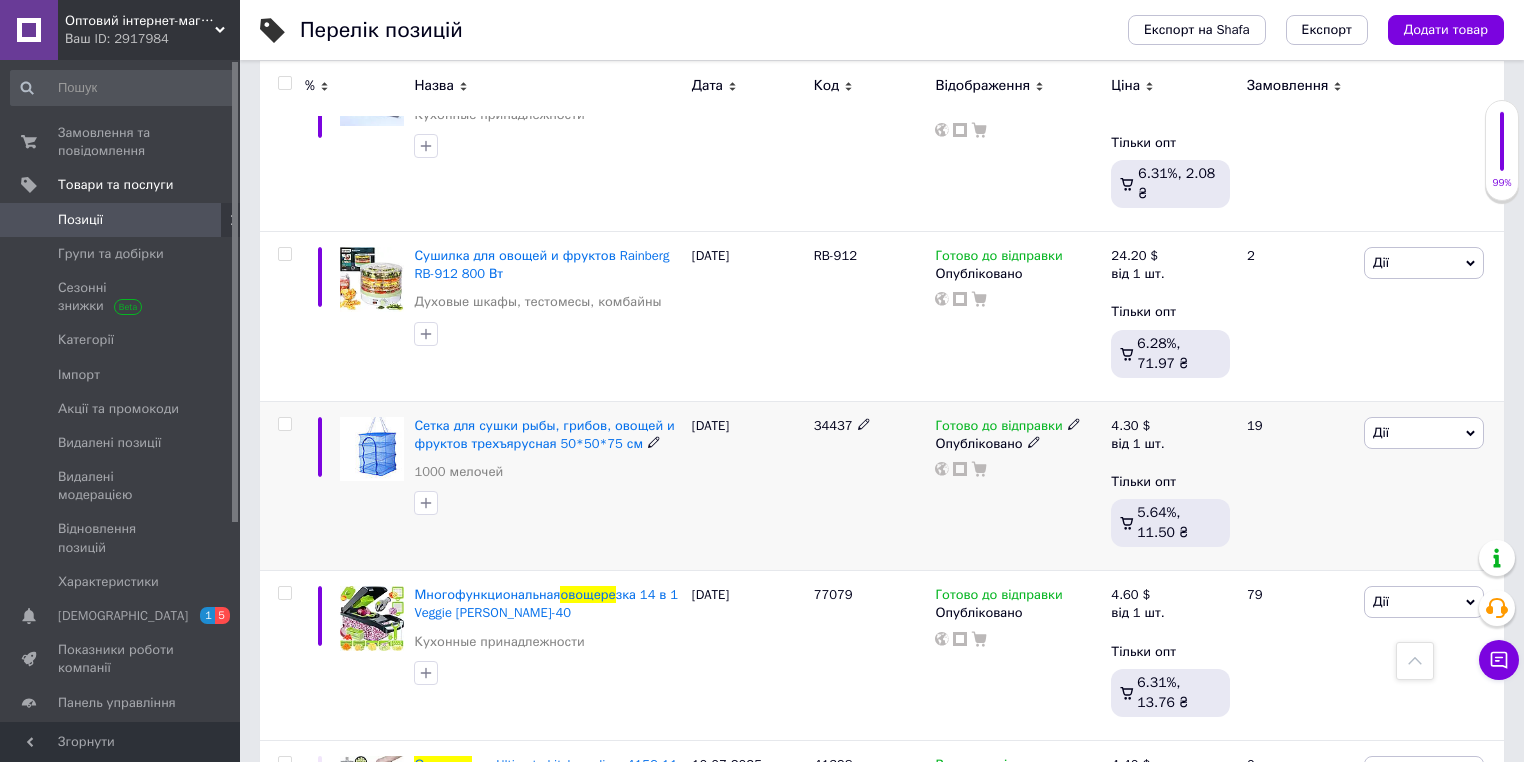 scroll, scrollTop: 4672, scrollLeft: 0, axis: vertical 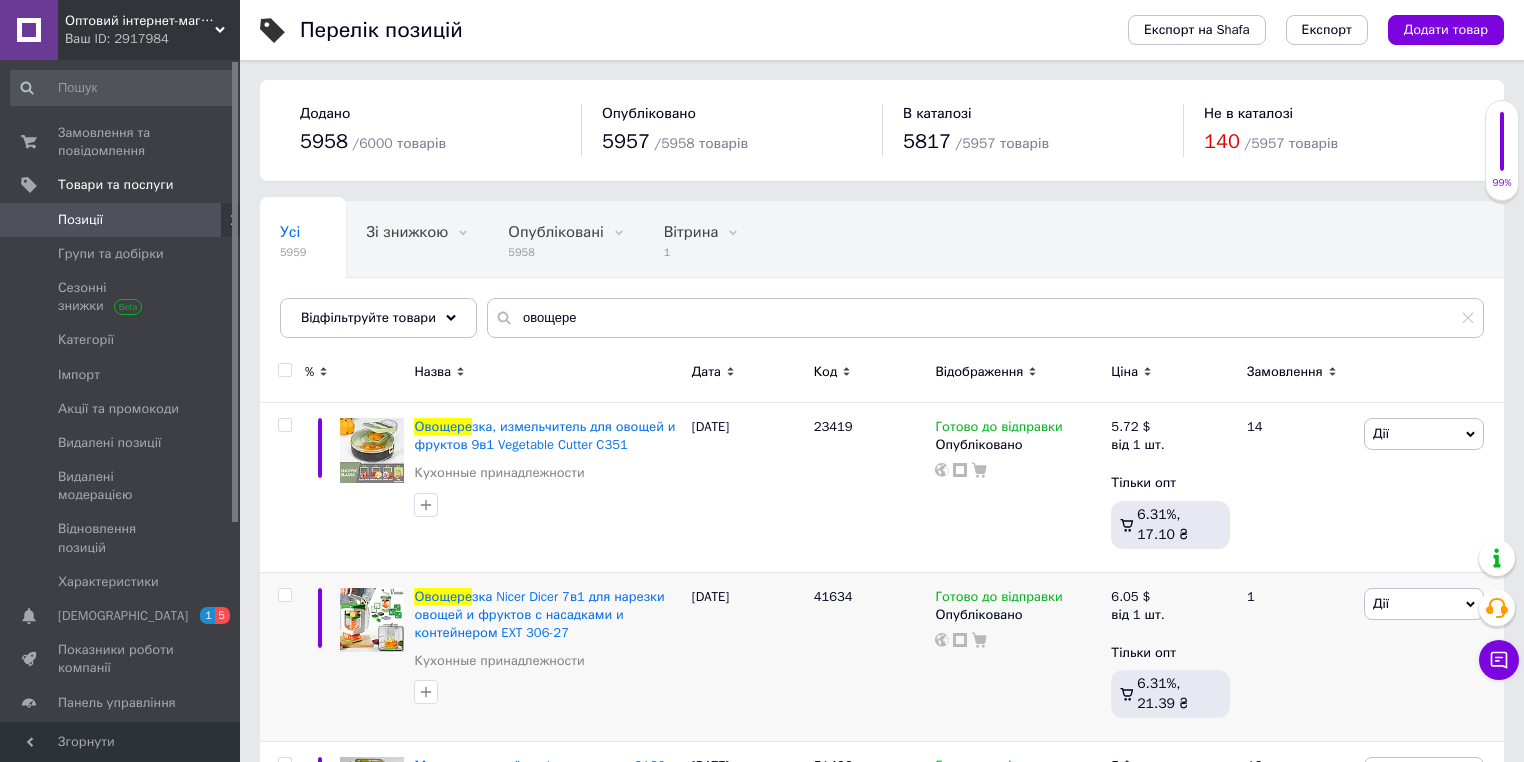 click on "Усі 5959 Зі знижкою 0 Видалити Редагувати Опубліковані 5958 Видалити Редагувати Вітрина 1 Видалити Редагувати Приховані 1 Видалити Редагувати Ok Відфільтровано...  Зберегти" at bounding box center (882, 279) 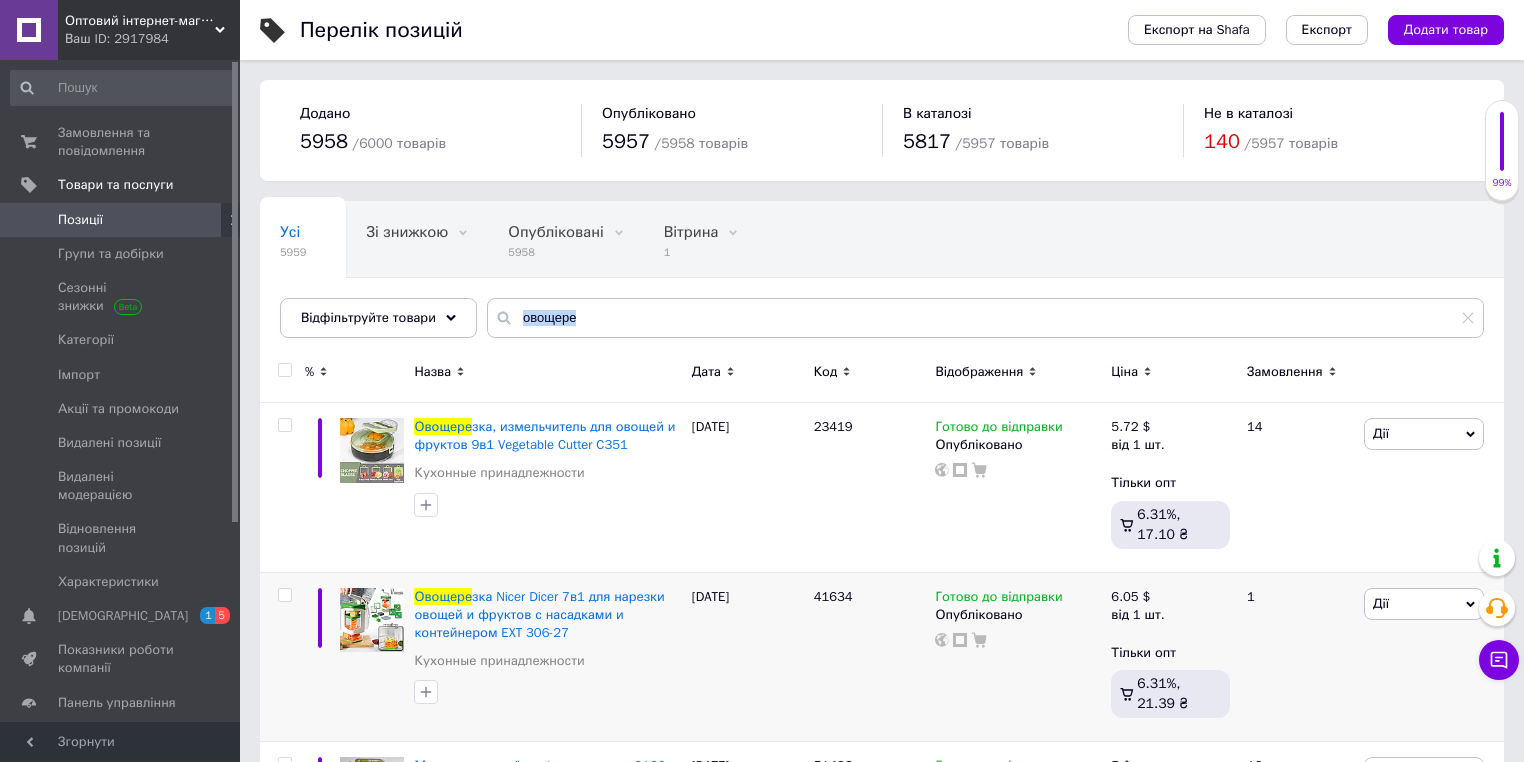 click on "Усі 5959 Зі знижкою 0 Видалити Редагувати Опубліковані 5958 Видалити Редагувати Вітрина 1 Видалити Редагувати Приховані 1 Видалити Редагувати Ok Відфільтровано...  Зберегти" at bounding box center (882, 279) 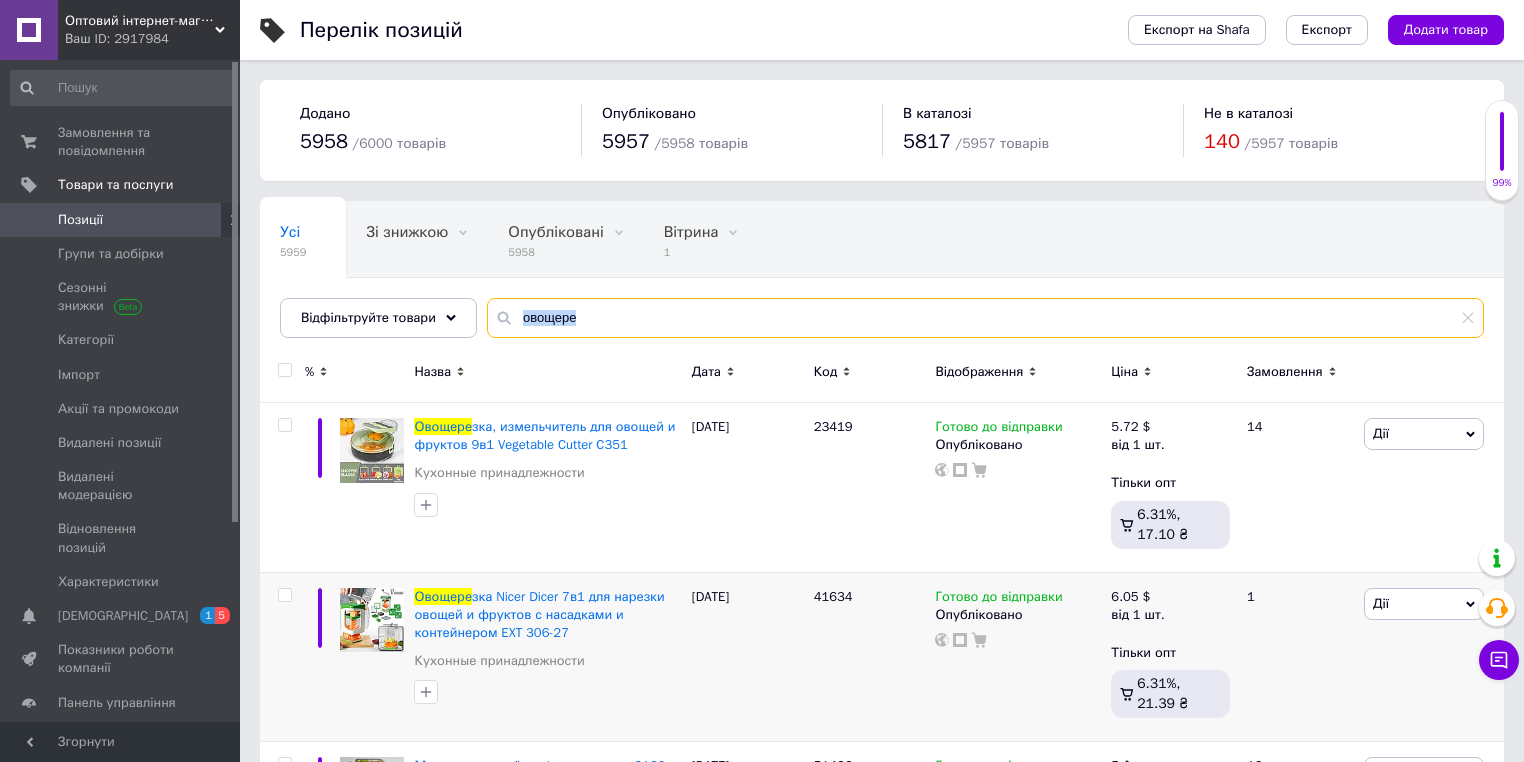click on "овощере" at bounding box center [985, 318] 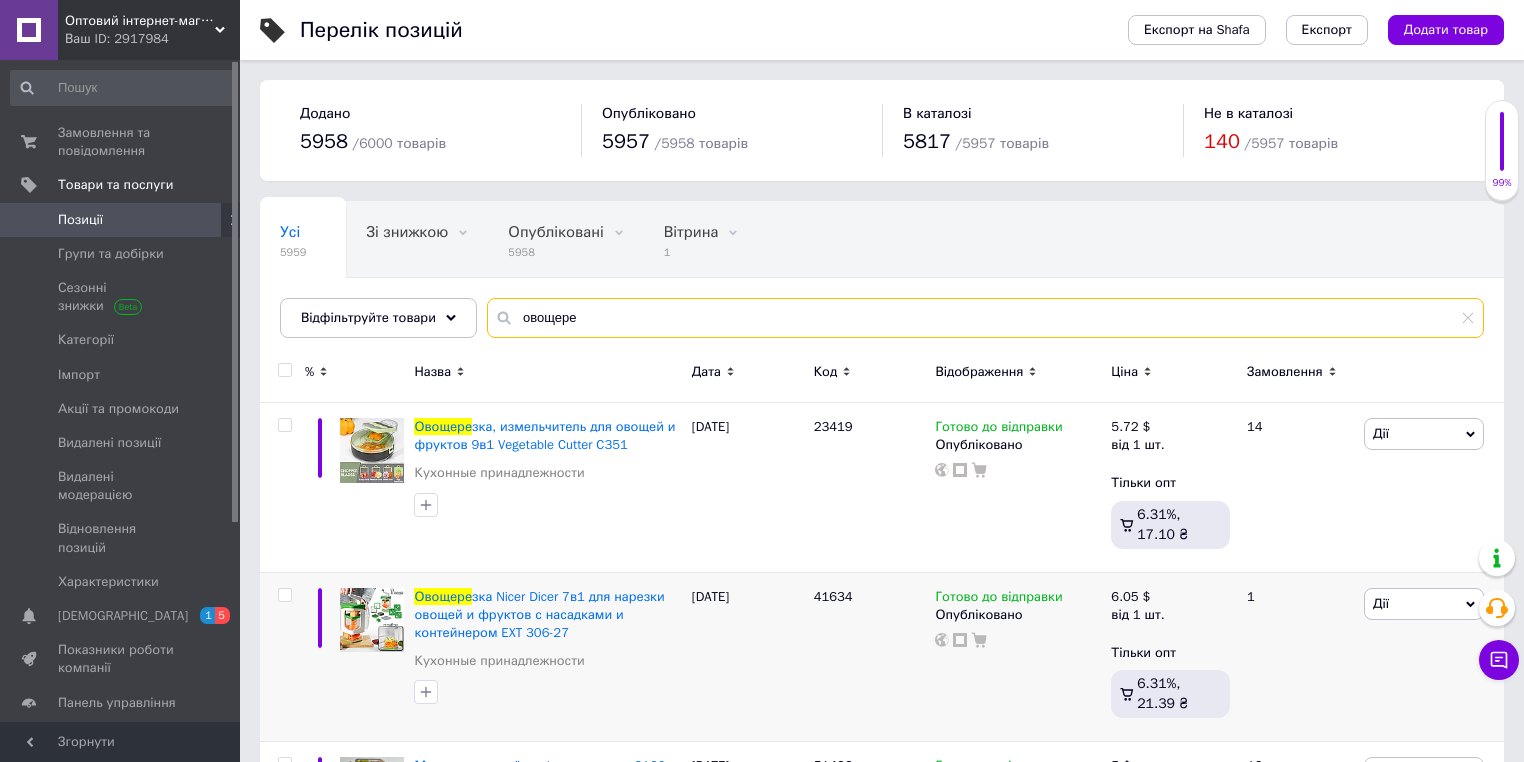 click on "овощере" at bounding box center (985, 318) 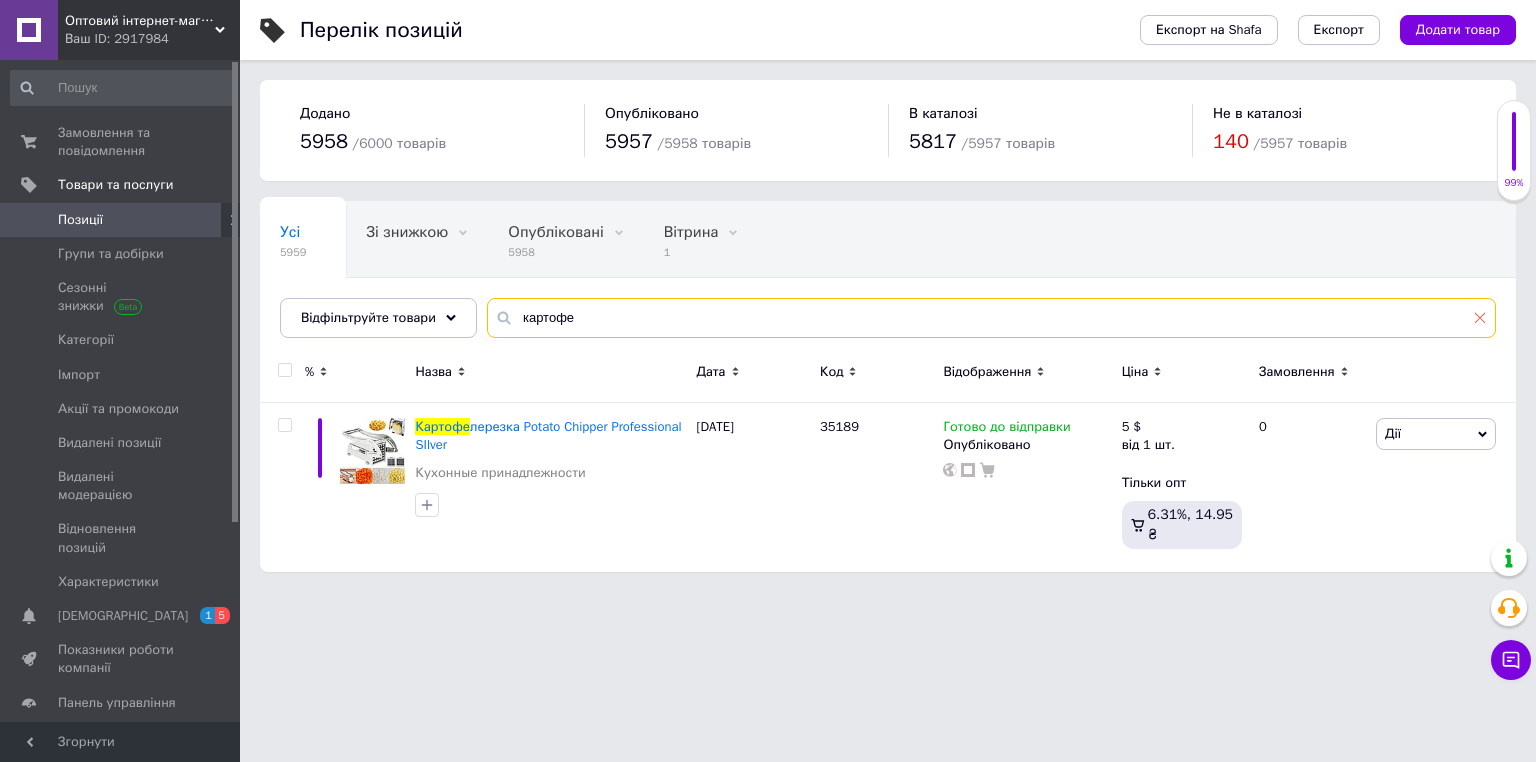 type on "картофе" 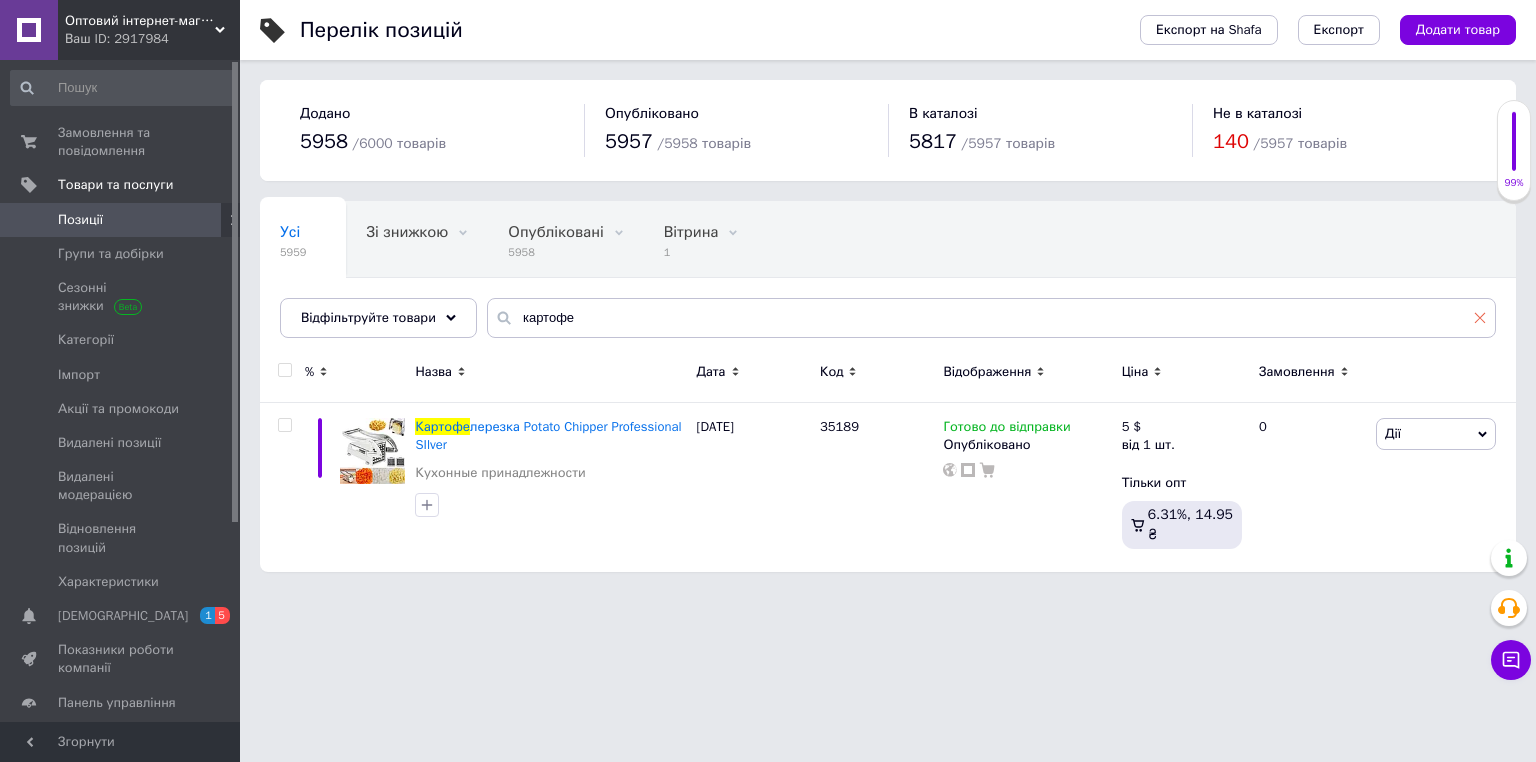 click 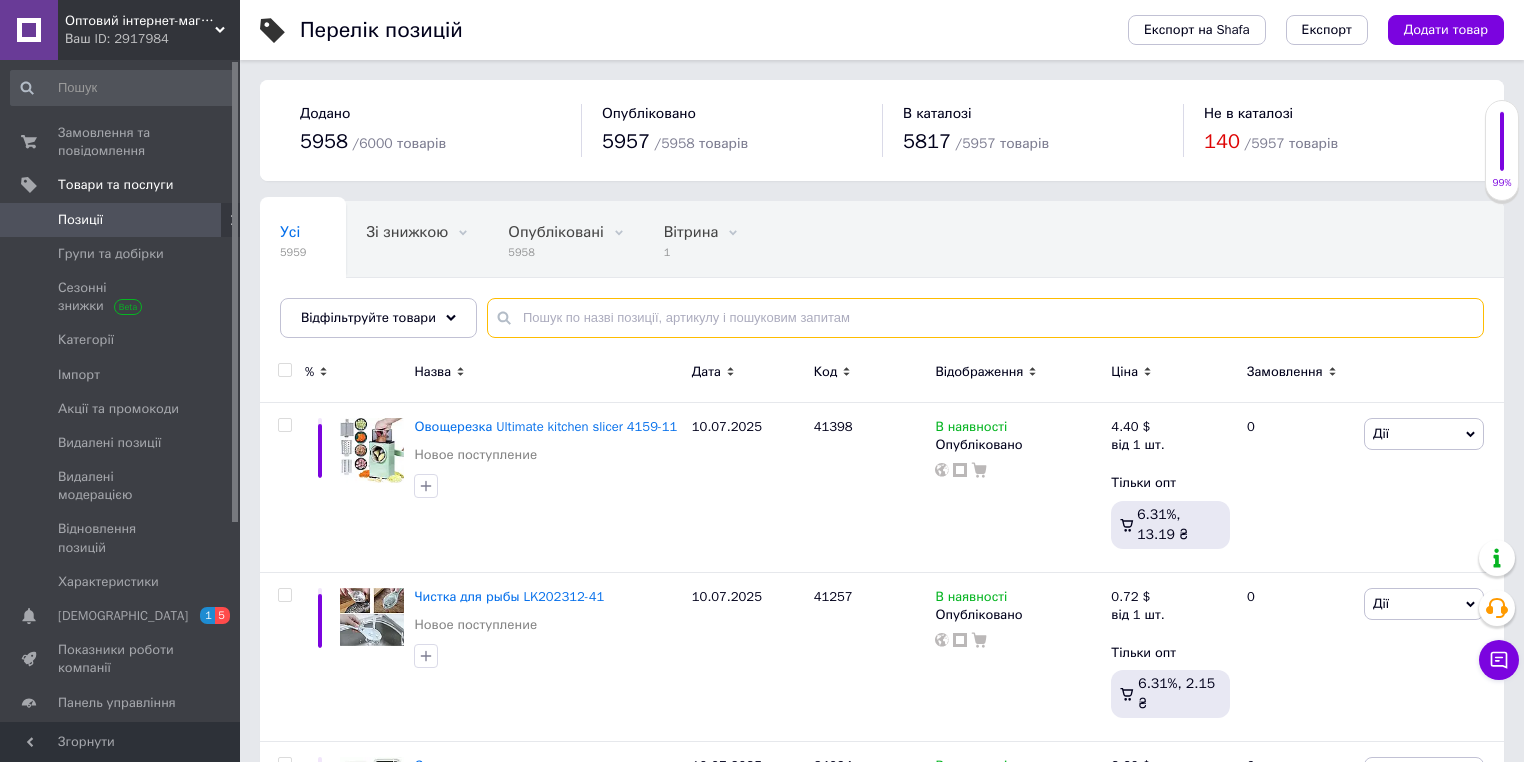 click at bounding box center (985, 318) 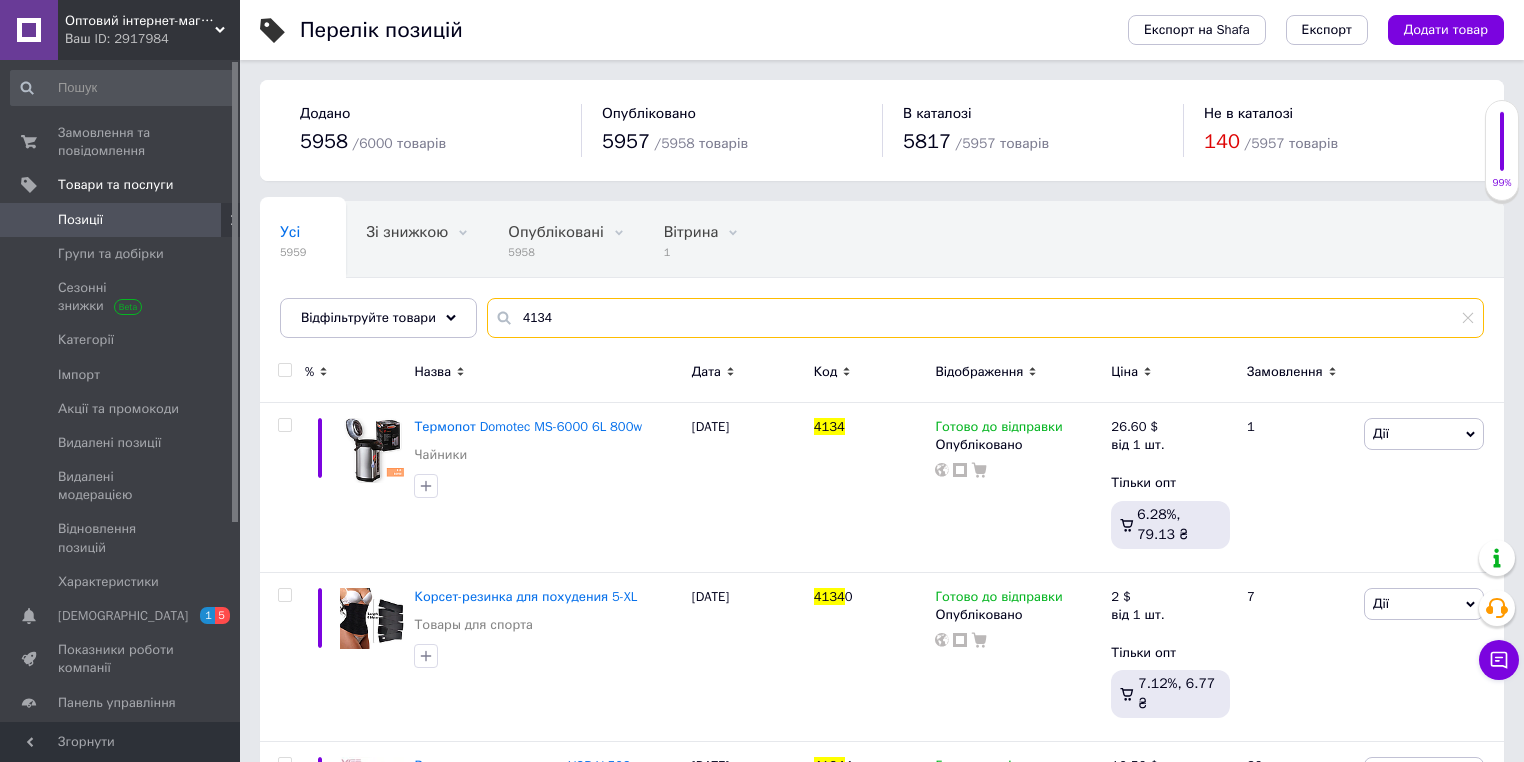 type on "4134" 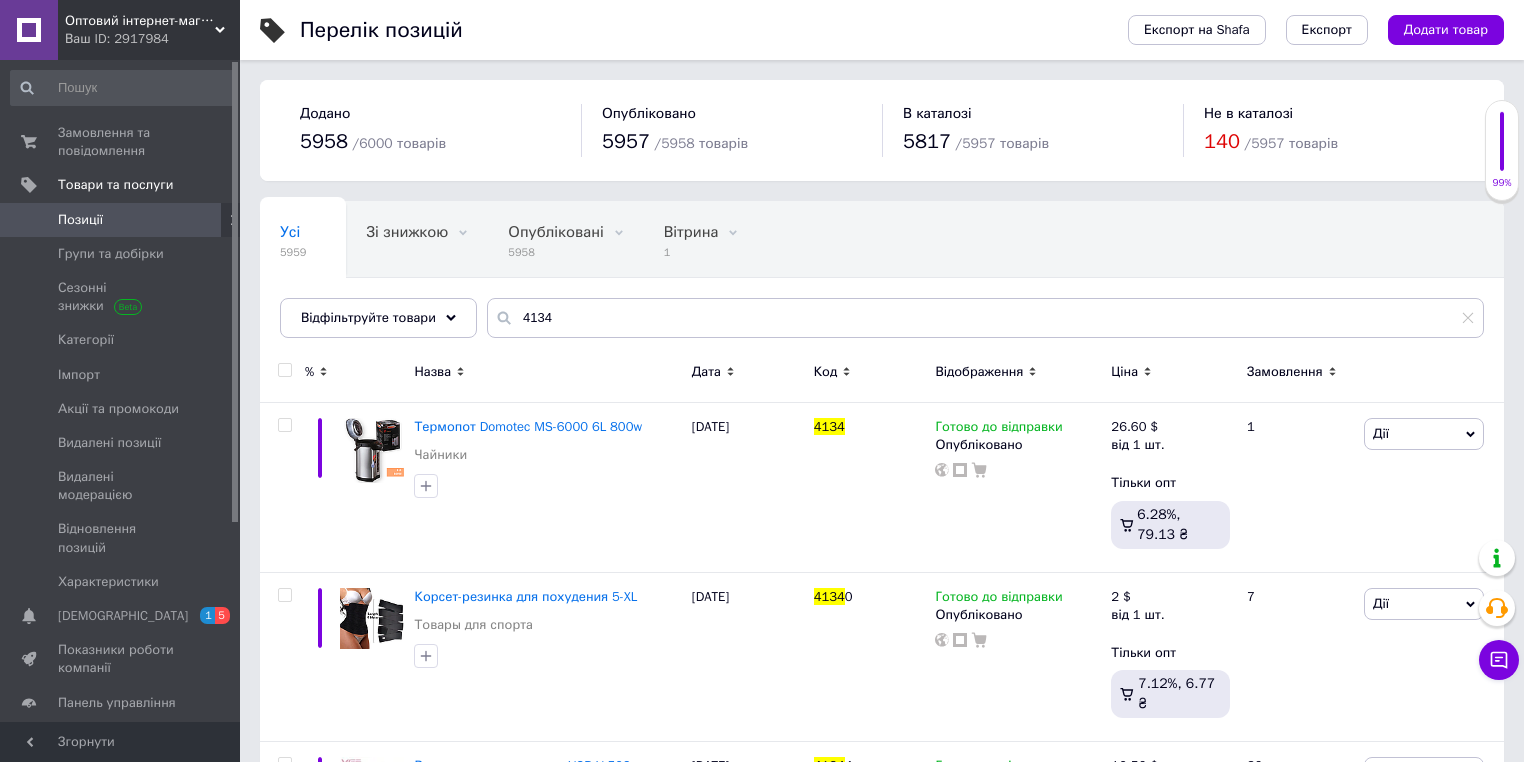 click 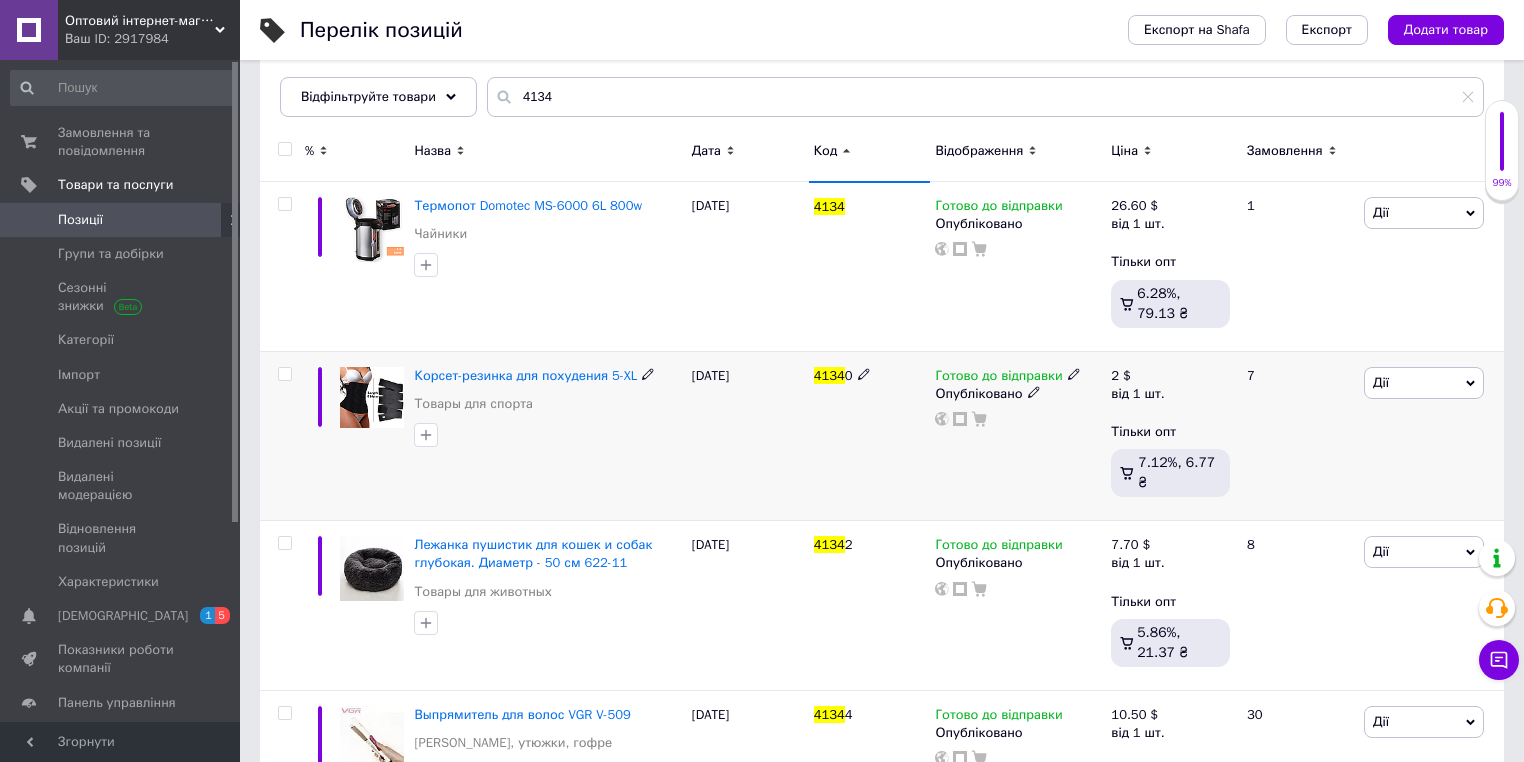 scroll, scrollTop: 240, scrollLeft: 0, axis: vertical 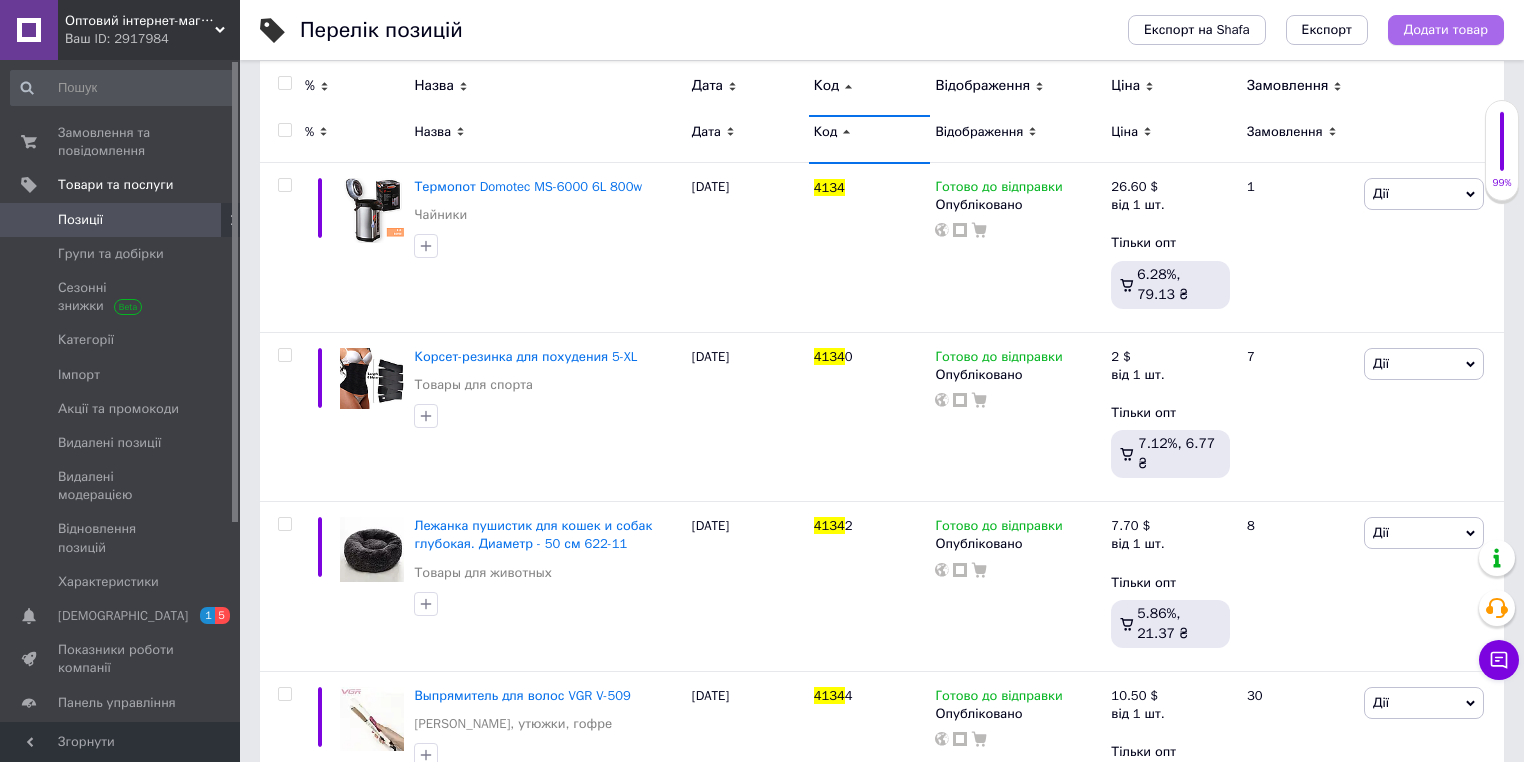 click on "Додати товар" at bounding box center (1446, 30) 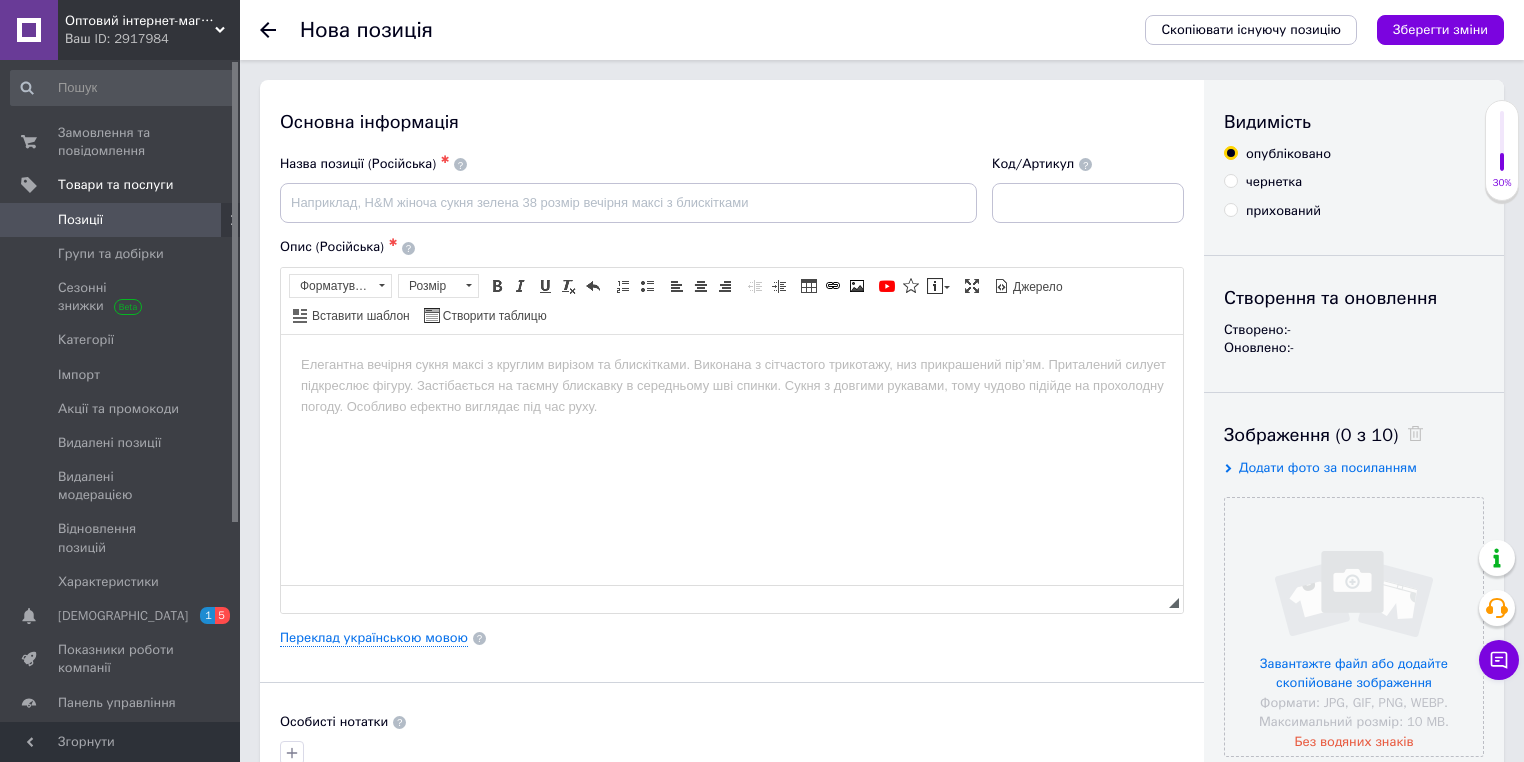 scroll, scrollTop: 0, scrollLeft: 0, axis: both 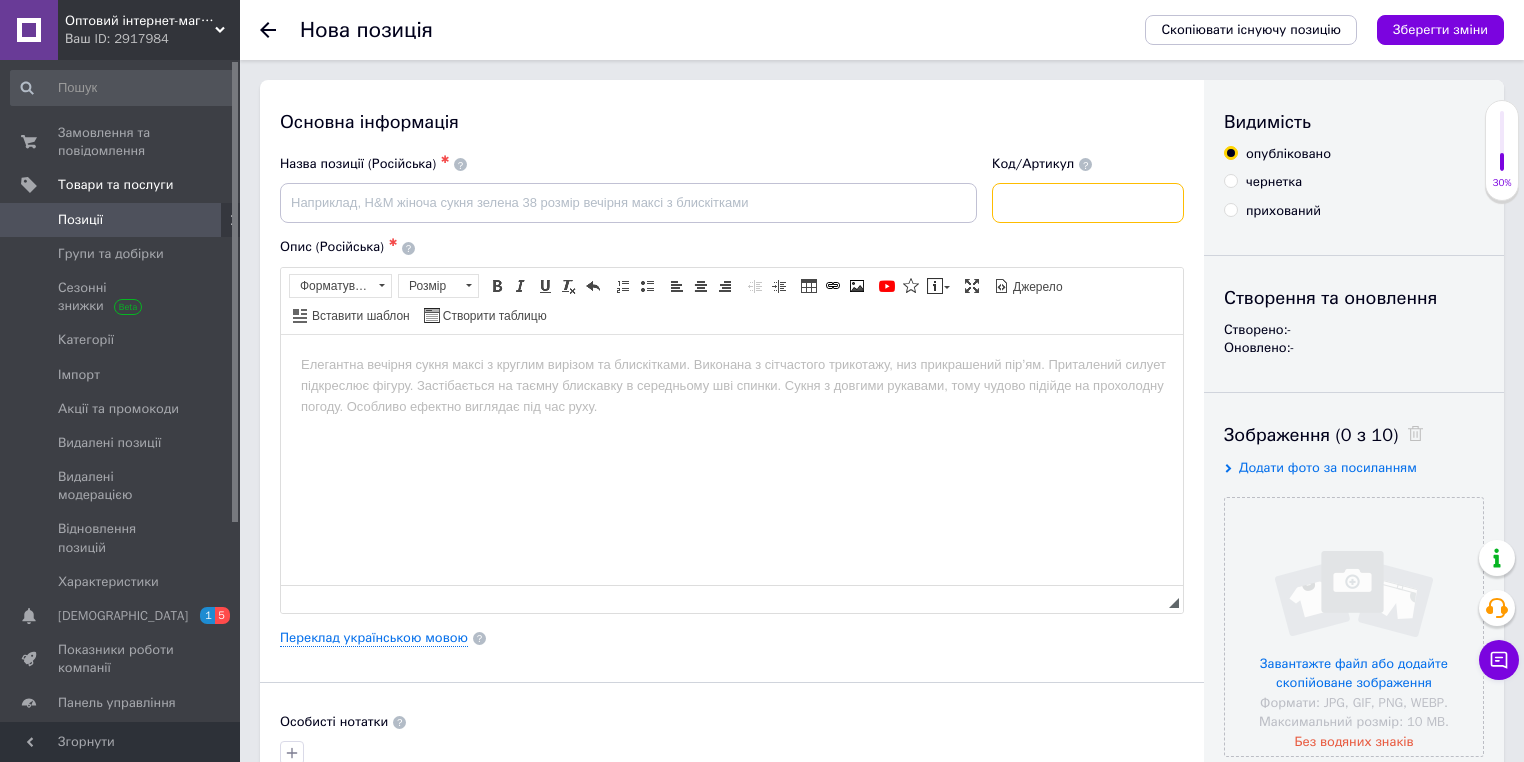 click at bounding box center [1088, 203] 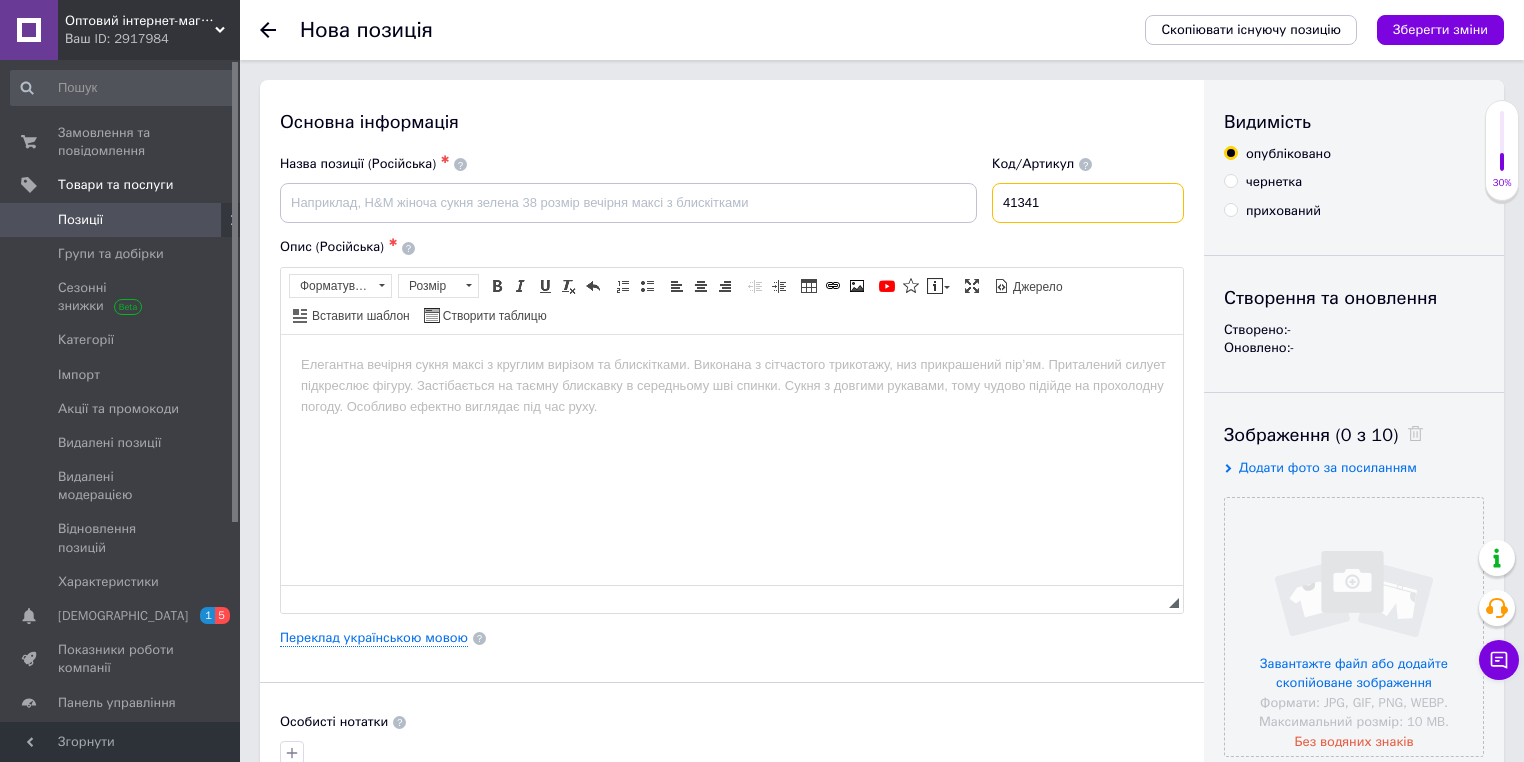 type on "41341" 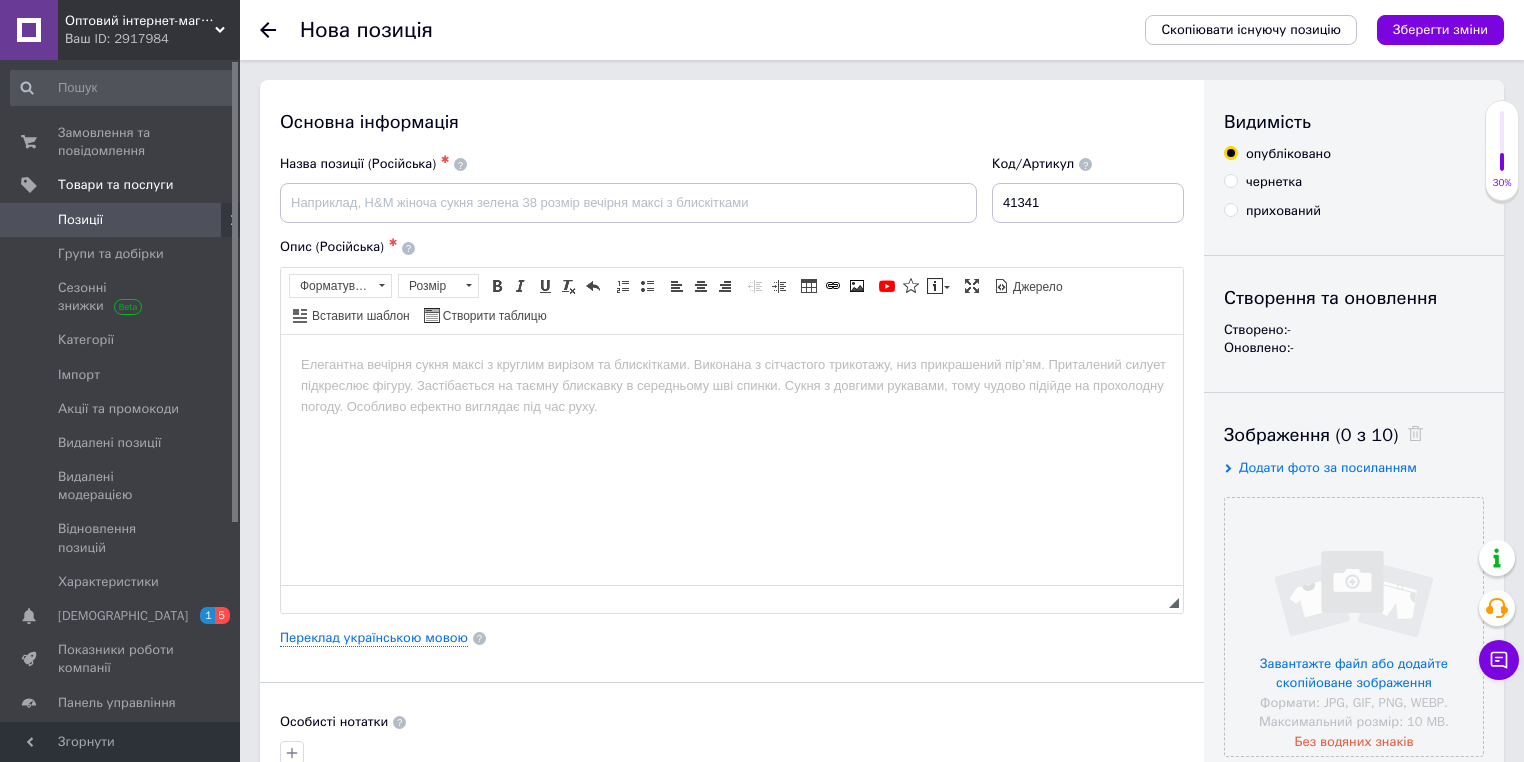 click on "Назва позиції (Російська) ✱" at bounding box center (629, 189) 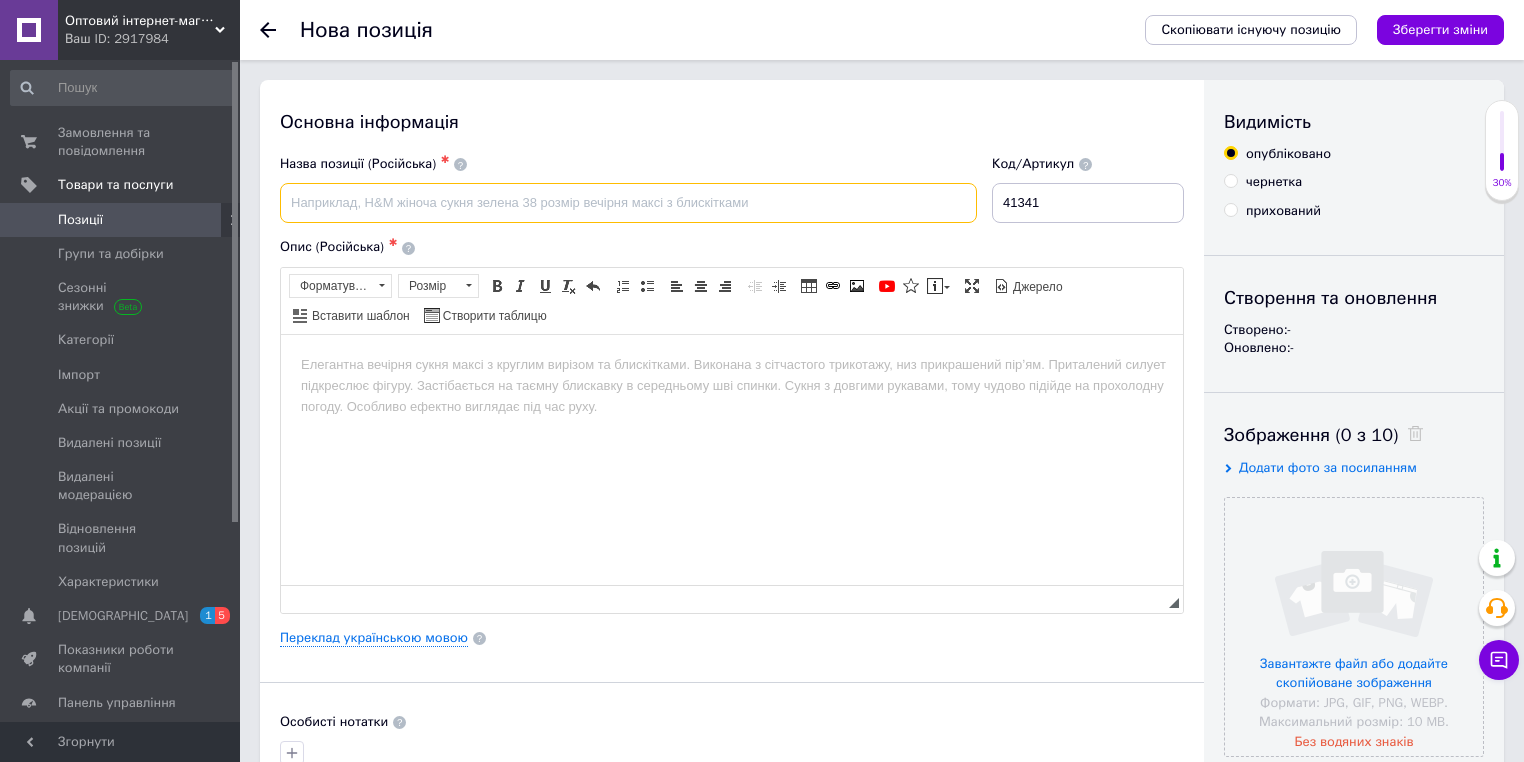 click at bounding box center [628, 203] 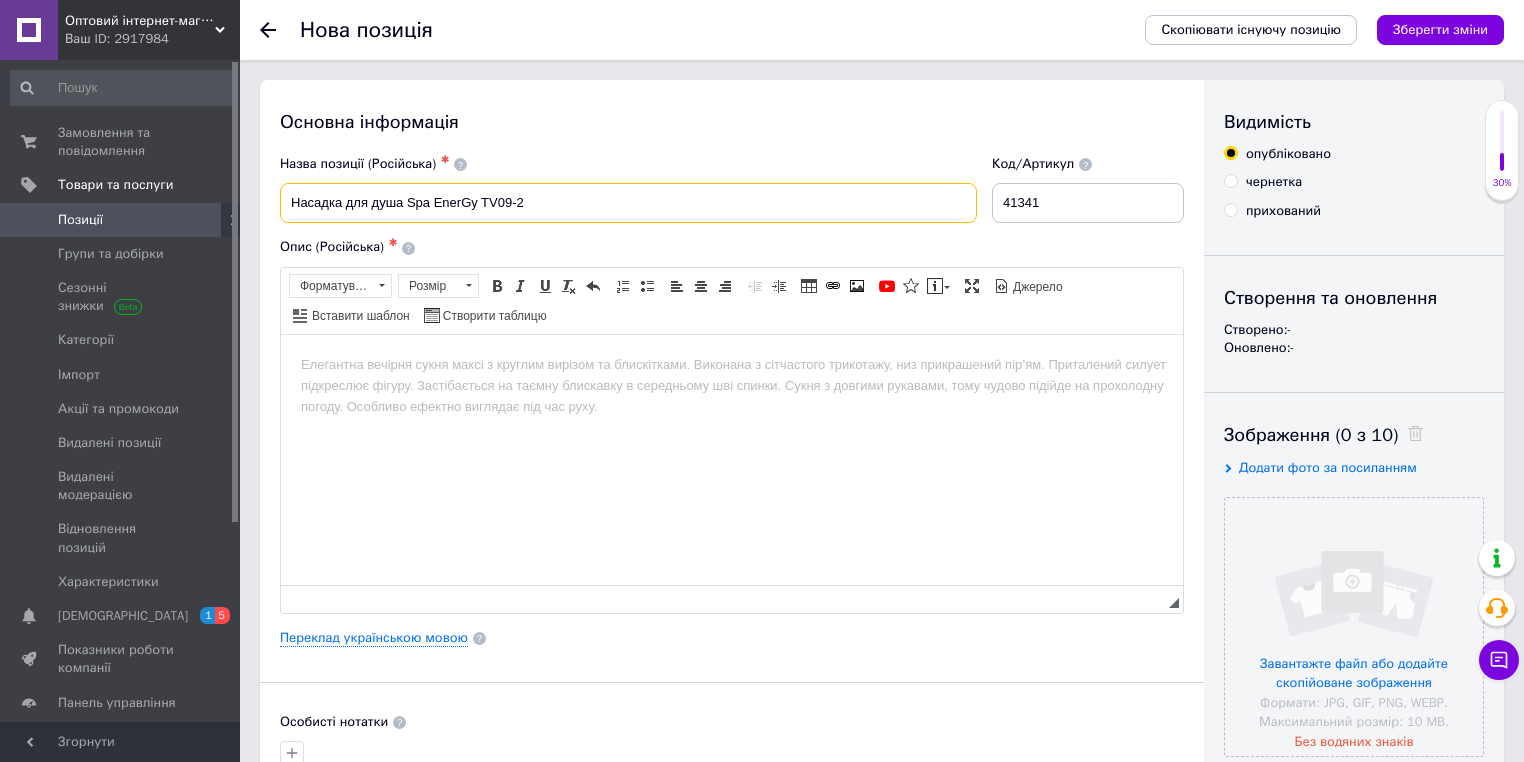 click on "Насадка для душа Spa EnerGy TV09-2" at bounding box center [628, 203] 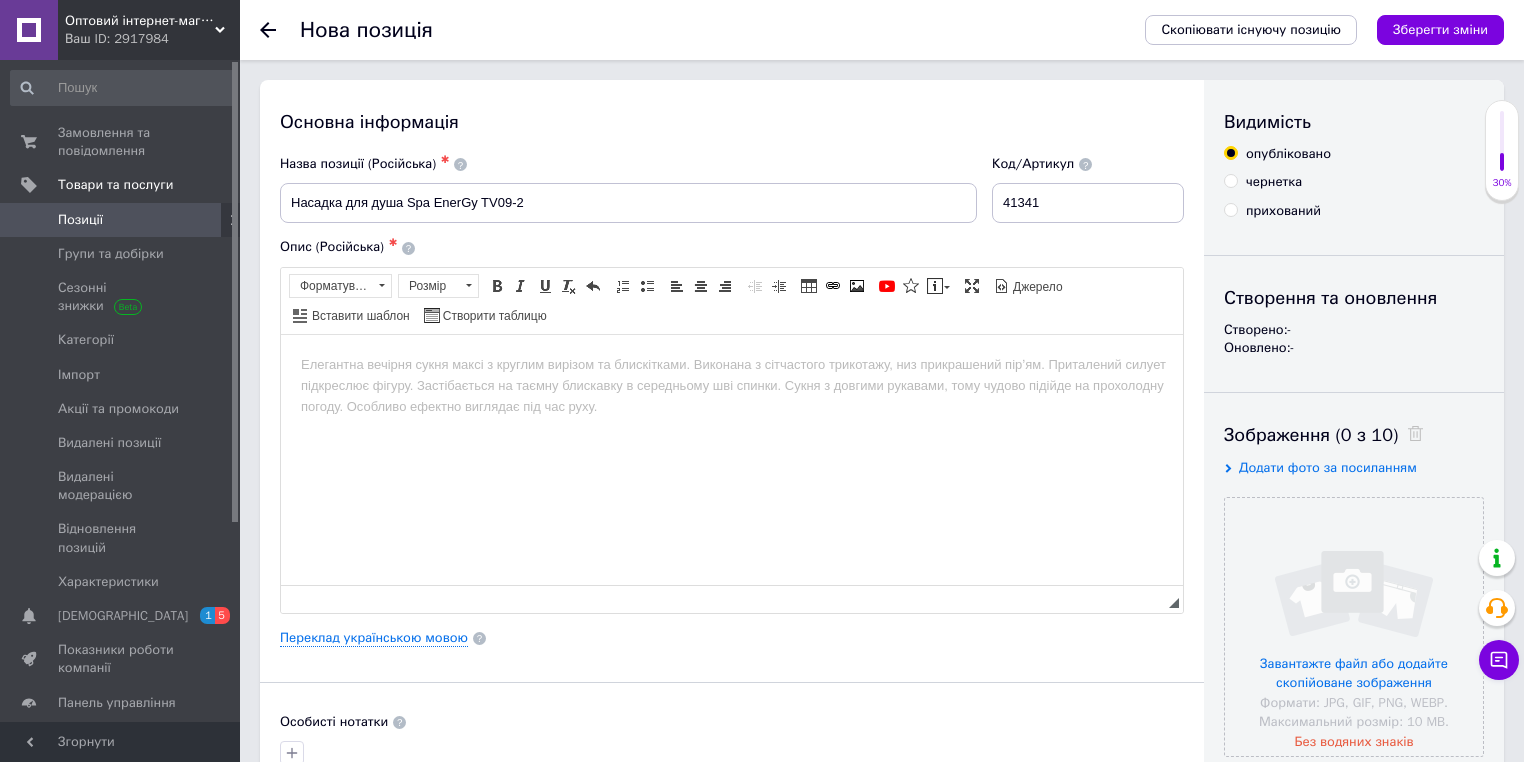 drag, startPoint x: 379, startPoint y: 428, endPoint x: 382, endPoint y: 396, distance: 32.140316 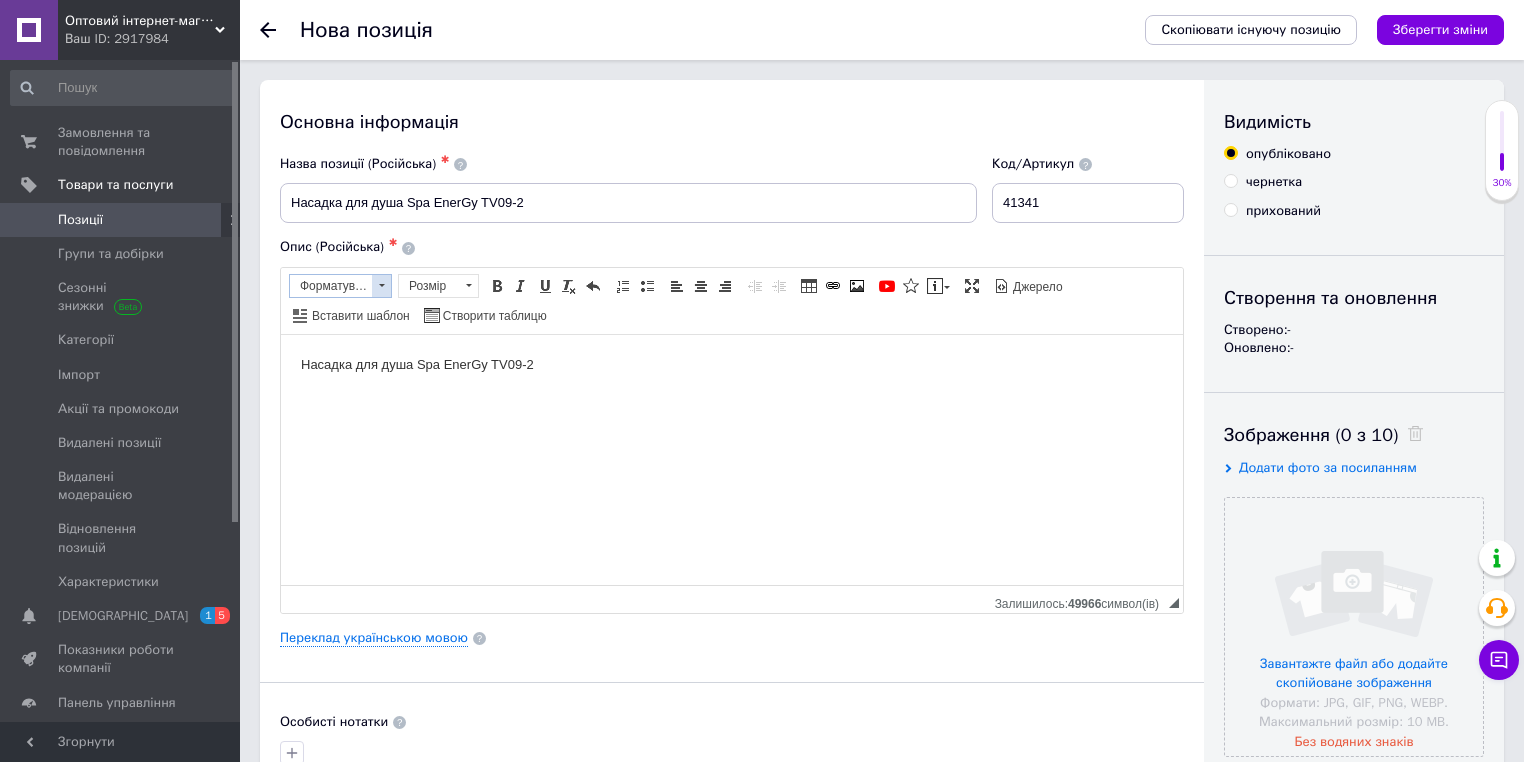 click at bounding box center [381, 286] 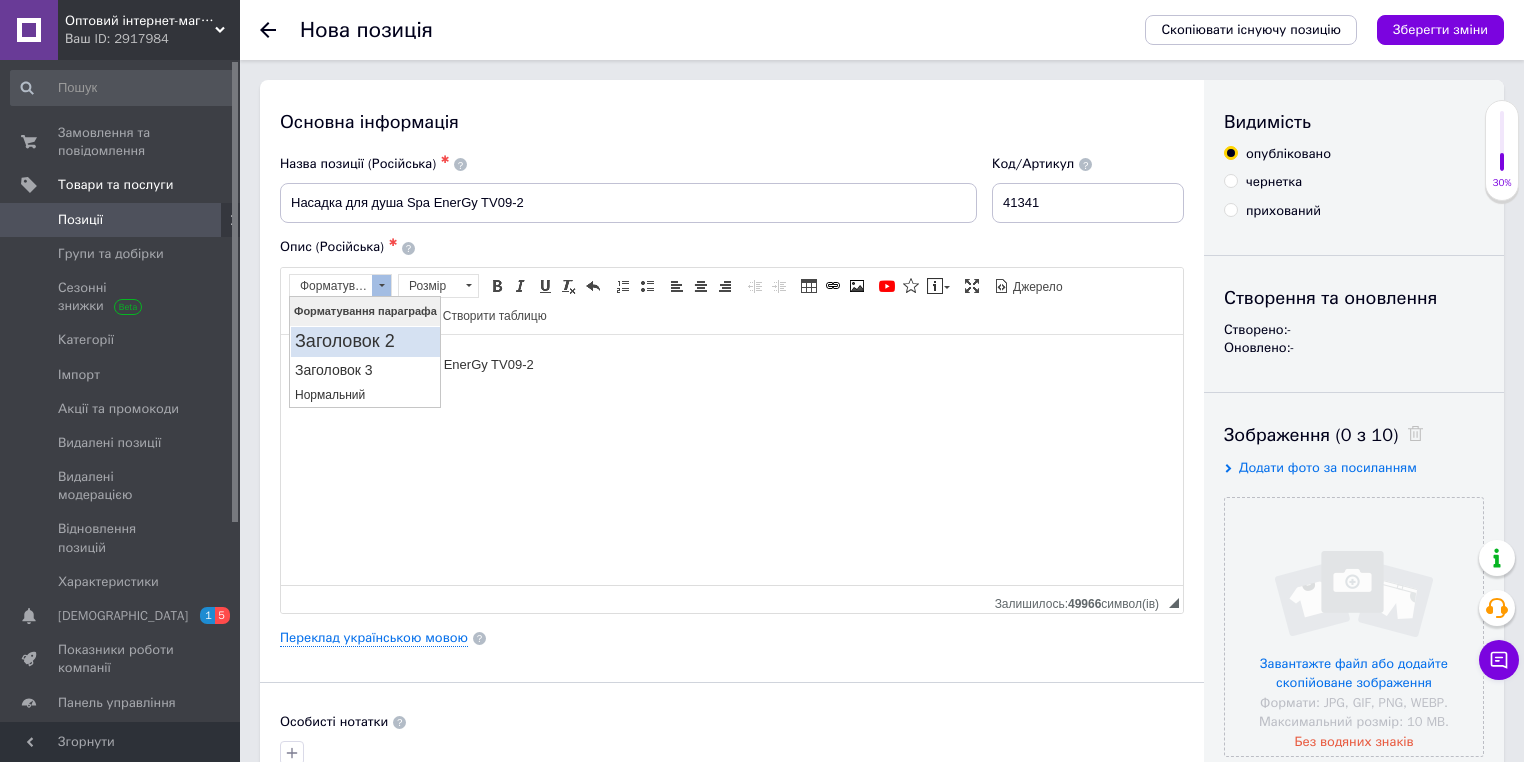 scroll, scrollTop: 0, scrollLeft: 0, axis: both 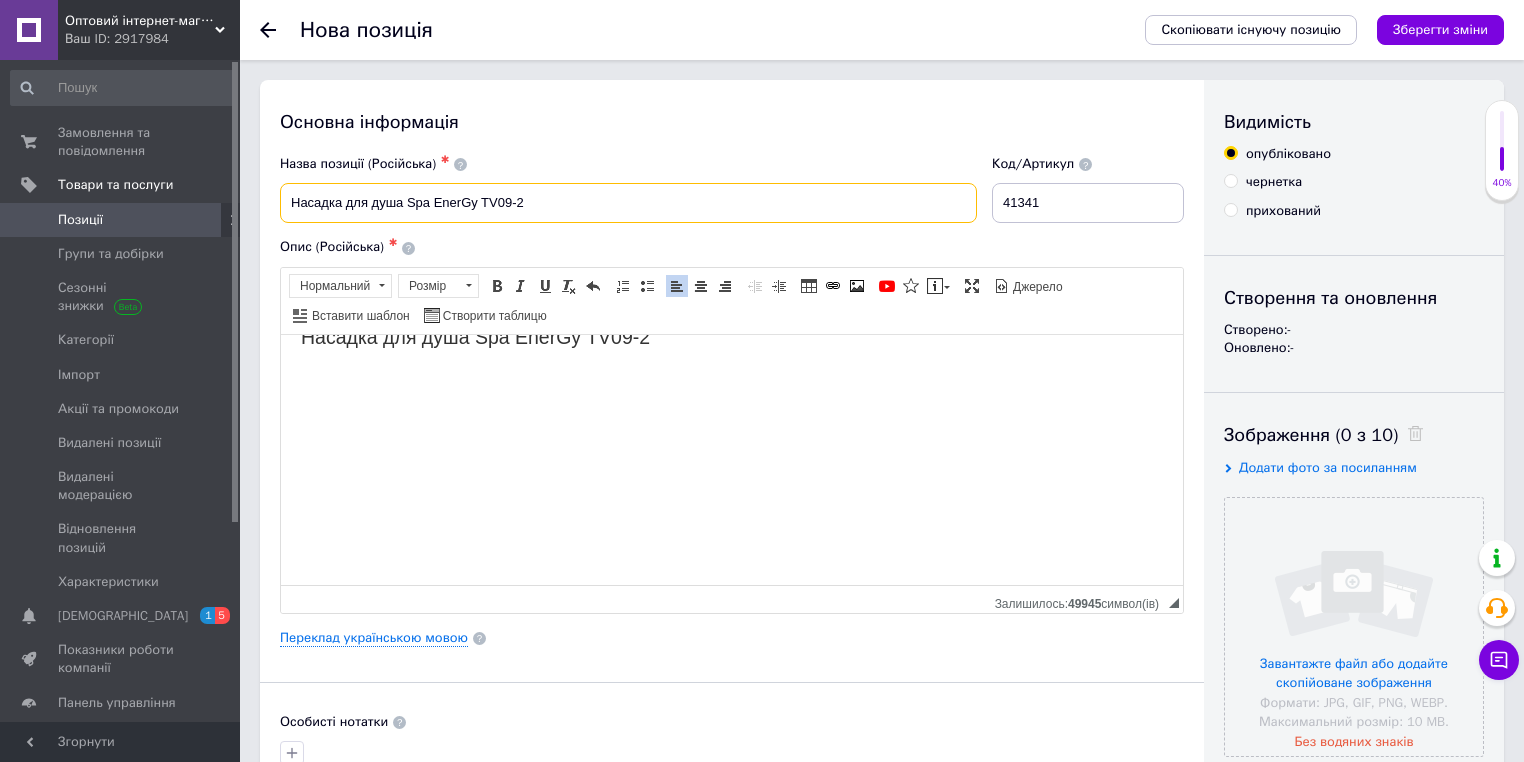 click on "Насадка для душа Spa EnerGy TV09-2" at bounding box center [628, 203] 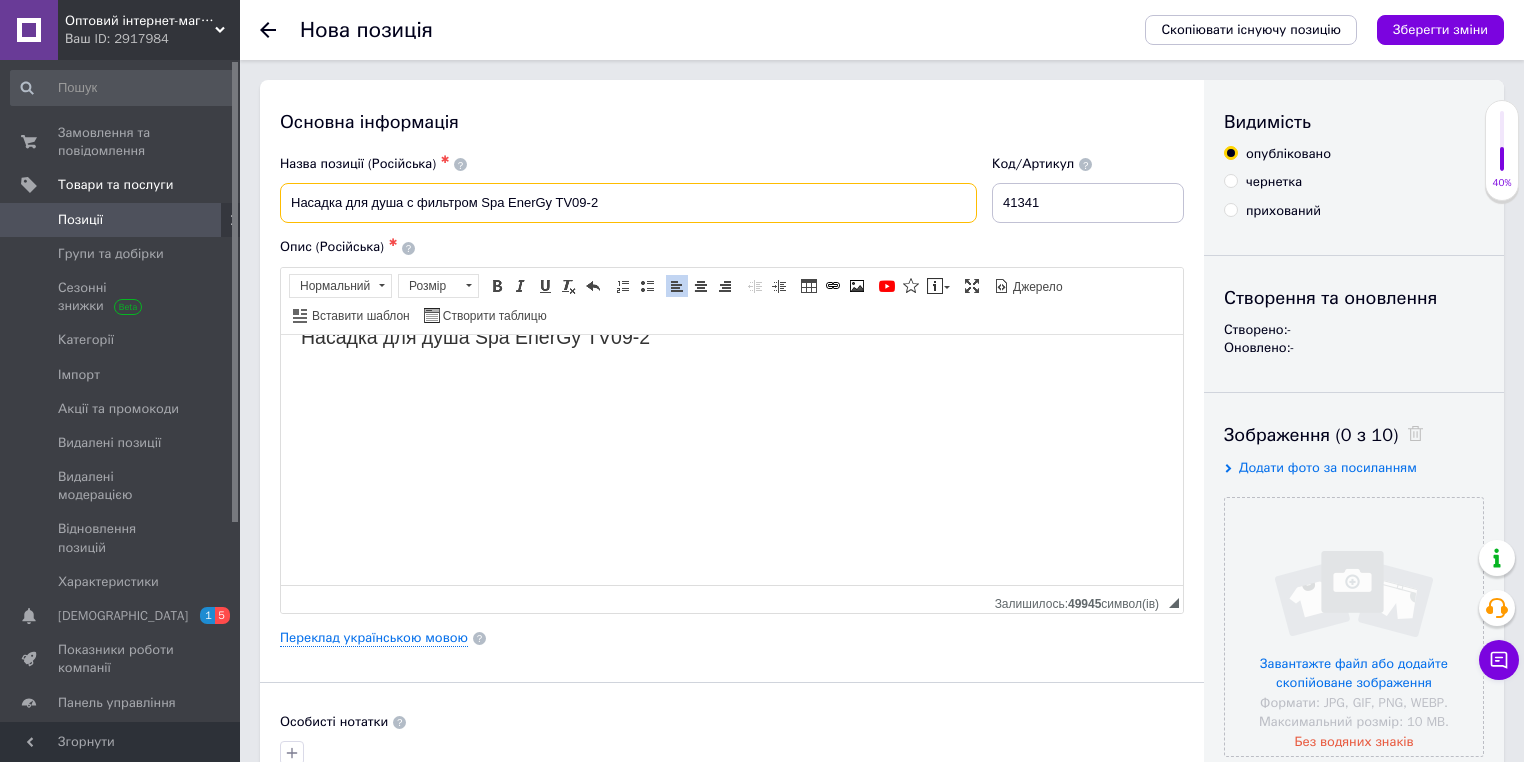 type on "Насадка для душа с фильтром Spa EnerGy TV09-2" 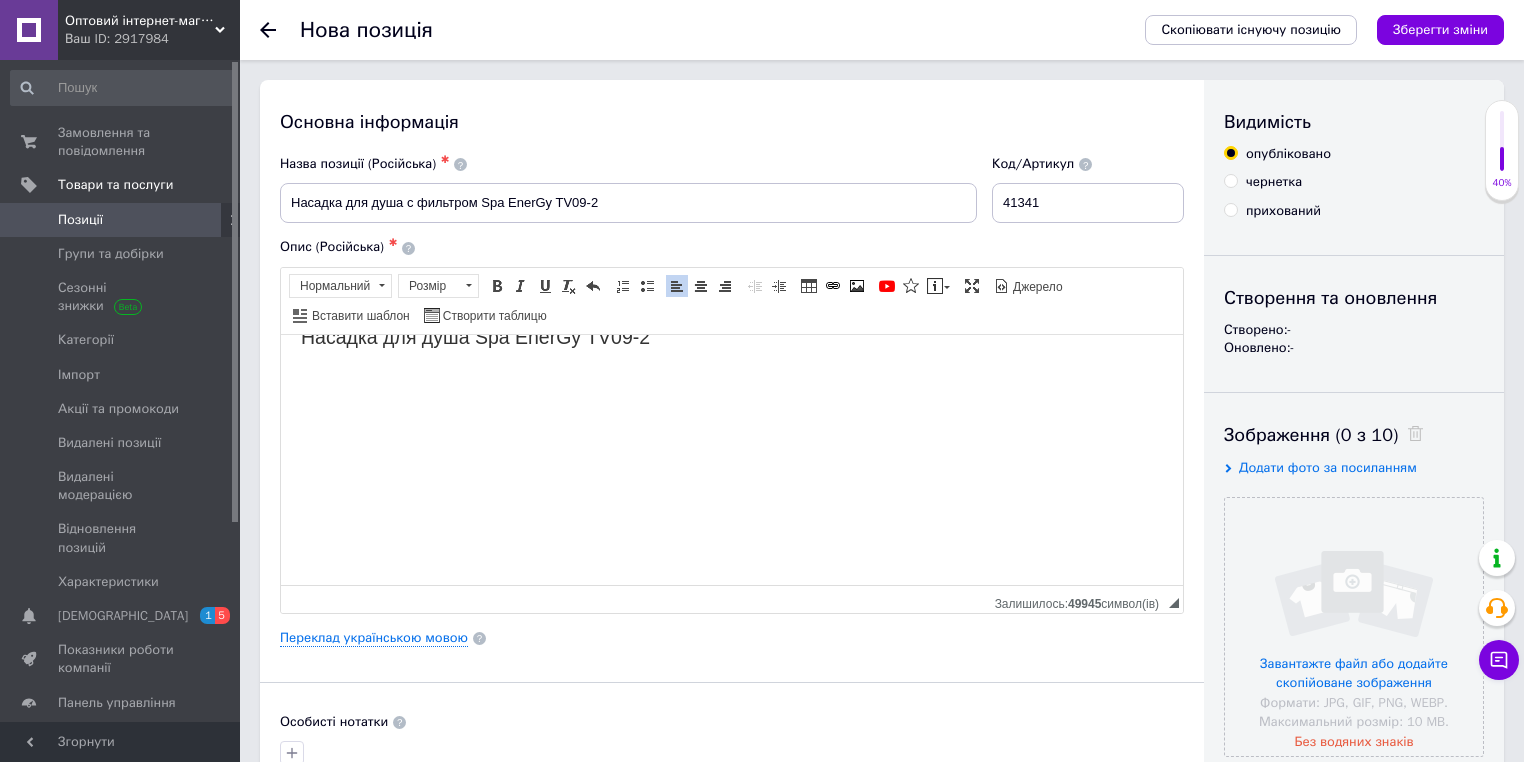 click on "Основна інформація" at bounding box center (732, 122) 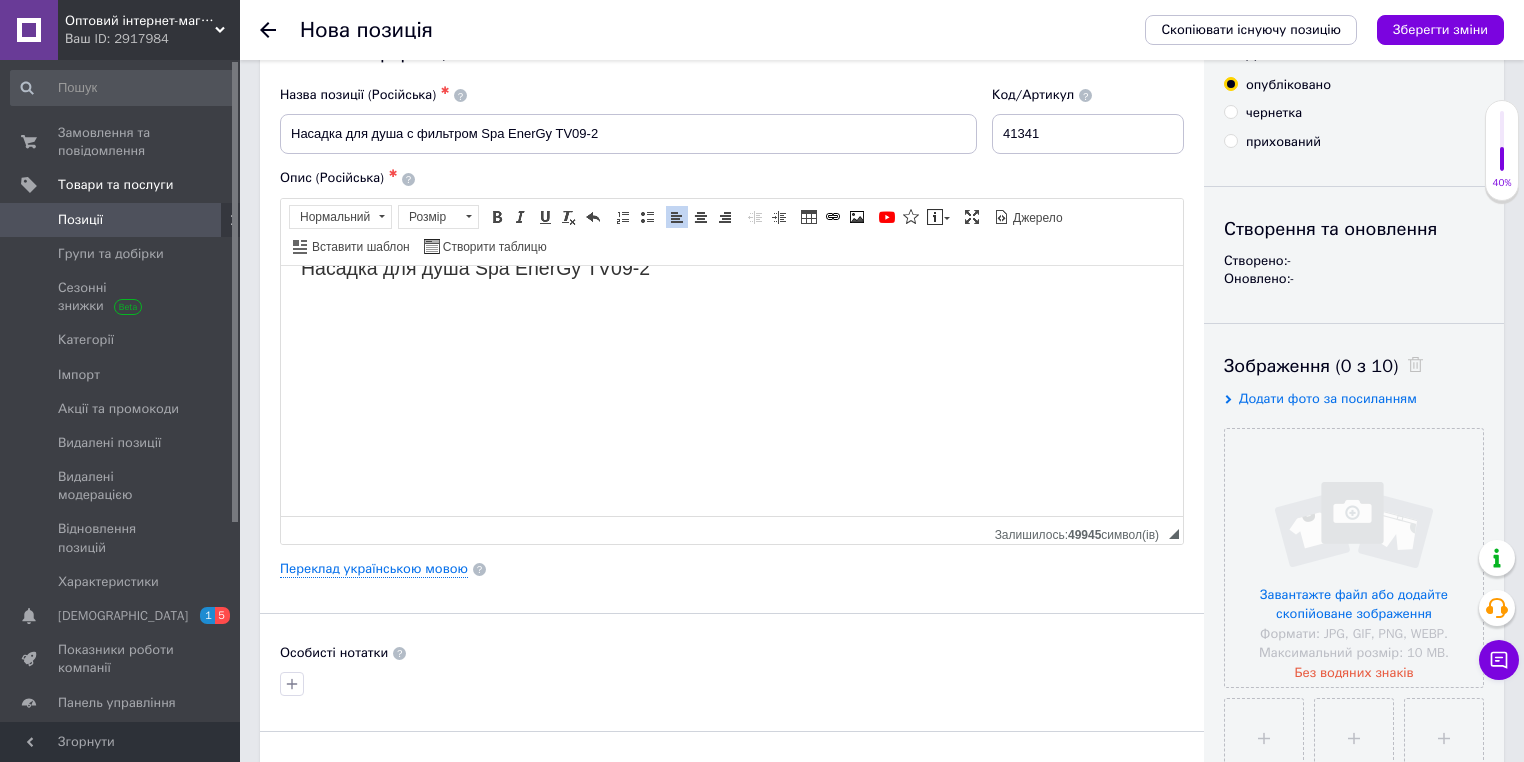 scroll, scrollTop: 160, scrollLeft: 0, axis: vertical 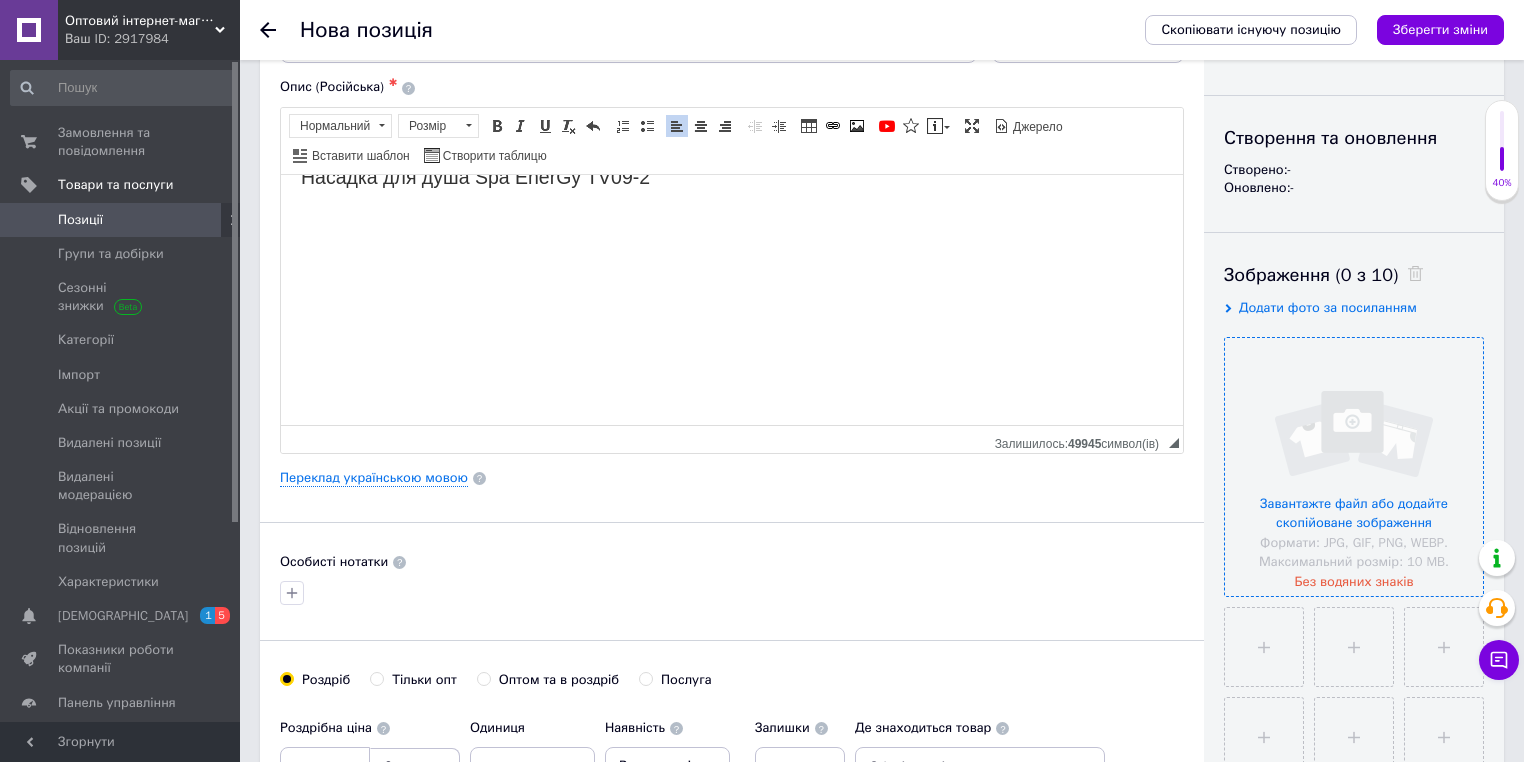 click at bounding box center [1354, 467] 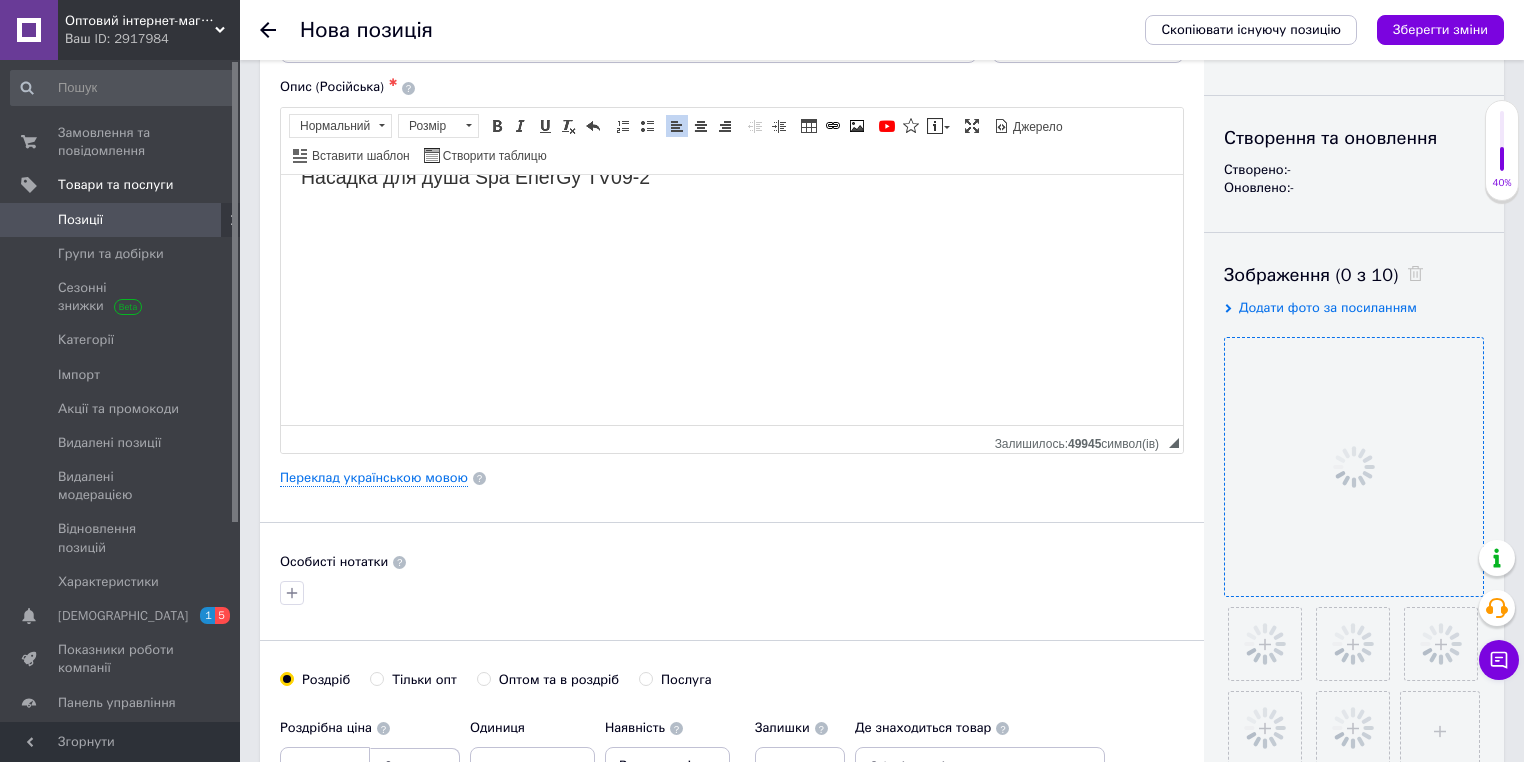 click on "Основна інформація Назва позиції (Російська) ✱ Насадка для душа с фильтром Spa EnerGy TV09-2 Код/Артикул 41341 Опис (Російська) ✱ Насадка для душа Spa EnerGy TV09-2
Розширений текстовий редактор, 5EFC4552-ED7F-47B1-9FC4-04D32B47127E Панель інструментів редактора Форматування Нормальний Розмір Розмір   Жирний  Сполучення клавіш Ctrl+B   Курсив  Сполучення клавіш Ctrl+I   Підкреслений  Сполучення клавіш Ctrl+U   Видалити форматування   Повернути  Сполучення клавіш Ctrl+Z   Вставити/видалити нумерований список   Вставити/видалити маркований список   По лівому краю           $" at bounding box center (732, 565) 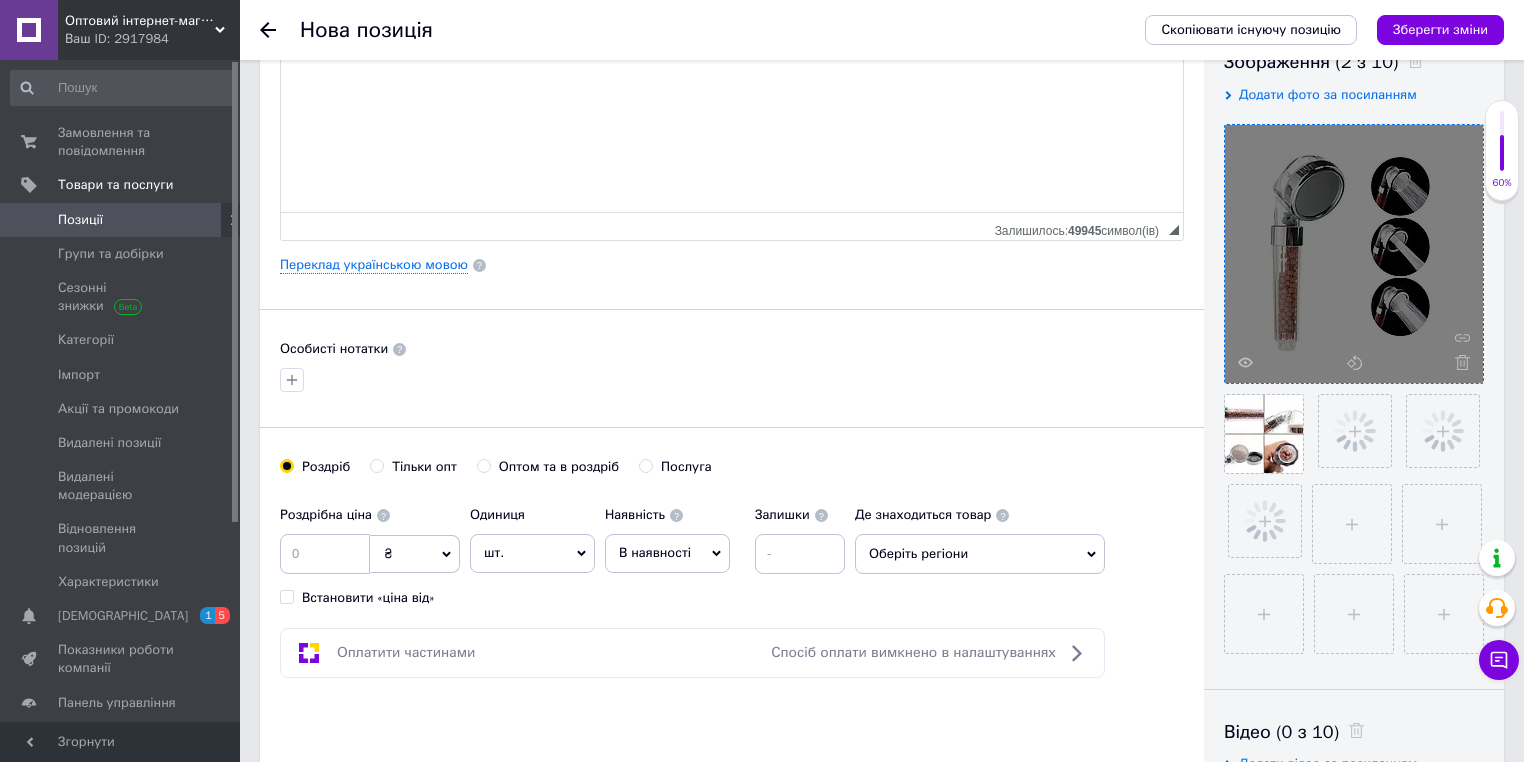 scroll, scrollTop: 400, scrollLeft: 0, axis: vertical 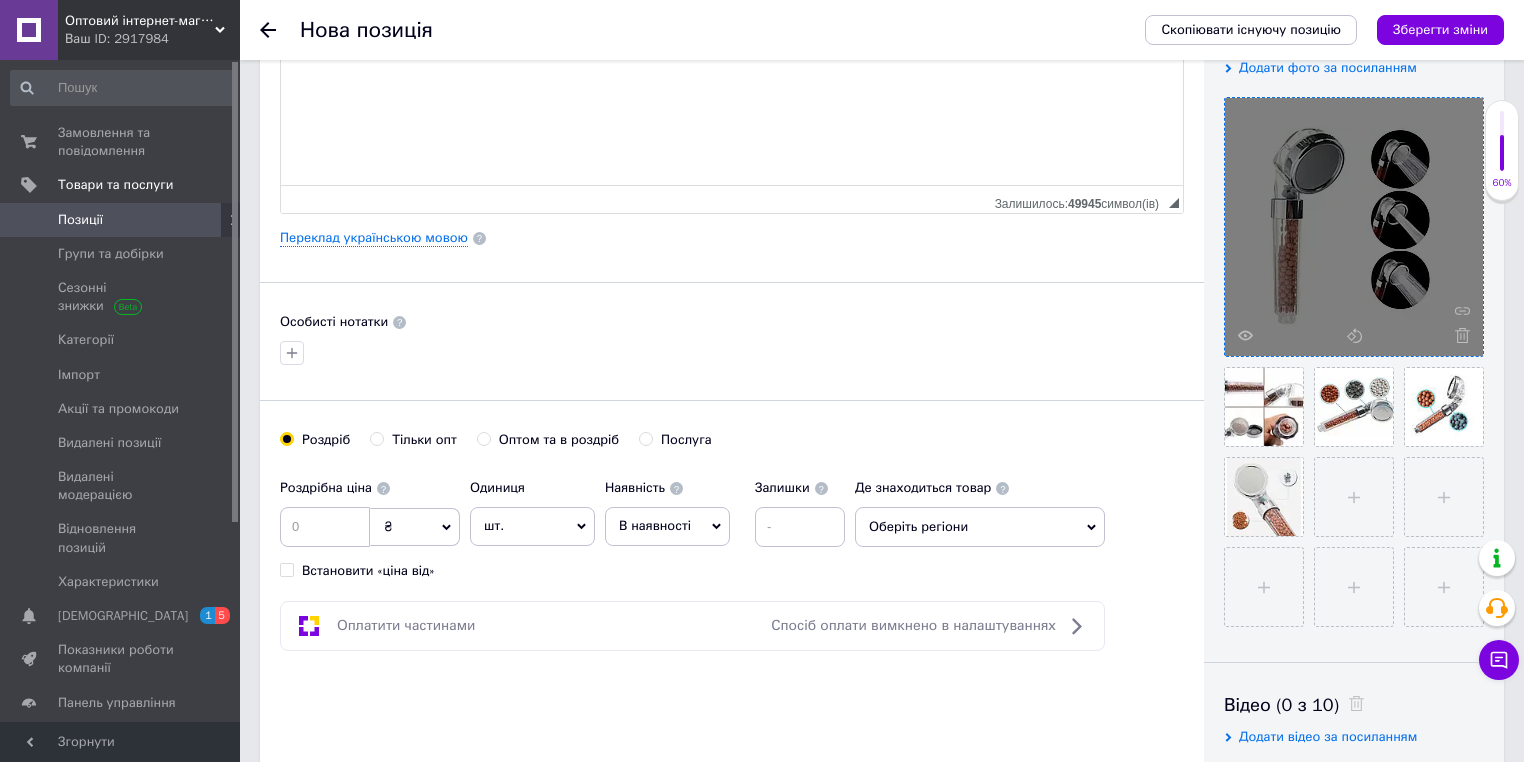 click on "Тільки опт" at bounding box center [424, 440] 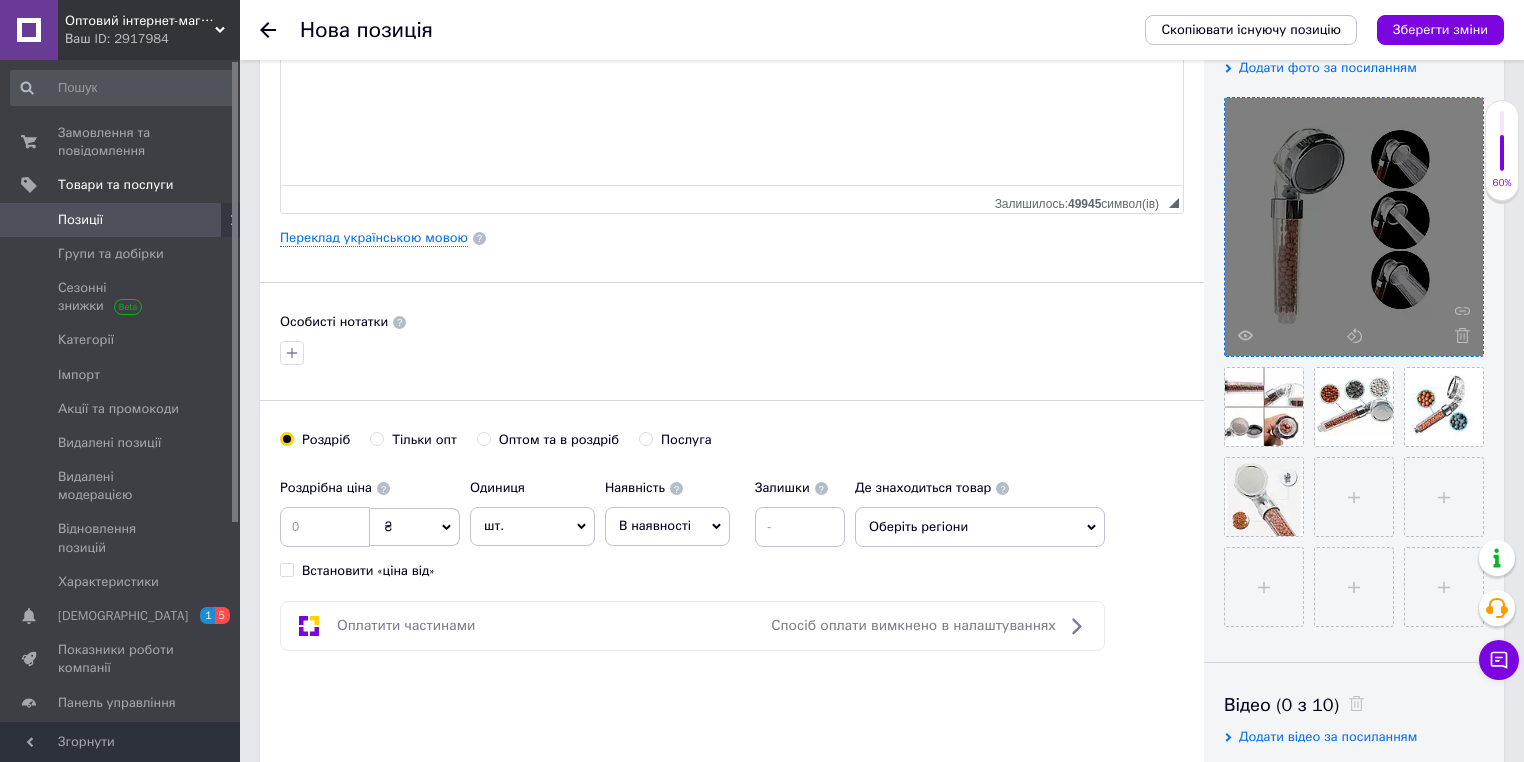 radio on "true" 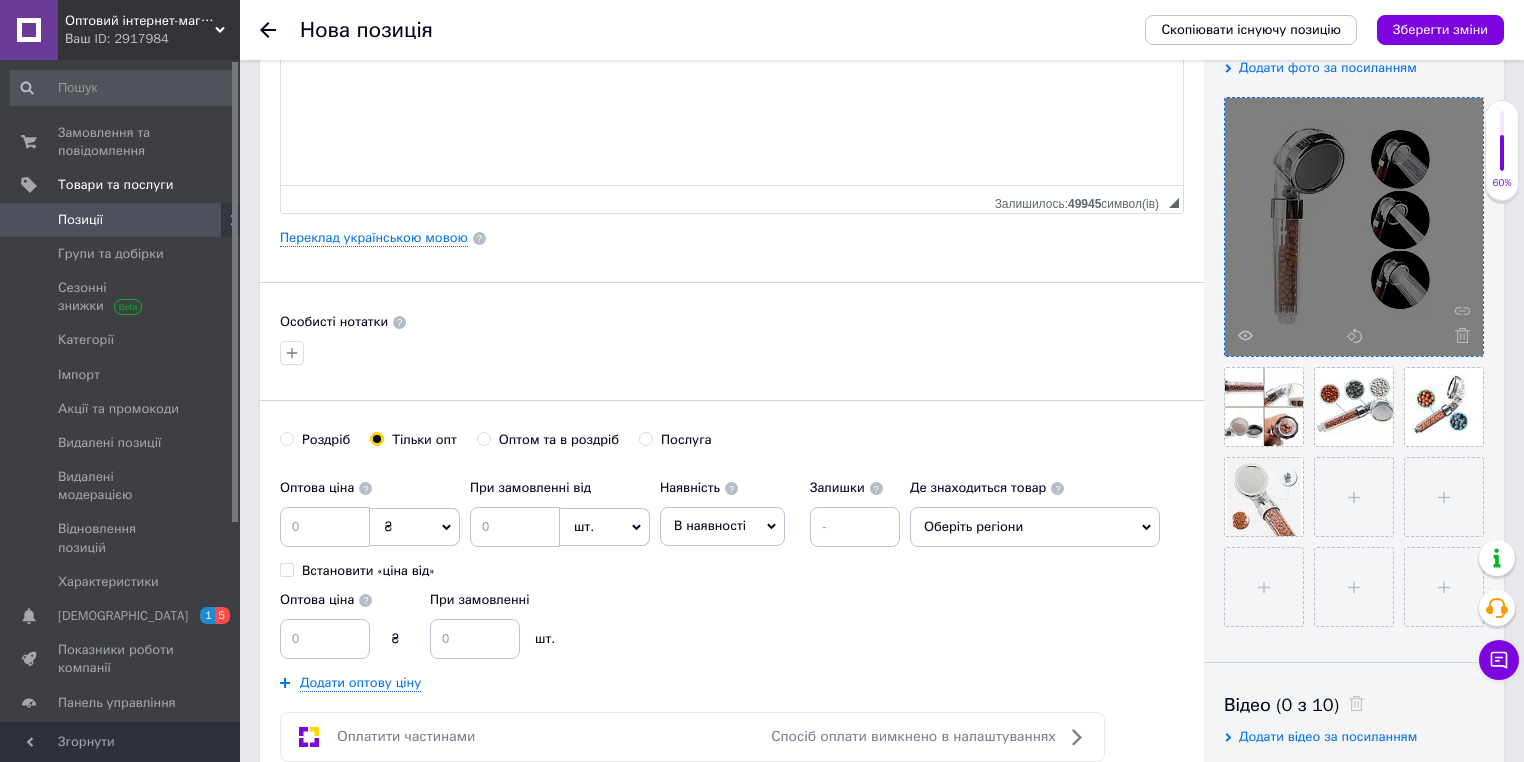 click on "₴" at bounding box center (415, 527) 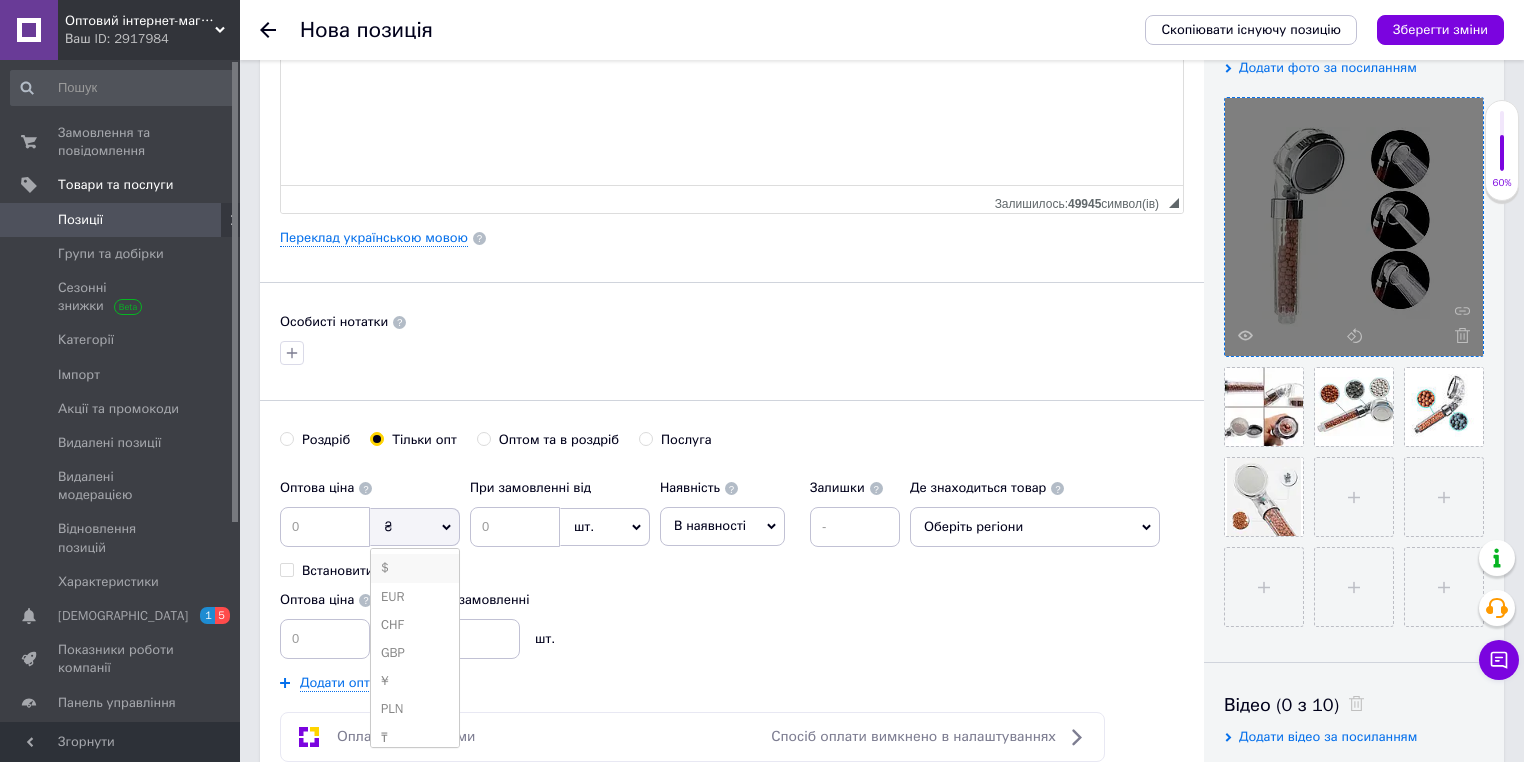 click on "$" at bounding box center [415, 568] 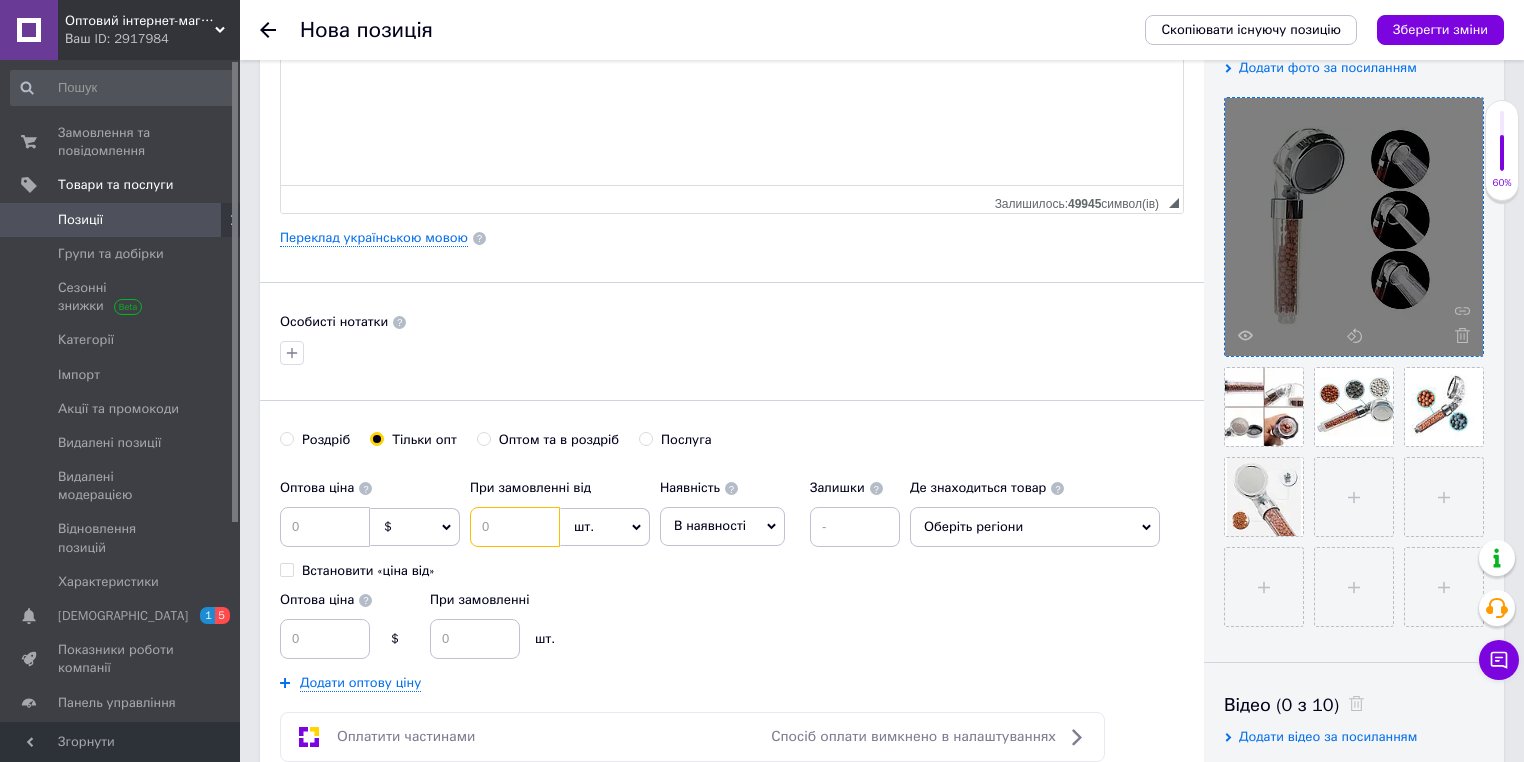 click at bounding box center (515, 527) 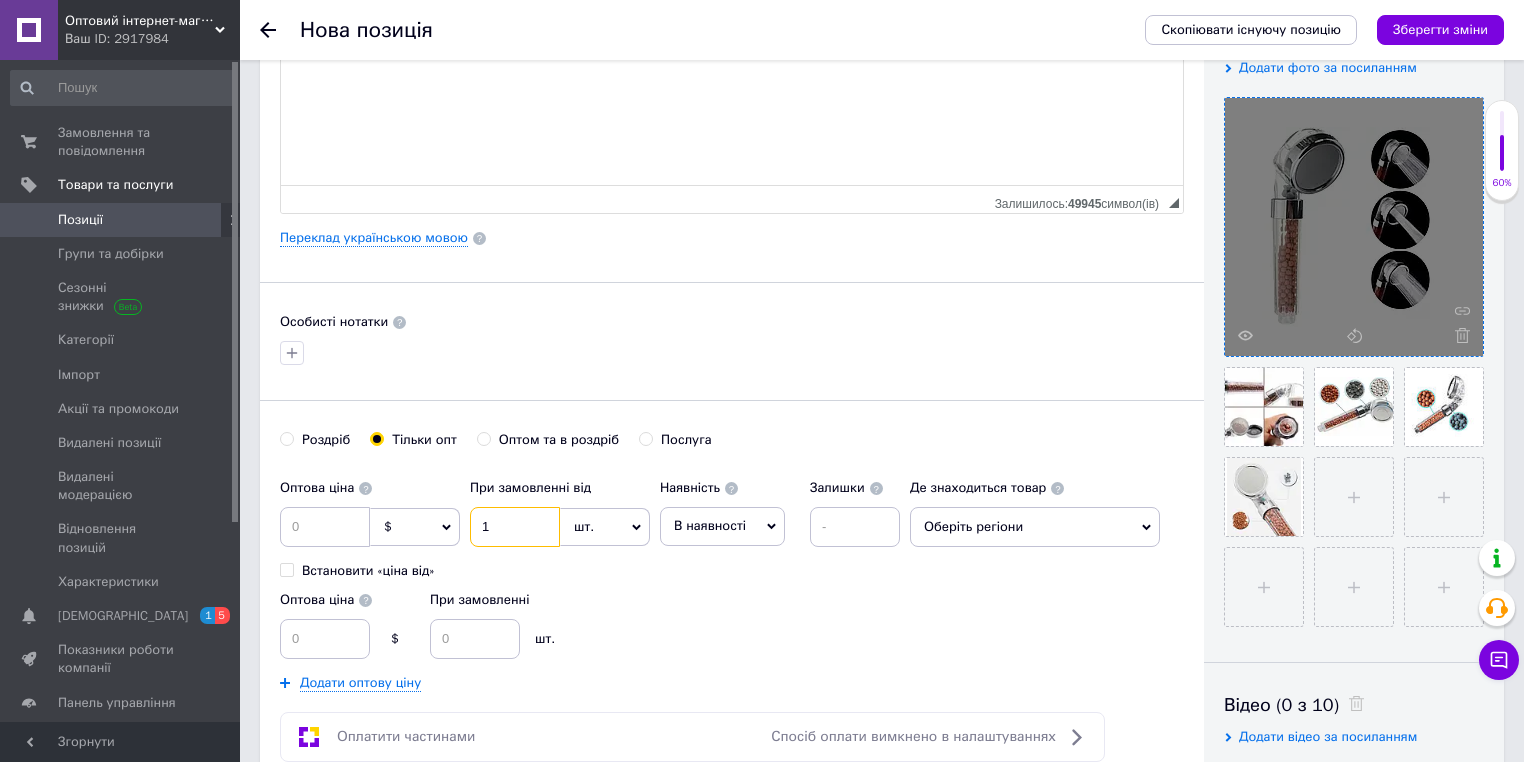 type on "1" 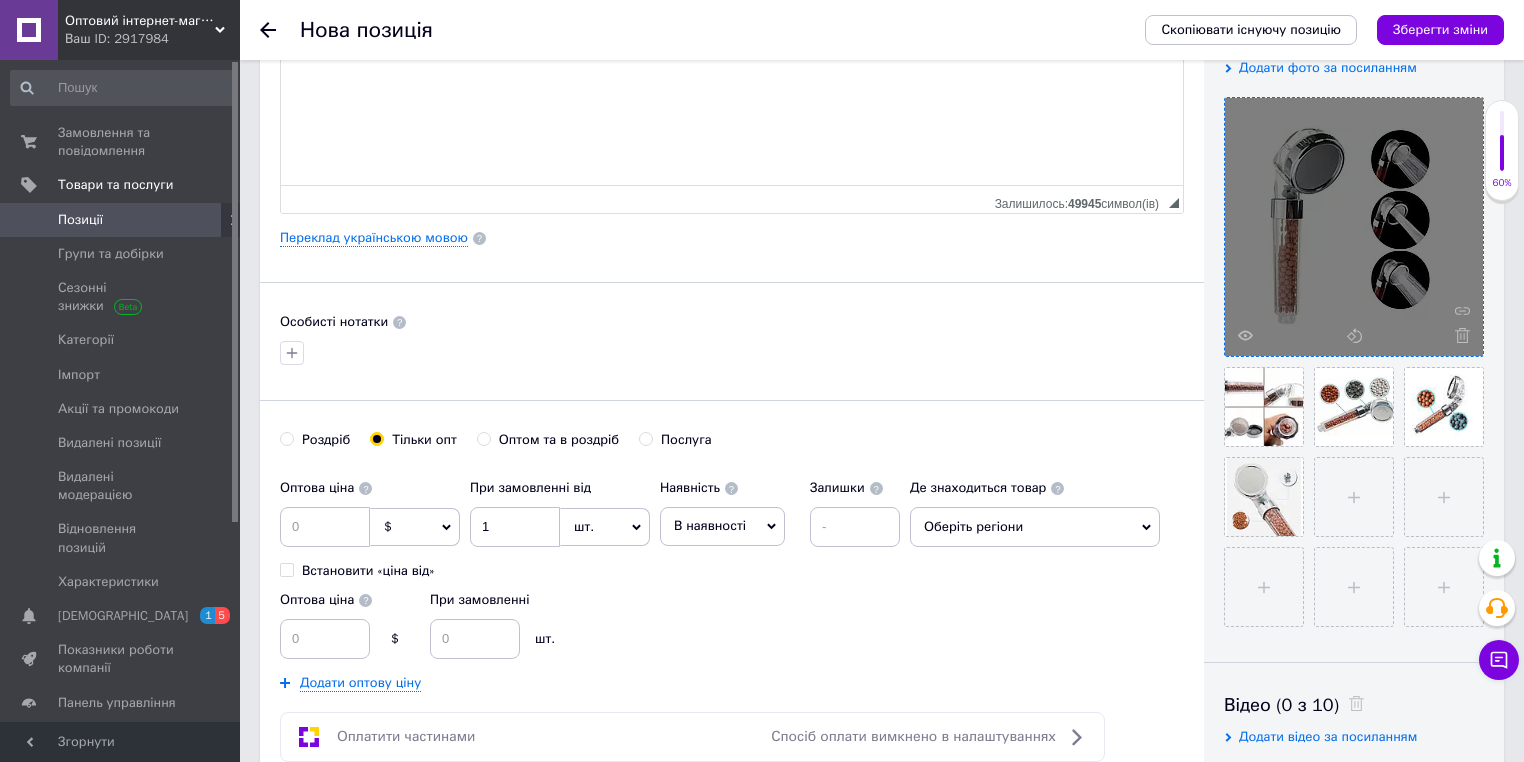 click at bounding box center [732, 353] 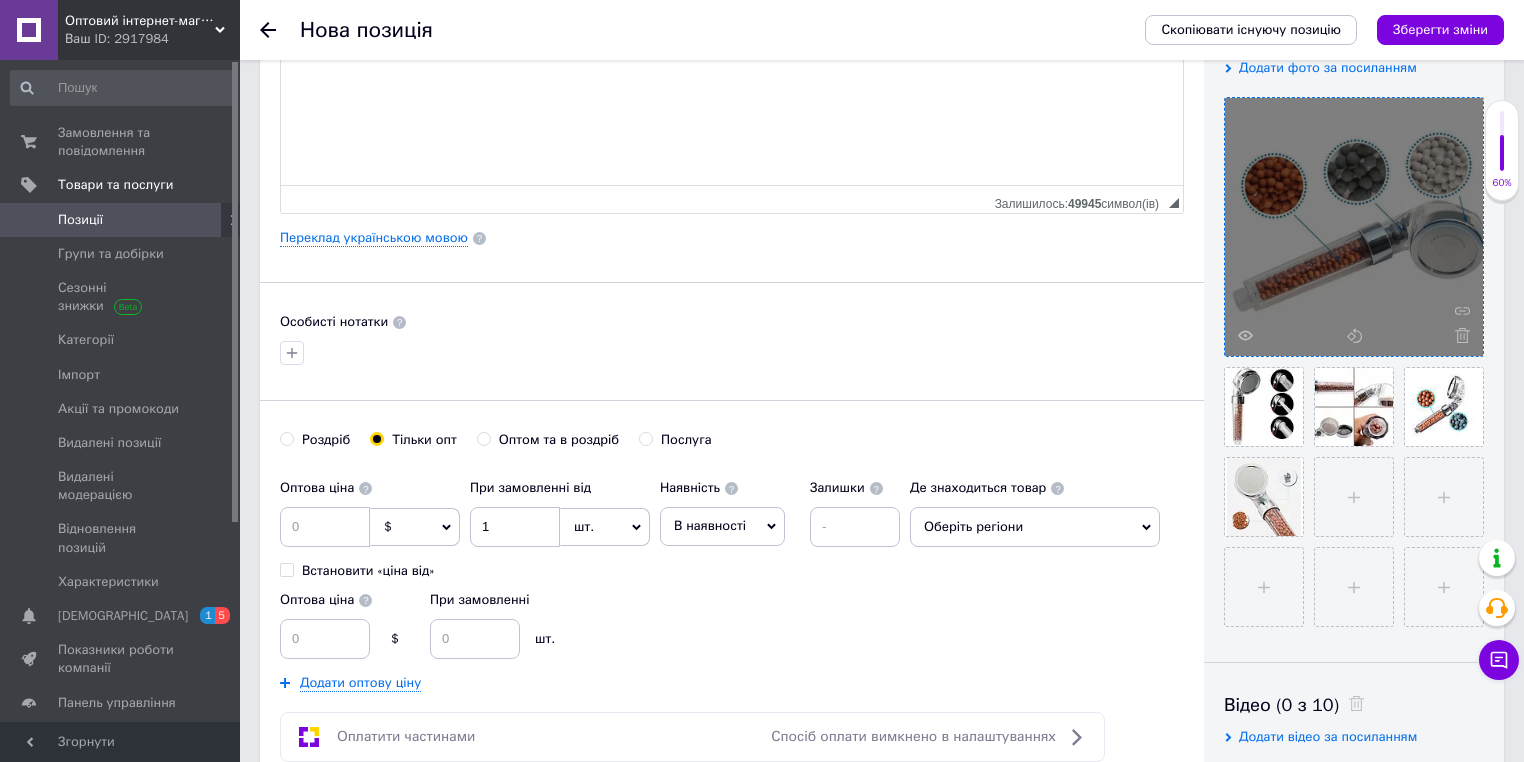 click on "Особисті нотатки" at bounding box center [732, 322] 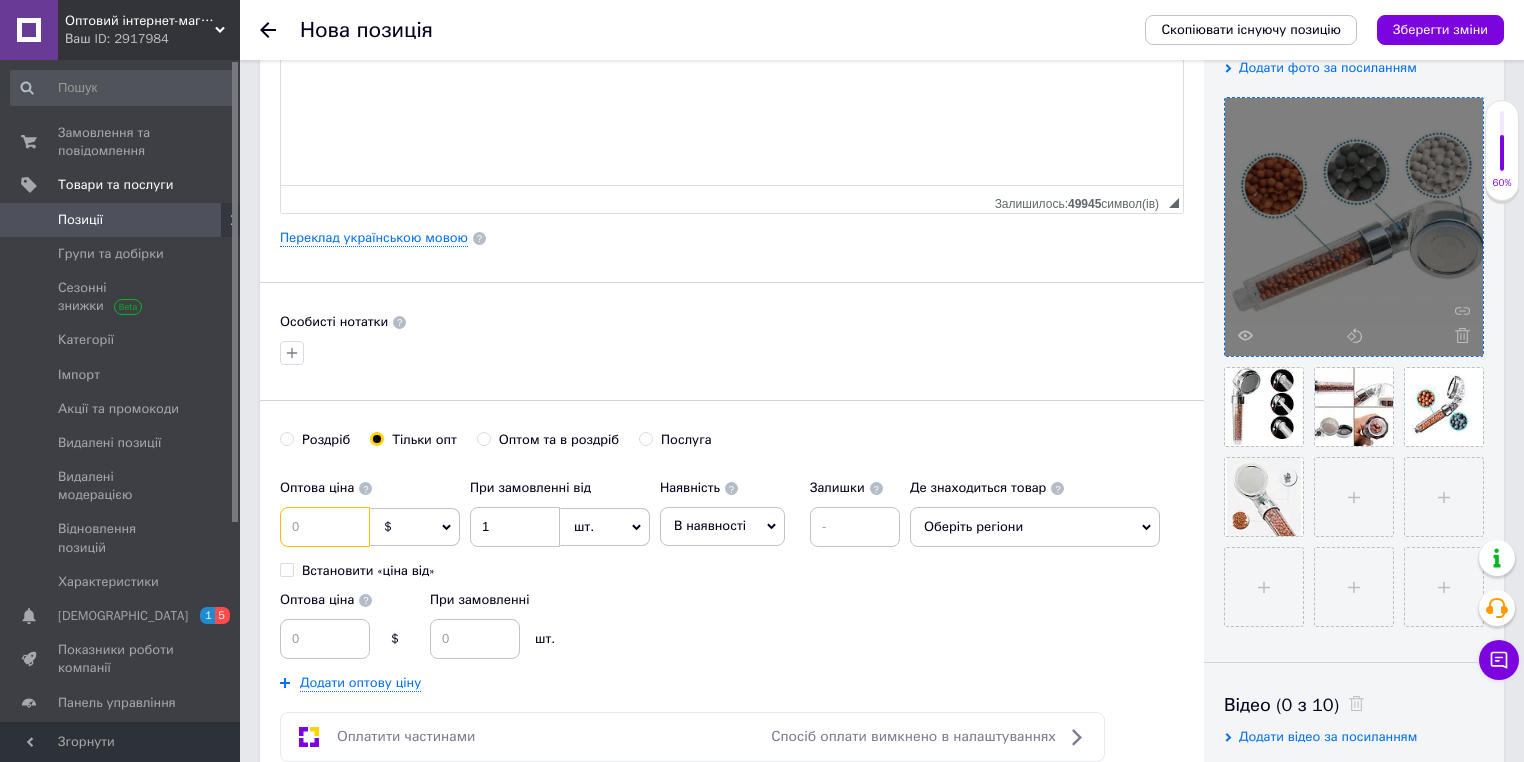 click at bounding box center [325, 527] 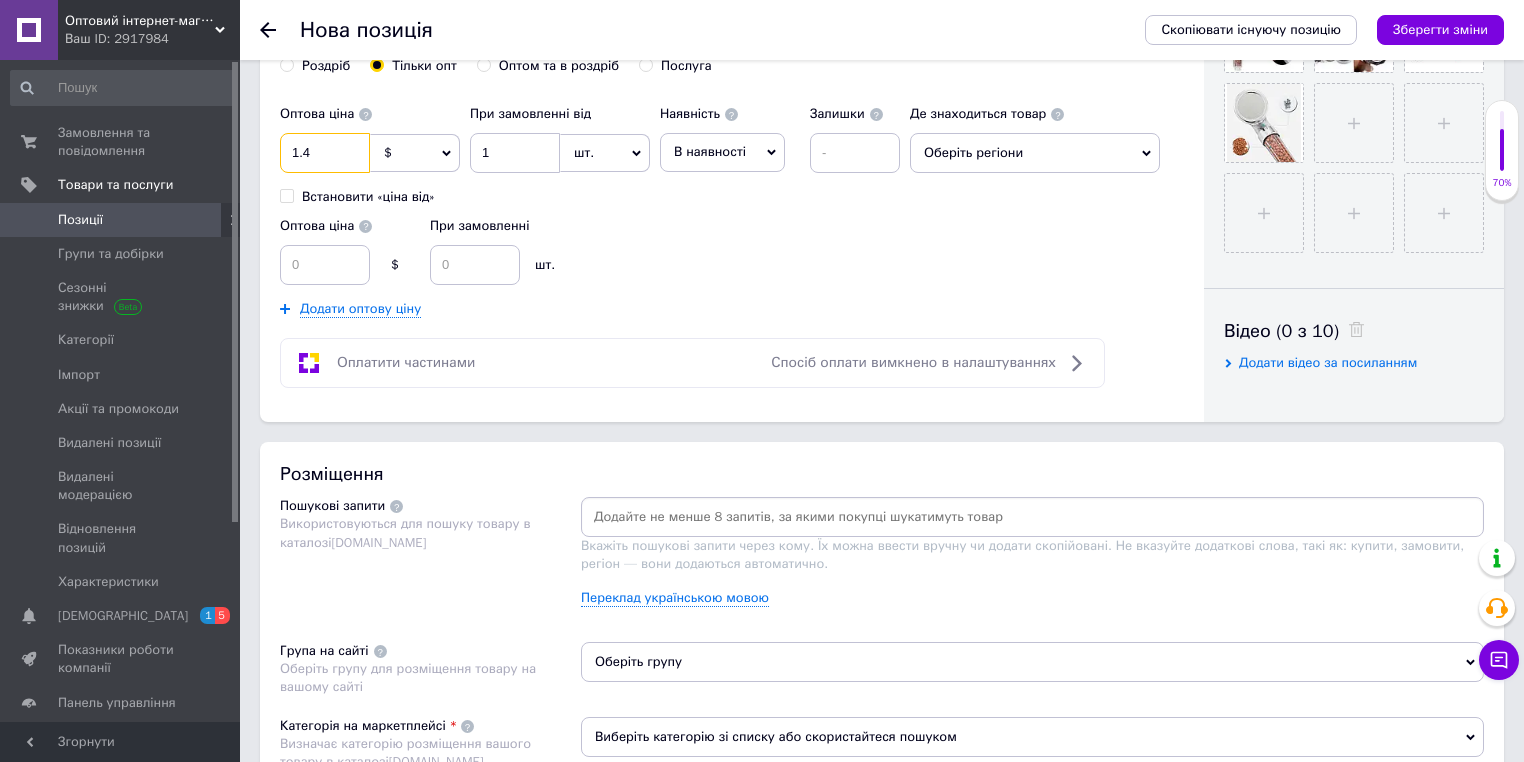 scroll, scrollTop: 880, scrollLeft: 0, axis: vertical 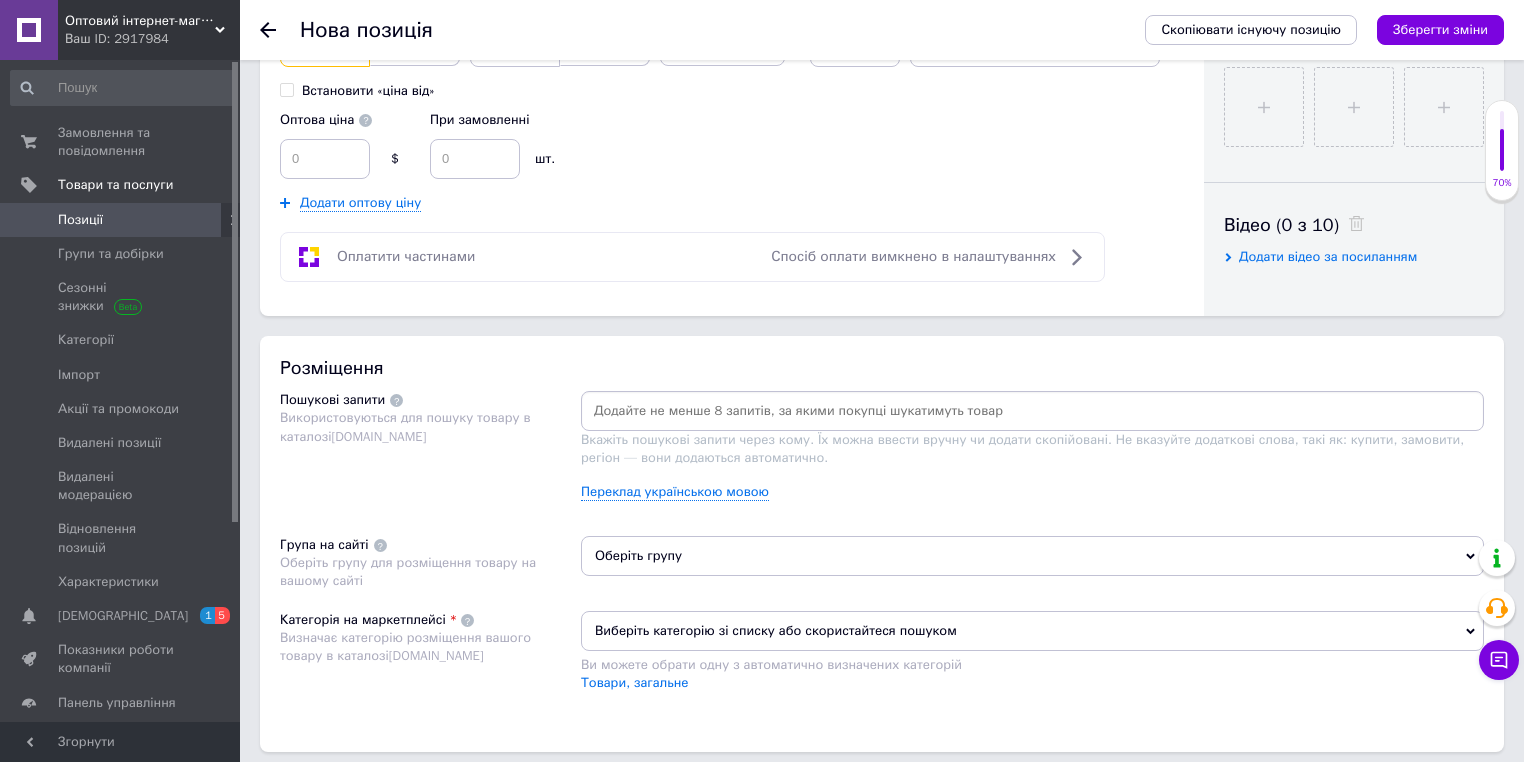 type on "1.4" 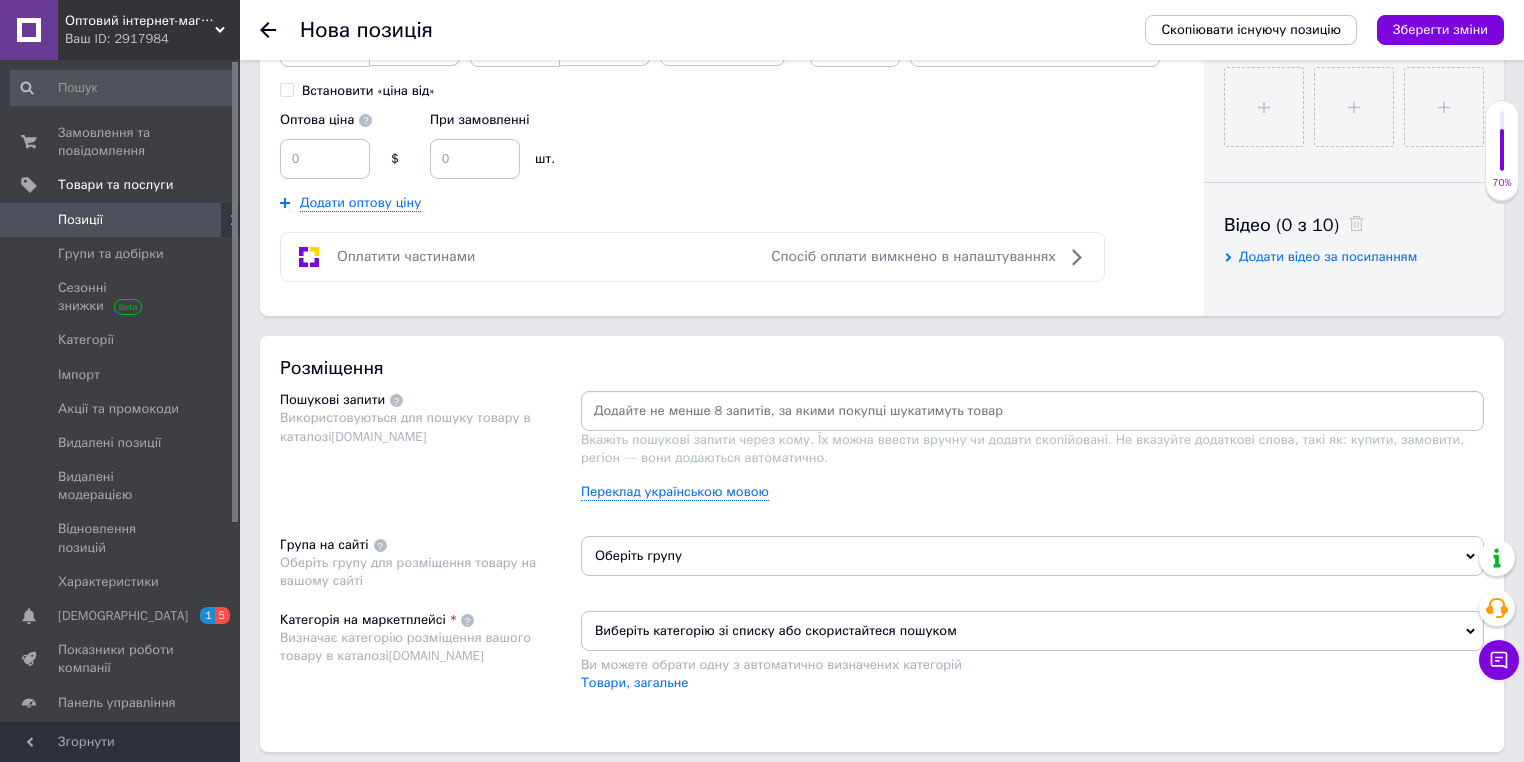 click at bounding box center (1032, 411) 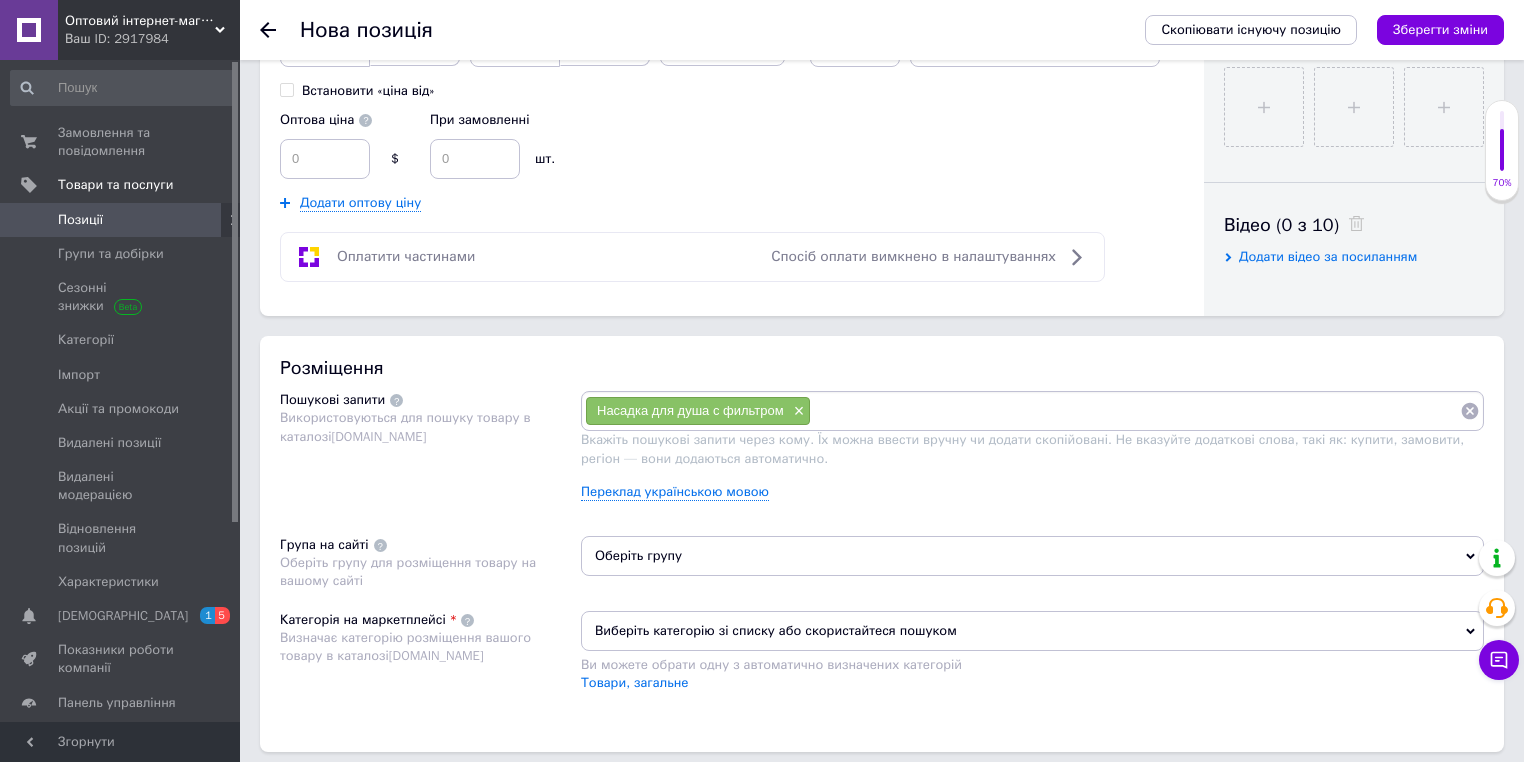 paste on "Насадка для душа с фильтром" 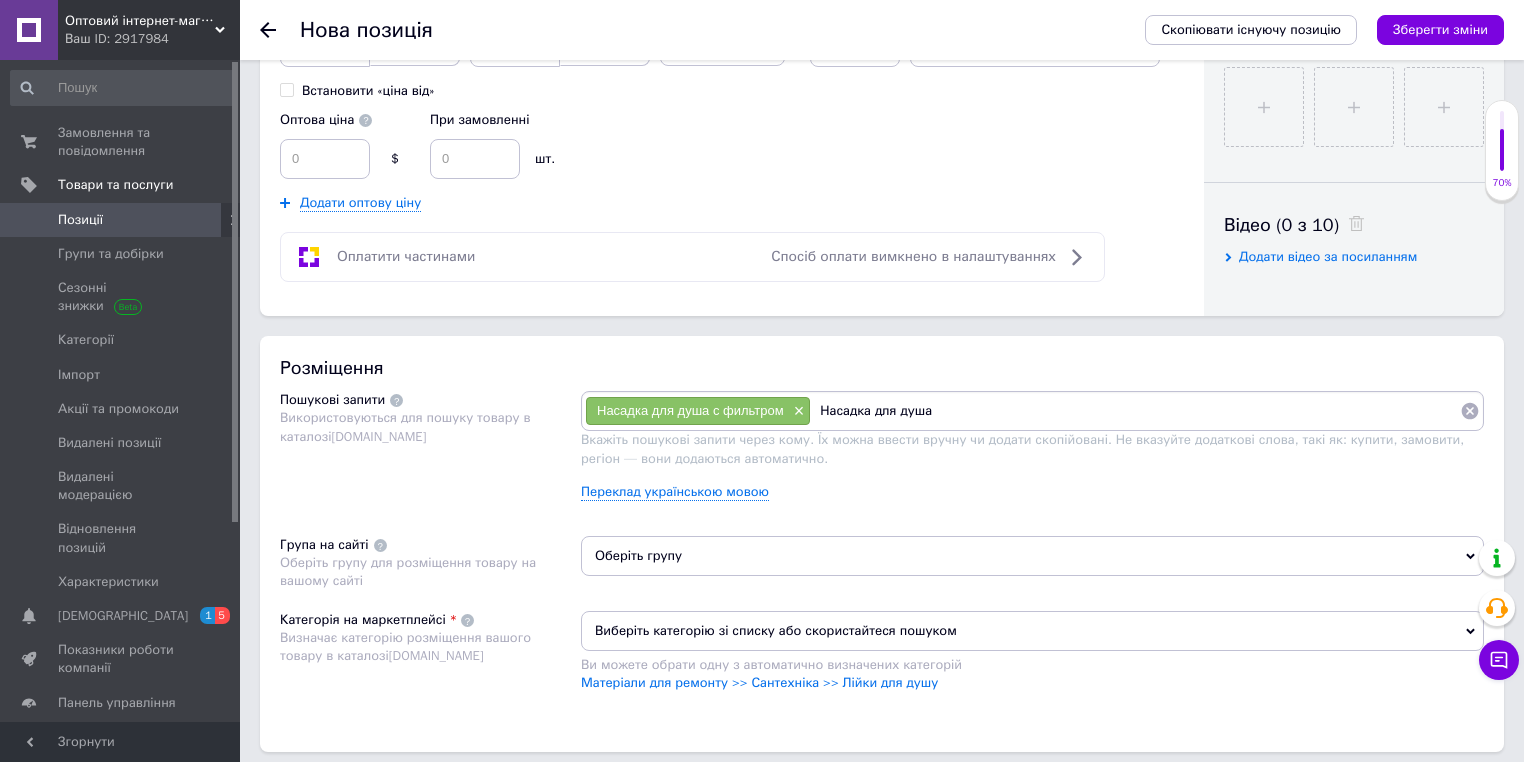 type on "Насадка для душа" 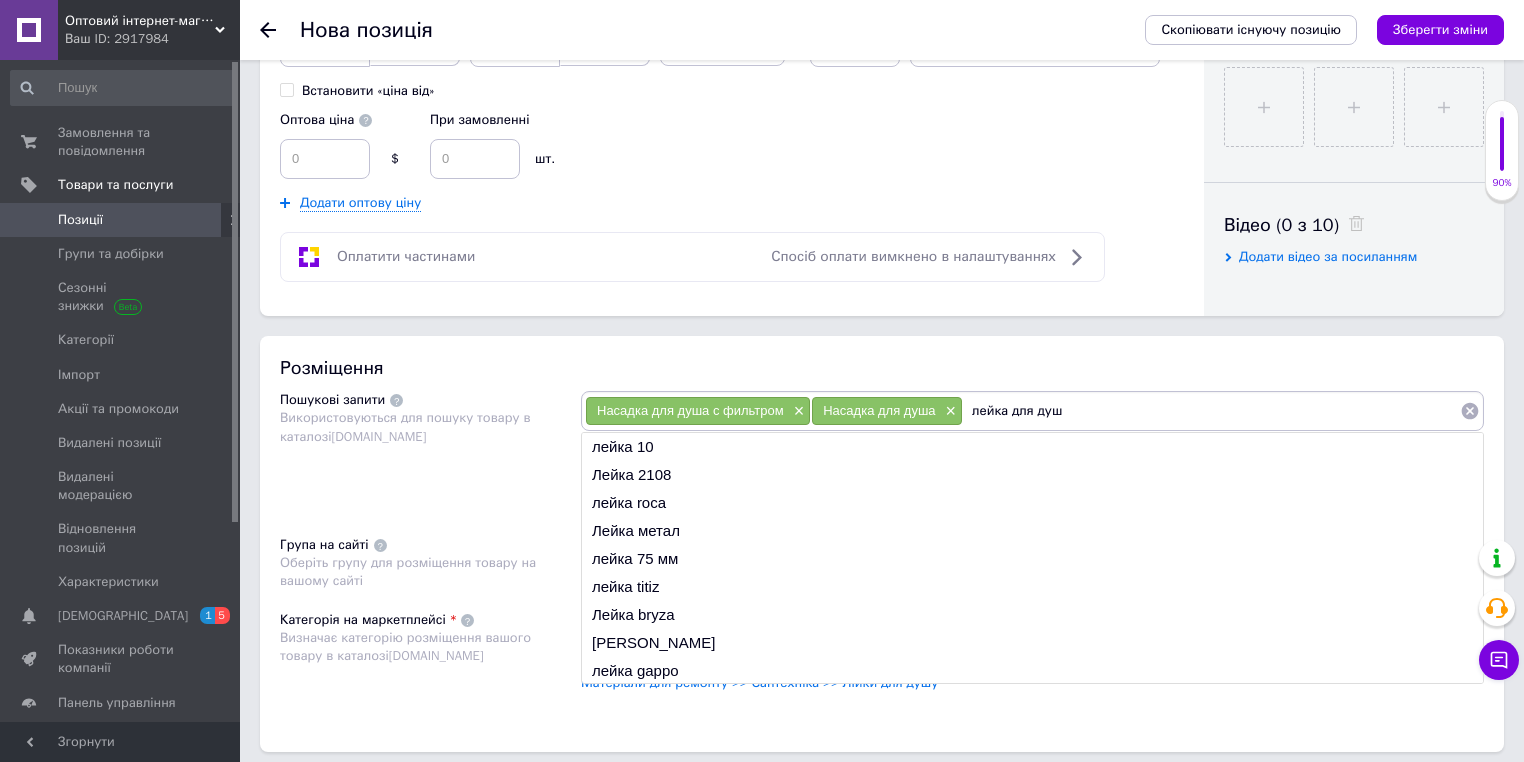 type on "лейка для душа" 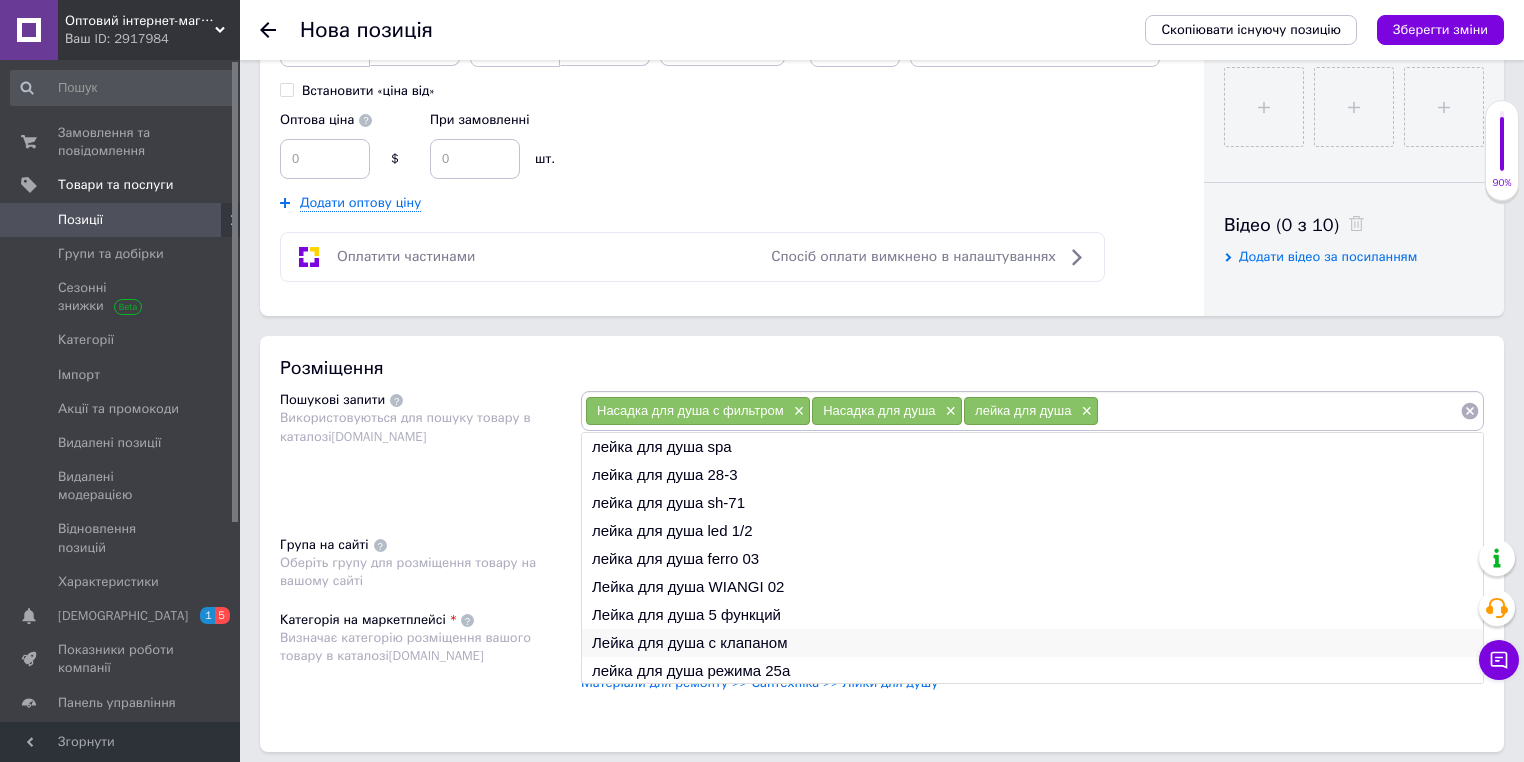 click on "Лейка для душа с клапаном" at bounding box center (1032, 643) 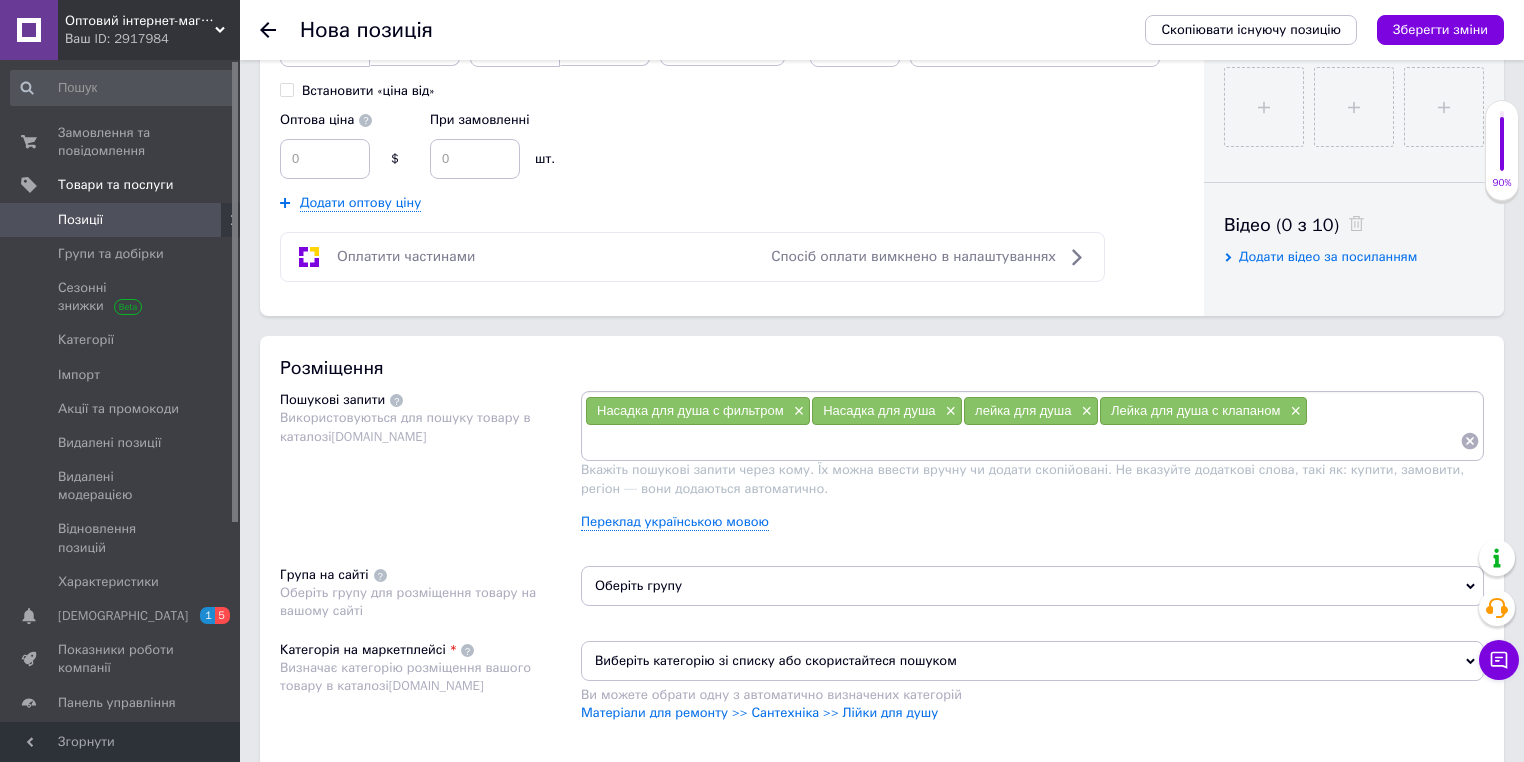 click at bounding box center [1022, 441] 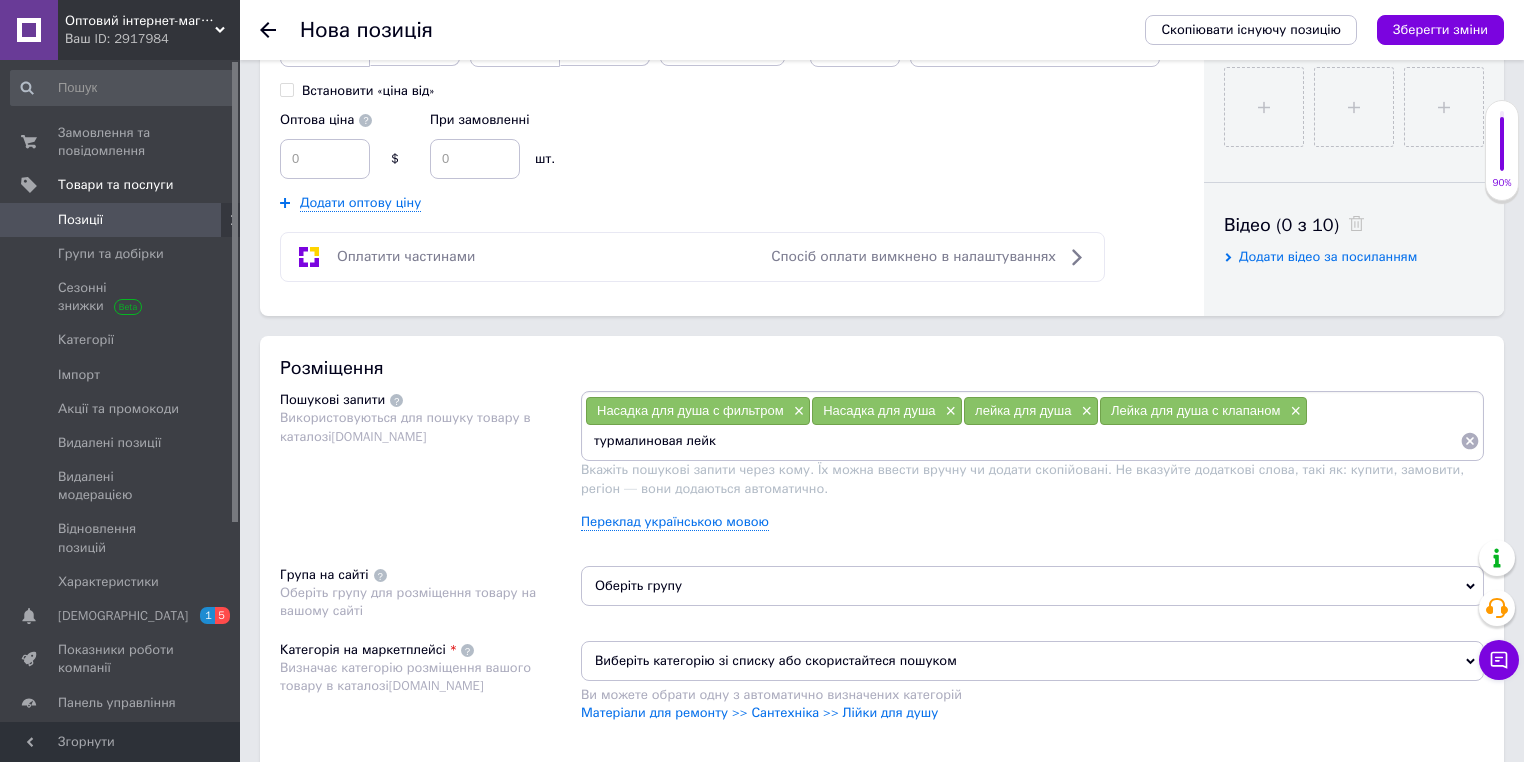 type on "турмалиновая лейка" 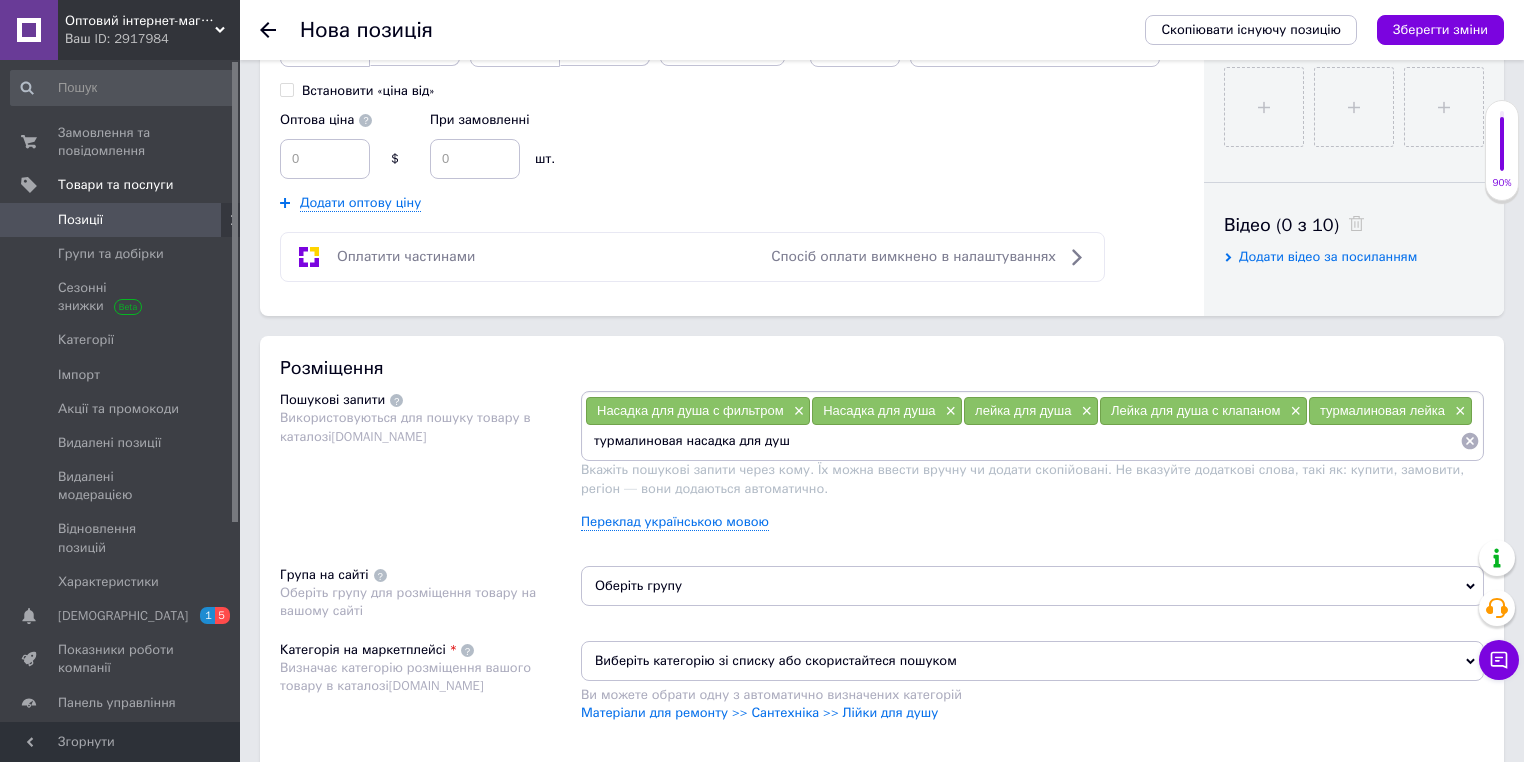 type on "турмалиновая насадка для душа" 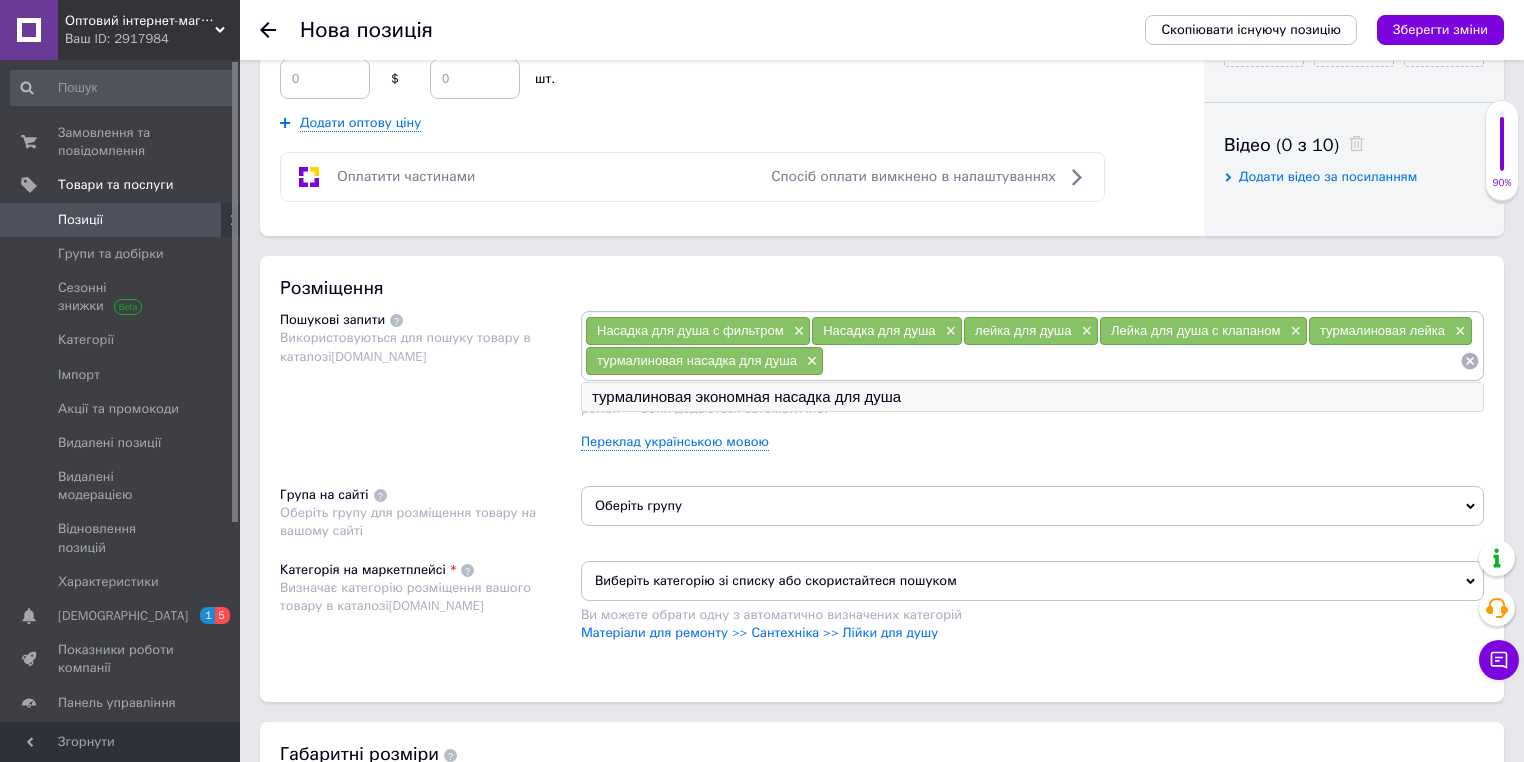 click on "турмалиновая экономная насадка для душа" at bounding box center [1032, 397] 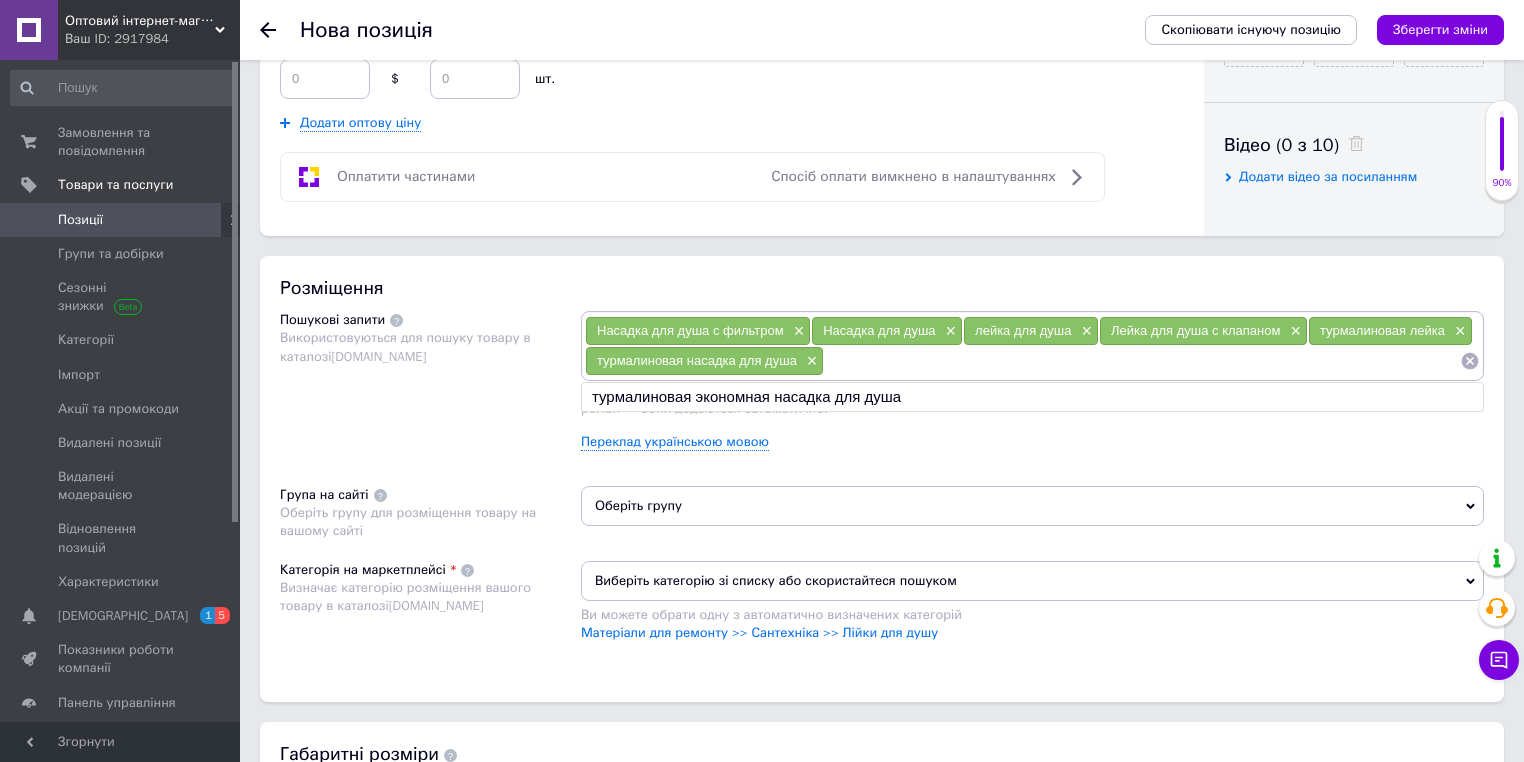 type 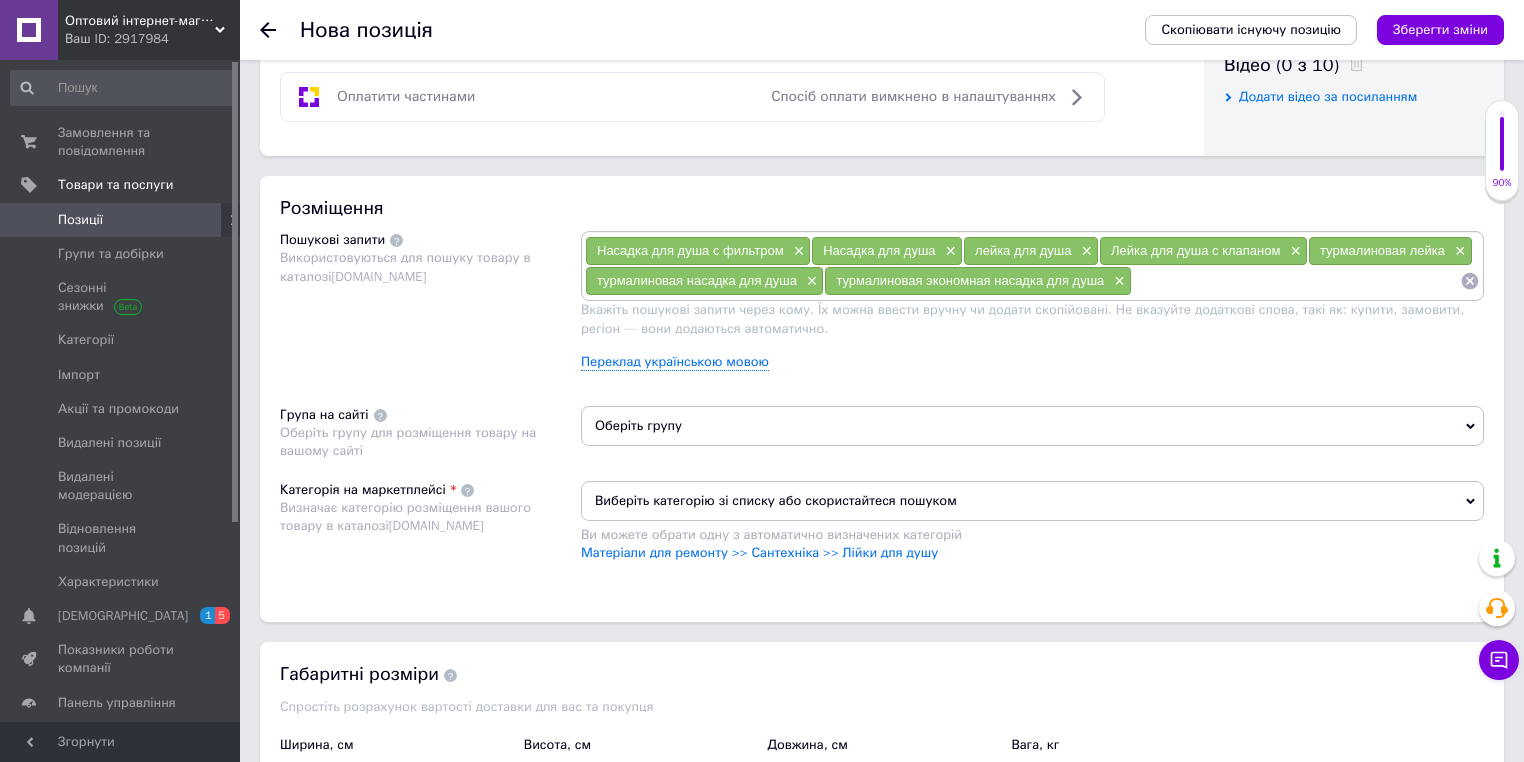 click on "Оберіть групу" at bounding box center (1032, 426) 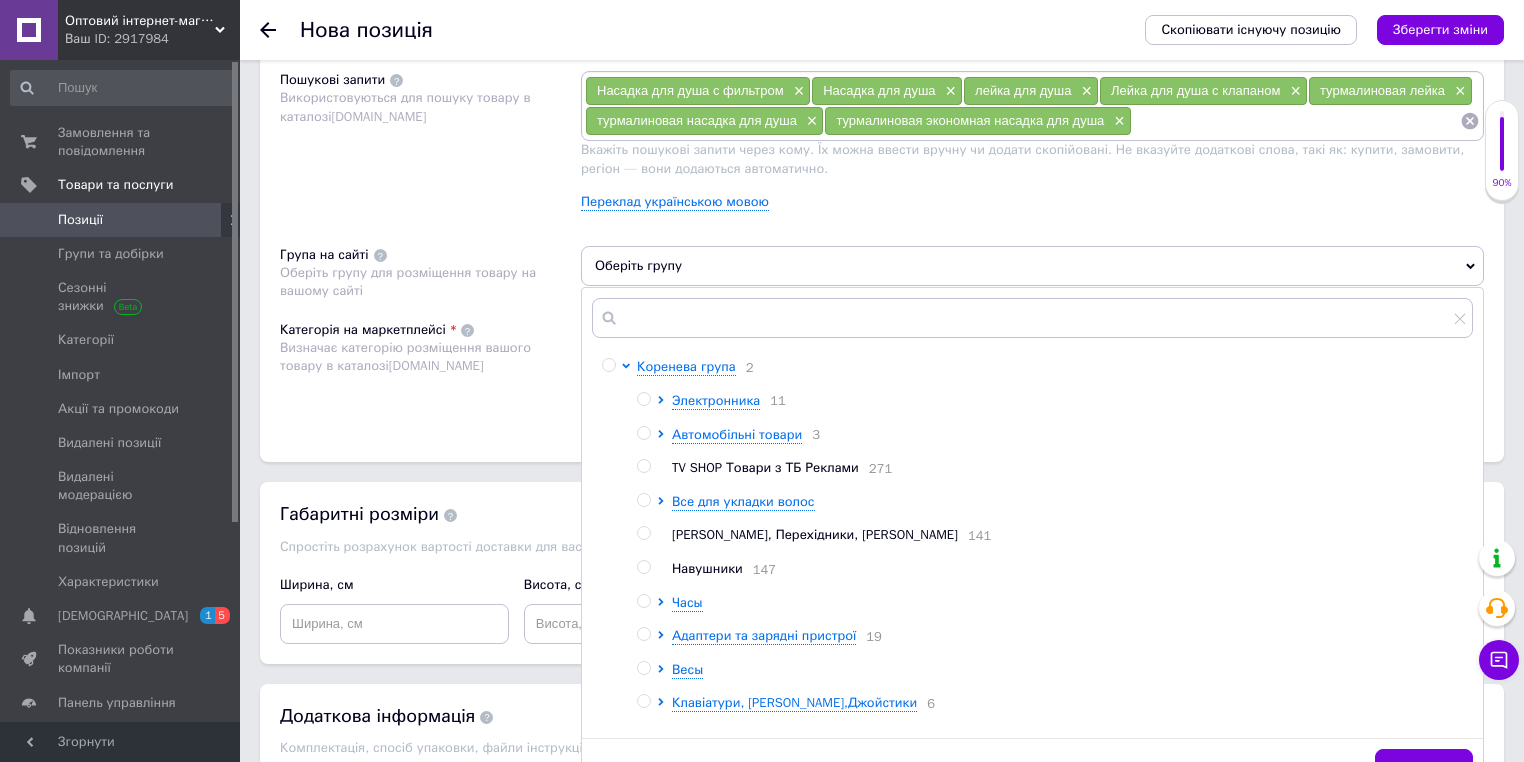 scroll, scrollTop: 1280, scrollLeft: 0, axis: vertical 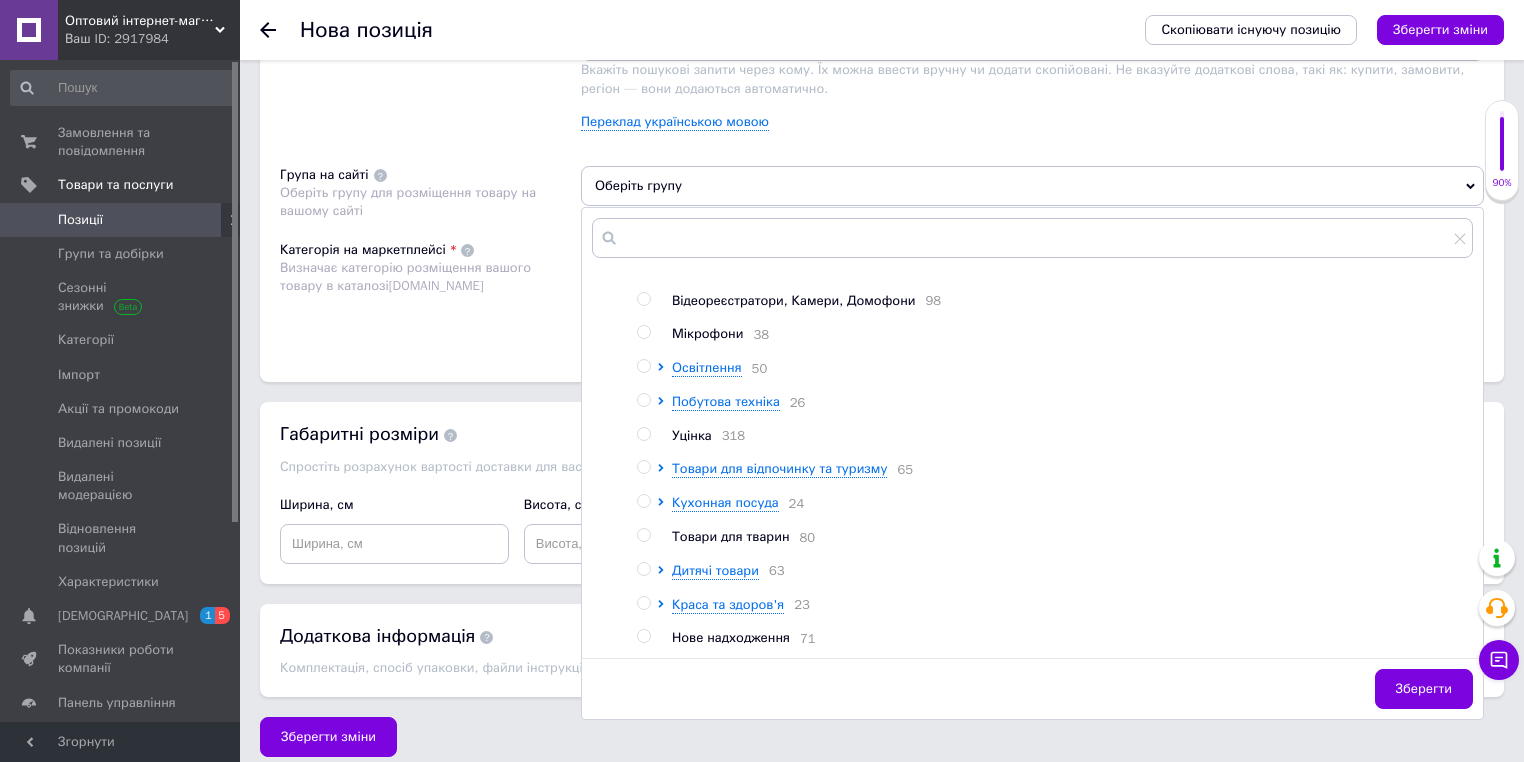 click on "Нове надходження" at bounding box center [731, 637] 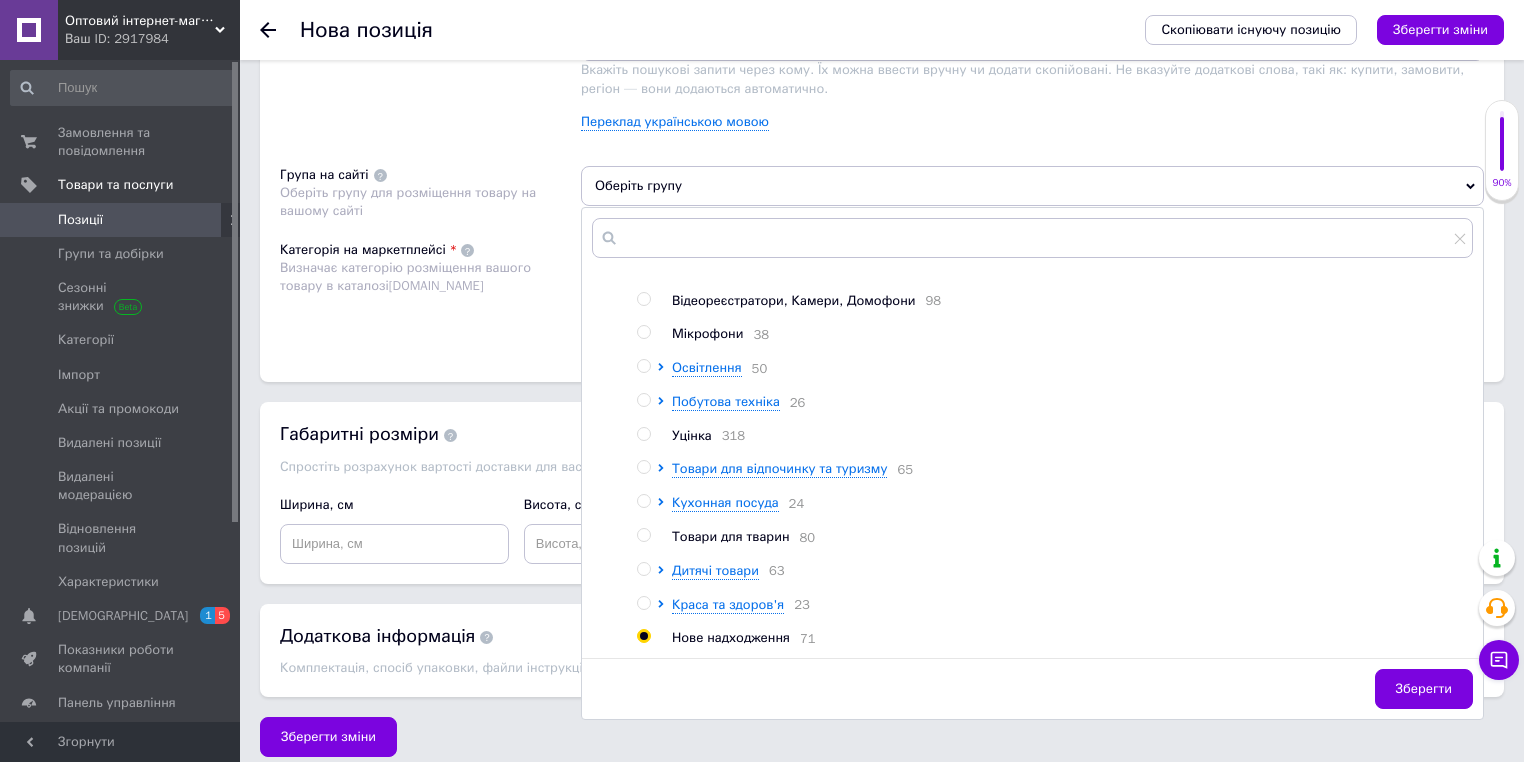 radio on "true" 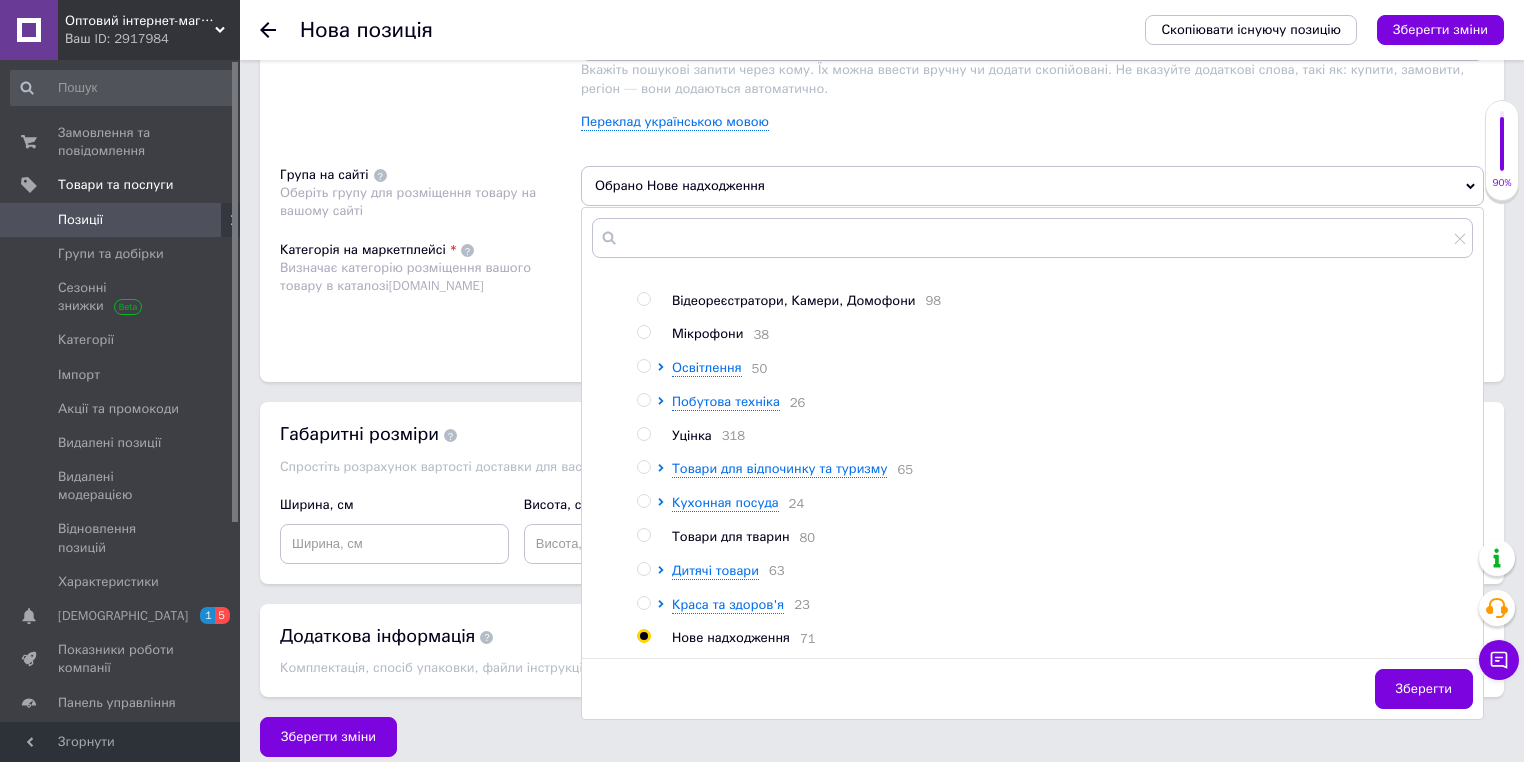 click on "Розміщення Пошукові запити Використовуються для пошуку товару в каталозі  Prom.ua Насадка для душа с фильтром × Насадка для душа × лейка для душа × Лейка для душа с клапаном × турмалиновая лейка × турмалиновая насадка для душа × турмалиновая экономная насадка для душа × Вкажіть пошукові запити через кому. Їх можна ввести вручну чи додати скопійовані. Не вказуйте додаткові слова, такі як: купити, замовити, регіон — вони додаються автоматично. Переклад українською мовою Група на сайті Оберіть групу для розміщення товару на вашому сайті Коренева група 2 11 3 271 19" at bounding box center (882, 159) 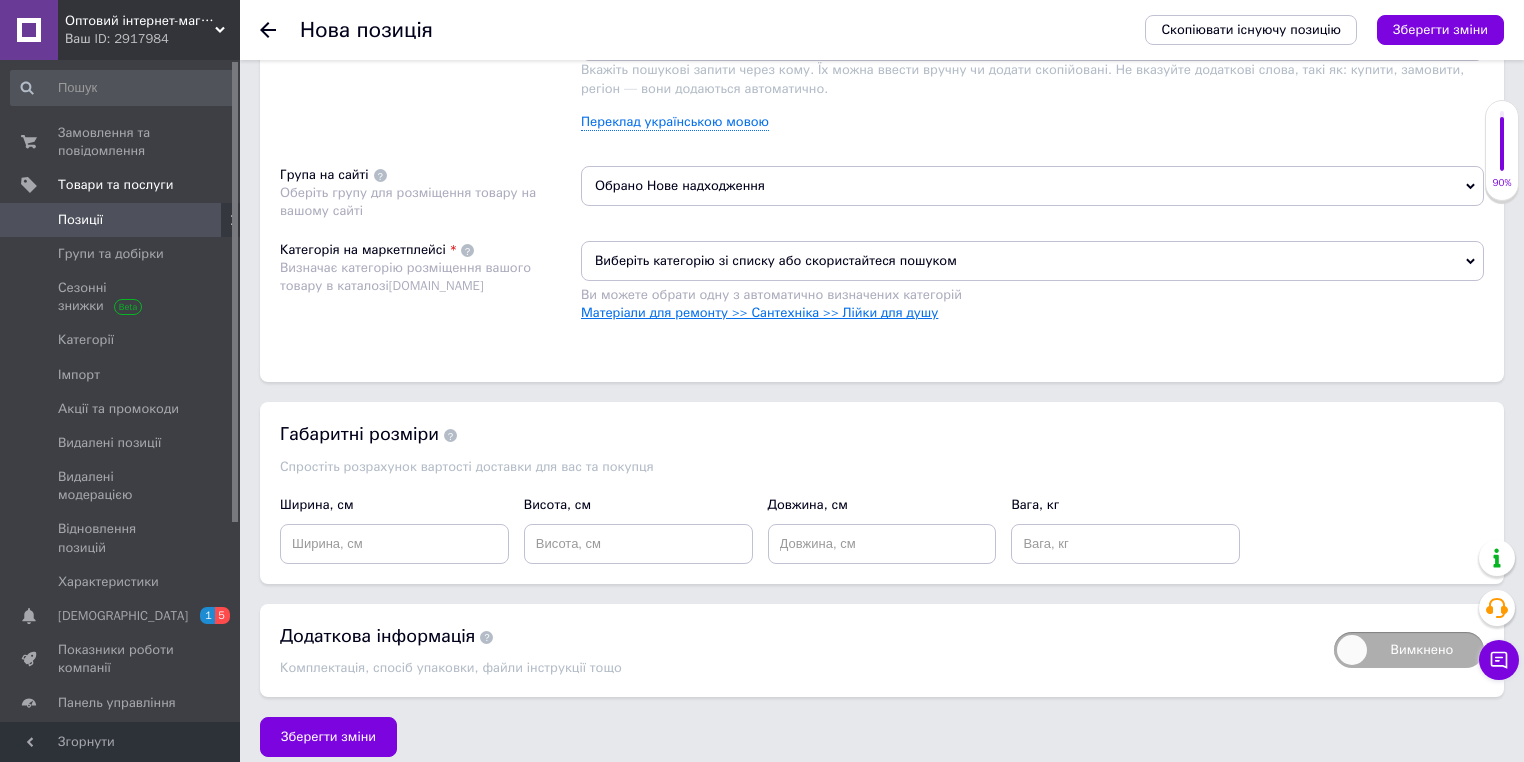 click on "Матеріали для ремонту >> Сантехніка >> Лійки для душу" at bounding box center [759, 312] 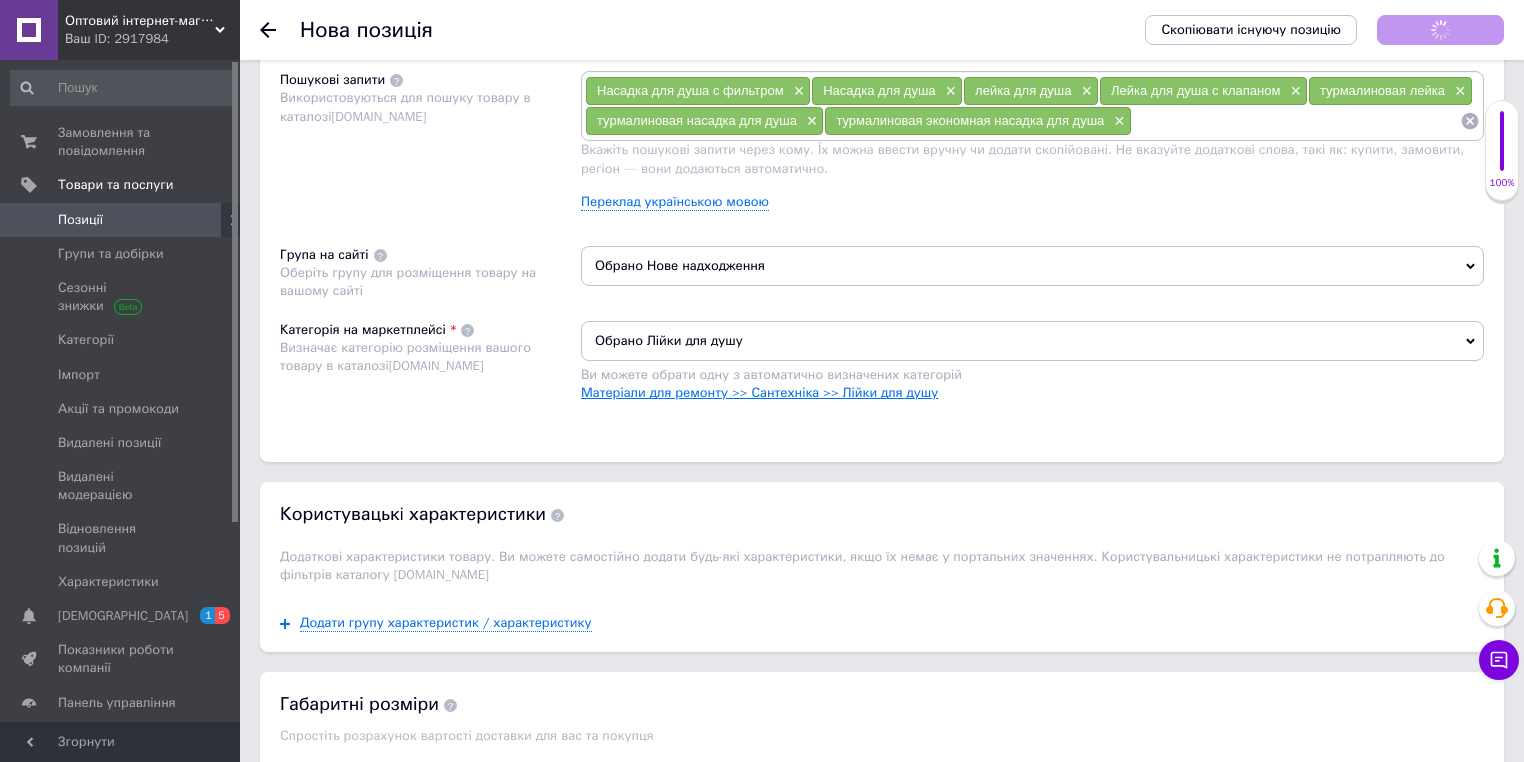 scroll, scrollTop: 1200, scrollLeft: 0, axis: vertical 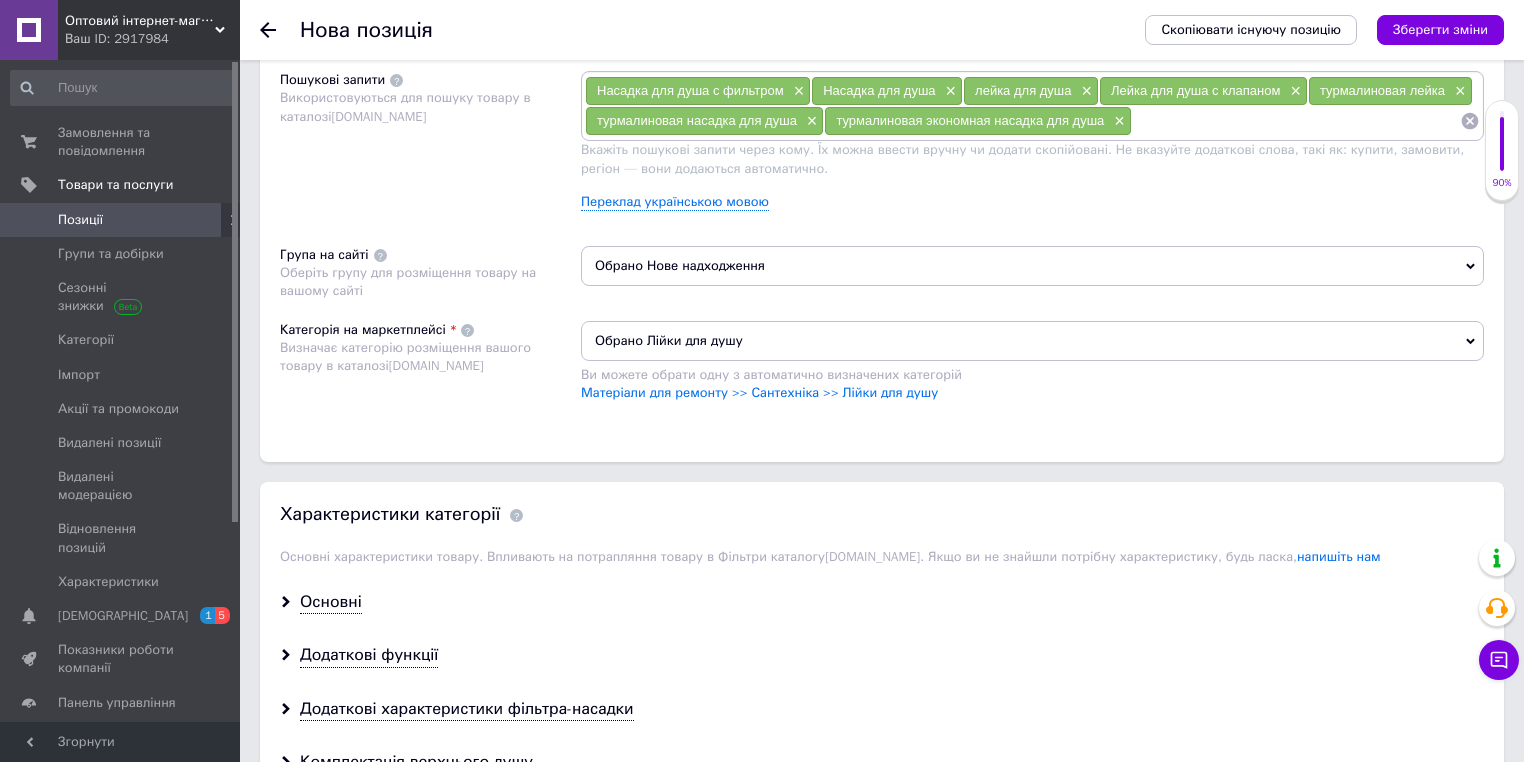 click on "Зберегти зміни" at bounding box center (1440, 29) 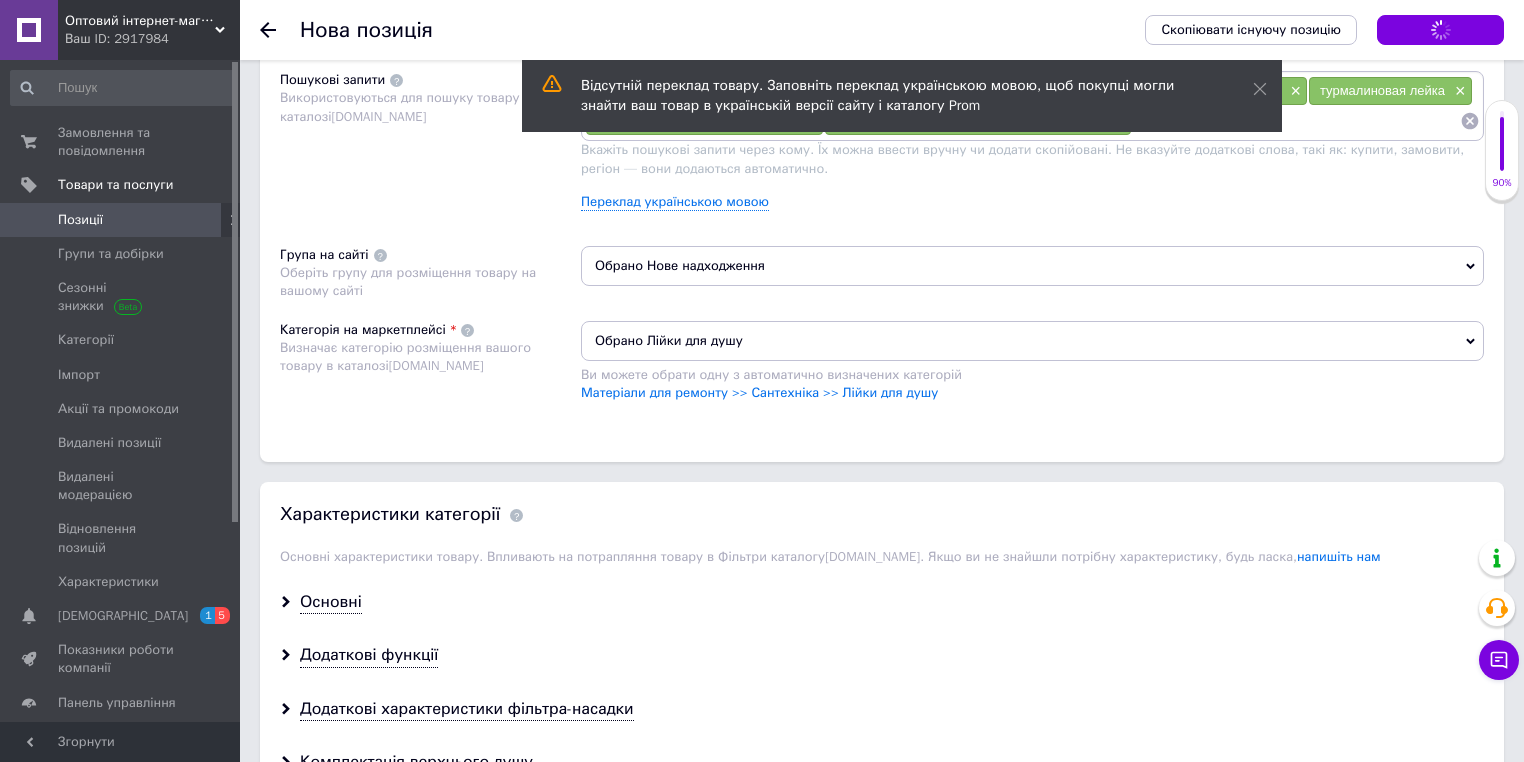 scroll, scrollTop: 960, scrollLeft: 0, axis: vertical 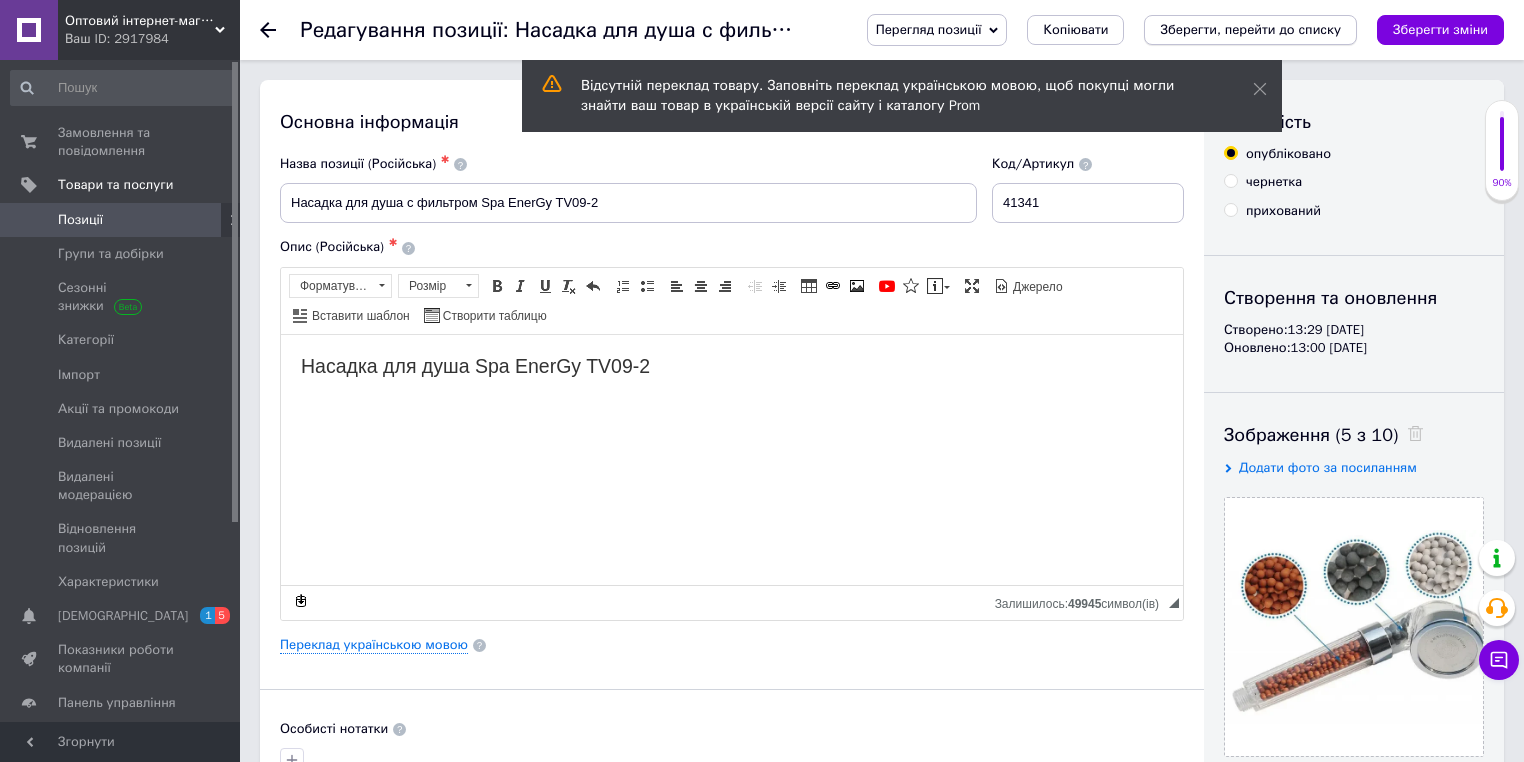 click on "Зберегти, перейти до списку" at bounding box center (1250, 29) 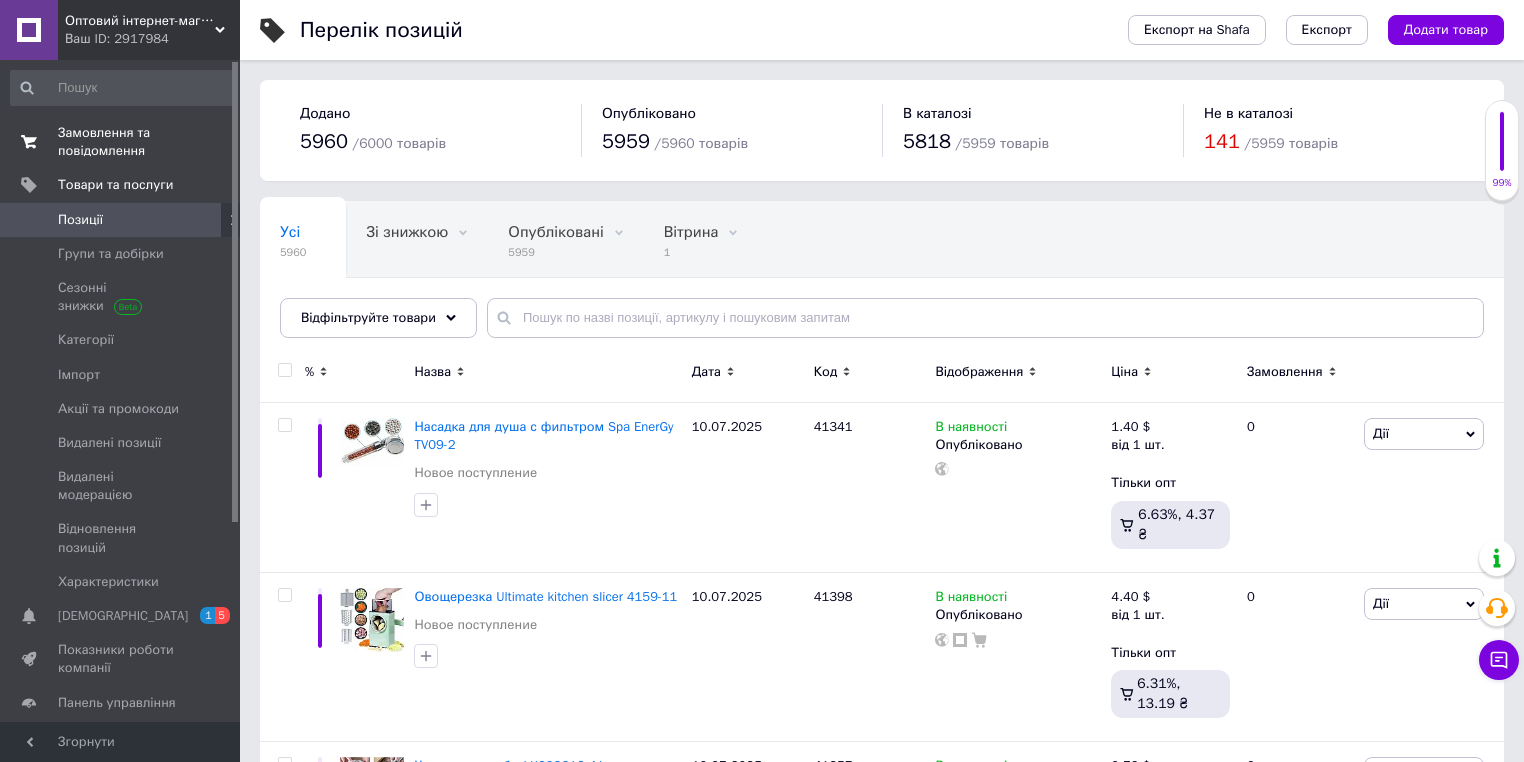 click on "Замовлення та повідомлення" at bounding box center [121, 142] 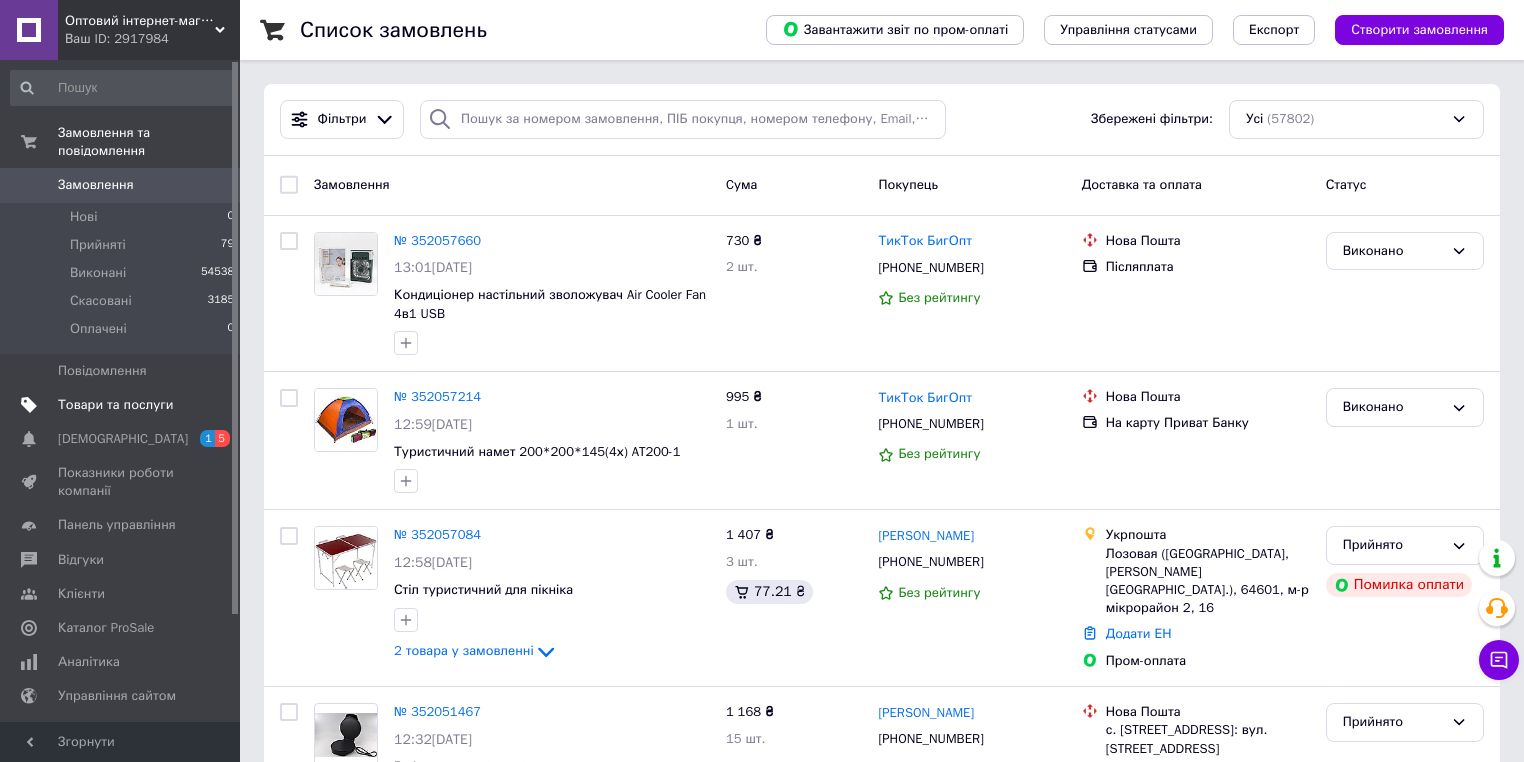 click on "Товари та послуги" at bounding box center [115, 405] 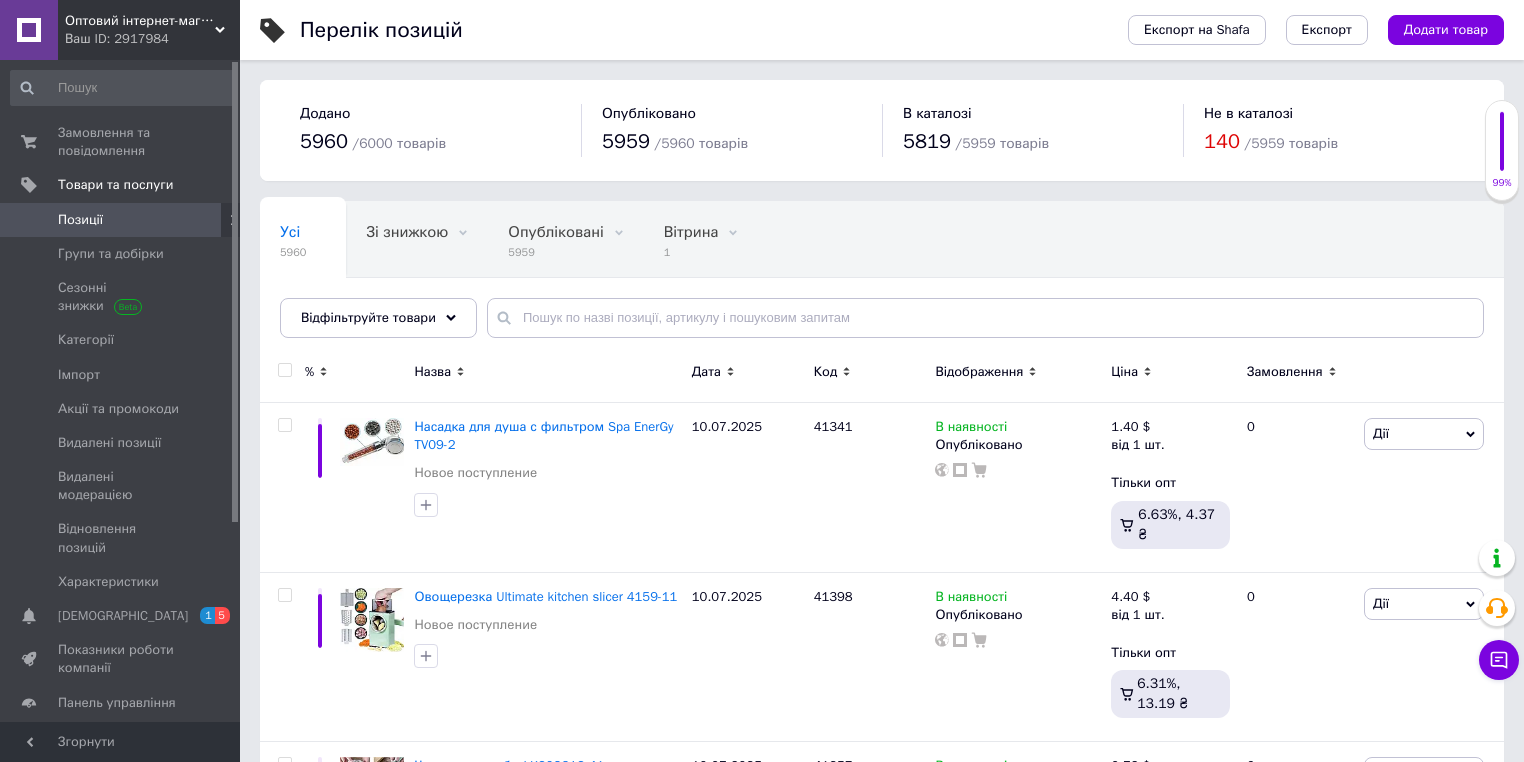 click on "Перелік позицій" at bounding box center [694, 30] 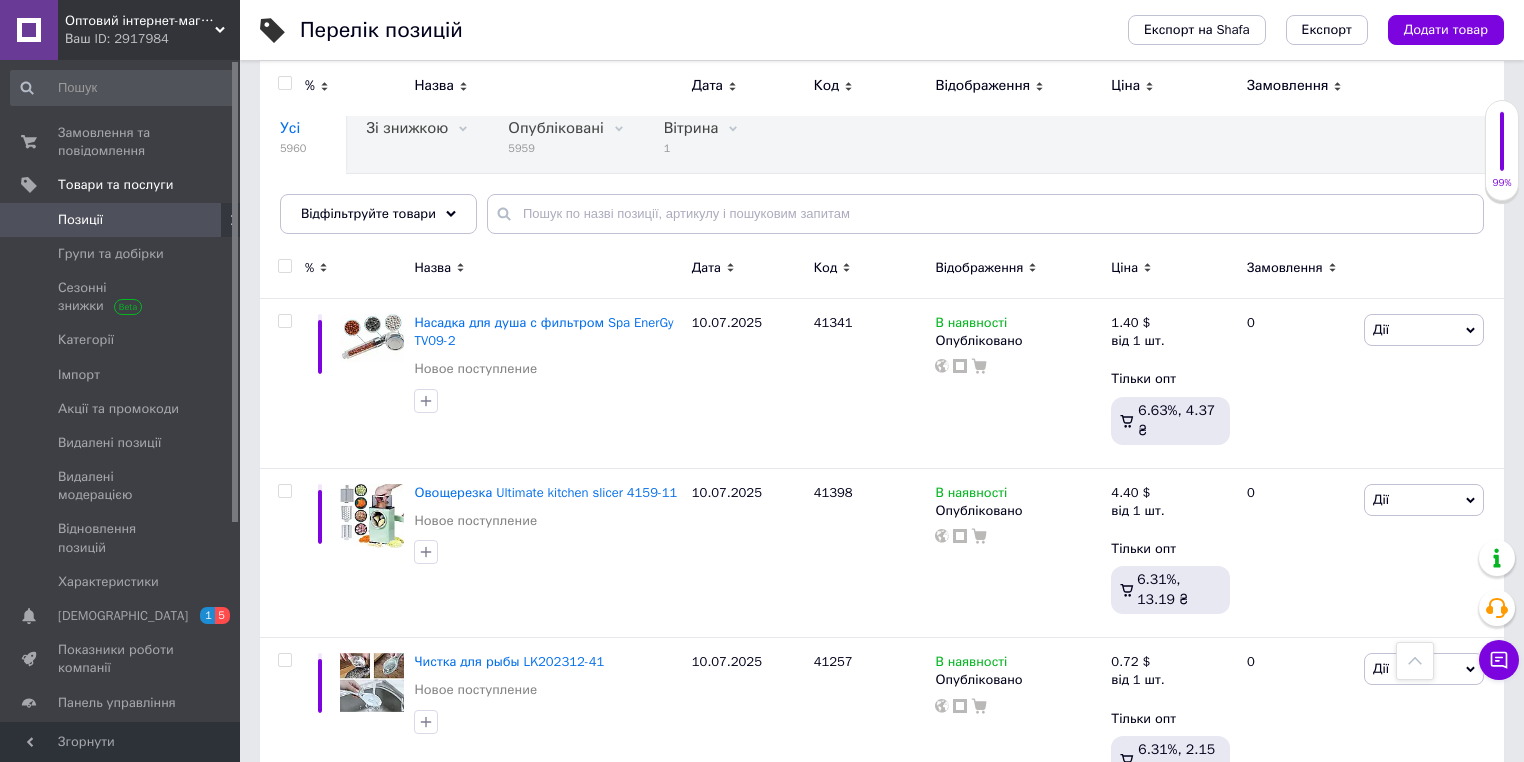 scroll, scrollTop: 0, scrollLeft: 0, axis: both 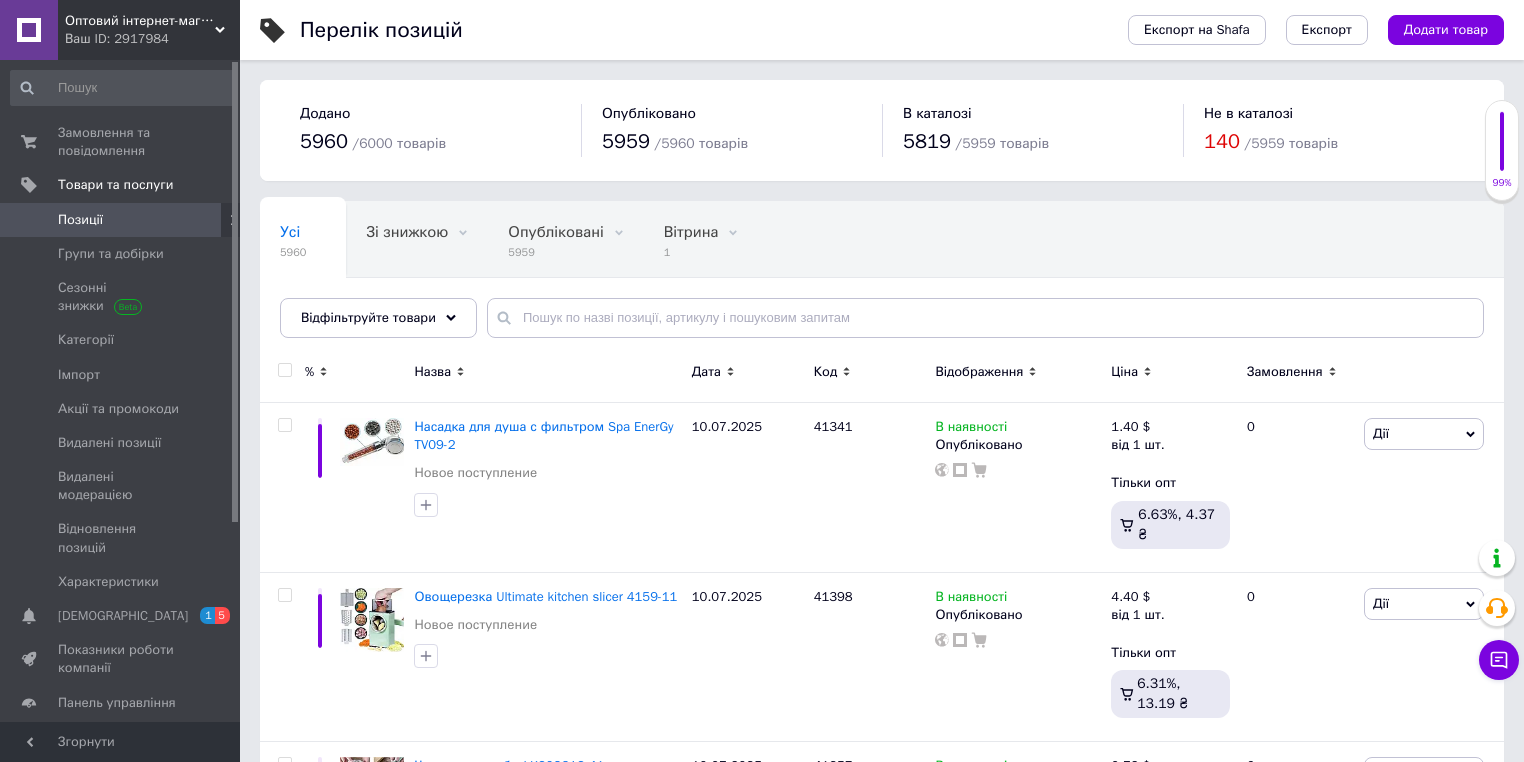 click on "Перелік позицій" at bounding box center [694, 30] 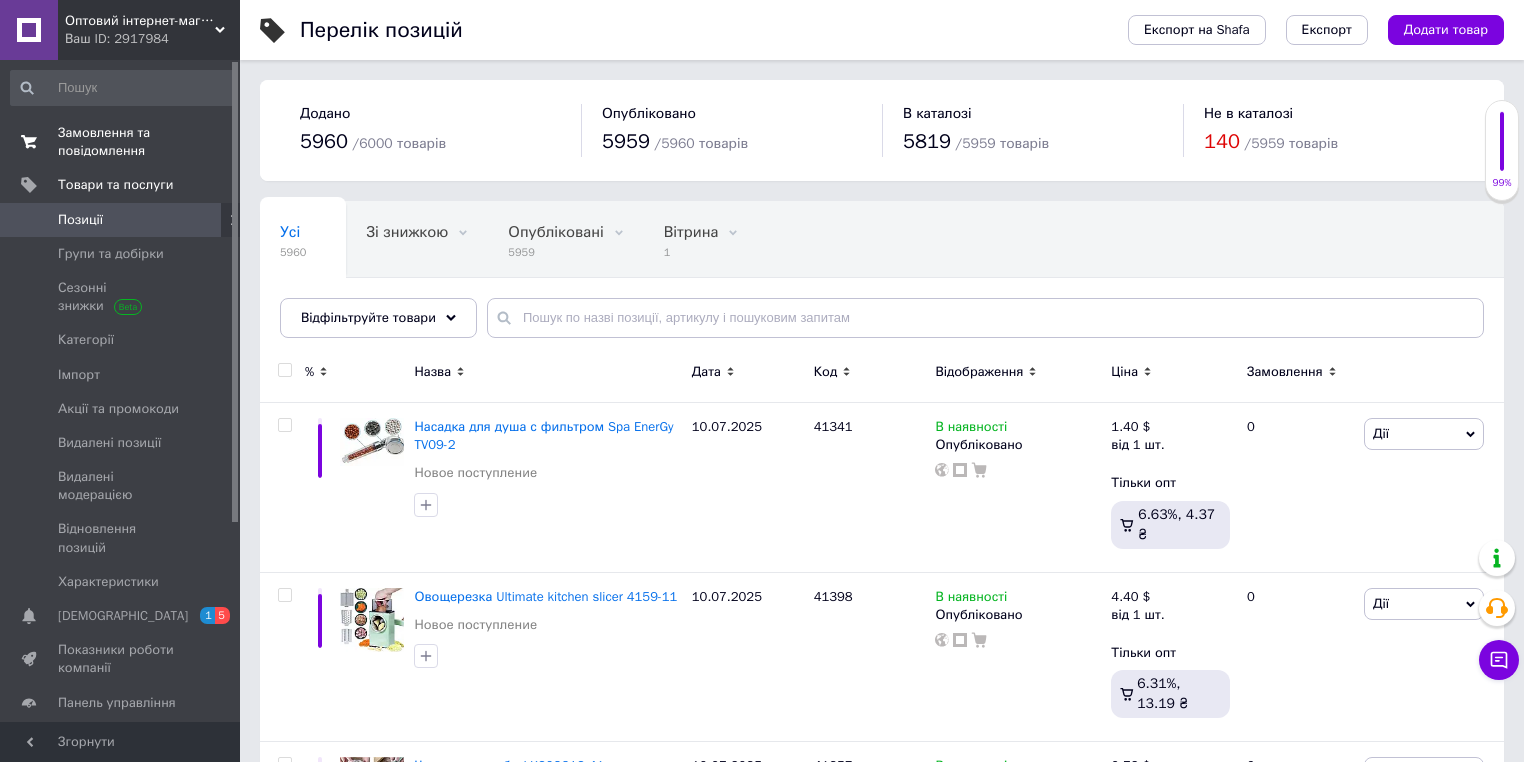 click on "Замовлення та повідомлення" at bounding box center (121, 142) 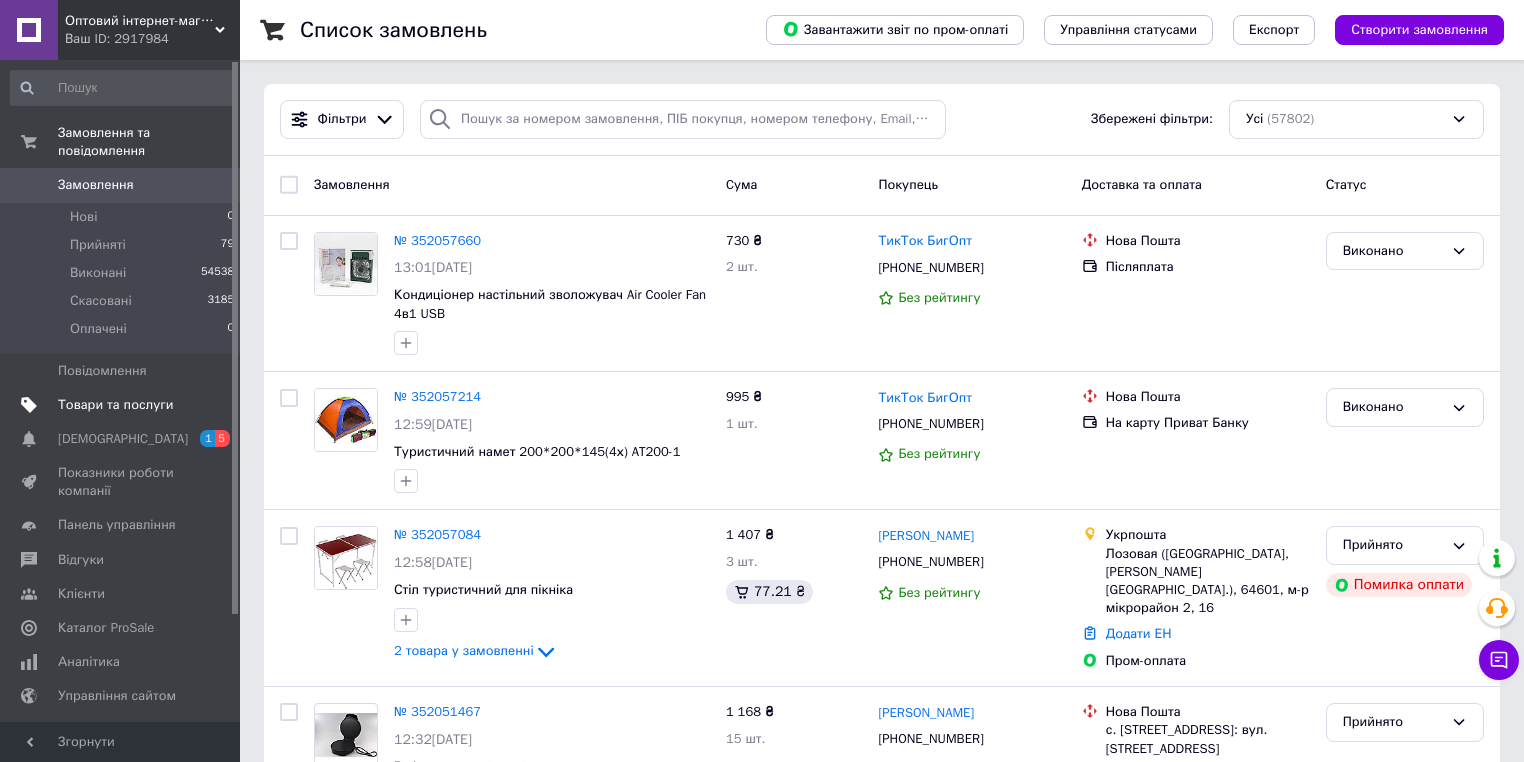 click on "Товари та послуги" at bounding box center [115, 405] 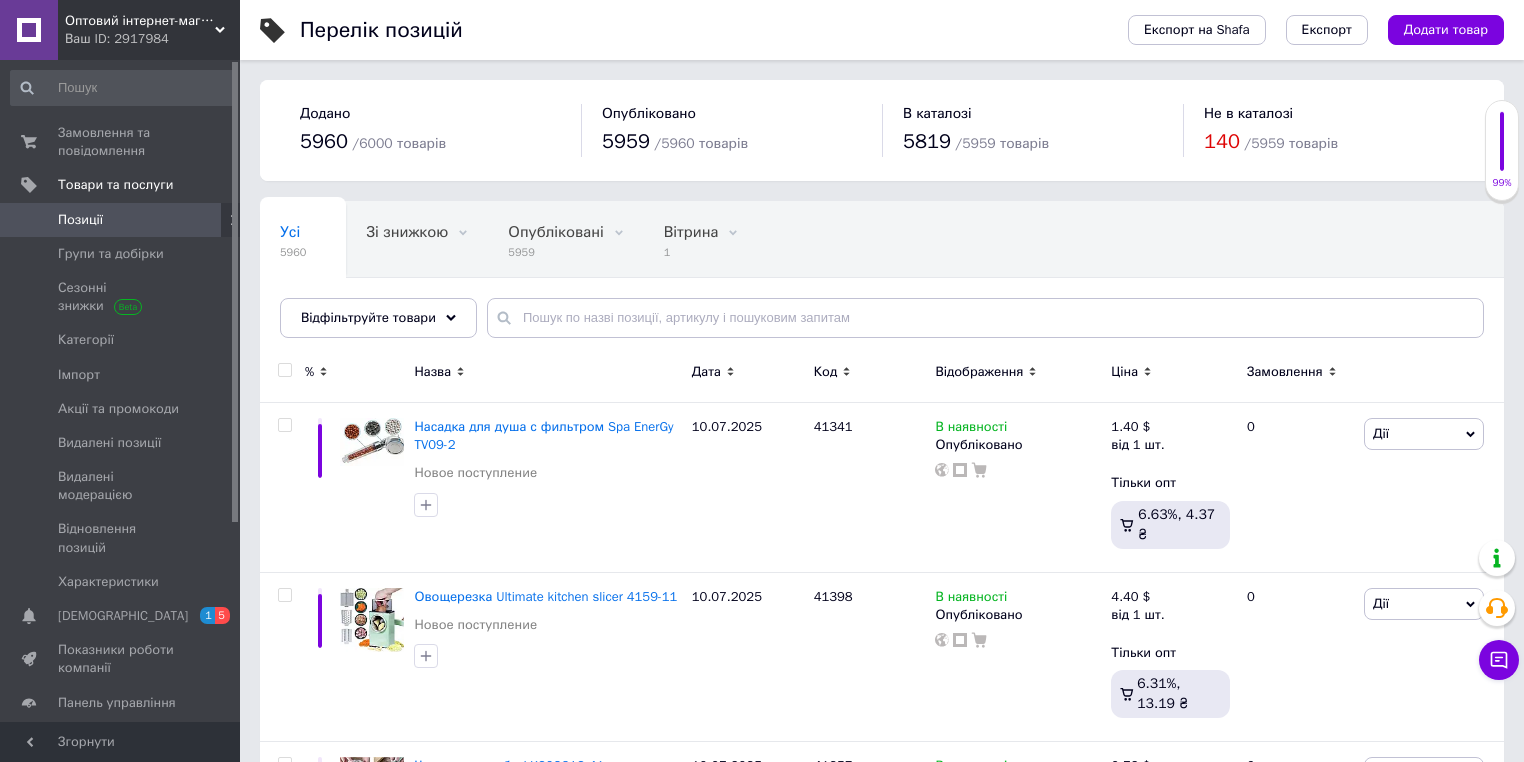 click on "Перелік позицій" at bounding box center [694, 30] 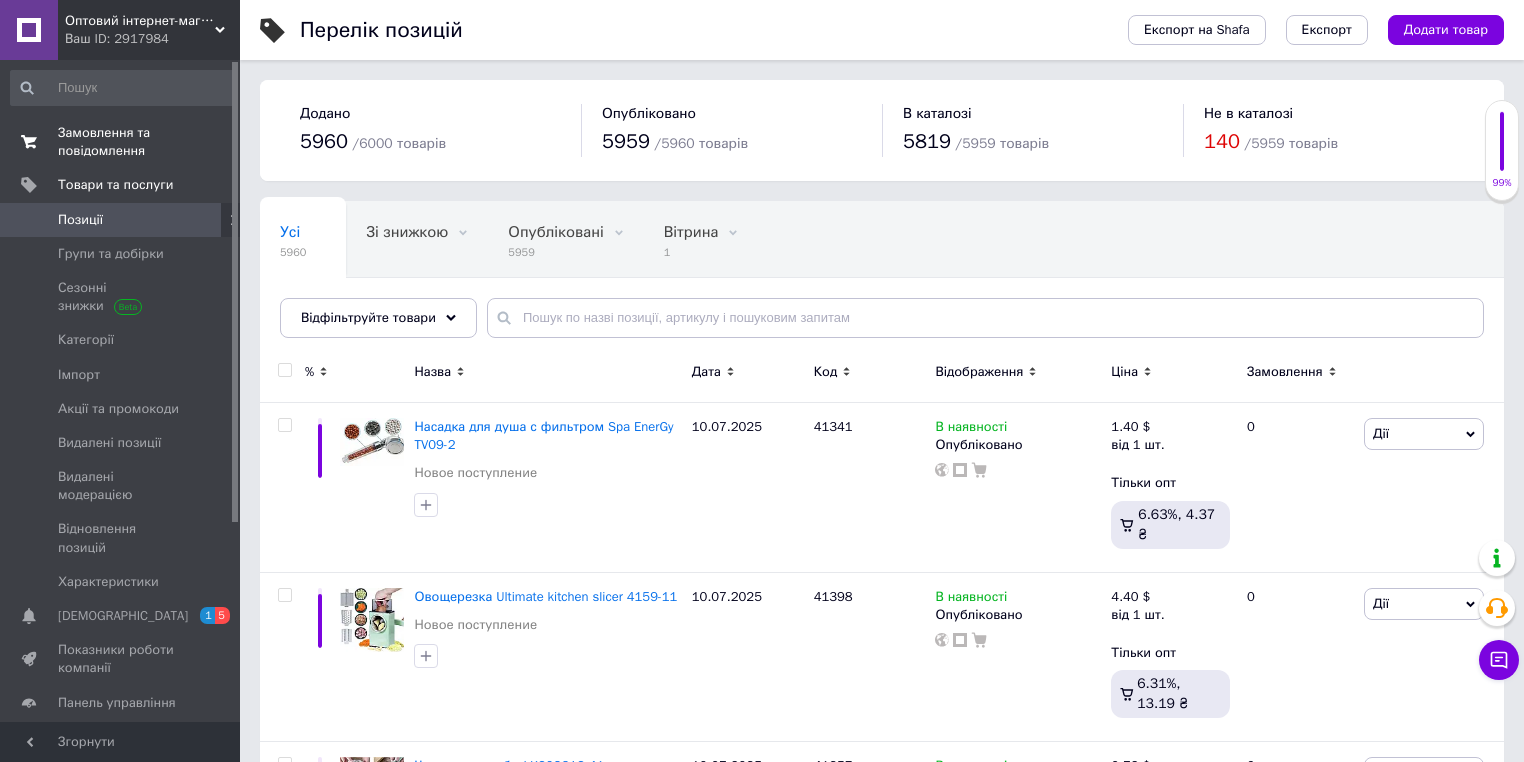 click on "Замовлення та повідомлення 0 0" at bounding box center (123, 142) 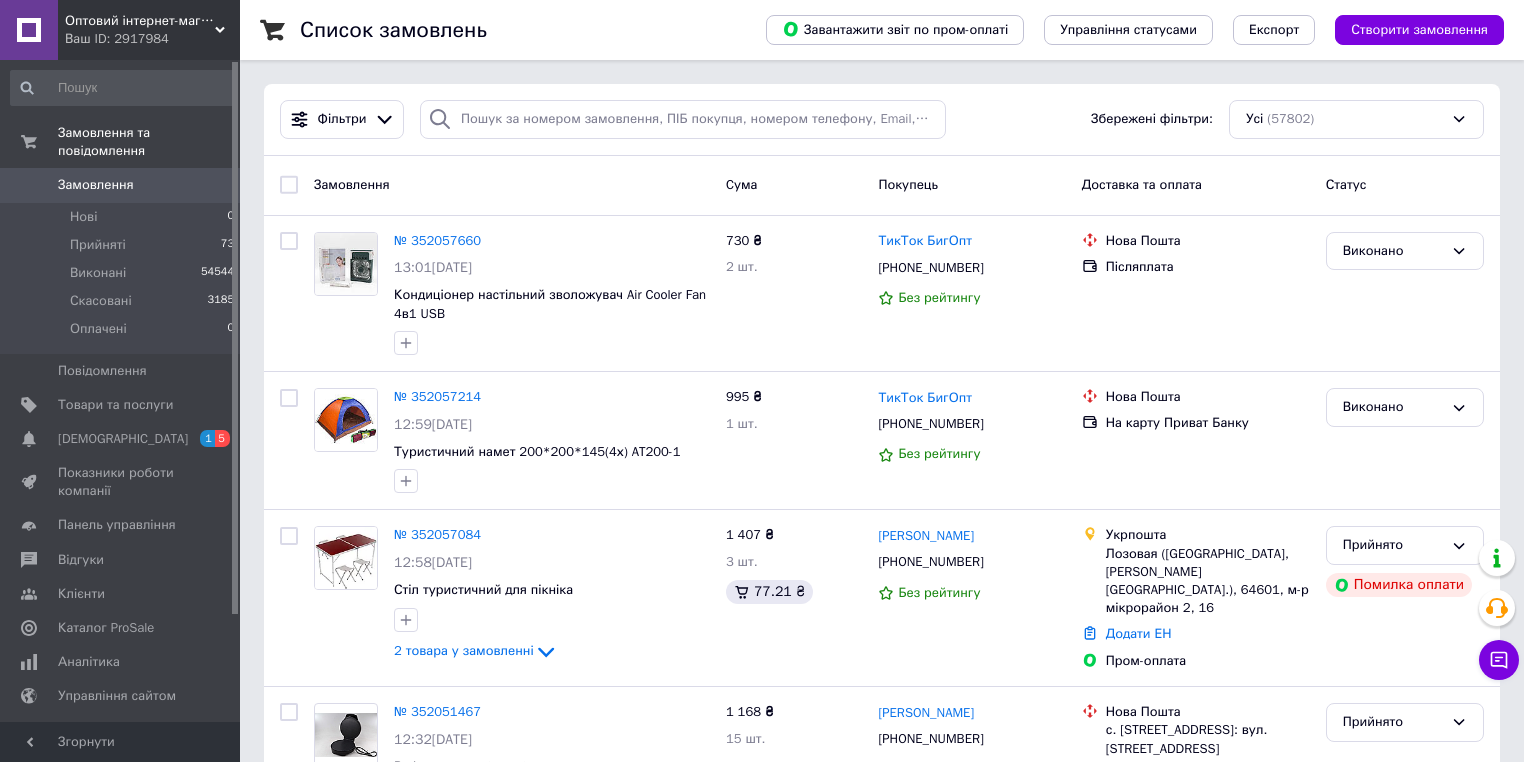click on "Список замовлень" at bounding box center [513, 30] 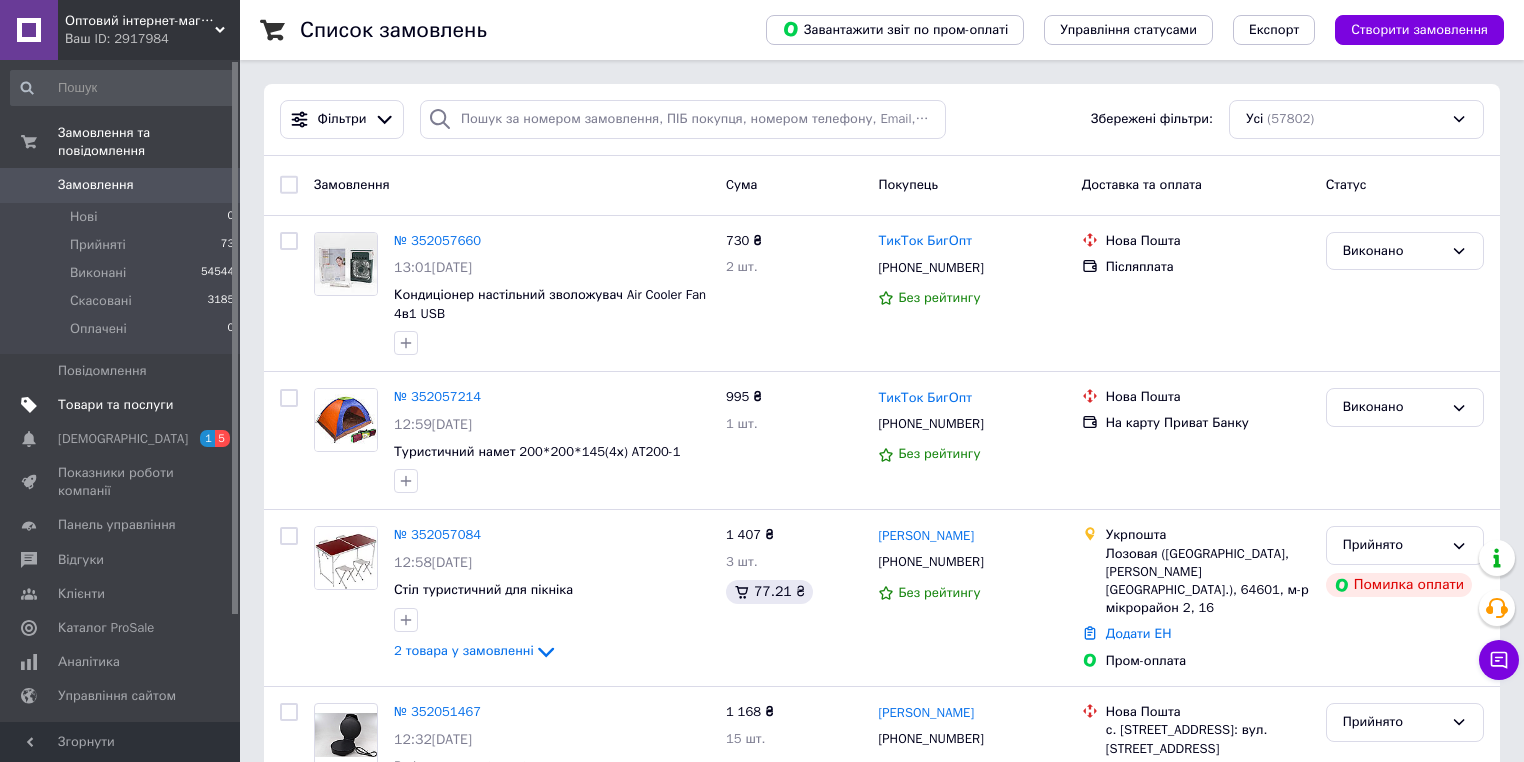 click on "Товари та послуги" at bounding box center [123, 405] 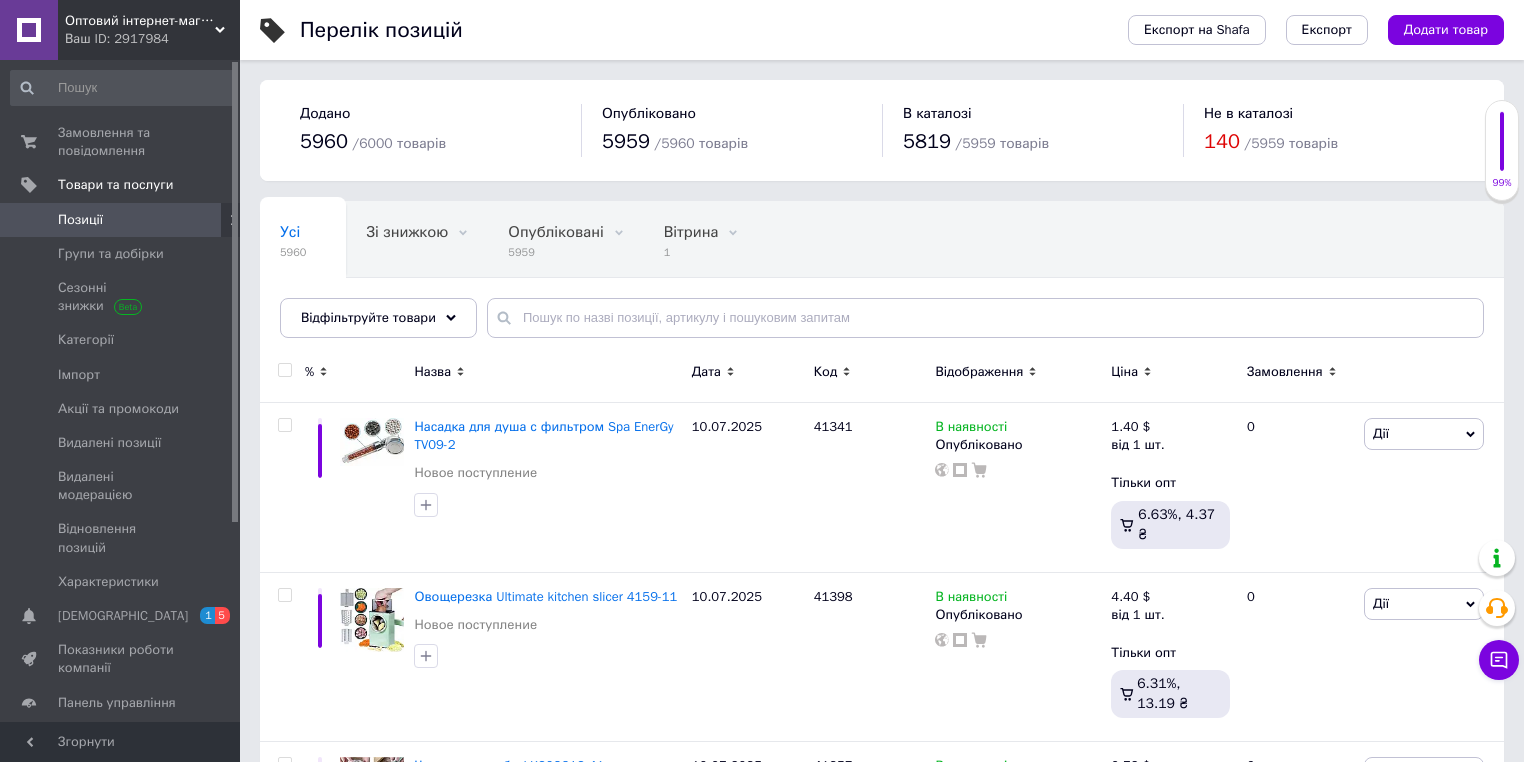 click on "Перелік позицій" at bounding box center (694, 30) 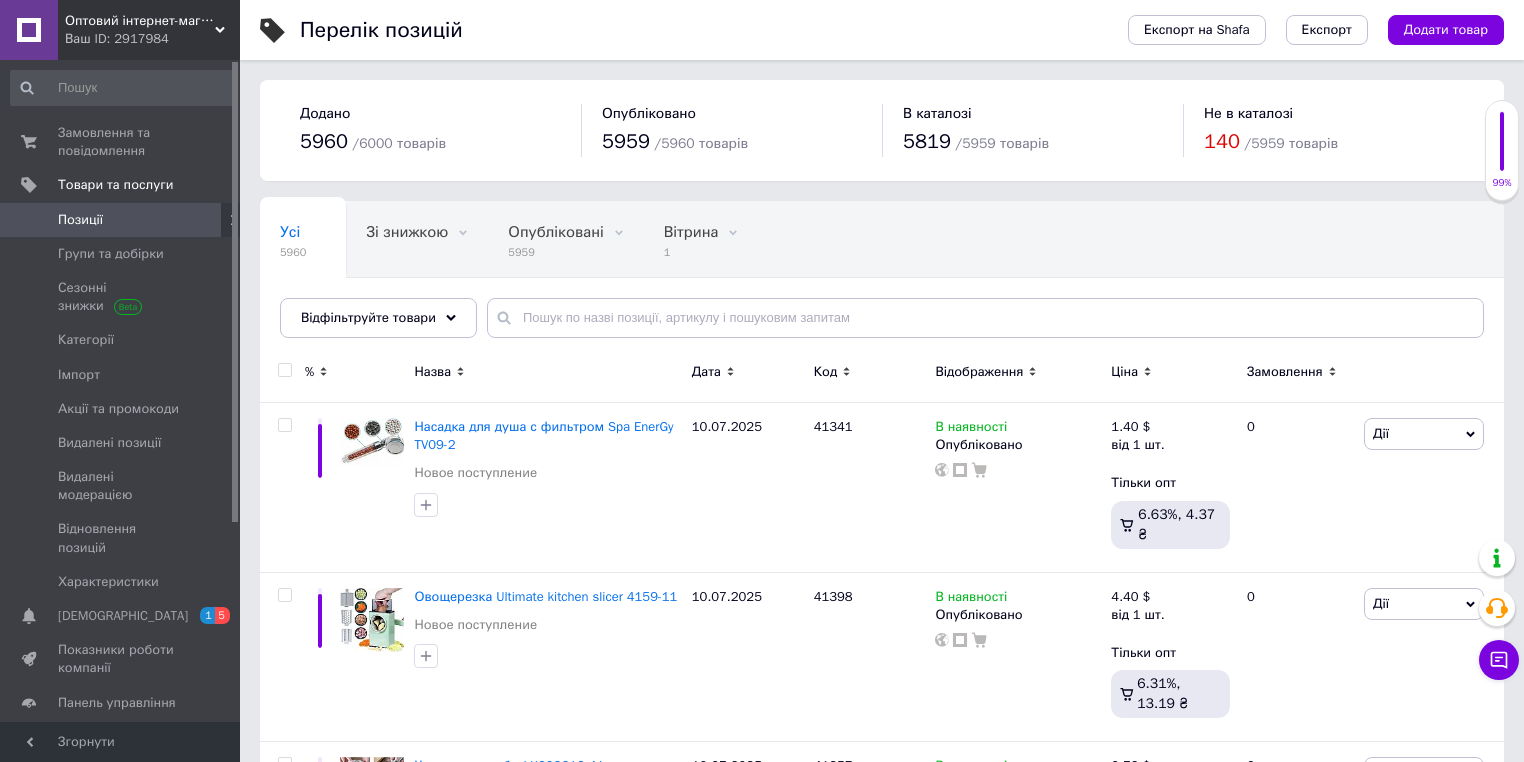 click on "Перелік позицій" at bounding box center (694, 30) 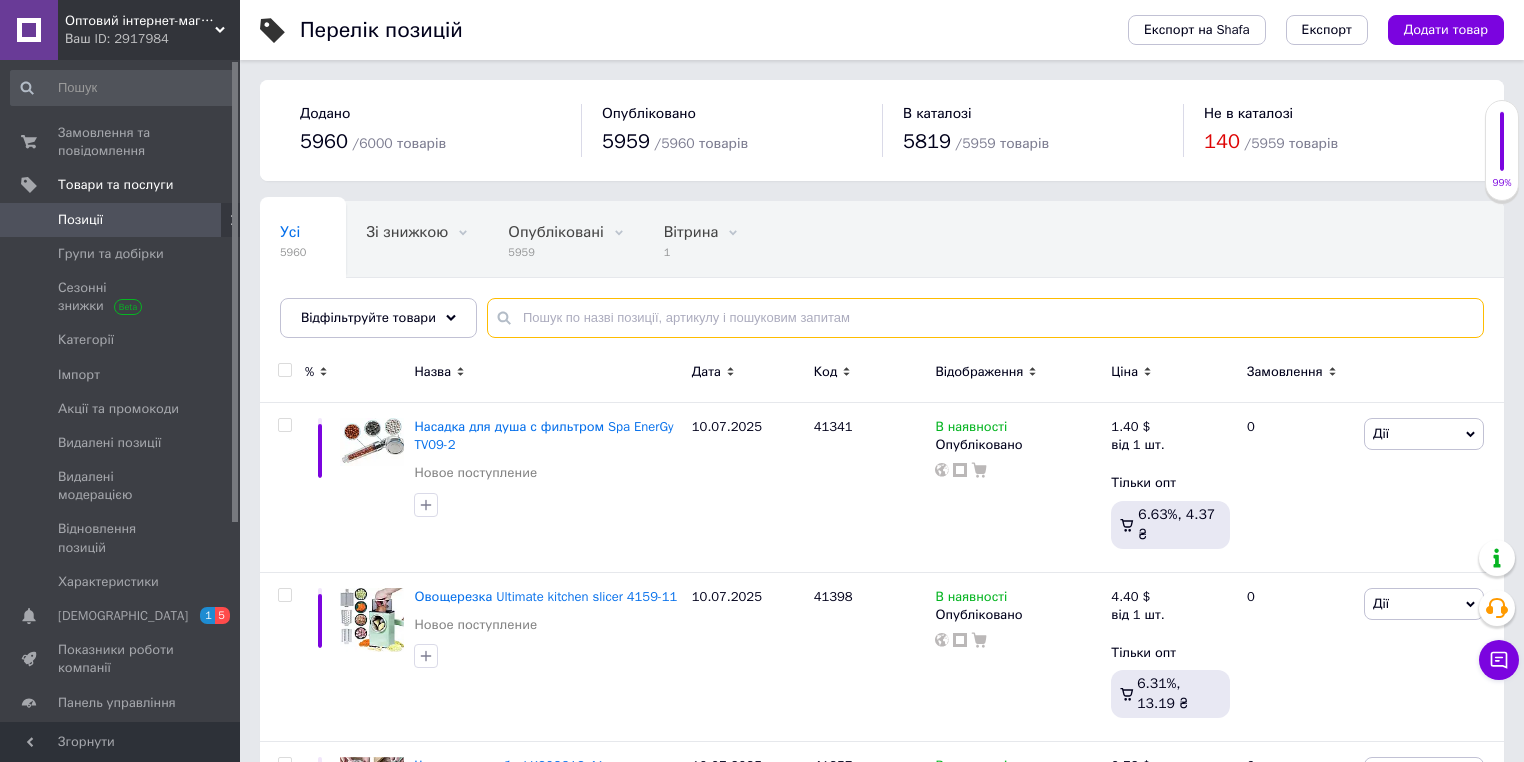 click at bounding box center (985, 318) 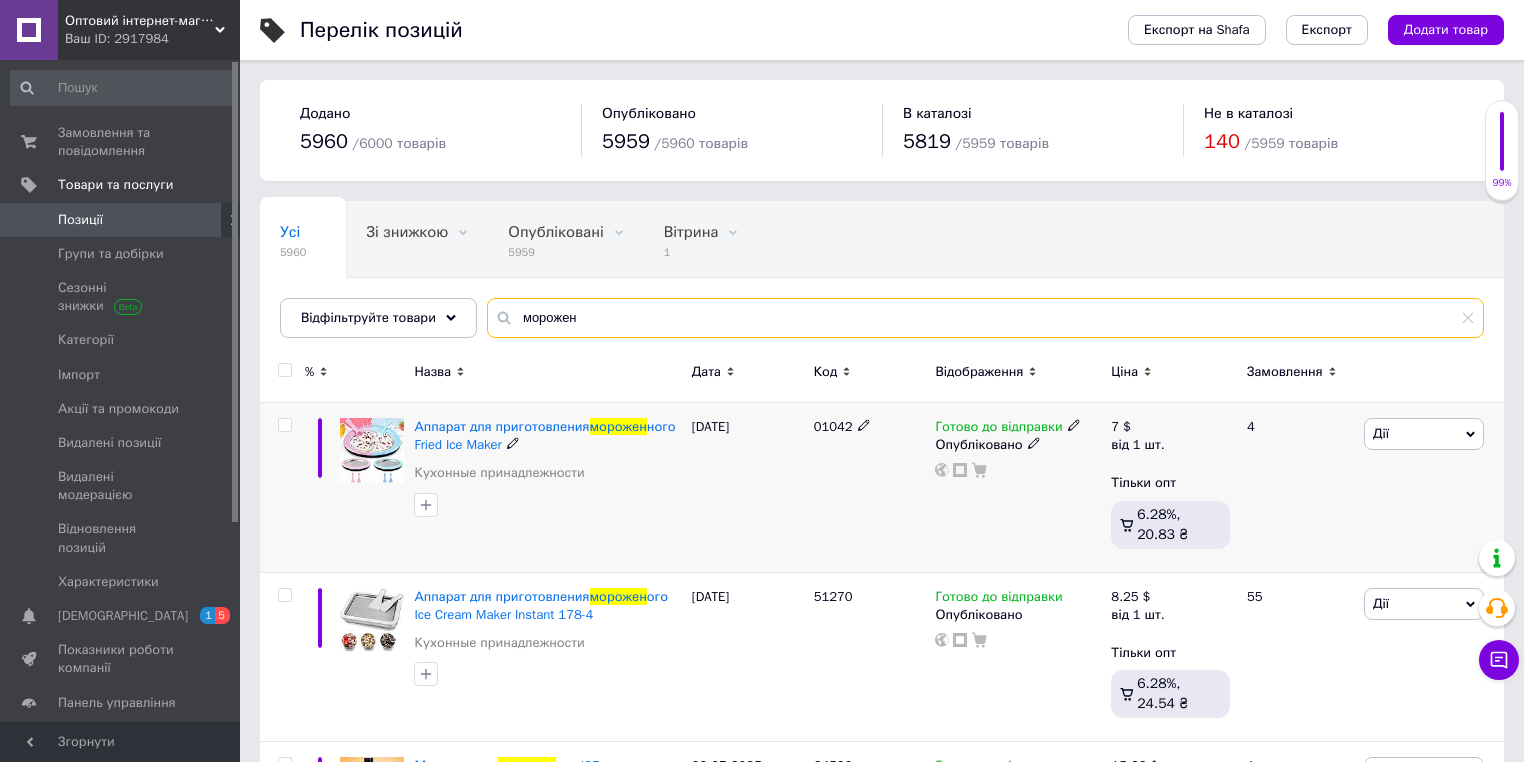 type on "морожен" 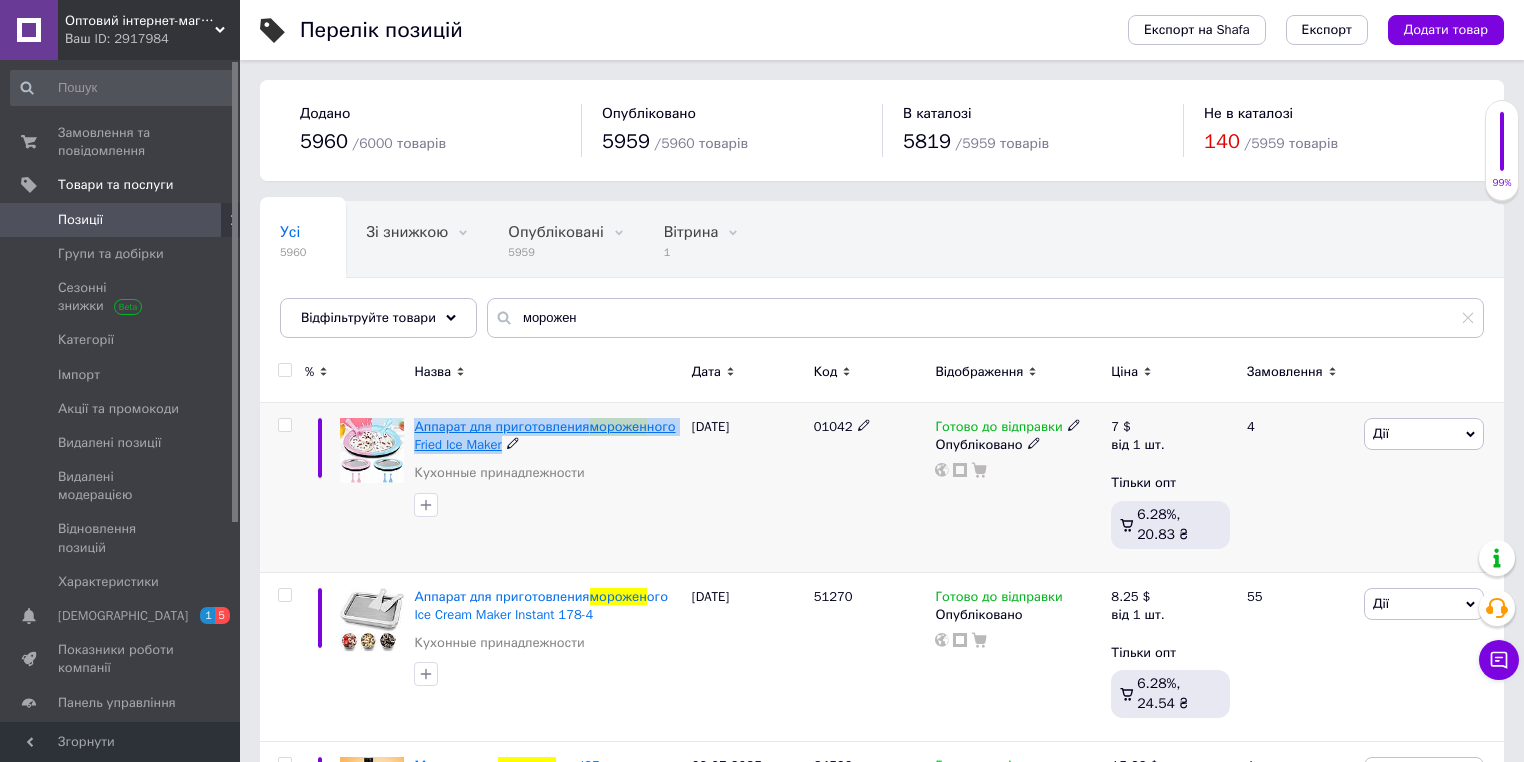 drag, startPoint x: 411, startPoint y: 416, endPoint x: 501, endPoint y: 448, distance: 95.51963 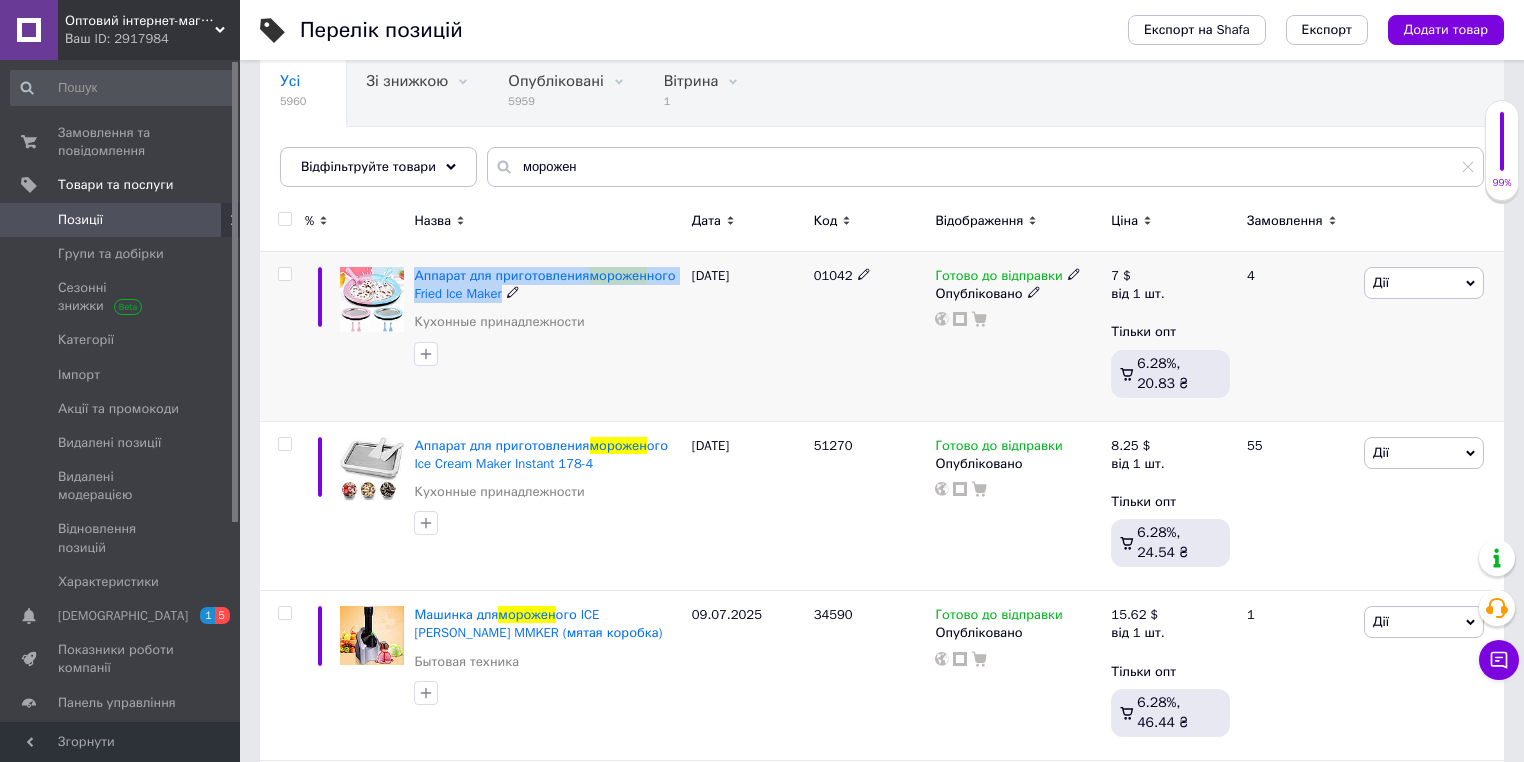 scroll, scrollTop: 160, scrollLeft: 0, axis: vertical 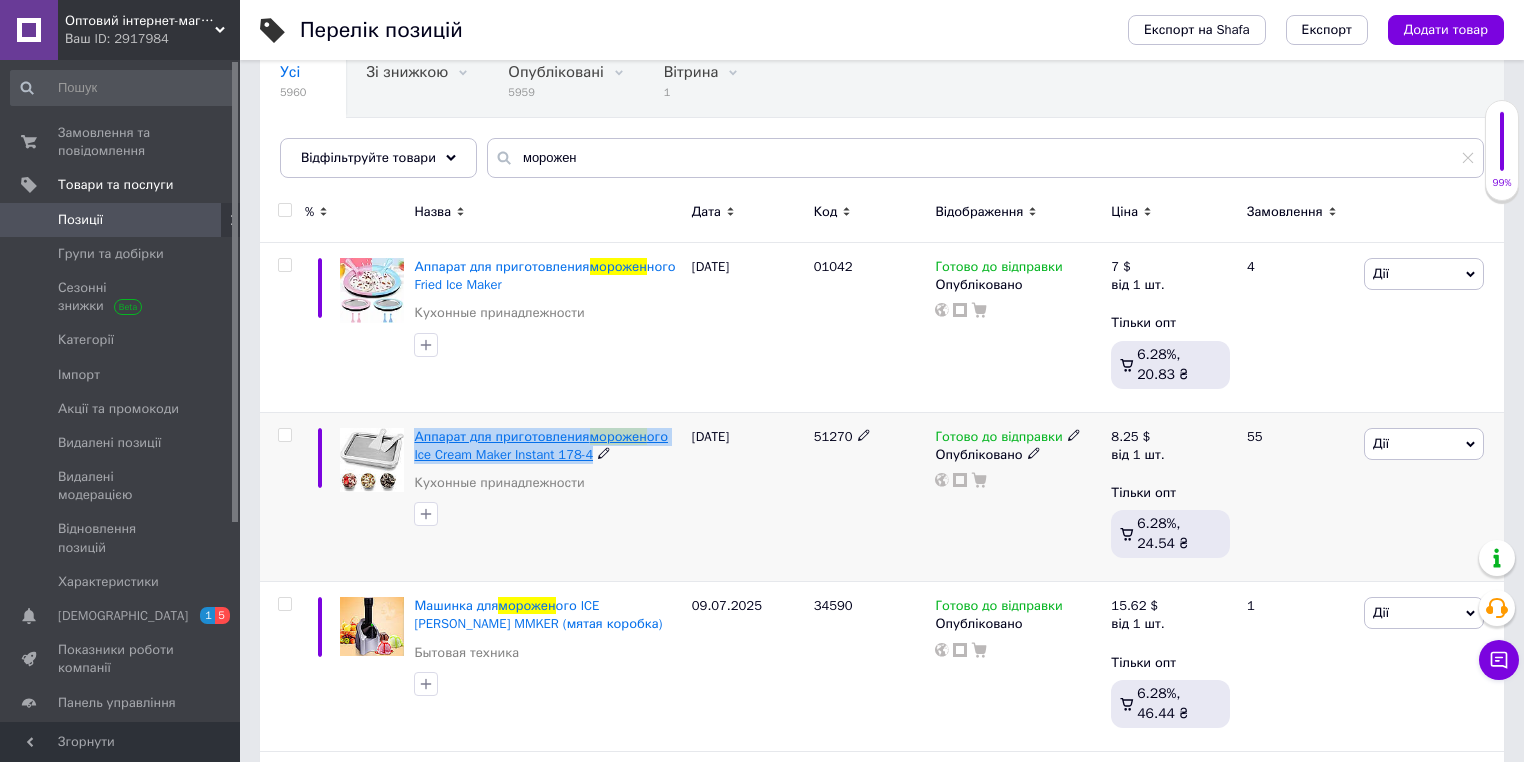 drag, startPoint x: 412, startPoint y: 423, endPoint x: 568, endPoint y: 453, distance: 158.85843 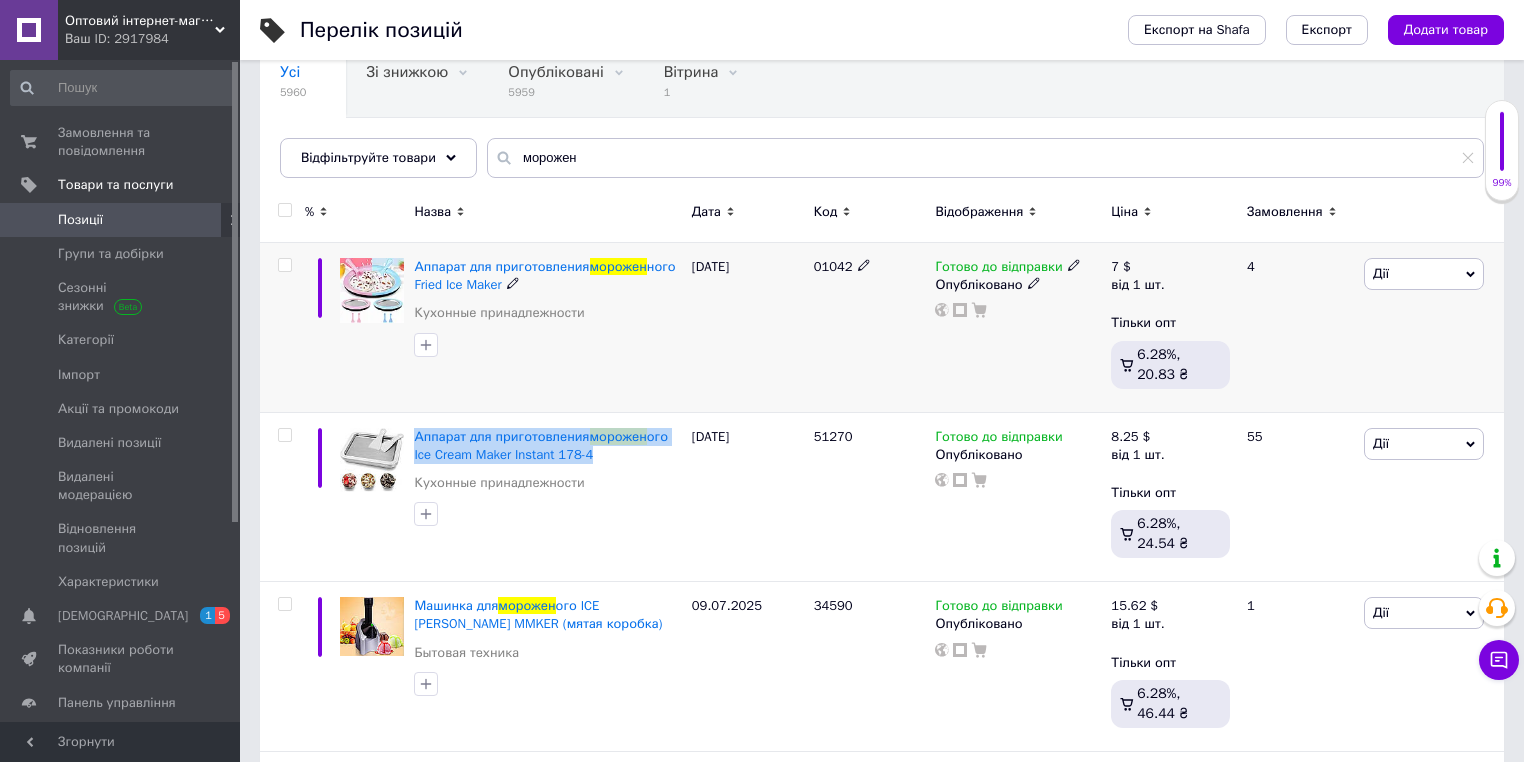 click on "01042" at bounding box center [833, 266] 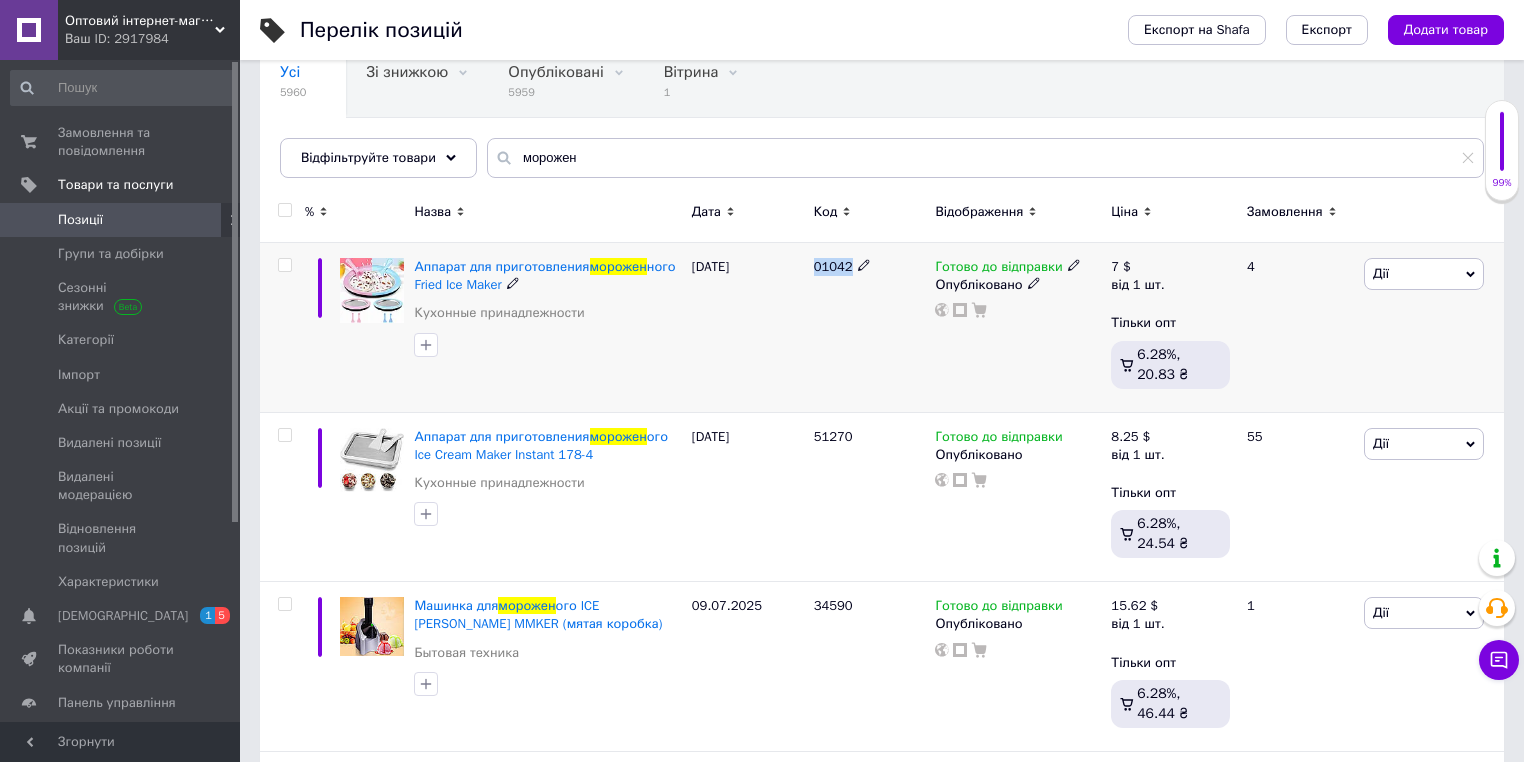 click on "01042" at bounding box center (833, 266) 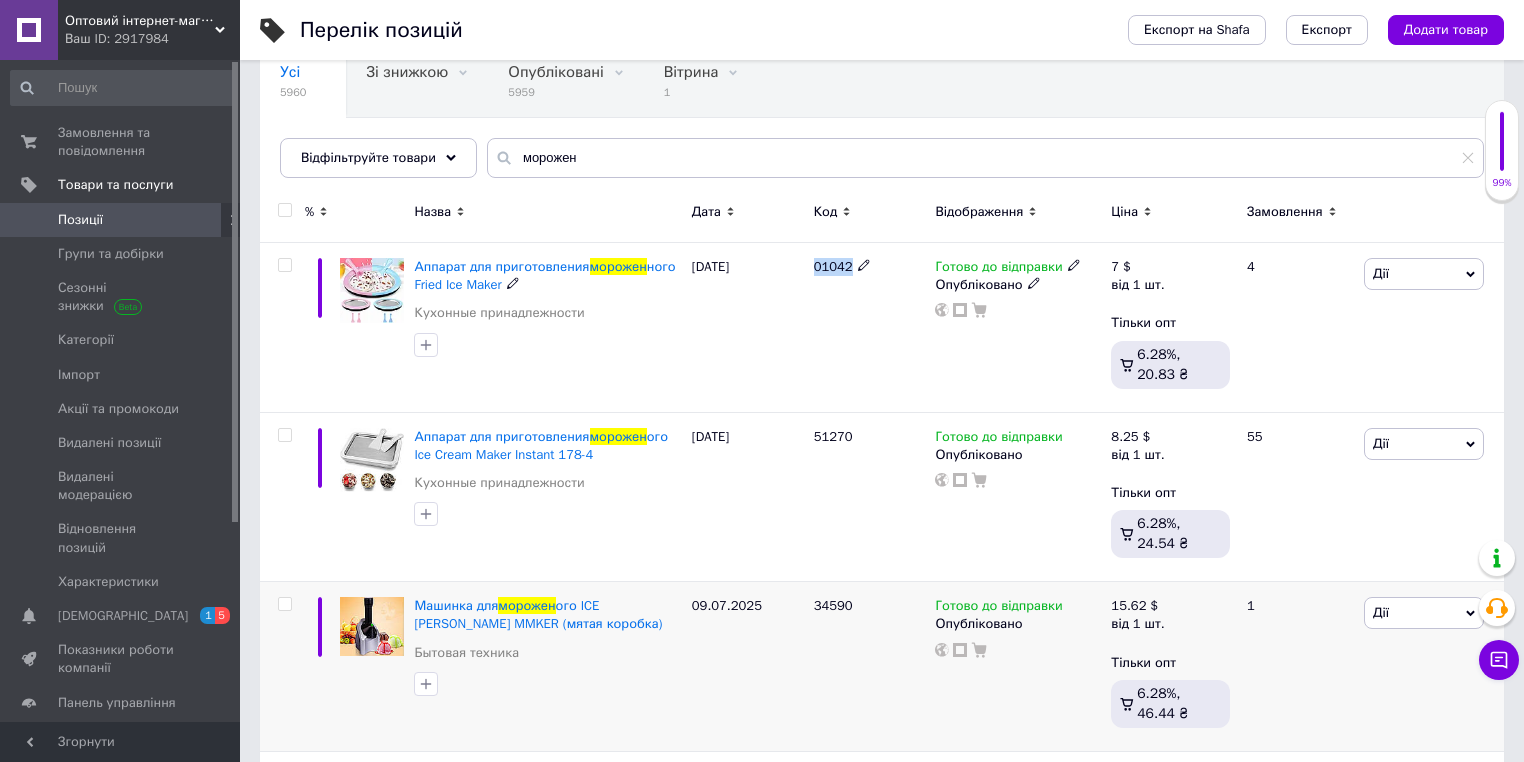 copy on "01042" 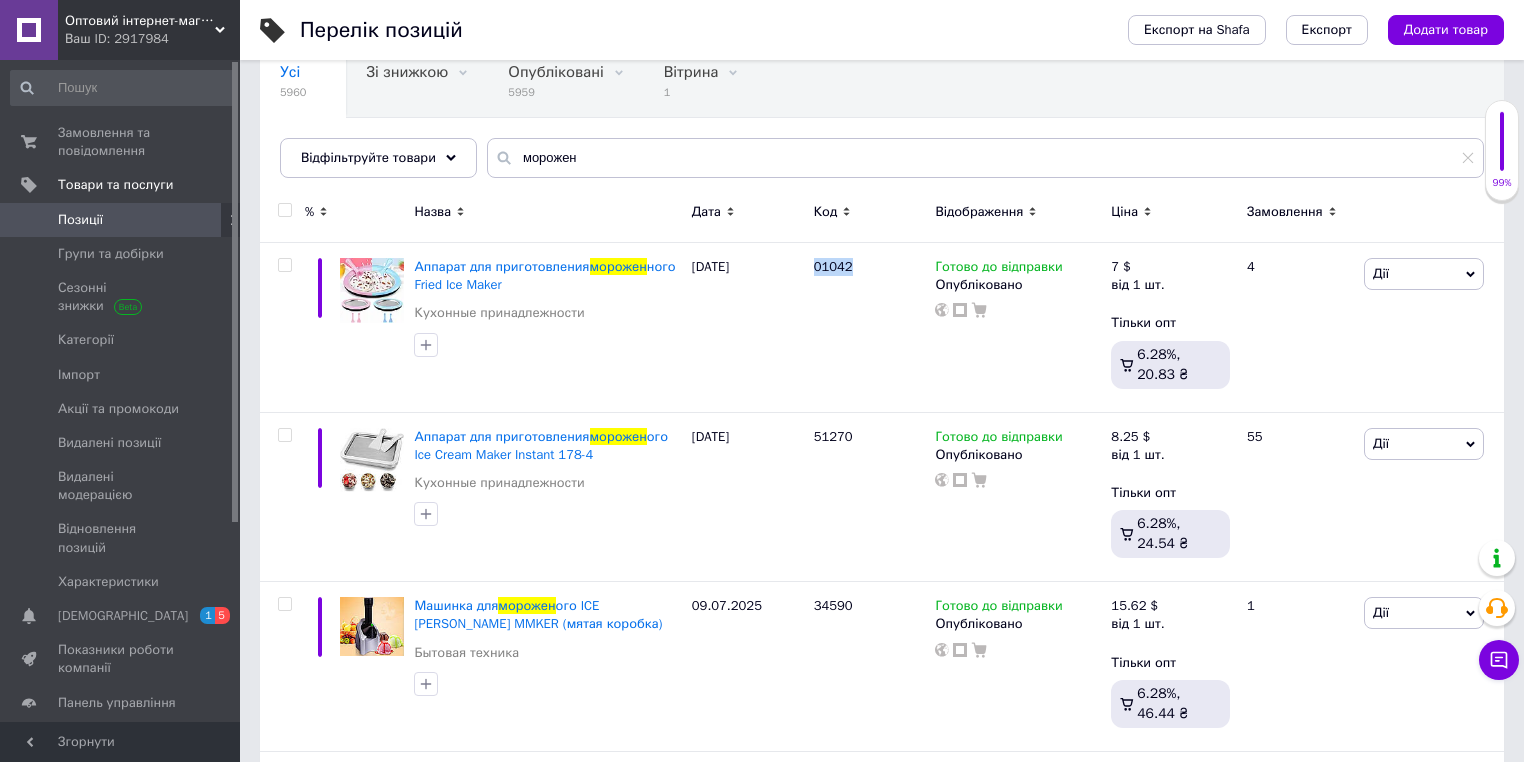 click on "Перелік позицій" at bounding box center (694, 30) 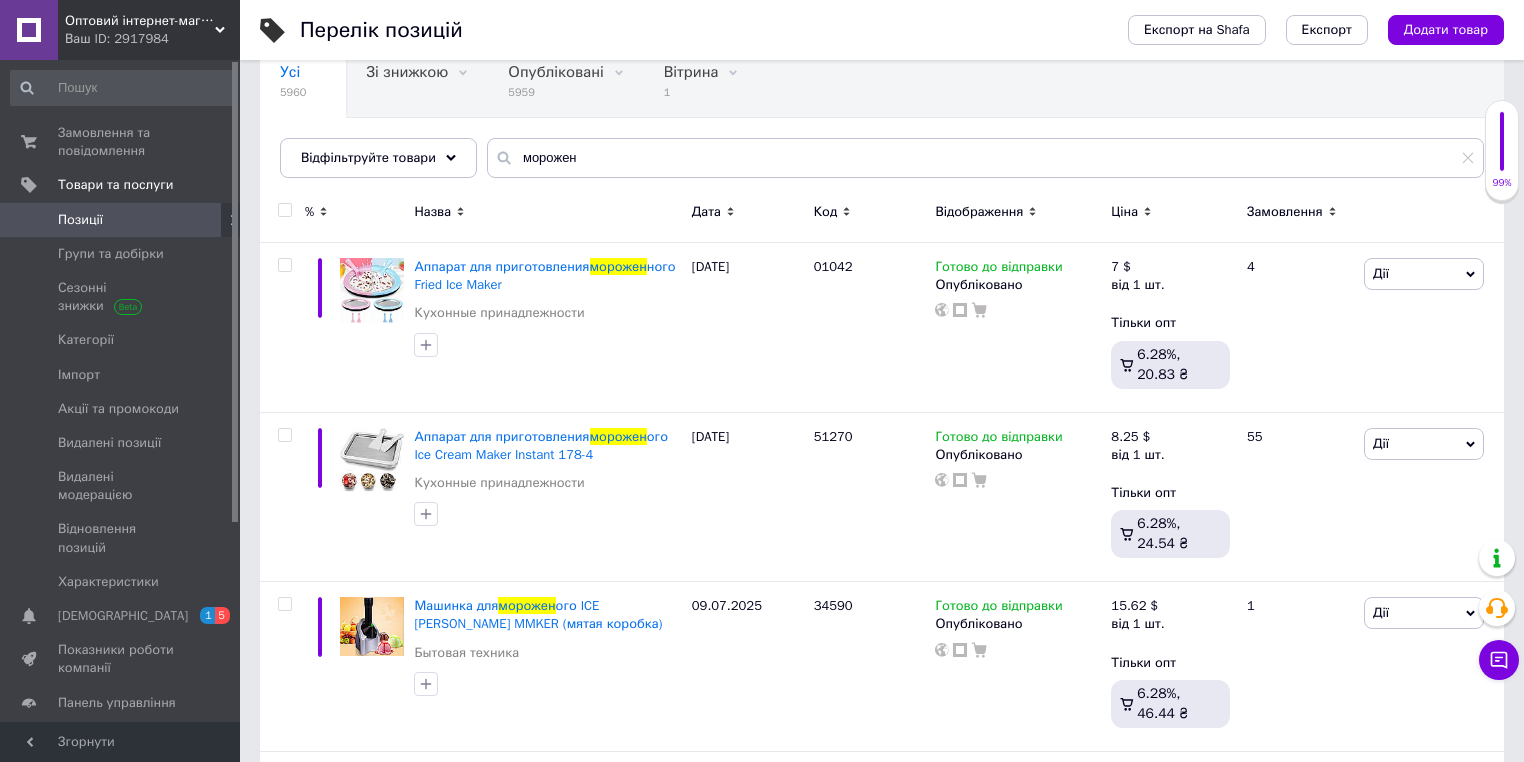 click on "Перелік позицій" at bounding box center [694, 30] 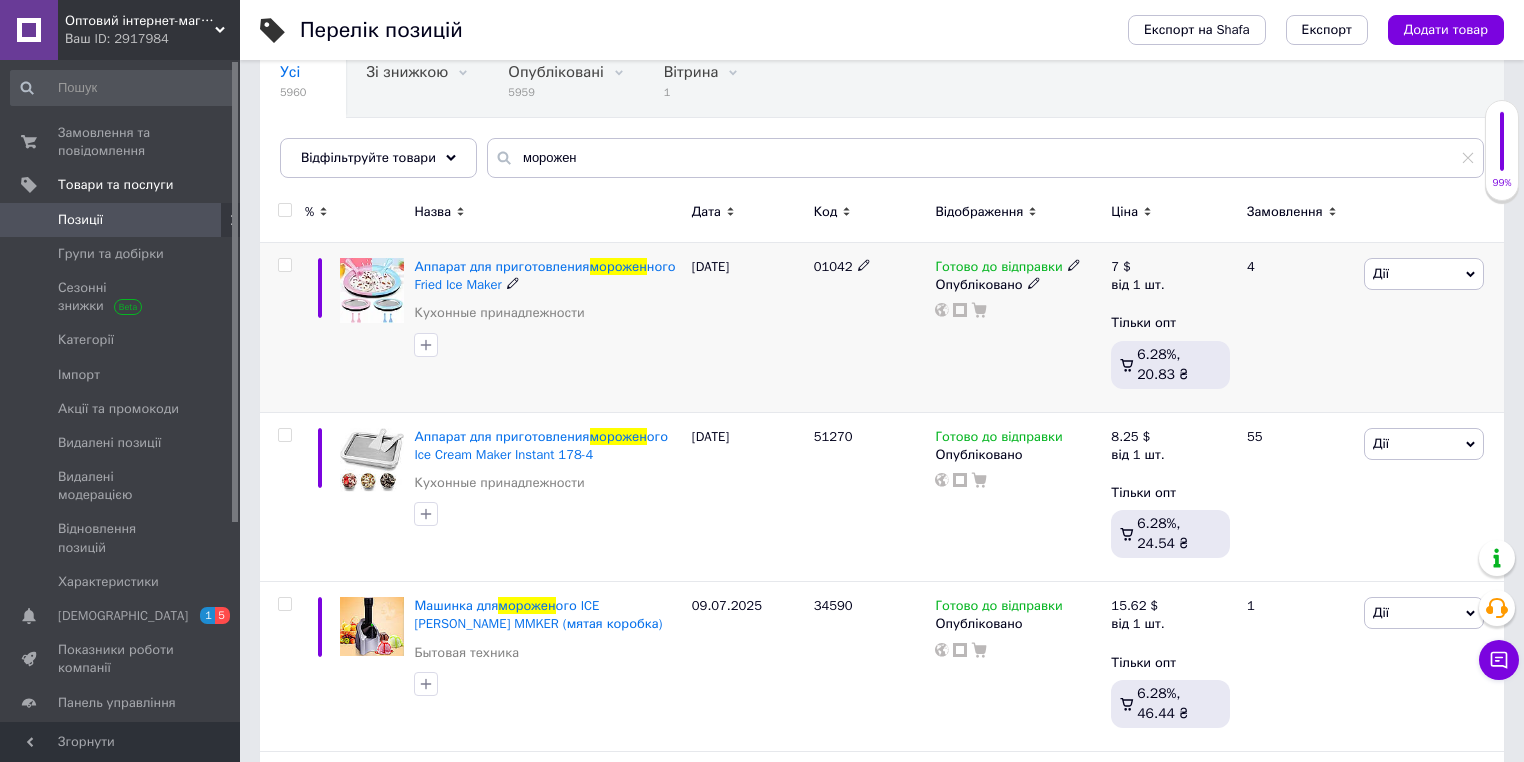 click on "01042" at bounding box center [833, 266] 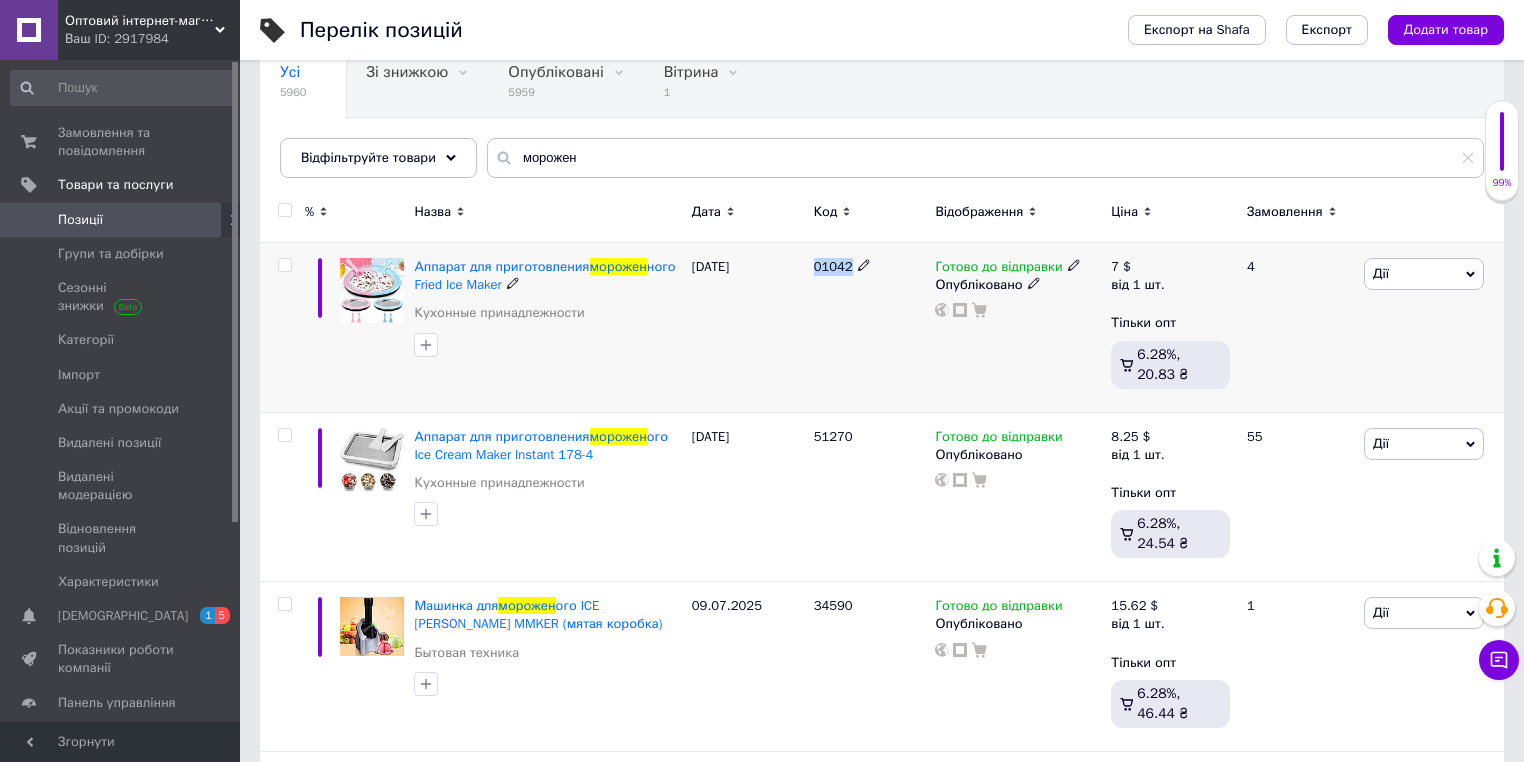 click on "01042" at bounding box center [833, 266] 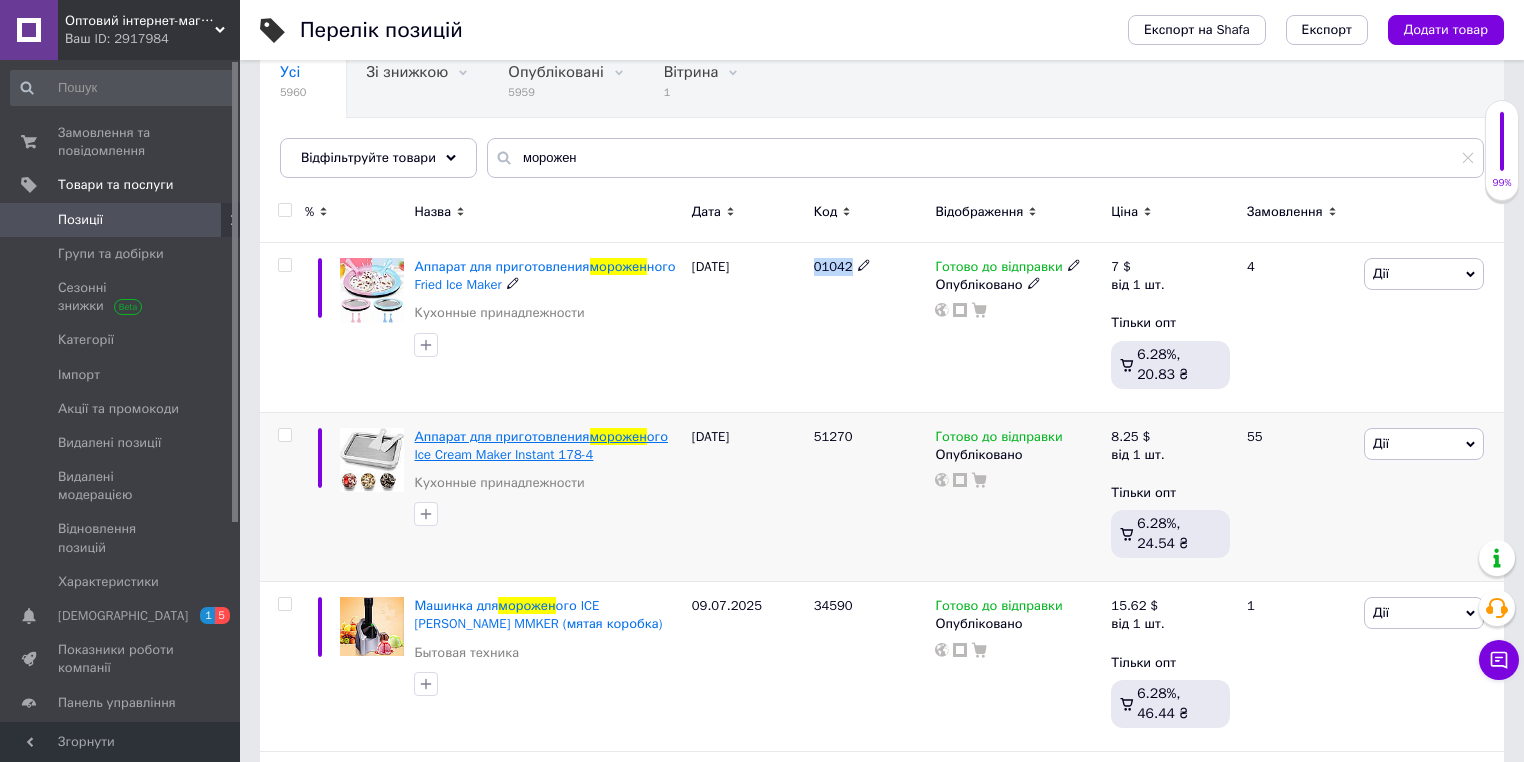copy on "01042" 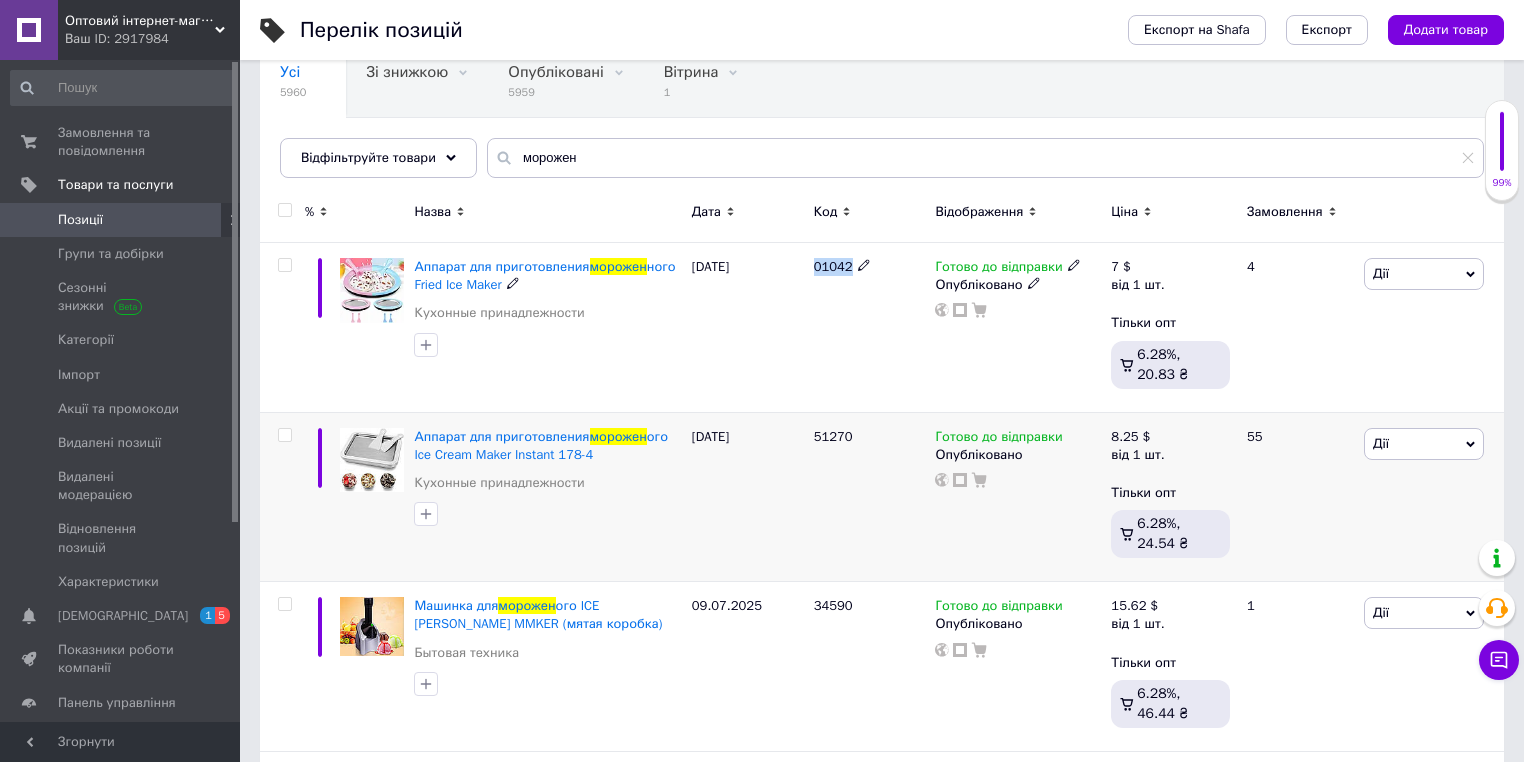 copy on "01042" 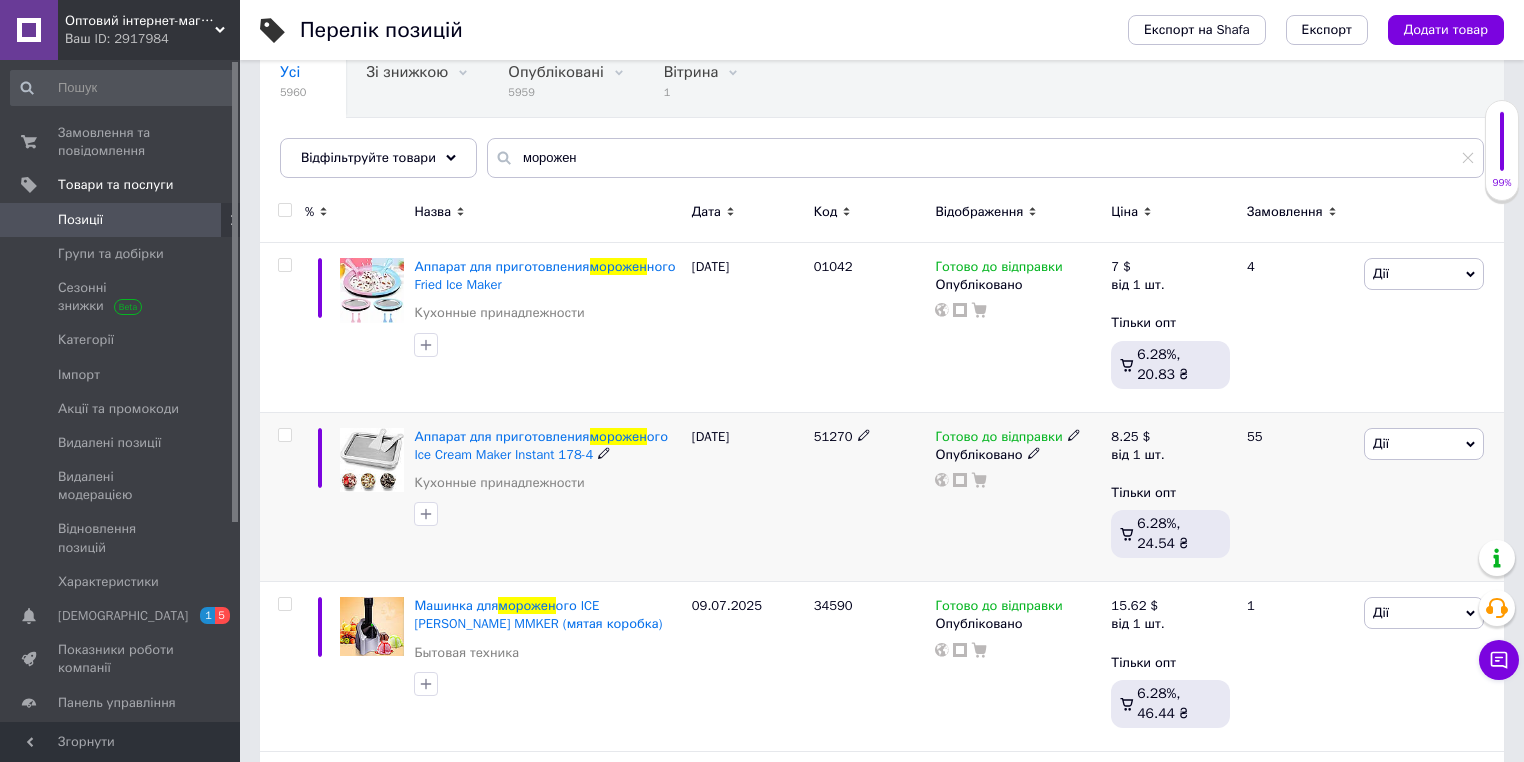 click on "51270" at bounding box center [833, 436] 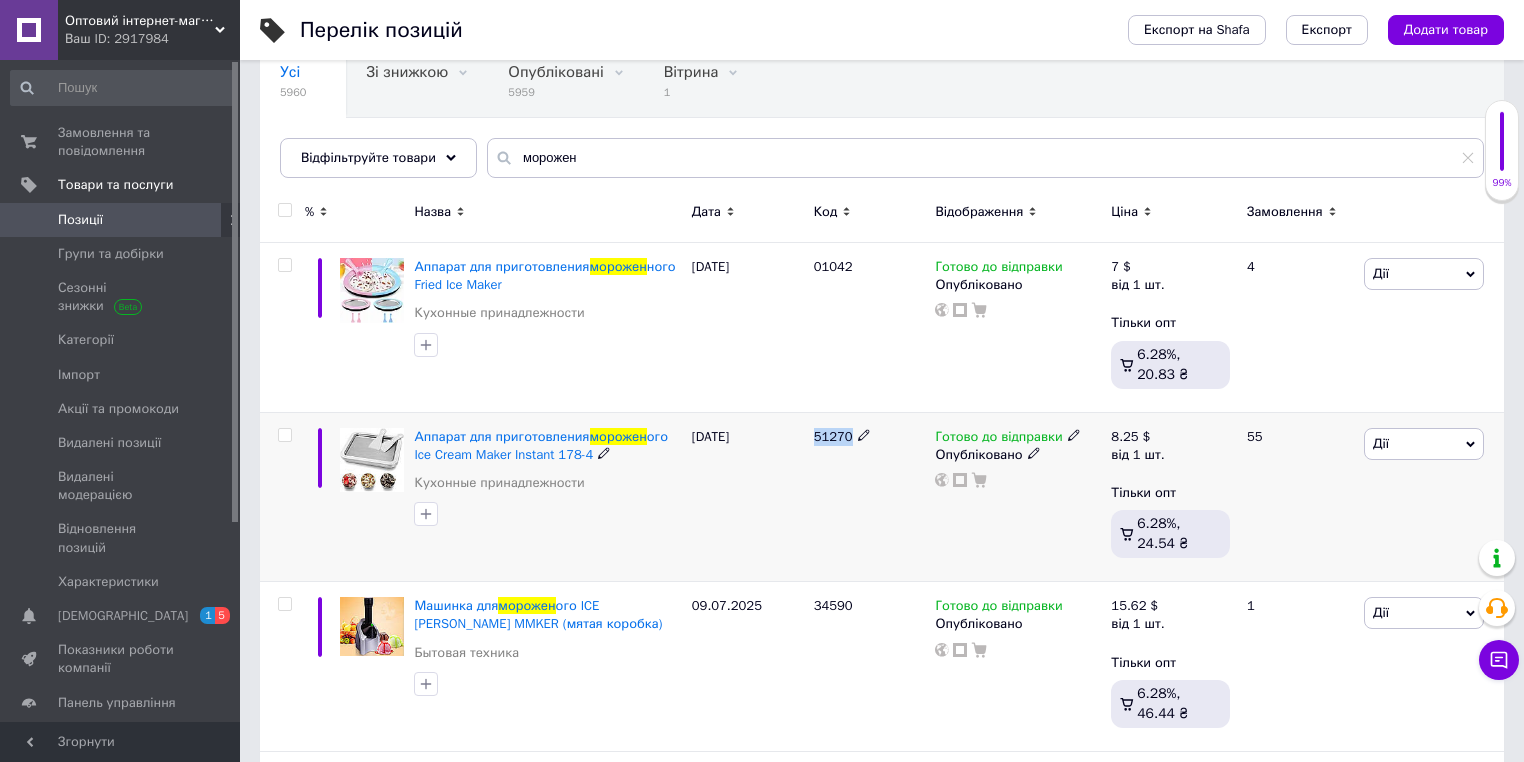 click on "51270" at bounding box center [833, 436] 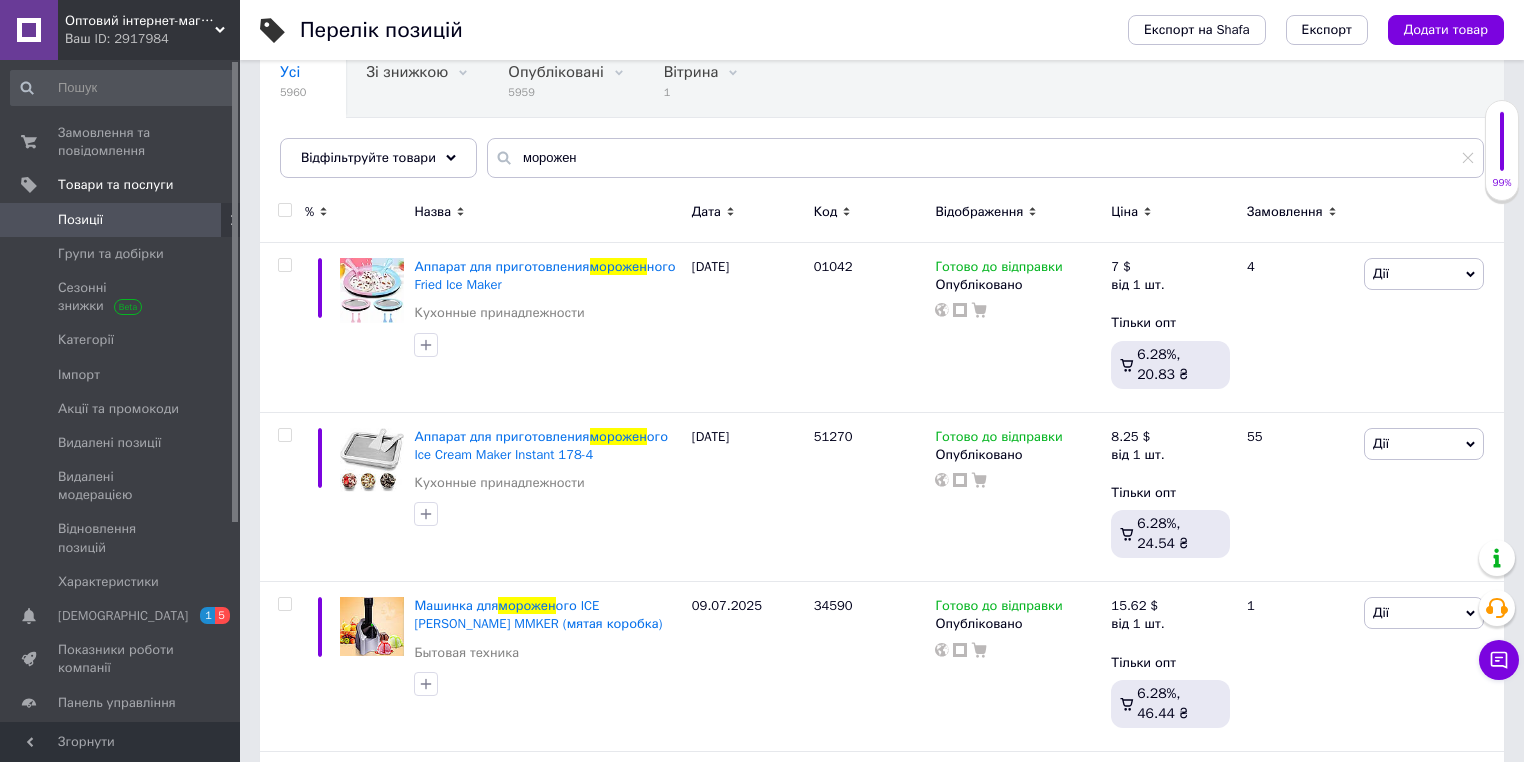 click on "Перелік позицій" at bounding box center [694, 30] 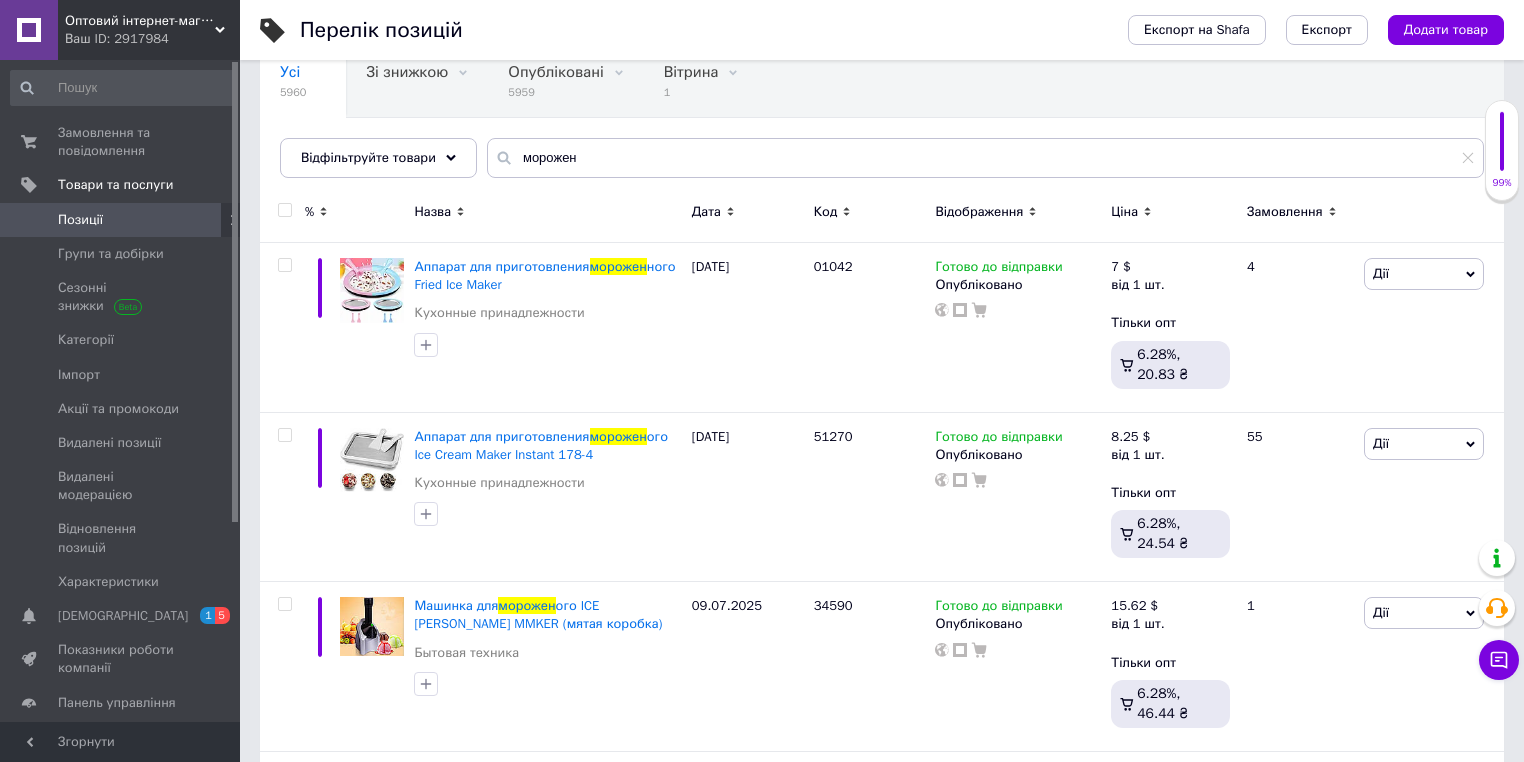 click on "Перелік позицій" at bounding box center (694, 30) 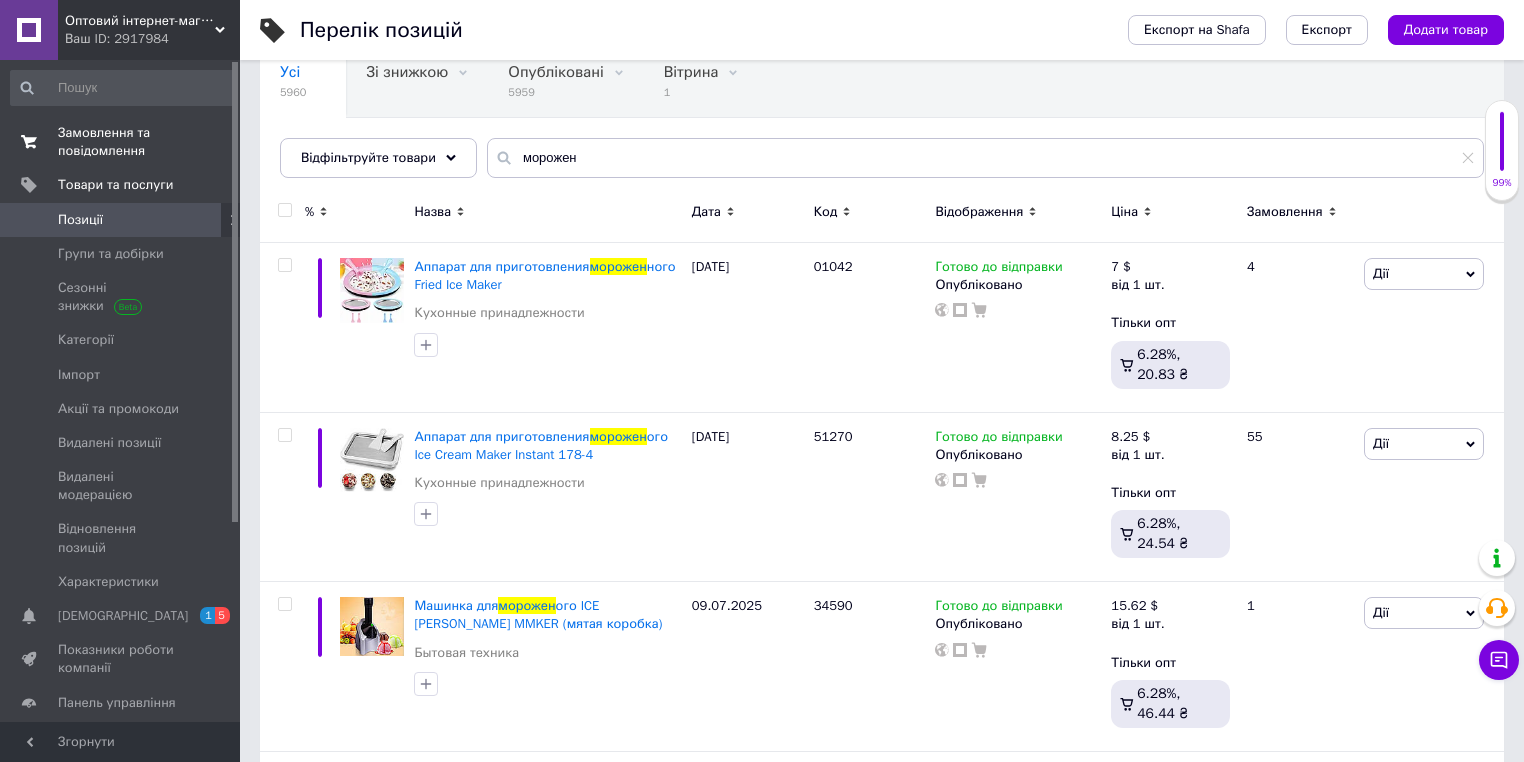 click on "Замовлення та повідомлення" at bounding box center [121, 142] 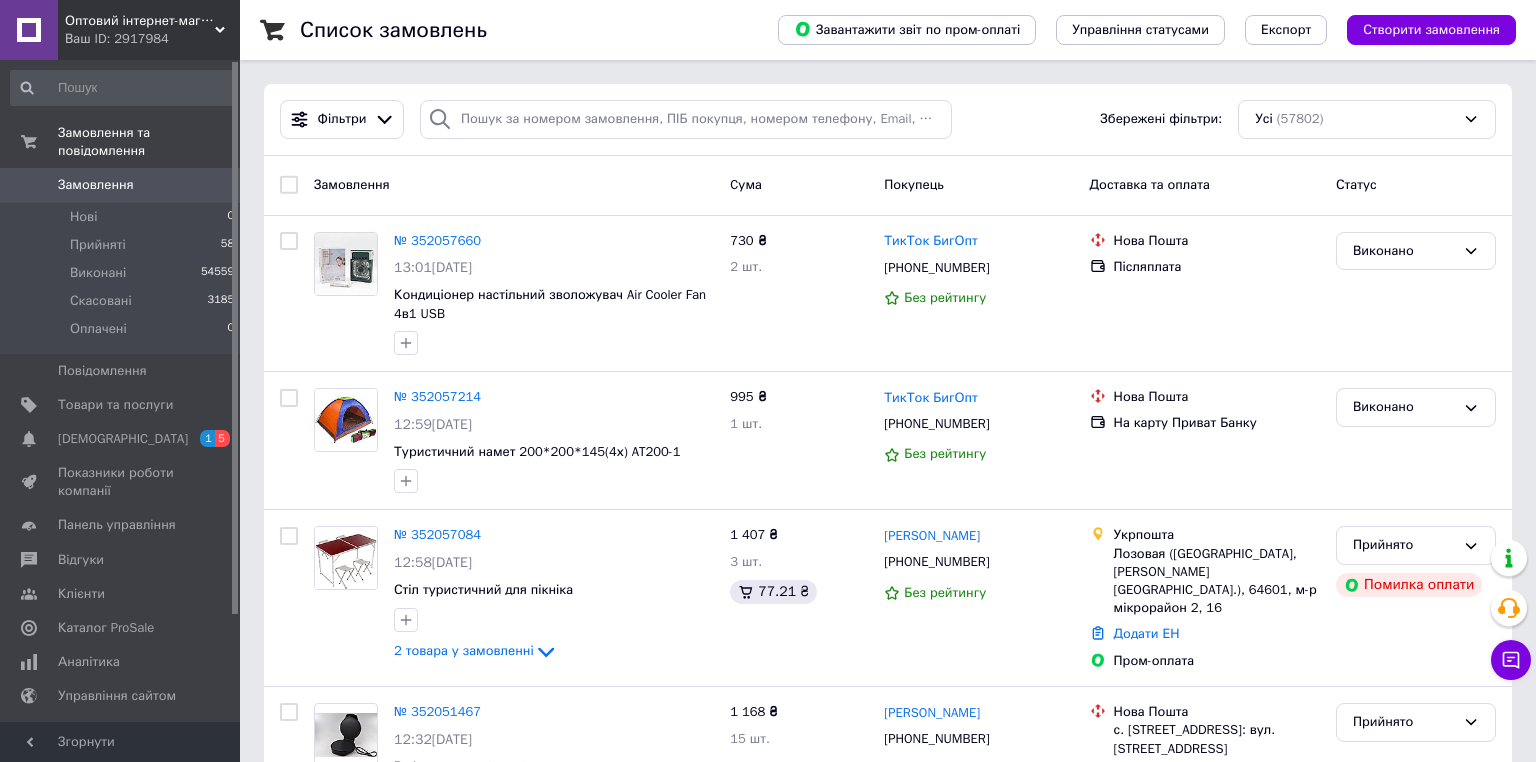 click on "Товари та послуги" at bounding box center (115, 405) 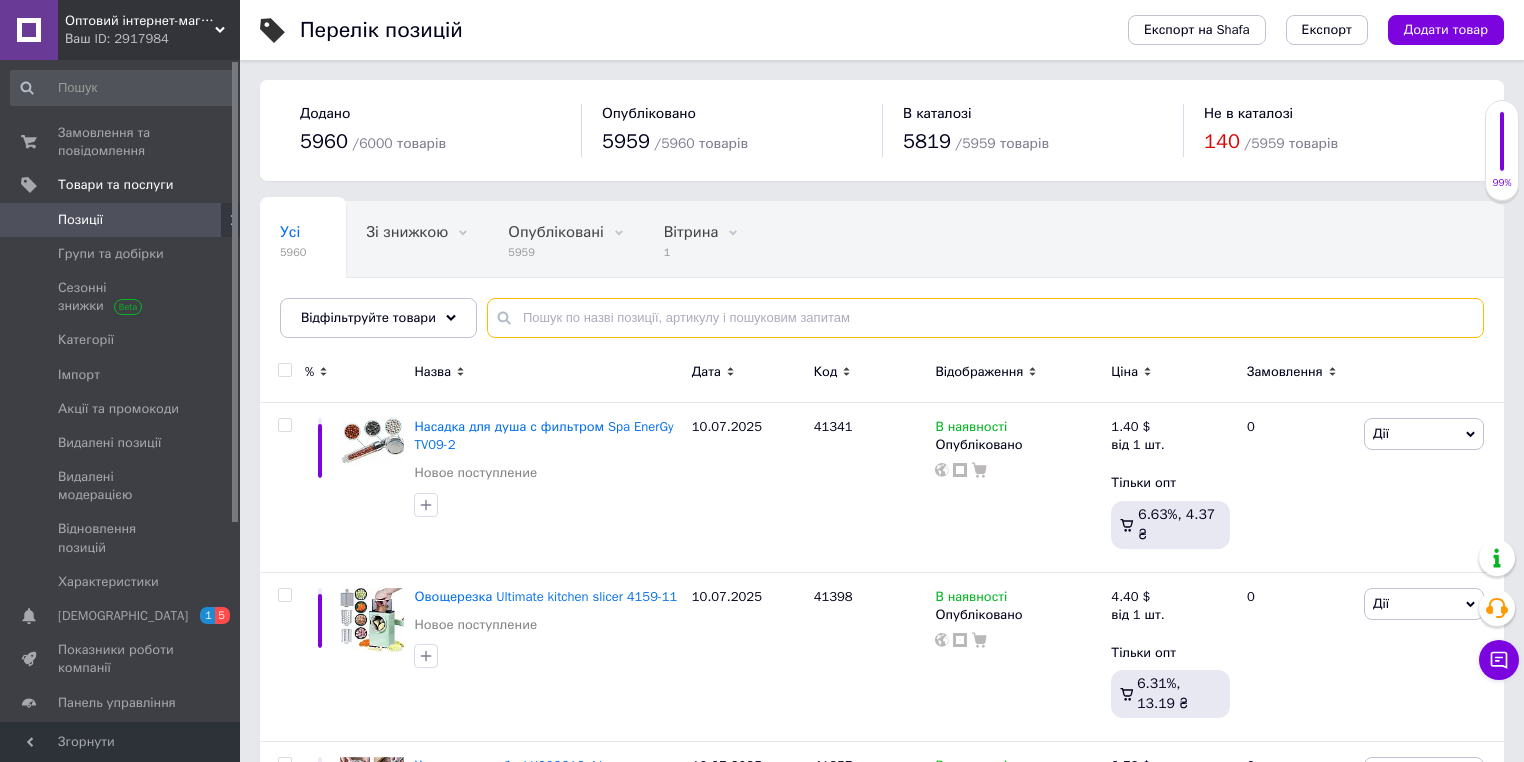 click at bounding box center [985, 318] 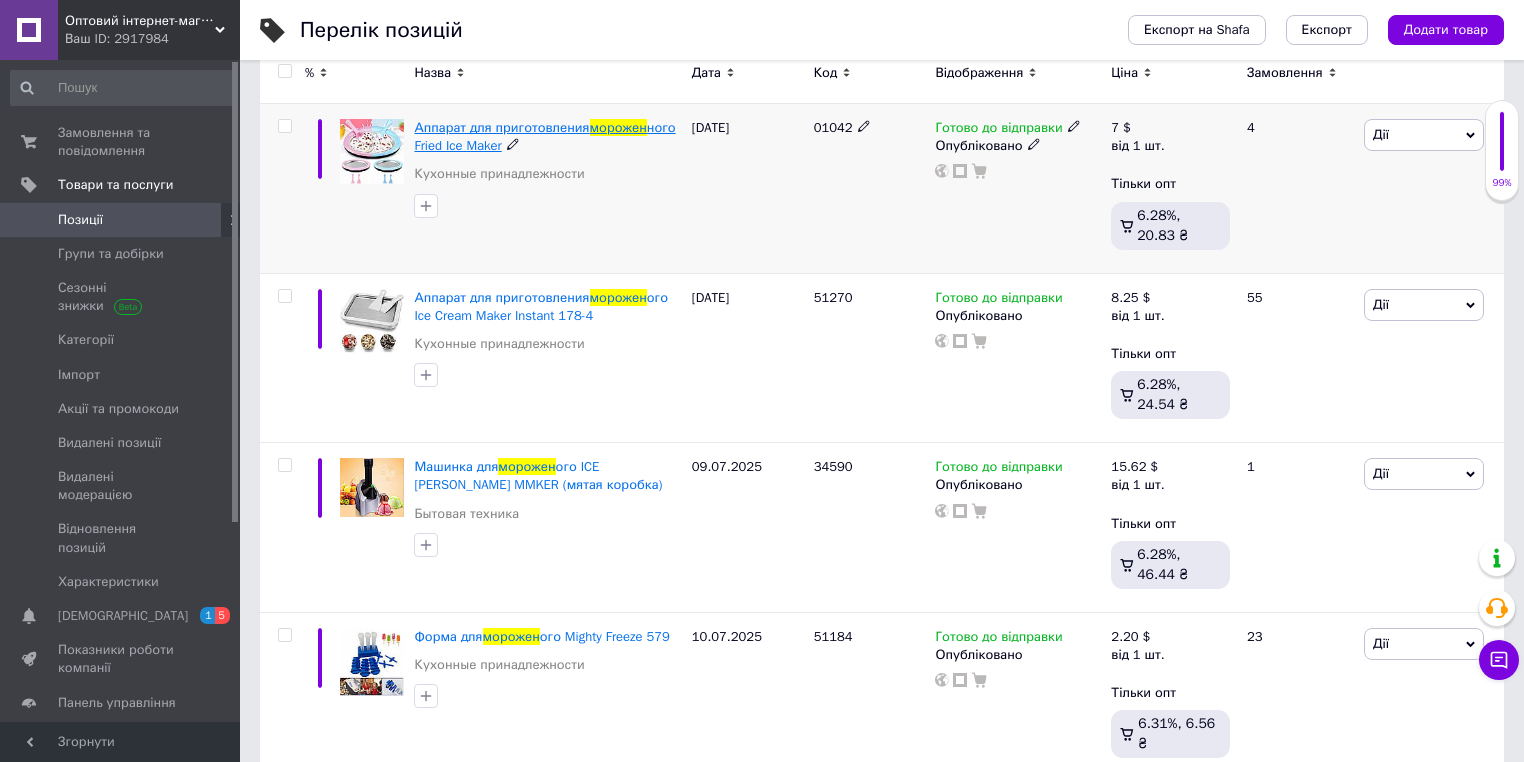 scroll, scrollTop: 316, scrollLeft: 0, axis: vertical 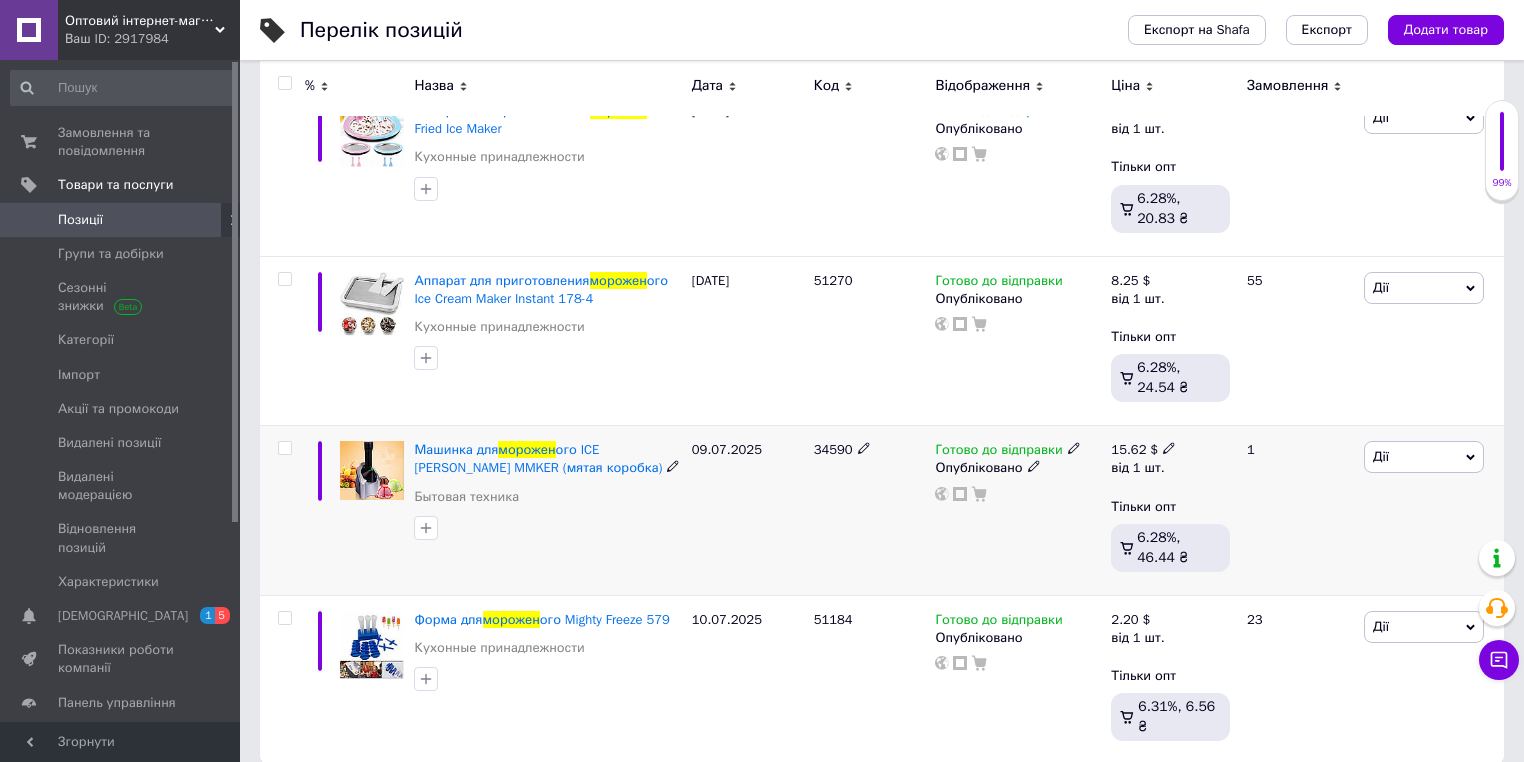 type on "морожен" 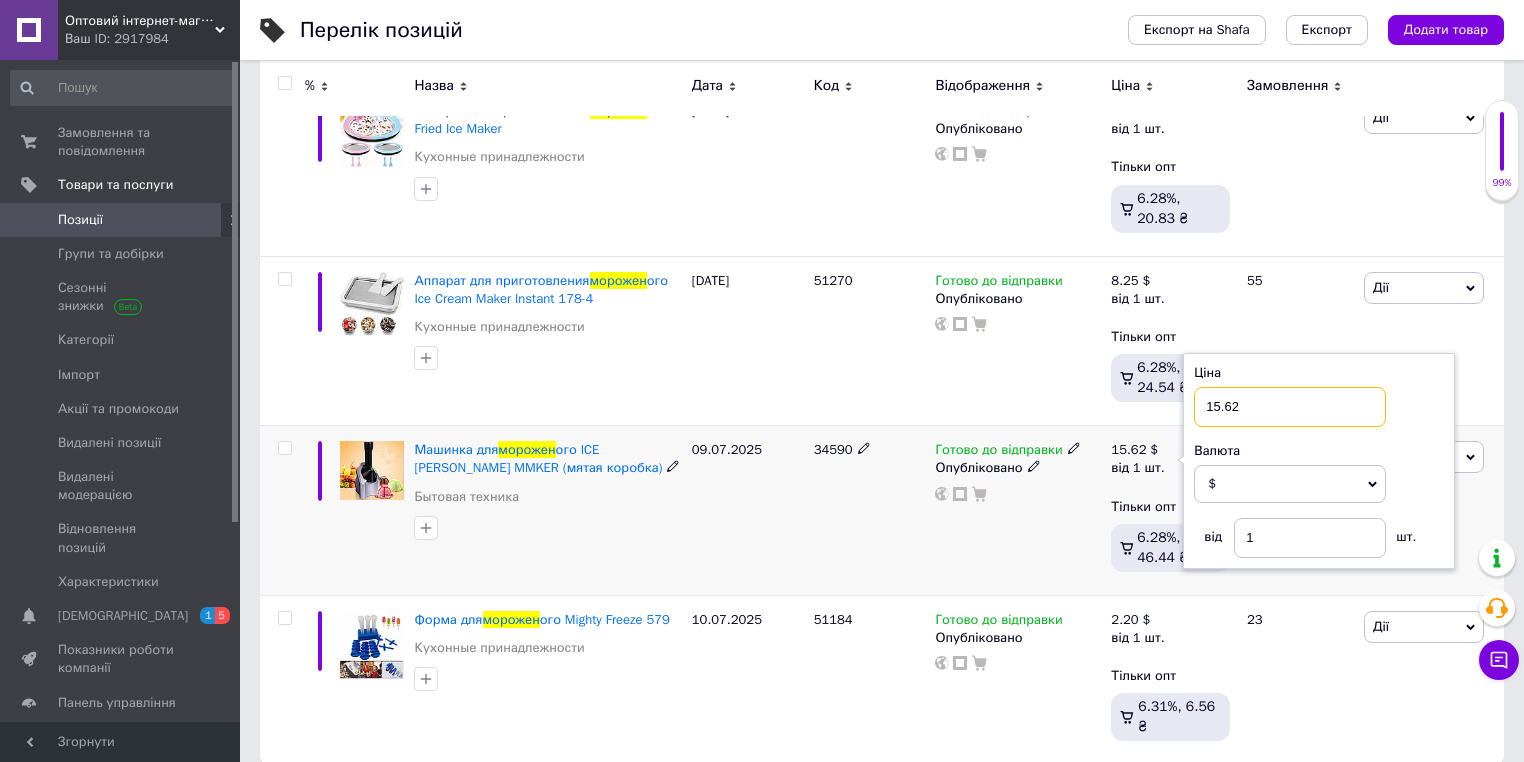 click on "15.62" at bounding box center [1290, 407] 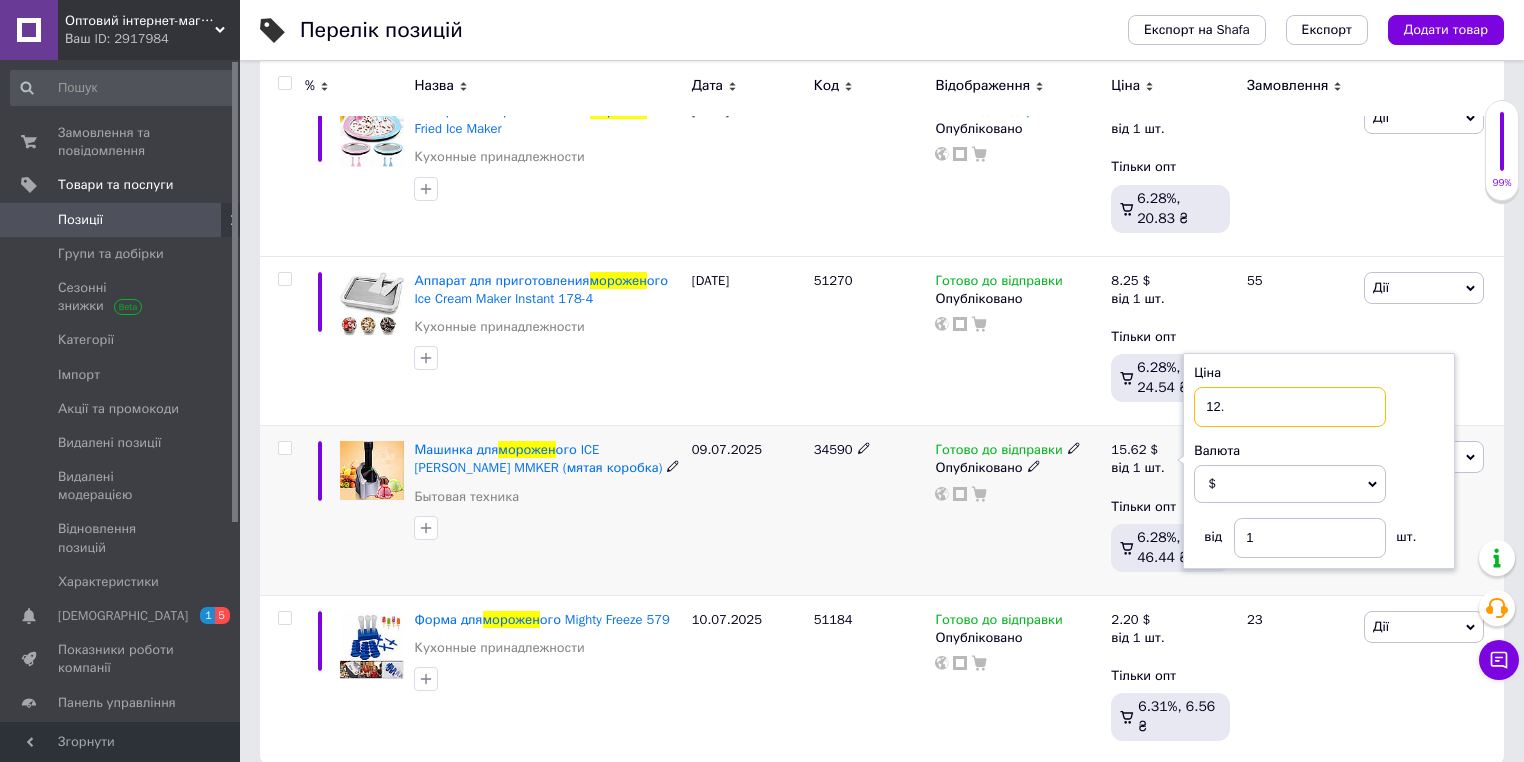 type on "12.1" 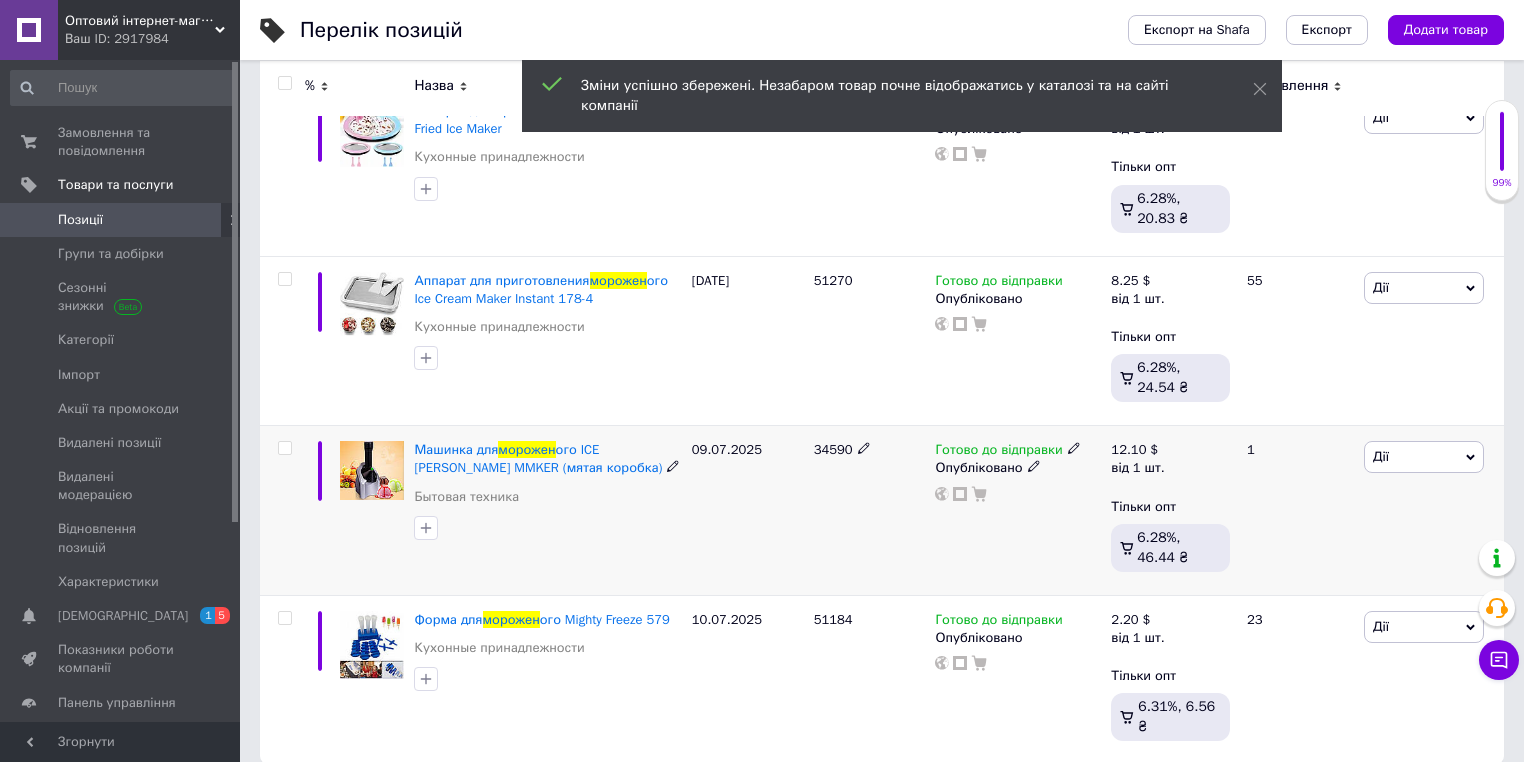 click on "09.07.2025" at bounding box center [748, 511] 